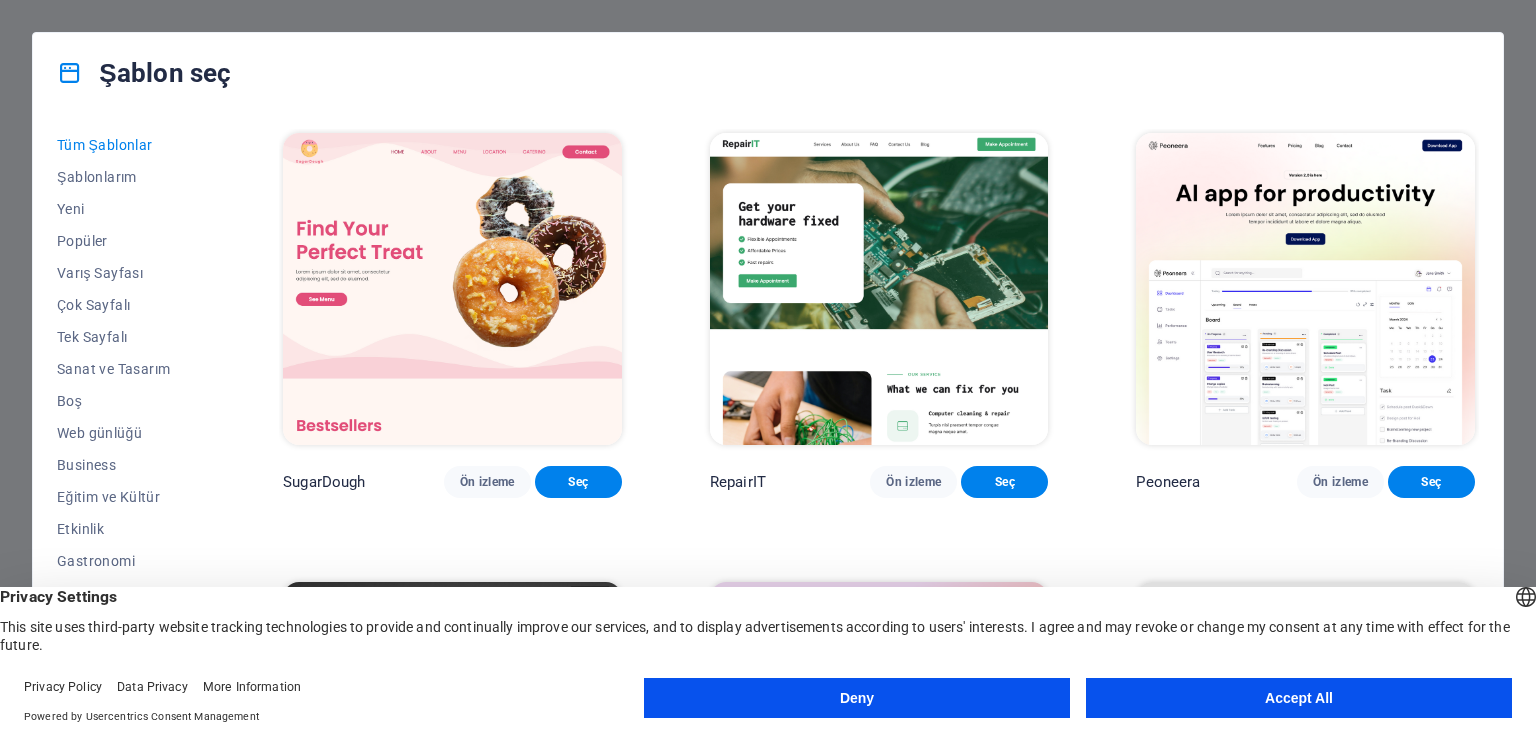 scroll, scrollTop: 0, scrollLeft: 0, axis: both 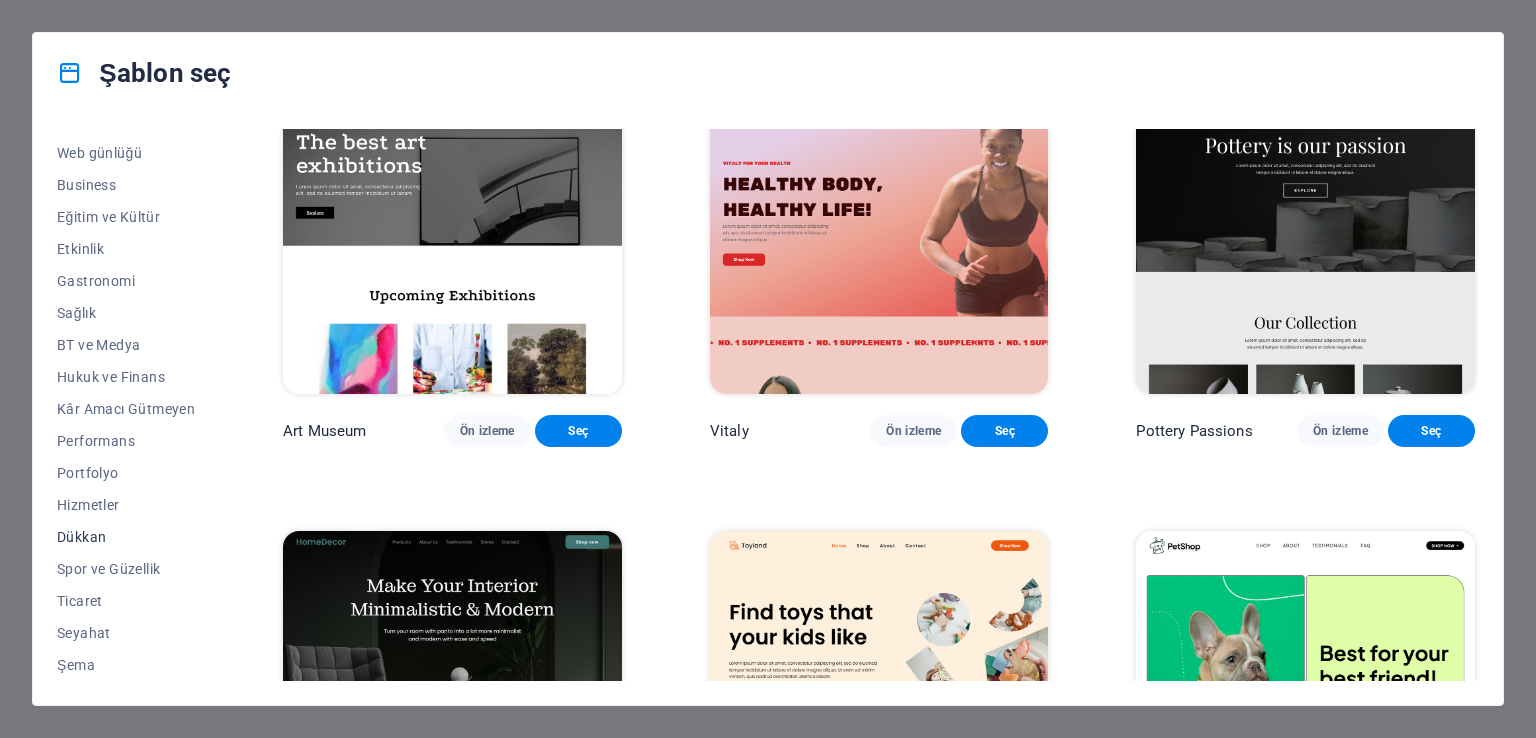 click on "Dükkan" at bounding box center (126, 537) 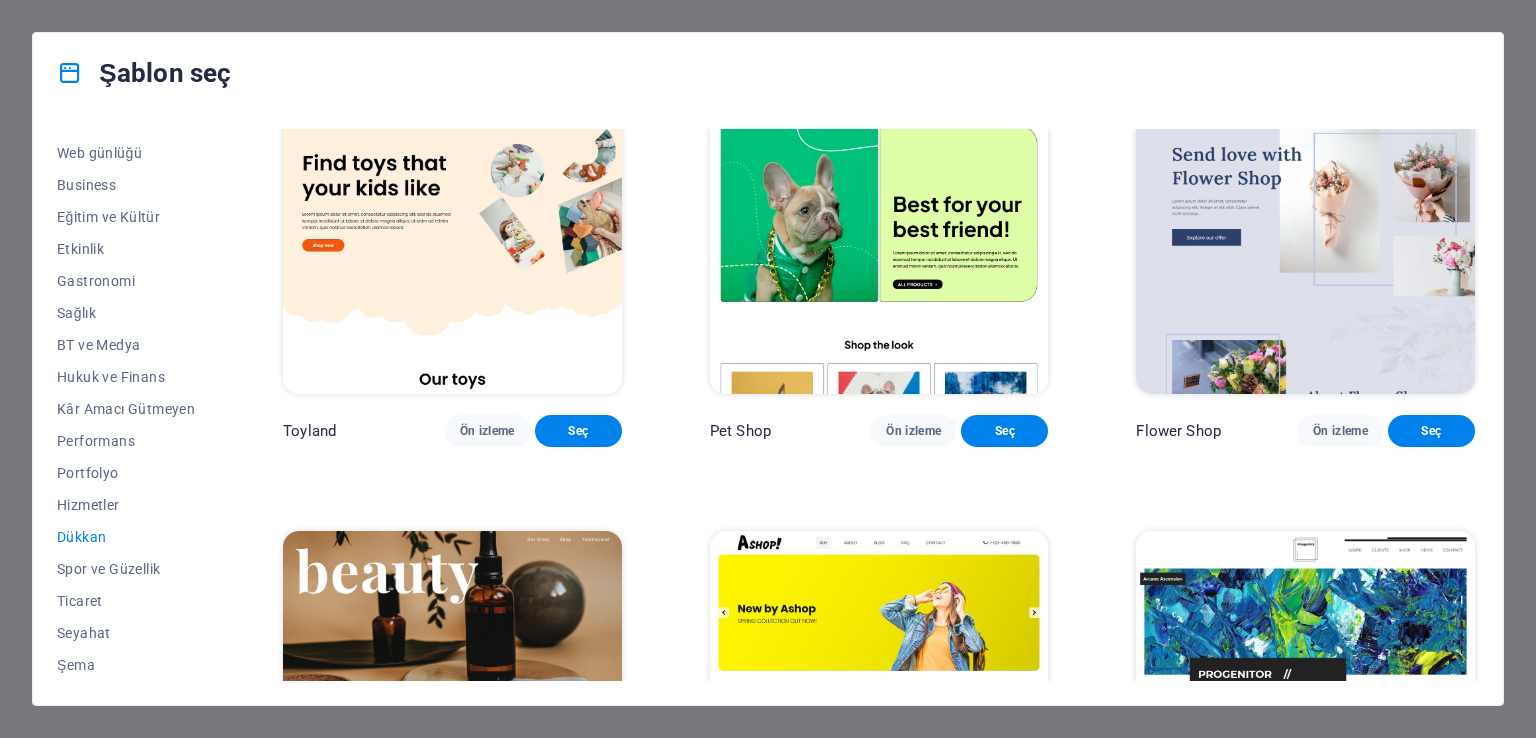 scroll, scrollTop: 52, scrollLeft: 0, axis: vertical 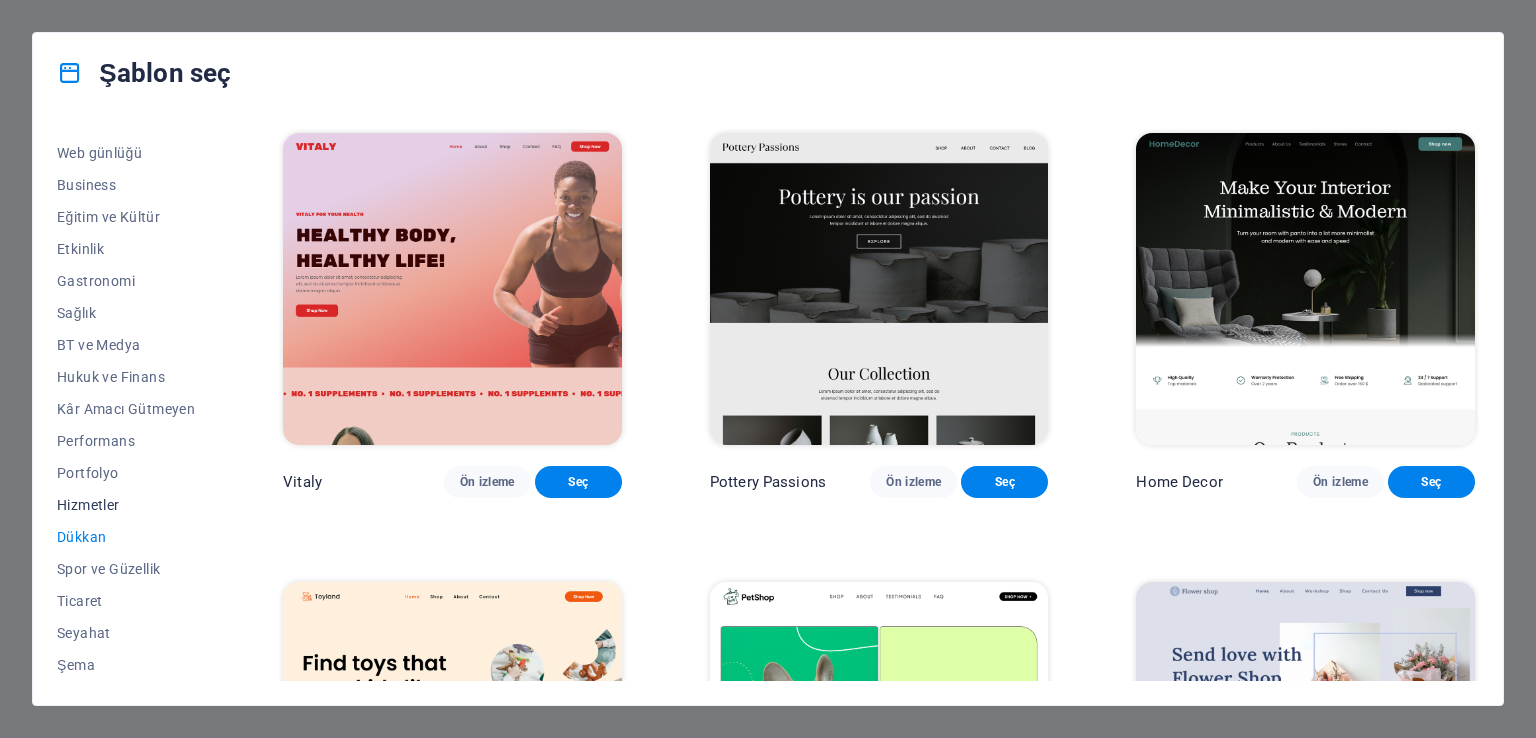 click on "Hizmetler" at bounding box center [126, 505] 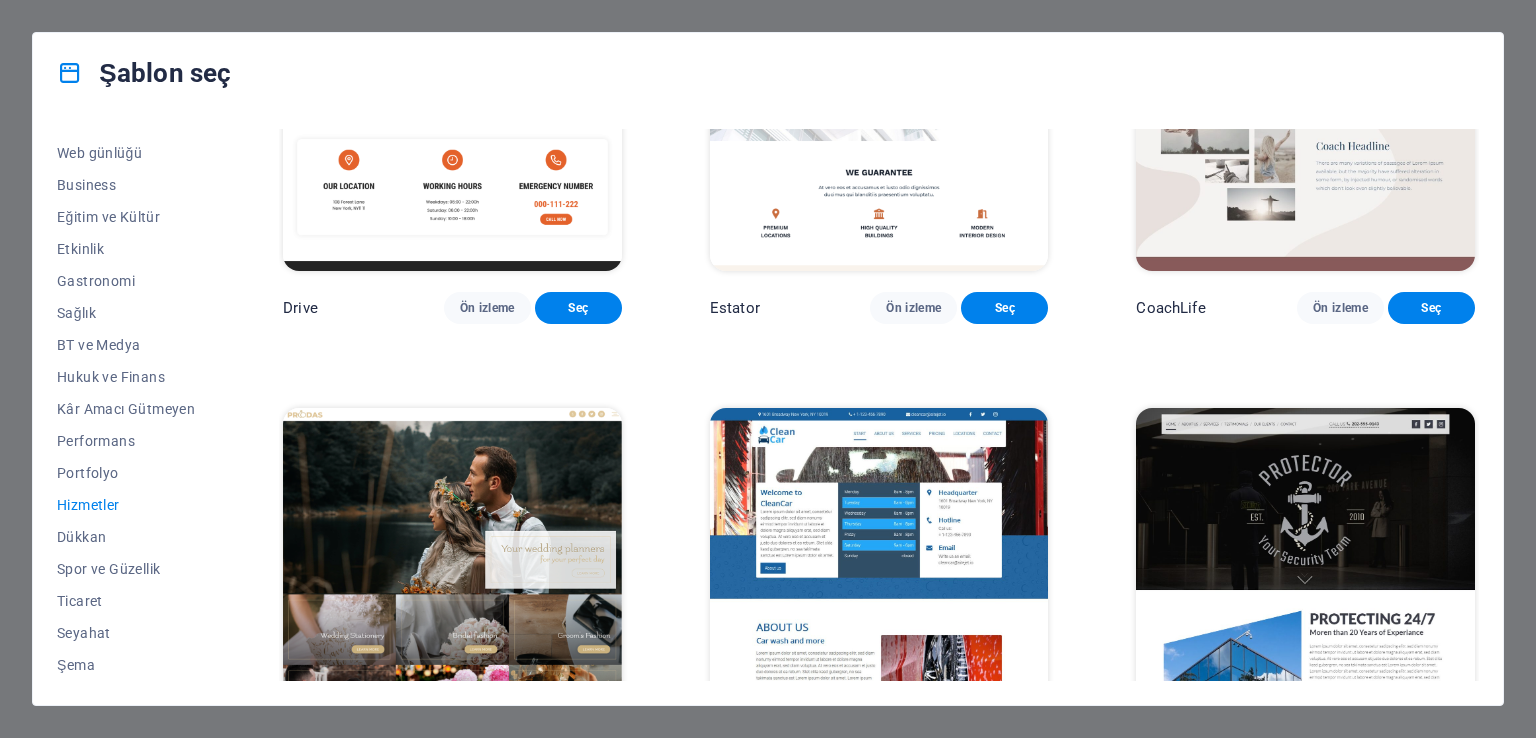 scroll, scrollTop: 1100, scrollLeft: 0, axis: vertical 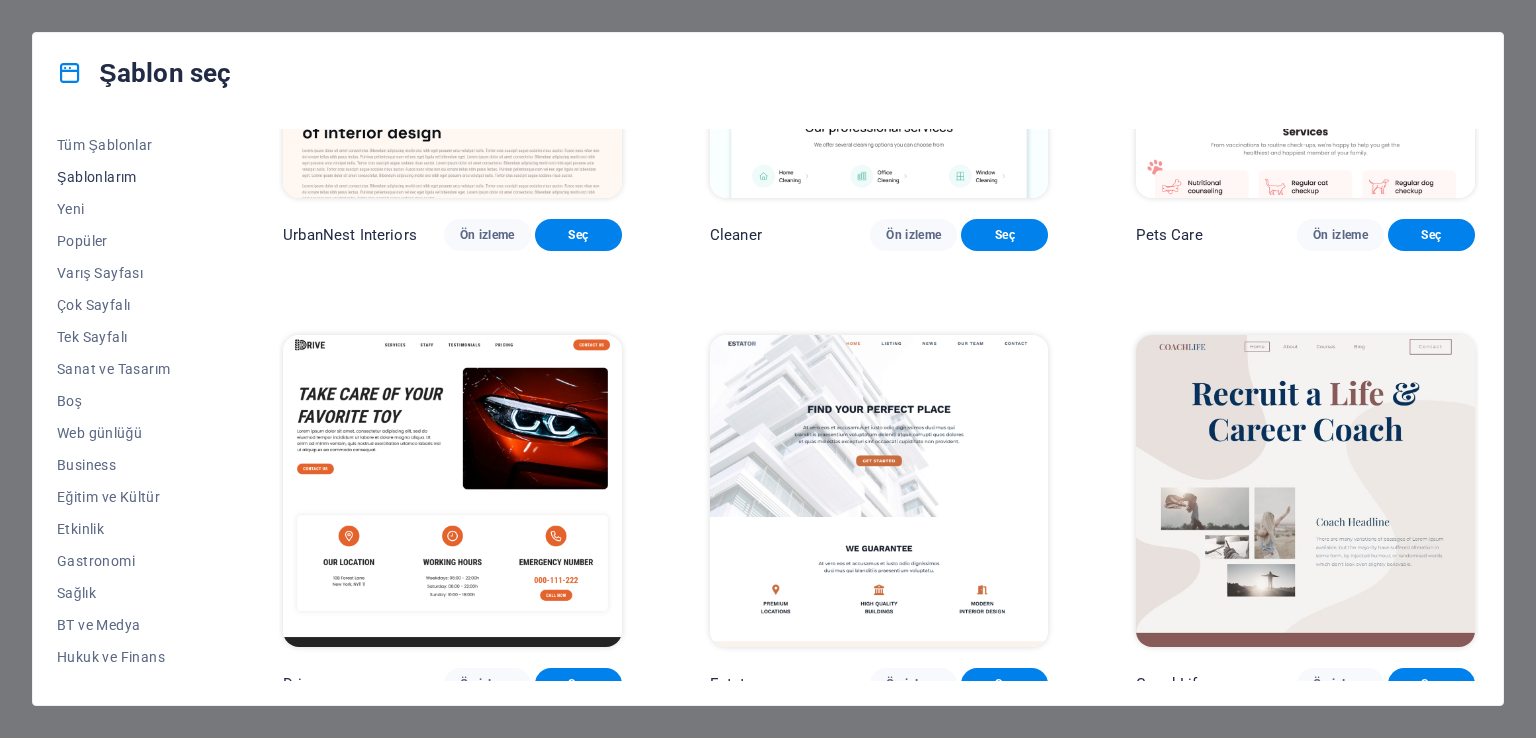 click on "Şablonlarım" at bounding box center [126, 177] 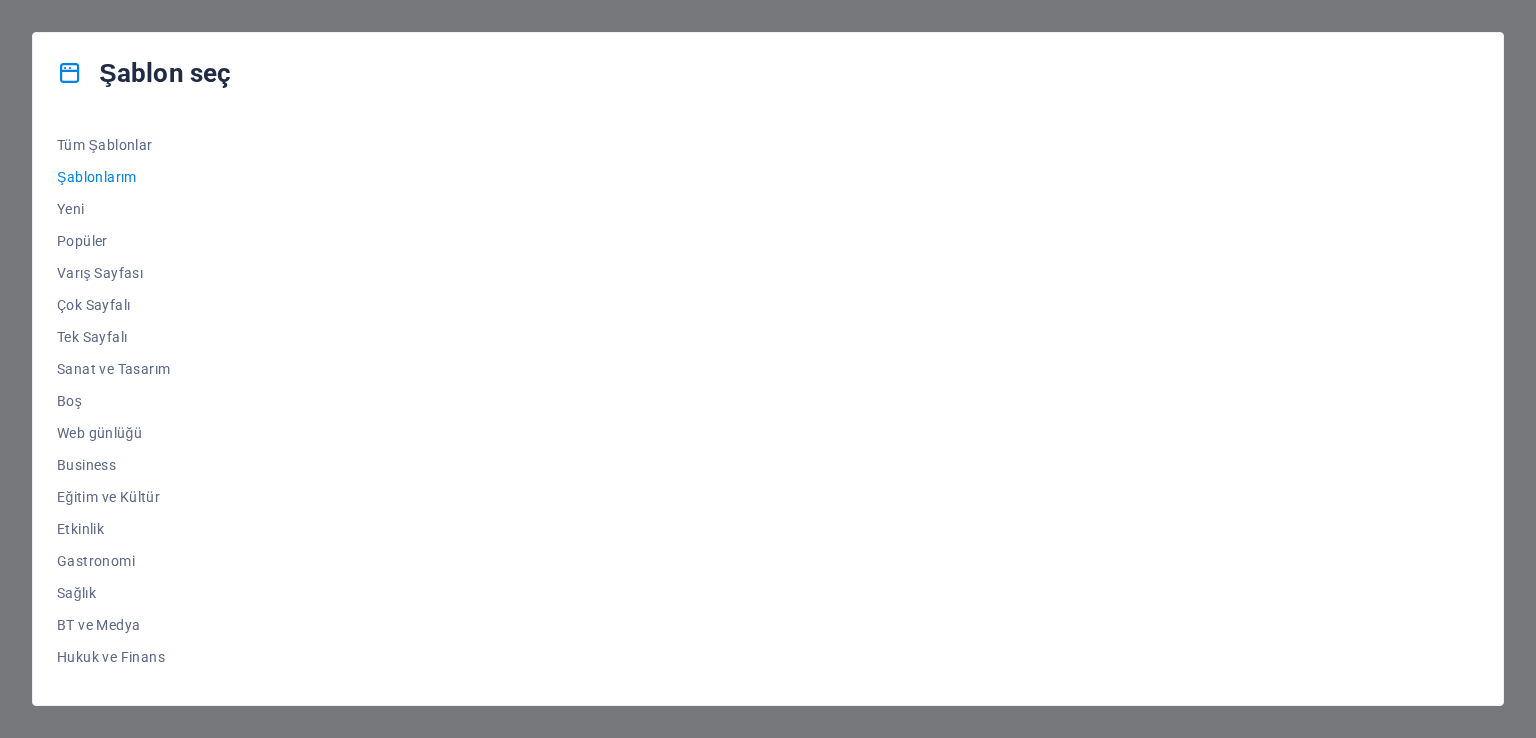 scroll, scrollTop: 0, scrollLeft: 0, axis: both 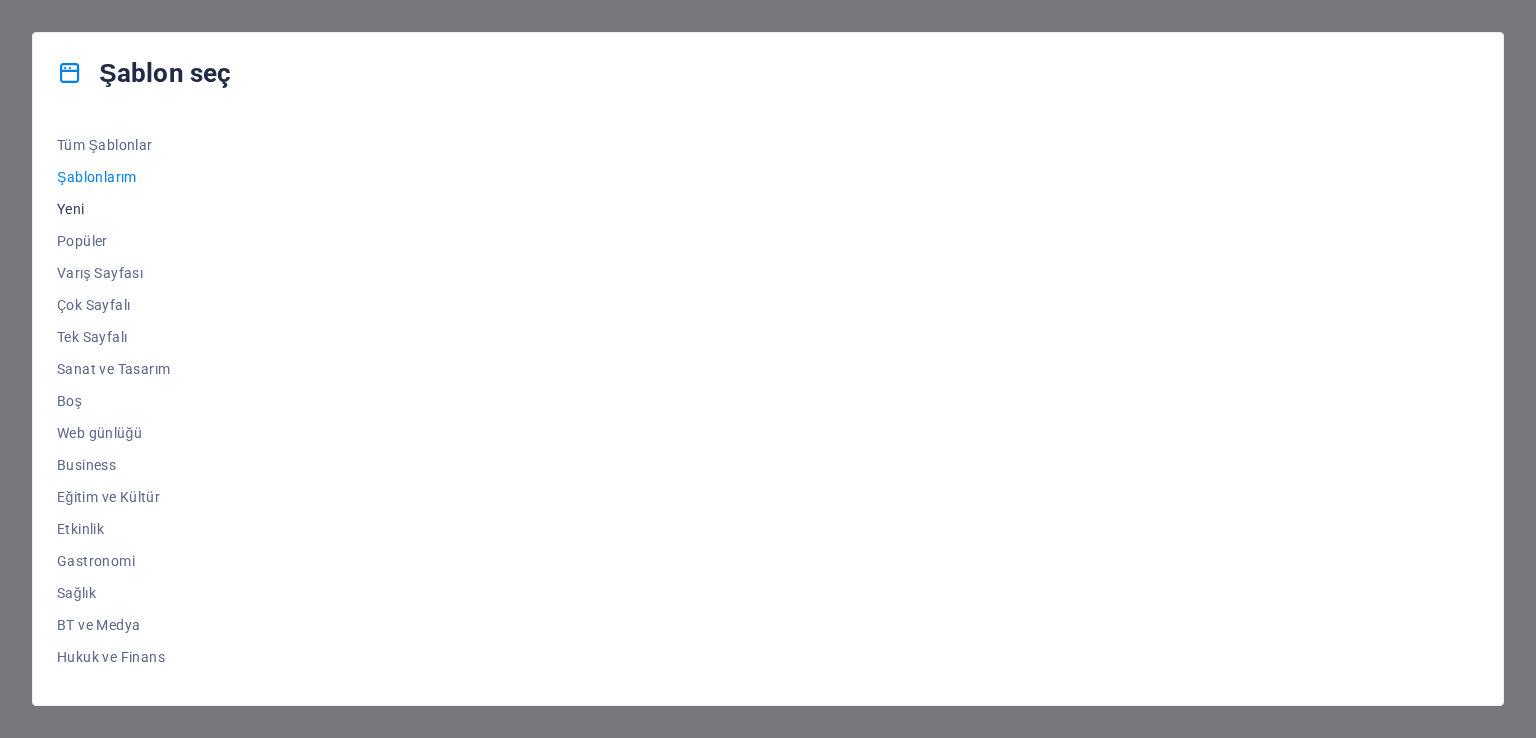 click on "Yeni" at bounding box center (126, 209) 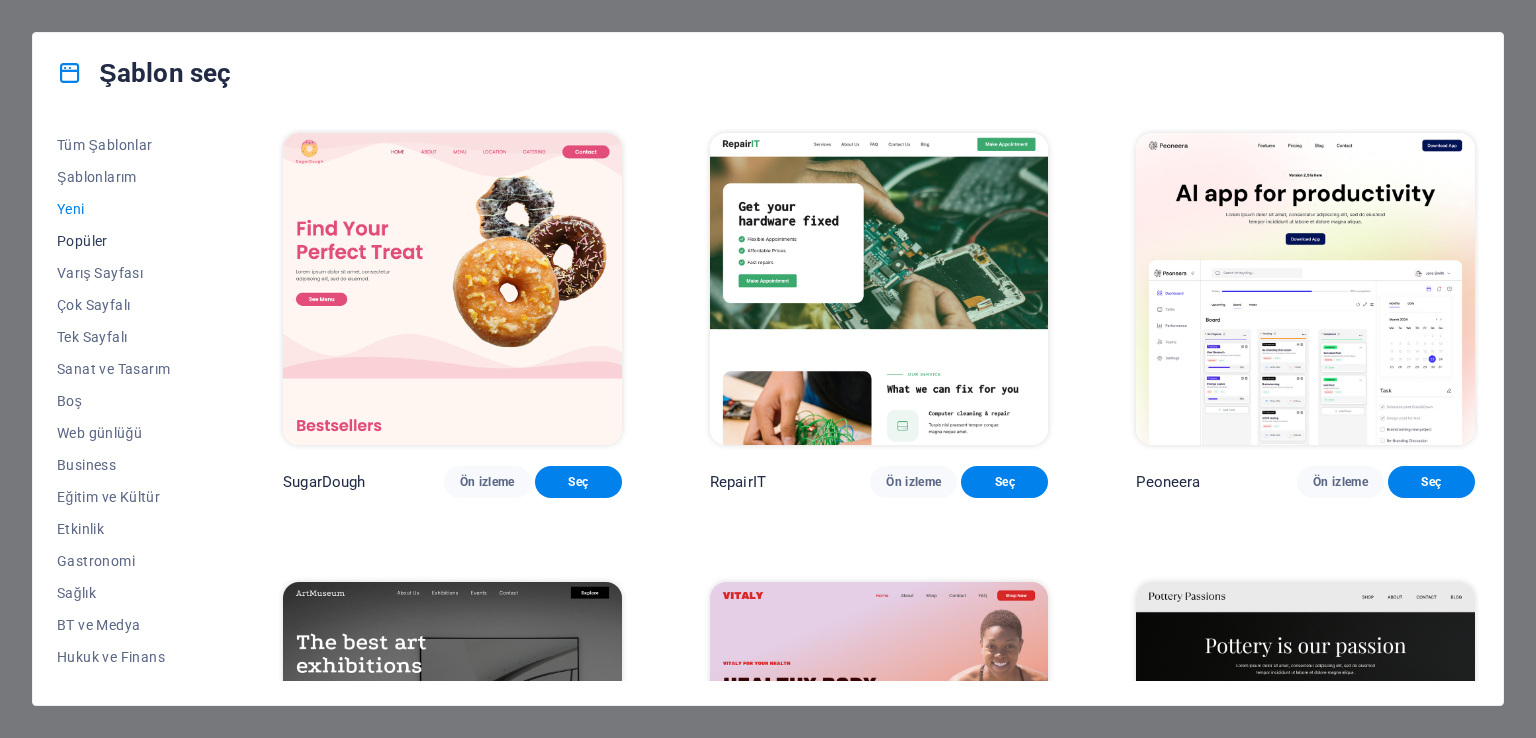 click on "Popüler" at bounding box center (126, 241) 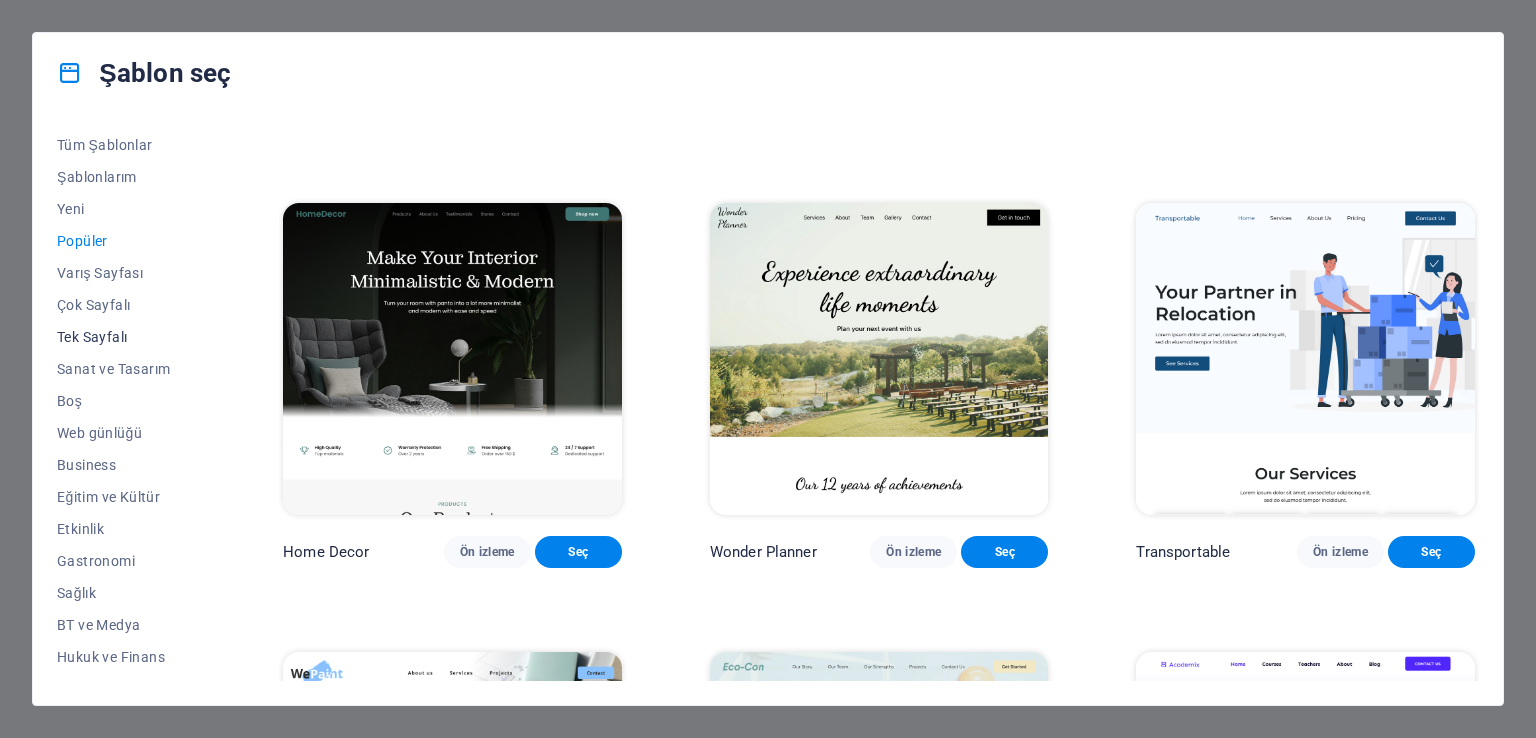 scroll, scrollTop: 0, scrollLeft: 0, axis: both 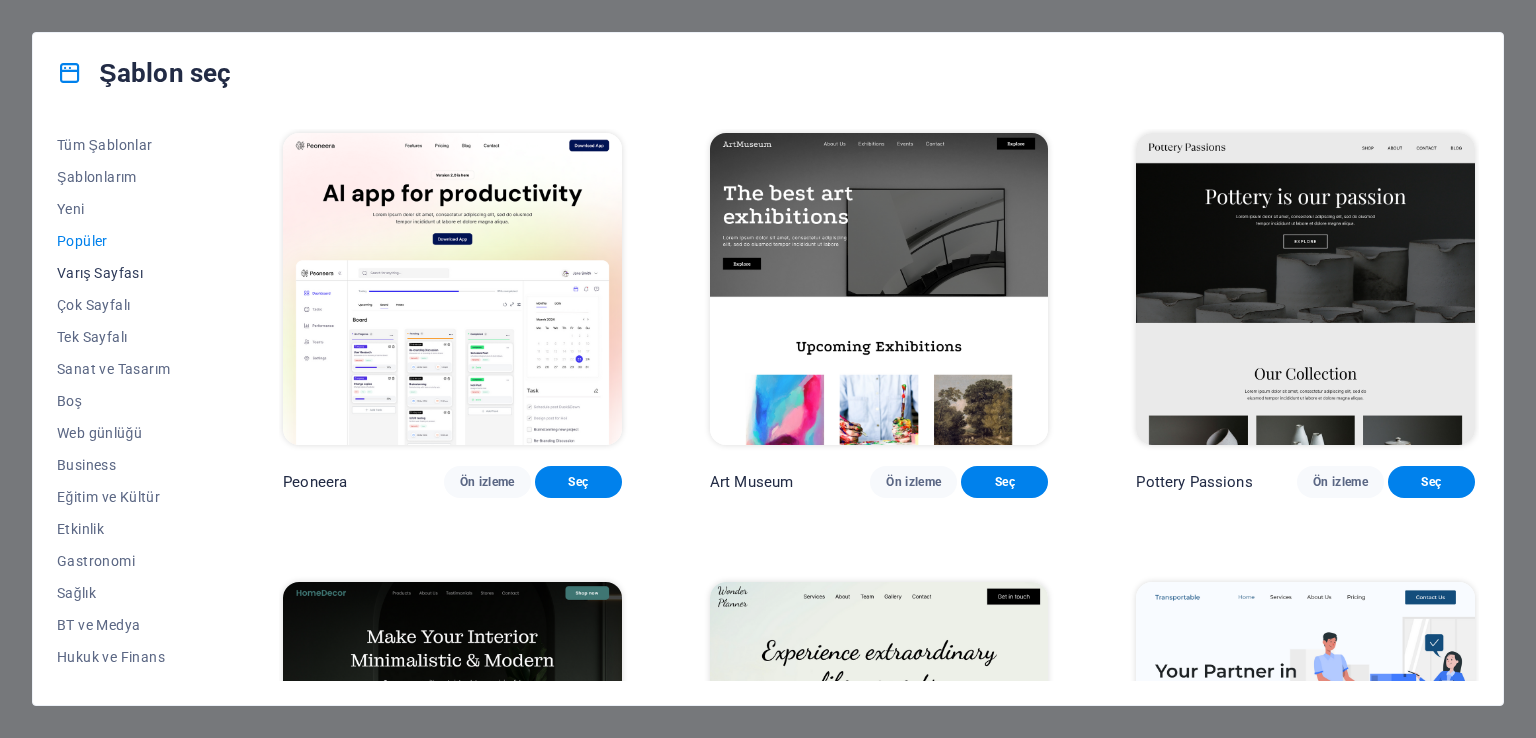 click on "Varış Sayfası" at bounding box center [126, 273] 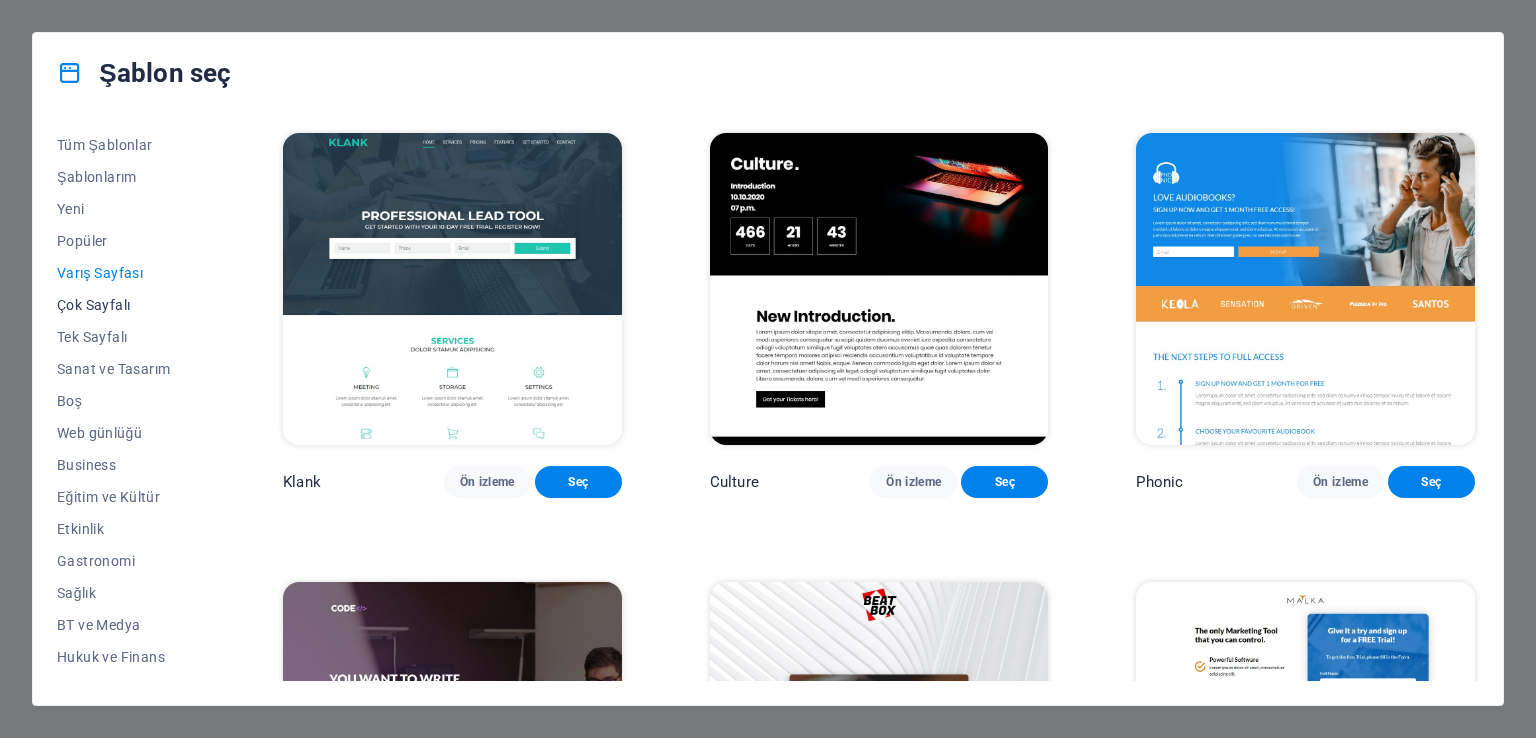 click on "Çok Sayfalı" at bounding box center [126, 305] 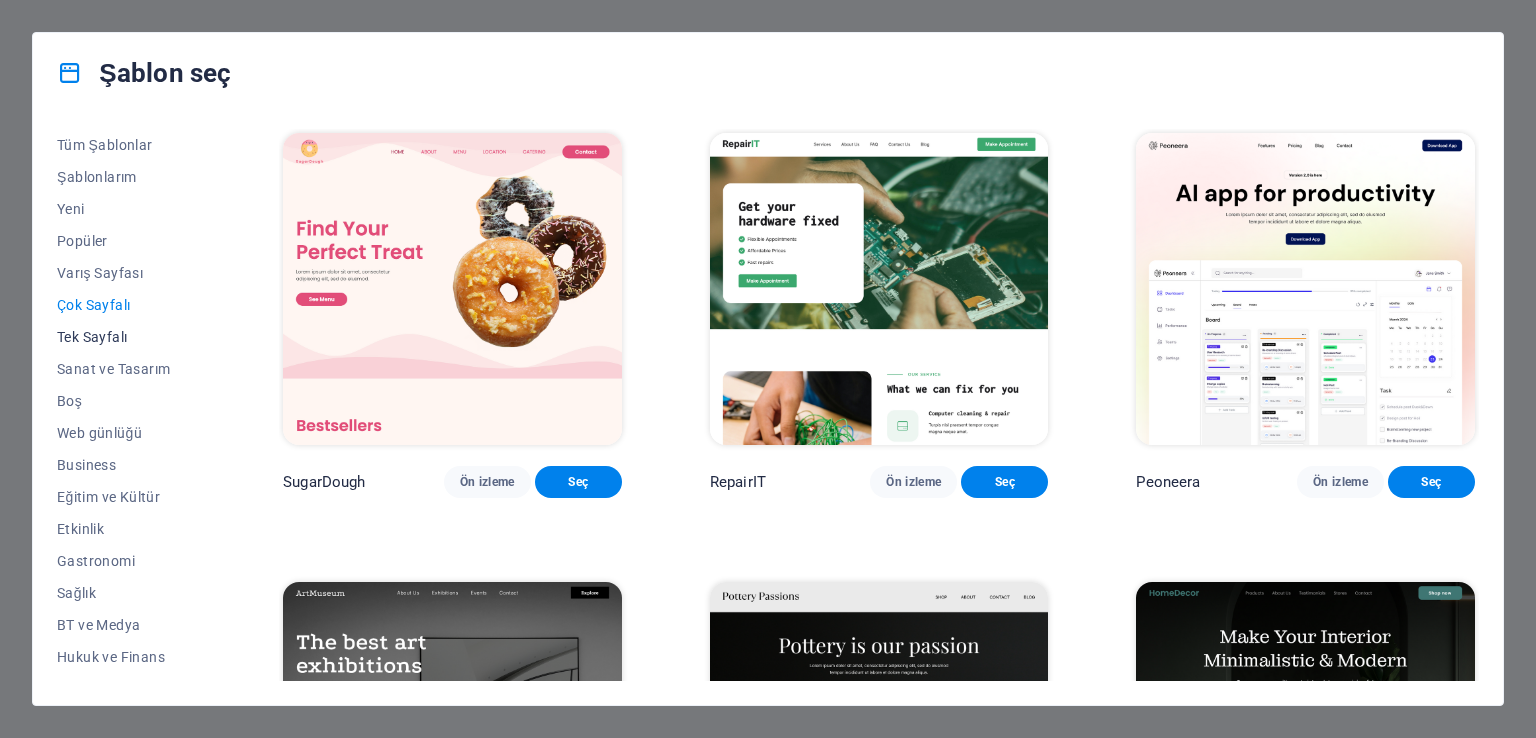 click on "Tek Sayfalı" at bounding box center (126, 337) 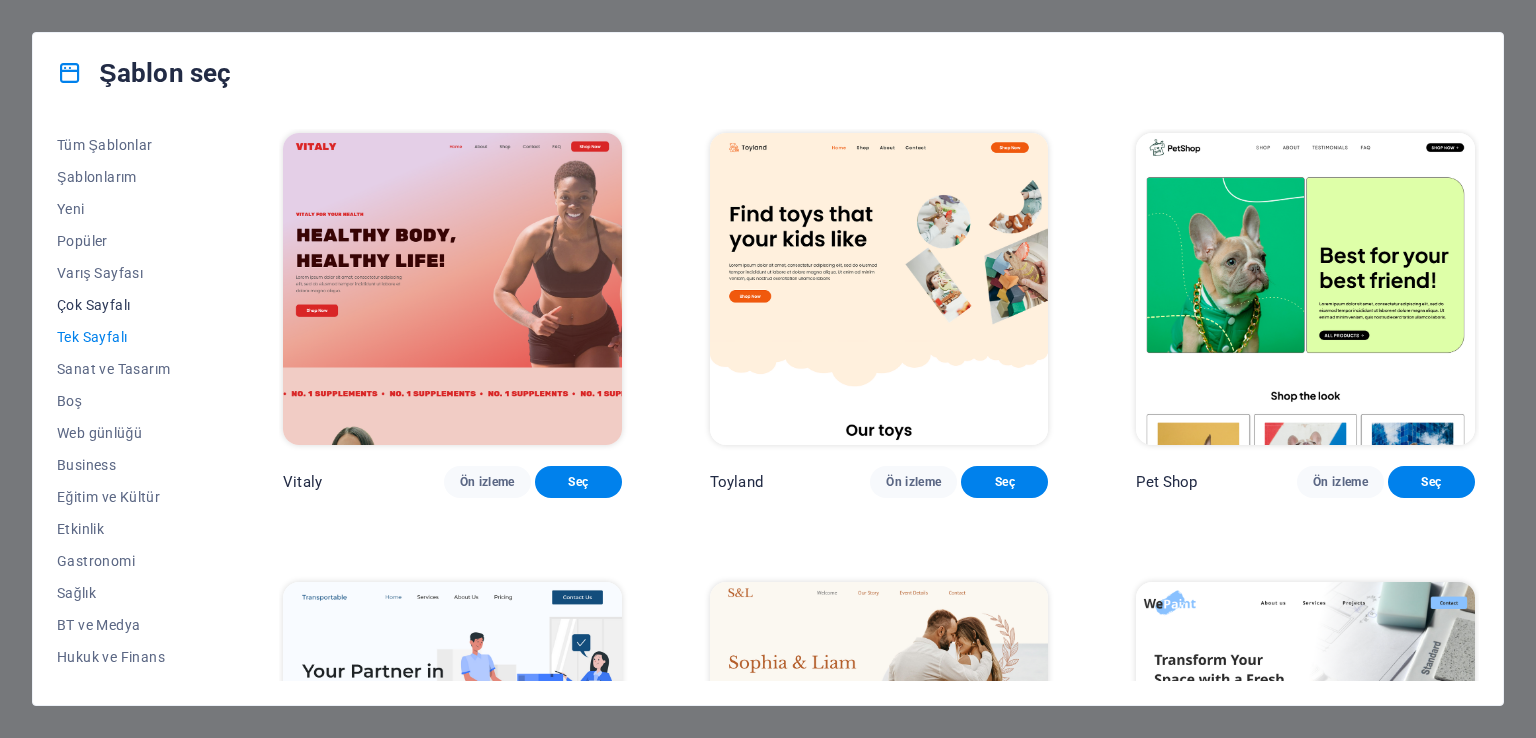 click on "Çok Sayfalı" at bounding box center [126, 305] 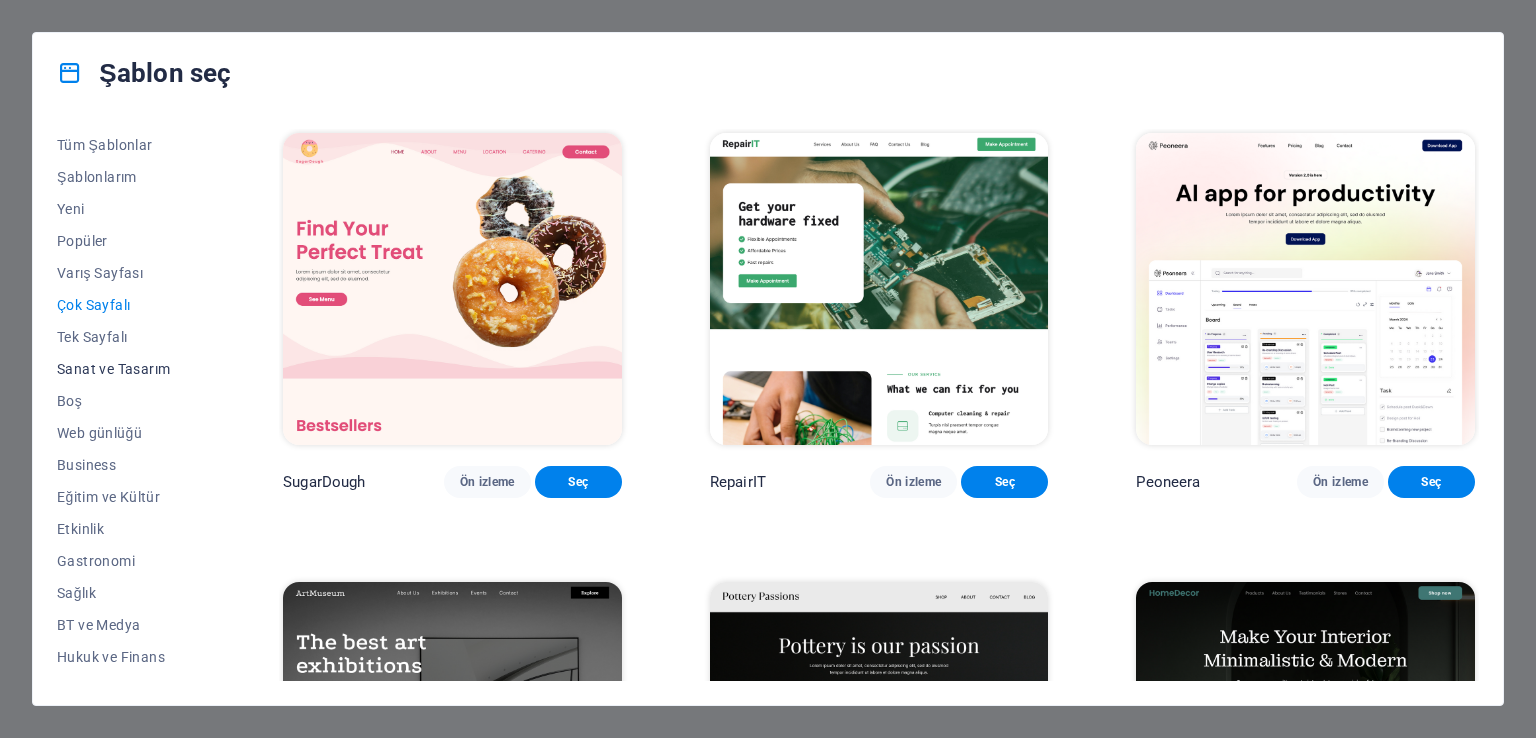 click on "Sanat ve Tasarım" at bounding box center (126, 369) 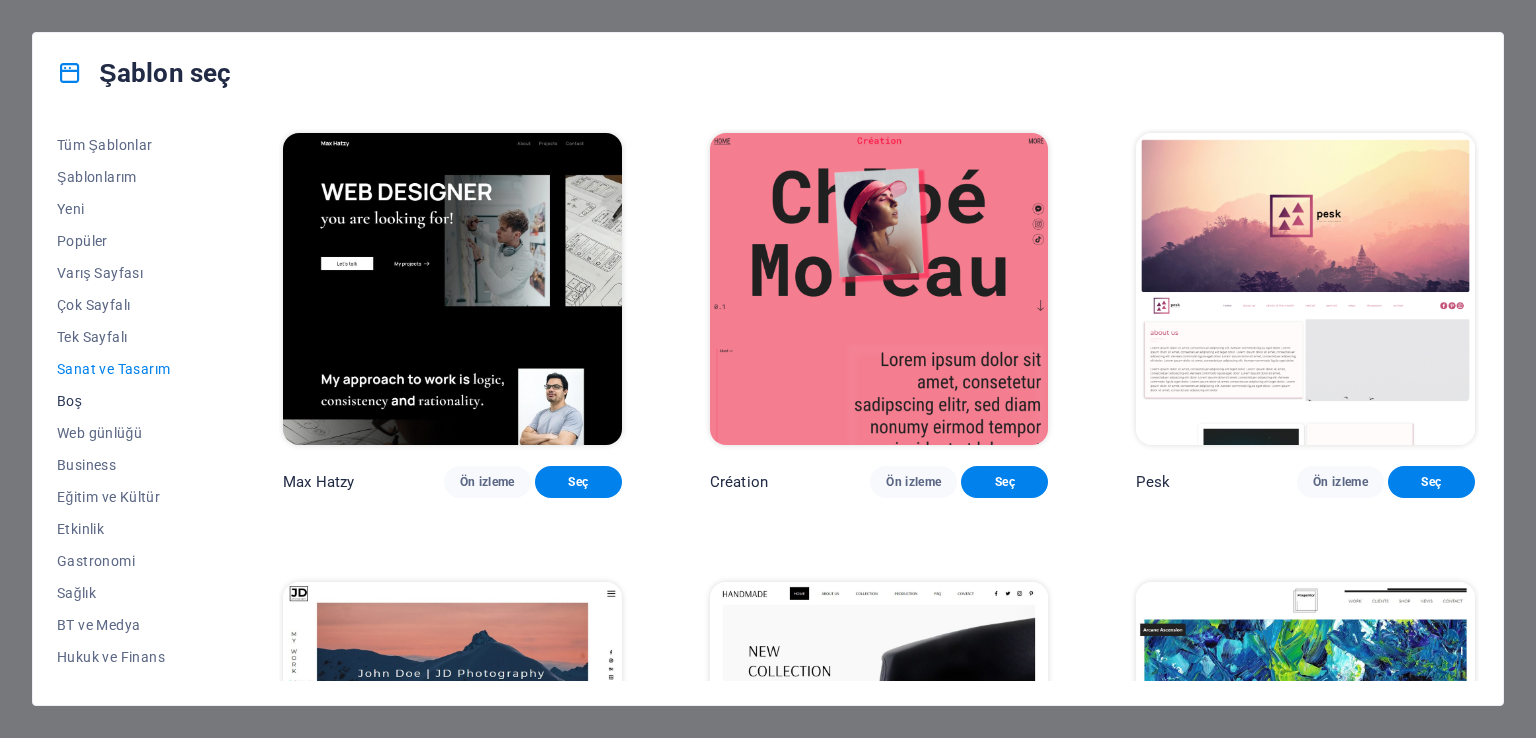 click on "Boş" at bounding box center [126, 401] 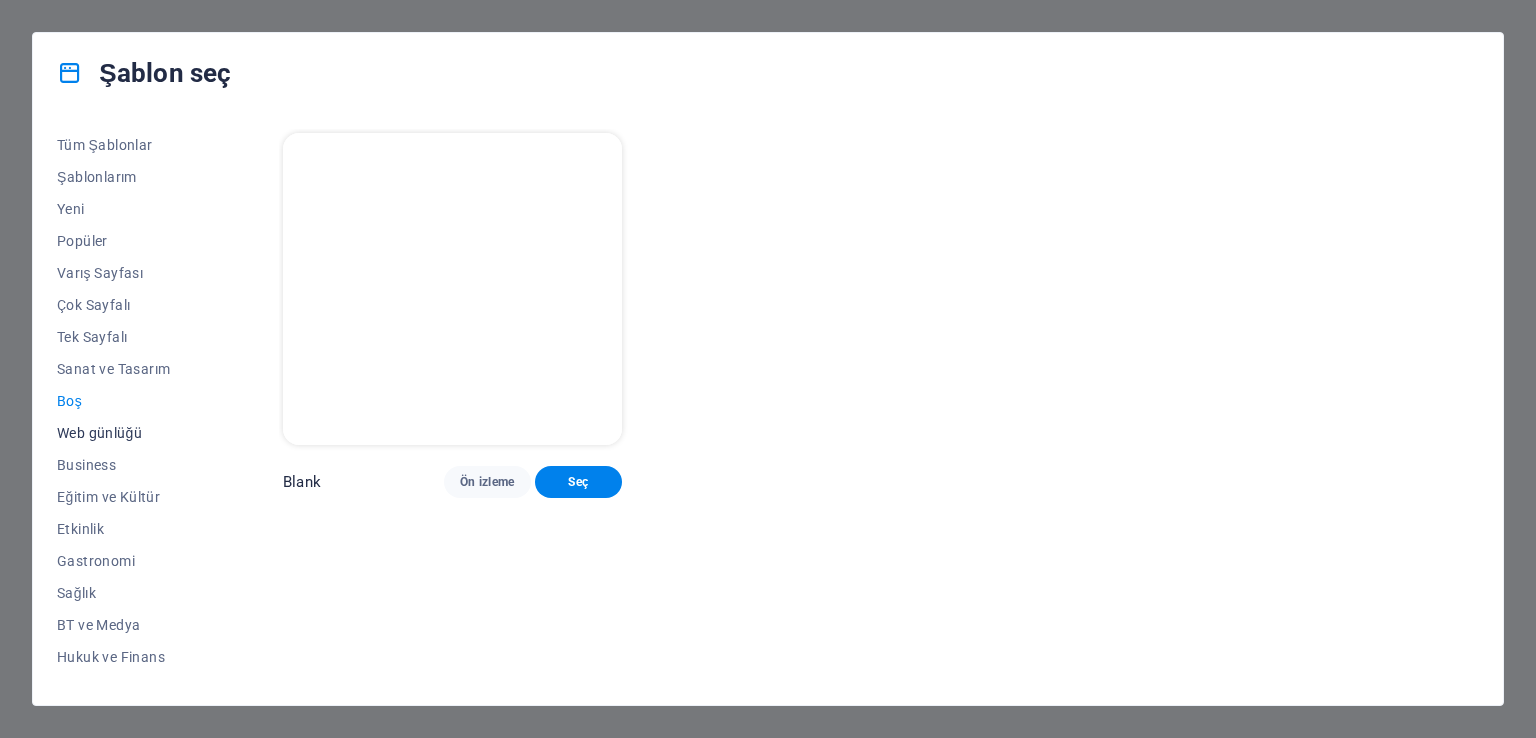 click on "Web günlüğü" at bounding box center (126, 433) 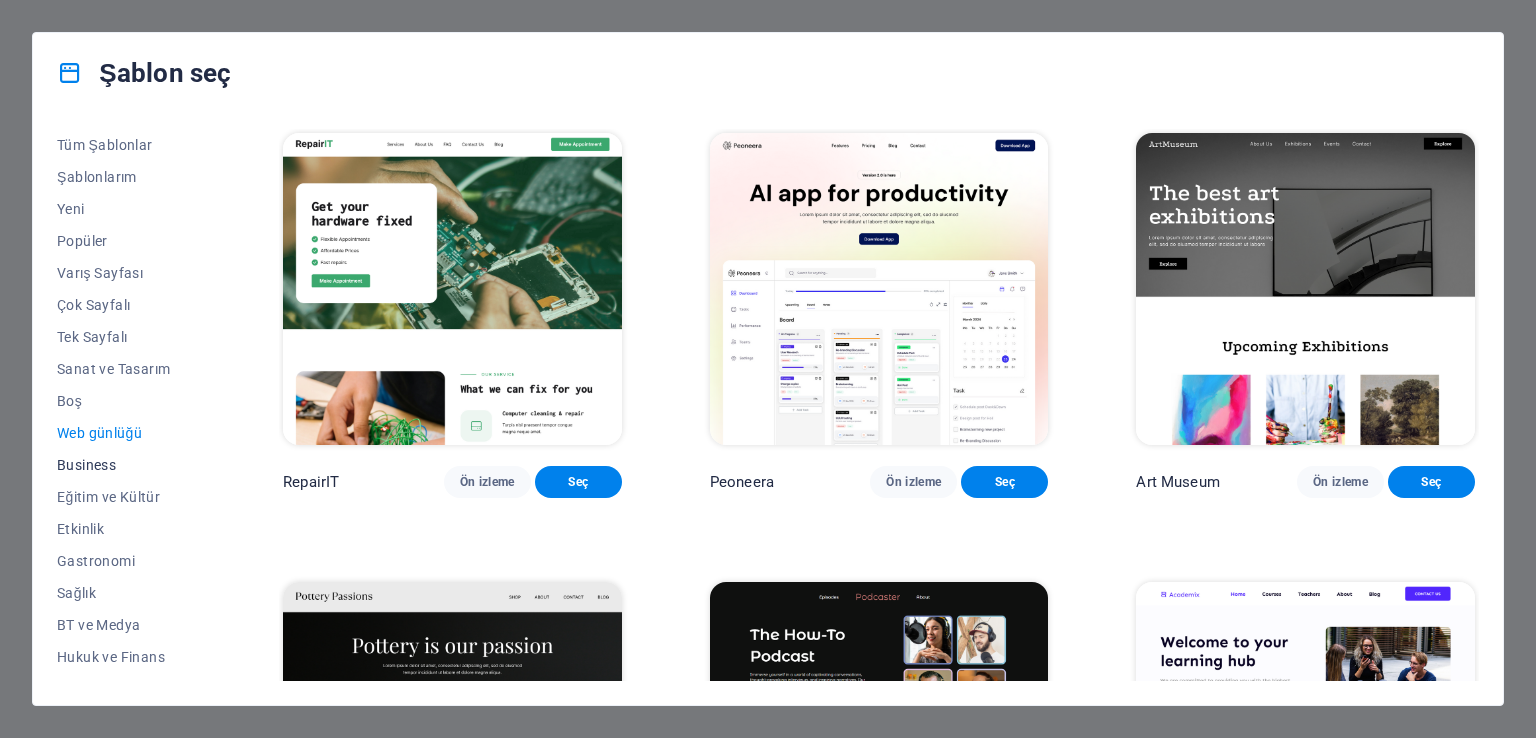 click on "Business" at bounding box center [126, 465] 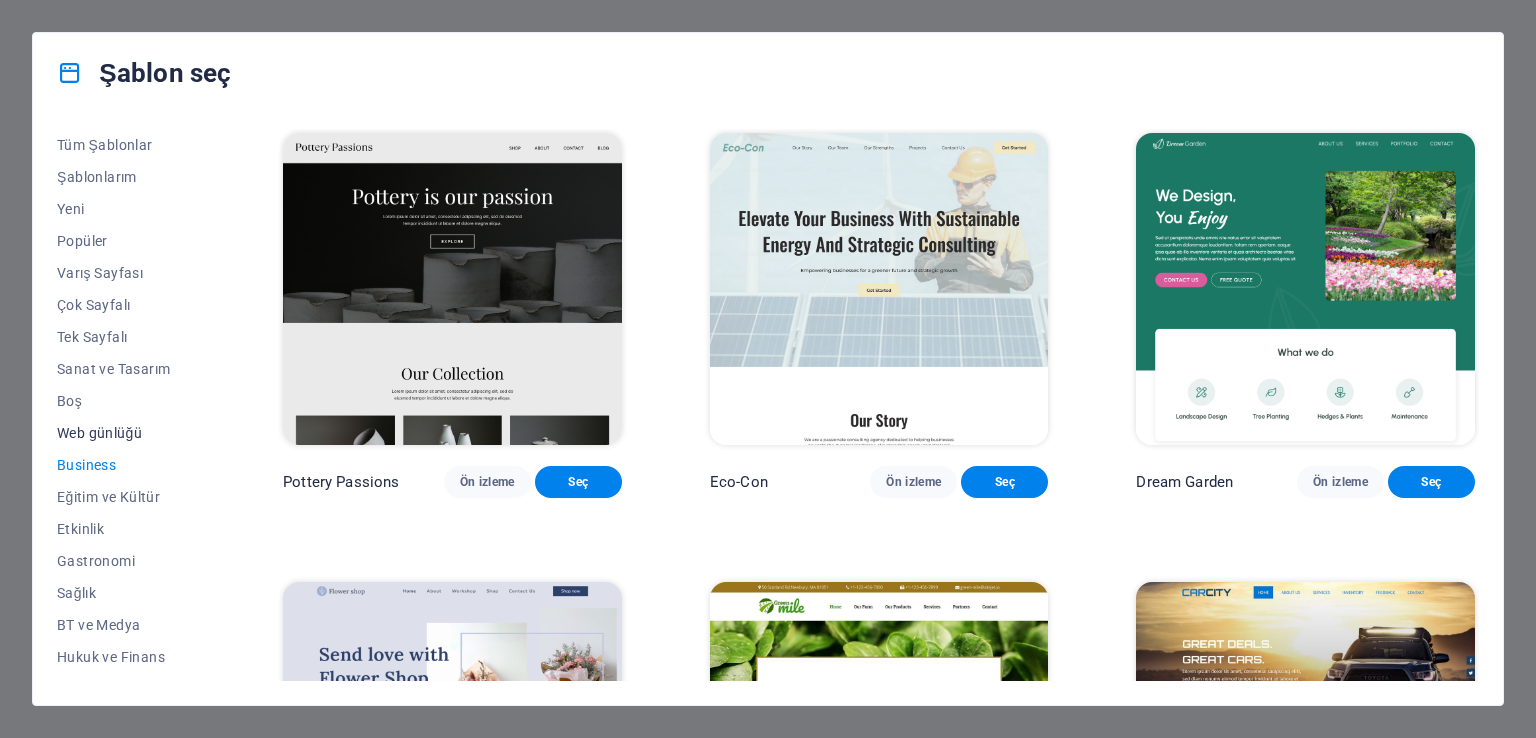 click on "Web günlüğü" at bounding box center [126, 433] 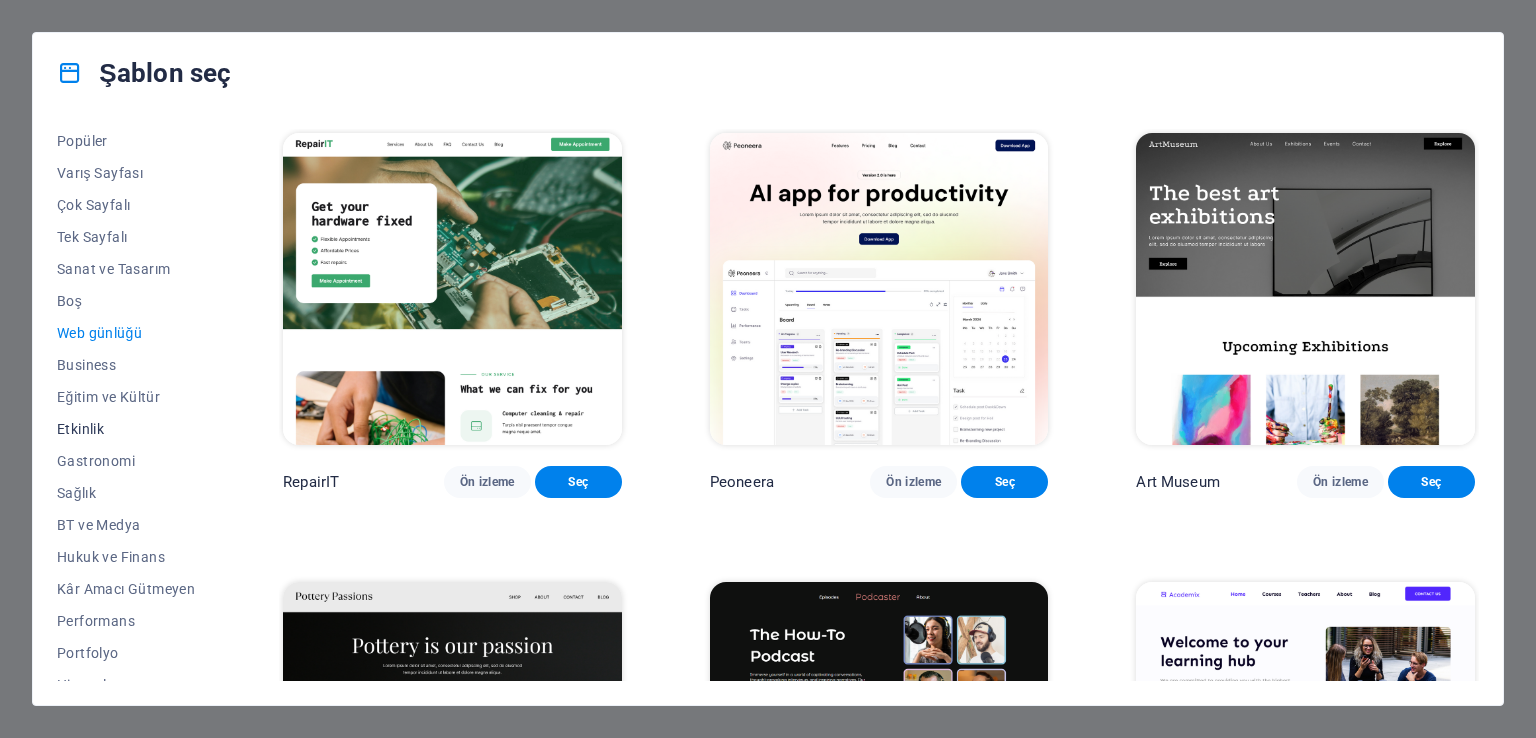 scroll, scrollTop: 200, scrollLeft: 0, axis: vertical 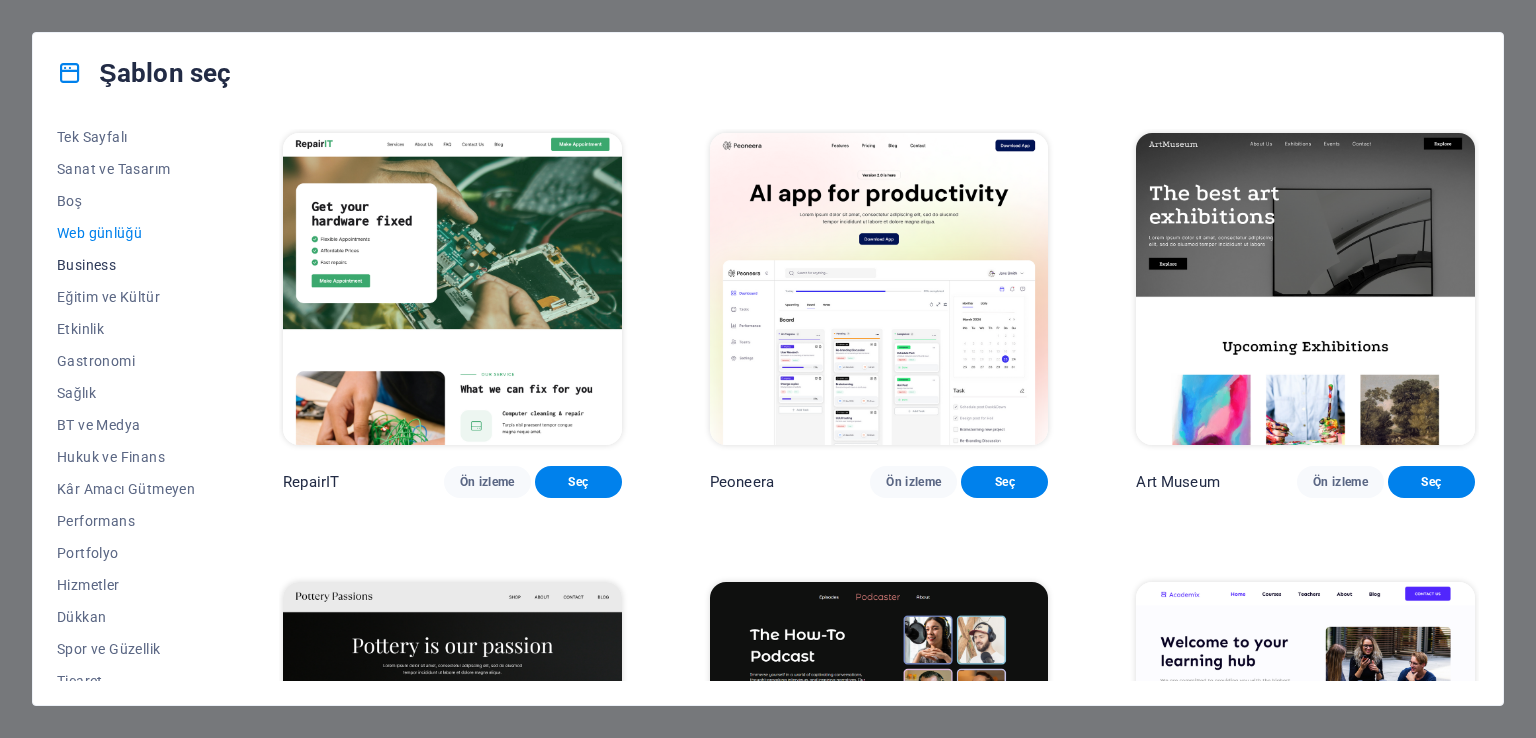 click on "Business" at bounding box center (126, 265) 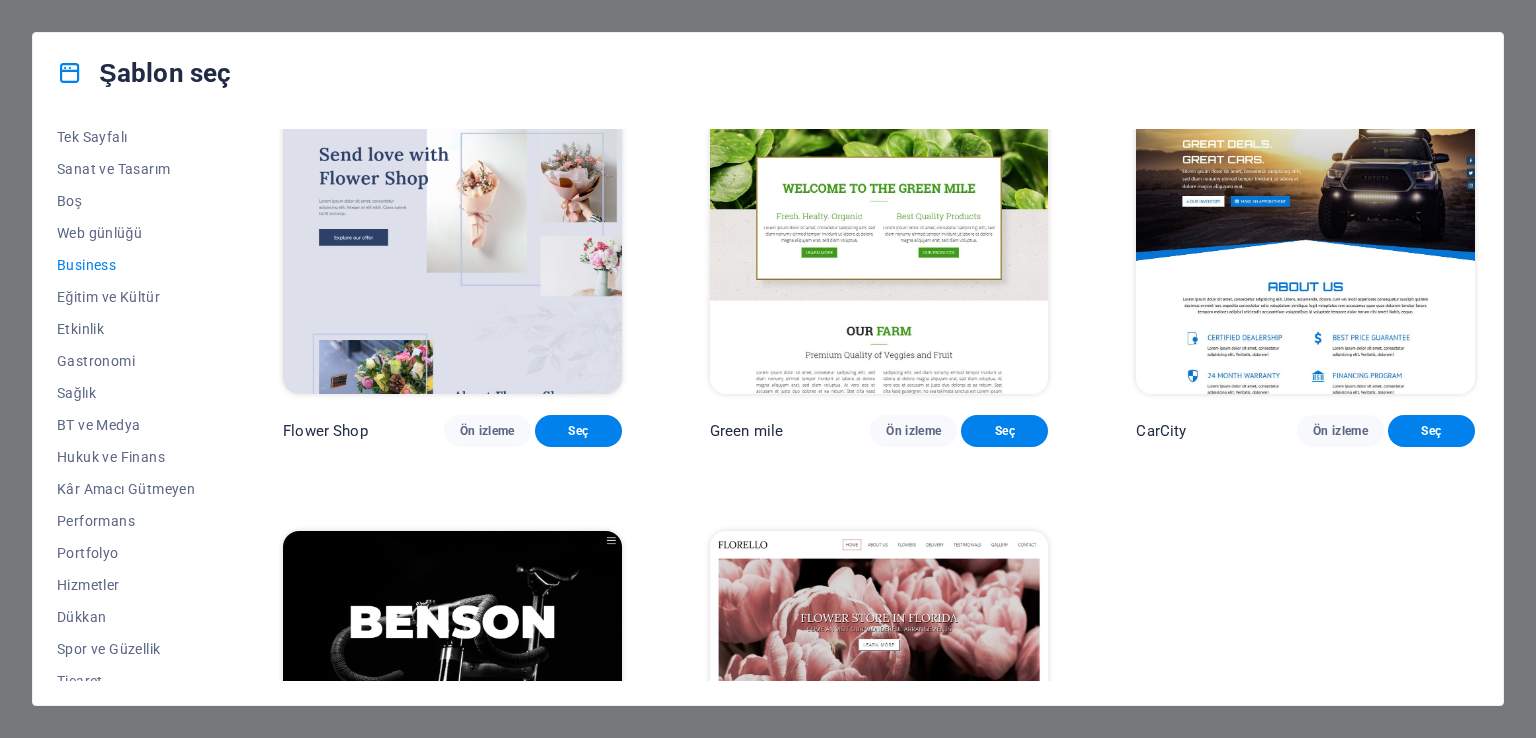 scroll, scrollTop: 400, scrollLeft: 0, axis: vertical 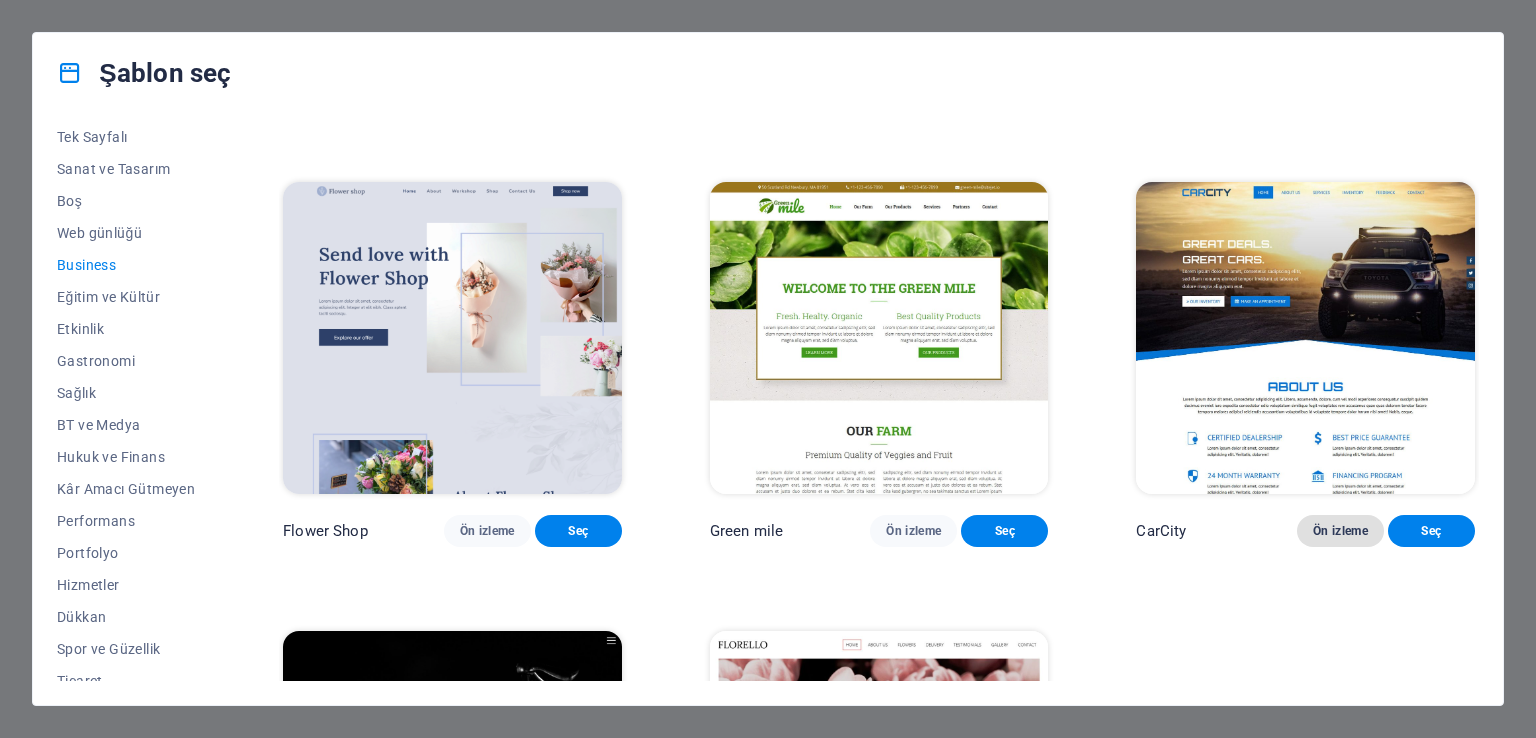 click on "Ön izleme" at bounding box center [1340, 531] 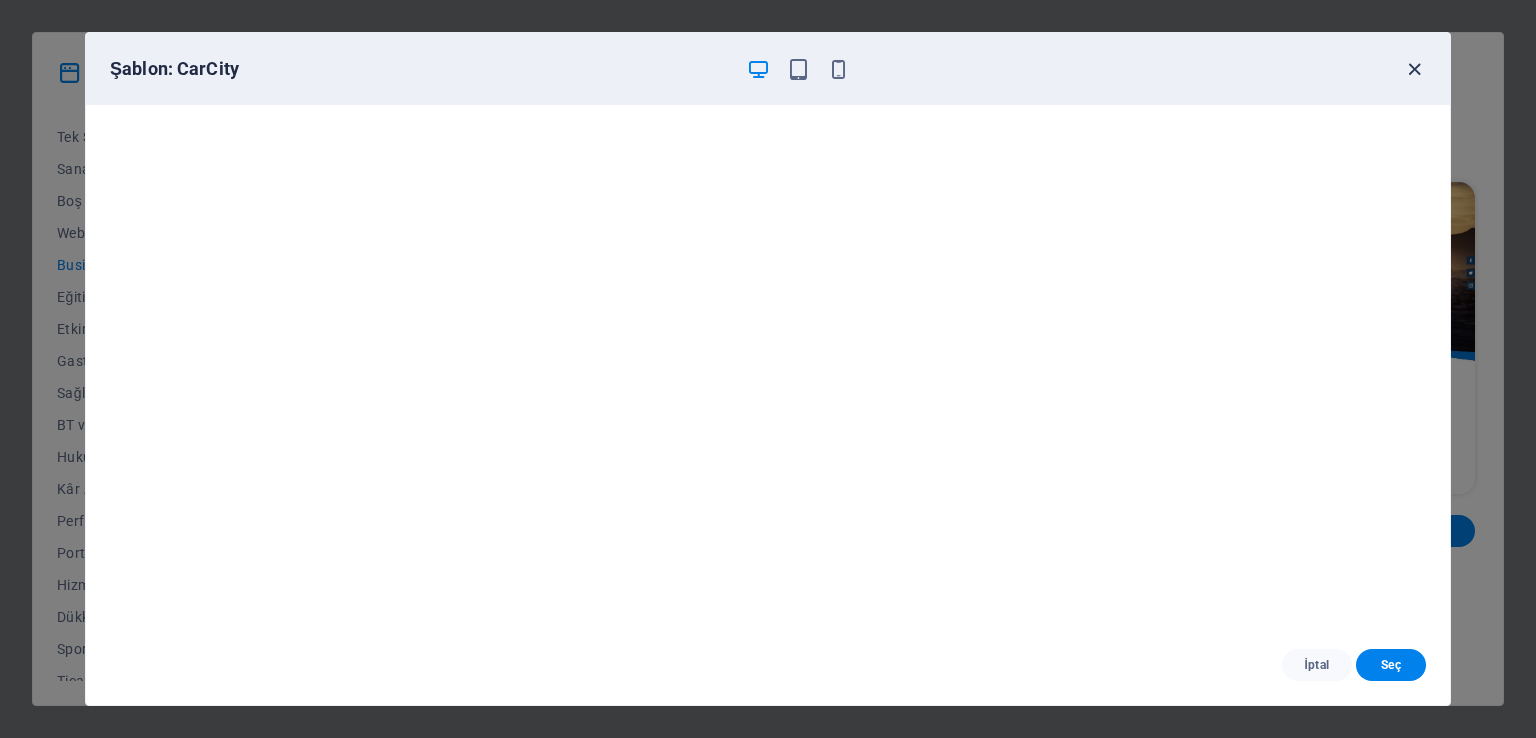 click at bounding box center (1414, 69) 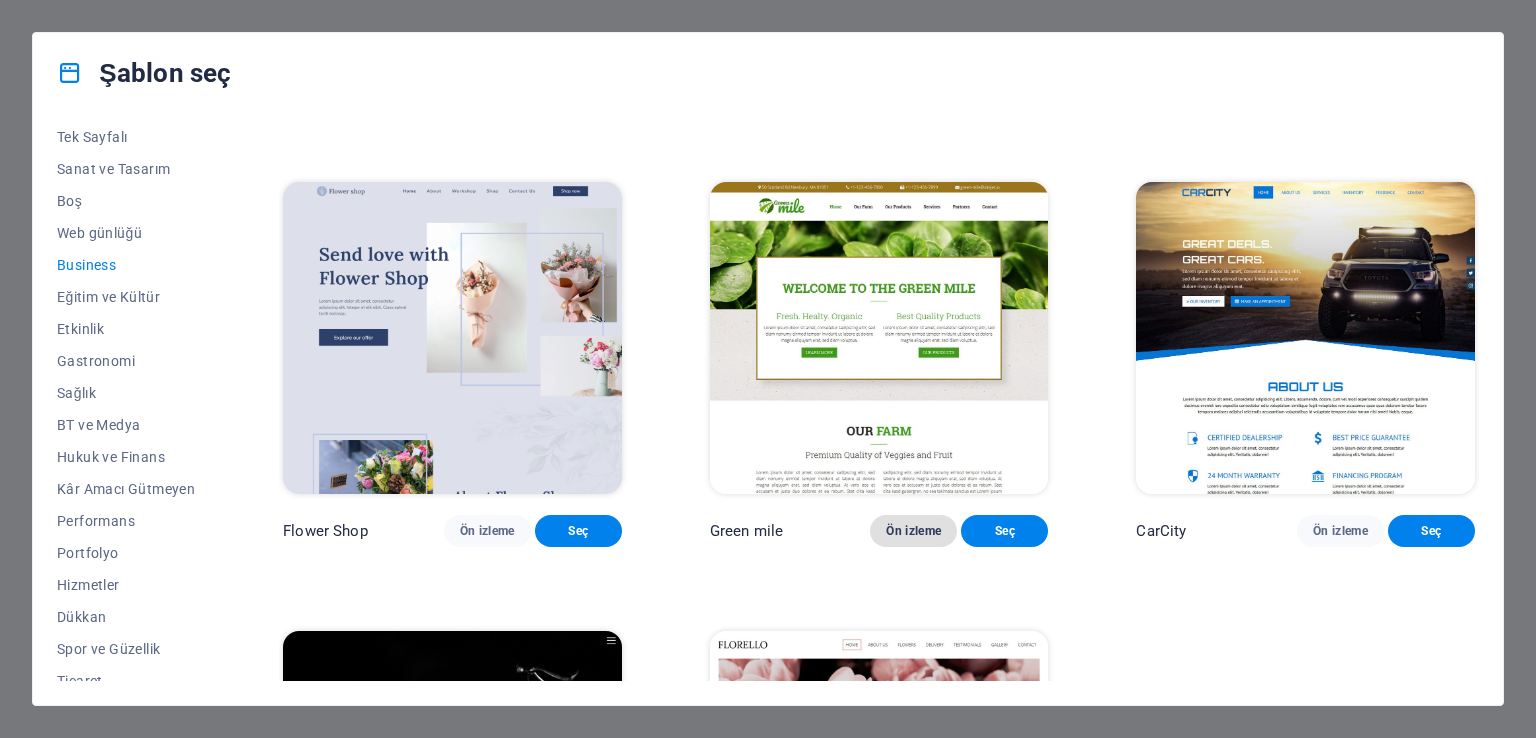 click on "Ön izleme" at bounding box center (913, 531) 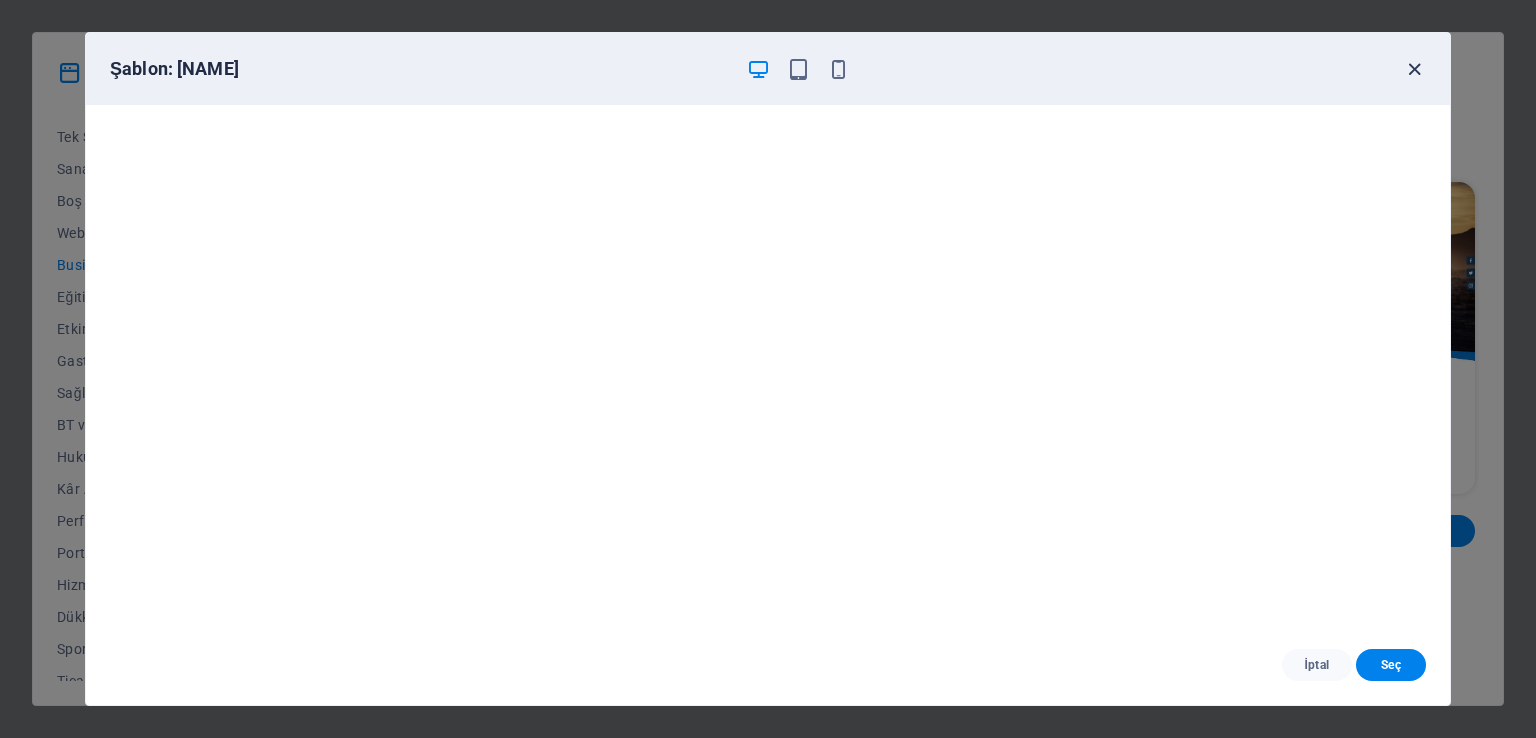 click at bounding box center (1414, 69) 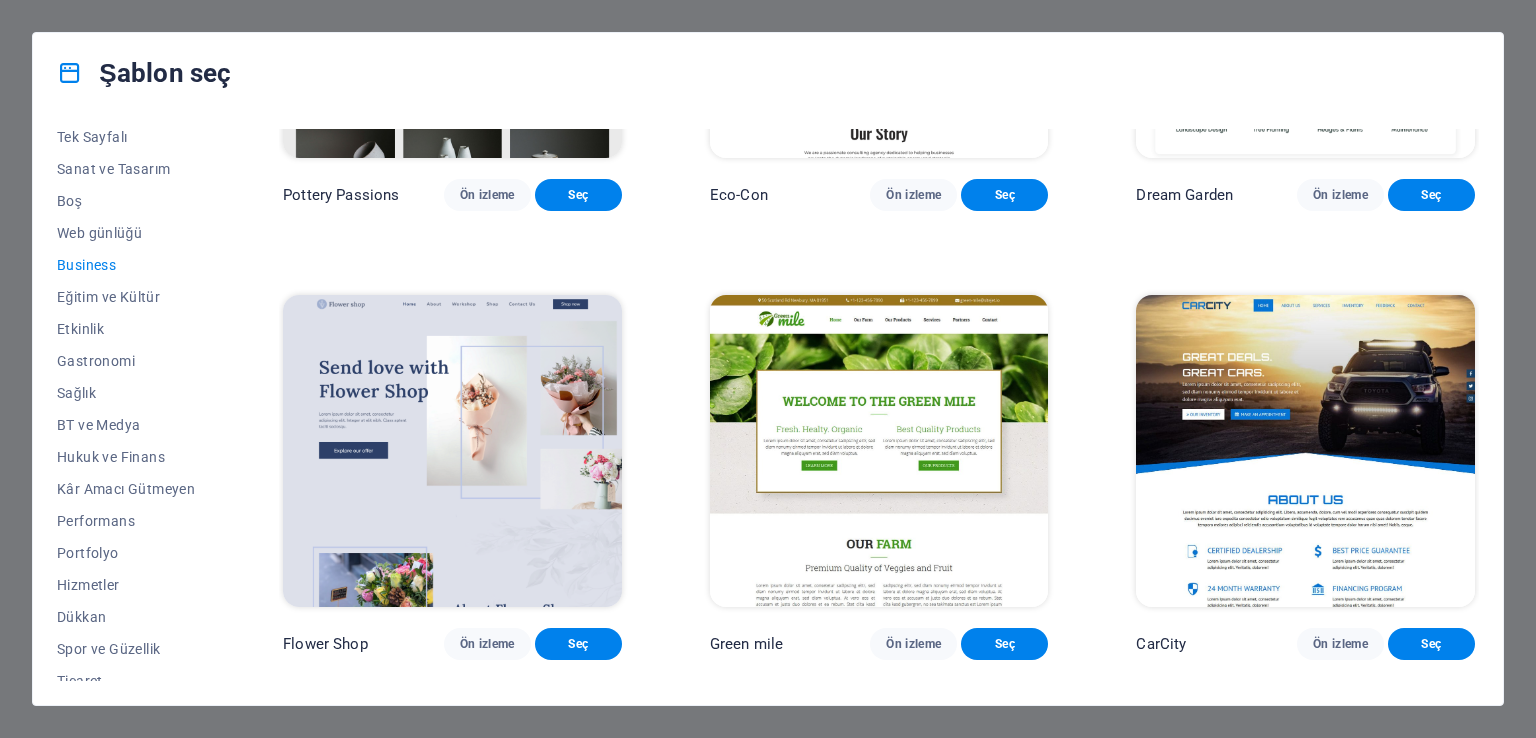 scroll, scrollTop: 300, scrollLeft: 0, axis: vertical 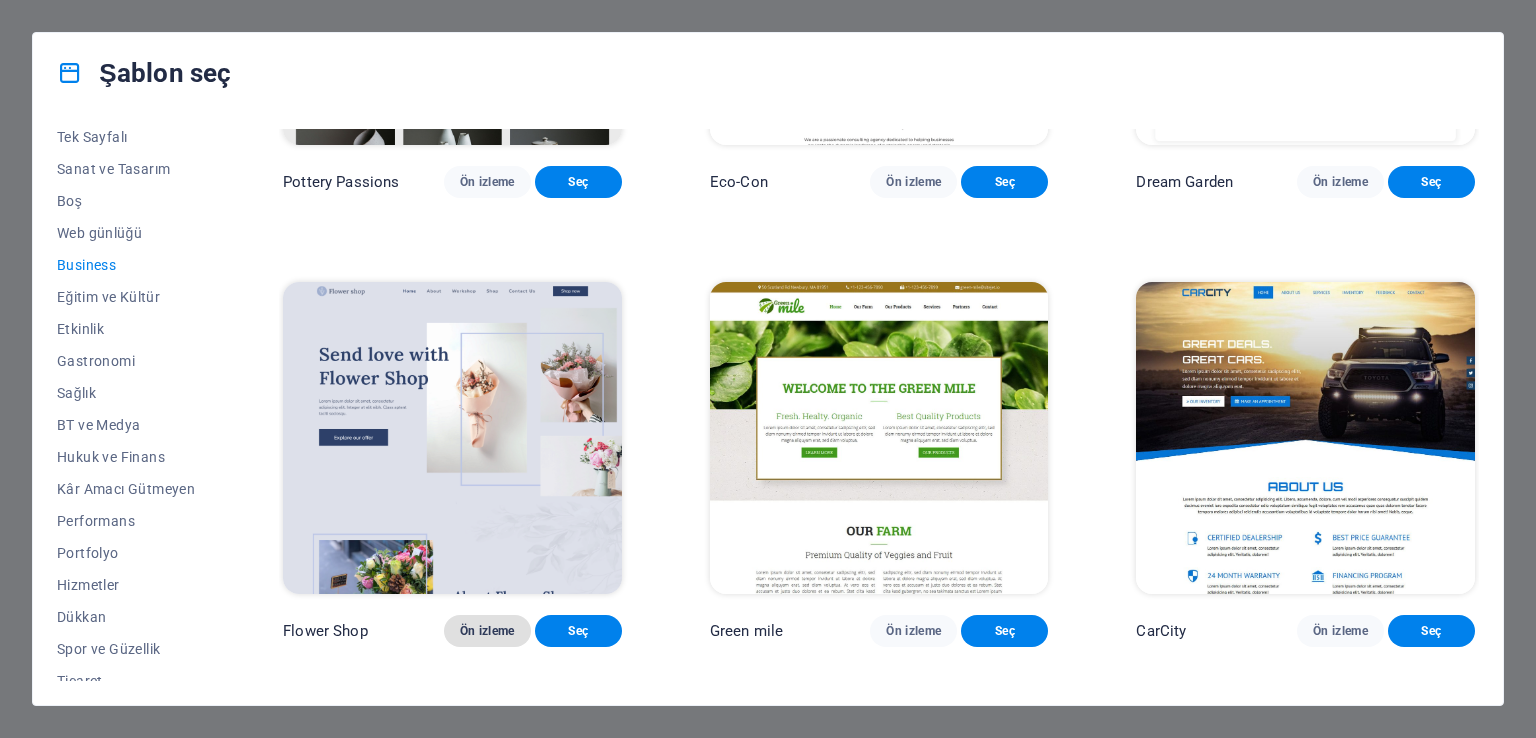 click on "Ön izleme" at bounding box center [487, 631] 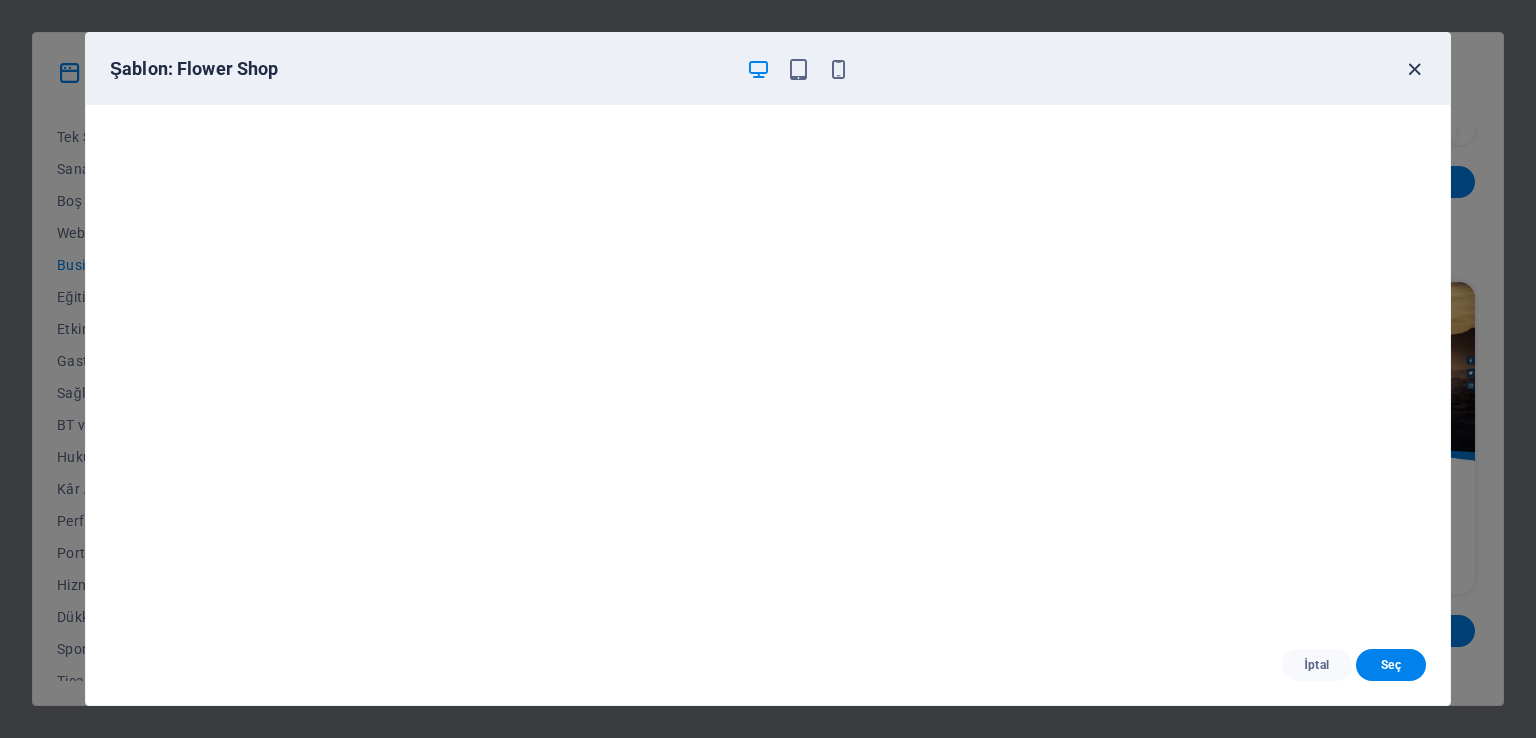 click at bounding box center [1414, 69] 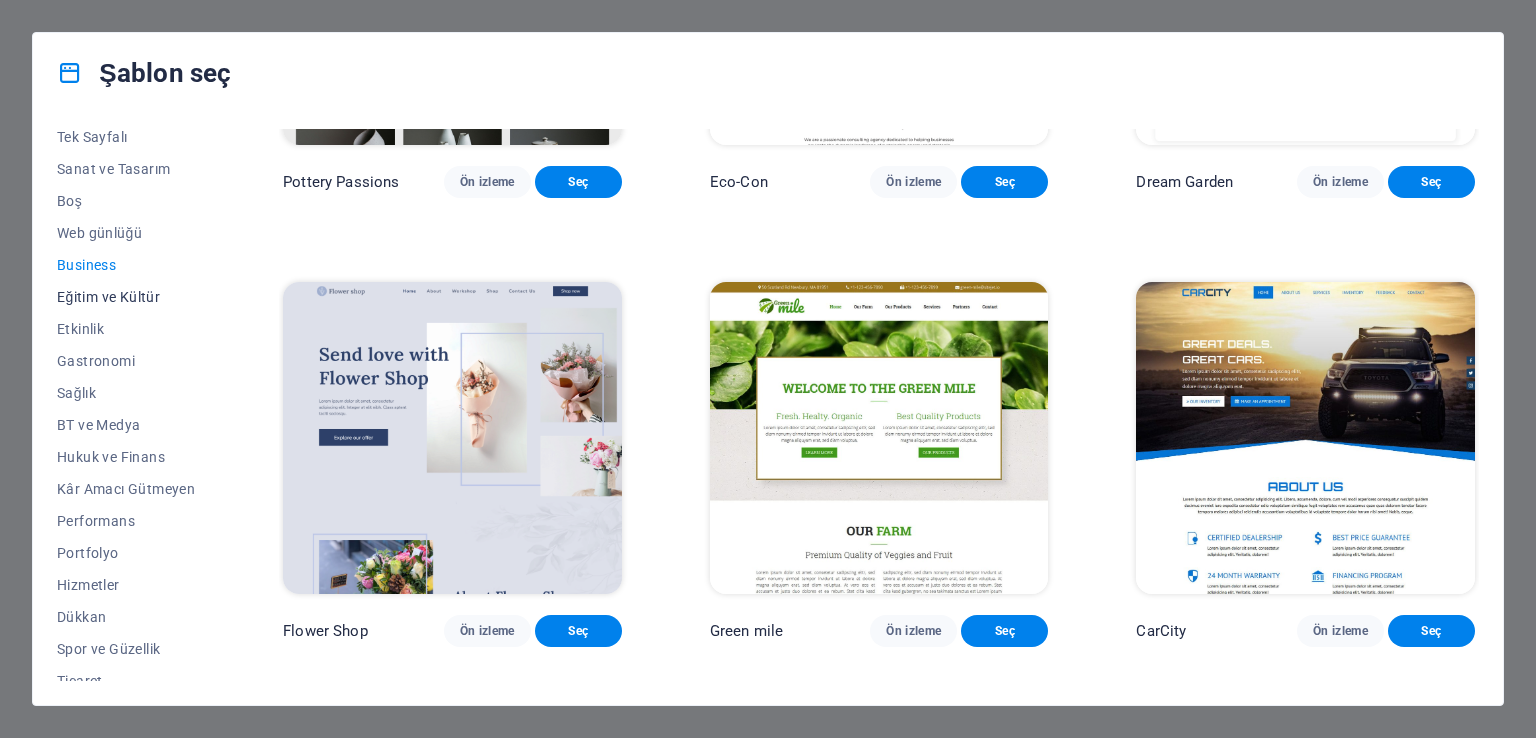click on "Eğitim ve Kültür" at bounding box center [126, 297] 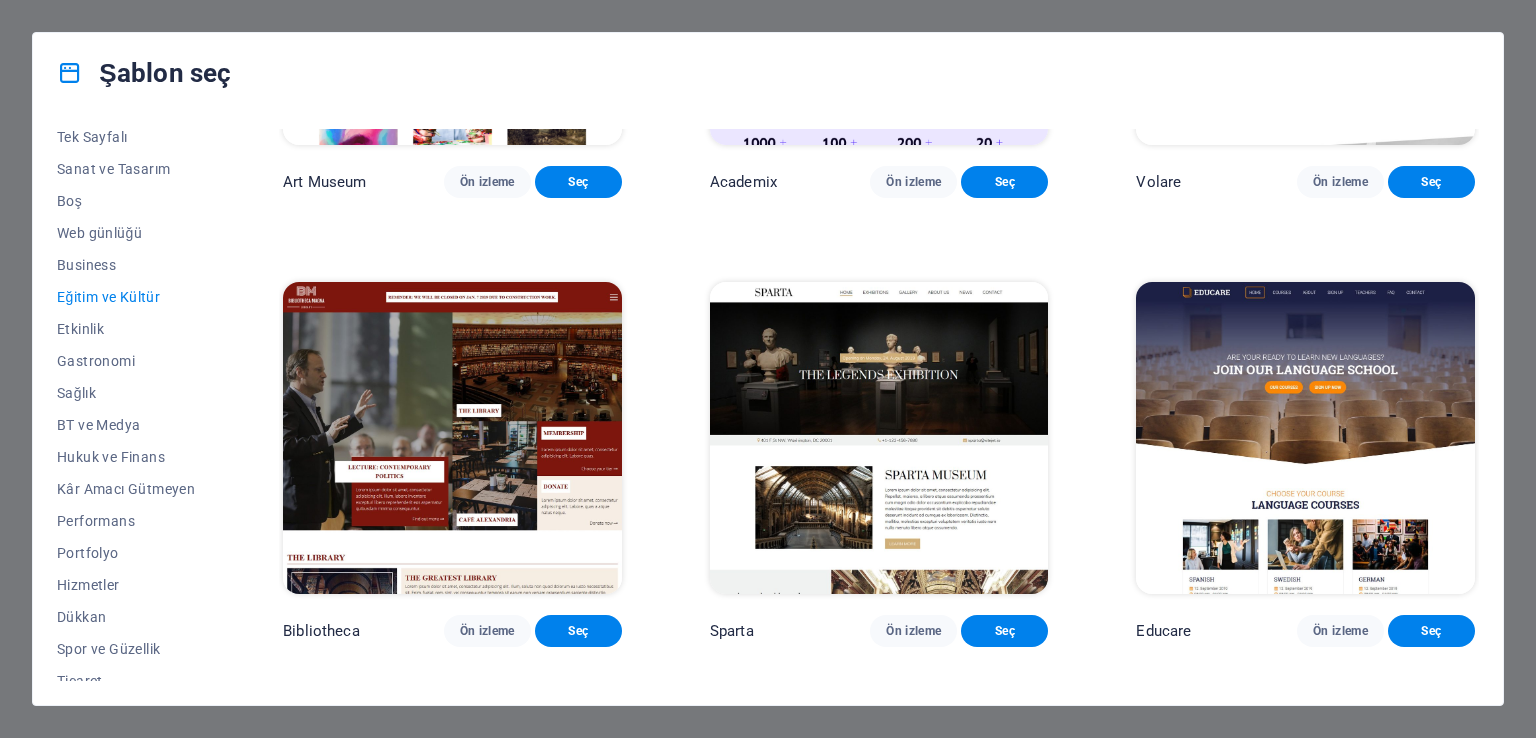 scroll, scrollTop: 0, scrollLeft: 0, axis: both 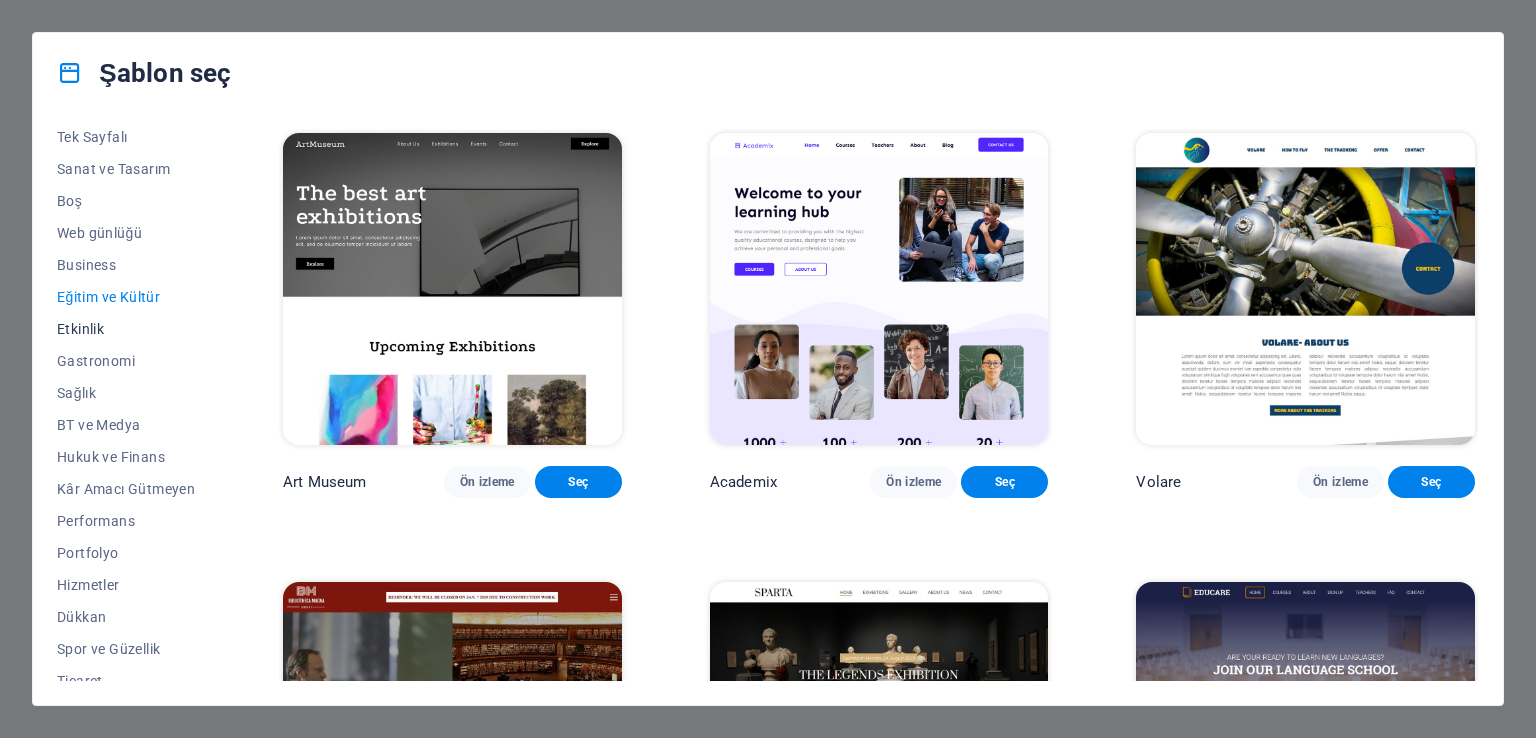 click on "Etkinlik" at bounding box center [126, 329] 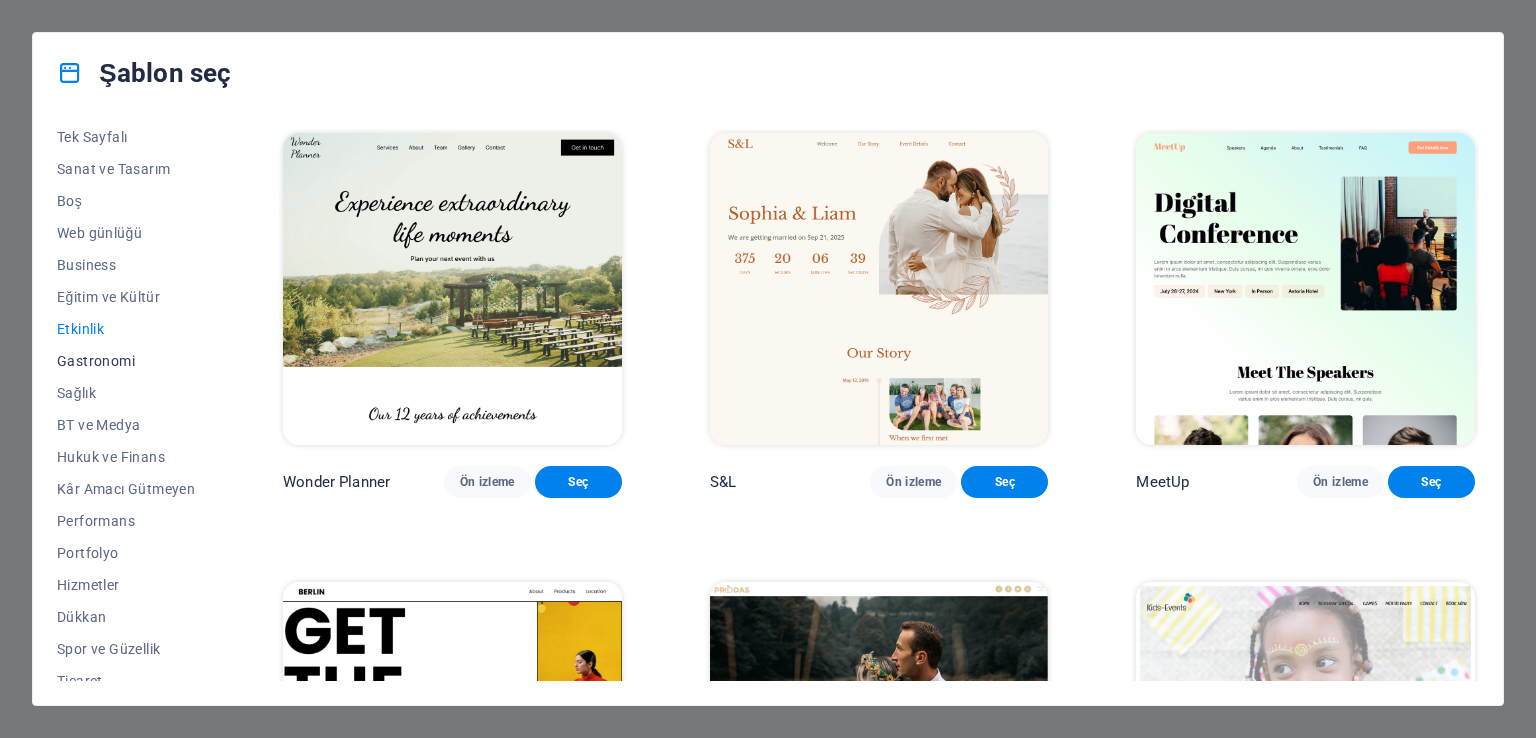 click on "Gastronomi" at bounding box center [126, 361] 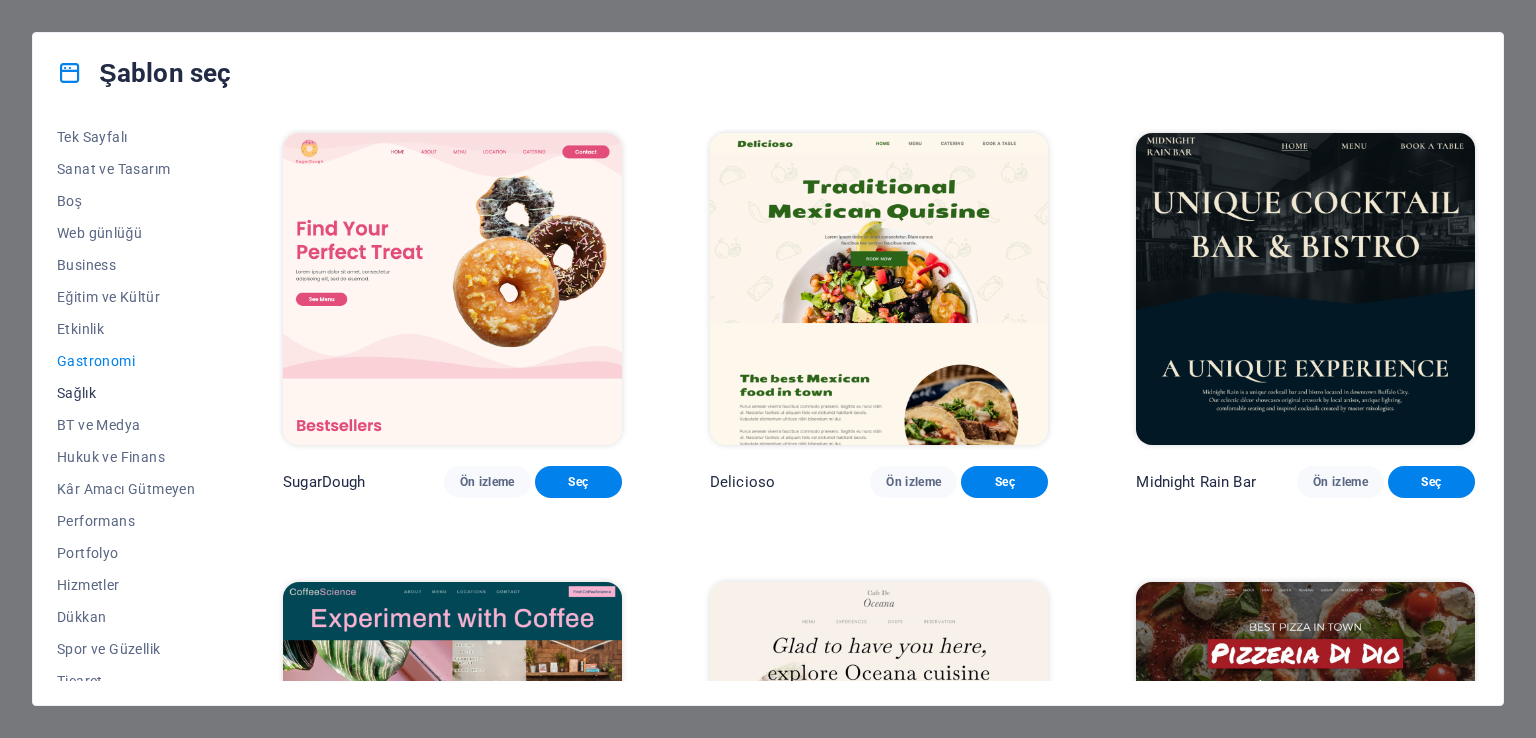 click on "Sağlık" at bounding box center (126, 393) 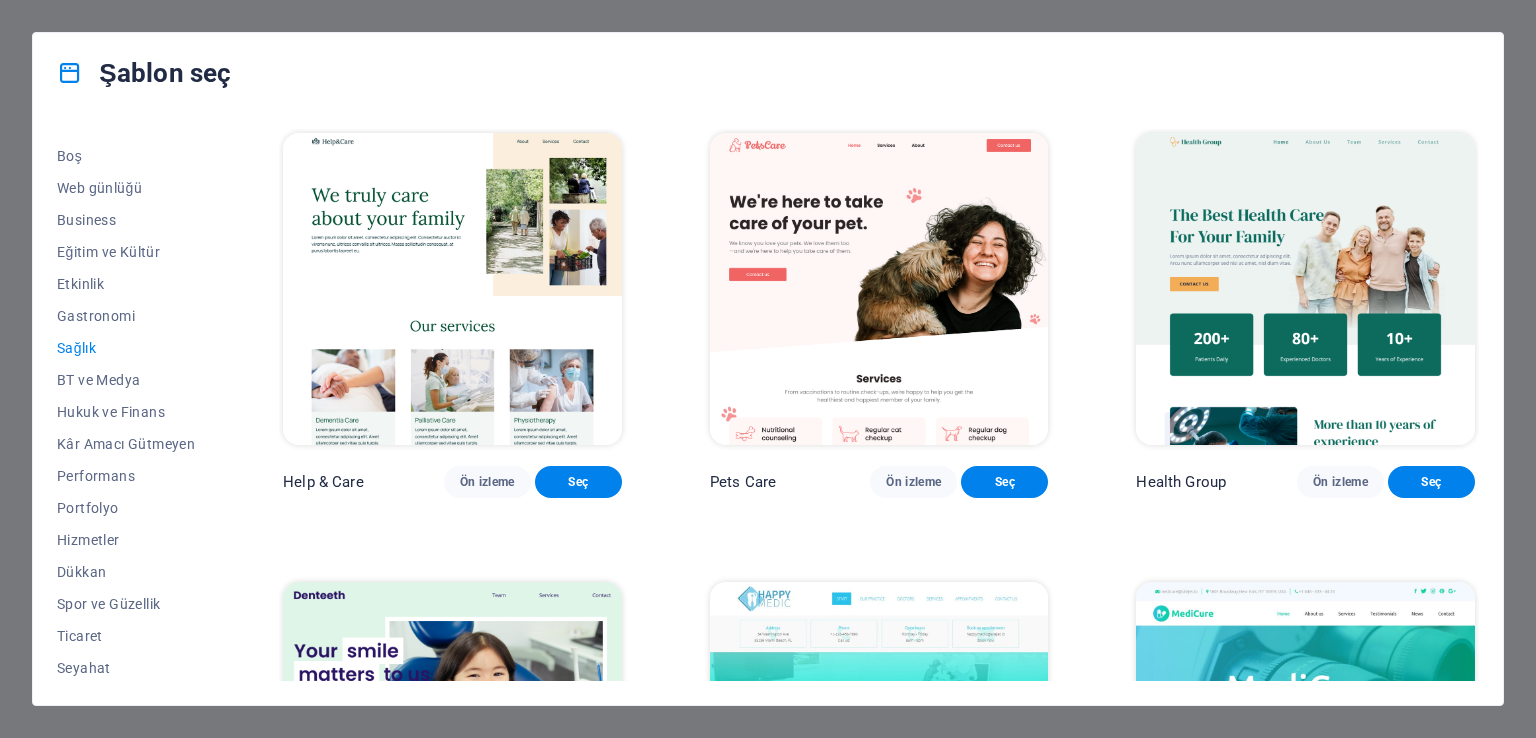 scroll, scrollTop: 280, scrollLeft: 0, axis: vertical 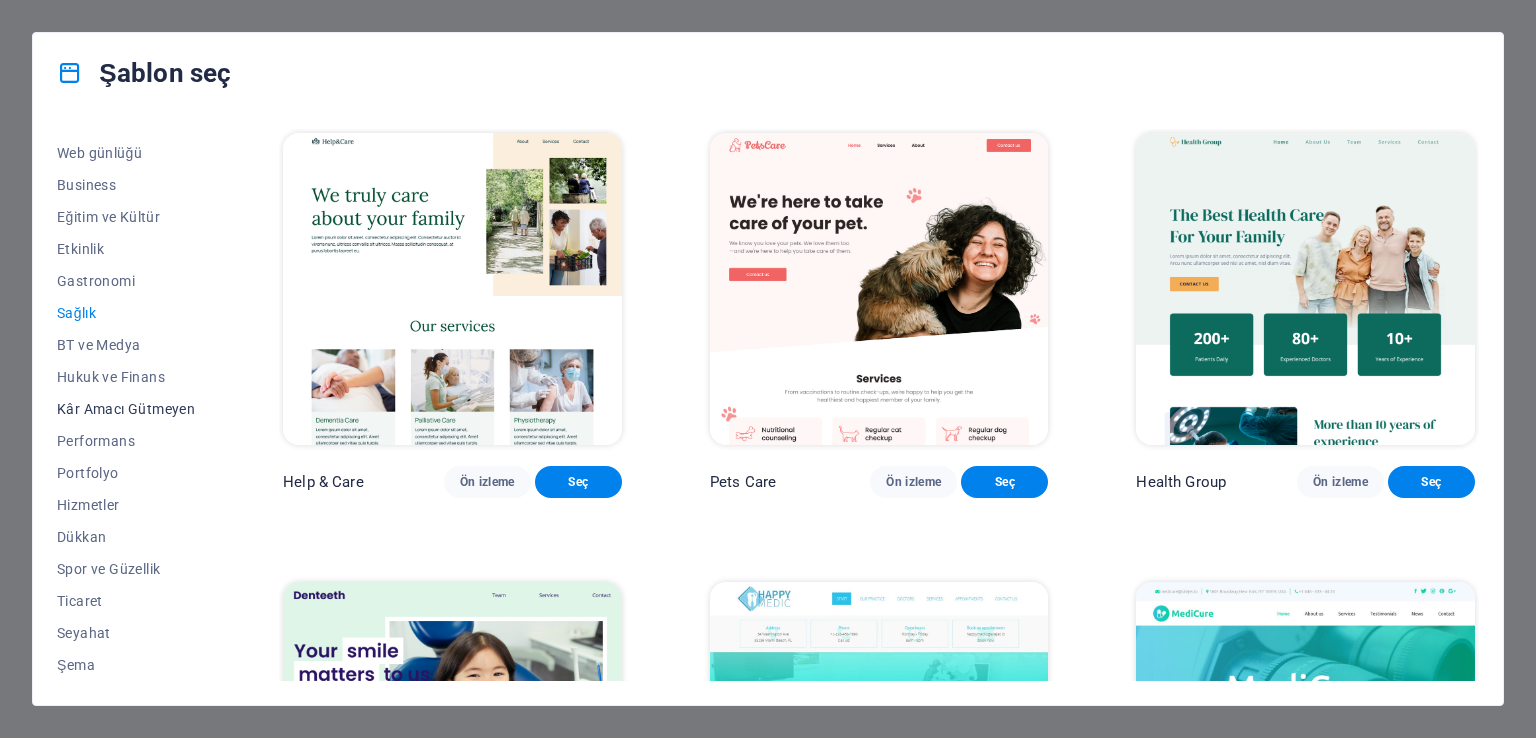click on "Kâr Amacı Gütmeyen" at bounding box center (126, 409) 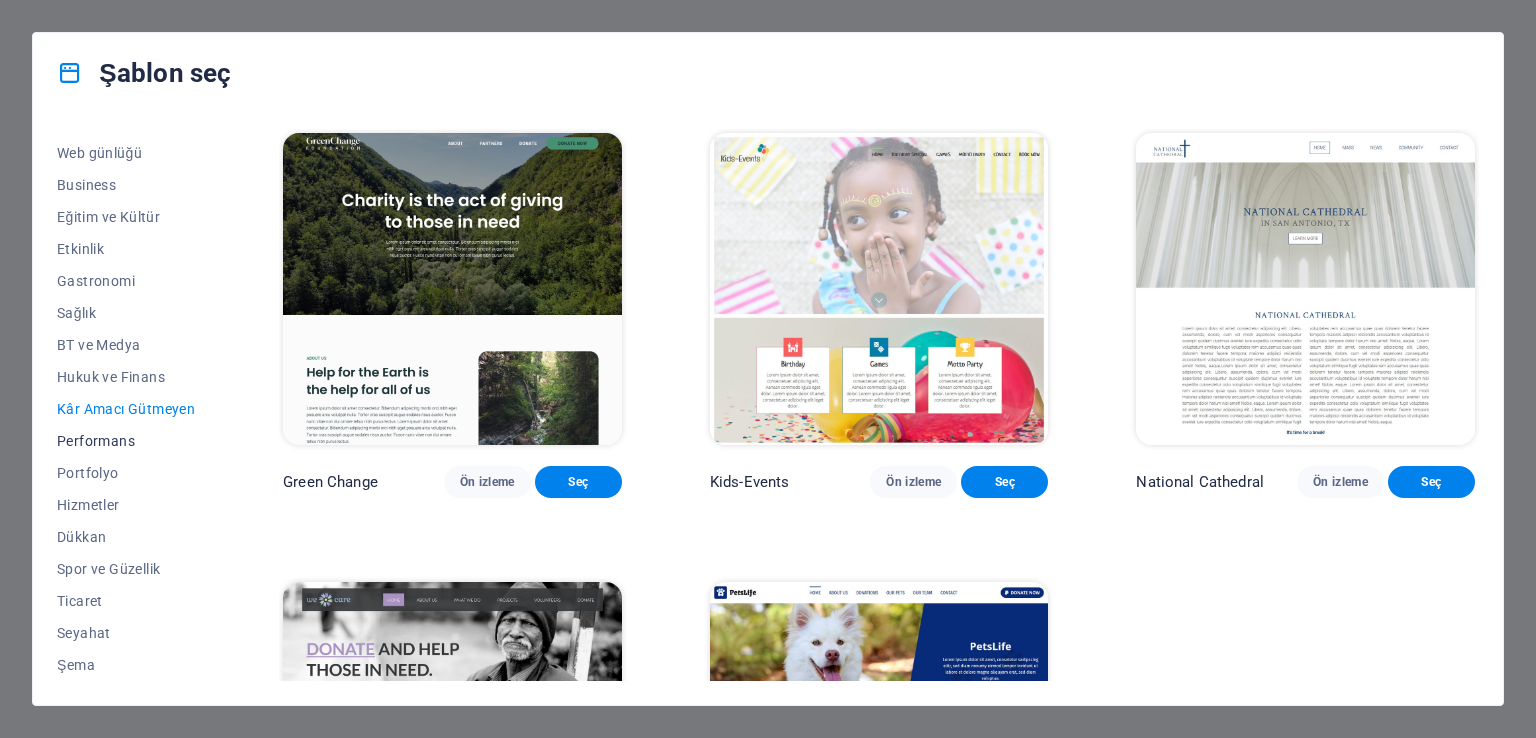 click on "Performans" at bounding box center (126, 441) 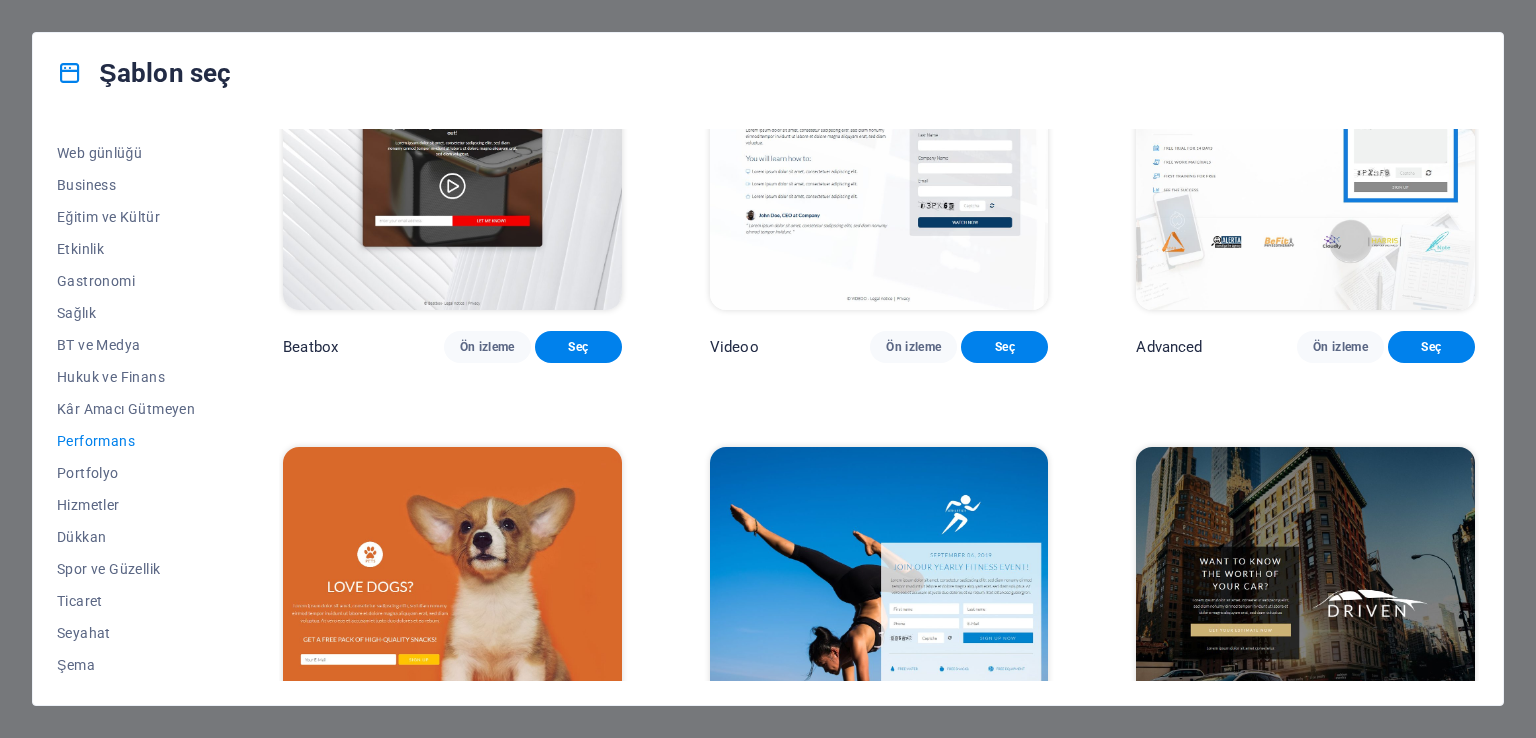 scroll, scrollTop: 600, scrollLeft: 0, axis: vertical 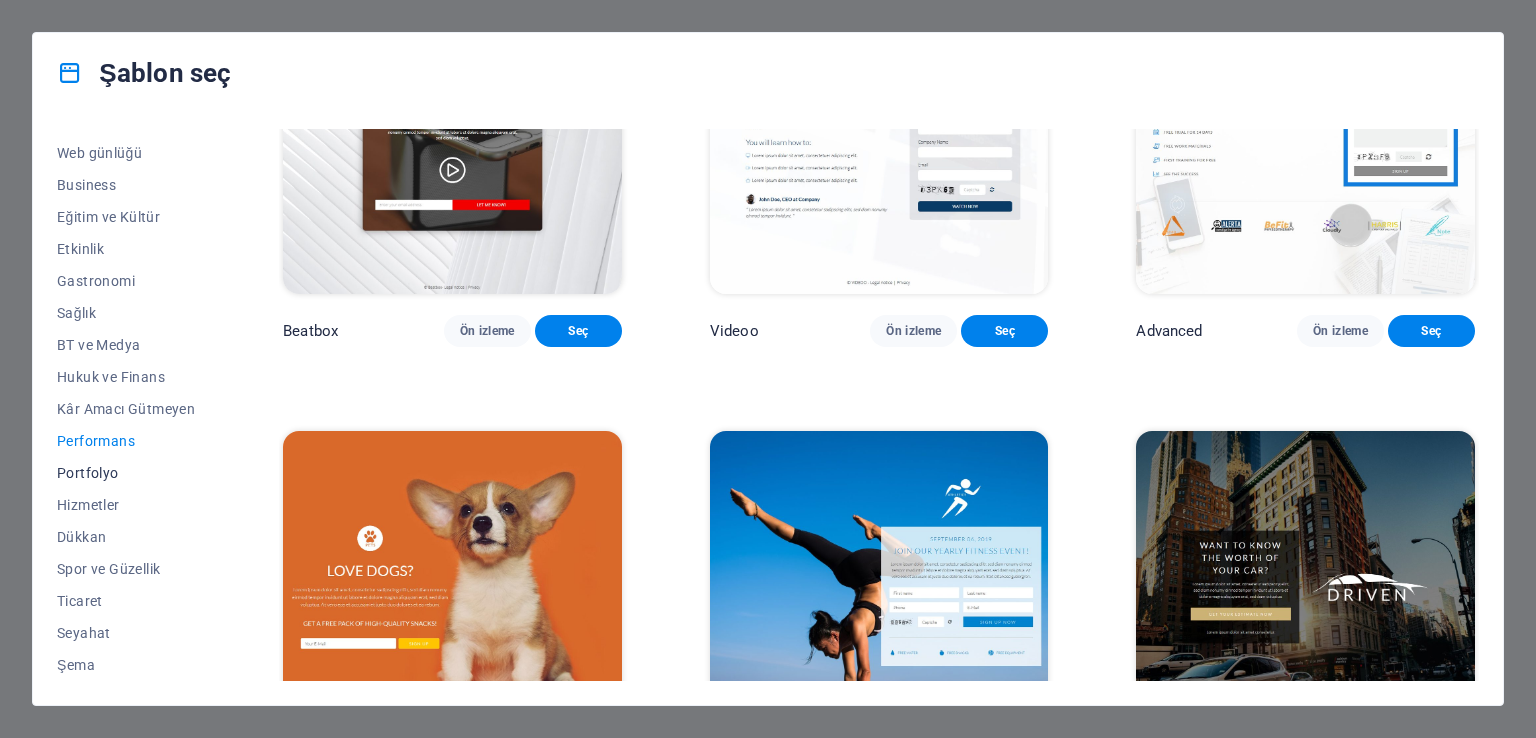 click on "Portfolyo" at bounding box center [126, 473] 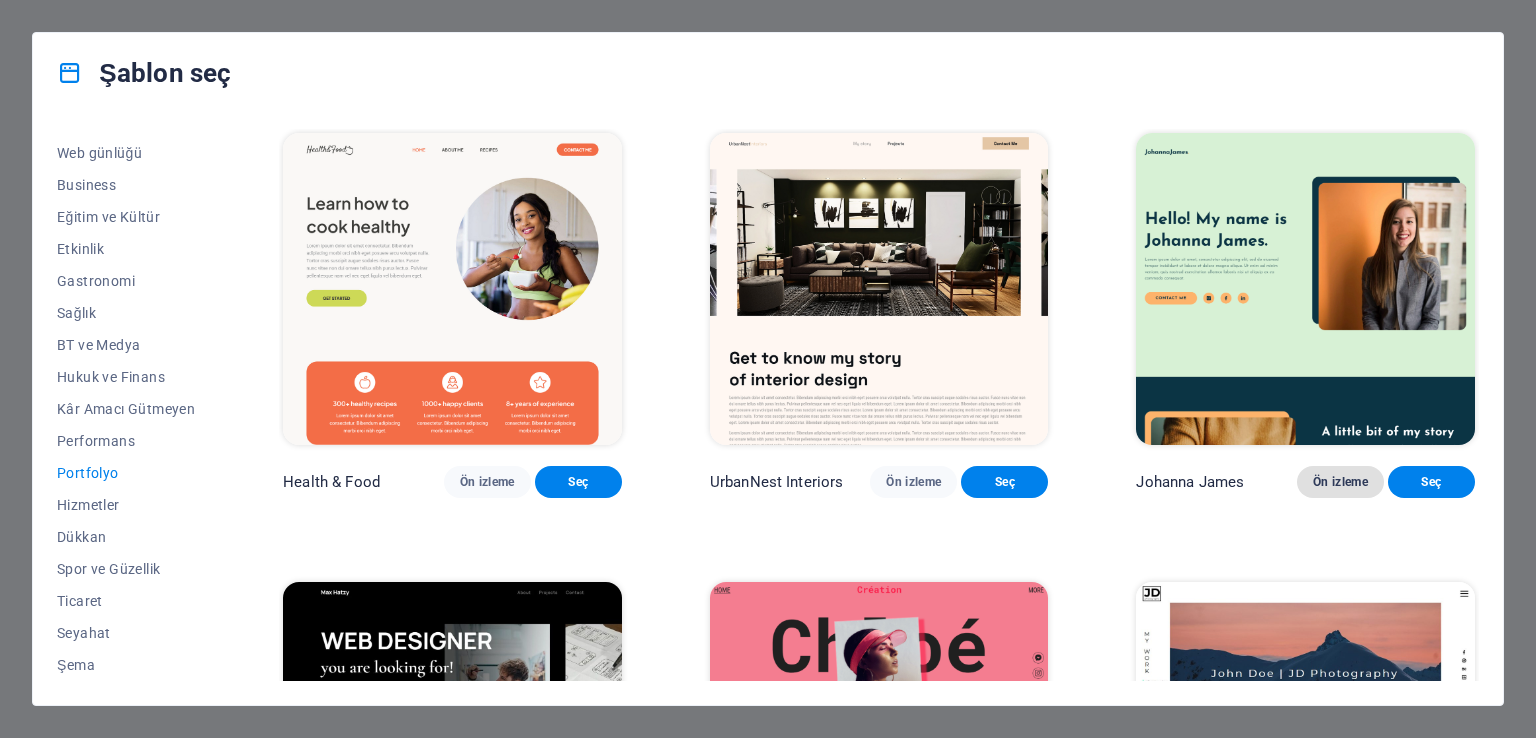 click on "Ön izleme" at bounding box center [1340, 482] 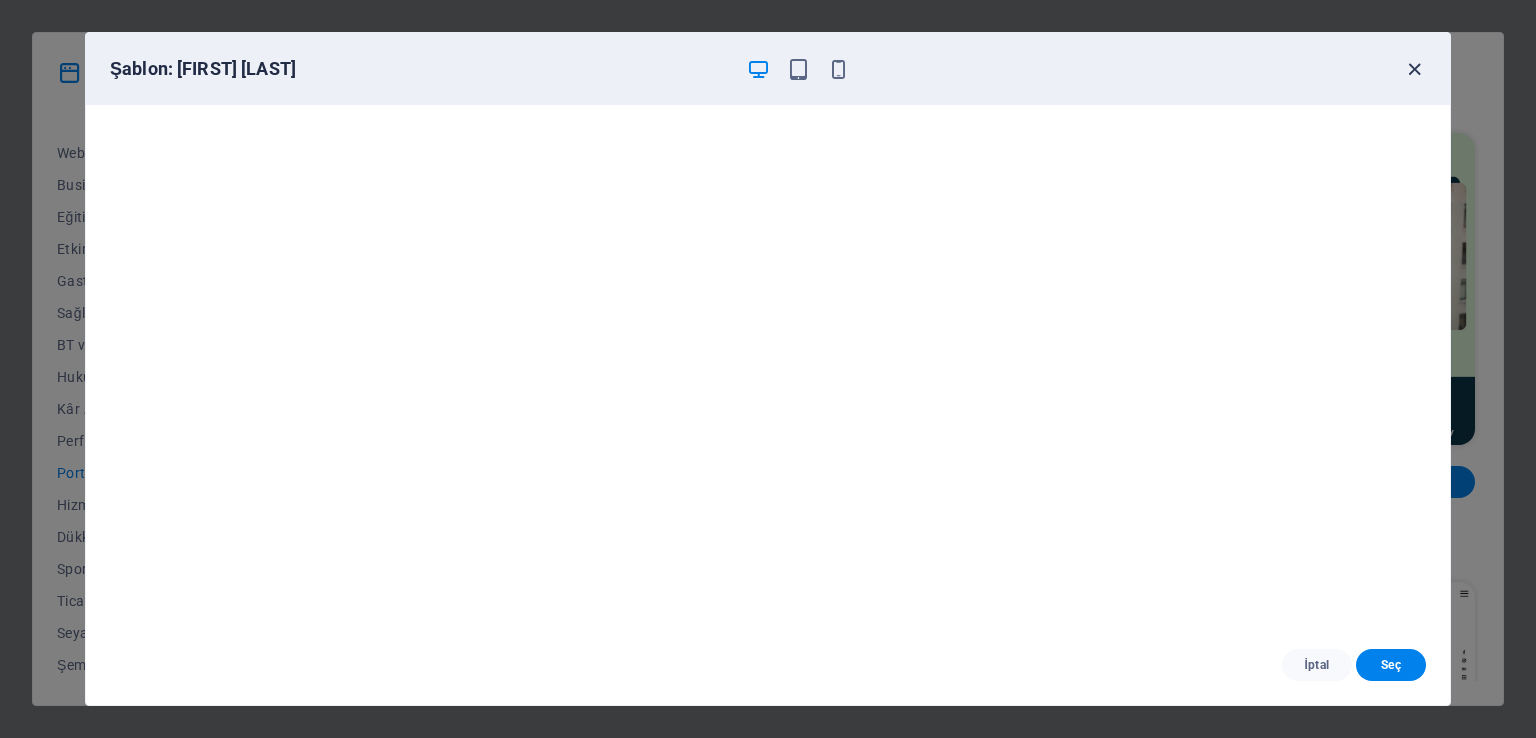 click at bounding box center (1414, 69) 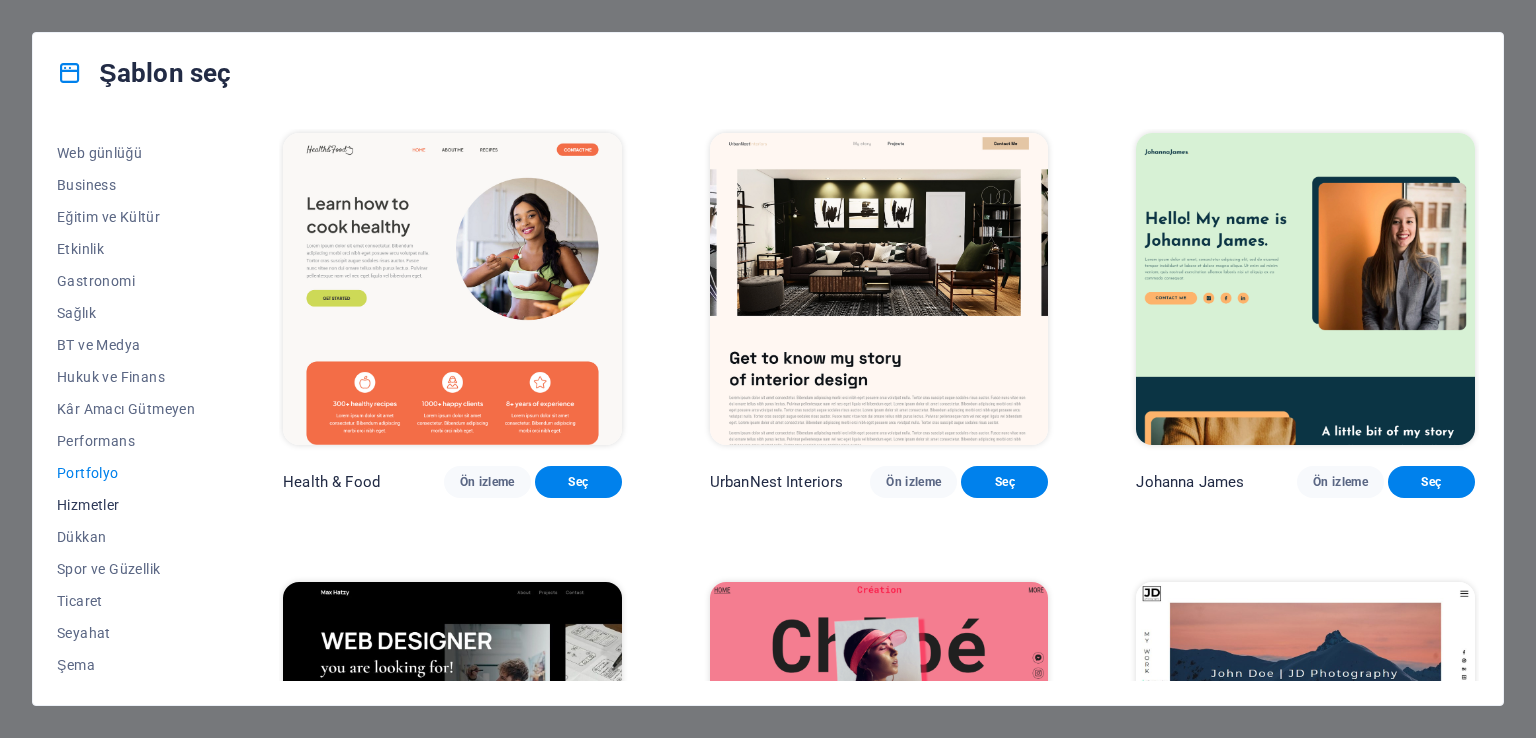 click on "Hizmetler" at bounding box center (126, 505) 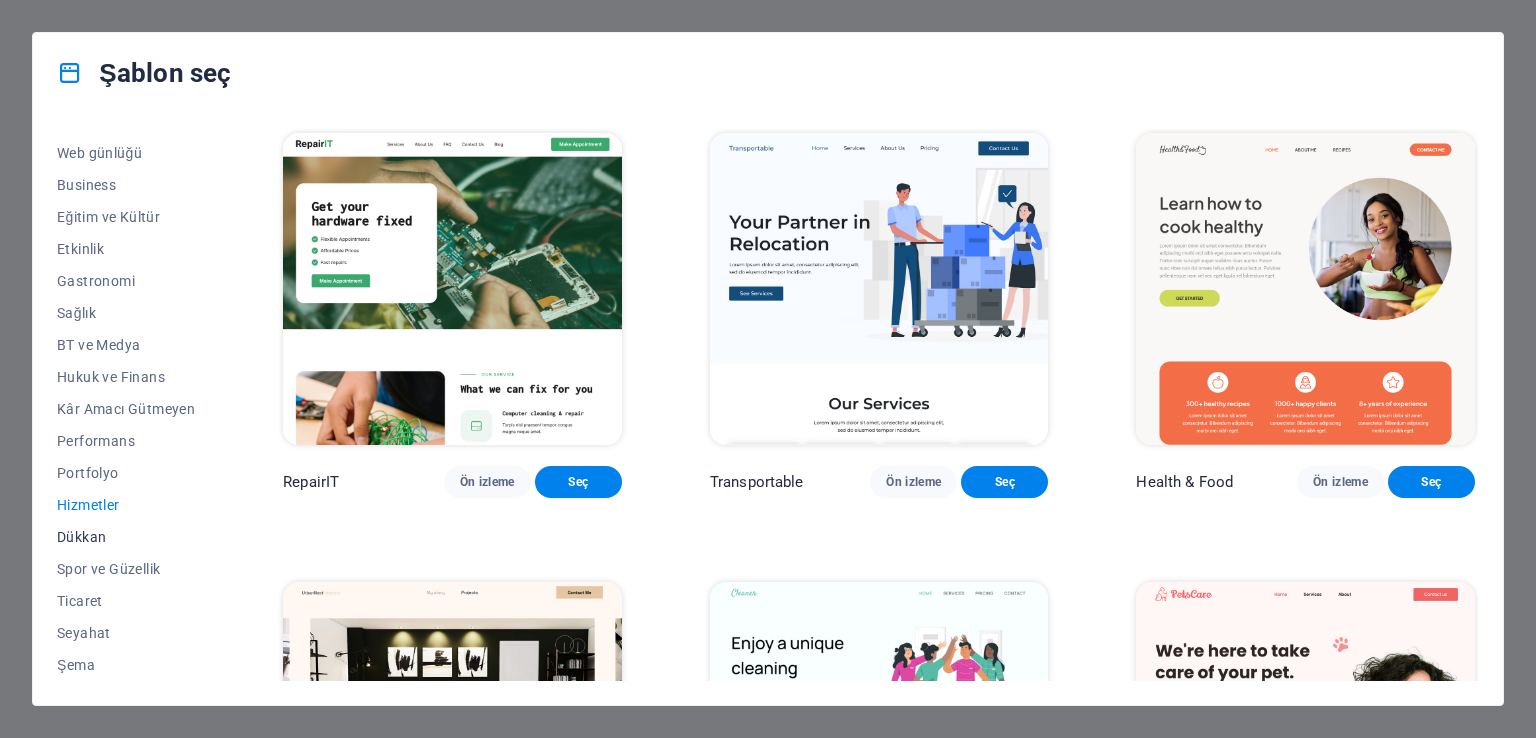 click on "Dükkan" at bounding box center (126, 537) 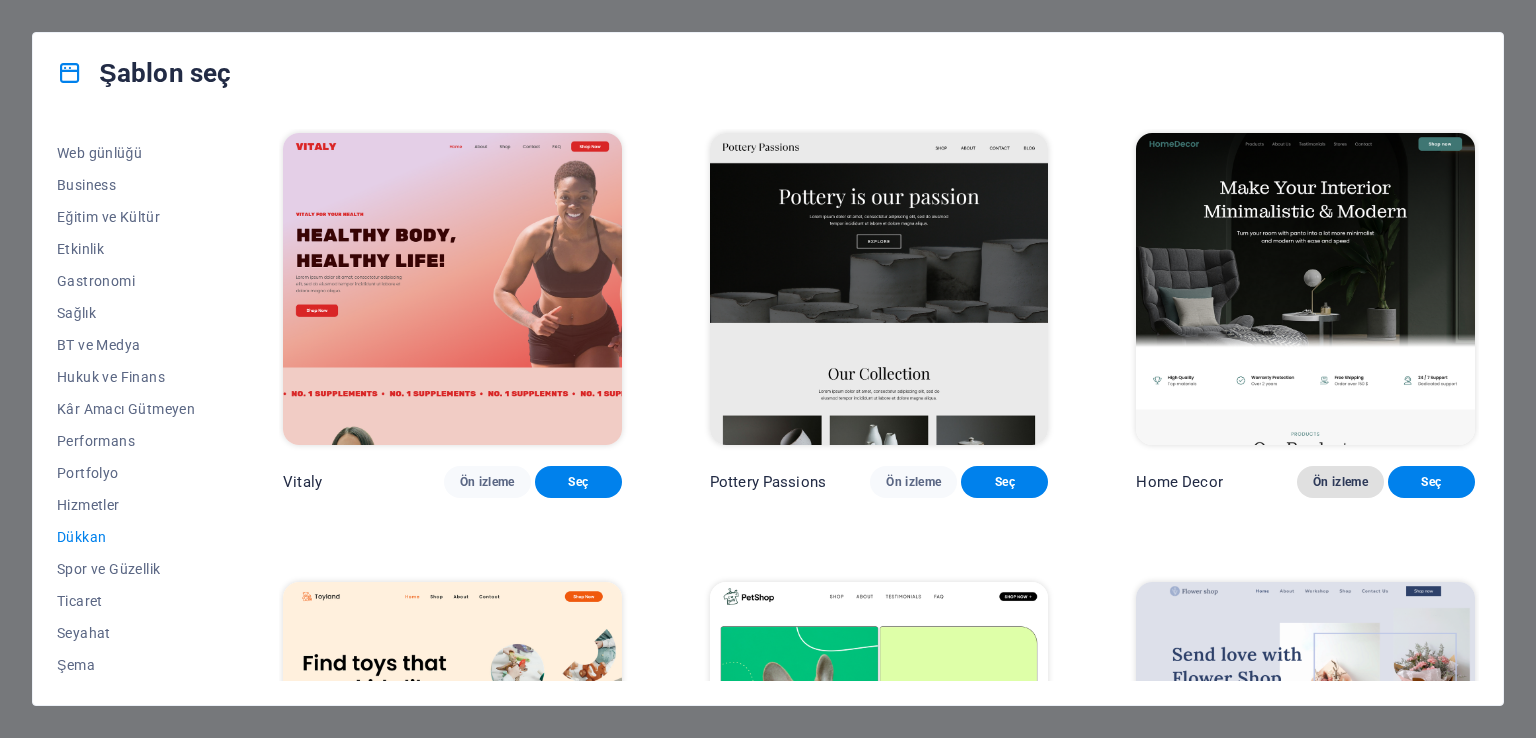 click on "Ön izleme" at bounding box center [1340, 482] 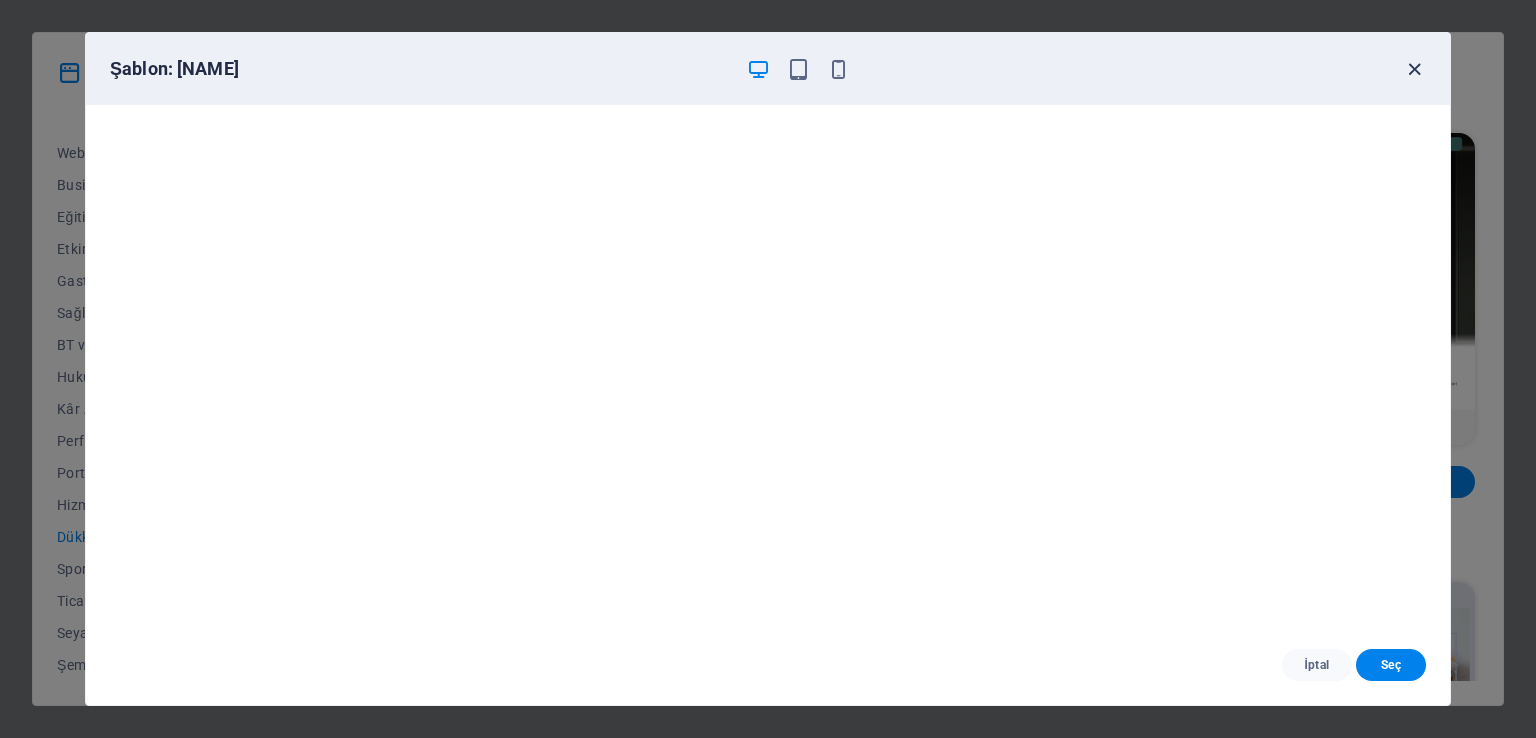 click at bounding box center (1414, 69) 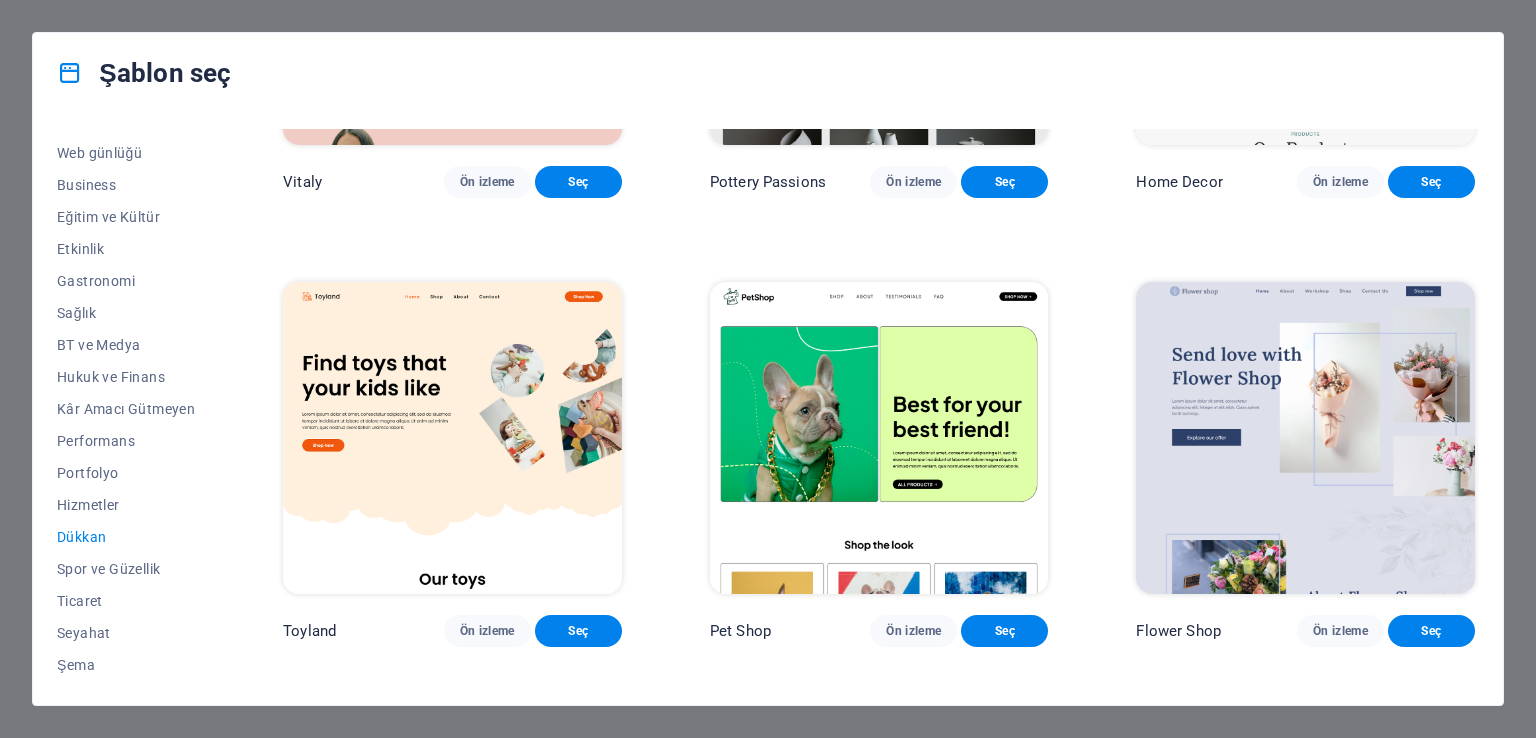 scroll, scrollTop: 400, scrollLeft: 0, axis: vertical 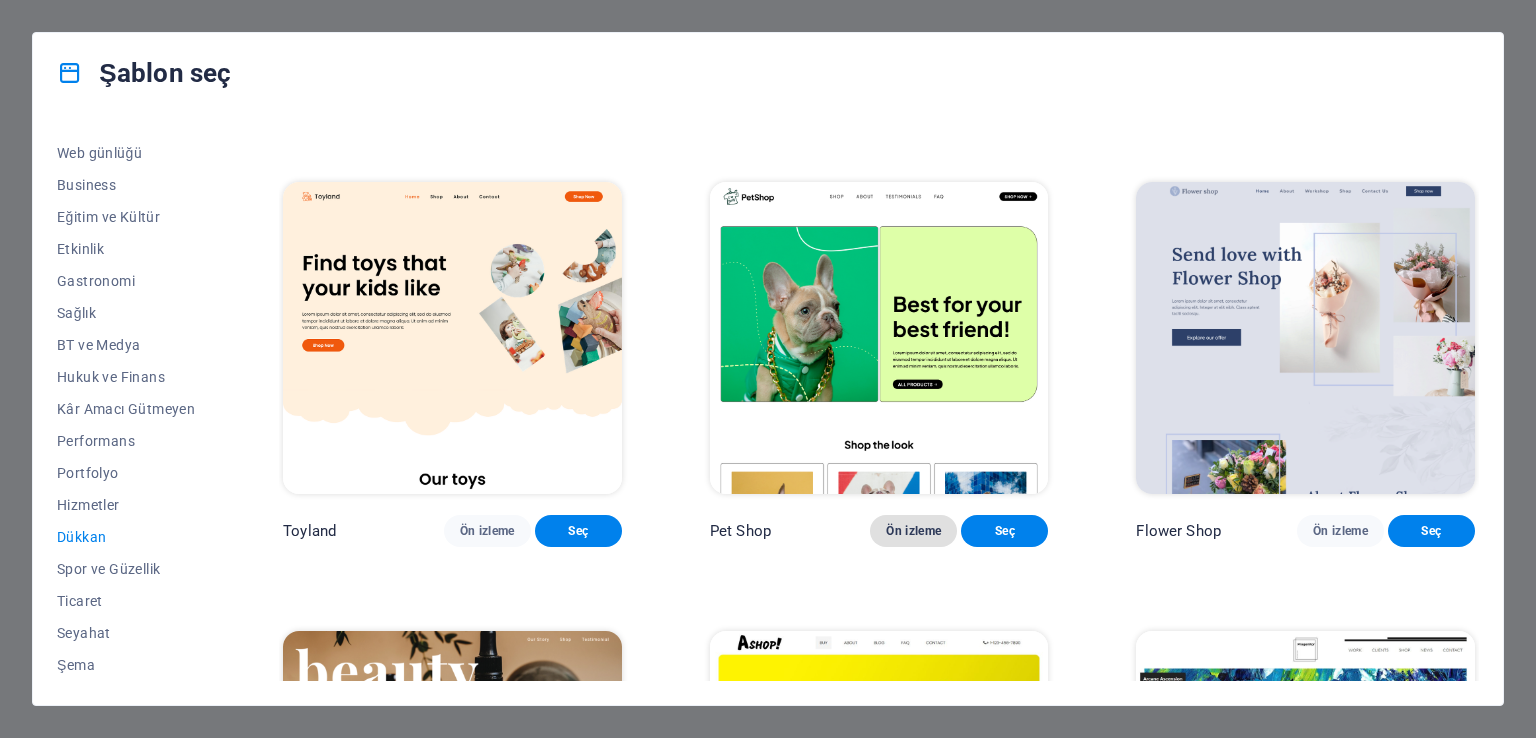 click on "Ön izleme" at bounding box center [913, 531] 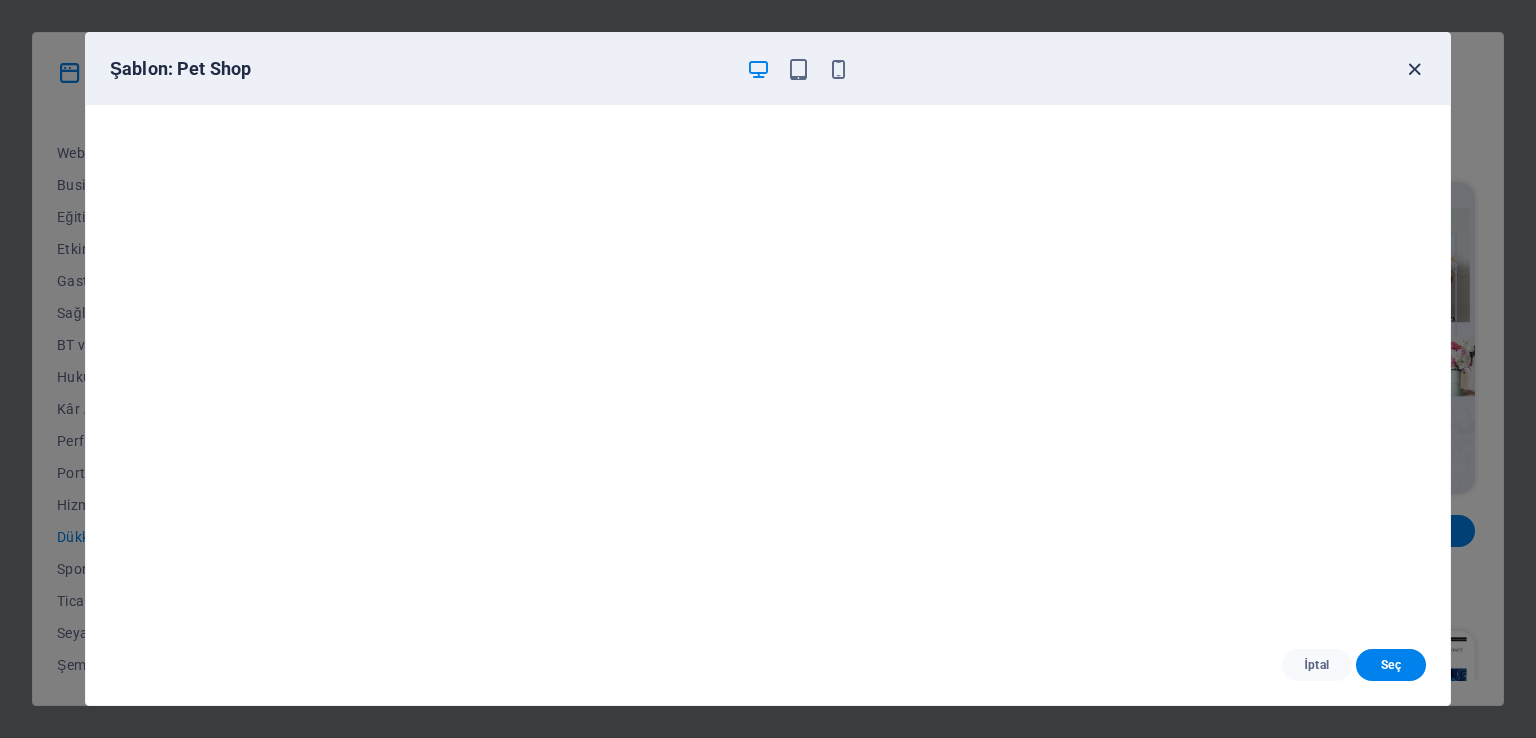 click at bounding box center [1414, 69] 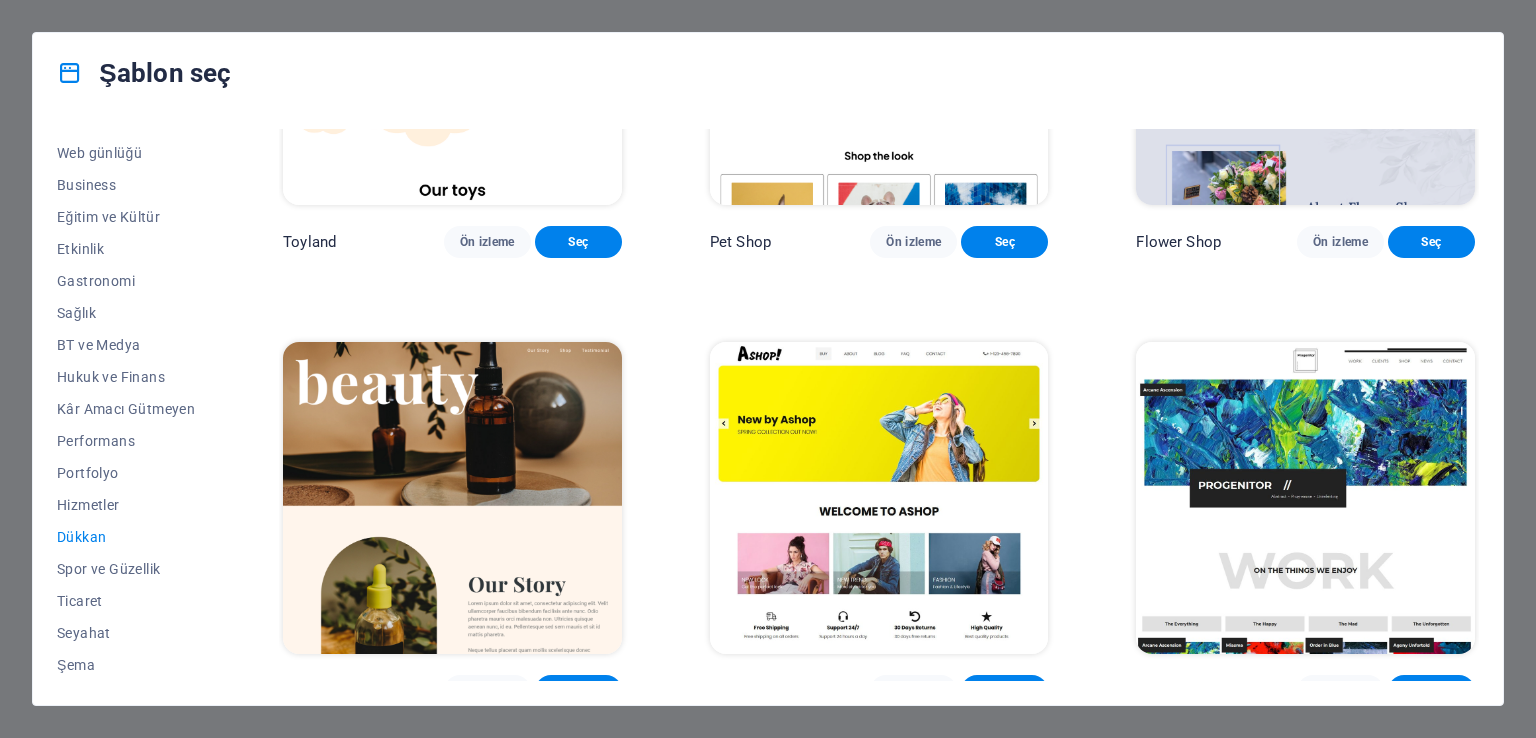 scroll, scrollTop: 655, scrollLeft: 0, axis: vertical 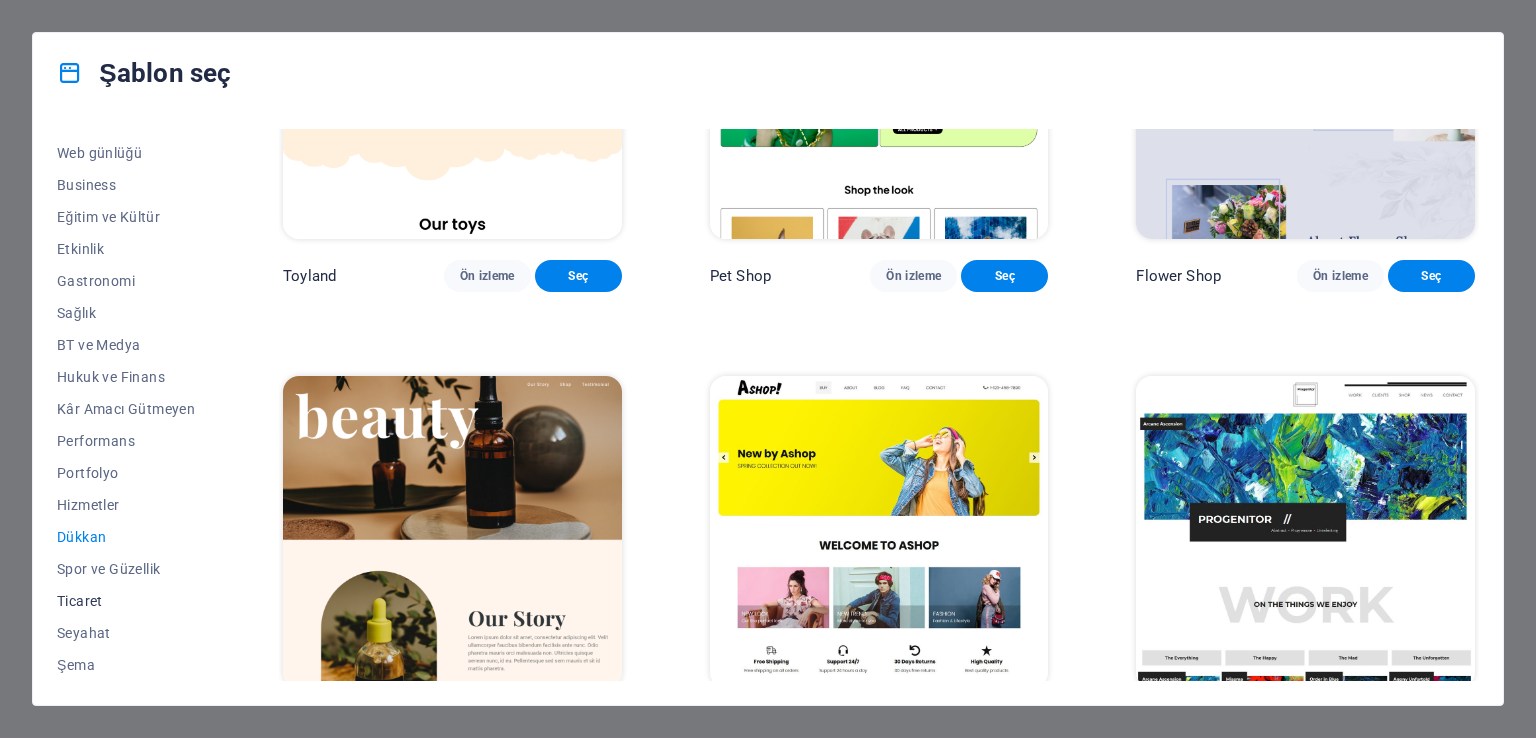 click on "Ticaret" at bounding box center [126, 601] 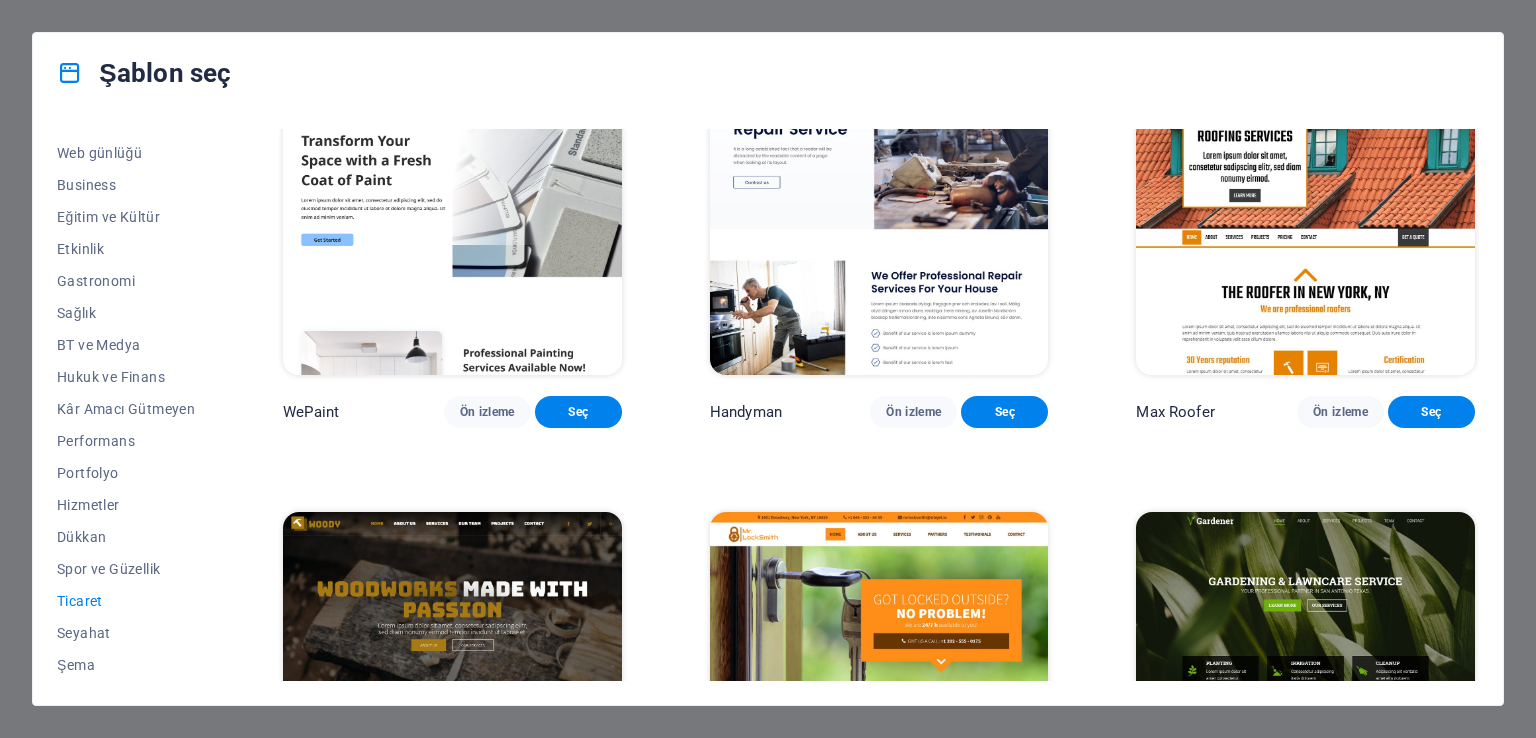 scroll, scrollTop: 100, scrollLeft: 0, axis: vertical 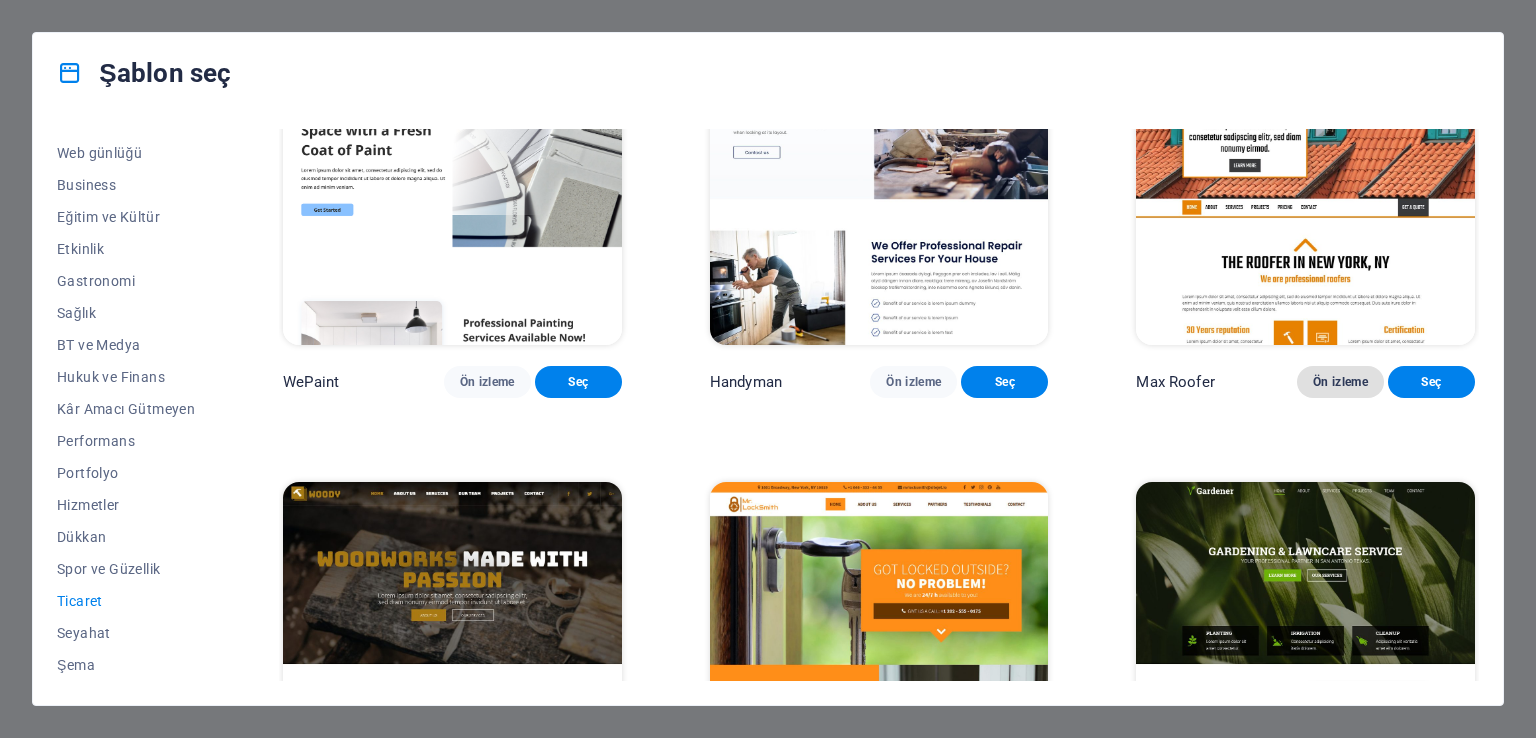 click on "Ön izleme" at bounding box center [1340, 382] 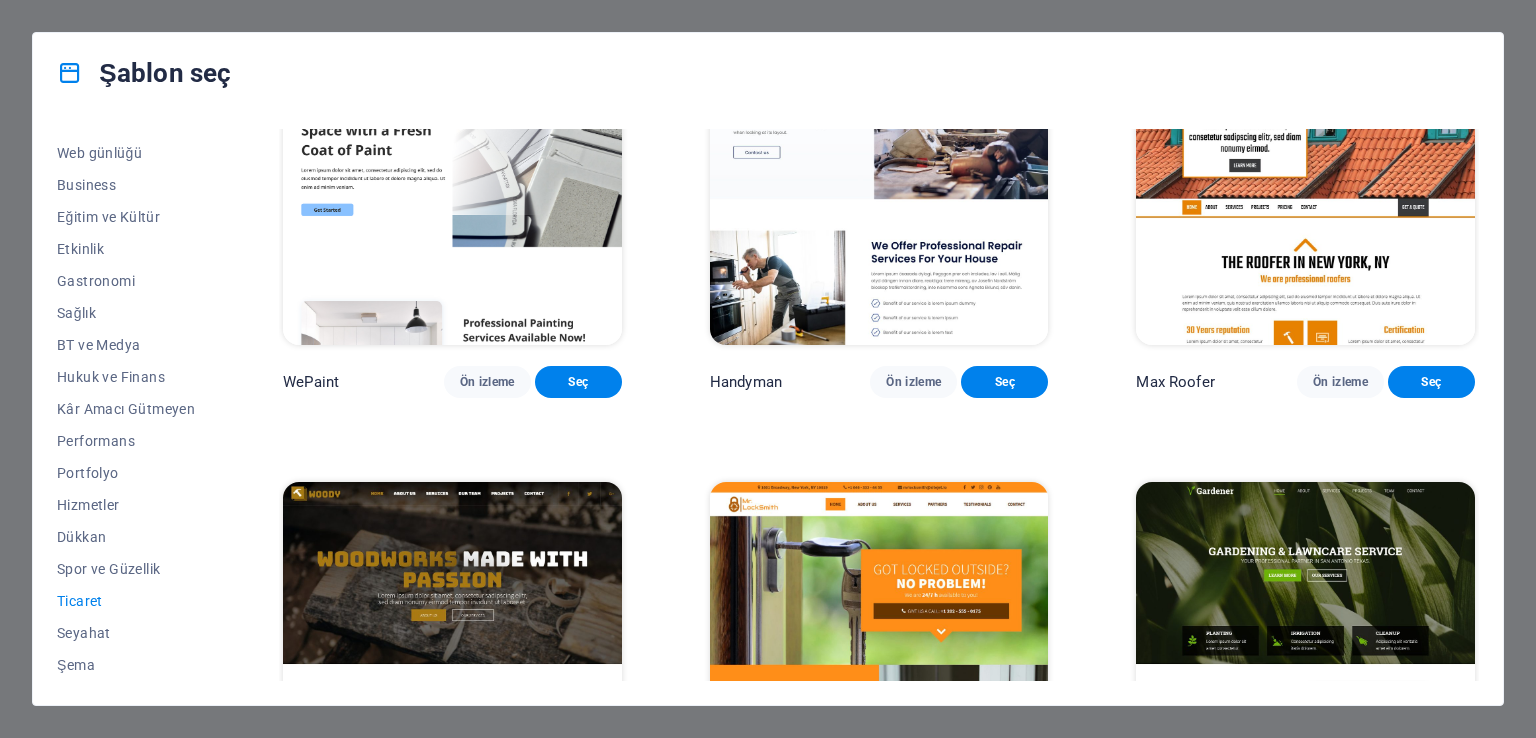 type 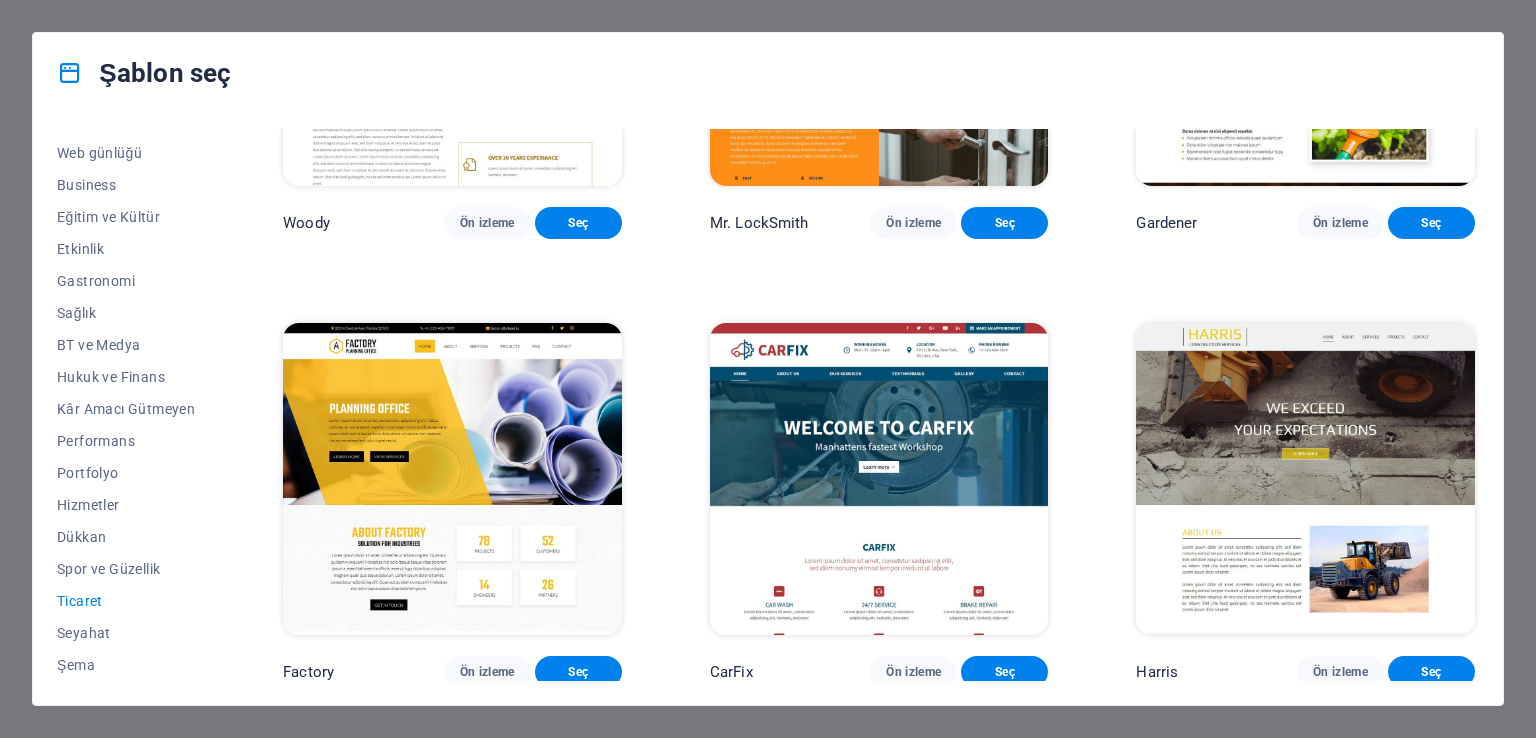 scroll, scrollTop: 708, scrollLeft: 0, axis: vertical 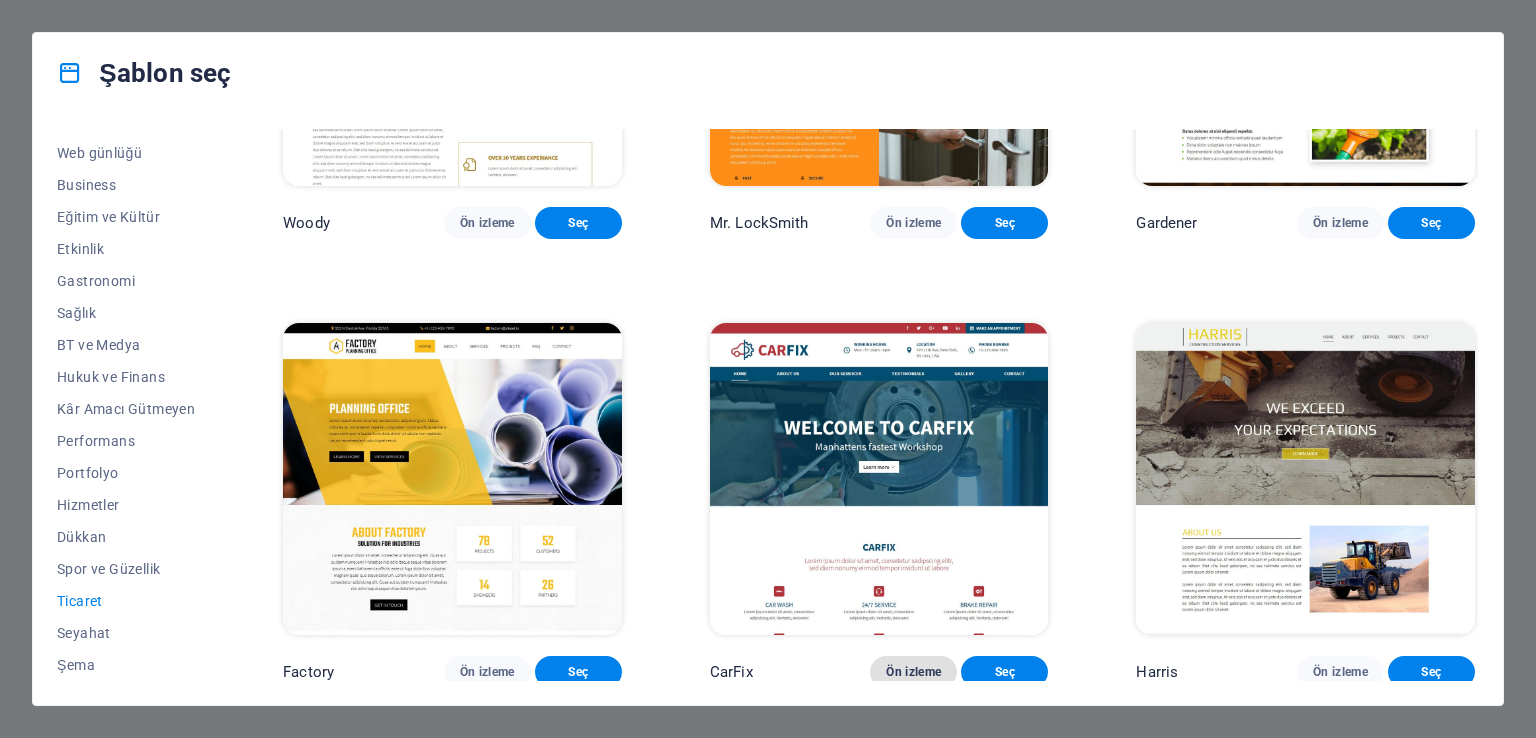 click on "Ön izleme" at bounding box center [913, 672] 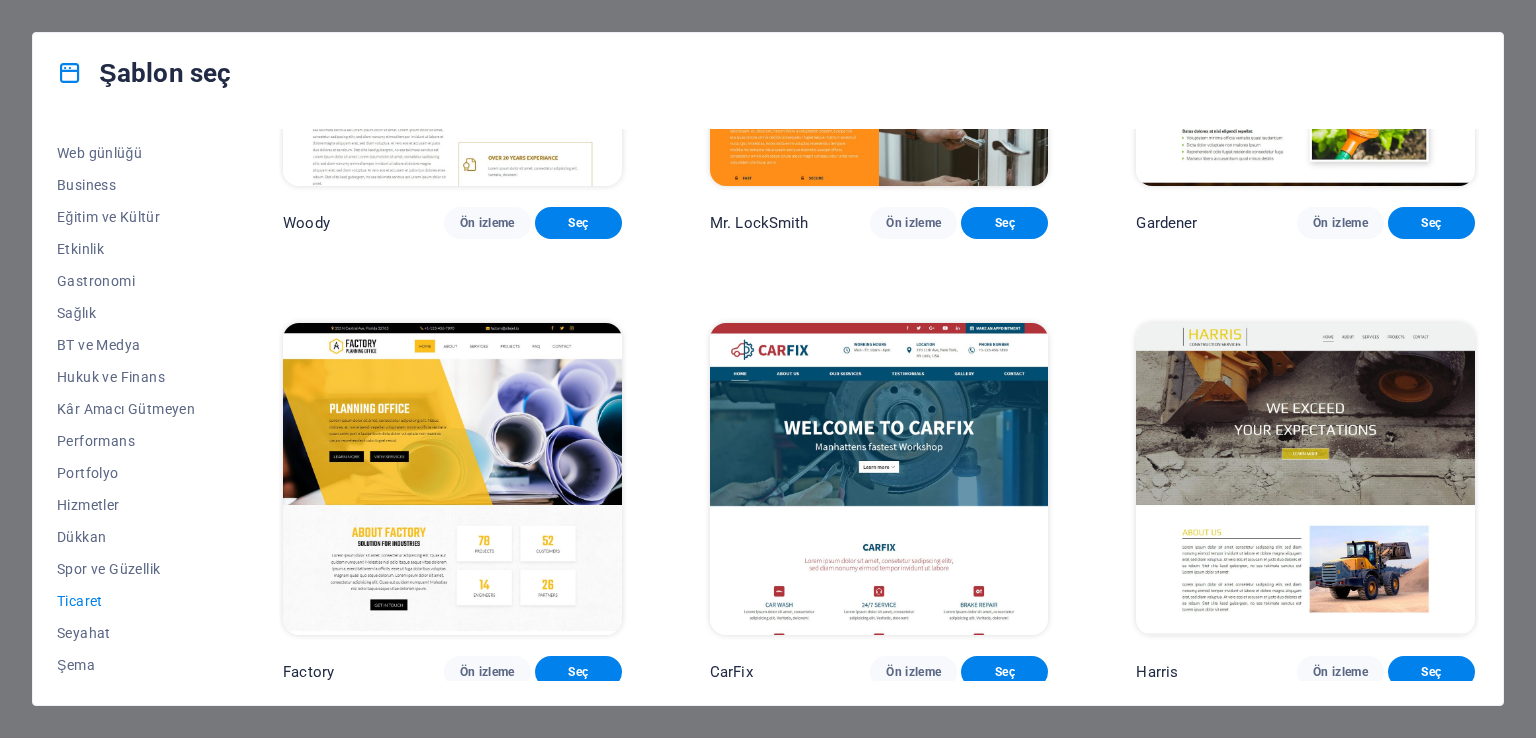 type 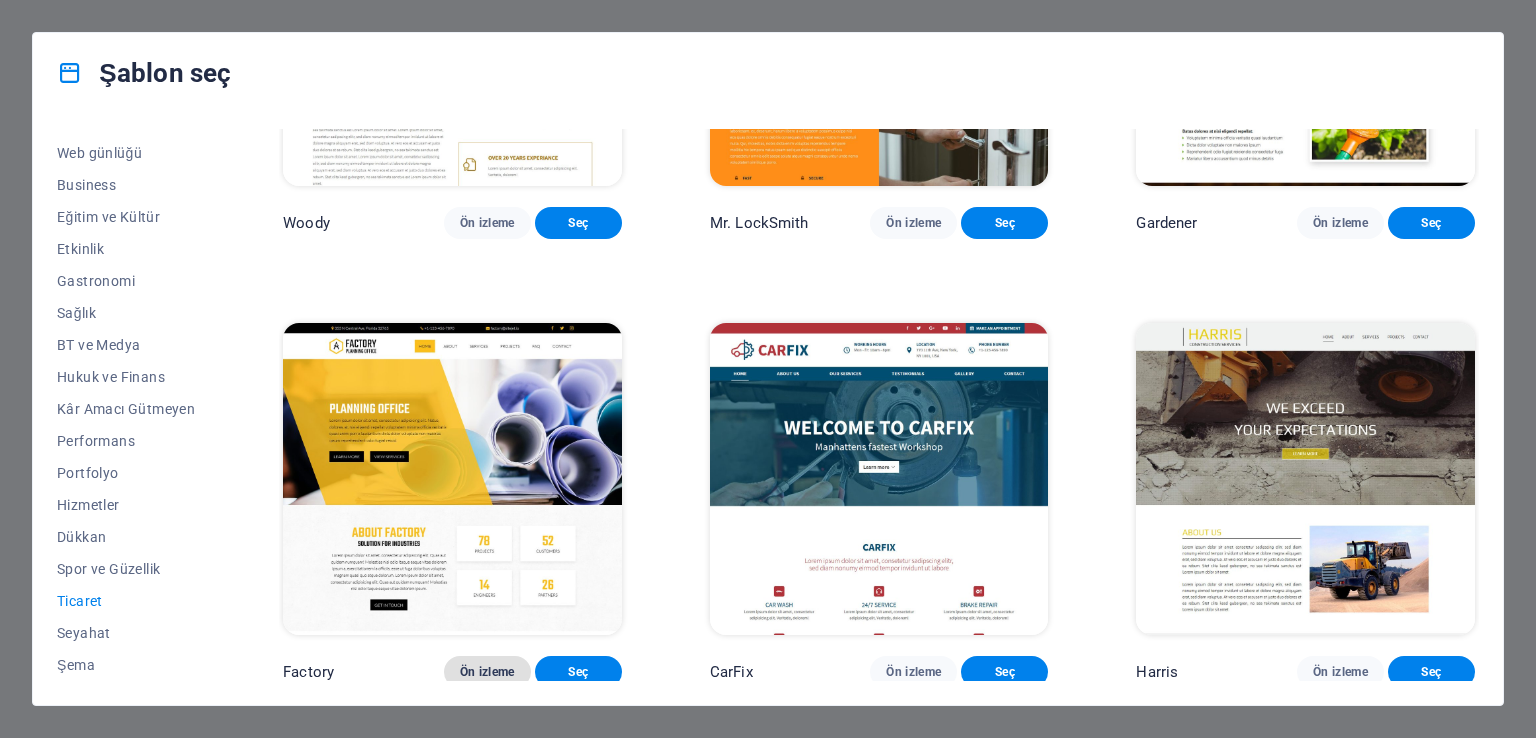 click on "Ön izleme" at bounding box center (487, 672) 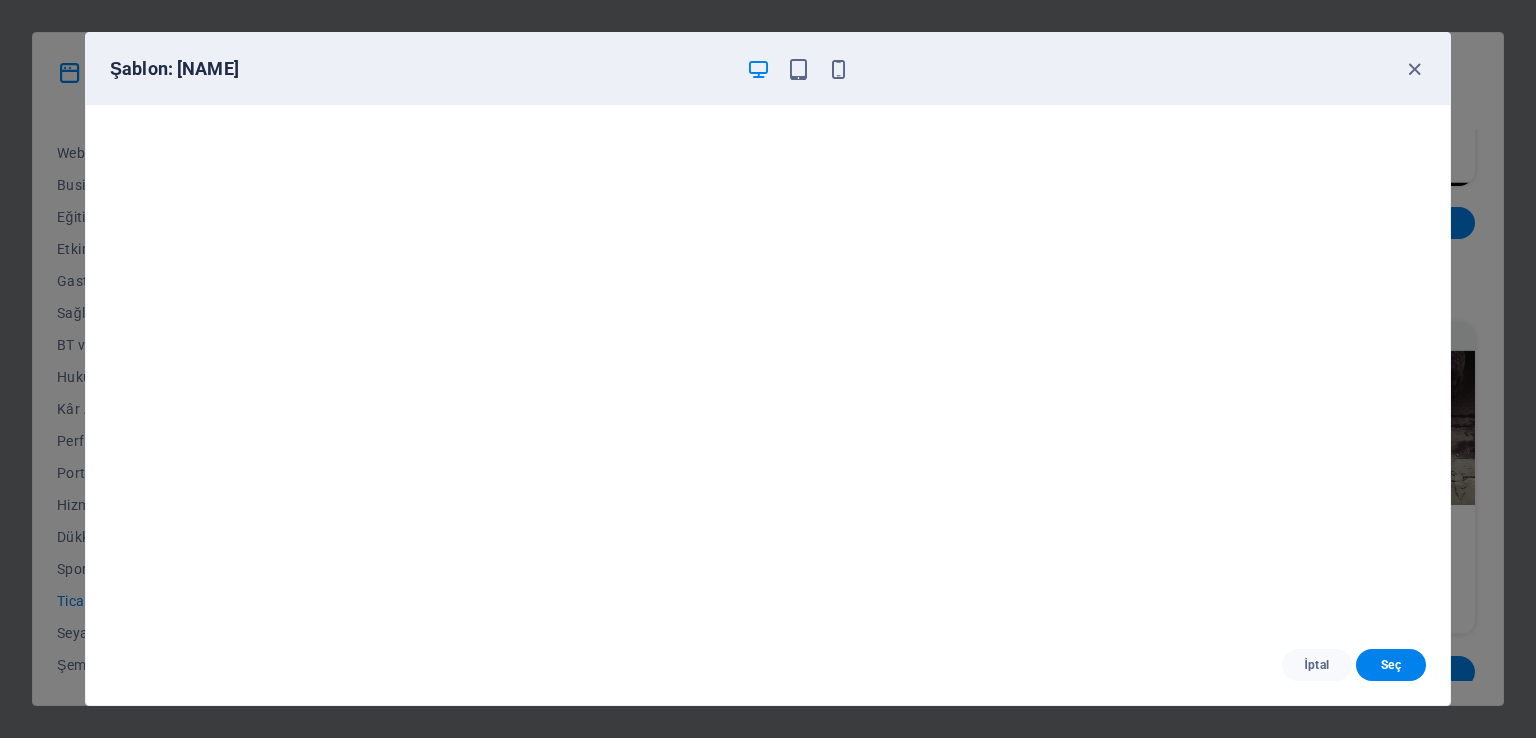 type 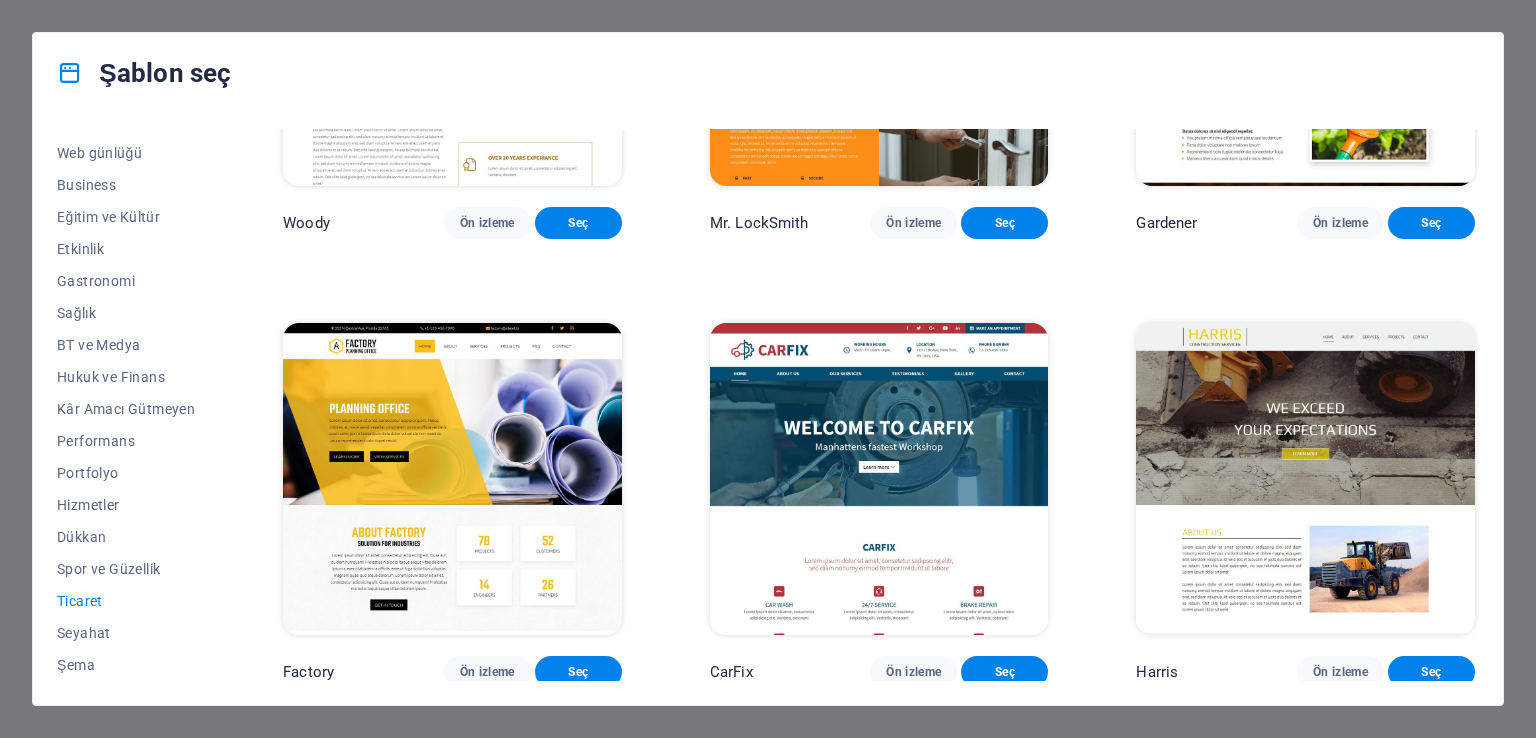 click on "Tüm Şablonlar Şablonlarım Yeni Popüler Varış Sayfası Çok Sayfalı Tek Sayfalı Sanat ve Tasarım Boş Web günlüğü Business Eğitim ve Kültür Etkinlik Gastronomi Sağlık BT ve Medya Hukuk ve Finans Kâr Amacı Gütmeyen Performans Portfolyo Hizmetler Dükkan Spor ve Güzellik Ticaret Seyahat Şema WePaint Ön izleme Seç Handyman Ön izleme Seç Max Roofer Ön izleme Seç Woody Ön izleme Seç Mr. LockSmith Ön izleme Seç Gardener Ön izleme Seç Factory Ön izleme Seç CarFix Ön izleme Seç Harris Ön izleme Seç" at bounding box center [768, 409] 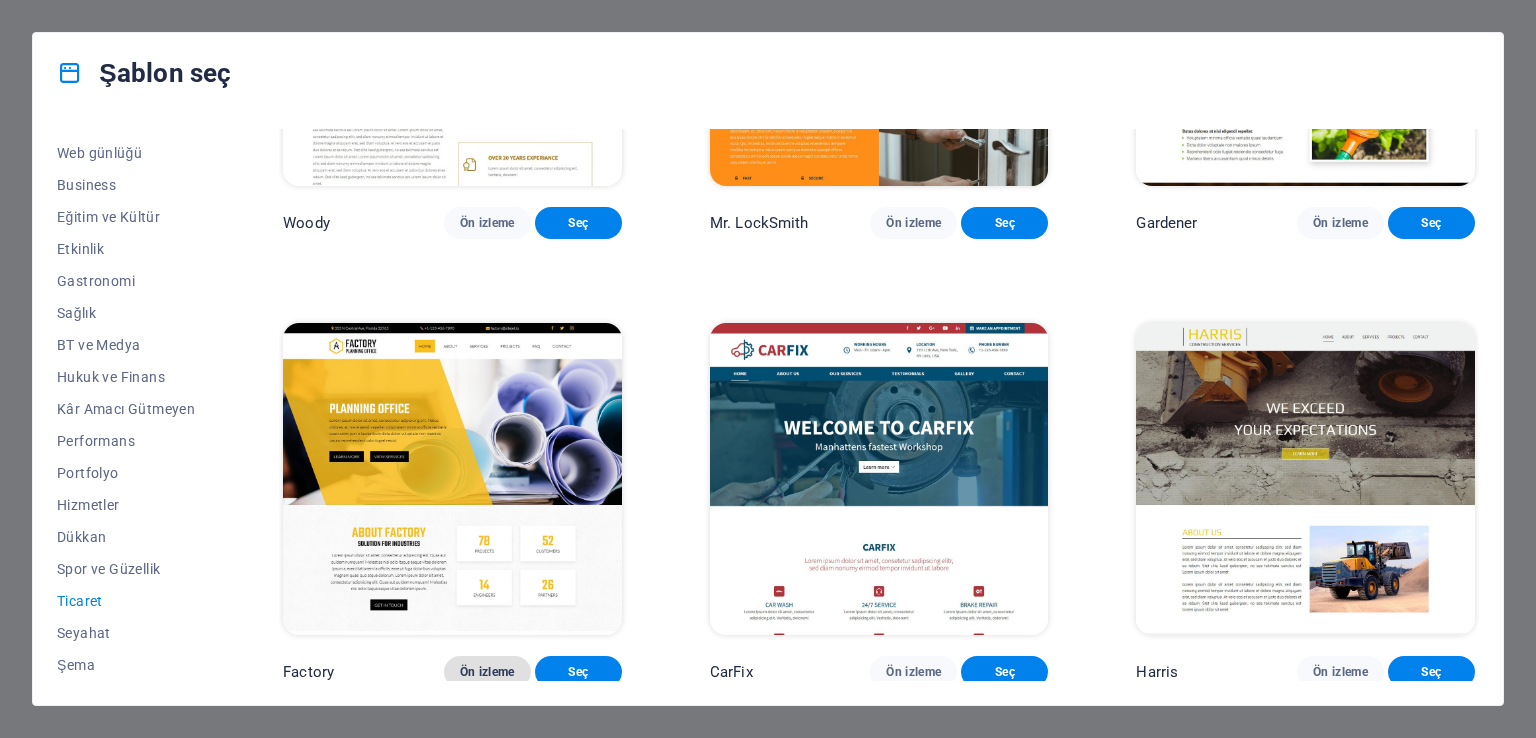 click on "Ön izleme" at bounding box center [487, 672] 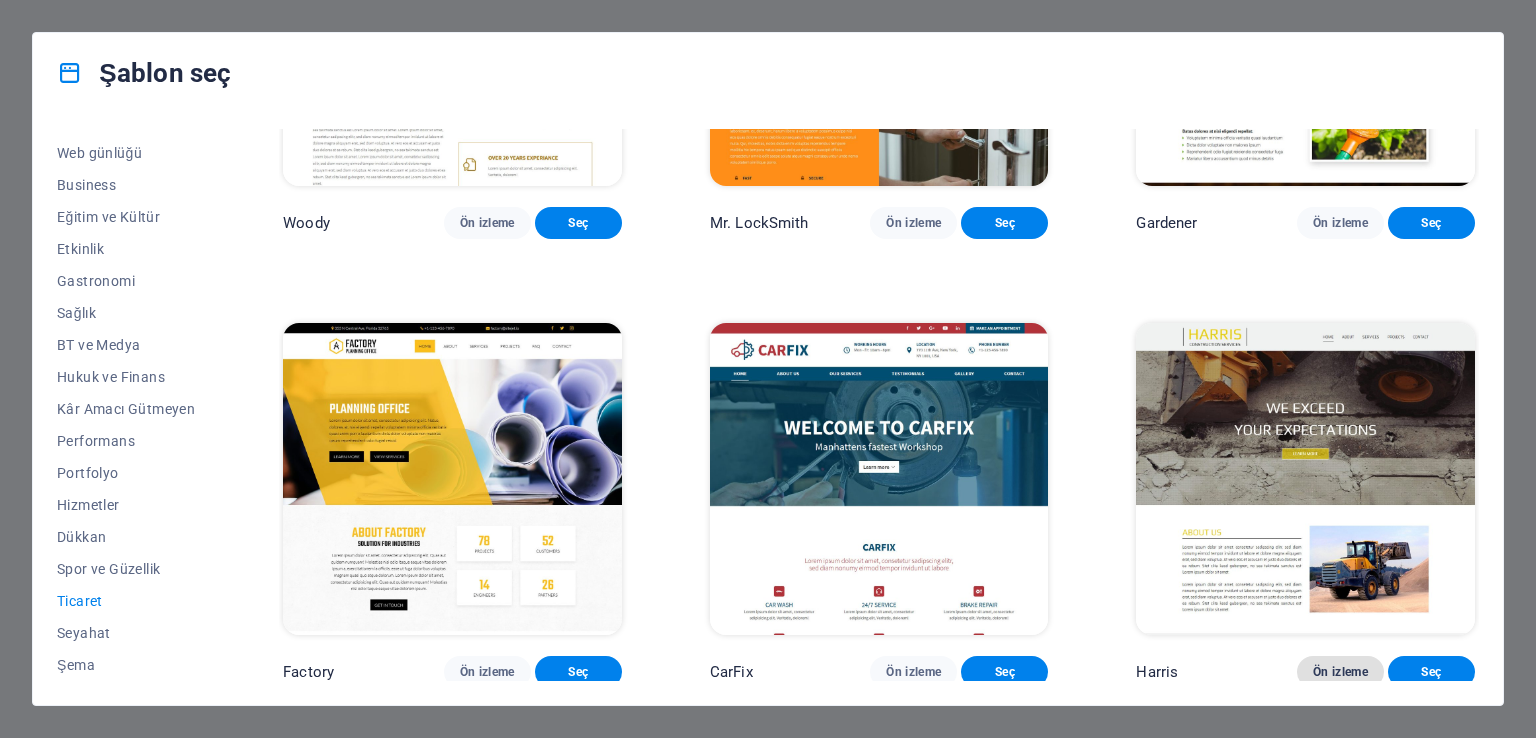 click on "Ön izleme" at bounding box center (1340, 672) 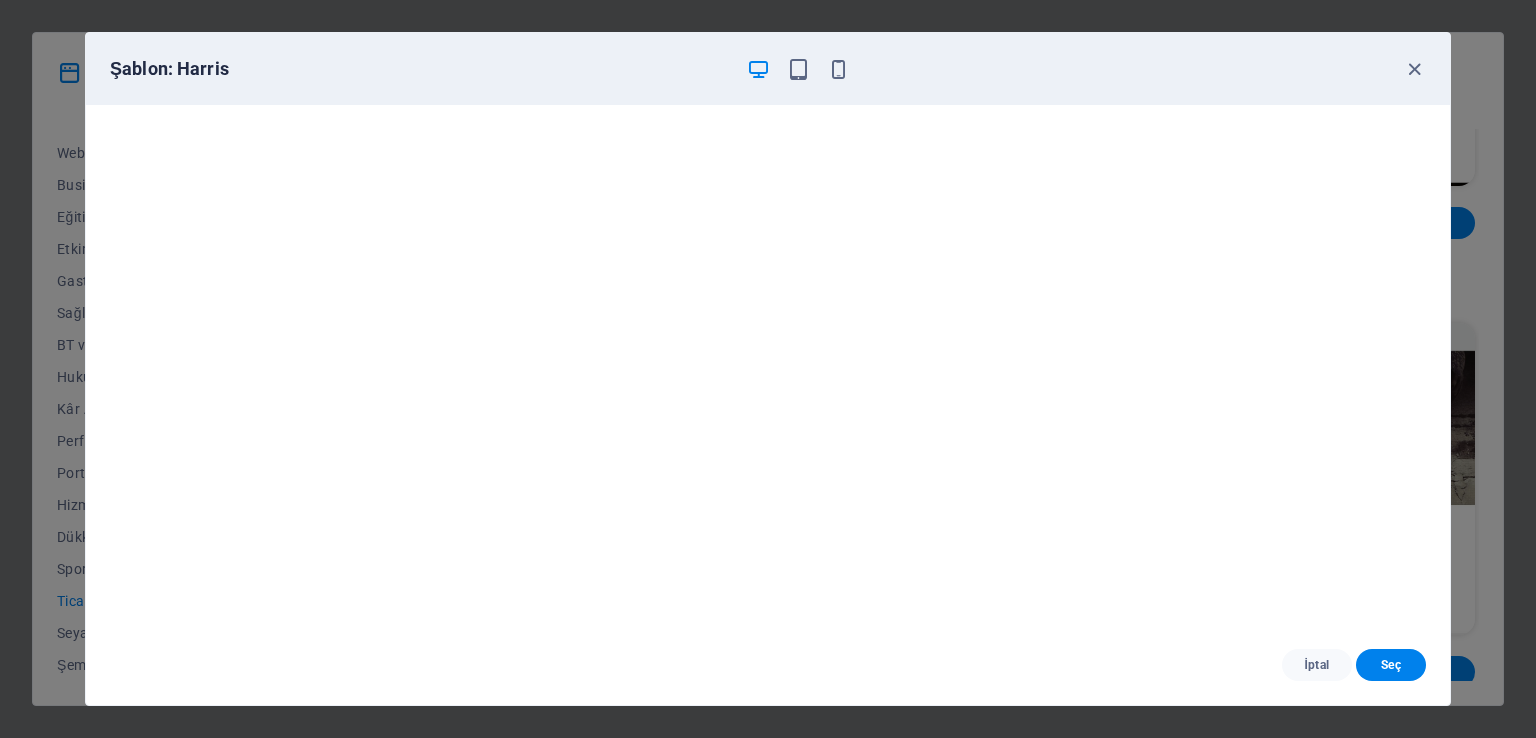 scroll, scrollTop: 5, scrollLeft: 0, axis: vertical 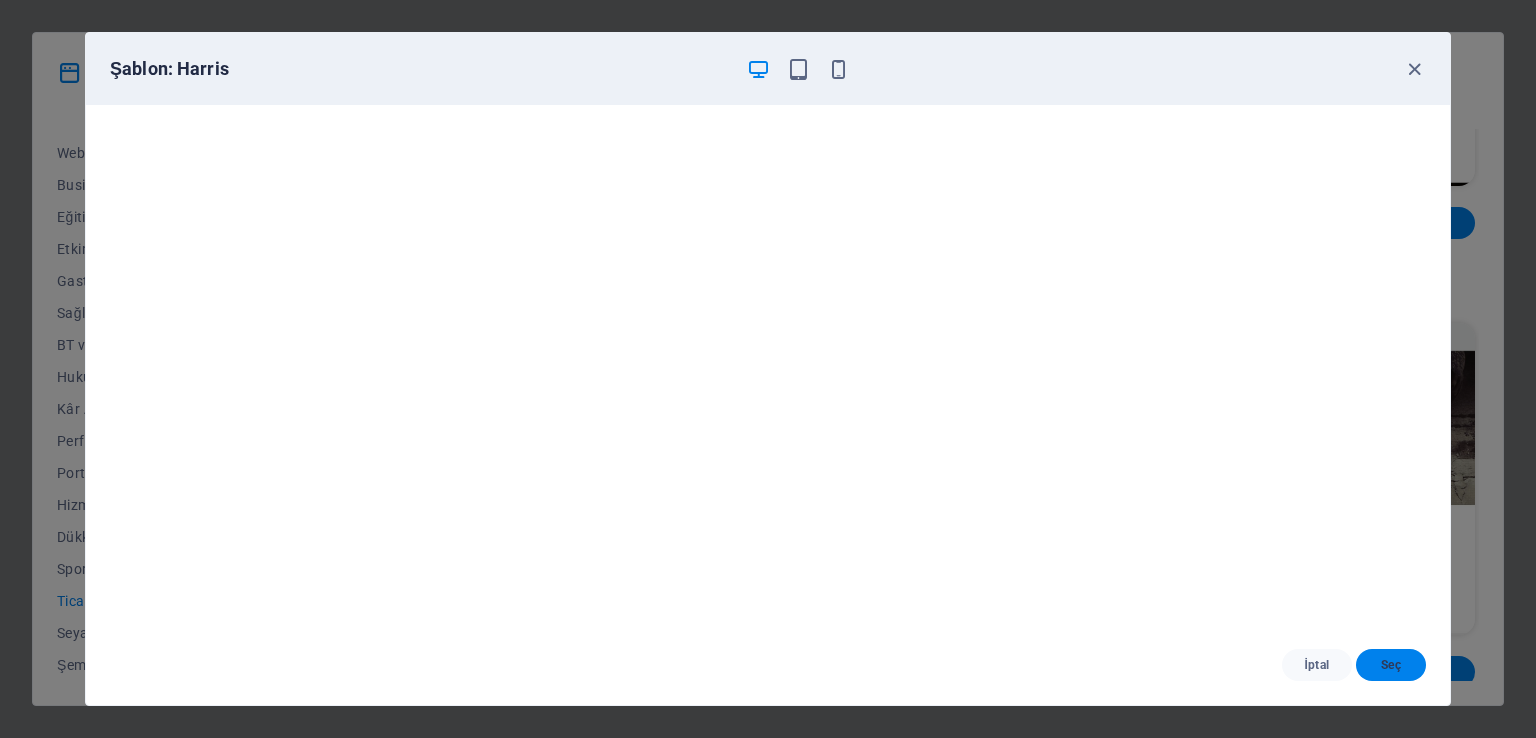 click on "Seç" at bounding box center [1391, 665] 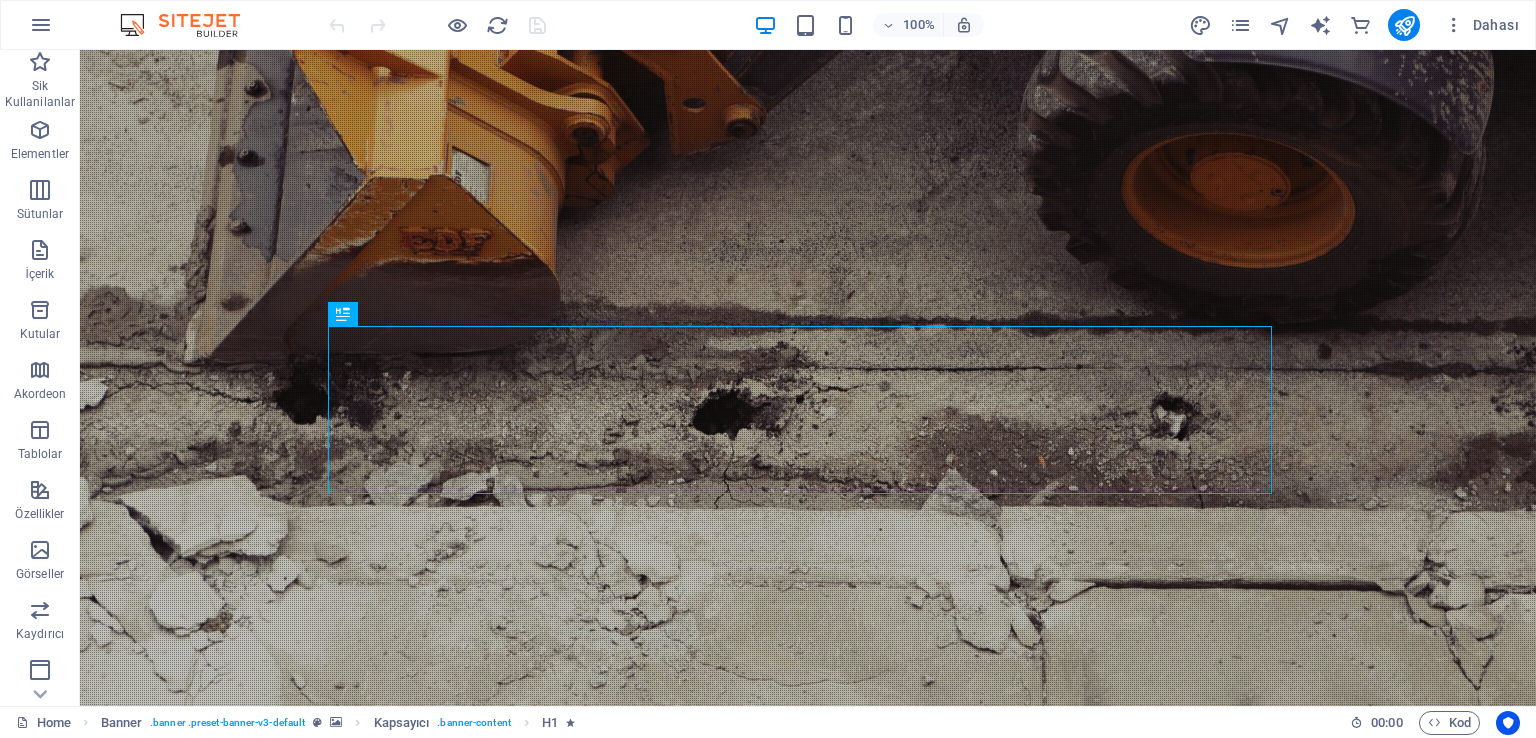 scroll, scrollTop: 0, scrollLeft: 0, axis: both 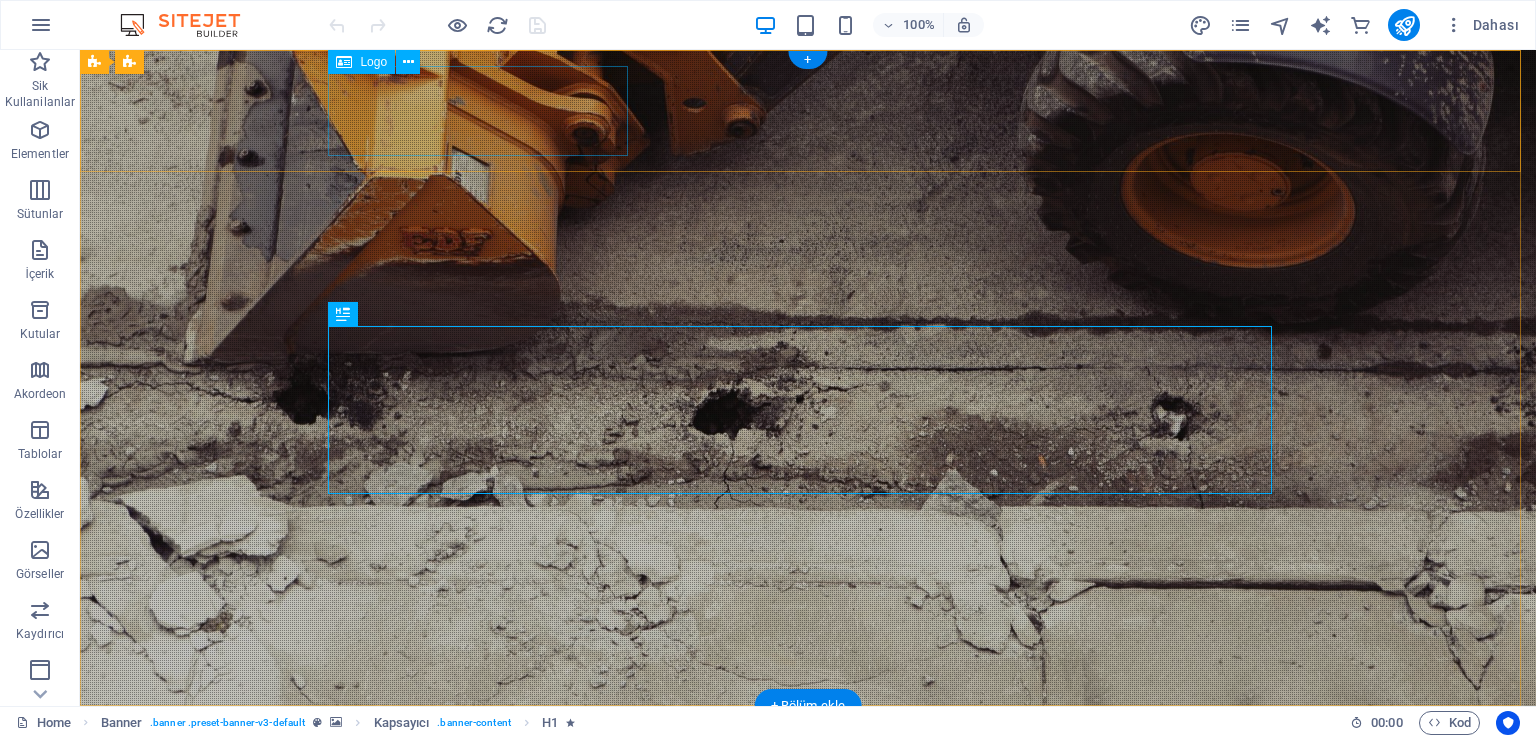 click at bounding box center (808, 767) 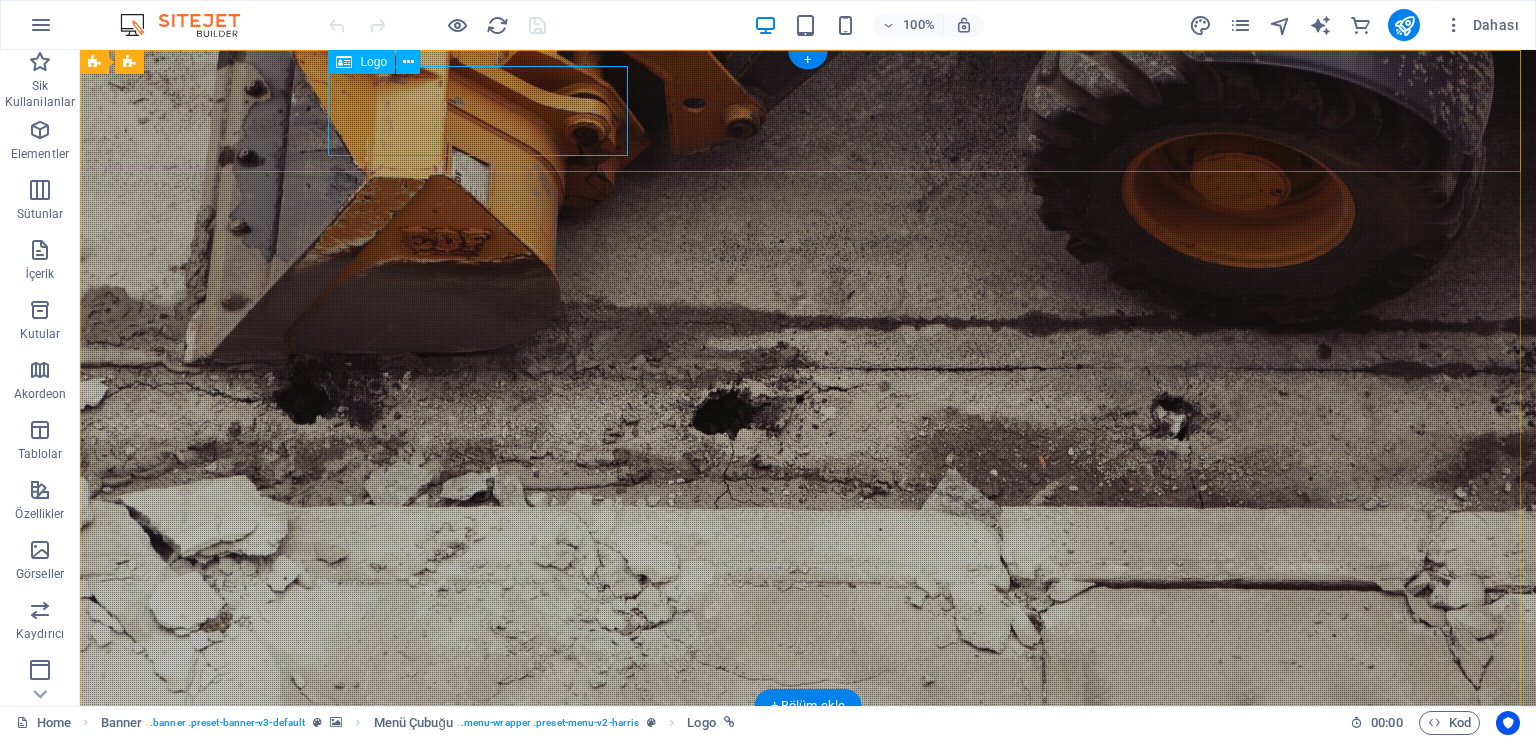 click at bounding box center [808, 767] 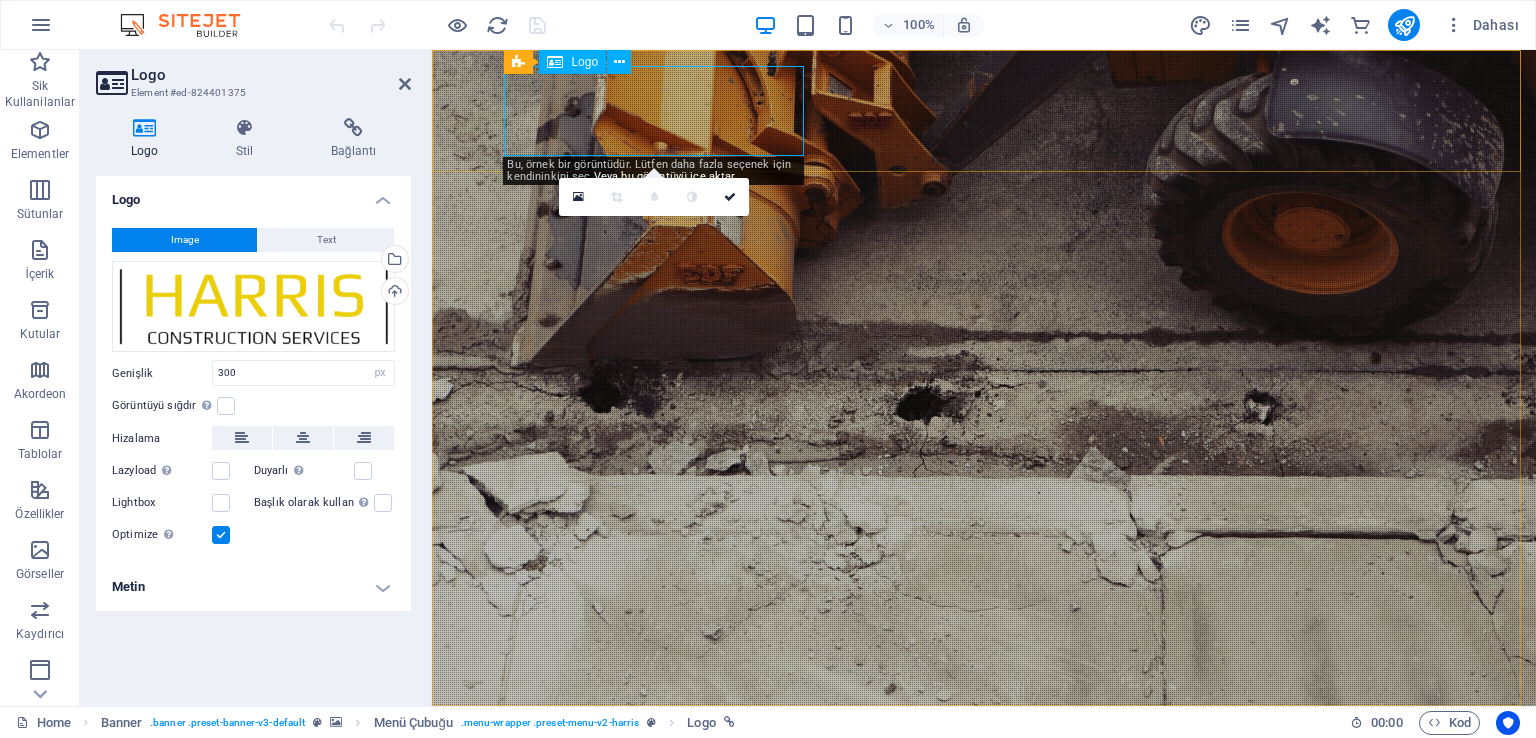 click at bounding box center (984, 767) 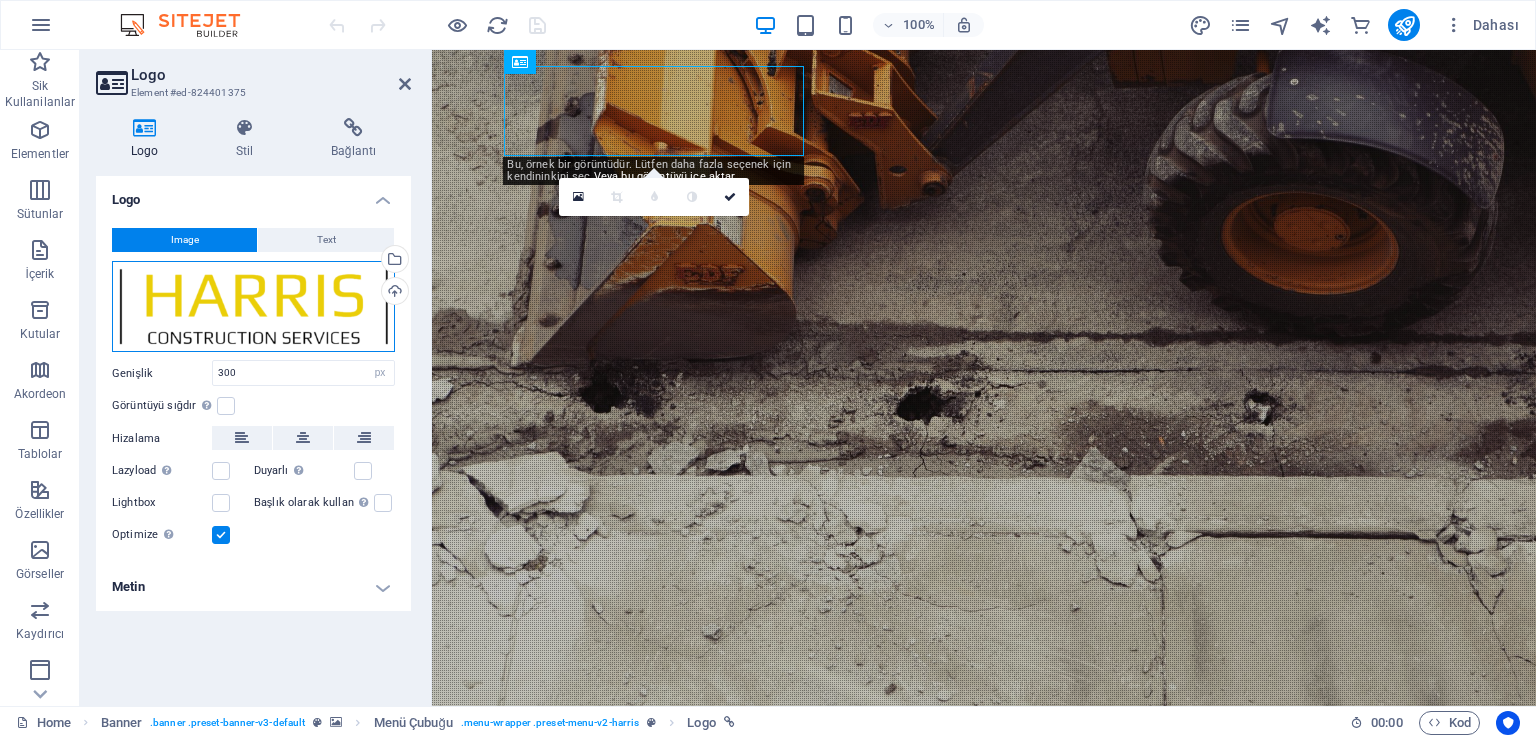 click on "Dosyaları buraya sürükleyin, dosyaları seçmek için tıklayın veya Dosyalardan ya da ücretsiz stok fotoğraf ve videolarımızdan dosyalar seçin" at bounding box center [253, 307] 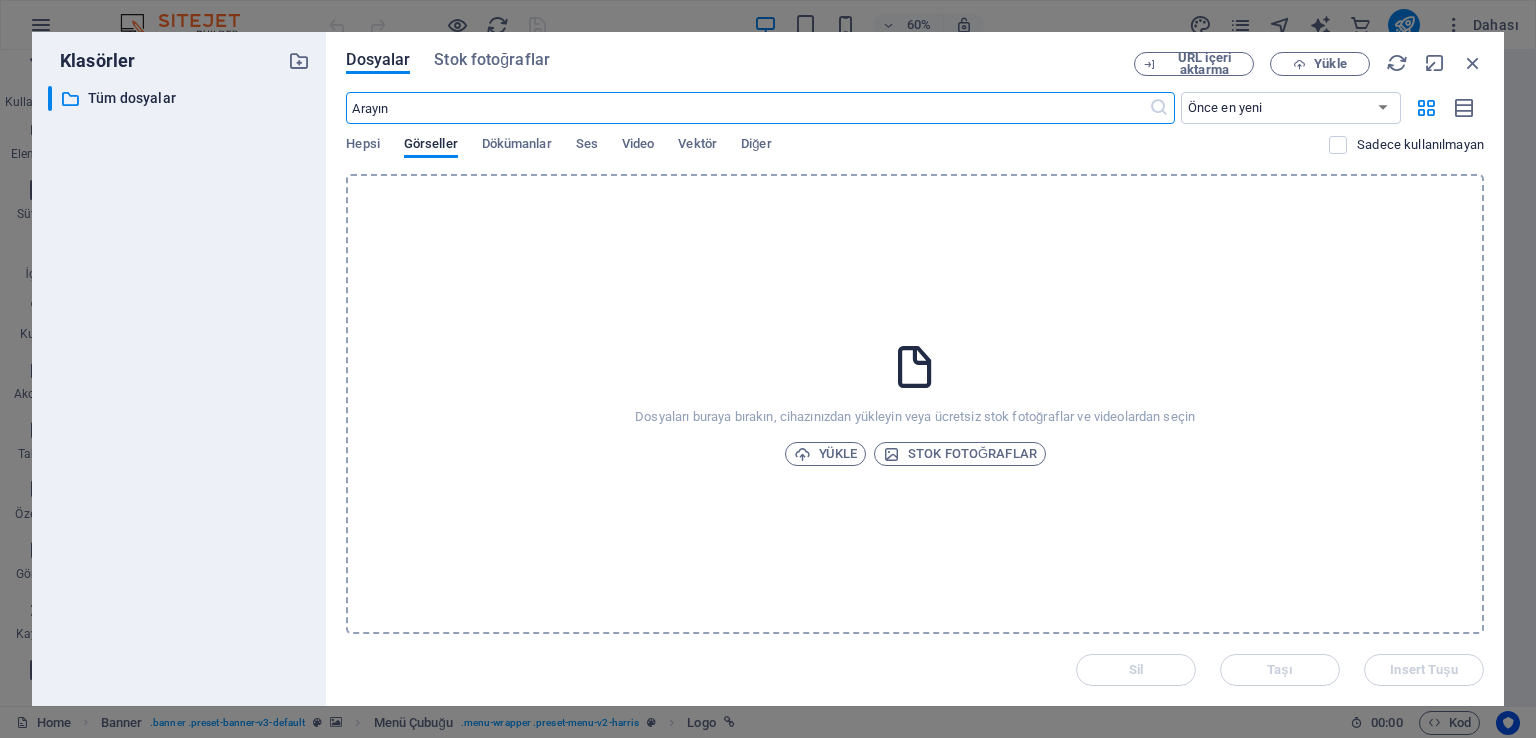 click on "Dosyaları buraya bırakın, cihazınızdan yükleyin veya ücretsiz stok fotoğraflar ve videolardan seçin Yükle Stok fotoğraflar" at bounding box center (915, 404) 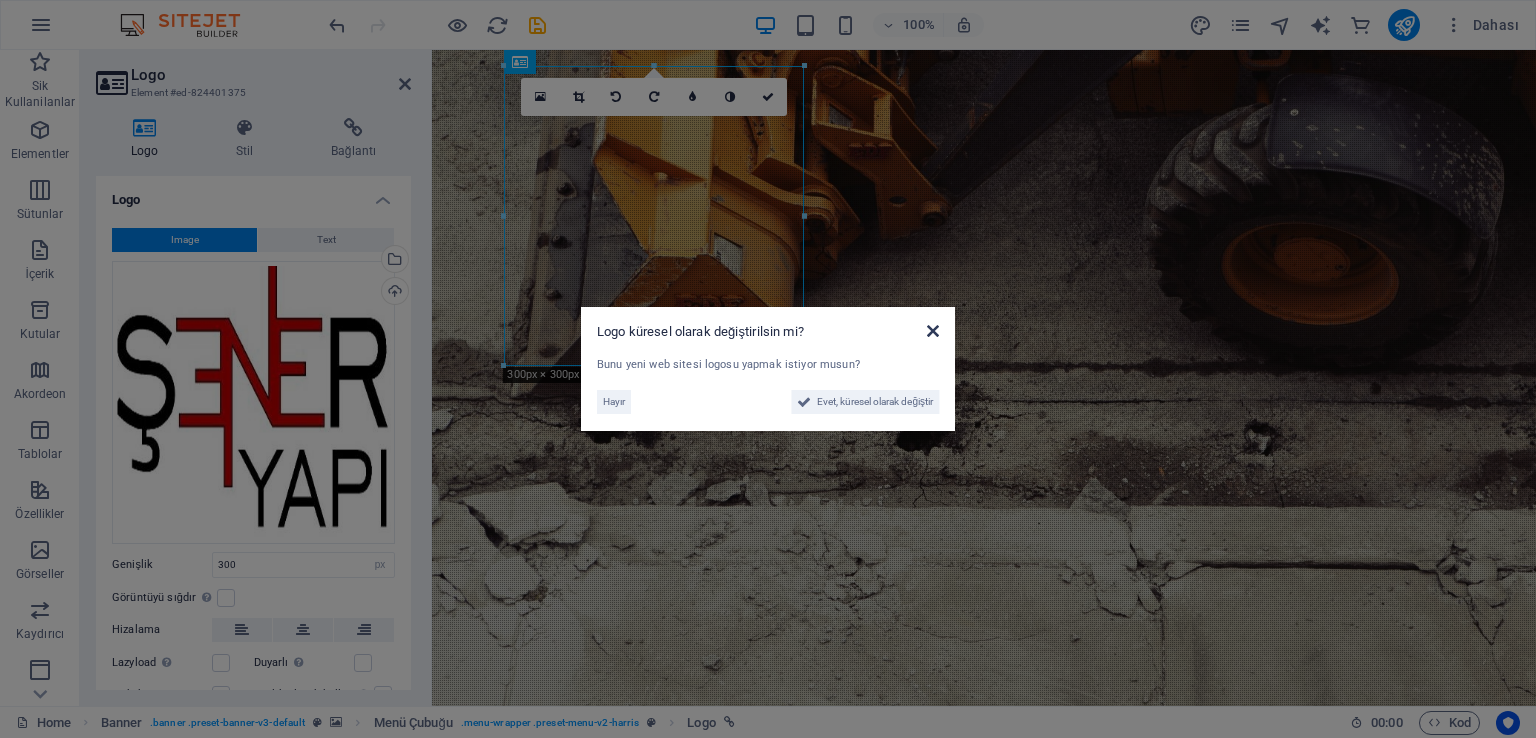 click at bounding box center [933, 331] 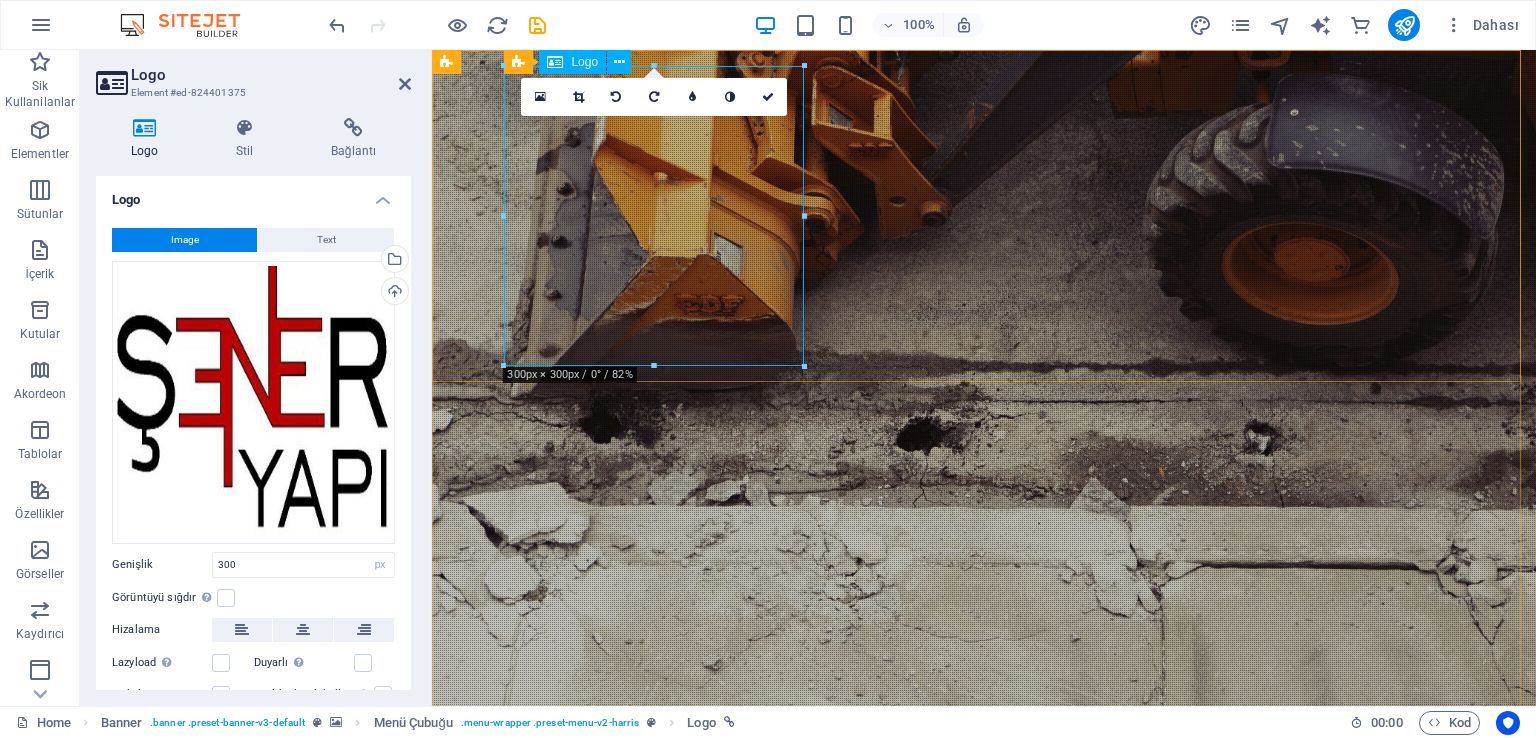 click at bounding box center (984, 933) 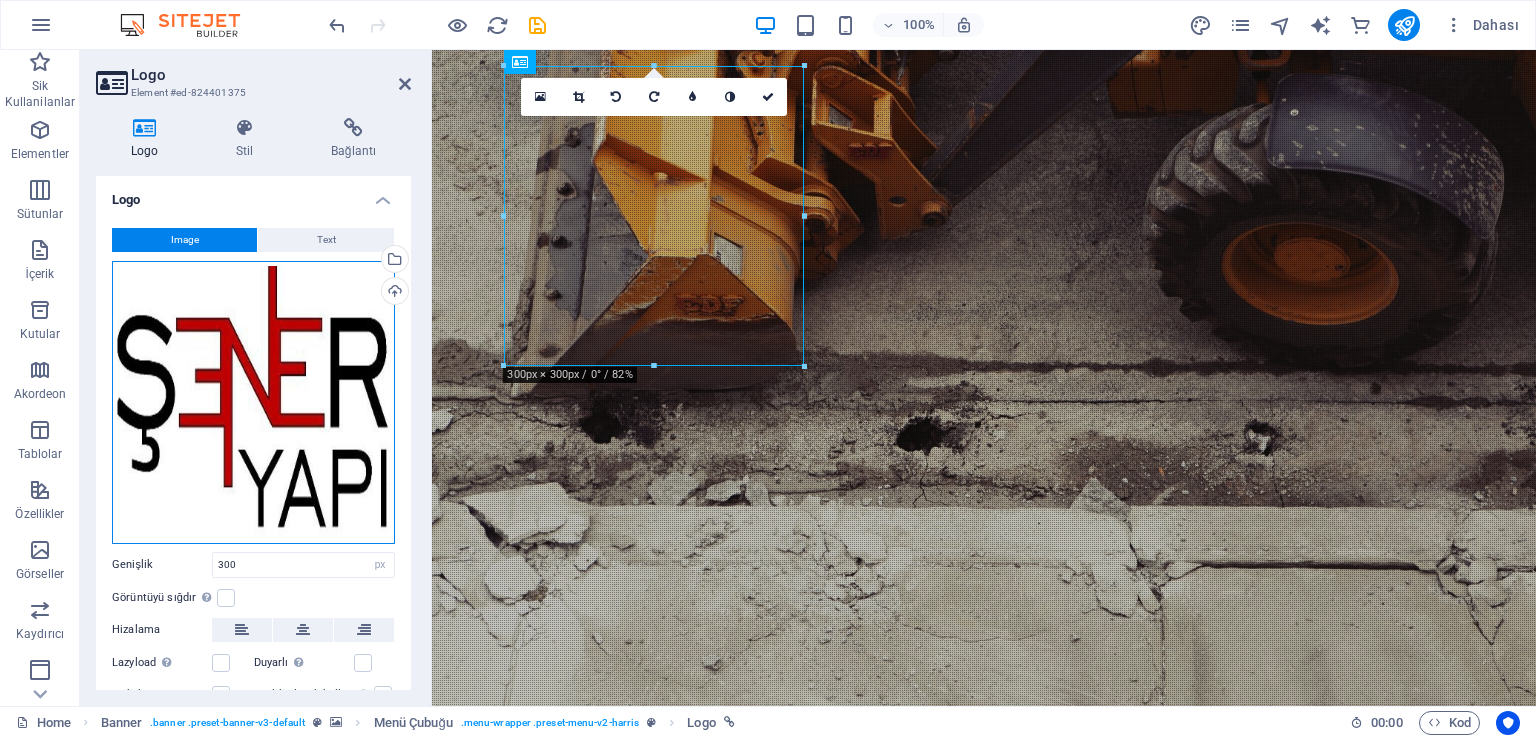 click on "Dosyaları buraya sürükleyin, dosyaları seçmek için tıklayın veya Dosyalardan ya da ücretsiz stok fotoğraf ve videolarımızdan dosyalar seçin" at bounding box center [253, 402] 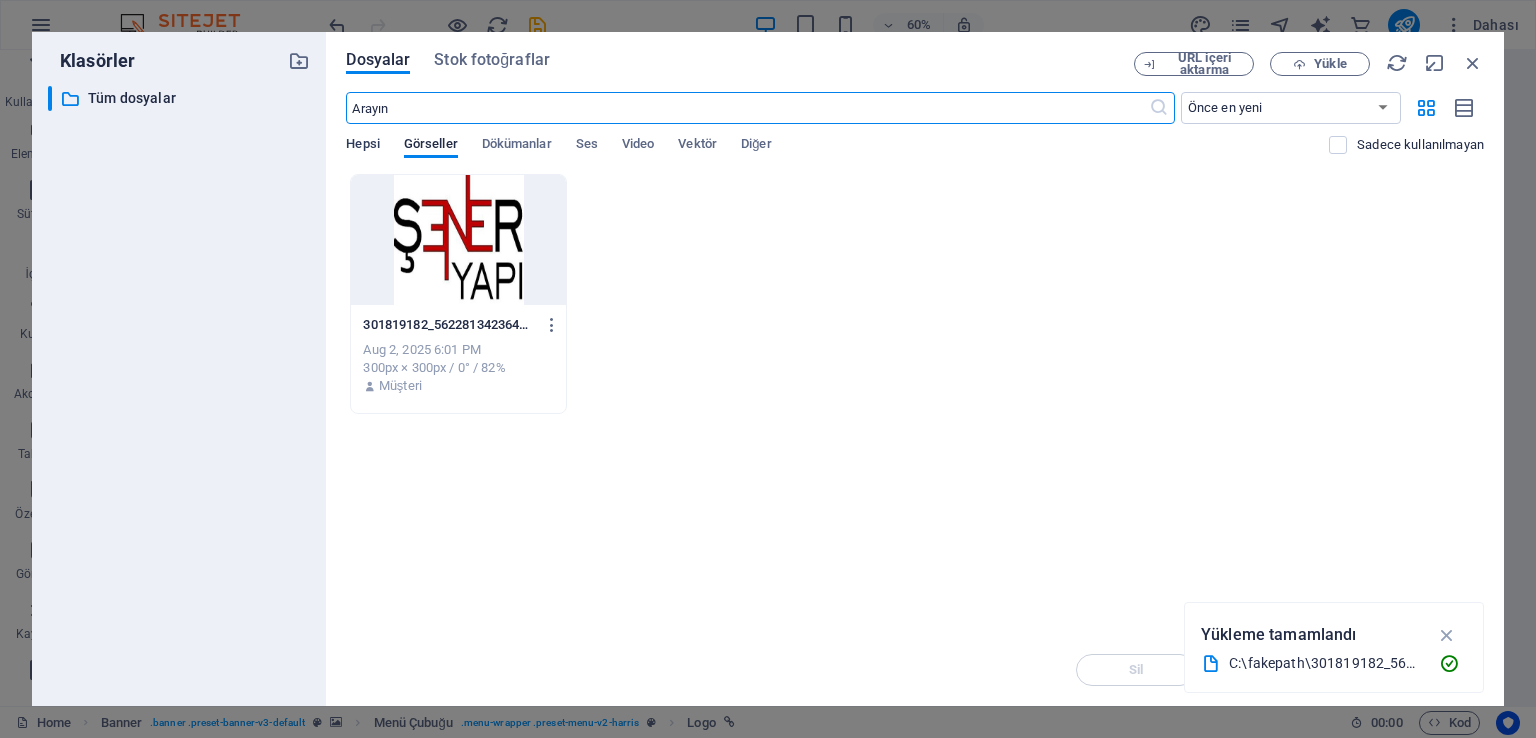 click on "Hepsi" at bounding box center (362, 146) 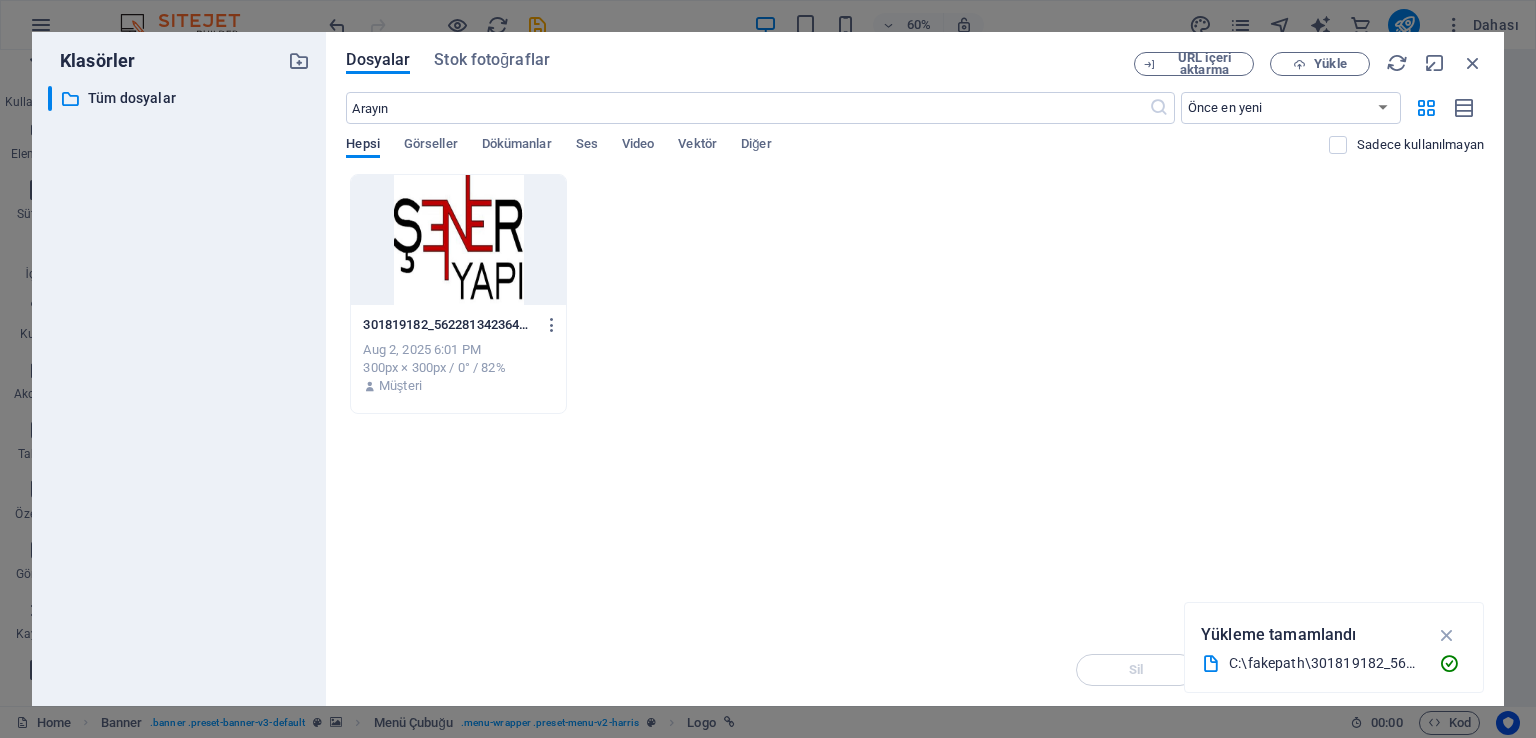 click on "Hepsi" at bounding box center [362, 146] 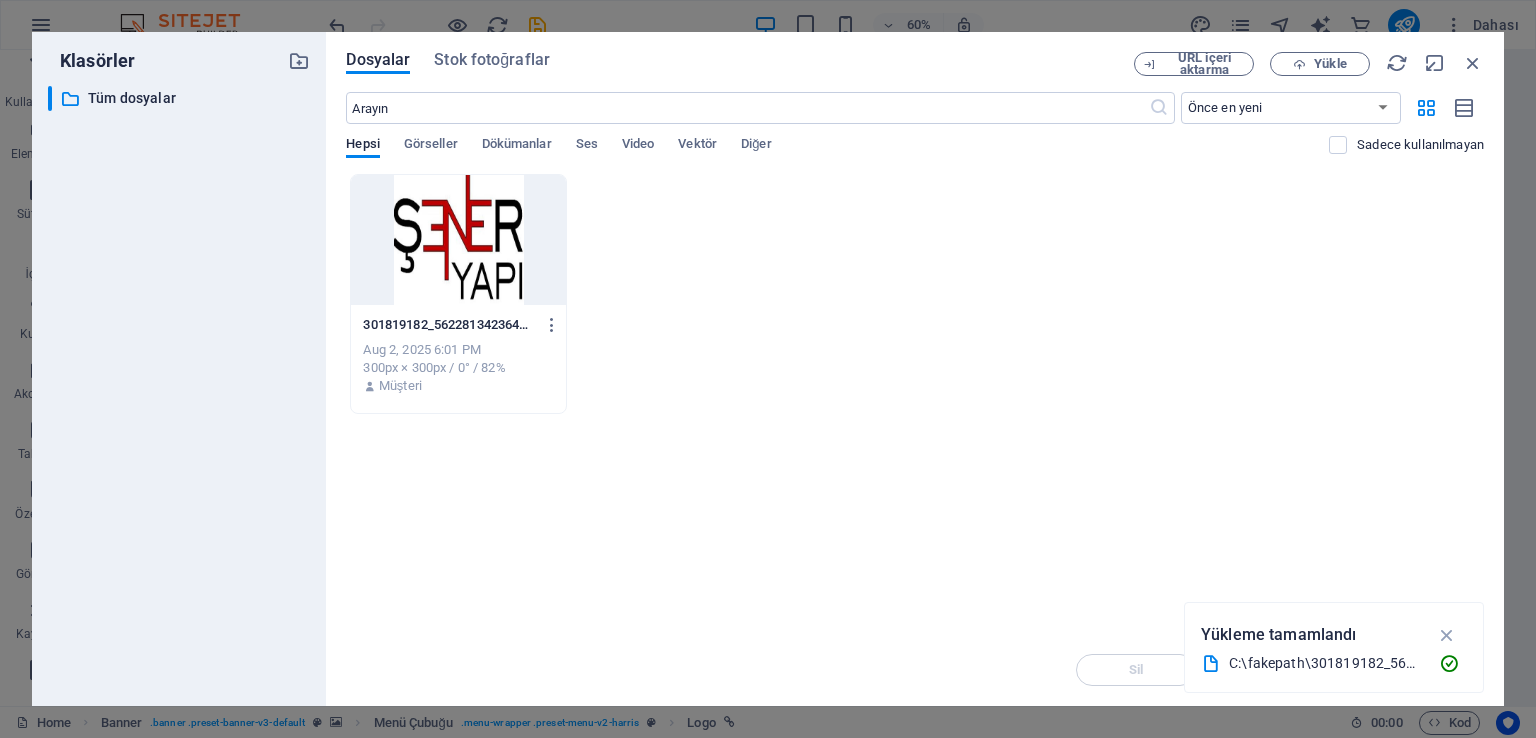 click at bounding box center (458, 240) 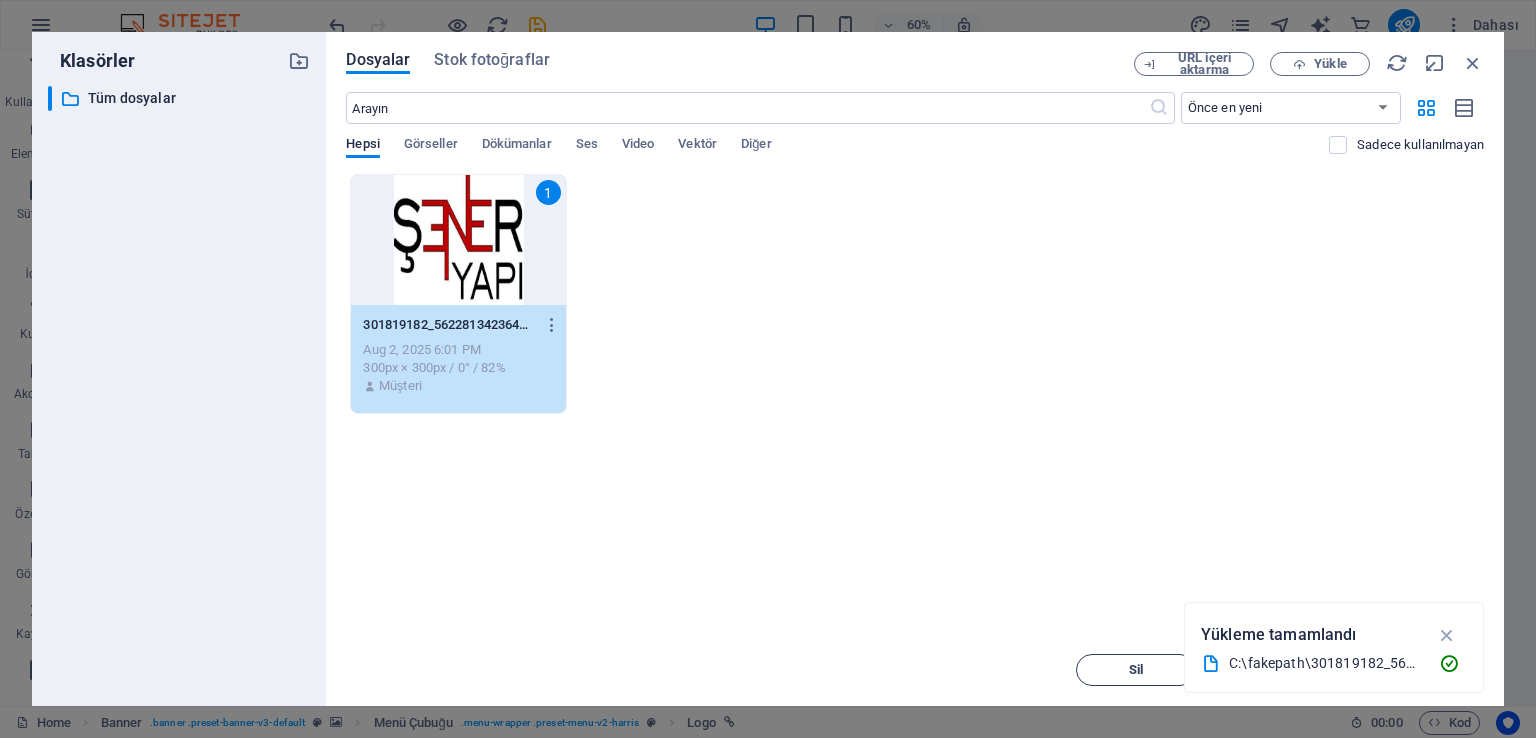 click on "Sil" at bounding box center (1136, 670) 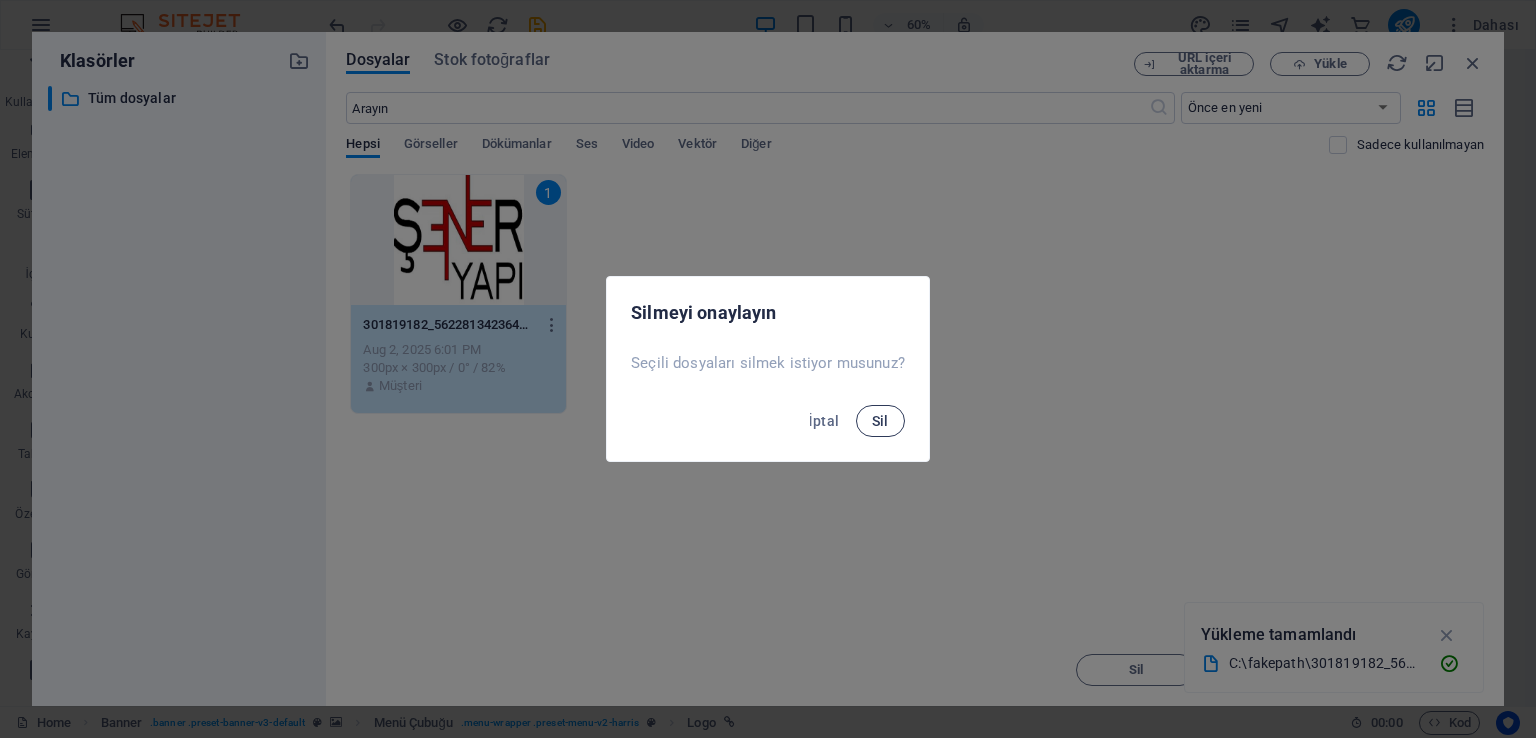 click on "Sil" at bounding box center (880, 421) 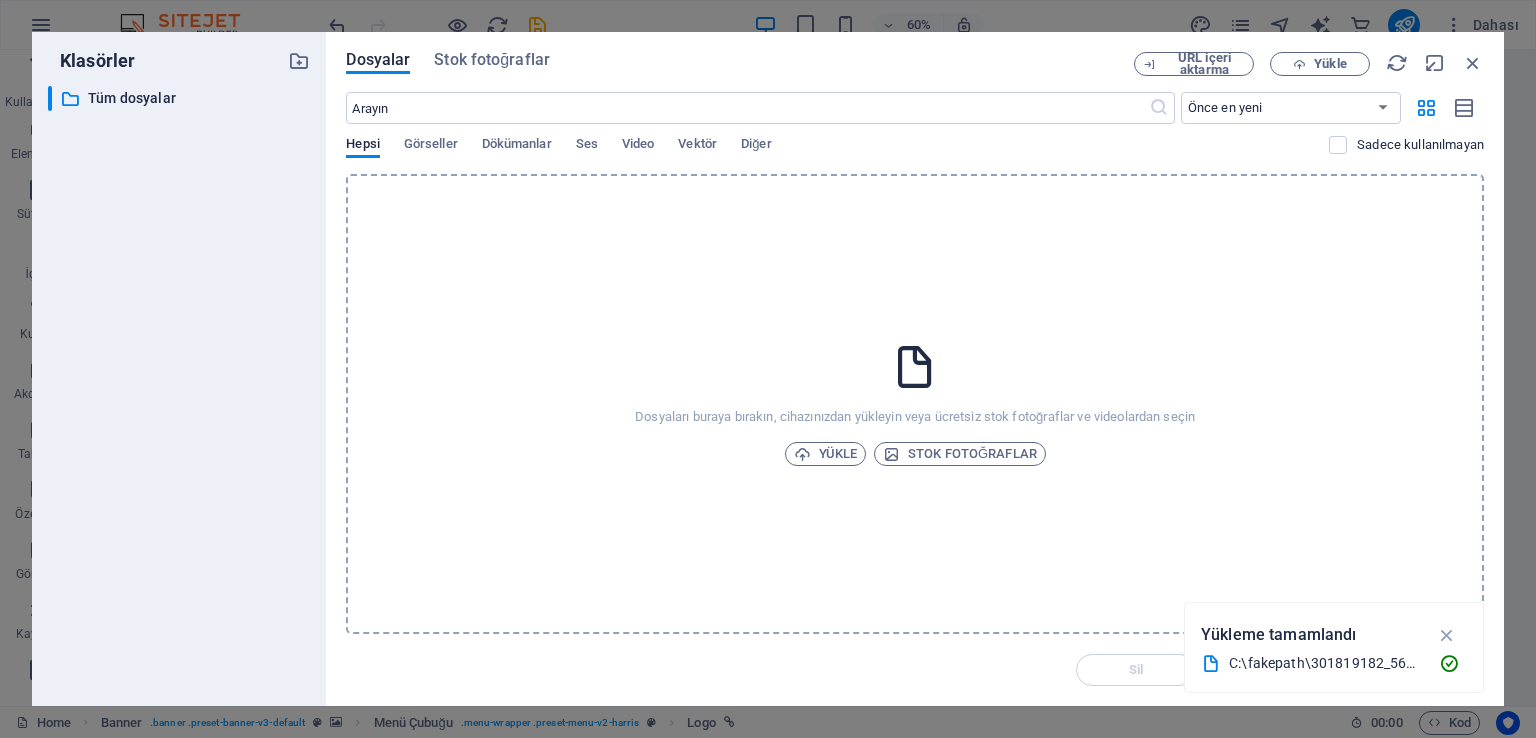 click on "Dosyaları buraya bırakın, cihazınızdan yükleyin veya ücretsiz stok fotoğraflar ve videolardan seçin Yükle Stok fotoğraflar" at bounding box center [915, 404] 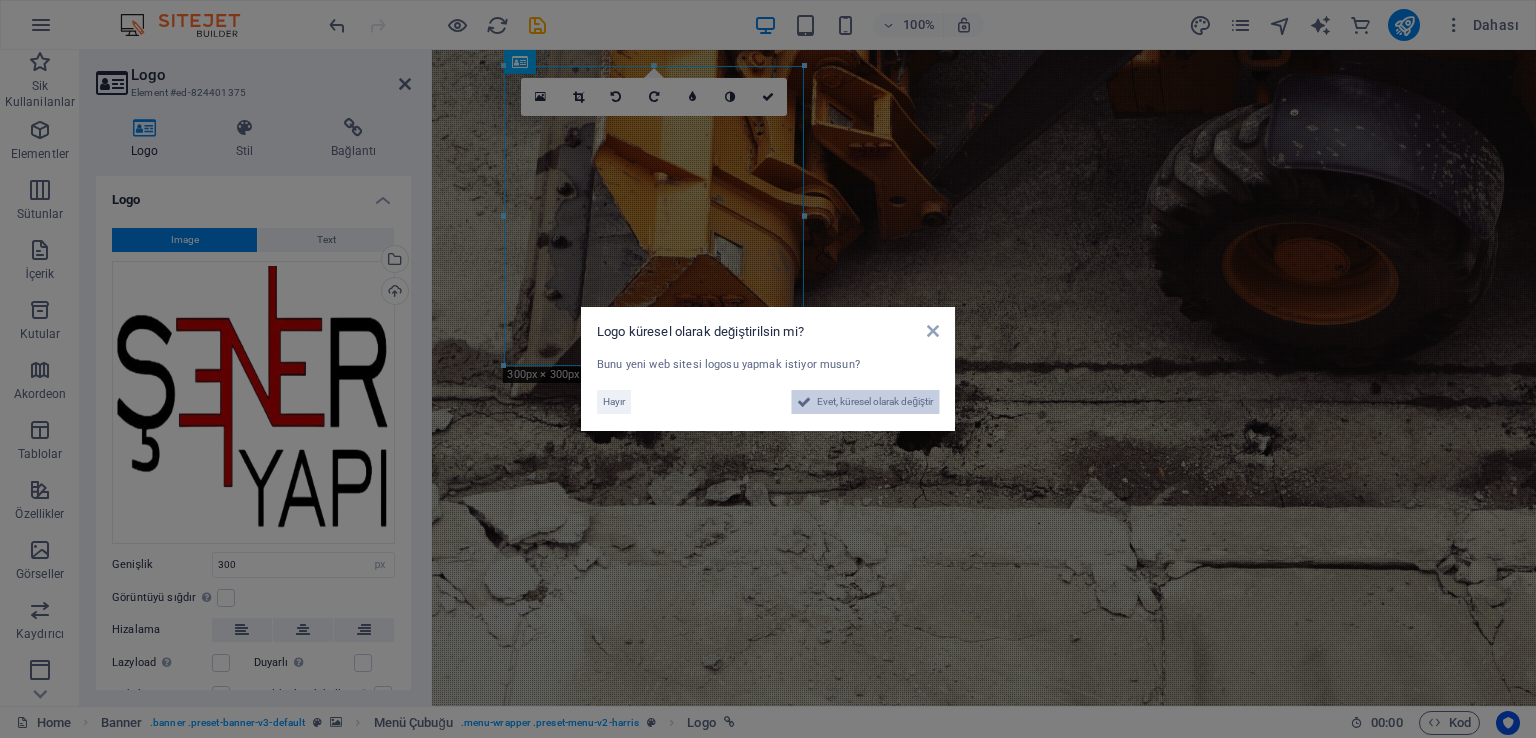 click on "Evet, küresel olarak değiştir" at bounding box center (875, 402) 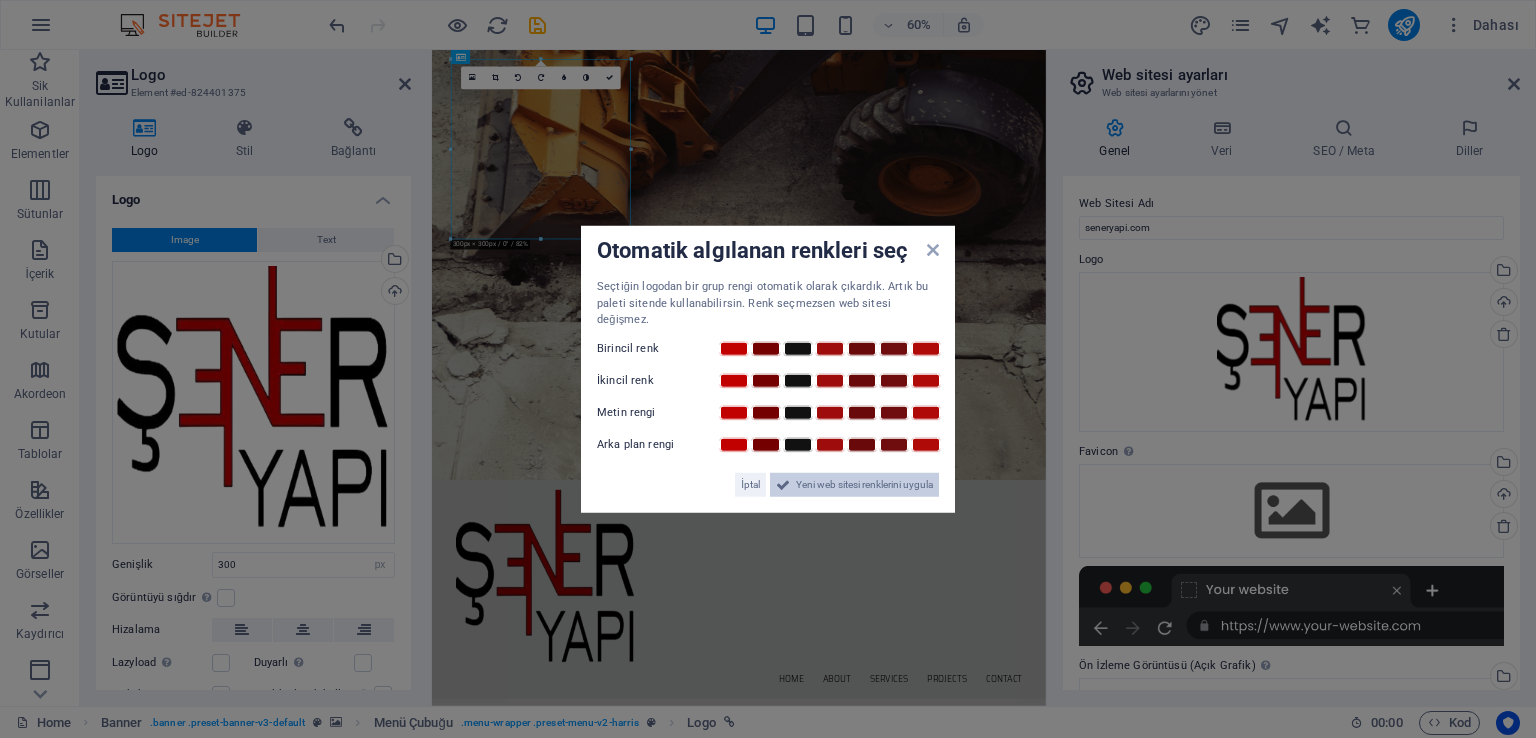click on "Yeni web sitesi renklerini uygula" at bounding box center [864, 484] 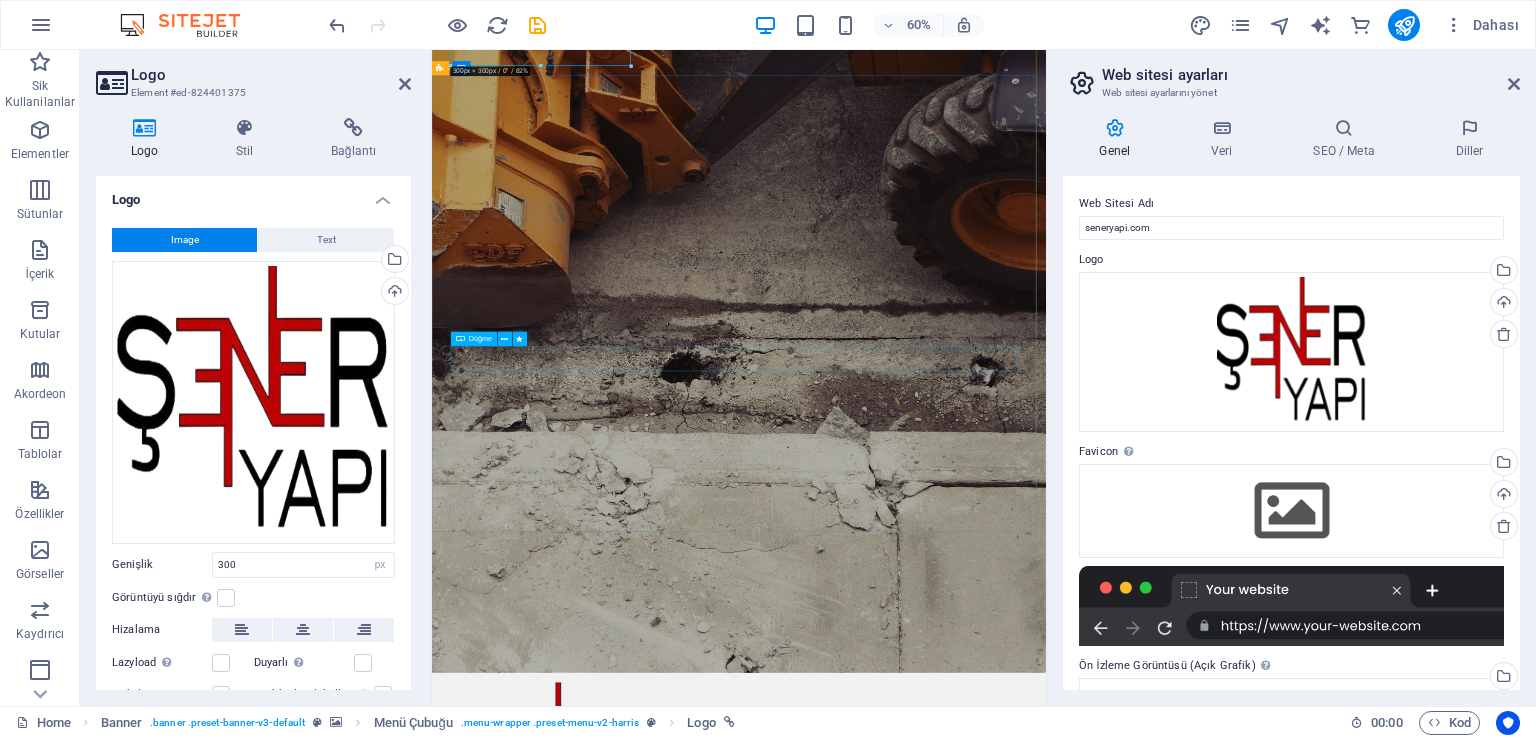 scroll, scrollTop: 0, scrollLeft: 0, axis: both 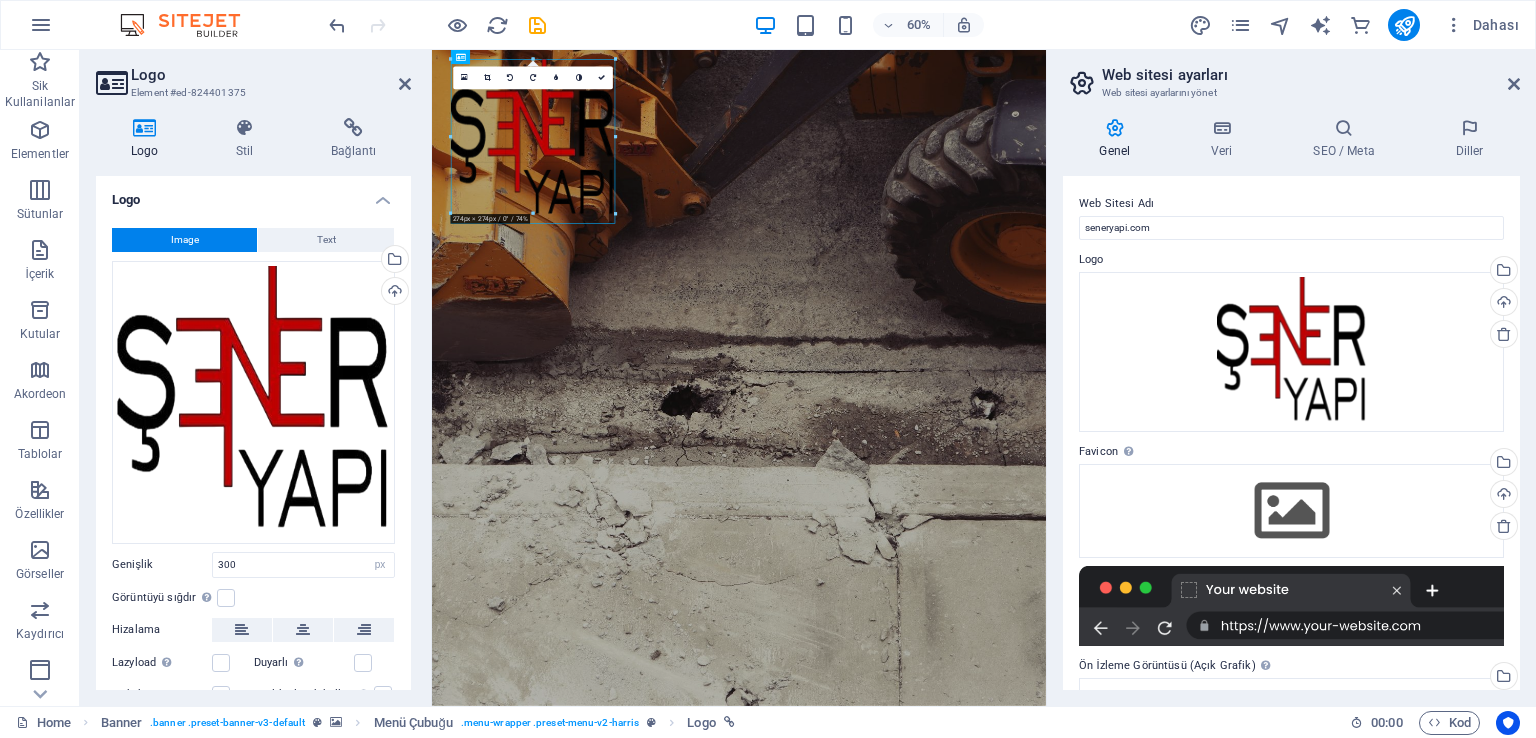 drag, startPoint x: 630, startPoint y: 153, endPoint x: 584, endPoint y: 117, distance: 58.412327 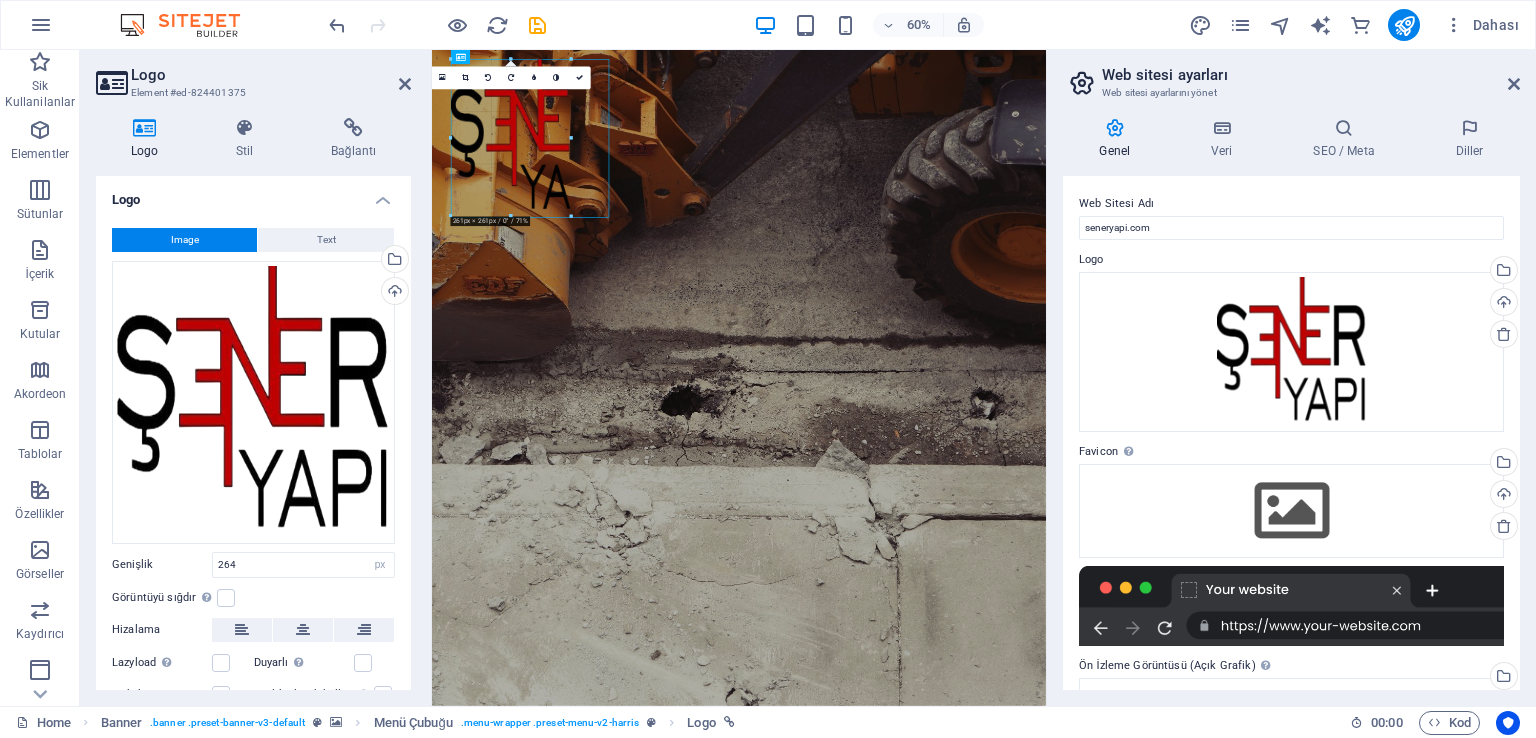 drag, startPoint x: 530, startPoint y: 218, endPoint x: 540, endPoint y: 151, distance: 67.74216 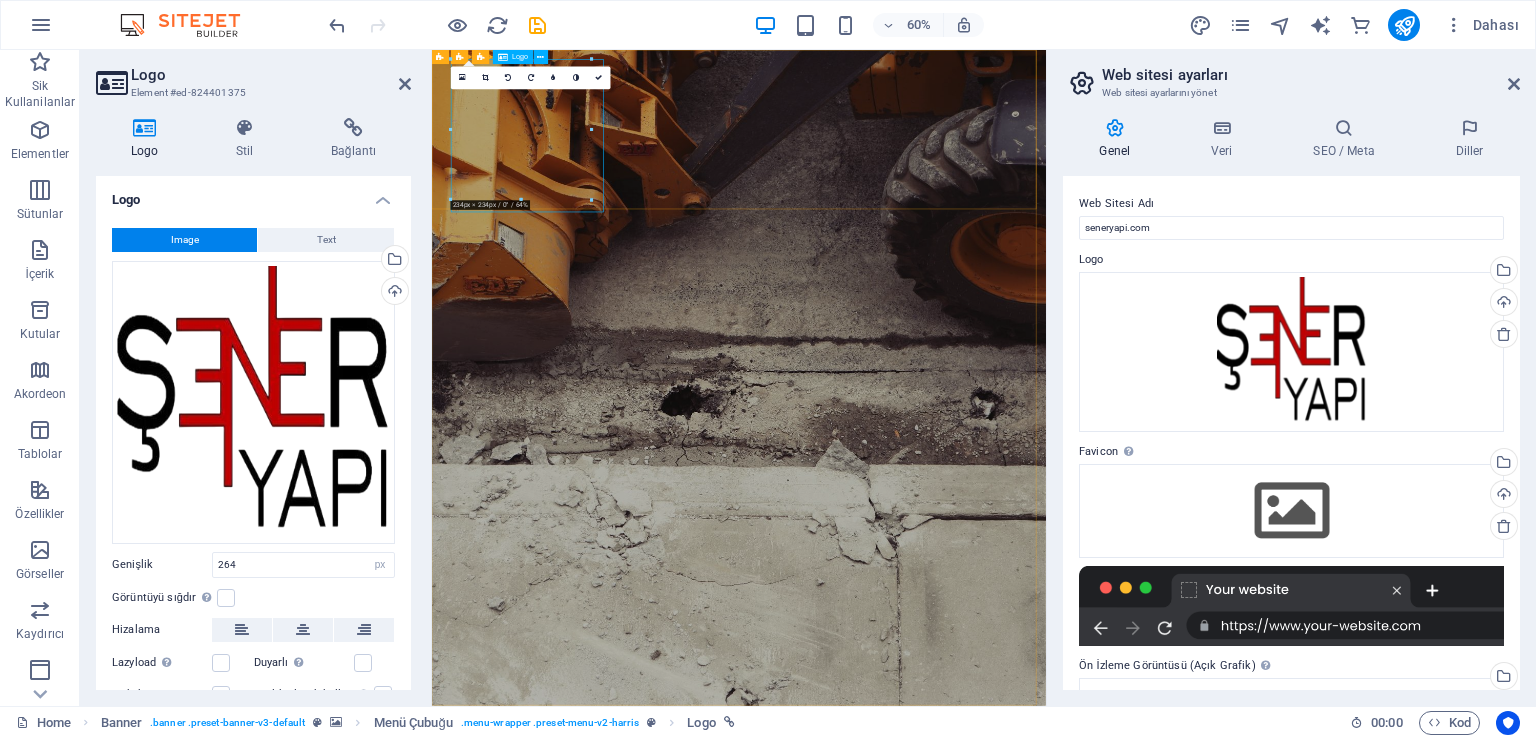 type on "234" 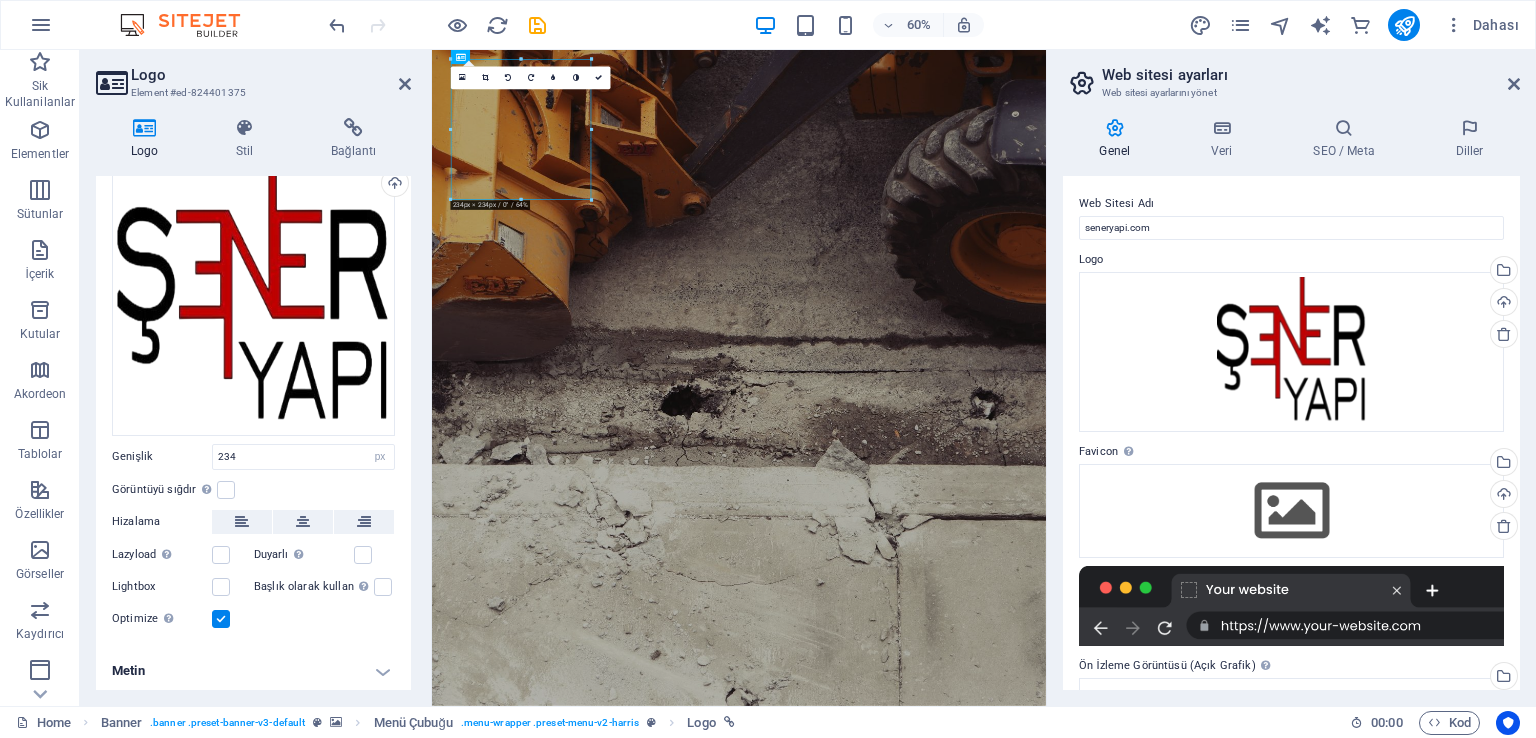 scroll, scrollTop: 108, scrollLeft: 0, axis: vertical 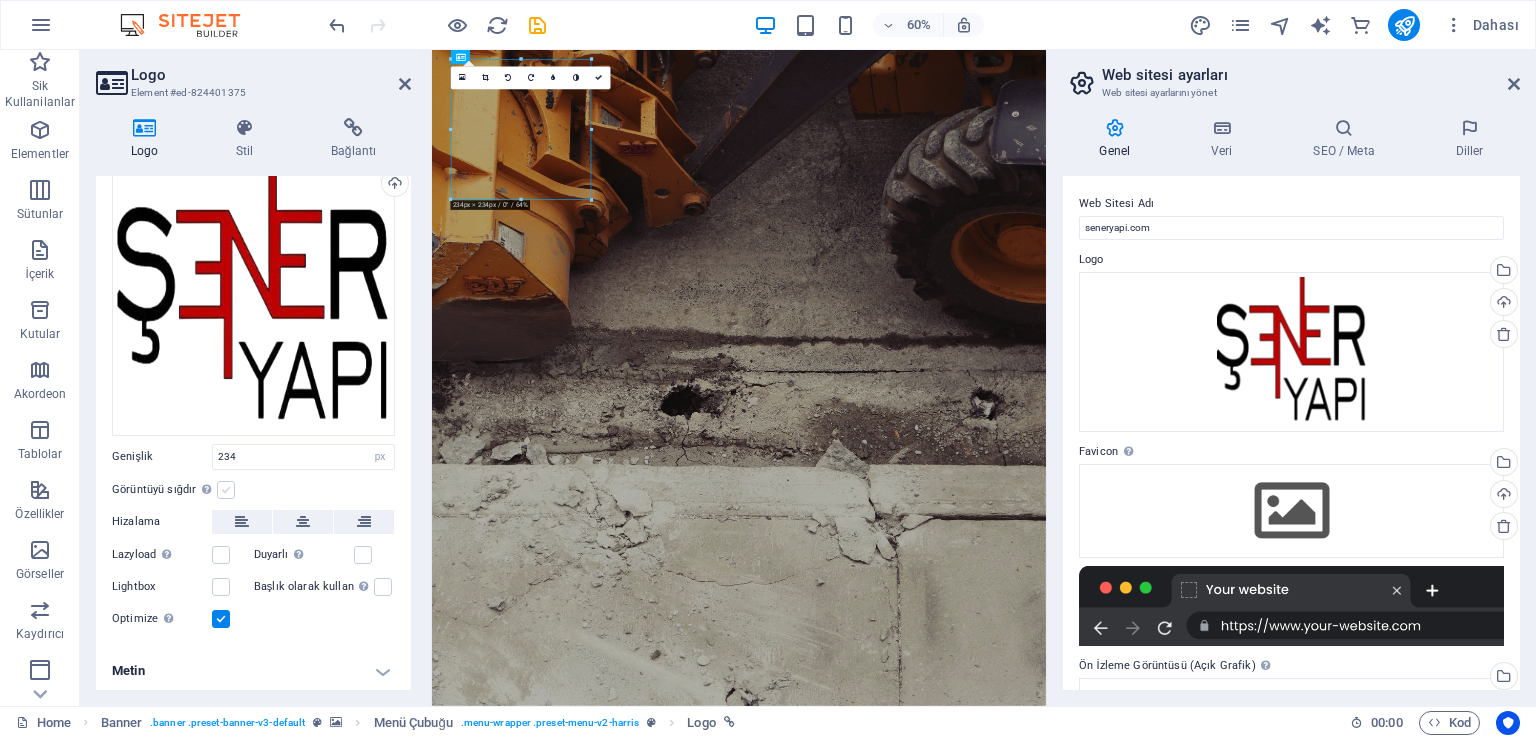 click at bounding box center [226, 490] 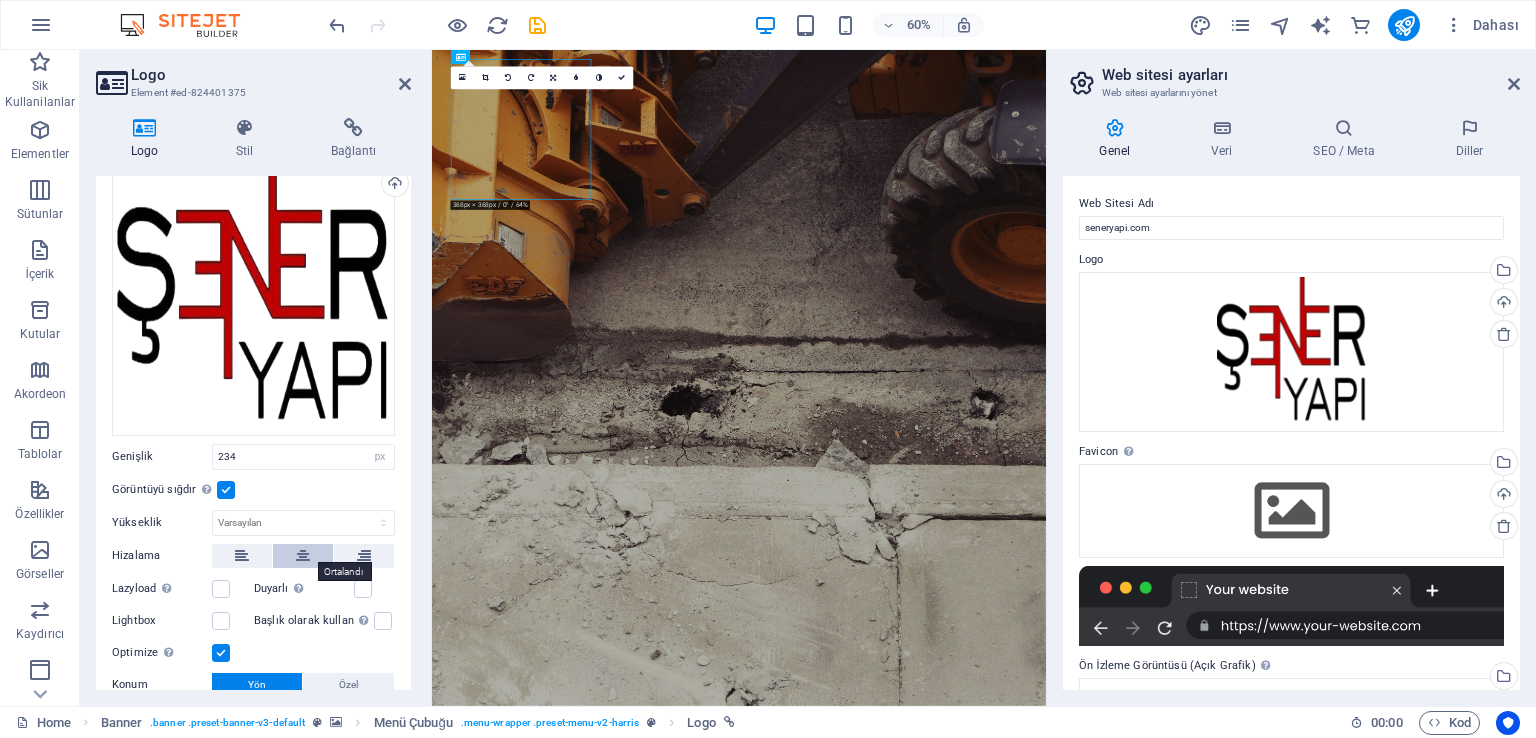 scroll, scrollTop: 208, scrollLeft: 0, axis: vertical 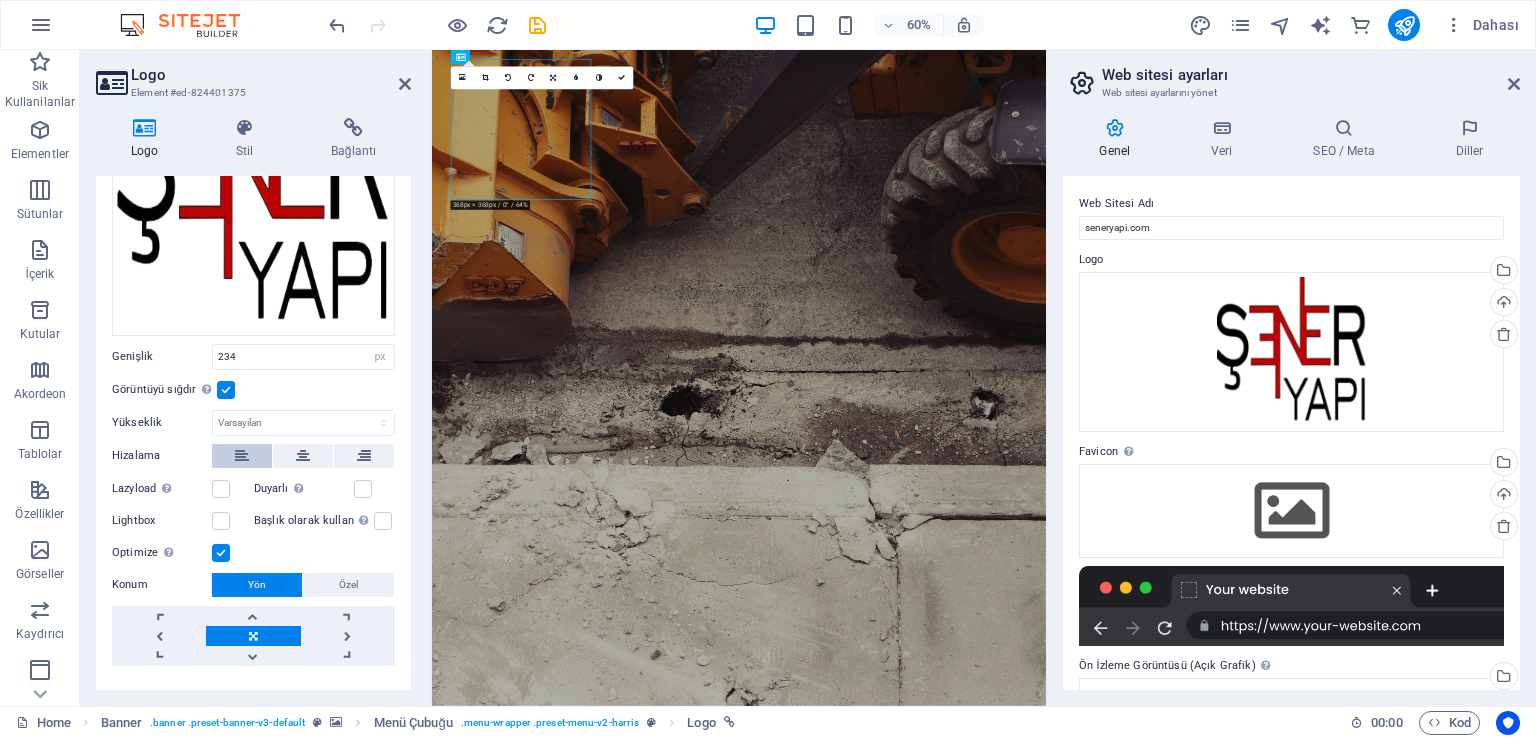 click at bounding box center [242, 456] 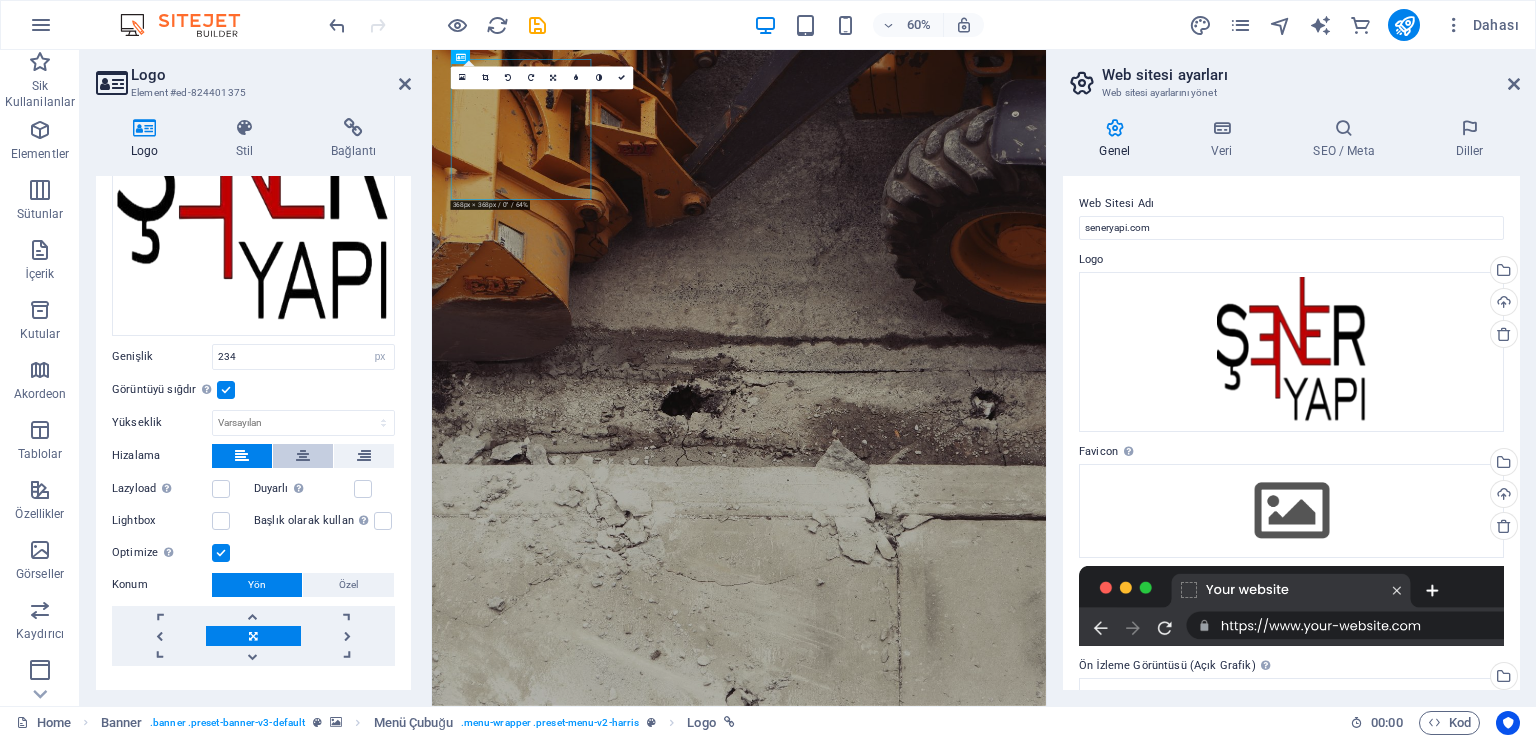 click at bounding box center [303, 456] 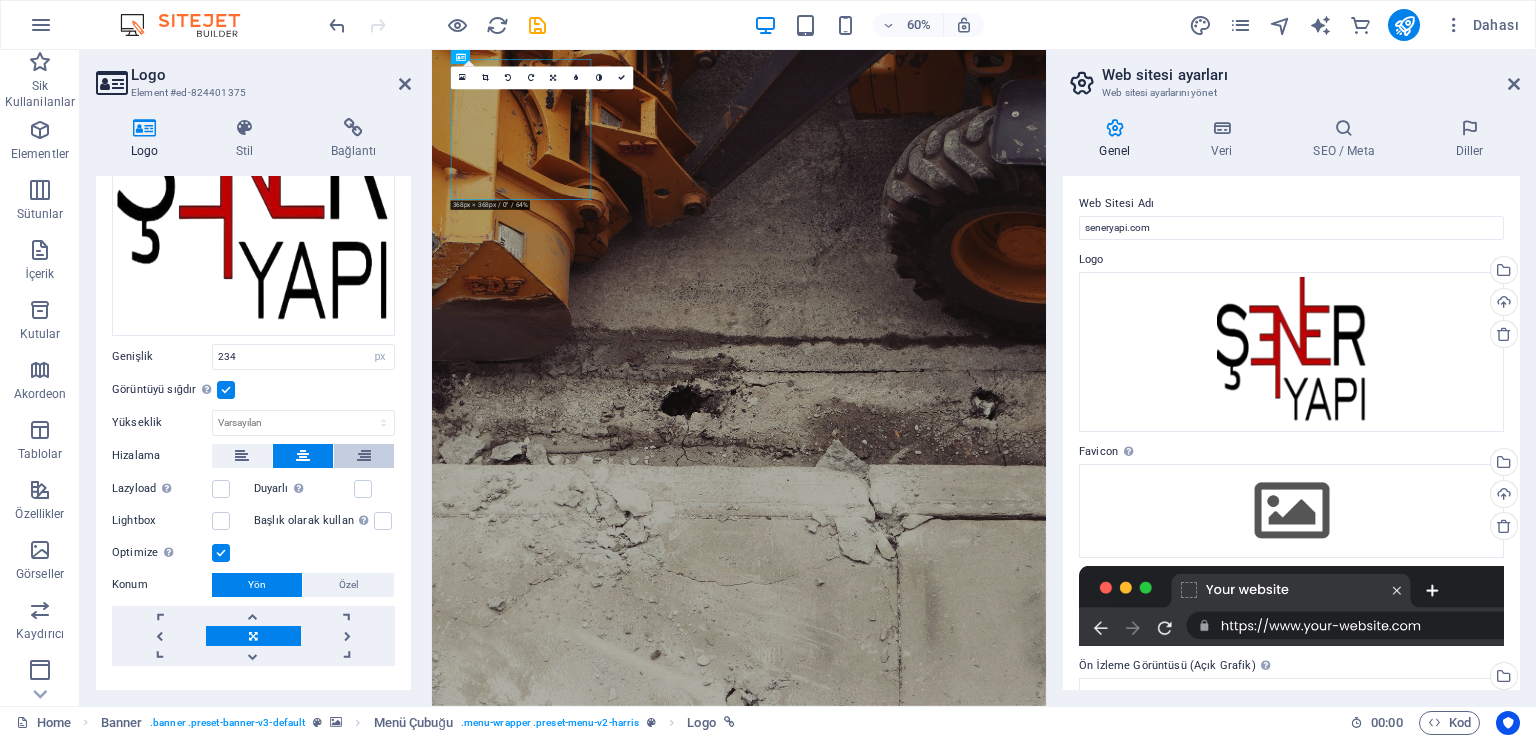 click at bounding box center (364, 456) 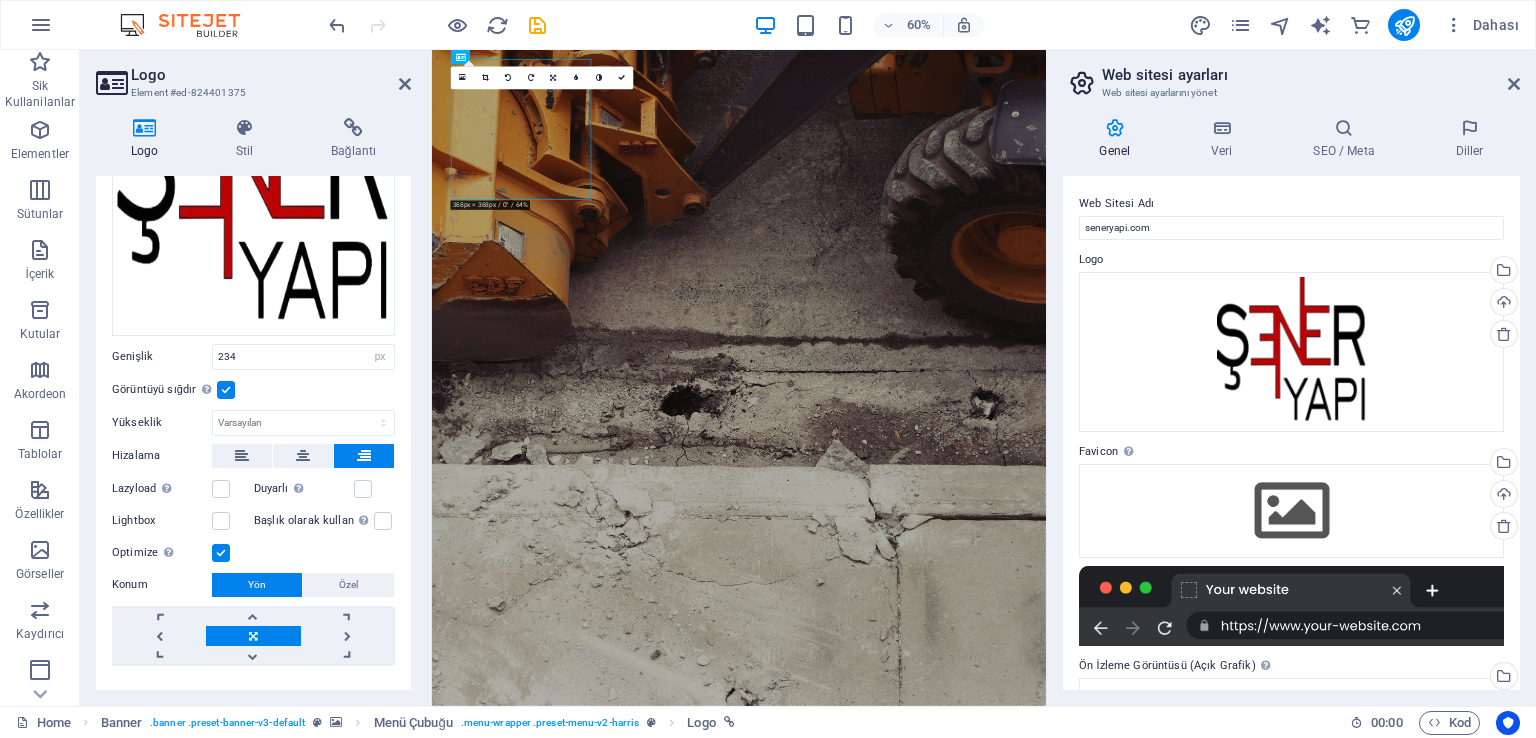 click on "Image Text Dosyaları buraya sürükleyin, dosyaları seçmek için tıklayın veya Dosyalardan ya da ücretsiz stok fotoğraf ve videolarımızdan dosyalar seçin Dosya yöneticisinden, stok fotoğraflardan dosyalar seçin veya dosya(lar) yükleyin Yükle Genişlik 234 Varsayılan otomatik px rem % em vh vw Görüntüyü sığdır Görüntüyü otomatik olarak sabit bir genişliğe ve yüksekliğe sığdır Yükseklik Varsayılan otomatik px Hizalama Lazyload Sayfa yüklendikten sonra görüntülerin yüklenmesi, sayfa hızını artırır. Duyarlı Retina görüntüsünü ve akıllı telefon için optimize edilmiş boyutları otomatik olarak yükle. Lightbox Başlık olarak kullan Görüntü, bir H1 başlık etiketine sığdırılacak. Alternatif metne H1 başlığının genişliğini vermek için kullanışlıdır, ör. logo için. Belirsizse işaretlemeden bırak. Optimize Görseller, sayfa hızını iyileştirmek için sıkıştırılmıştır. Konum Yön Özel X uzaklığı 50 px rem % vh vw 50 px rem %" at bounding box center (253, 343) 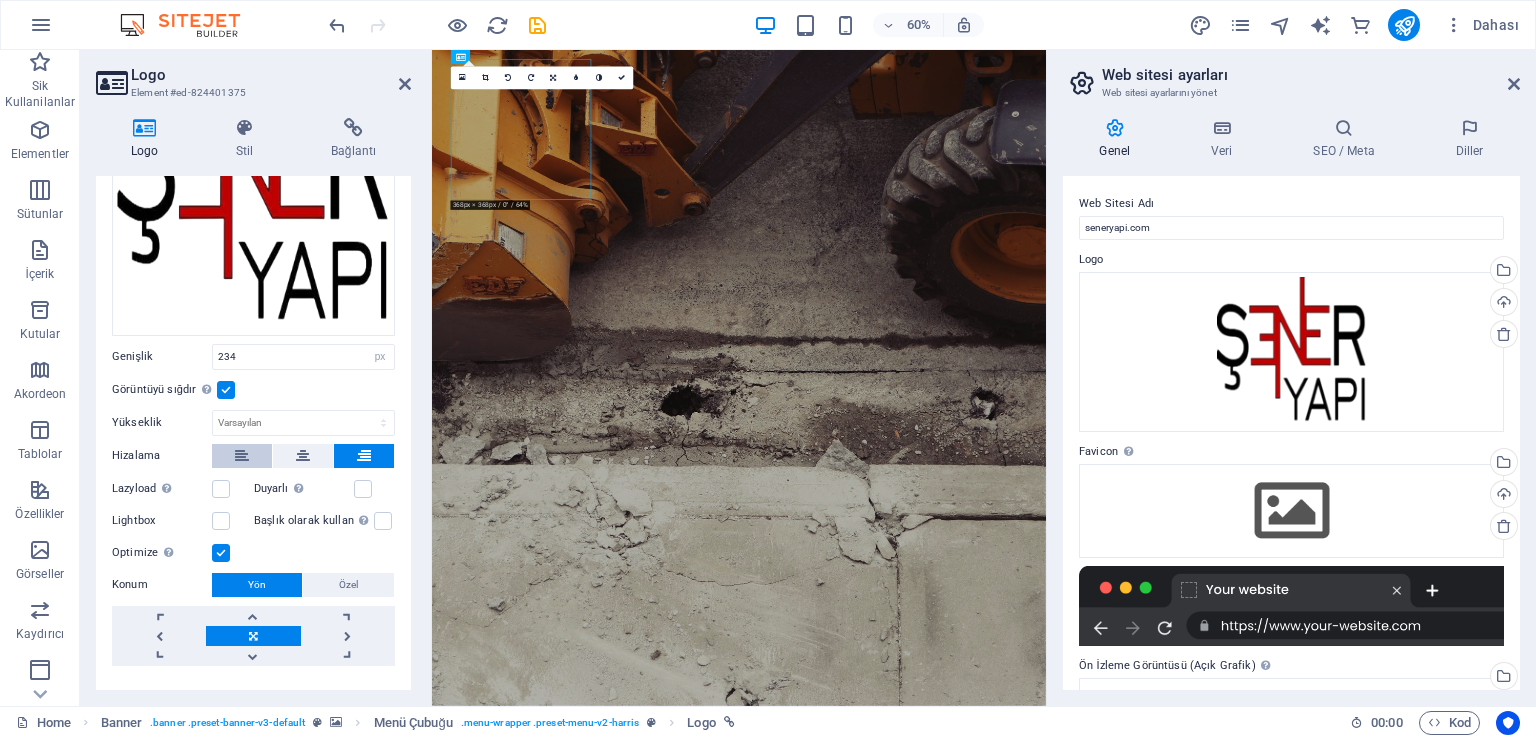 click at bounding box center [242, 456] 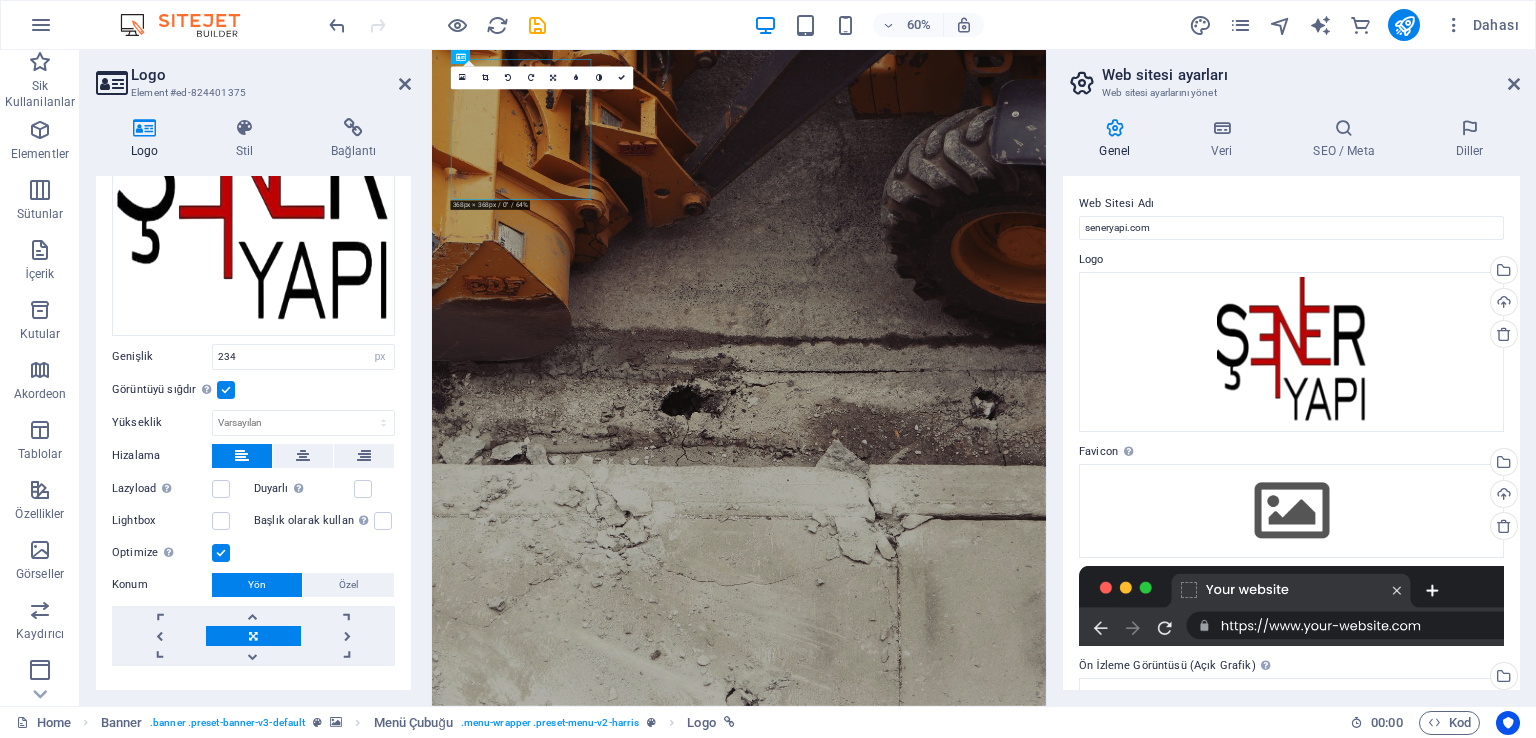 click on "Lazyload Sayfa yüklendikten sonra görüntülerin yüklenmesi, sayfa hızını artırır." at bounding box center [183, 489] 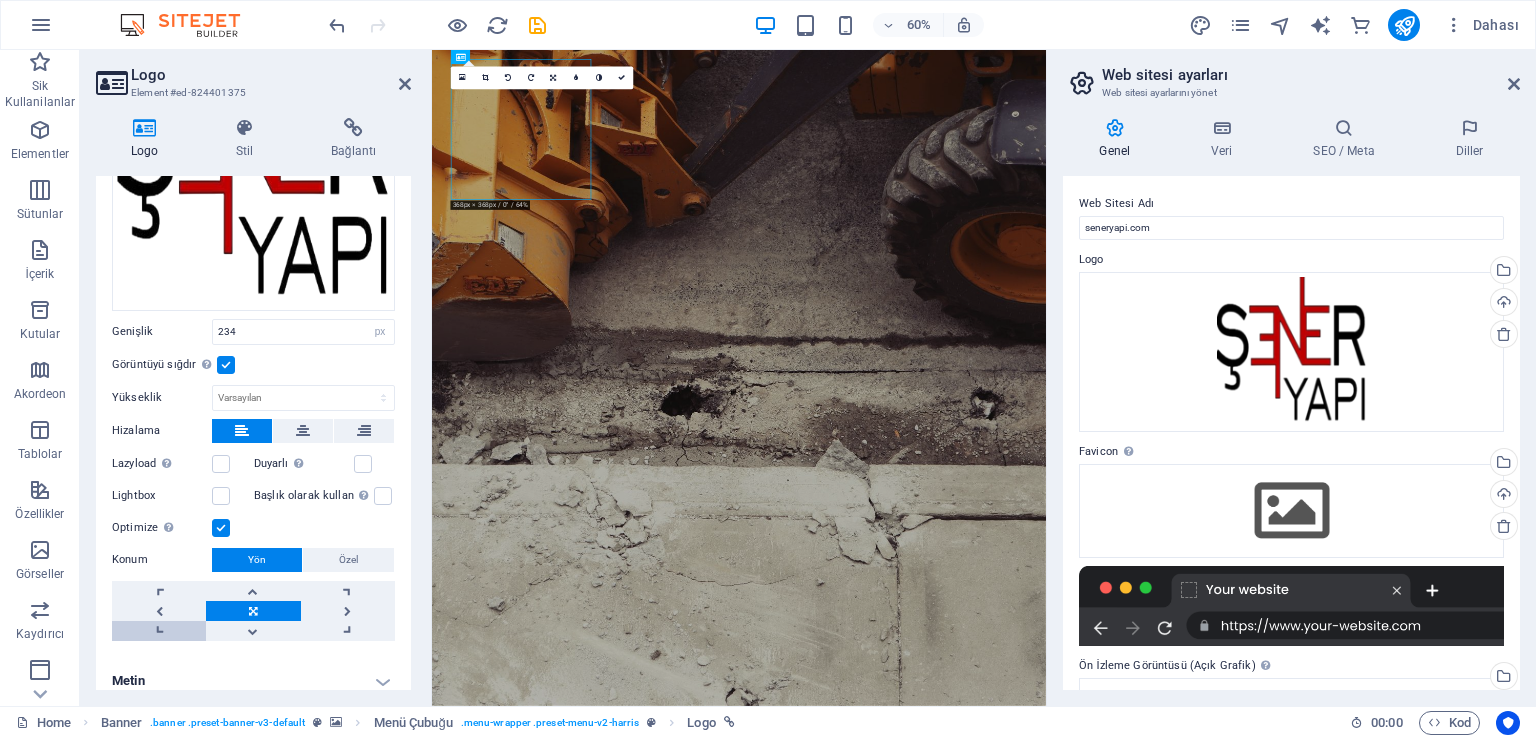 scroll, scrollTop: 243, scrollLeft: 0, axis: vertical 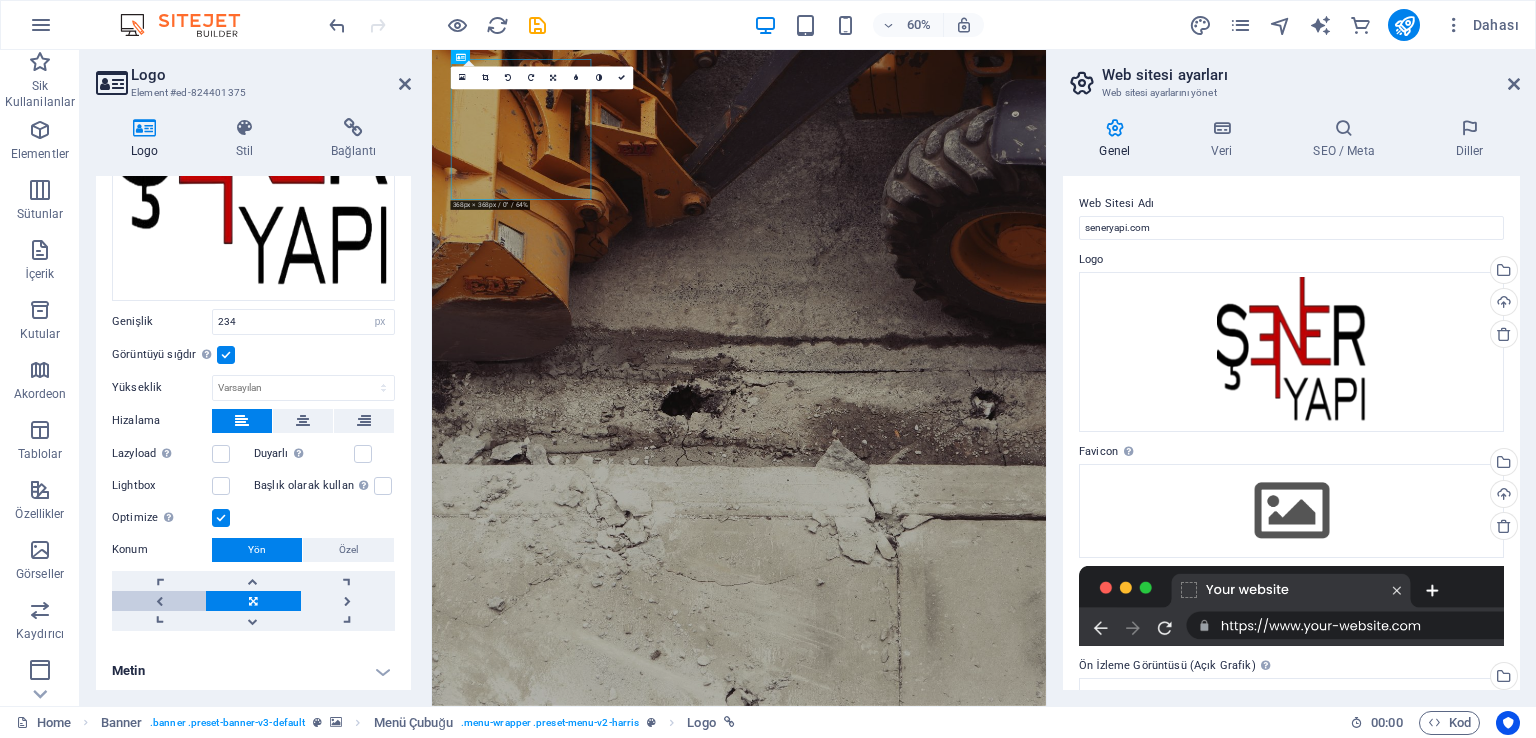 click at bounding box center (159, 601) 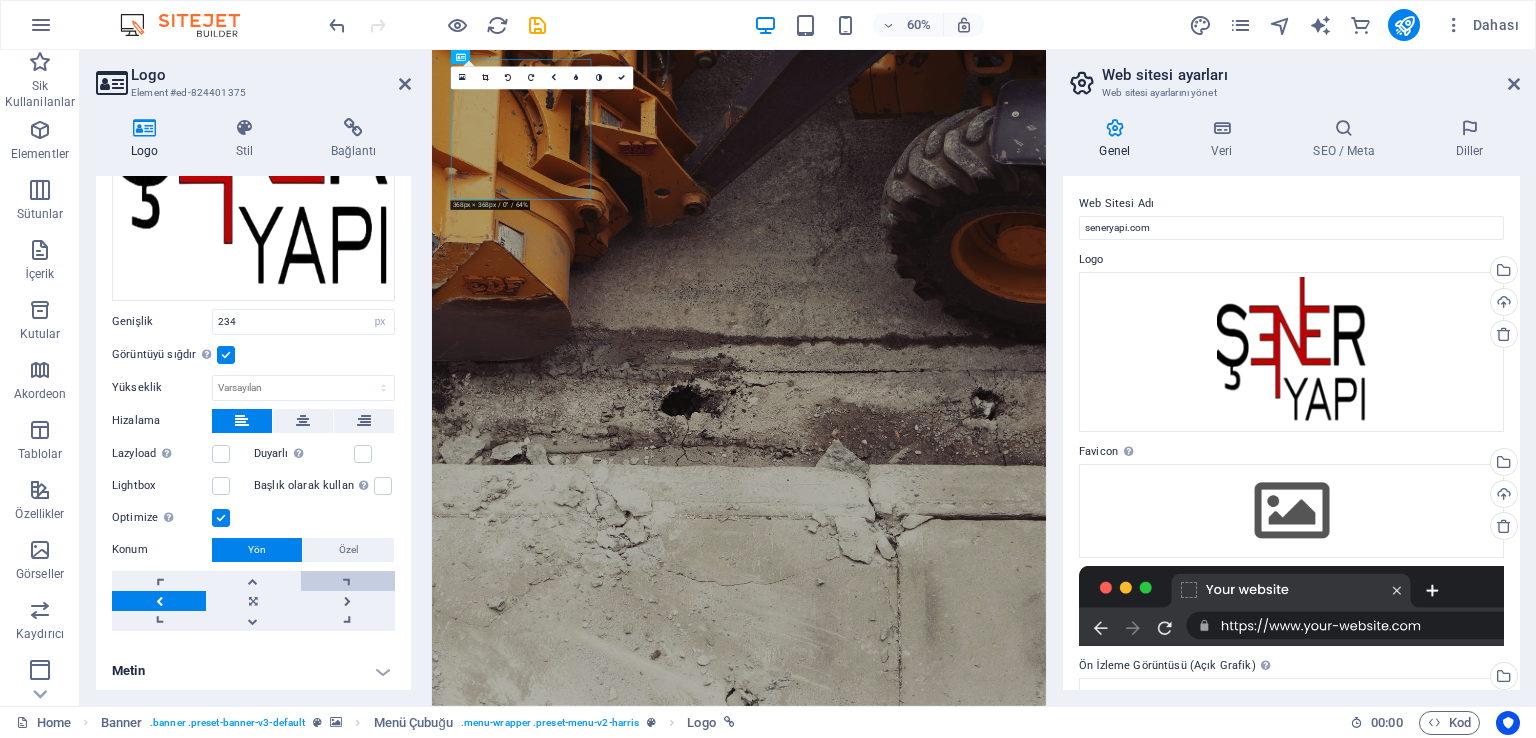 click at bounding box center [348, 581] 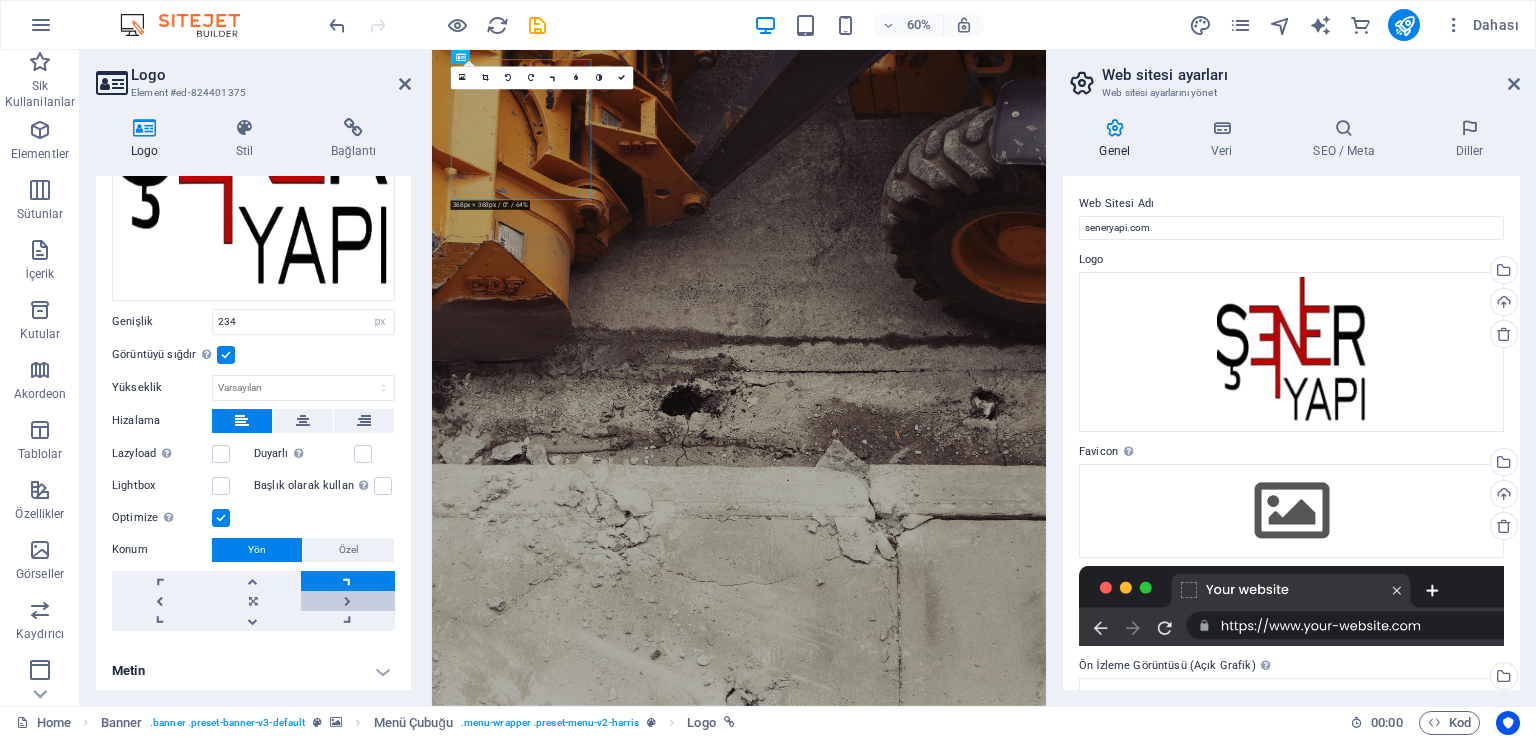 click at bounding box center [348, 601] 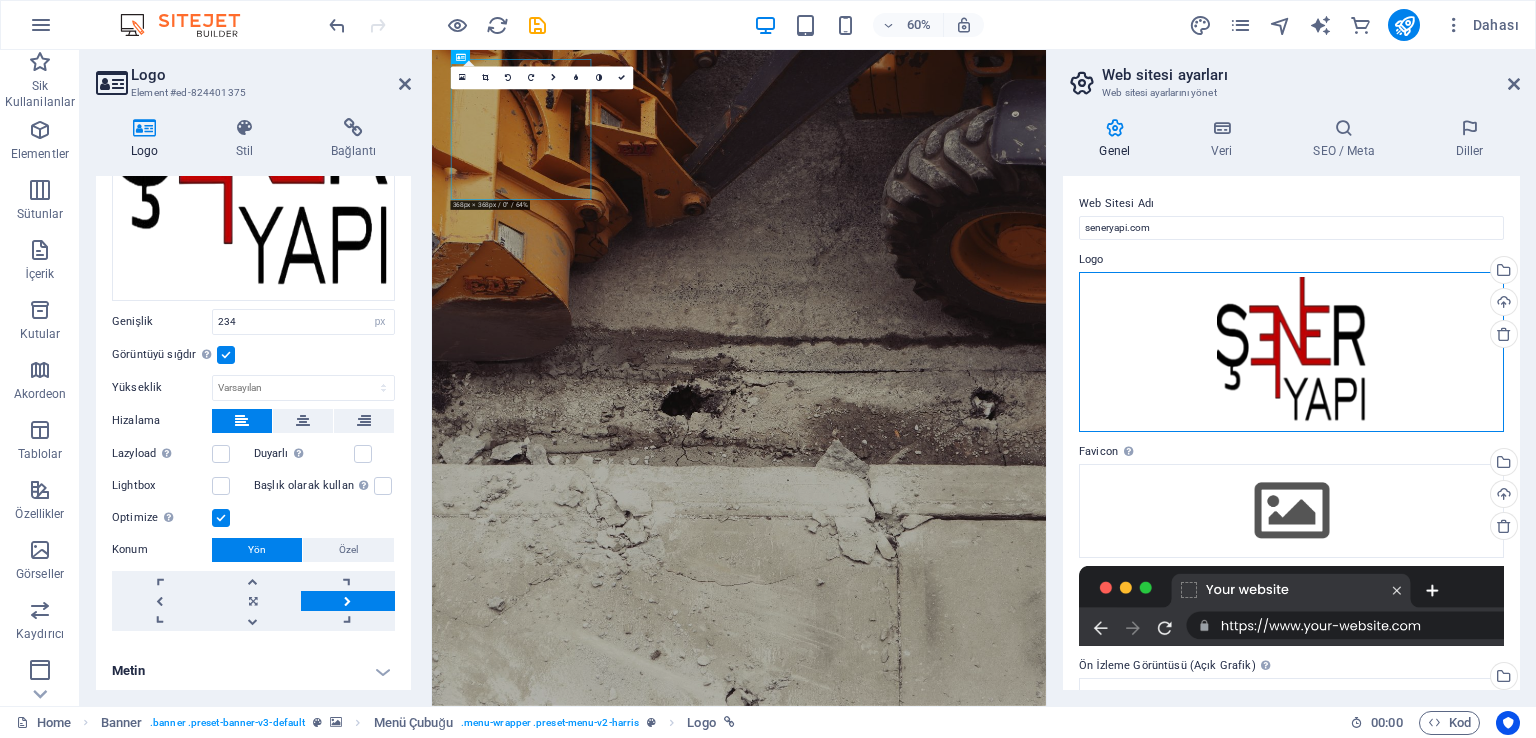 click on "Dosyaları buraya sürükleyin, dosyaları seçmek için tıklayın veya Dosyalardan ya da ücretsiz stok fotoğraf ve videolarımızdan dosyalar seçin" at bounding box center (1291, 352) 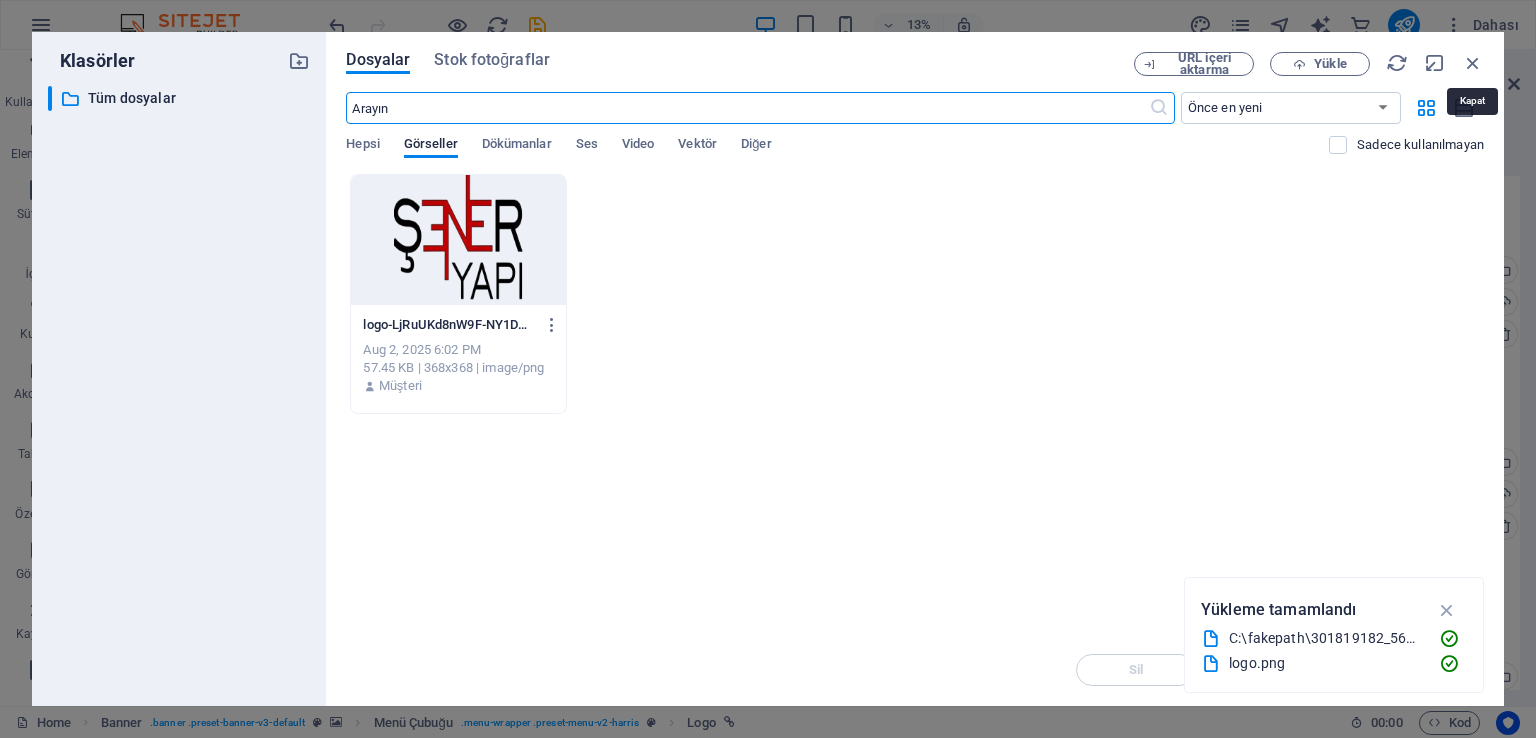 drag, startPoint x: 1466, startPoint y: 59, endPoint x: 1313, endPoint y: 178, distance: 193.82982 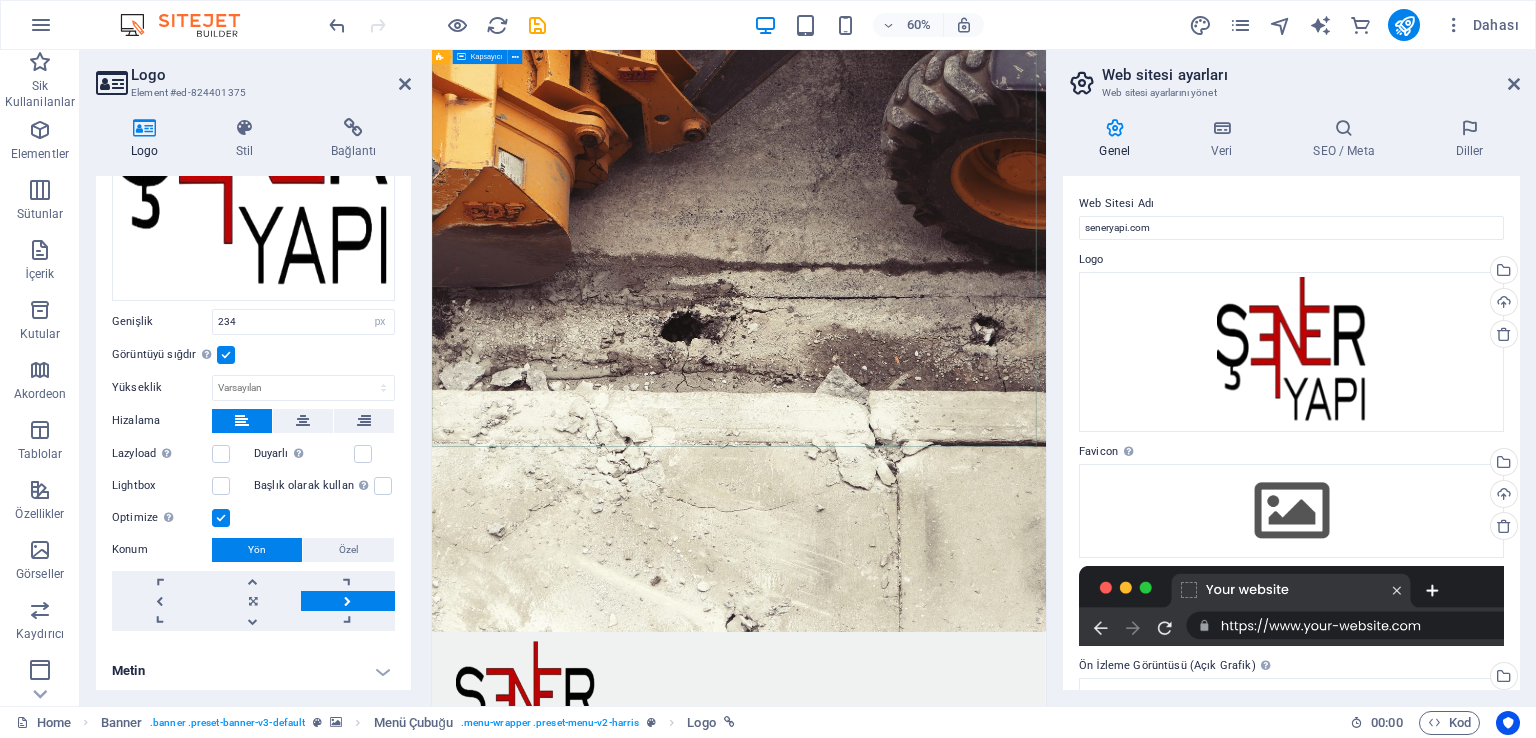 scroll, scrollTop: 0, scrollLeft: 0, axis: both 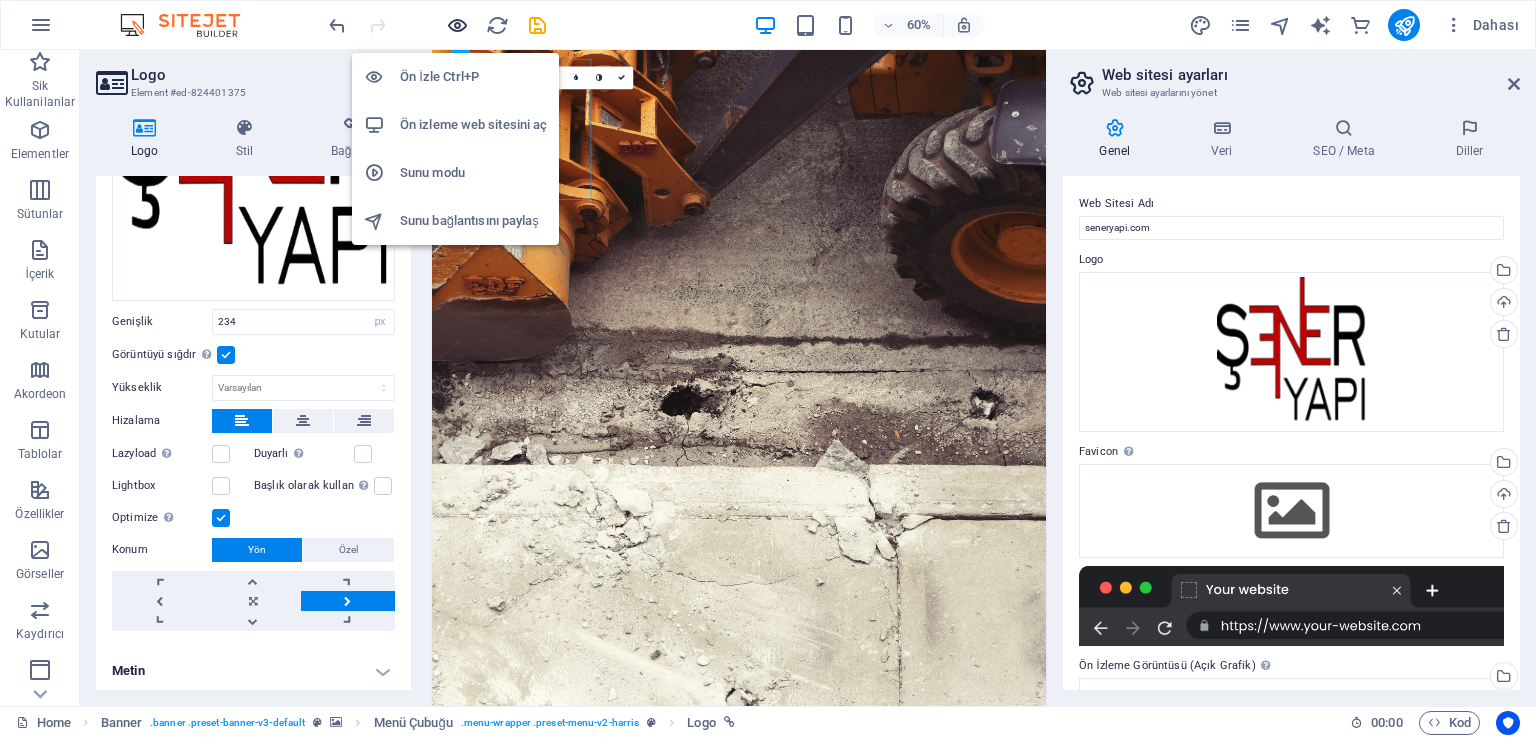 click at bounding box center (457, 25) 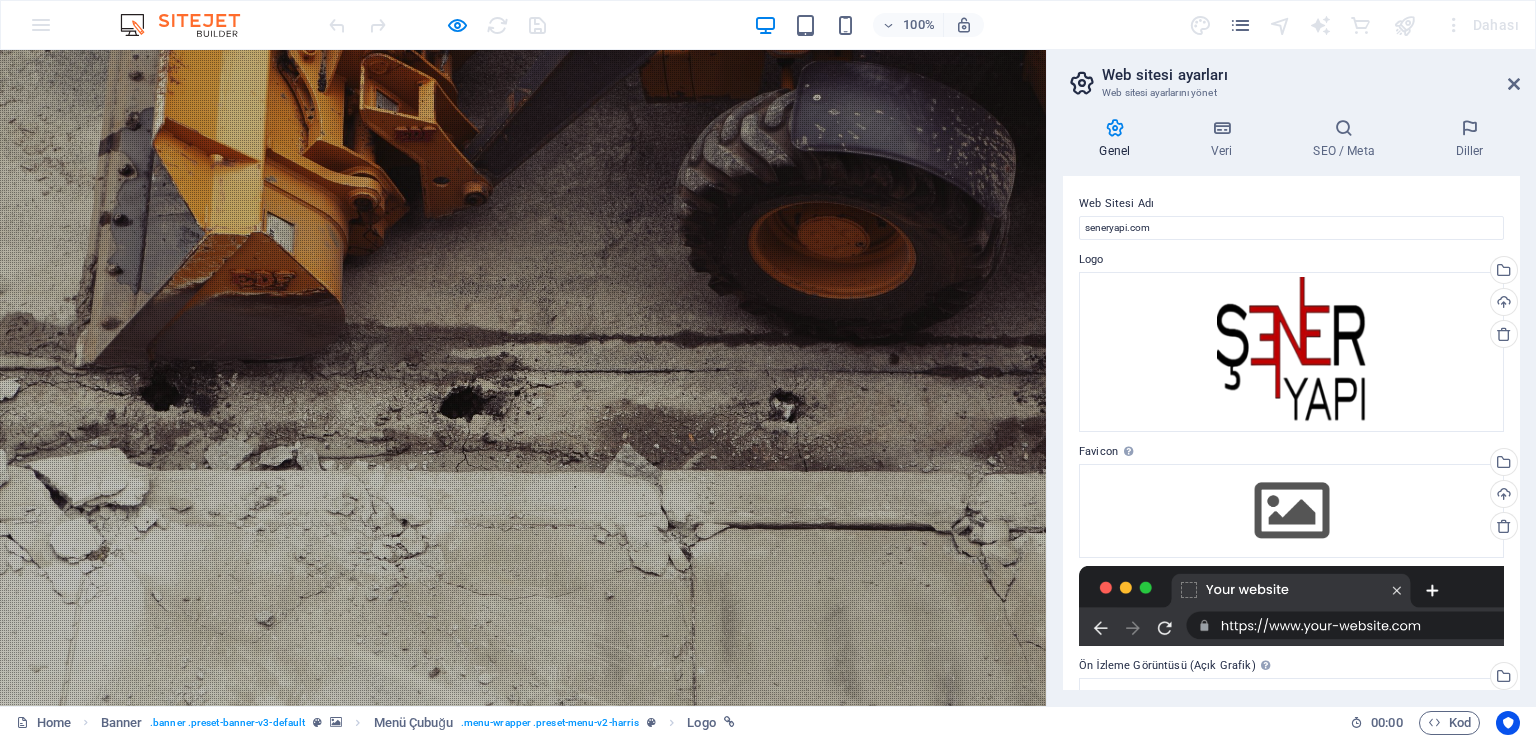 drag, startPoint x: 179, startPoint y: 188, endPoint x: 220, endPoint y: 190, distance: 41.04875 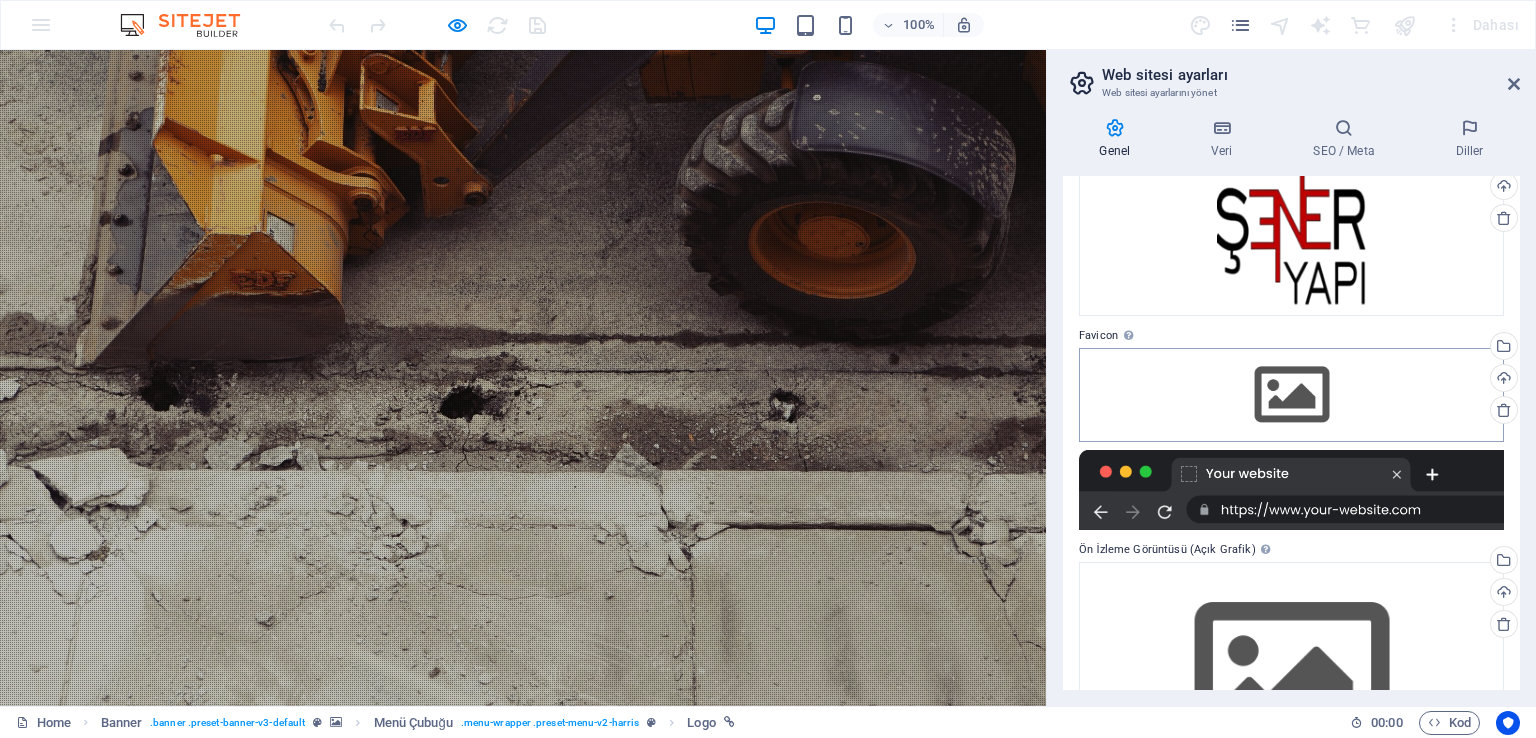 scroll, scrollTop: 33, scrollLeft: 0, axis: vertical 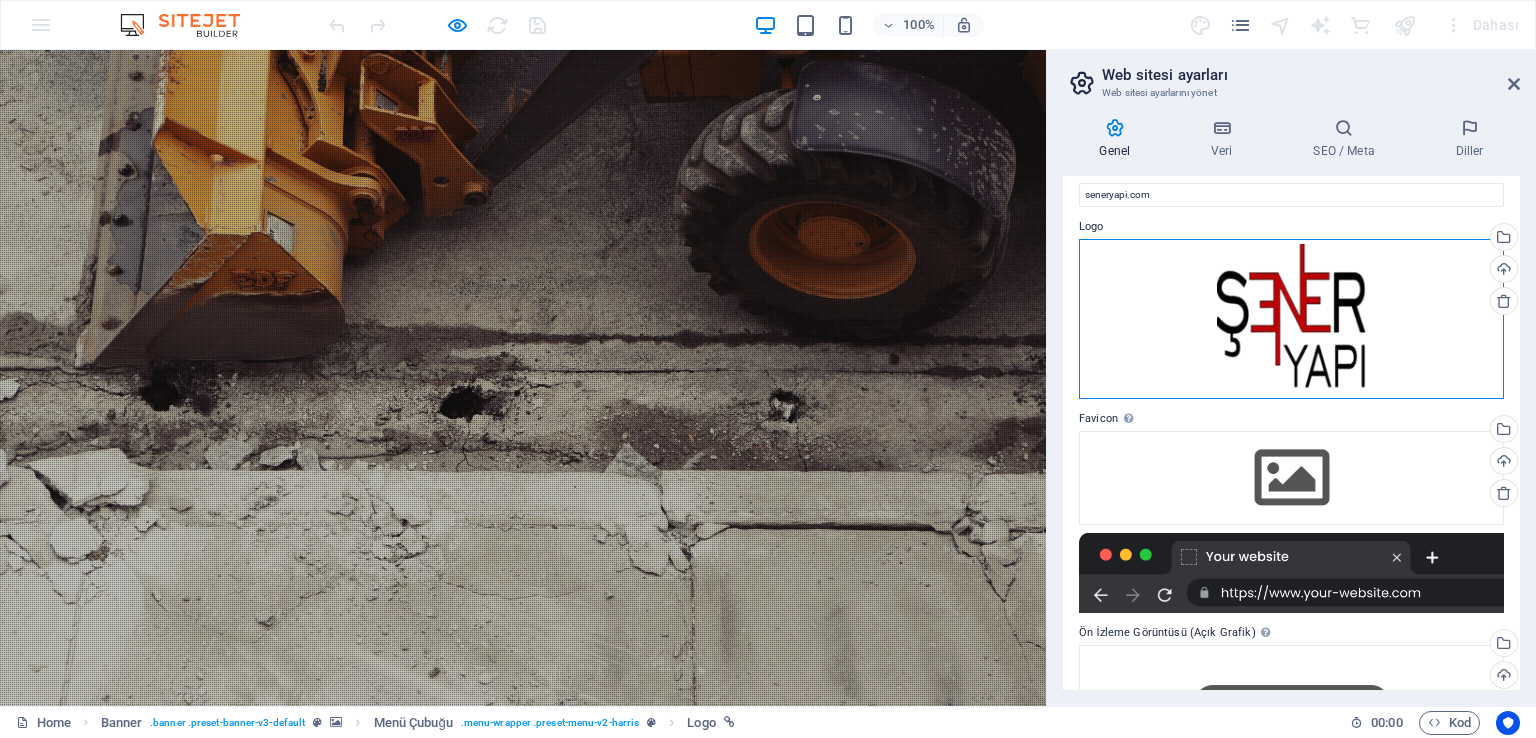 click on "Dosyaları buraya sürükleyin, dosyaları seçmek için tıklayın veya Dosyalardan ya da ücretsiz stok fotoğraf ve videolarımızdan dosyalar seçin" at bounding box center (1291, 319) 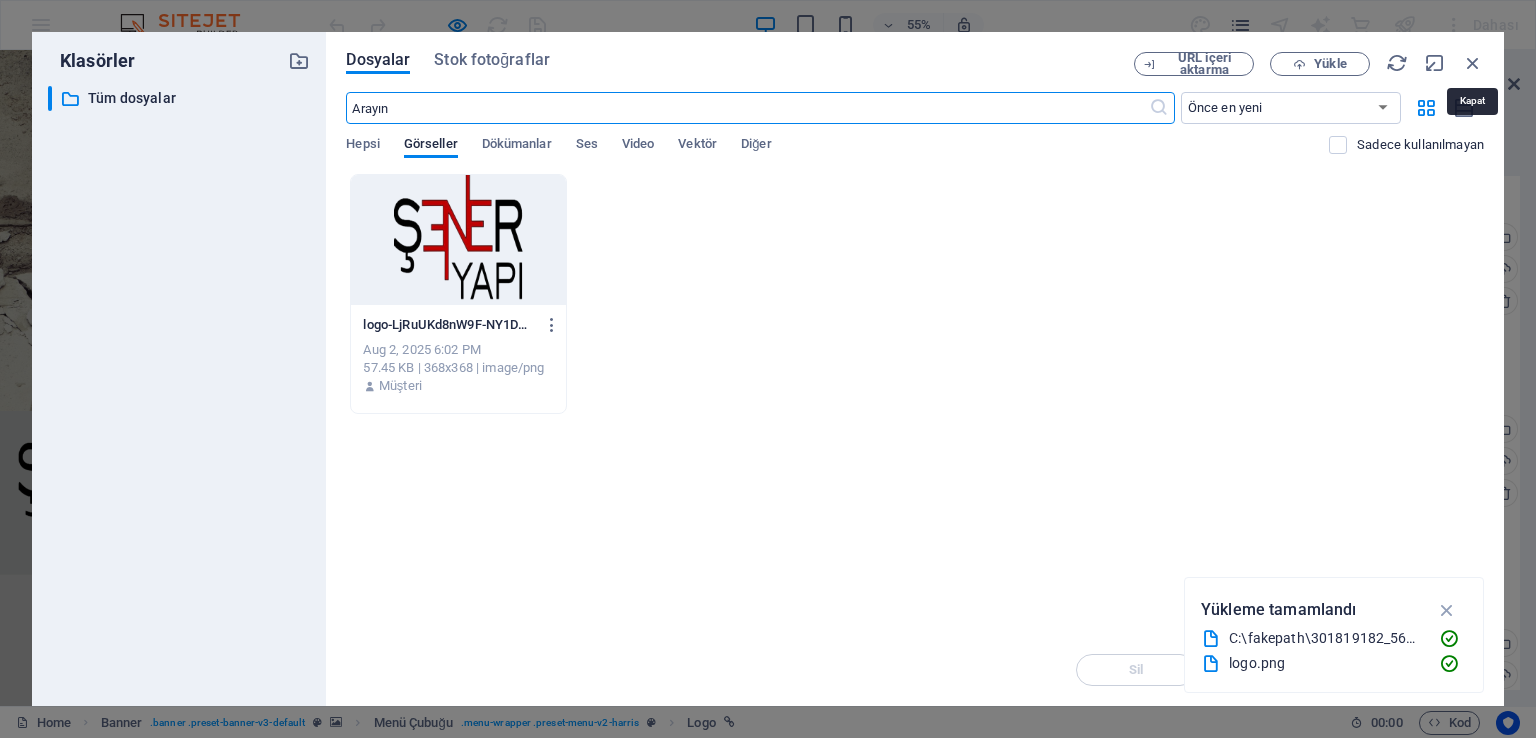 click at bounding box center [1473, 63] 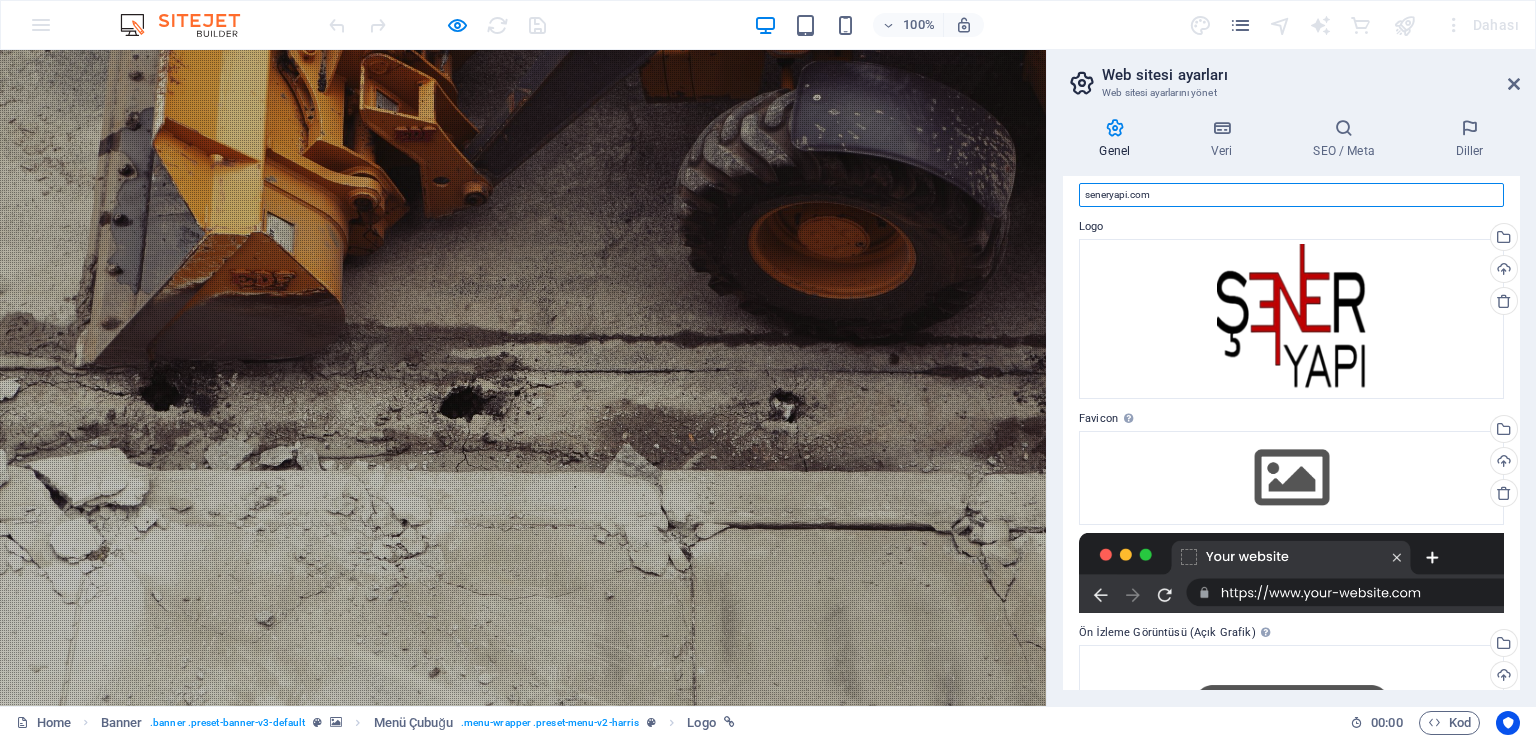 click on "seneryapi.com" at bounding box center [1291, 195] 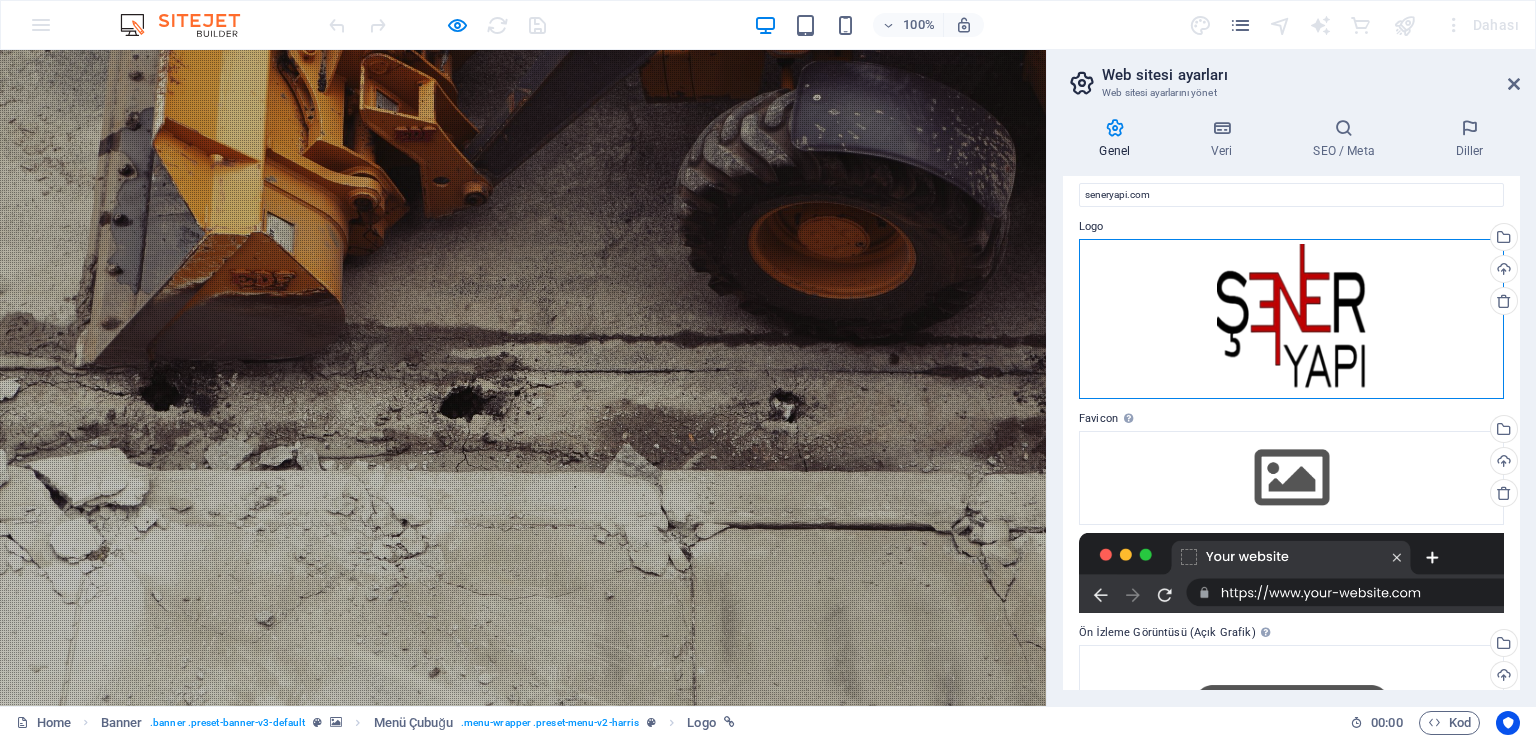 click on "Dosyaları buraya sürükleyin, dosyaları seçmek için tıklayın veya Dosyalardan ya da ücretsiz stok fotoğraf ve videolarımızdan dosyalar seçin" at bounding box center [1291, 319] 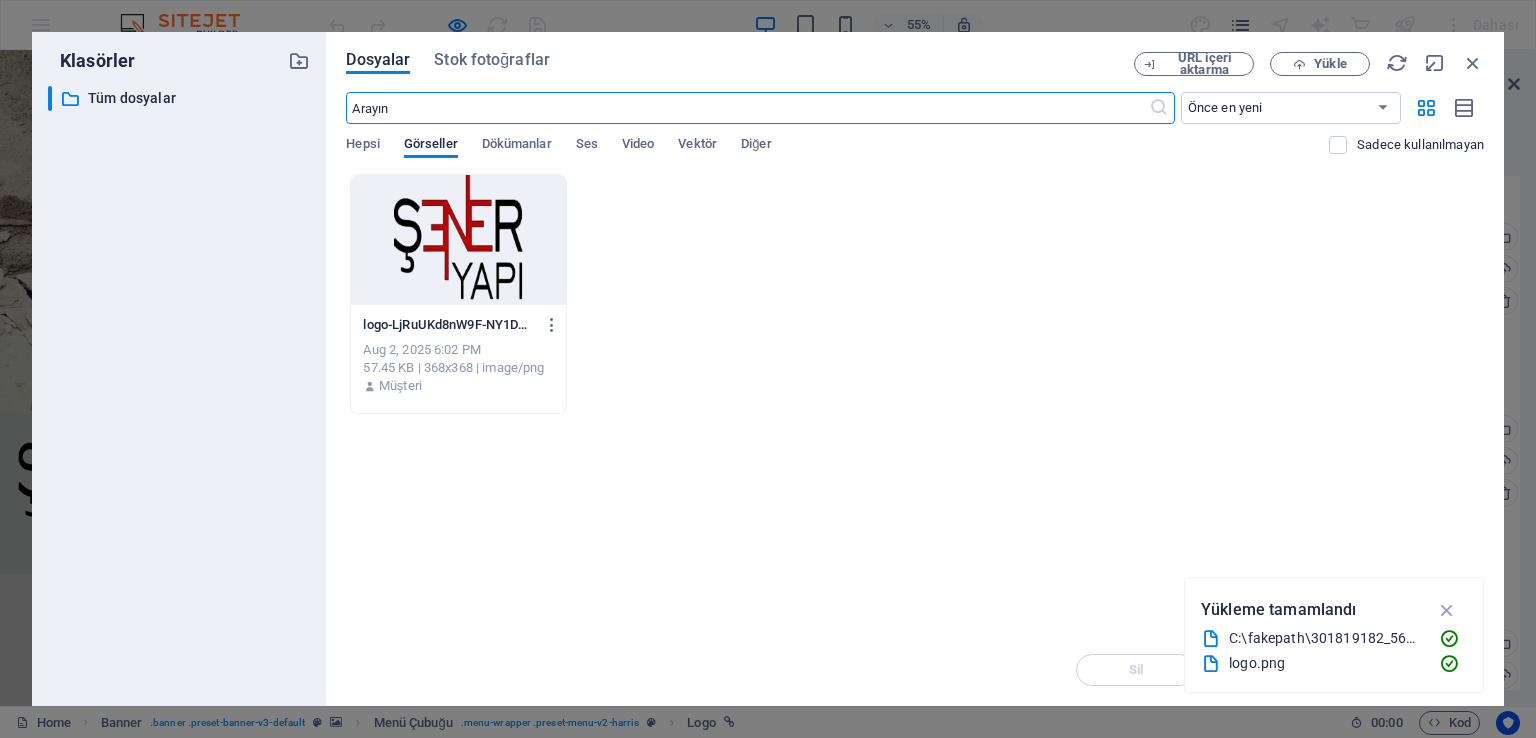 click on "Dosyalar Stok fotoğraflar URL içeri aktarma Yükle ​ Önce en yeni Önce en eski Ad (A-Z) Ad (Z-A) Boyut (0-9) Boyut (9-0) Çözünürlük (0-9) Çözünürlük (9-0) Hepsi Görseller Dökümanlar Ses Video Vektör Diğer Sadece kullanılmayan Anında yüklemek için dosyaları buraya bırakın logo-LjRuUKd8nW9F-NY1DTw-Ng.png logo-LjRuUKd8nW9F-NY1DTw-Ng.png Aug 2, 2025 6:02 PM 57.45 KB | 368x368 | image/png Müşteri Sil Taşı Insert Tuşu" at bounding box center (915, 369) 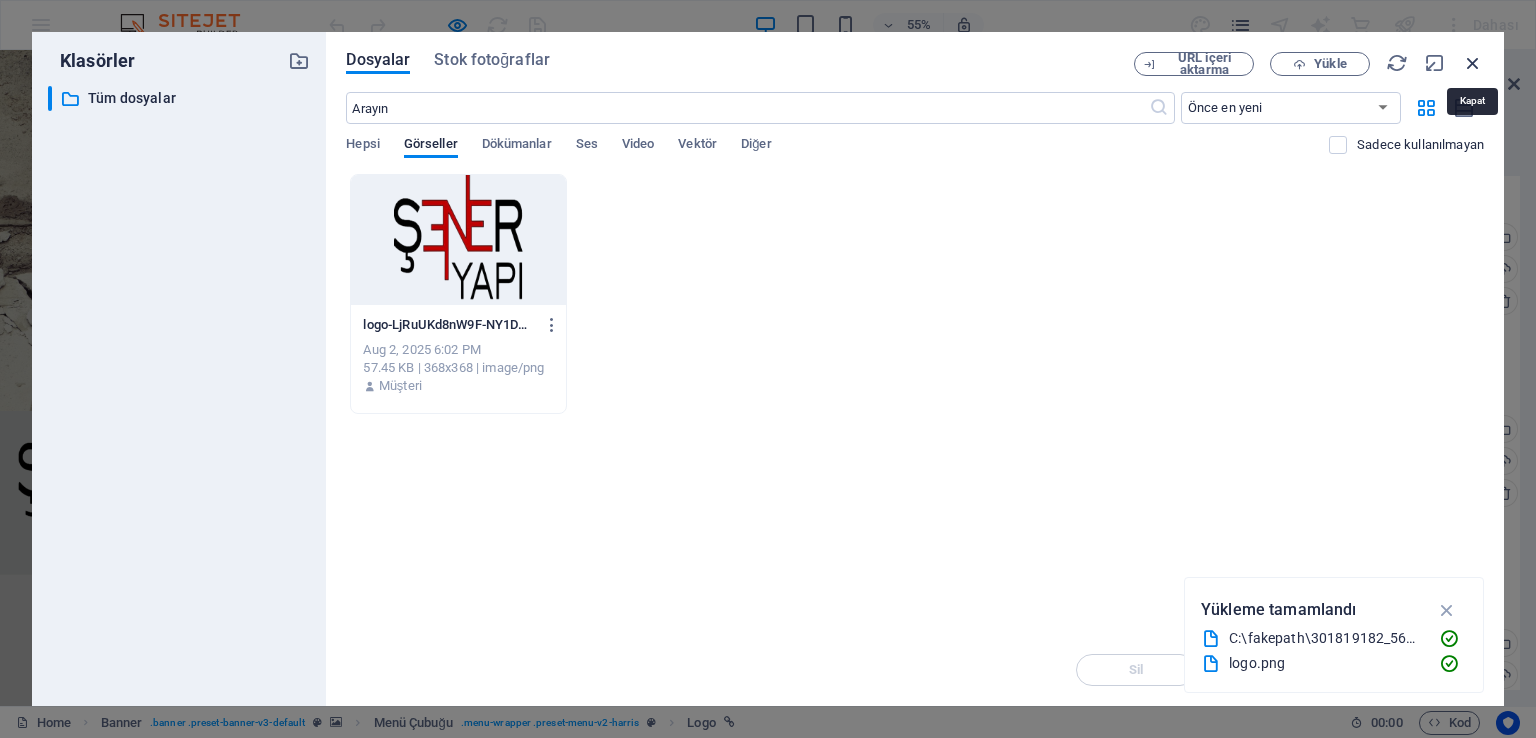 click at bounding box center (1473, 63) 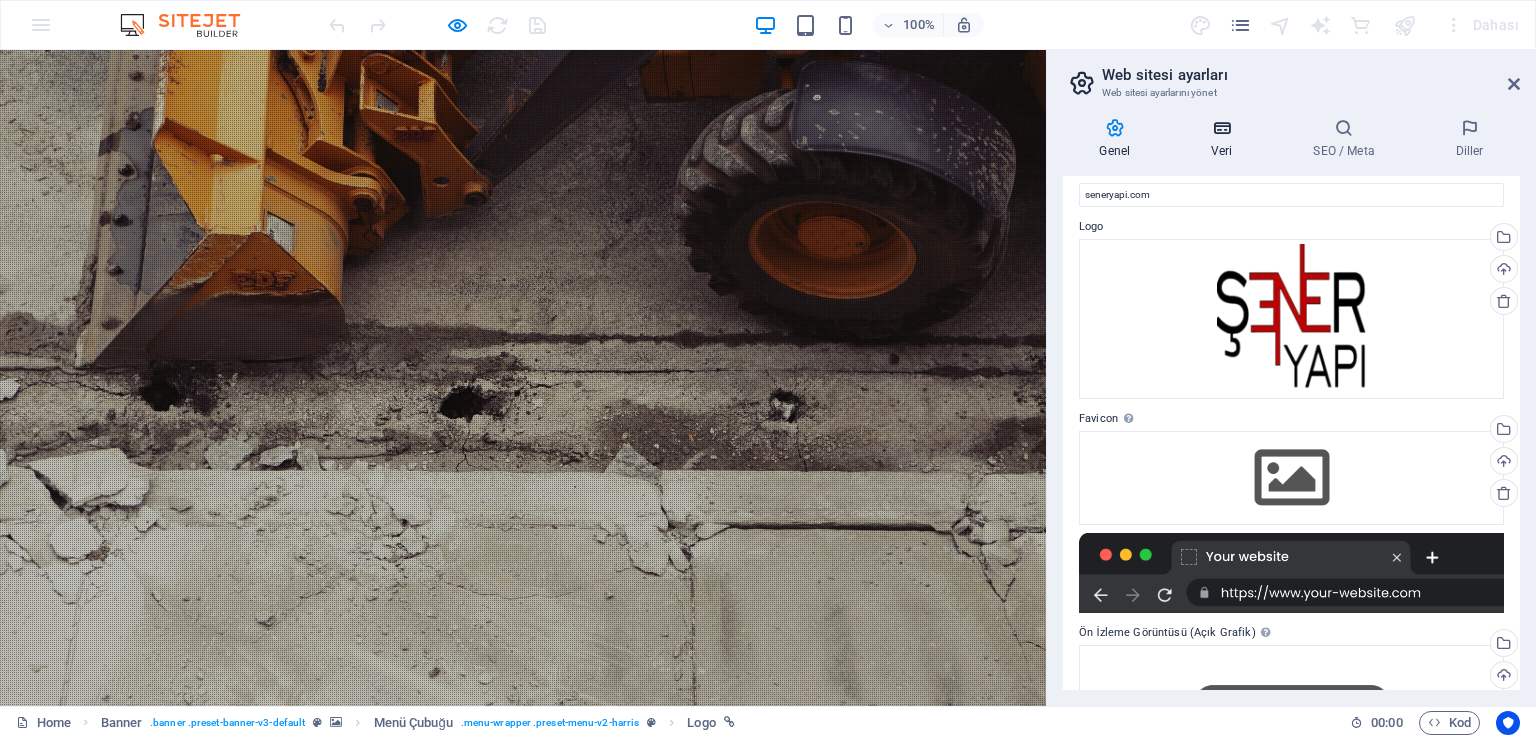 click on "Veri" at bounding box center [1226, 139] 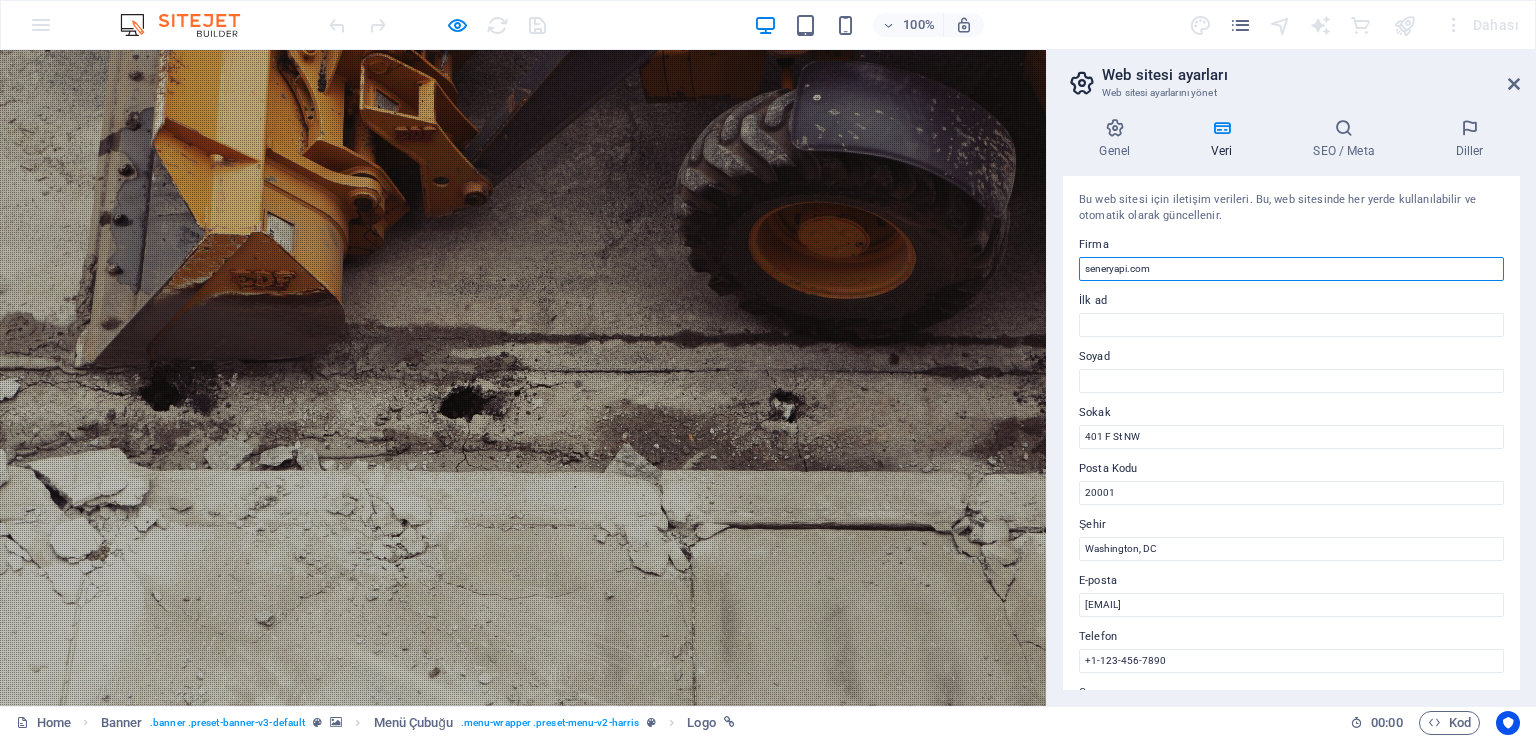 click on "seneryapi.com" at bounding box center [1291, 269] 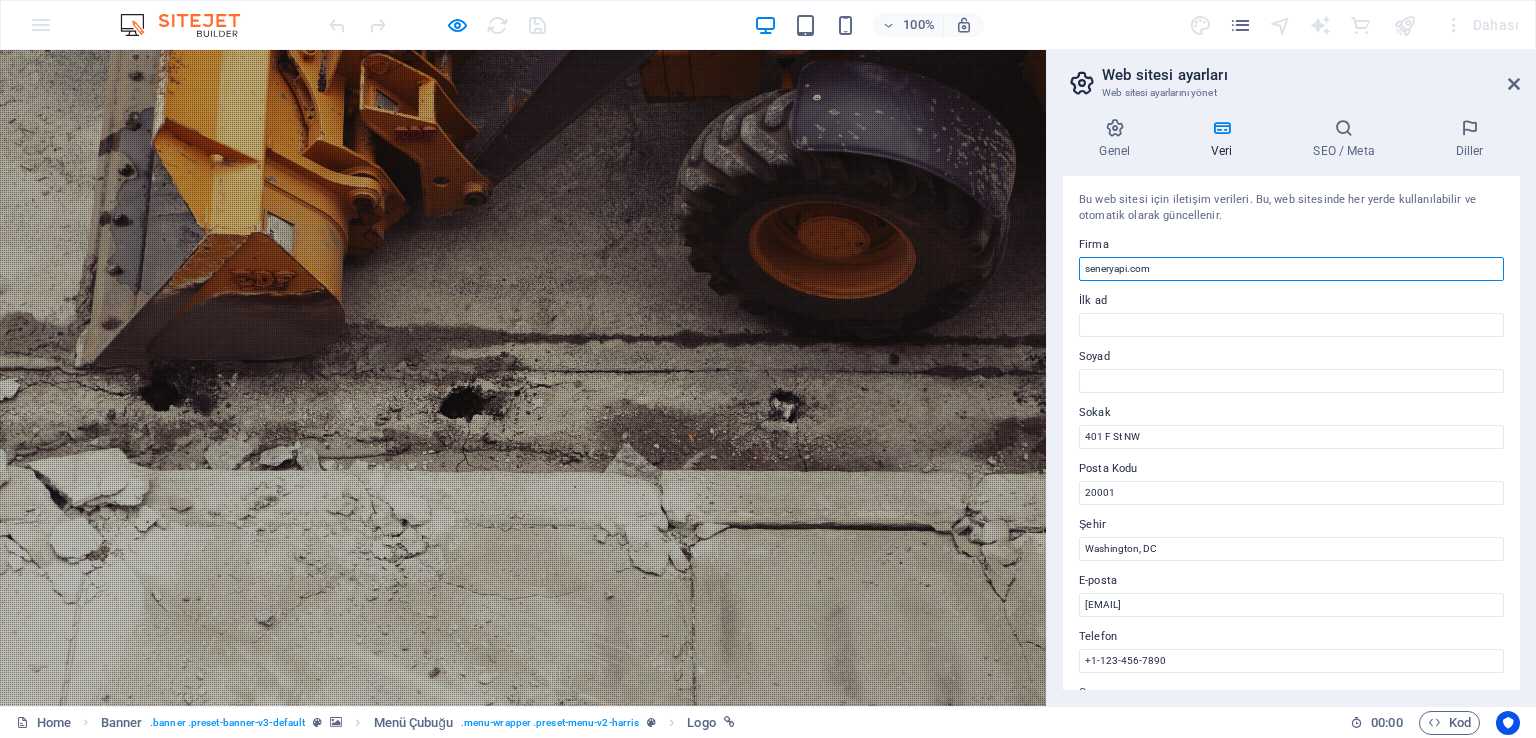 drag, startPoint x: 1172, startPoint y: 323, endPoint x: 988, endPoint y: 293, distance: 186.42961 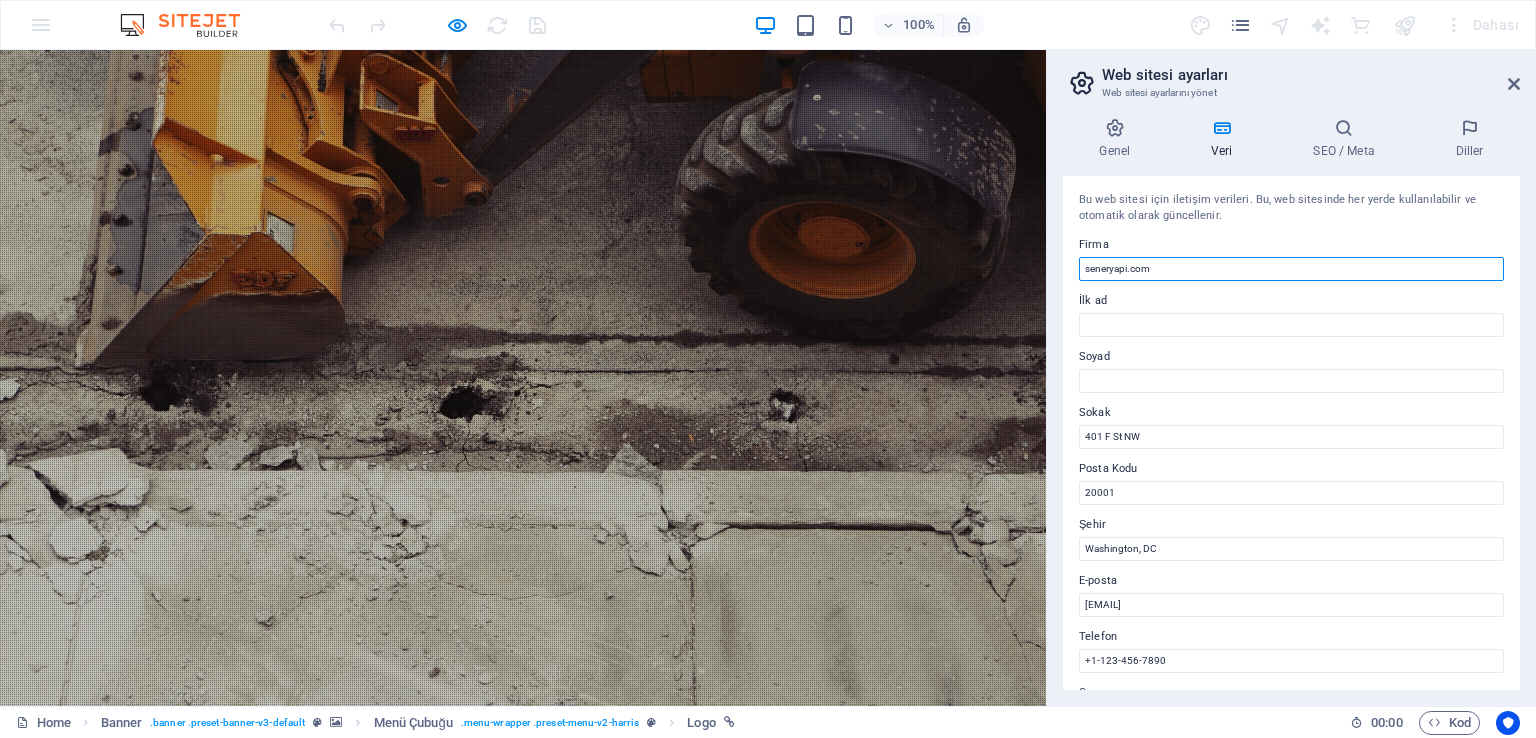 click on "seneryapi.com" at bounding box center [1291, 269] 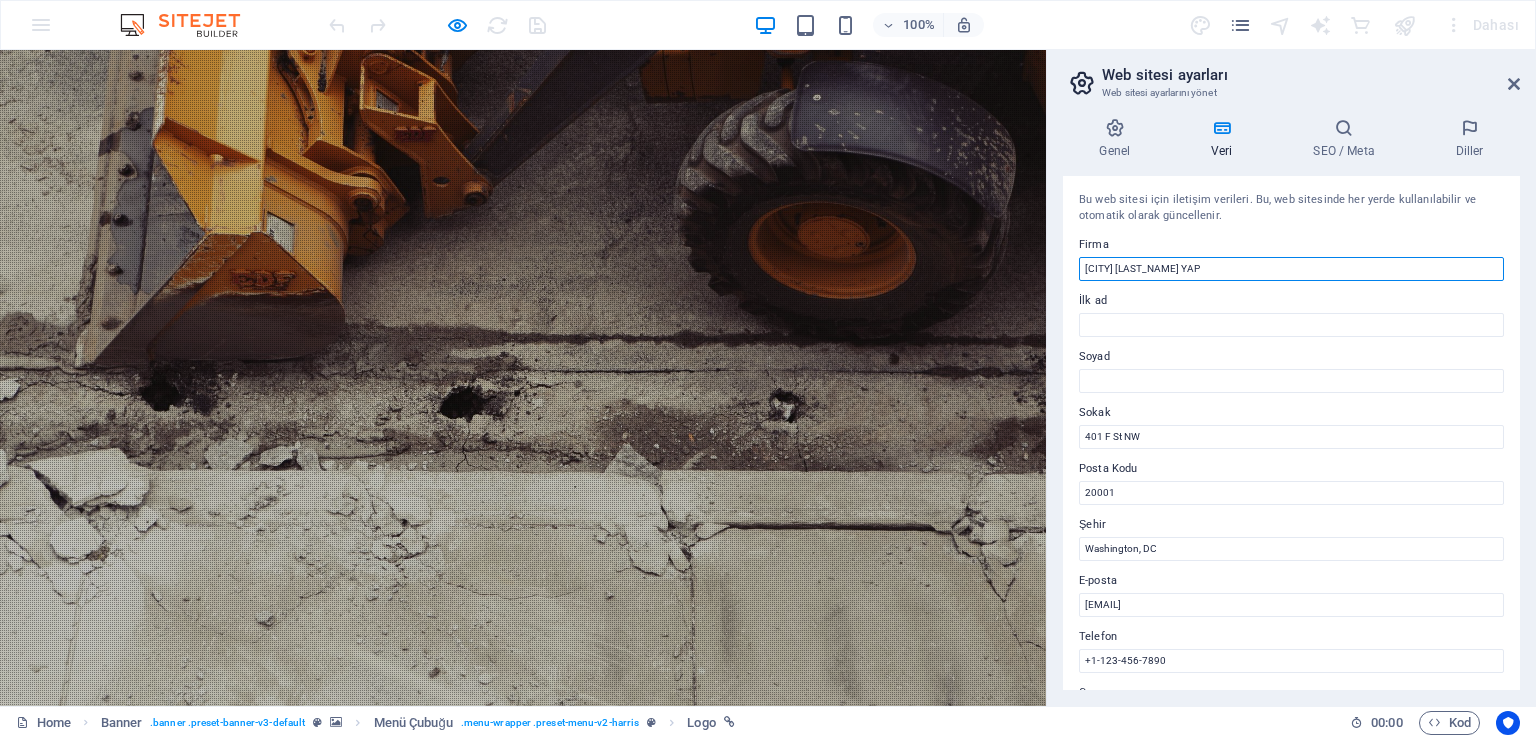 click on "[CITY] [LAST_NAME] YAP" at bounding box center (1291, 269) 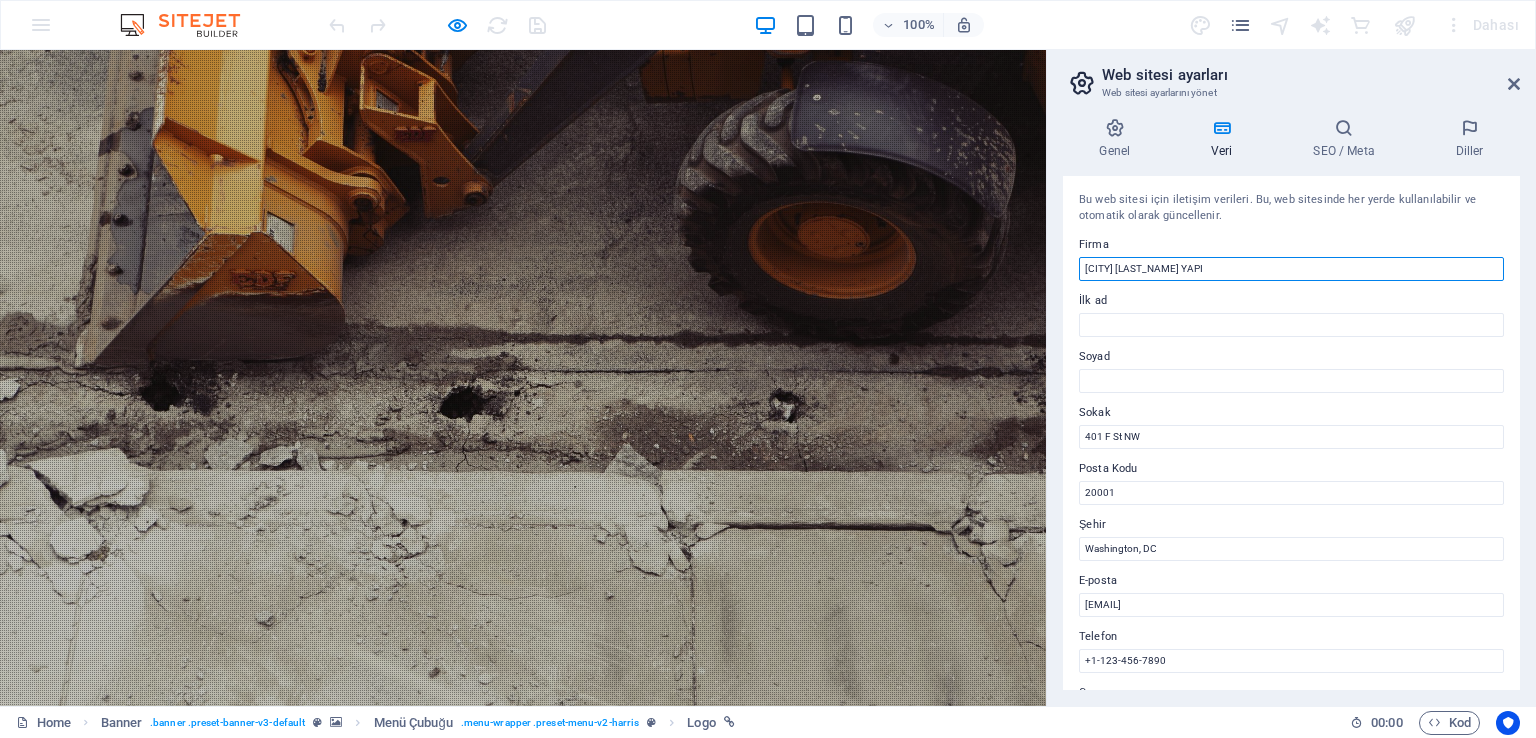 type on "[CITY] [LAST_NAME] YAPI" 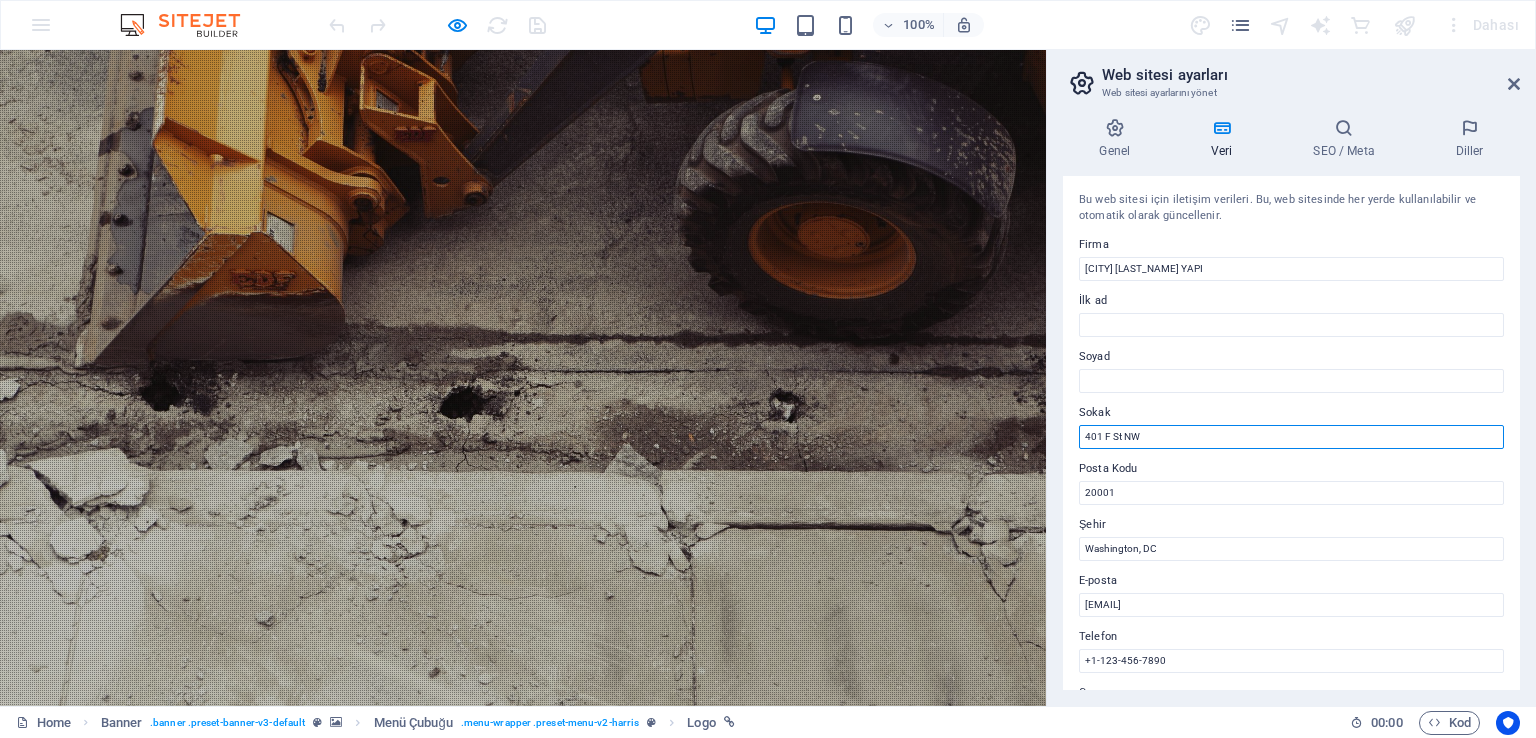 click on "401 F St NW" at bounding box center [1291, 437] 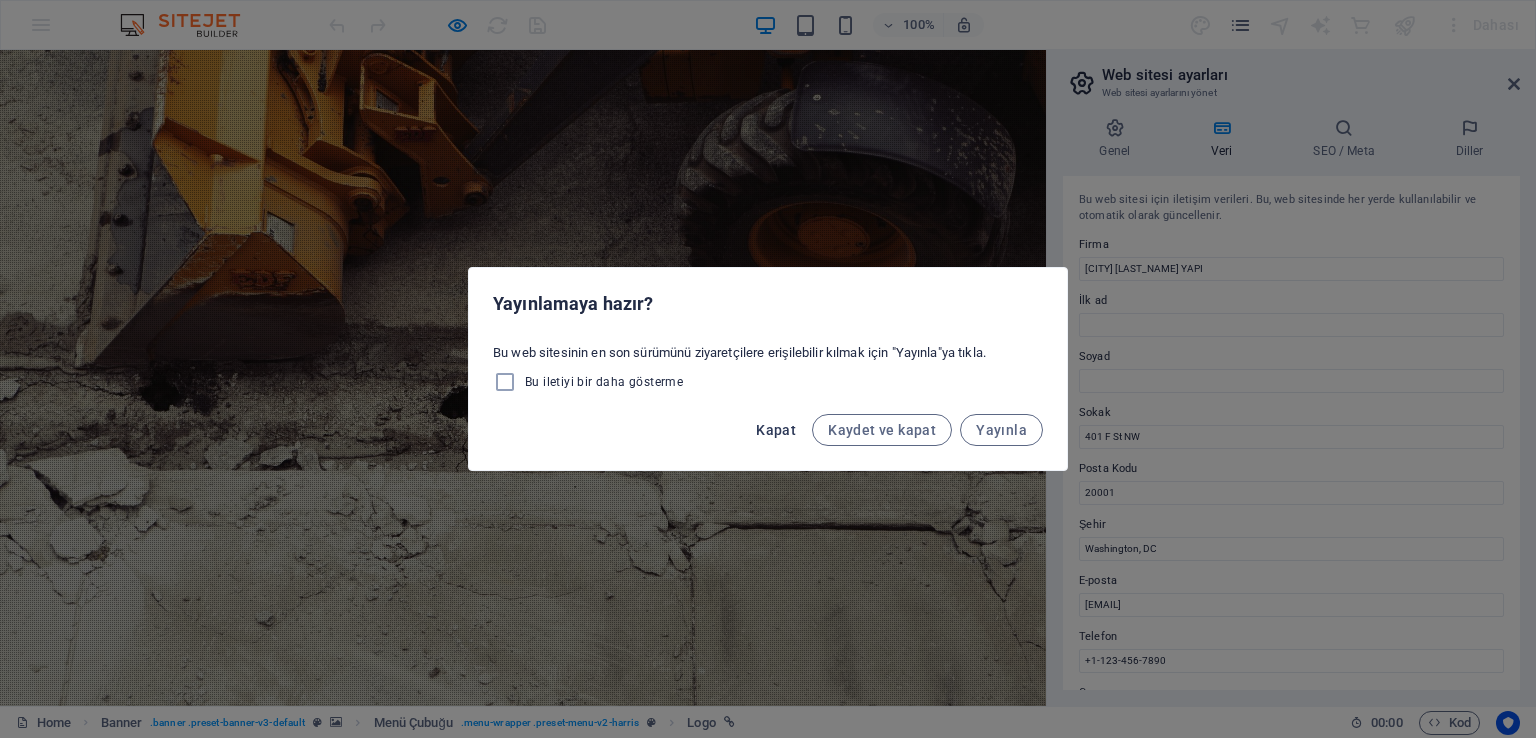click on "Kapat" at bounding box center [776, 430] 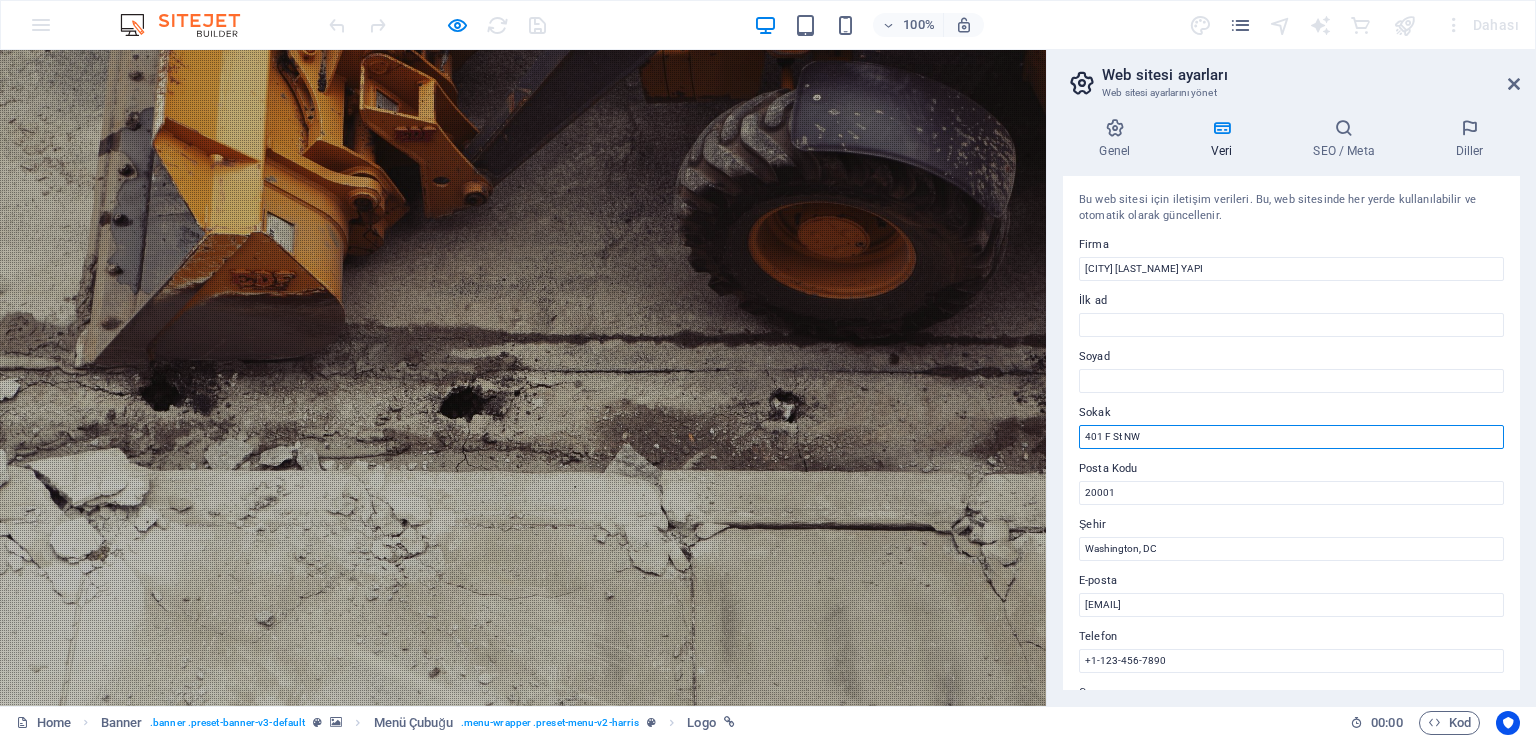 paste on "Sinan mah tınaztepe cad çınar ap" 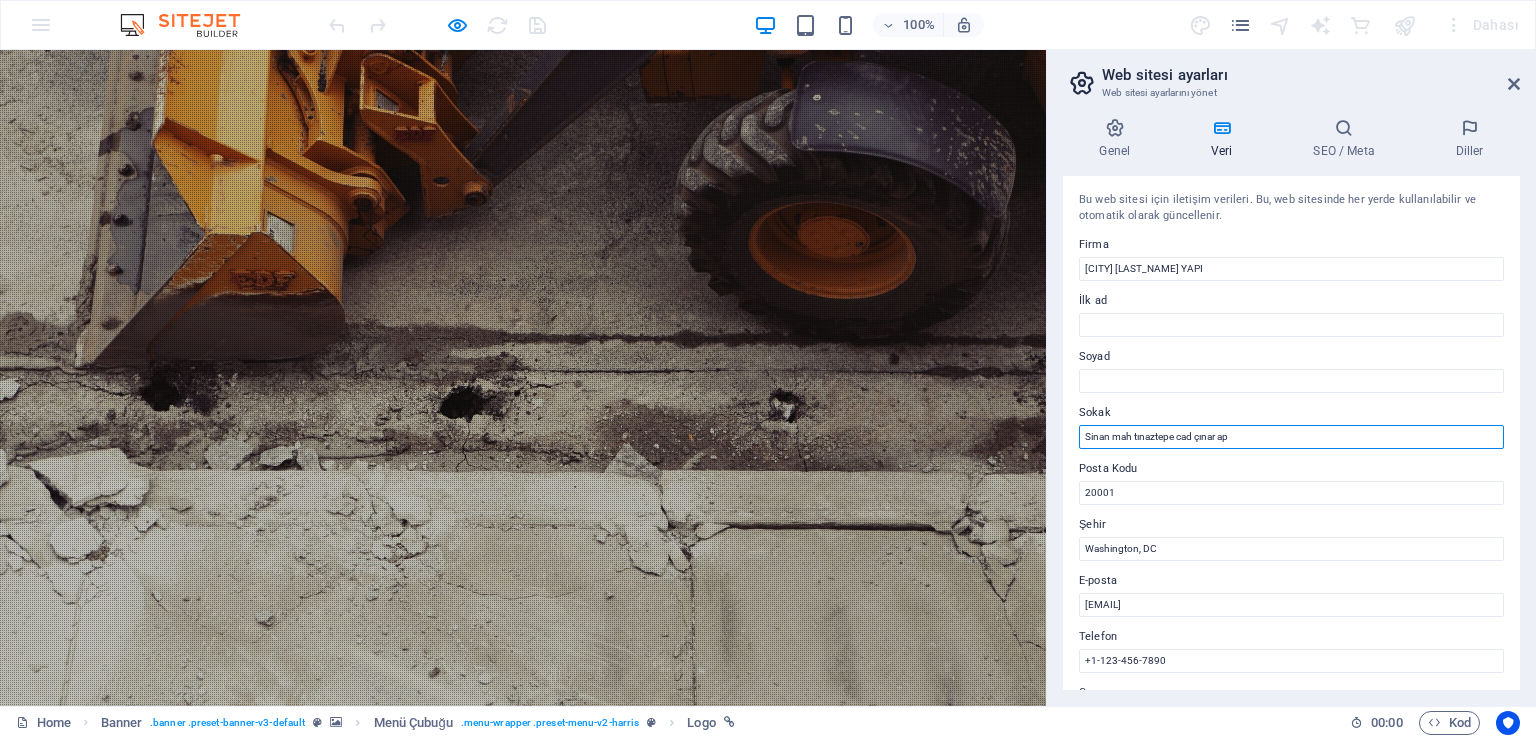 click on "Sinan mah tınaztepe cad çınar ap" at bounding box center [1291, 437] 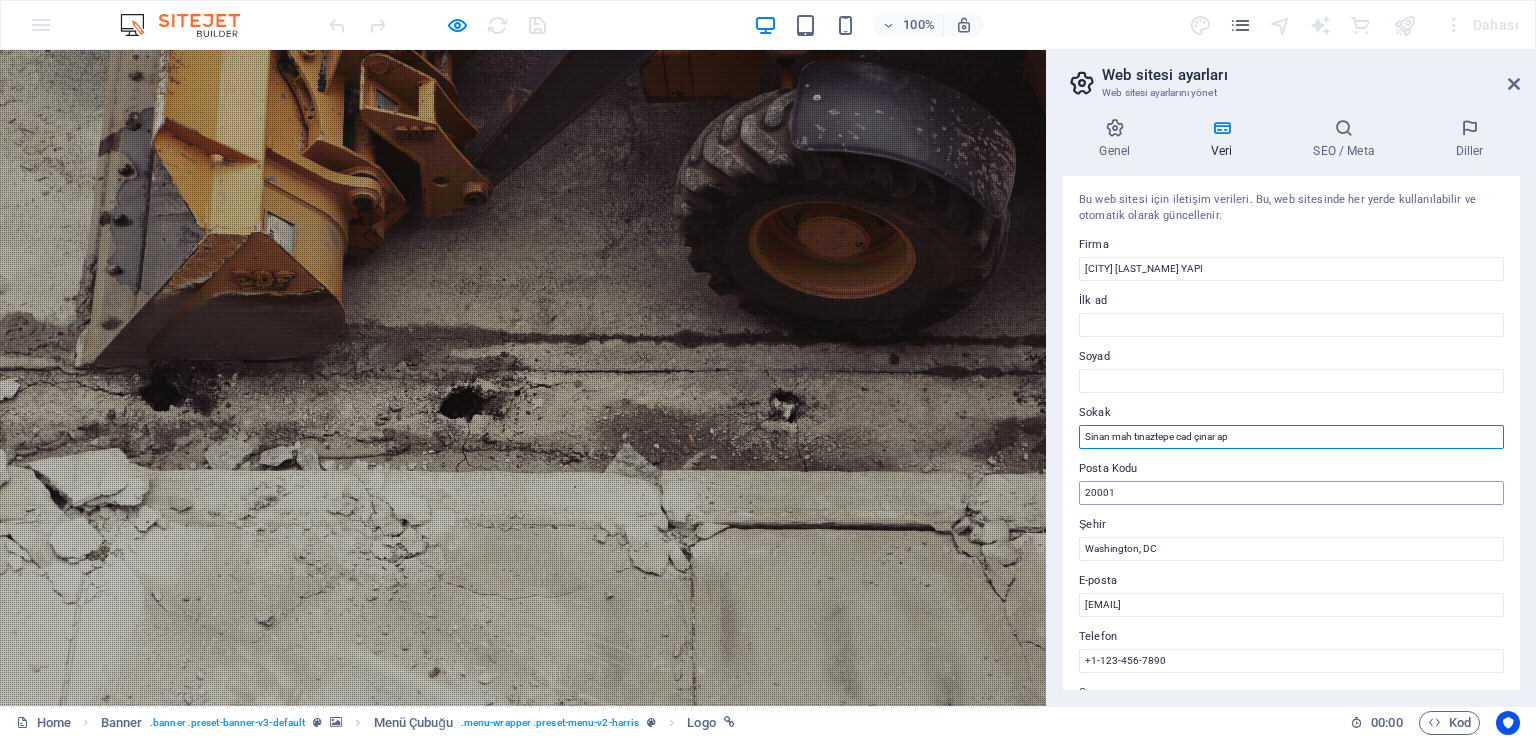 type on "Sinan mah tınaztepe cad çınar ap" 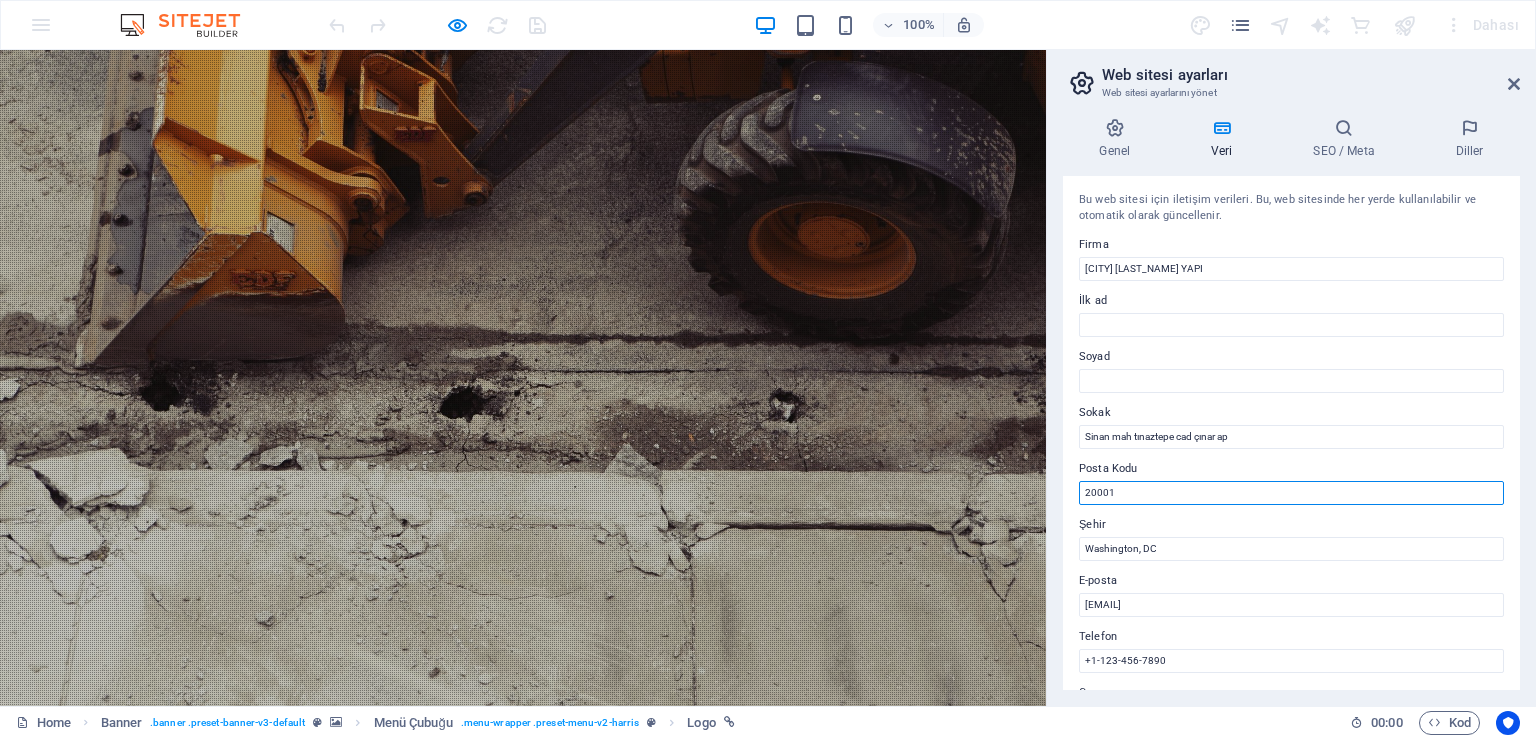 click on "20001" at bounding box center [1291, 493] 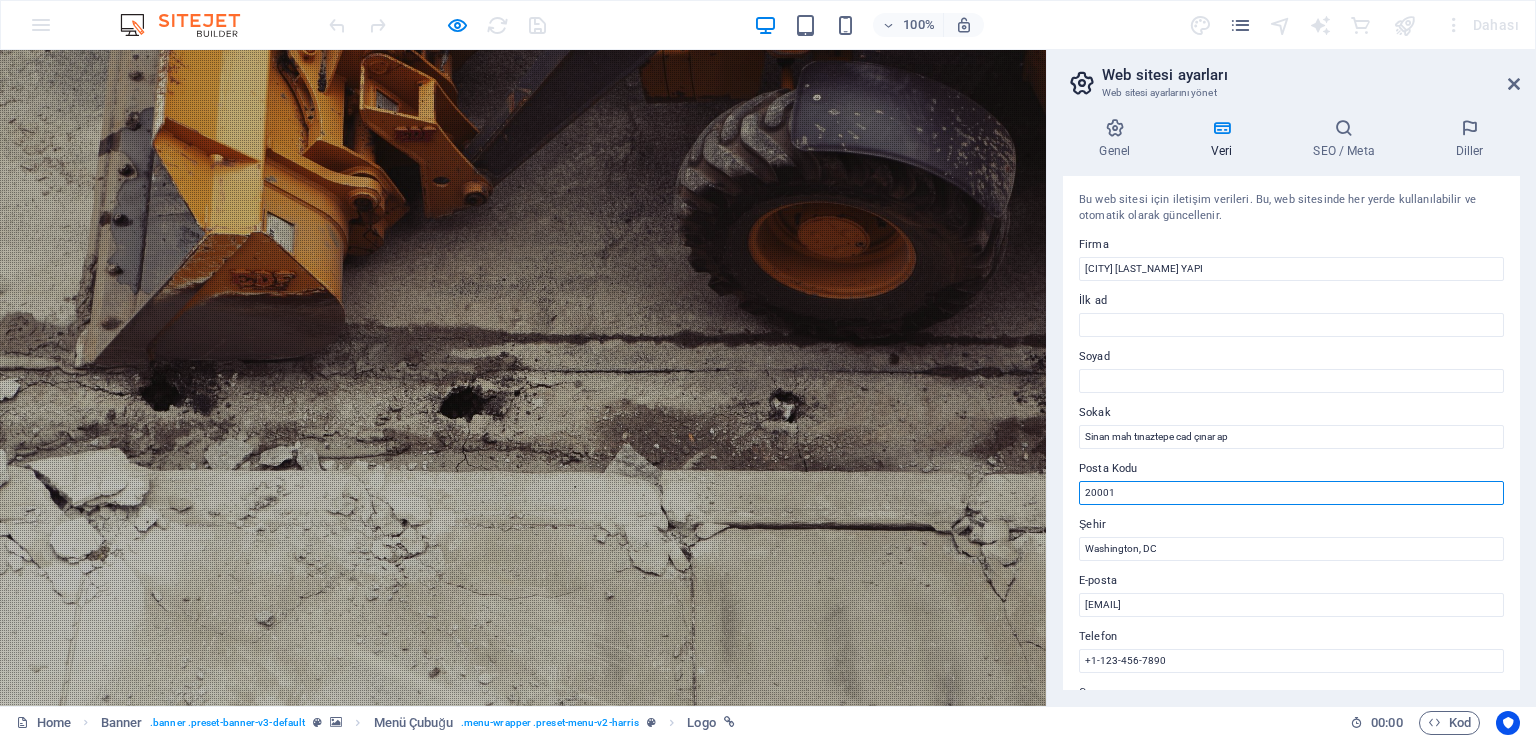 paste on "07100" 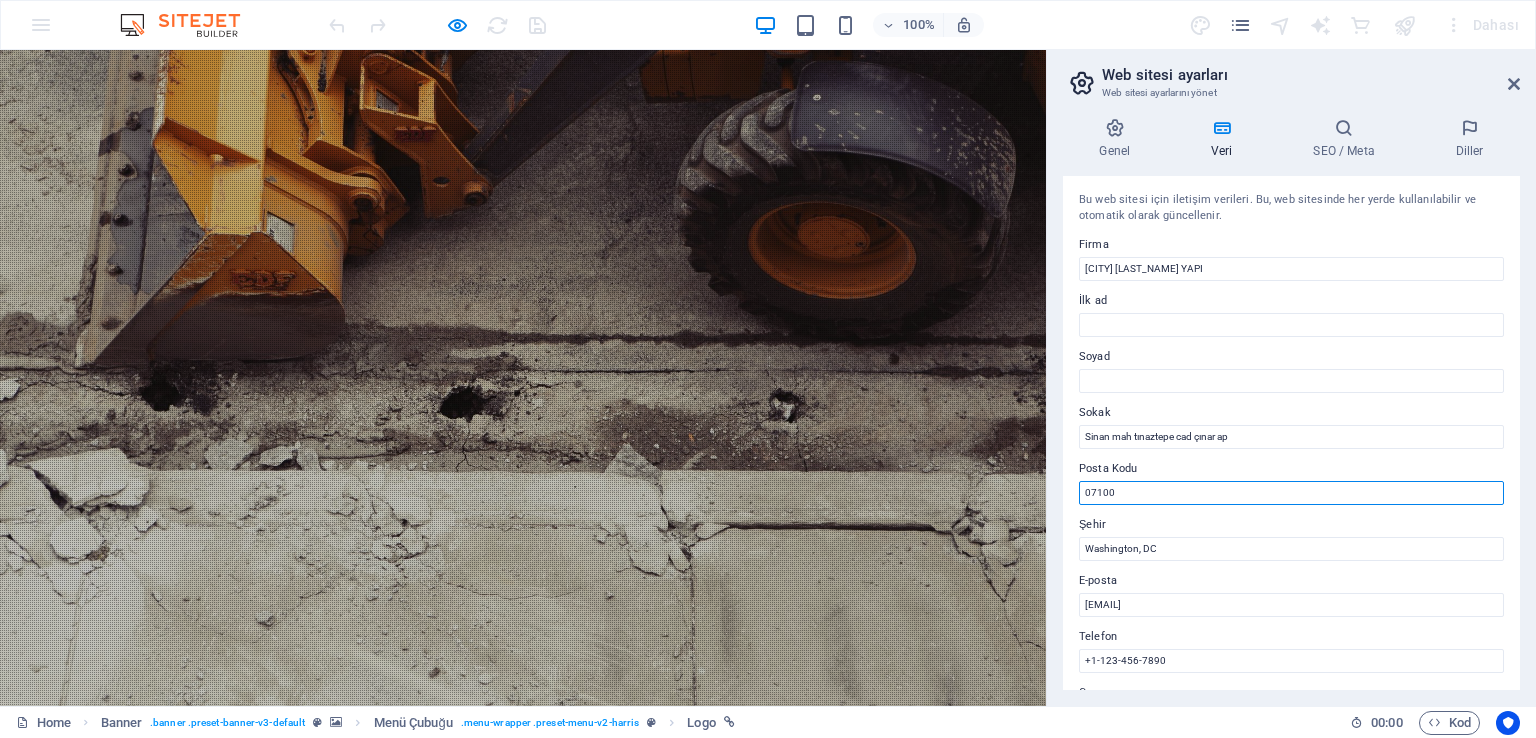 type on "07100" 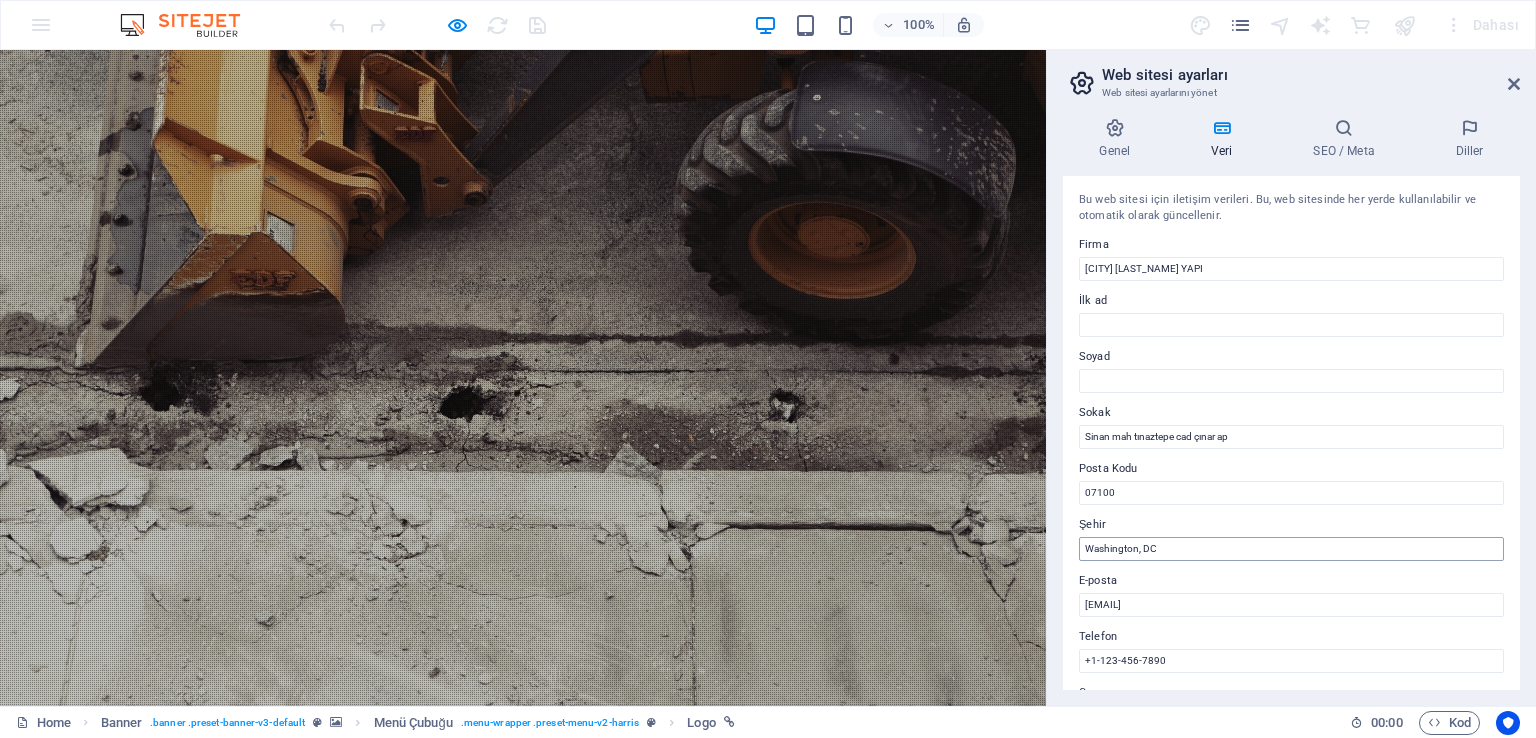 click on "Bu web sitesi için iletişim verileri. Bu, web sitesinde her yerde kullanılabilir ve otomatik olarak güncellenir. Firma [CITY] [LAST_NAME] YAPI İlk ad Soyad Sokak Sinan mah tınaztepe cad çınar ap Posta Kodu 07100 Şehir Washington, DC E-posta [EMAIL] Telefon +1-[PHONE] Cep Fax Özel alan 1 Özel alan 2 Özel alan 3 Özel alan 4 Özel alan 5 Özel alan 6" at bounding box center [1291, 433] 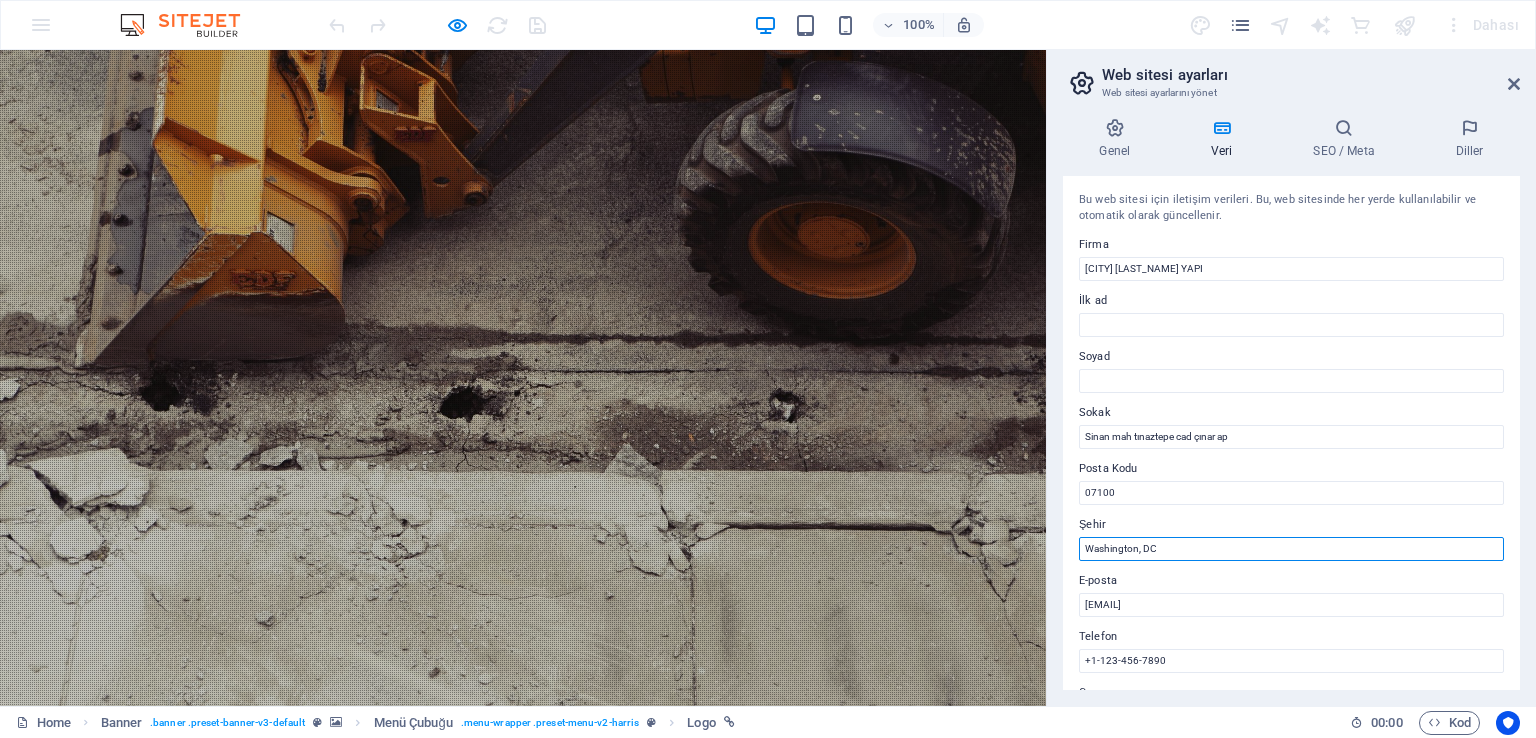 click on "Washington, DC" at bounding box center [1291, 549] 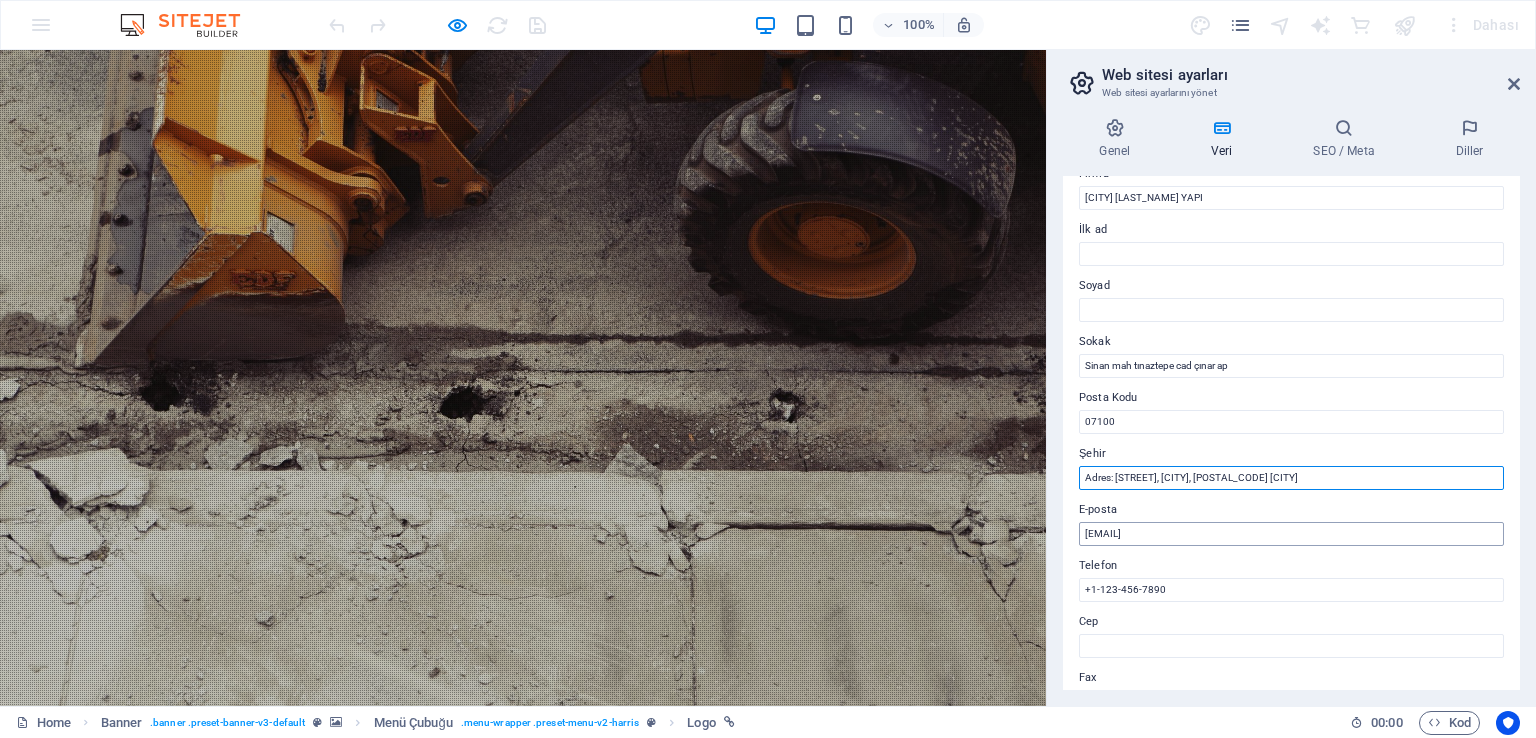 scroll, scrollTop: 100, scrollLeft: 0, axis: vertical 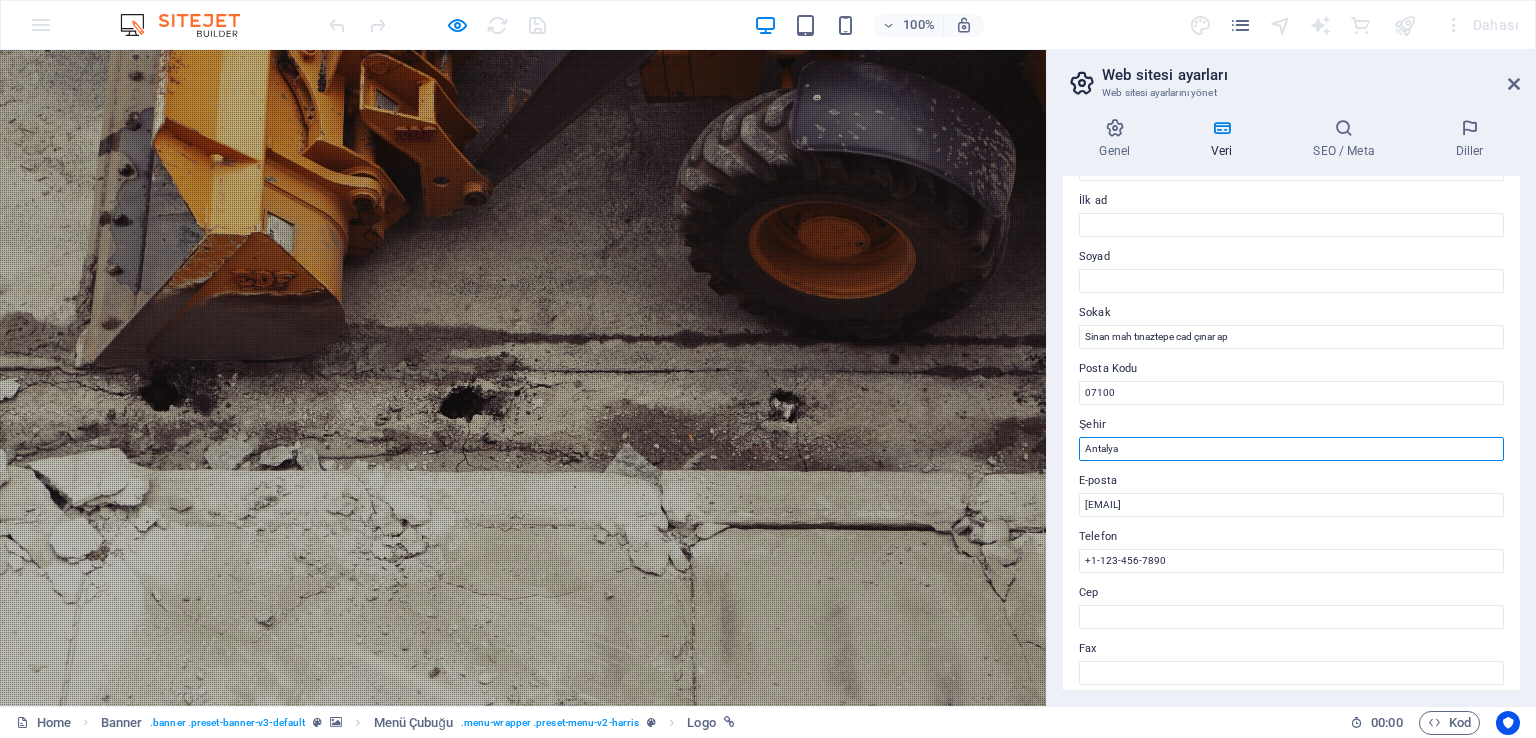 type on "Antalya" 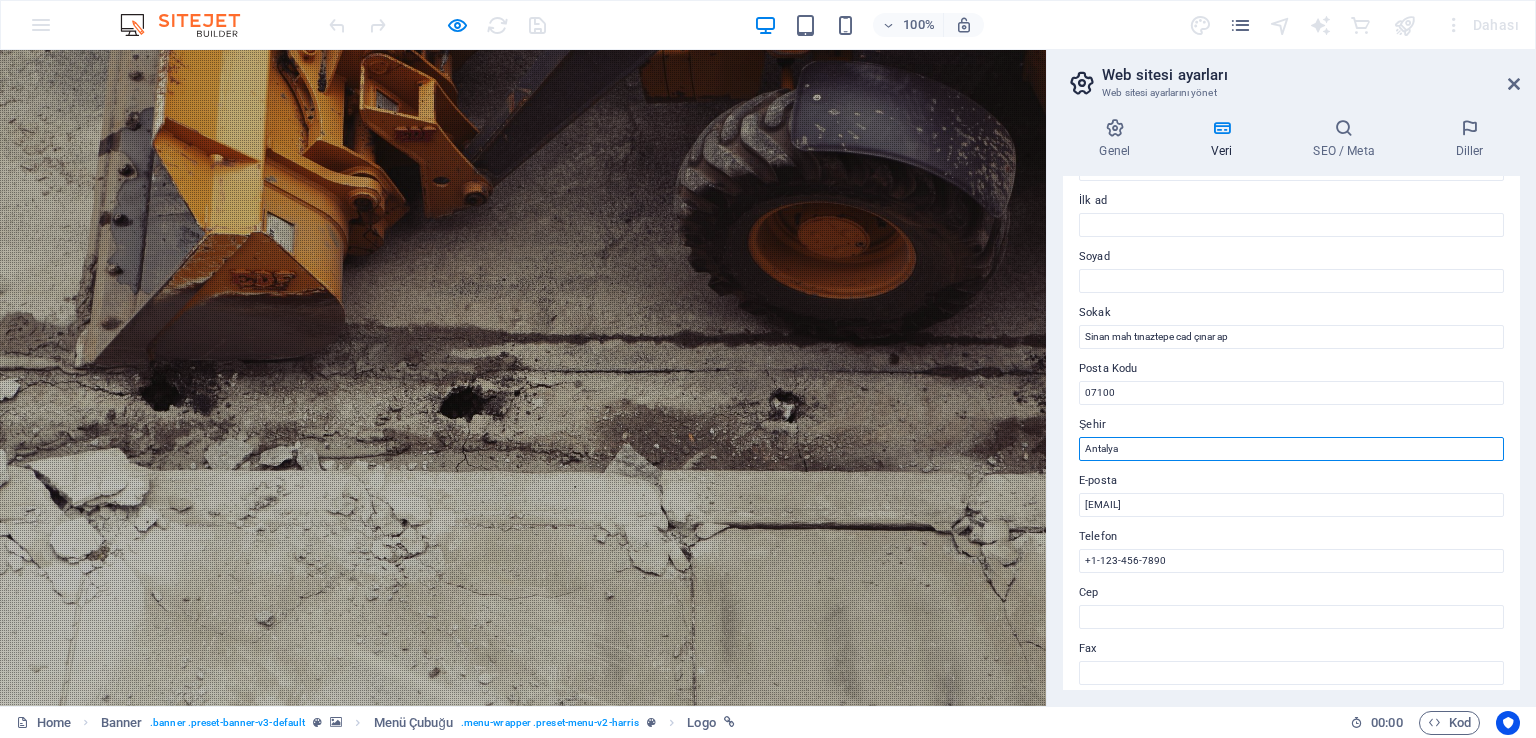click on "Antalya" at bounding box center (1291, 449) 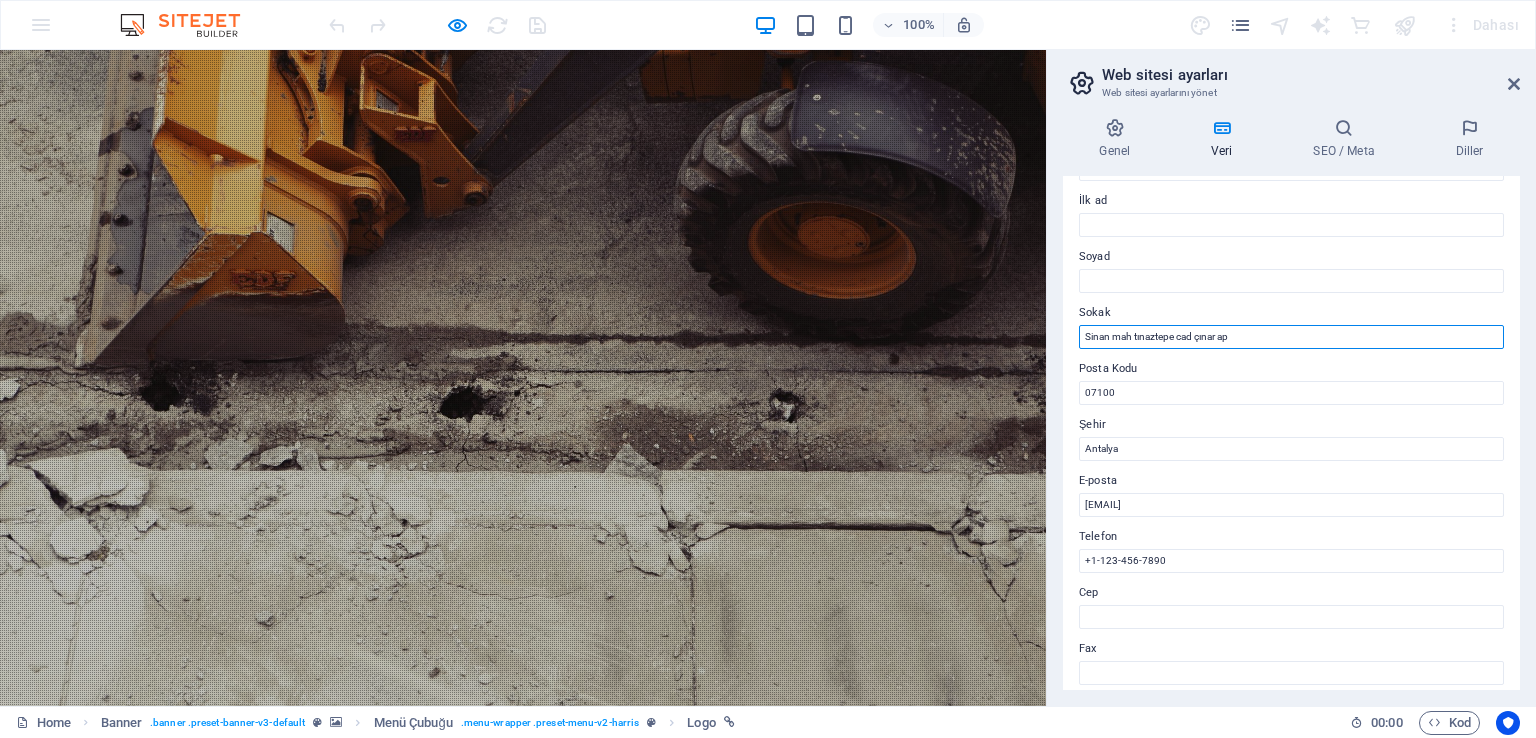 click on "Sinan mah tınaztepe cad çınar ap" at bounding box center [1291, 337] 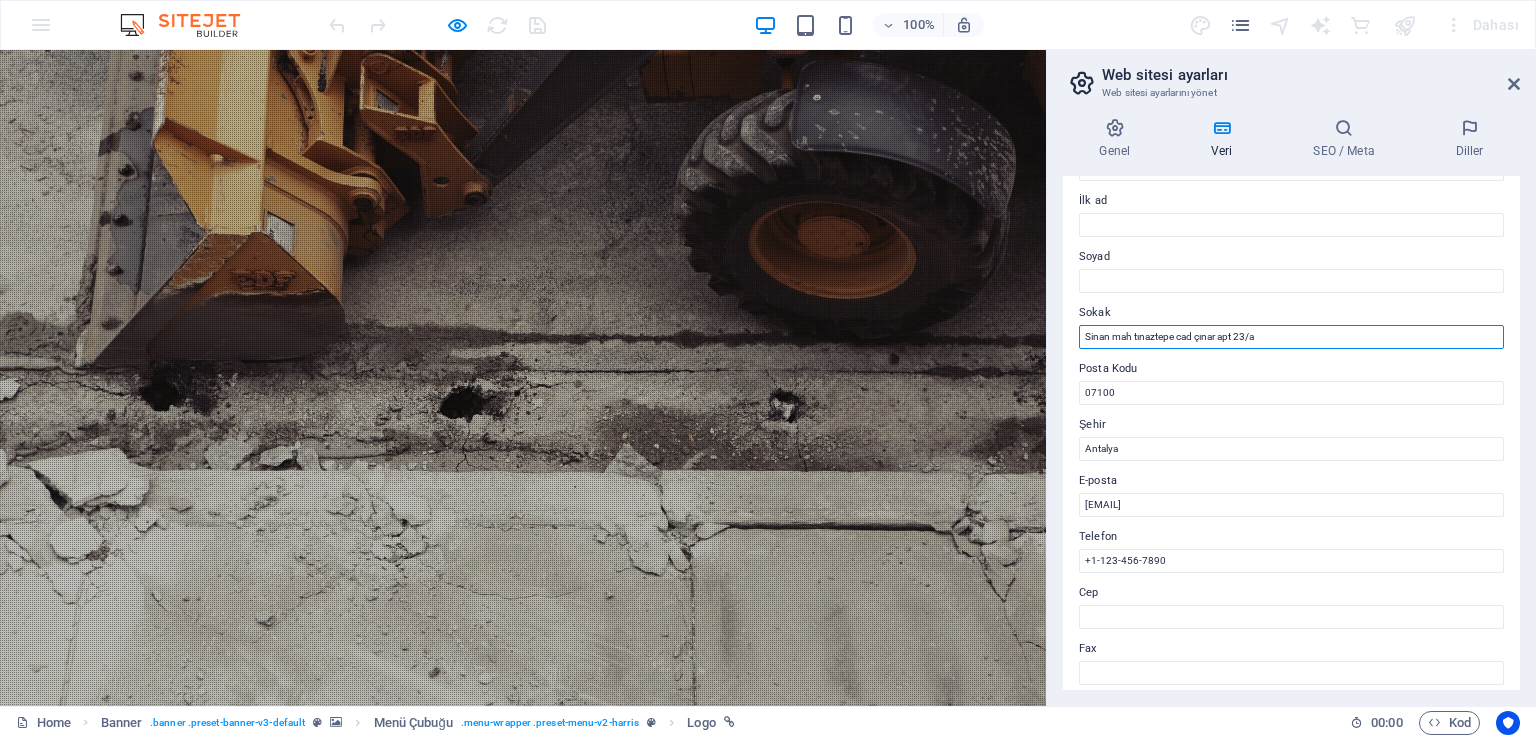 type on "Sinan mah tınaztepe cad çınar apt 23/a" 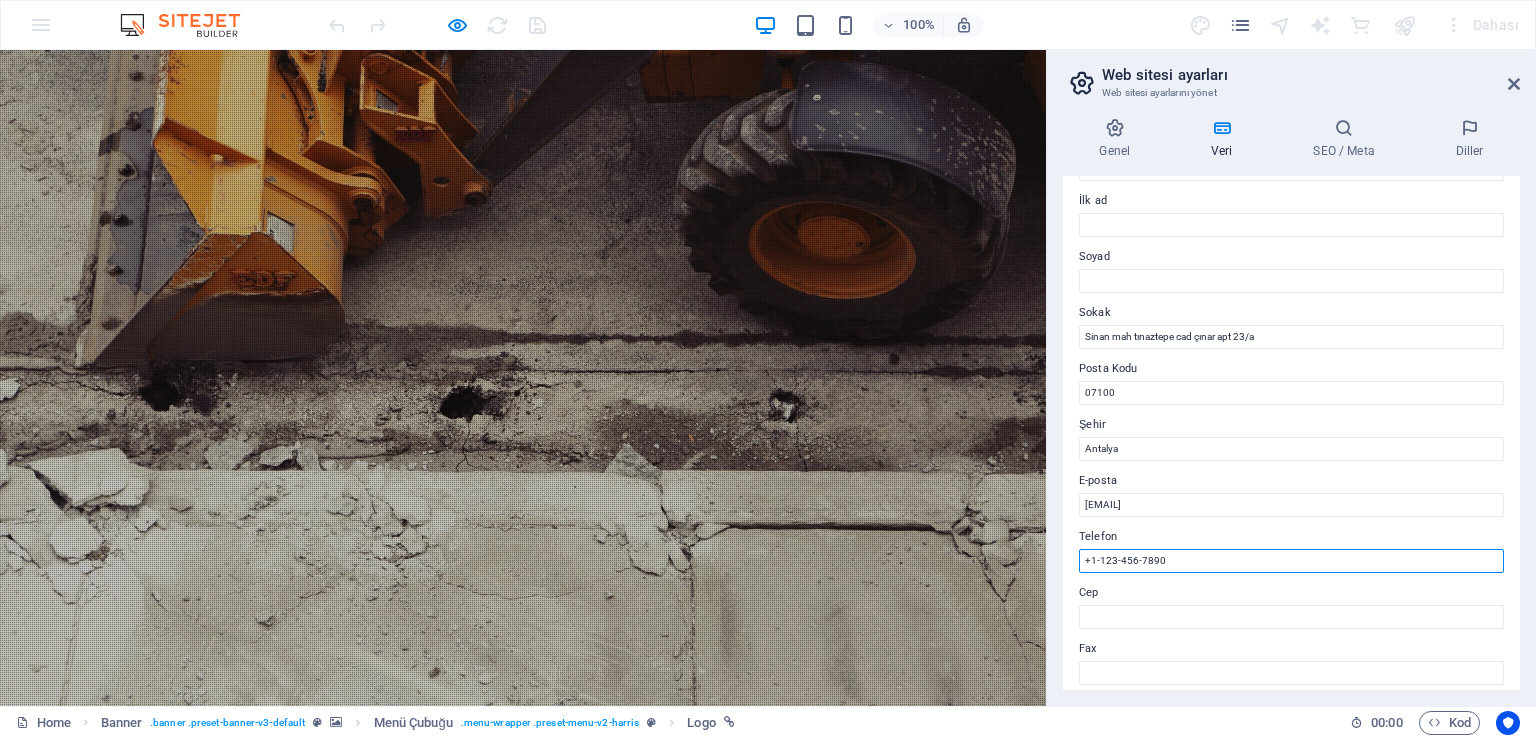 click on "+1-123-456-7890" at bounding box center (1291, 561) 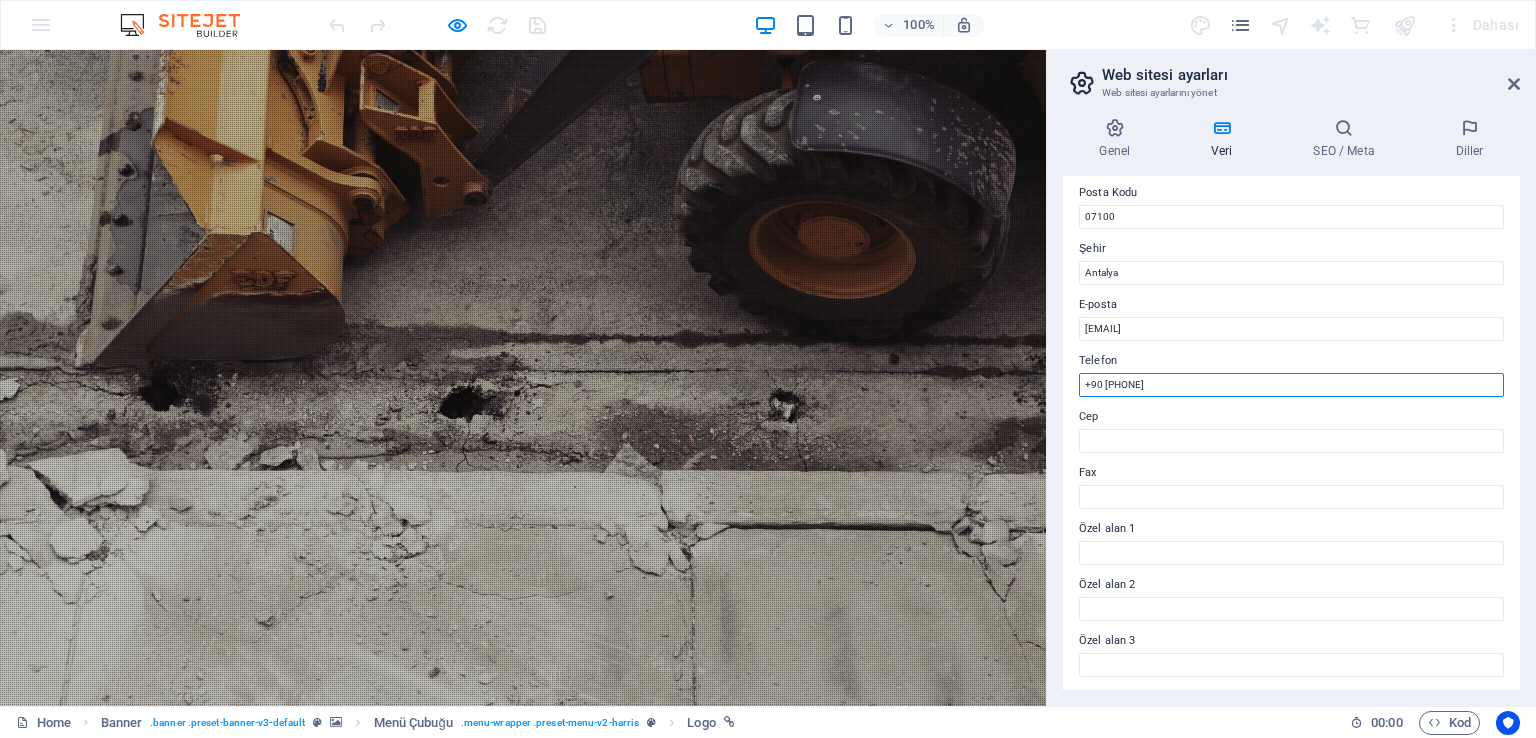 scroll, scrollTop: 300, scrollLeft: 0, axis: vertical 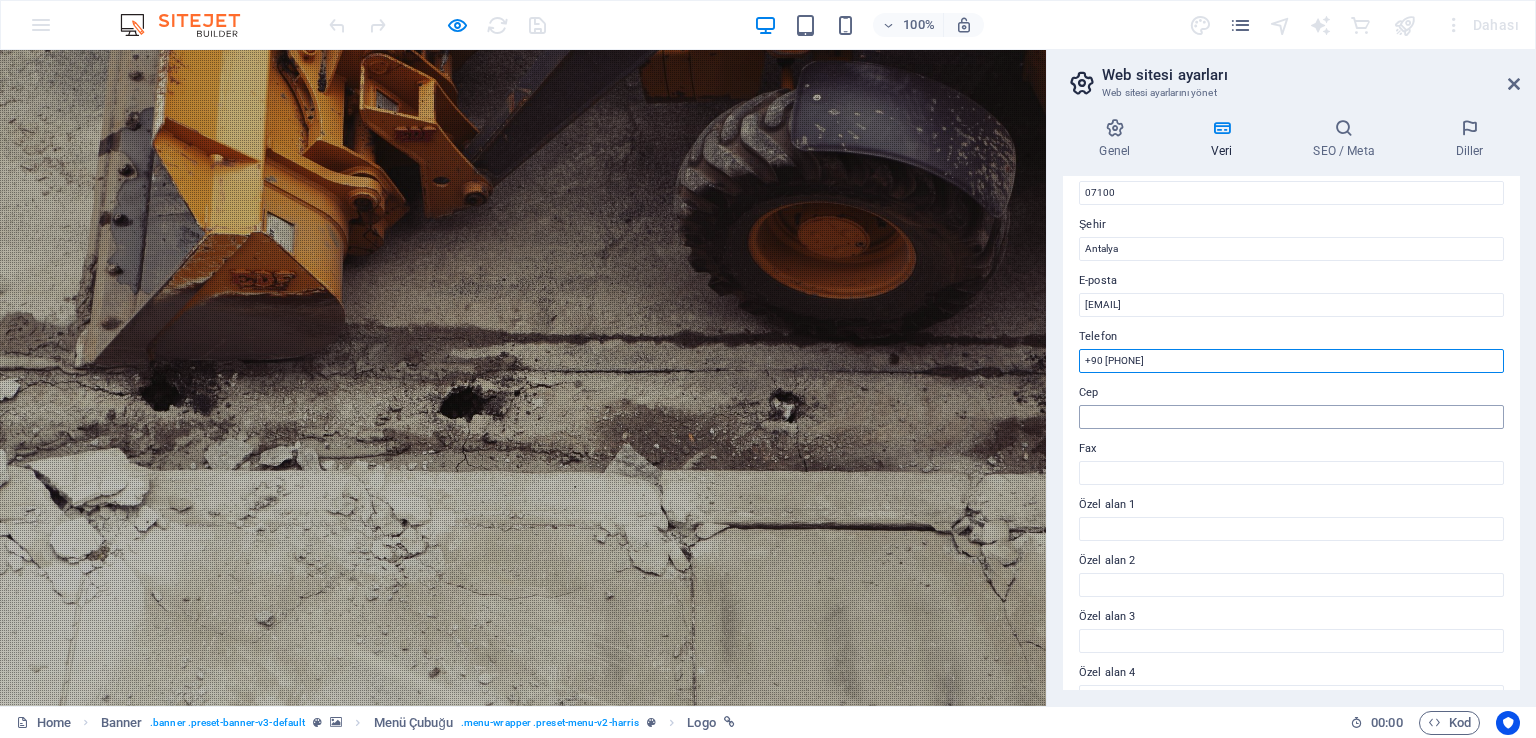 type on "+90 [PHONE]" 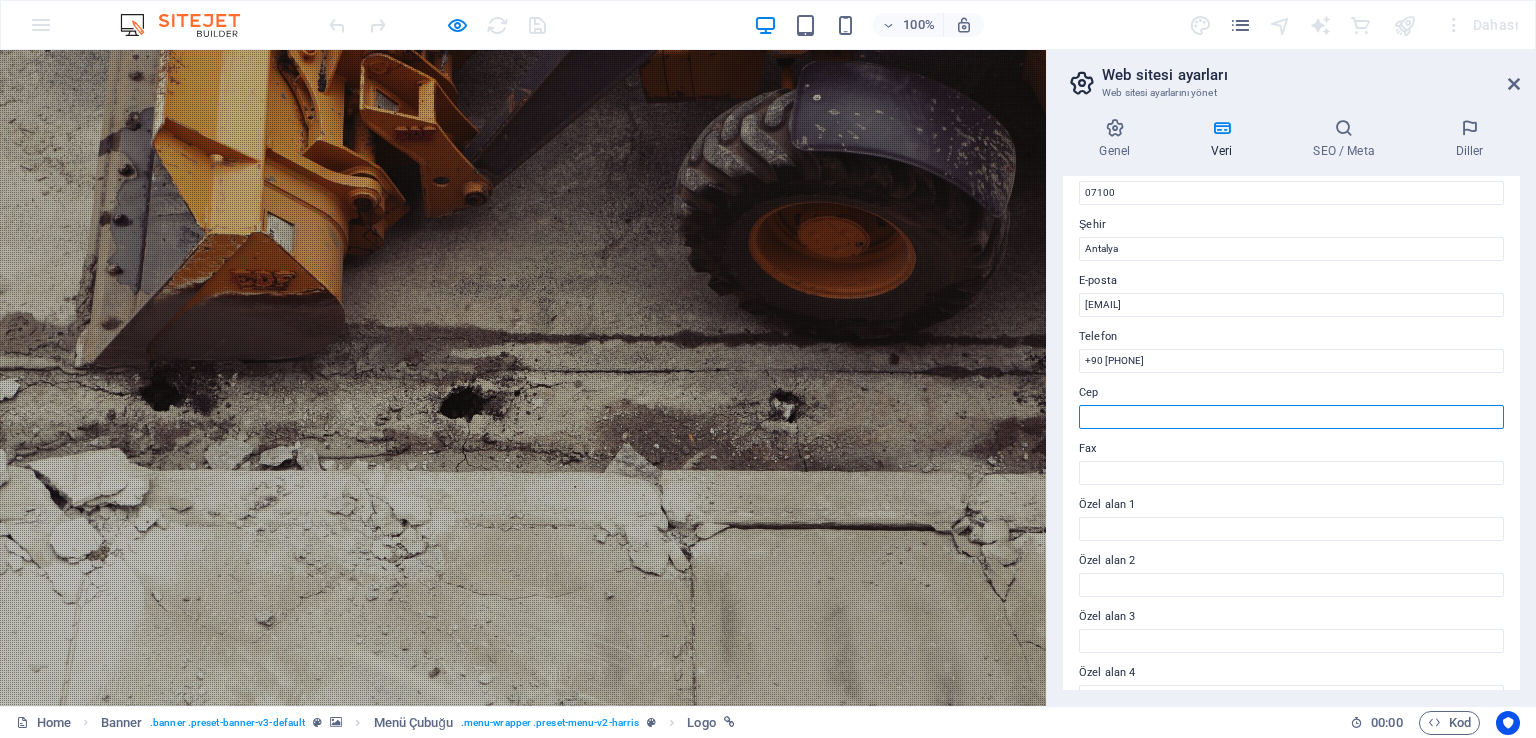 click on "Cep" at bounding box center [1291, 417] 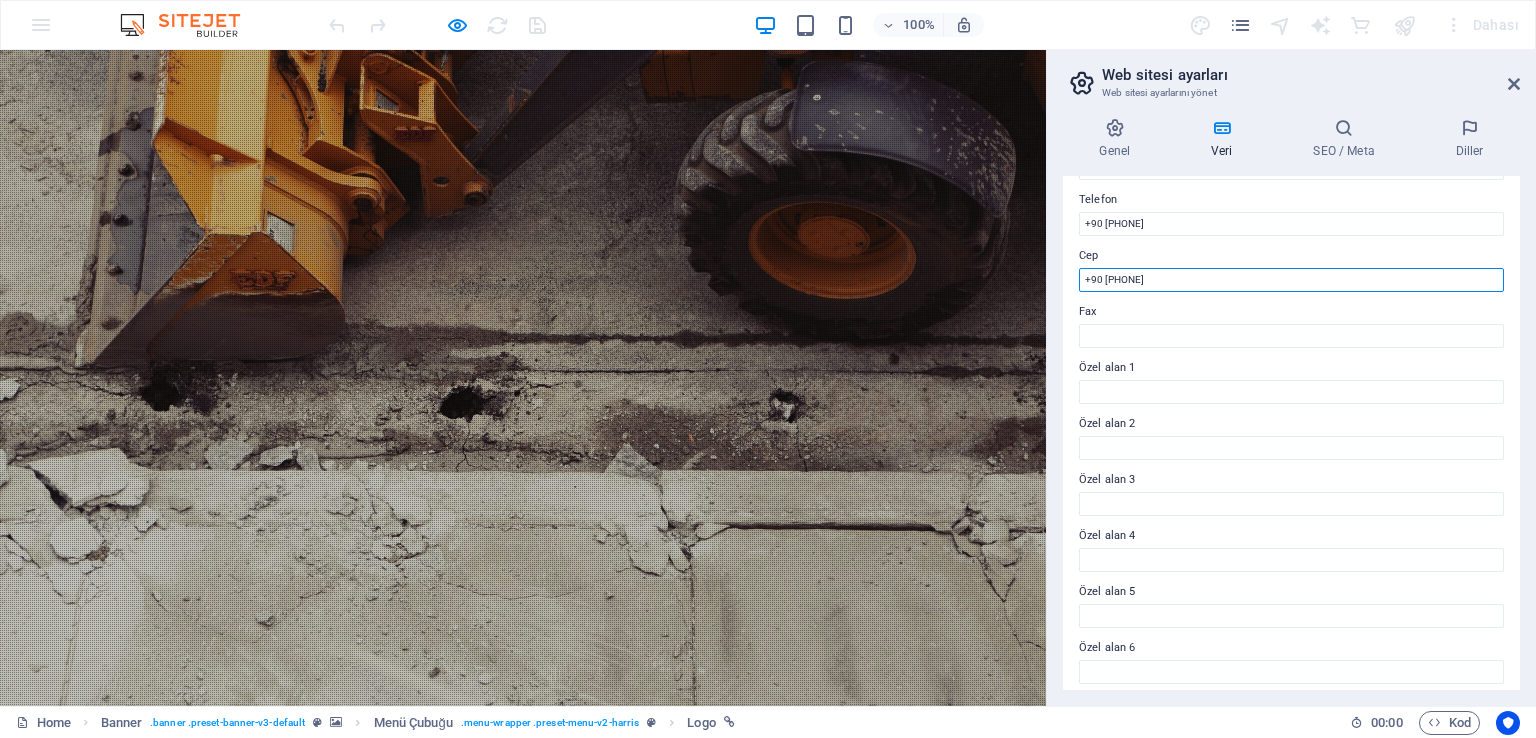 scroll, scrollTop: 446, scrollLeft: 0, axis: vertical 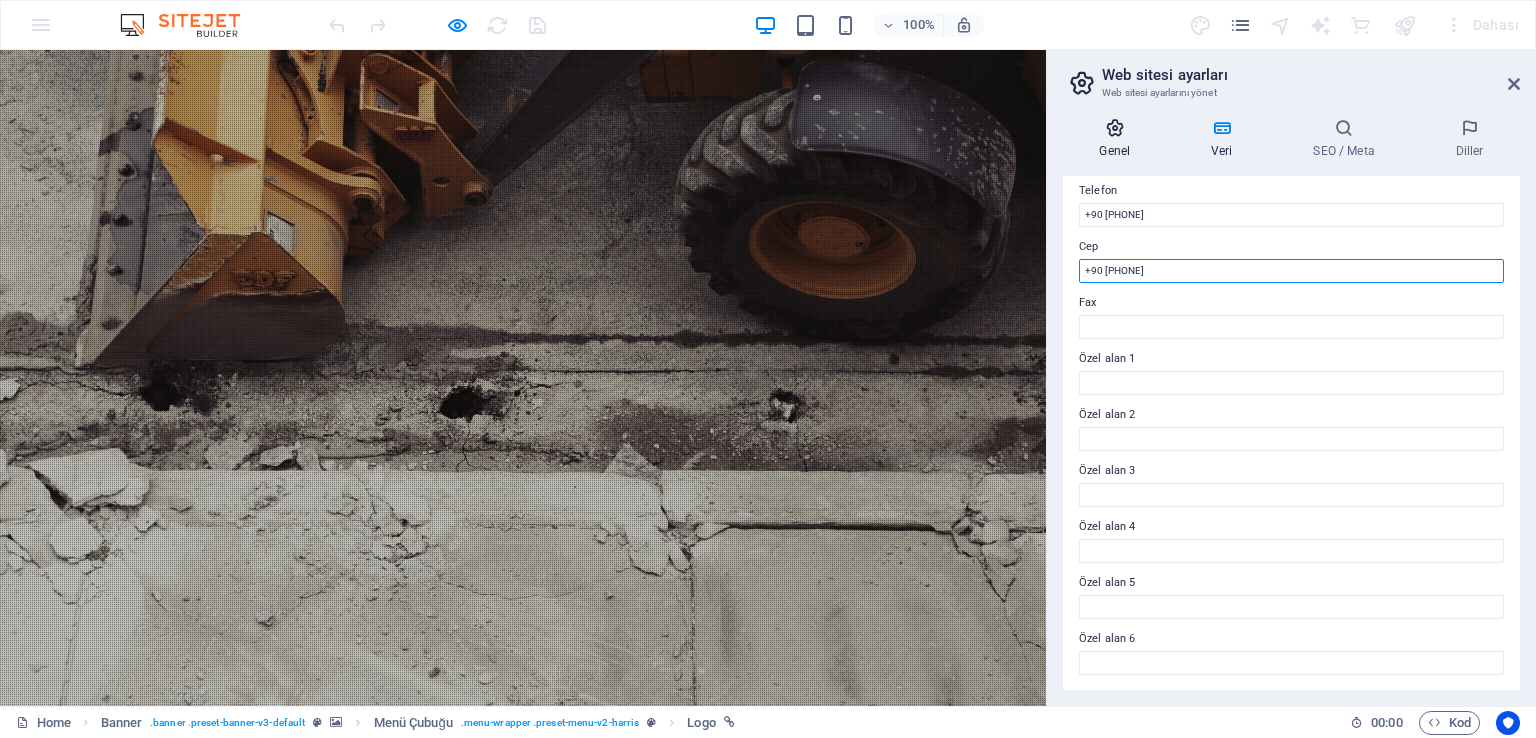 type on "+90 [PHONE]" 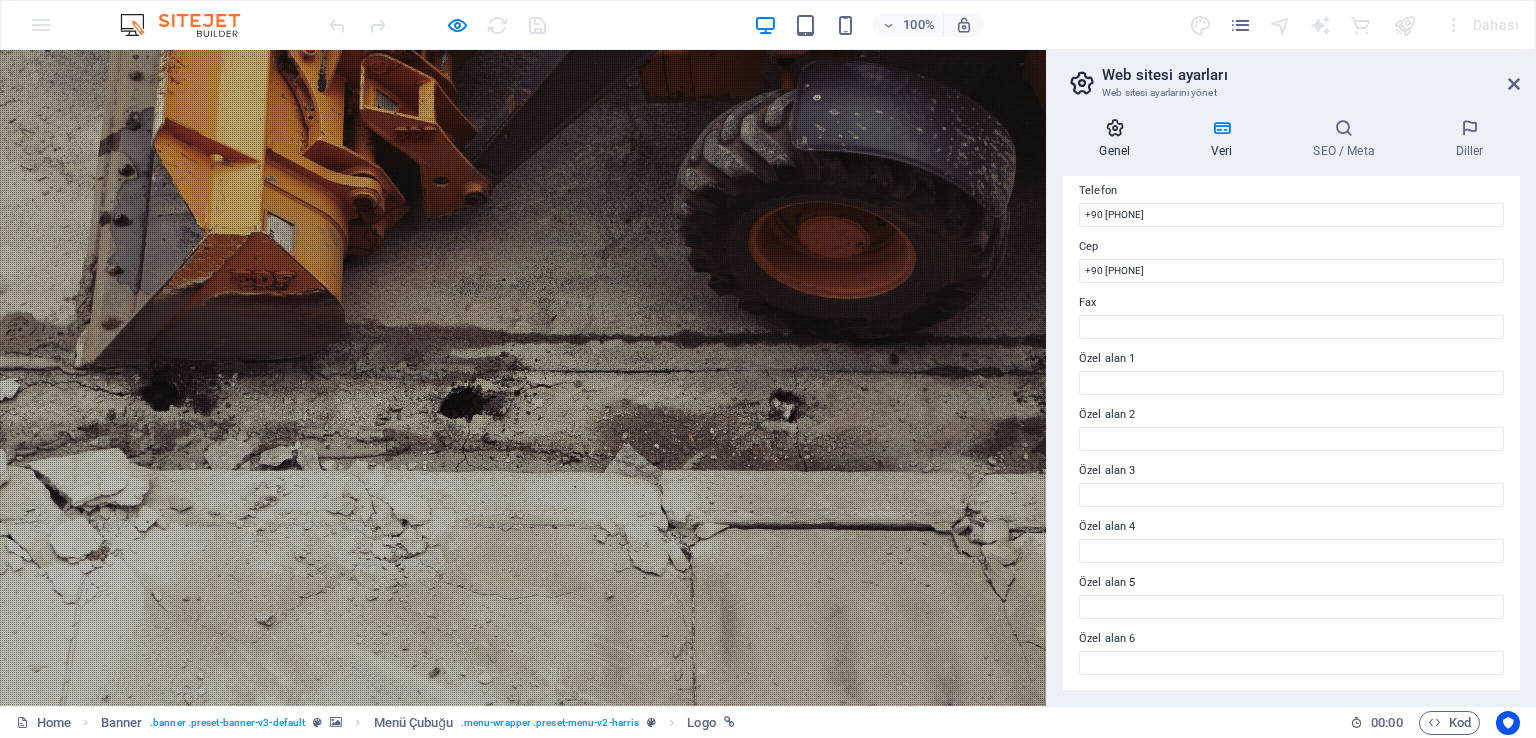 click at bounding box center [1115, 128] 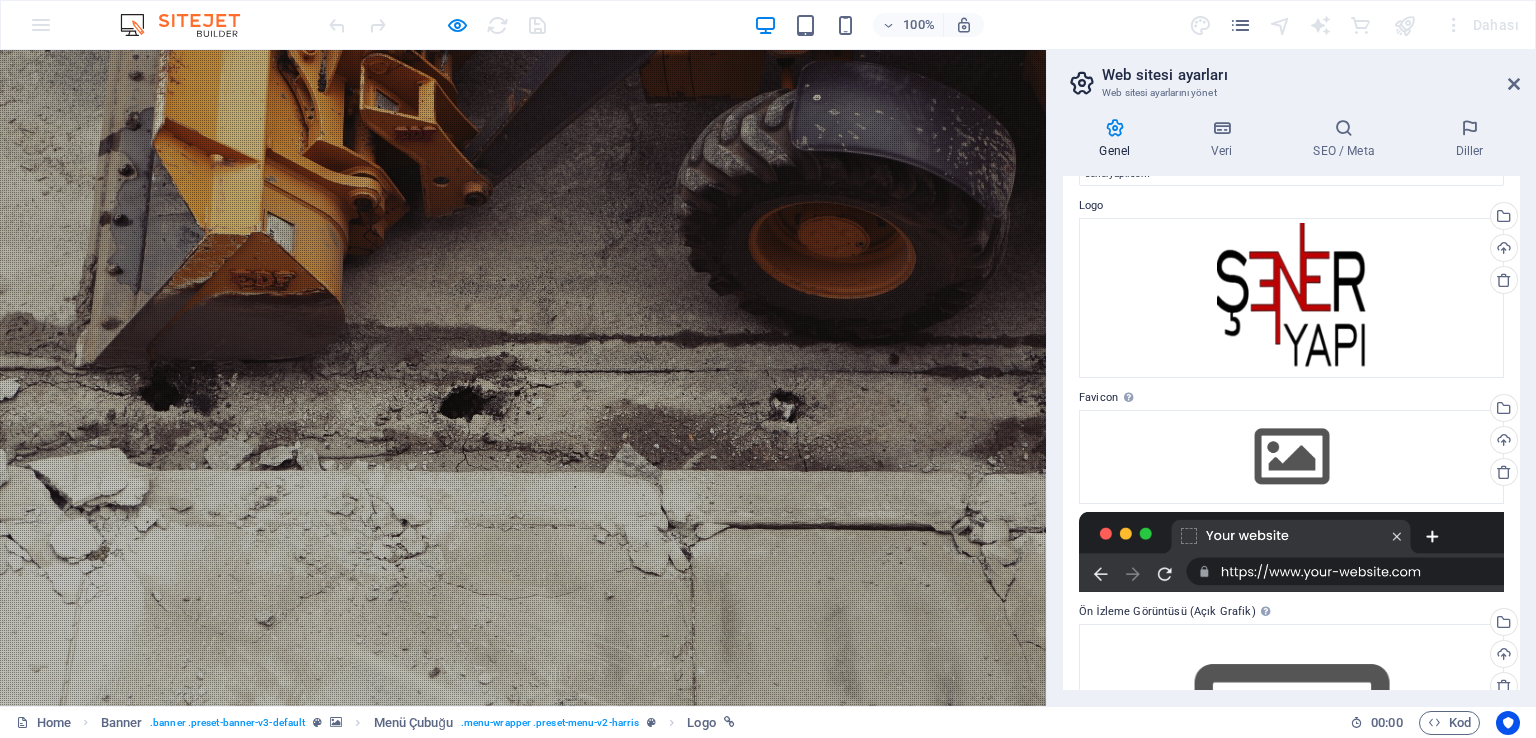 scroll, scrollTop: 0, scrollLeft: 0, axis: both 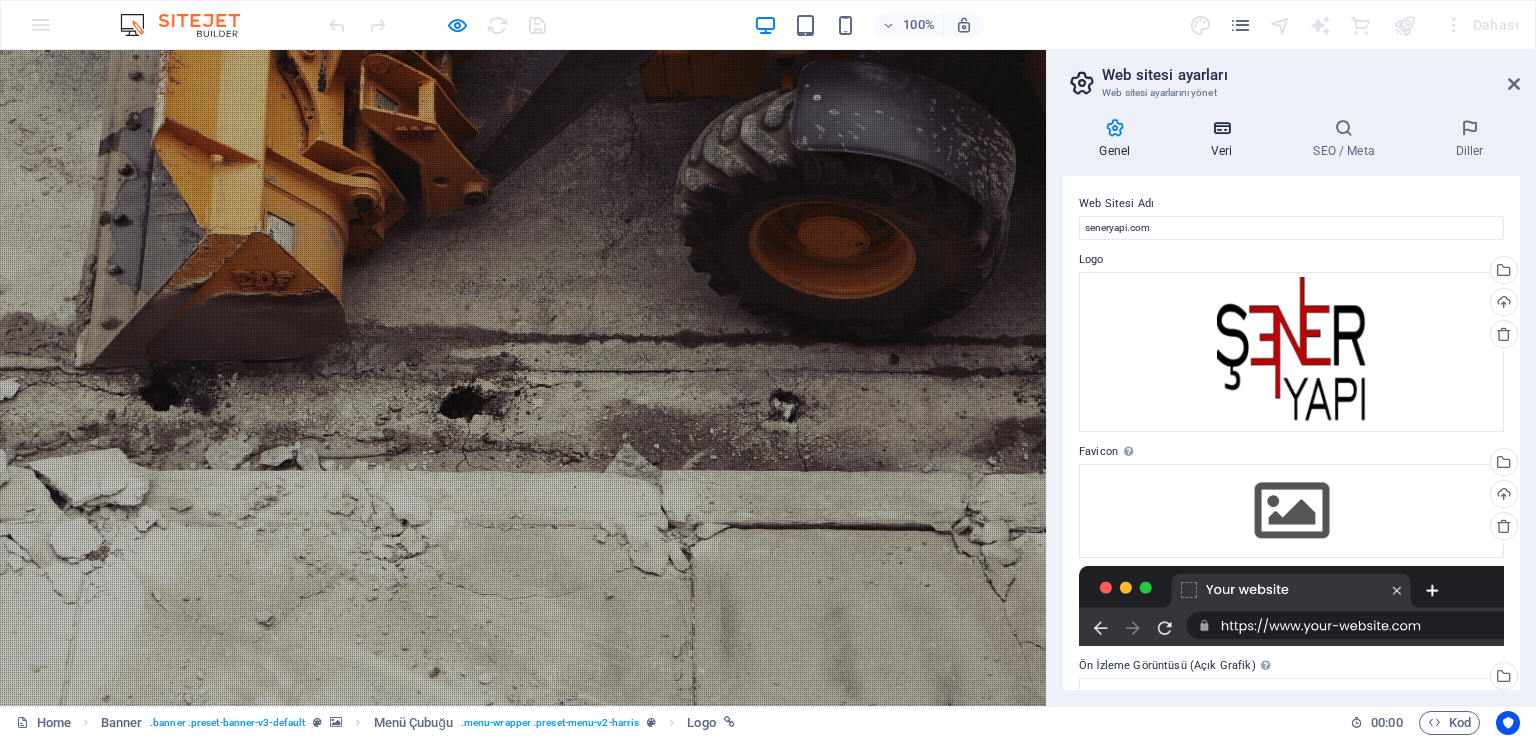 click at bounding box center [1222, 128] 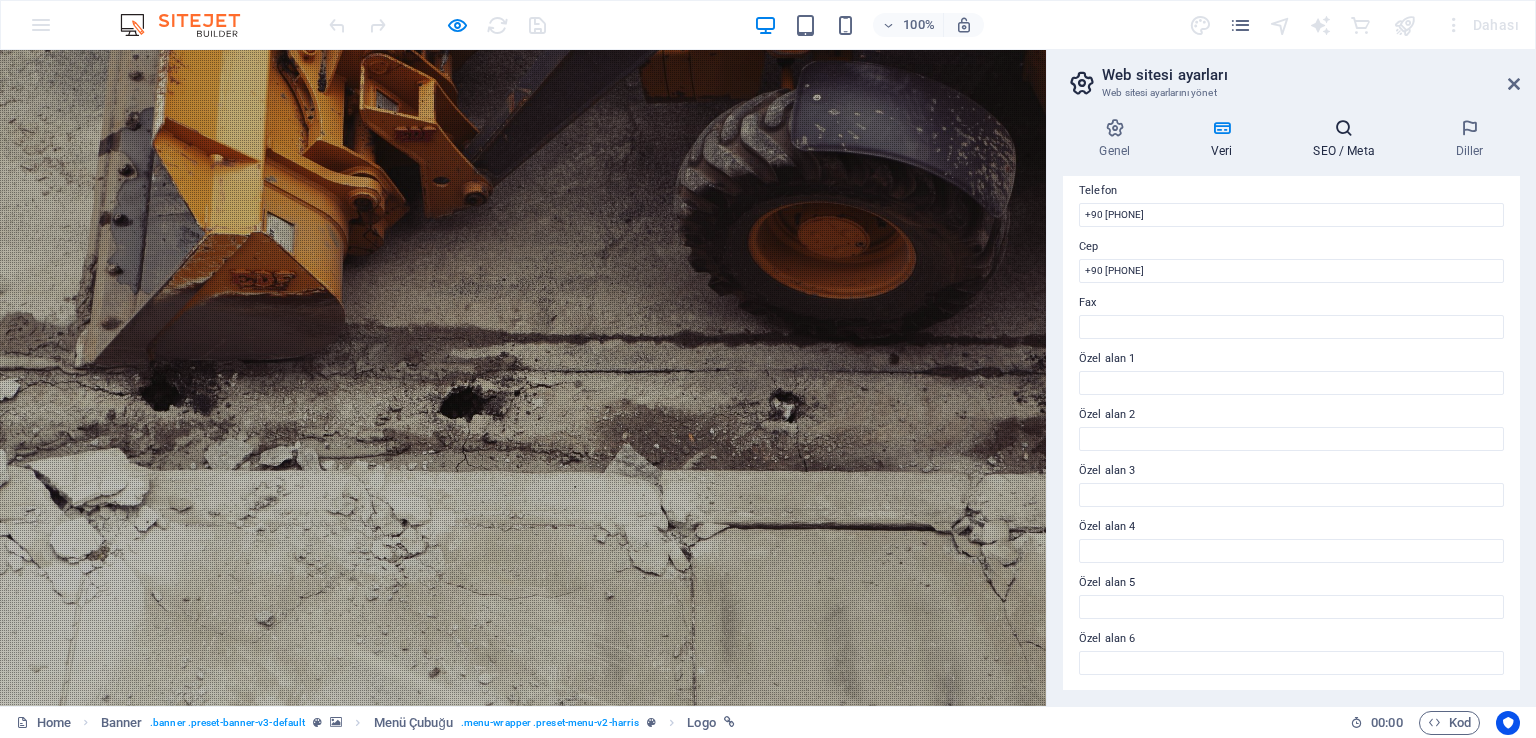 click at bounding box center (1344, 128) 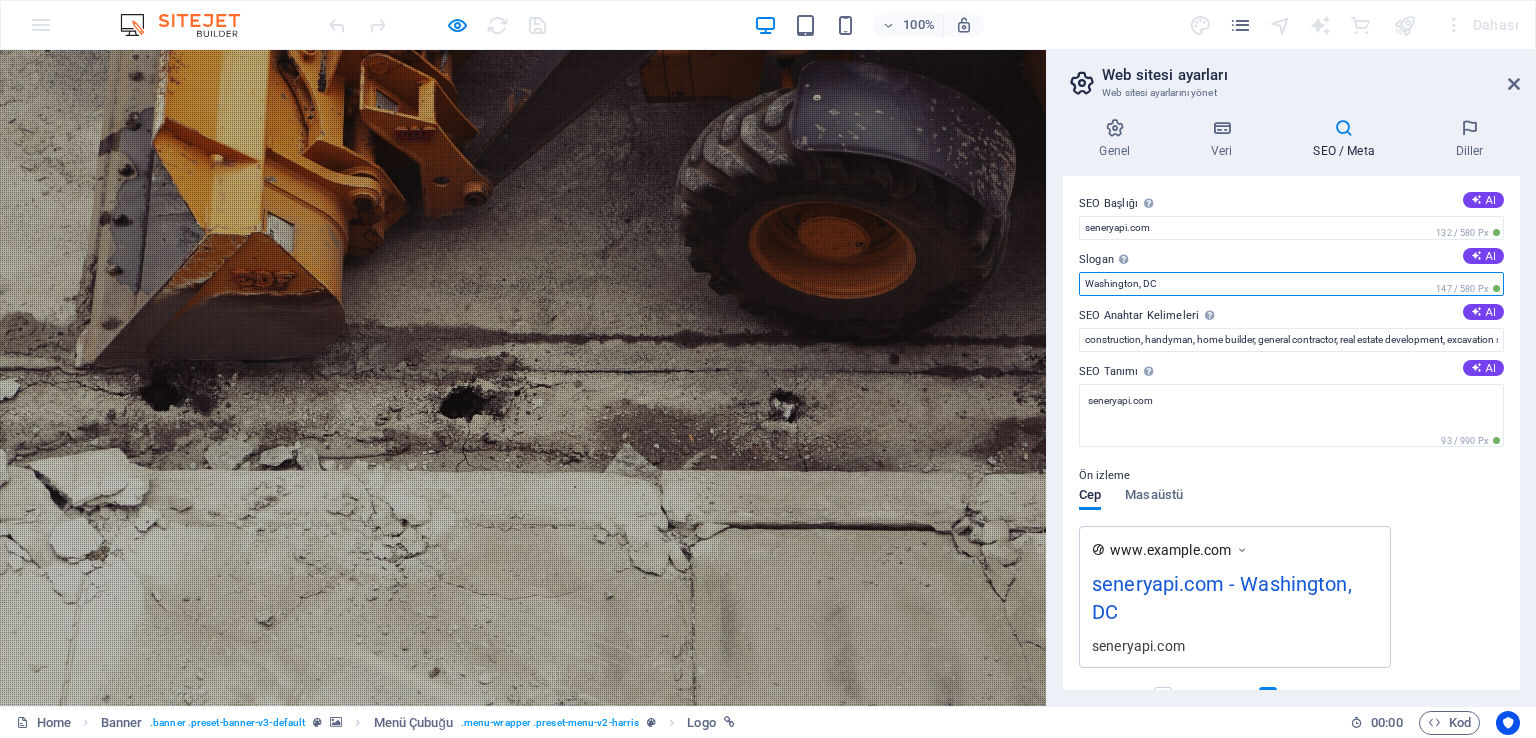 click on "Washington, DC" at bounding box center [1291, 284] 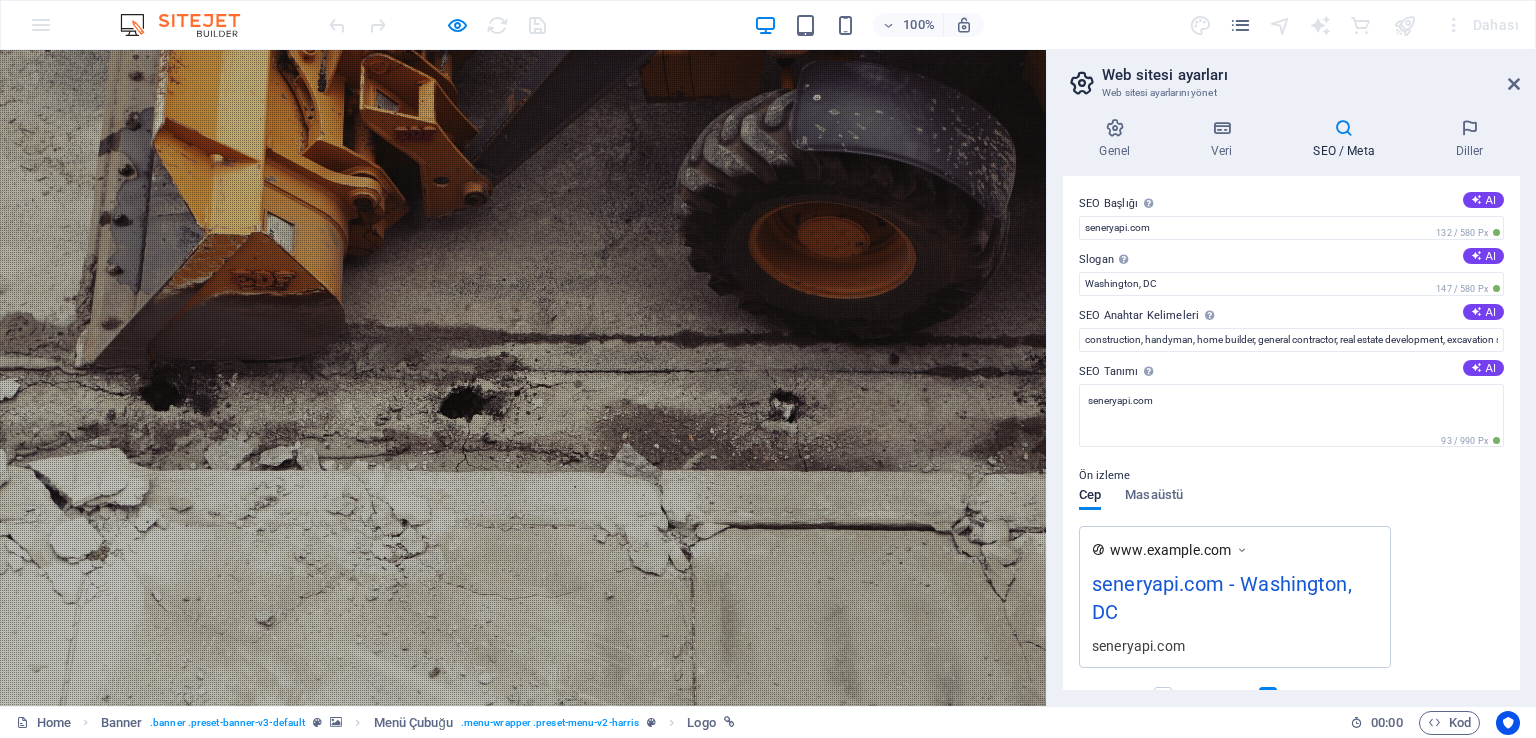 click on "SEO Başlığı Web sitenin başlığı - onu arama motoru sonuçlarında öne çıkan bir şey yap. AI" at bounding box center [1291, 204] 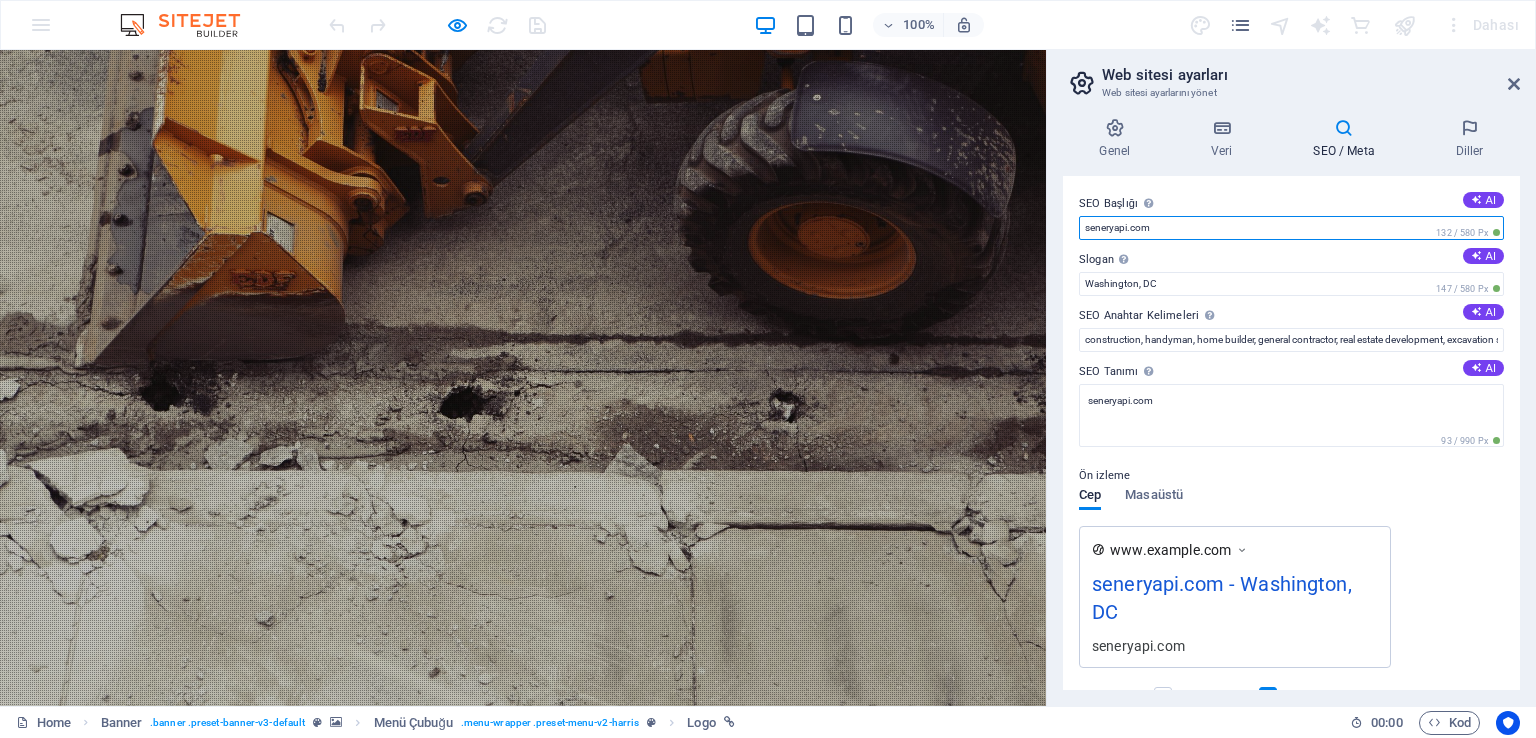 click on "seneryapi.com" at bounding box center (1291, 228) 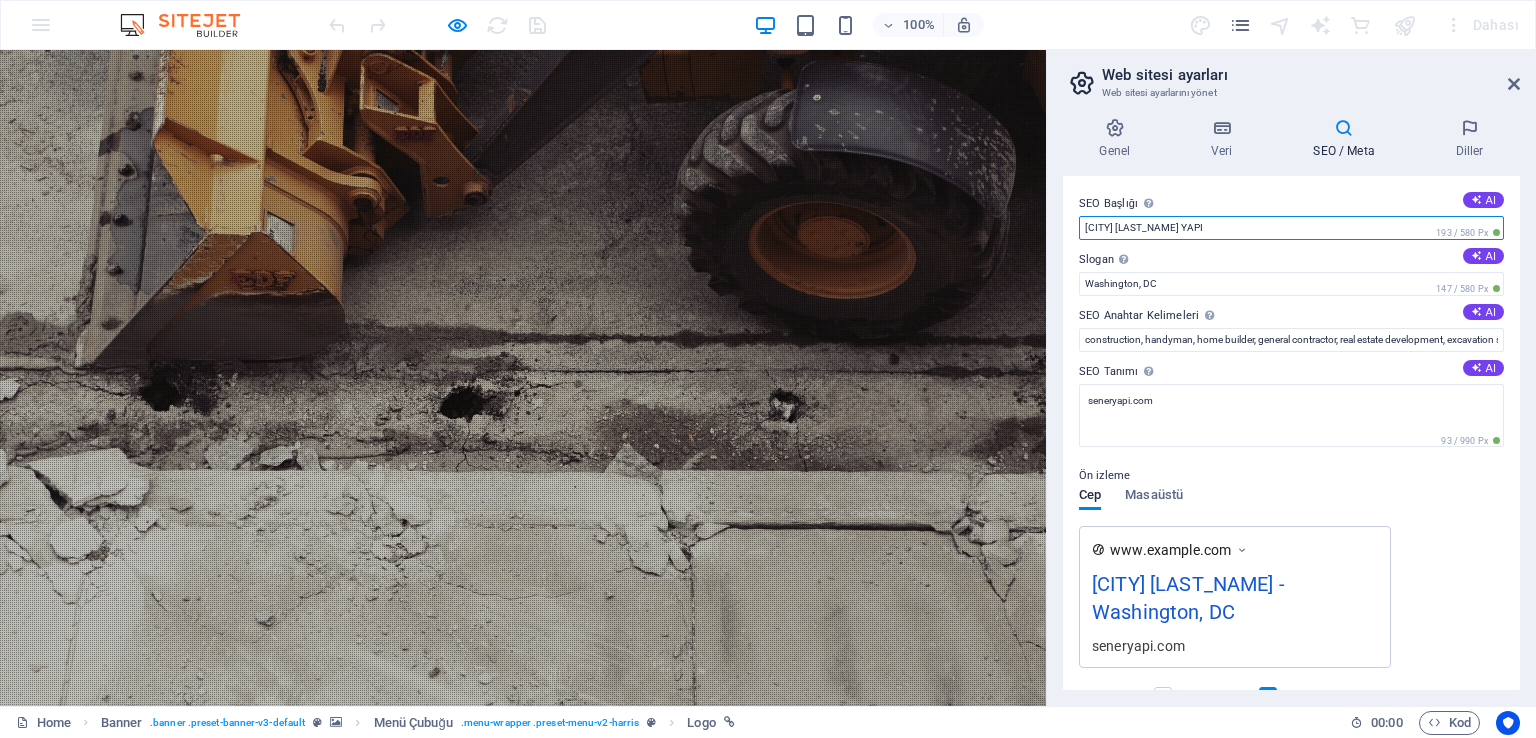 type on "[CITY] [LAST_NAME] YAPI" 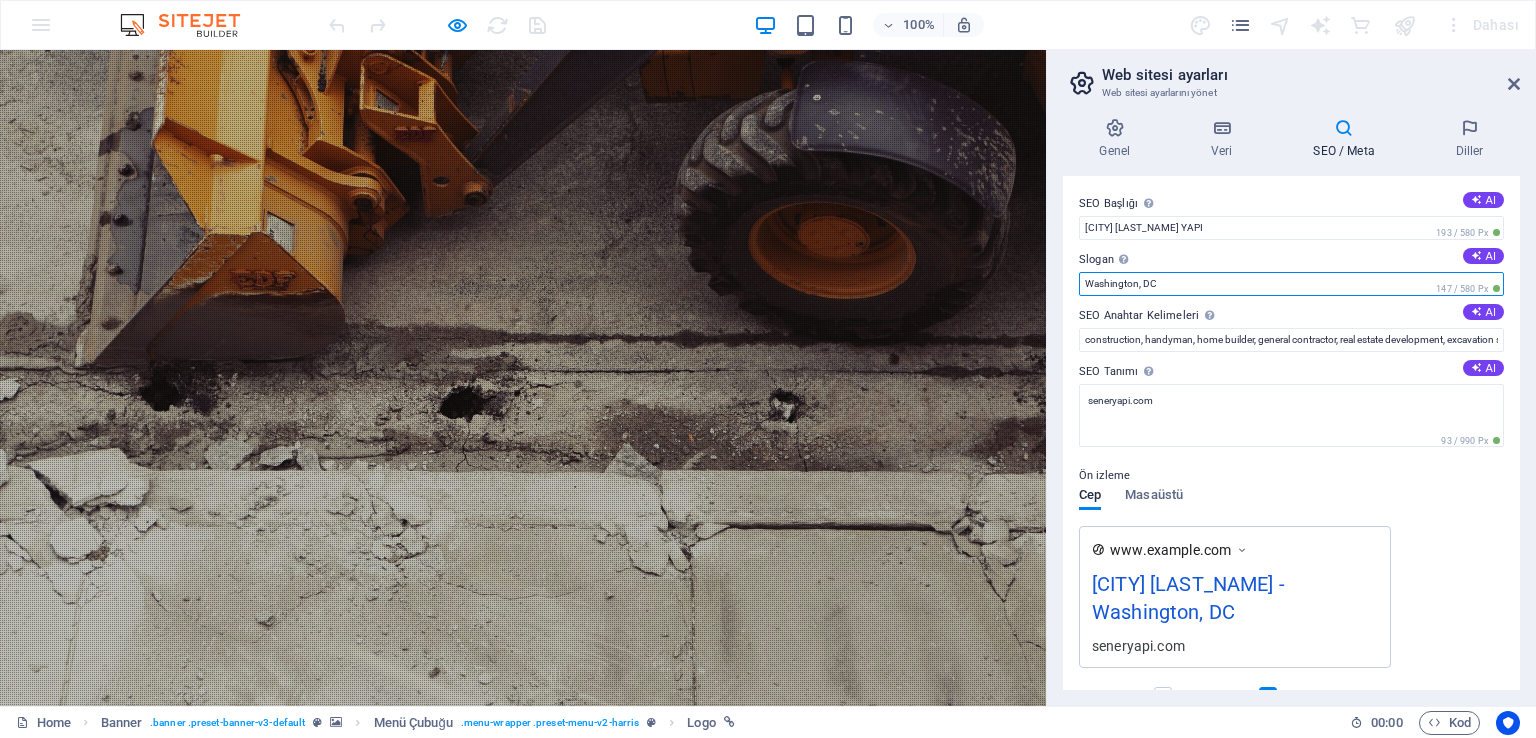 click on "Washington, DC" at bounding box center [1291, 284] 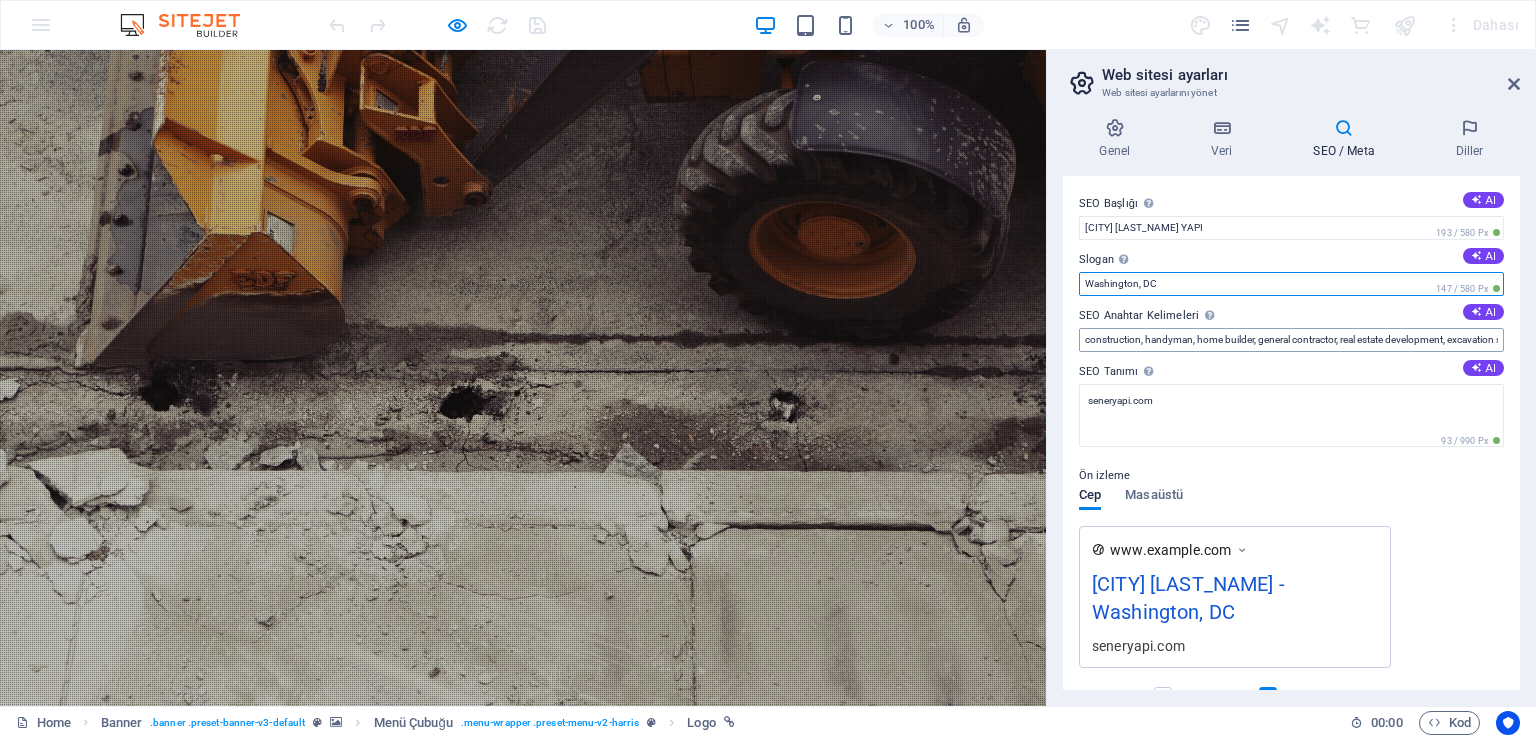 paste on "ANTALYA [LAST_NAME] YAPI" 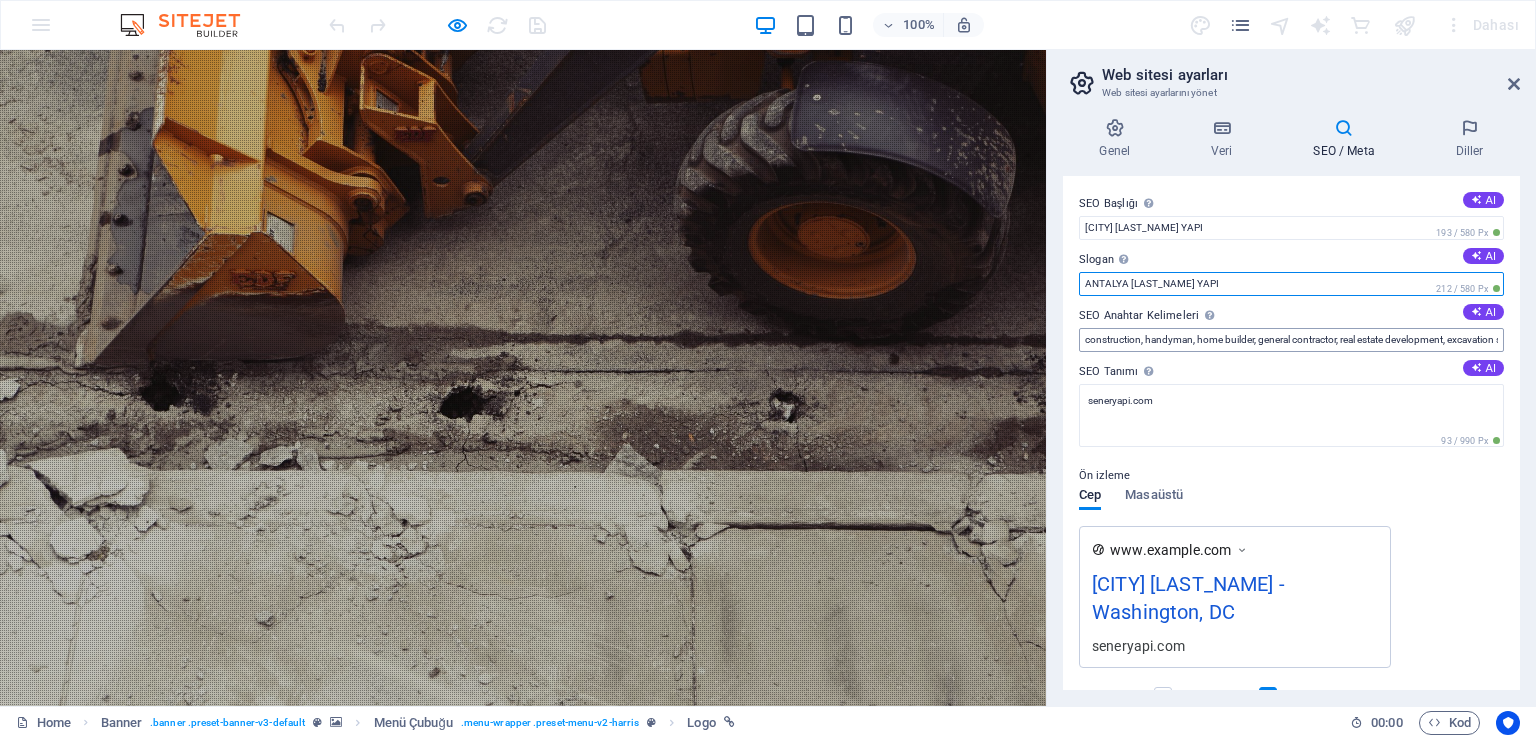 type on "ANTALYA [LAST_NAME] YAPI" 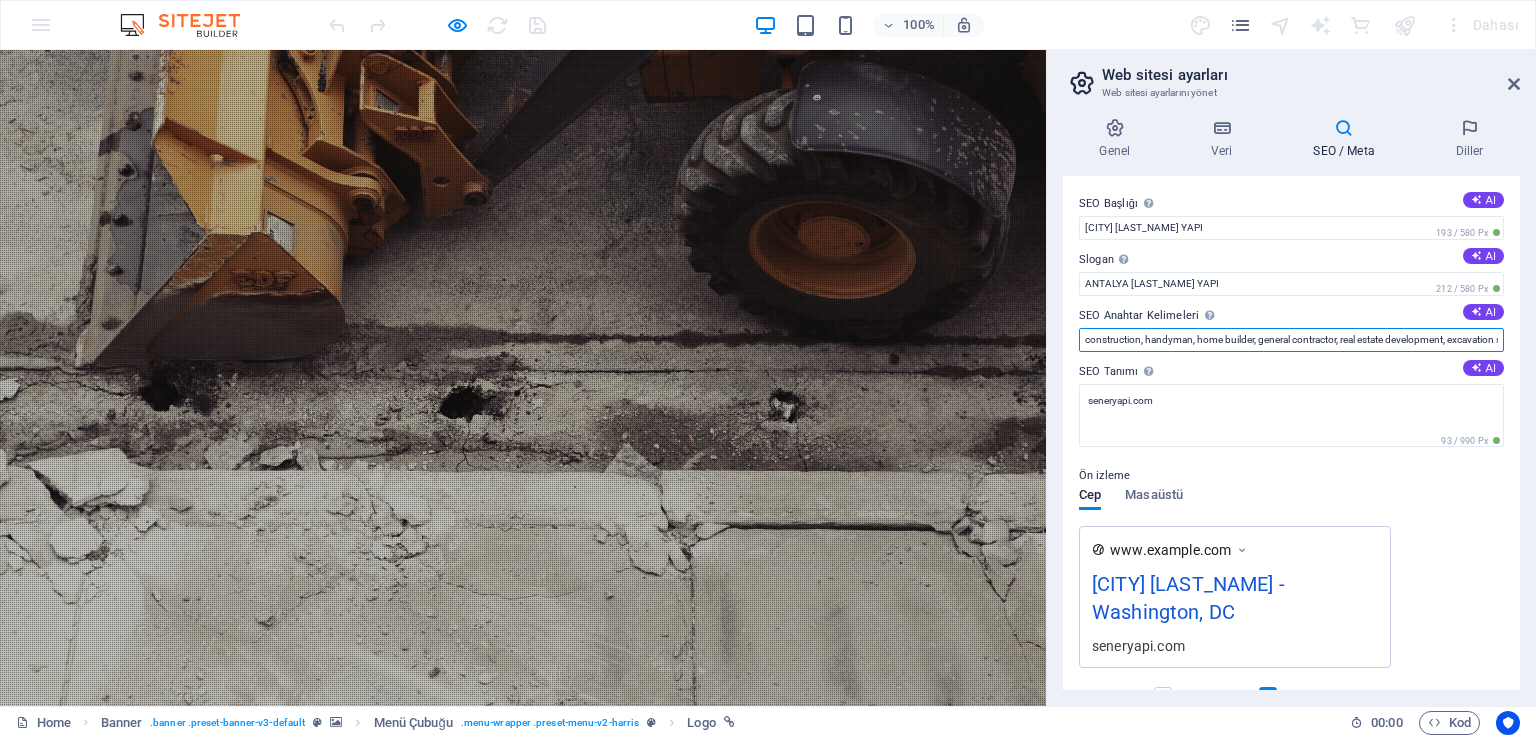click on "construction, handyman, home builder, general contractor, real estate development, excavation services, contracting, seneryapi.com, Washington, DC" at bounding box center (1291, 340) 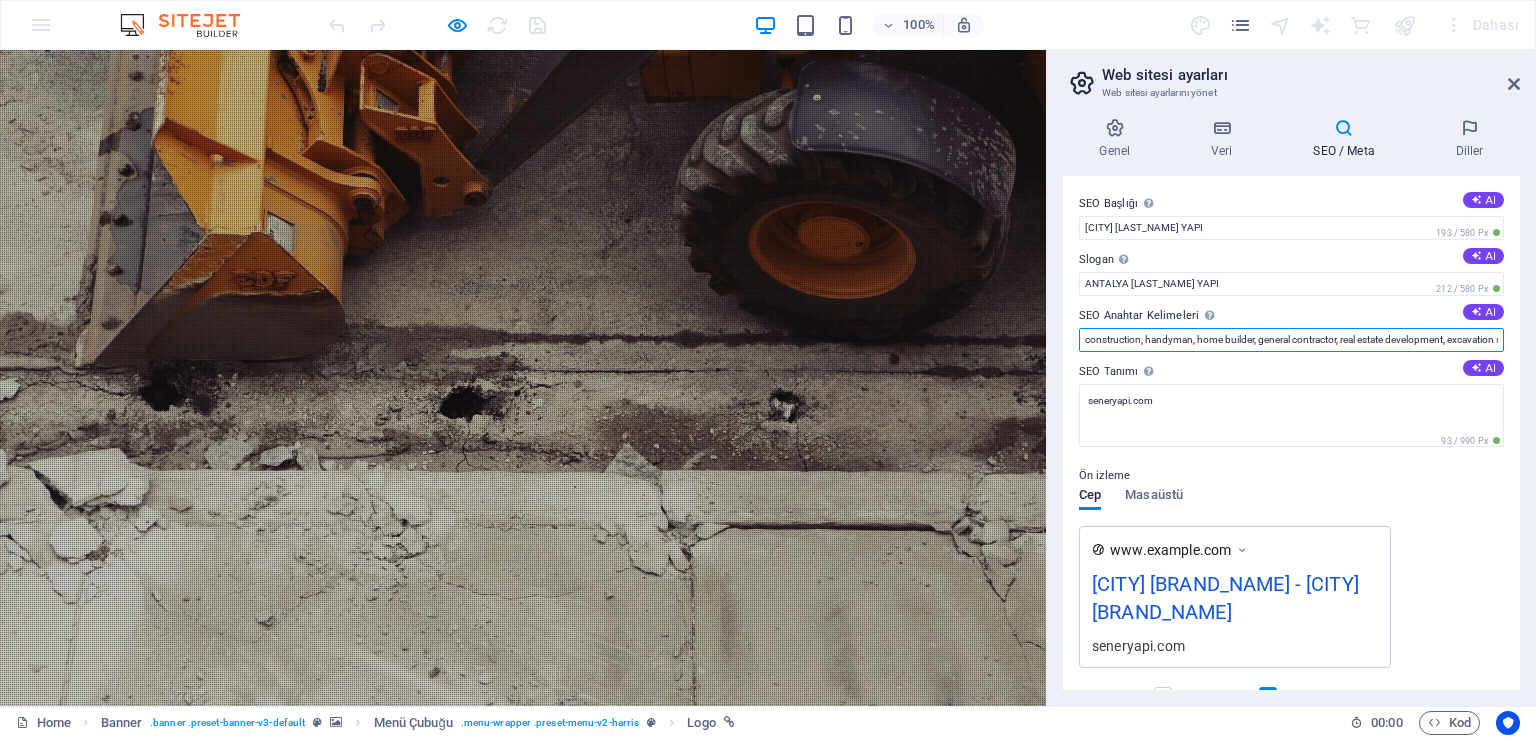 scroll, scrollTop: 200, scrollLeft: 0, axis: vertical 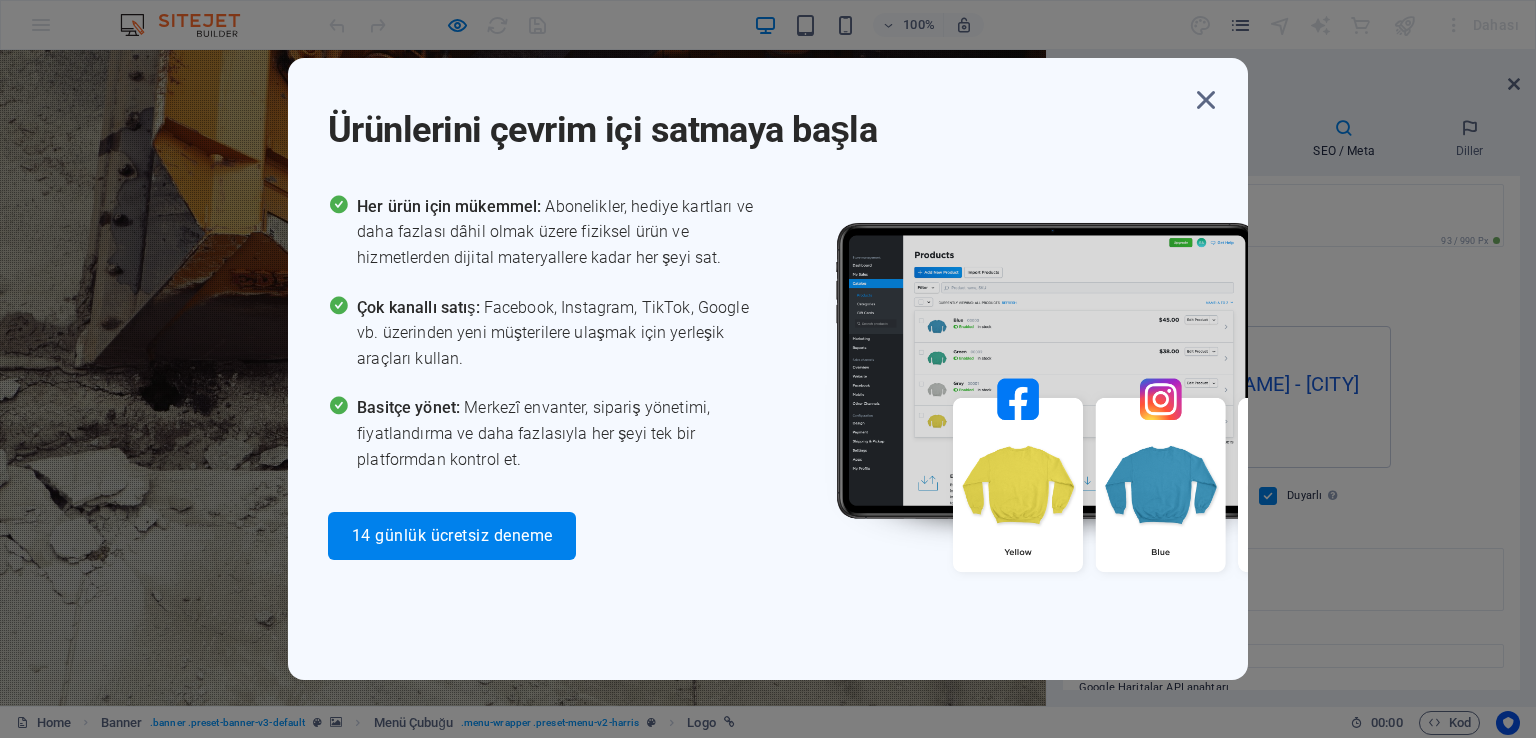 drag, startPoint x: 1378, startPoint y: 529, endPoint x: 710, endPoint y: 233, distance: 730.64355 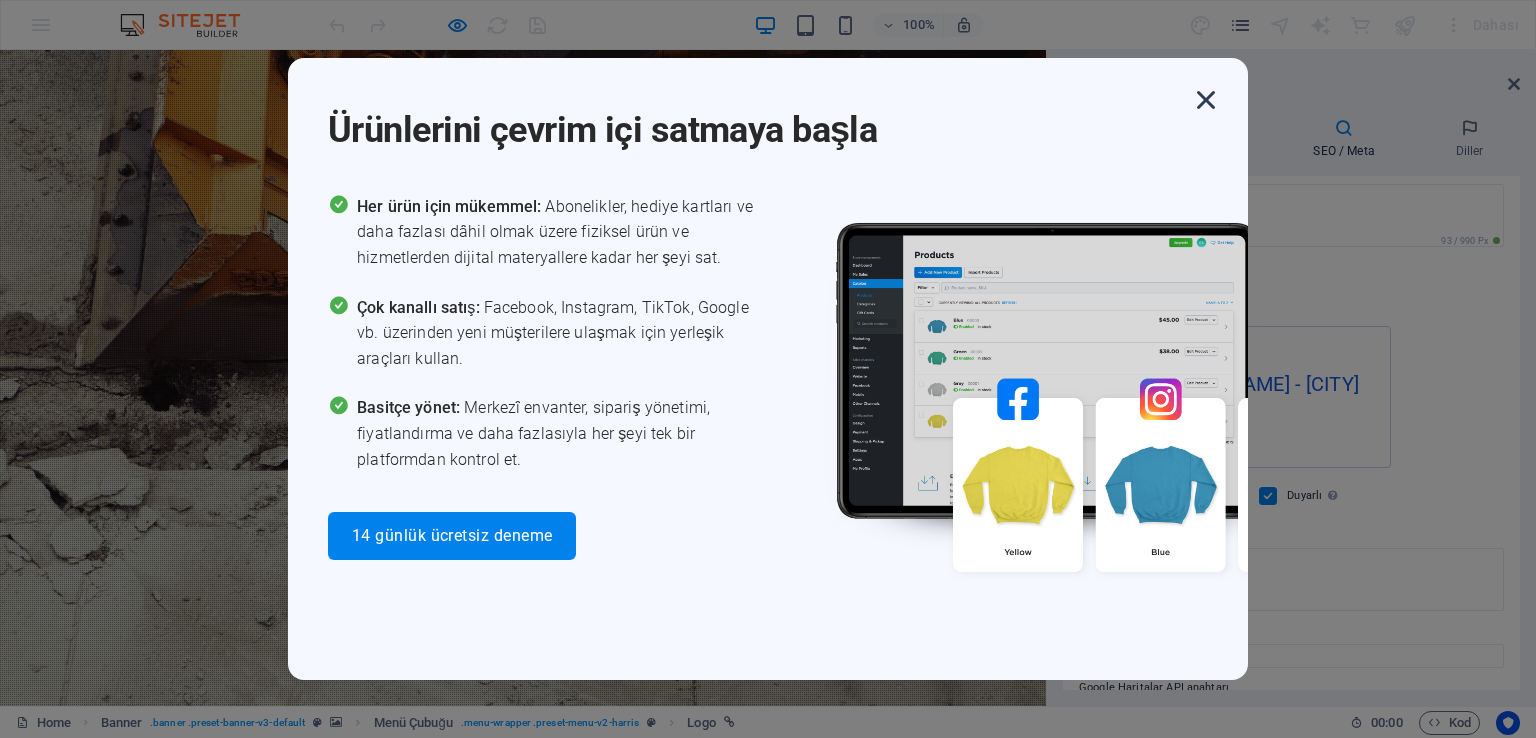 click at bounding box center [1206, 100] 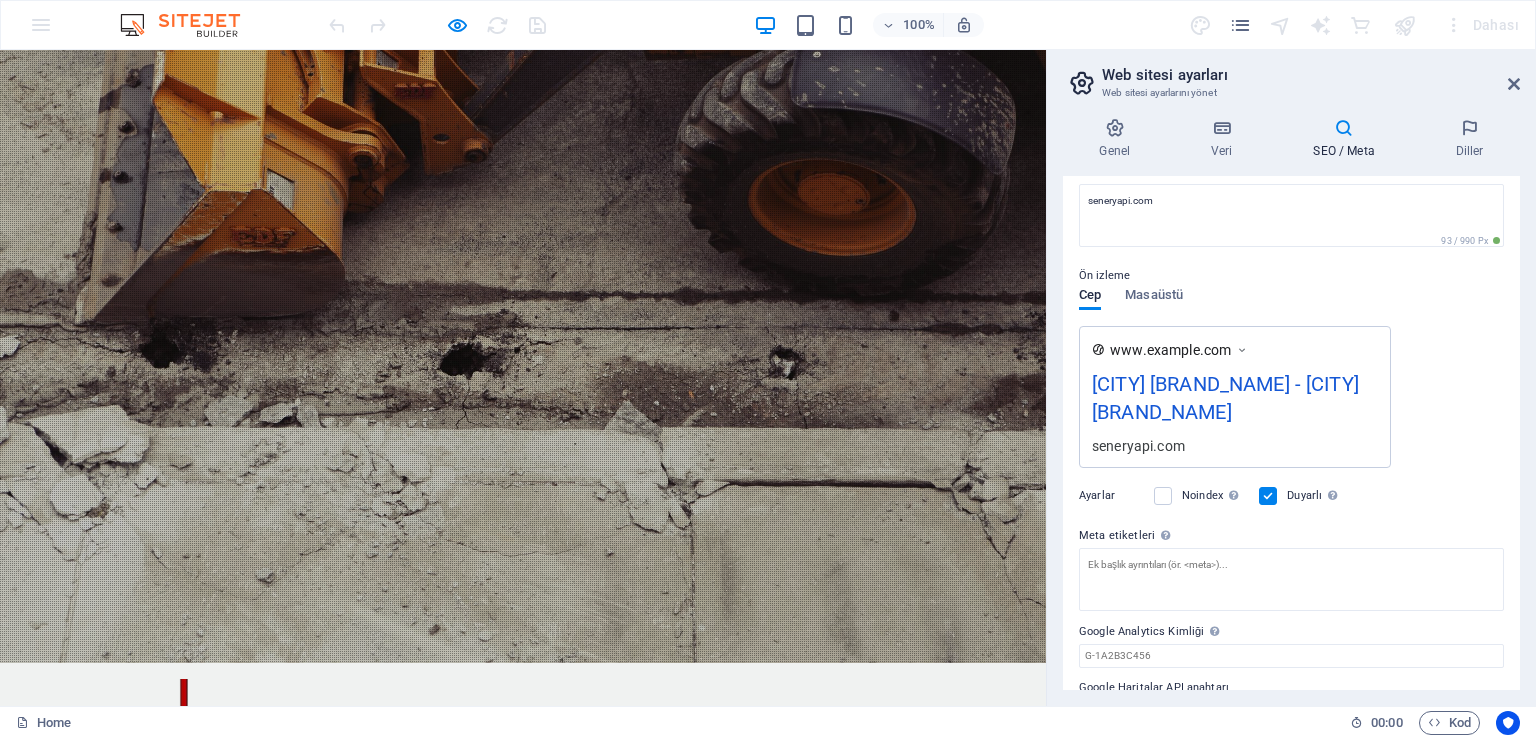 scroll, scrollTop: 0, scrollLeft: 0, axis: both 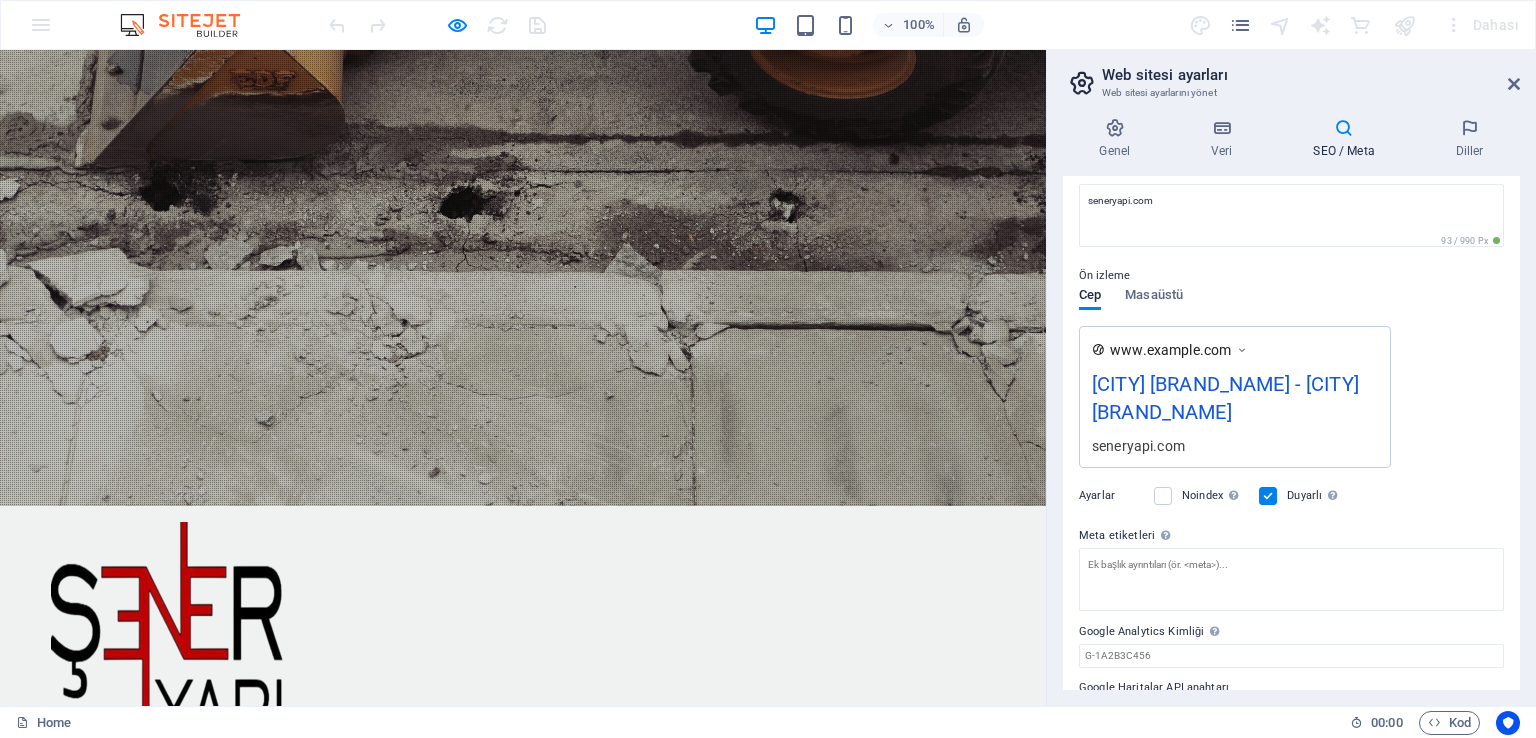 click on "We Exceed Your Expectations" at bounding box center [523, 968] 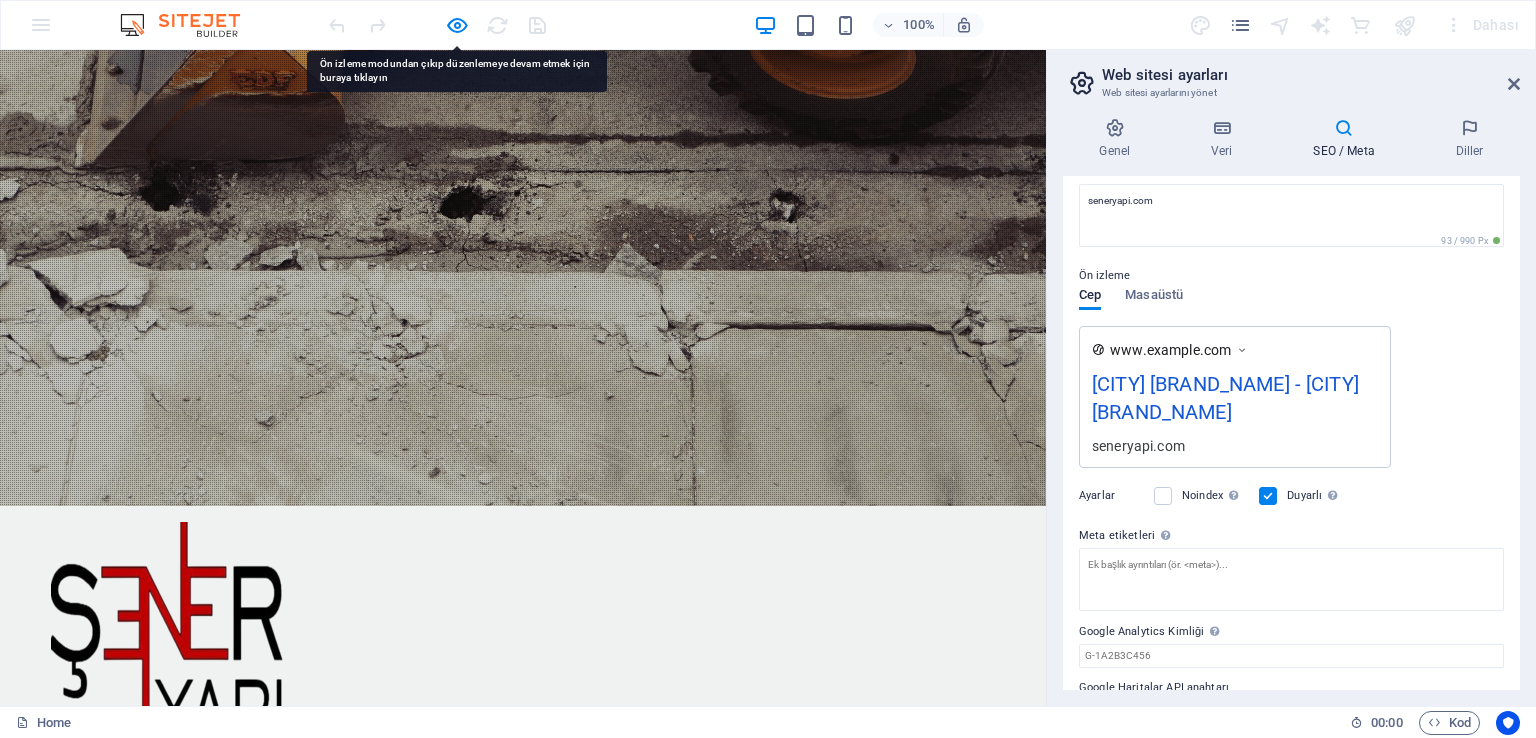 drag, startPoint x: 533, startPoint y: 238, endPoint x: 556, endPoint y: 242, distance: 23.345236 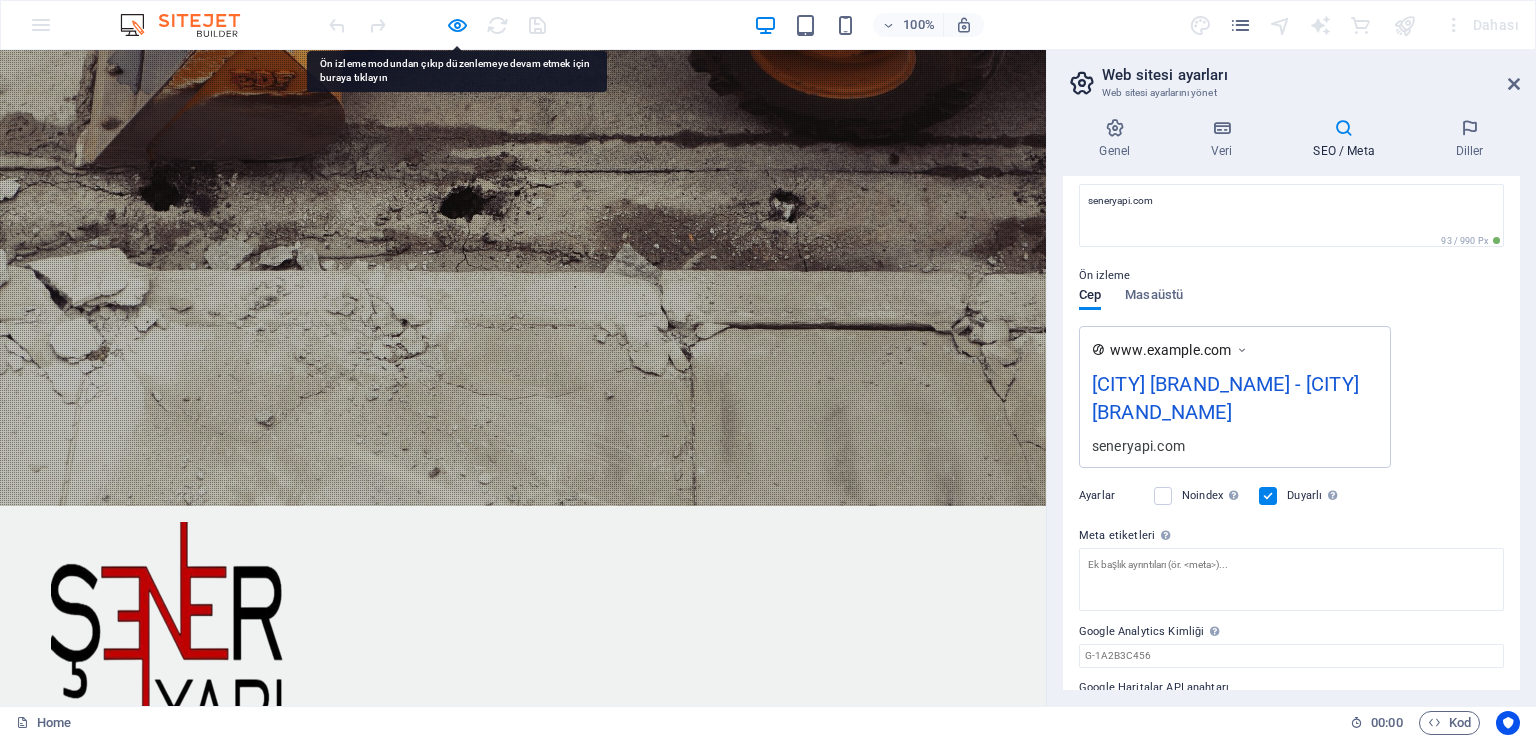 click on "We Exceed Your Expectations" at bounding box center [523, 968] 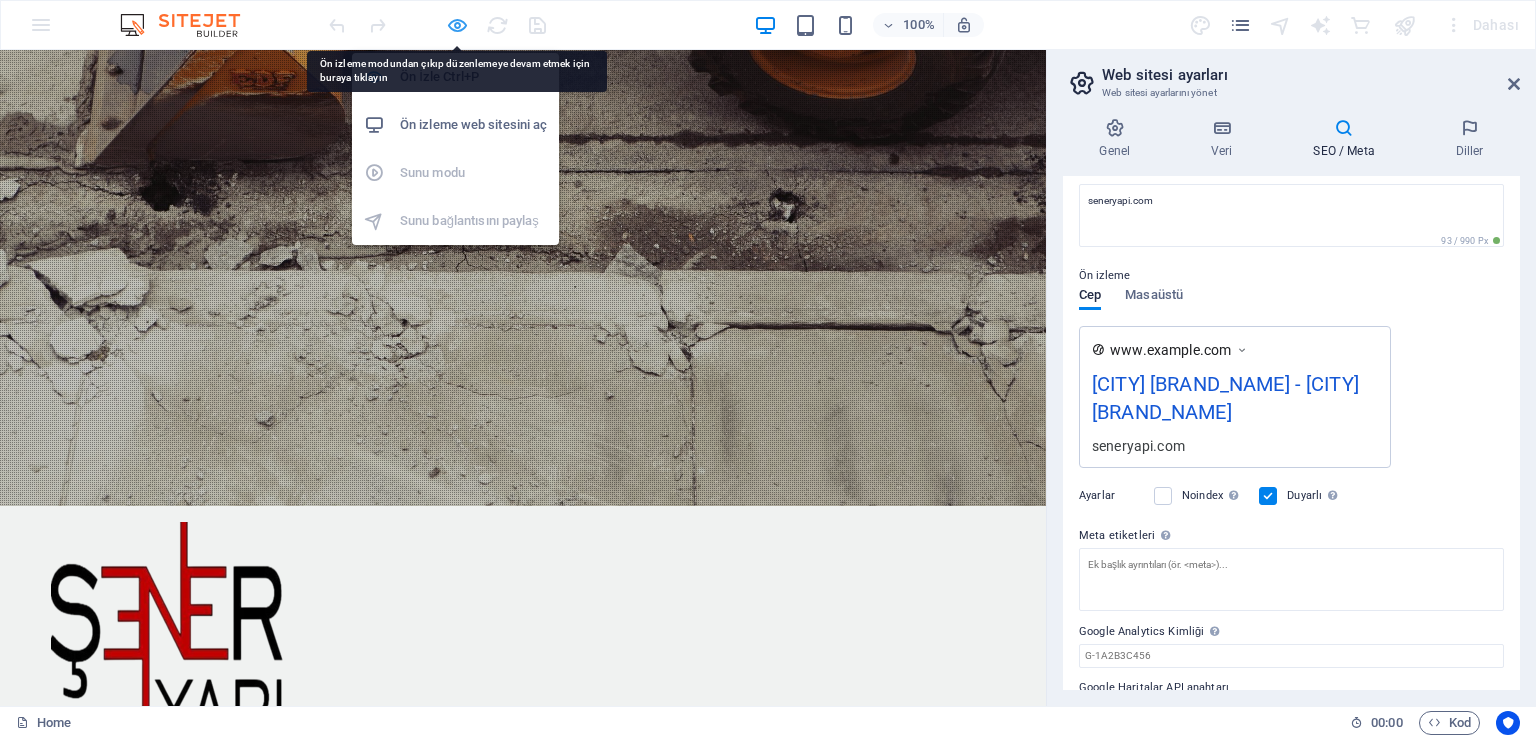 click at bounding box center (457, 25) 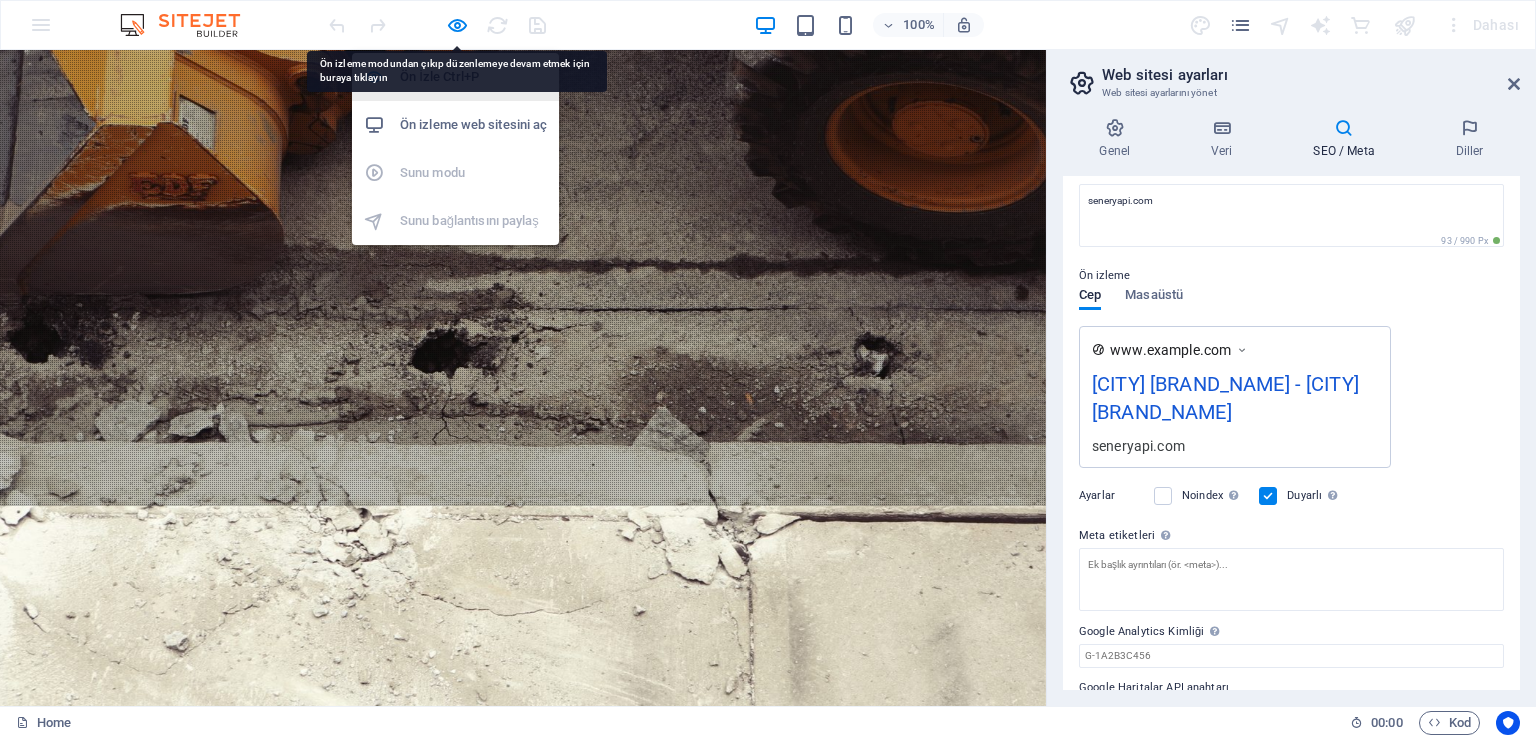 select on "px" 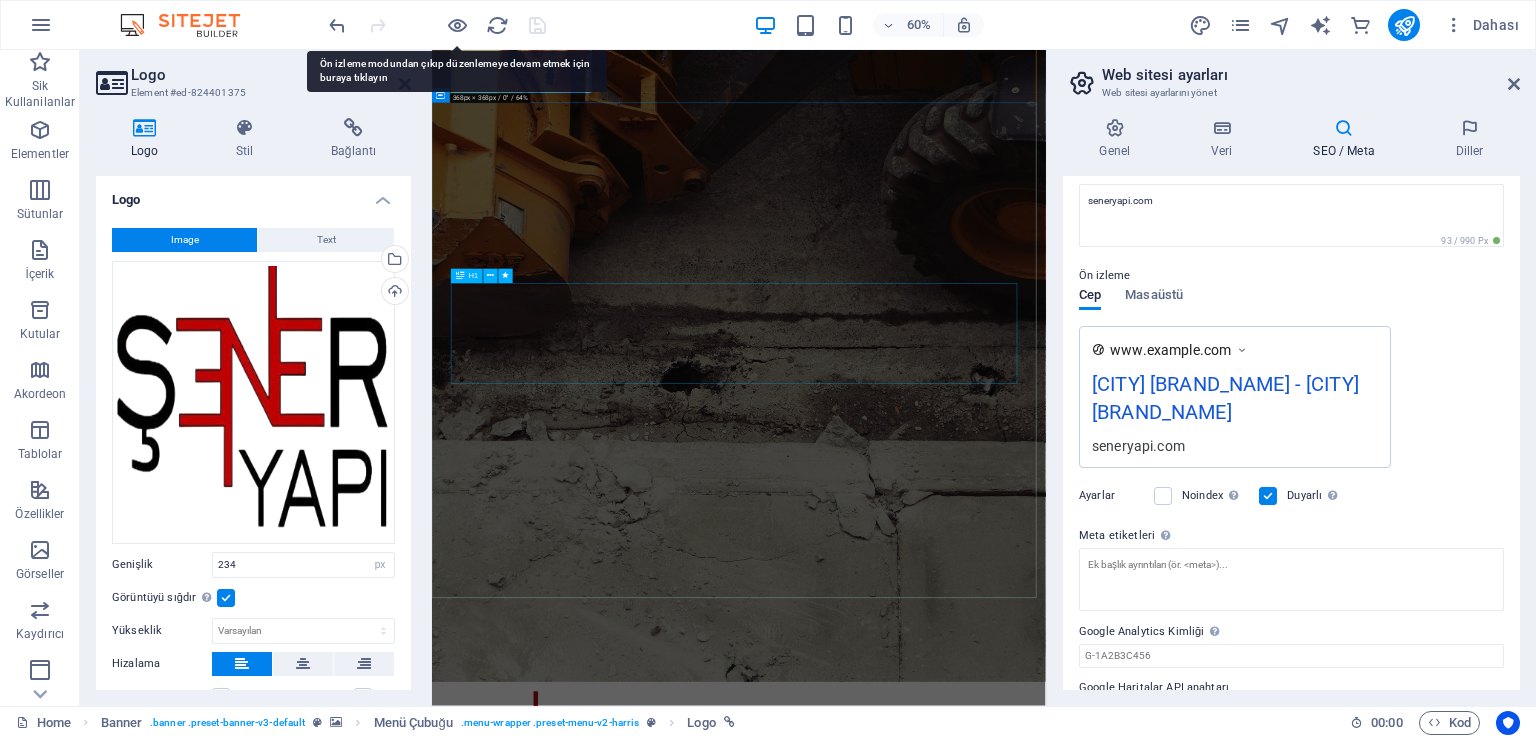 scroll, scrollTop: 0, scrollLeft: 0, axis: both 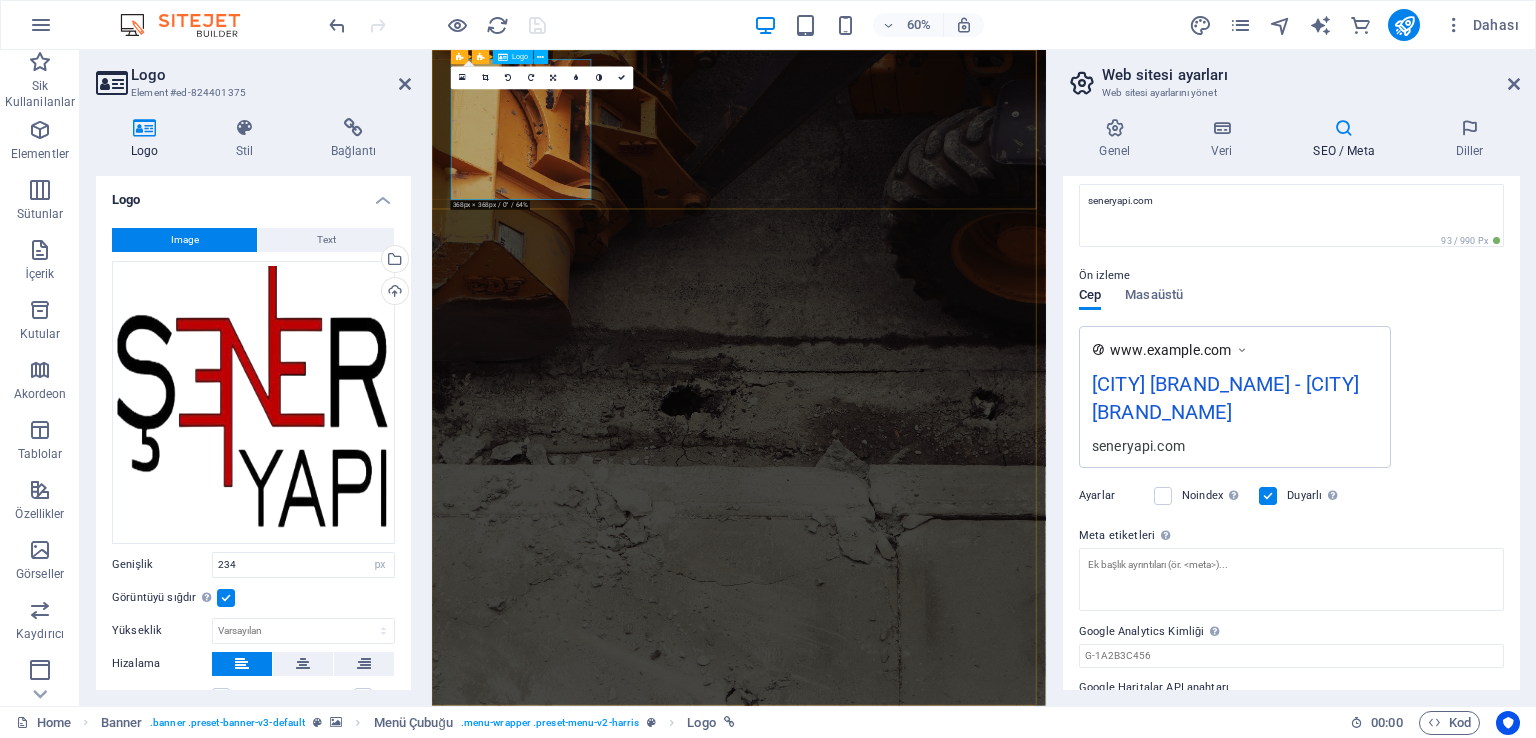 click at bounding box center (944, 1276) 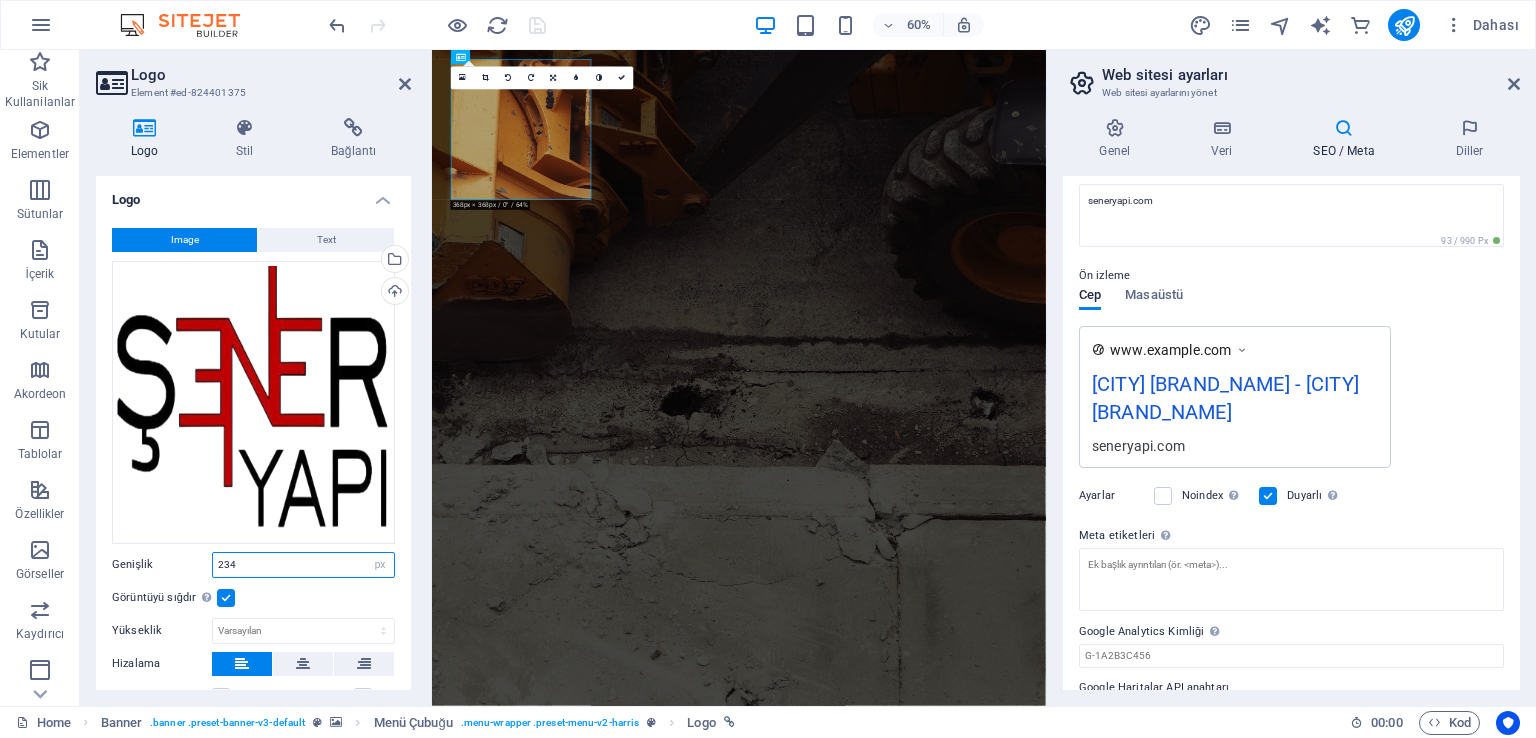 drag, startPoint x: 334, startPoint y: 559, endPoint x: 181, endPoint y: 557, distance: 153.01308 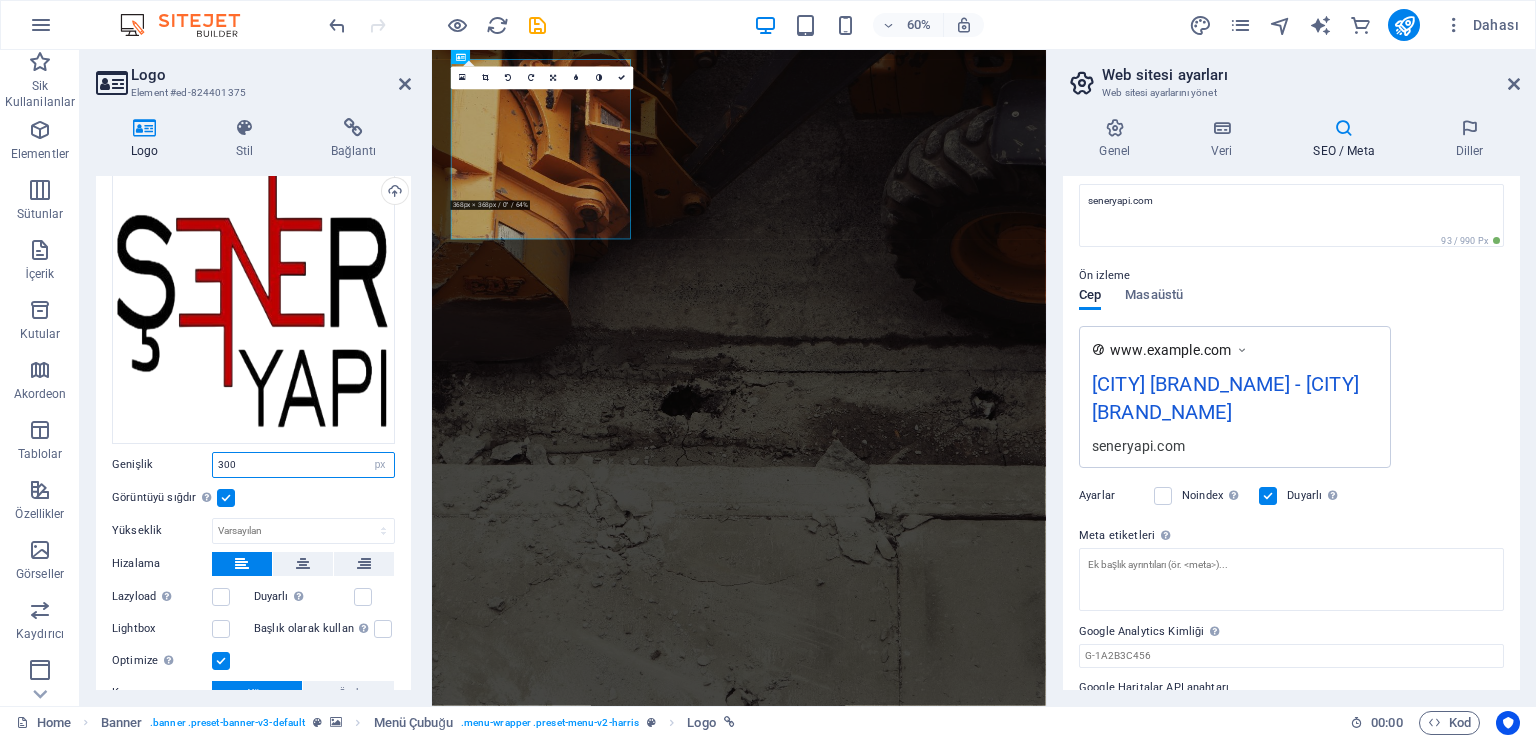 scroll, scrollTop: 0, scrollLeft: 0, axis: both 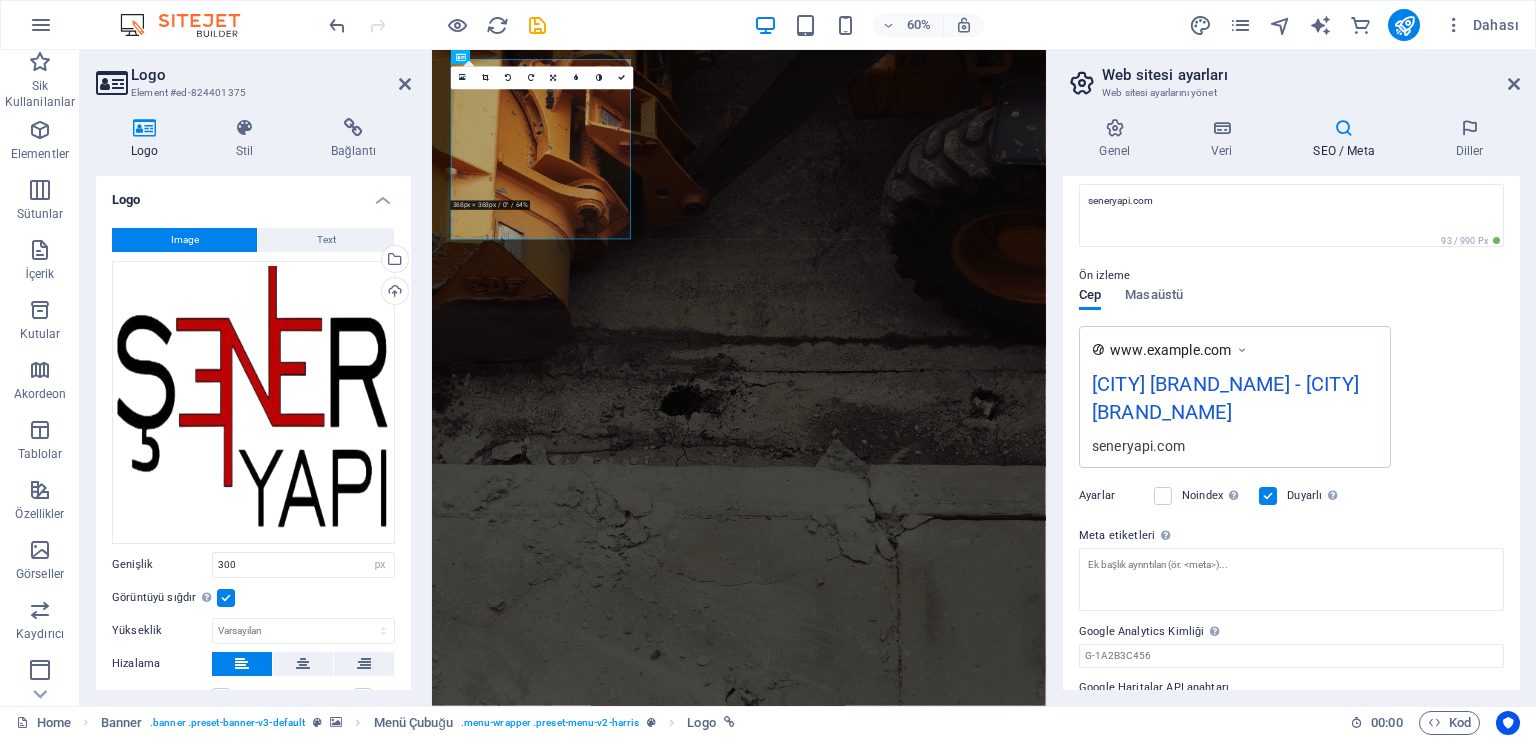 click at bounding box center [226, 598] 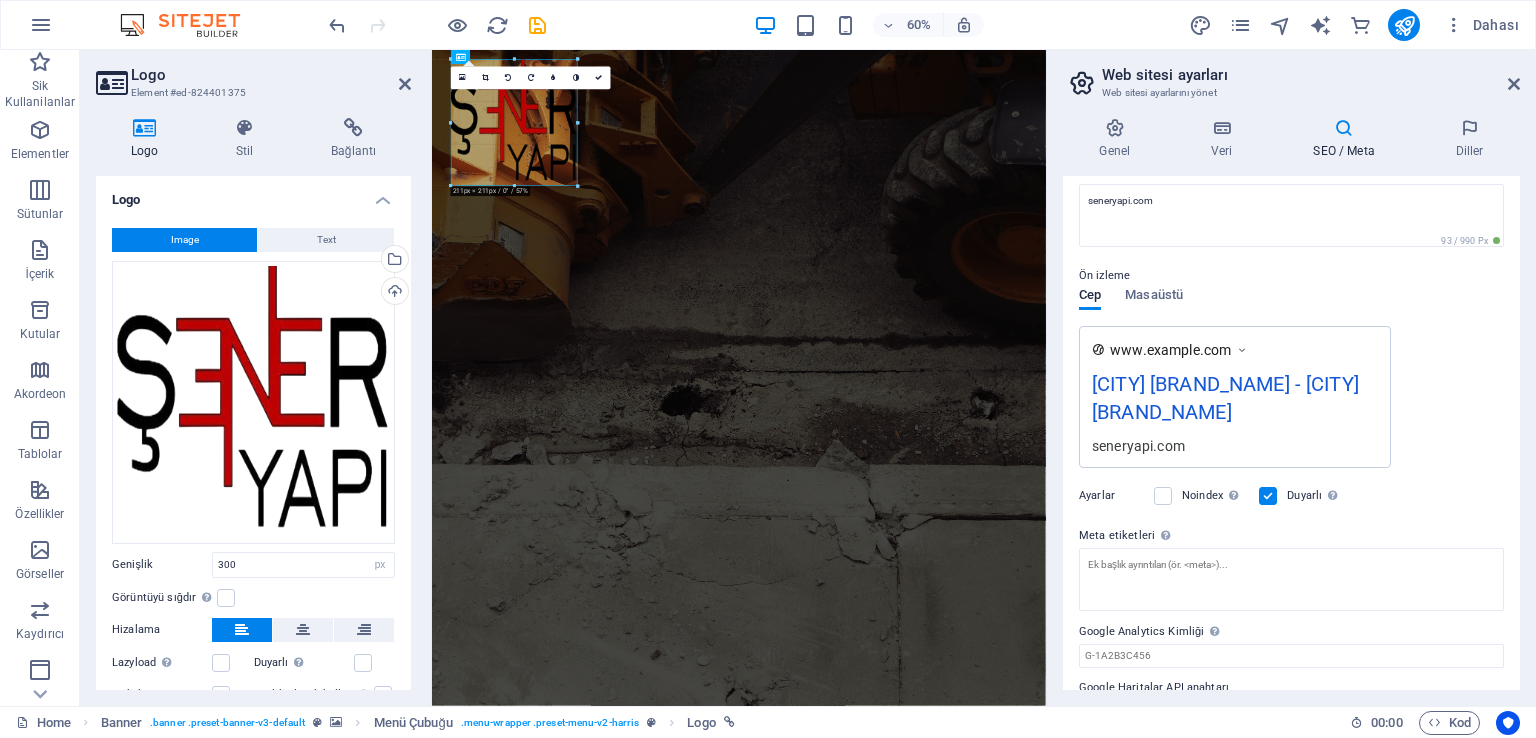 drag, startPoint x: 631, startPoint y: 149, endPoint x: 174, endPoint y: 80, distance: 462.17963 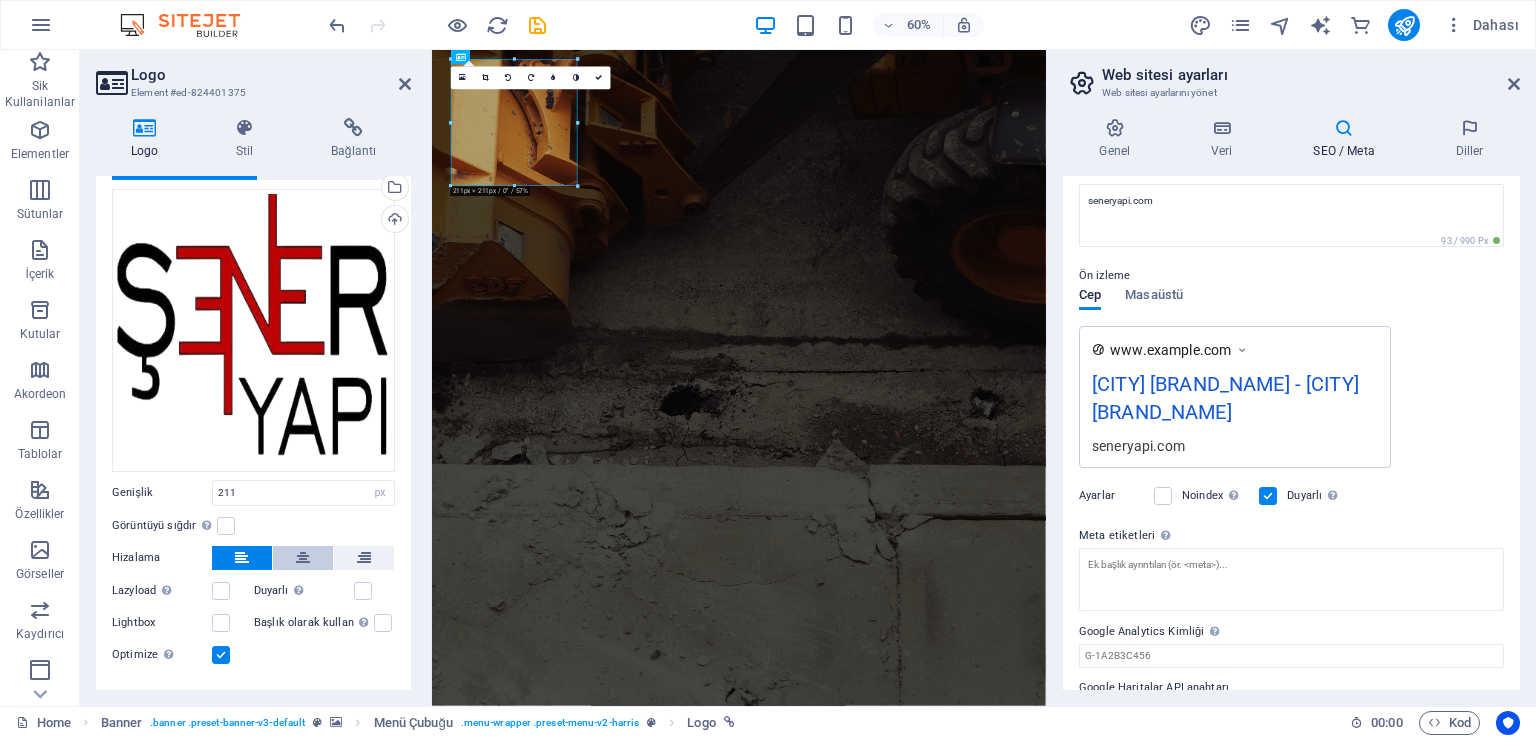 scroll, scrollTop: 108, scrollLeft: 0, axis: vertical 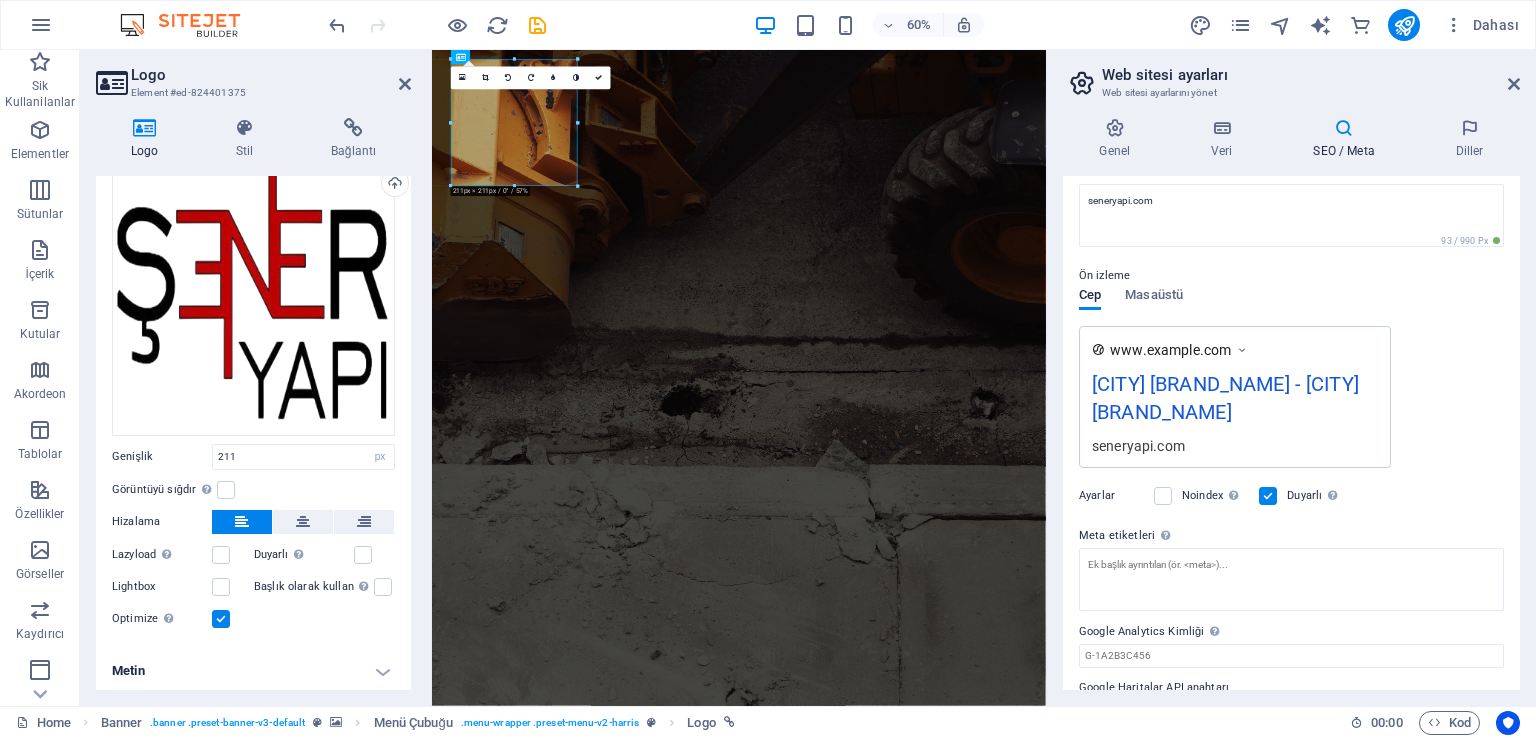 click on "Metin" at bounding box center (253, 671) 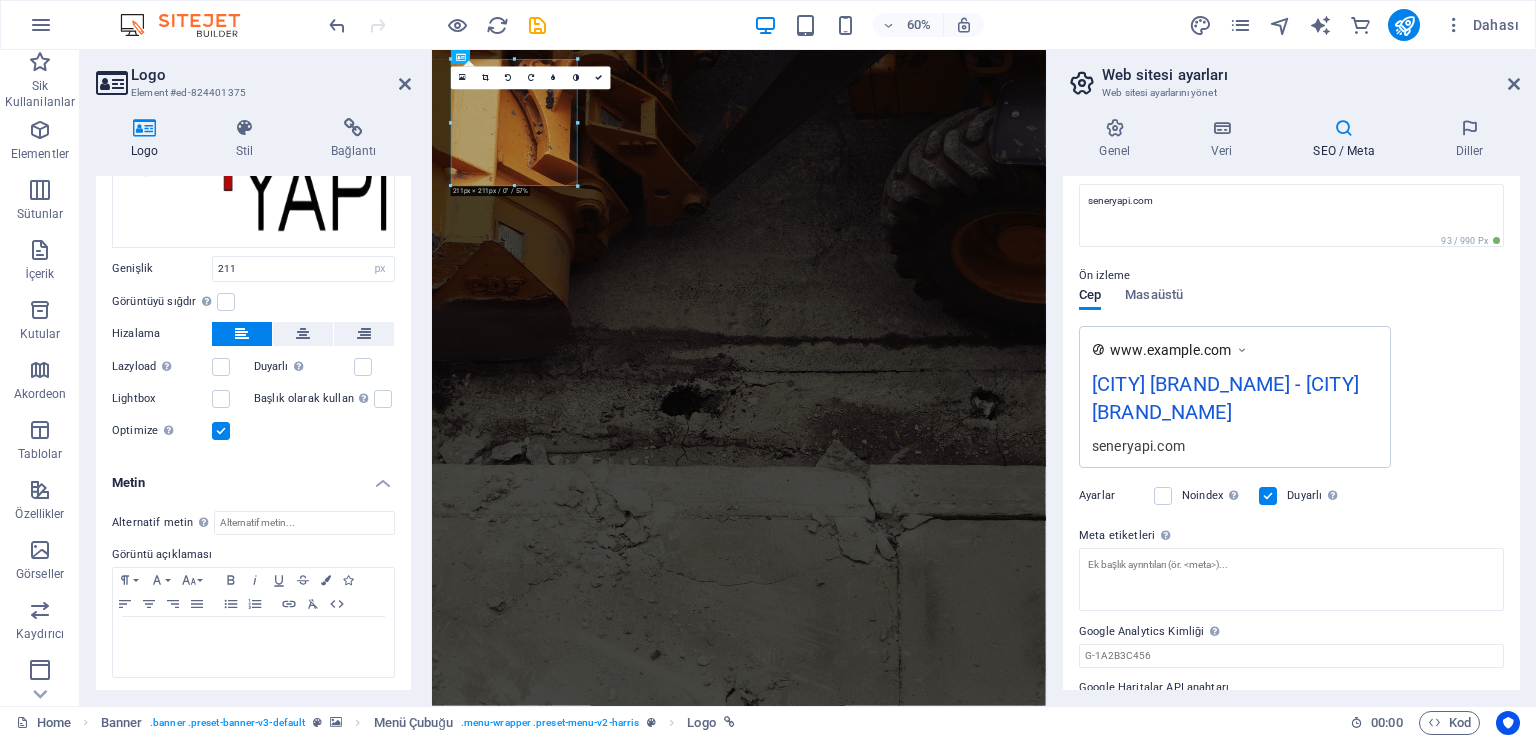 scroll, scrollTop: 0, scrollLeft: 0, axis: both 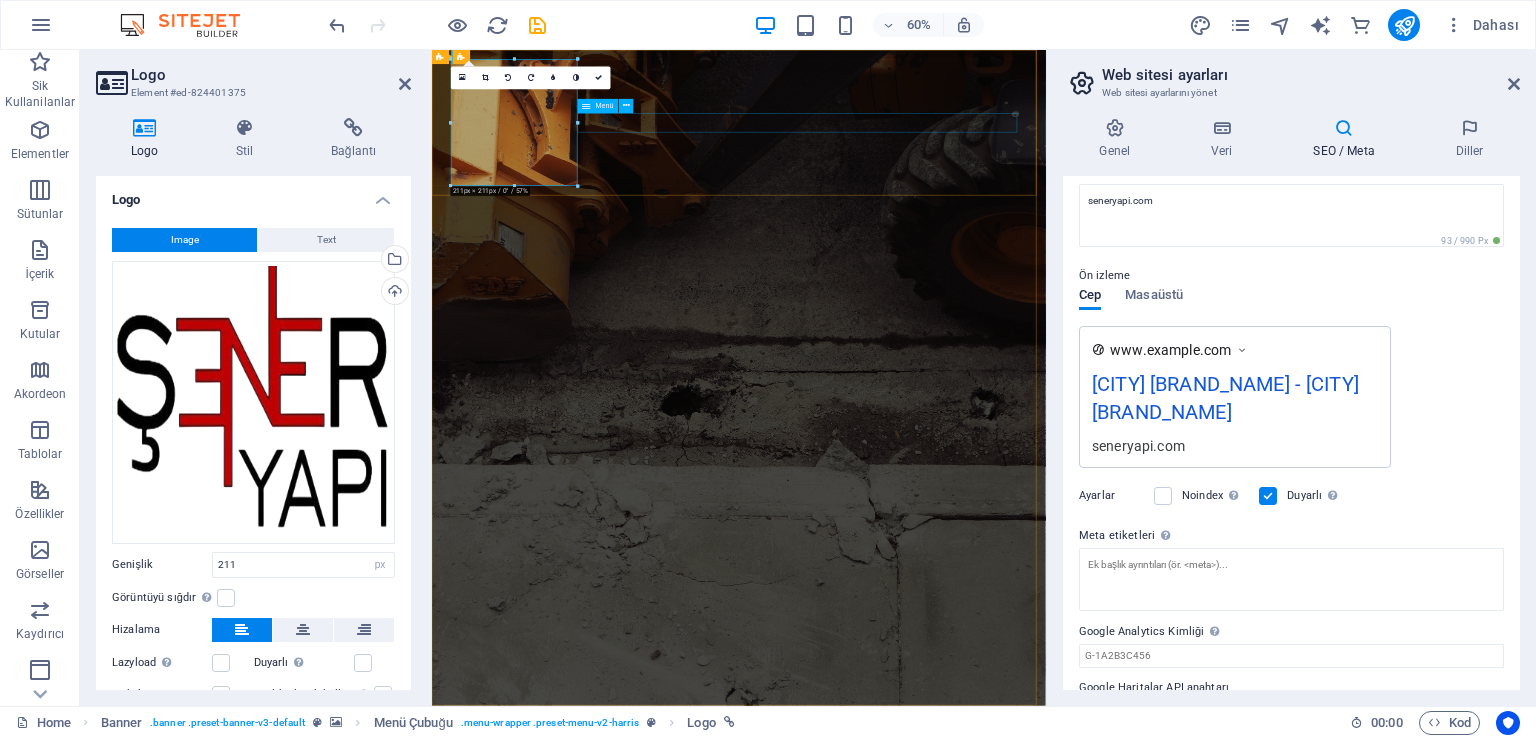 click on "Home About Services Projects Contact" at bounding box center [944, 1386] 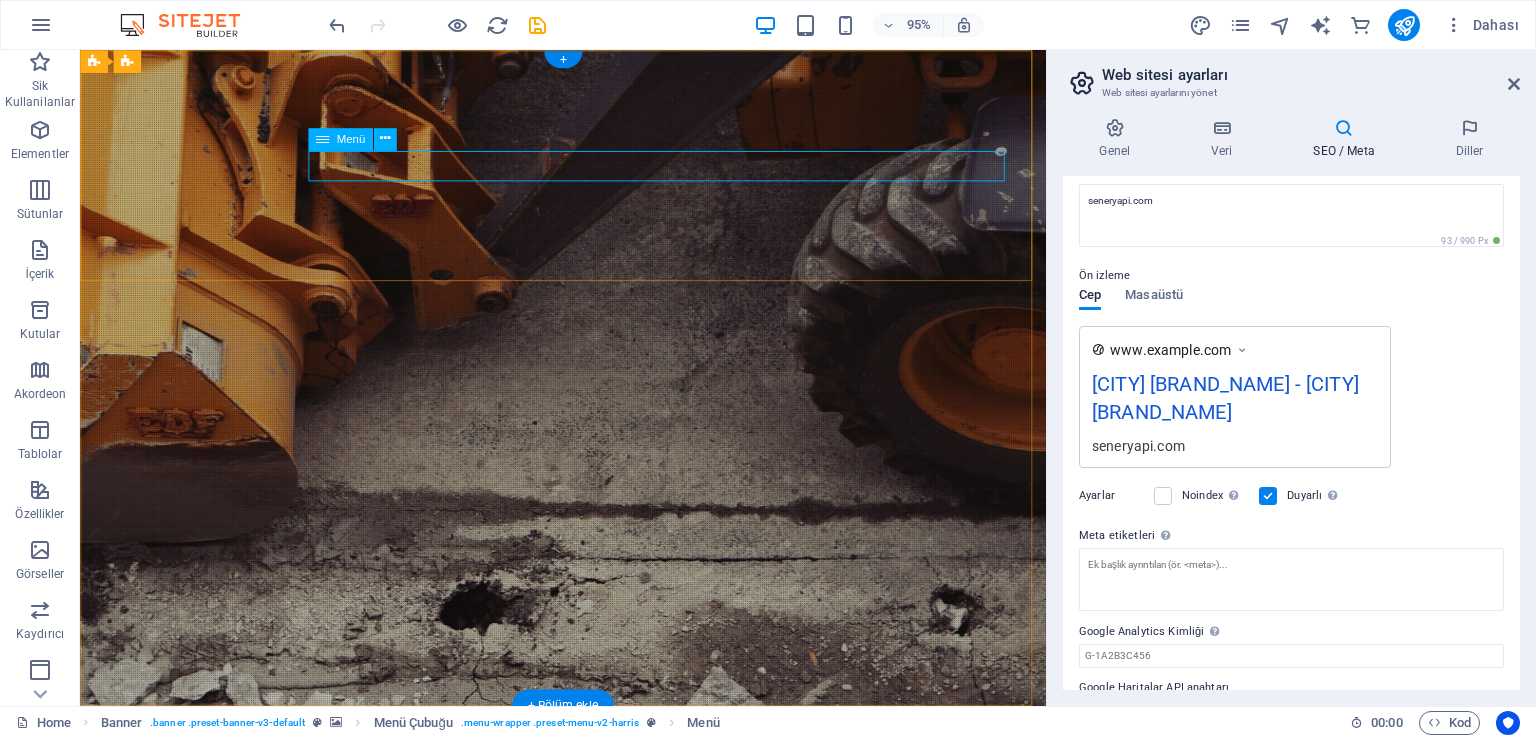 click on "Home About Services Projects Contact" at bounding box center (589, 1386) 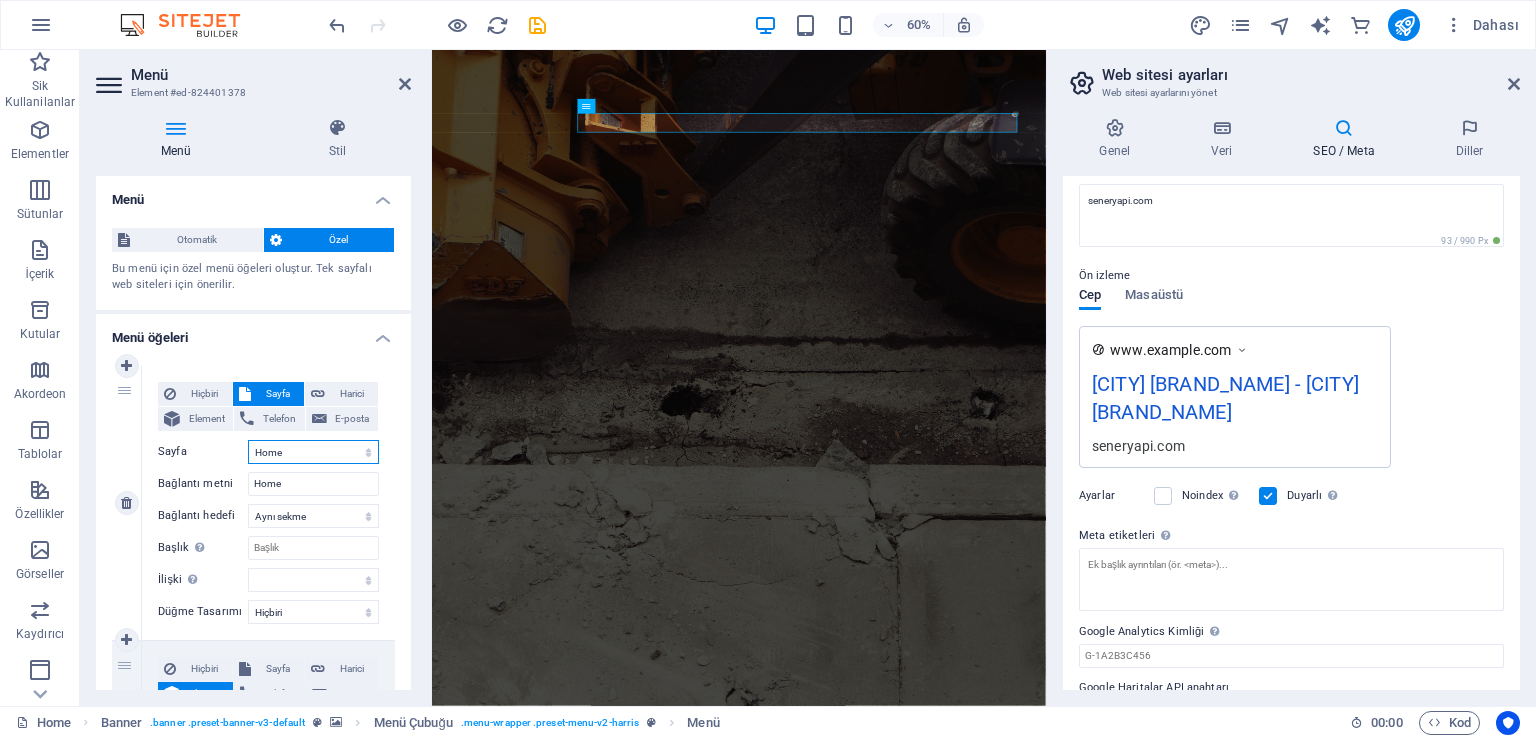 click on "Home Subpage Legal Notice Privacy" at bounding box center [313, 452] 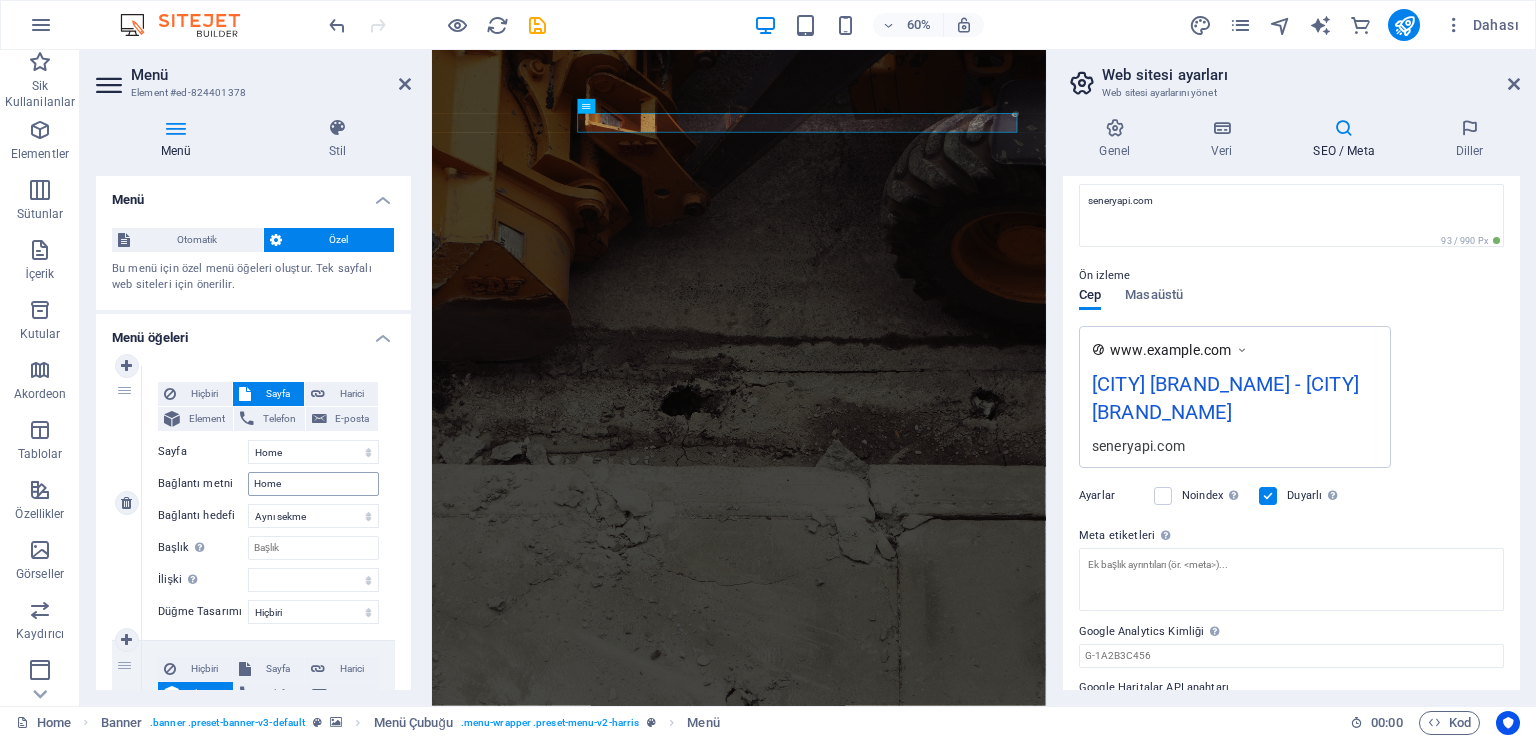click on "Hiçbiri Sayfa Harici Element Telefon E-posta Sayfa Home Subpage Legal Notice Privacy Element
URL /15868075 Telefon E-posta Bağlantı metni Home Bağlantı hedefi Yeni sekme Aynı sekme Kaplama Başlık Ek bağlantı tanımının bağlantı metniyle aynı olmaması gerekir. Başlık, genellikle fare elementin üzerine geldiğinde bir araç ipucu metni olarak gösterilir. Belirsizse boş bırak. İlişki Bu bağlantının bağlantı hedefiyle ilişkisini  ayarlar. Örneğin; "nofollow" (izleme) değeri, arama motorlarına bağlantıyı izleme talimatı verir. Boş bırakılabilir. alternate oluşturan bookmark harici yardım lisans ileri nofollow noreferrer noopener önceki arayın etiket" at bounding box center (268, 487) 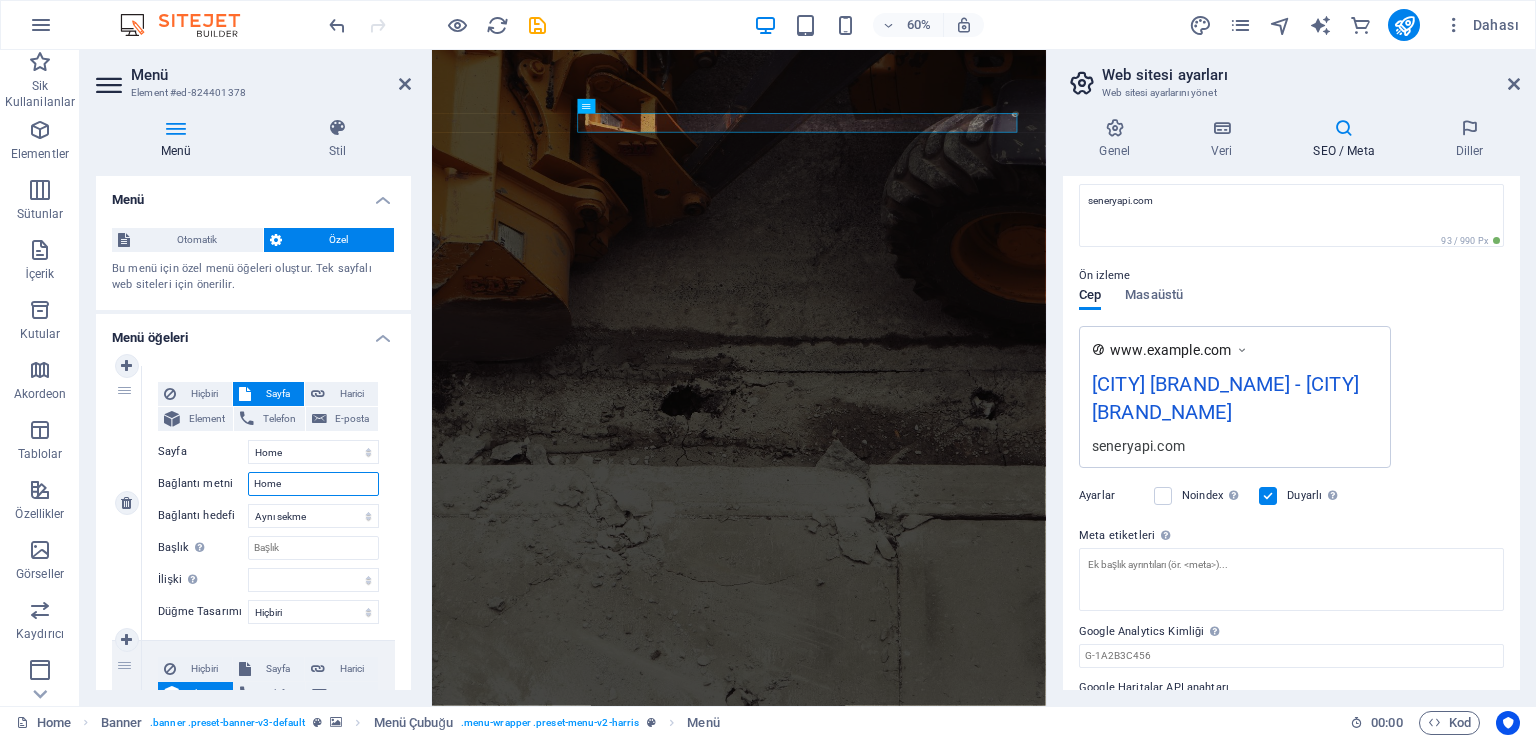click on "Home" at bounding box center (313, 484) 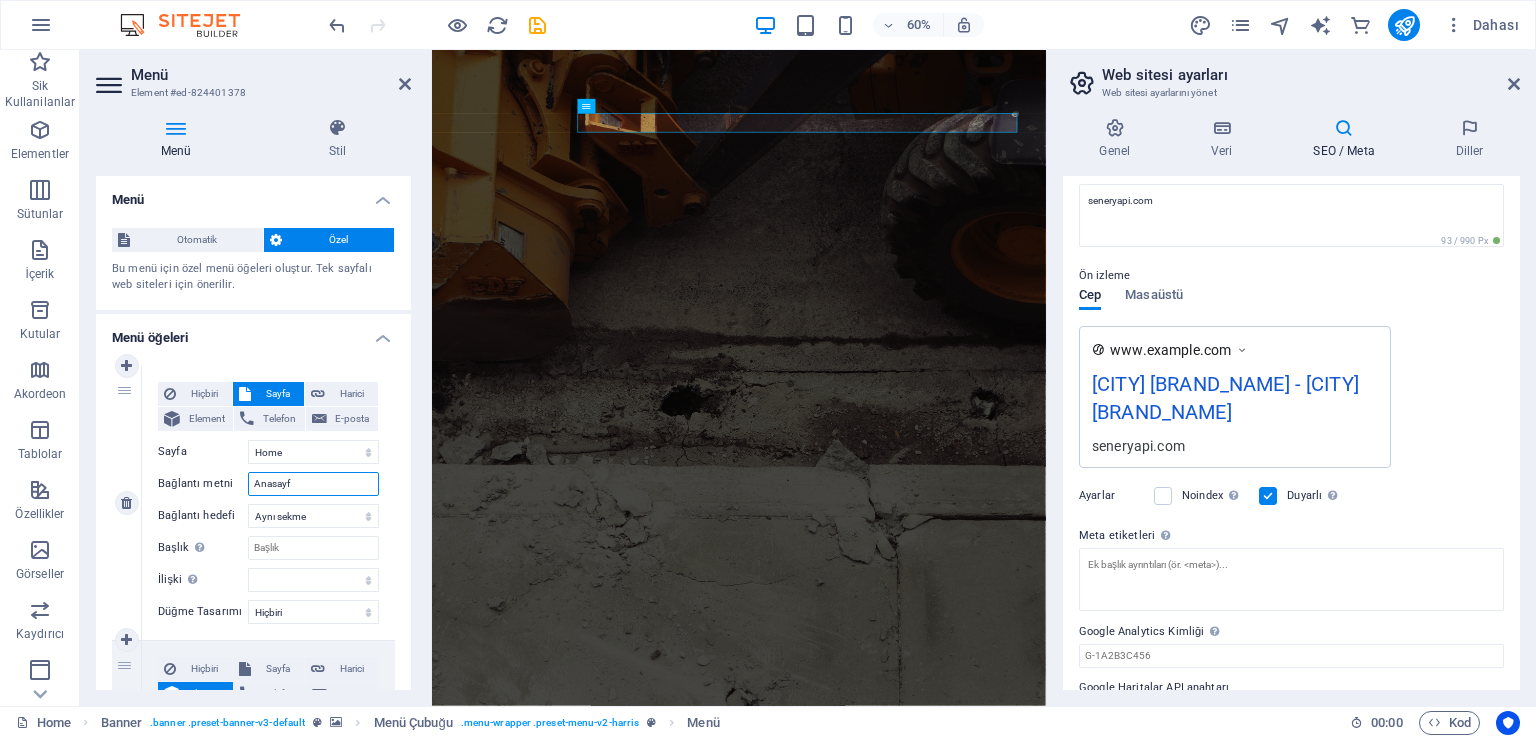 type on "Anasayfa" 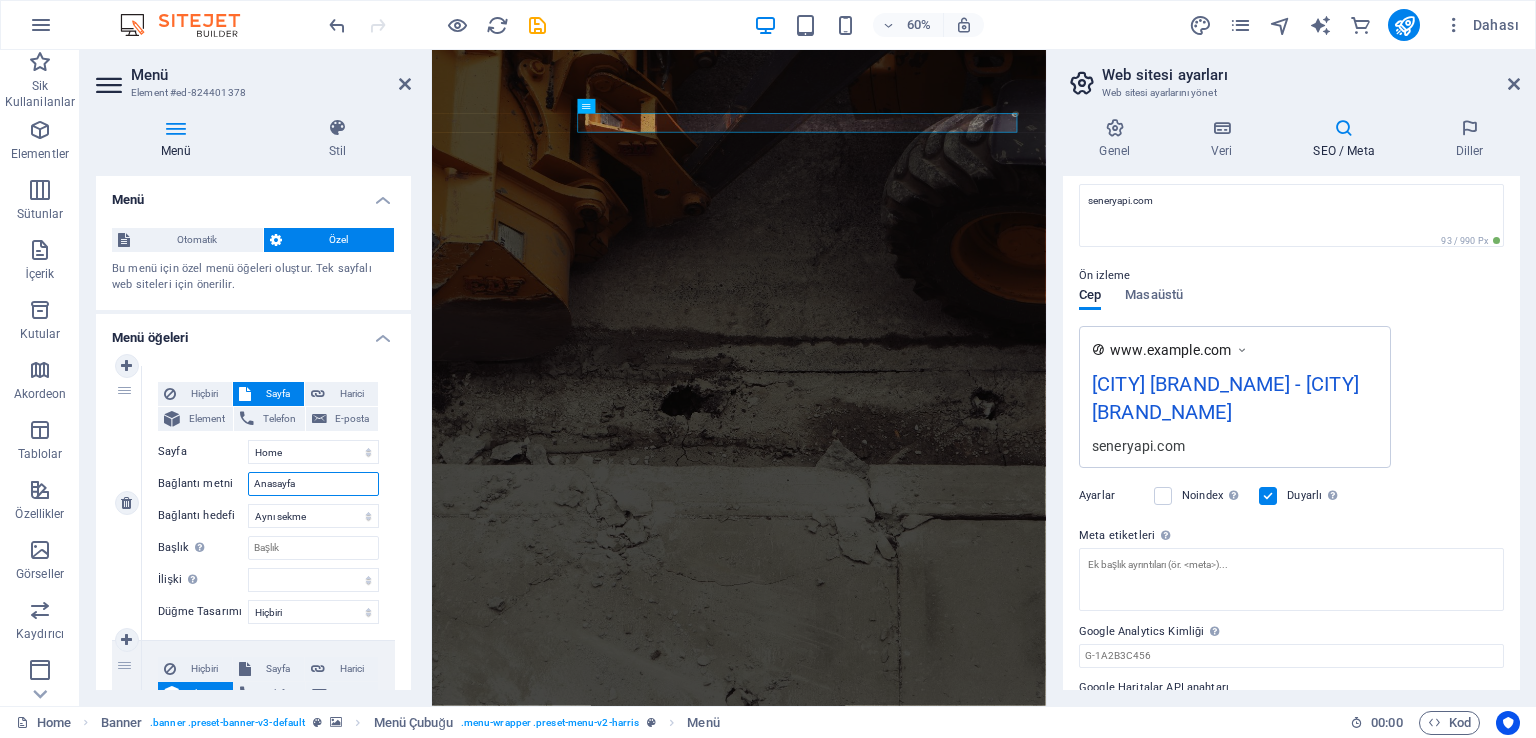 select 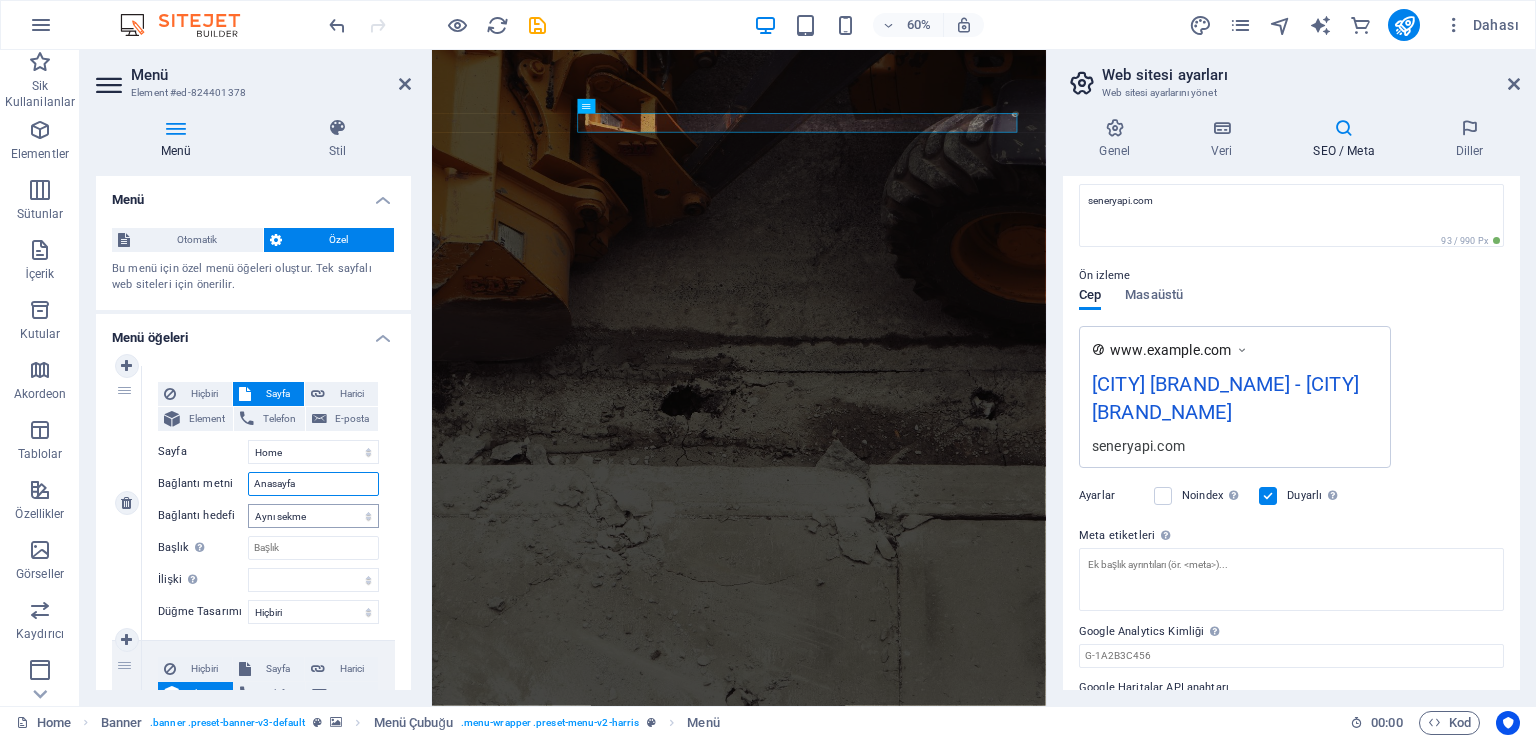 type on "Anasayfa" 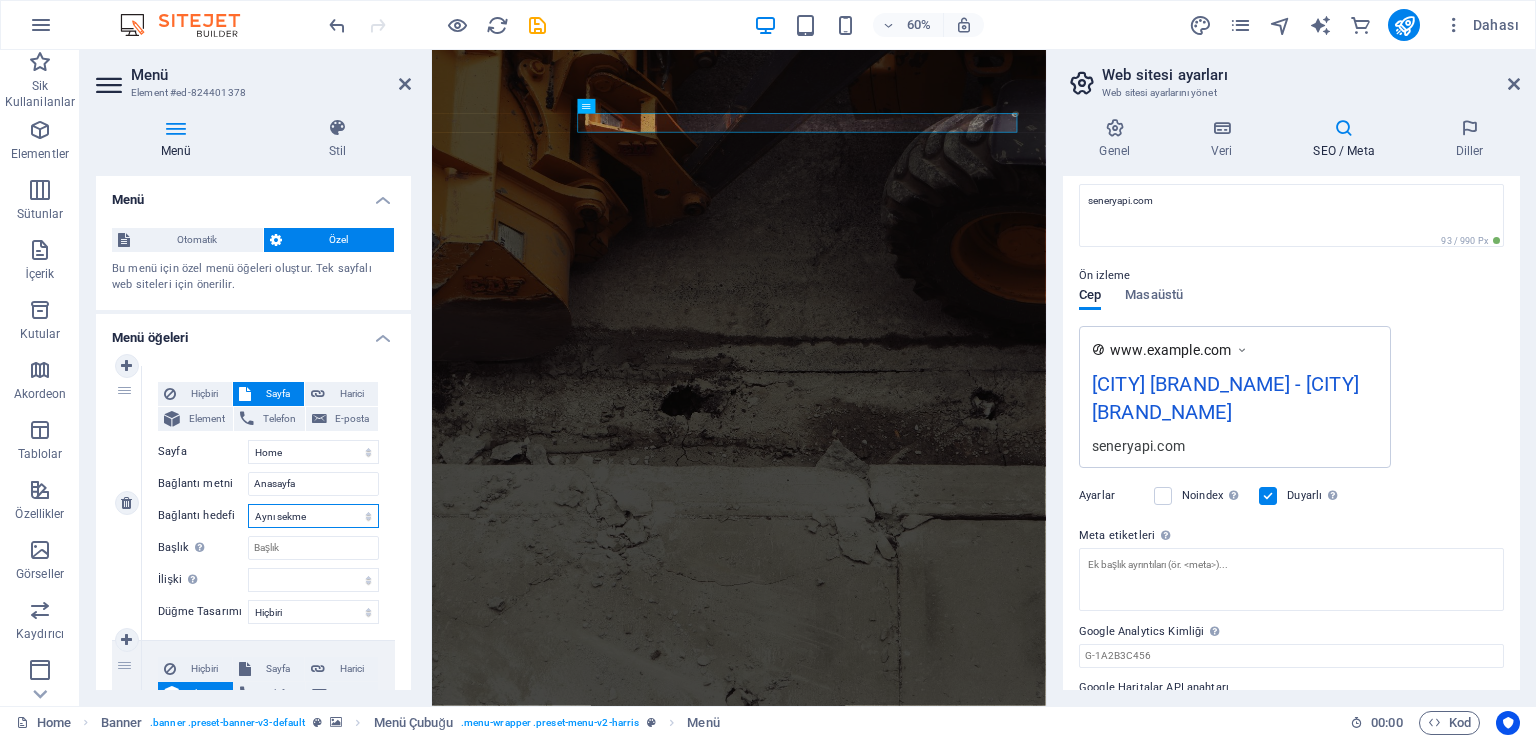 click on "Yeni sekme Aynı sekme Kaplama" at bounding box center (313, 516) 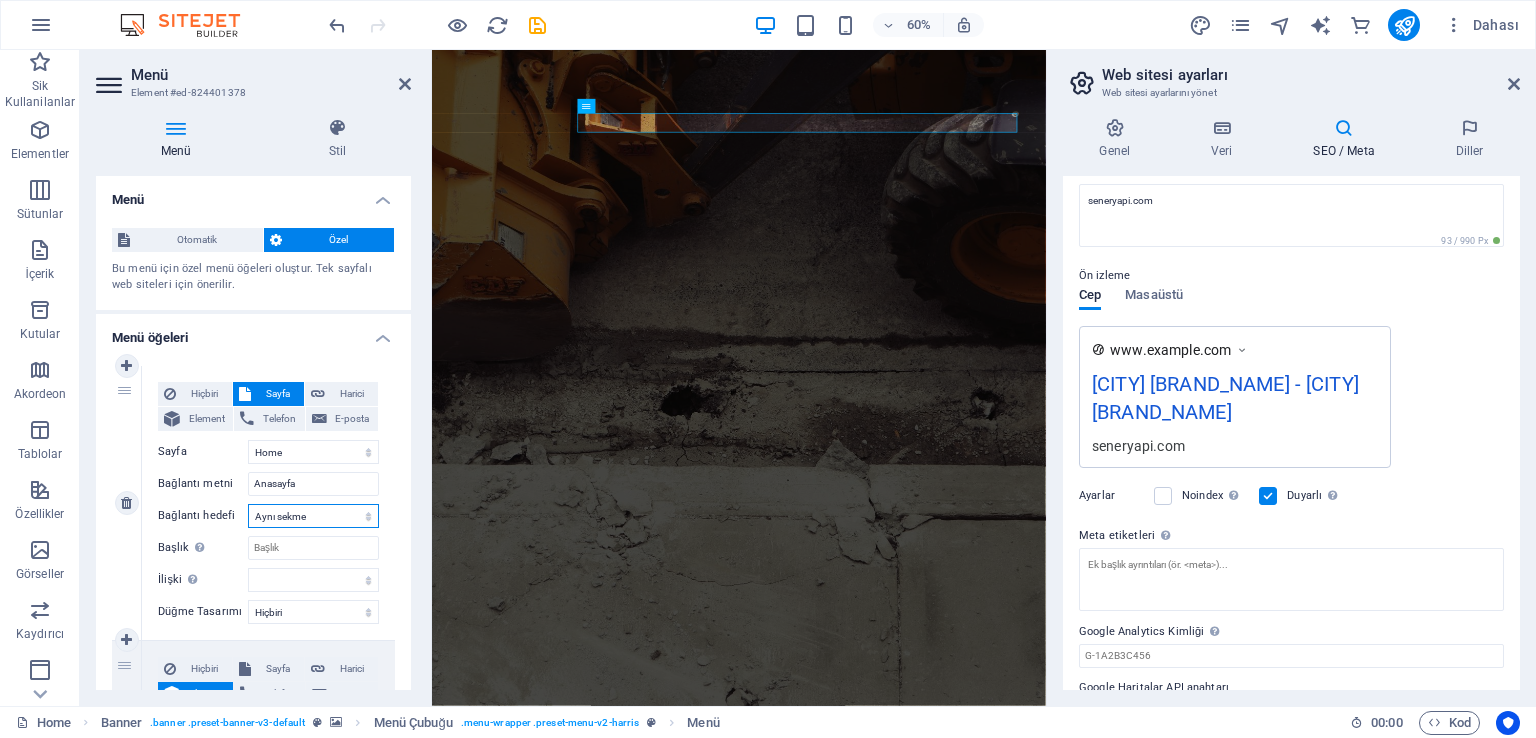 click on "Yeni sekme Aynı sekme Kaplama" at bounding box center (313, 516) 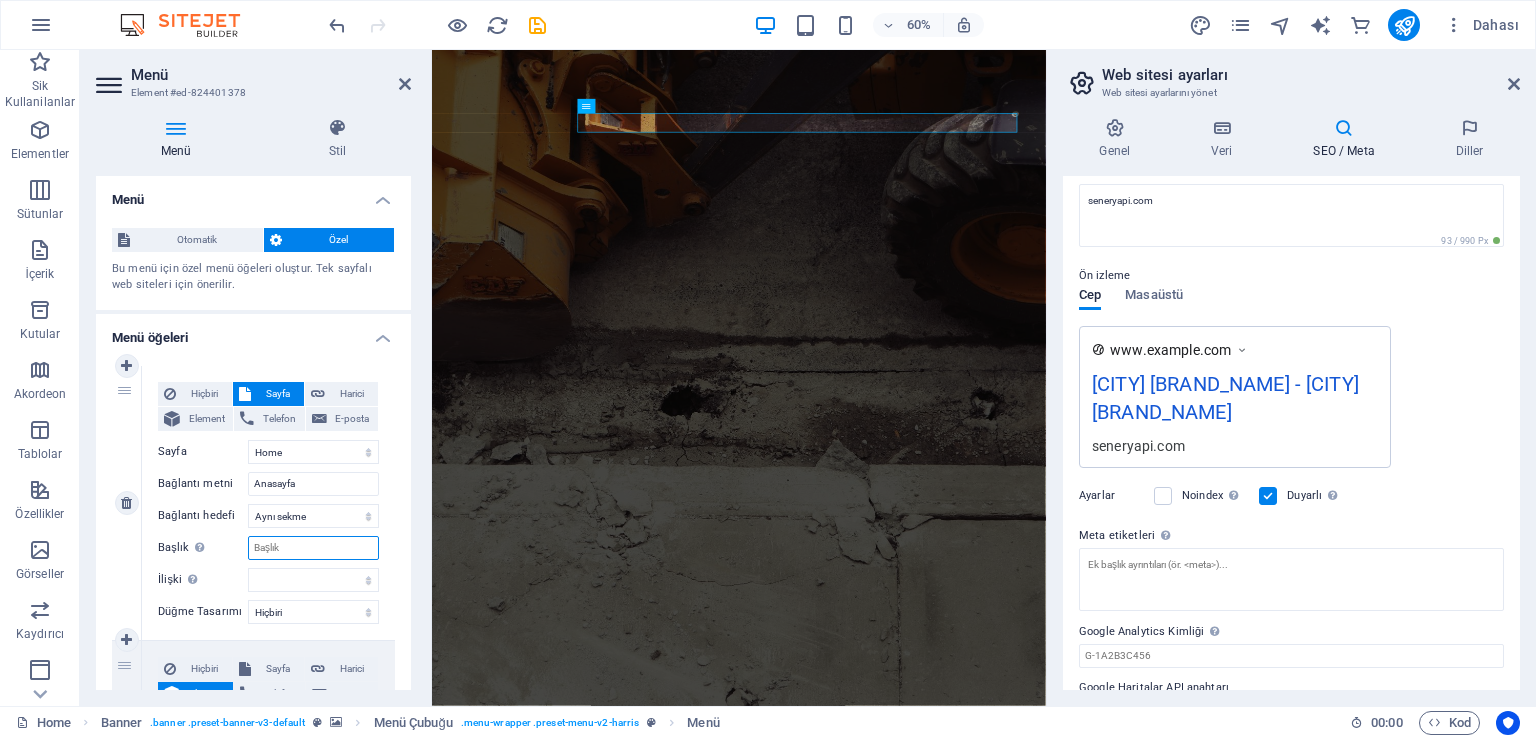 click on "Başlık Ek bağlantı tanımının bağlantı metniyle aynı olmaması gerekir. Başlık, genellikle fare elementin üzerine geldiğinde bir araç ipucu metni olarak gösterilir. Belirsizse boş bırak." at bounding box center [313, 548] 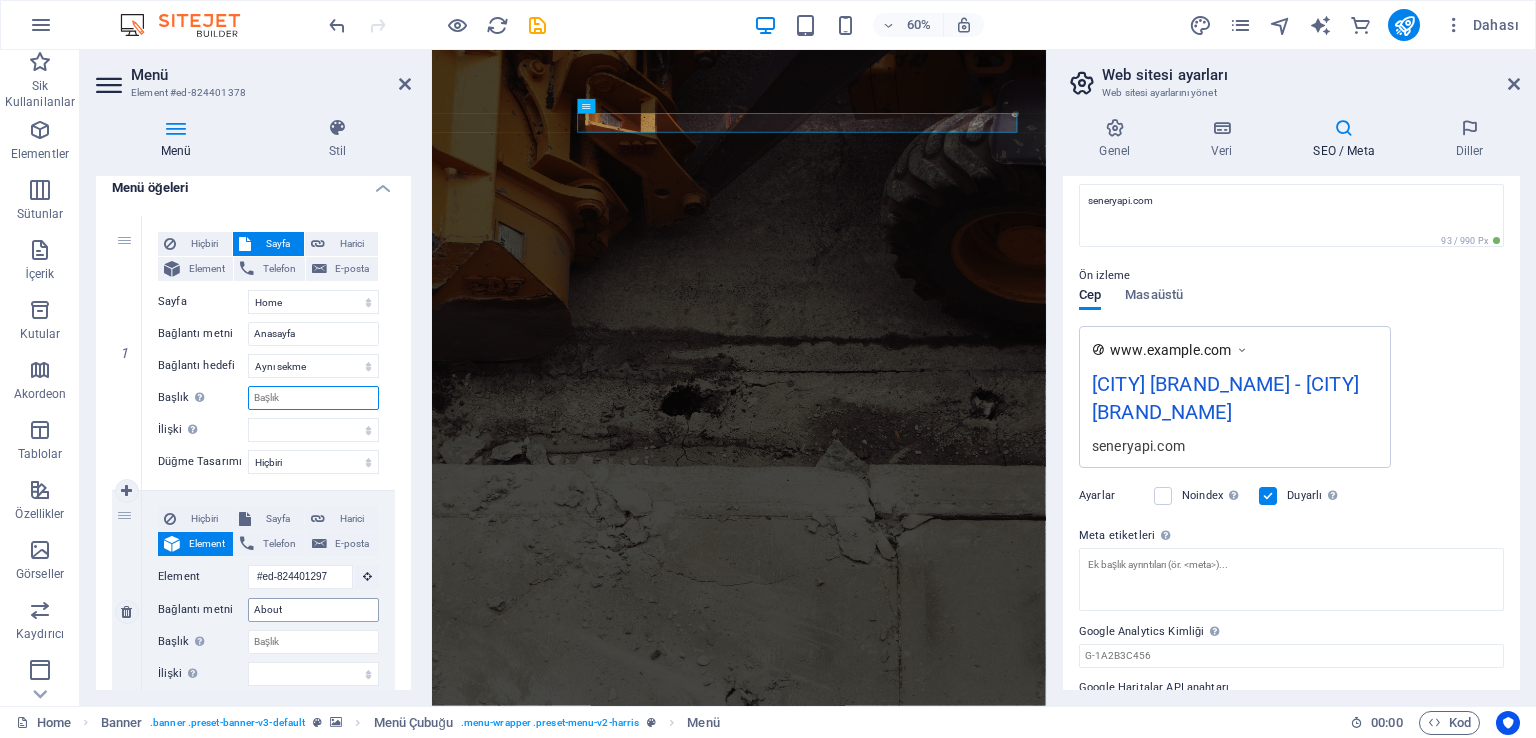scroll, scrollTop: 200, scrollLeft: 0, axis: vertical 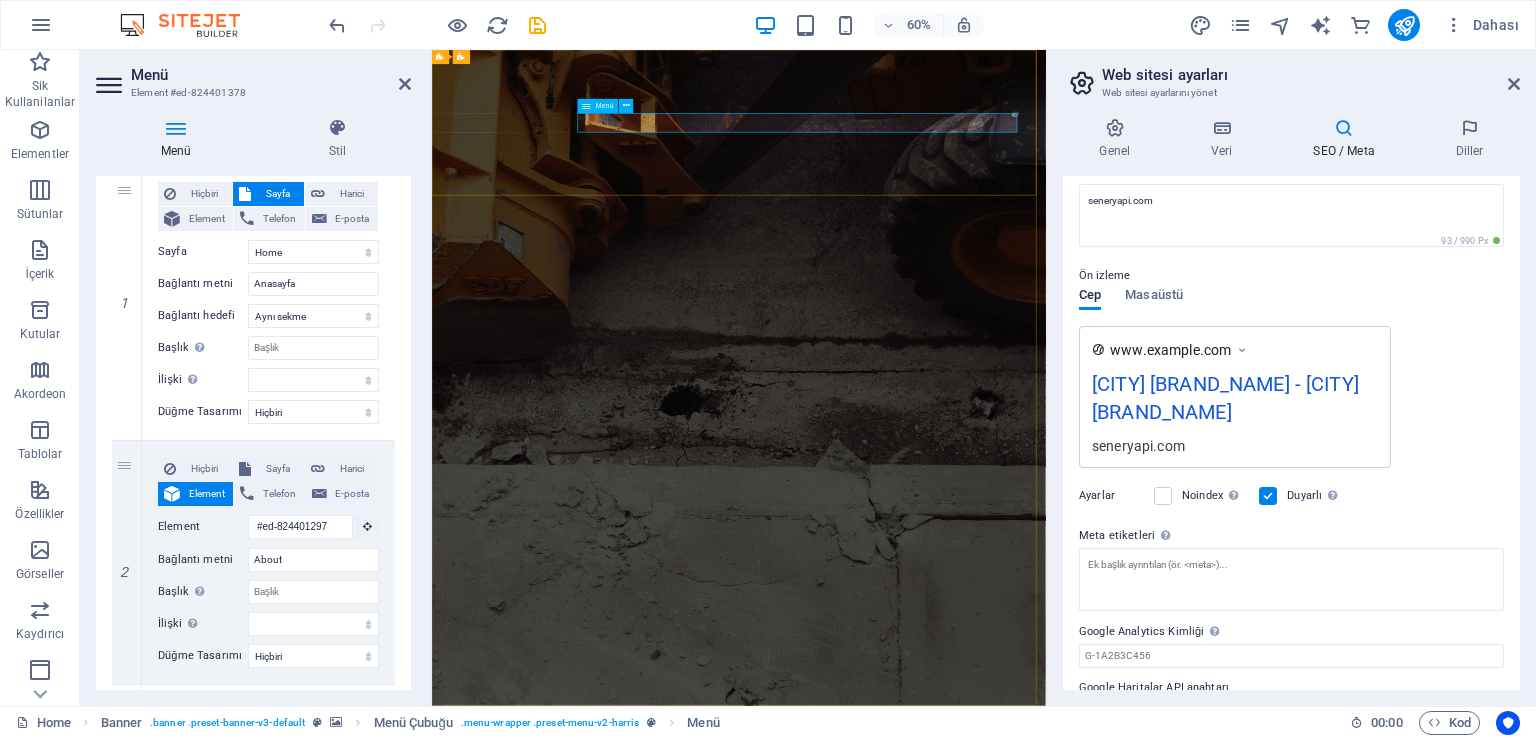 click on "Anasayfa About Services Projects Contact" at bounding box center (944, 1386) 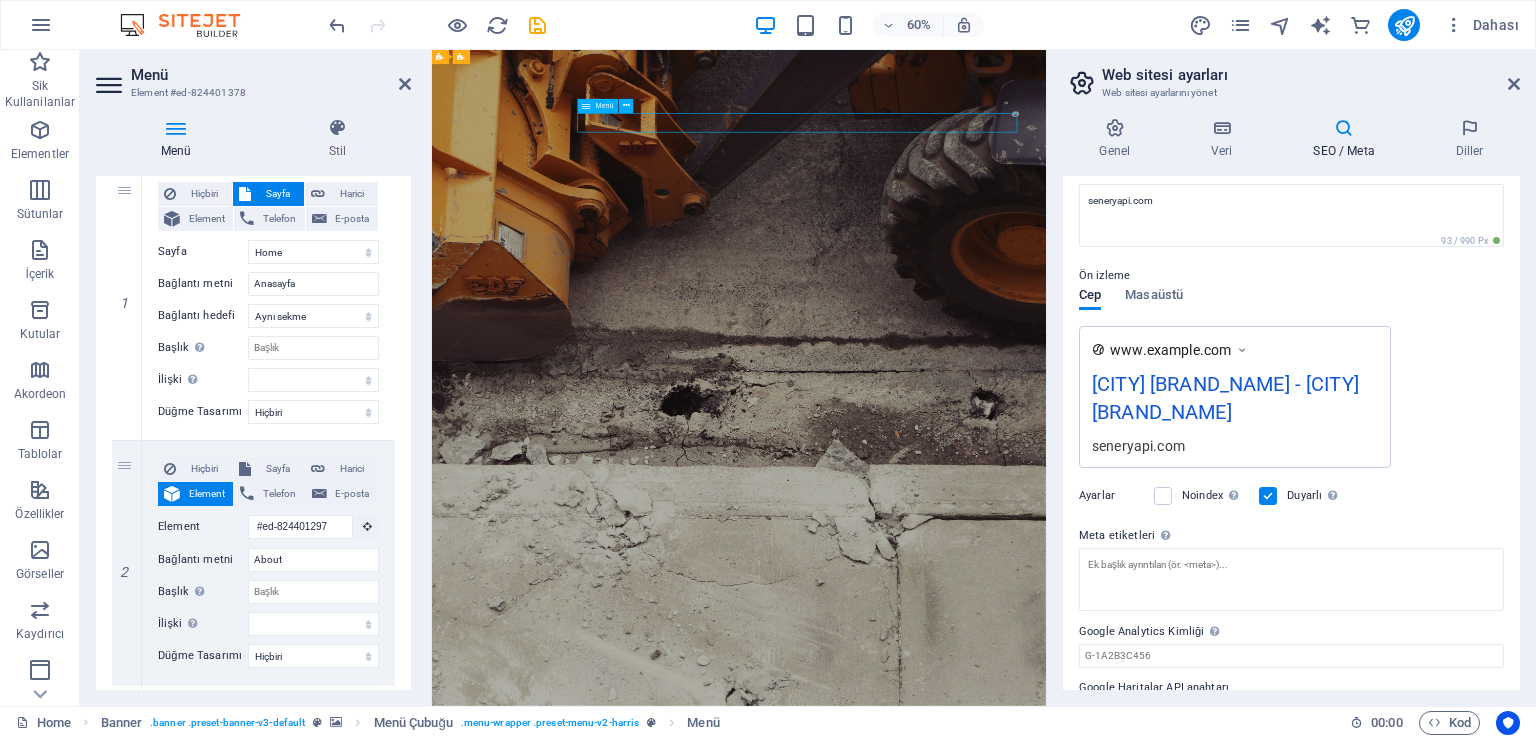click on "Anasayfa About Services Projects Contact" at bounding box center [944, 1386] 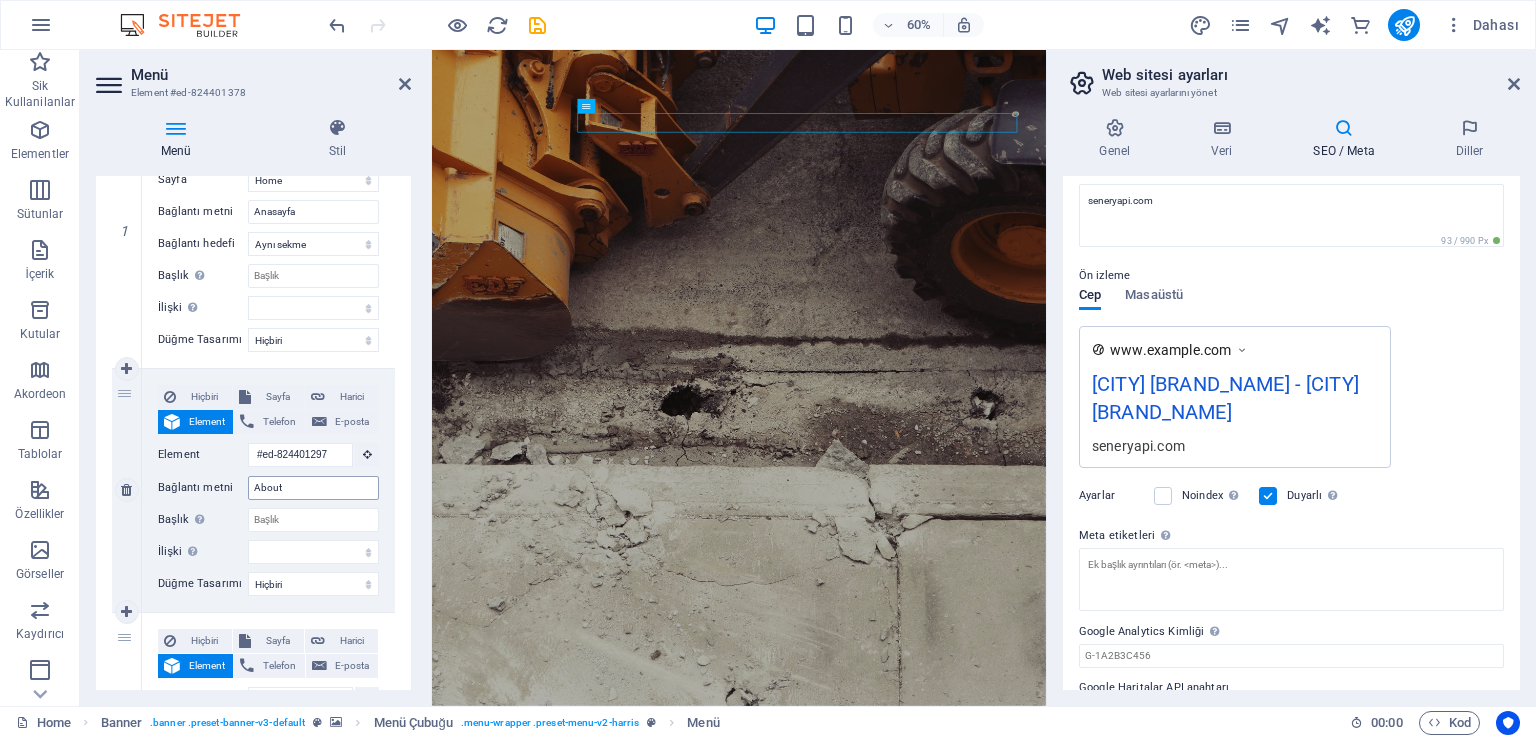 scroll, scrollTop: 300, scrollLeft: 0, axis: vertical 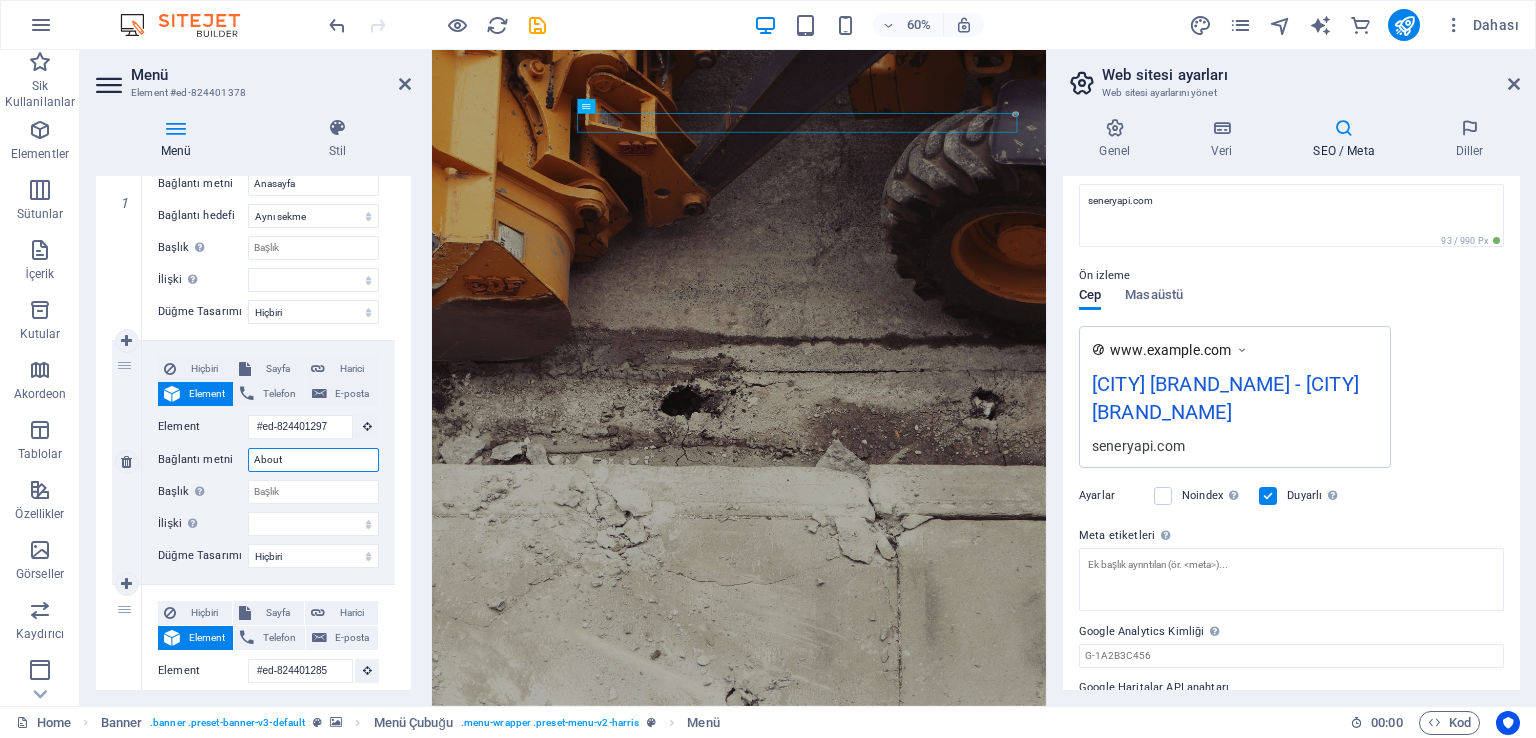 click on "About" at bounding box center (313, 460) 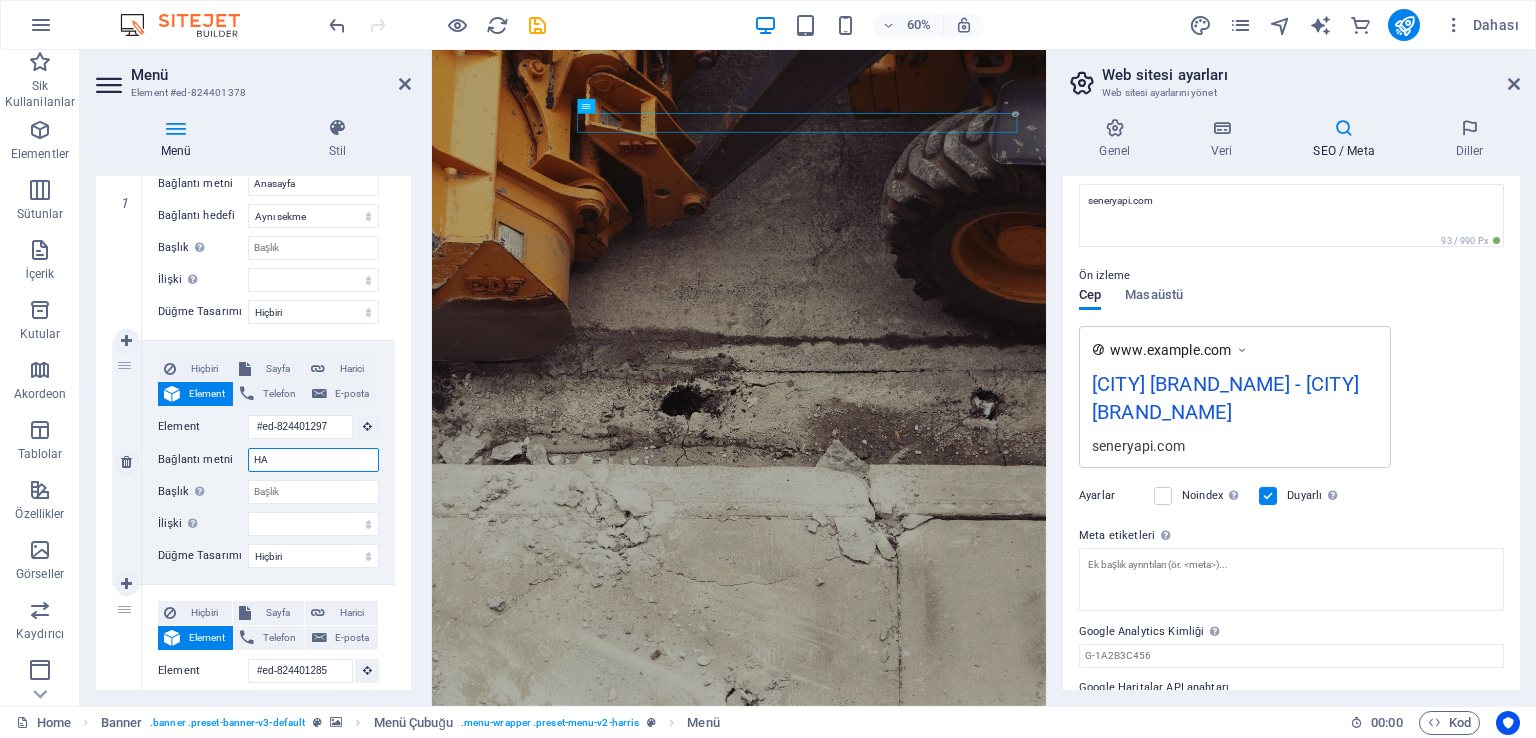 type on "HAk" 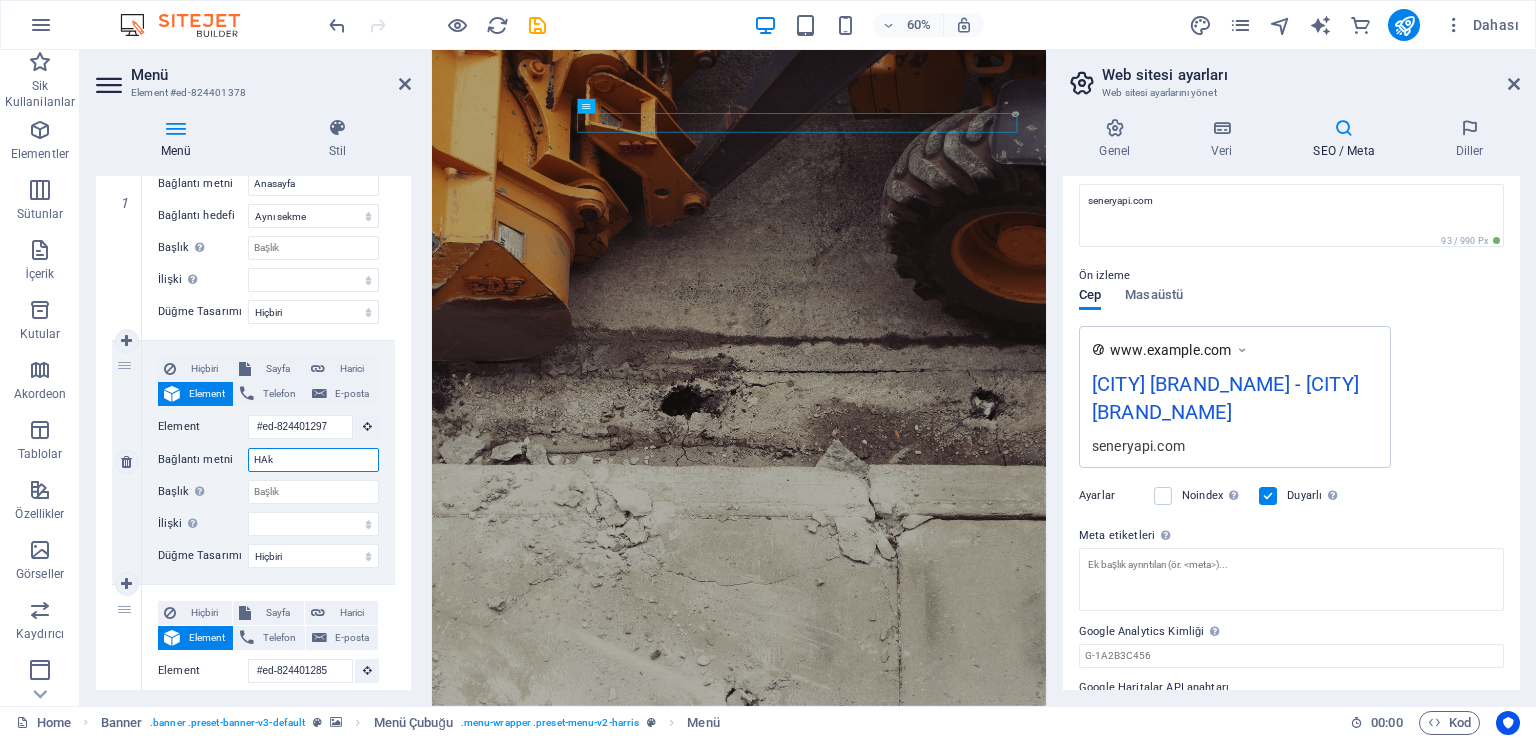 select 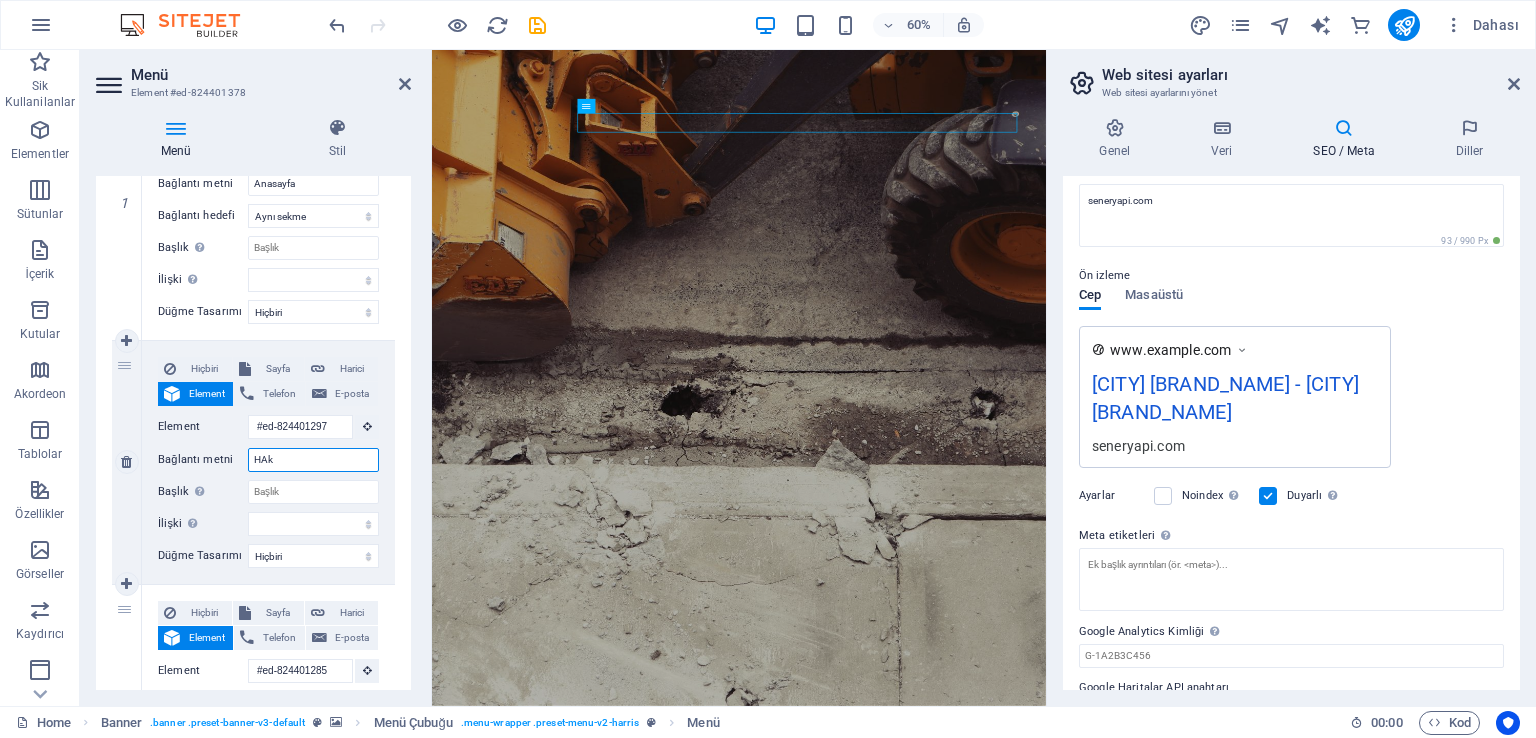 type on "HAkk" 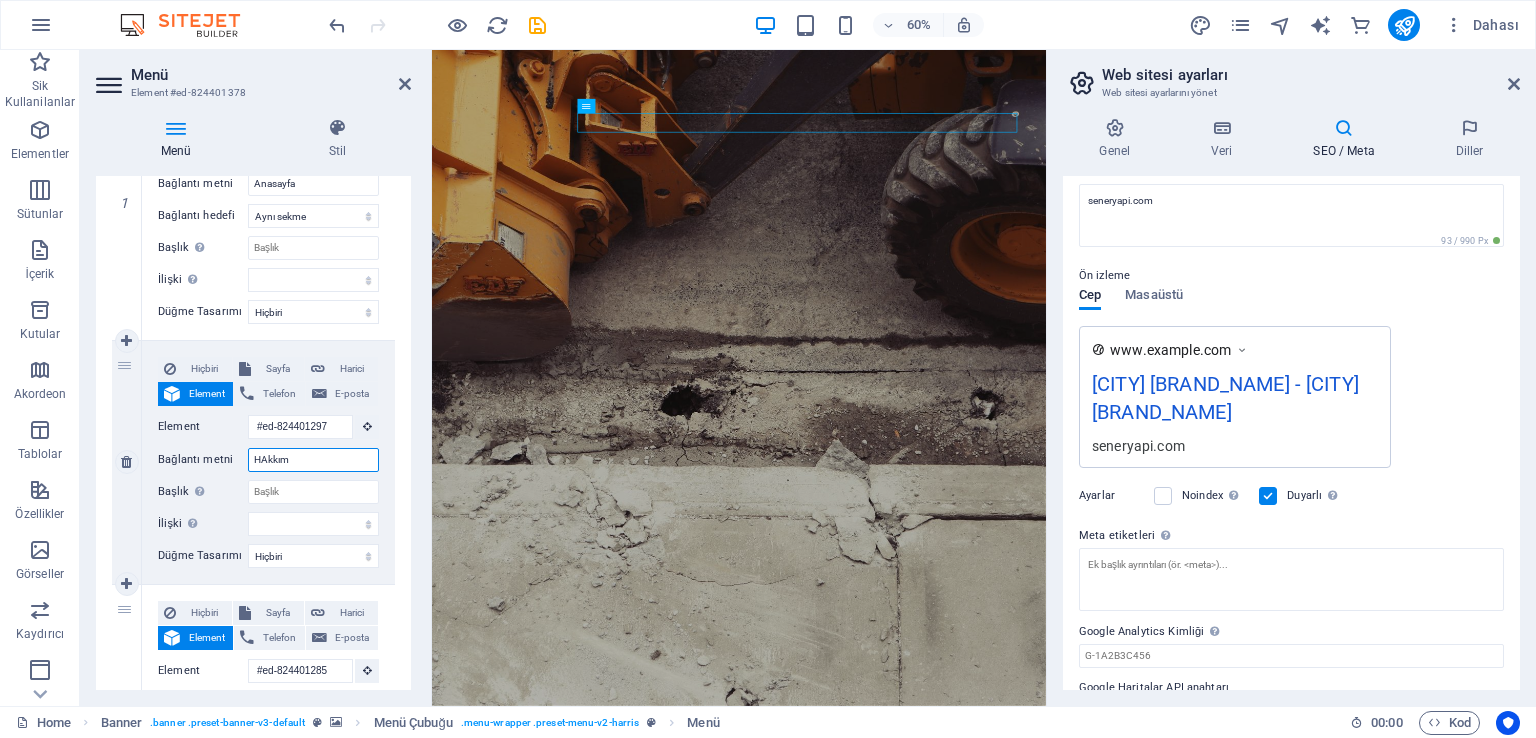 type on "HAkkı" 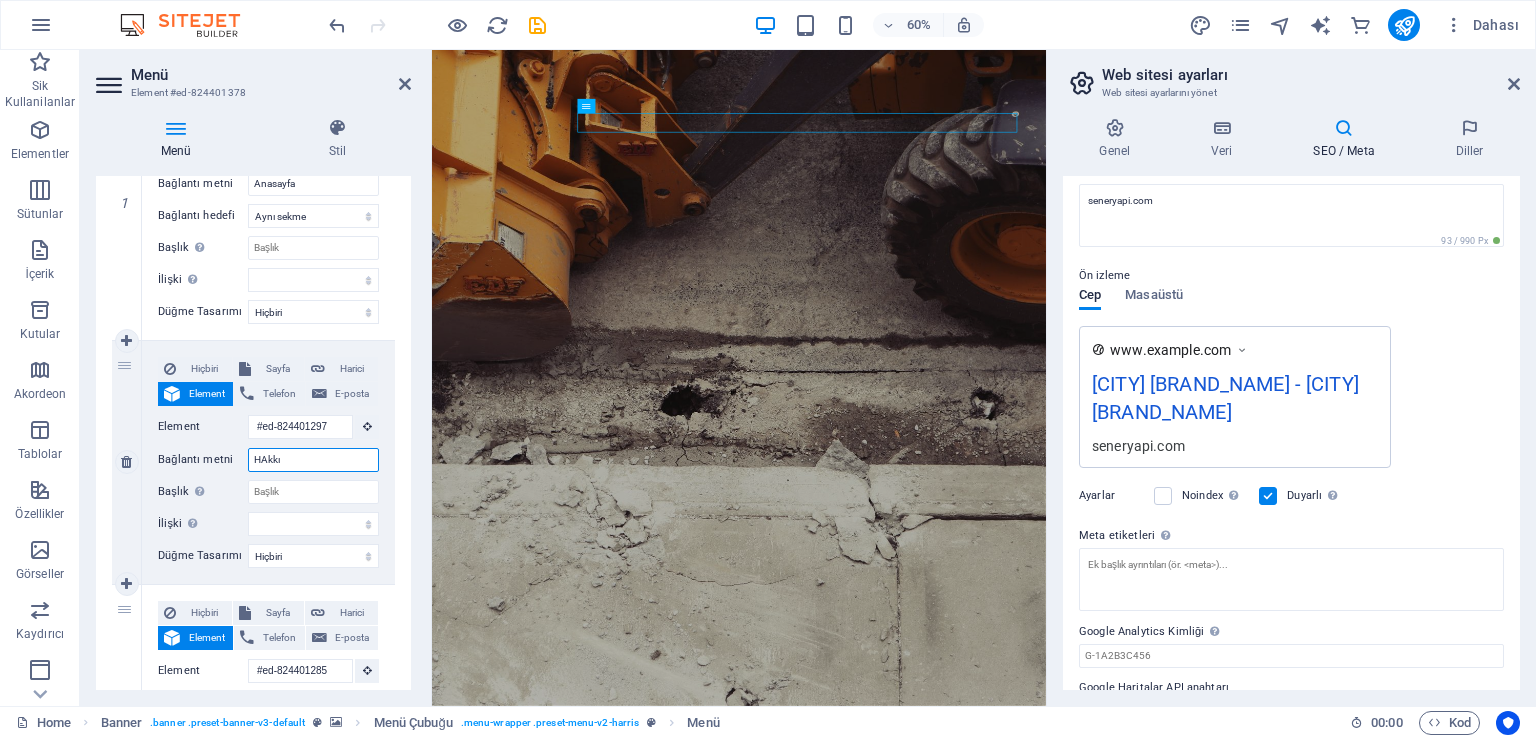 select 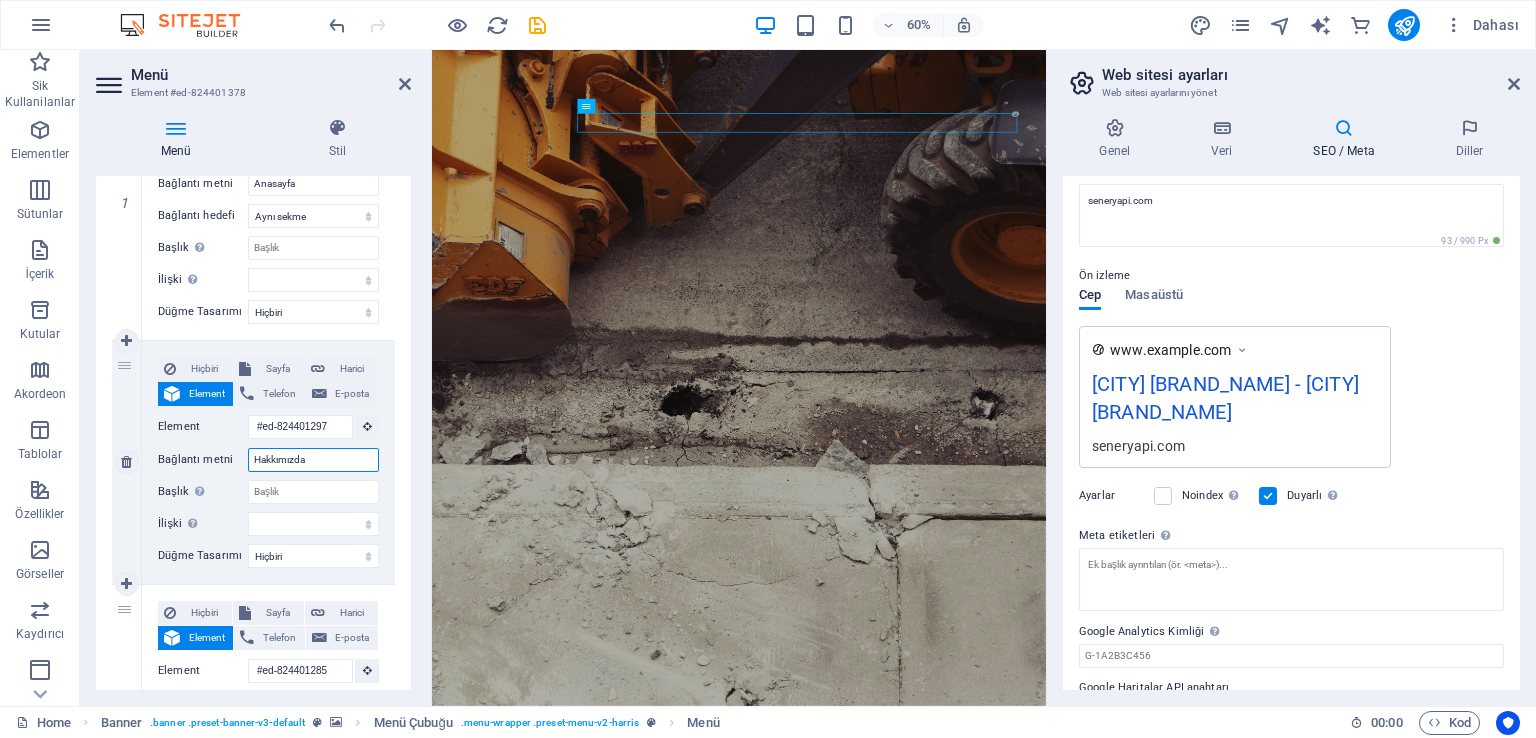 type on "Hakkımızda" 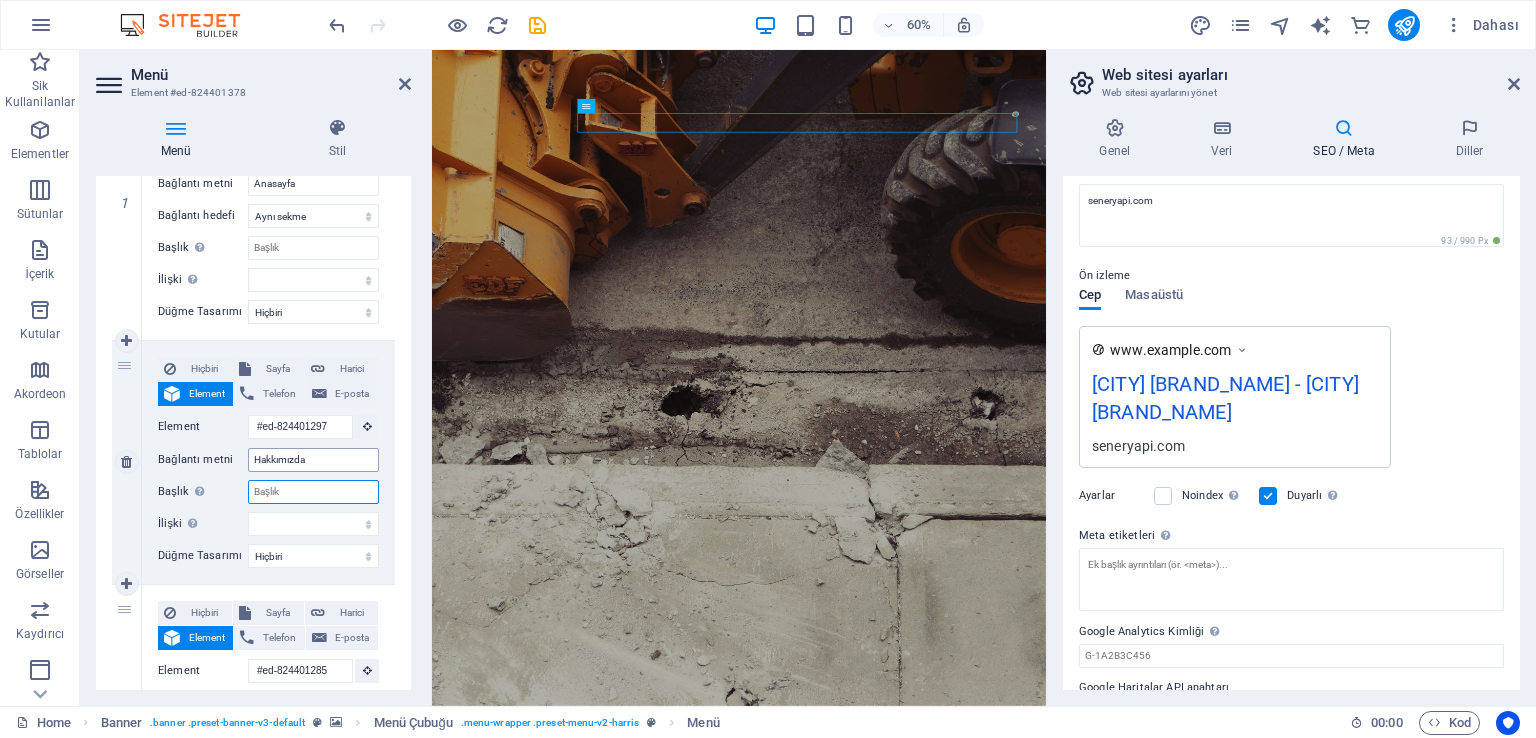 select 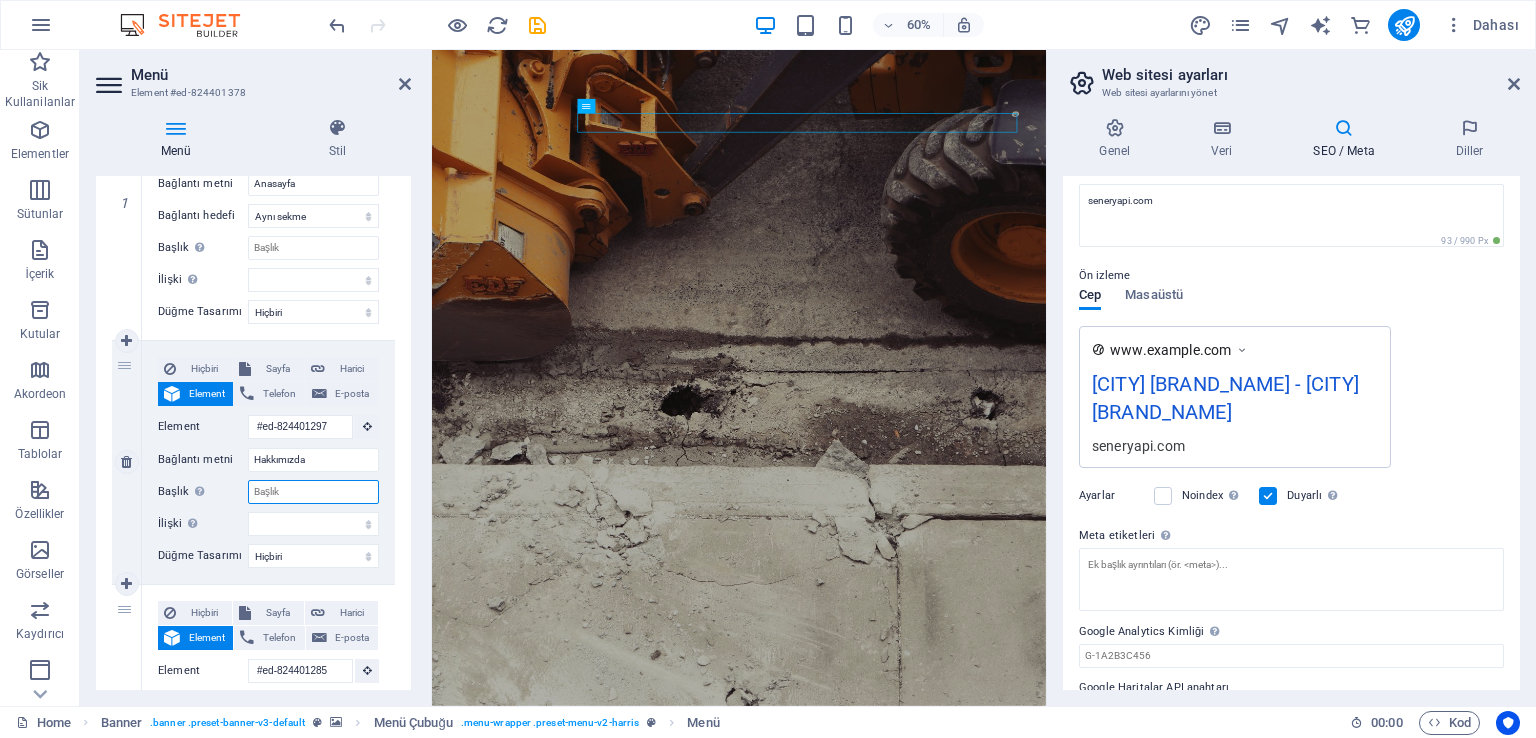 select 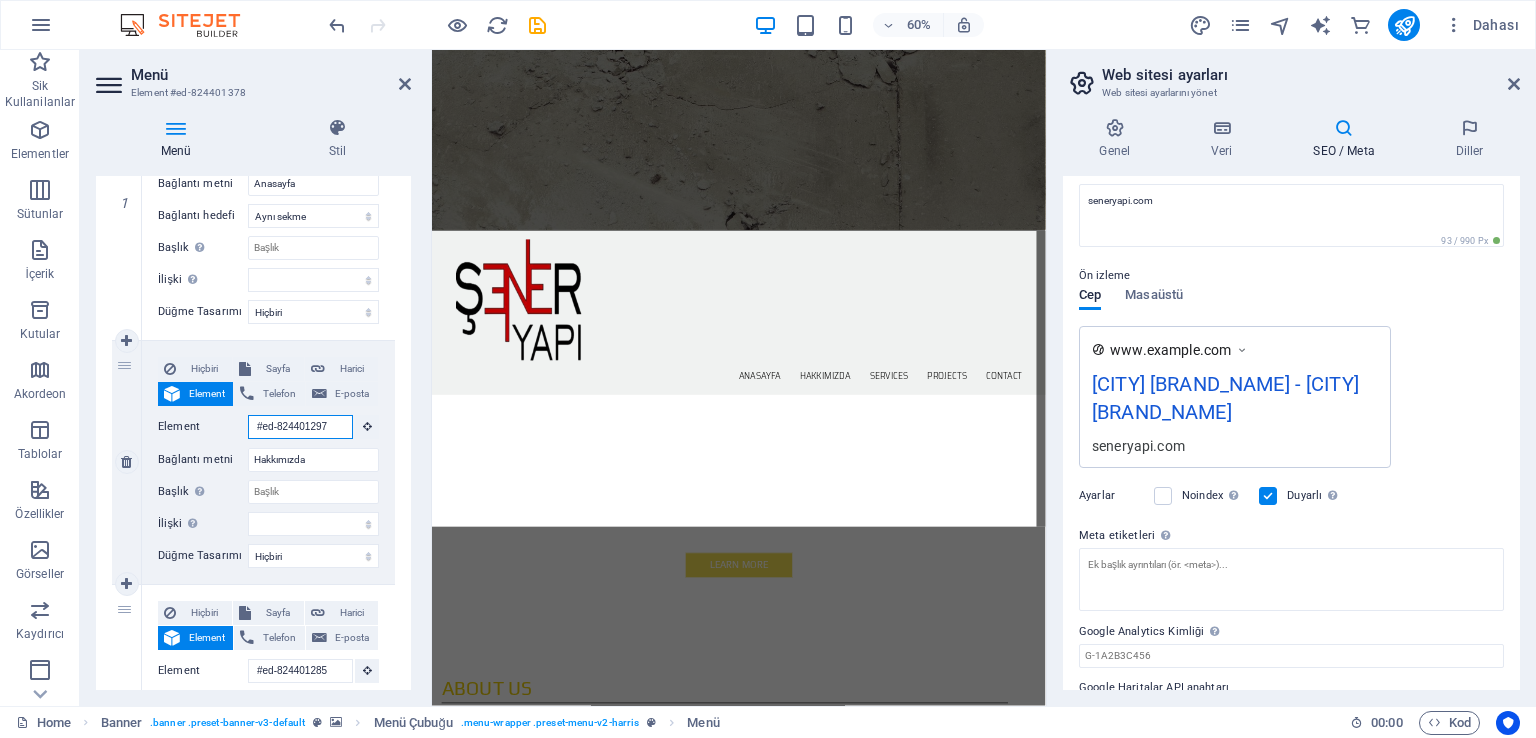 click on "#ed-824401297" at bounding box center [300, 427] 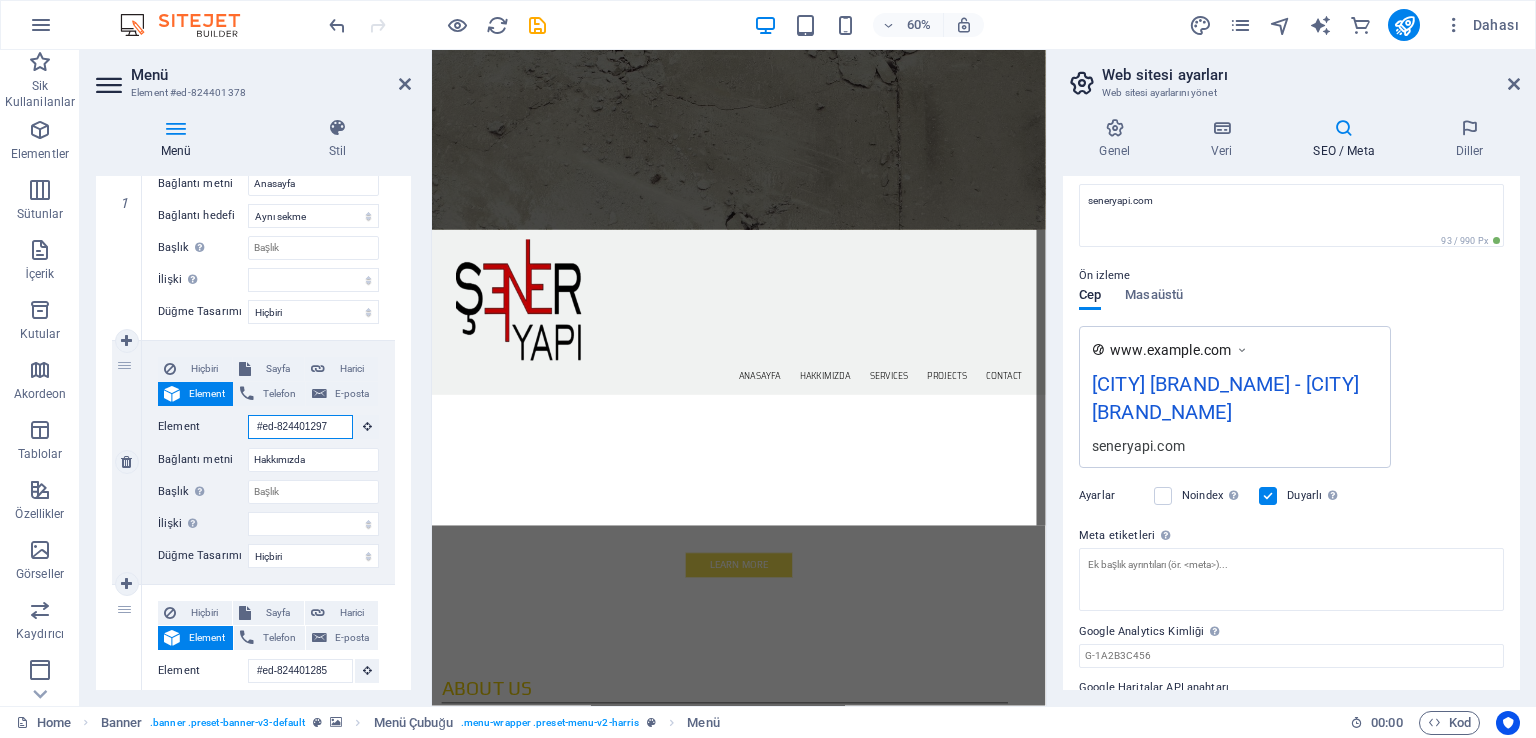 click on "#ed-824401297" at bounding box center [300, 427] 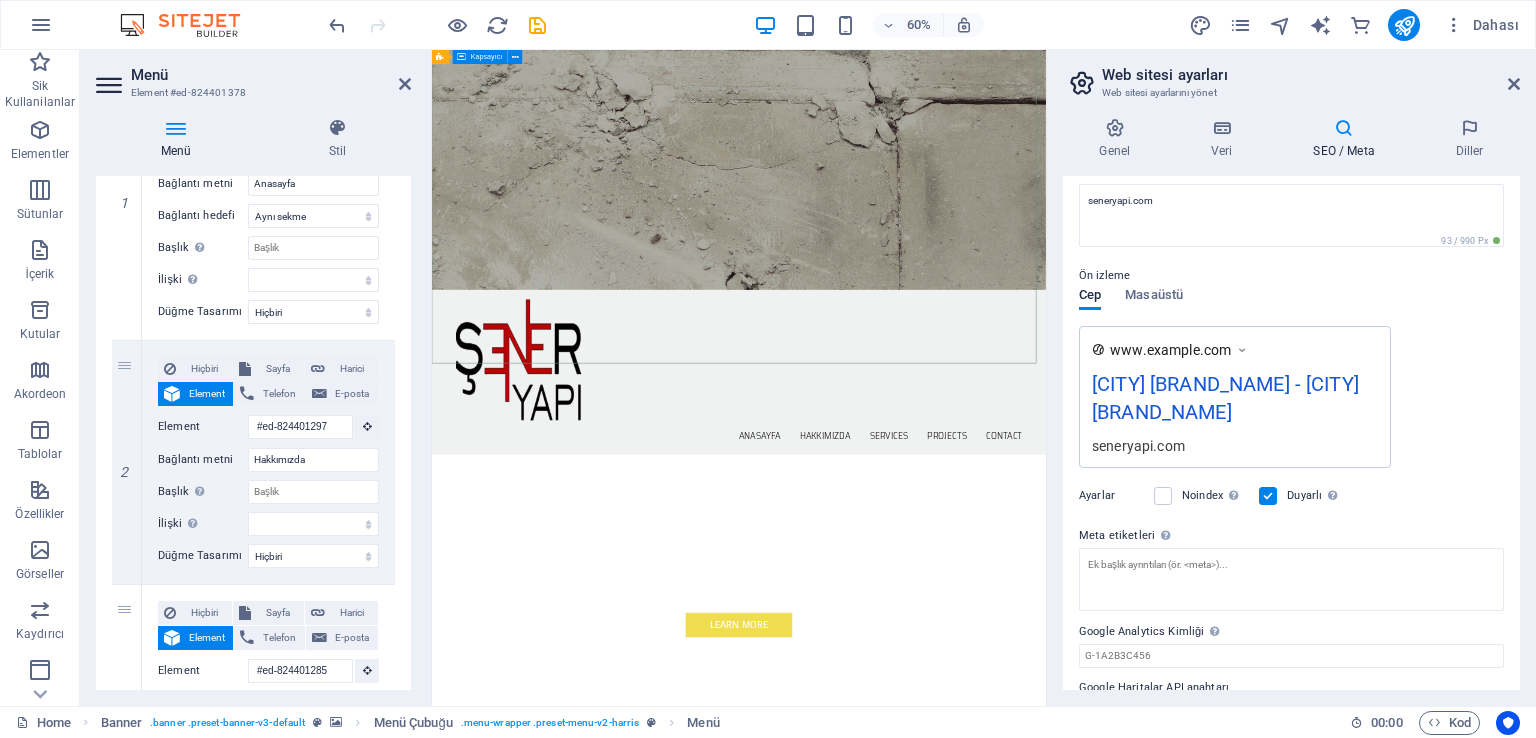 scroll, scrollTop: 700, scrollLeft: 0, axis: vertical 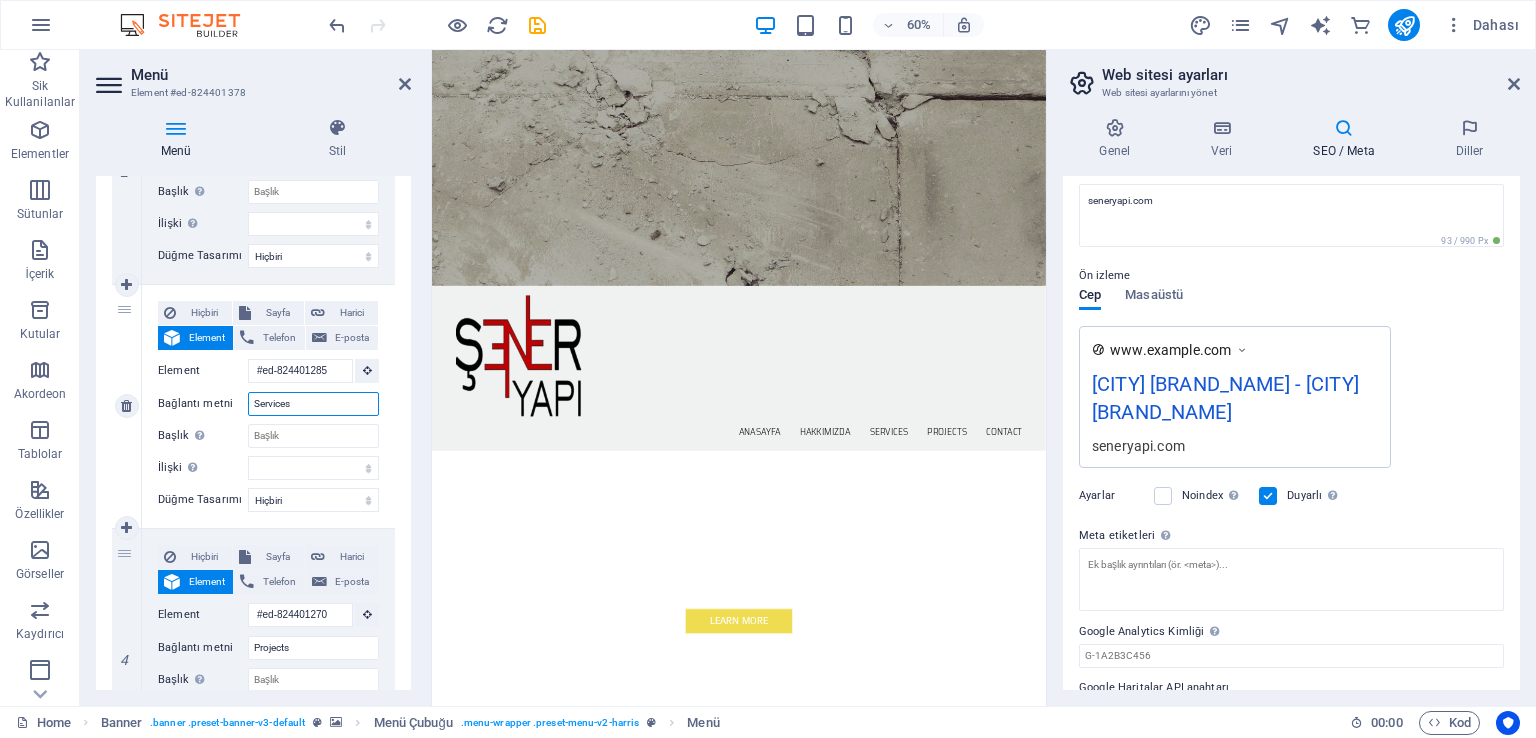 click on "Services" at bounding box center [313, 404] 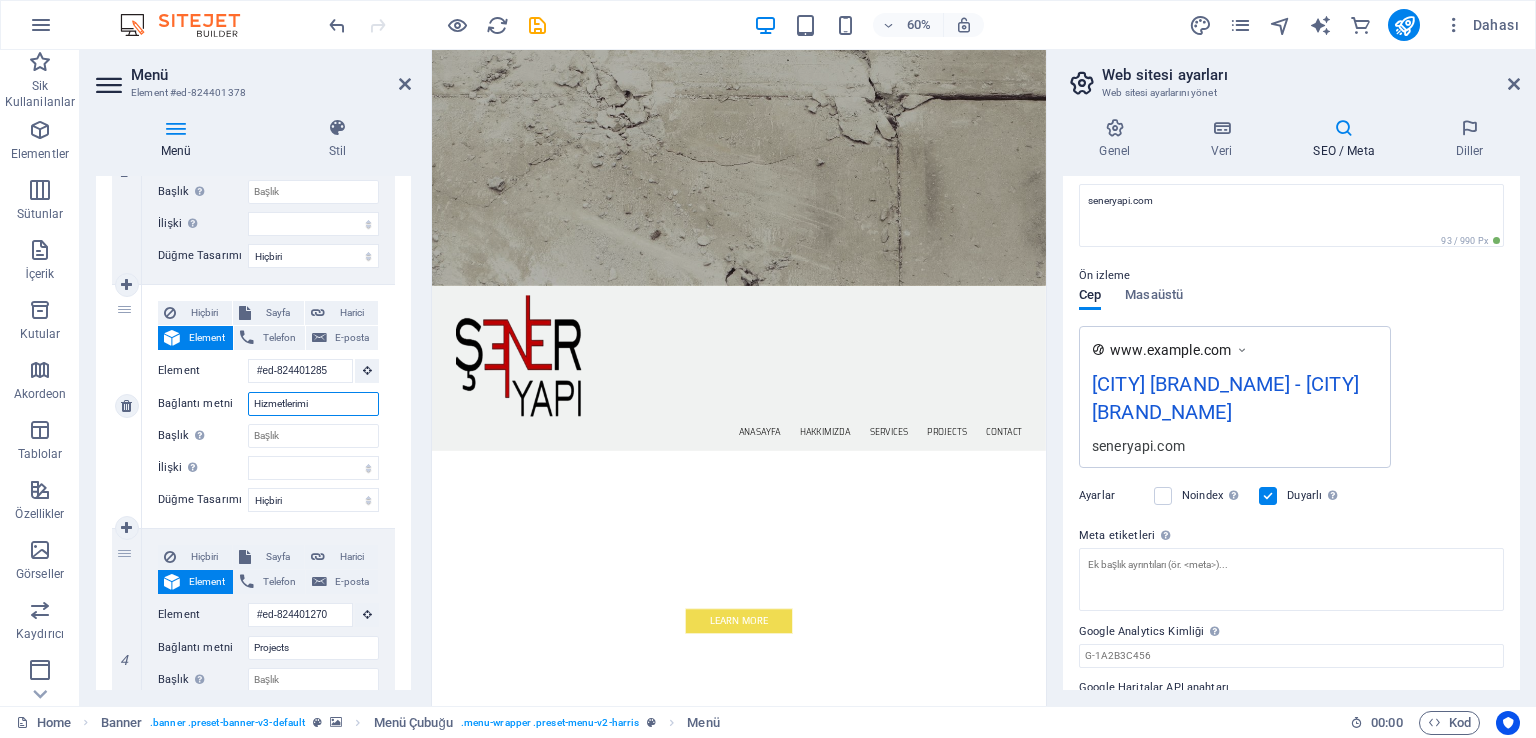 type on "Hizmetlerimiz" 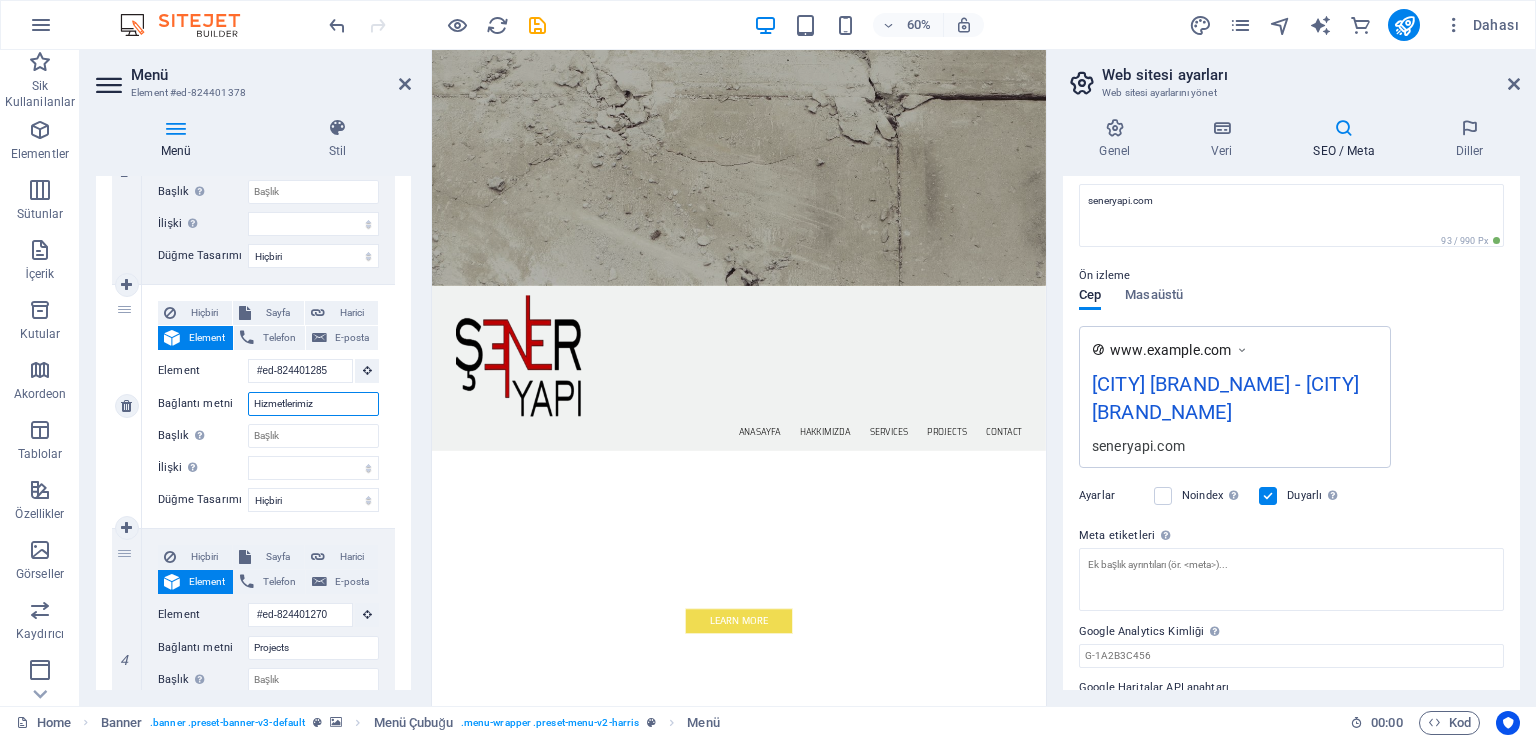 select 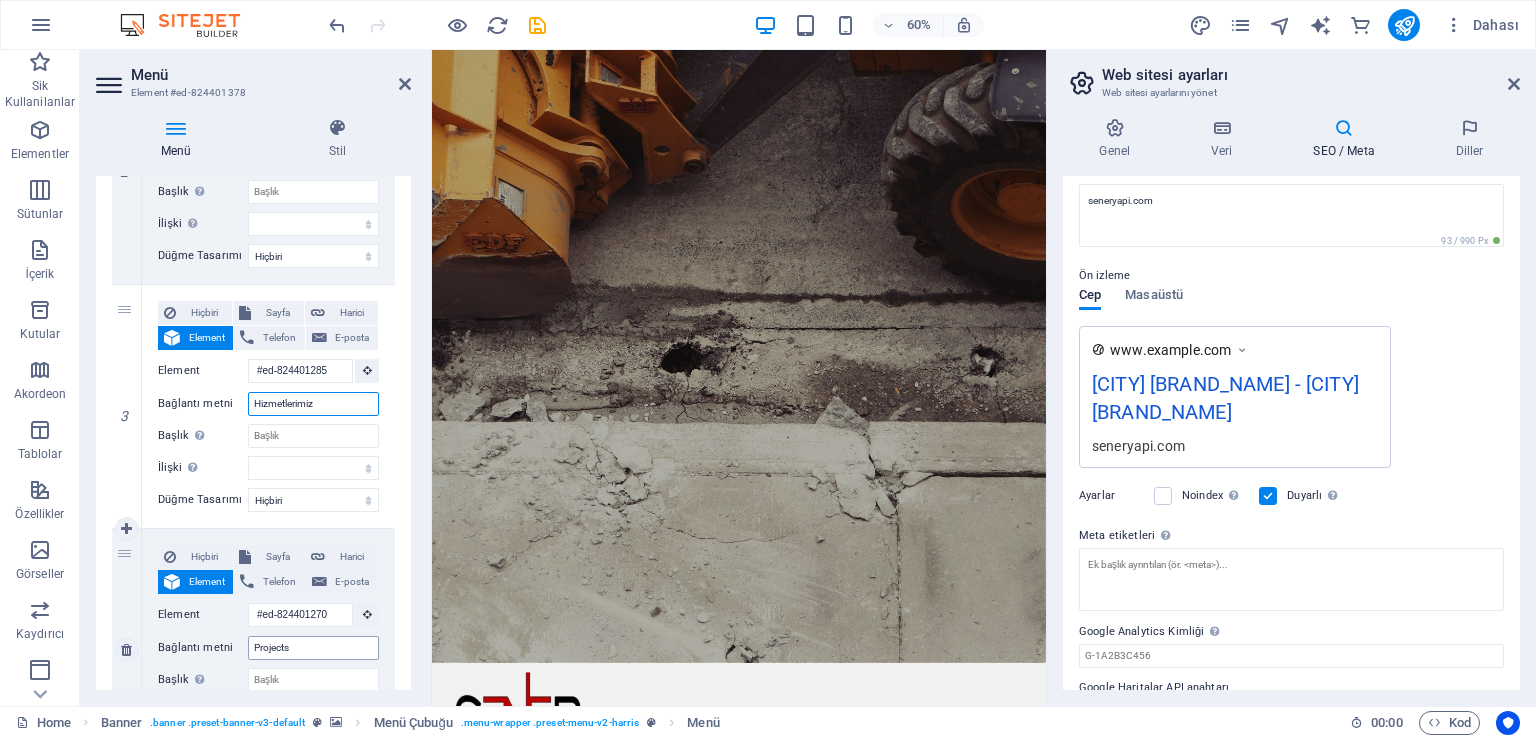 scroll, scrollTop: 0, scrollLeft: 0, axis: both 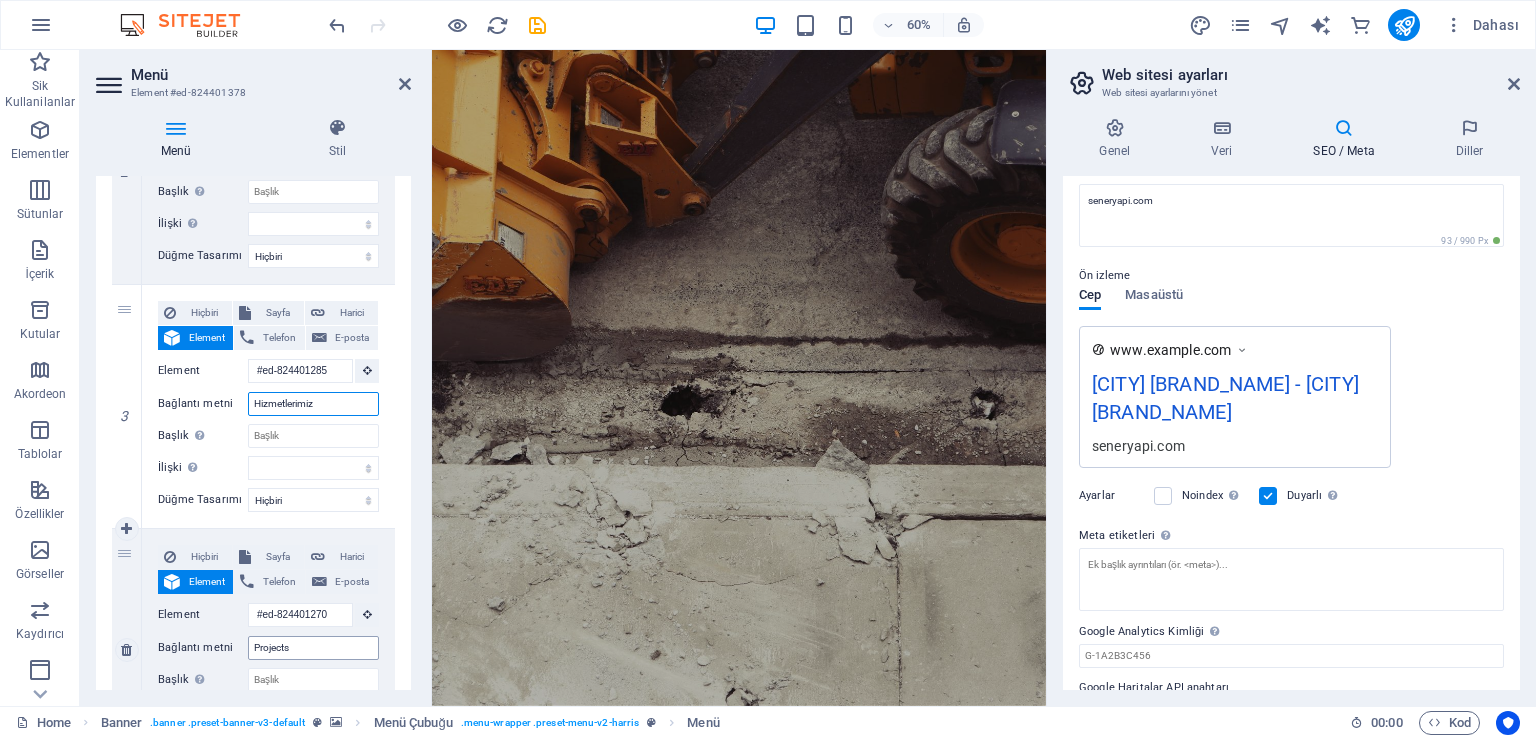 type on "Hizmetlerimiz" 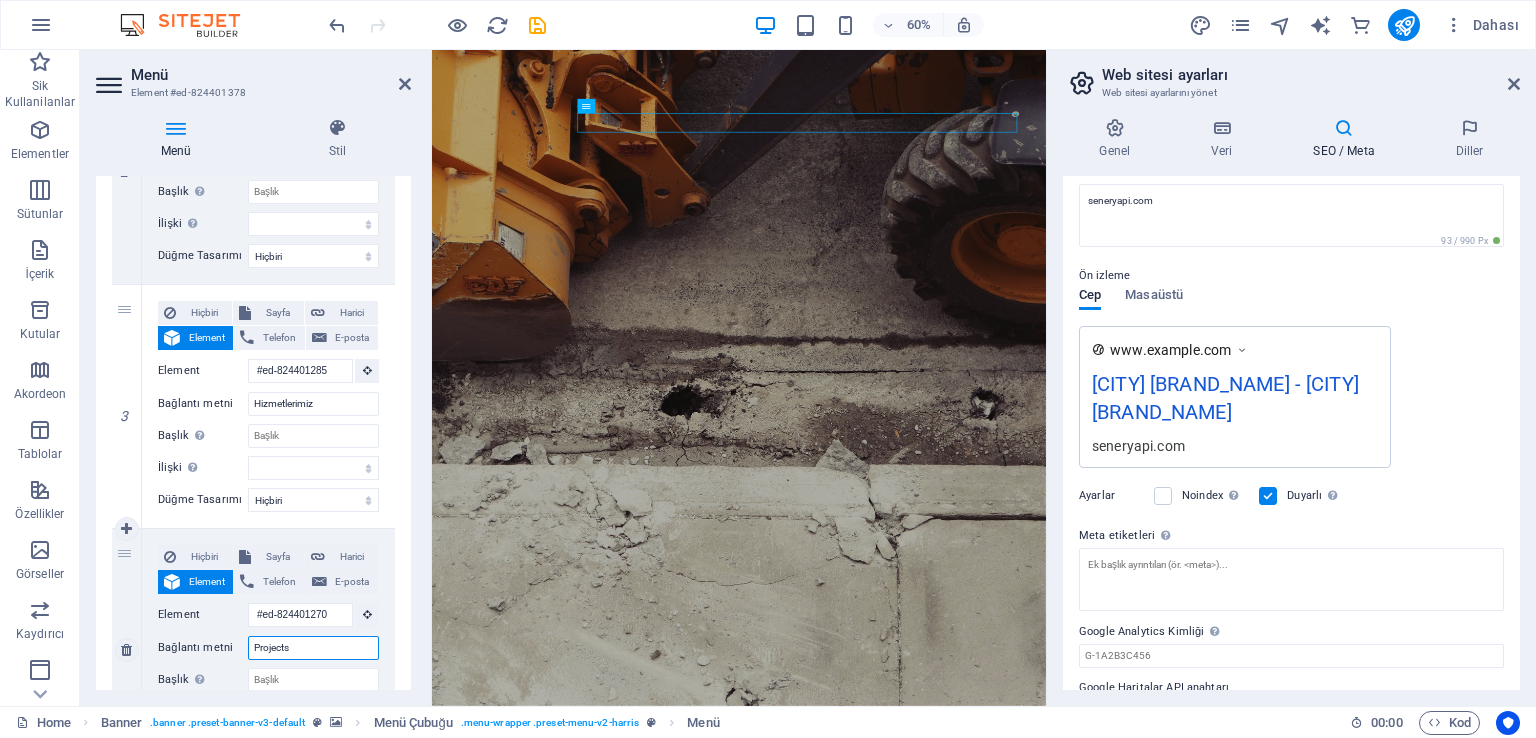 click on "Projects" at bounding box center [313, 648] 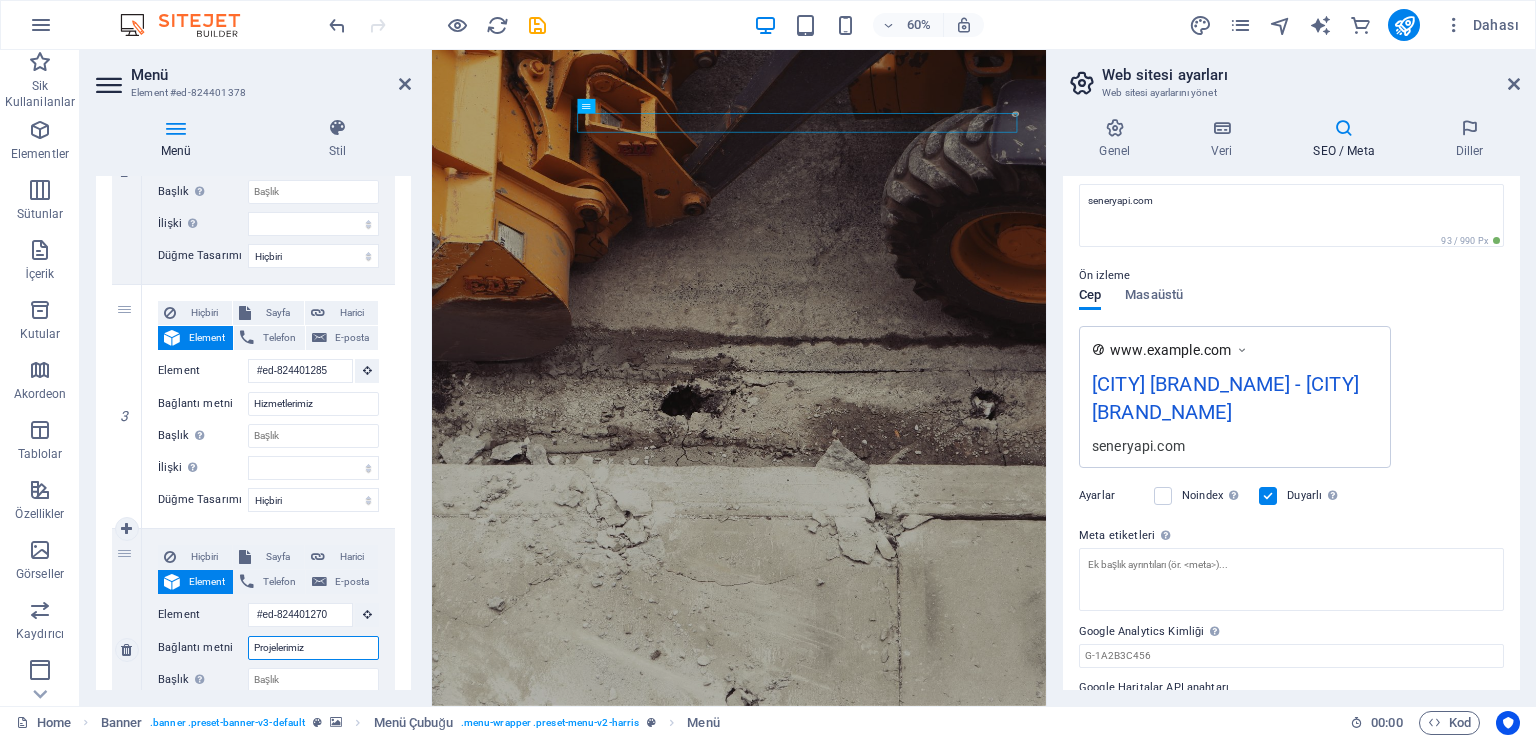type on "Projelerimiz" 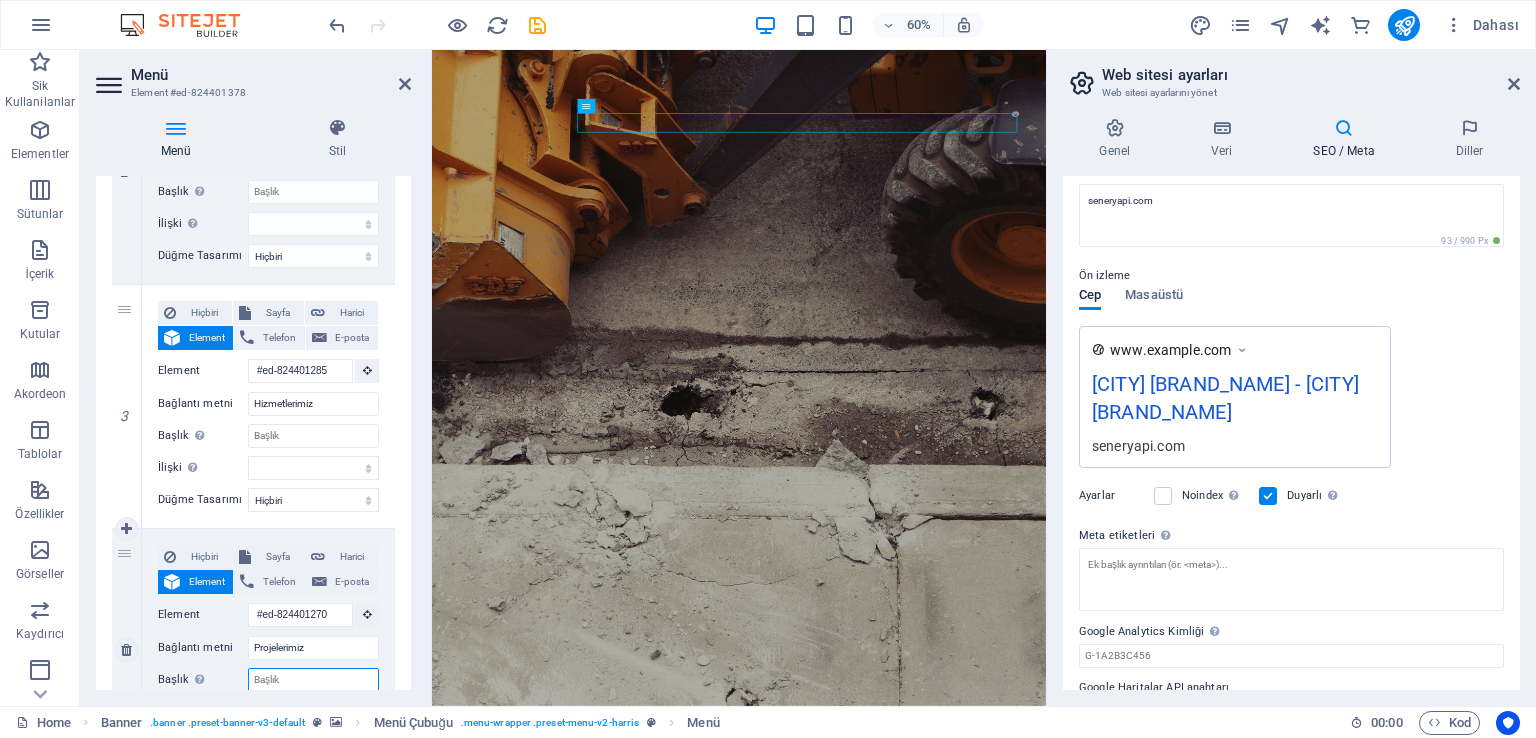 select 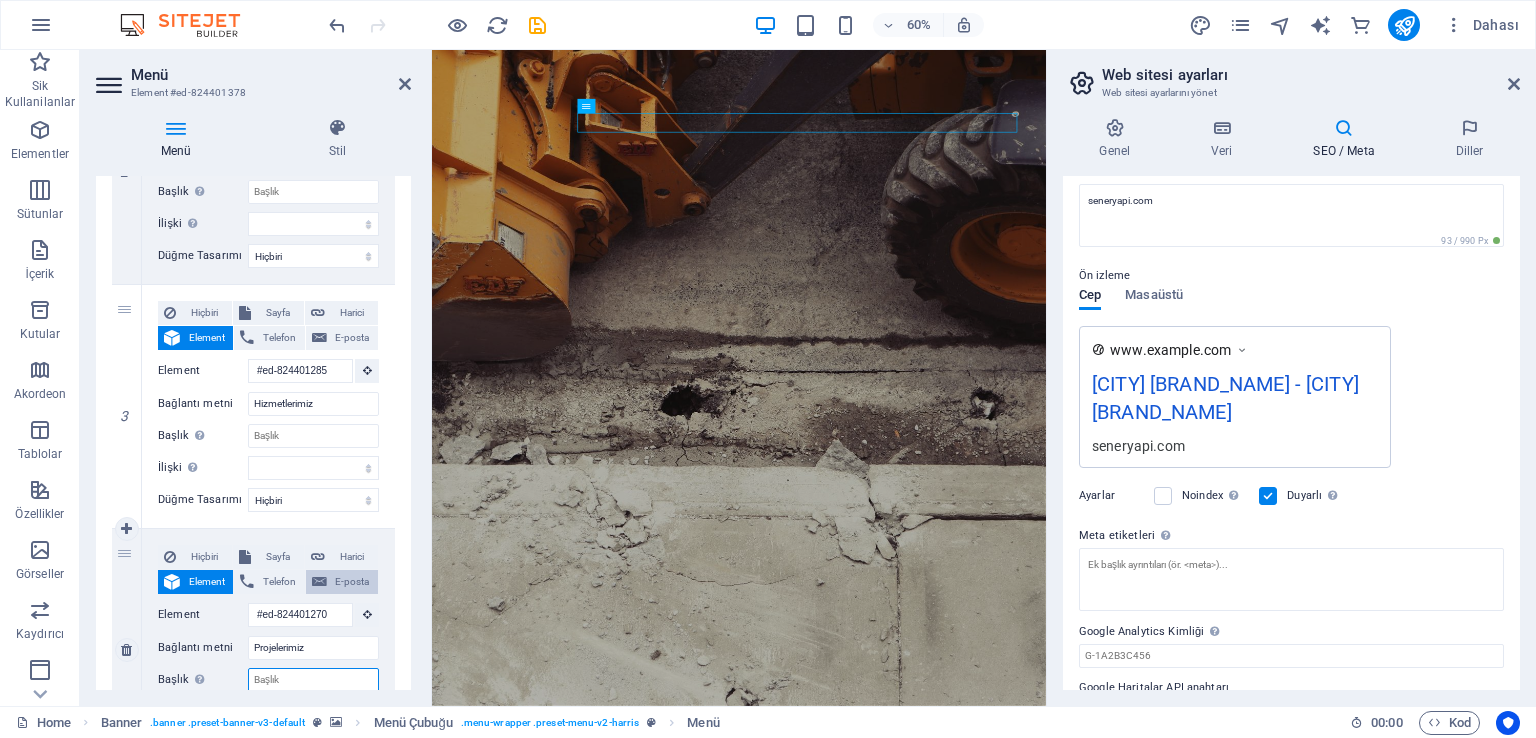 scroll, scrollTop: 601, scrollLeft: 0, axis: vertical 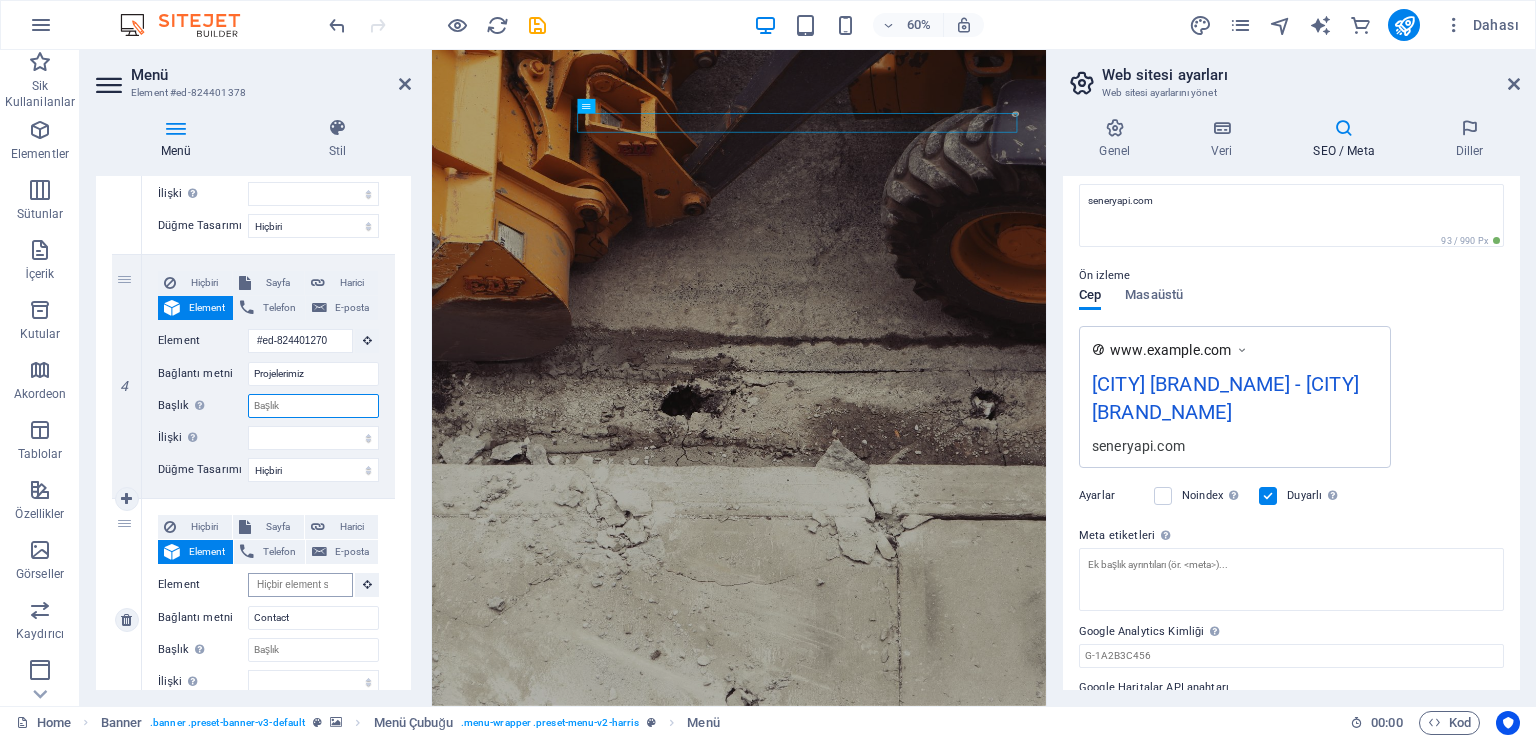 select 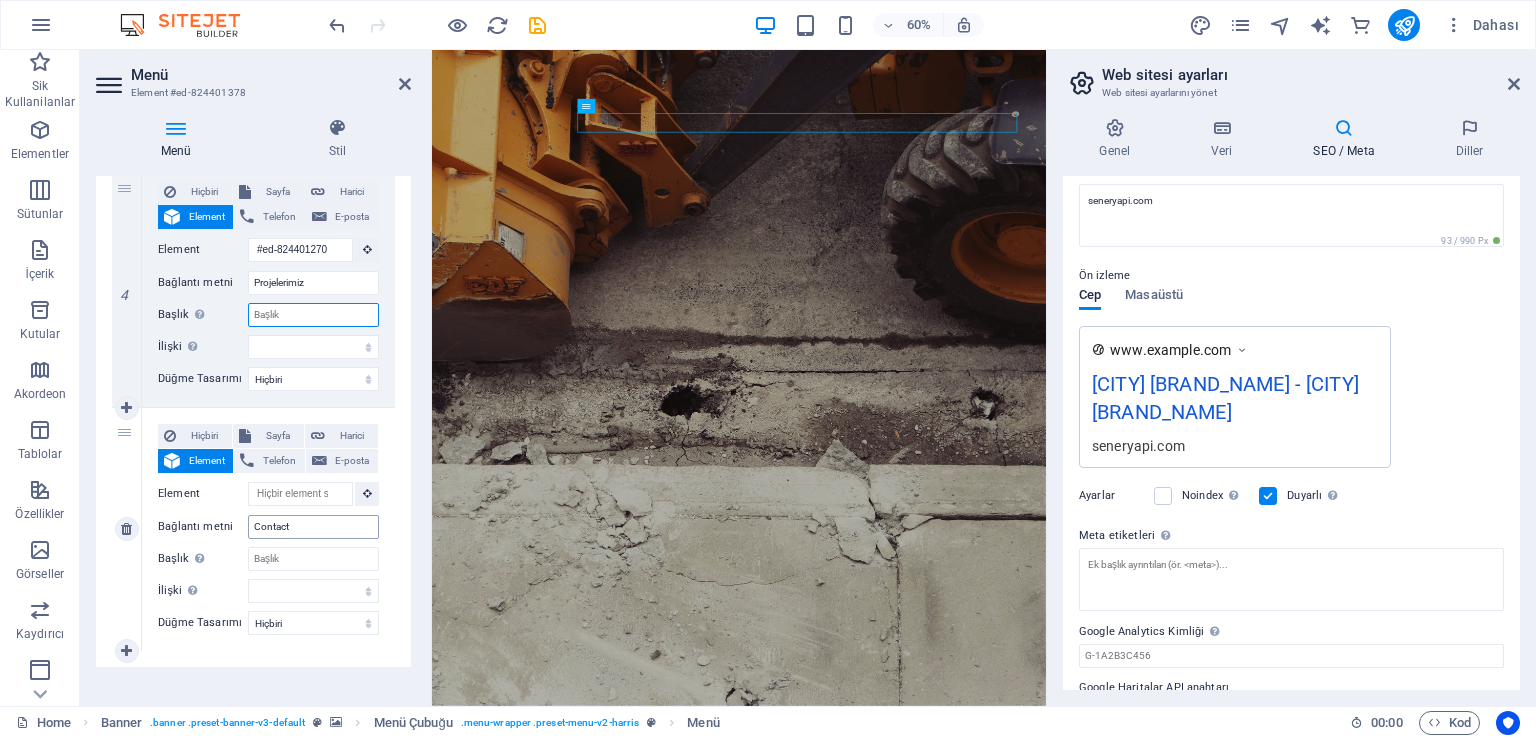 scroll, scrollTop: 981, scrollLeft: 0, axis: vertical 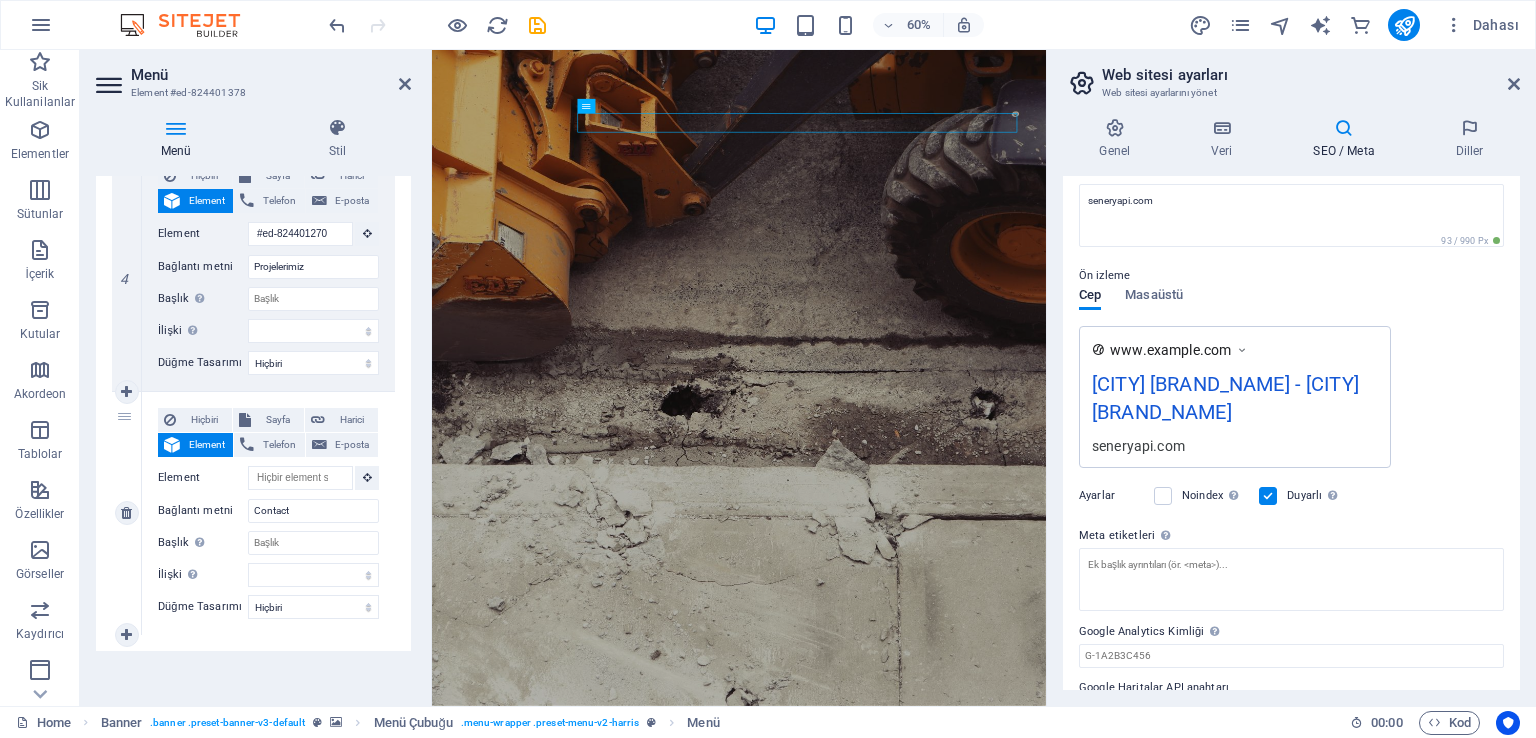 click on "Hiçbiri Sayfa Harici Element Telefon E-posta Sayfa Home Subpage Legal Notice Privacy Element
URL Telefon E-posta Bağlantı metni Contact Bağlantı hedefi Yeni sekme Aynı sekme Kaplama Başlık Ek bağlantı tanımının bağlantı metniyle aynı olmaması gerekir. Başlık, genellikle fare elementin üzerine geldiğinde bir araç ipucu metni olarak gösterilir. Belirsizse boş bırak. İlişki Bu bağlantının bağlantı hedefiyle ilişkisini  ayarlar. Örneğin; "nofollow" (izleme) değeri, arama motorlarına bağlantıyı izleme talimatı verir. Boş bırakılabilir. alternate oluşturan bookmark harici yardım lisans ileri nofollow noreferrer noopener önceki arayın etiket" at bounding box center [268, 497] 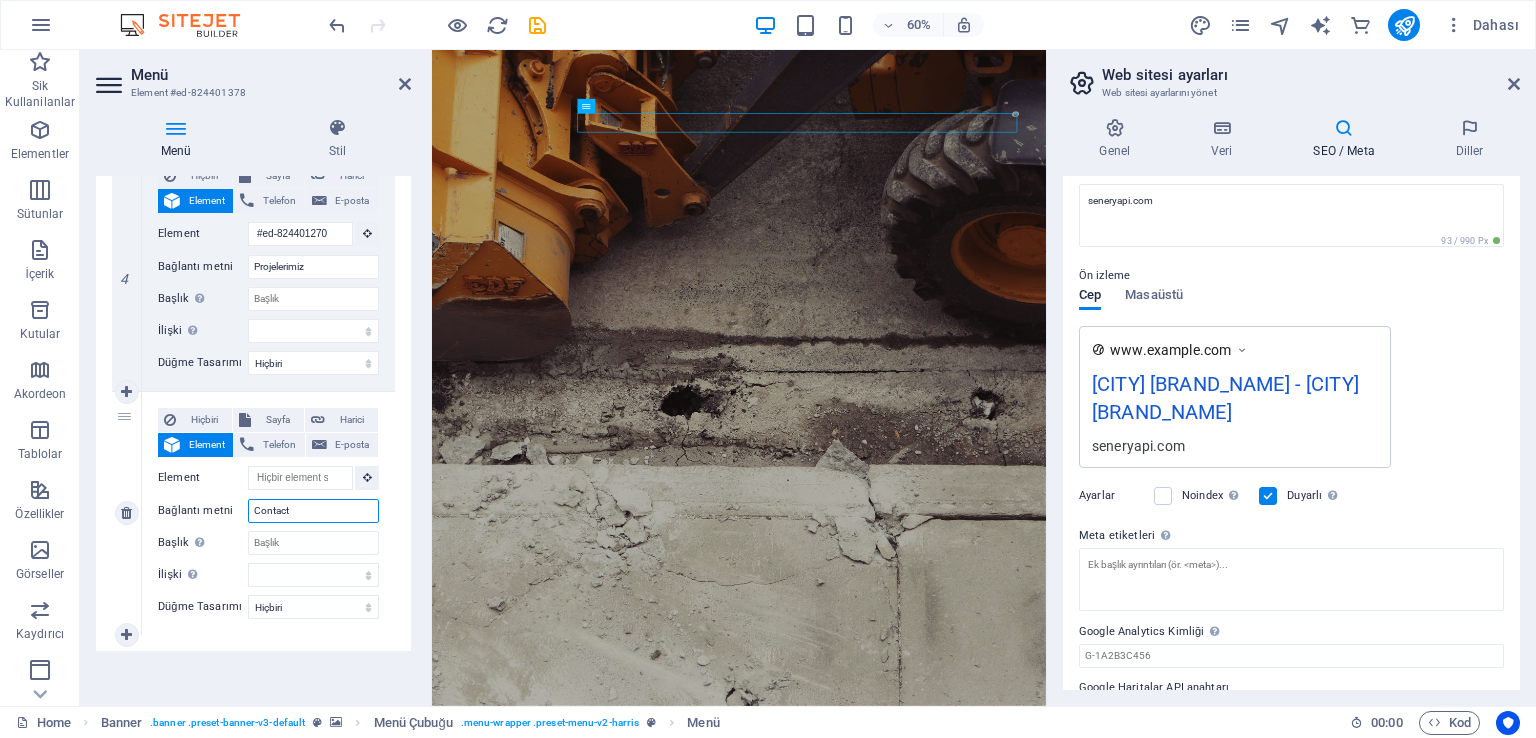click on "Contact" at bounding box center (313, 511) 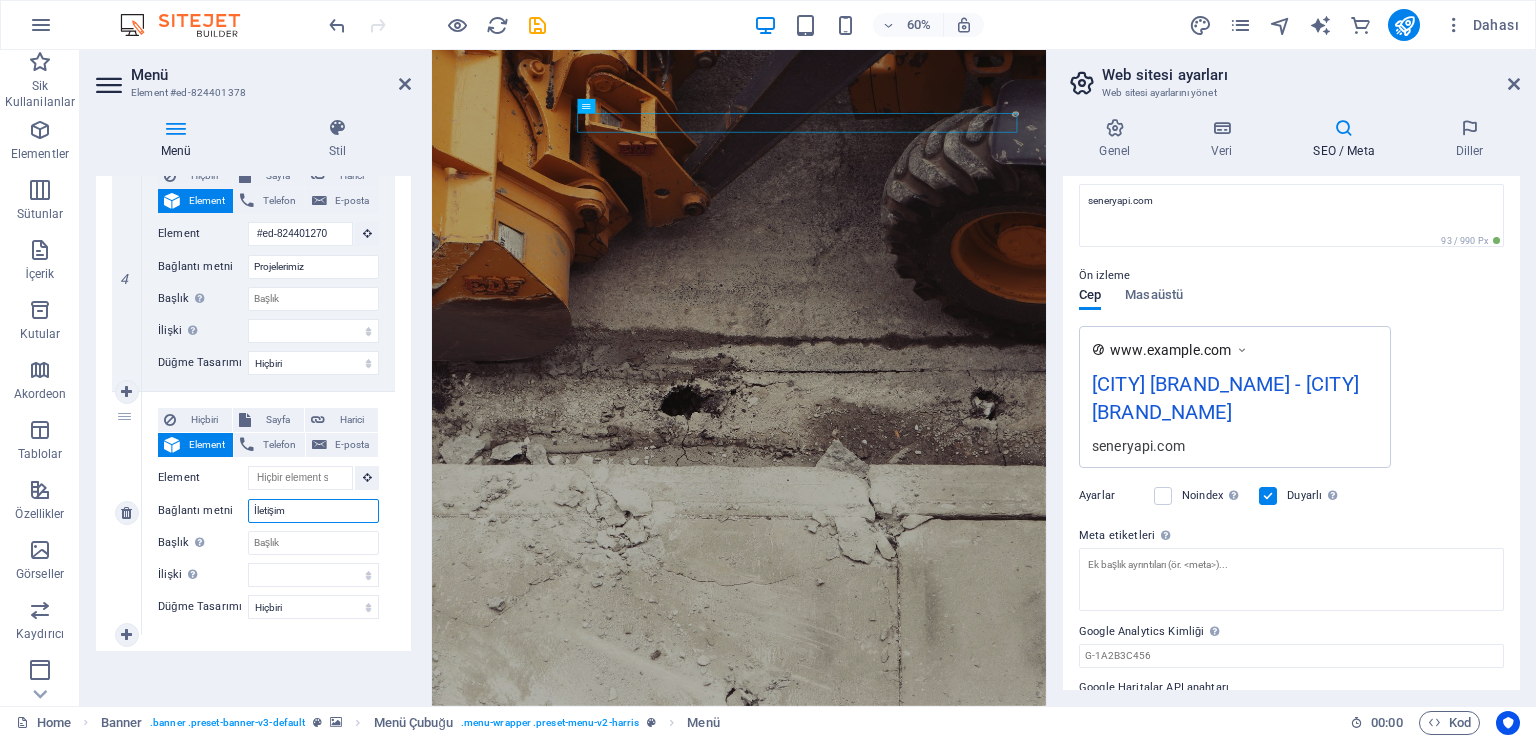 type on "İletişim" 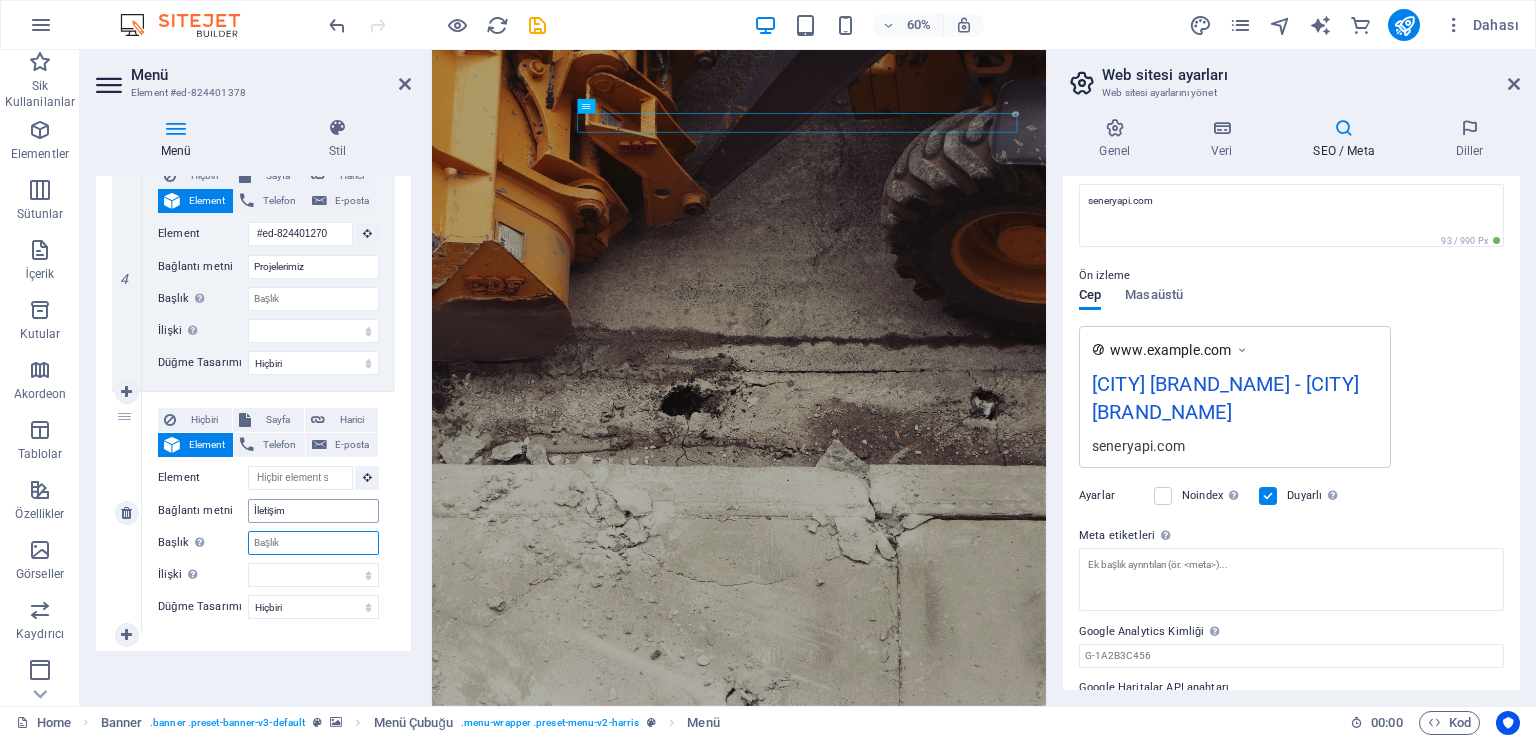 select 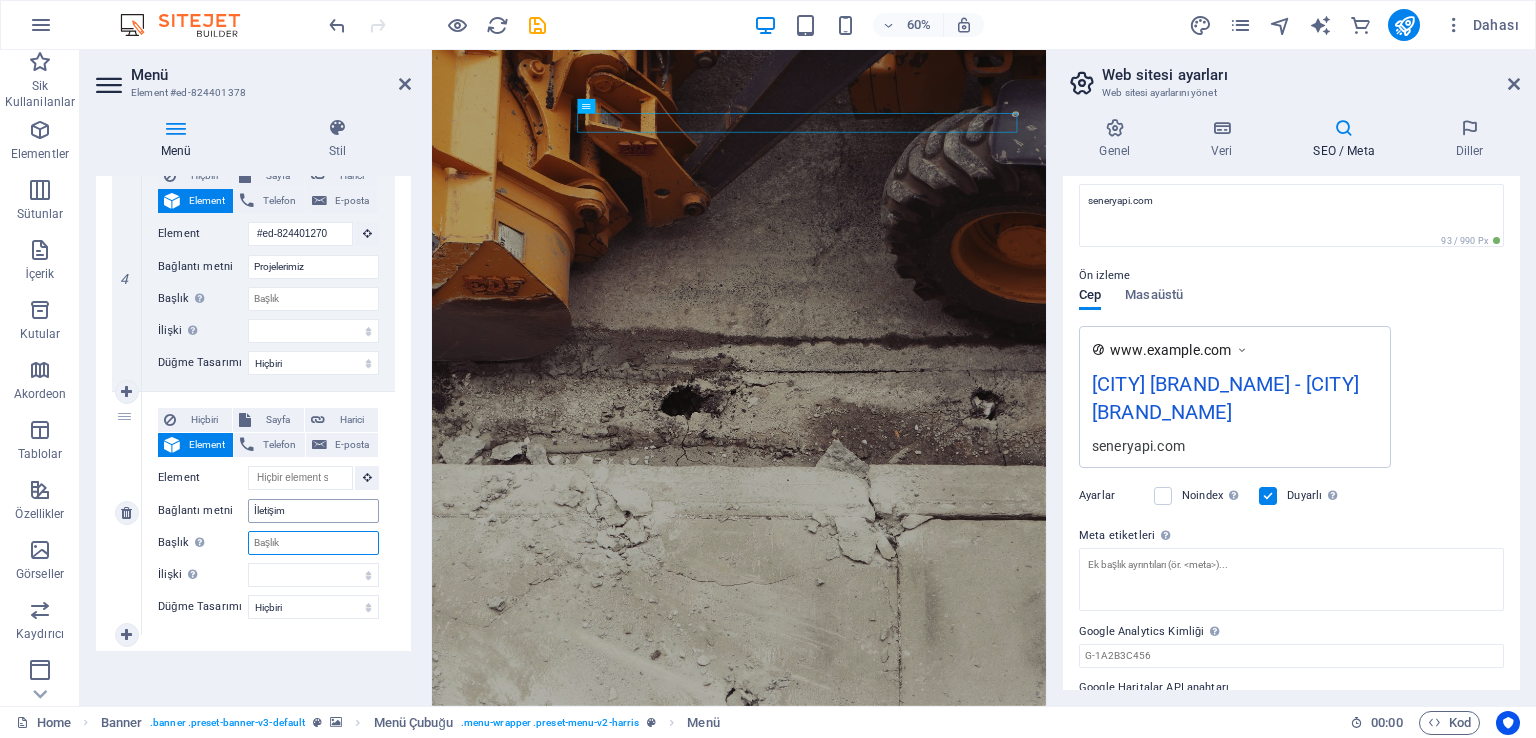 select 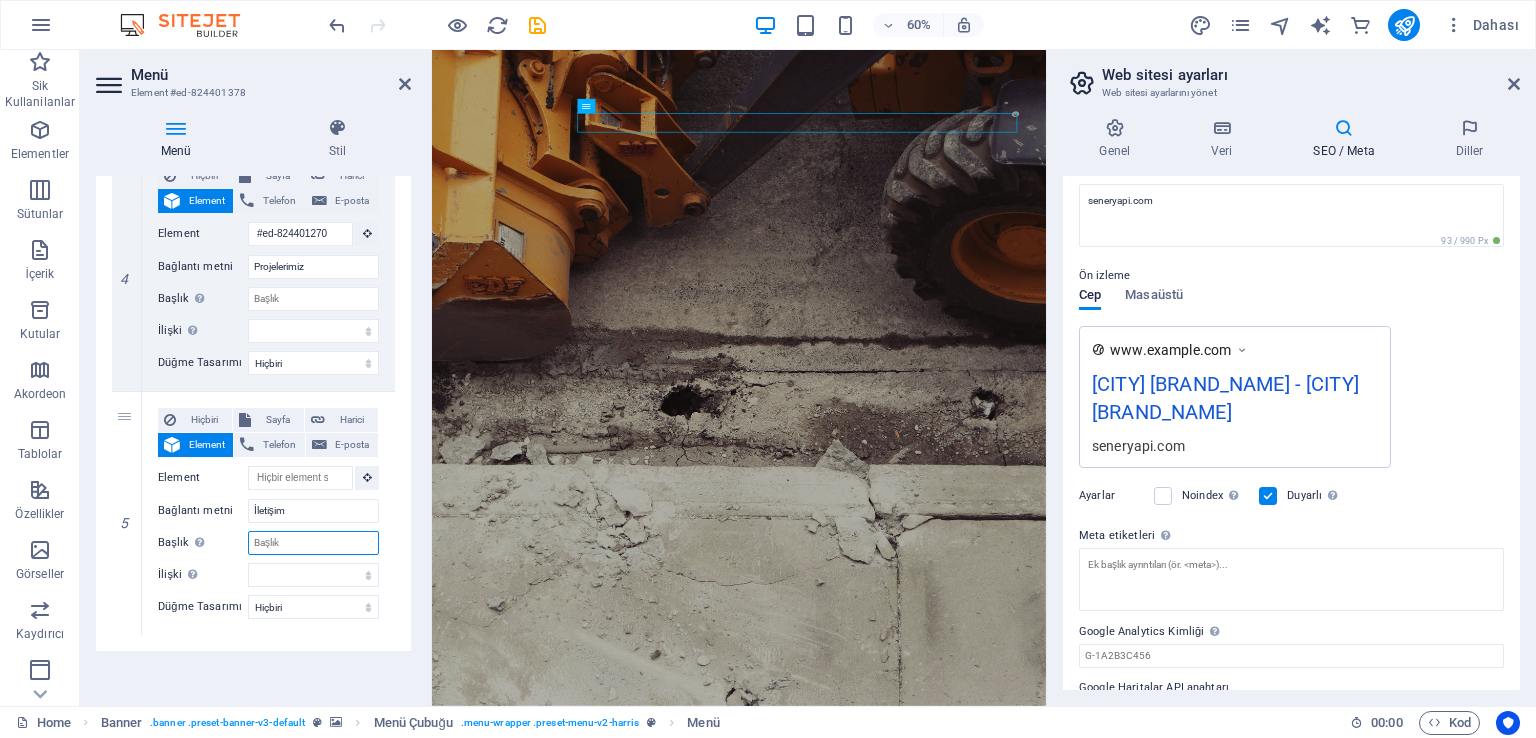 select 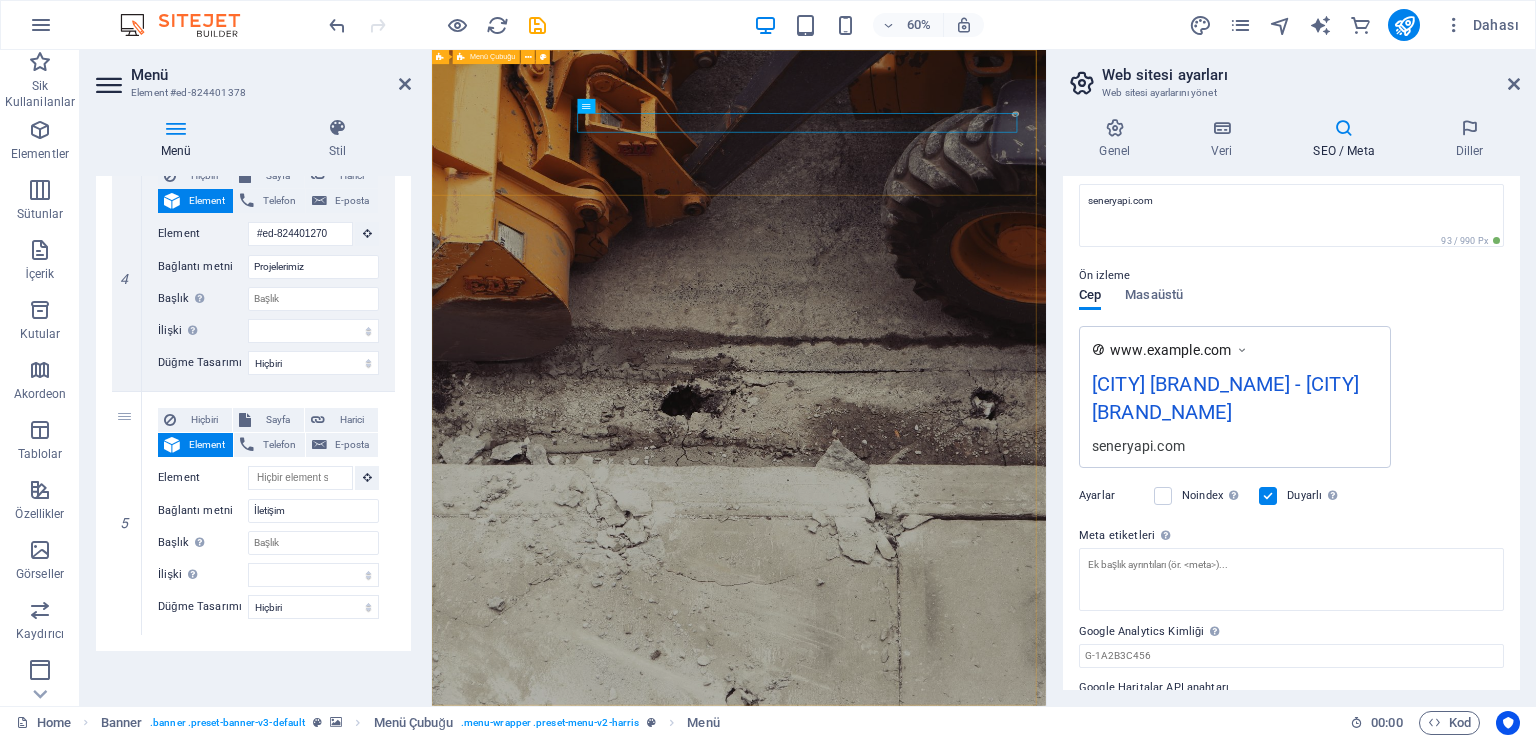 select on "px" 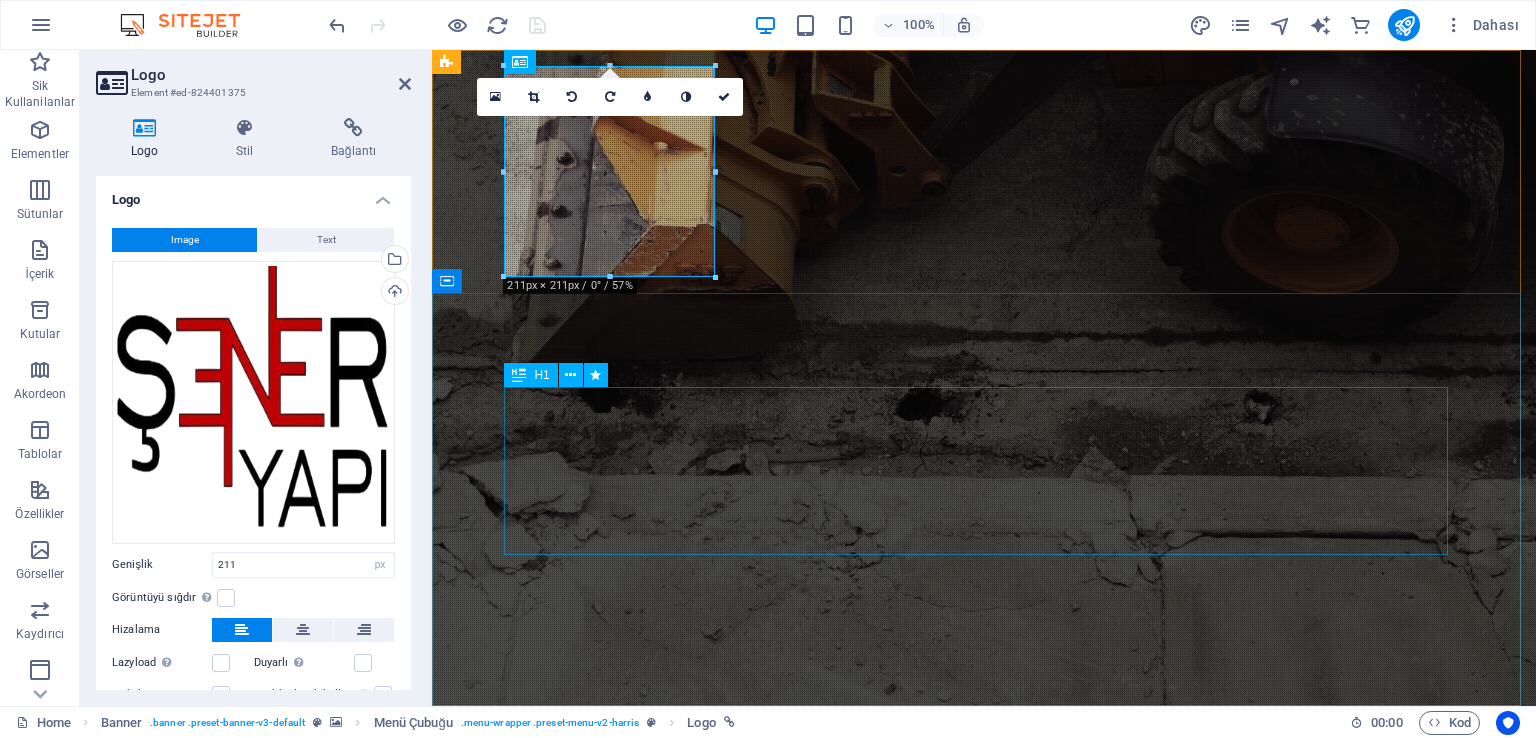 click on "We Exceed Your Expectations" at bounding box center (984, 1145) 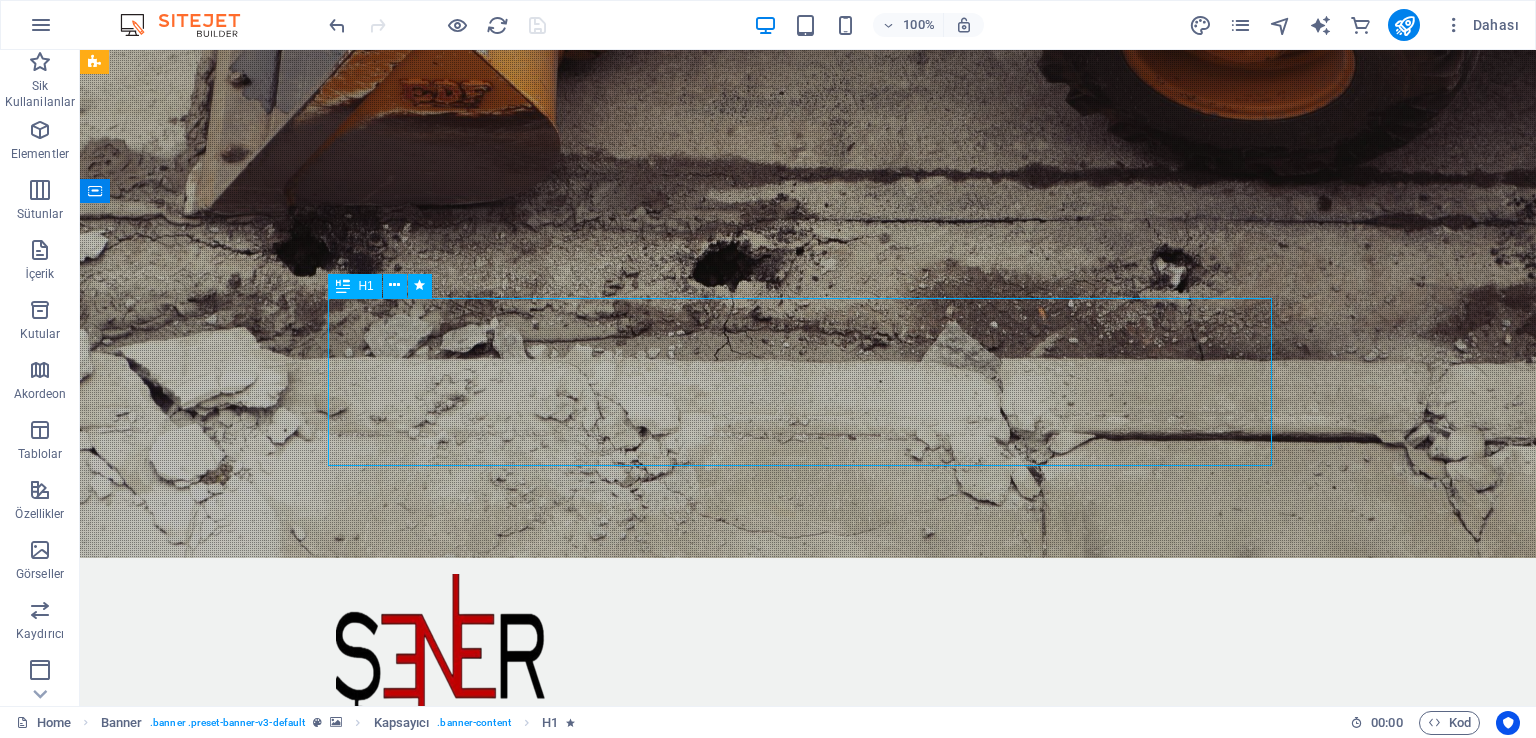 scroll, scrollTop: 200, scrollLeft: 0, axis: vertical 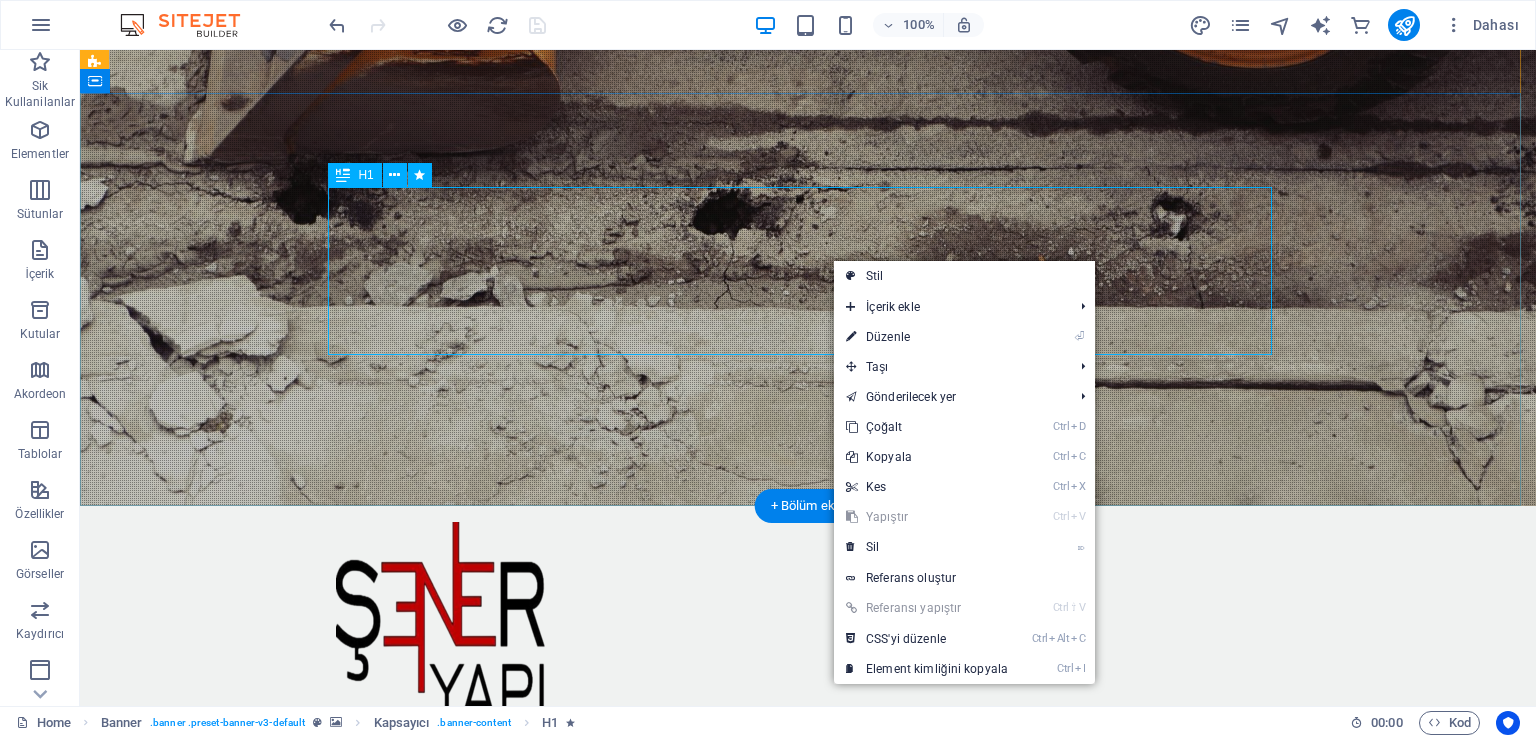 click on "We Exceed Your Expectations" at bounding box center [808, 945] 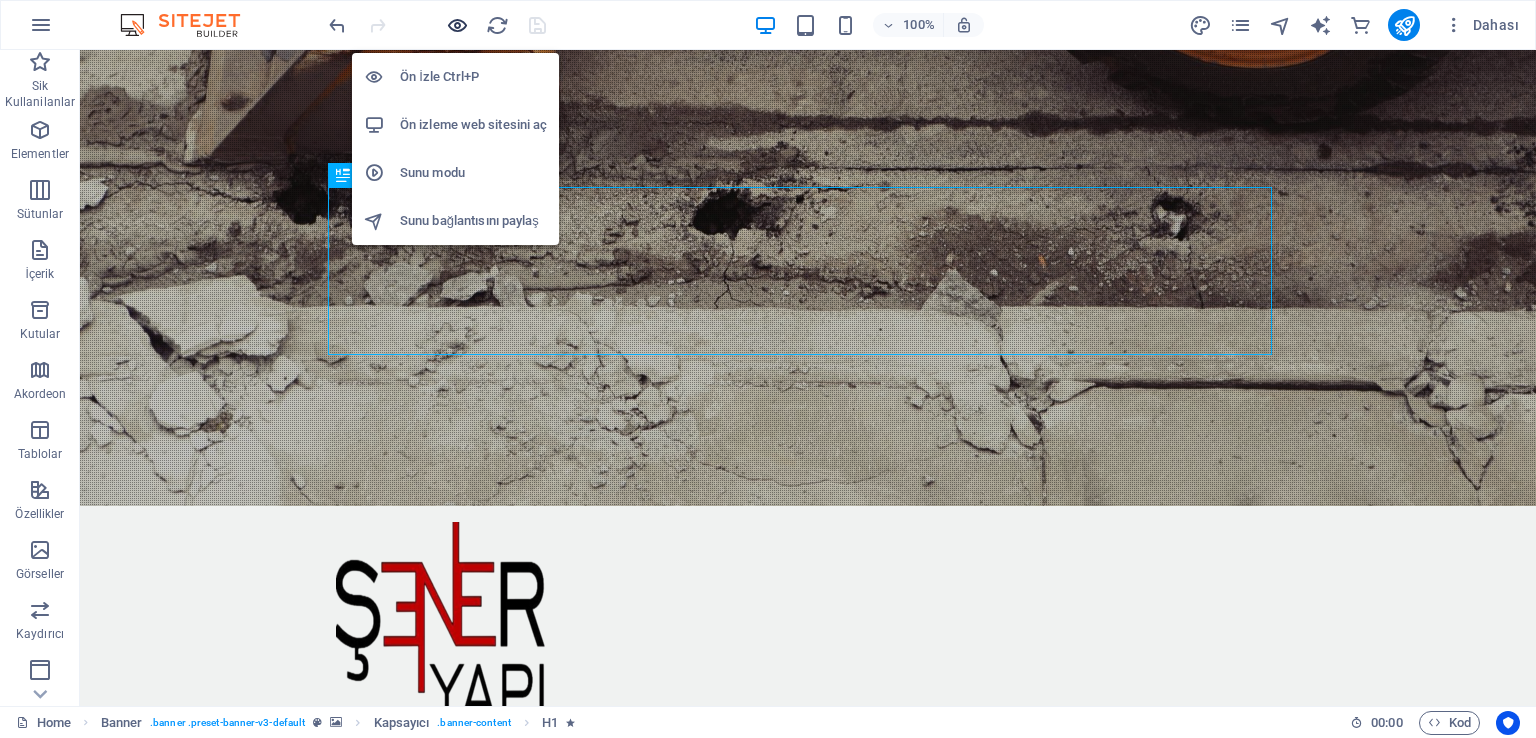 click at bounding box center (457, 25) 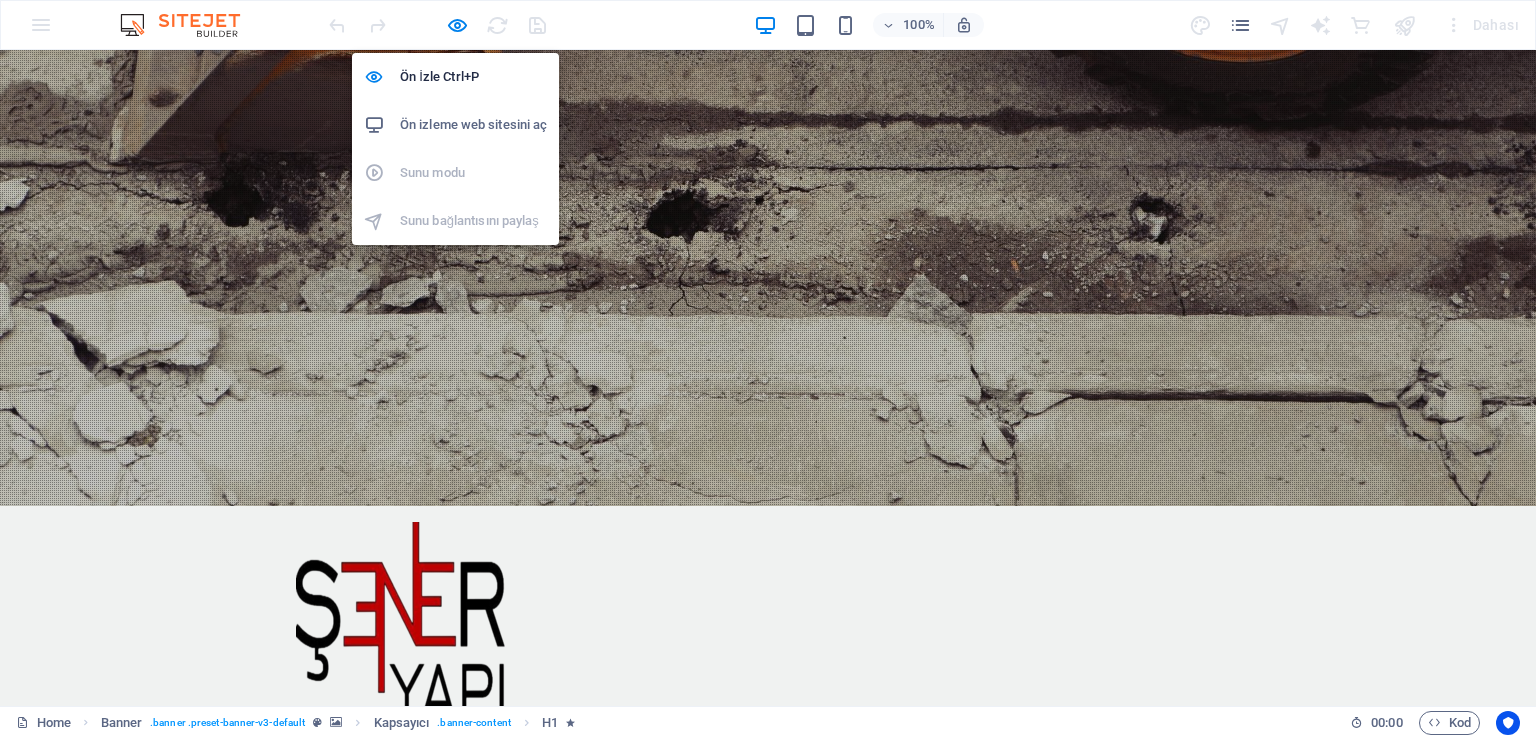 click on "Ön izleme web sitesini aç" at bounding box center (473, 125) 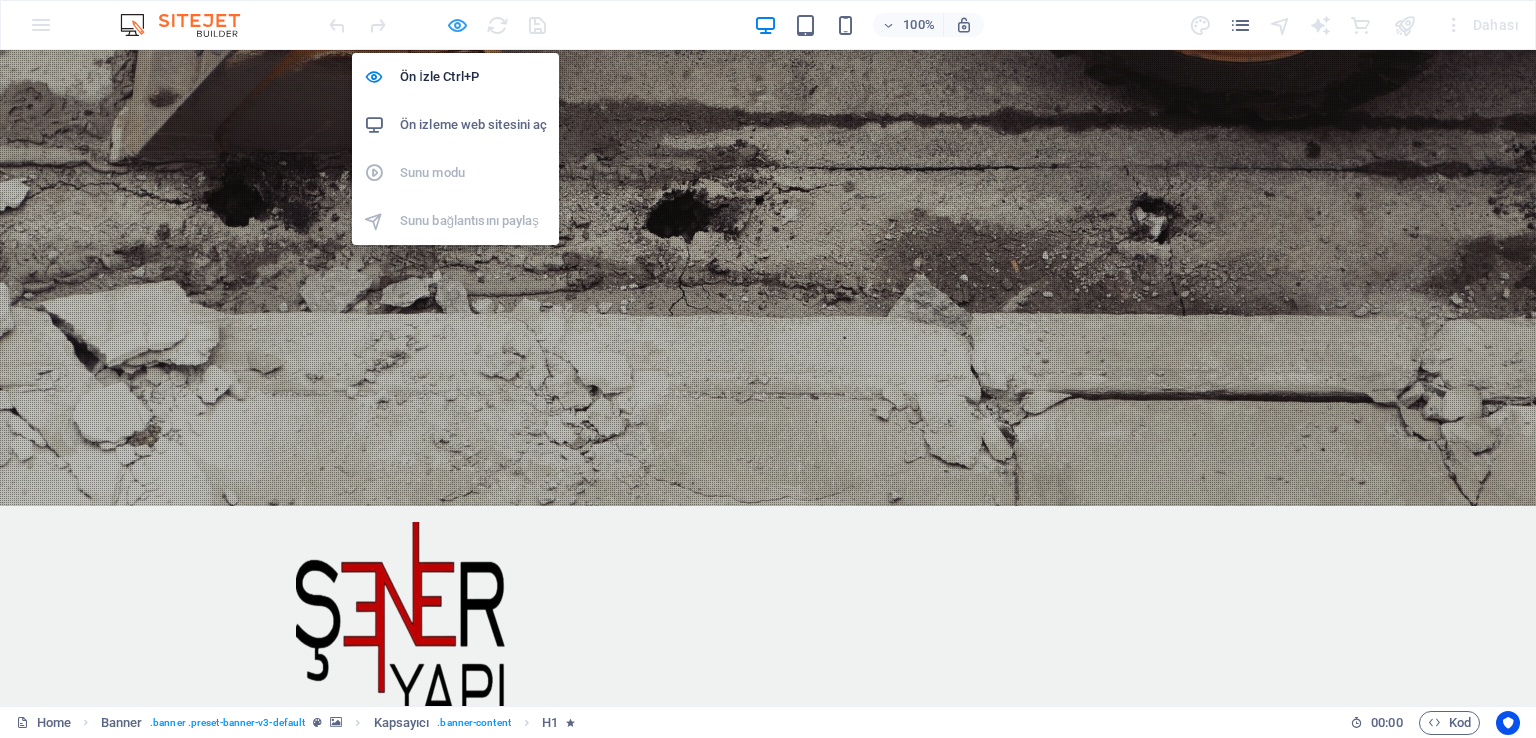 click at bounding box center [457, 25] 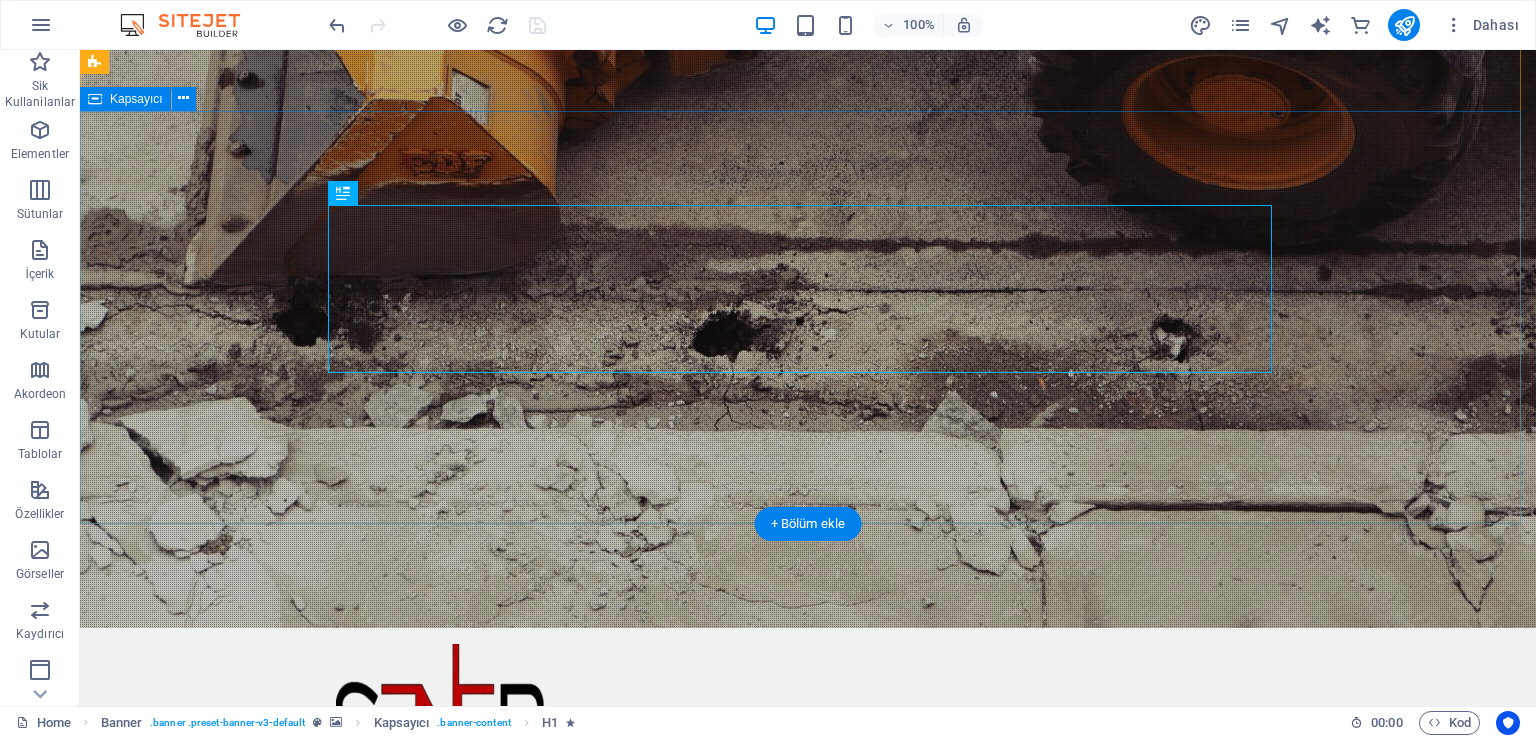 scroll, scrollTop: 0, scrollLeft: 0, axis: both 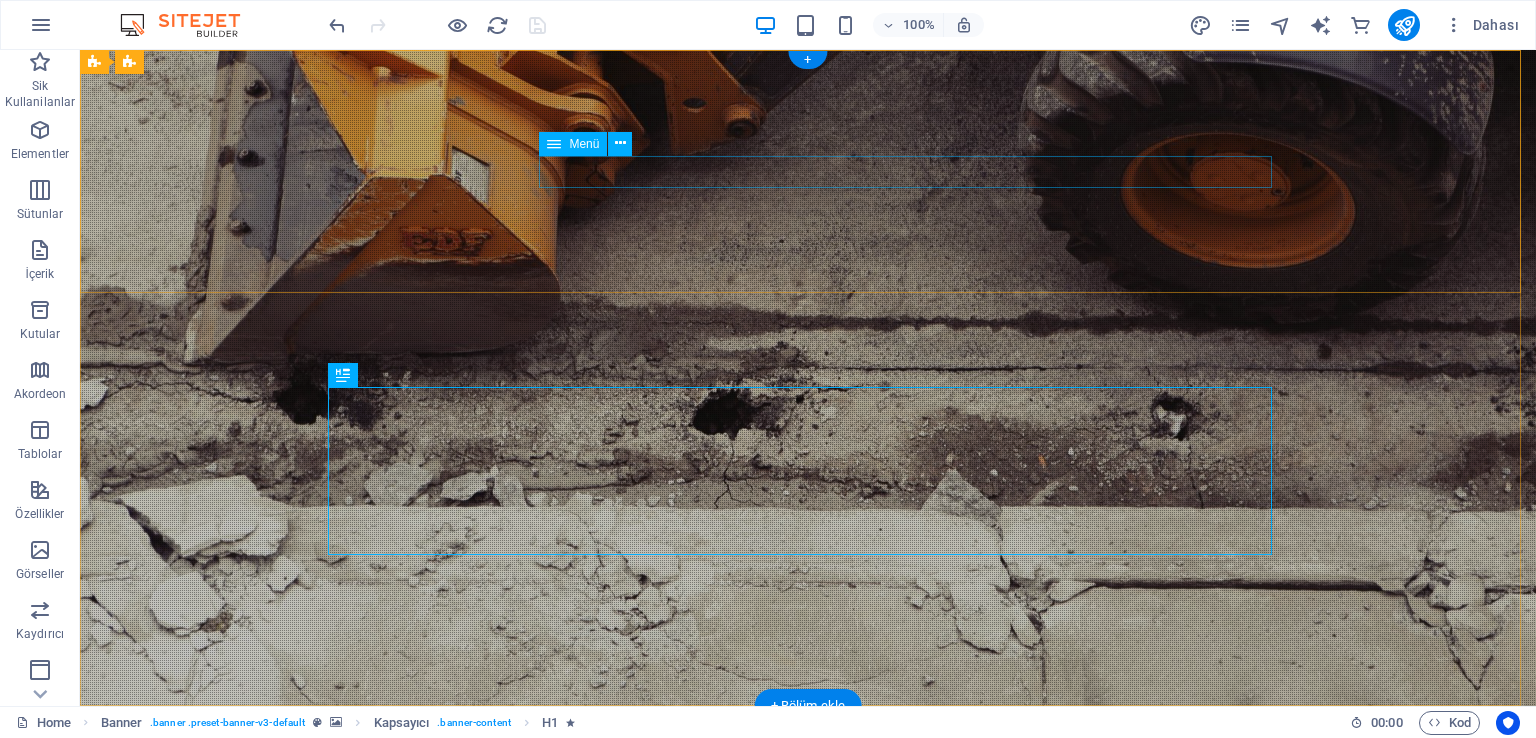 click on "Anasayfa Hakkımızda Hizmetlerimiz Projelerimiz İletişim" at bounding box center [808, 949] 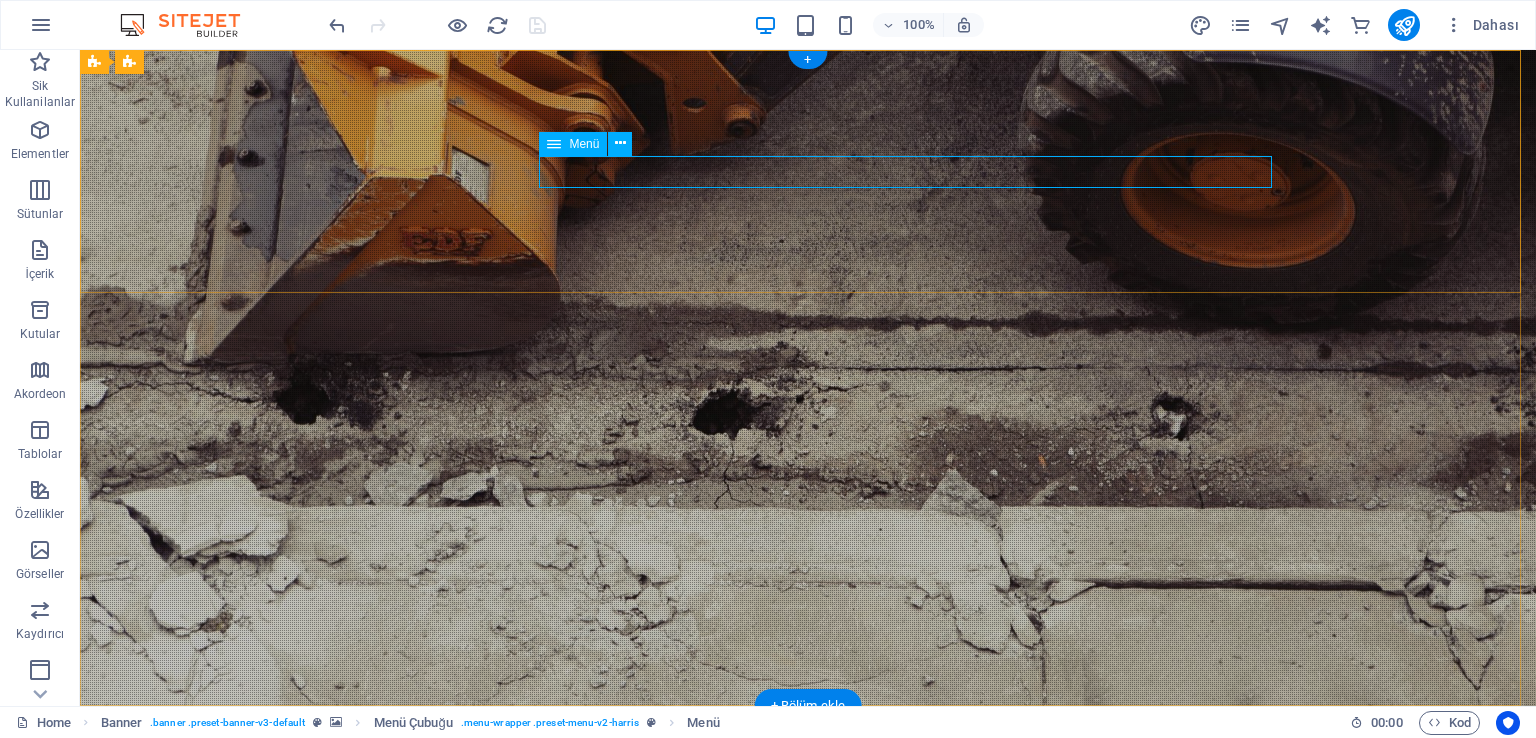click on "Anasayfa Hakkımızda Hizmetlerimiz Projelerimiz İletişim" at bounding box center [808, 949] 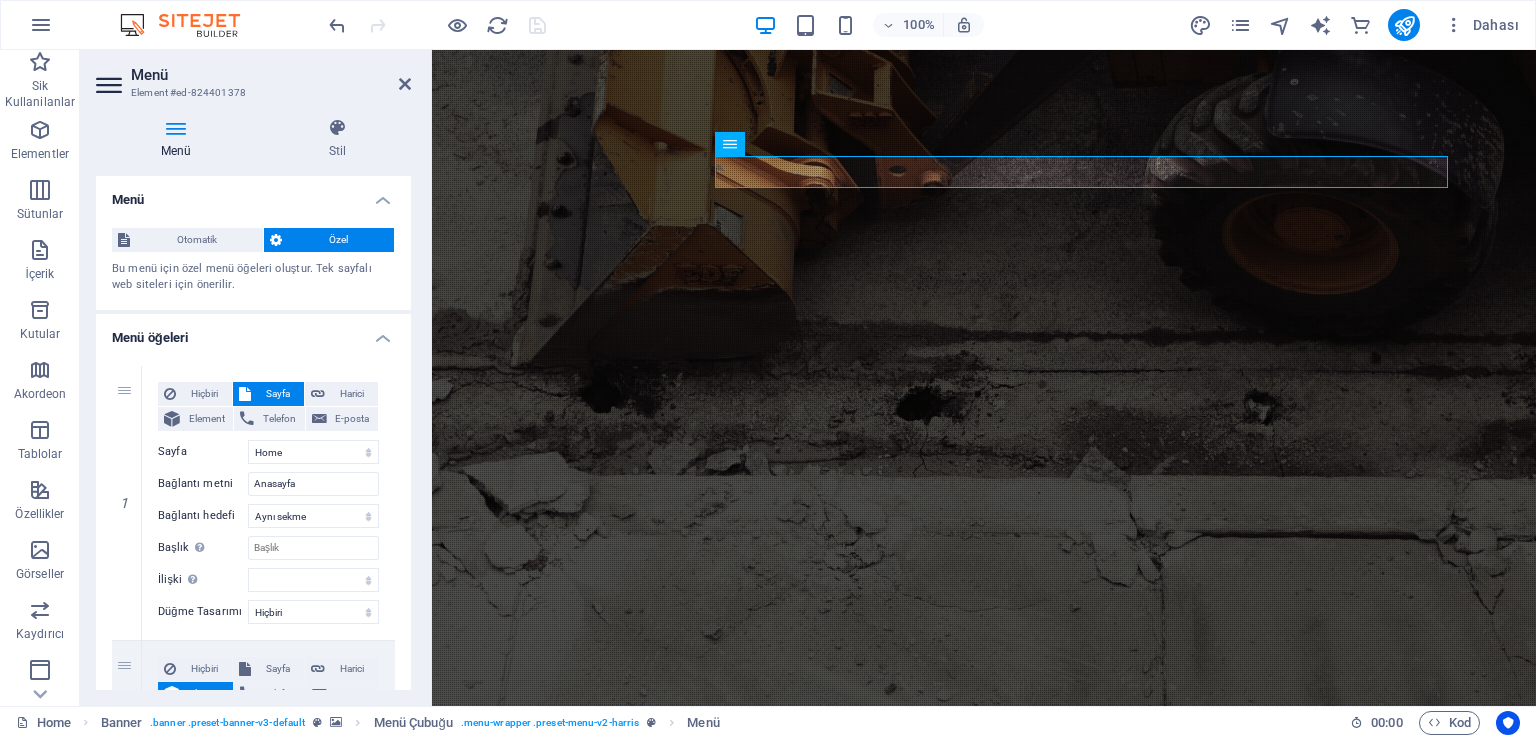 click on "Menü Stil Menü Otomatik Özel Bu menü için özel menü öğeleri oluştur. Tek sayfalı web siteleri için önerilir. Sayfaları yönet Menü öğeleri 1 Hiçbiri Sayfa Harici Element Telefon E-posta Sayfa Home Subpage Legal Notice Privacy Element
URL /15868075 Telefon E-posta Bağlantı metni Anasayfa Bağlantı hedefi Yeni sekme Aynı sekme Kaplama Başlık Ek bağlantı tanımının bağlantı metniyle aynı olmaması gerekir. Başlık, genellikle fare elementin üzerine geldiğinde bir araç ipucu metni olarak gösterilir. Belirsizse boş bırak. İlişki Bu bağlantının bağlantı hedefiyle ilişkisini  ayarlar. Örneğin; "nofollow" (izleme) değeri, arama motorlarına bağlantıyı izleme talimatı verir. Boş bırakılabilir. alternate oluşturan bookmark harici yardım lisans ileri nofollow noreferrer noopener önceki arayın etiket Düğme Tasarımı Hiçbiri Varsayılan Birincil İkincil 2 Hiçbiri Sayfa Harici Element Telefon E-posta Sayfa Home Subpage Legal Notice 3" at bounding box center [253, 404] 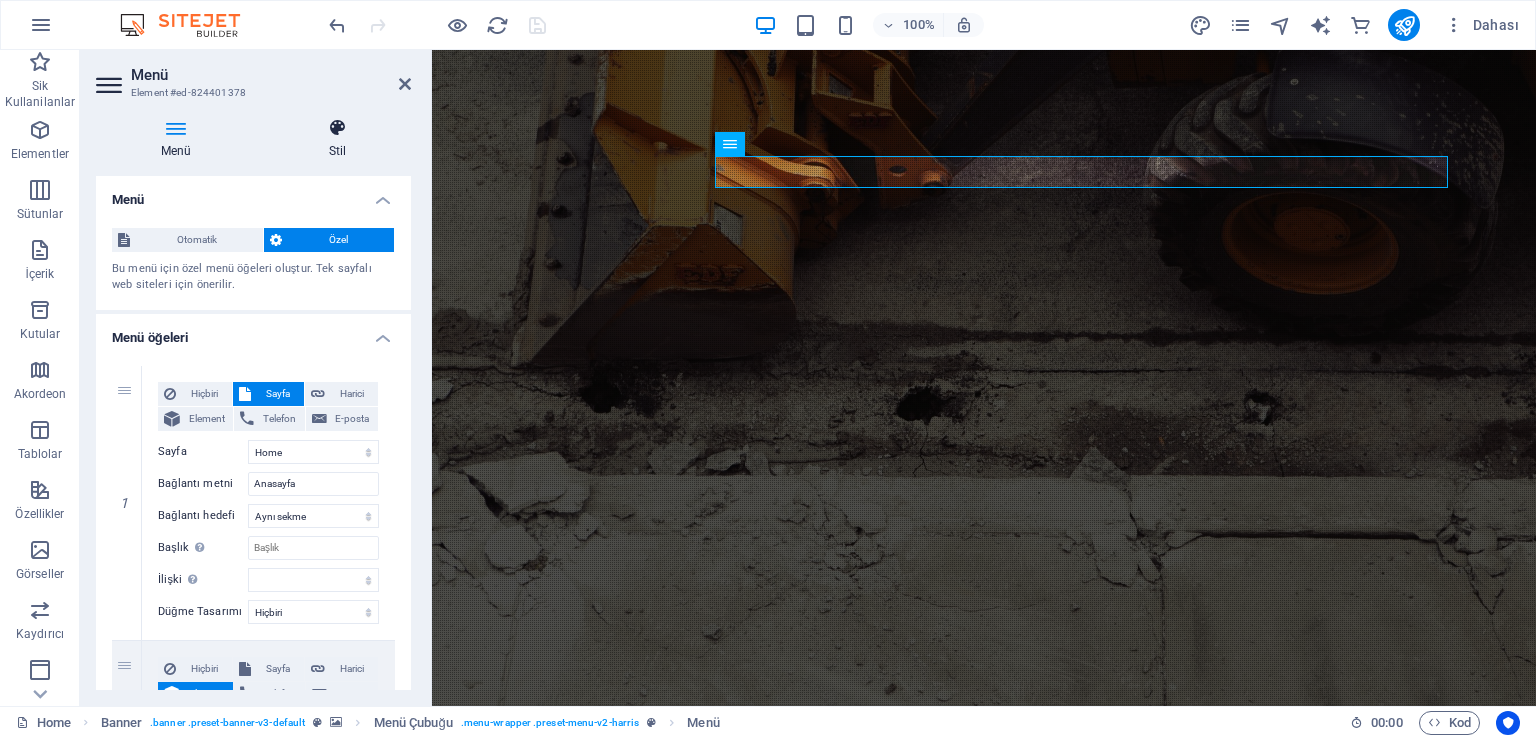 click on "Stil" at bounding box center [337, 139] 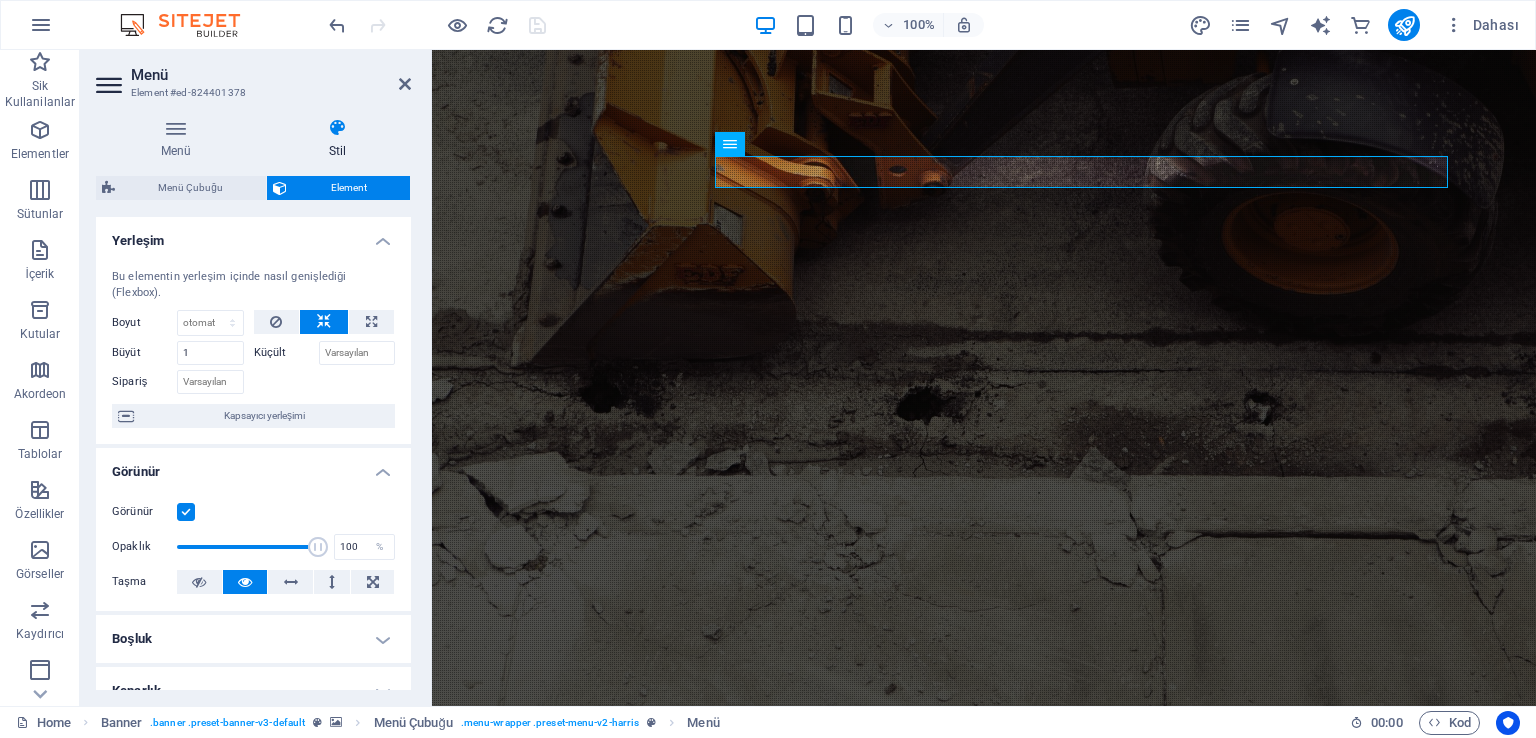 click on "Küçült" at bounding box center [286, 353] 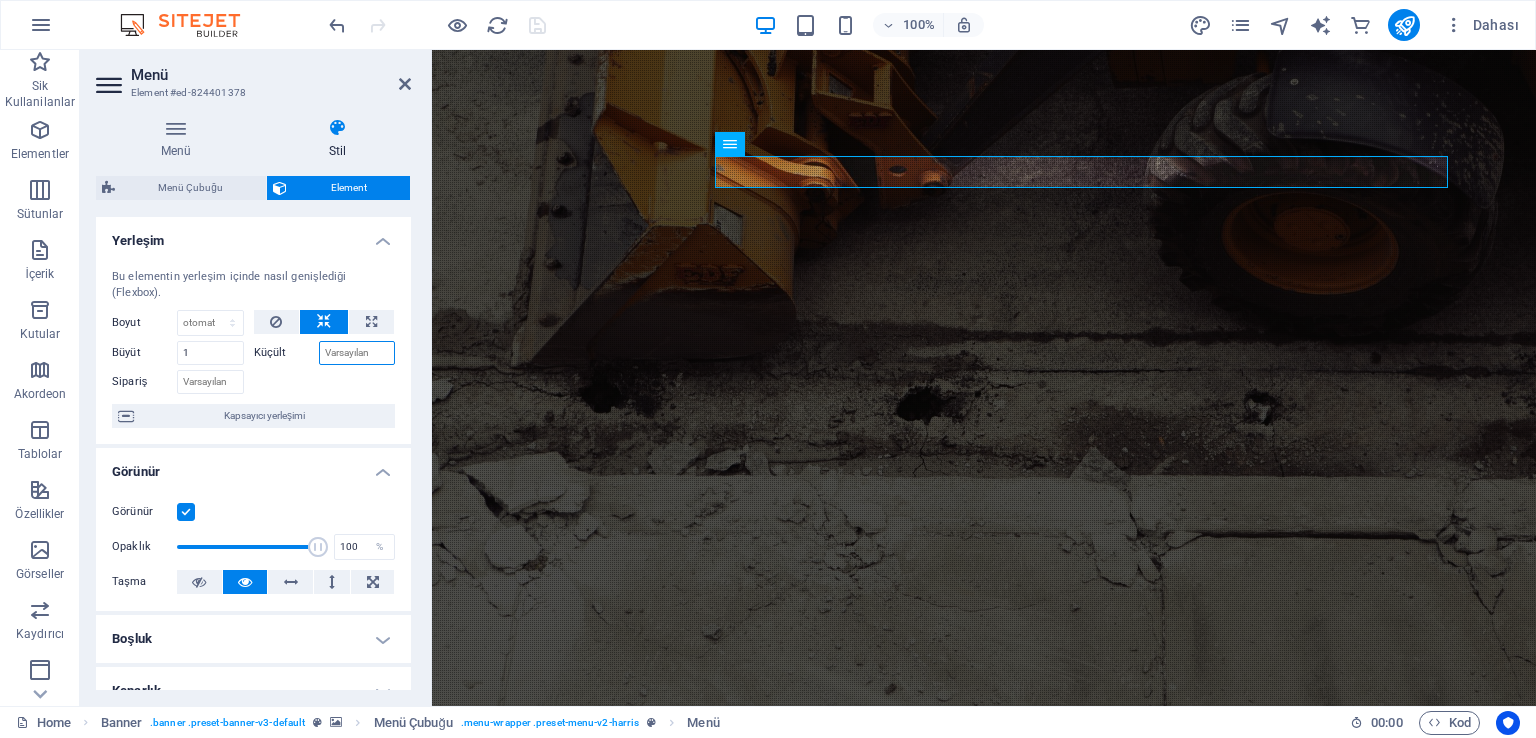click on "Küçült" at bounding box center (357, 353) 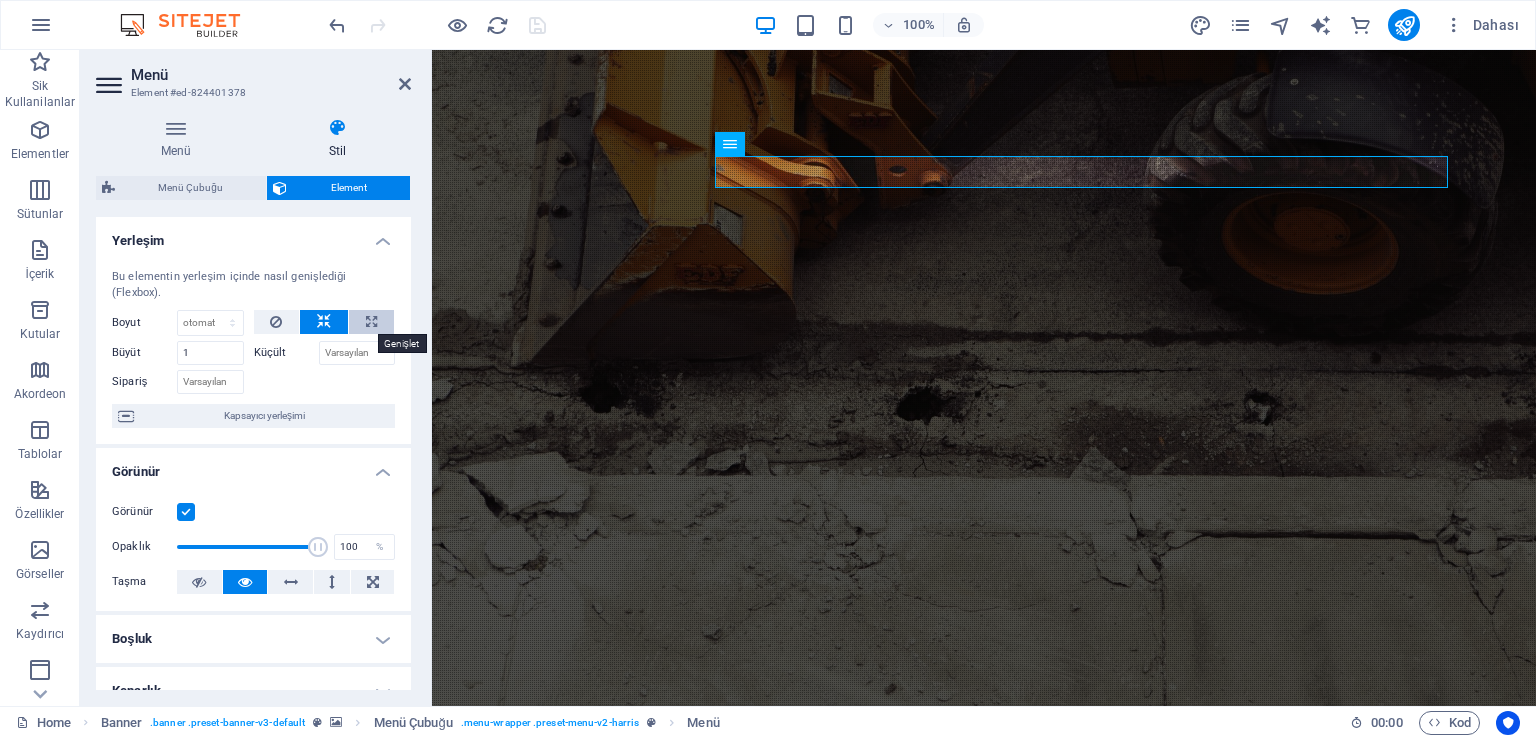 click at bounding box center (371, 322) 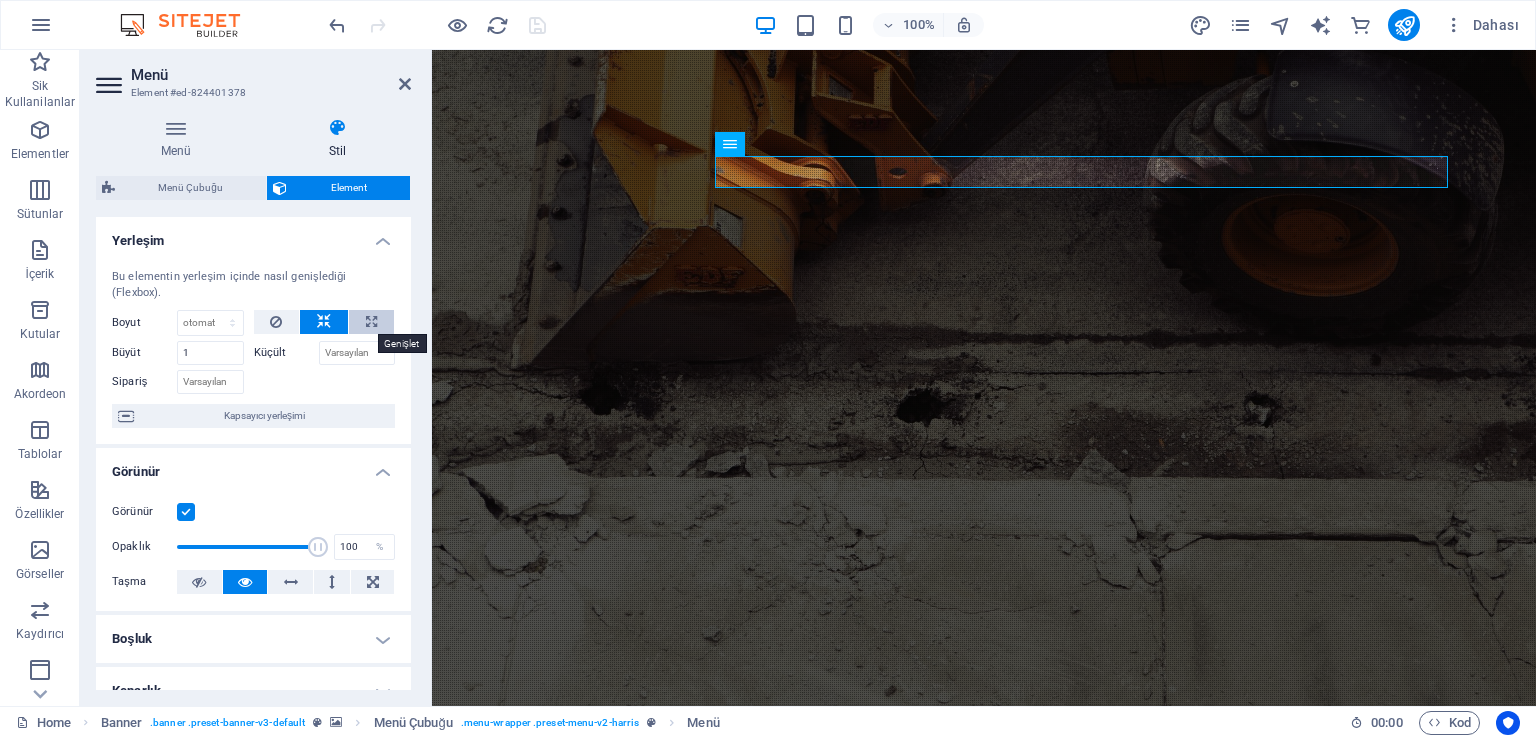 type on "100" 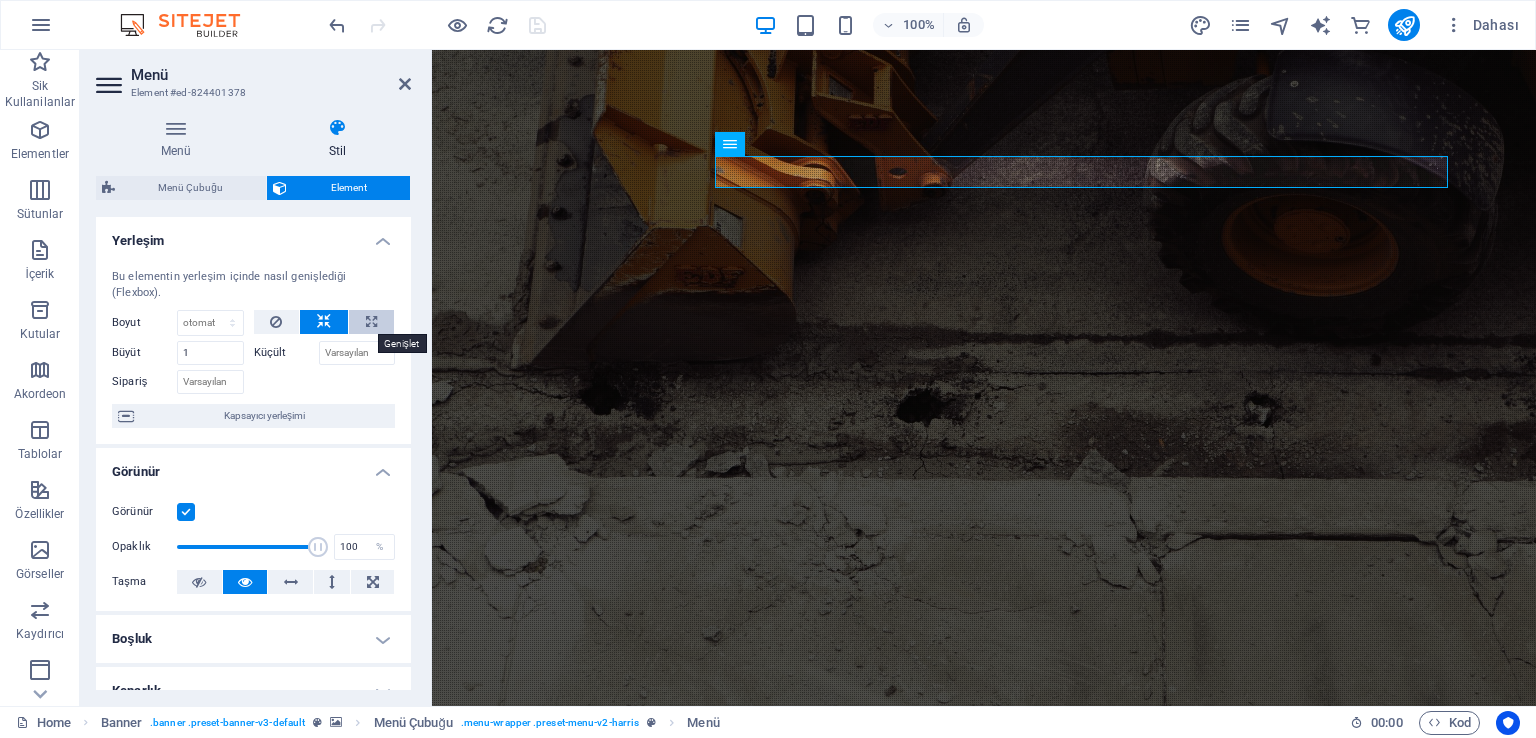 select on "%" 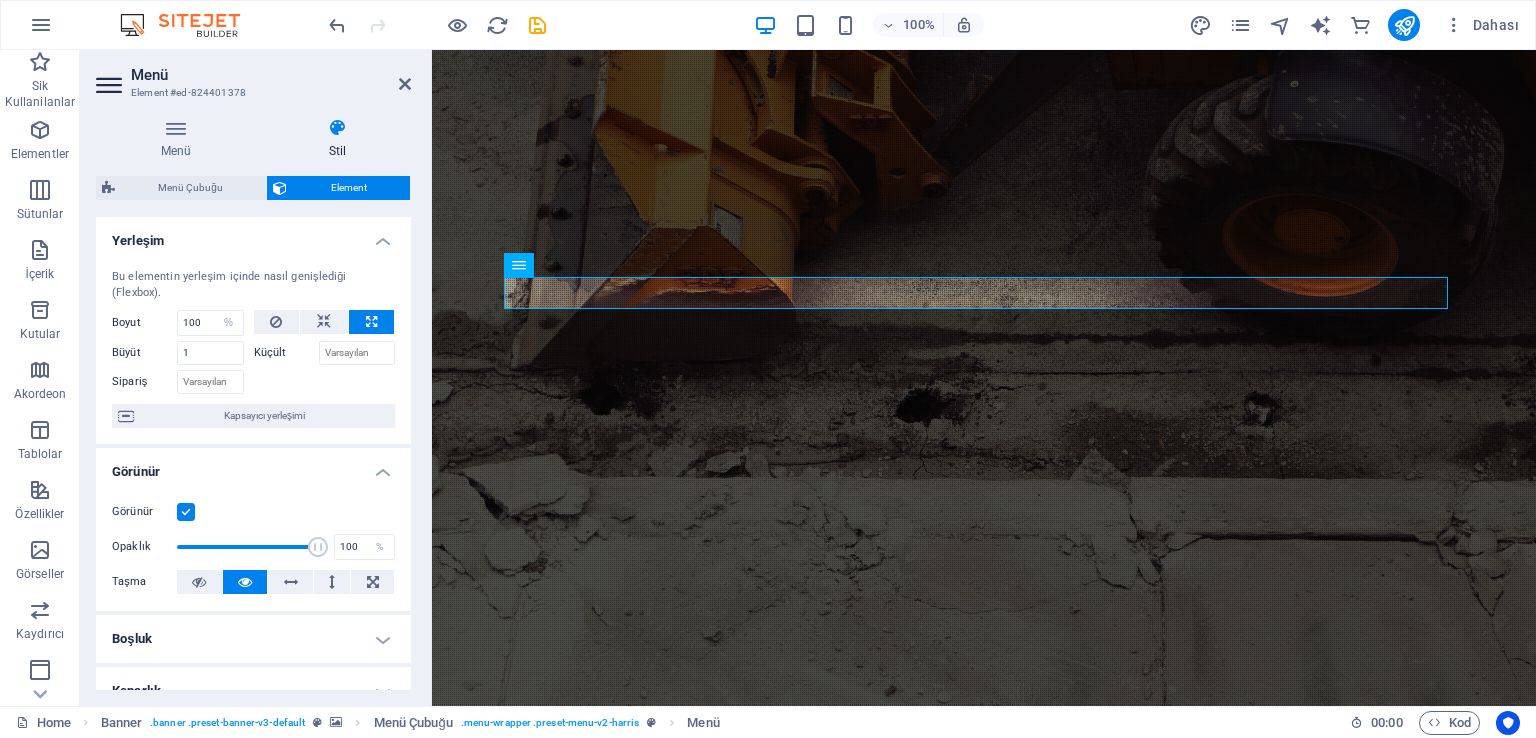click at bounding box center [371, 322] 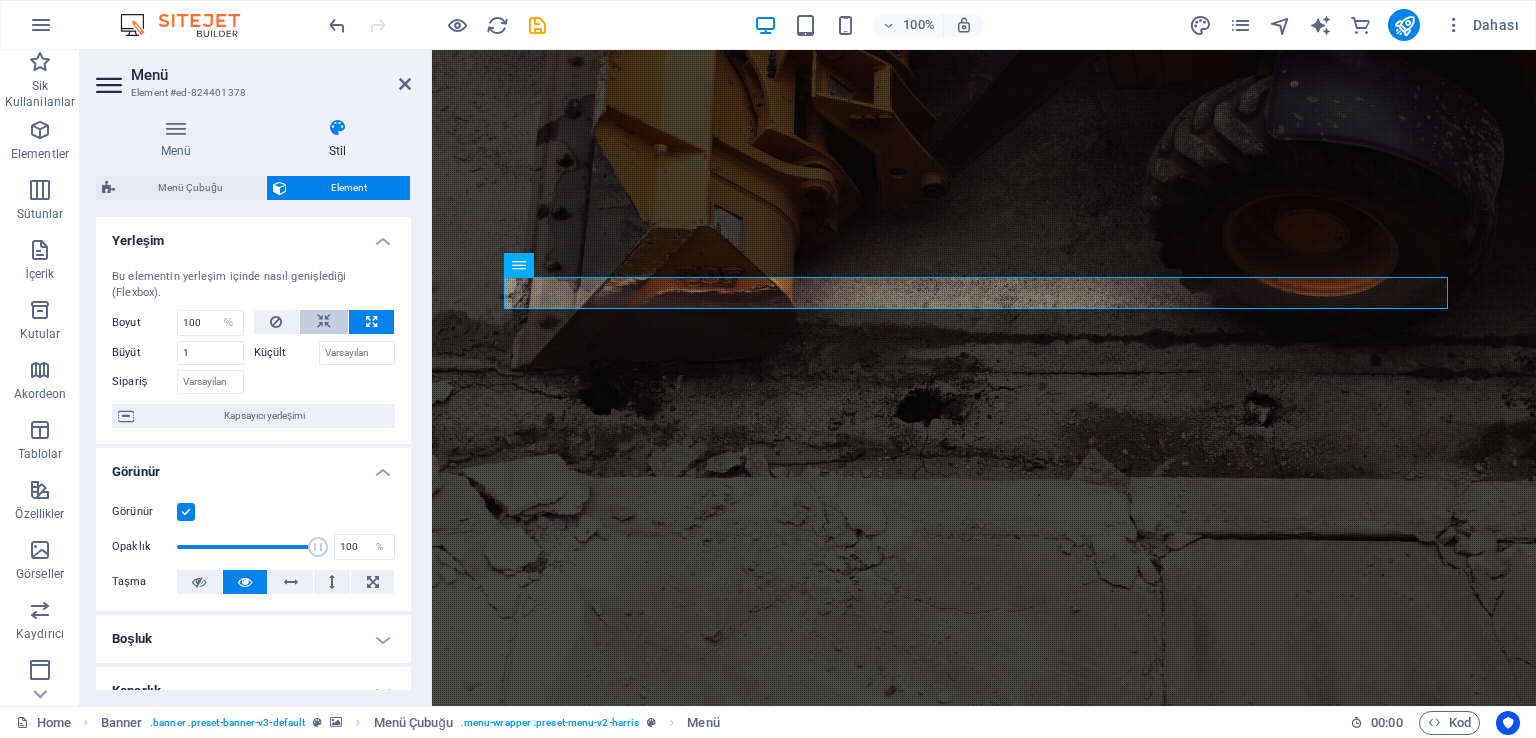 click at bounding box center [324, 322] 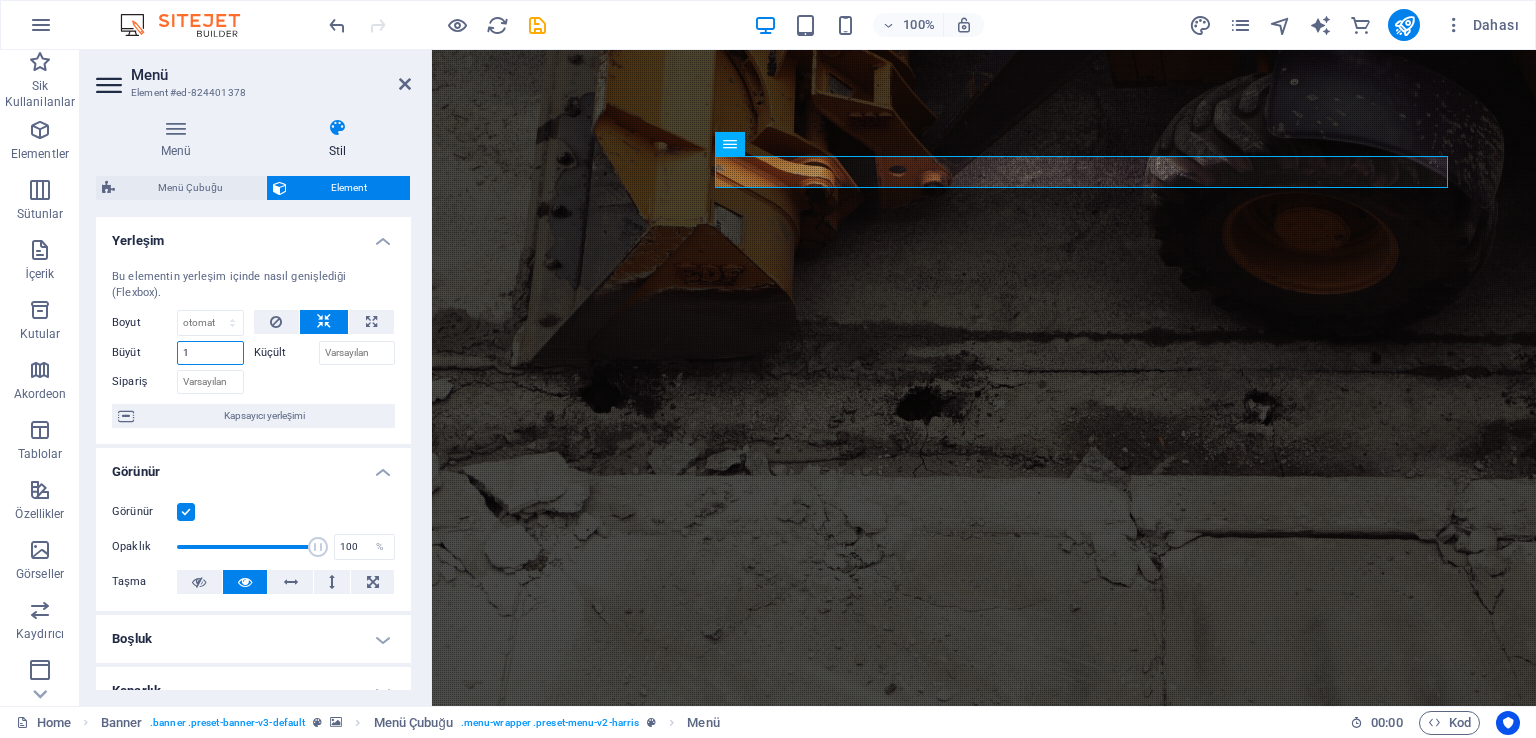 click on "1" at bounding box center [210, 353] 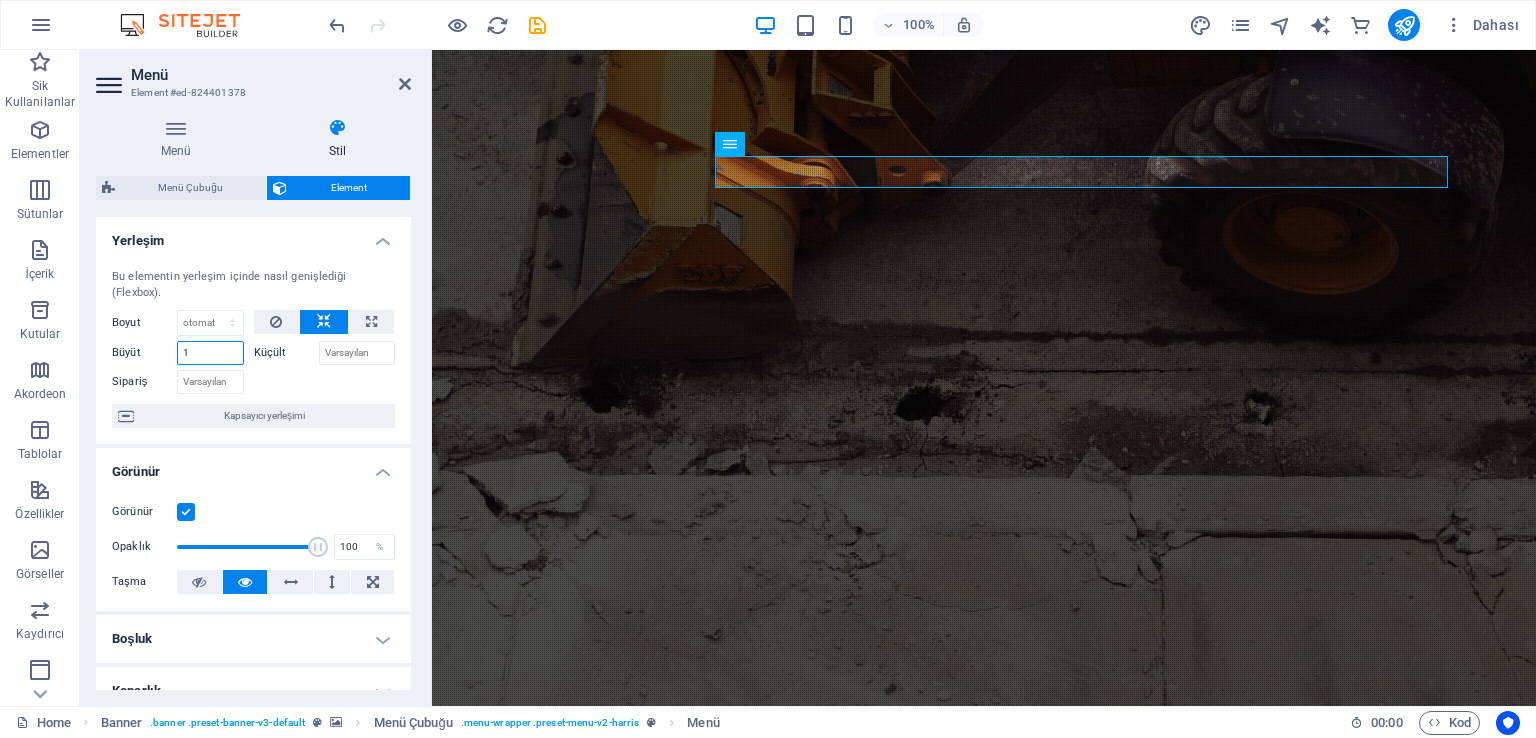drag, startPoint x: 217, startPoint y: 350, endPoint x: 154, endPoint y: 350, distance: 63 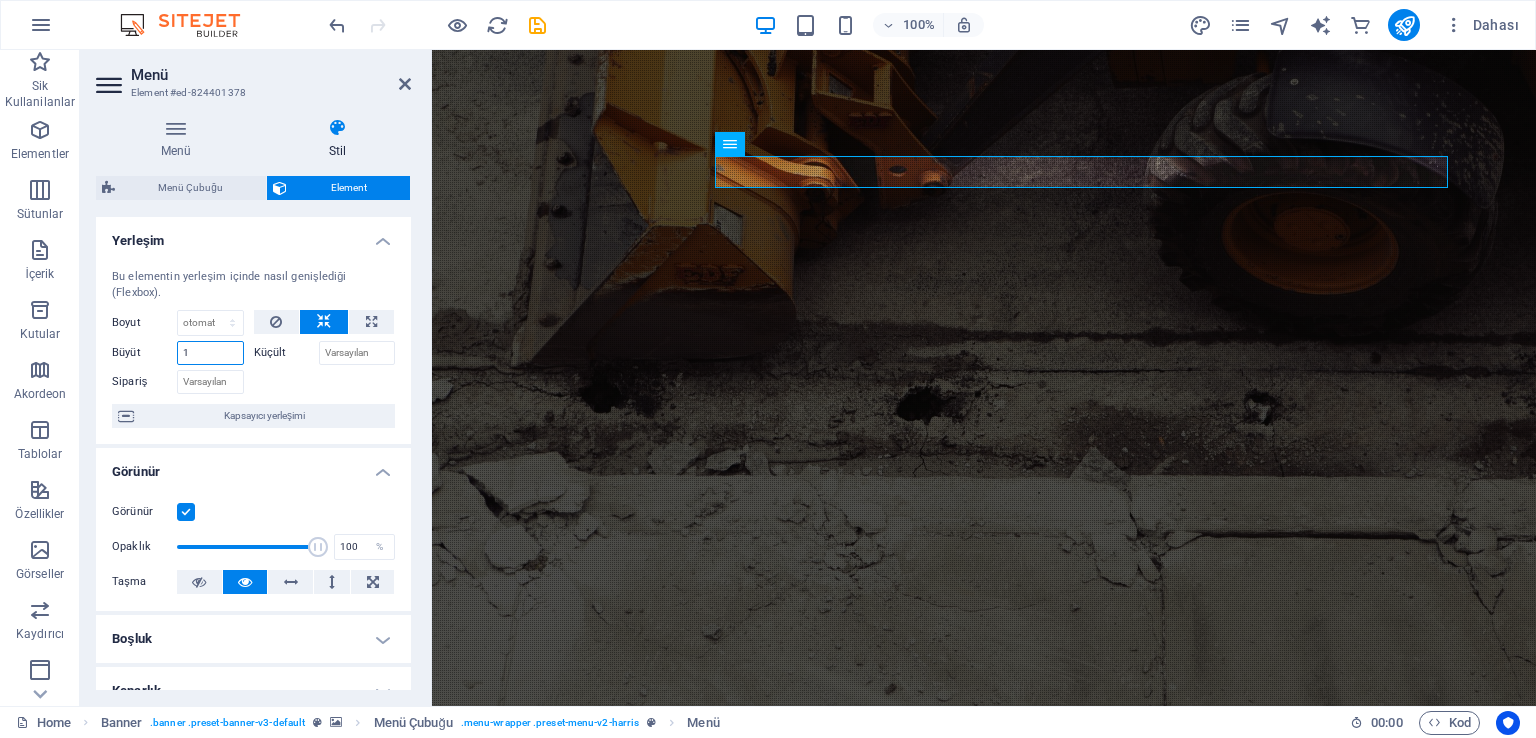click on "Büyüt 1" at bounding box center [178, 353] 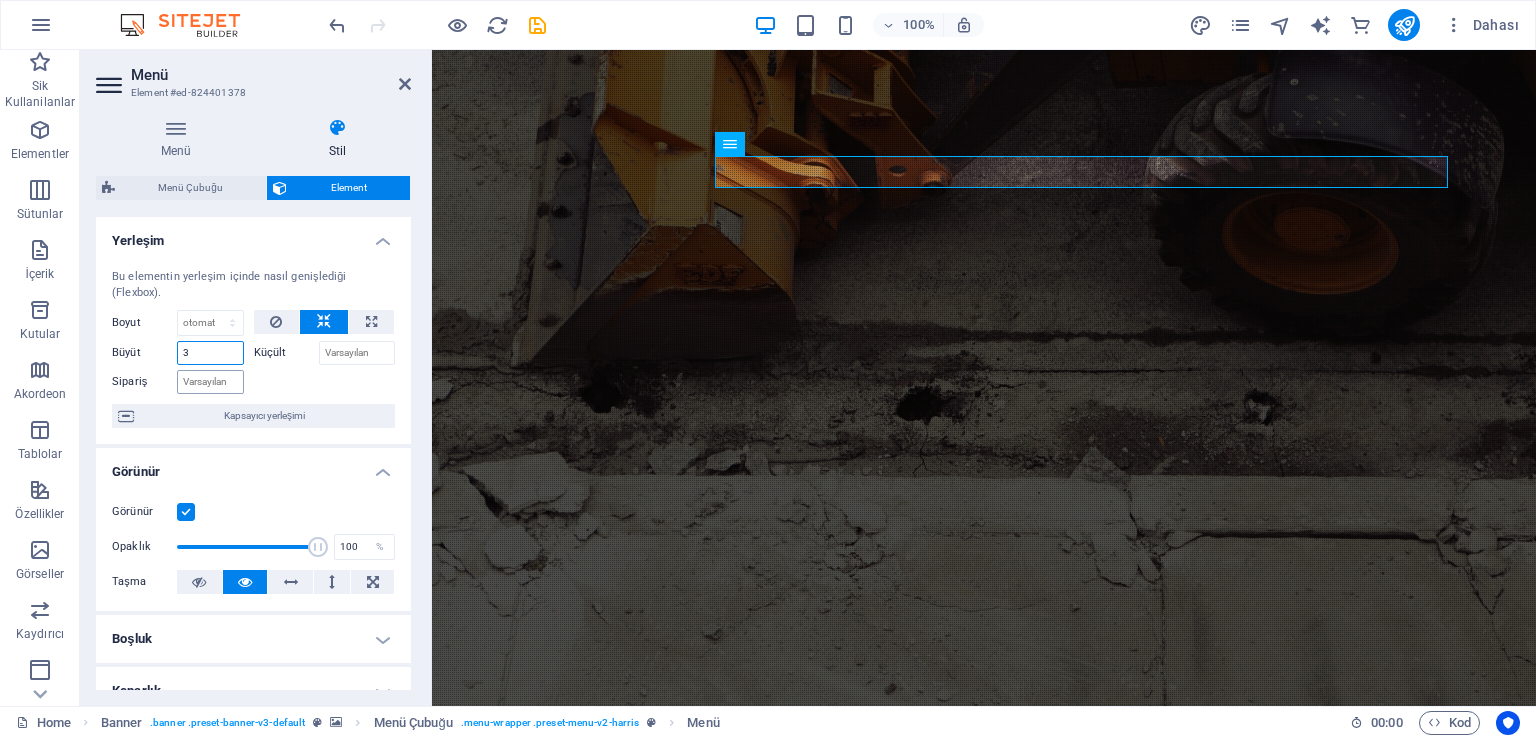 type on "3" 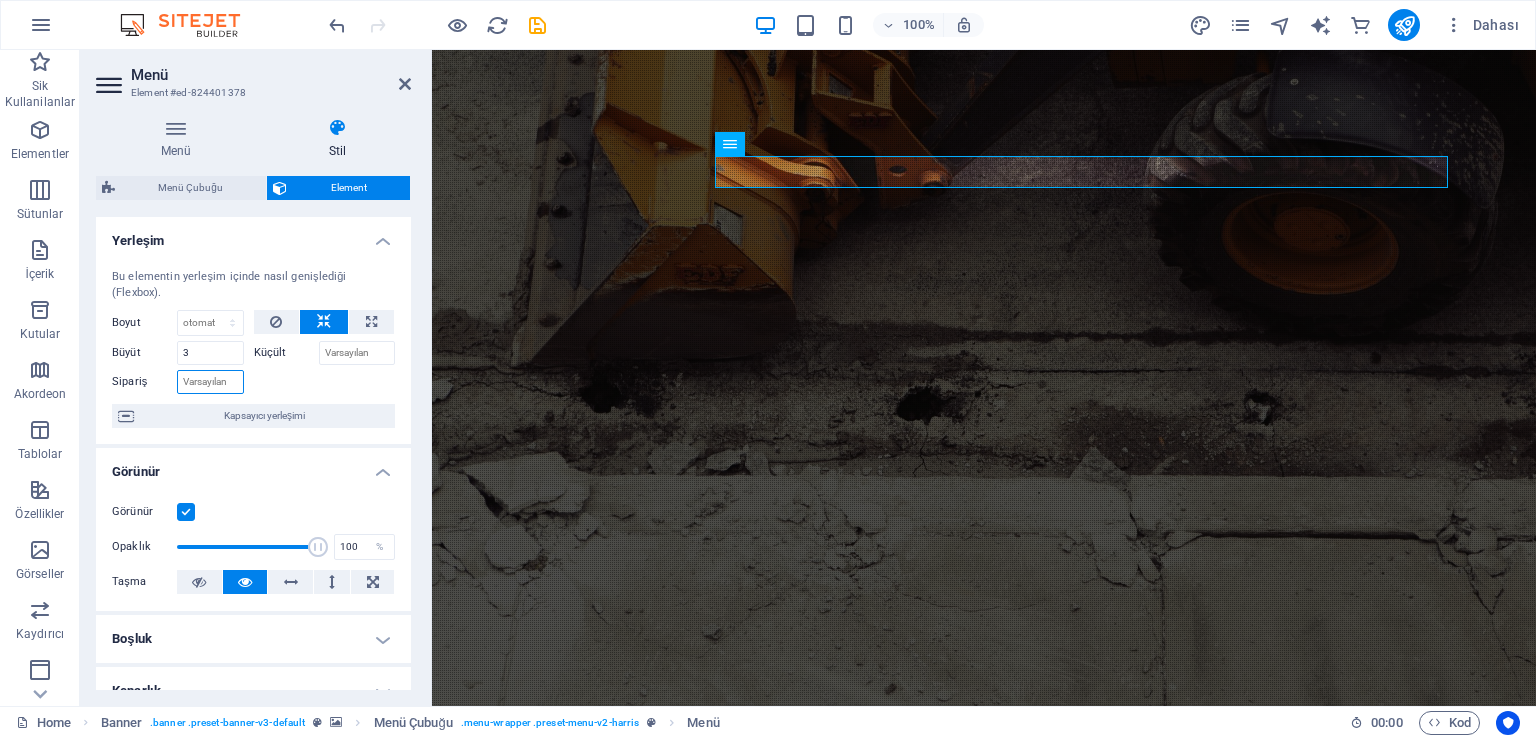 click on "Sipariş" at bounding box center [210, 382] 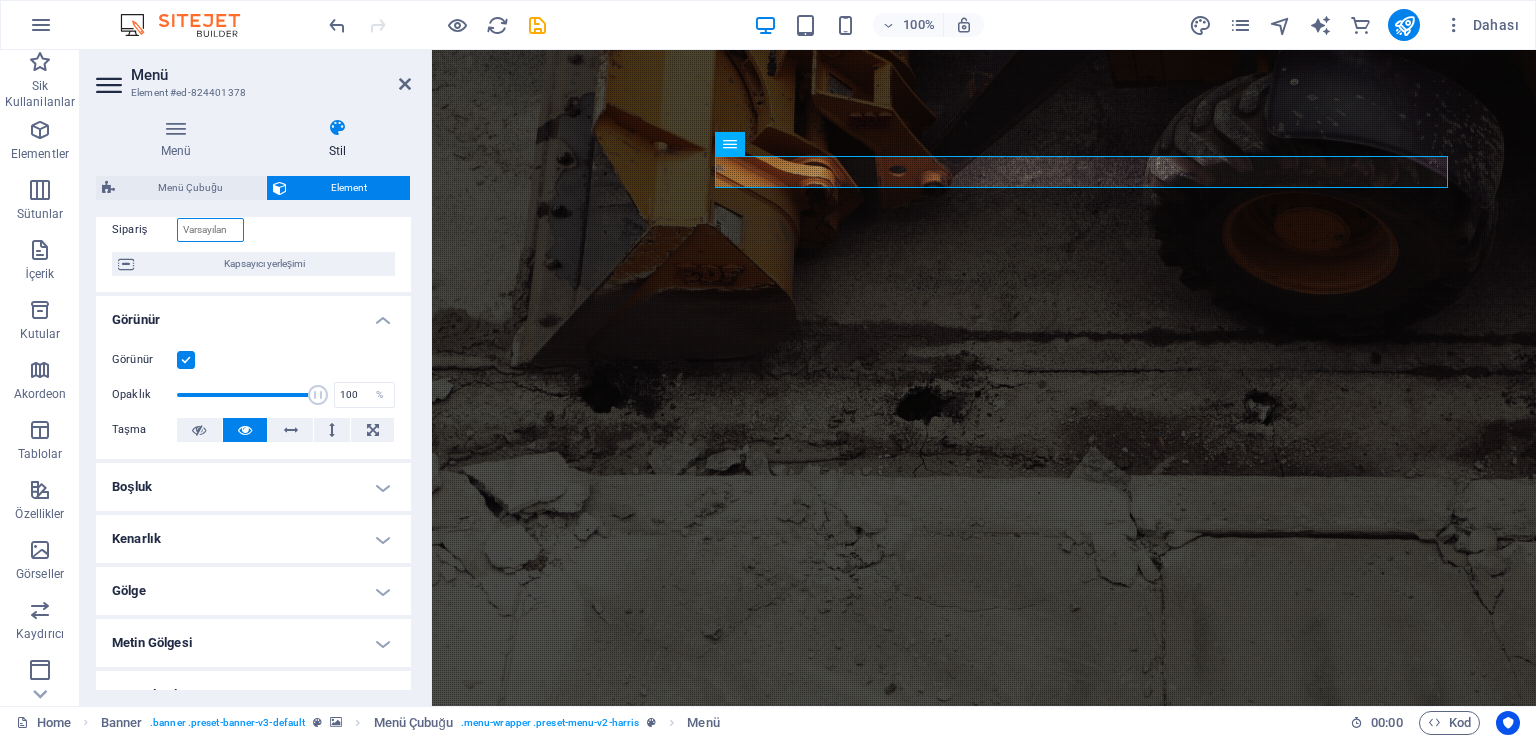 scroll, scrollTop: 200, scrollLeft: 0, axis: vertical 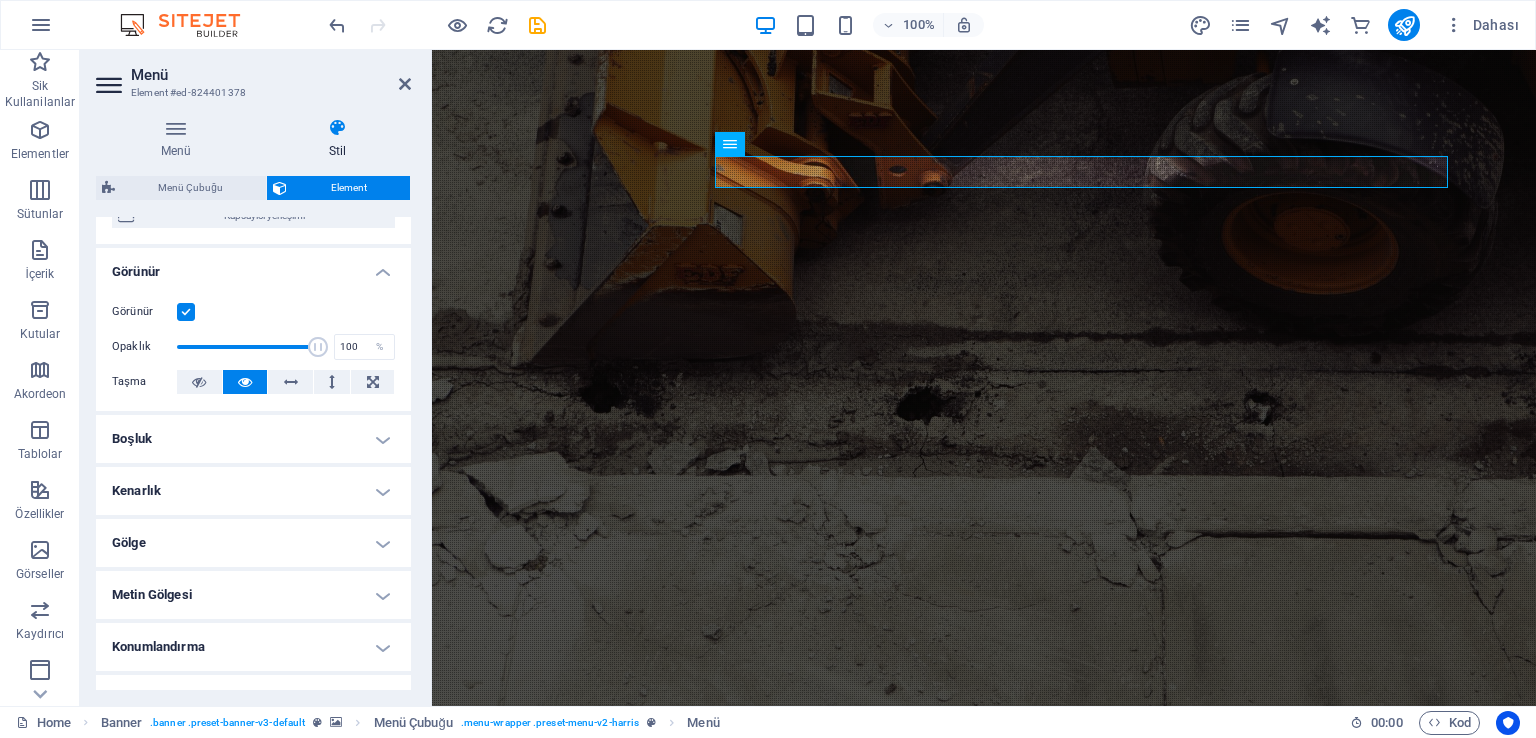 click on "Boşluk" at bounding box center [253, 439] 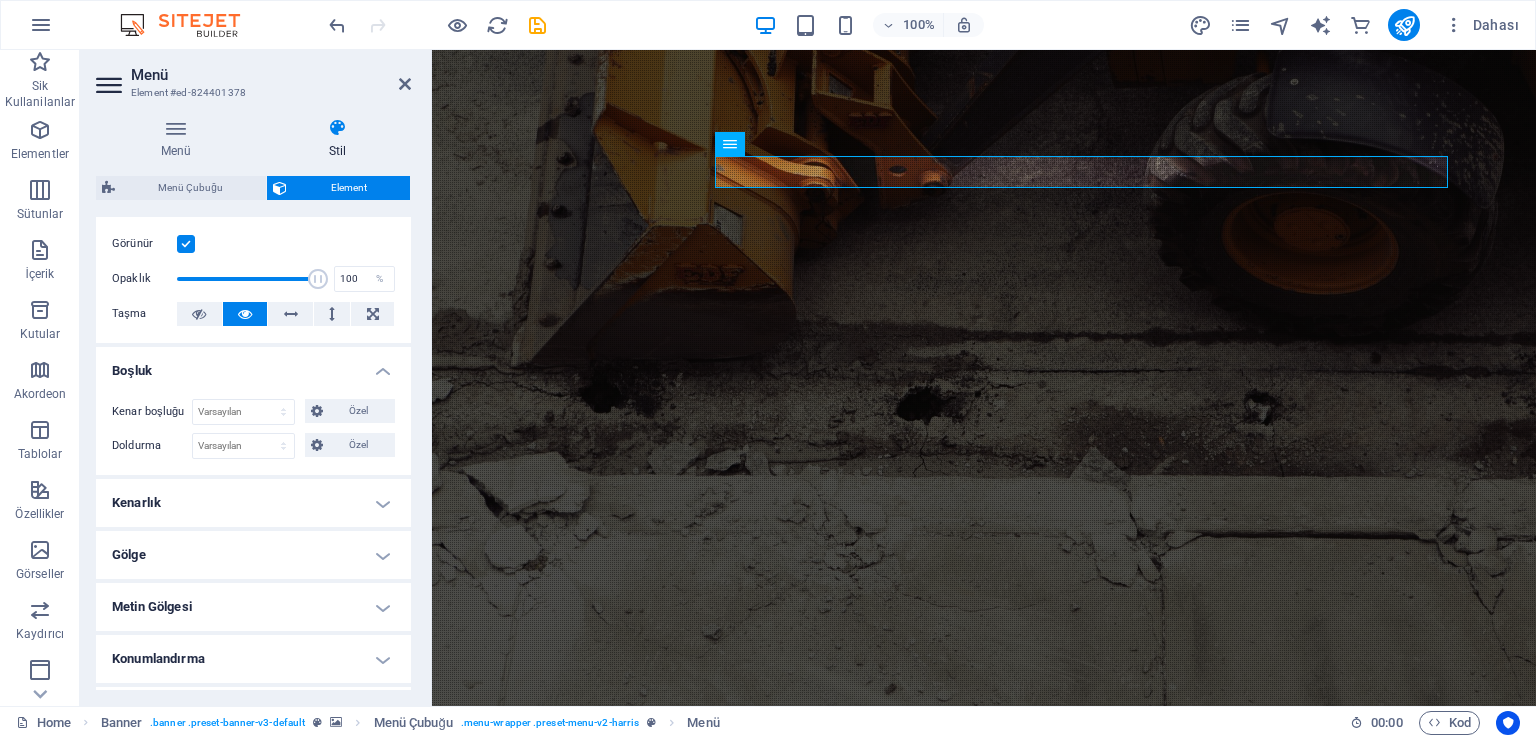 scroll, scrollTop: 300, scrollLeft: 0, axis: vertical 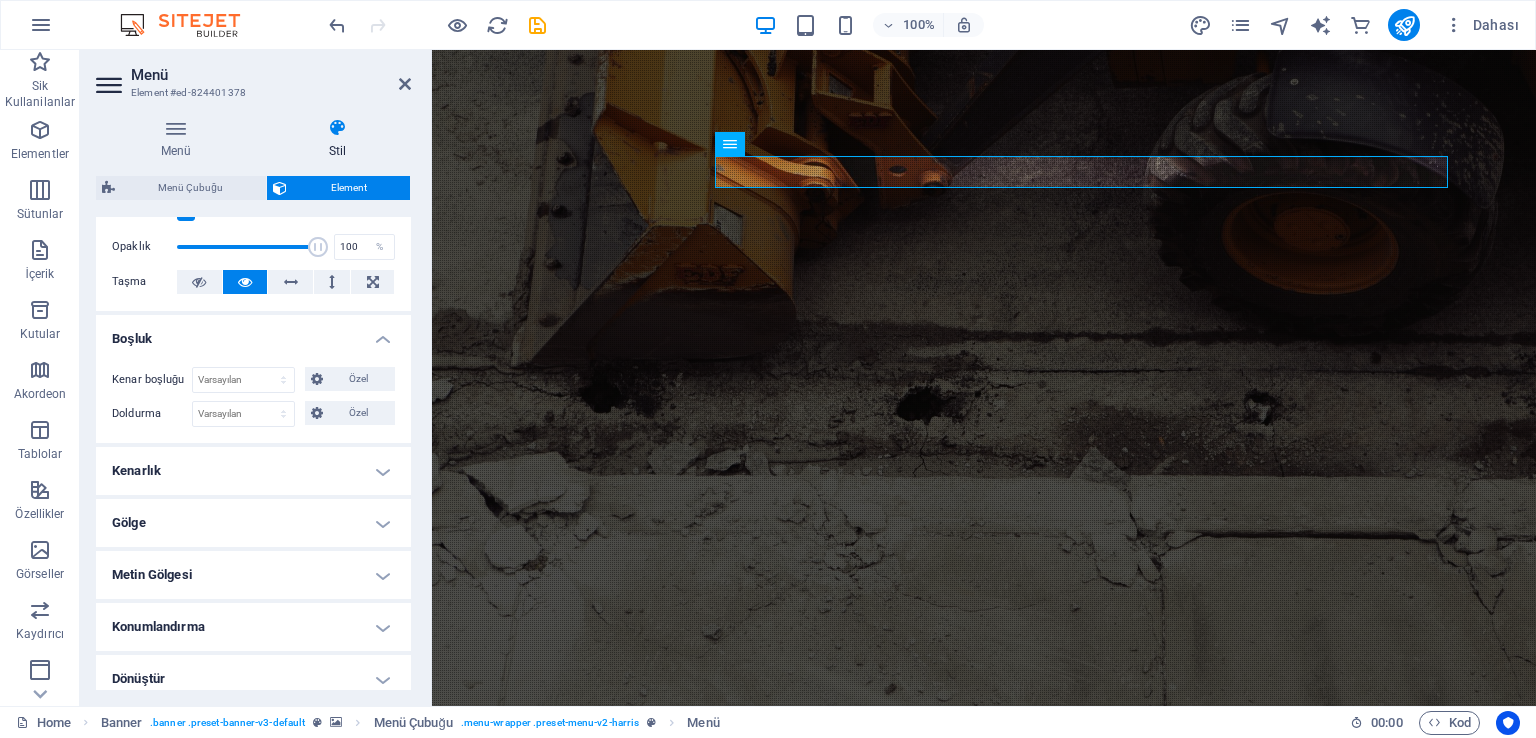 click on "Kenarlık" at bounding box center [253, 471] 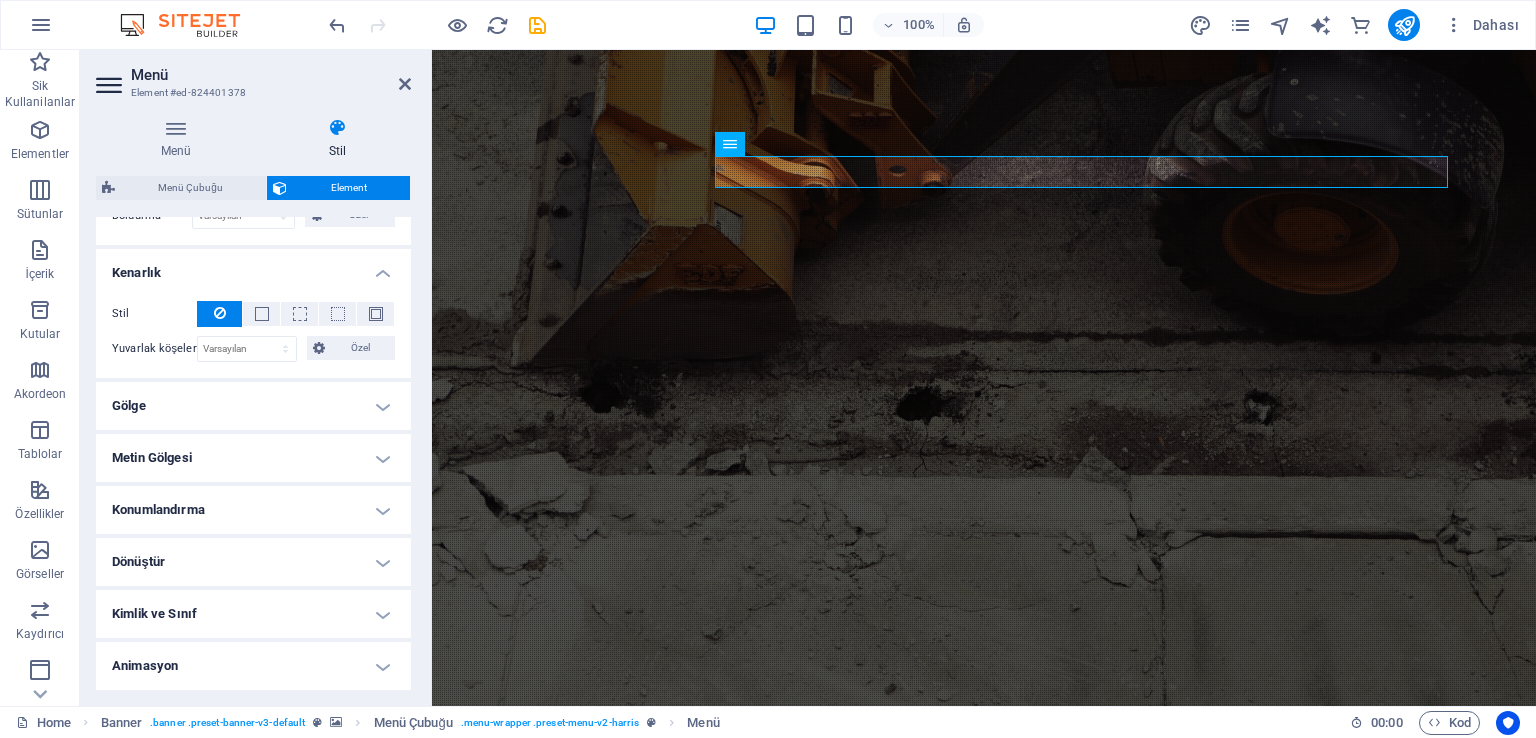 scroll, scrollTop: 500, scrollLeft: 0, axis: vertical 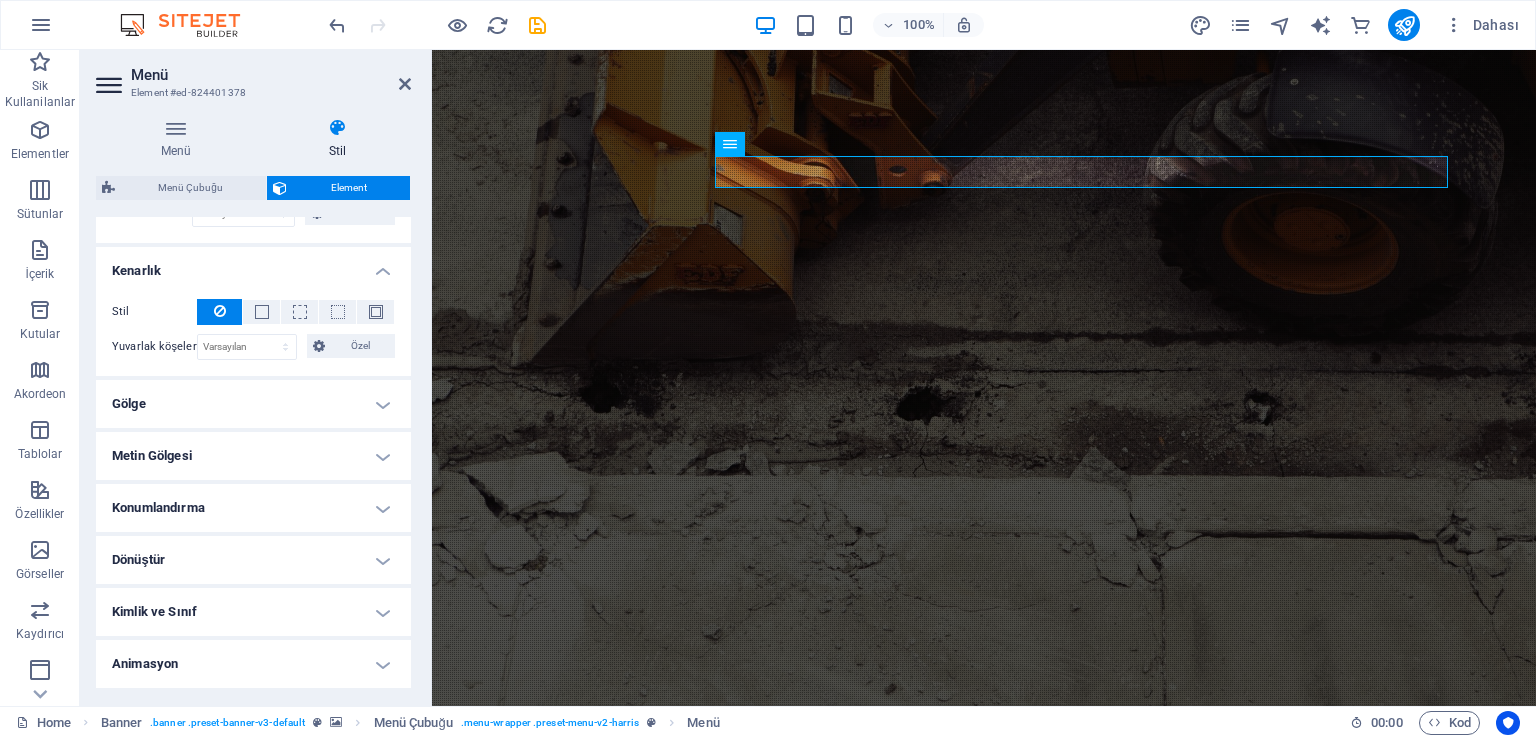 click on "Gölge" at bounding box center [253, 404] 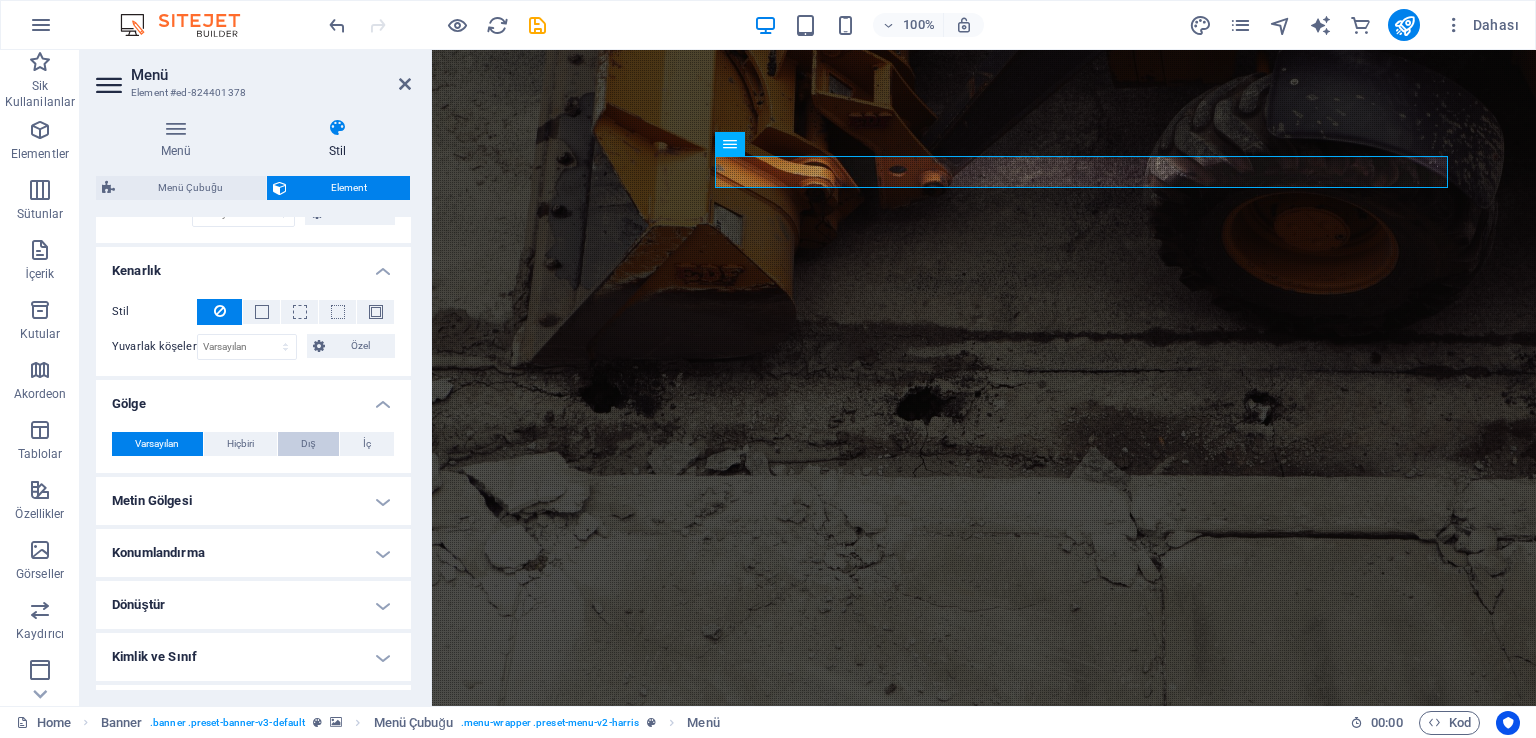 click on "Dış" at bounding box center [308, 444] 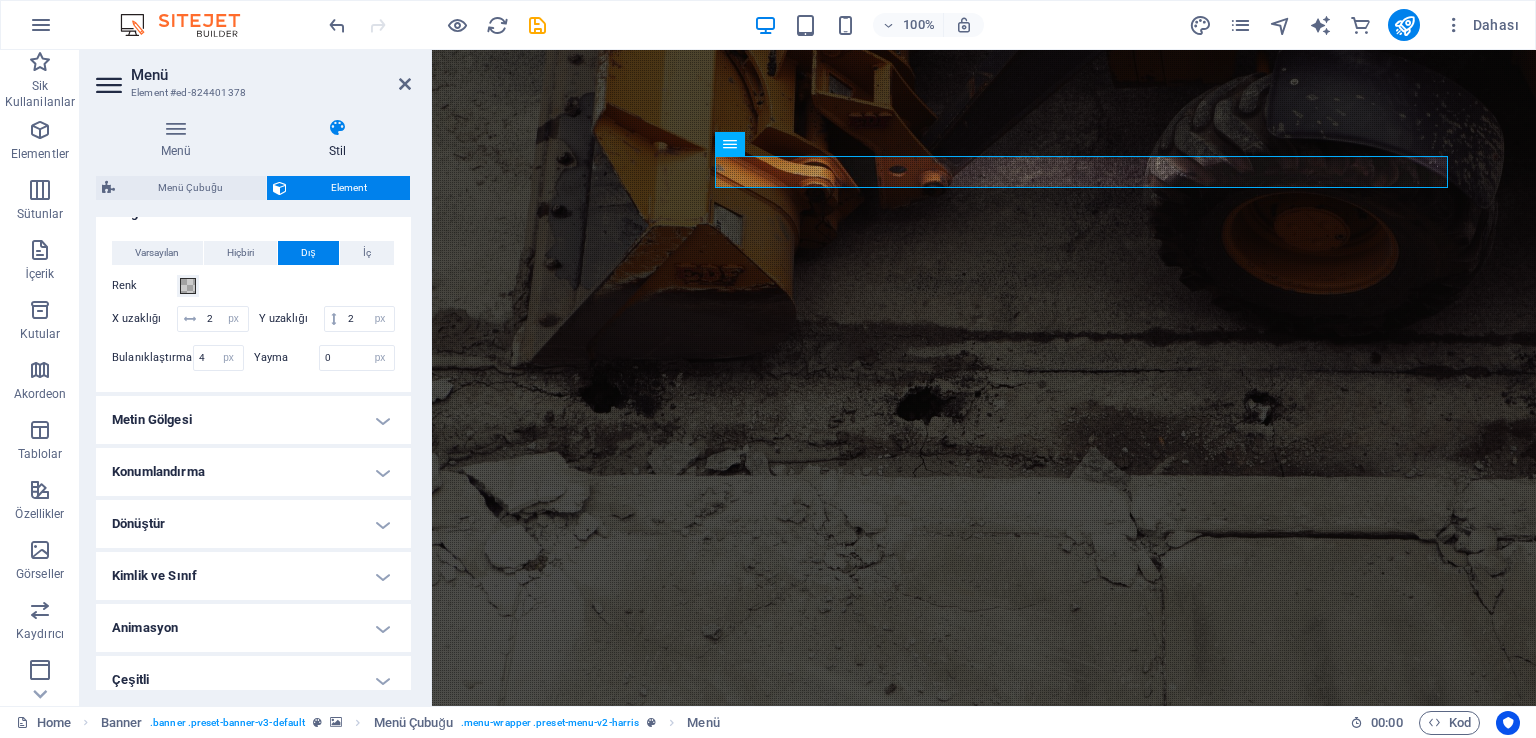 scroll, scrollTop: 700, scrollLeft: 0, axis: vertical 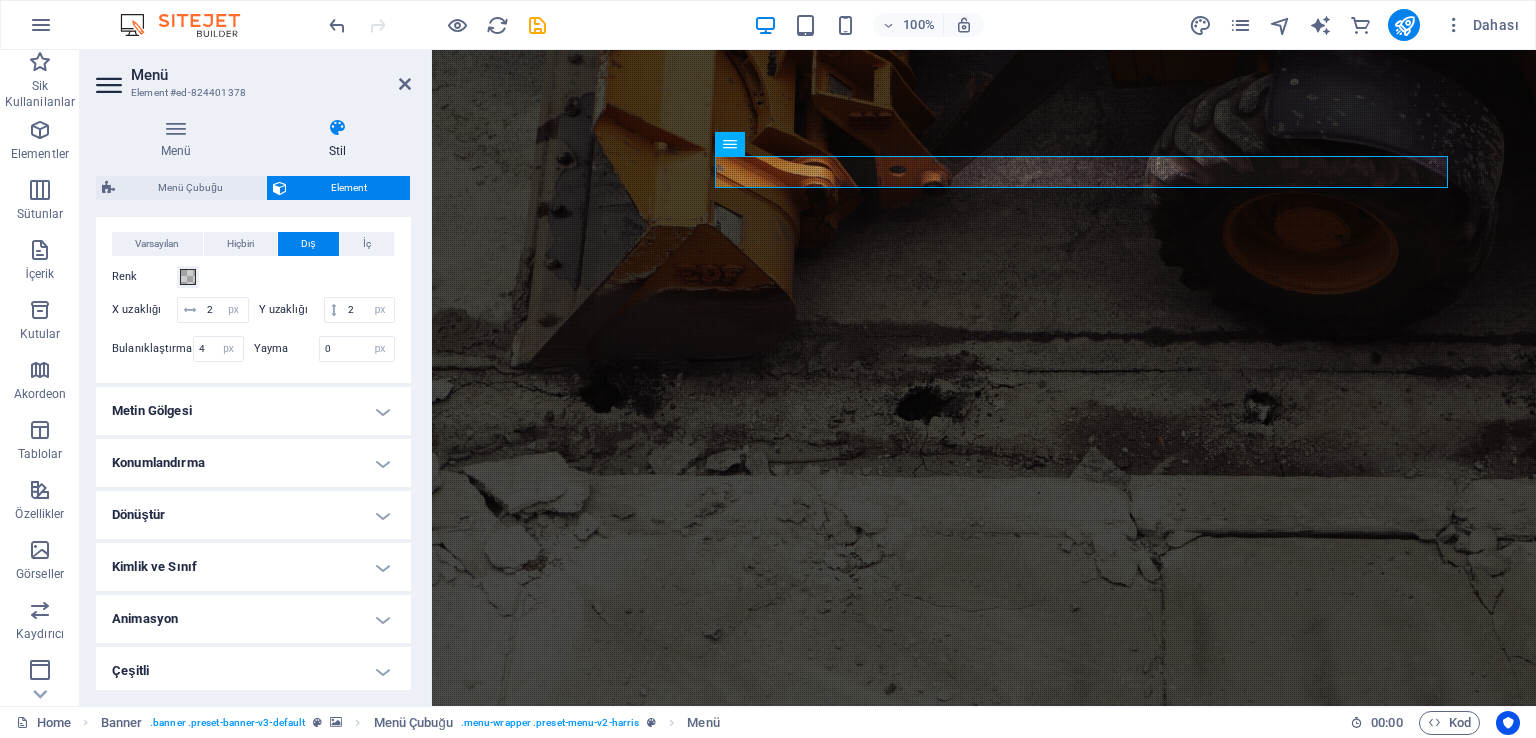 click on "Metin Gölgesi" at bounding box center (253, 411) 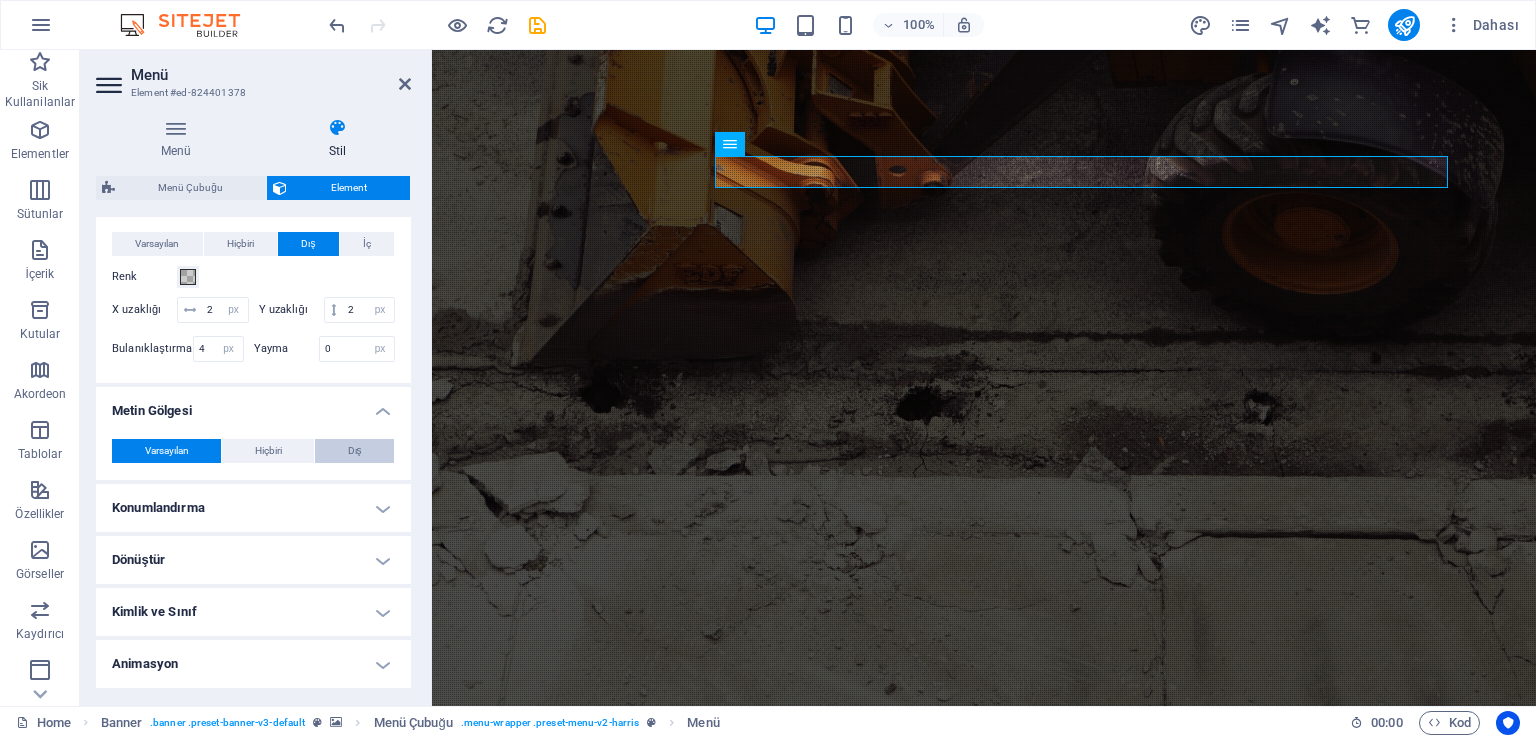 click on "Dış" at bounding box center (354, 451) 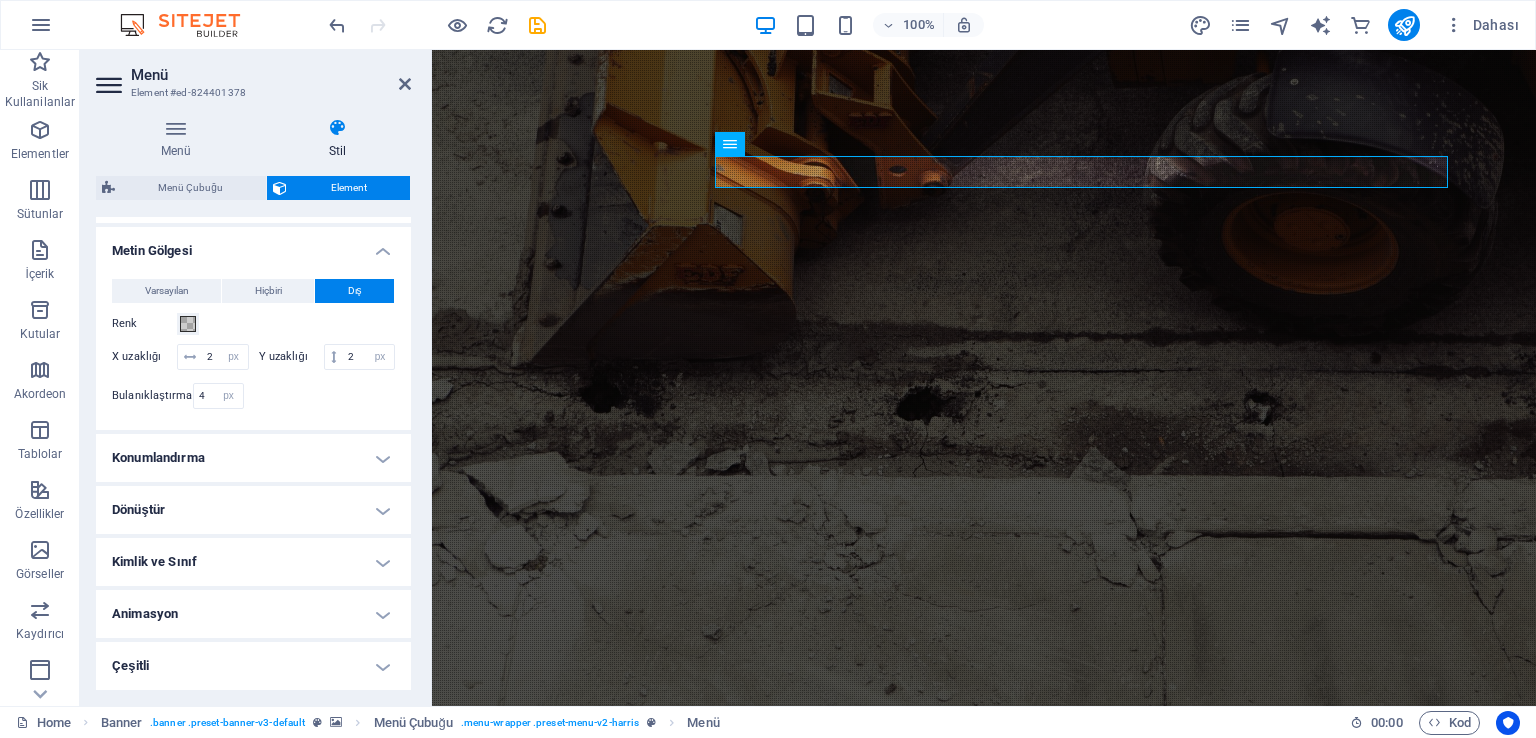 scroll, scrollTop: 908, scrollLeft: 0, axis: vertical 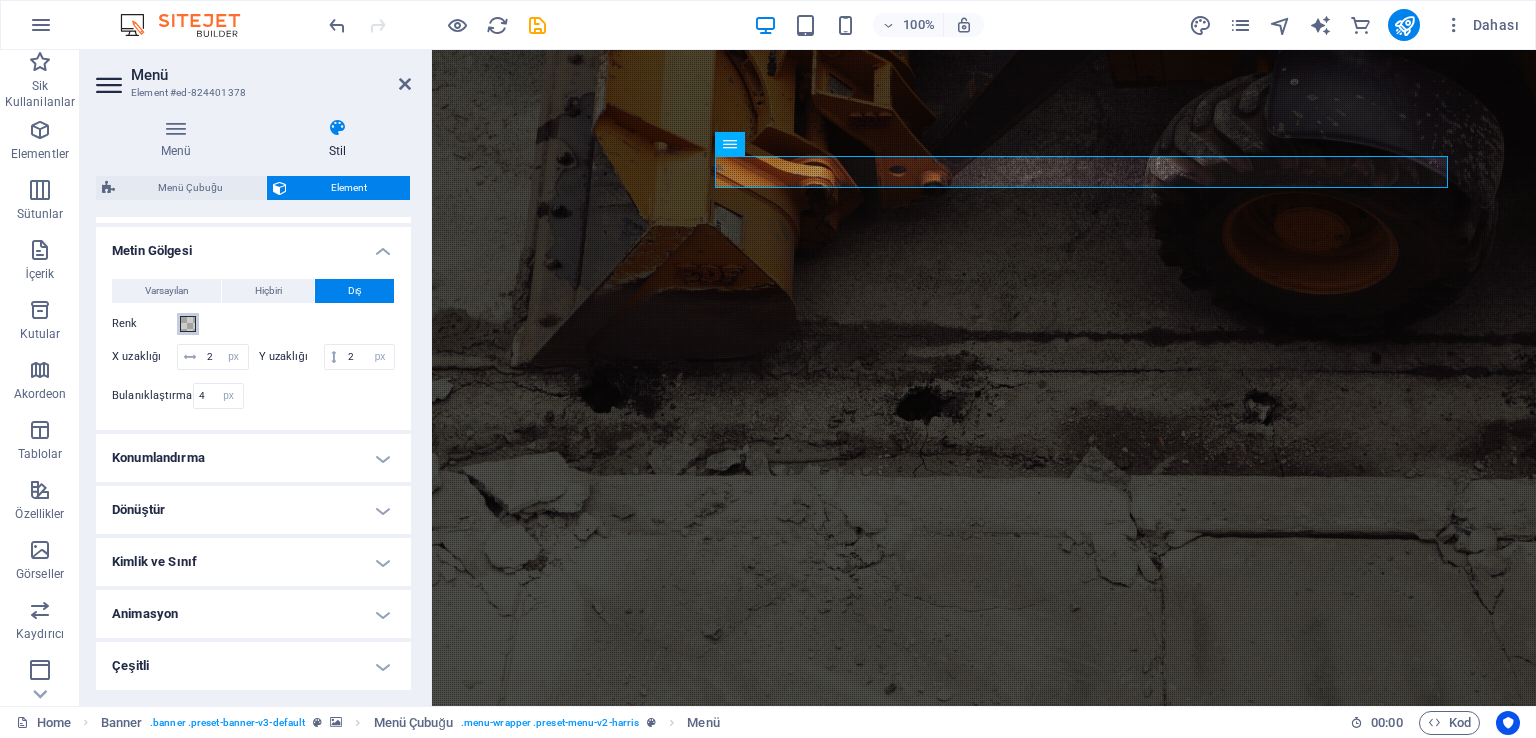 click at bounding box center (188, 324) 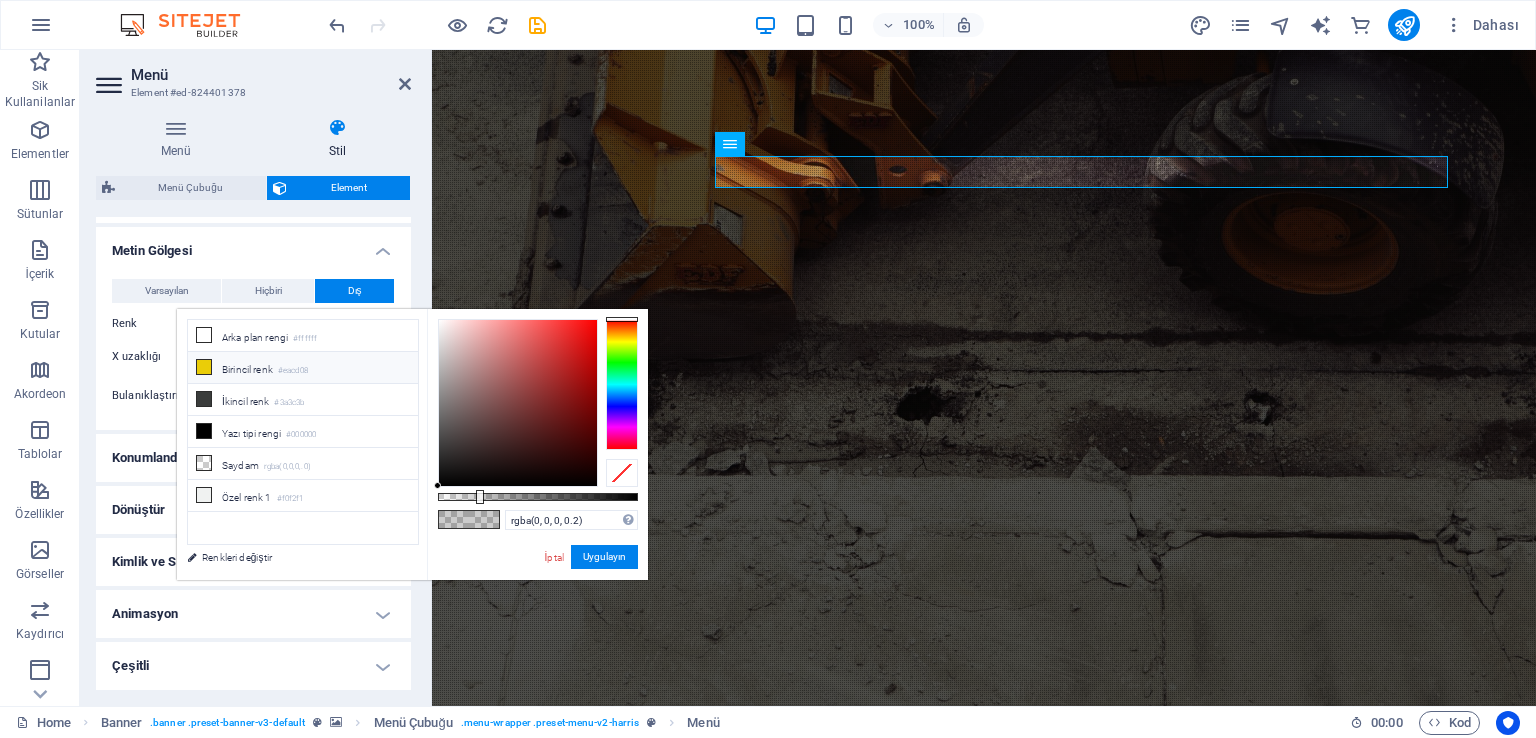 click on "Birincil renk
#eacd08" at bounding box center [303, 368] 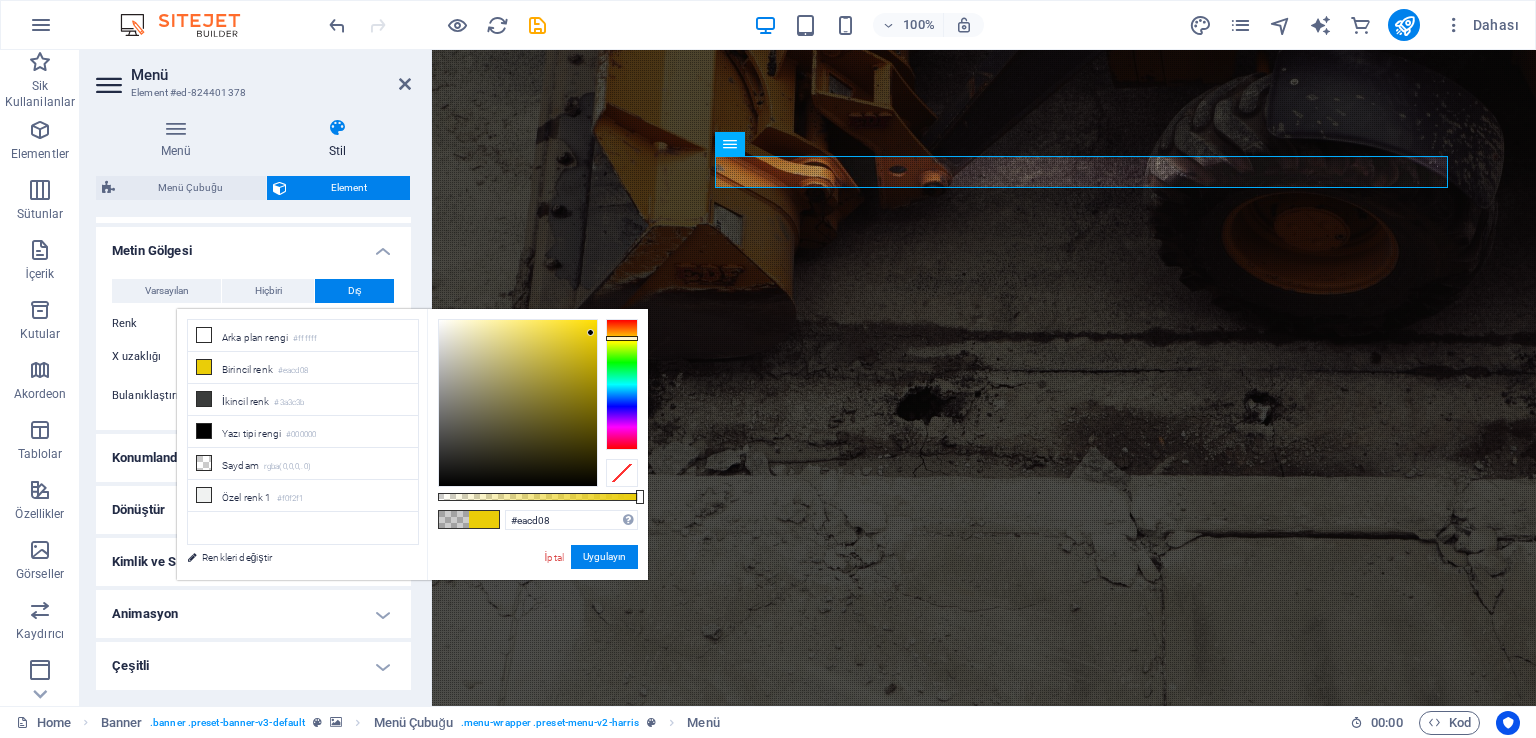 type on "#c1af35" 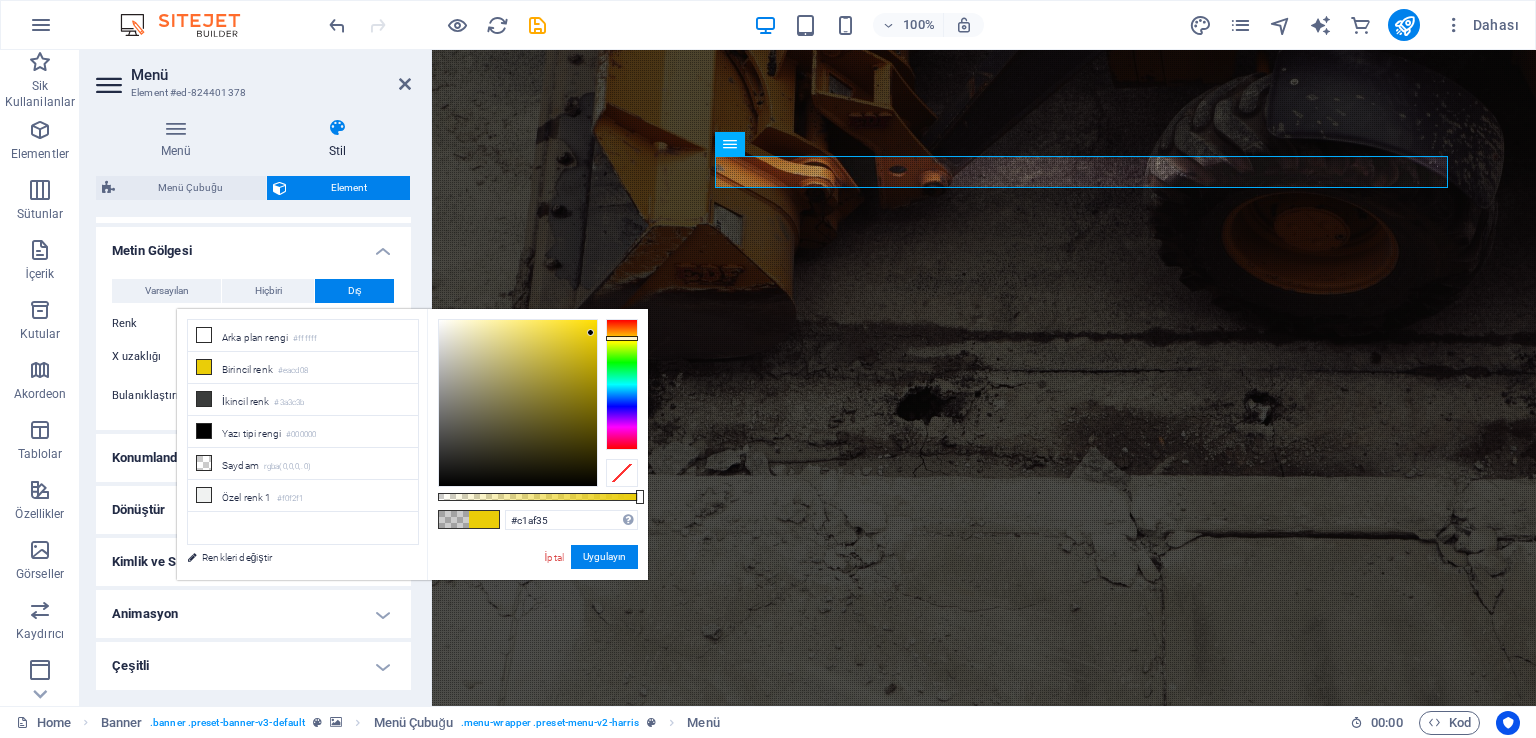 click at bounding box center [518, 403] 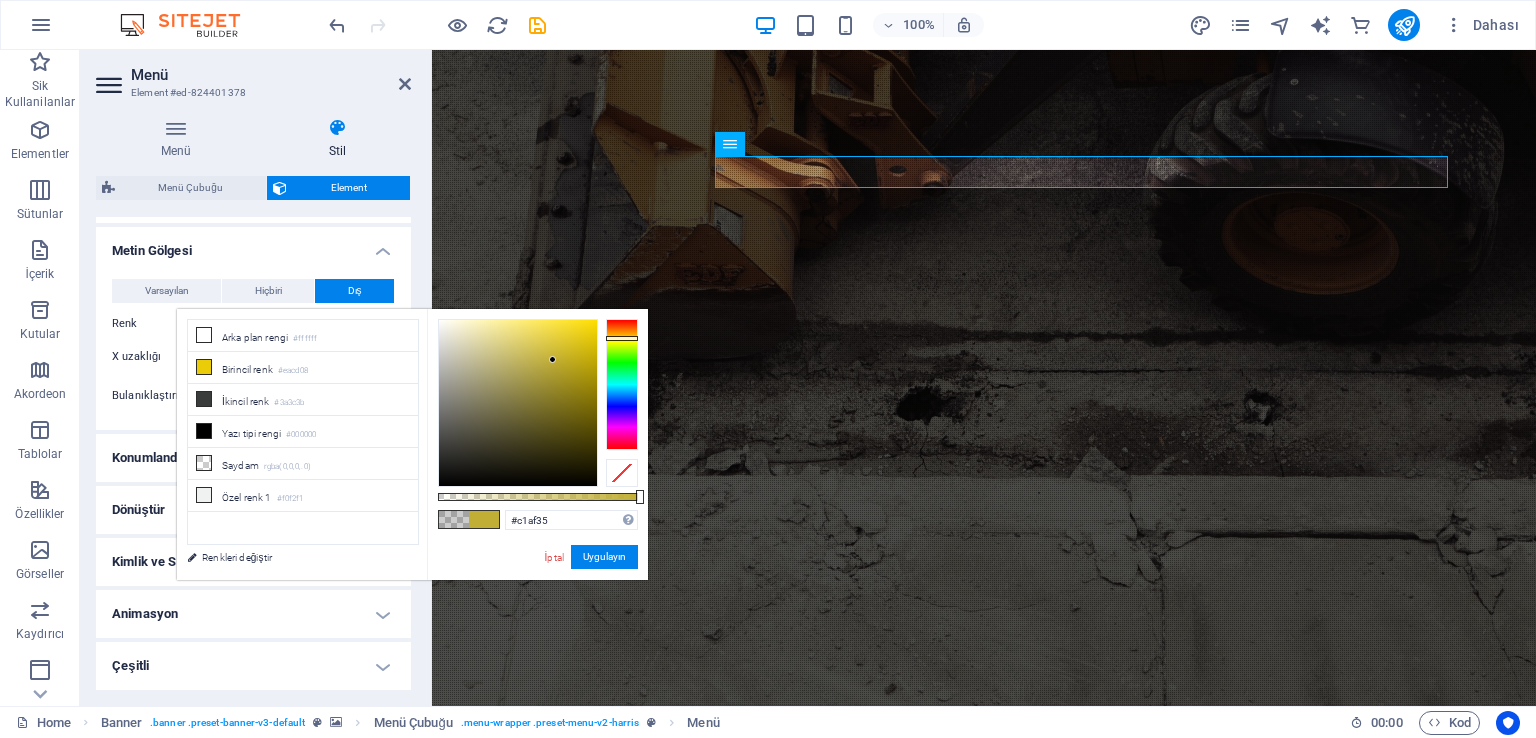 click on "Varsayılan Hiçbiri Dış Renk X uzaklığı 2 px rem vh vw Y uzaklığı 2 px rem vh vw Bulanıklaştırma 4 px rem % vh vw" at bounding box center [253, 346] 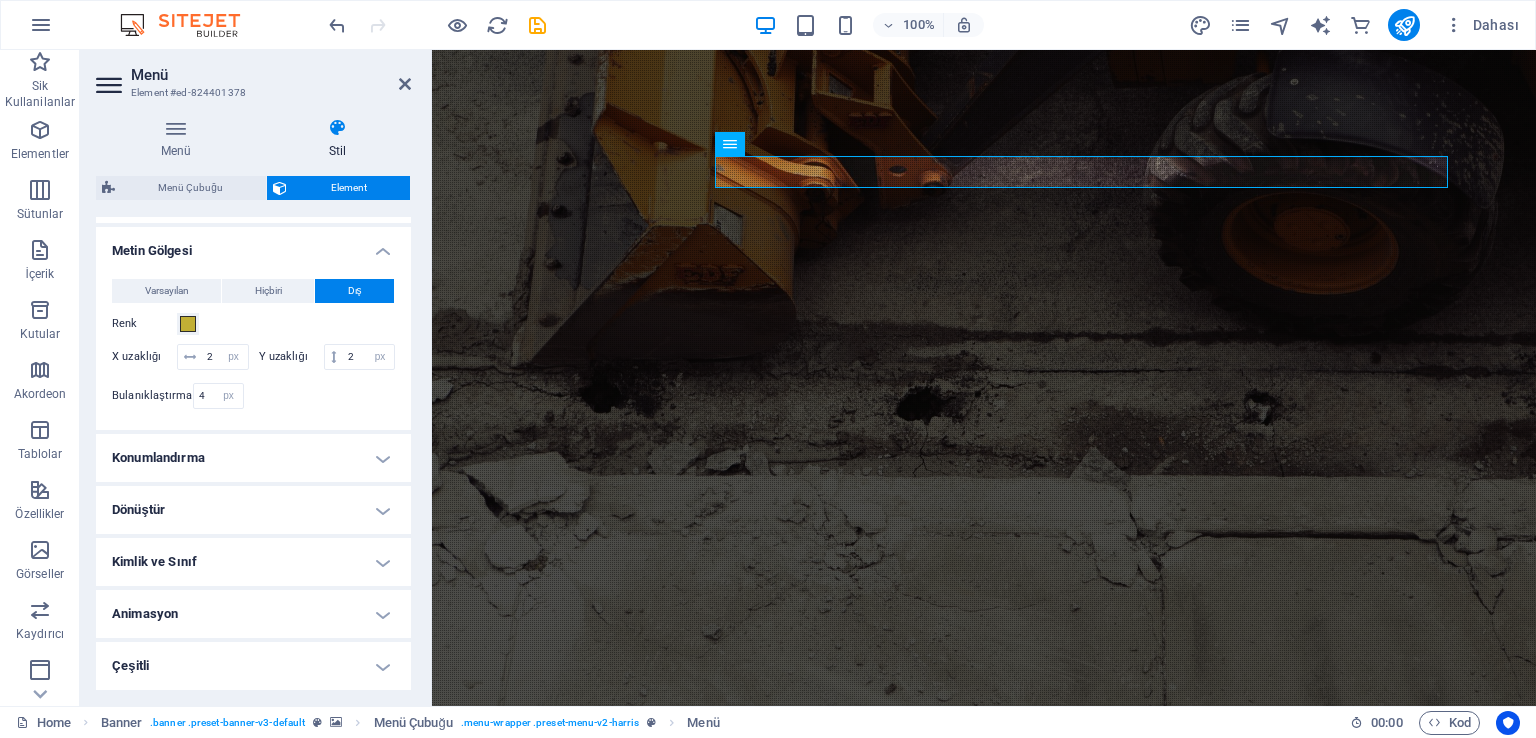 click on "Konumlandırma" at bounding box center [253, 458] 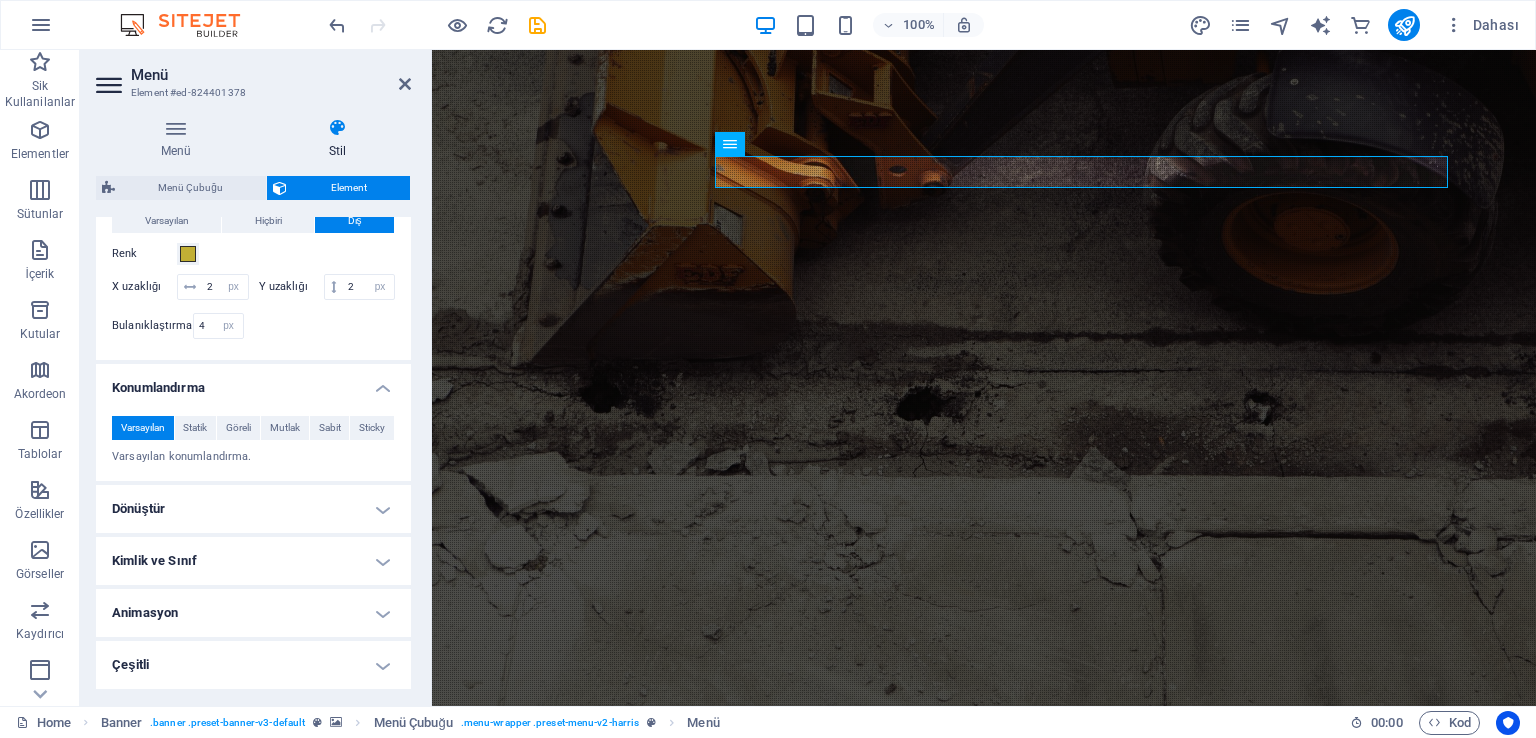 scroll, scrollTop: 976, scrollLeft: 0, axis: vertical 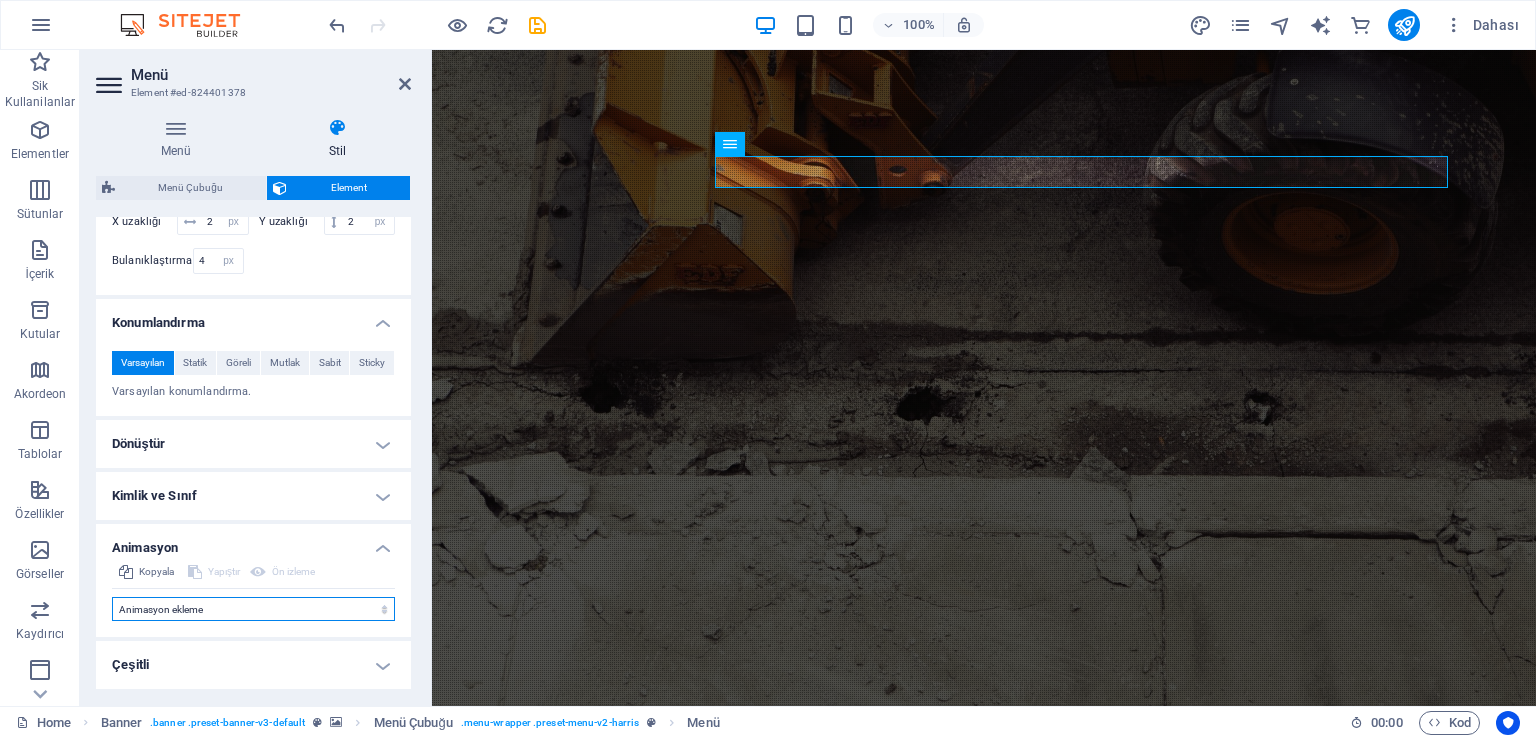 click on "Animasyon ekleme Göster / Gizle Yukarı/Aşağı kaydır Yakınlaştır/Uzaklaştır Soldan sağa kaydır Sağdan sola kaydır Yukarıdan aşağıya kaydır Aşağıdan yukarıya kaydır Nabız atışı Yanıp sönme Kaplama olarak aç" at bounding box center (253, 609) 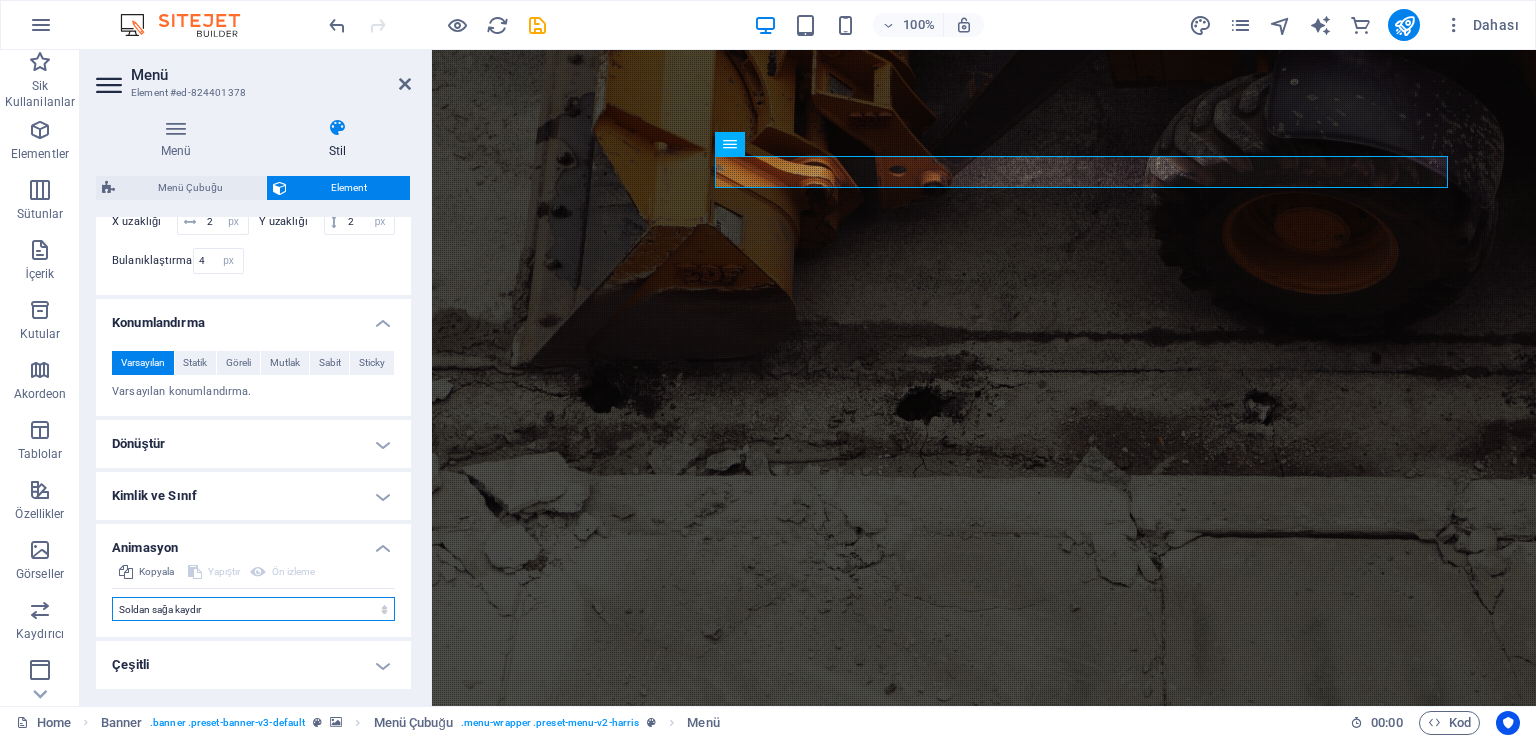 click on "Animasyon ekleme Göster / Gizle Yukarı/Aşağı kaydır Yakınlaştır/Uzaklaştır Soldan sağa kaydır Sağdan sola kaydır Yukarıdan aşağıya kaydır Aşağıdan yukarıya kaydır Nabız atışı Yanıp sönme Kaplama olarak aç" at bounding box center (253, 609) 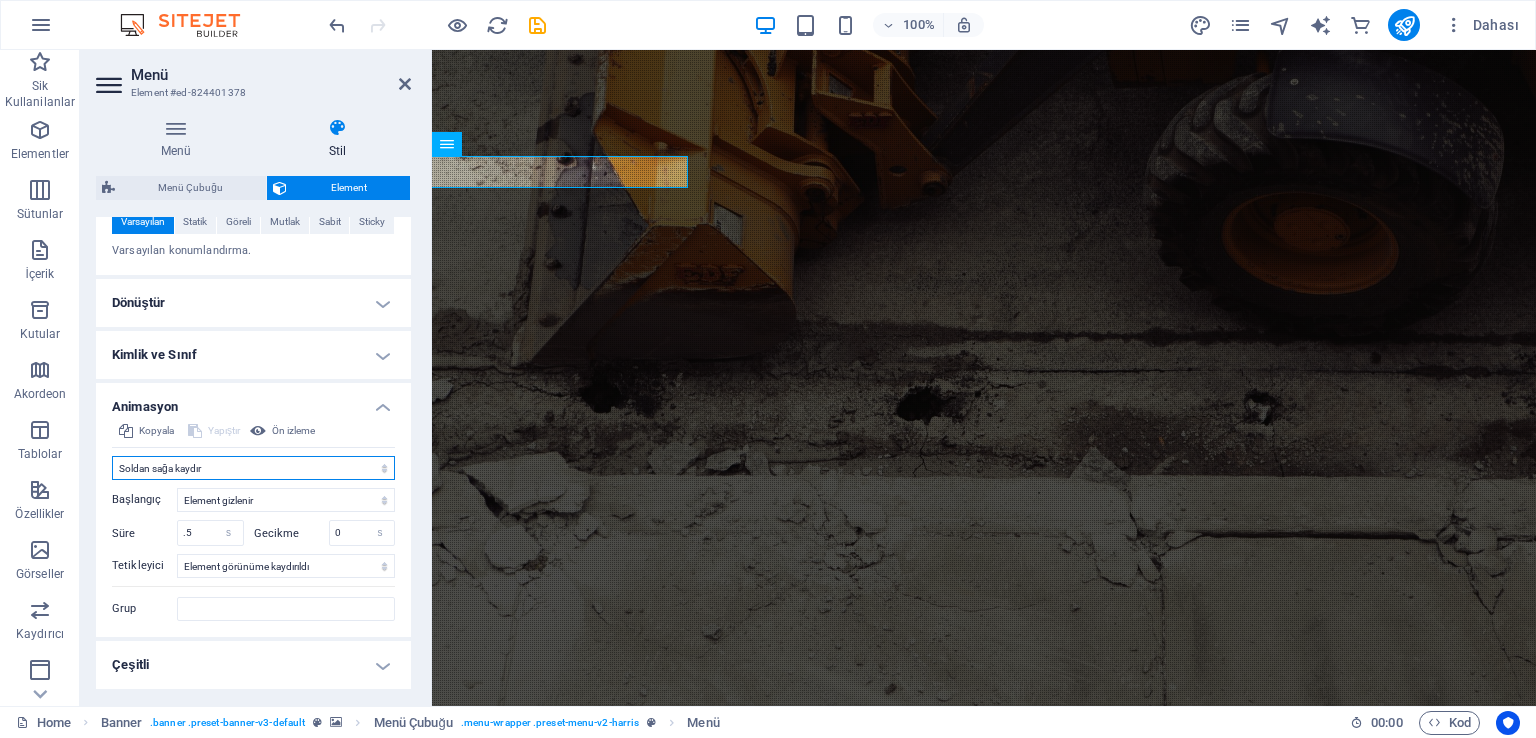 scroll, scrollTop: 1182, scrollLeft: 0, axis: vertical 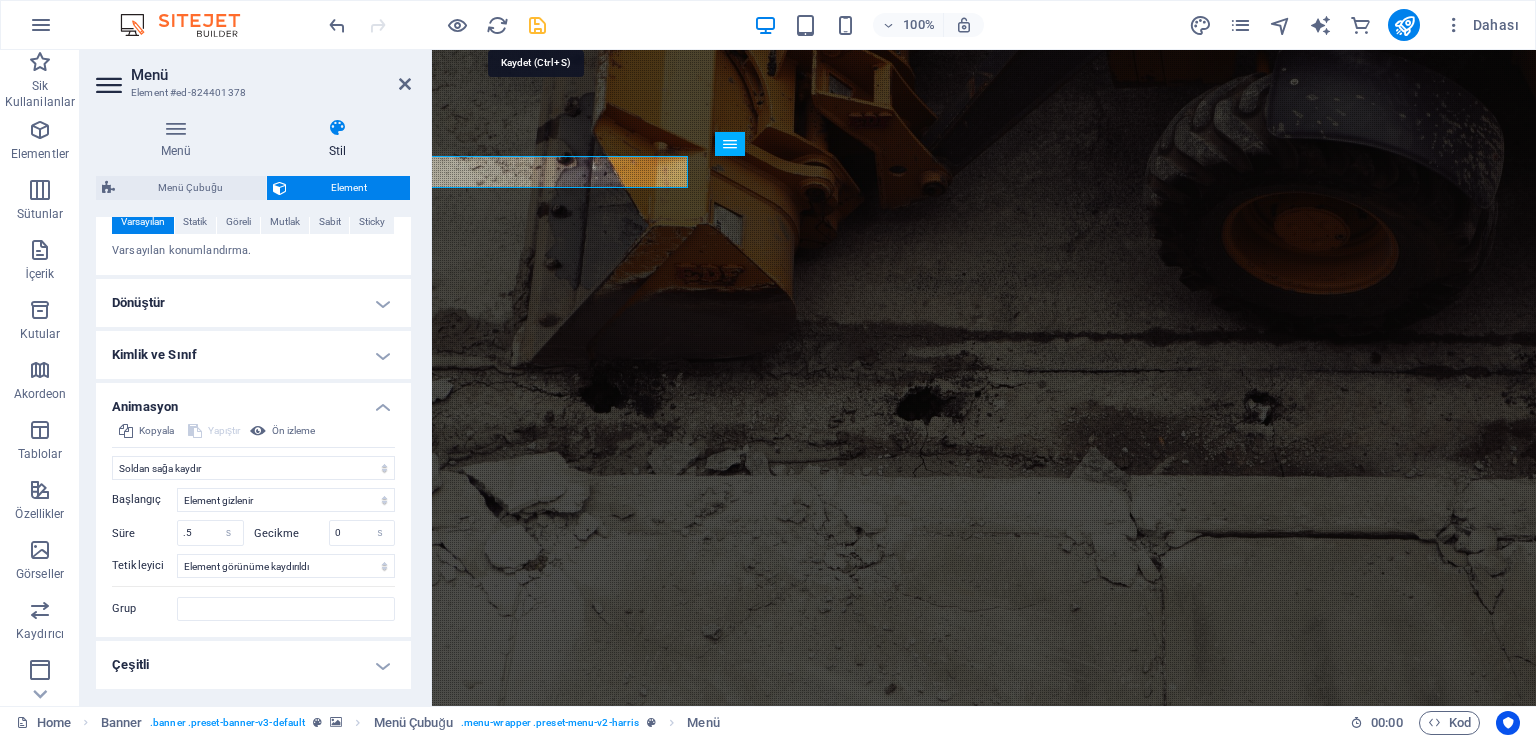 click at bounding box center [537, 25] 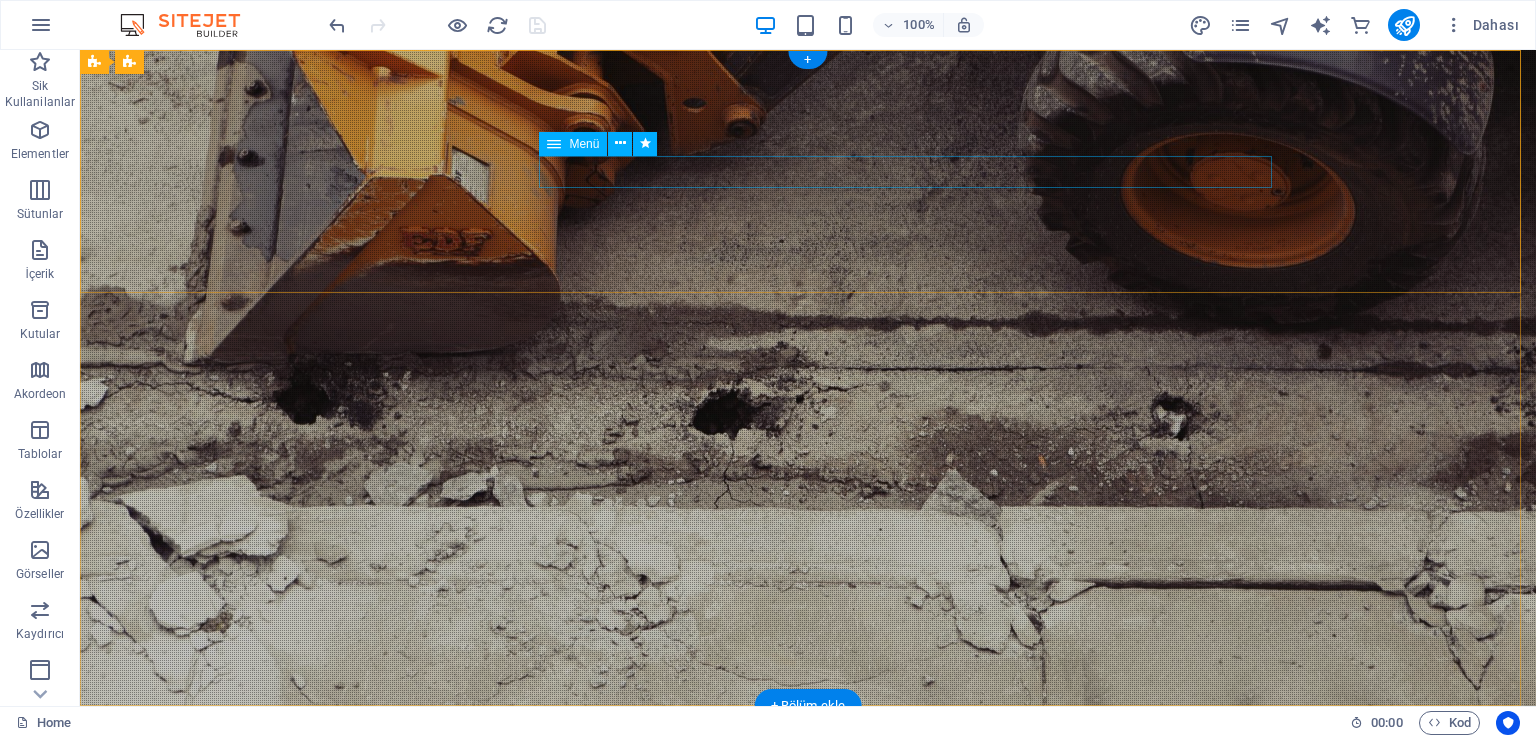 click on "Anasayfa Hakkımızda Hizmetlerimiz Projelerimiz İletişim" at bounding box center [808, 949] 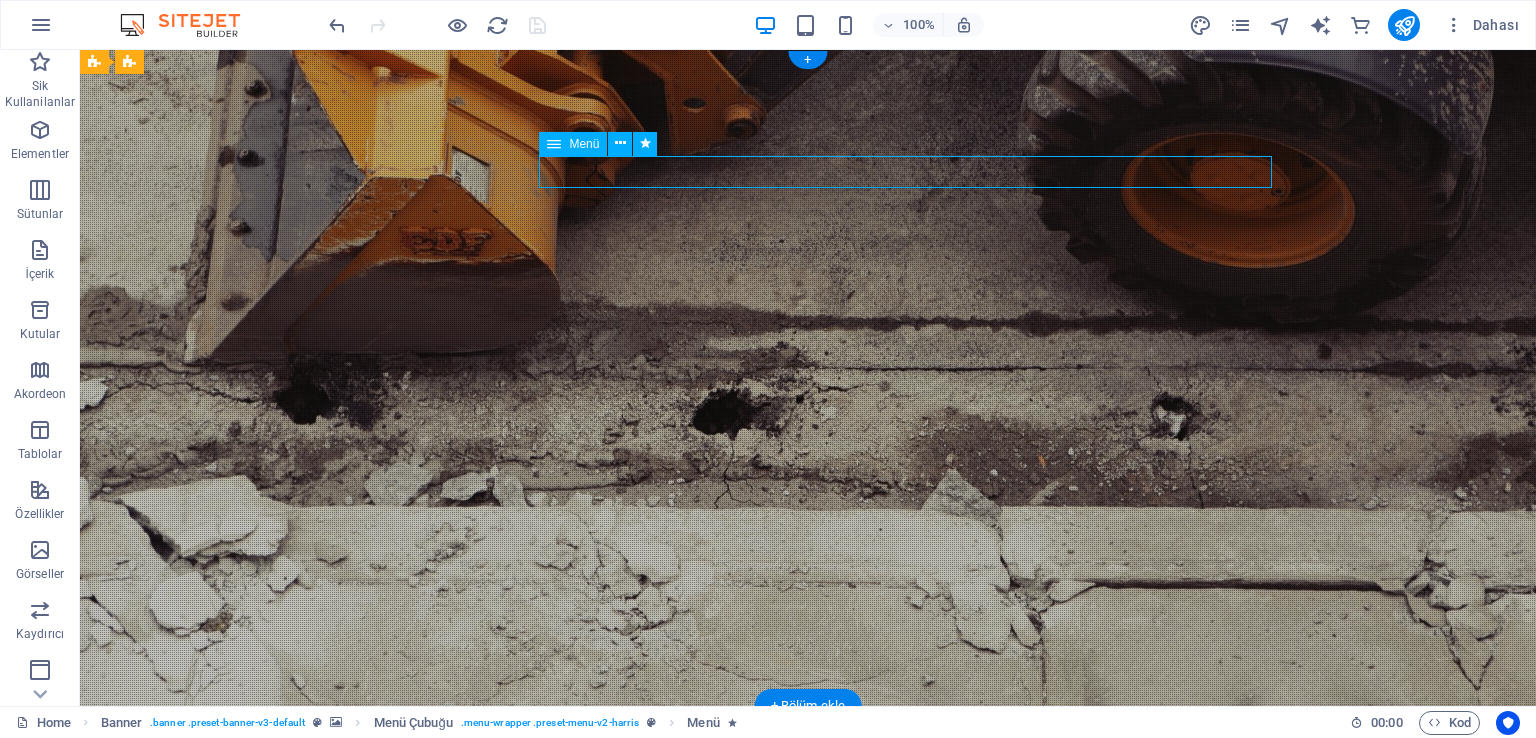 click on "Anasayfa Hakkımızda Hizmetlerimiz Projelerimiz İletişim" at bounding box center [808, 949] 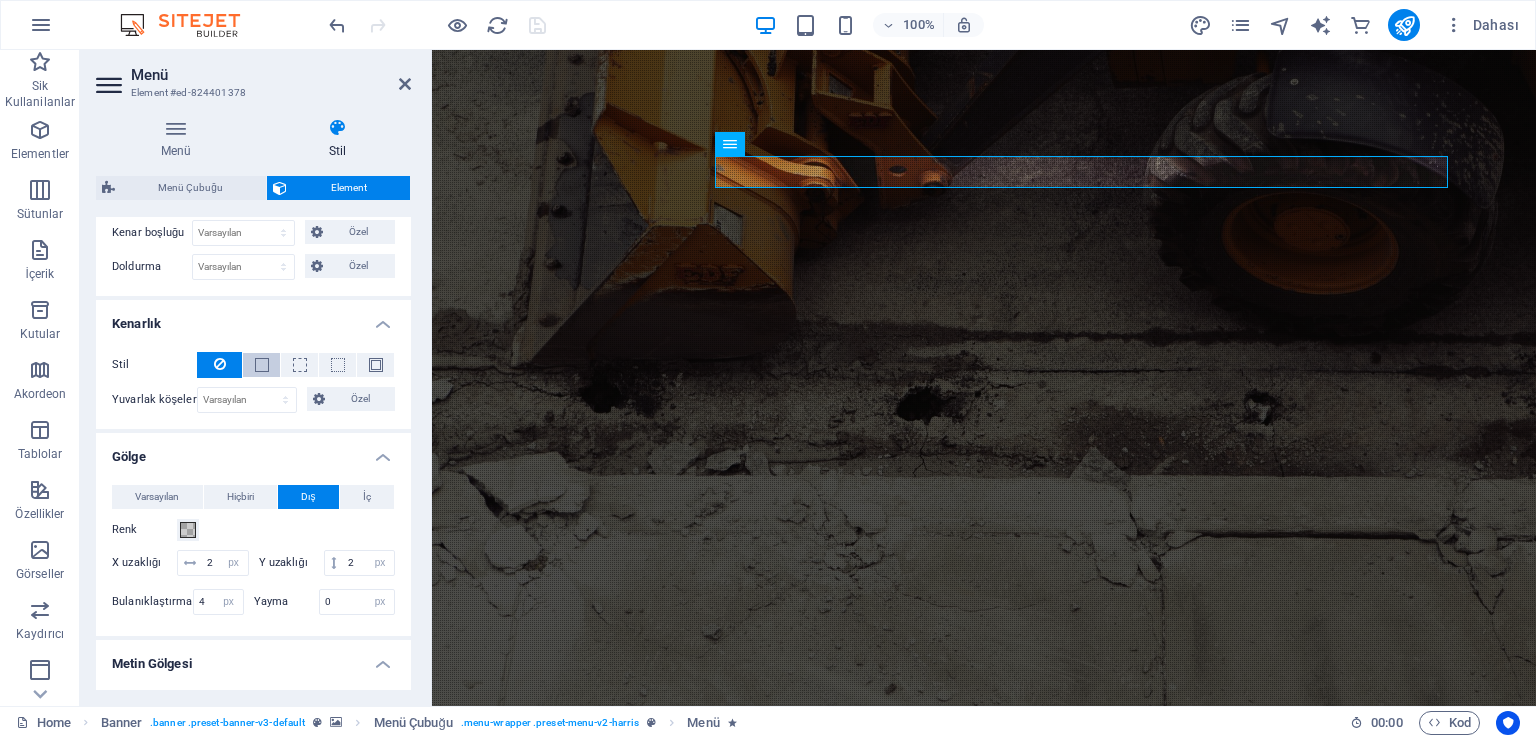 scroll, scrollTop: 500, scrollLeft: 0, axis: vertical 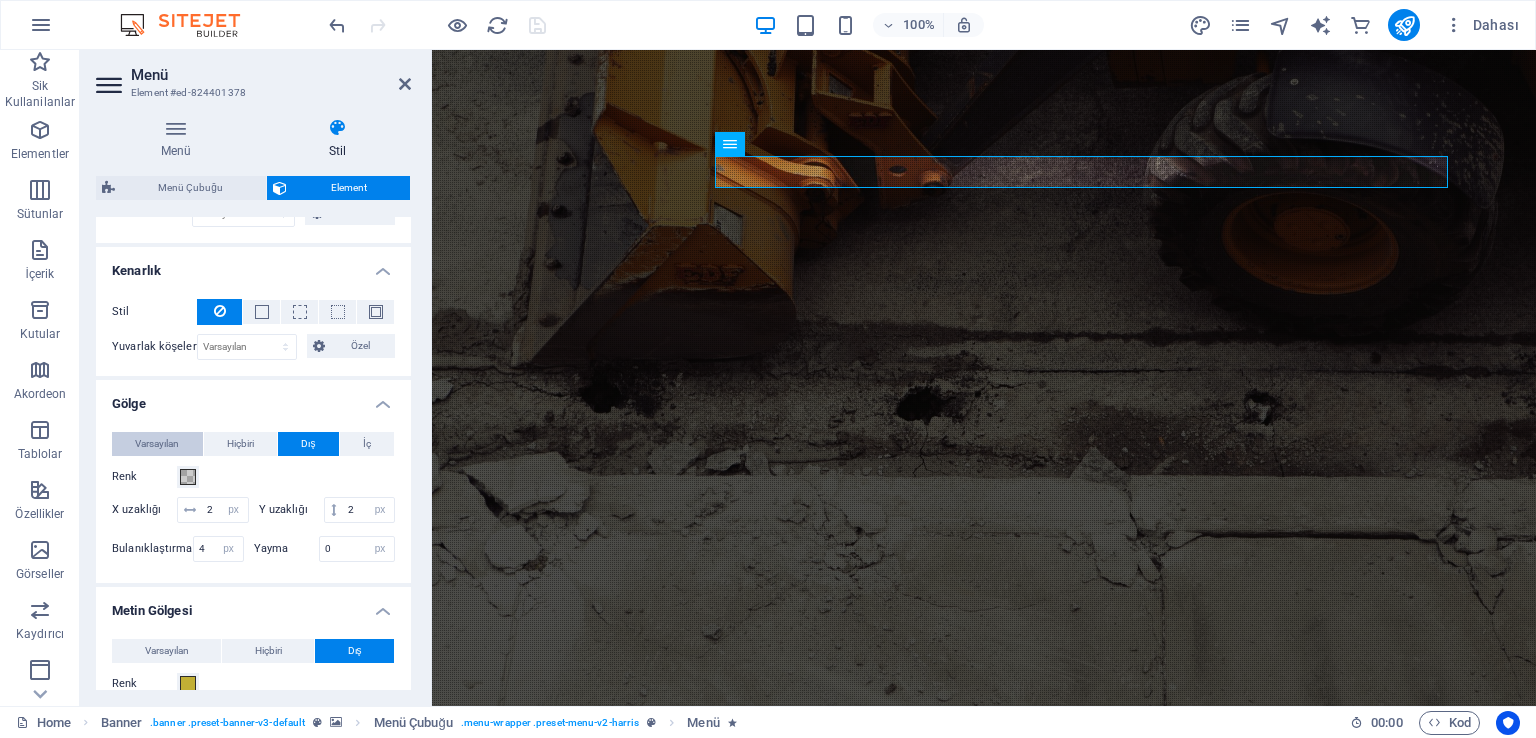 click on "Varsayılan" at bounding box center [157, 444] 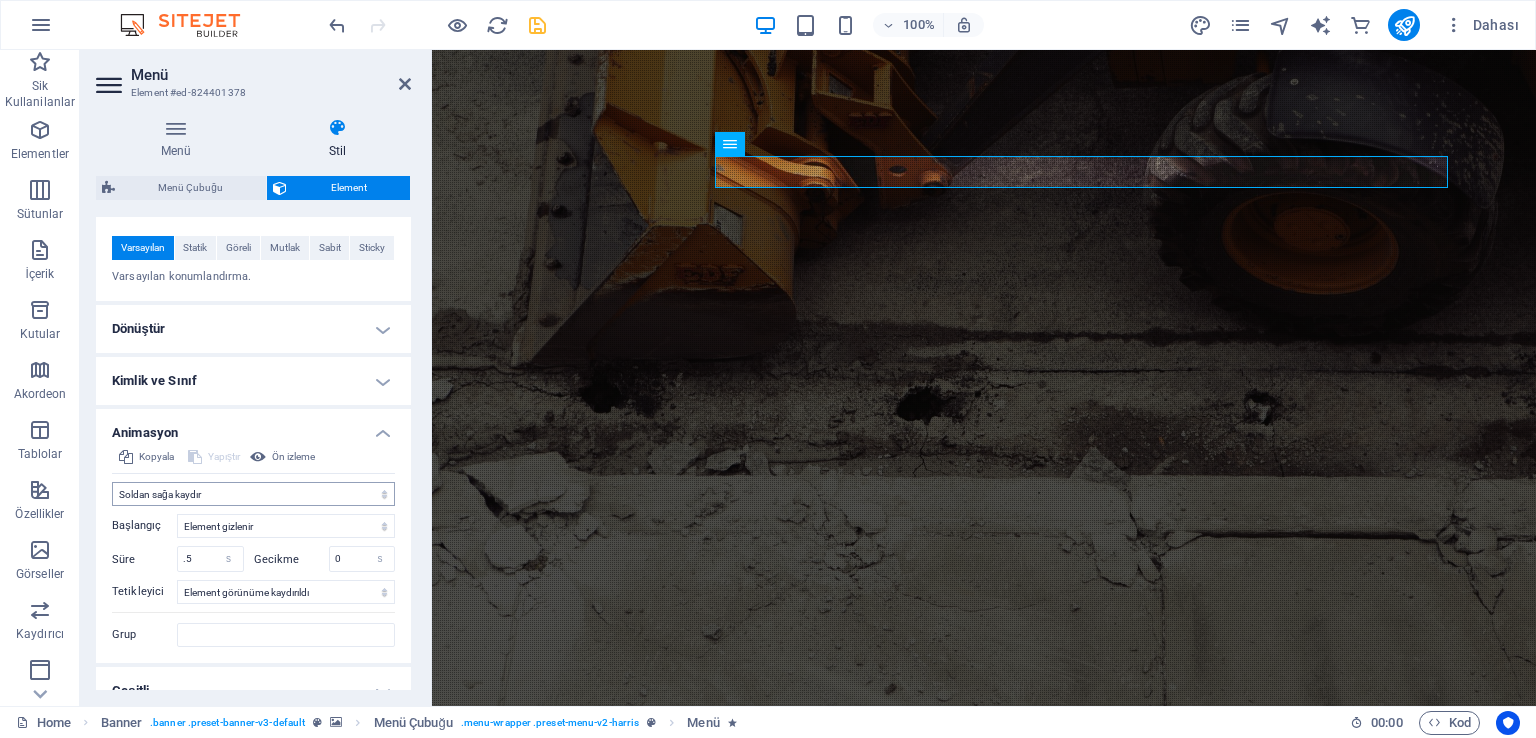 scroll, scrollTop: 1048, scrollLeft: 0, axis: vertical 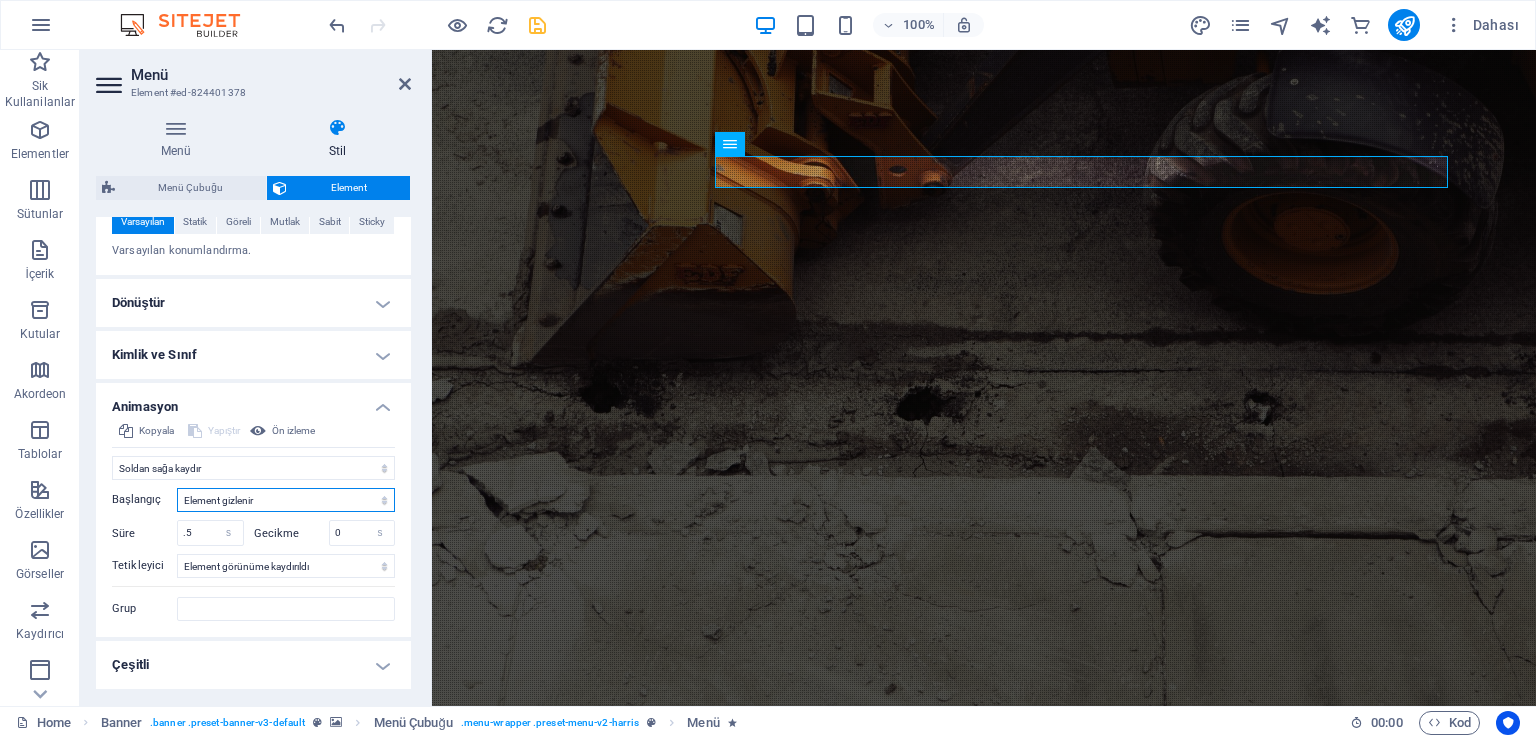 click on "Element gizlenir Element gösterilir" at bounding box center (286, 500) 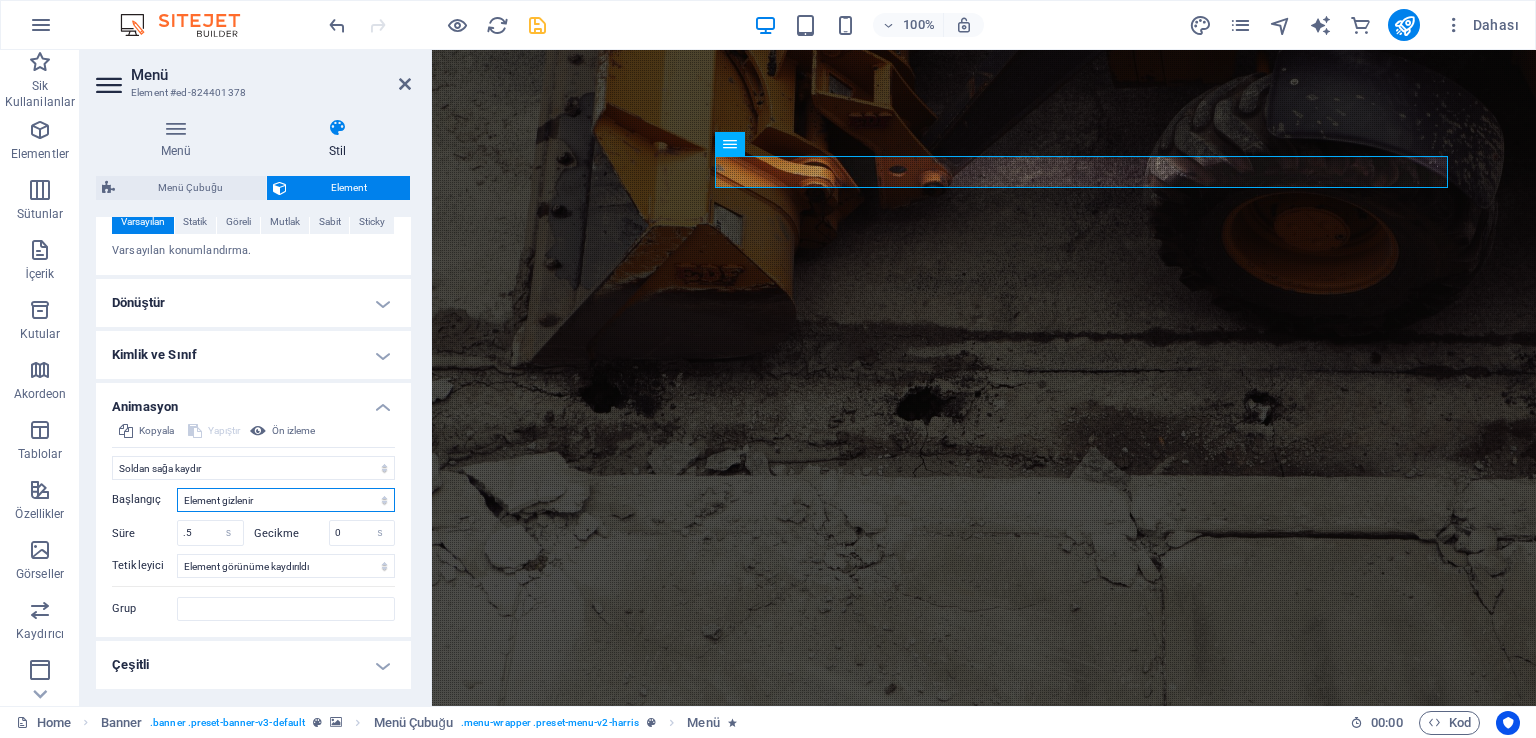 click on "Element gizlenir Element gösterilir" at bounding box center [286, 500] 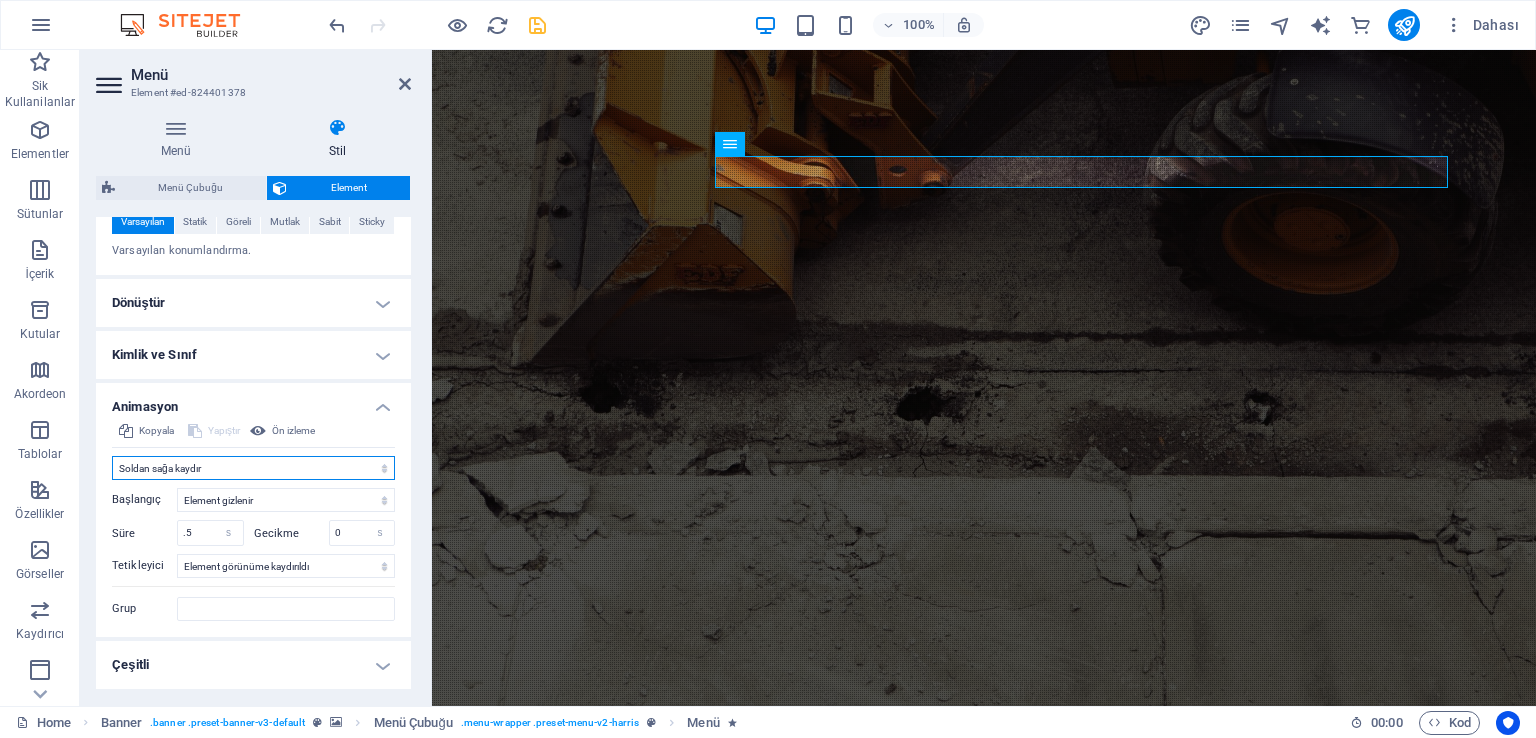 click on "Animasyon ekleme Göster / Gizle Yukarı/Aşağı kaydır Yakınlaştır/Uzaklaştır Soldan sağa kaydır Sağdan sola kaydır Yukarıdan aşağıya kaydır Aşağıdan yukarıya kaydır Nabız atışı Yanıp sönme Kaplama olarak aç" at bounding box center (253, 468) 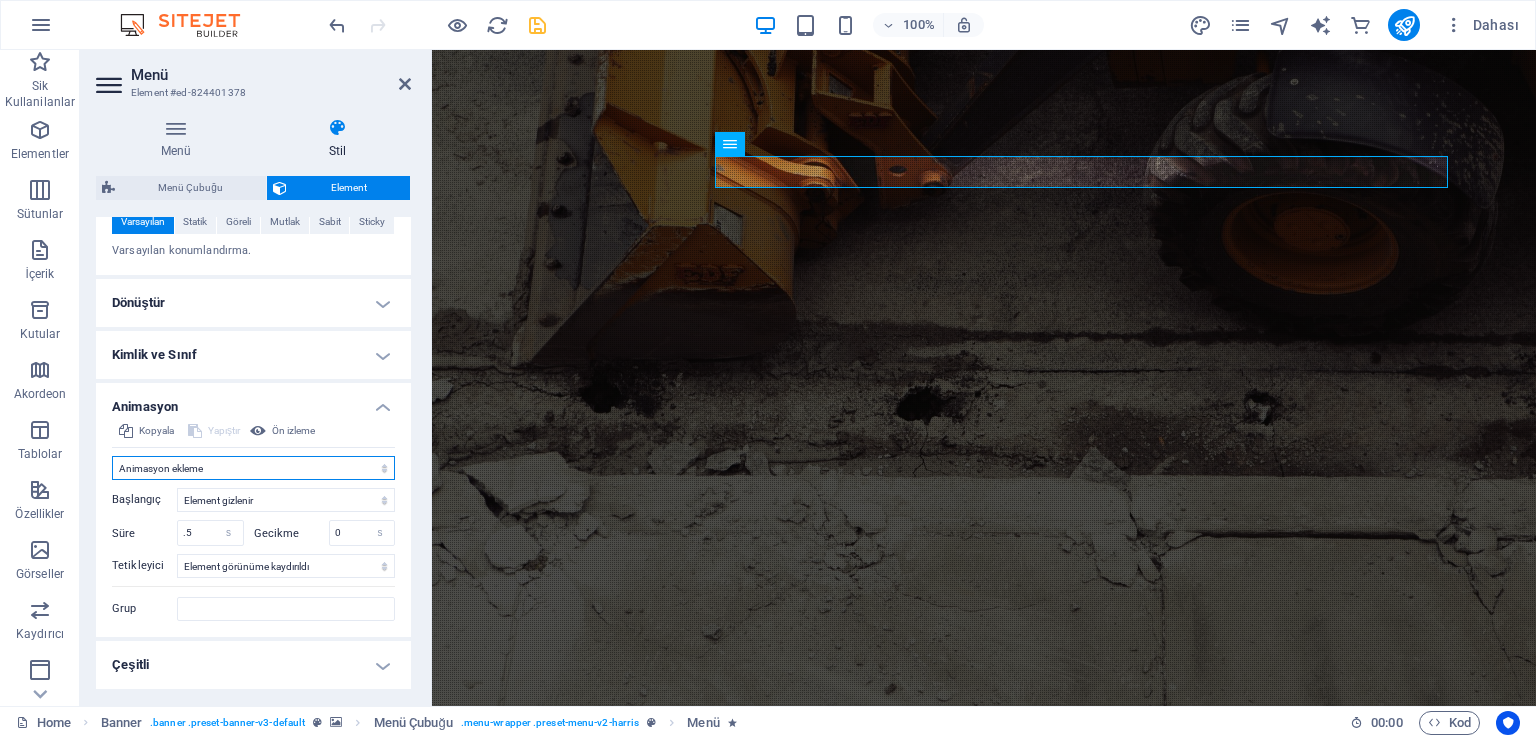 click on "Animasyon ekleme Göster / Gizle Yukarı/Aşağı kaydır Yakınlaştır/Uzaklaştır Soldan sağa kaydır Sağdan sola kaydır Yukarıdan aşağıya kaydır Aşağıdan yukarıya kaydır Nabız atışı Yanıp sönme Kaplama olarak aç" at bounding box center (253, 468) 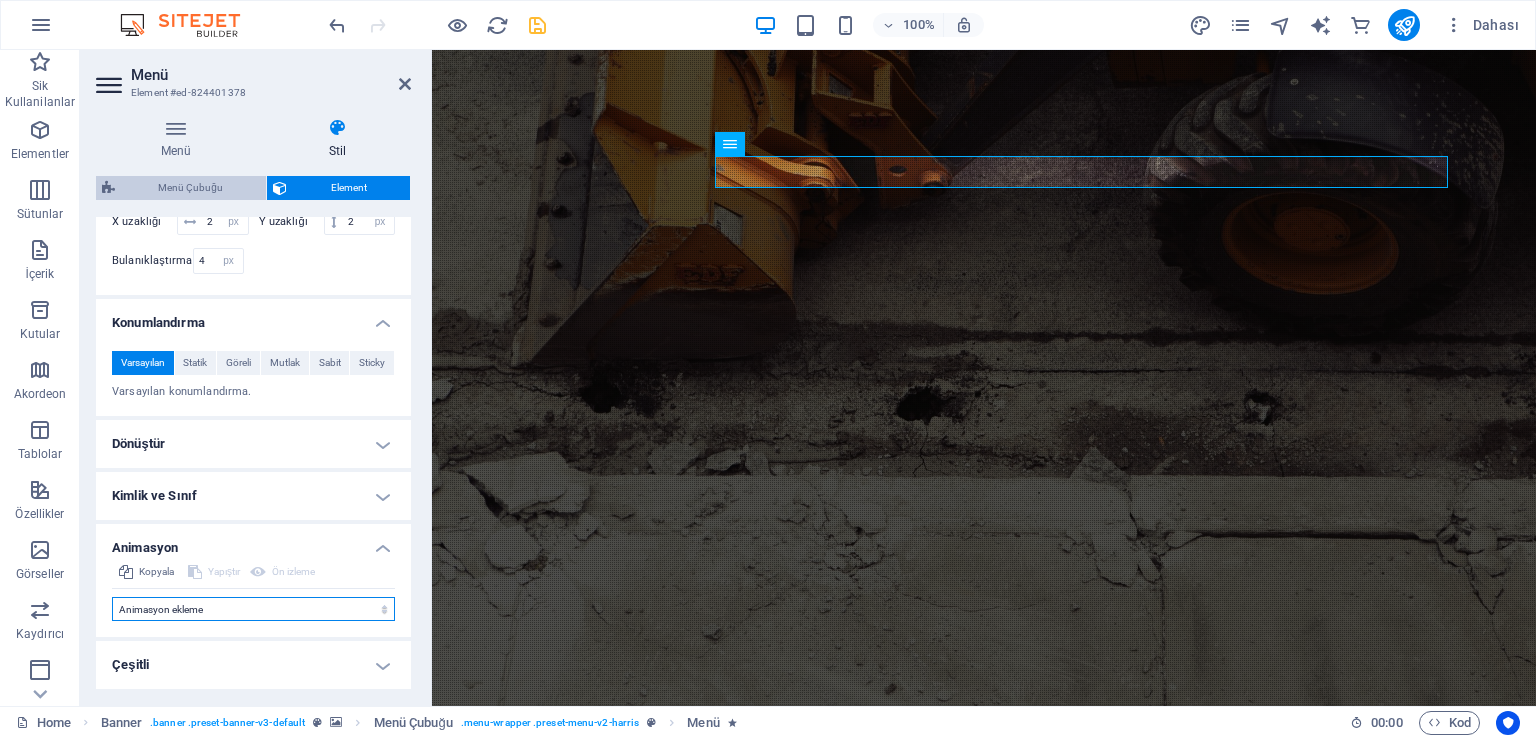 scroll, scrollTop: 907, scrollLeft: 0, axis: vertical 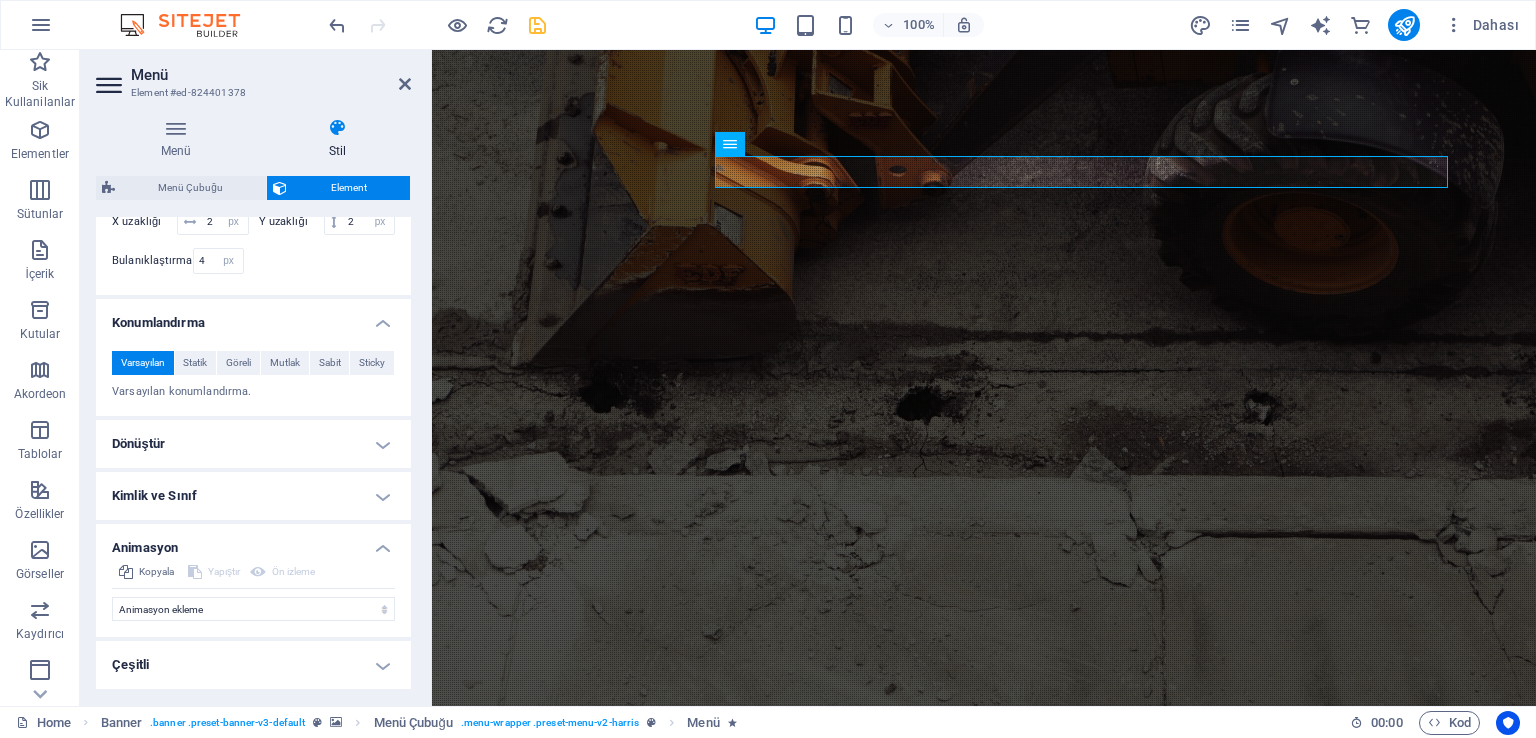 click at bounding box center [537, 25] 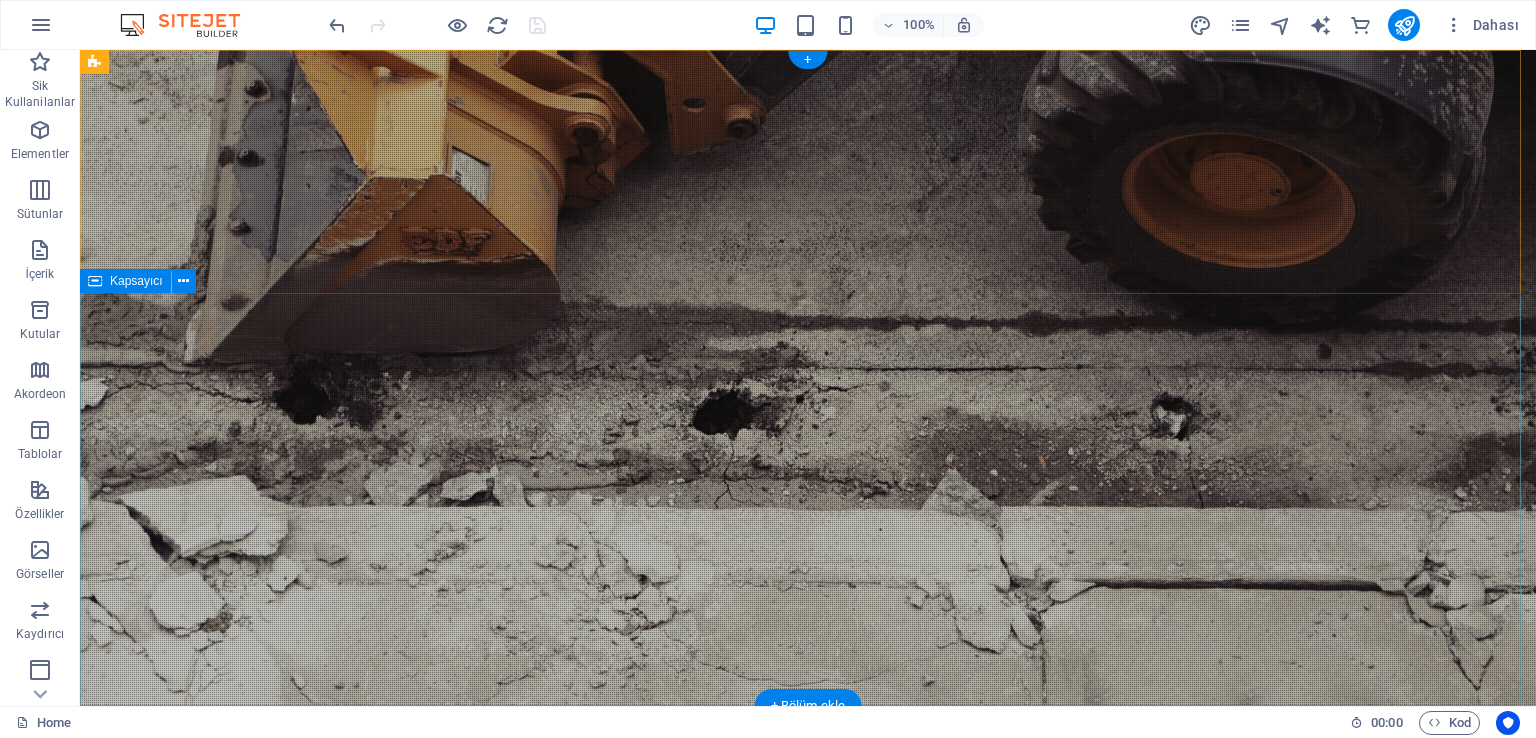 click on "We Exceed Your Expectations Learn more" at bounding box center (808, 1173) 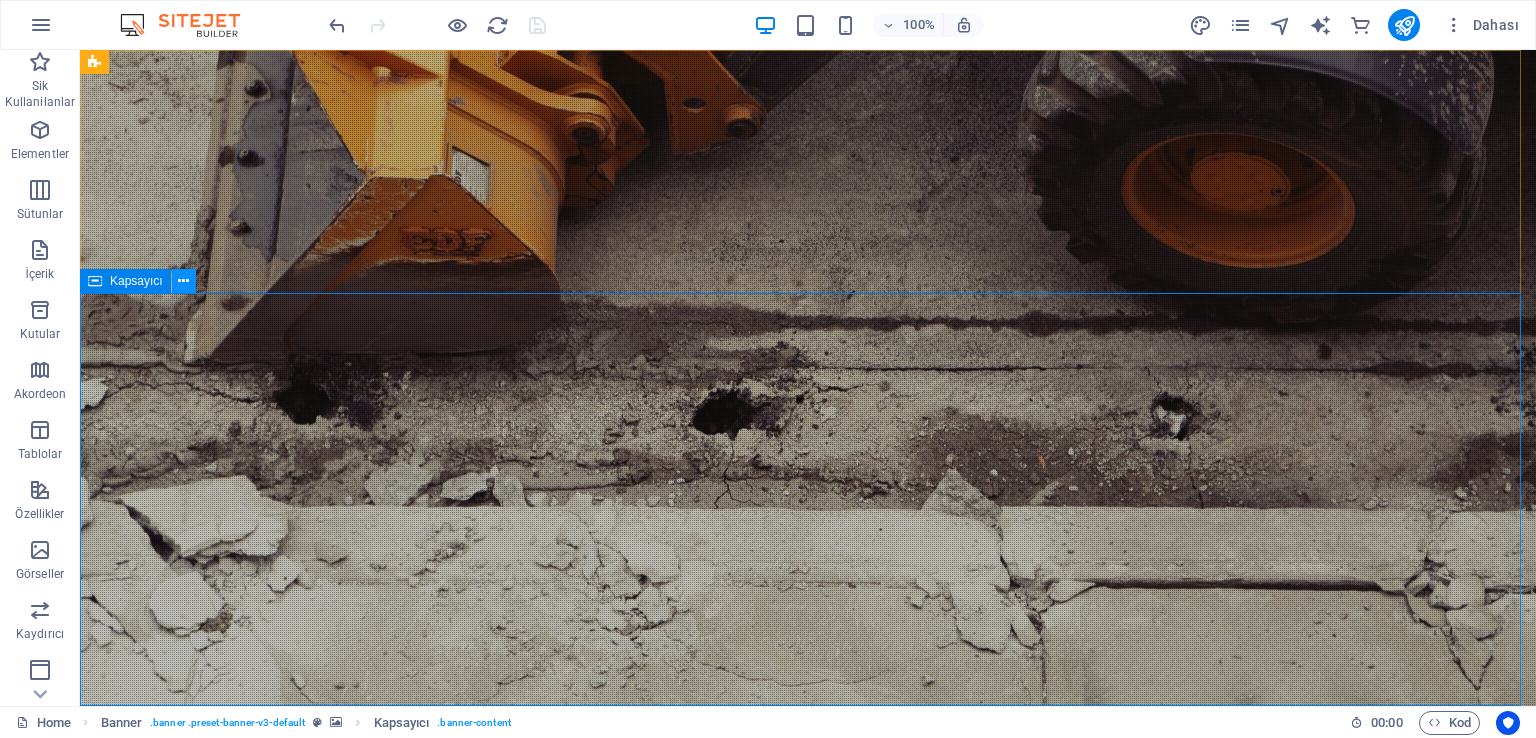 click at bounding box center [183, 281] 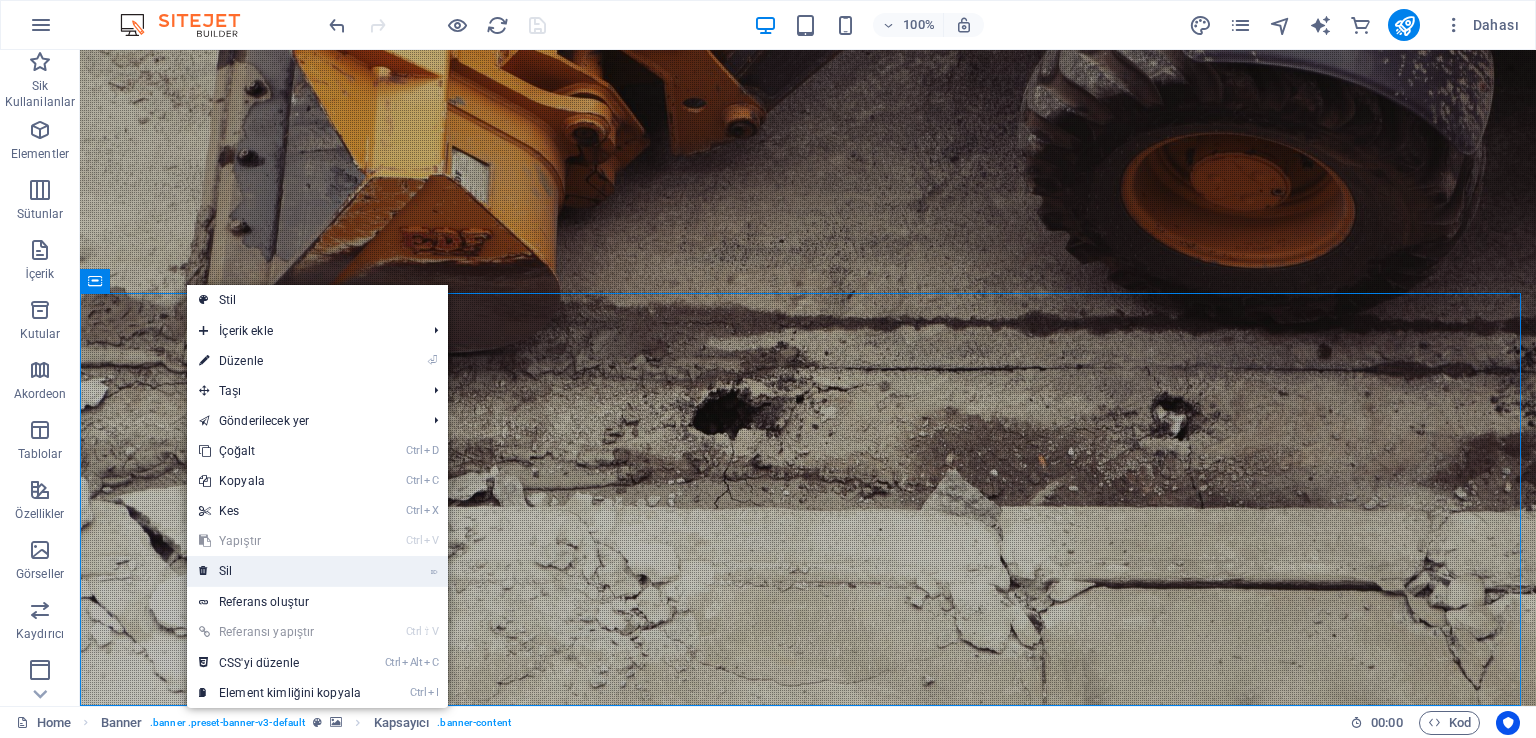 click on "⌦  Sil" at bounding box center (280, 571) 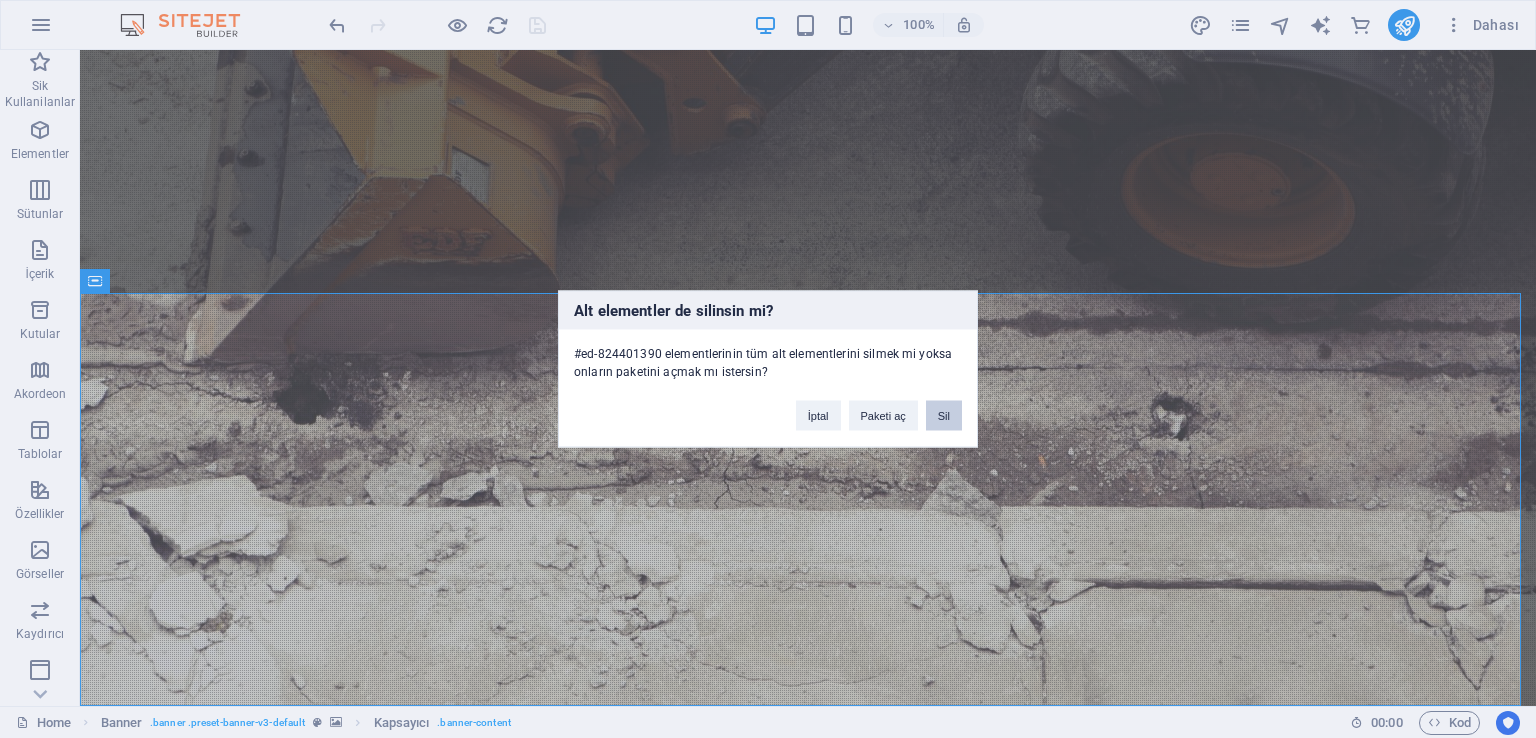 click on "Sil" at bounding box center (944, 416) 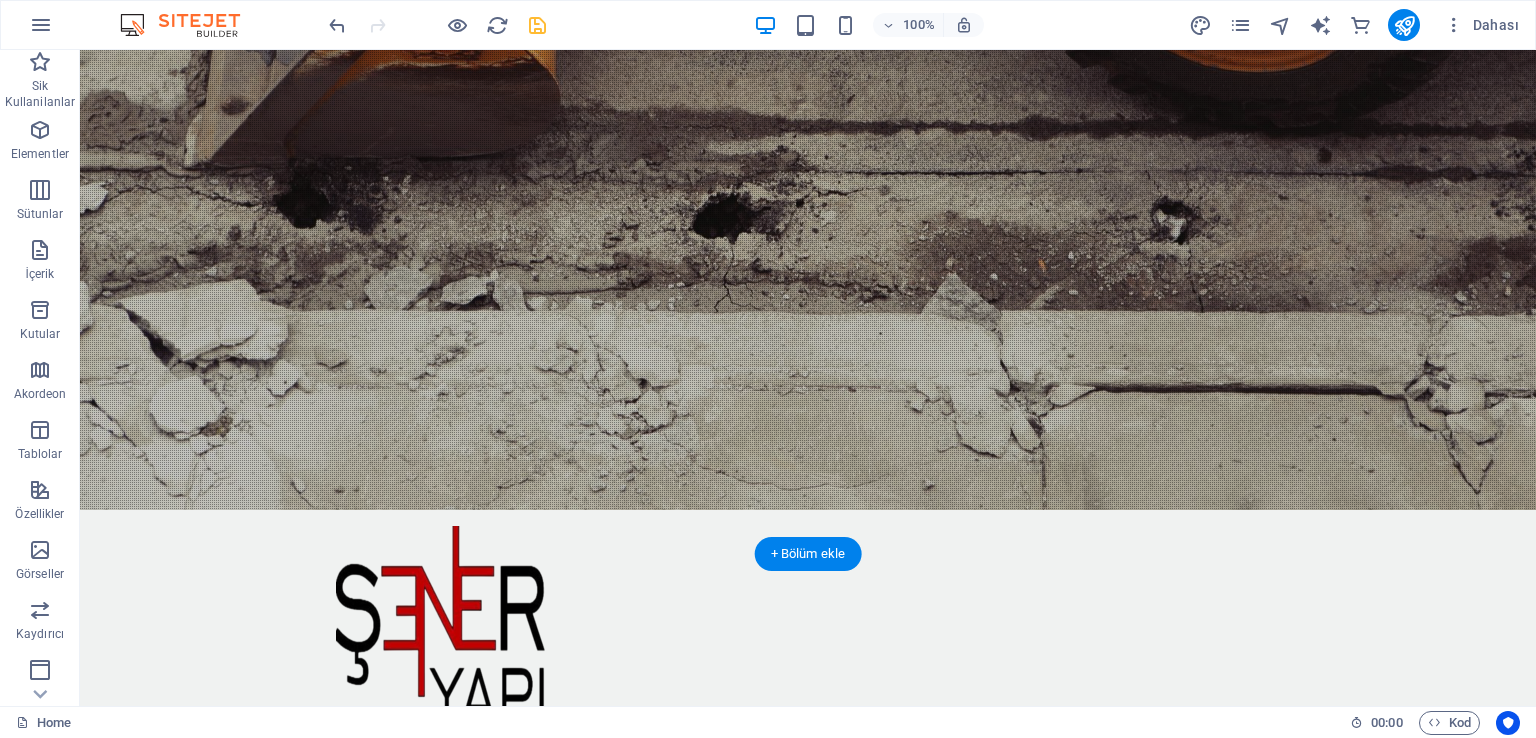 scroll, scrollTop: 200, scrollLeft: 0, axis: vertical 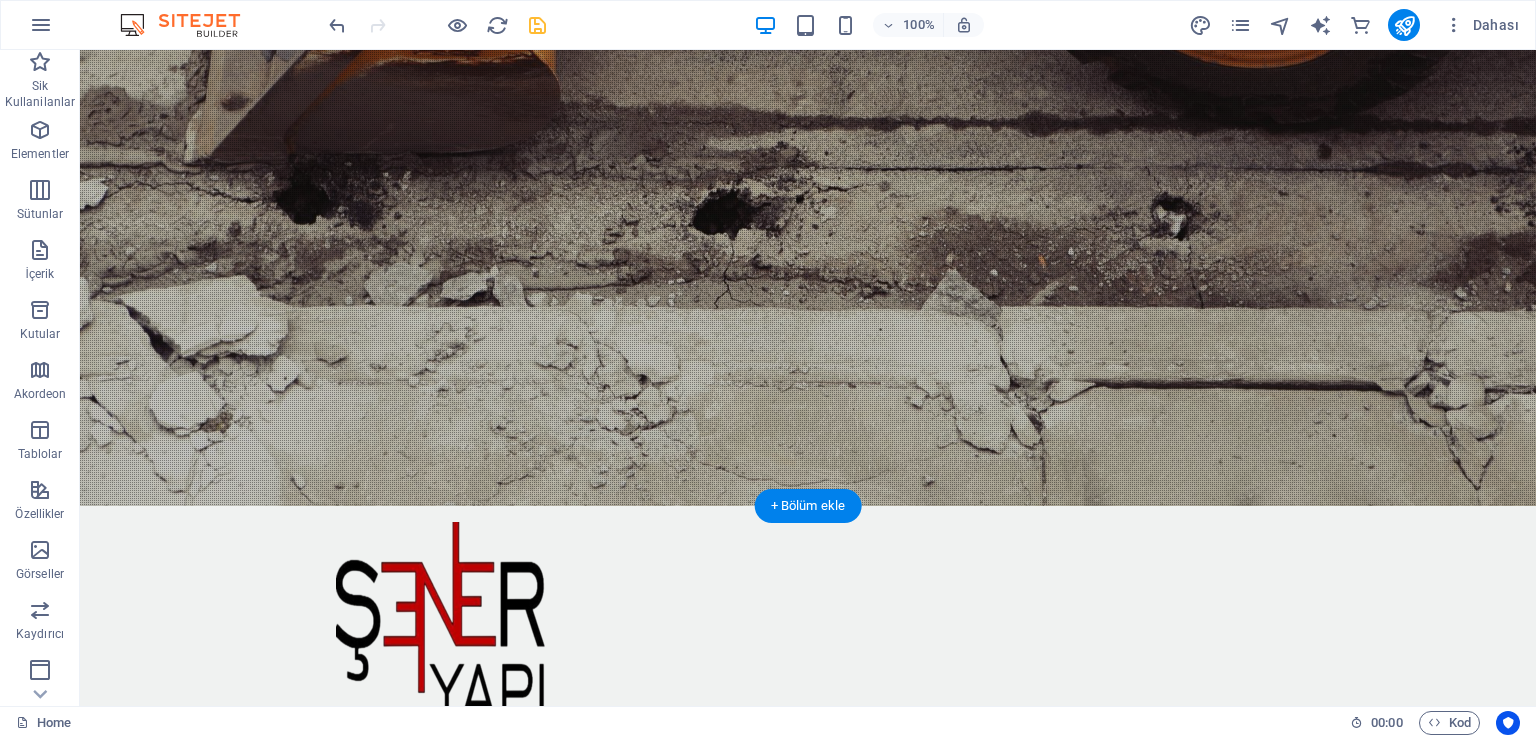 click at bounding box center (808, 178) 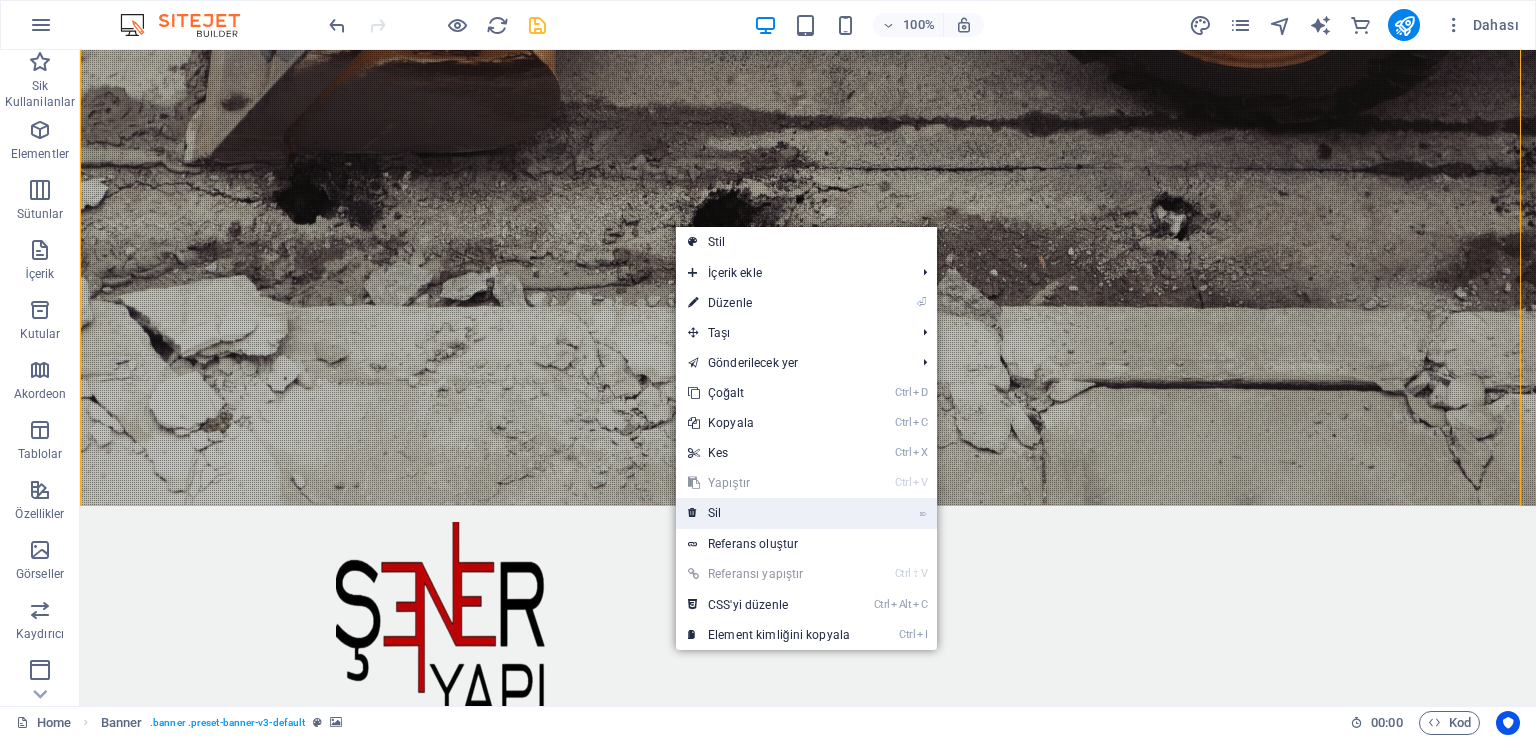 click on "⌦  Sil" at bounding box center (769, 513) 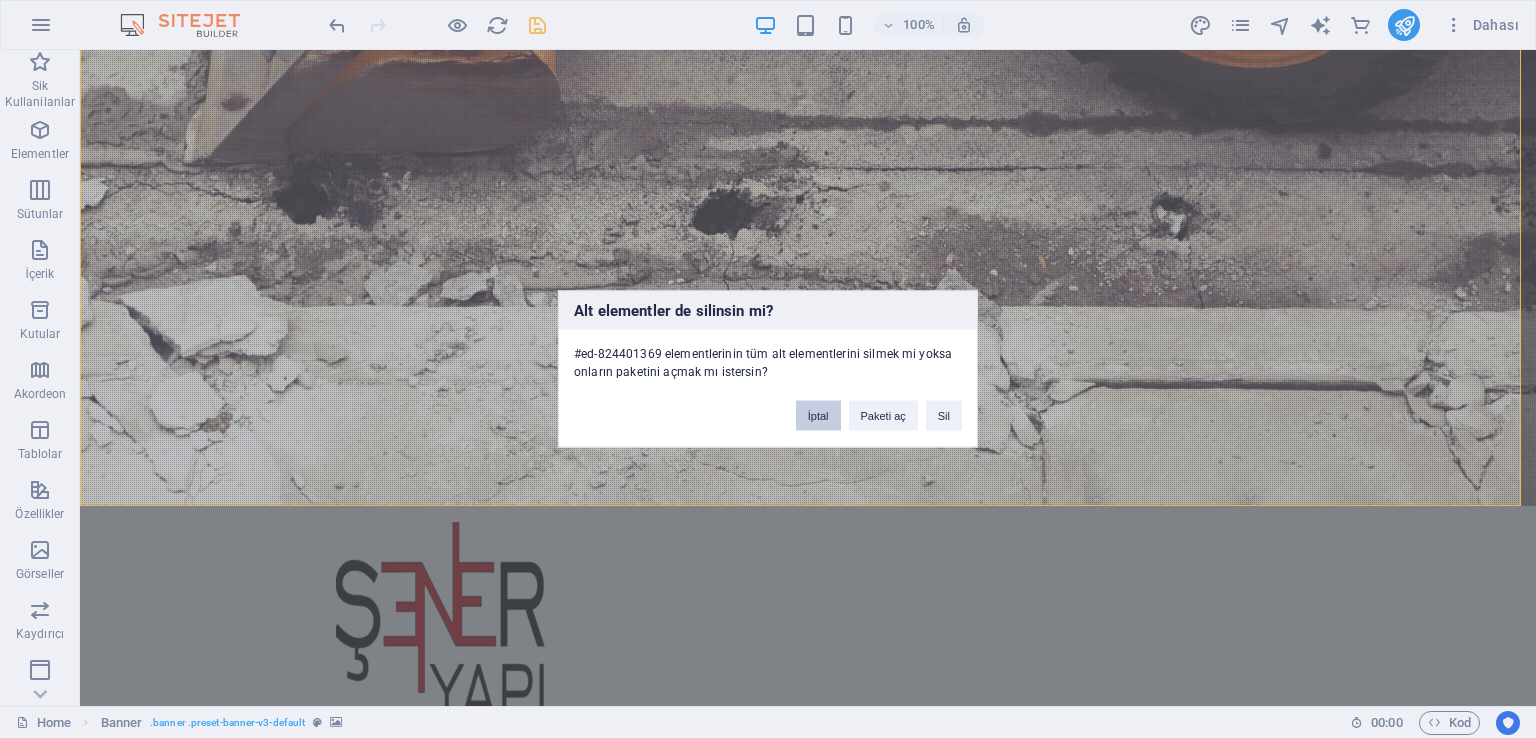 click on "İptal" at bounding box center (818, 416) 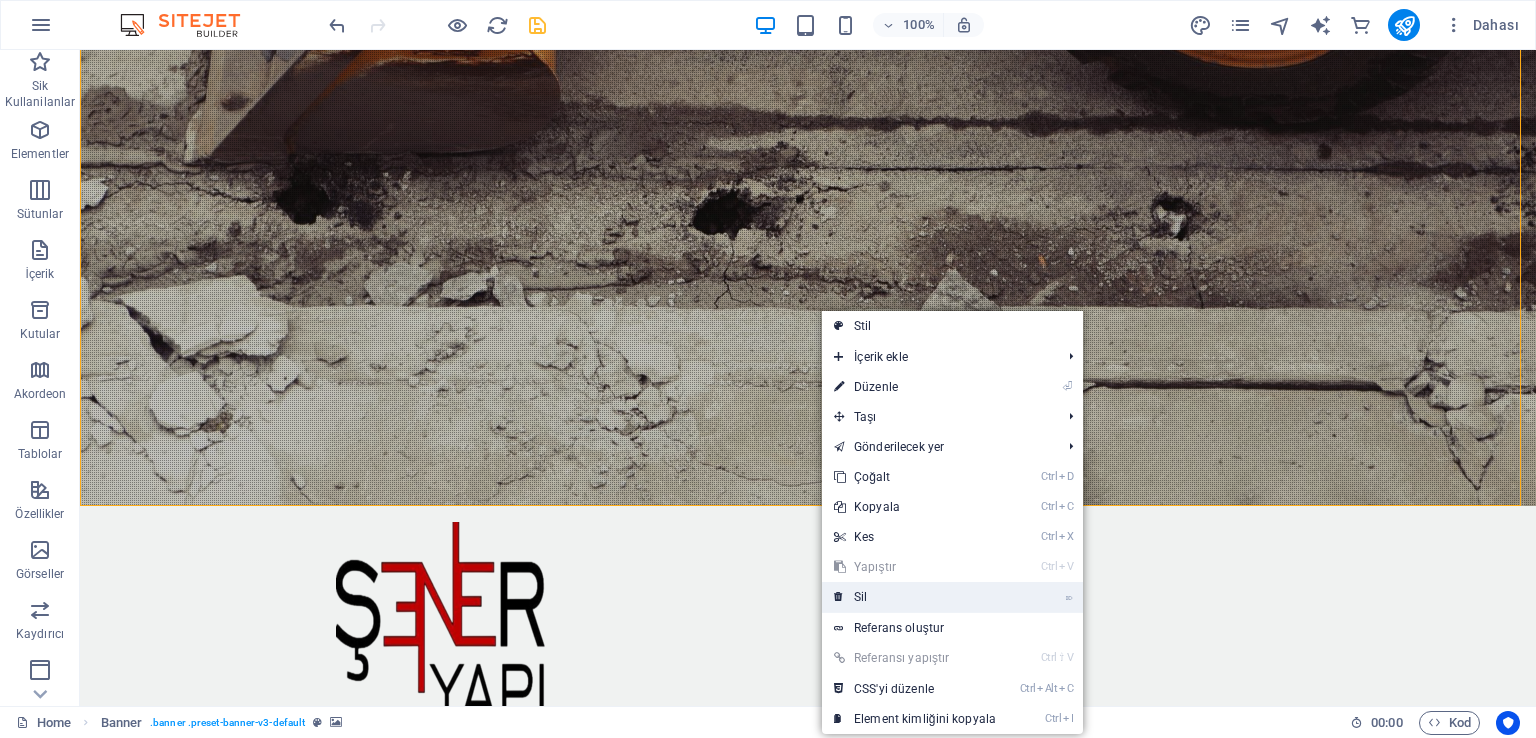 click on "⌦  Sil" at bounding box center [915, 597] 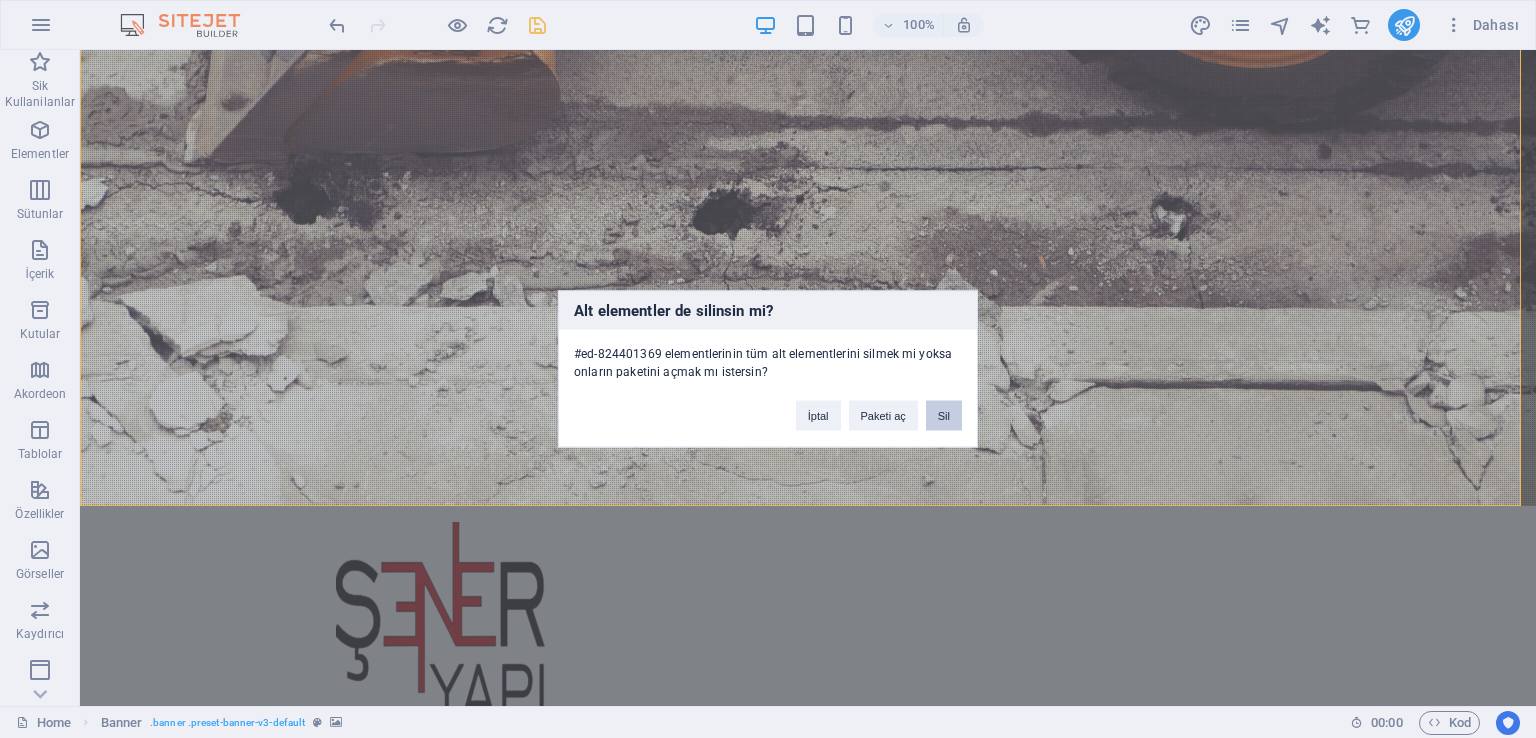 drag, startPoint x: 947, startPoint y: 412, endPoint x: 866, endPoint y: 362, distance: 95.189285 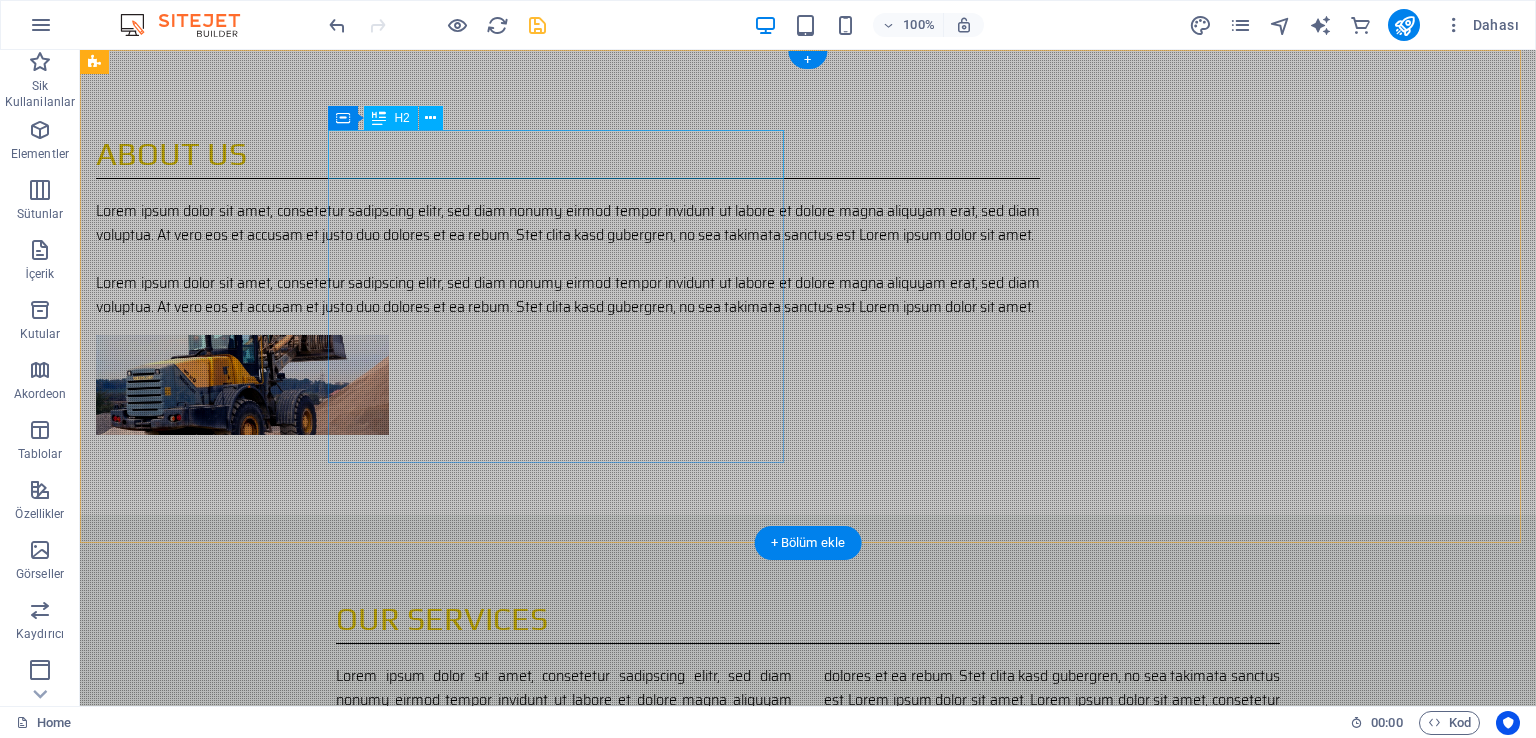click on "ABOUT US" at bounding box center [568, 154] 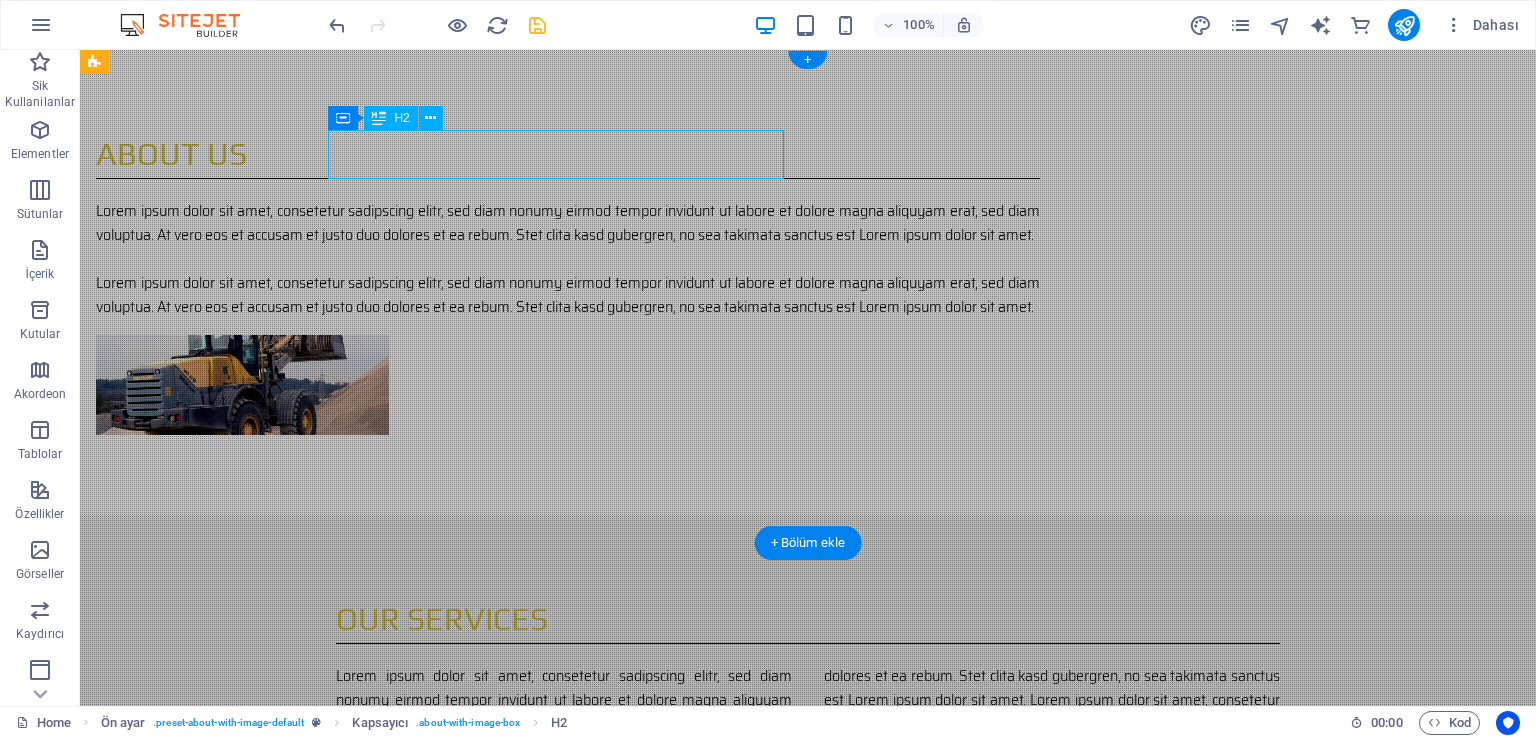 click on "ABOUT US" at bounding box center (568, 154) 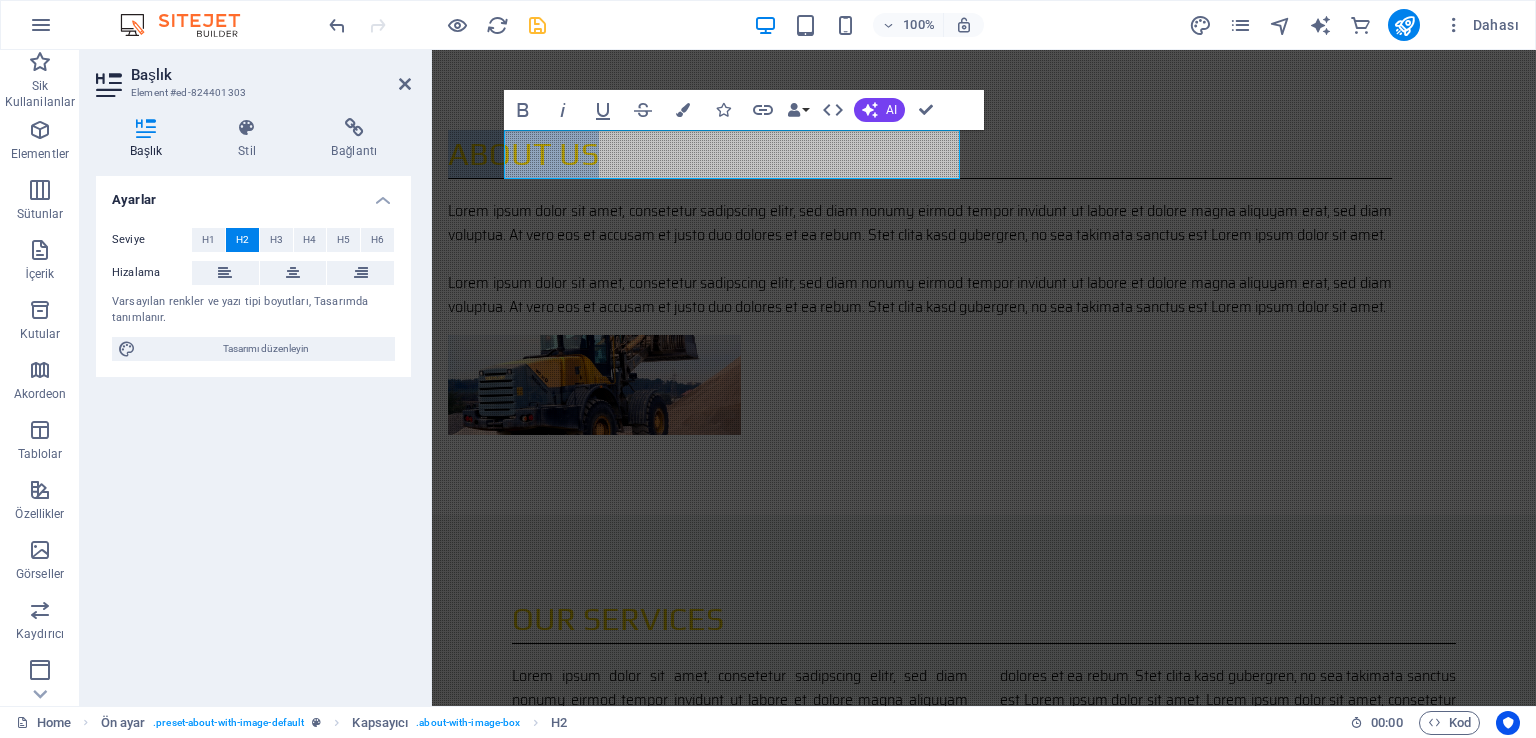 type 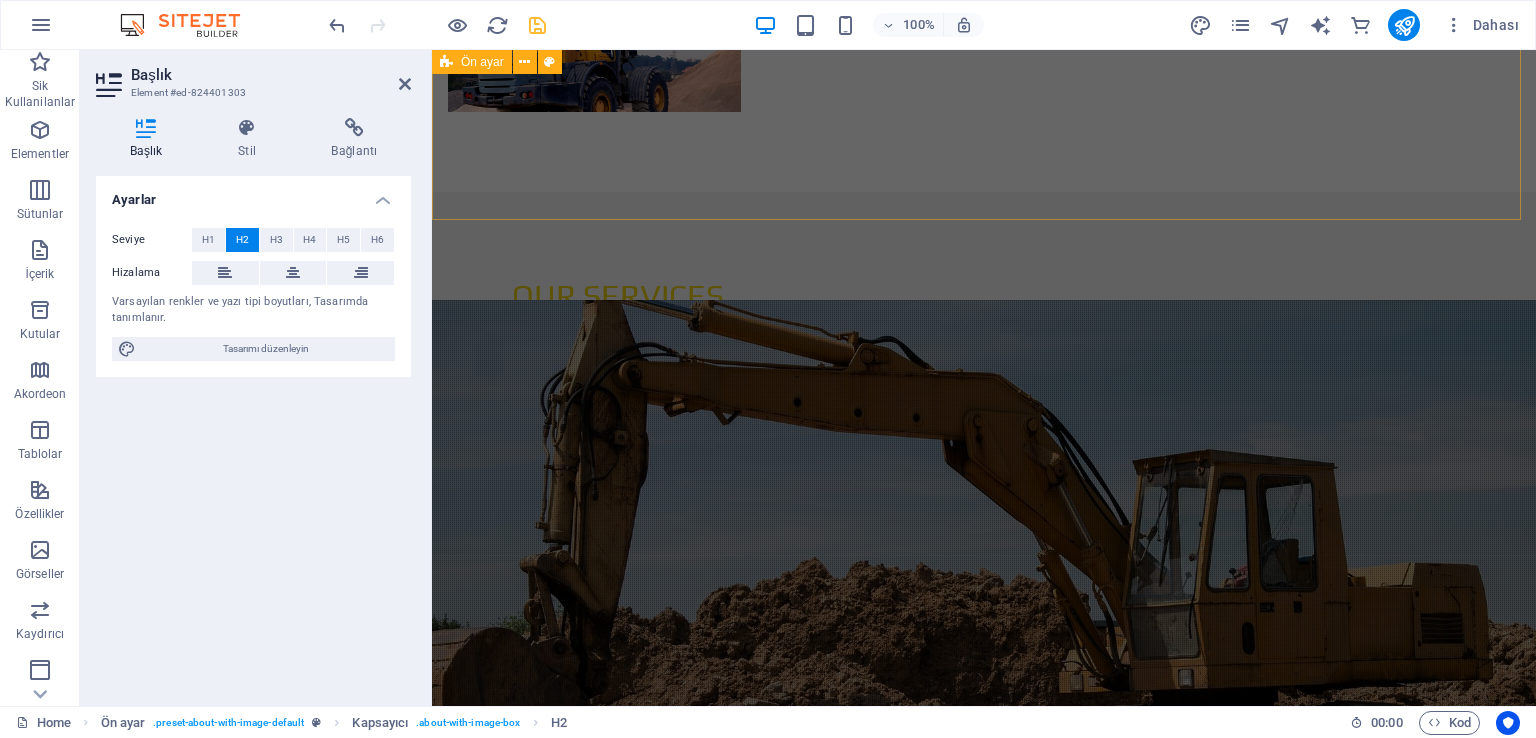 scroll, scrollTop: 0, scrollLeft: 0, axis: both 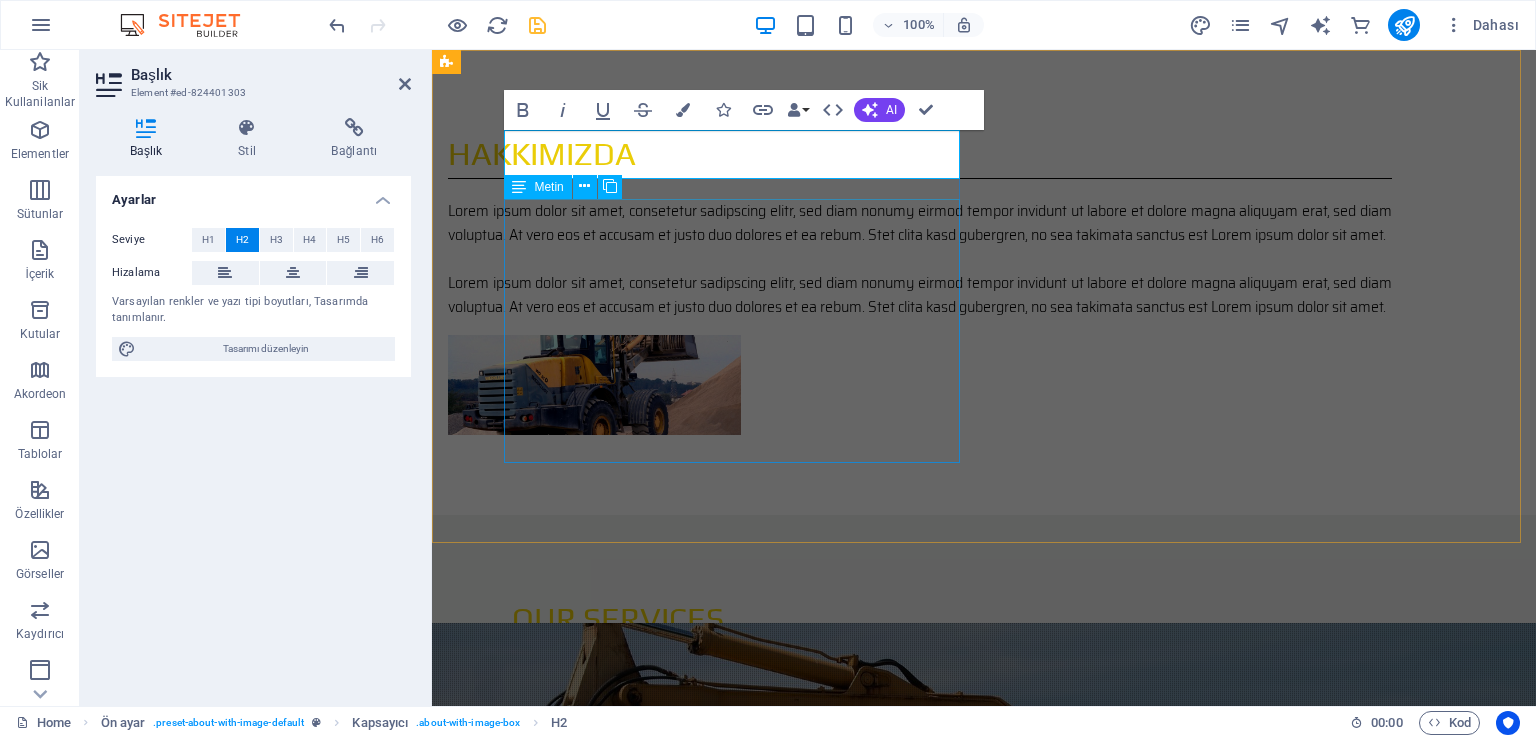 click on "Lorem ipsum dolor sit amet, consetetur sadipscing elitr, sed diam nonumy eirmod tempor invidunt ut labore et dolore magna aliquyam erat, sed diam voluptua. At vero eos et accusam et justo duo dolores et ea rebum. Stet clita kasd gubergren, no sea takimata sanctus est Lorem ipsum dolor sit amet.  Lorem ipsum dolor sit amet, consetetur sadipscing elitr, sed diam nonumy eirmod tempor invidunt ut labore et dolore magna aliquyam erat, sed diam voluptua. At vero eos et accusam et justo duo dolores et ea rebum. Stet clita kasd gubergren, no sea takimata sanctus est Lorem ipsum dolor sit amet." at bounding box center (920, 259) 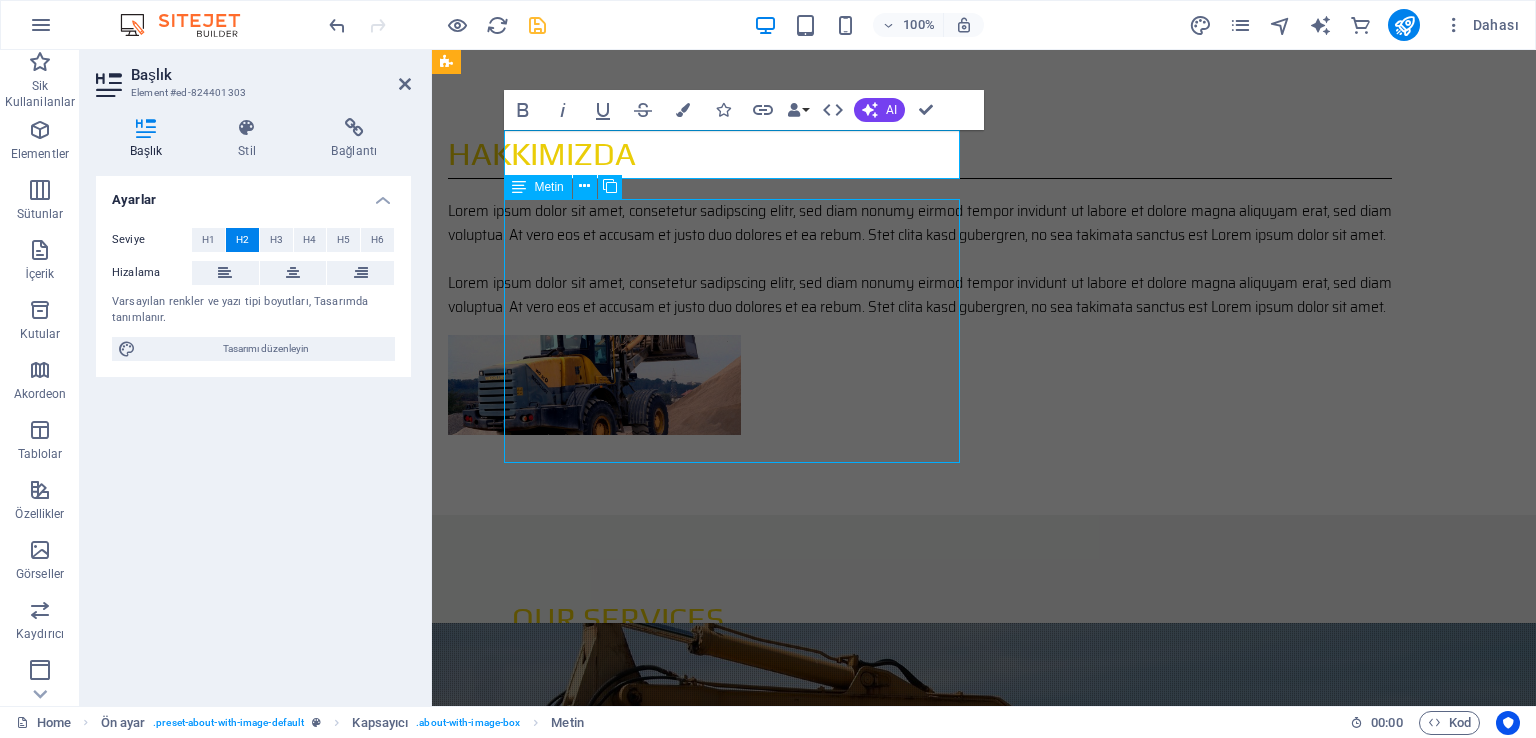 click on "Lorem ipsum dolor sit amet, consetetur sadipscing elitr, sed diam nonumy eirmod tempor invidunt ut labore et dolore magna aliquyam erat, sed diam voluptua. At vero eos et accusam et justo duo dolores et ea rebum. Stet clita kasd gubergren, no sea takimata sanctus est Lorem ipsum dolor sit amet.  Lorem ipsum dolor sit amet, consetetur sadipscing elitr, sed diam nonumy eirmod tempor invidunt ut labore et dolore magna aliquyam erat, sed diam voluptua. At vero eos et accusam et justo duo dolores et ea rebum. Stet clita kasd gubergren, no sea takimata sanctus est Lorem ipsum dolor sit amet." at bounding box center [920, 259] 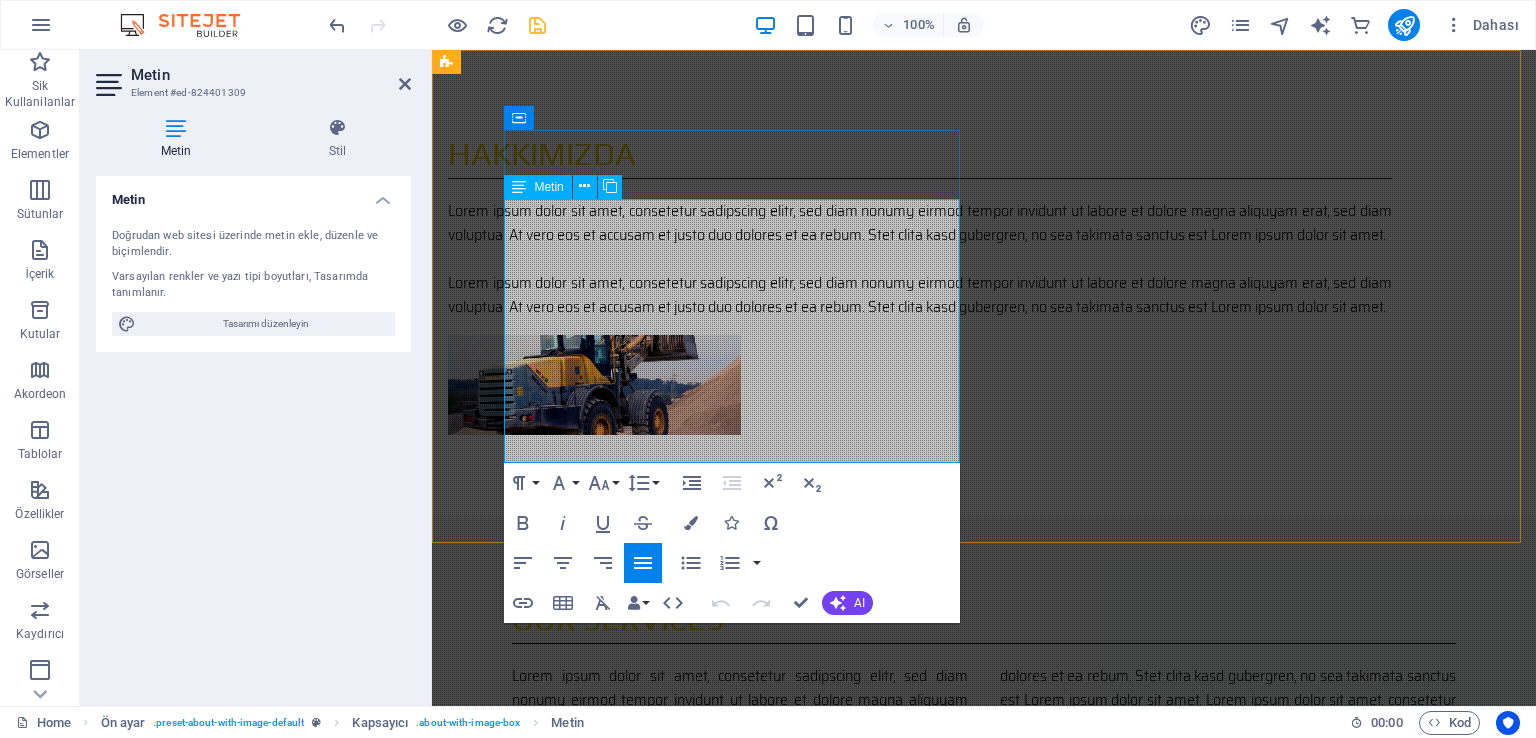 click on "Lorem ipsum dolor sit amet, consetetur sadipscing elitr, sed diam nonumy eirmod tempor invidunt ut labore et dolore magna aliquyam erat, sed diam voluptua. At vero eos et accusam et justo duo dolores et ea rebum. Stet clita kasd gubergren, no sea takimata sanctus est Lorem ipsum dolor sit amet." at bounding box center (920, 223) 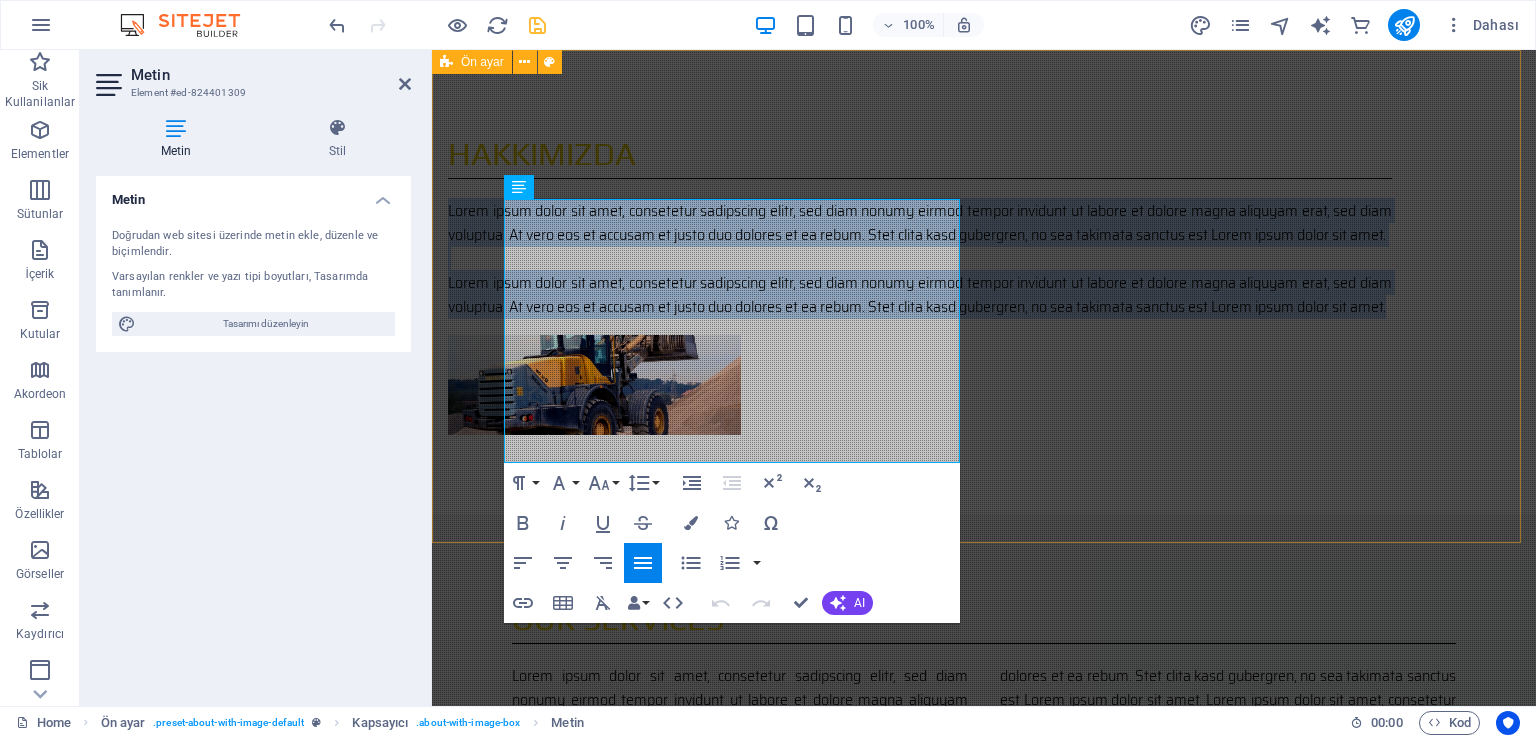 drag, startPoint x: 696, startPoint y: 449, endPoint x: 496, endPoint y: 213, distance: 309.3477 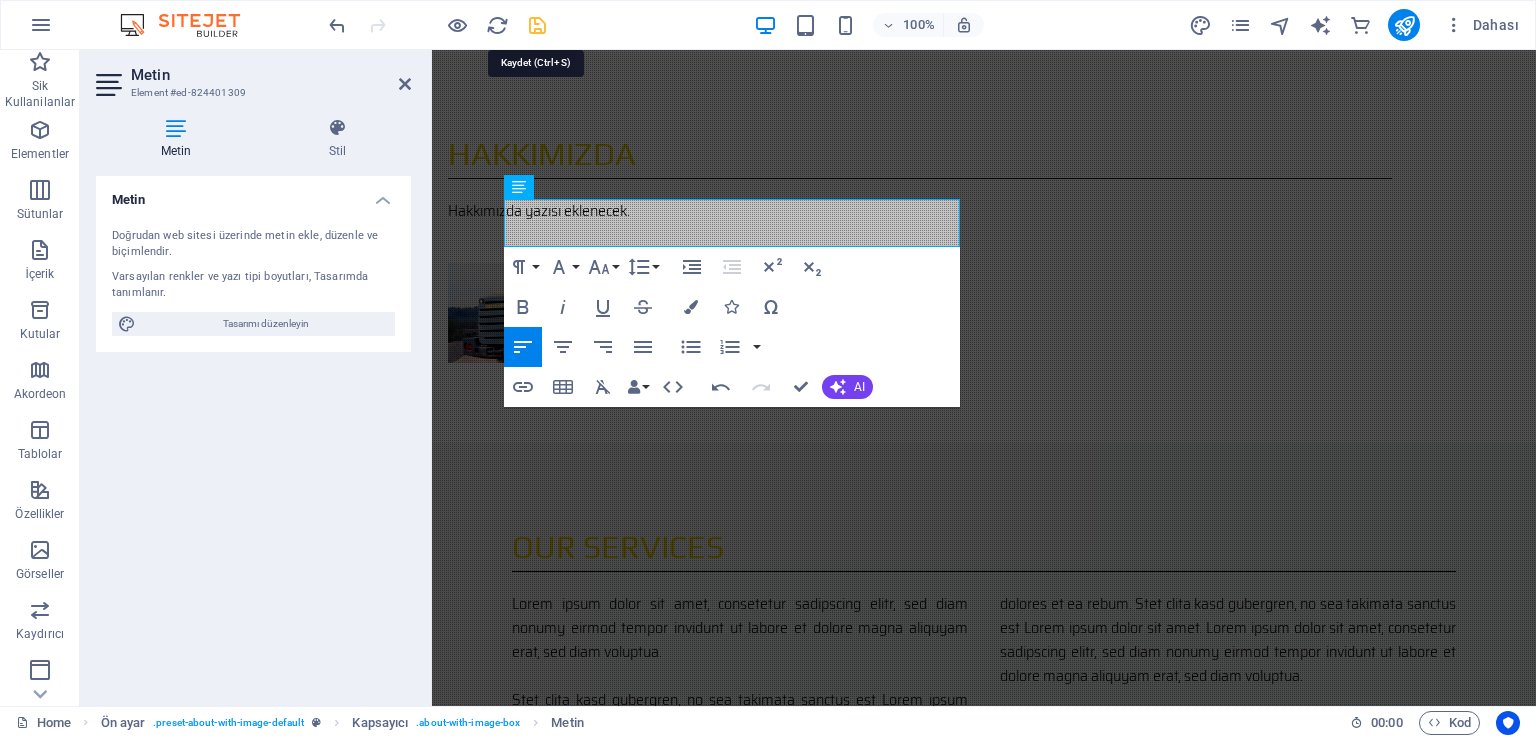 click at bounding box center (537, 25) 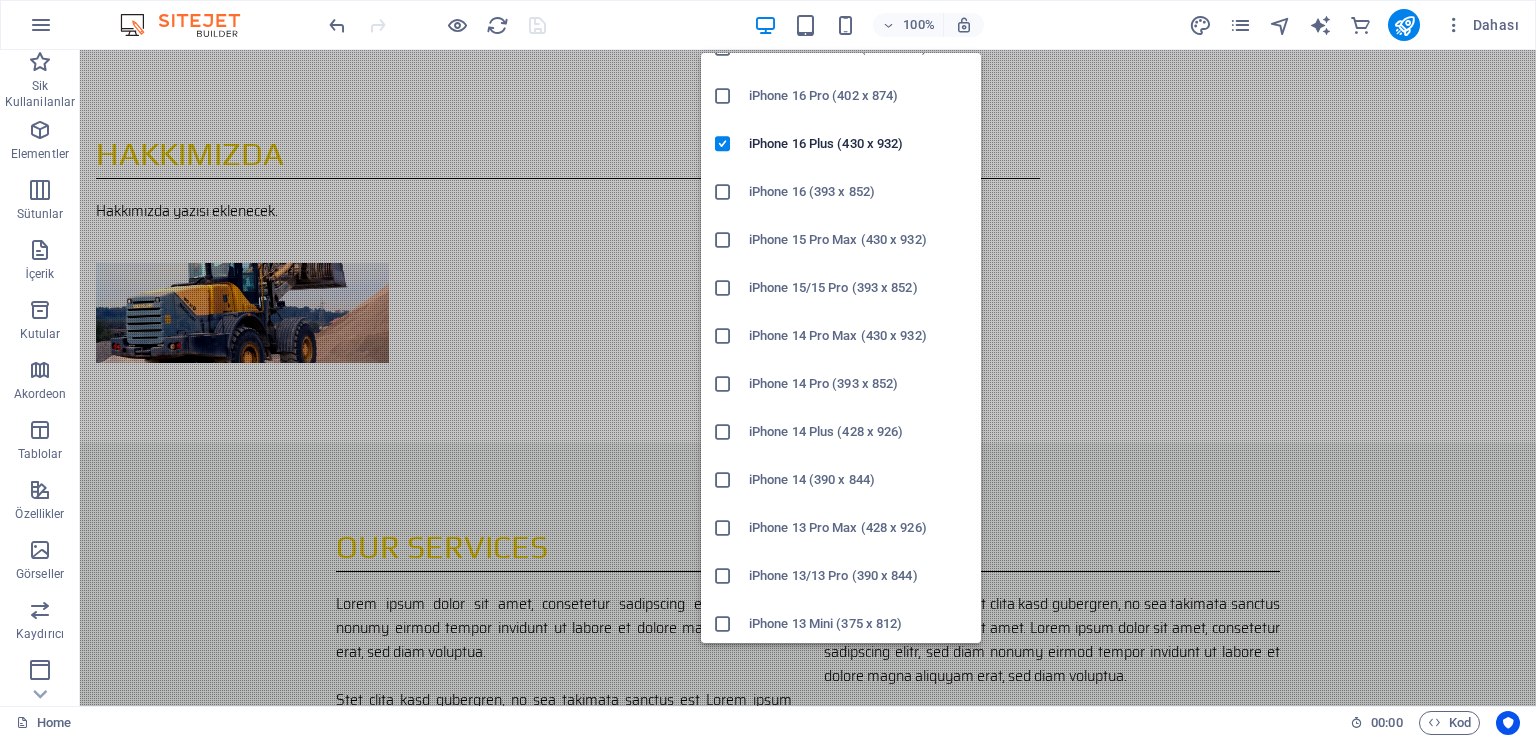 scroll, scrollTop: 0, scrollLeft: 0, axis: both 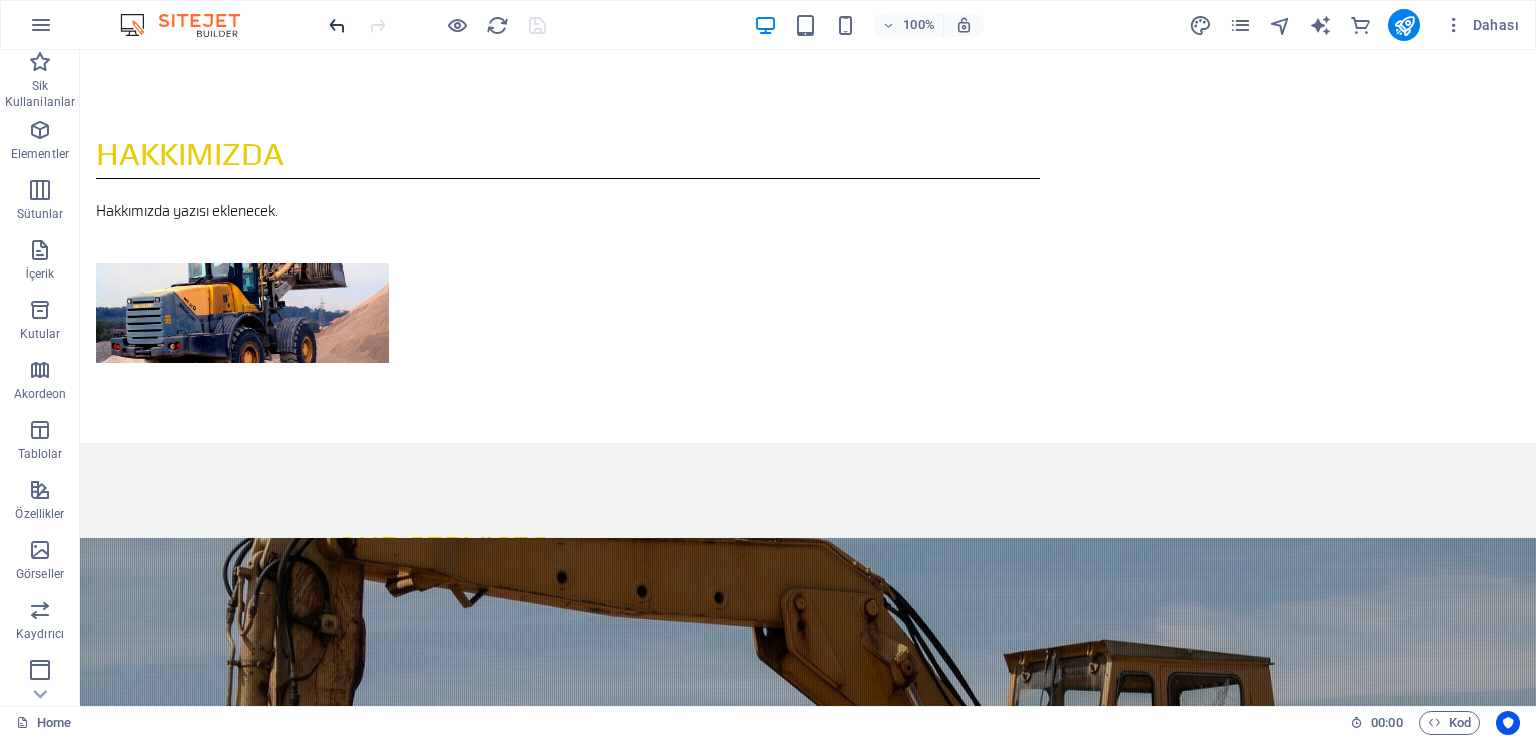 click at bounding box center [337, 25] 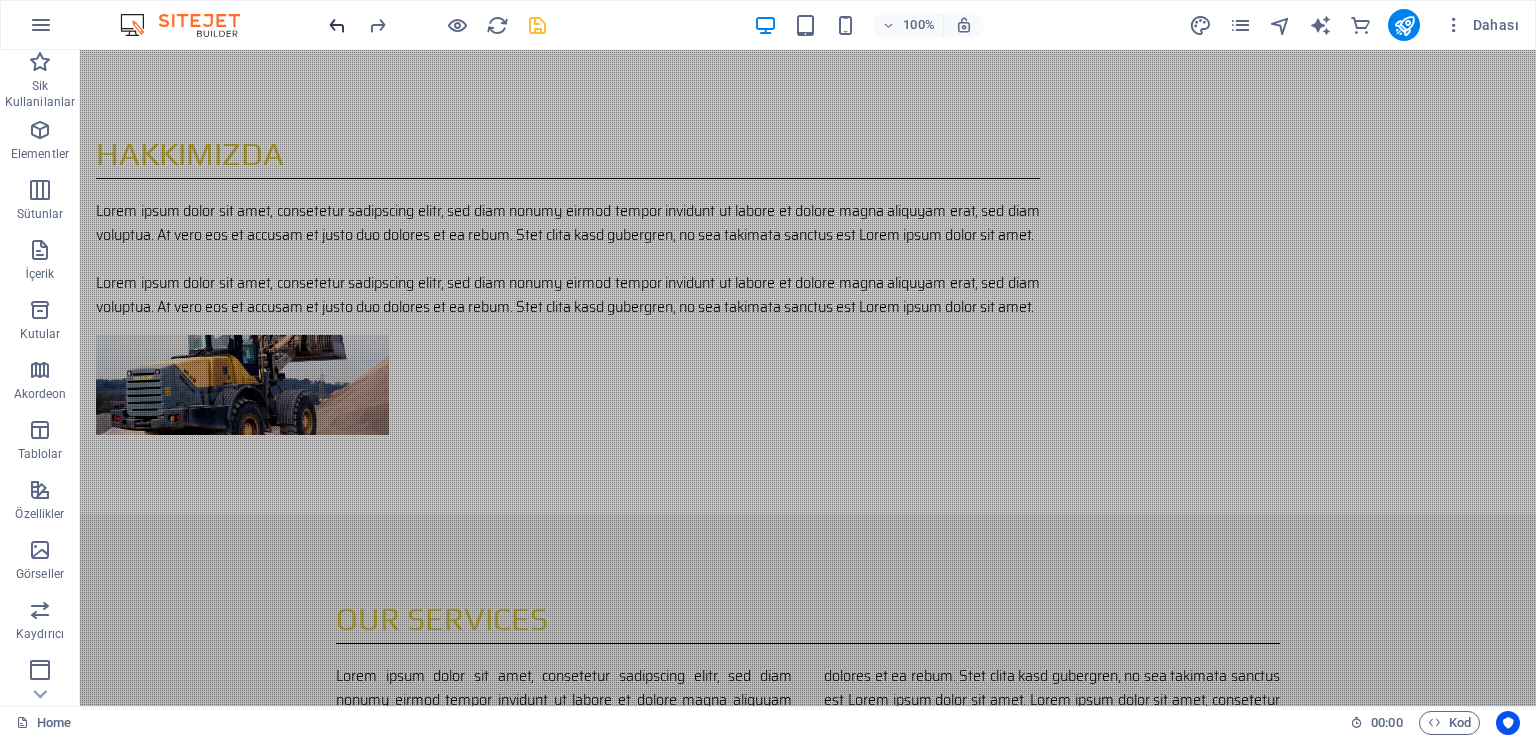 click at bounding box center [337, 25] 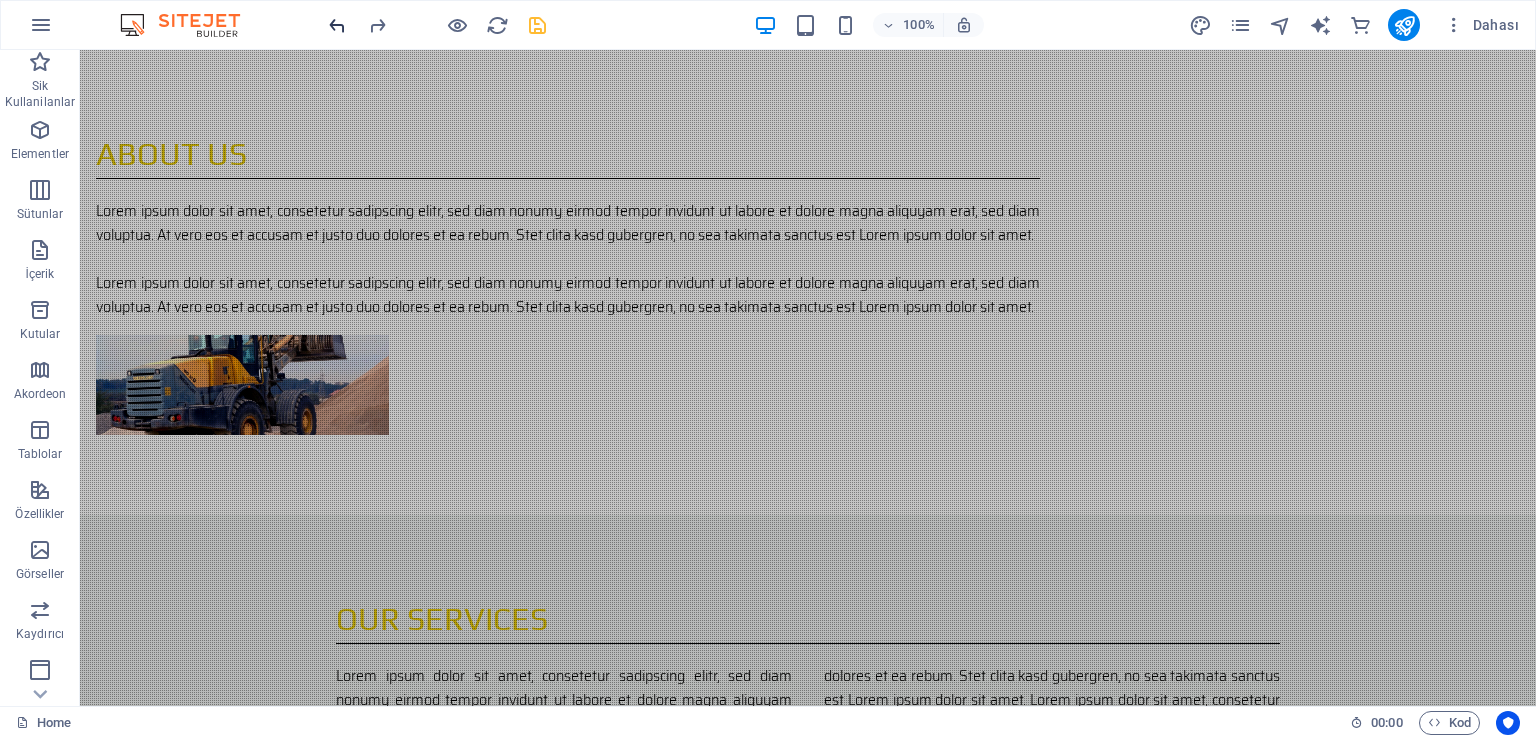 click at bounding box center (337, 25) 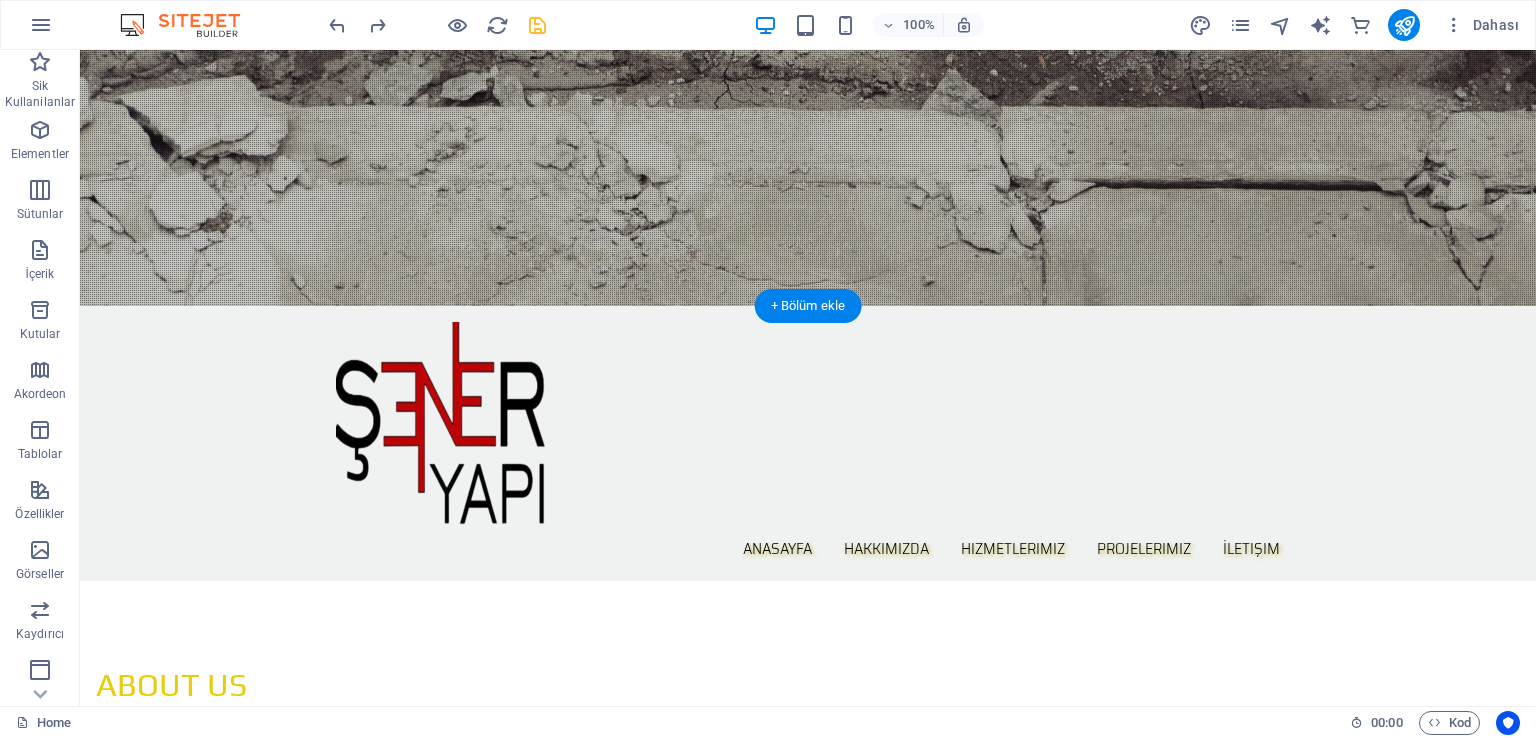 click at bounding box center (808, -22) 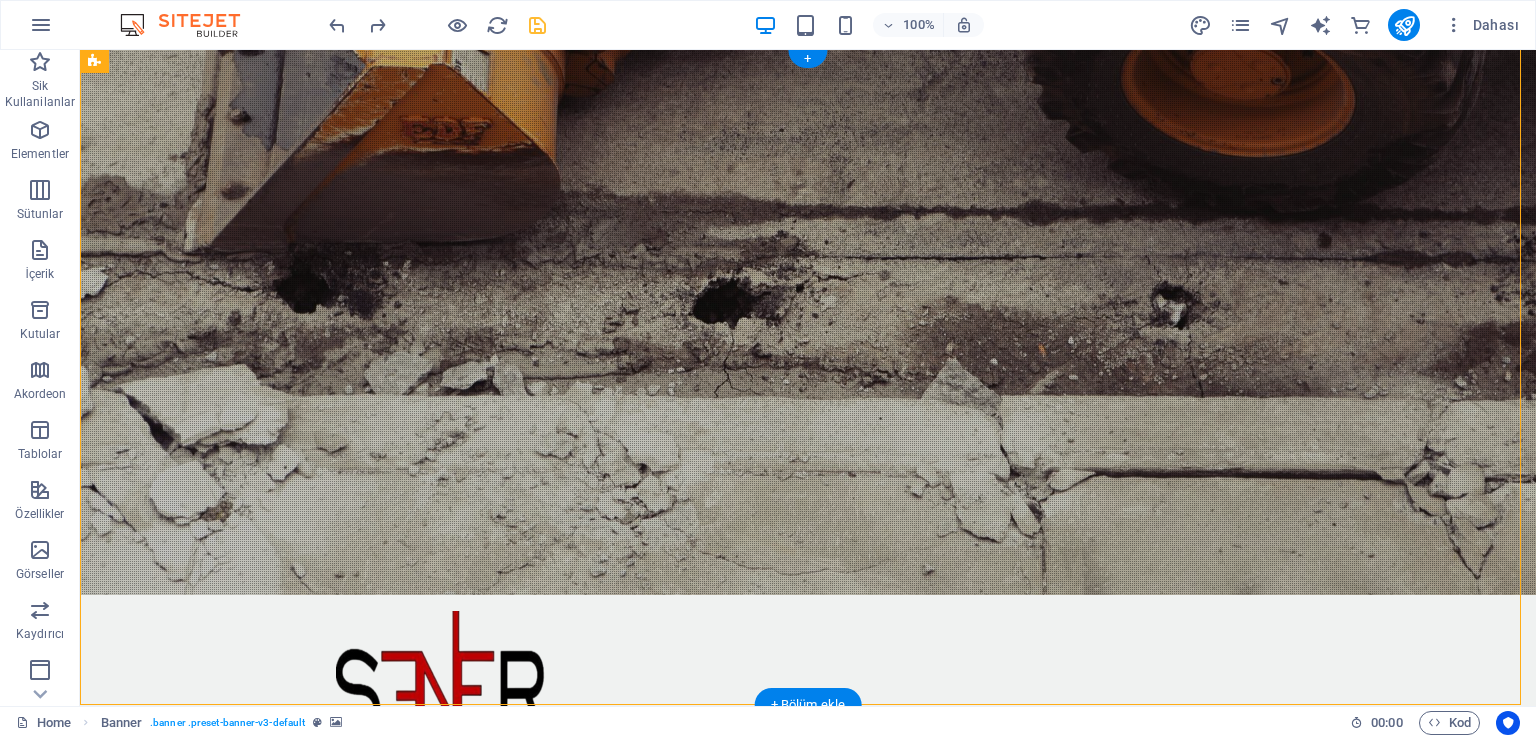 scroll, scrollTop: 0, scrollLeft: 0, axis: both 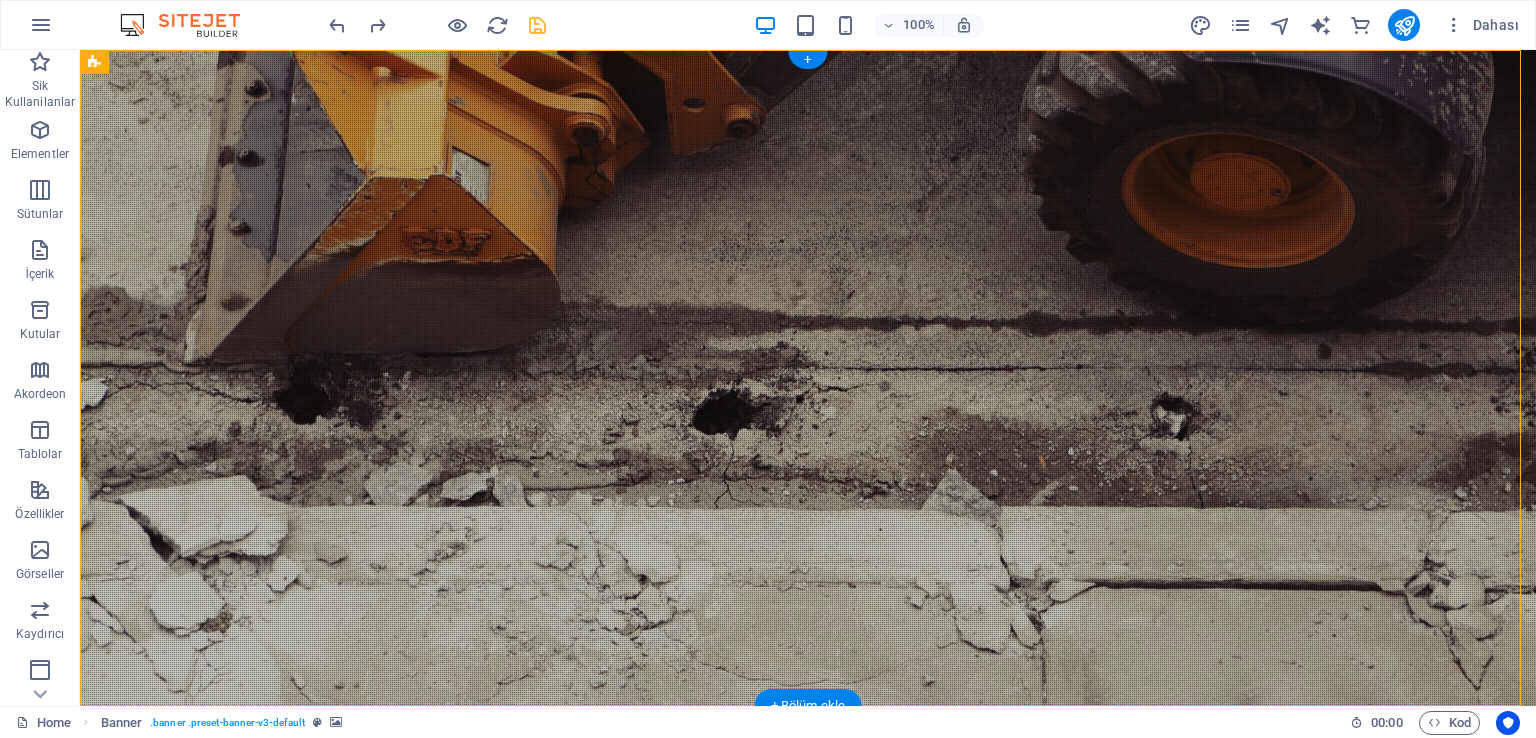 click at bounding box center (808, 378) 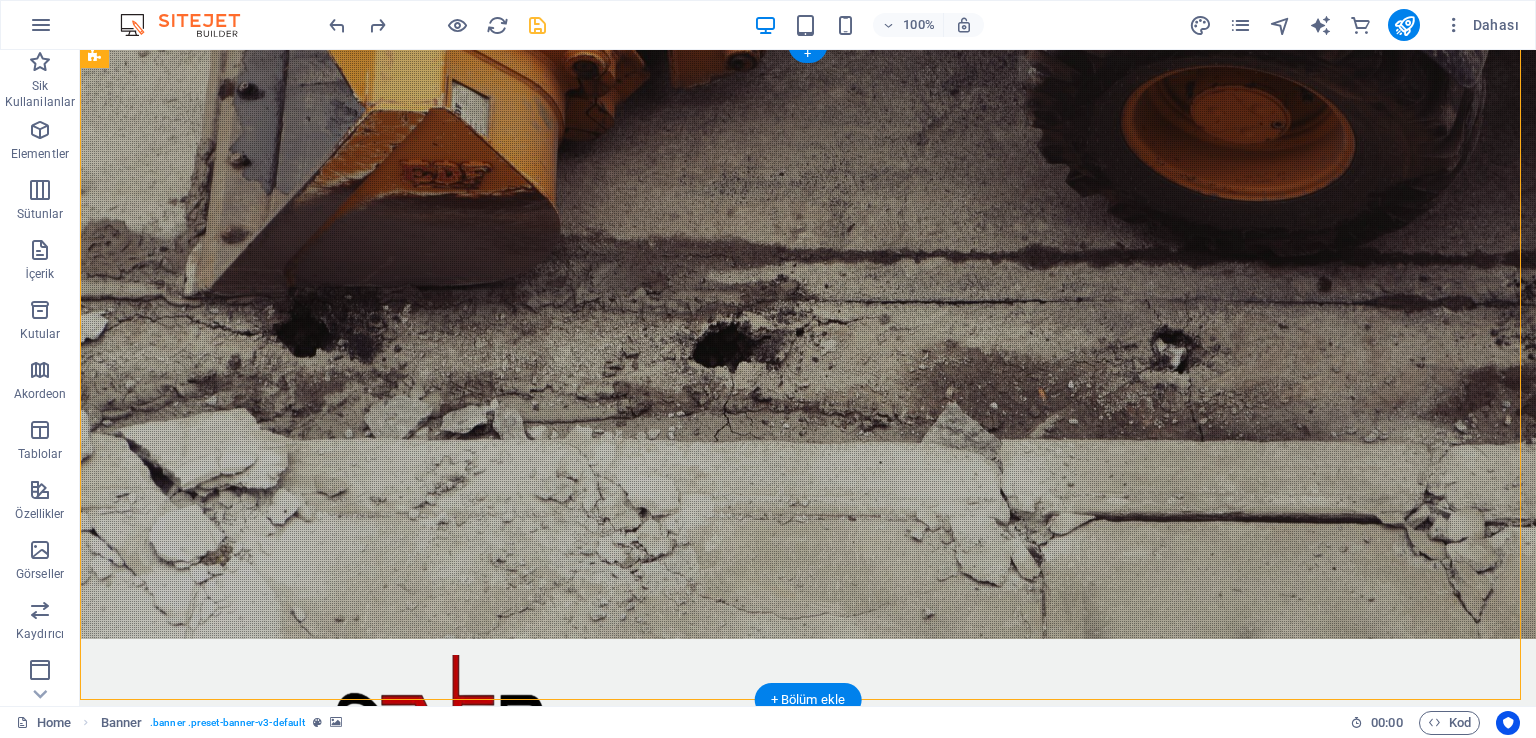 scroll, scrollTop: 100, scrollLeft: 0, axis: vertical 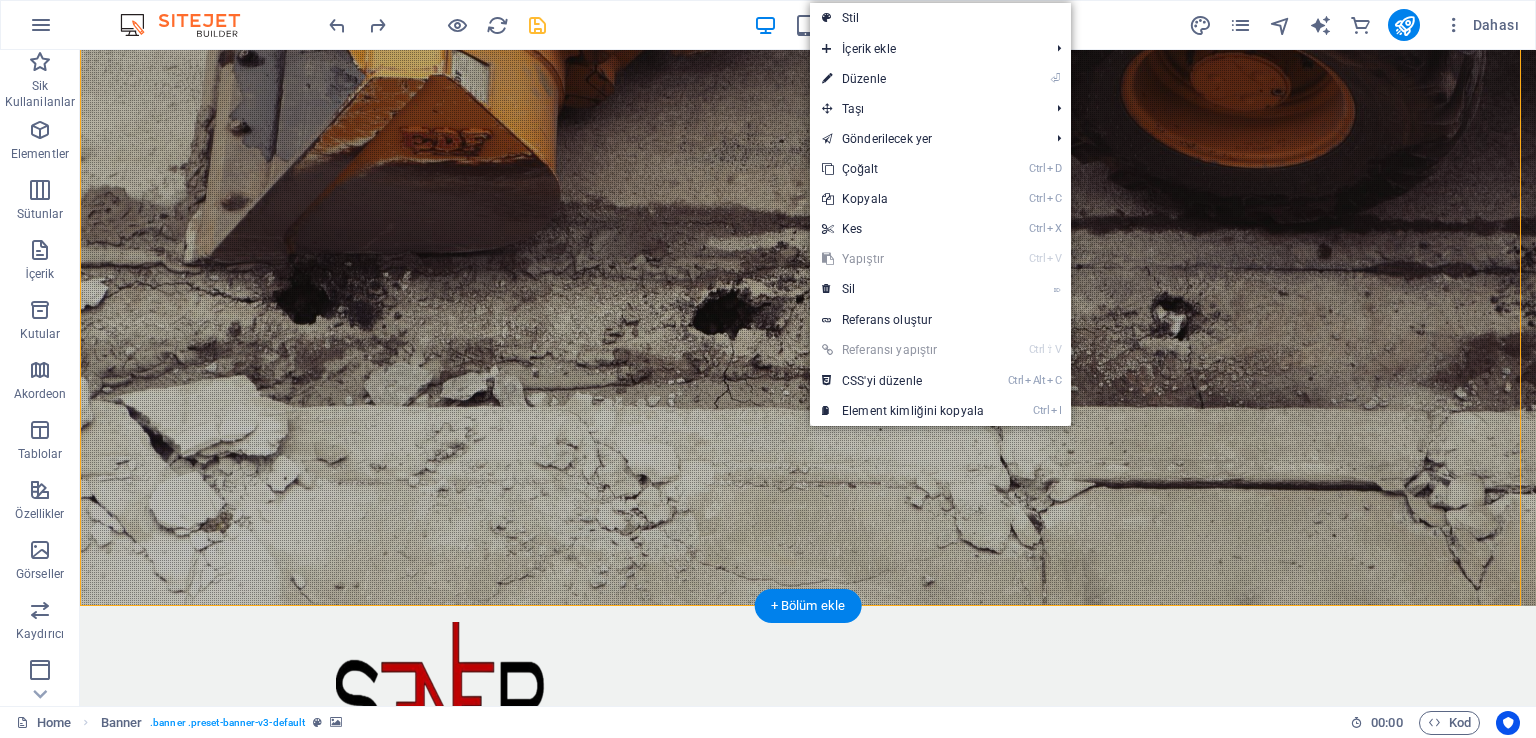 click at bounding box center (808, 278) 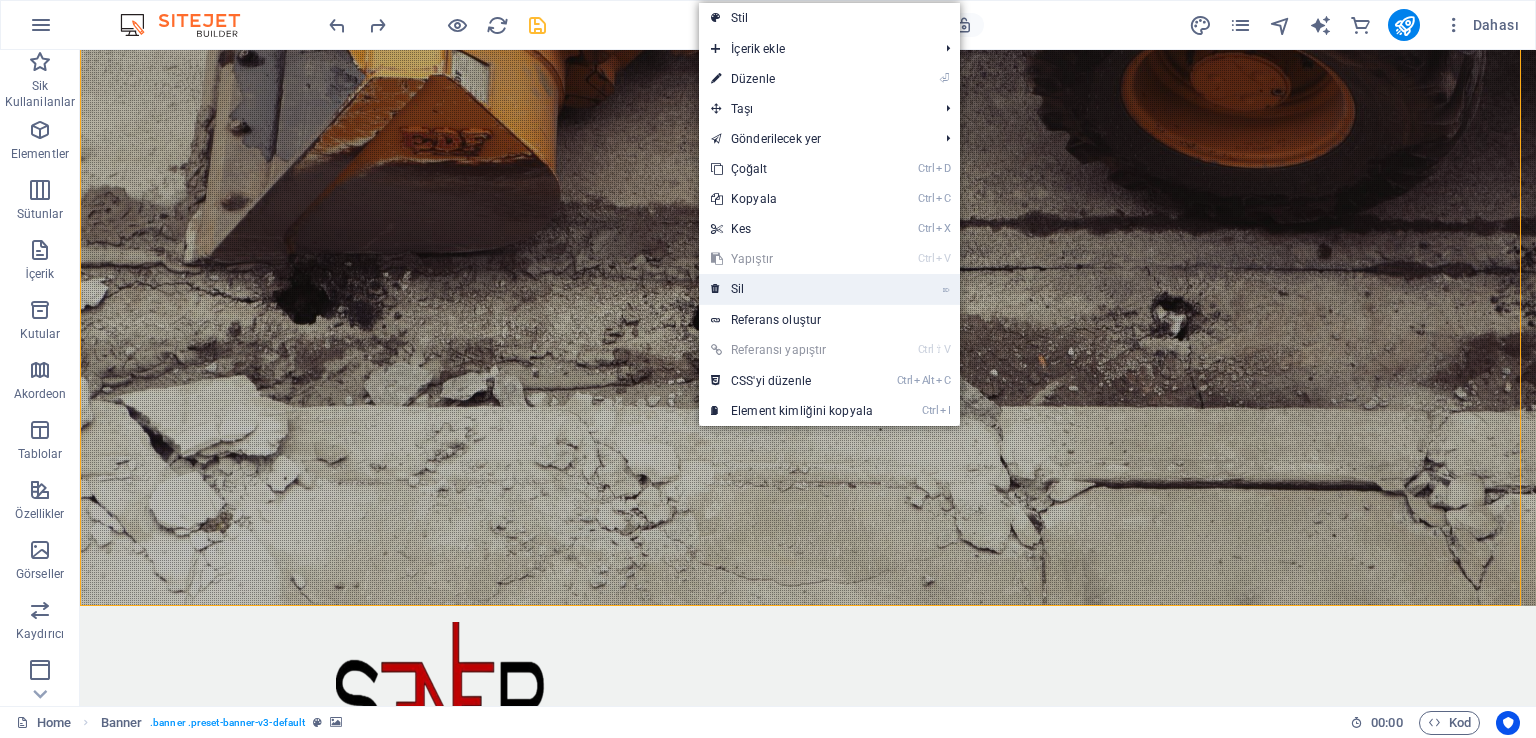 click on "⌦  Sil" at bounding box center (792, 289) 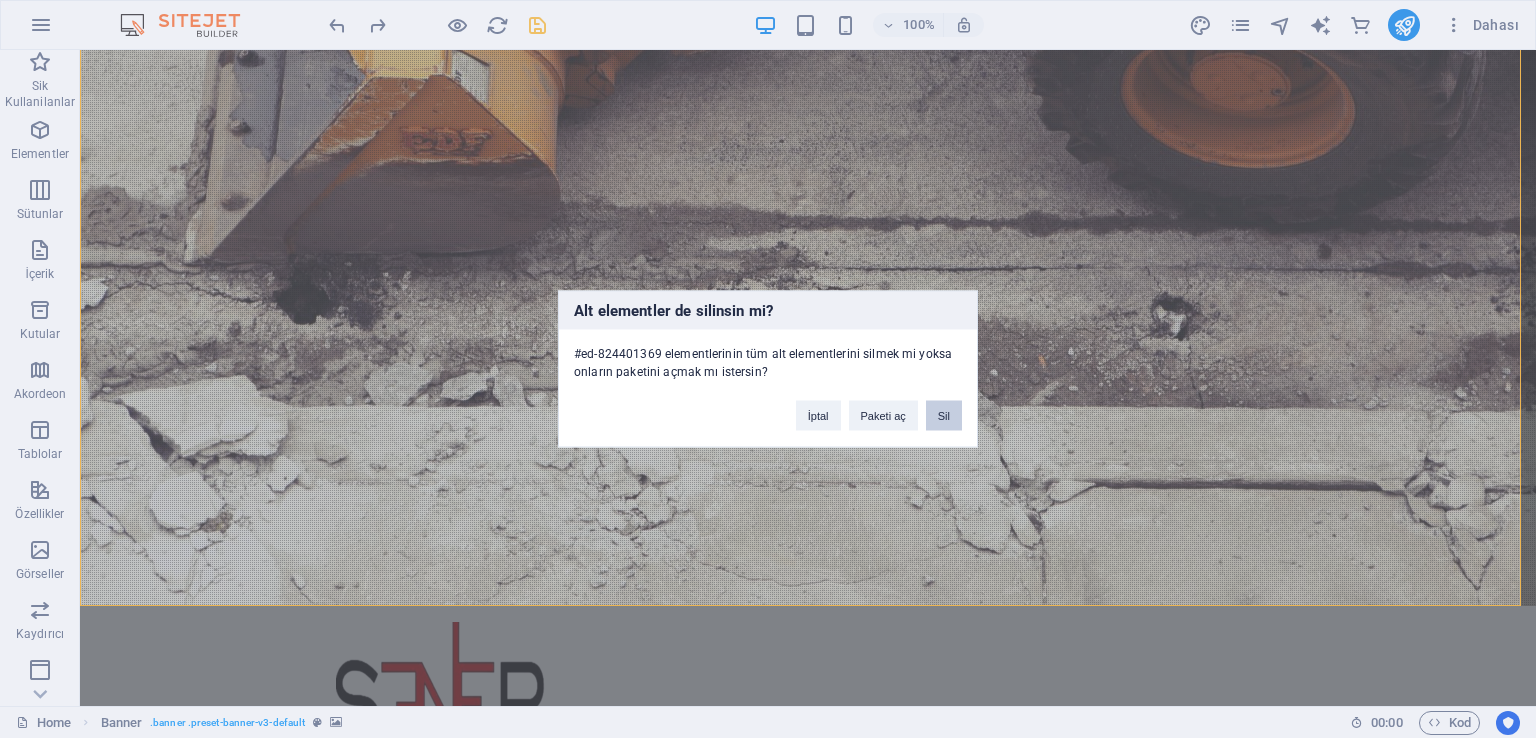 click on "Sil" at bounding box center (944, 416) 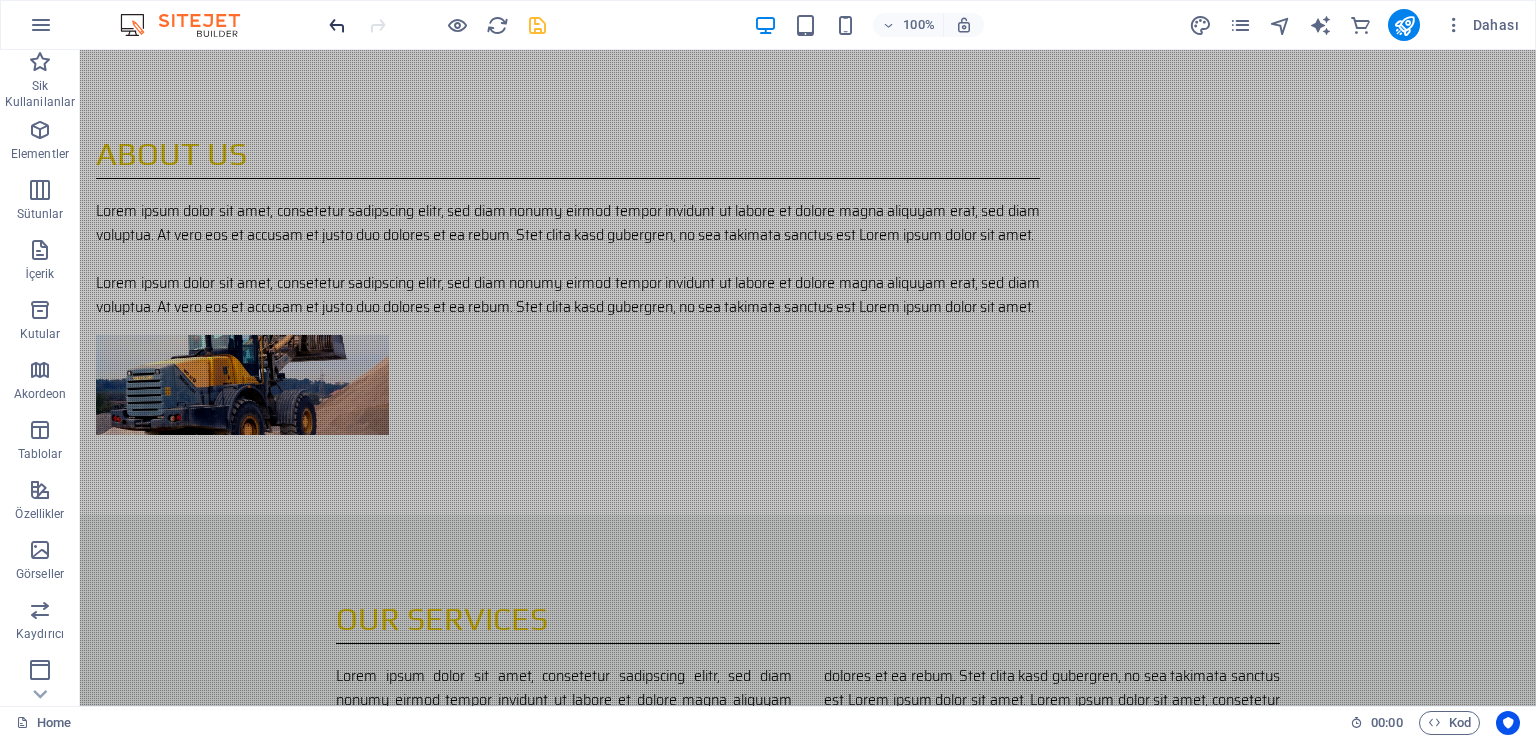 click at bounding box center (337, 25) 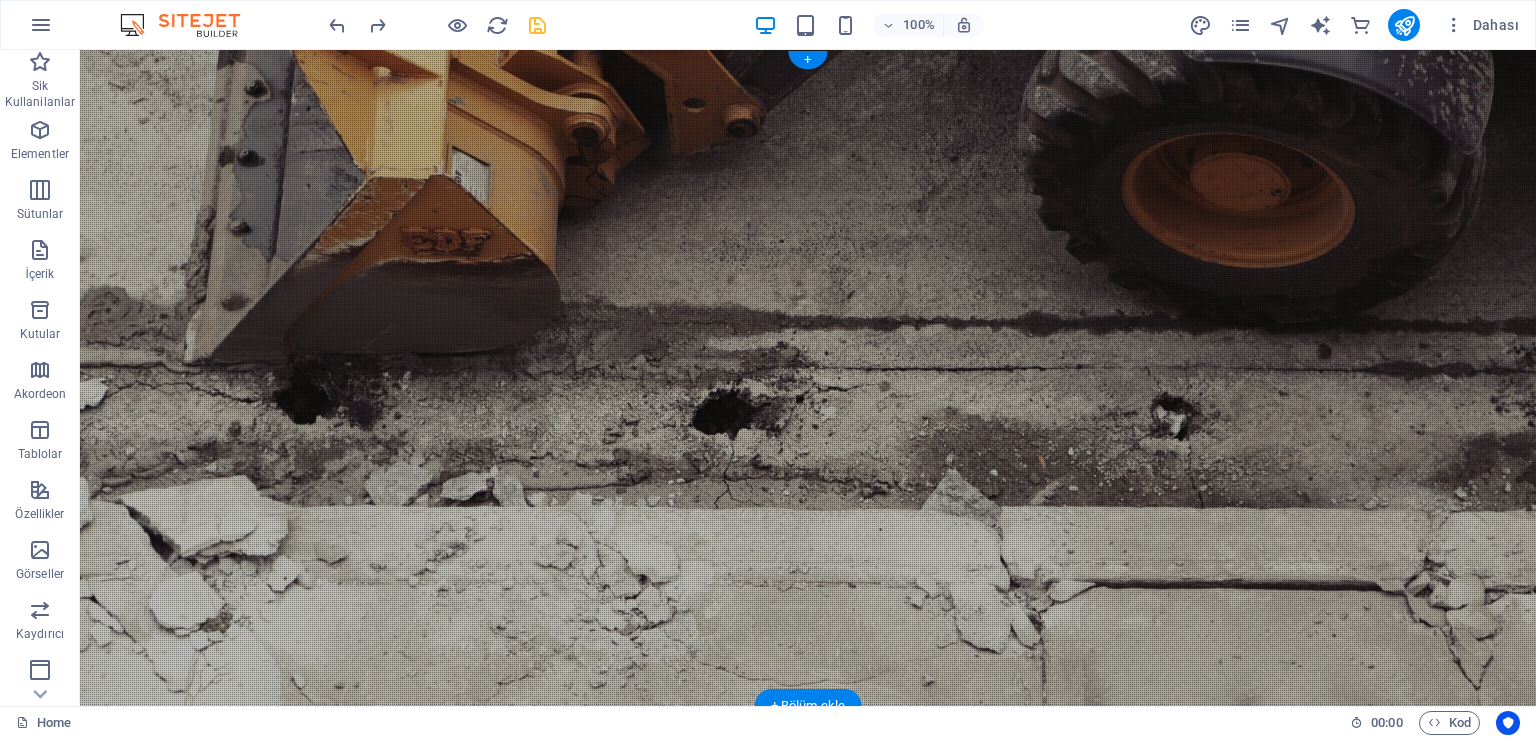 click at bounding box center [808, 378] 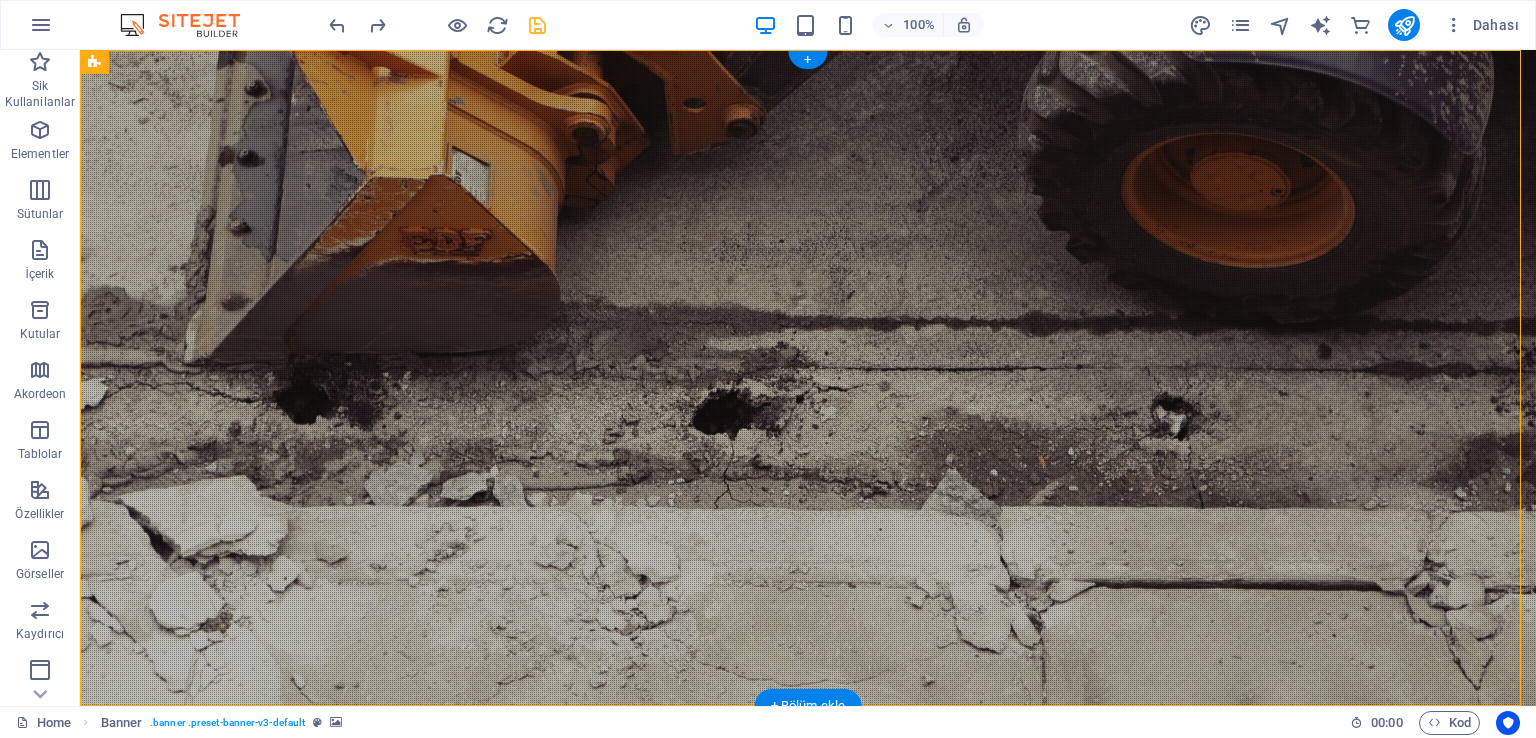 click at bounding box center [808, 378] 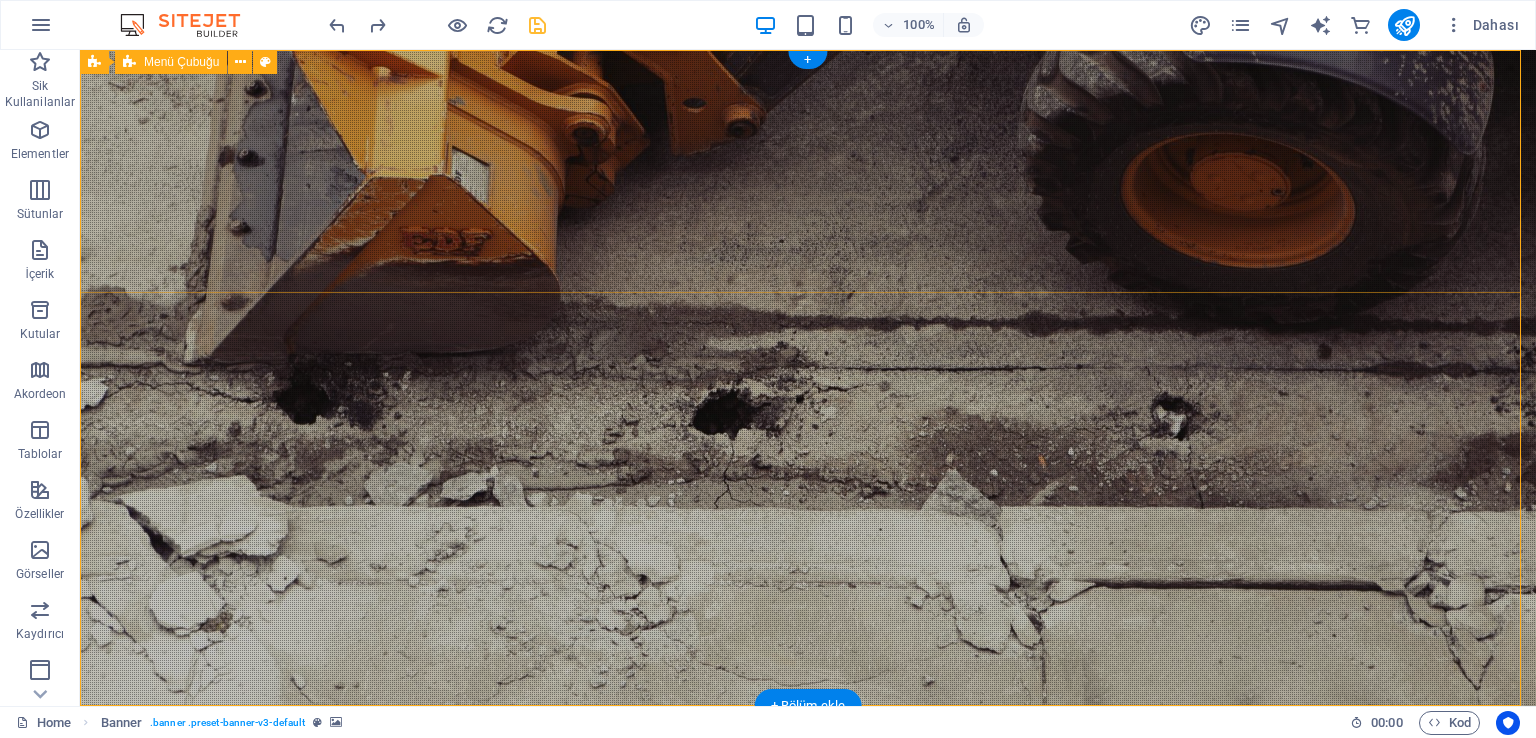 click on "Anasayfa Hakkımızda Hizmetlerimiz Projelerimiz İletişim" at bounding box center [808, 843] 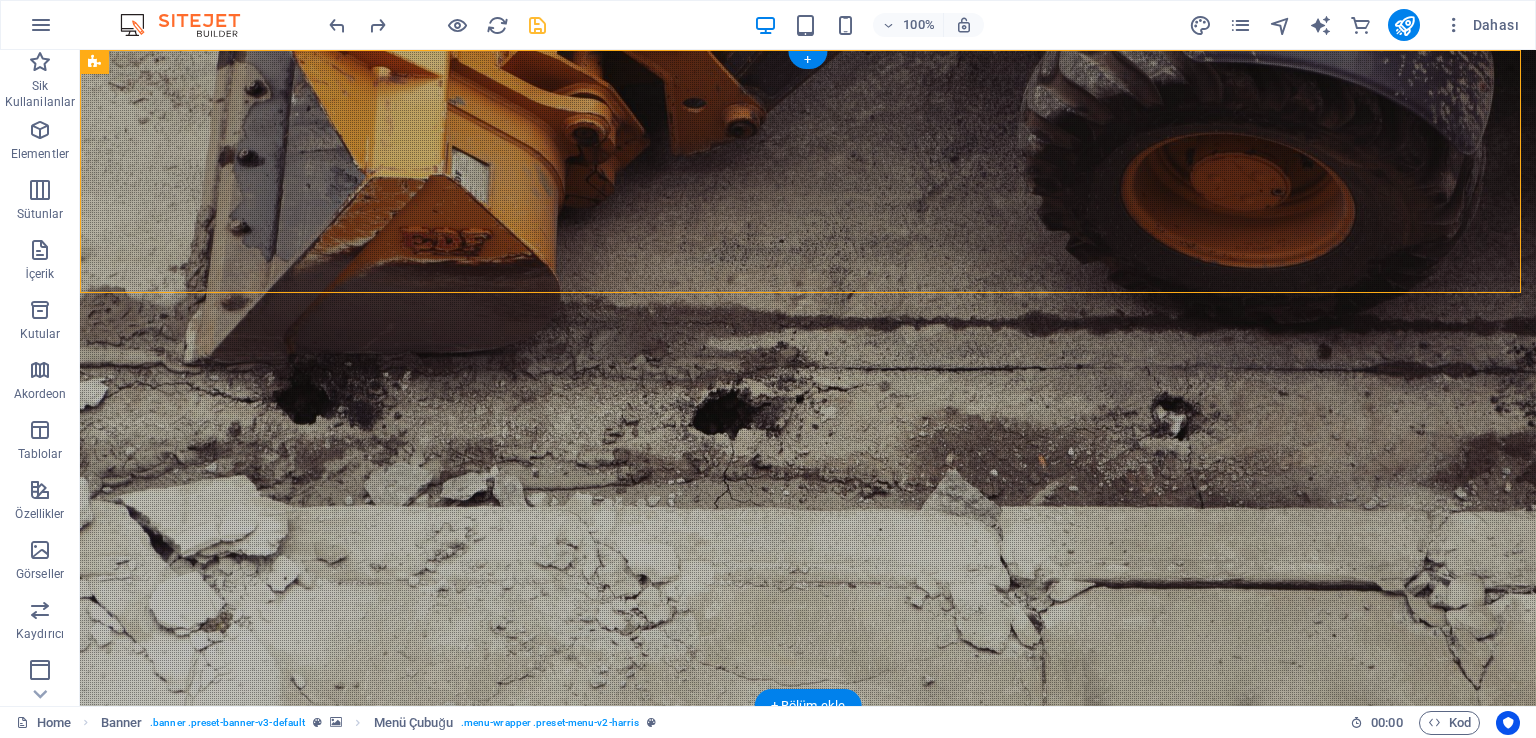 click at bounding box center [808, 378] 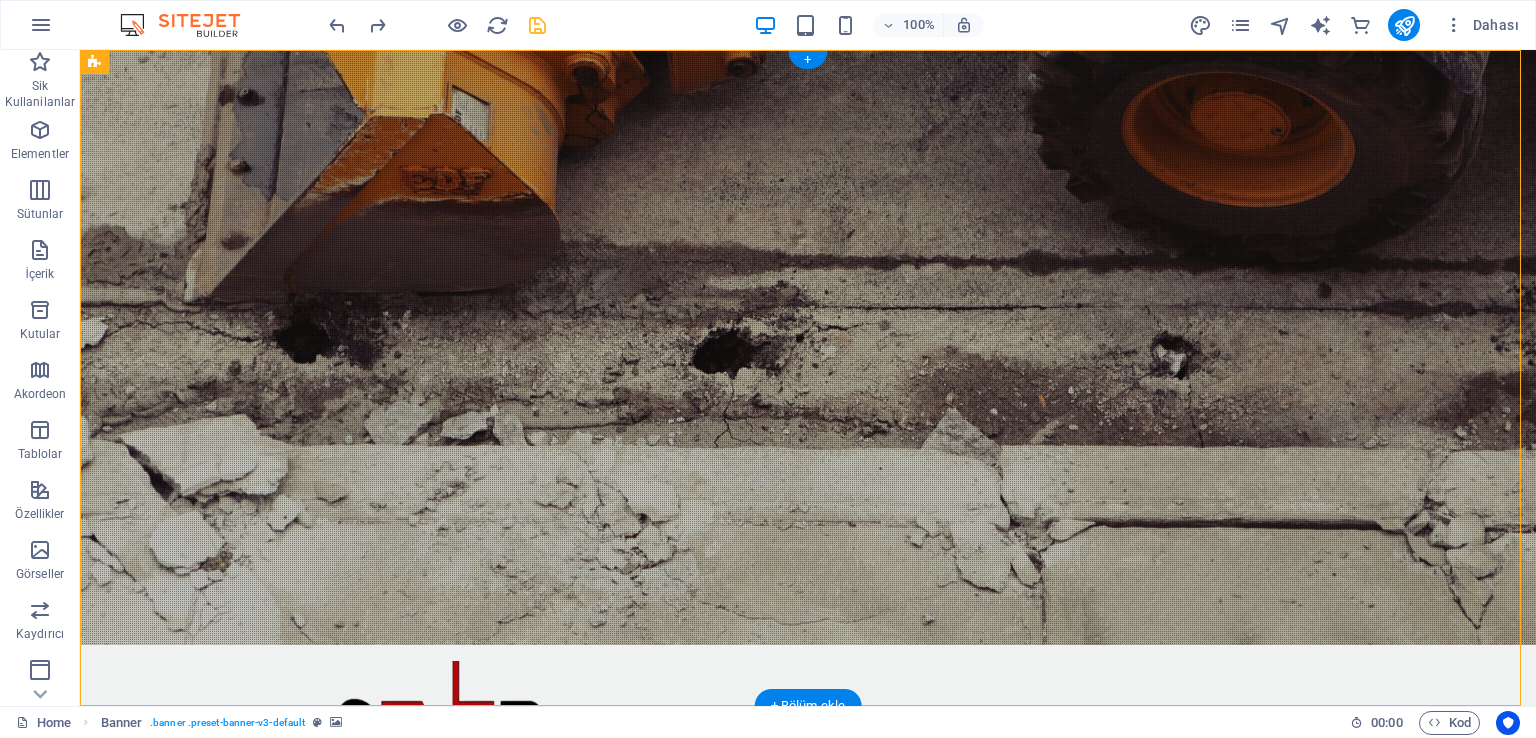 scroll, scrollTop: 100, scrollLeft: 0, axis: vertical 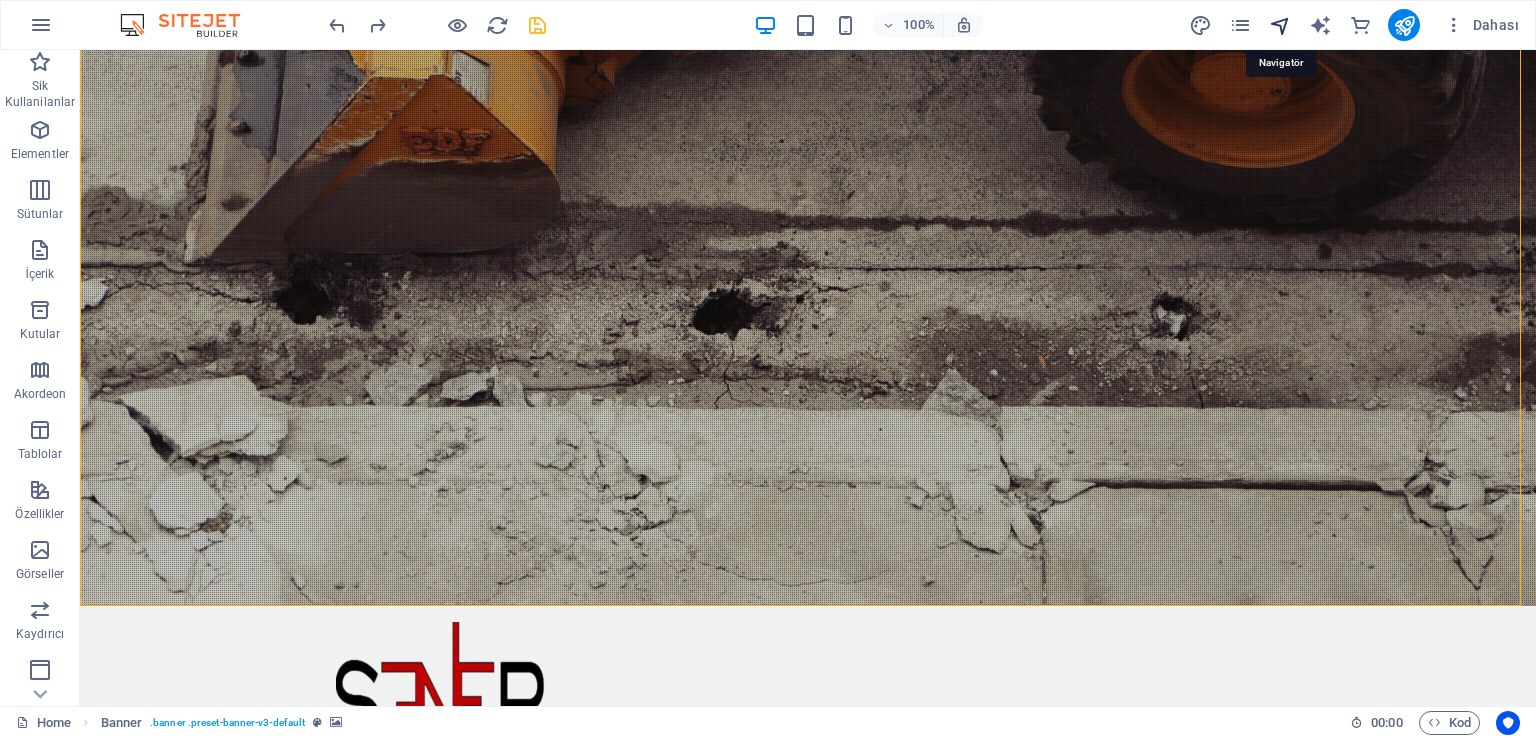 click at bounding box center [1280, 25] 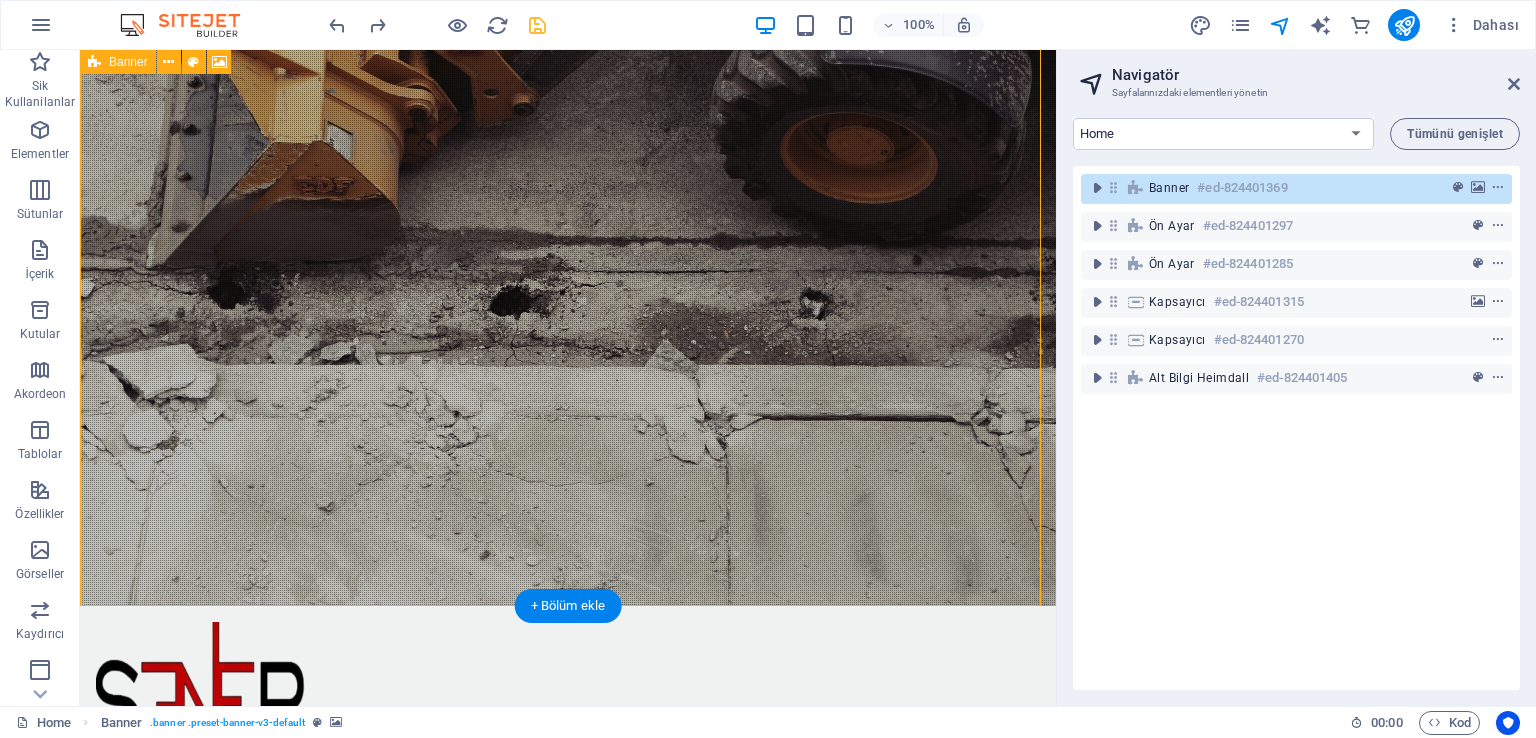 click on "#ed-824401369" at bounding box center (1242, 188) 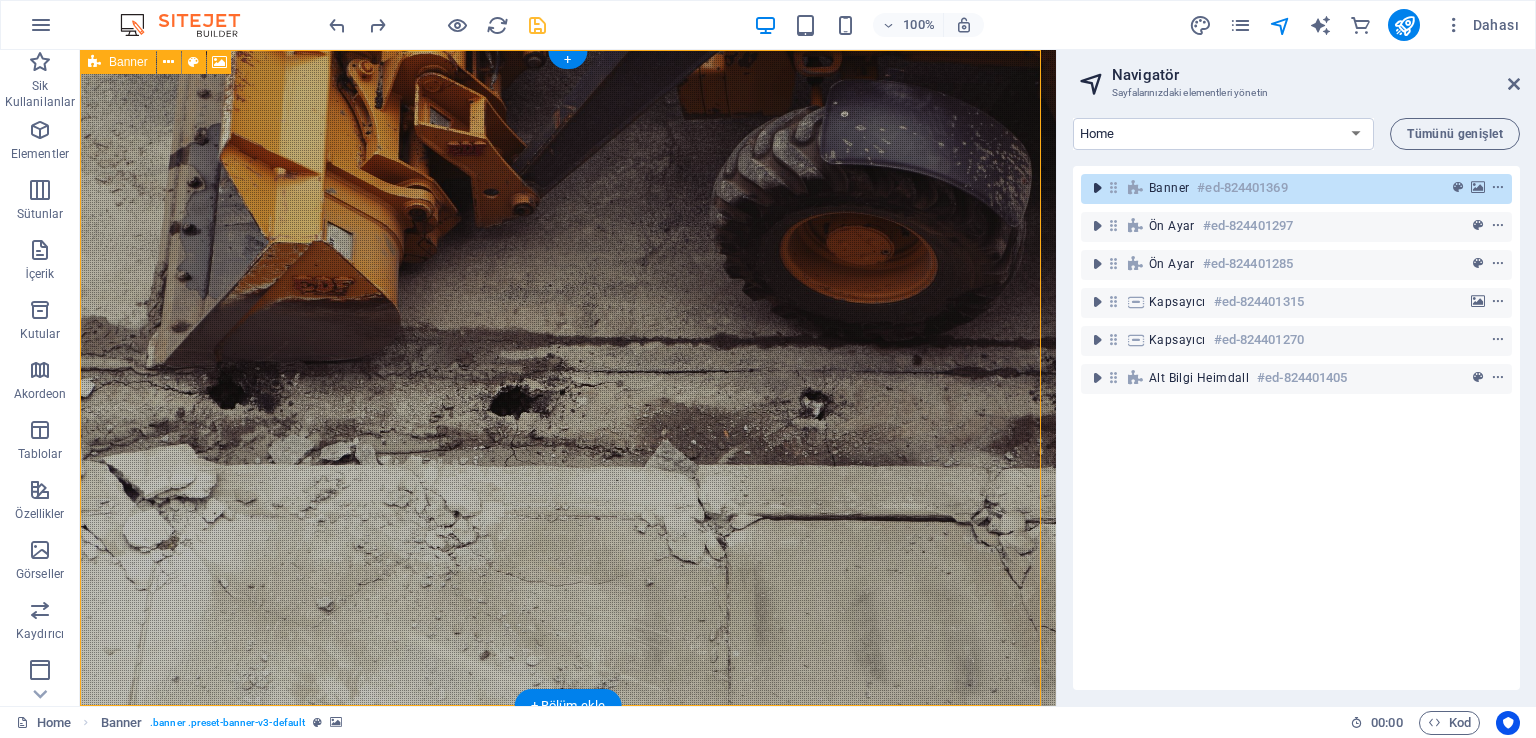 click at bounding box center [1097, 188] 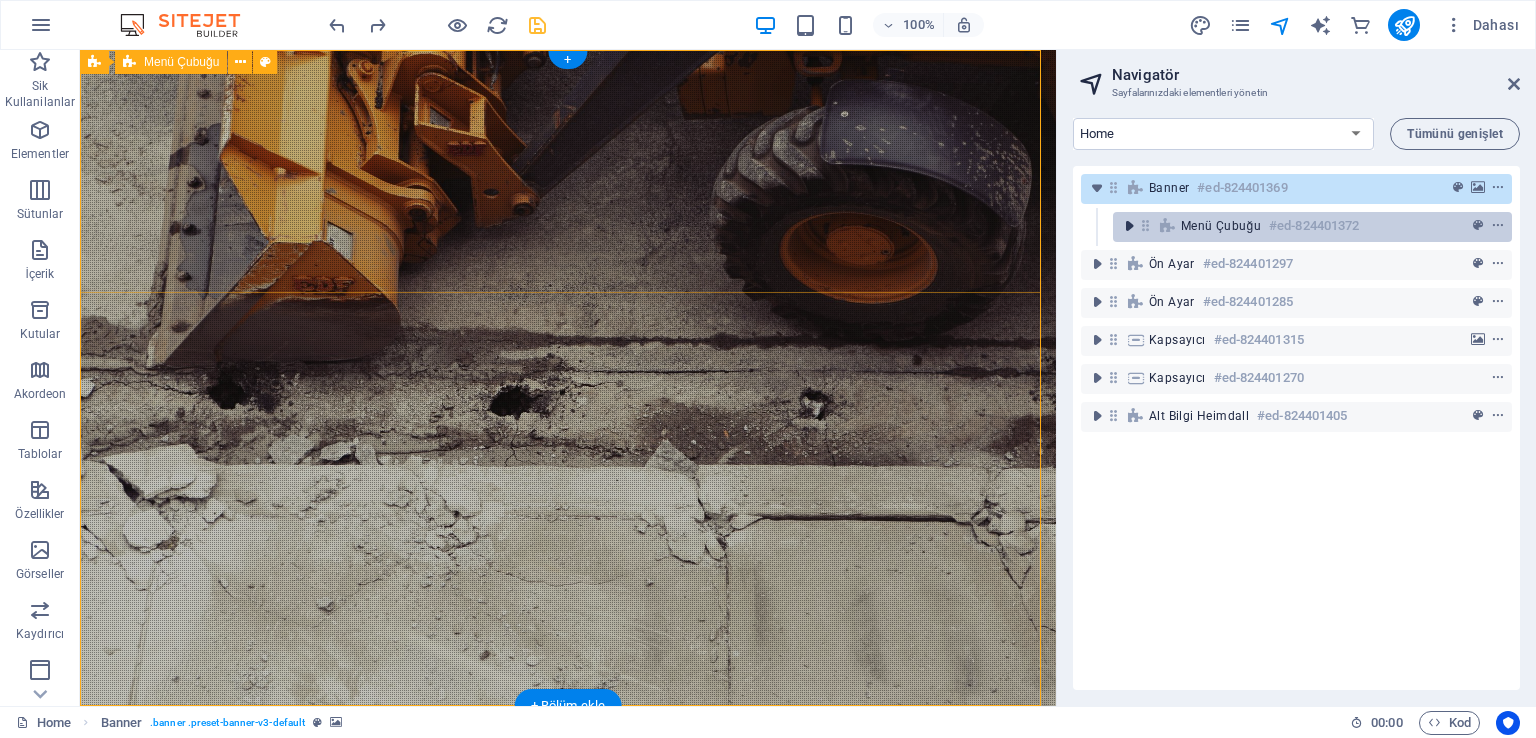 click at bounding box center [1129, 226] 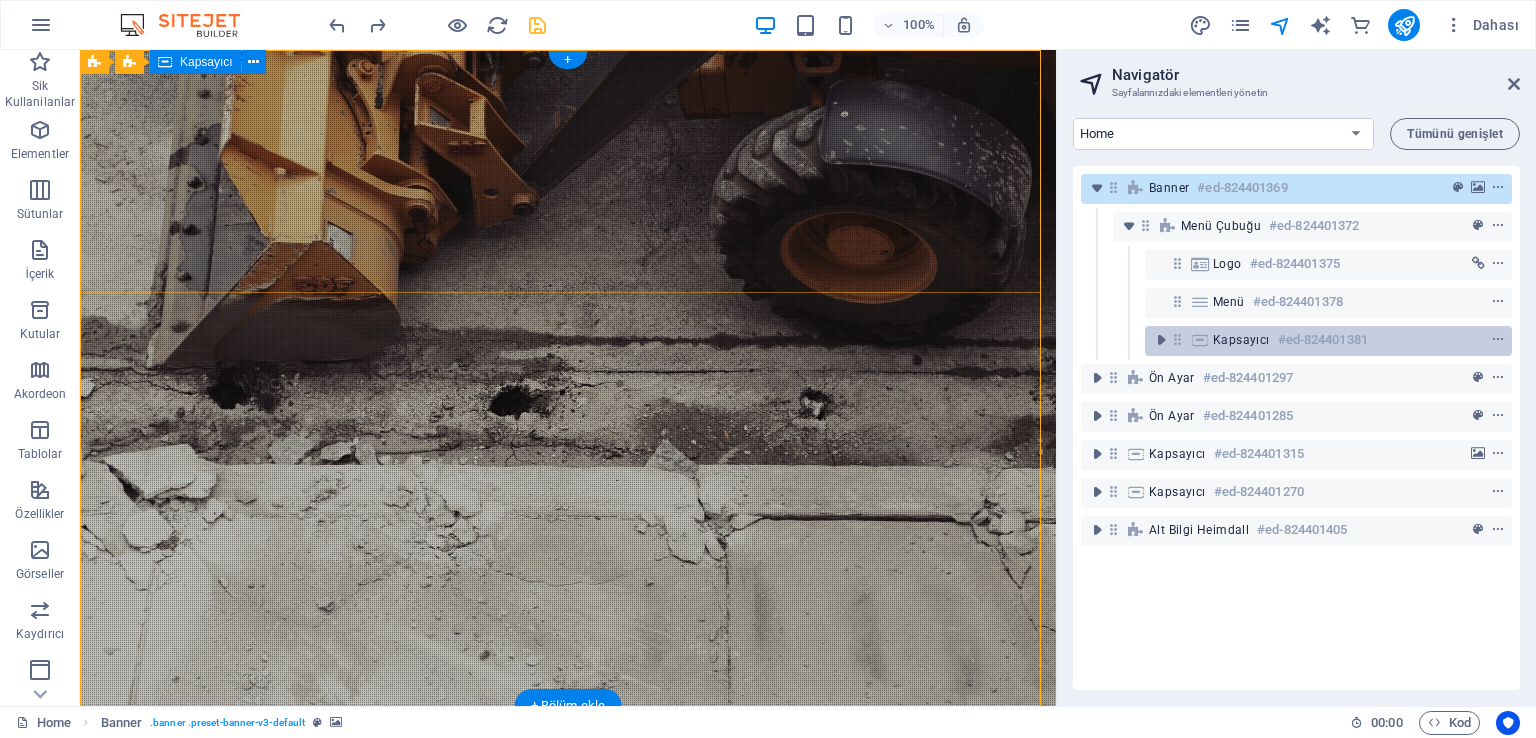 click on "Kapsayıcı #ed-824401381" at bounding box center (1328, 341) 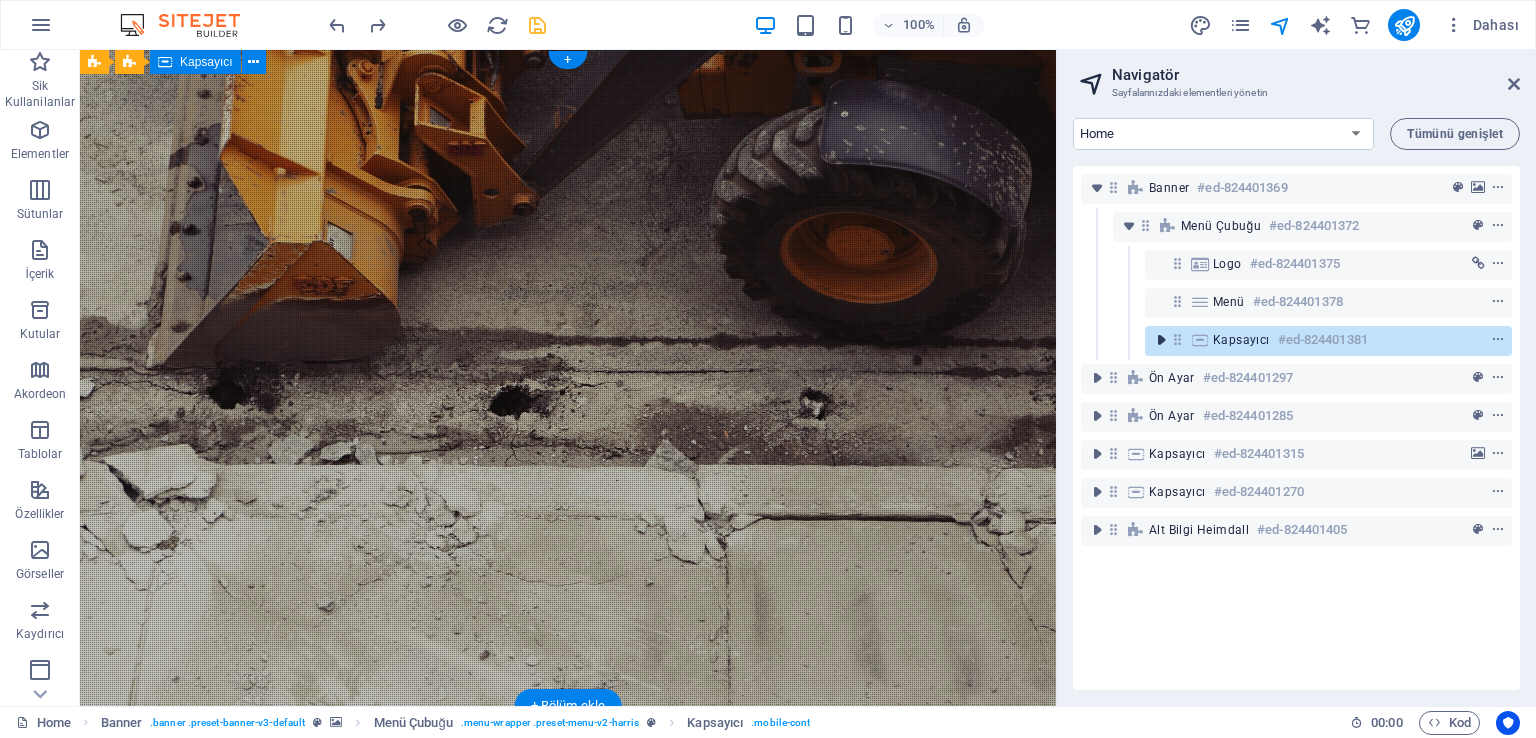 click at bounding box center (1161, 340) 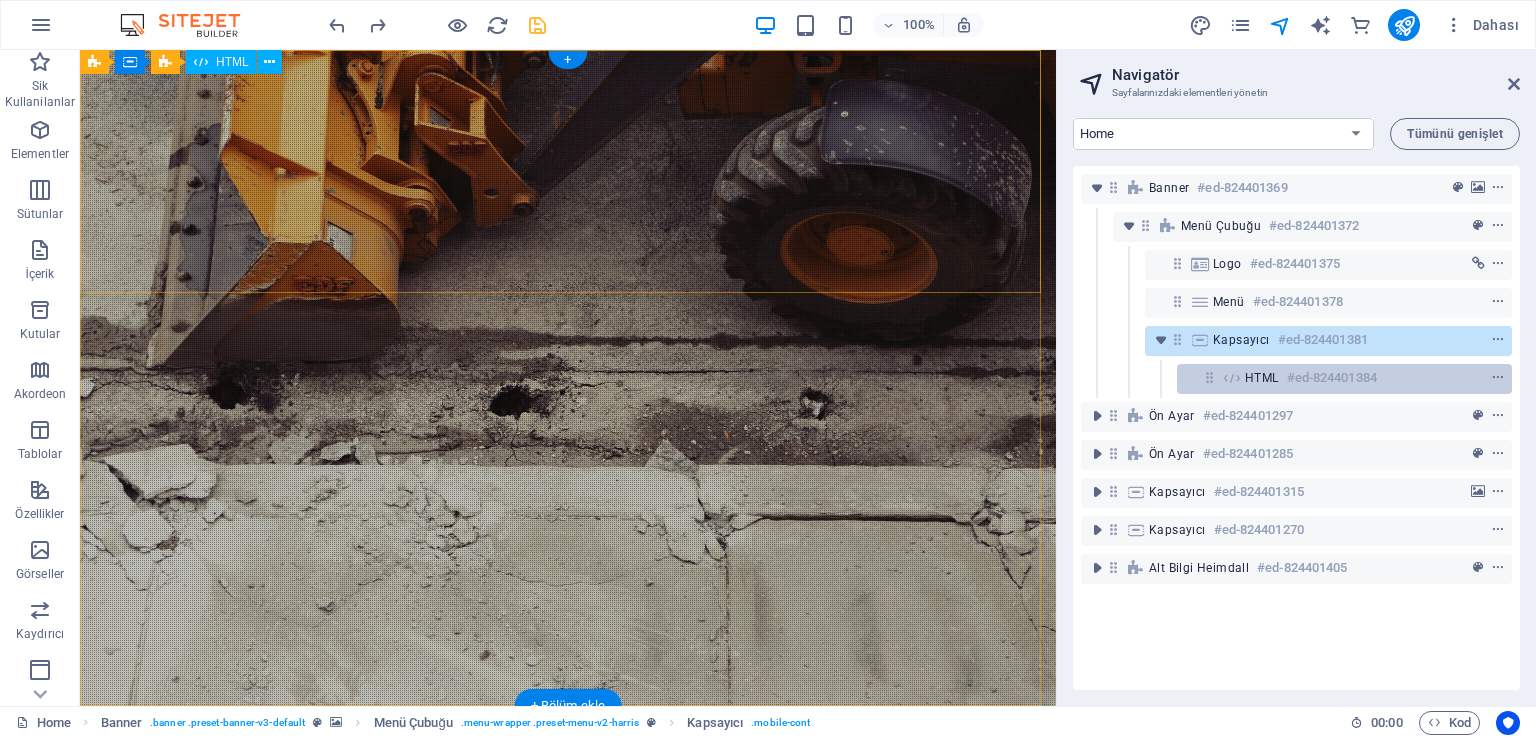 click on "HTML #ed-824401384" at bounding box center [1344, 379] 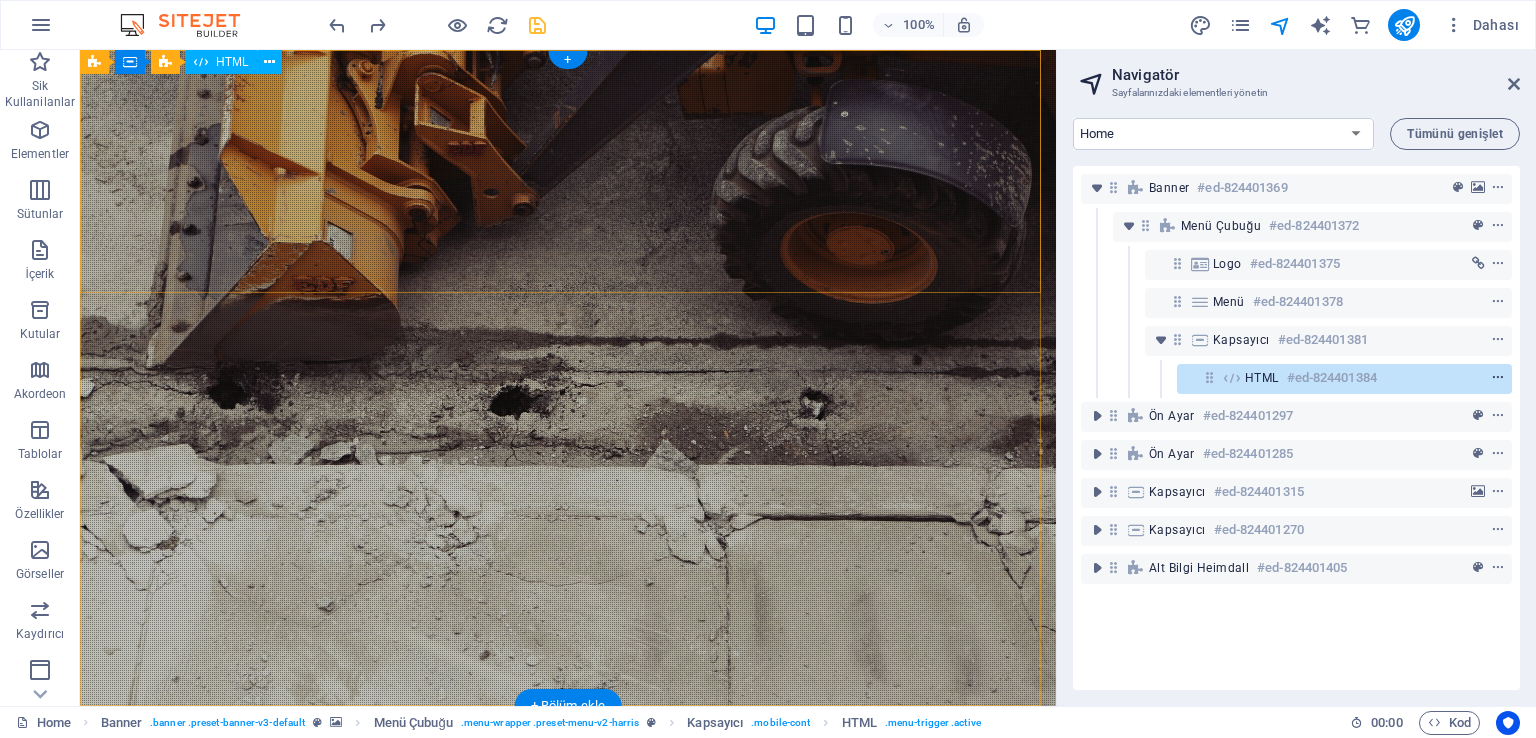 click at bounding box center [1498, 378] 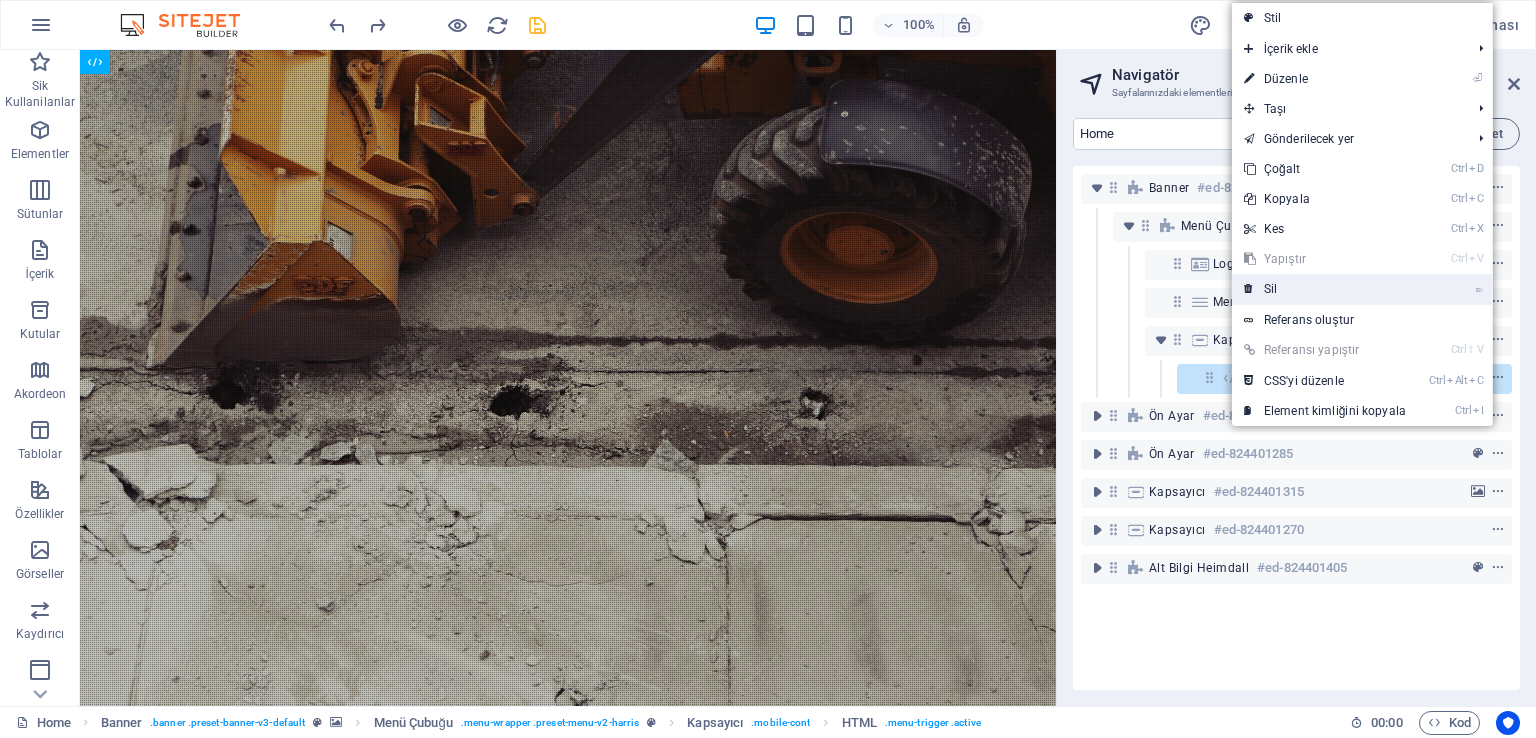click on "⌦  Sil" at bounding box center [1325, 289] 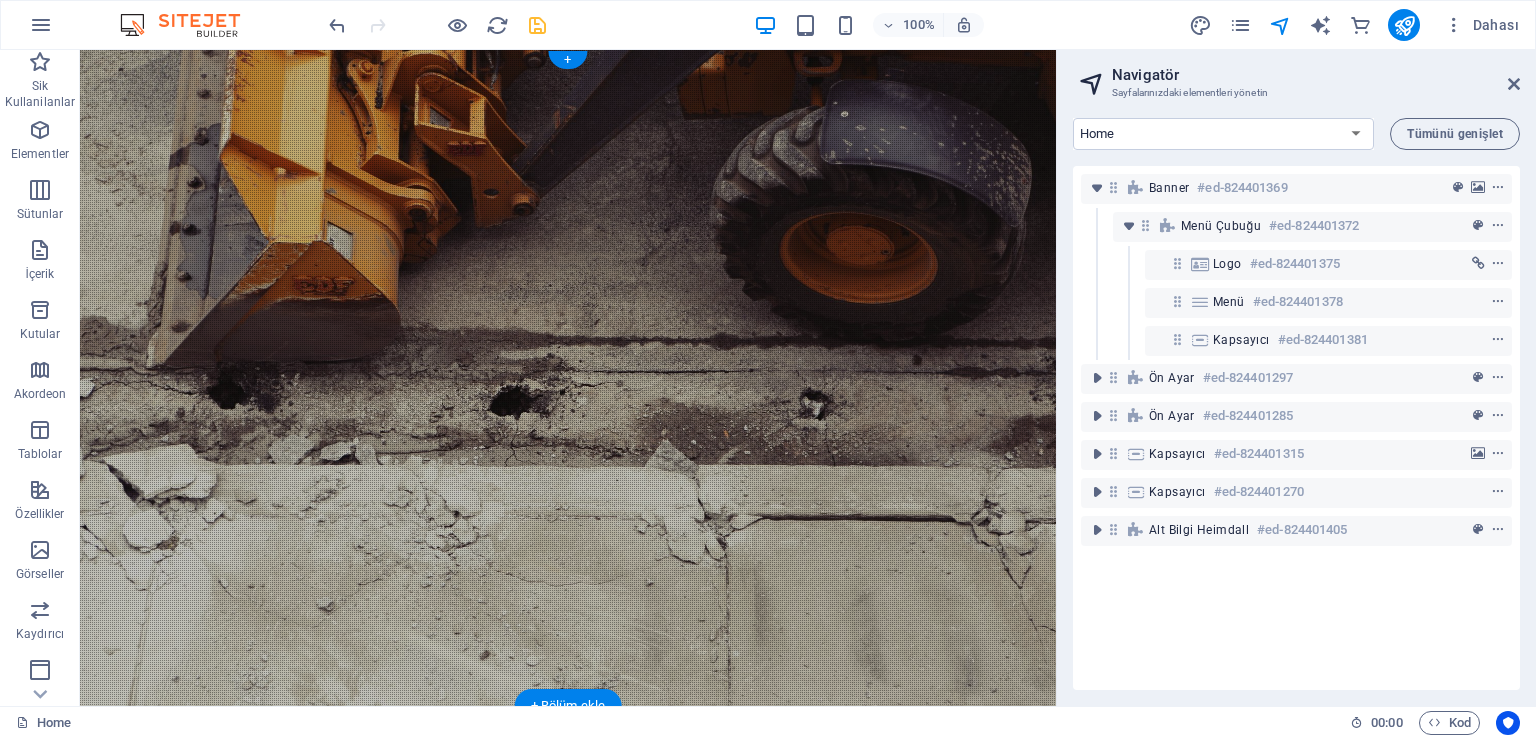 click at bounding box center (568, 378) 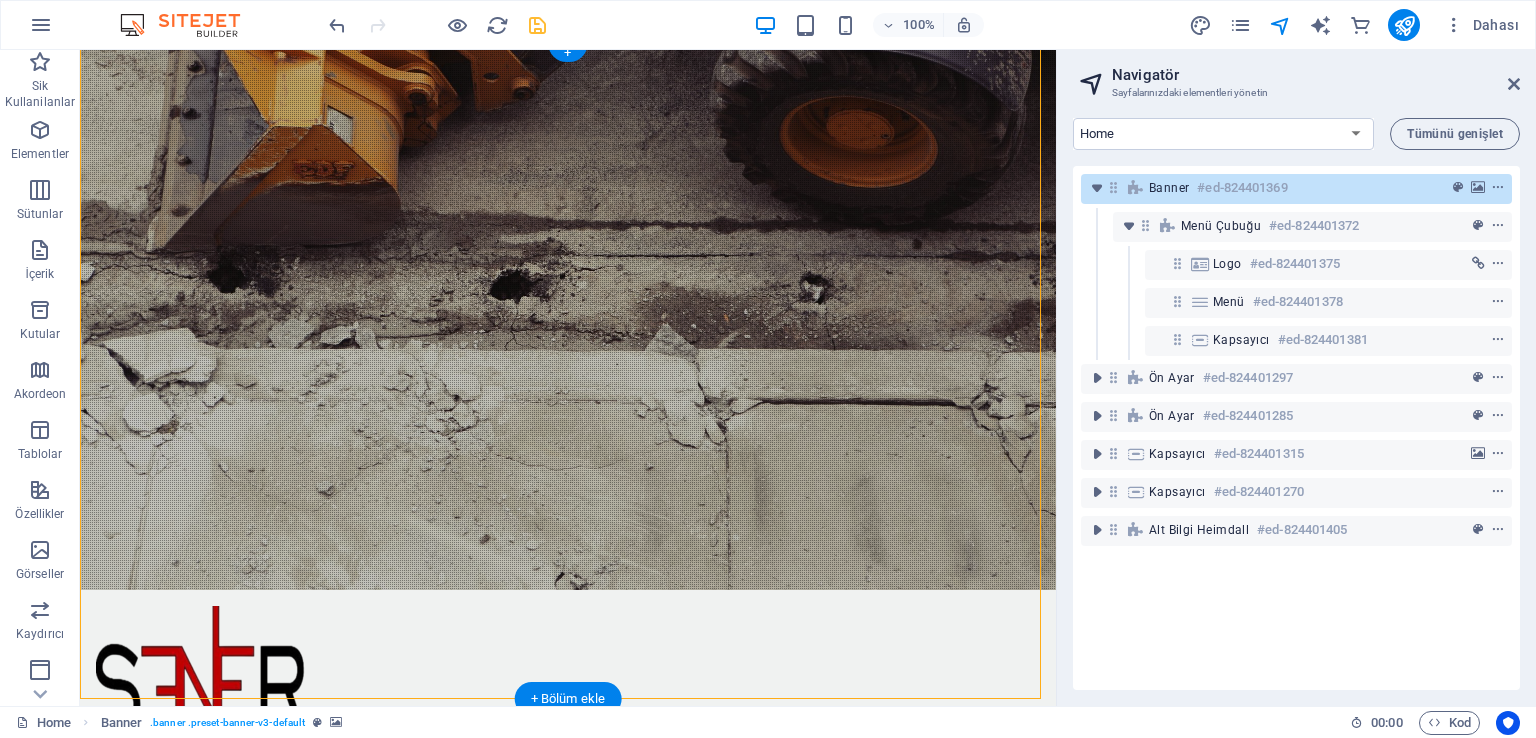 scroll, scrollTop: 300, scrollLeft: 0, axis: vertical 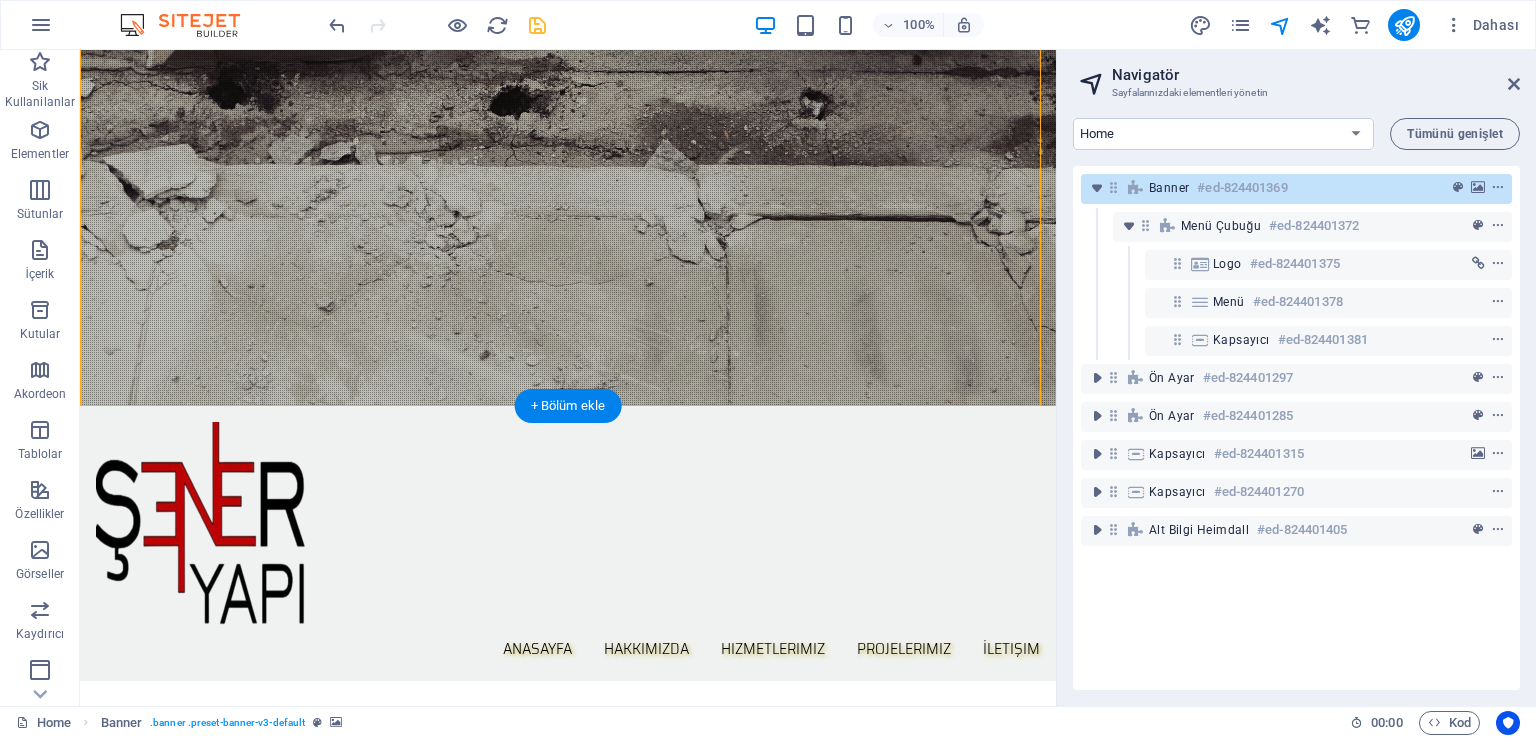 click at bounding box center (568, 78) 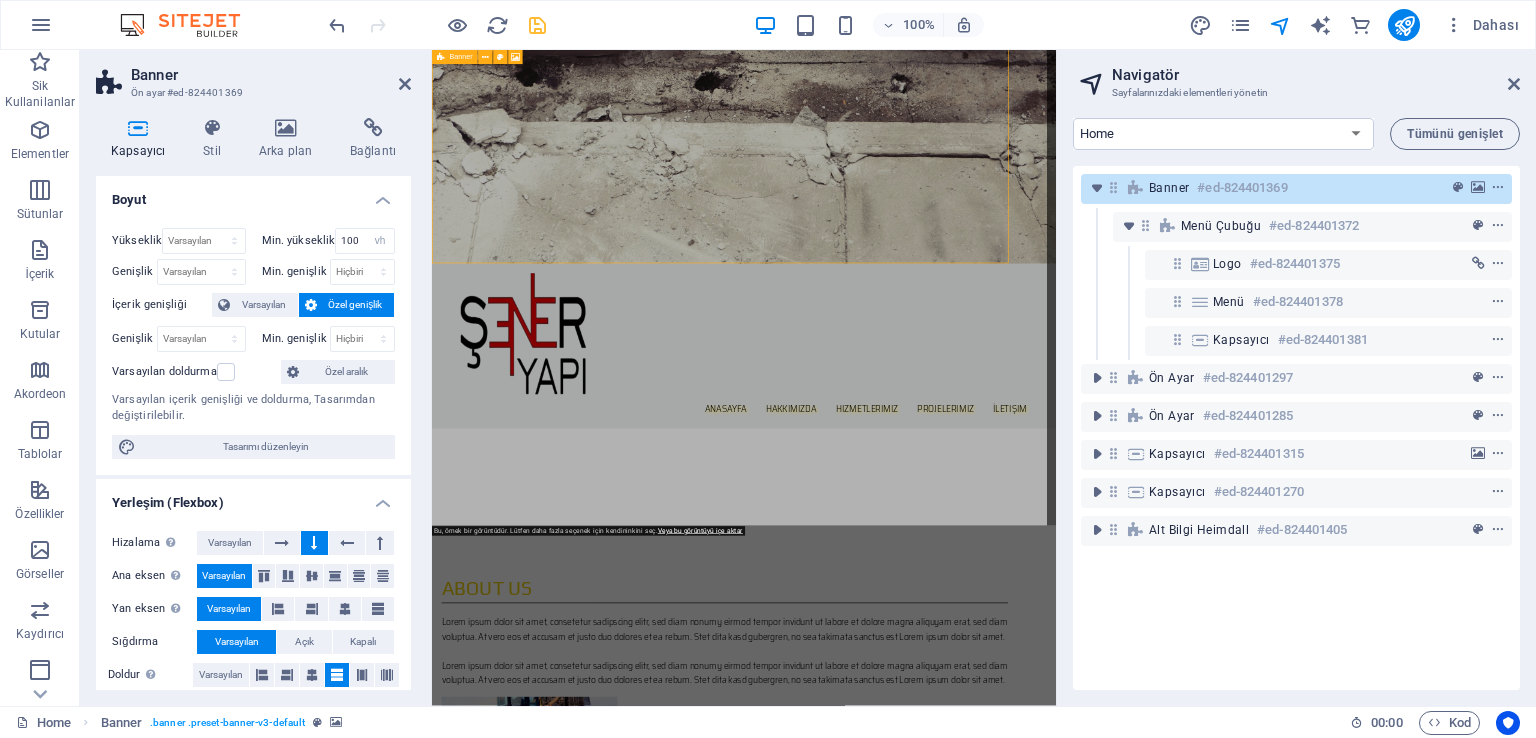 click on "Anasayfa Hakkımızda Hizmetlerimiz Projelerimiz İletişim İçeriği buraya bırak veya  Element ekle  Panoyu yapıştır" at bounding box center (952, 296) 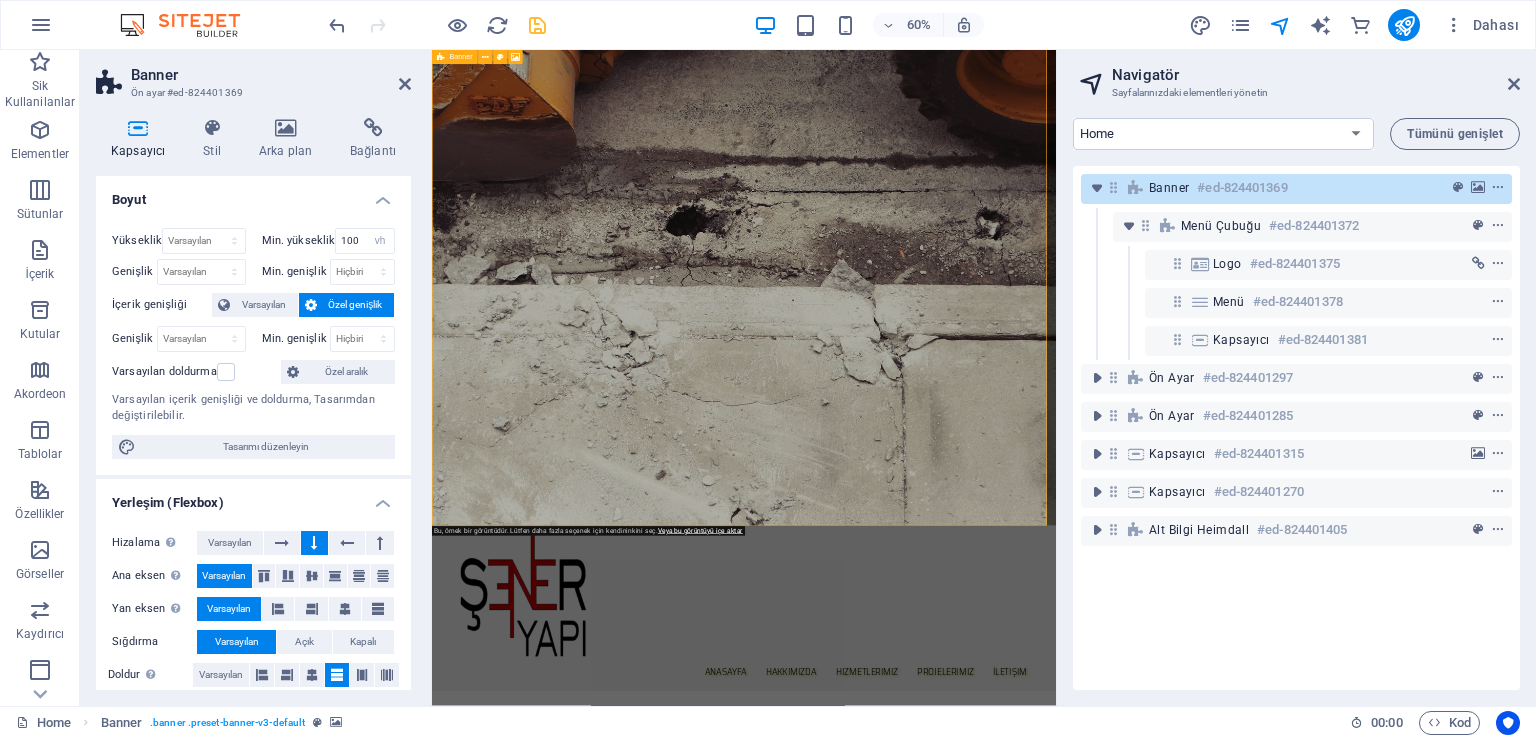 scroll, scrollTop: 0, scrollLeft: 0, axis: both 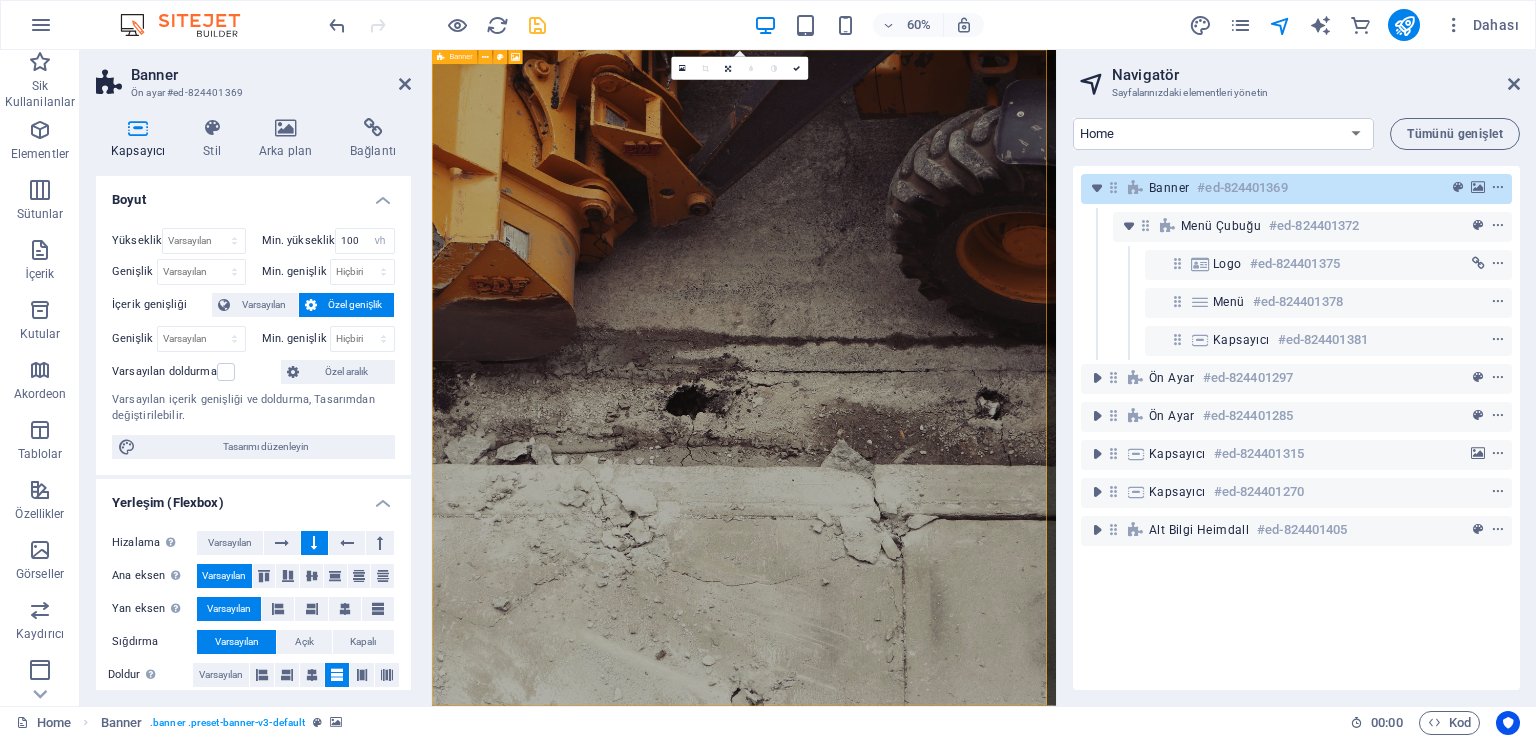 click at bounding box center [952, 596] 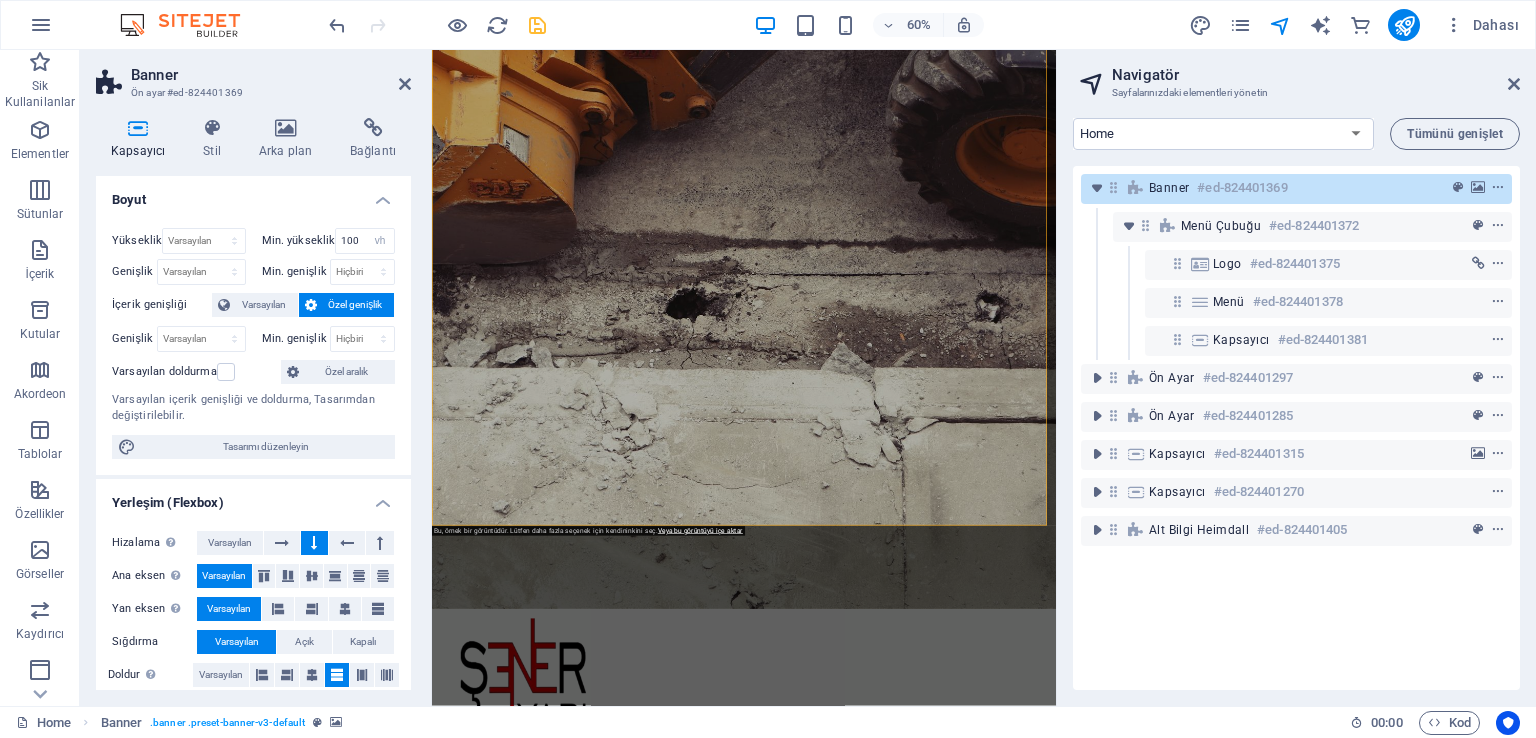 scroll, scrollTop: 300, scrollLeft: 0, axis: vertical 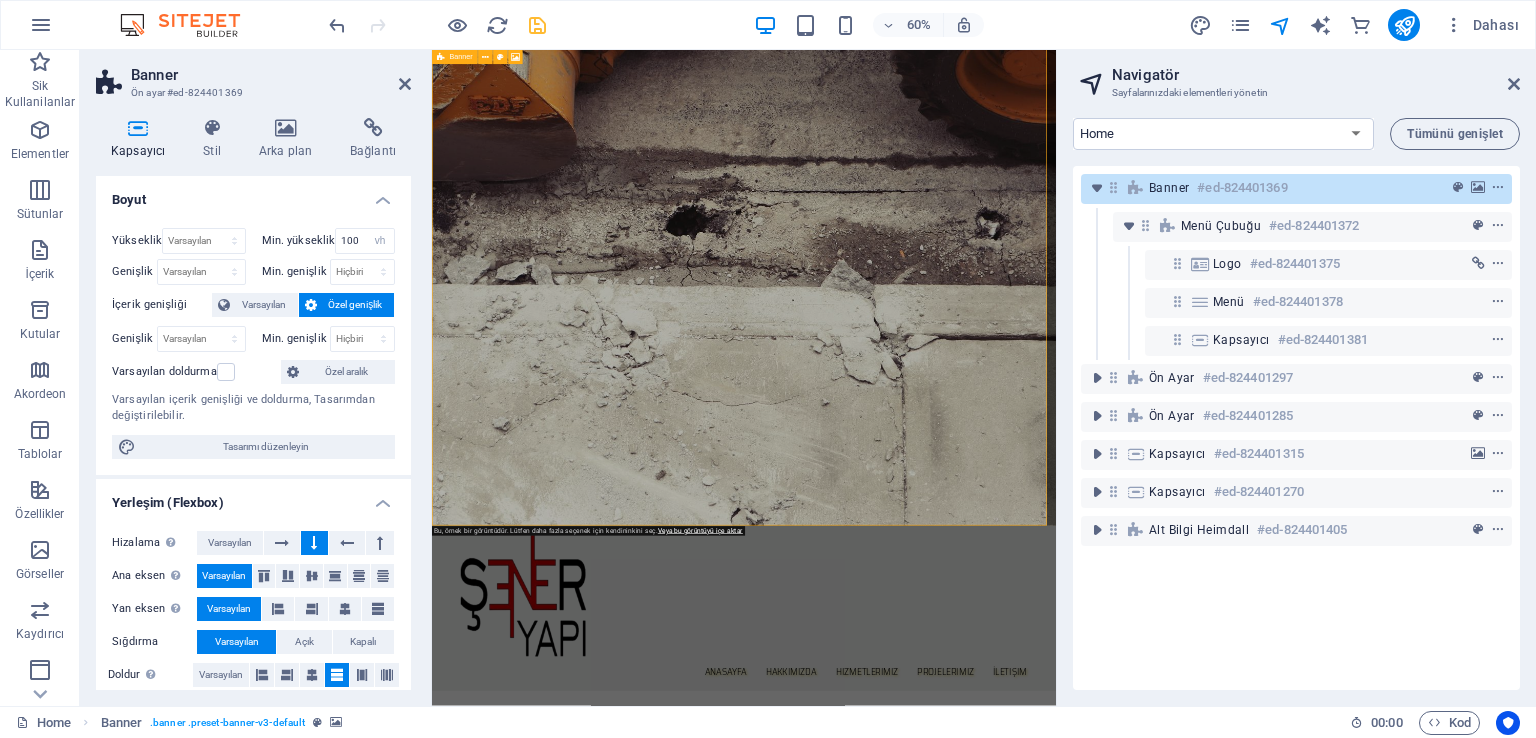 click at bounding box center (952, 296) 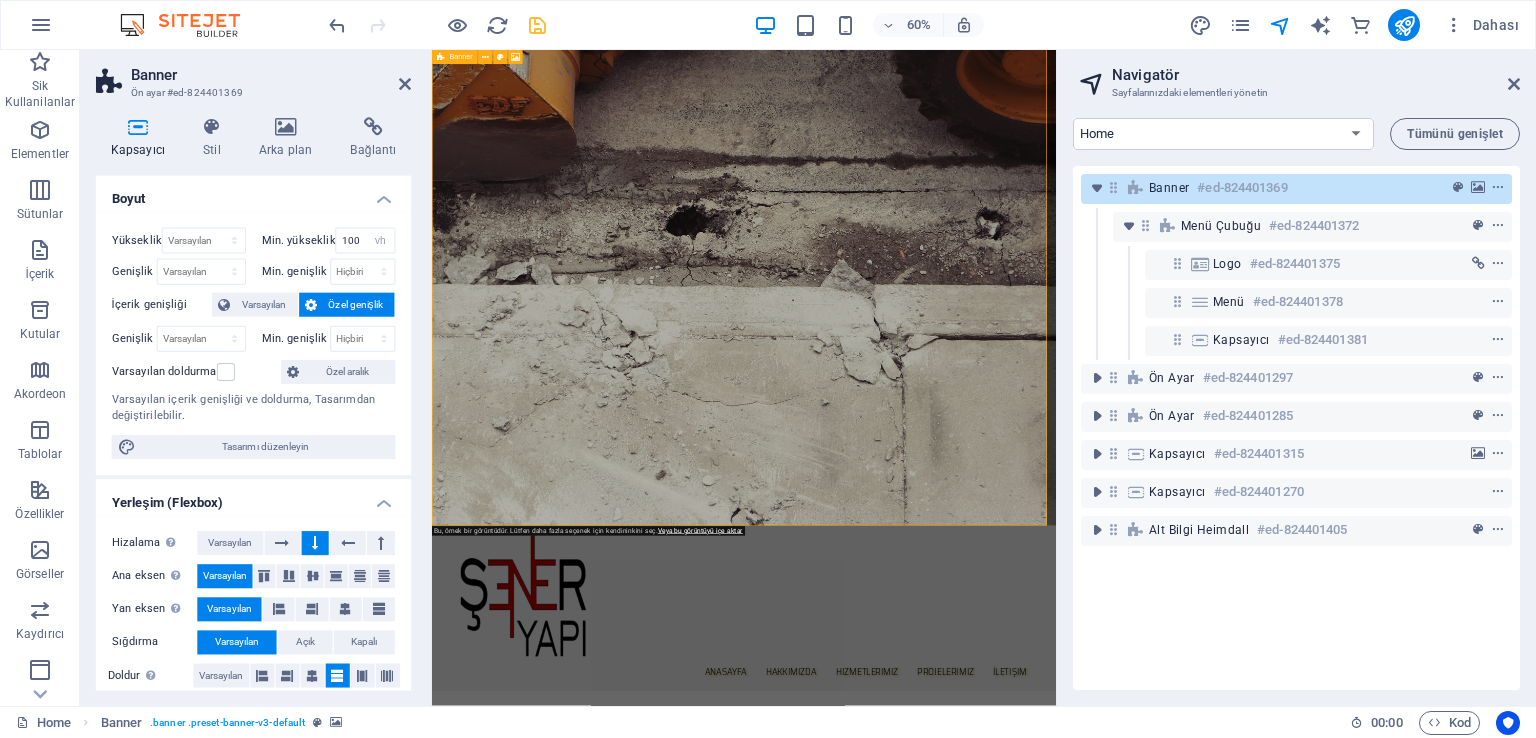 click at bounding box center [952, 296] 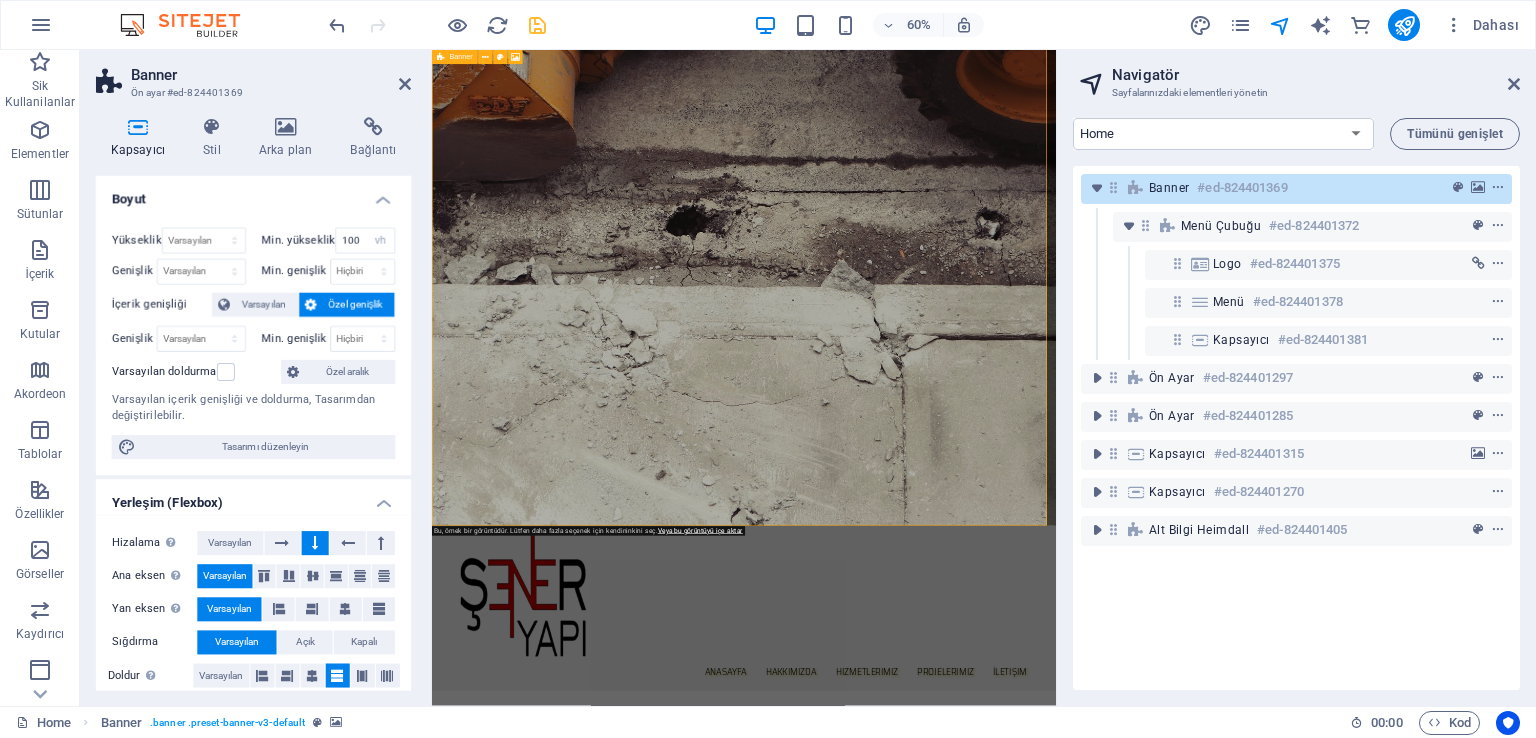click at bounding box center (952, 296) 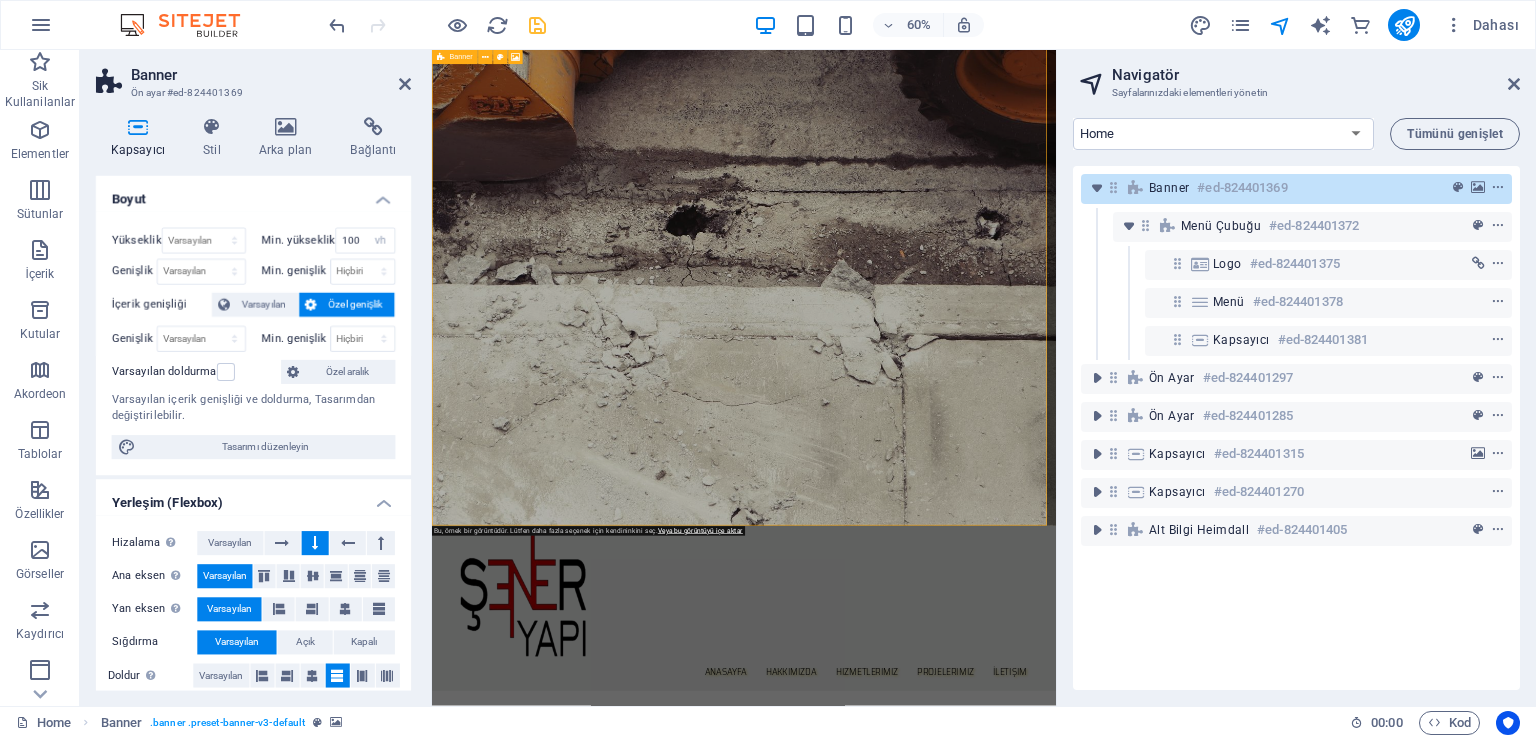 click at bounding box center [952, 296] 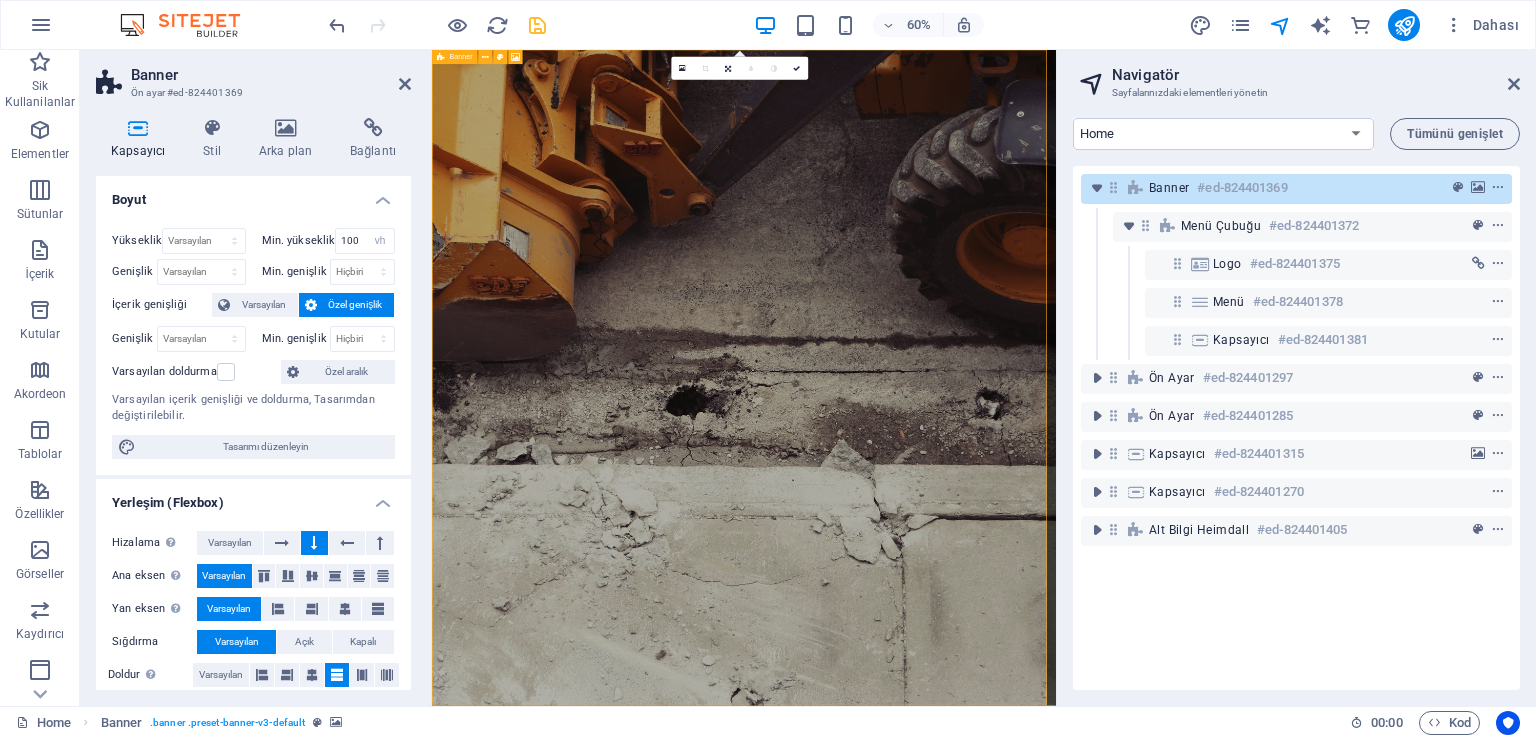 scroll, scrollTop: 0, scrollLeft: 0, axis: both 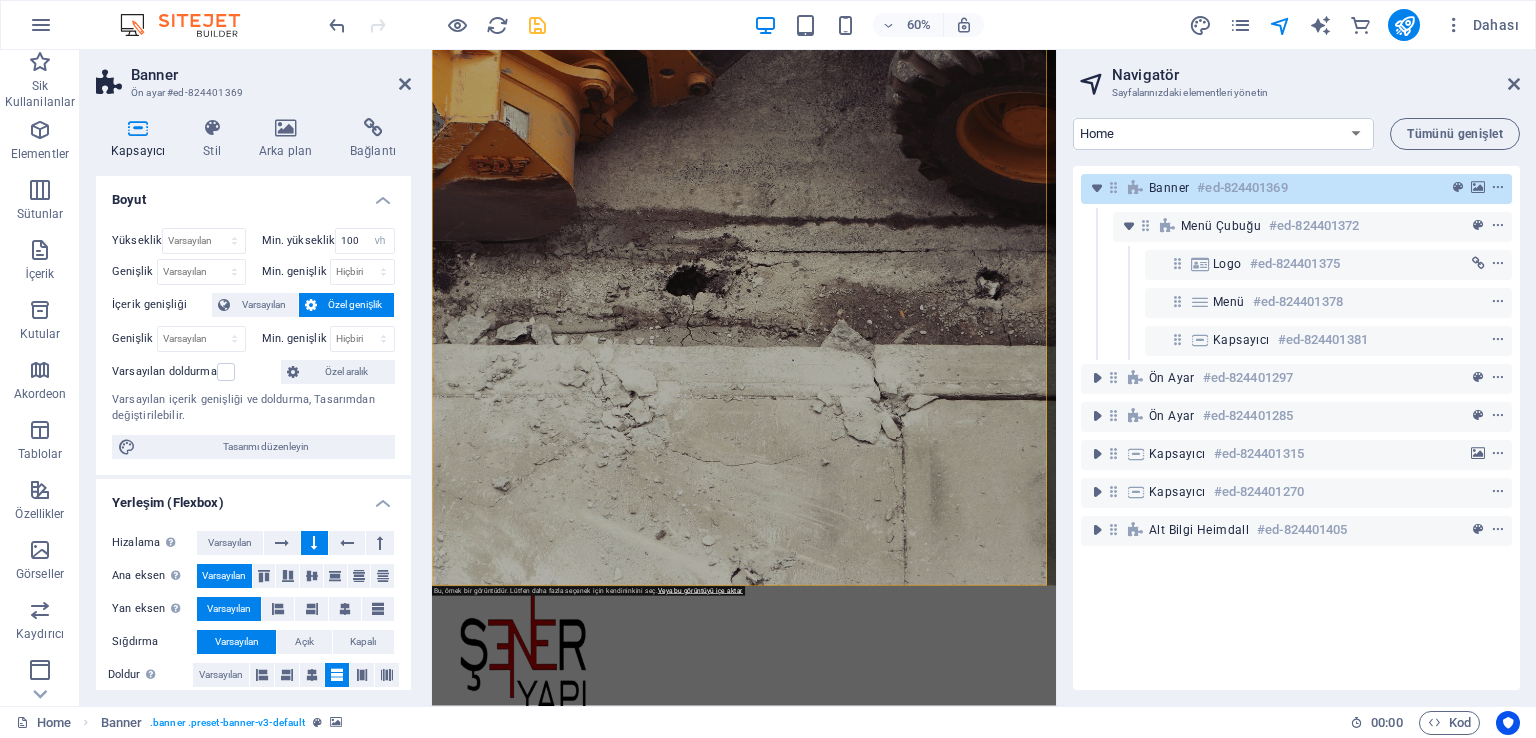 click at bounding box center [952, 396] 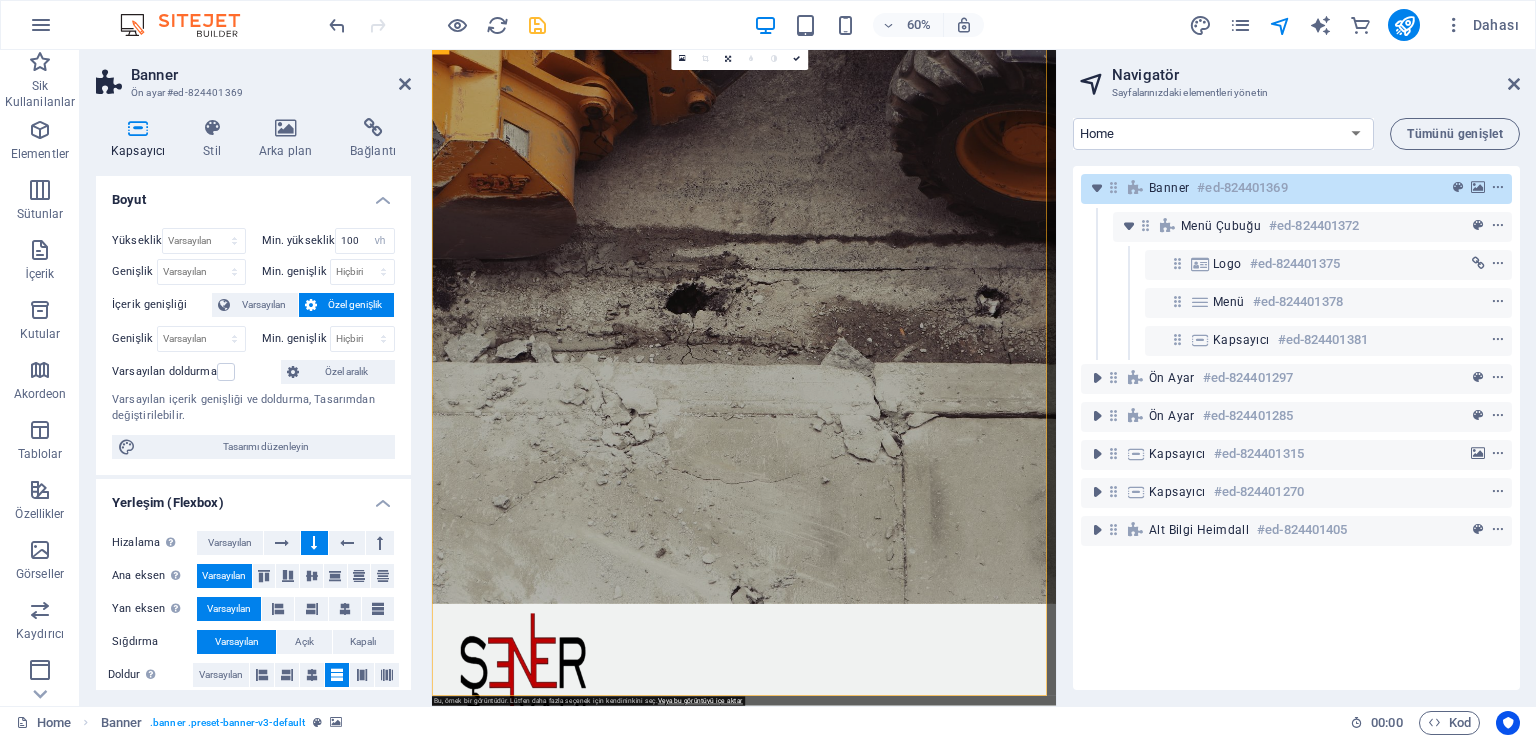 scroll, scrollTop: 200, scrollLeft: 0, axis: vertical 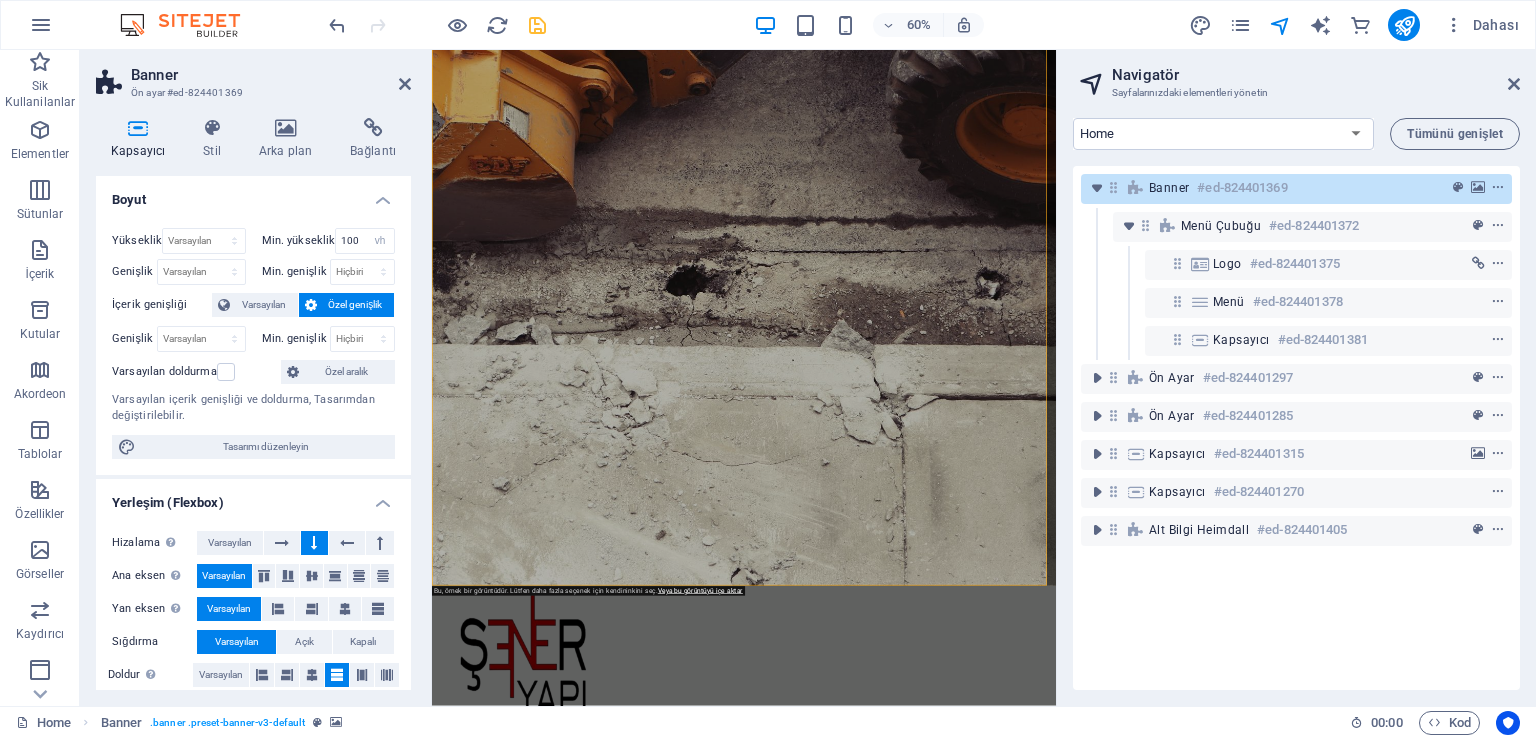 click at bounding box center (952, 396) 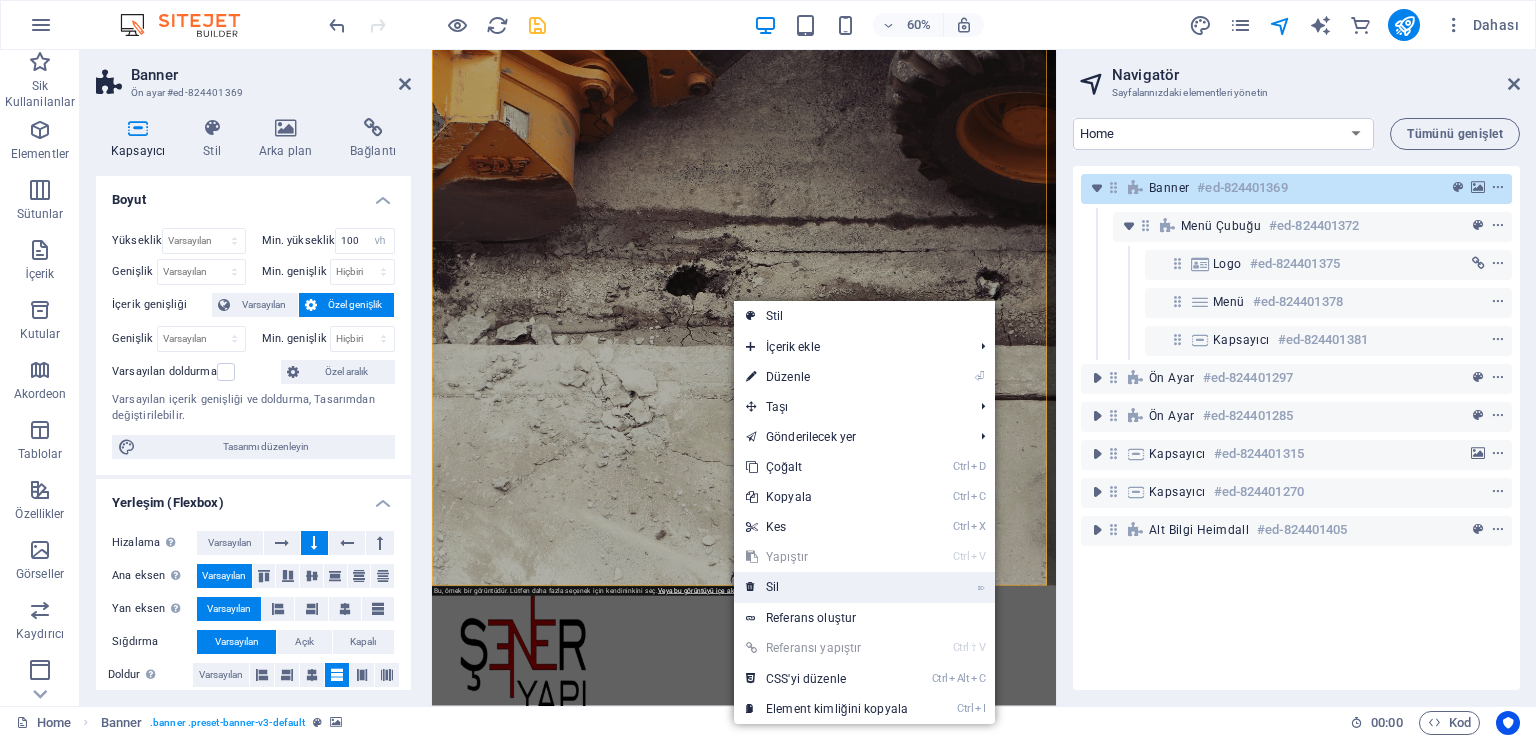 click on "⌦  Sil" at bounding box center [827, 587] 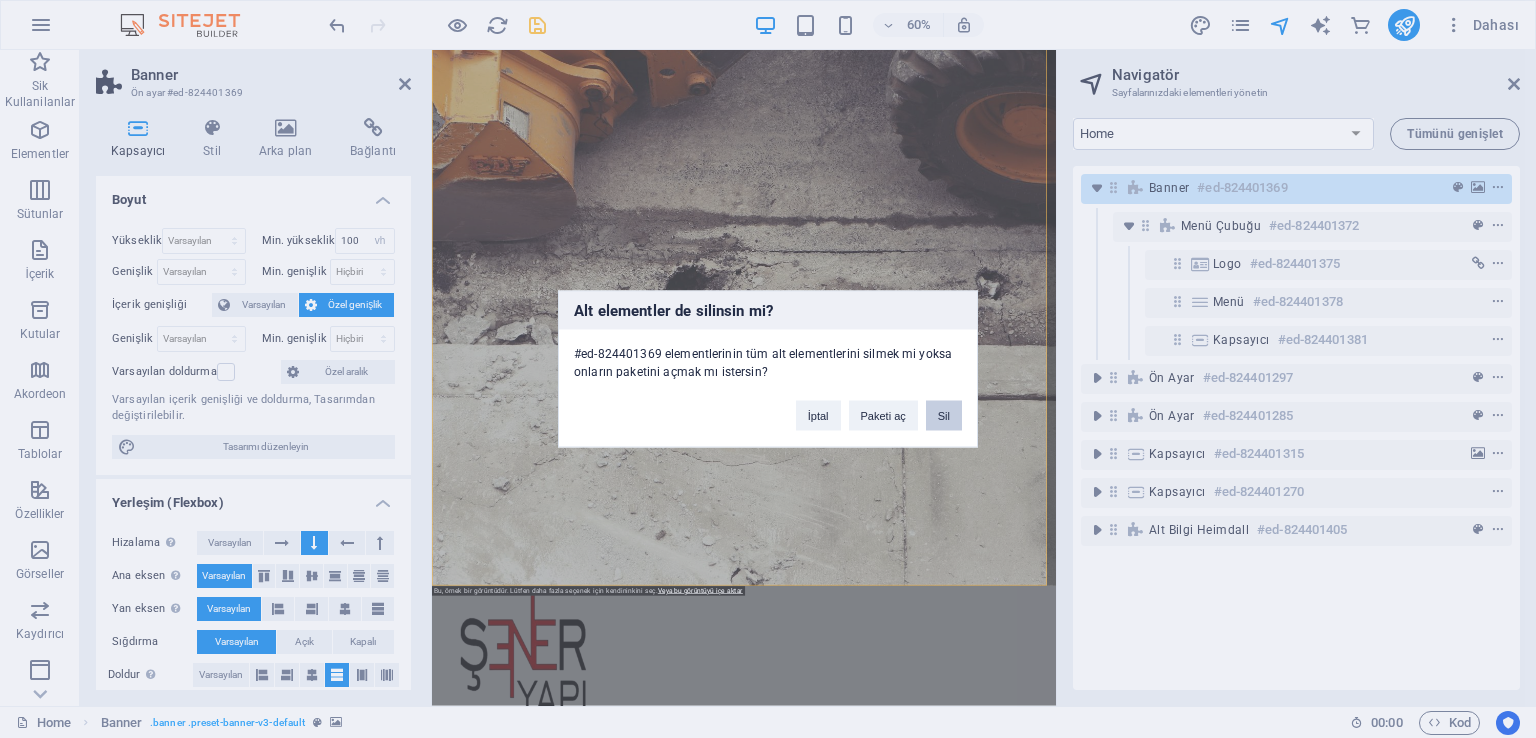 click on "Sil" at bounding box center [944, 416] 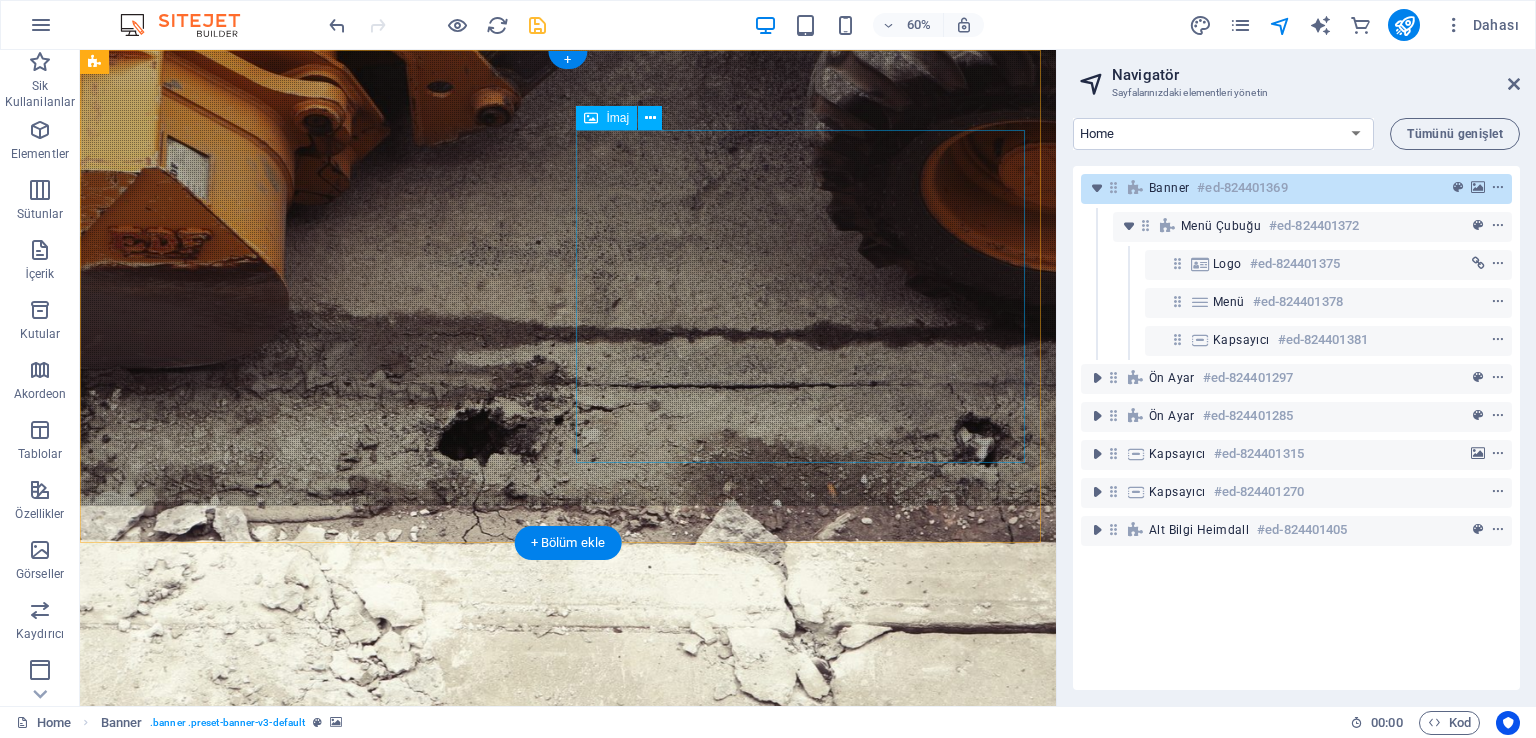 scroll, scrollTop: 0, scrollLeft: 0, axis: both 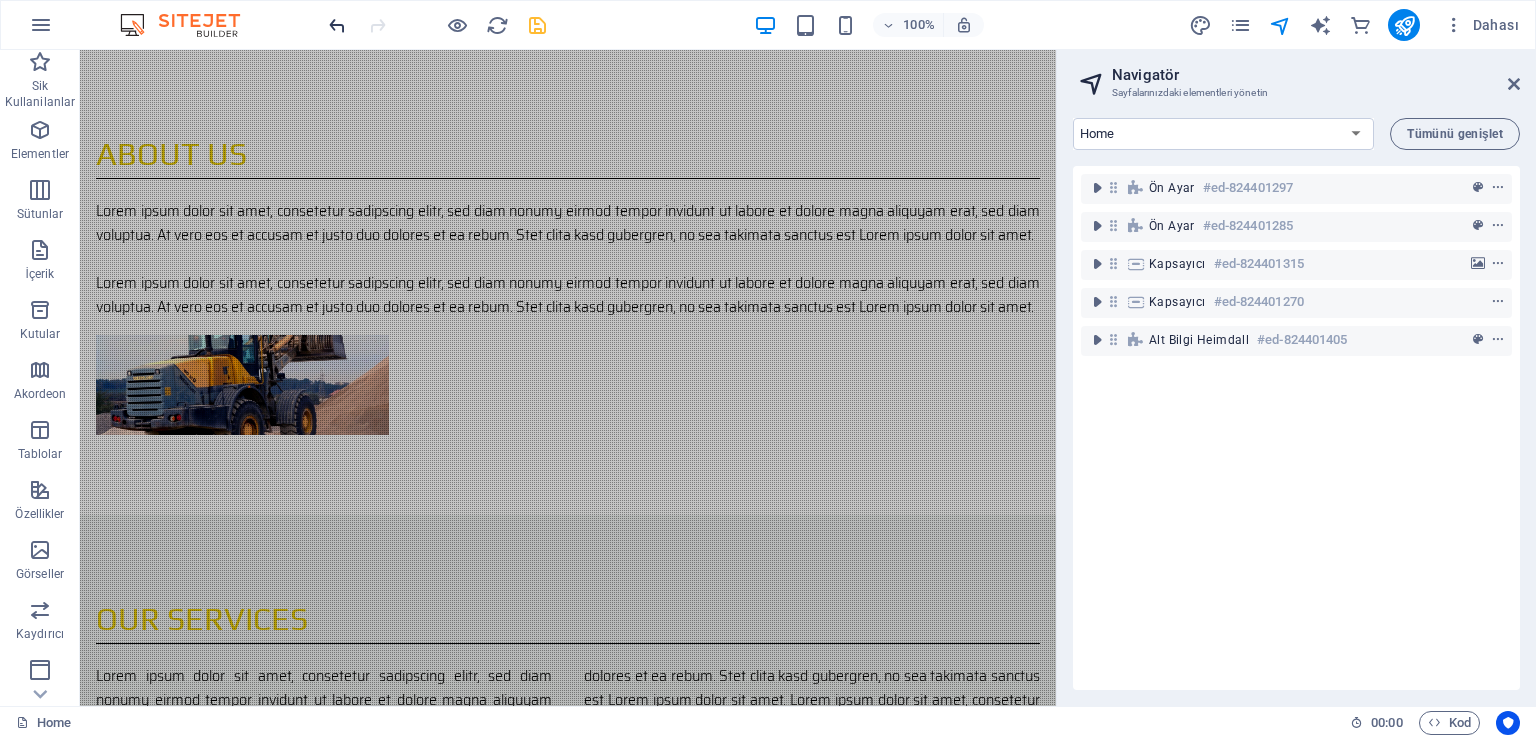click at bounding box center (337, 25) 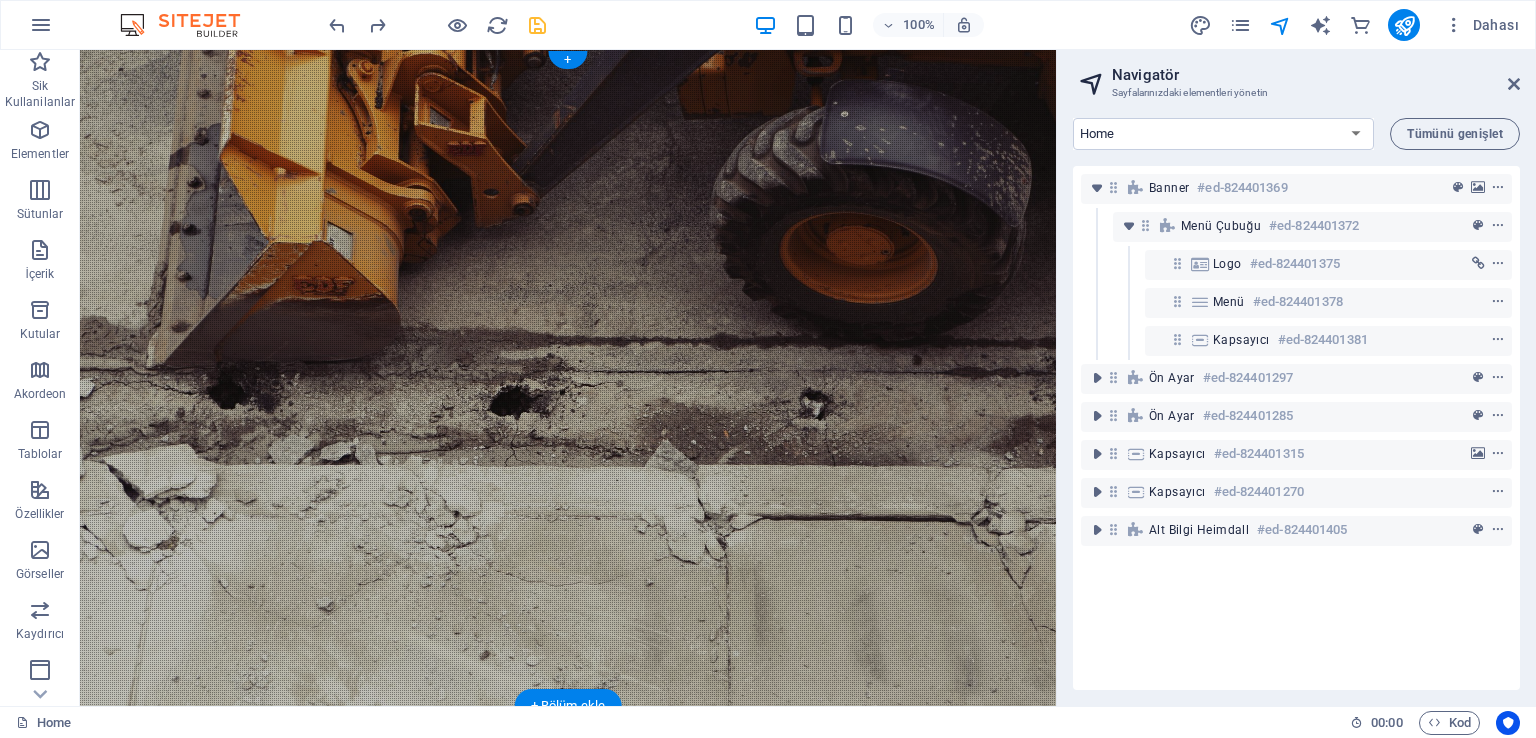 click at bounding box center [568, 378] 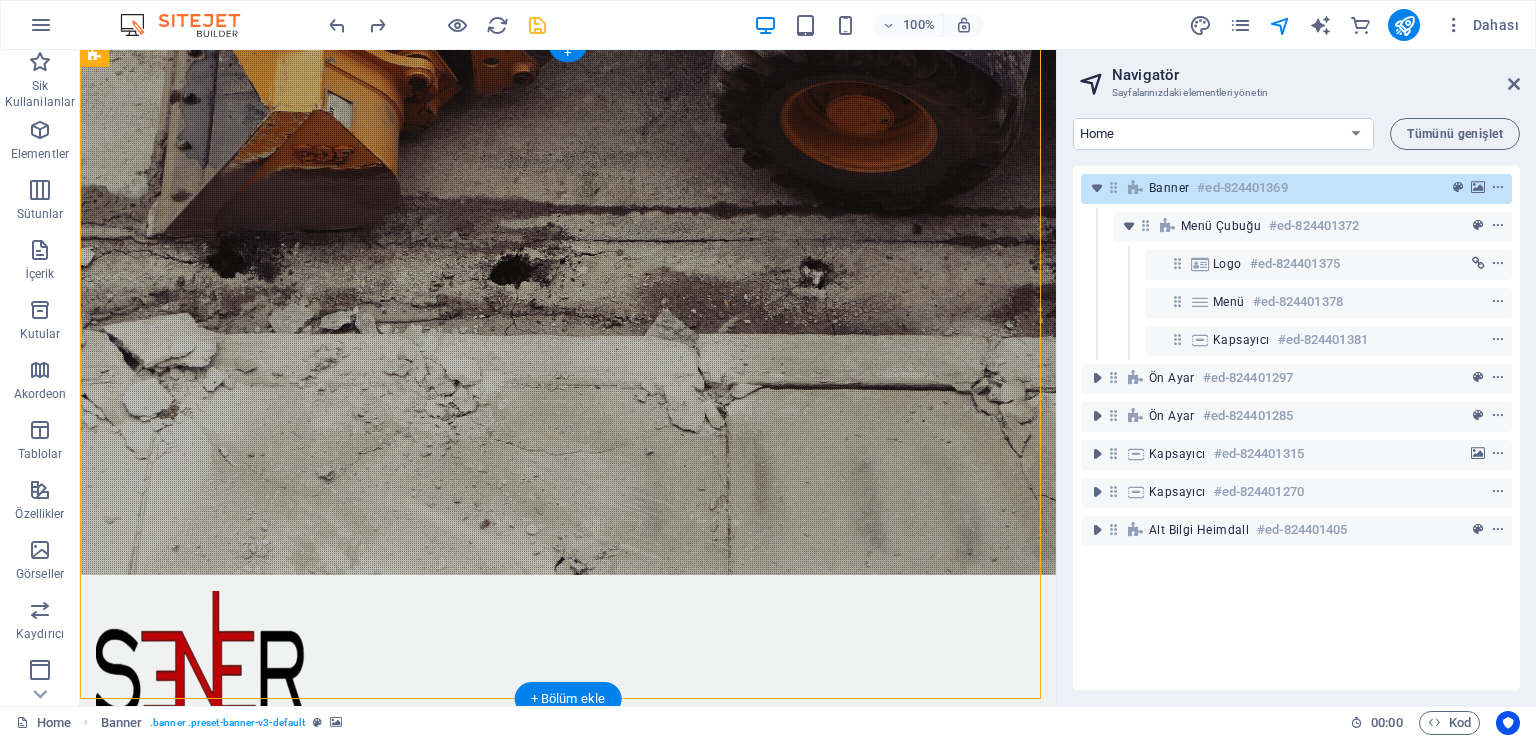 scroll, scrollTop: 200, scrollLeft: 0, axis: vertical 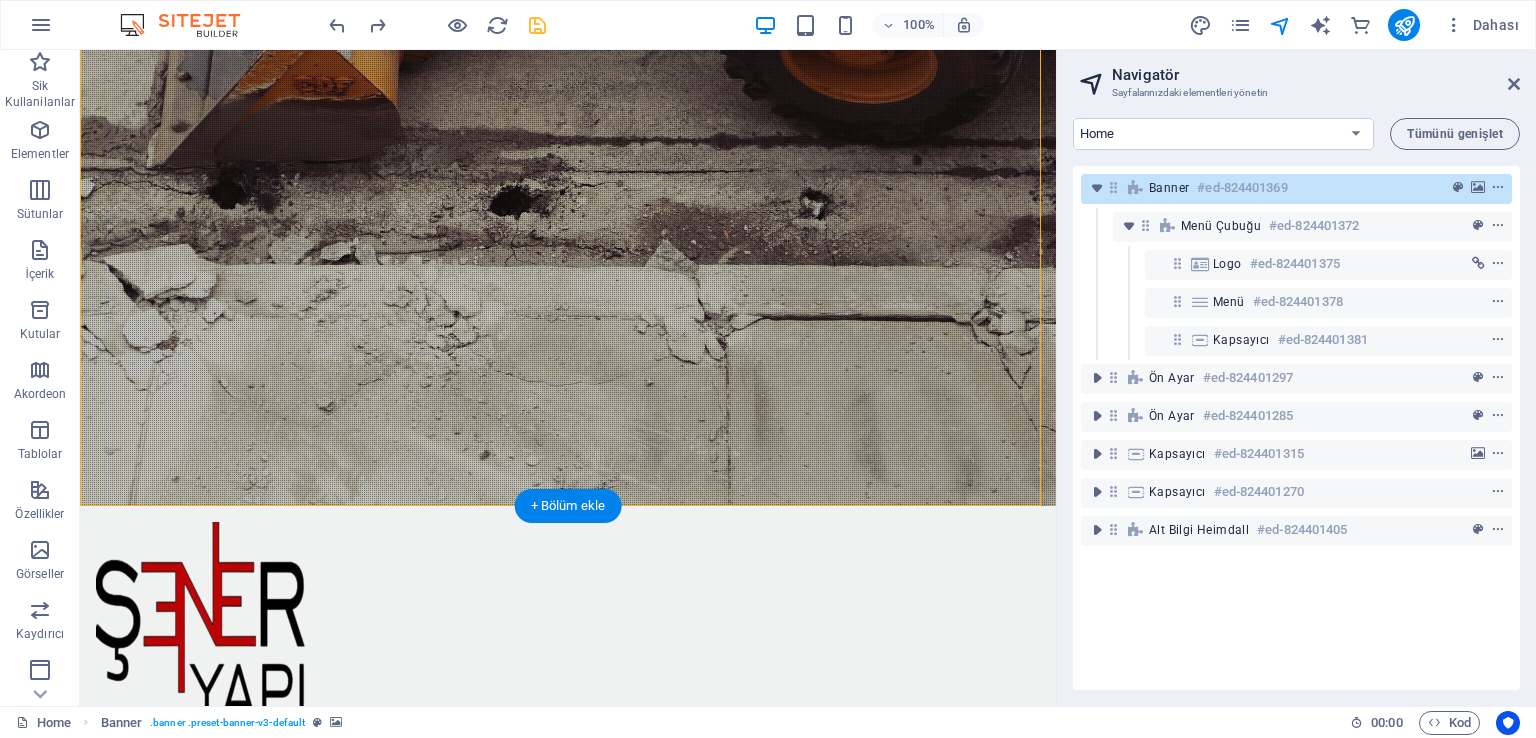 click at bounding box center (568, 178) 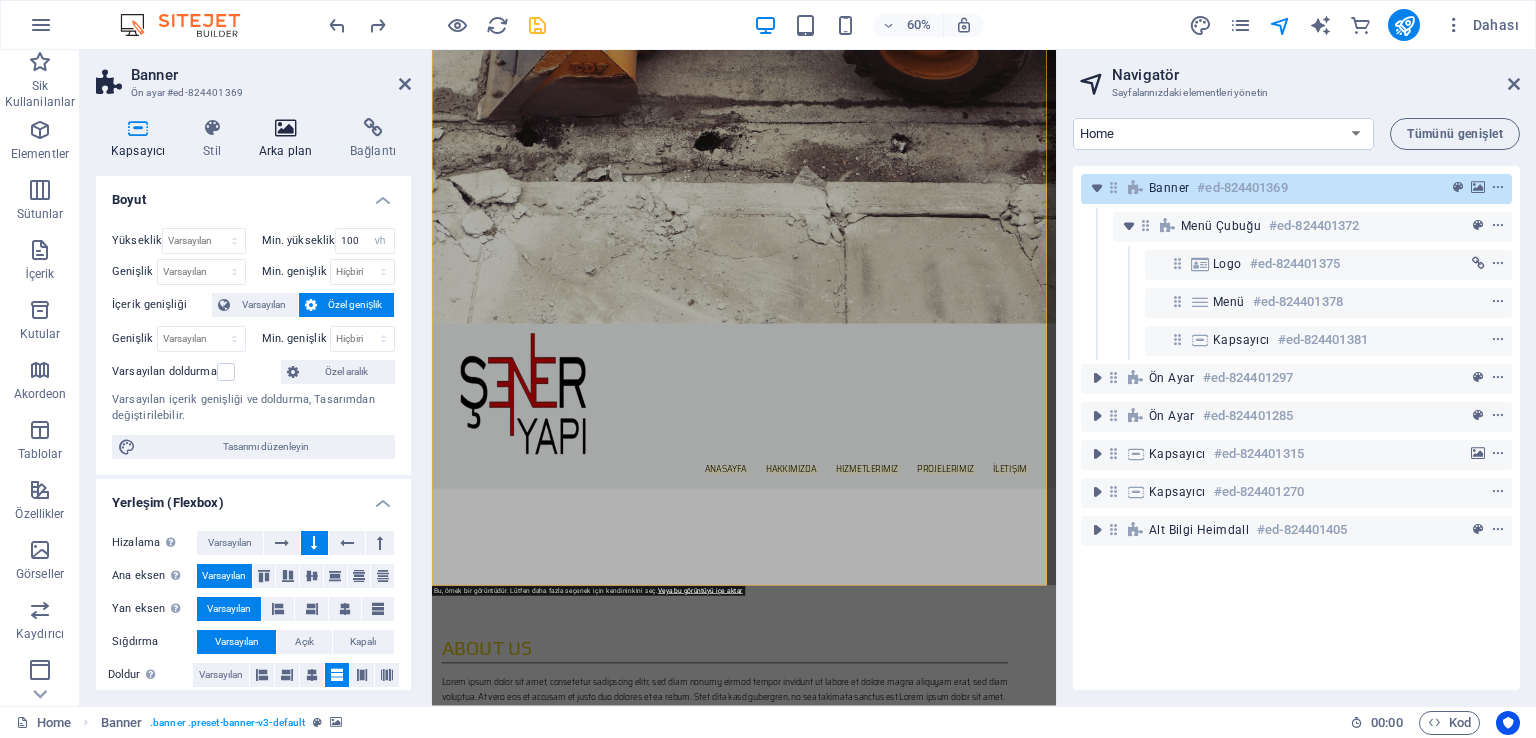 click on "Arka plan" at bounding box center (289, 139) 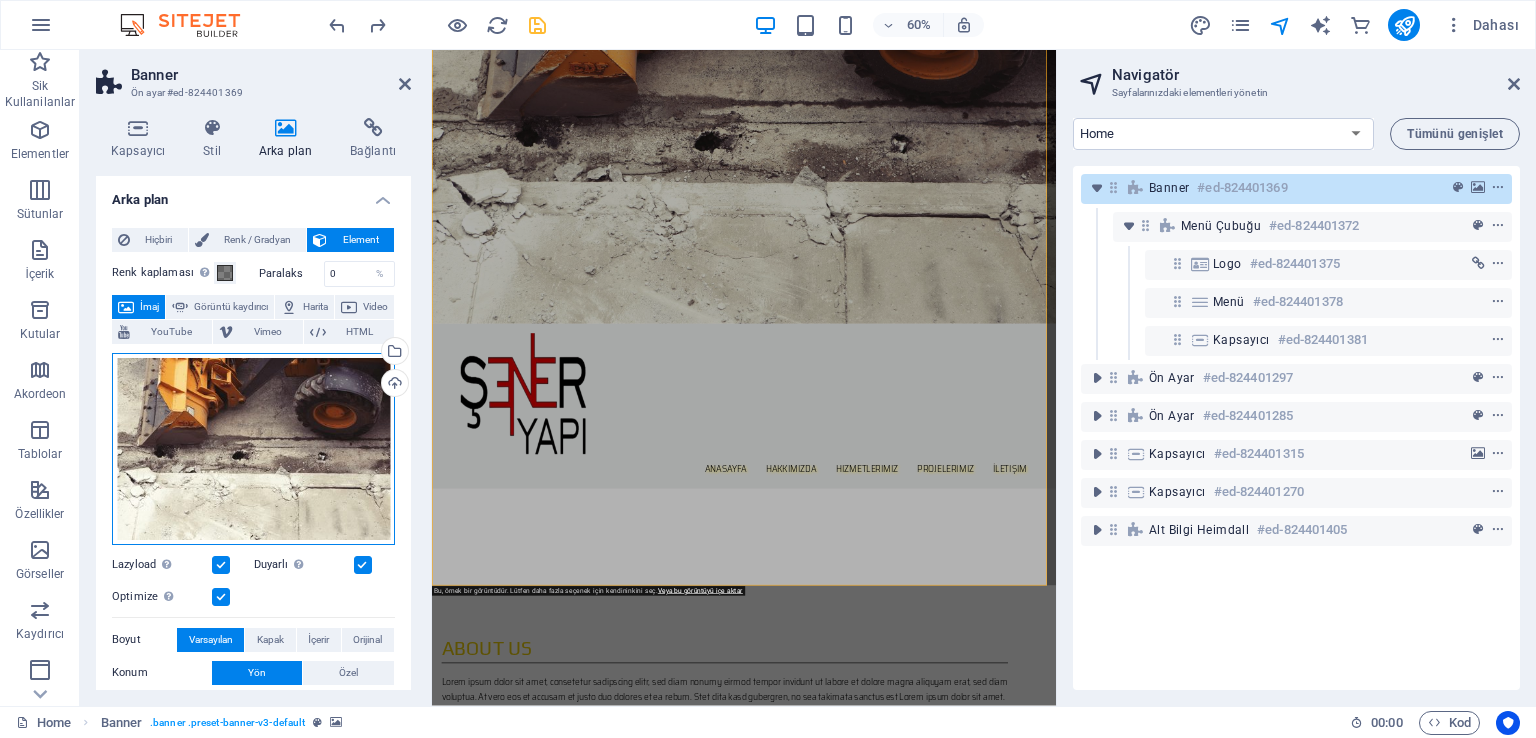 click on "Dosyaları buraya sürükleyin, dosyaları seçmek için tıklayın veya Dosyalardan ya da ücretsiz stok fotoğraf ve videolarımızdan dosyalar seçin" at bounding box center (253, 449) 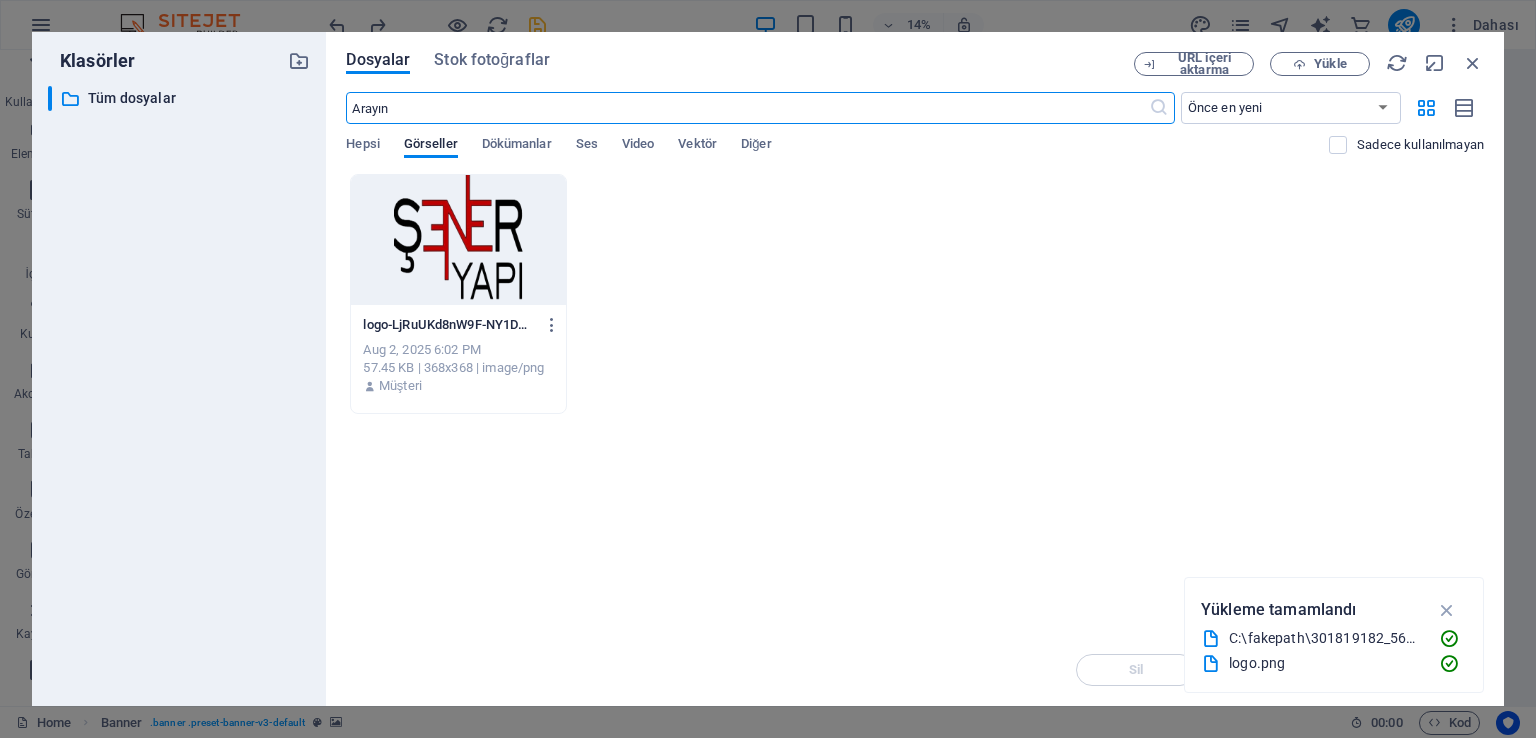 click at bounding box center [1473, 63] 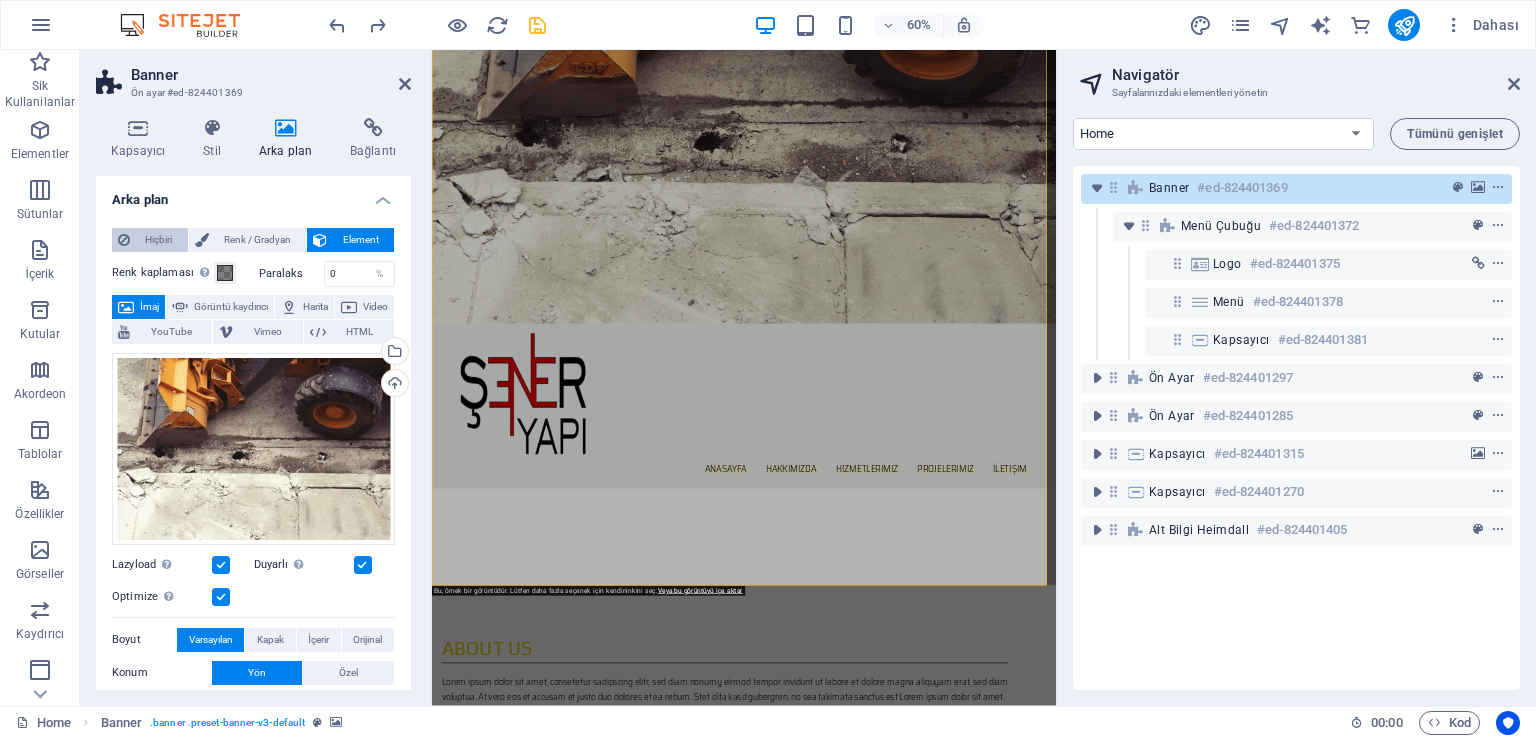 click on "Hiçbiri" at bounding box center [159, 240] 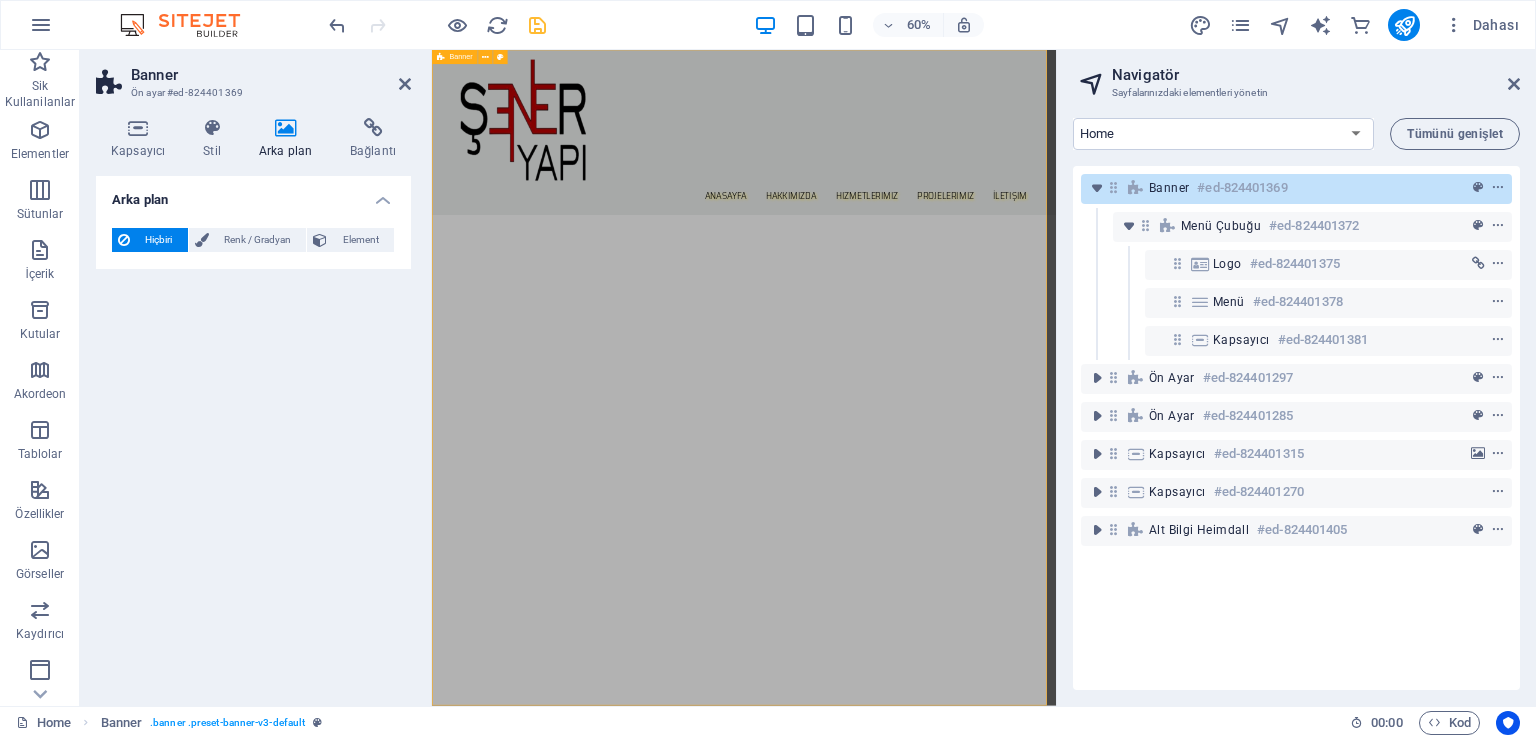 scroll, scrollTop: 0, scrollLeft: 0, axis: both 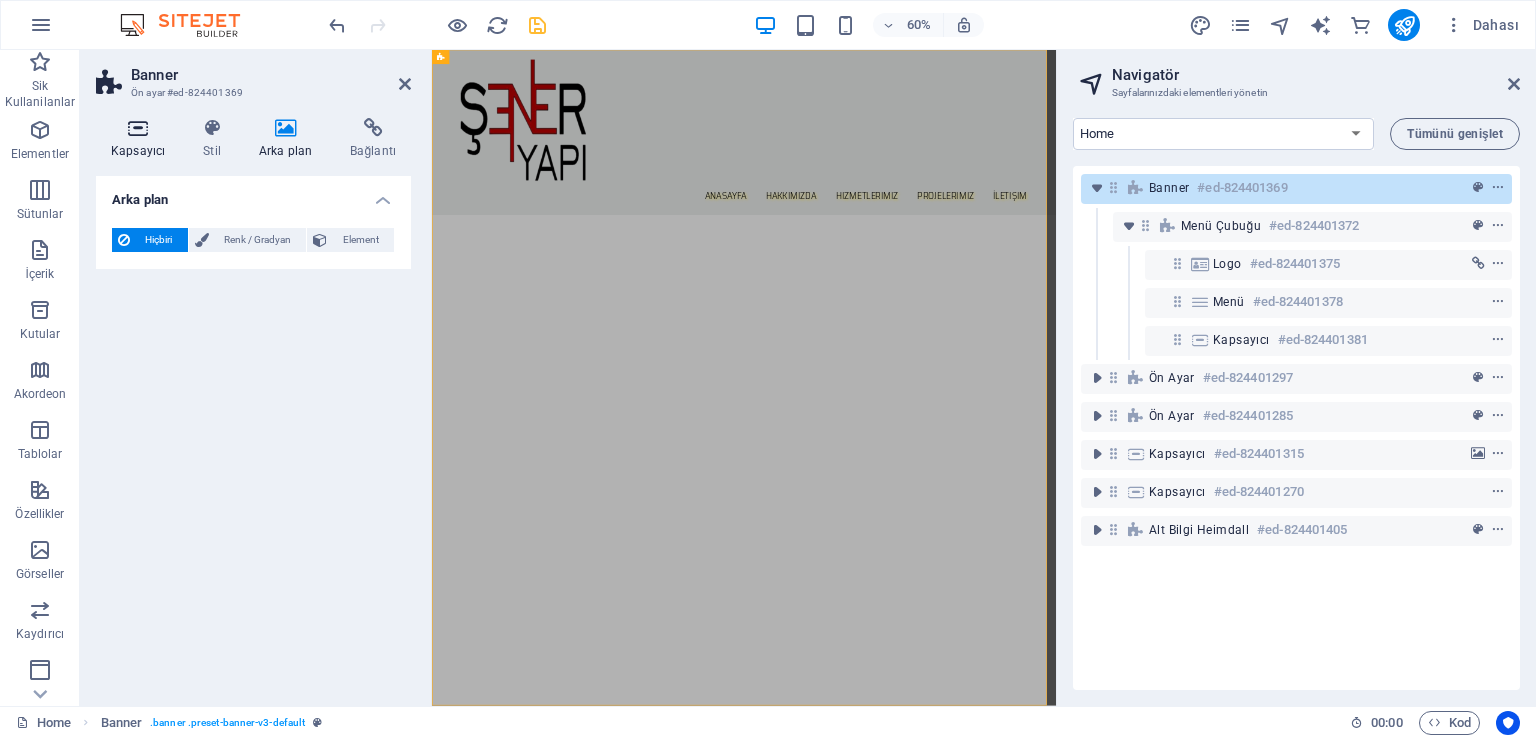 click on "Kapsayıcı" at bounding box center [142, 139] 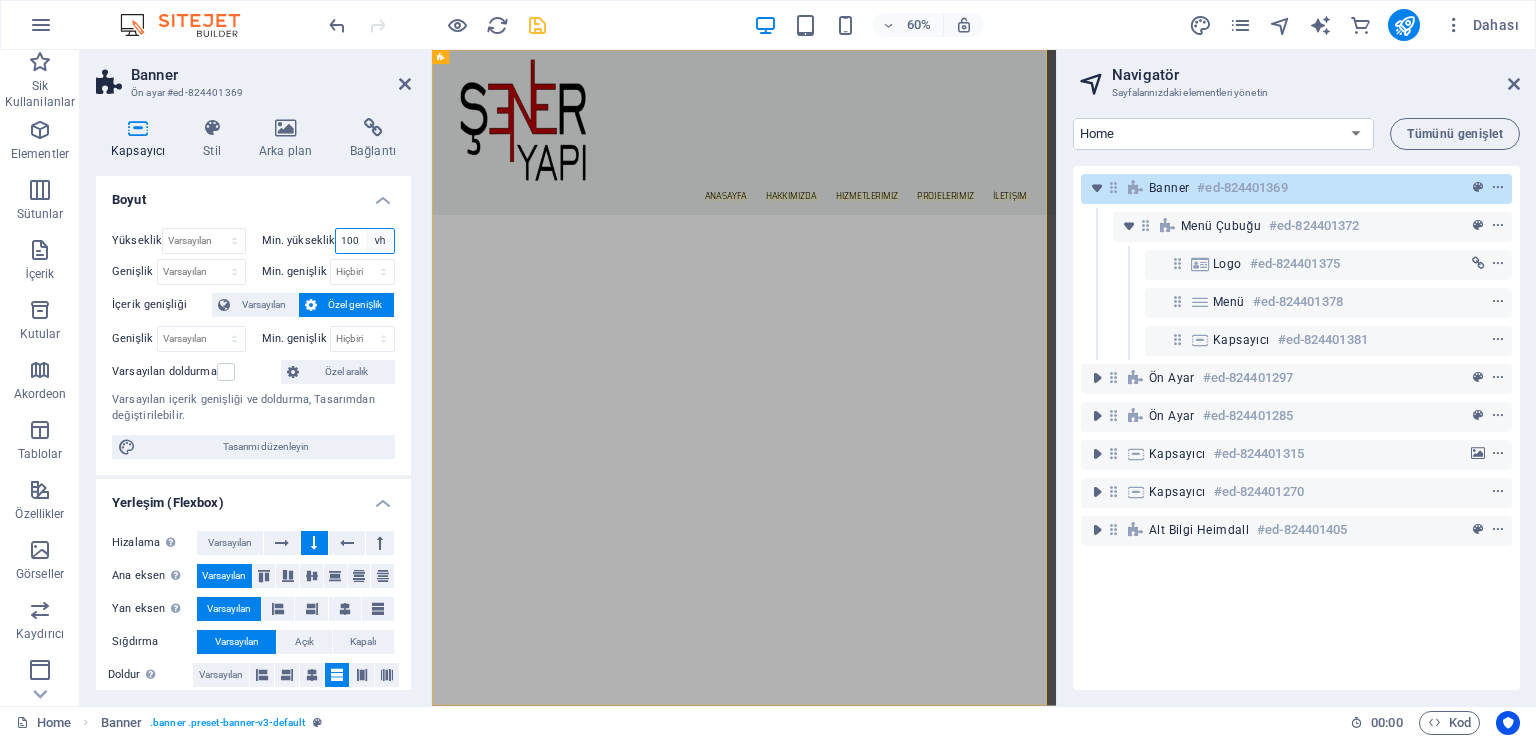 click on "Hiçbiri px rem % vh vw" at bounding box center [380, 241] 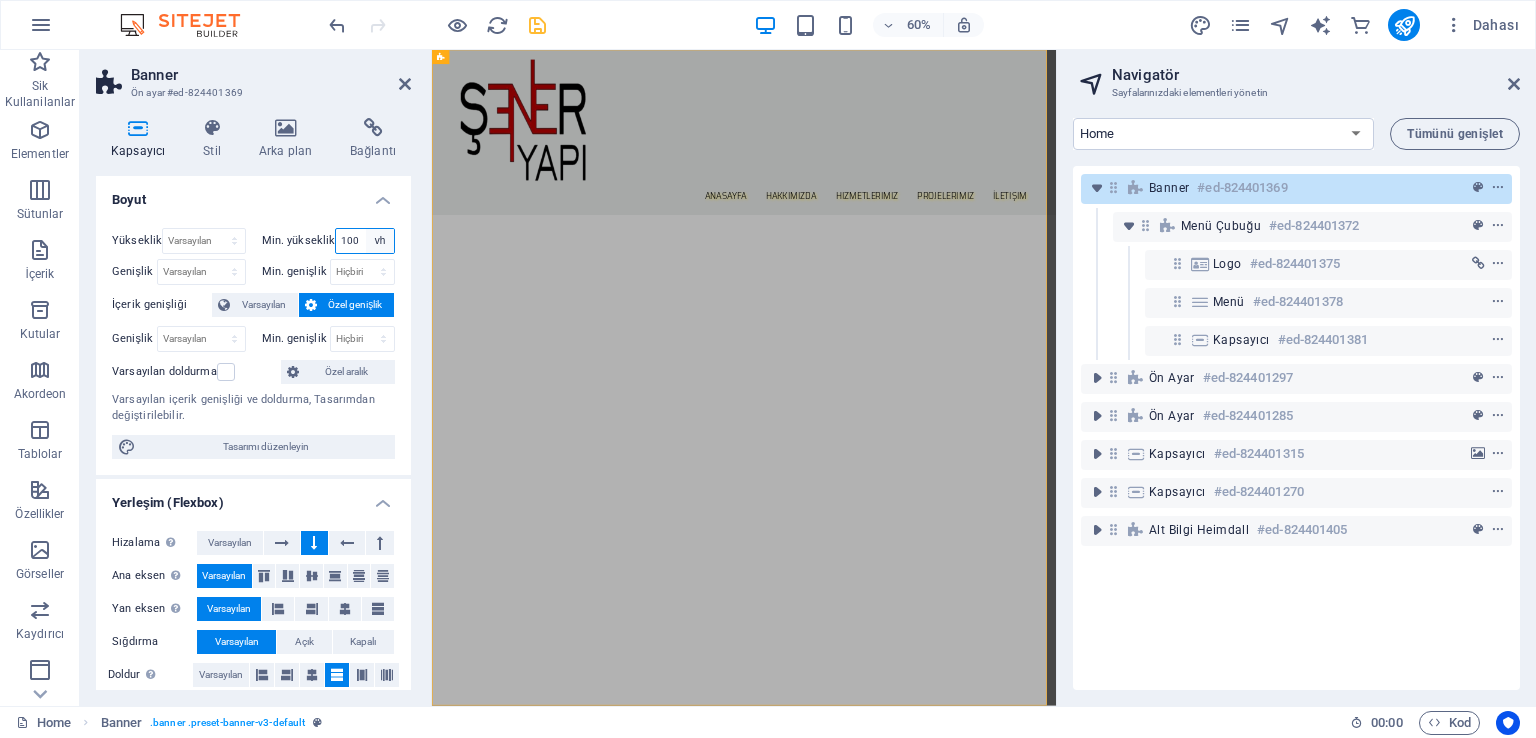 select on "kkme9iq1uhg" 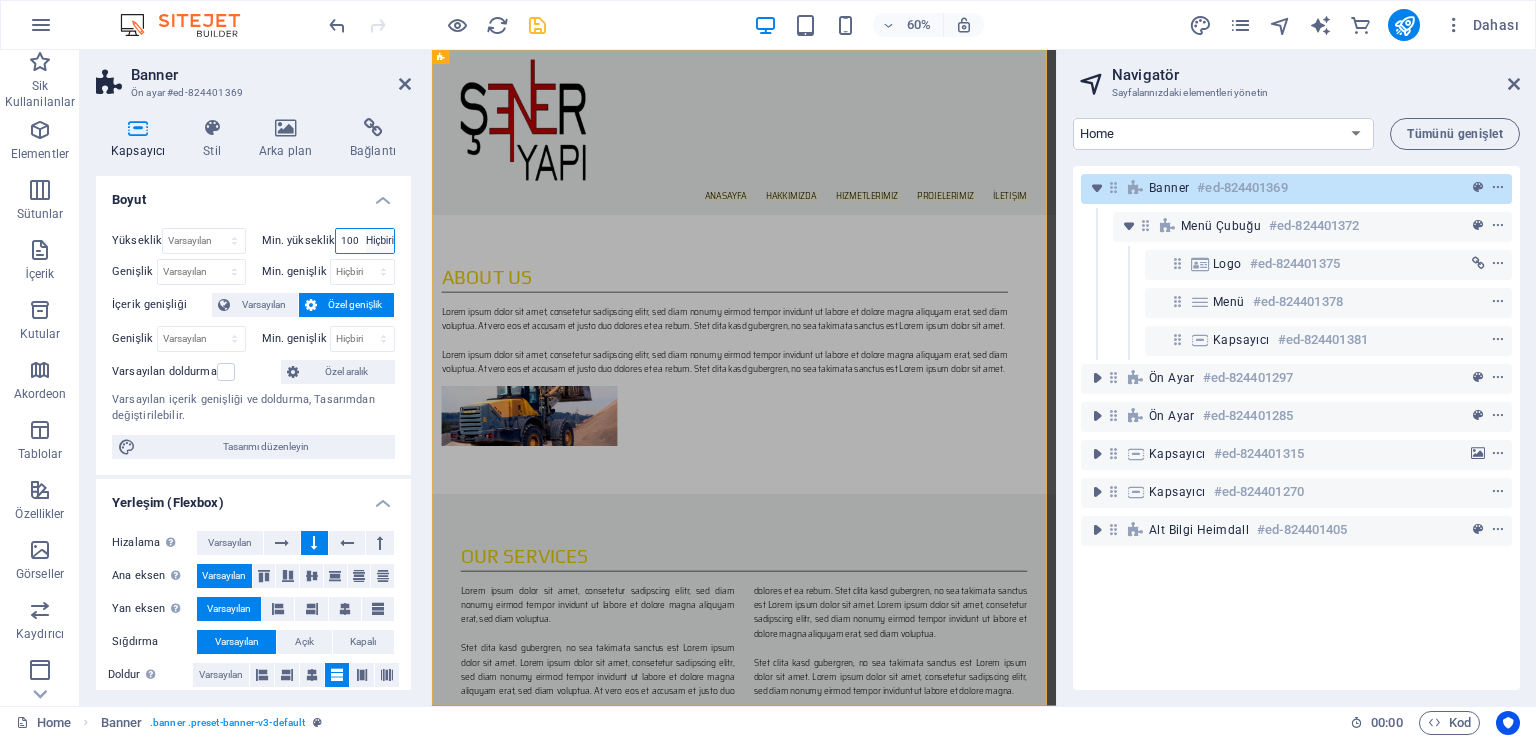 click on "Hiçbiri px rem % vh vw" at bounding box center (380, 241) 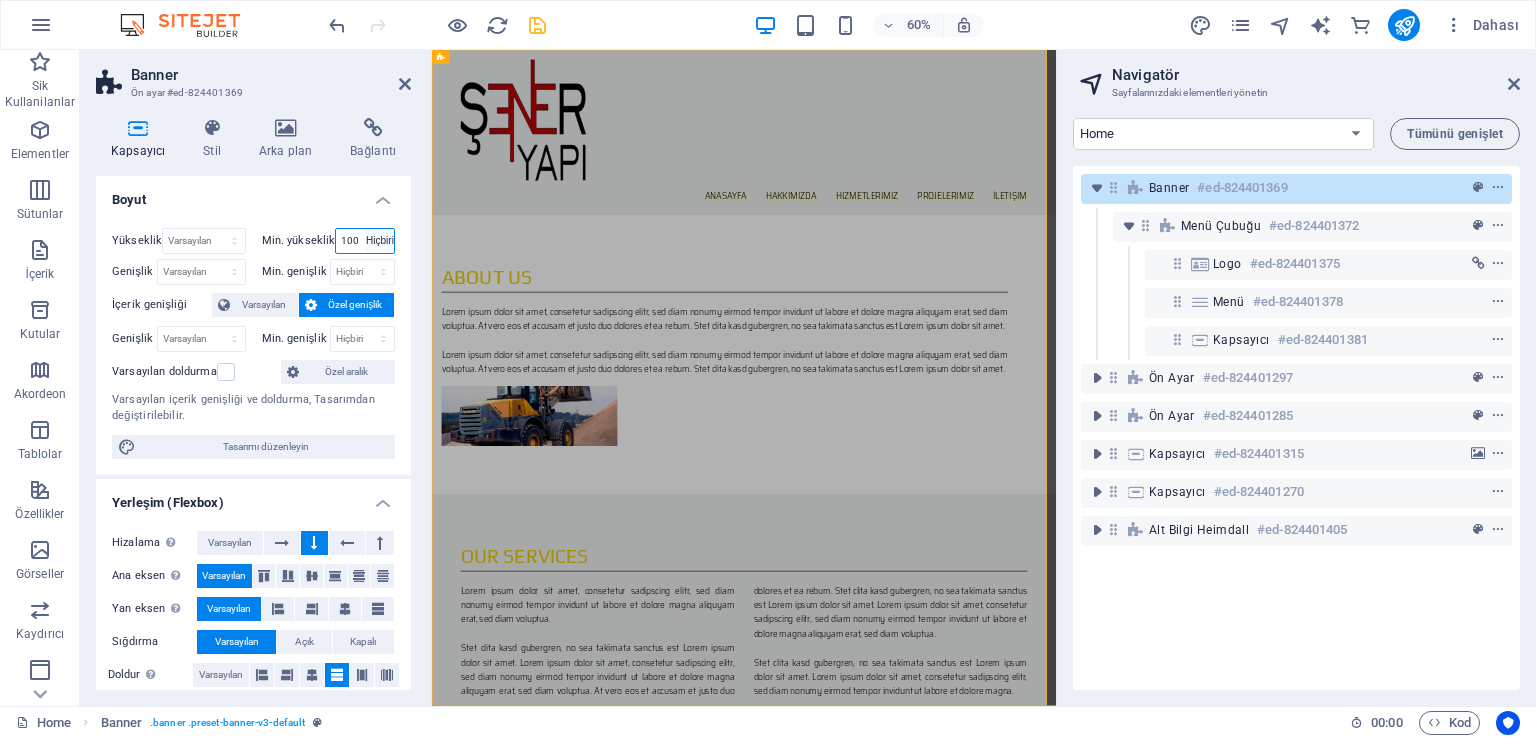 type 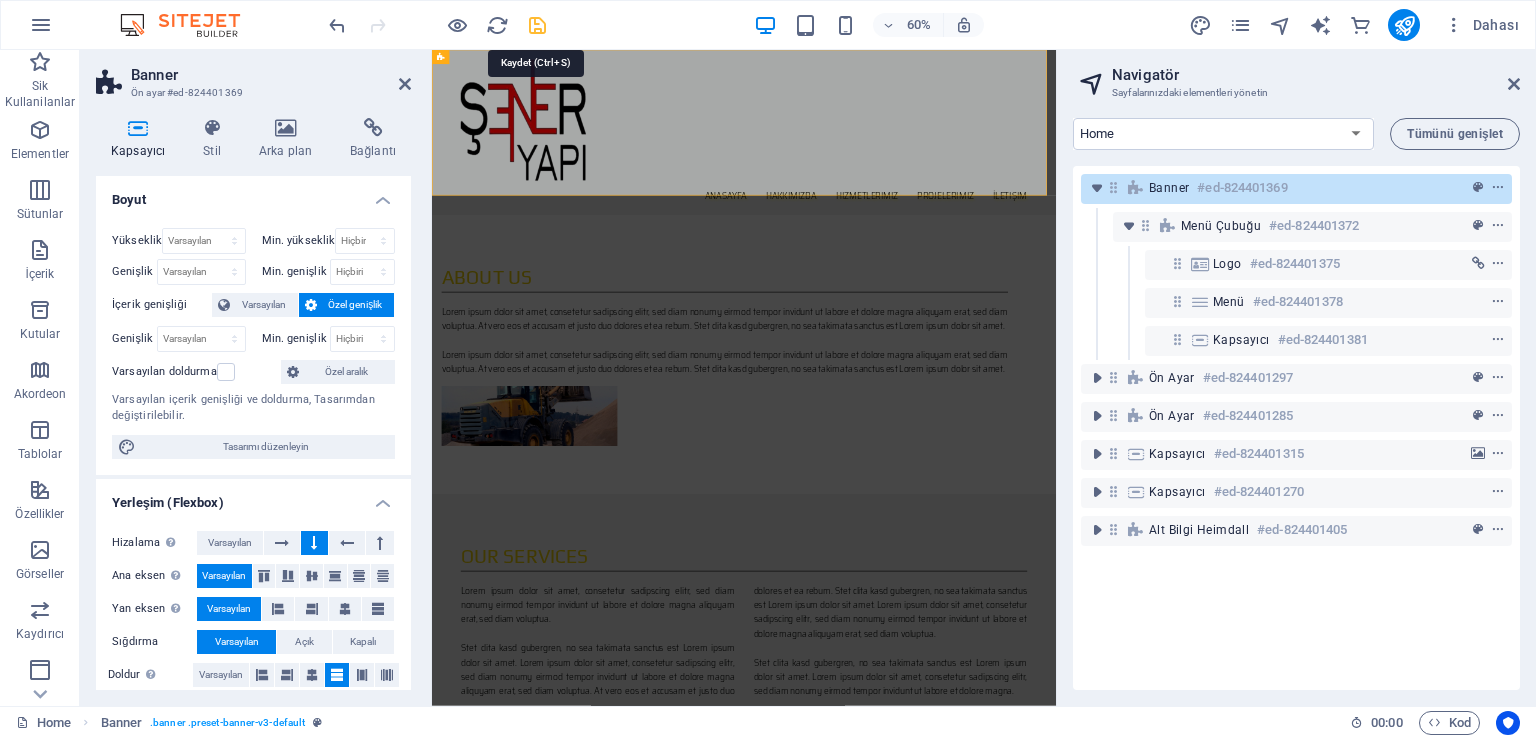 click at bounding box center (537, 25) 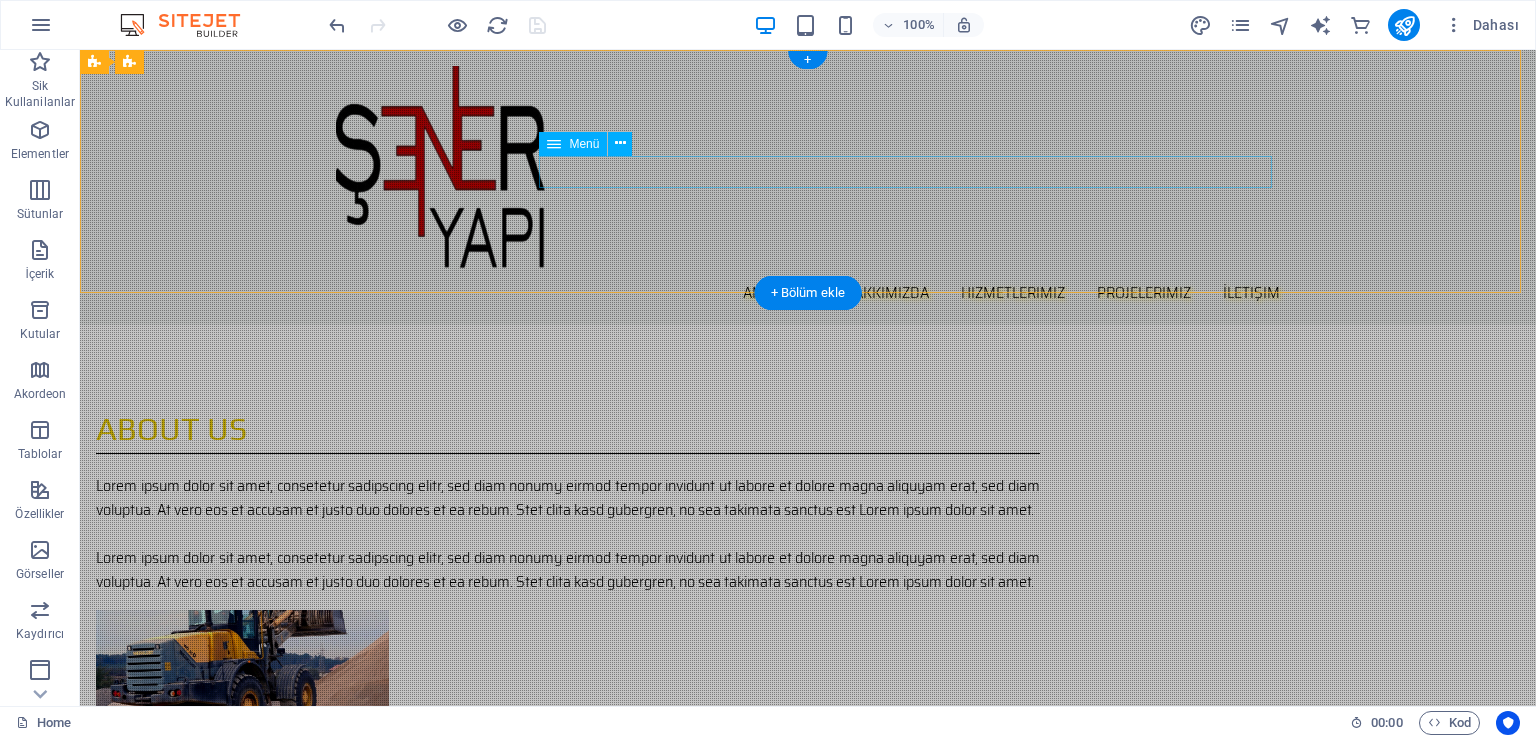 click on "Anasayfa Hakkımızda Hizmetlerimiz Projelerimiz İletişim" at bounding box center (808, 293) 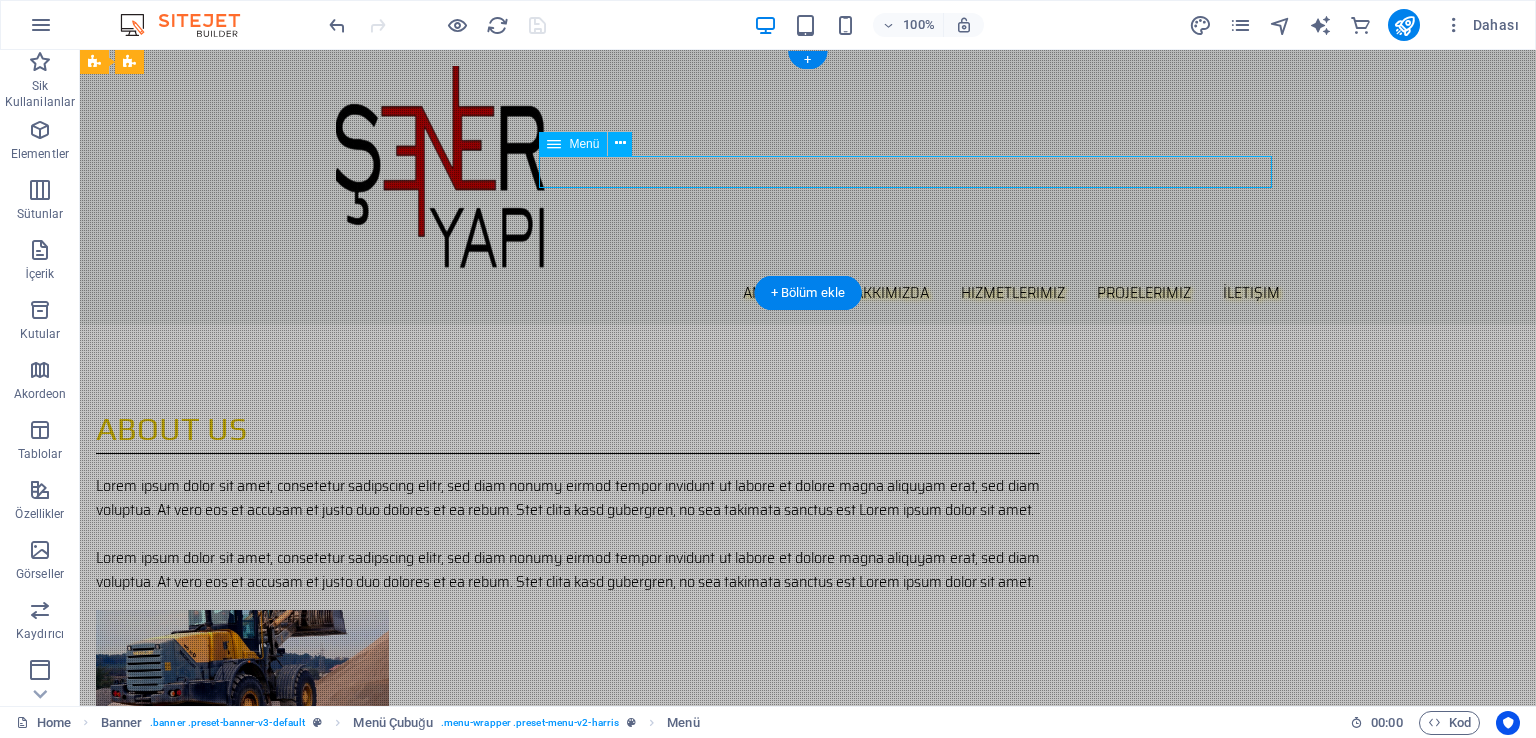 click on "Anasayfa Hakkımızda Hizmetlerimiz Projelerimiz İletişim" at bounding box center (808, 293) 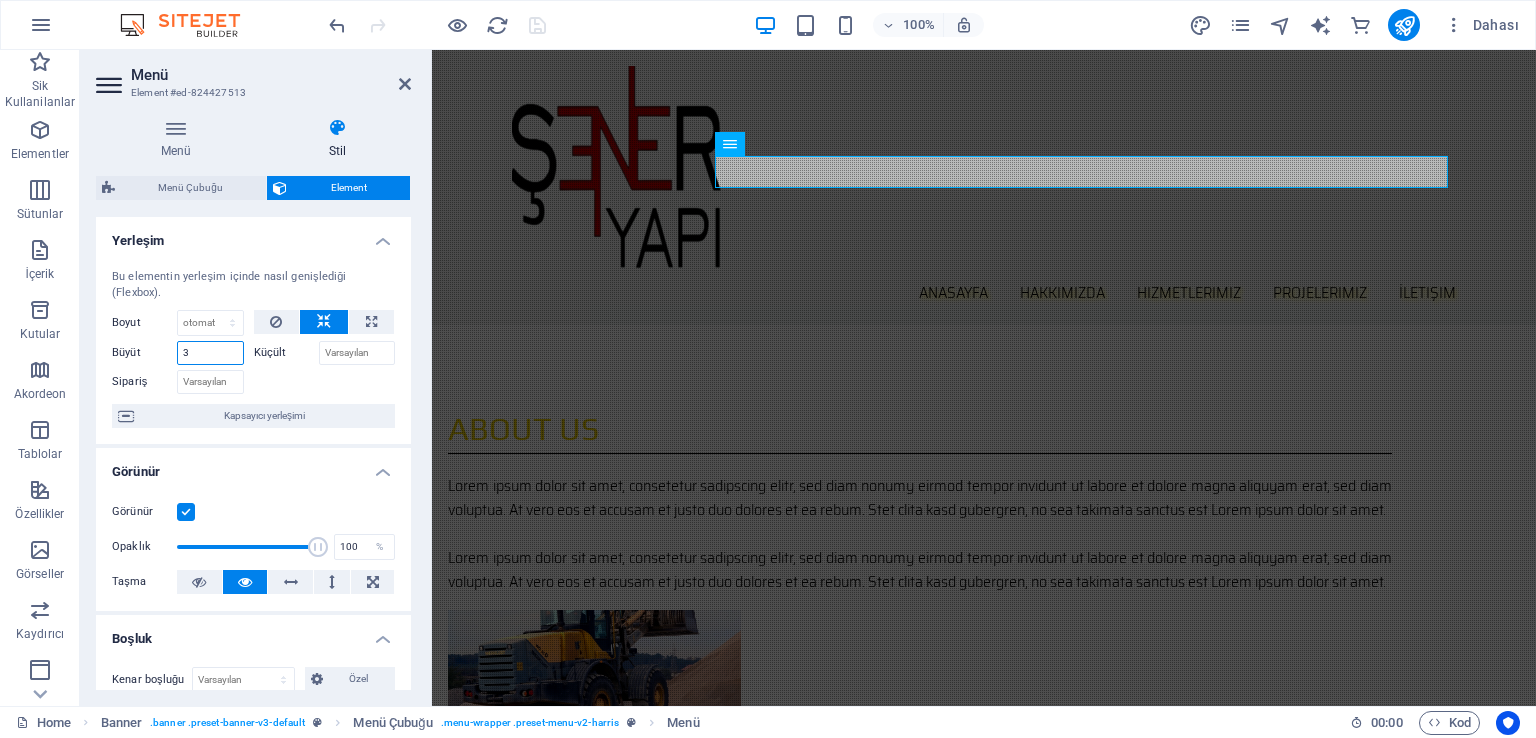 click on "3" at bounding box center [210, 353] 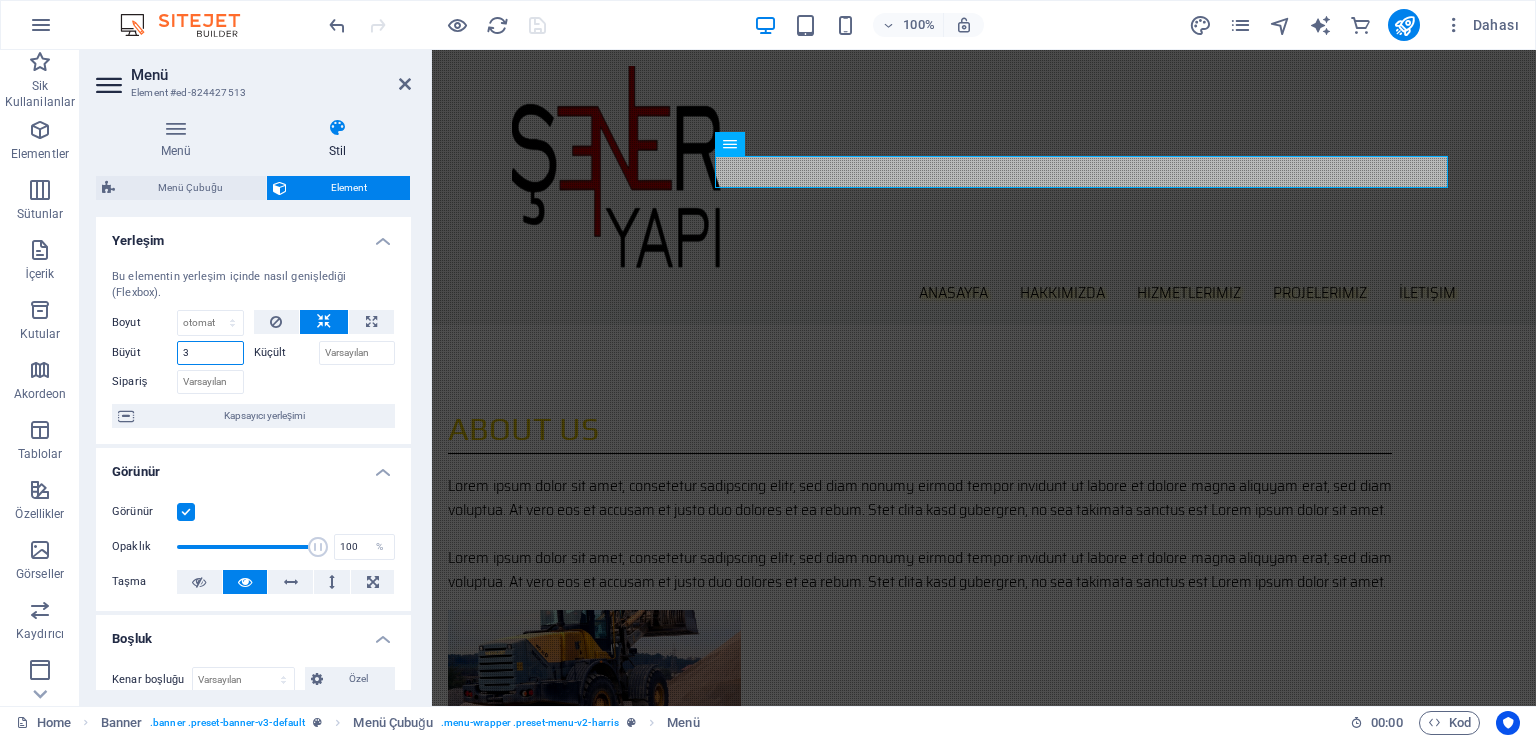 drag, startPoint x: 197, startPoint y: 355, endPoint x: 172, endPoint y: 351, distance: 25.317978 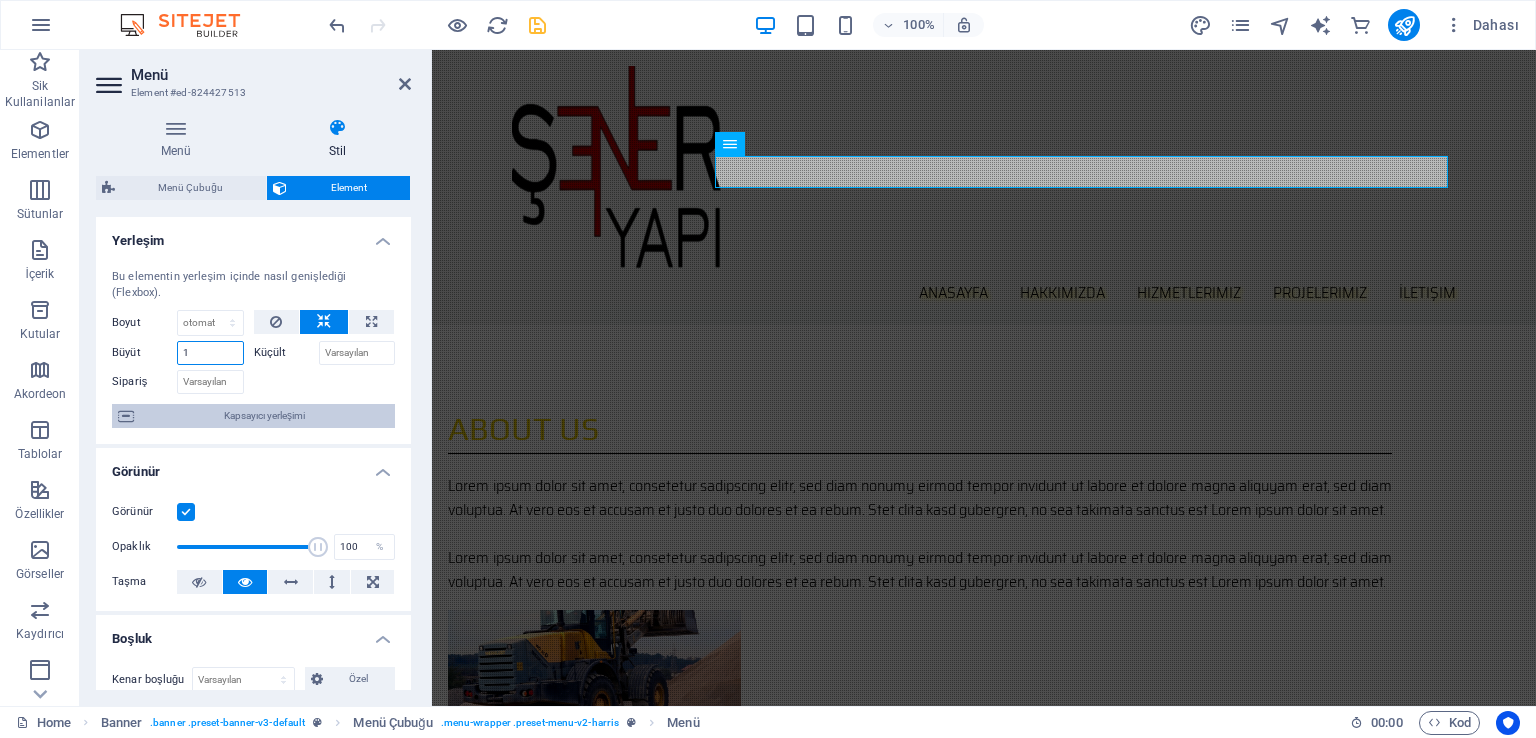 type on "1" 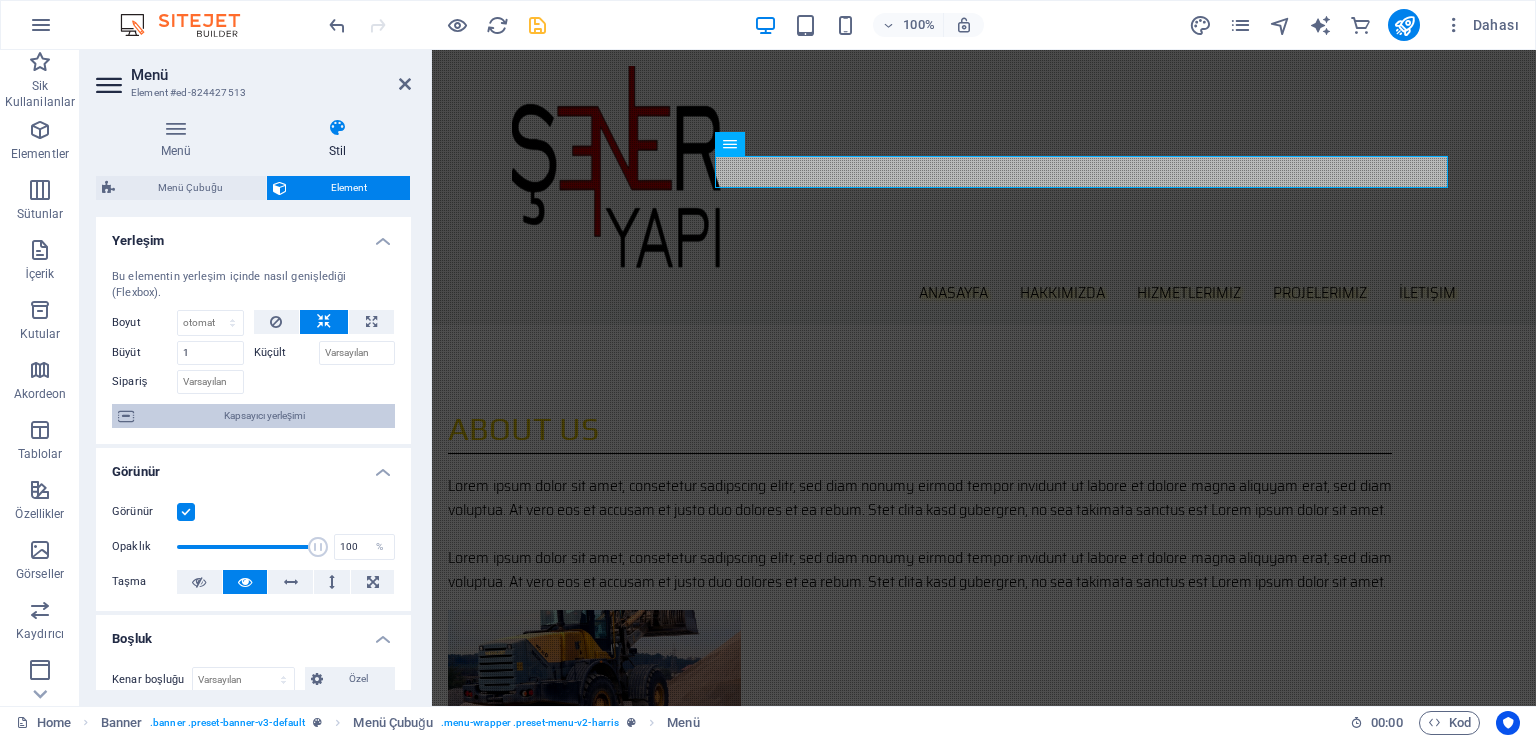 click on "Kapsayıcı yerleşimi" at bounding box center (264, 416) 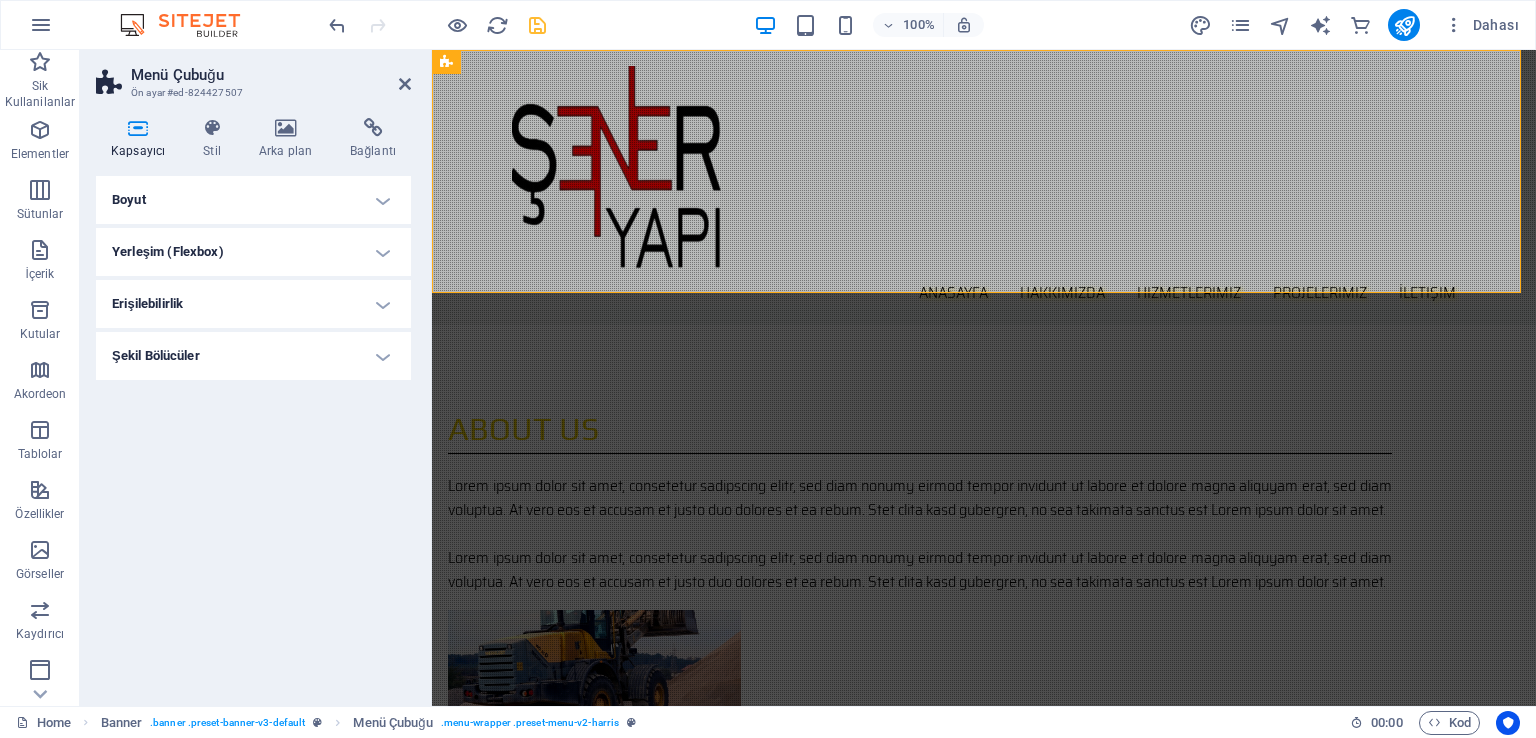 click on "Boyut" at bounding box center (253, 200) 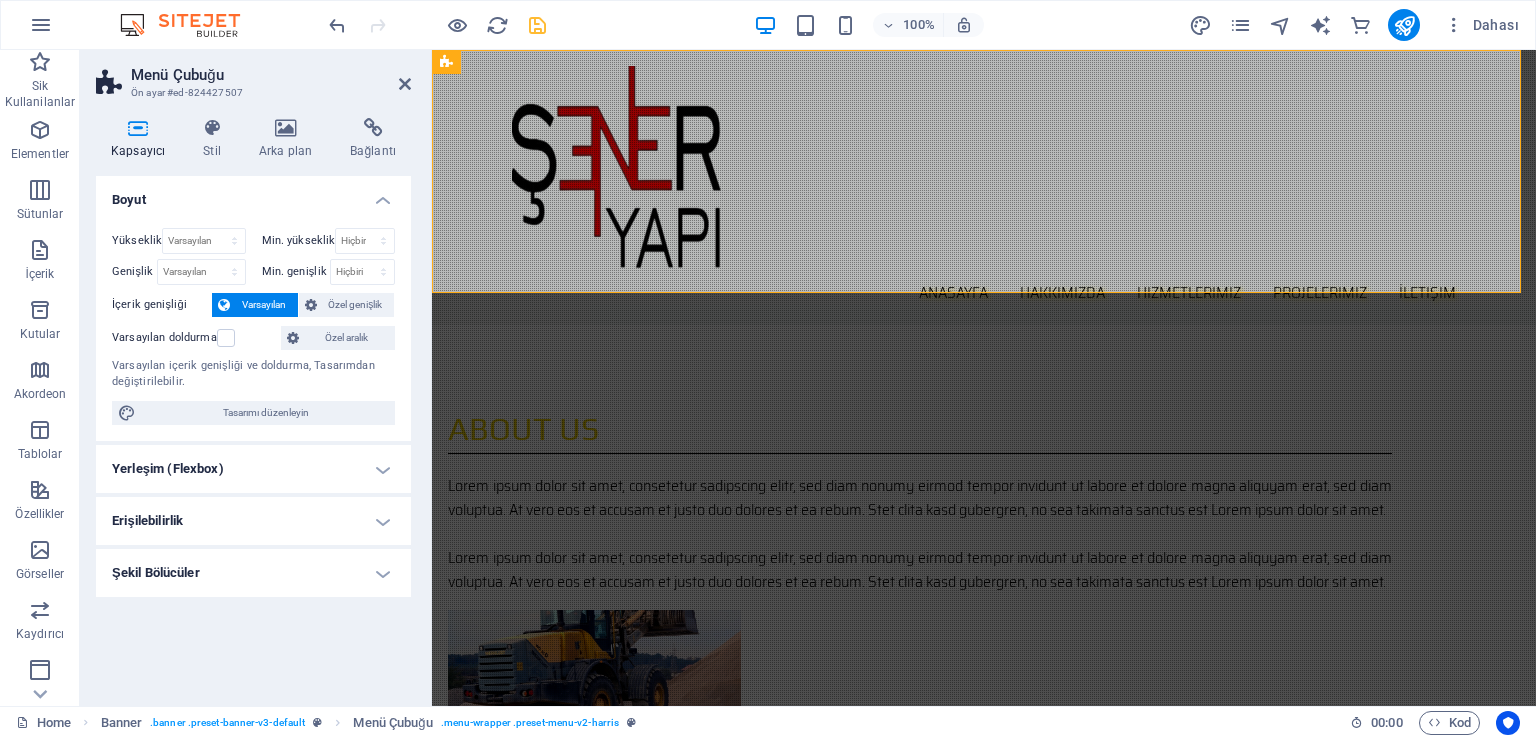 click on "Yerleşim (Flexbox)" at bounding box center (253, 469) 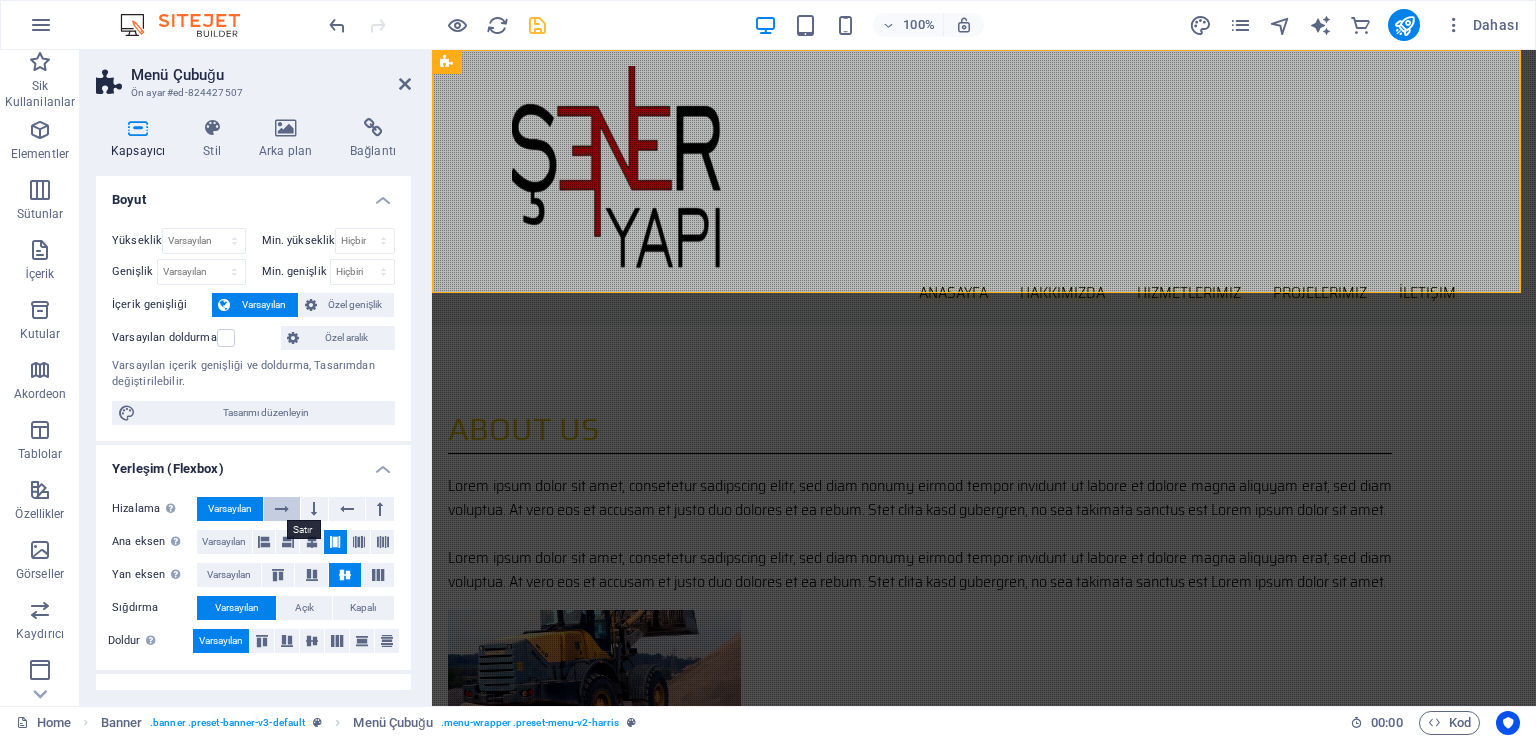 click at bounding box center (282, 509) 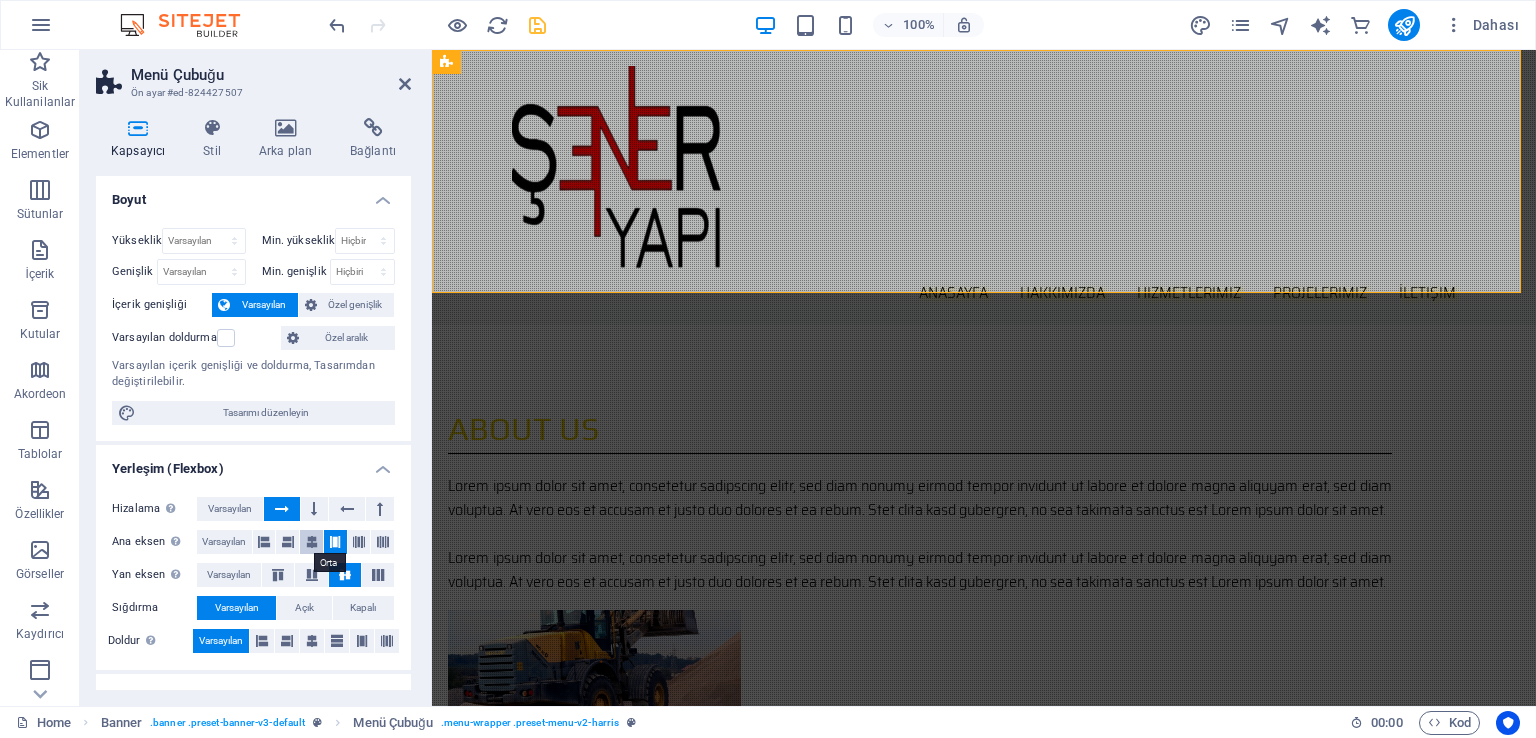 click at bounding box center [312, 542] 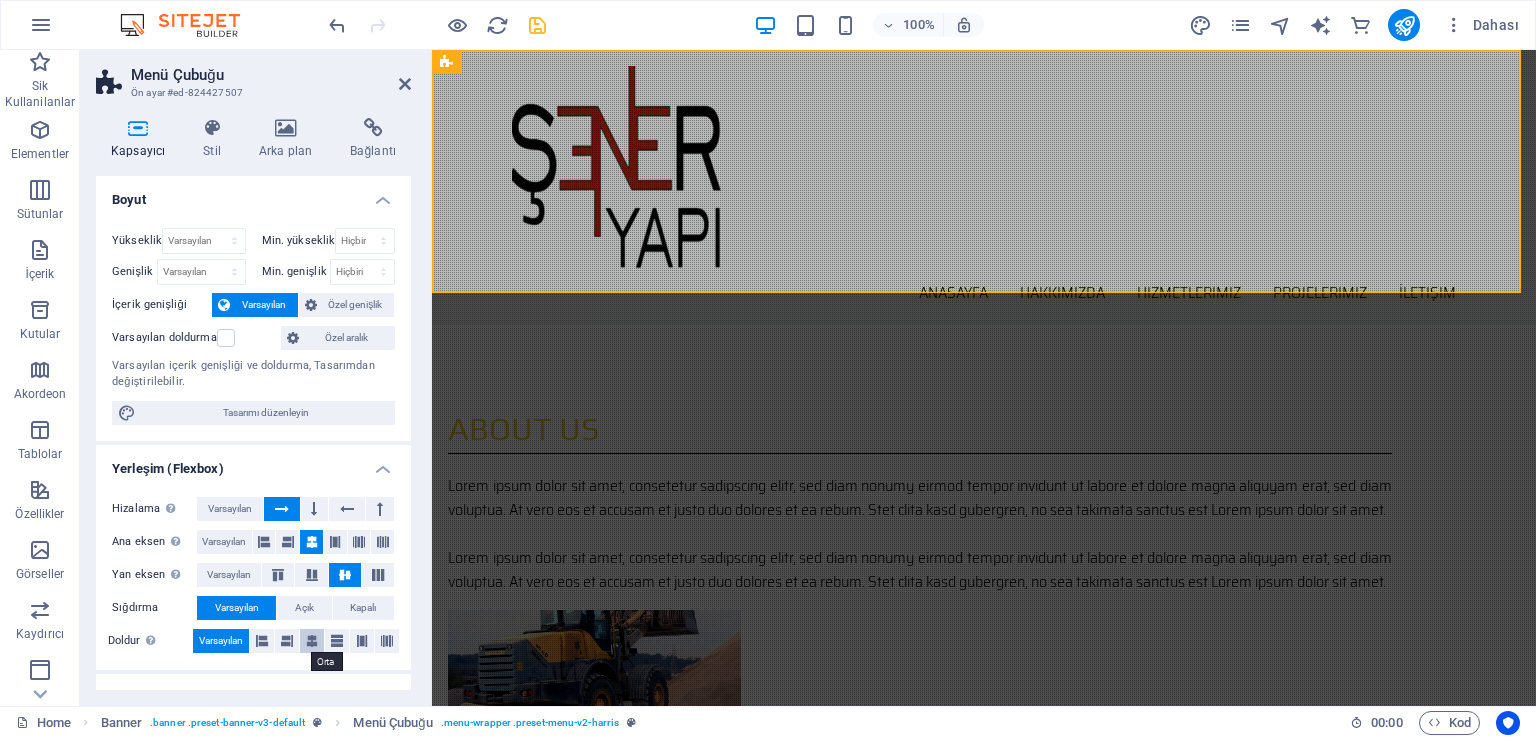 scroll, scrollTop: 83, scrollLeft: 0, axis: vertical 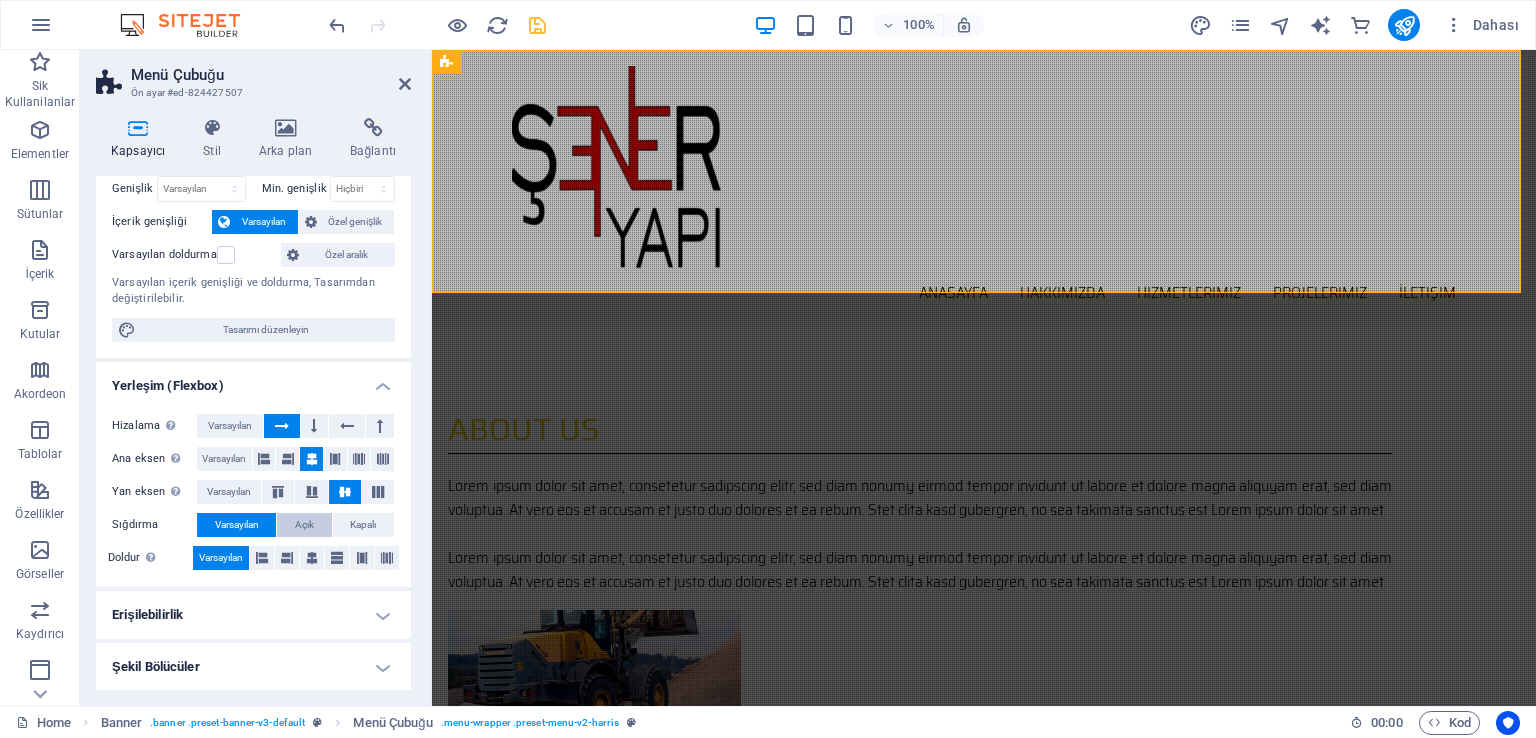click on "Açık" at bounding box center (304, 525) 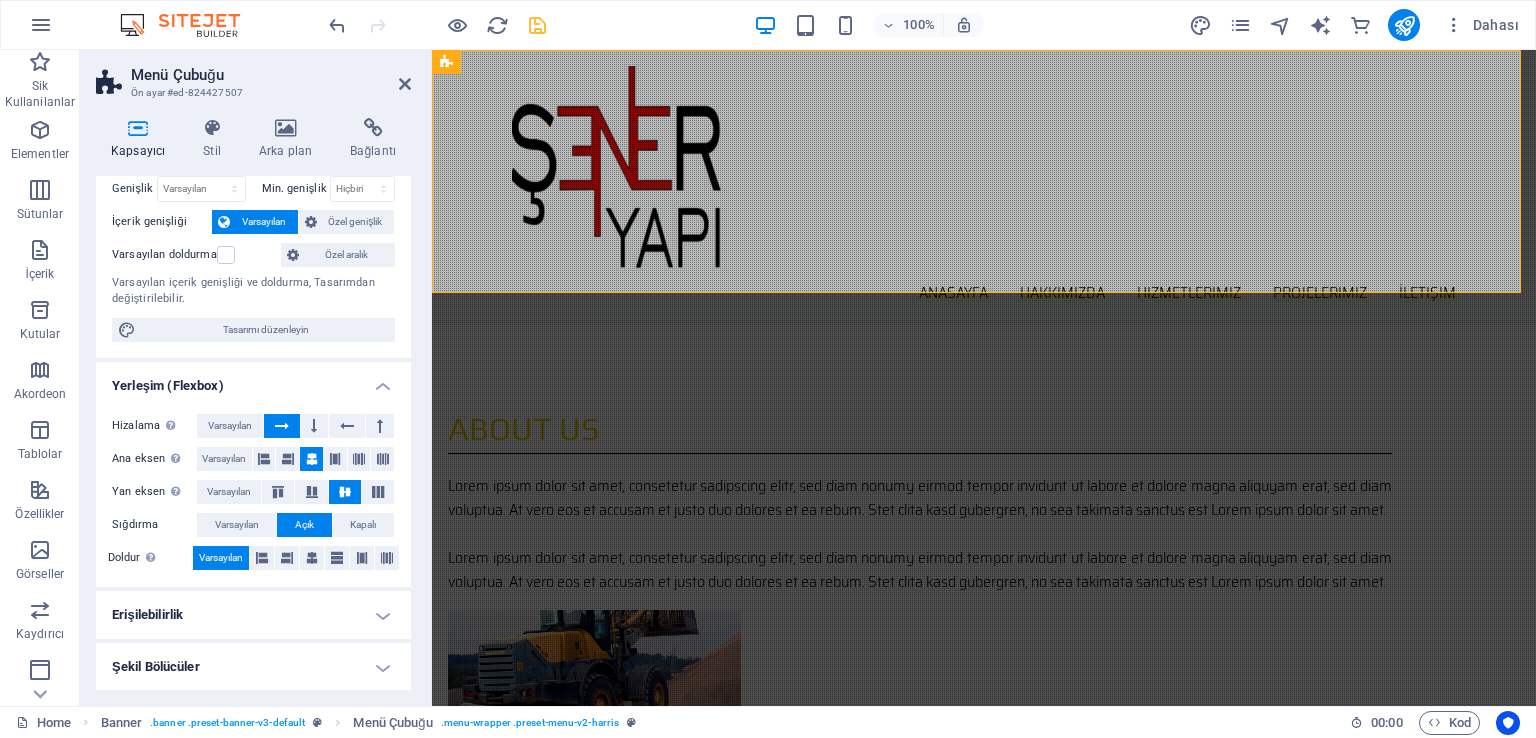 click on "Erişilebilirlik" at bounding box center (253, 615) 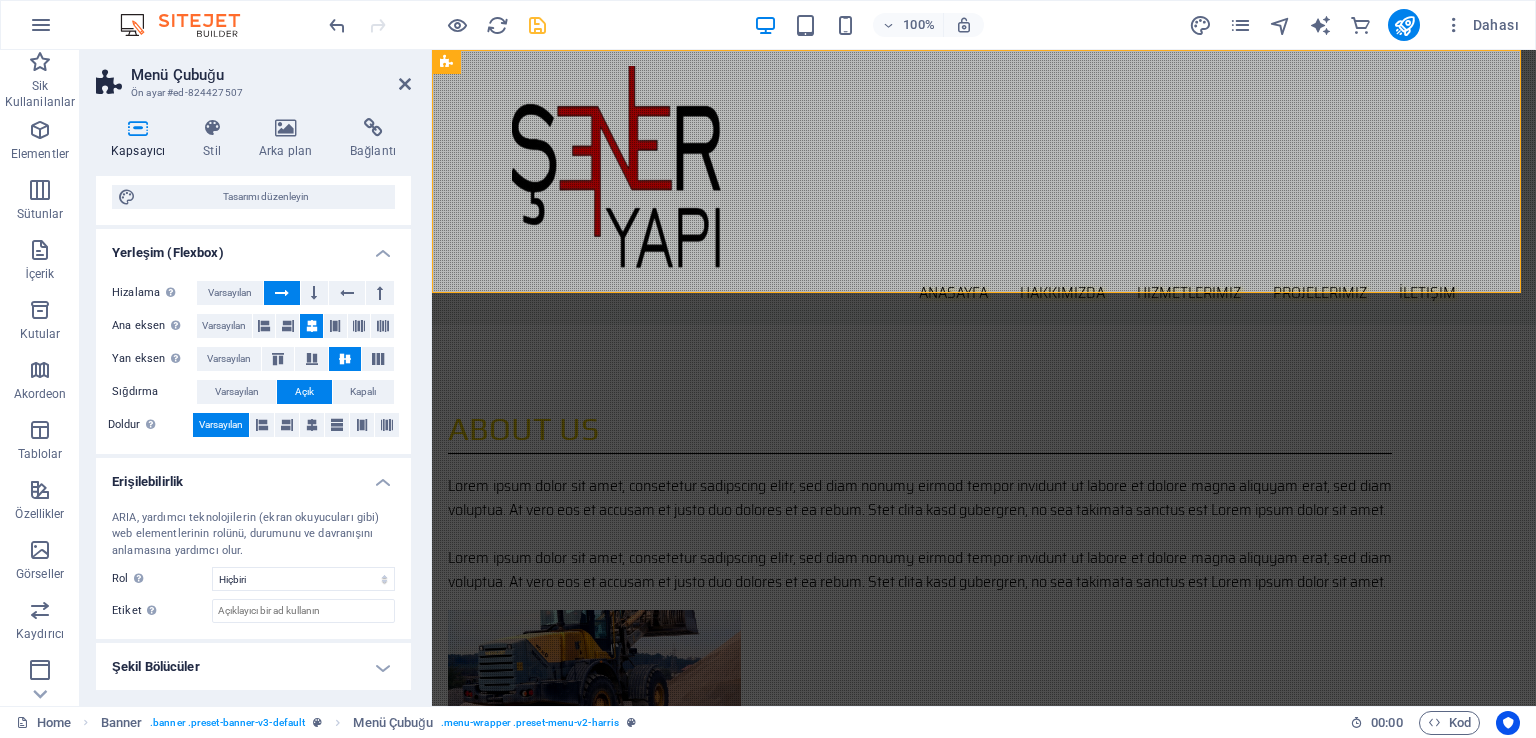 click on "Şekil Bölücüler" at bounding box center [253, 667] 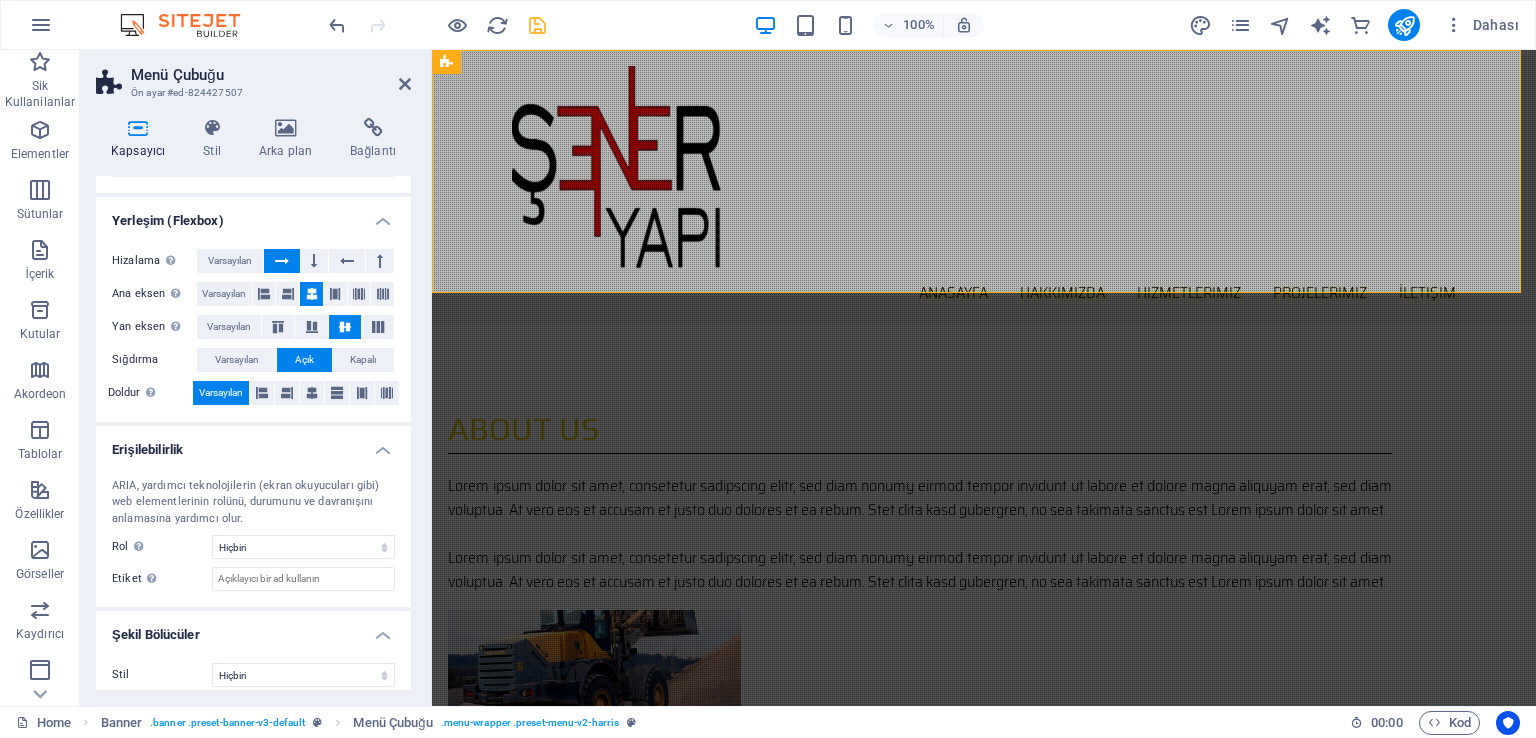scroll, scrollTop: 260, scrollLeft: 0, axis: vertical 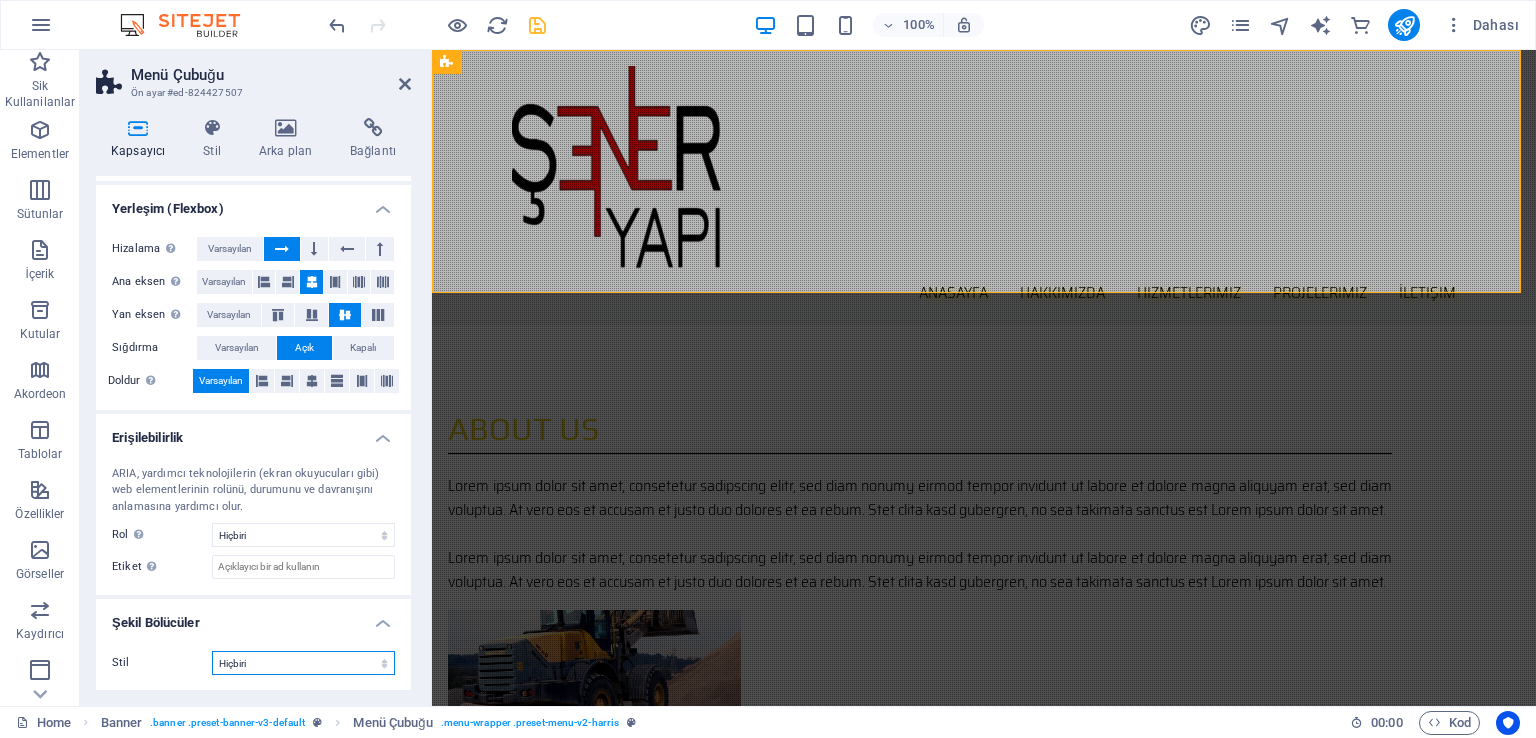 click on "Hiçbiri Üçgen Kare Çapraz Çokgen 1 Çokgen 2 Zikzak Çoklu Zikzaklar Dalgalar Çoklu Dalgalar Yarım Daire Daire Daire Gölge Bloklar Altıgenler Bulutlar Çoklu Bulutlar Yelpaze Piramitler Kitap Boya Akıntısı Ateş Parçalanmış Kağıt Ok" at bounding box center (303, 663) 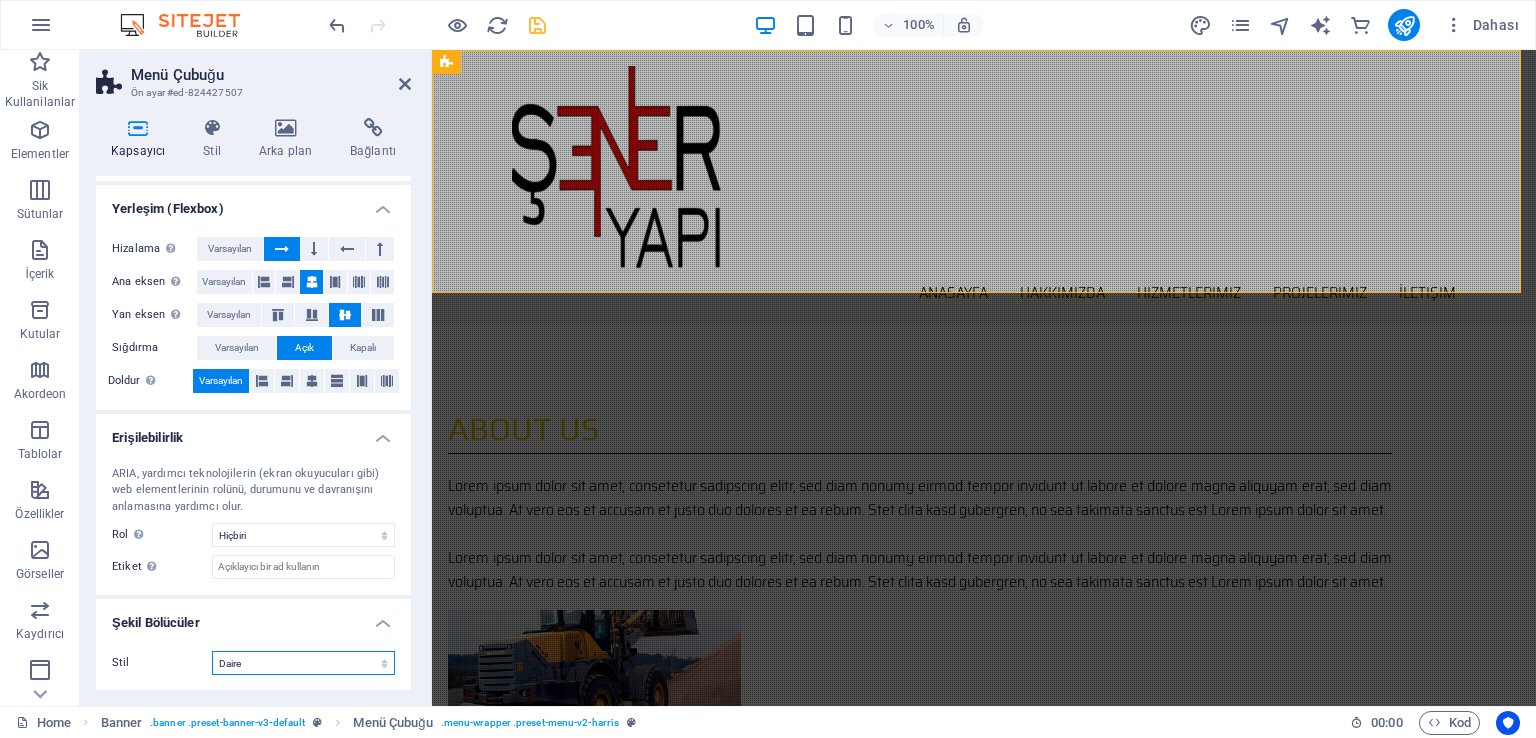click on "Hiçbiri Üçgen Kare Çapraz Çokgen 1 Çokgen 2 Zikzak Çoklu Zikzaklar Dalgalar Çoklu Dalgalar Yarım Daire Daire Daire Gölge Bloklar Altıgenler Bulutlar Çoklu Bulutlar Yelpaze Piramitler Kitap Boya Akıntısı Ateş Parçalanmış Kağıt Ok" at bounding box center [303, 663] 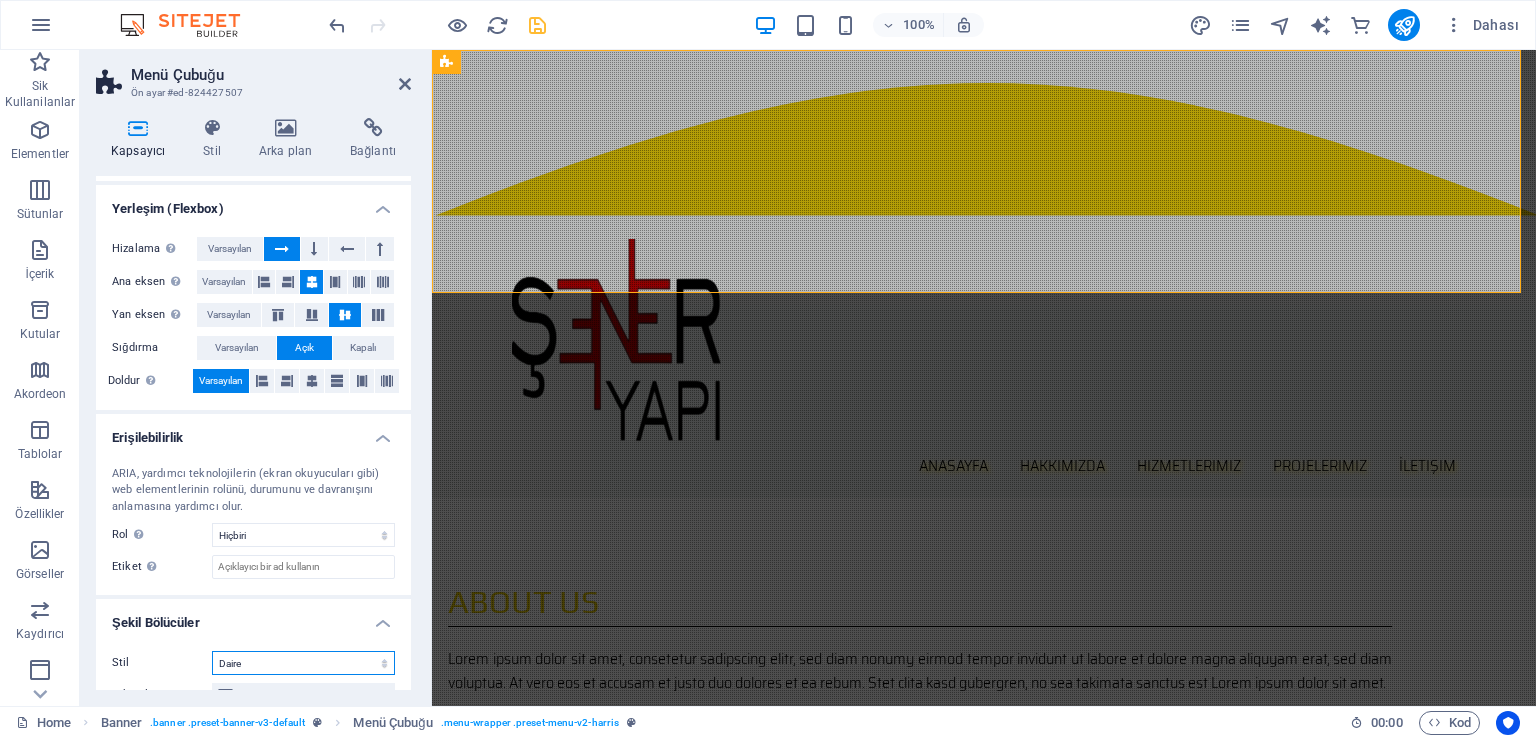 click on "Hiçbiri Üçgen Kare Çapraz Çokgen 1 Çokgen 2 Zikzak Çoklu Zikzaklar Dalgalar Çoklu Dalgalar Yarım Daire Daire Daire Gölge Bloklar Altıgenler Bulutlar Çoklu Bulutlar Yelpaze Piramitler Kitap Boya Akıntısı Ateş Parçalanmış Kağıt Ok" at bounding box center (303, 663) 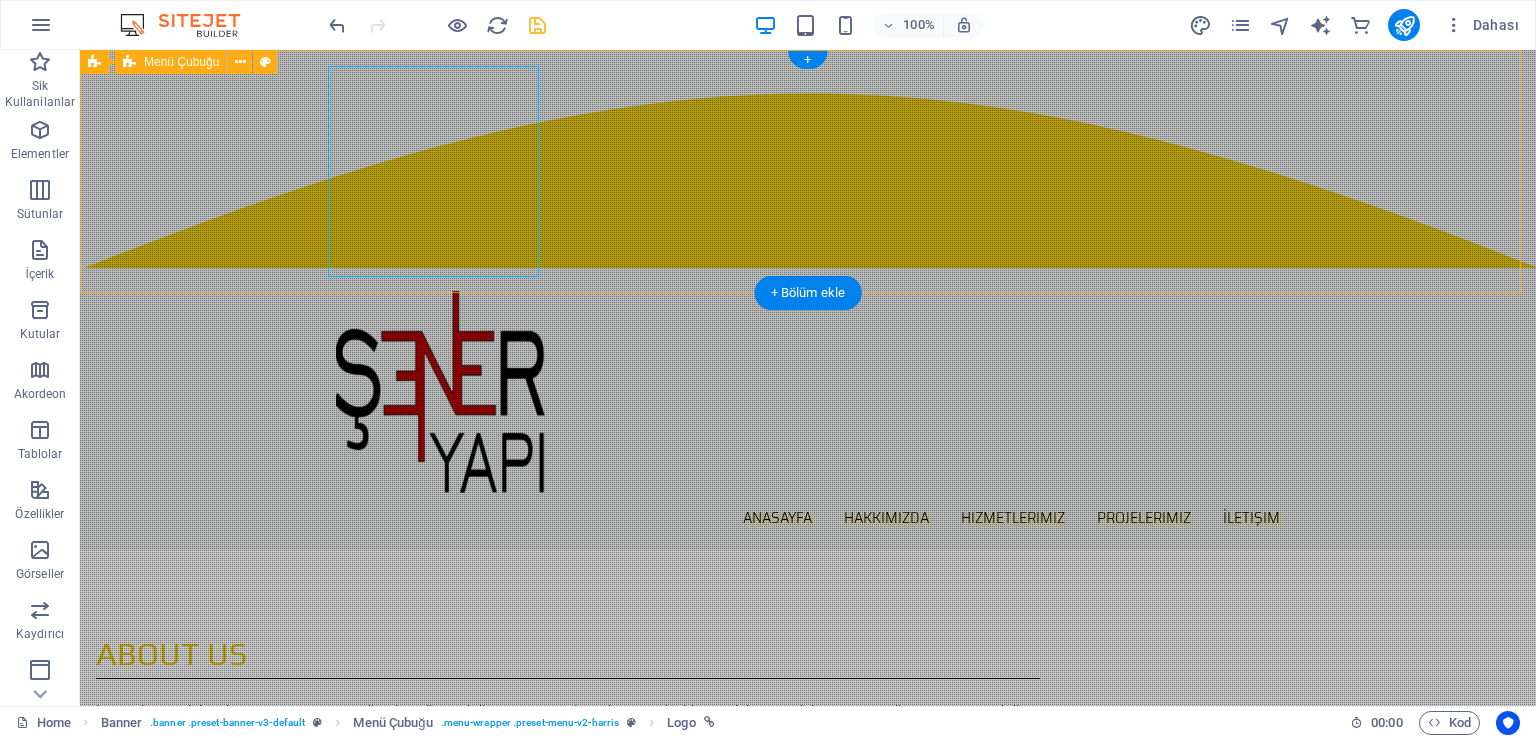 click on "Anasayfa Hakkımızda Hizmetlerimiz Projelerimiz İletişim İçeriği buraya bırak veya  Element ekle  Panoyu yapıştır" at bounding box center [808, 300] 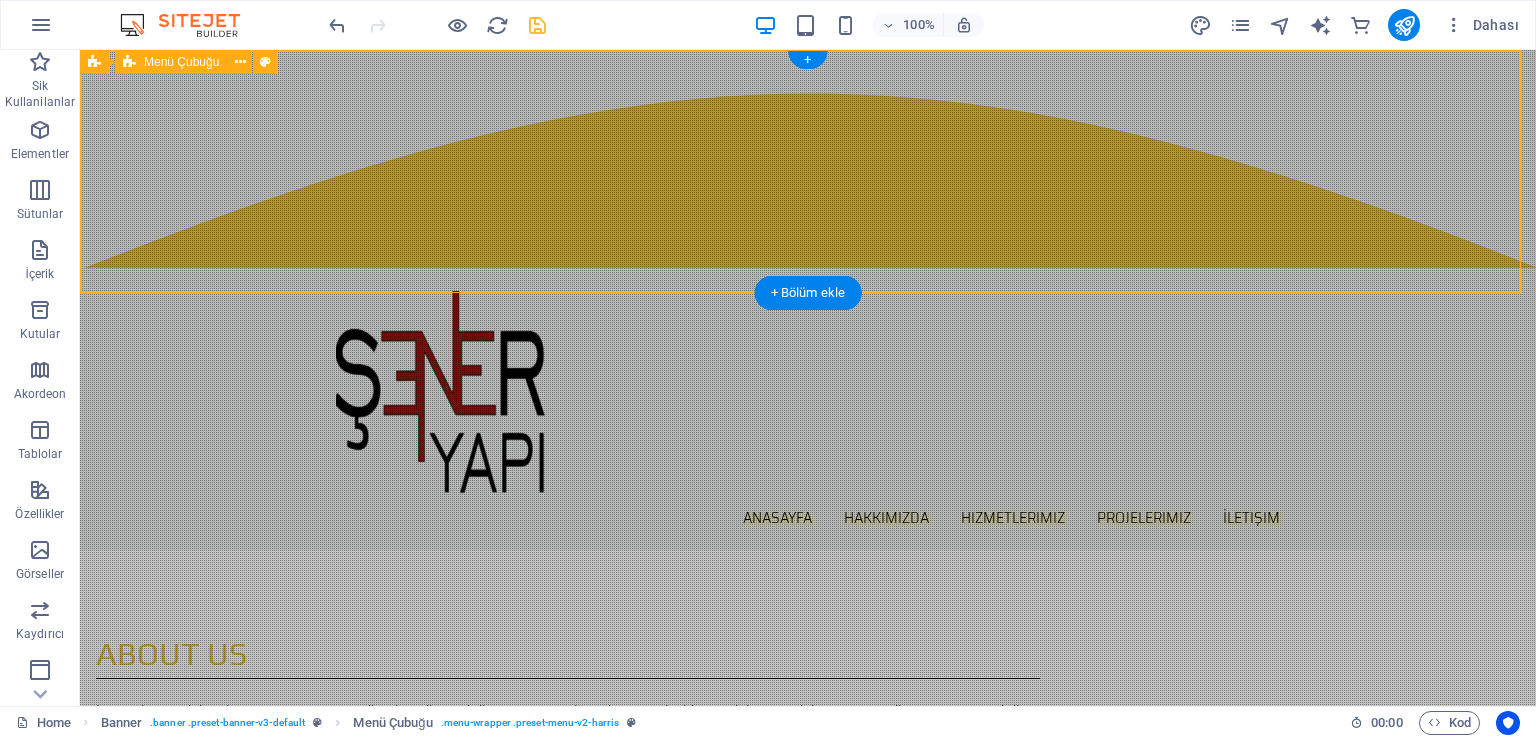 click on "Anasayfa Hakkımızda Hizmetlerimiz Projelerimiz İletişim İçeriği buraya bırak veya  Element ekle  Panoyu yapıştır" at bounding box center (808, 300) 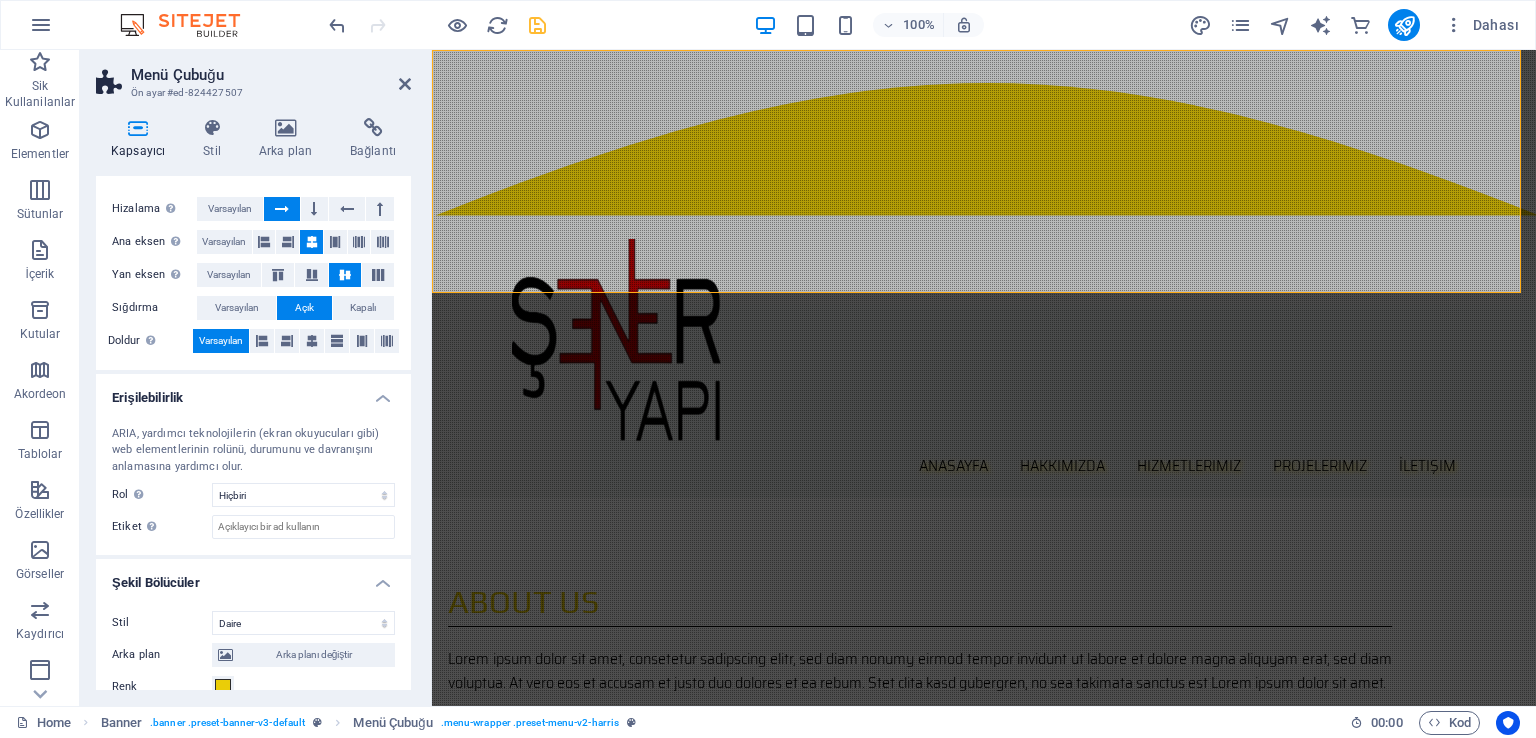 scroll, scrollTop: 500, scrollLeft: 0, axis: vertical 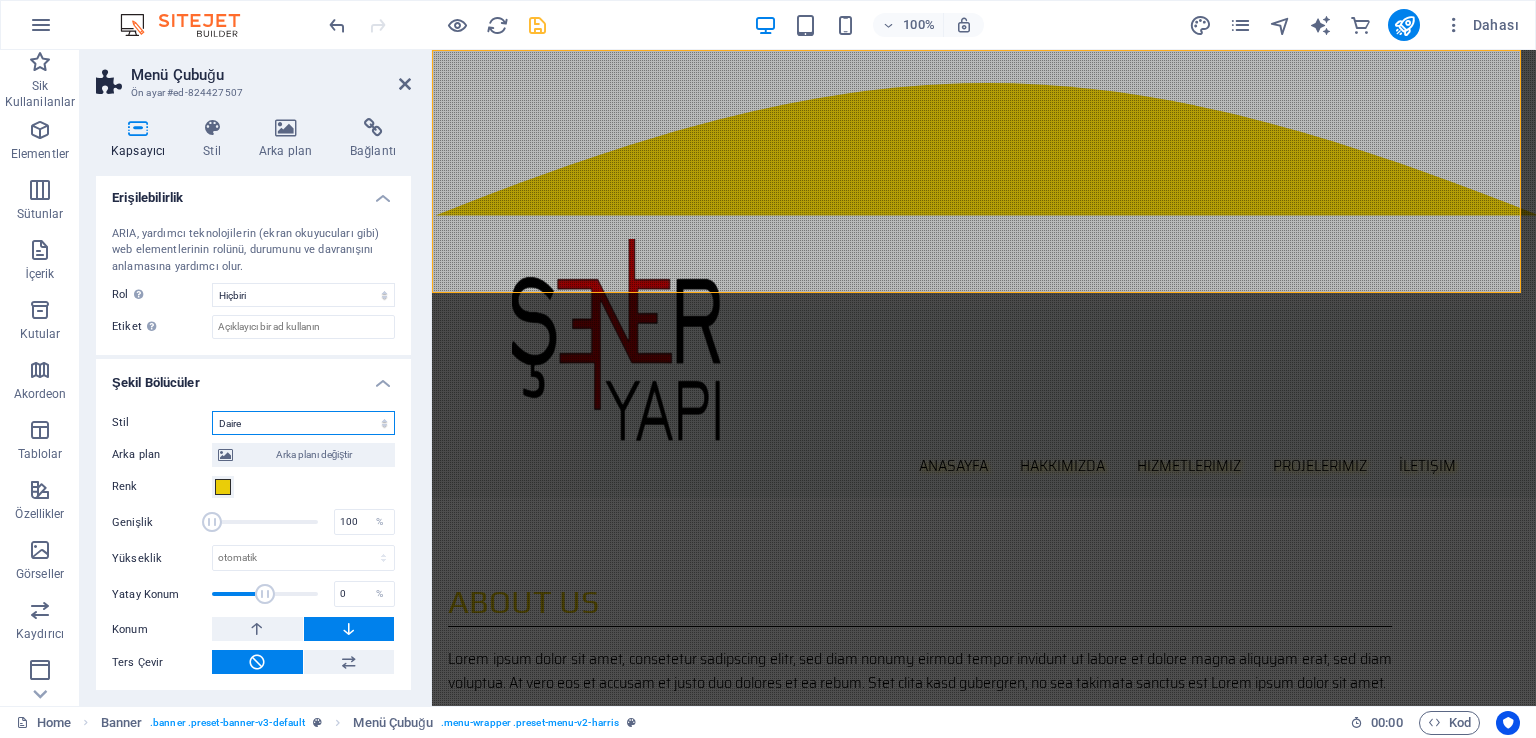 click on "Hiçbiri Üçgen Kare Çapraz Çokgen 1 Çokgen 2 Zikzak Çoklu Zikzaklar Dalgalar Çoklu Dalgalar Yarım Daire Daire Daire Gölge Bloklar Altıgenler Bulutlar Çoklu Bulutlar Yelpaze Piramitler Kitap Boya Akıntısı Ateş Parçalanmış Kağıt Ok" at bounding box center [303, 423] 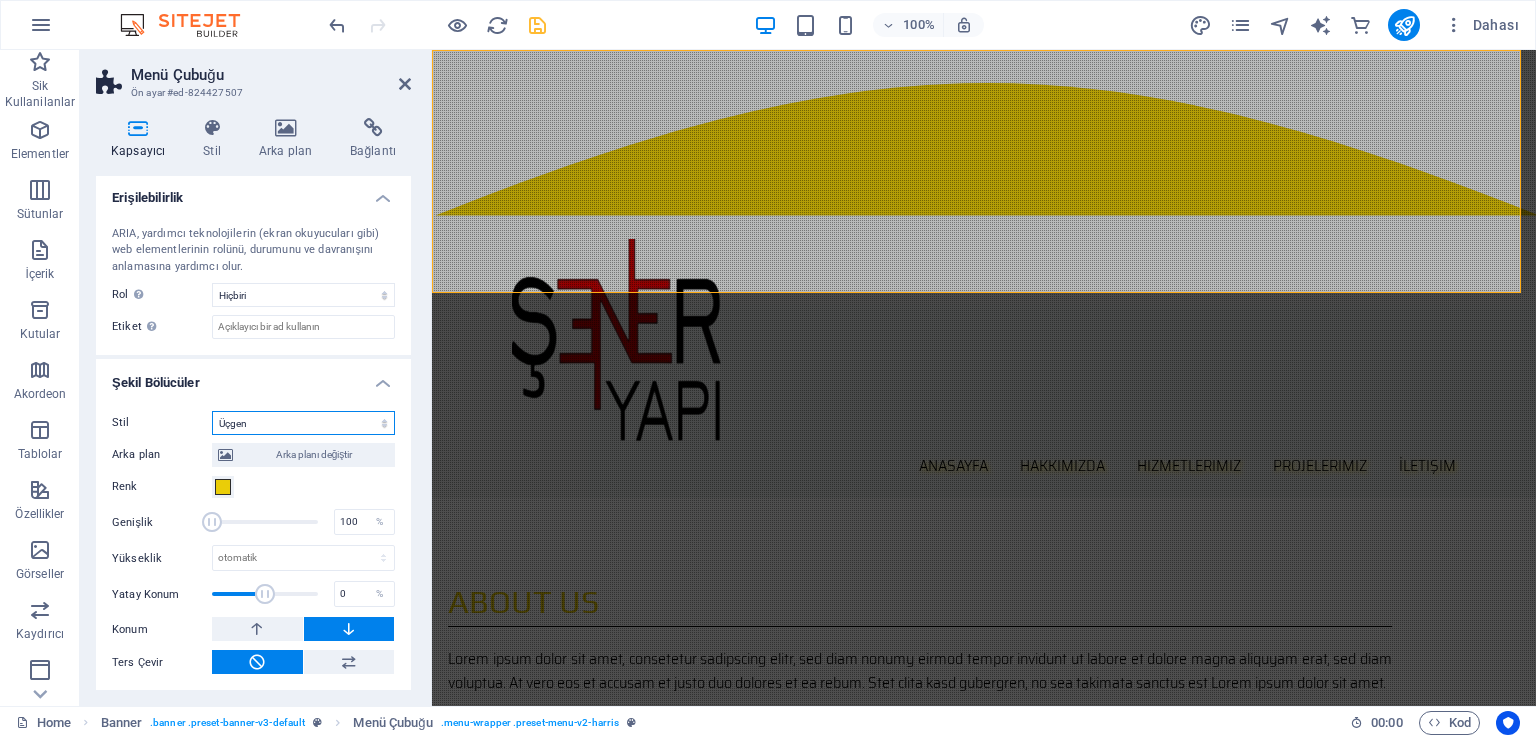 click on "Hiçbiri Üçgen Kare Çapraz Çokgen 1 Çokgen 2 Zikzak Çoklu Zikzaklar Dalgalar Çoklu Dalgalar Yarım Daire Daire Daire Gölge Bloklar Altıgenler Bulutlar Çoklu Bulutlar Yelpaze Piramitler Kitap Boya Akıntısı Ateş Parçalanmış Kağıt Ok" at bounding box center (303, 423) 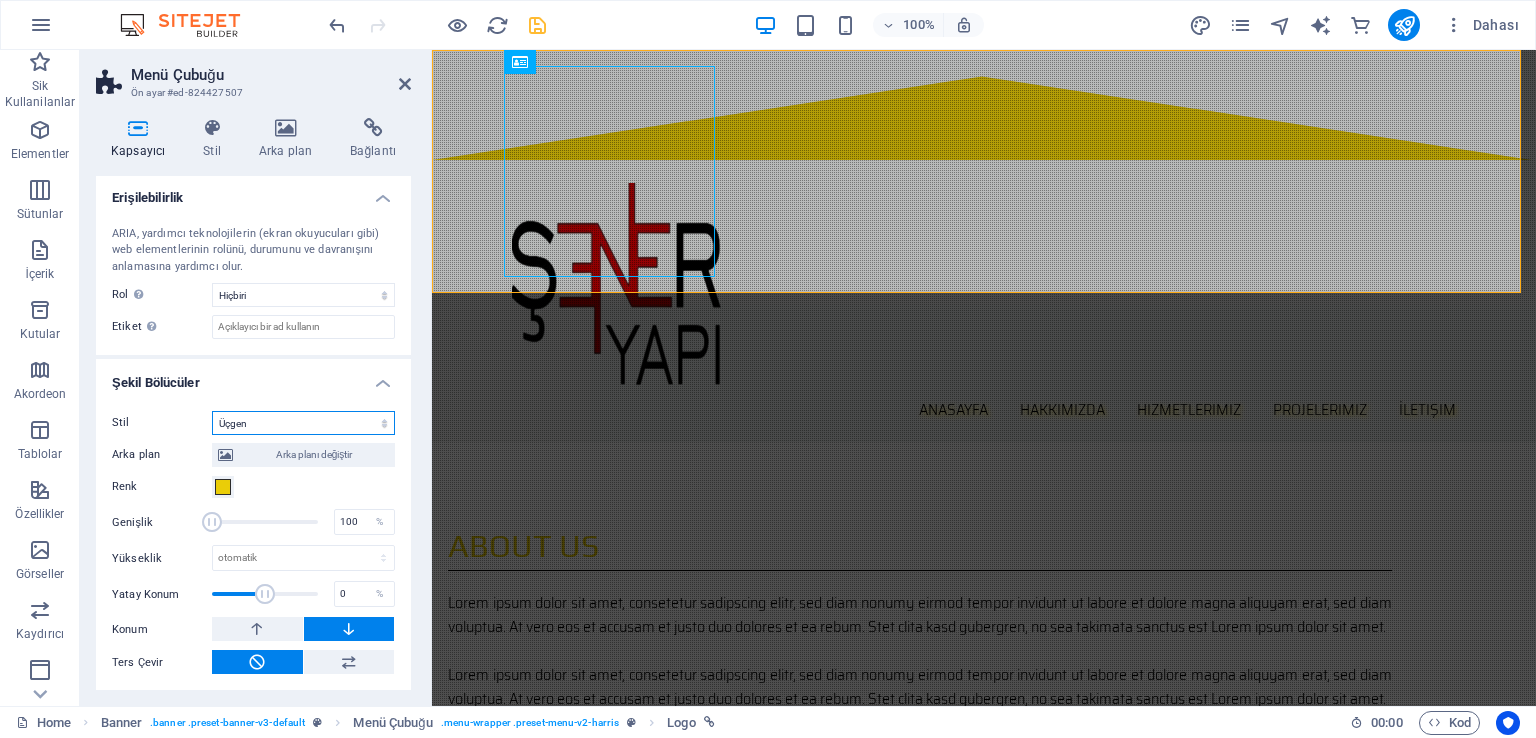 click on "Hiçbiri Üçgen Kare Çapraz Çokgen 1 Çokgen 2 Zikzak Çoklu Zikzaklar Dalgalar Çoklu Dalgalar Yarım Daire Daire Daire Gölge Bloklar Altıgenler Bulutlar Çoklu Bulutlar Yelpaze Piramitler Kitap Boya Akıntısı Ateş Parçalanmış Kağıt Ok" at bounding box center [303, 423] 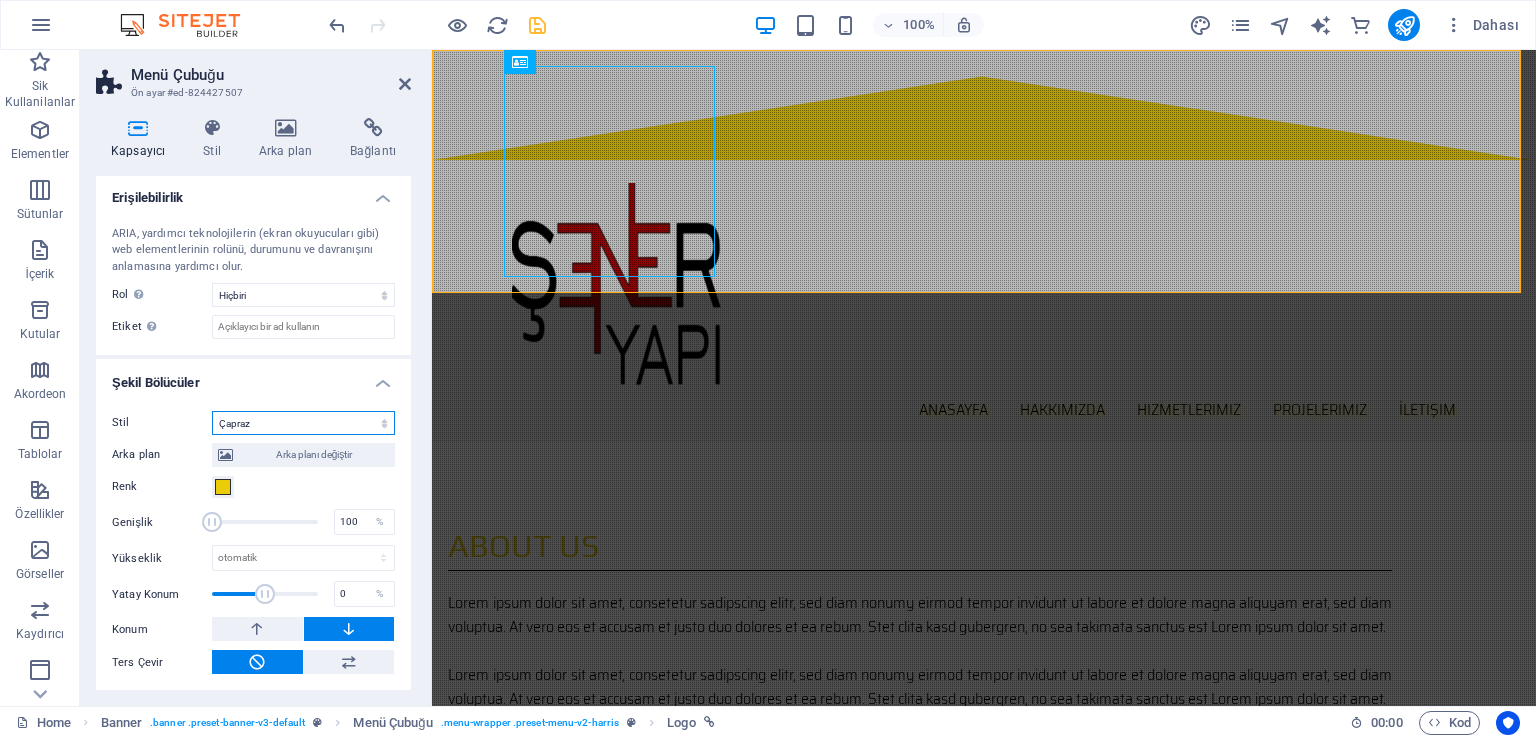 click on "Hiçbiri Üçgen Kare Çapraz Çokgen 1 Çokgen 2 Zikzak Çoklu Zikzaklar Dalgalar Çoklu Dalgalar Yarım Daire Daire Daire Gölge Bloklar Altıgenler Bulutlar Çoklu Bulutlar Yelpaze Piramitler Kitap Boya Akıntısı Ateş Parçalanmış Kağıt Ok" at bounding box center (303, 423) 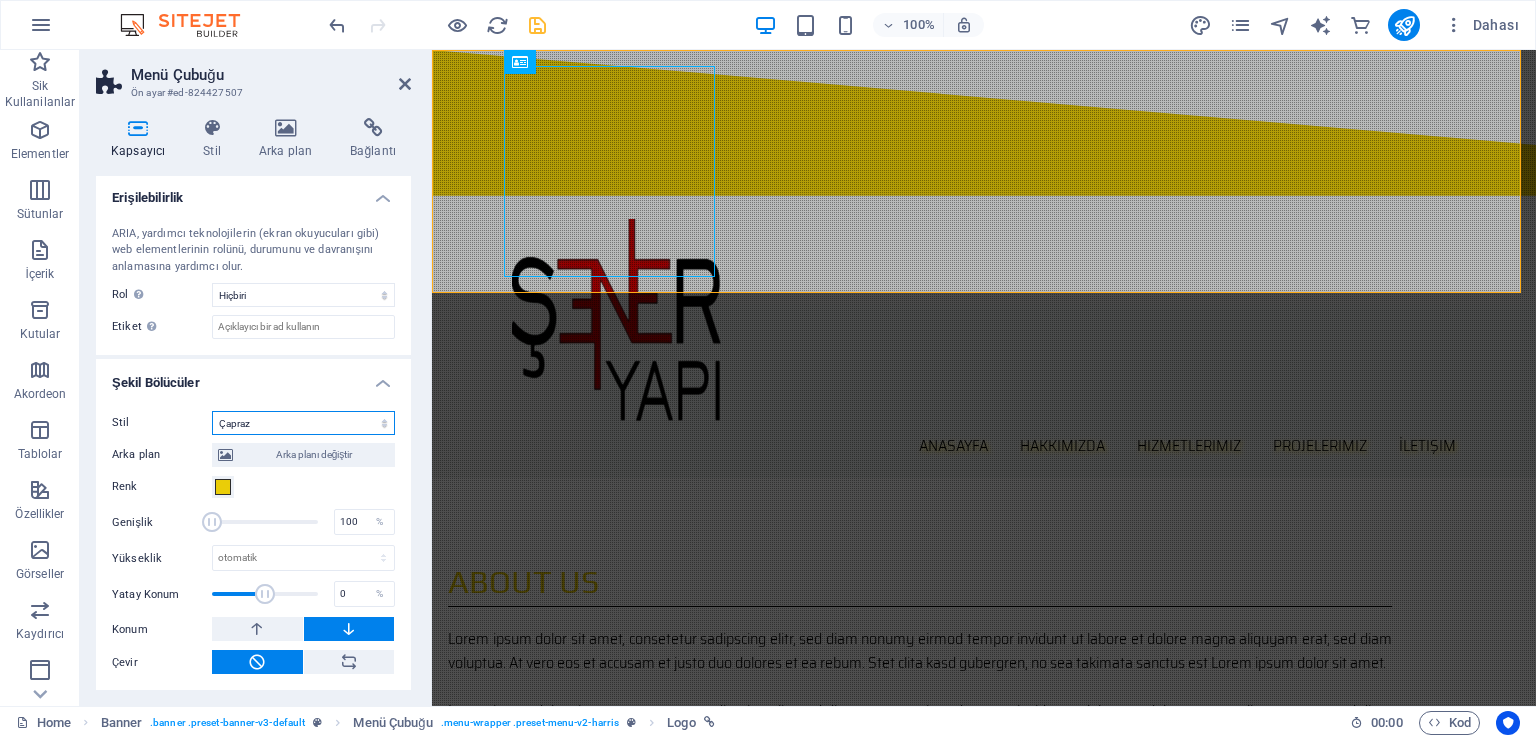 click on "Hiçbiri Üçgen Kare Çapraz Çokgen 1 Çokgen 2 Zikzak Çoklu Zikzaklar Dalgalar Çoklu Dalgalar Yarım Daire Daire Daire Gölge Bloklar Altıgenler Bulutlar Çoklu Bulutlar Yelpaze Piramitler Kitap Boya Akıntısı Ateş Parçalanmış Kağıt Ok" at bounding box center [303, 423] 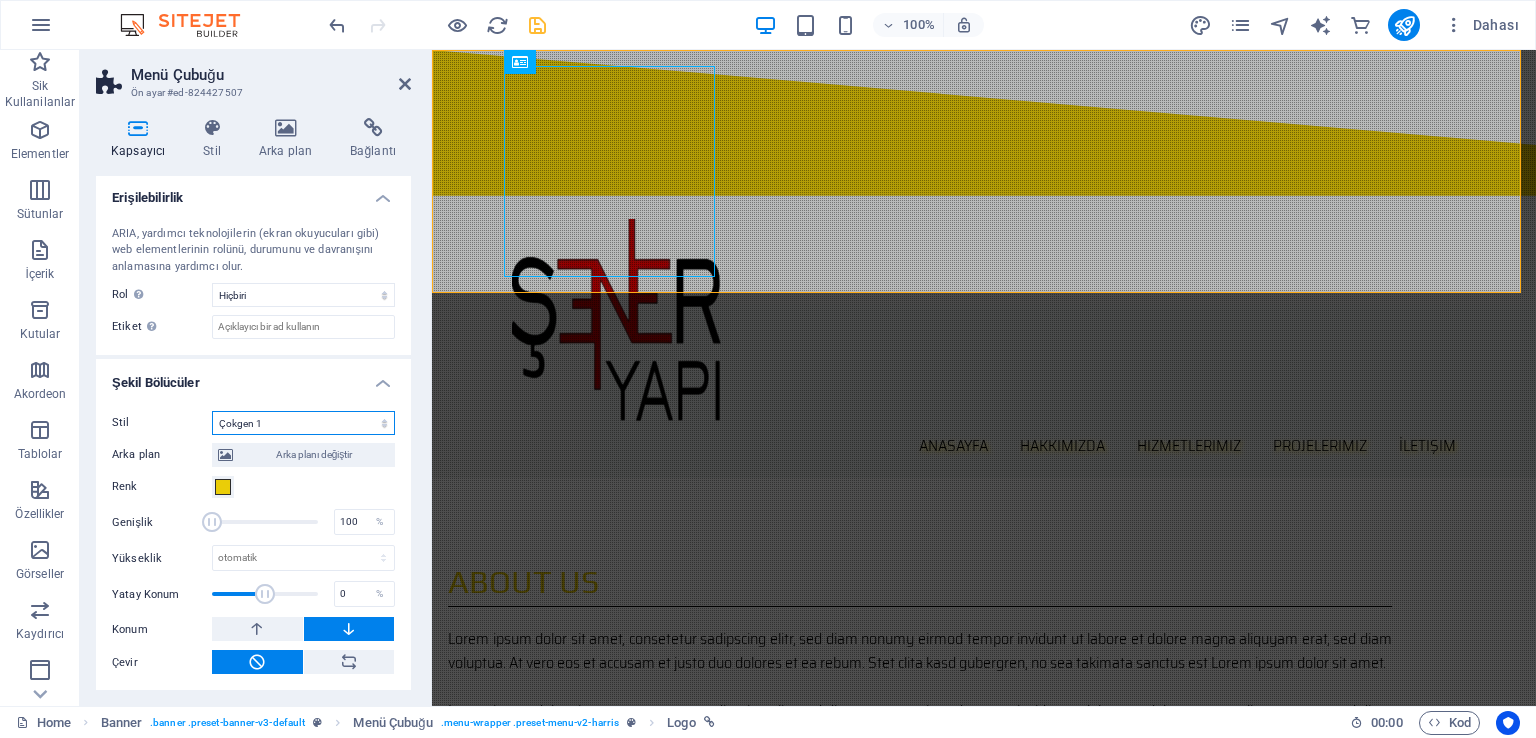 click on "Hiçbiri Üçgen Kare Çapraz Çokgen 1 Çokgen 2 Zikzak Çoklu Zikzaklar Dalgalar Çoklu Dalgalar Yarım Daire Daire Daire Gölge Bloklar Altıgenler Bulutlar Çoklu Bulutlar Yelpaze Piramitler Kitap Boya Akıntısı Ateş Parçalanmış Kağıt Ok" at bounding box center [303, 423] 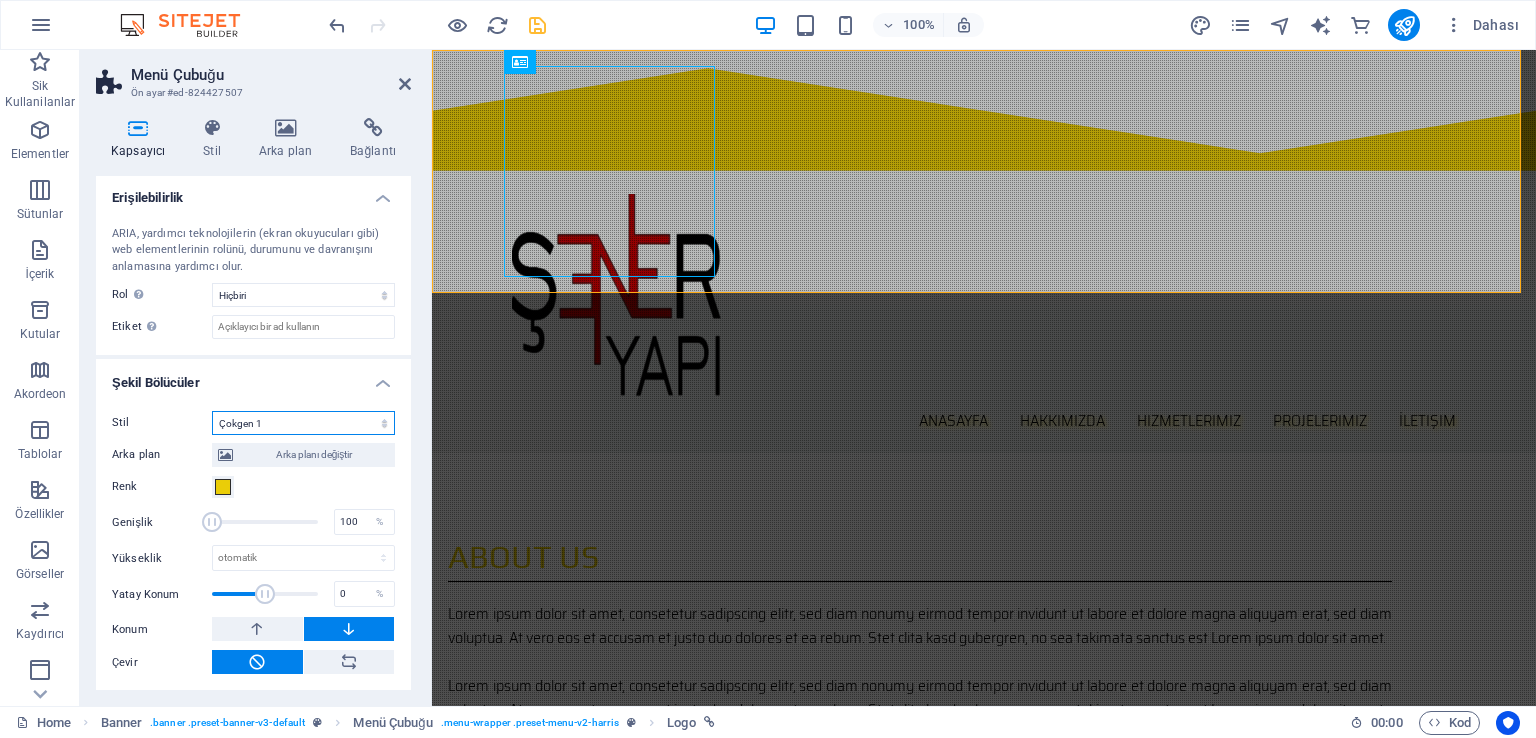 click on "Hiçbiri Üçgen Kare Çapraz Çokgen 1 Çokgen 2 Zikzak Çoklu Zikzaklar Dalgalar Çoklu Dalgalar Yarım Daire Daire Daire Gölge Bloklar Altıgenler Bulutlar Çoklu Bulutlar Yelpaze Piramitler Kitap Boya Akıntısı Ateş Parçalanmış Kağıt Ok" at bounding box center [303, 423] 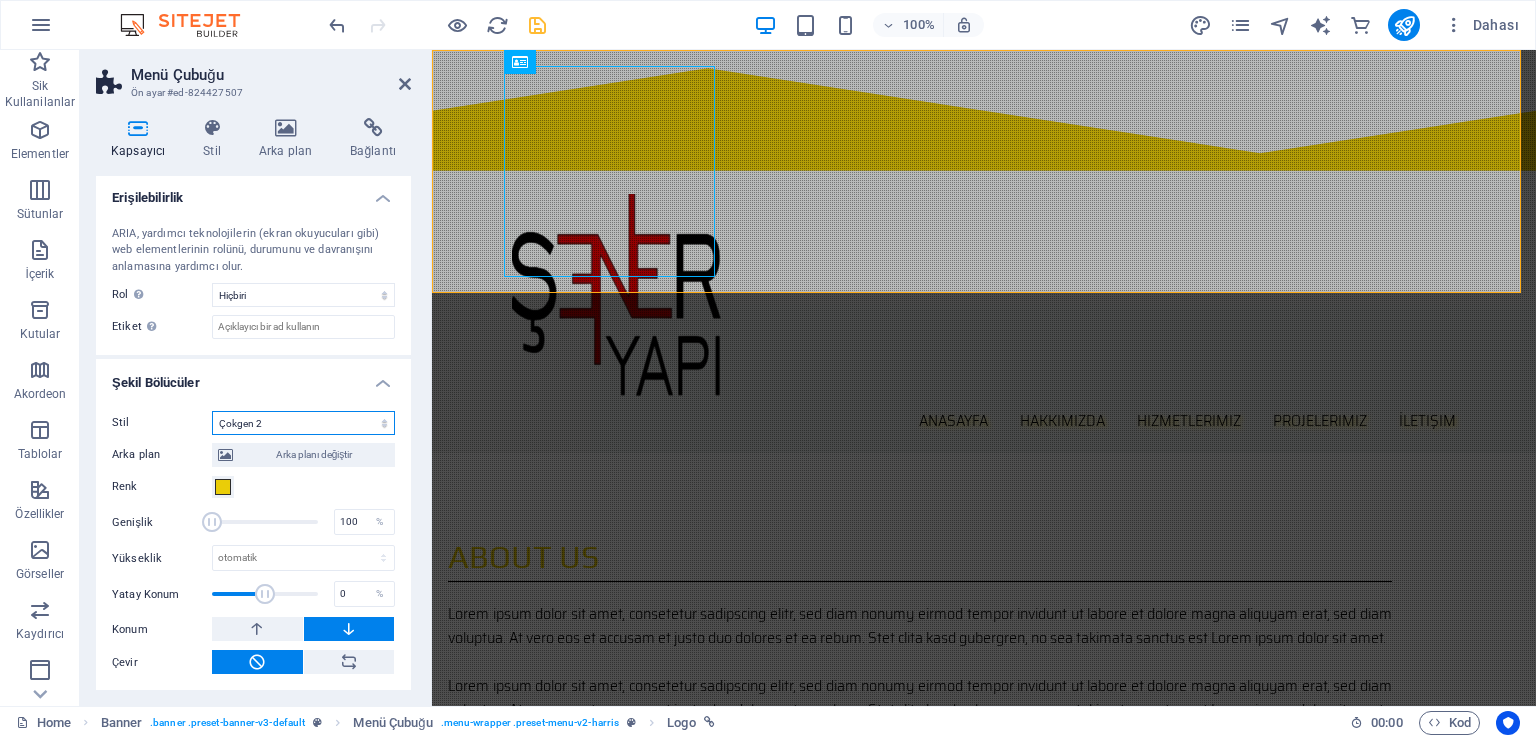 click on "Hiçbiri Üçgen Kare Çapraz Çokgen 1 Çokgen 2 Zikzak Çoklu Zikzaklar Dalgalar Çoklu Dalgalar Yarım Daire Daire Daire Gölge Bloklar Altıgenler Bulutlar Çoklu Bulutlar Yelpaze Piramitler Kitap Boya Akıntısı Ateş Parçalanmış Kağıt Ok" at bounding box center (303, 423) 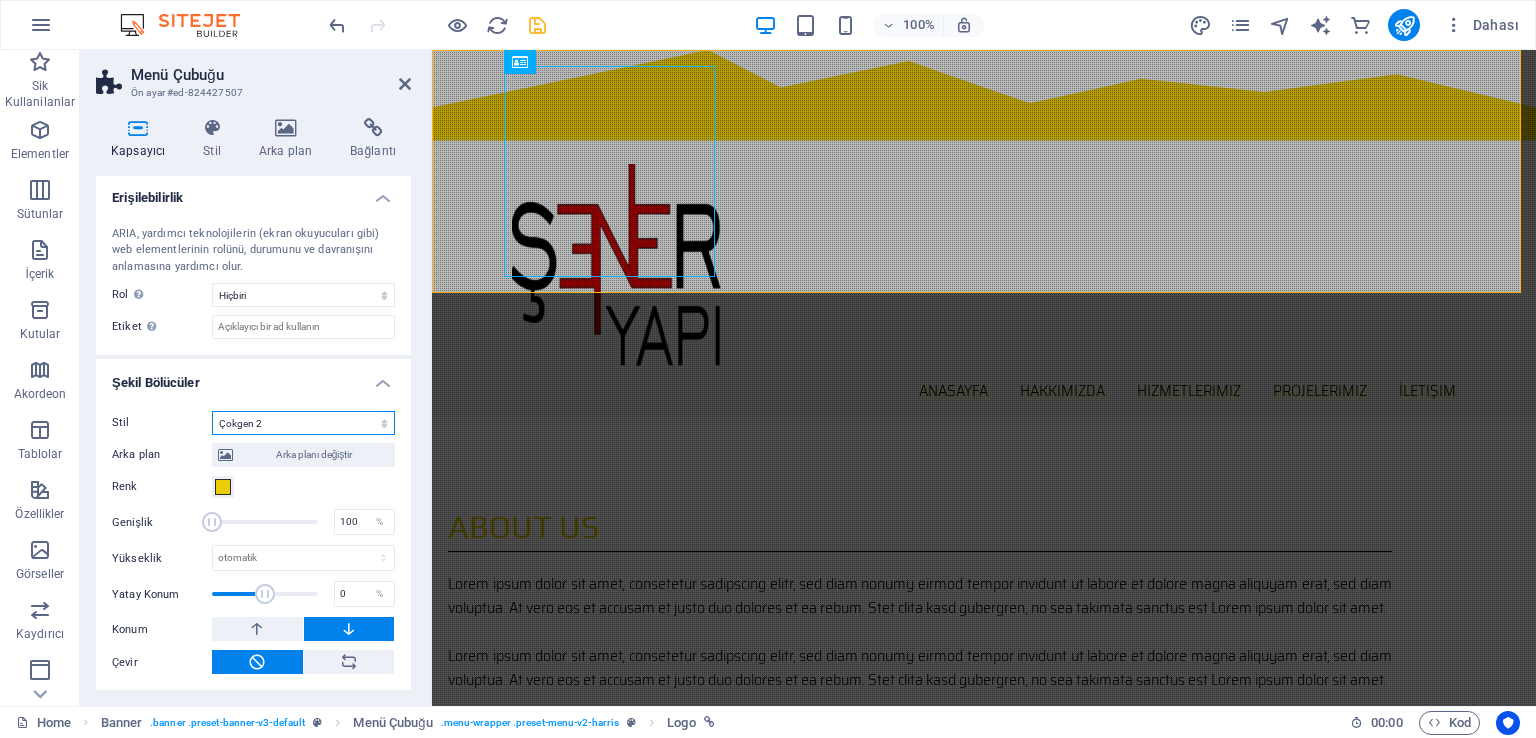 click on "Hiçbiri Üçgen Kare Çapraz Çokgen 1 Çokgen 2 Zikzak Çoklu Zikzaklar Dalgalar Çoklu Dalgalar Yarım Daire Daire Daire Gölge Bloklar Altıgenler Bulutlar Çoklu Bulutlar Yelpaze Piramitler Kitap Boya Akıntısı Ateş Parçalanmış Kağıt Ok" at bounding box center [303, 423] 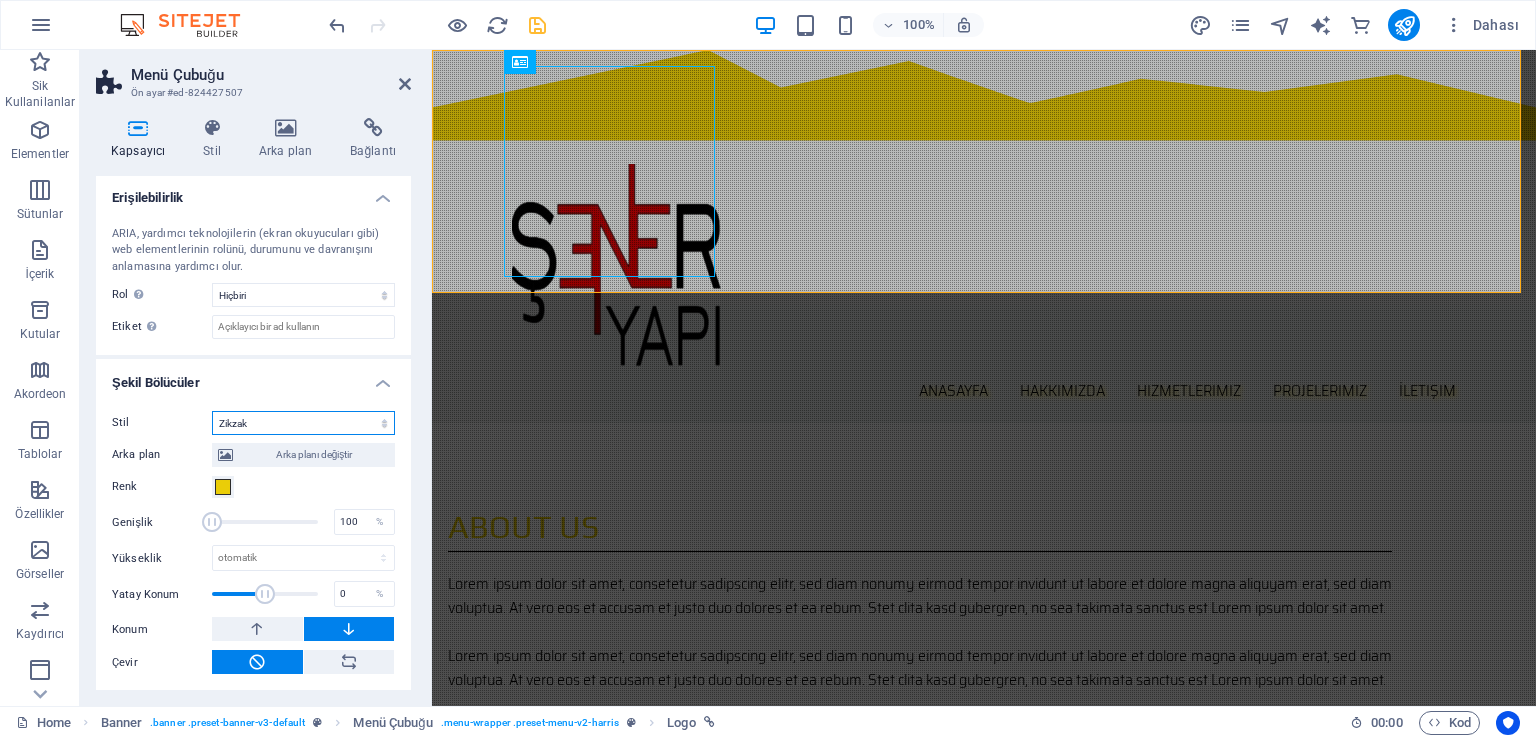 click on "Hiçbiri Üçgen Kare Çapraz Çokgen 1 Çokgen 2 Zikzak Çoklu Zikzaklar Dalgalar Çoklu Dalgalar Yarım Daire Daire Daire Gölge Bloklar Altıgenler Bulutlar Çoklu Bulutlar Yelpaze Piramitler Kitap Boya Akıntısı Ateş Parçalanmış Kağıt Ok" at bounding box center (303, 423) 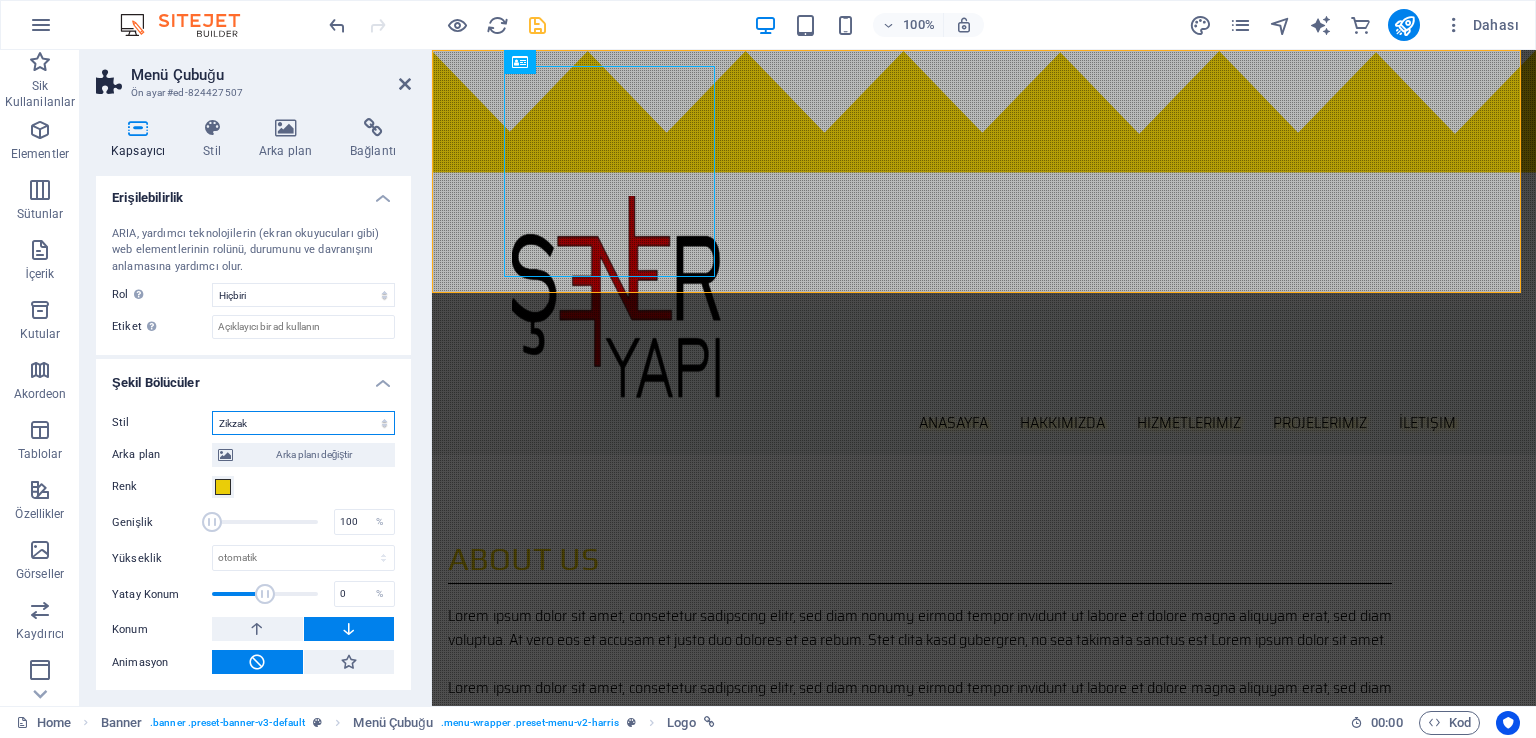 click on "Hiçbiri Üçgen Kare Çapraz Çokgen 1 Çokgen 2 Zikzak Çoklu Zikzaklar Dalgalar Çoklu Dalgalar Yarım Daire Daire Daire Gölge Bloklar Altıgenler Bulutlar Çoklu Bulutlar Yelpaze Piramitler Kitap Boya Akıntısı Ateş Parçalanmış Kağıt Ok" at bounding box center (303, 423) 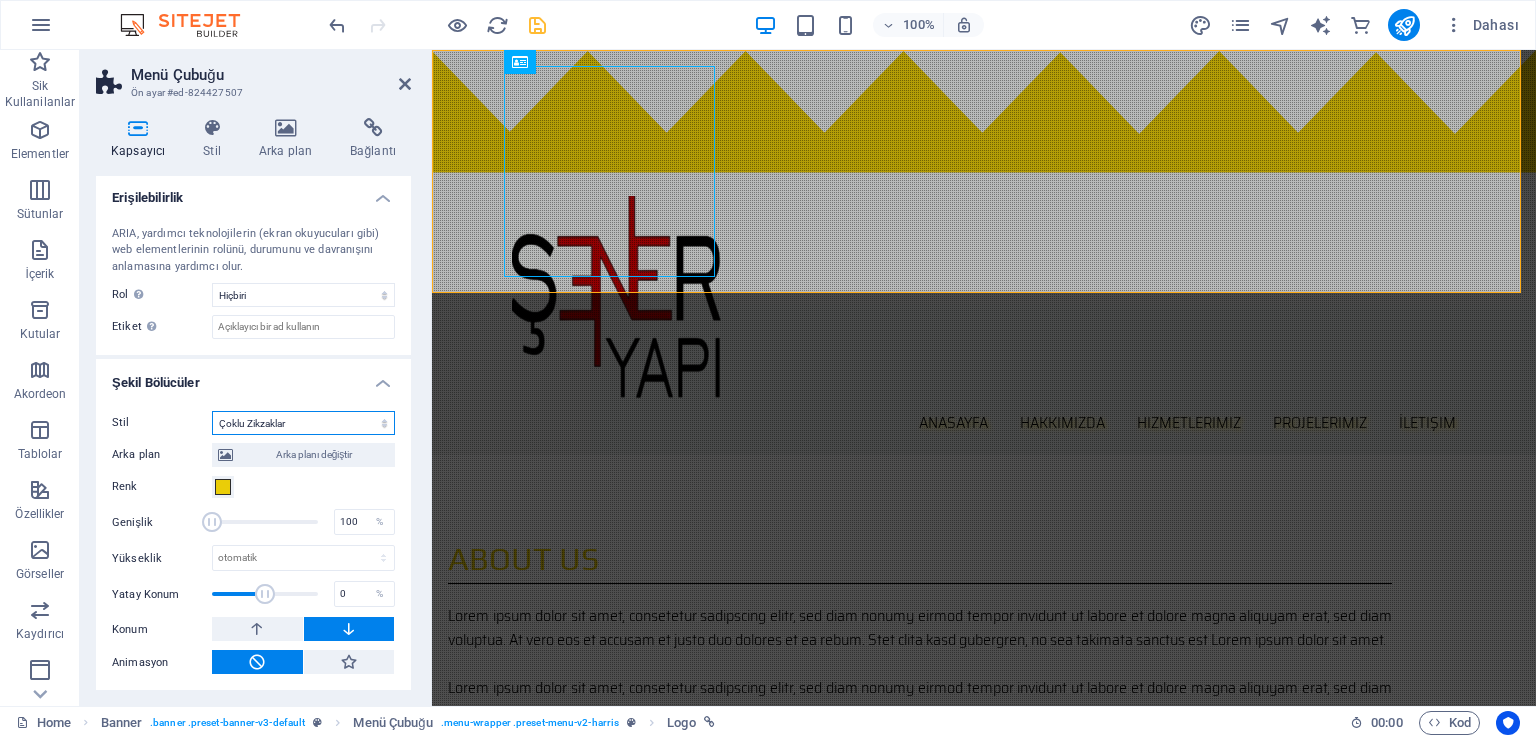 click on "Hiçbiri Üçgen Kare Çapraz Çokgen 1 Çokgen 2 Zikzak Çoklu Zikzaklar Dalgalar Çoklu Dalgalar Yarım Daire Daire Daire Gölge Bloklar Altıgenler Bulutlar Çoklu Bulutlar Yelpaze Piramitler Kitap Boya Akıntısı Ateş Parçalanmış Kağıt Ok" at bounding box center (303, 423) 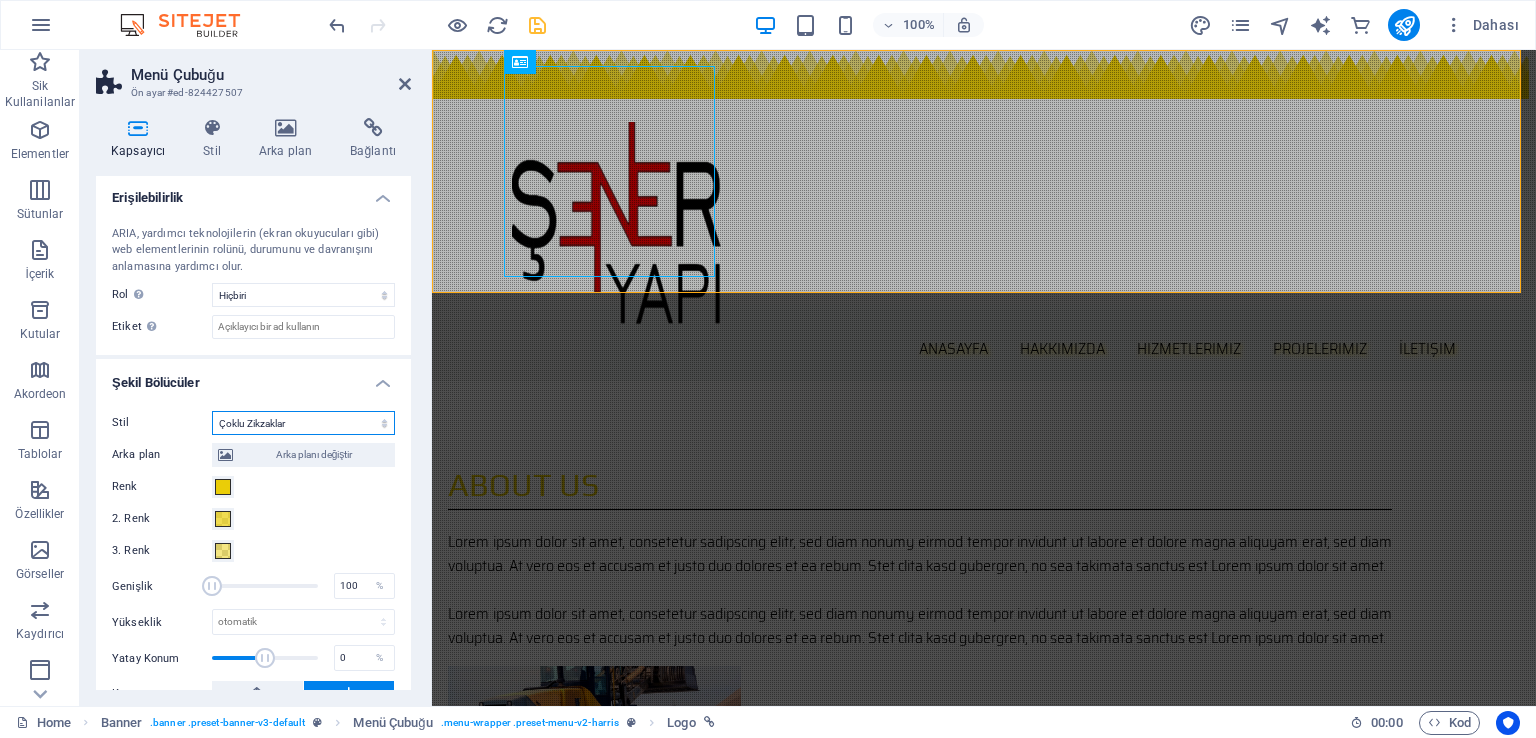 click on "Hiçbiri Üçgen Kare Çapraz Çokgen 1 Çokgen 2 Zikzak Çoklu Zikzaklar Dalgalar Çoklu Dalgalar Yarım Daire Daire Daire Gölge Bloklar Altıgenler Bulutlar Çoklu Bulutlar Yelpaze Piramitler Kitap Boya Akıntısı Ateş Parçalanmış Kağıt Ok" at bounding box center (303, 423) 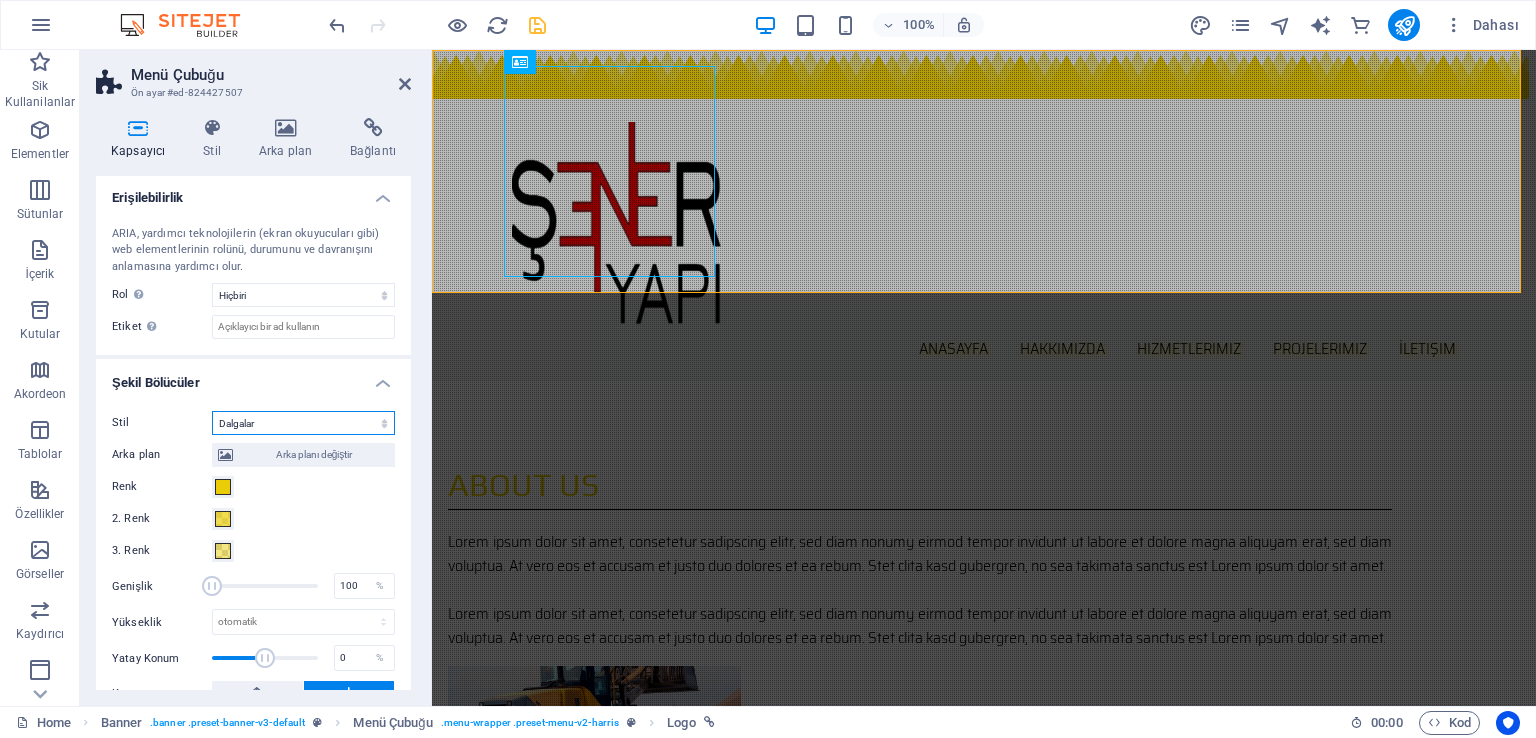 click on "Hiçbiri Üçgen Kare Çapraz Çokgen 1 Çokgen 2 Zikzak Çoklu Zikzaklar Dalgalar Çoklu Dalgalar Yarım Daire Daire Daire Gölge Bloklar Altıgenler Bulutlar Çoklu Bulutlar Yelpaze Piramitler Kitap Boya Akıntısı Ateş Parçalanmış Kağıt Ok" at bounding box center (303, 423) 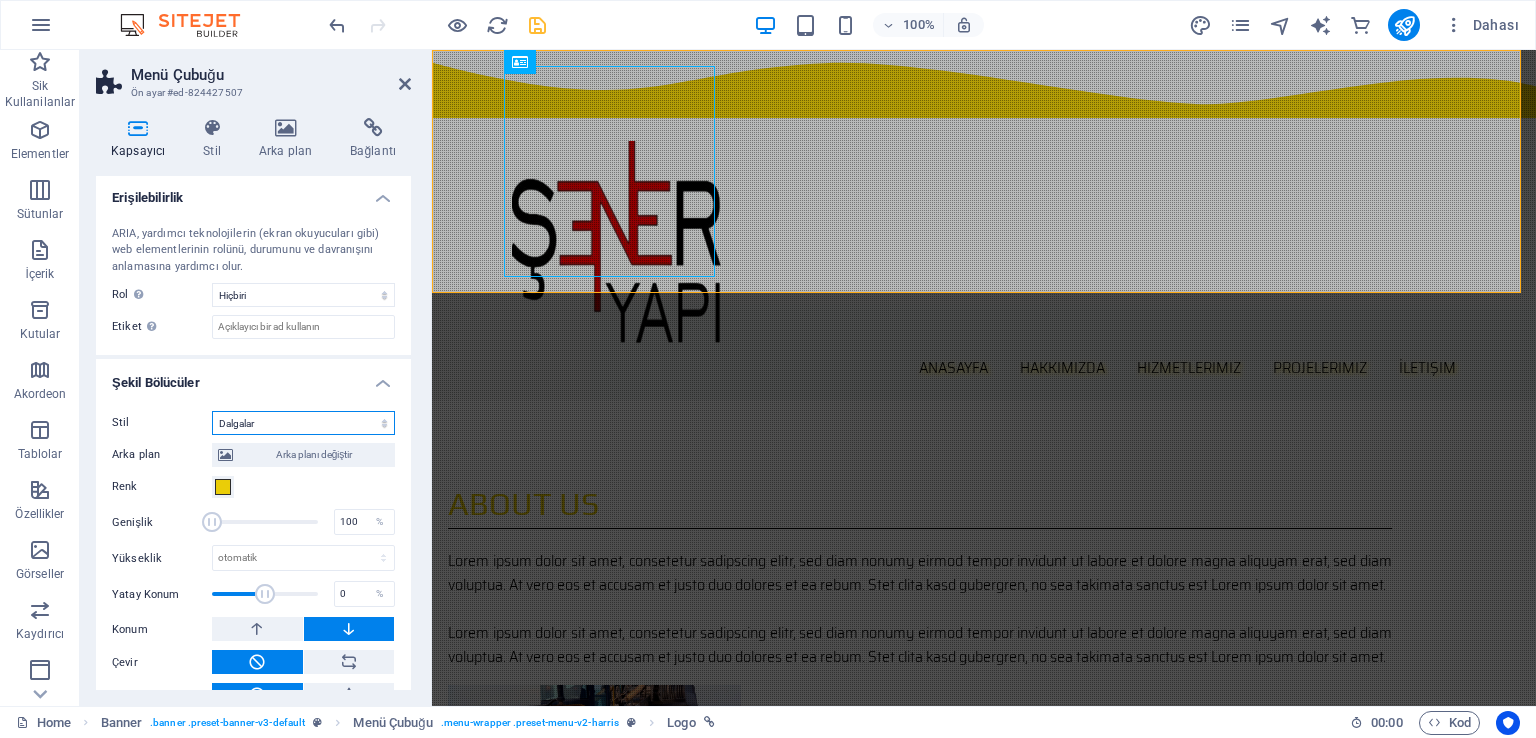 click on "Hiçbiri Üçgen Kare Çapraz Çokgen 1 Çokgen 2 Zikzak Çoklu Zikzaklar Dalgalar Çoklu Dalgalar Yarım Daire Daire Daire Gölge Bloklar Altıgenler Bulutlar Çoklu Bulutlar Yelpaze Piramitler Kitap Boya Akıntısı Ateş Parçalanmış Kağıt Ok" at bounding box center (303, 423) 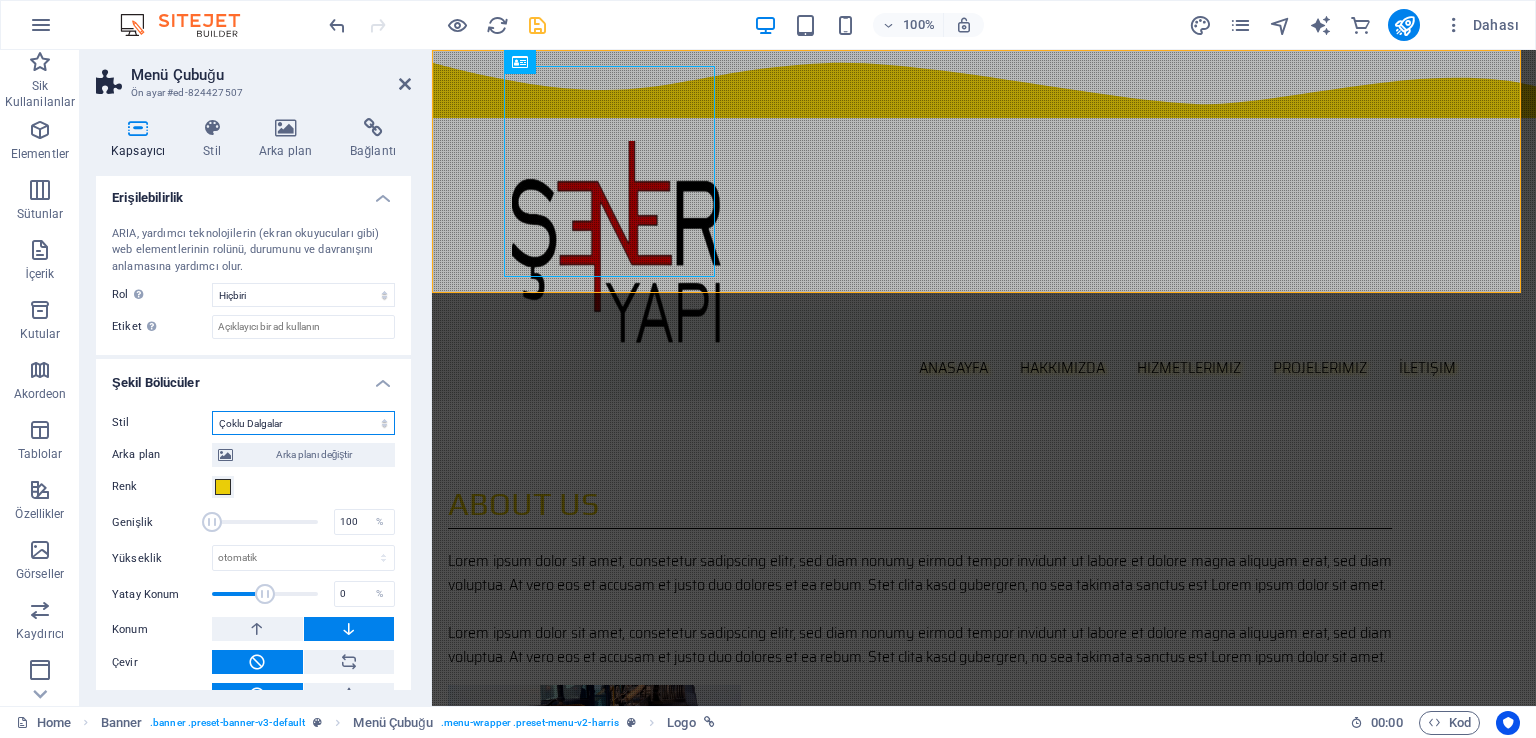 click on "Hiçbiri Üçgen Kare Çapraz Çokgen 1 Çokgen 2 Zikzak Çoklu Zikzaklar Dalgalar Çoklu Dalgalar Yarım Daire Daire Daire Gölge Bloklar Altıgenler Bulutlar Çoklu Bulutlar Yelpaze Piramitler Kitap Boya Akıntısı Ateş Parçalanmış Kağıt Ok" at bounding box center [303, 423] 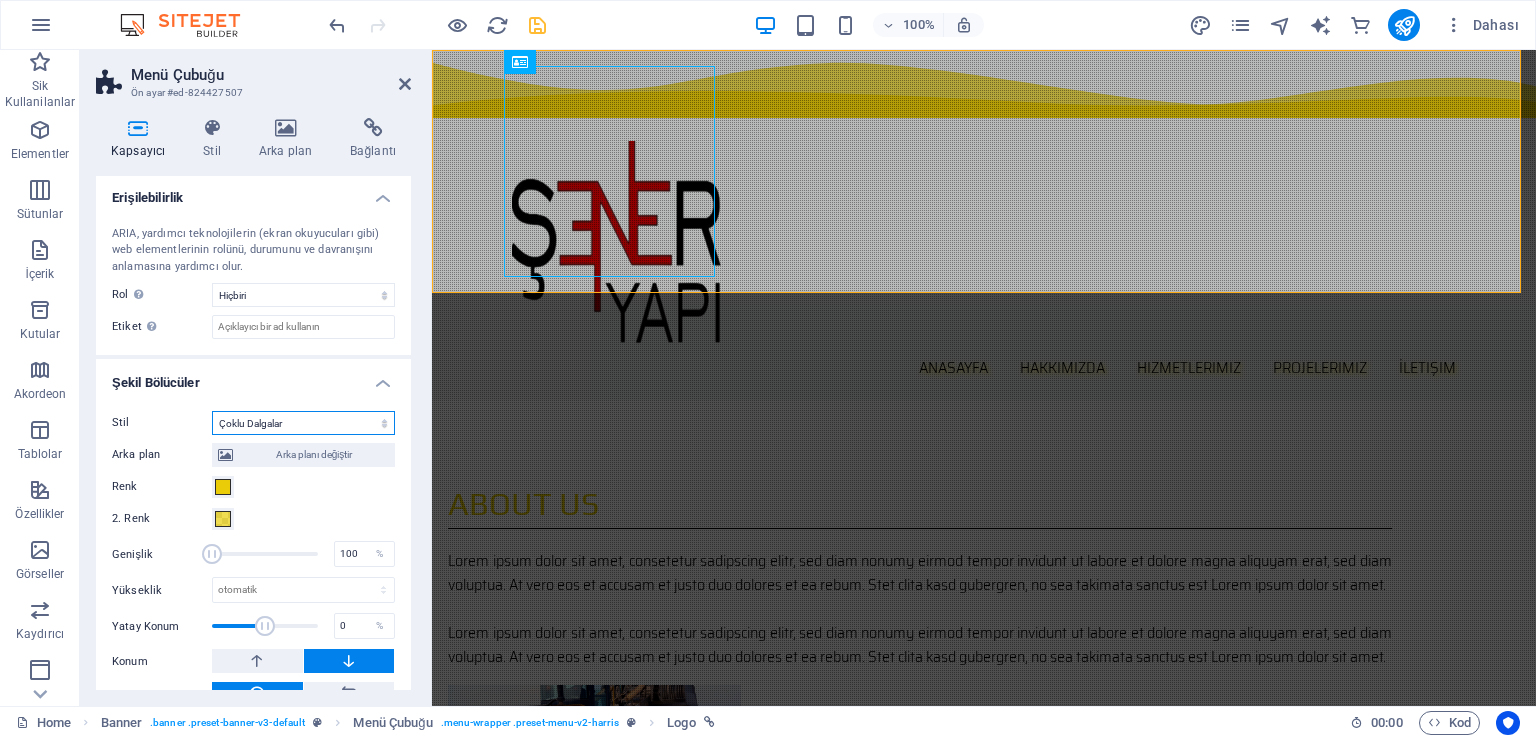 click on "Hiçbiri Üçgen Kare Çapraz Çokgen 1 Çokgen 2 Zikzak Çoklu Zikzaklar Dalgalar Çoklu Dalgalar Yarım Daire Daire Daire Gölge Bloklar Altıgenler Bulutlar Çoklu Bulutlar Yelpaze Piramitler Kitap Boya Akıntısı Ateş Parçalanmış Kağıt Ok" at bounding box center (303, 423) 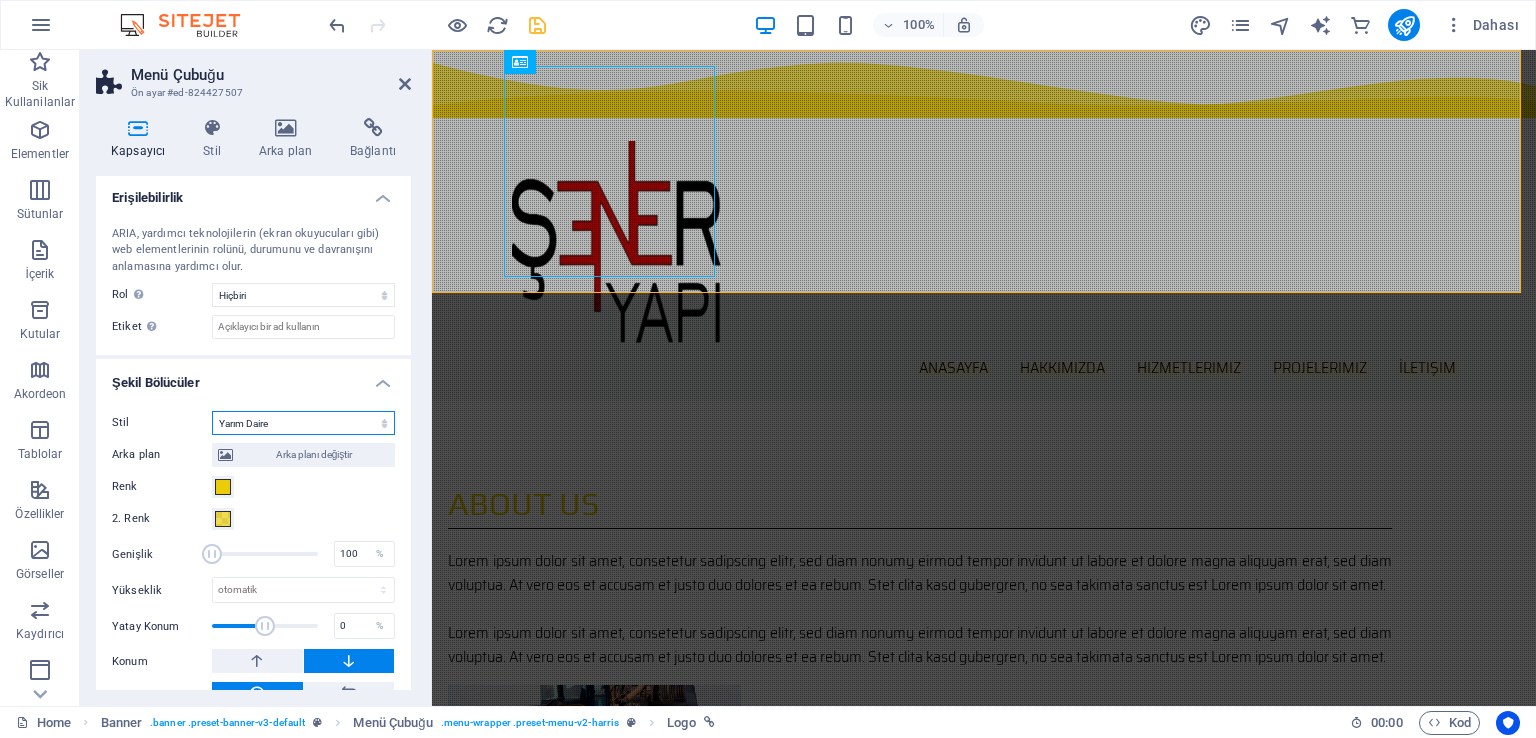 click on "Hiçbiri Üçgen Kare Çapraz Çokgen 1 Çokgen 2 Zikzak Çoklu Zikzaklar Dalgalar Çoklu Dalgalar Yarım Daire Daire Daire Gölge Bloklar Altıgenler Bulutlar Çoklu Bulutlar Yelpaze Piramitler Kitap Boya Akıntısı Ateş Parçalanmış Kağıt Ok" at bounding box center [303, 423] 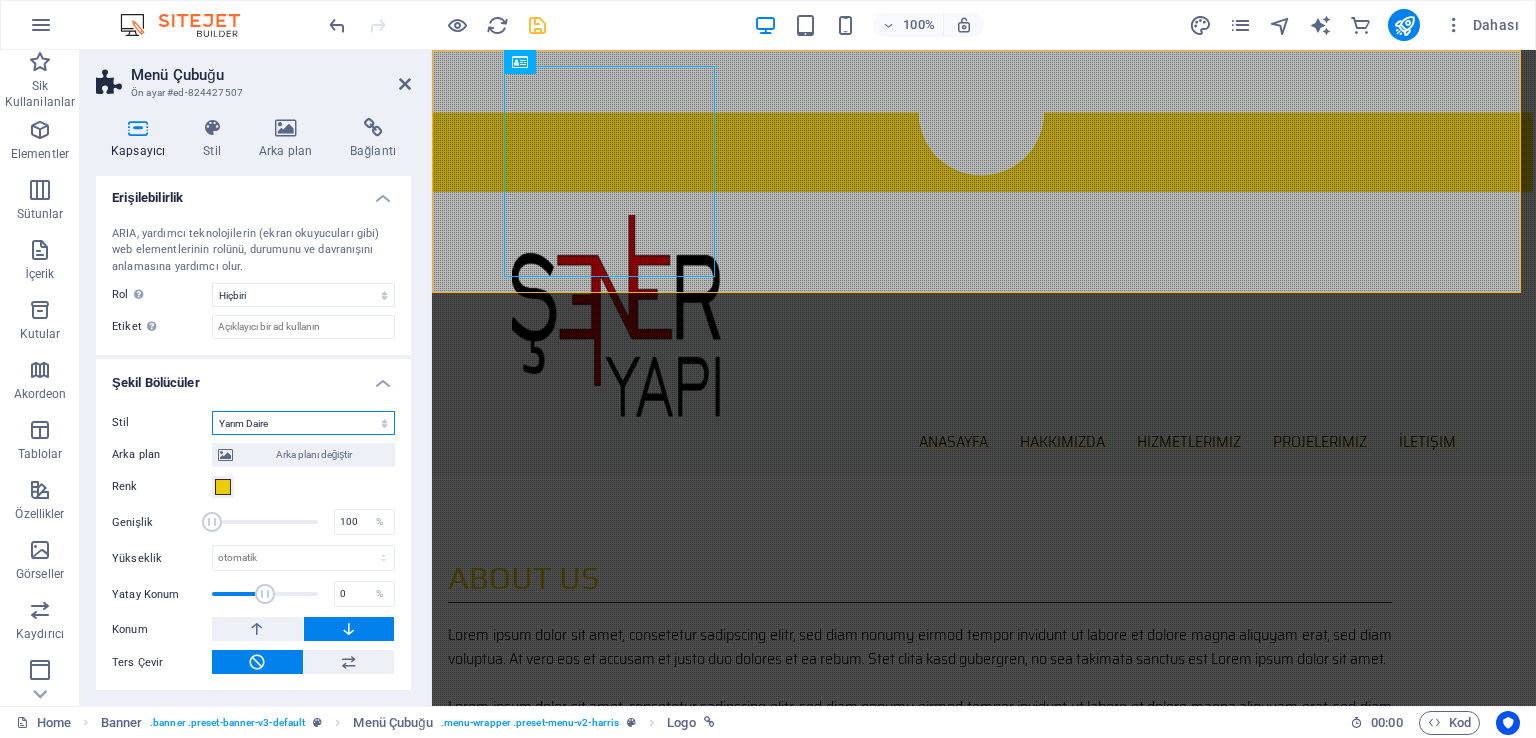 click on "Hiçbiri Üçgen Kare Çapraz Çokgen 1 Çokgen 2 Zikzak Çoklu Zikzaklar Dalgalar Çoklu Dalgalar Yarım Daire Daire Daire Gölge Bloklar Altıgenler Bulutlar Çoklu Bulutlar Yelpaze Piramitler Kitap Boya Akıntısı Ateş Parçalanmış Kağıt Ok" at bounding box center [303, 423] 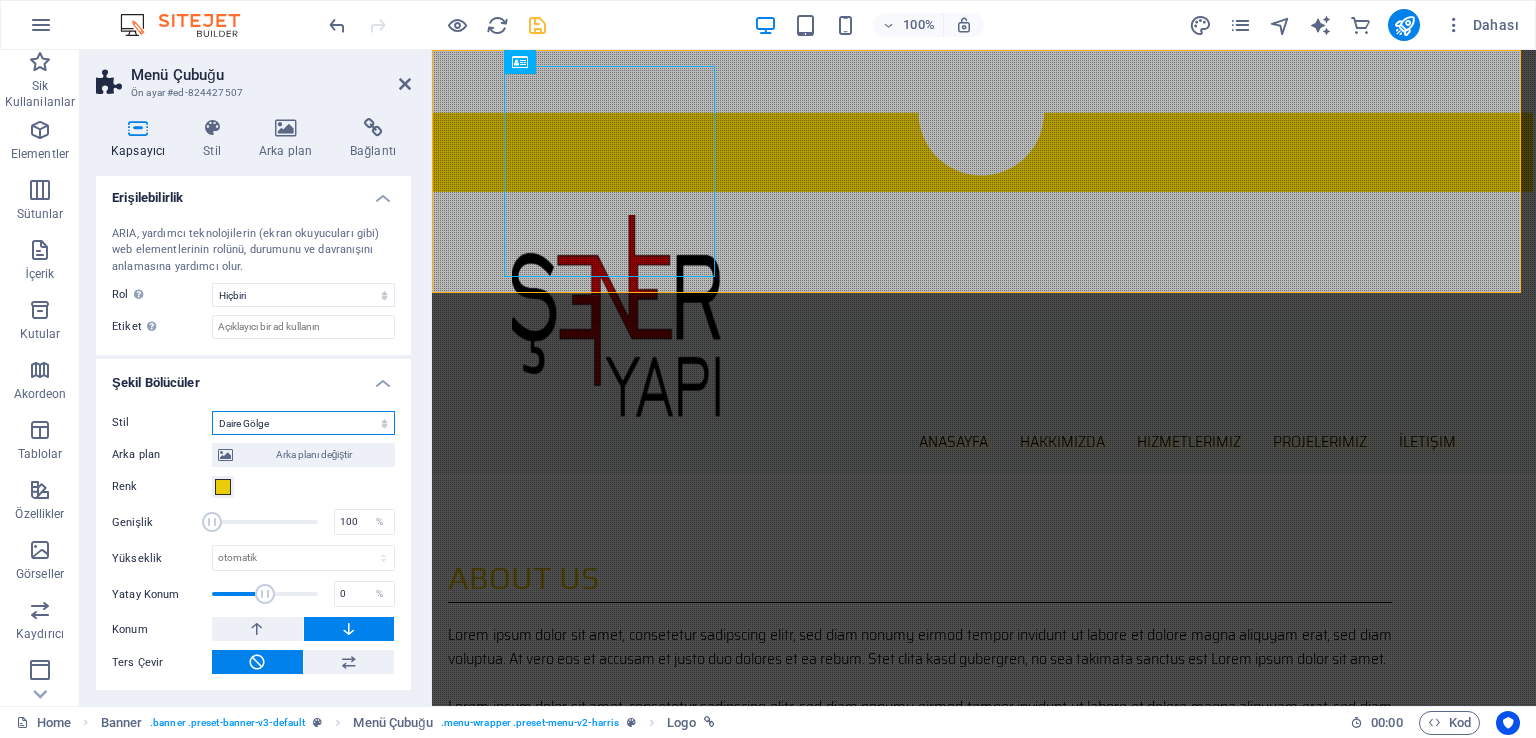 click on "Hiçbiri Üçgen Kare Çapraz Çokgen 1 Çokgen 2 Zikzak Çoklu Zikzaklar Dalgalar Çoklu Dalgalar Yarım Daire Daire Daire Gölge Bloklar Altıgenler Bulutlar Çoklu Bulutlar Yelpaze Piramitler Kitap Boya Akıntısı Ateş Parçalanmış Kağıt Ok" at bounding box center (303, 423) 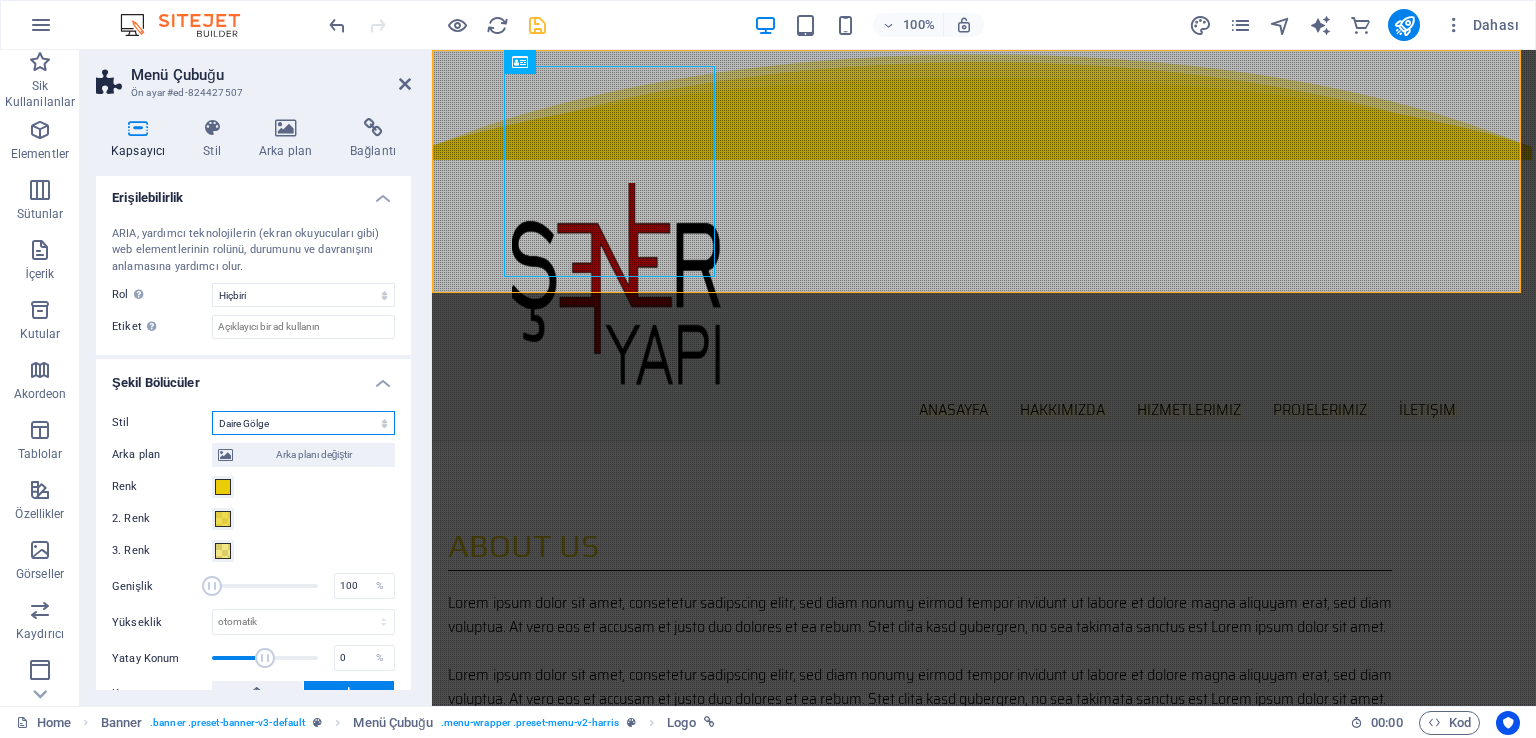 click on "Hiçbiri Üçgen Kare Çapraz Çokgen 1 Çokgen 2 Zikzak Çoklu Zikzaklar Dalgalar Çoklu Dalgalar Yarım Daire Daire Daire Gölge Bloklar Altıgenler Bulutlar Çoklu Bulutlar Yelpaze Piramitler Kitap Boya Akıntısı Ateş Parçalanmış Kağıt Ok" at bounding box center [303, 423] 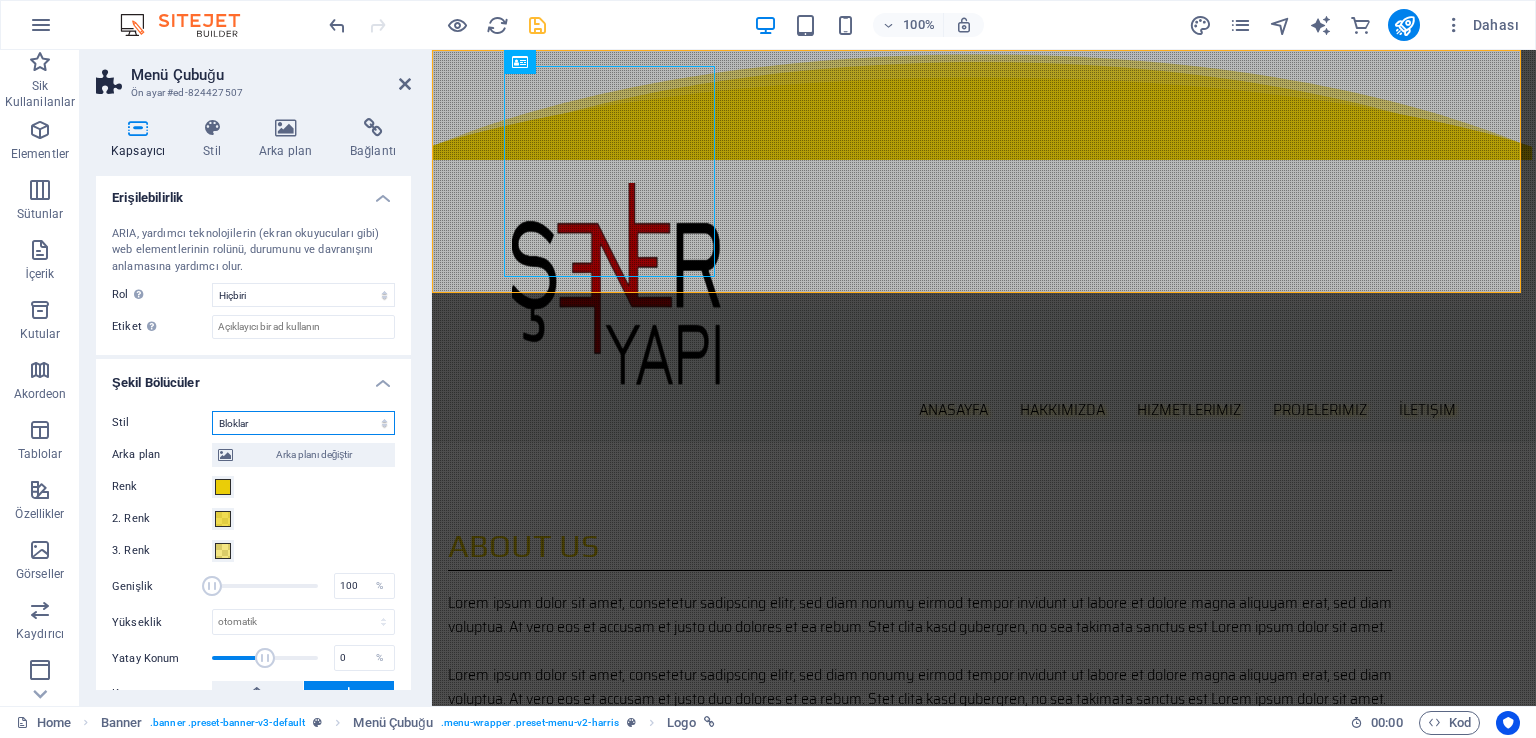 click on "Hiçbiri Üçgen Kare Çapraz Çokgen 1 Çokgen 2 Zikzak Çoklu Zikzaklar Dalgalar Çoklu Dalgalar Yarım Daire Daire Daire Gölge Bloklar Altıgenler Bulutlar Çoklu Bulutlar Yelpaze Piramitler Kitap Boya Akıntısı Ateş Parçalanmış Kağıt Ok" at bounding box center (303, 423) 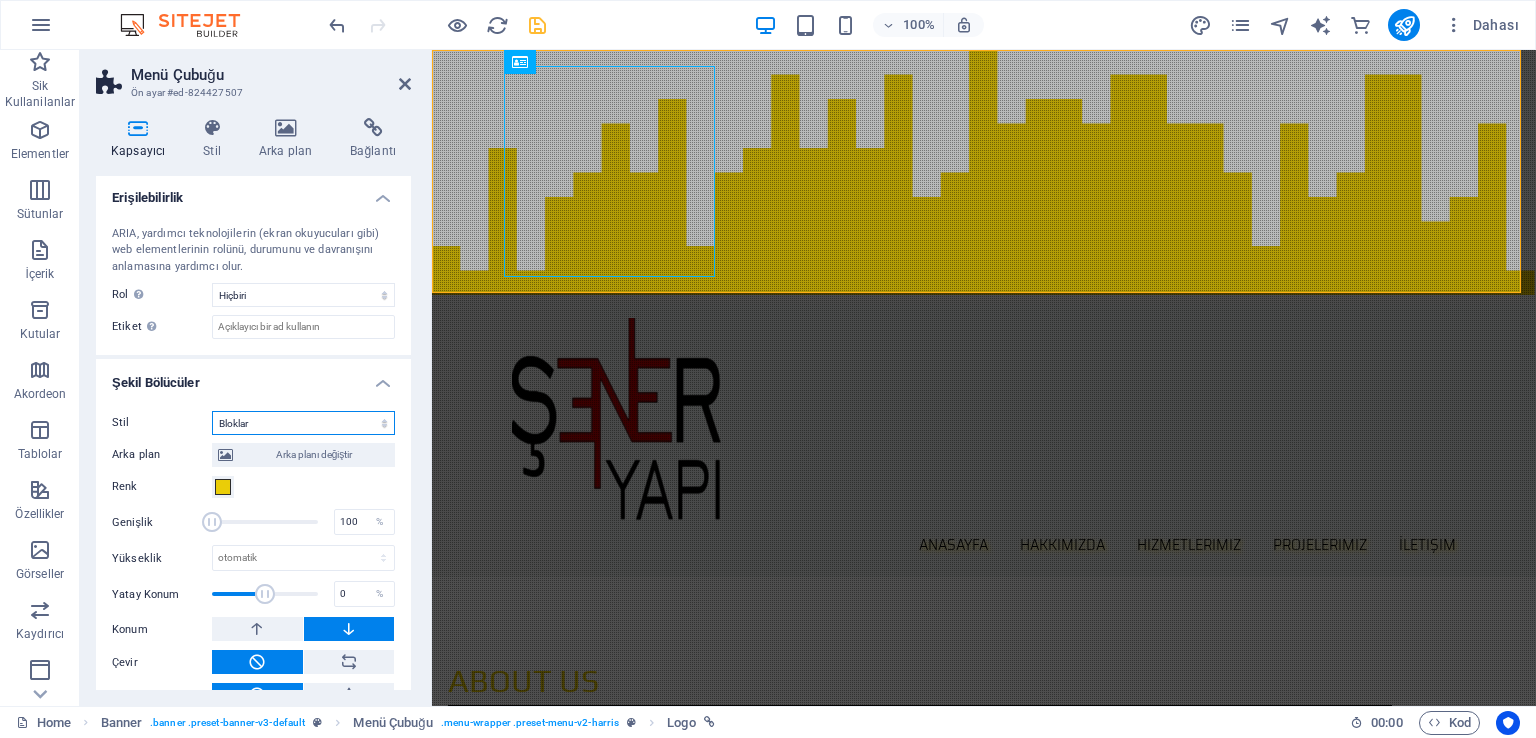 click on "Hiçbiri Üçgen Kare Çapraz Çokgen 1 Çokgen 2 Zikzak Çoklu Zikzaklar Dalgalar Çoklu Dalgalar Yarım Daire Daire Daire Gölge Bloklar Altıgenler Bulutlar Çoklu Bulutlar Yelpaze Piramitler Kitap Boya Akıntısı Ateş Parçalanmış Kağıt Ok" at bounding box center (303, 423) 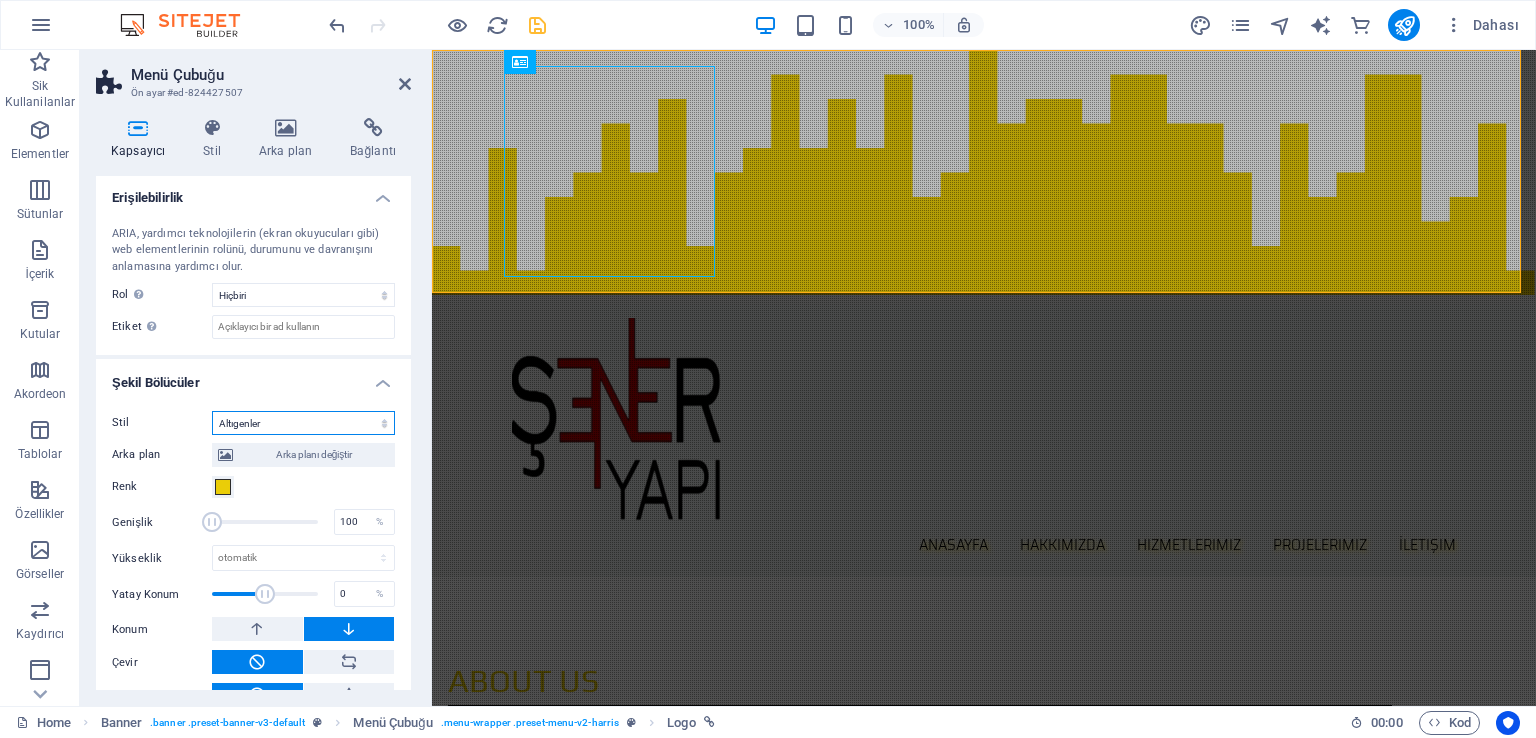 click on "Hiçbiri Üçgen Kare Çapraz Çokgen 1 Çokgen 2 Zikzak Çoklu Zikzaklar Dalgalar Çoklu Dalgalar Yarım Daire Daire Daire Gölge Bloklar Altıgenler Bulutlar Çoklu Bulutlar Yelpaze Piramitler Kitap Boya Akıntısı Ateş Parçalanmış Kağıt Ok" at bounding box center [303, 423] 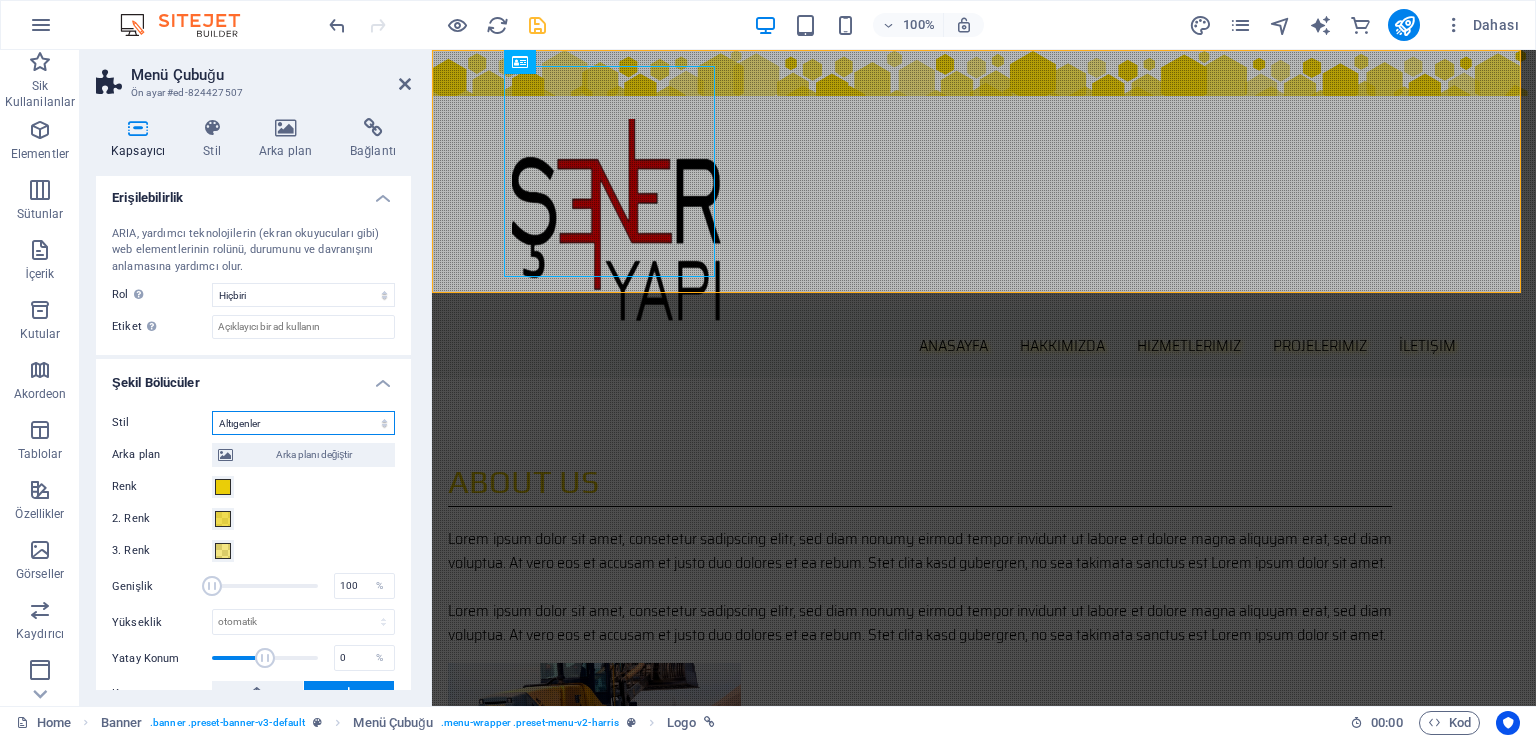 click on "Hiçbiri Üçgen Kare Çapraz Çokgen 1 Çokgen 2 Zikzak Çoklu Zikzaklar Dalgalar Çoklu Dalgalar Yarım Daire Daire Daire Gölge Bloklar Altıgenler Bulutlar Çoklu Bulutlar Yelpaze Piramitler Kitap Boya Akıntısı Ateş Parçalanmış Kağıt Ok" at bounding box center (303, 423) 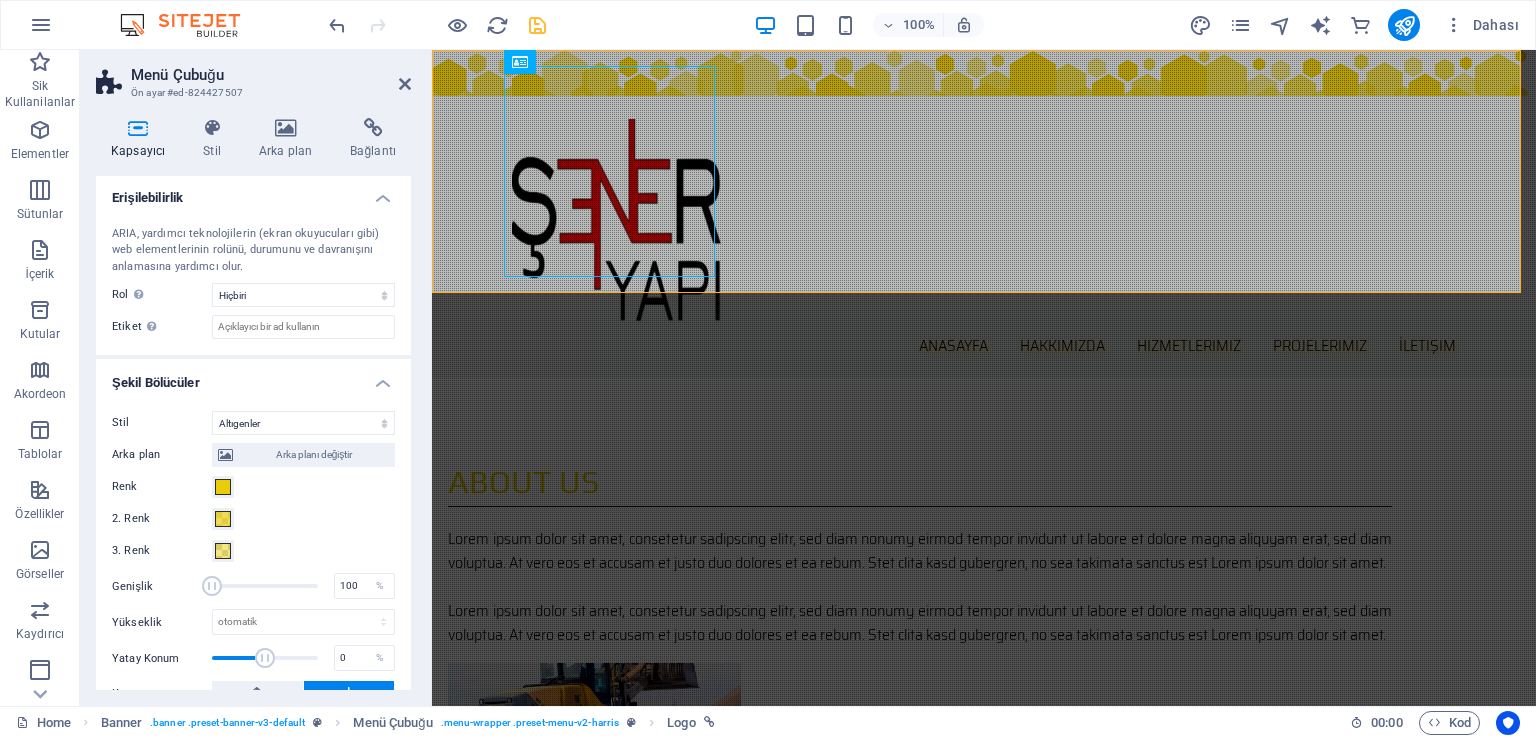 click on "2. Renk" at bounding box center [253, 519] 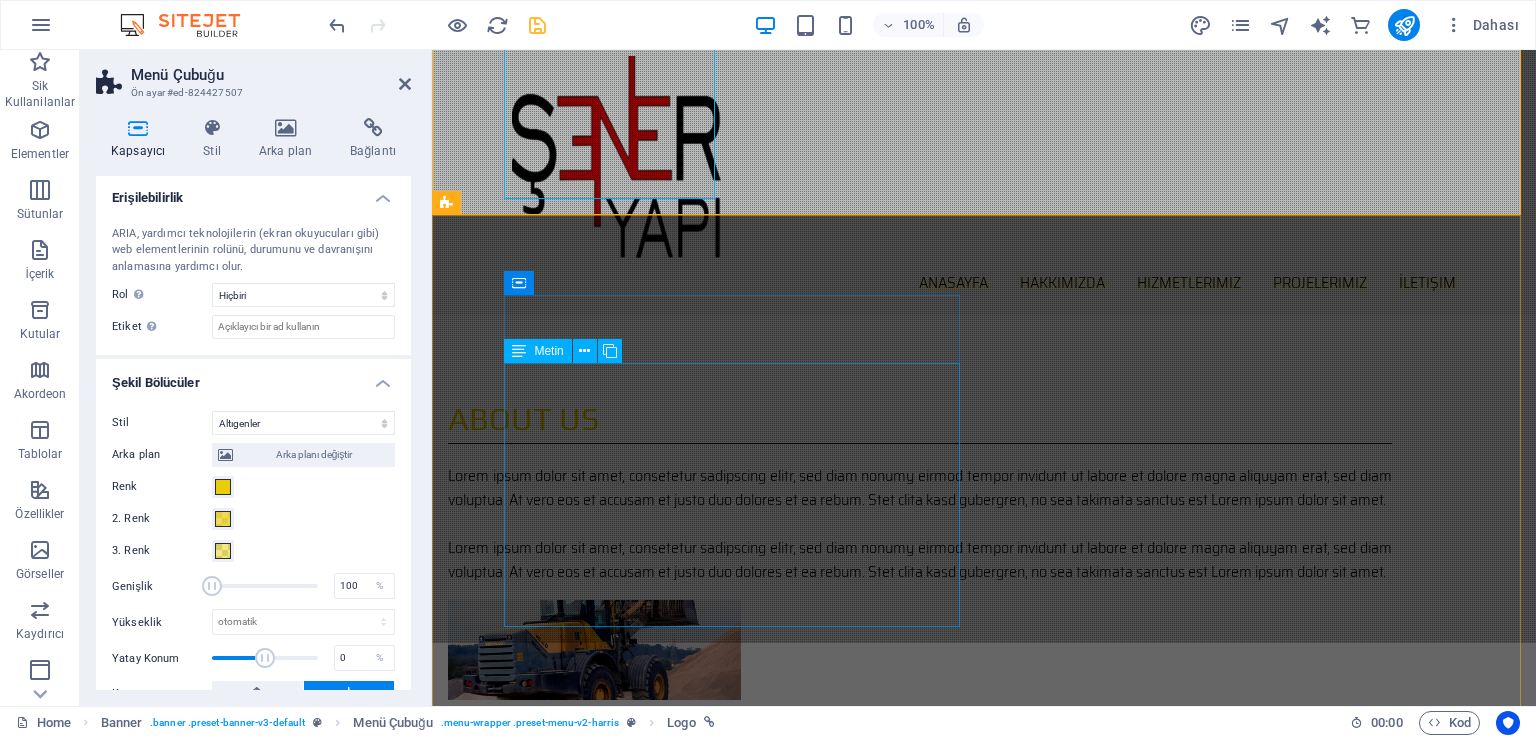 scroll, scrollTop: 100, scrollLeft: 0, axis: vertical 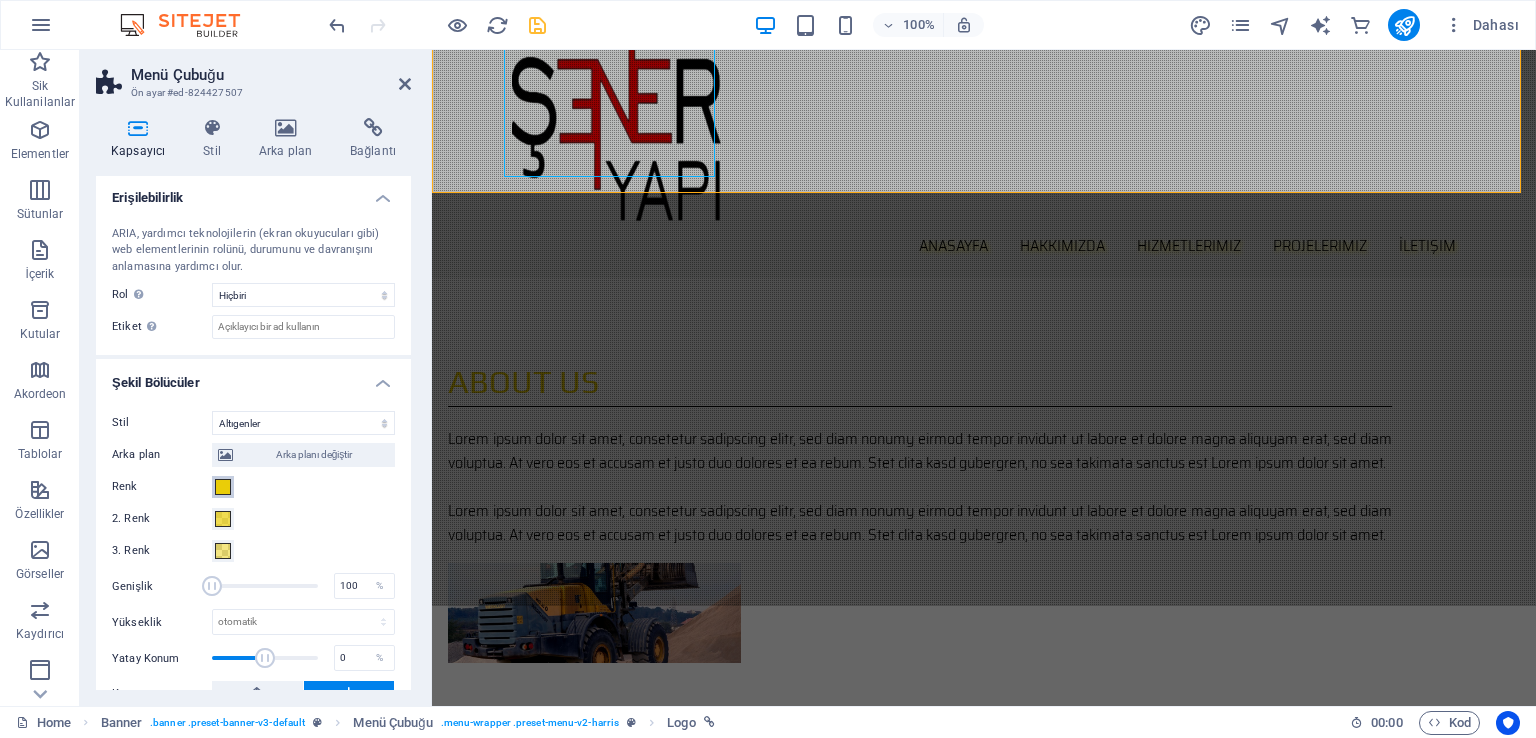 click at bounding box center [223, 487] 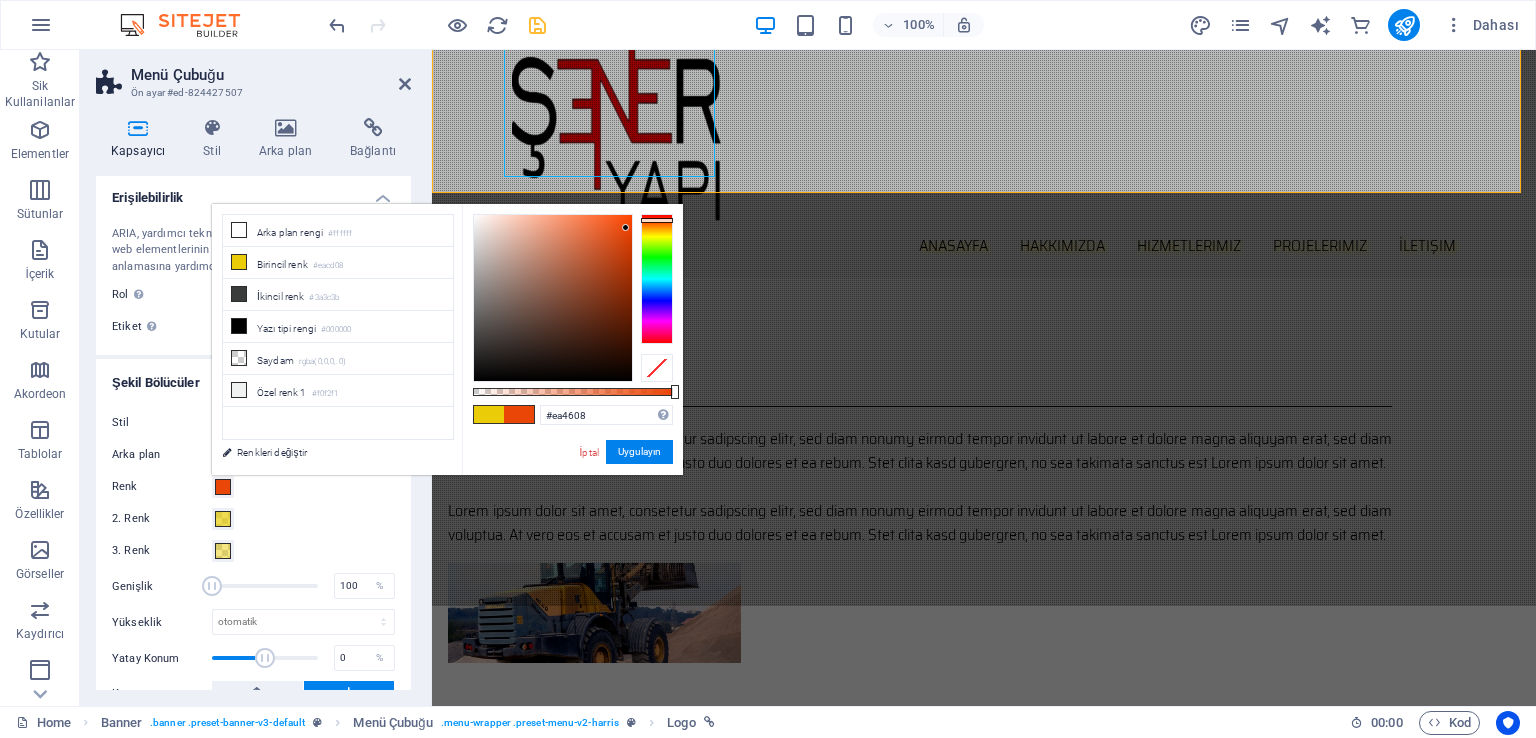 click at bounding box center (657, 279) 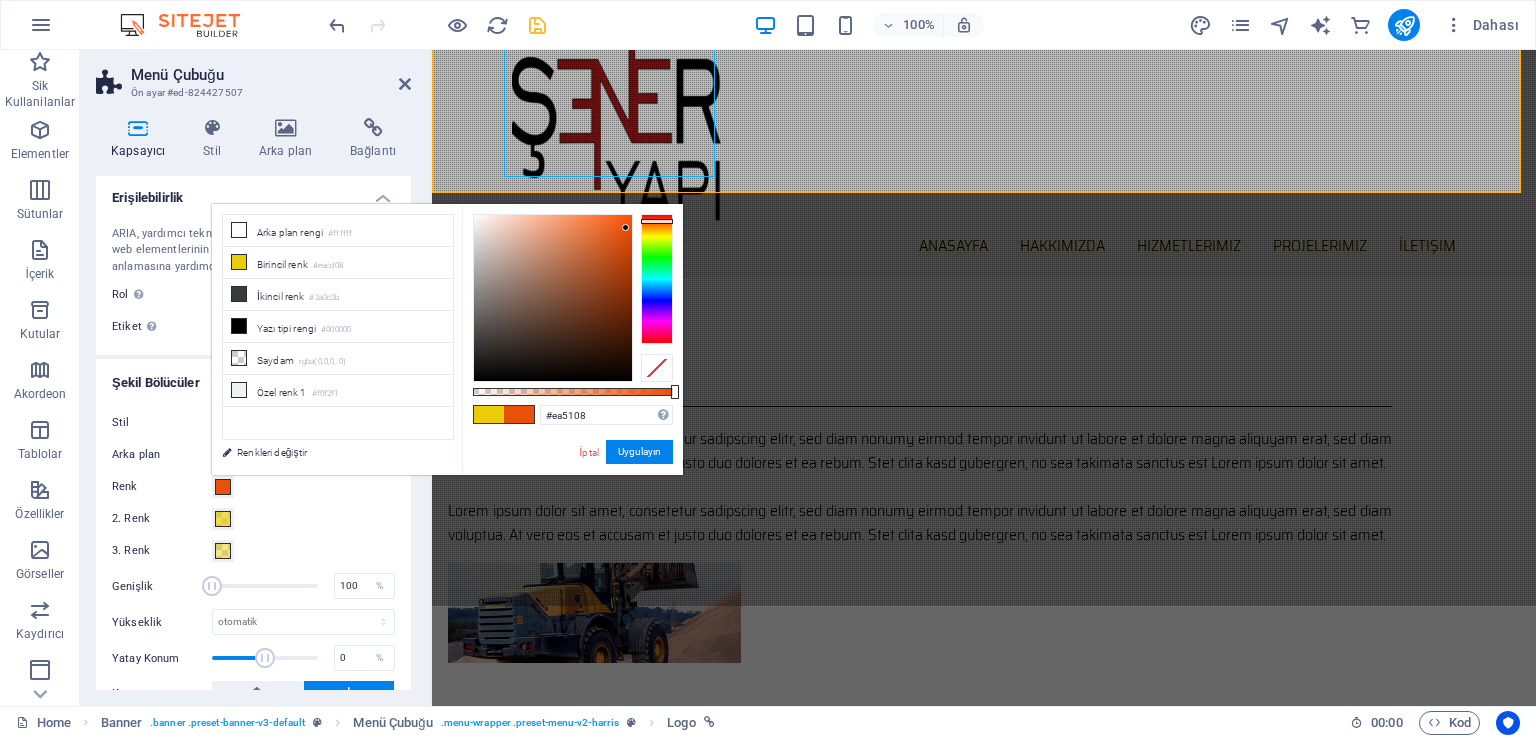 click at bounding box center (657, 221) 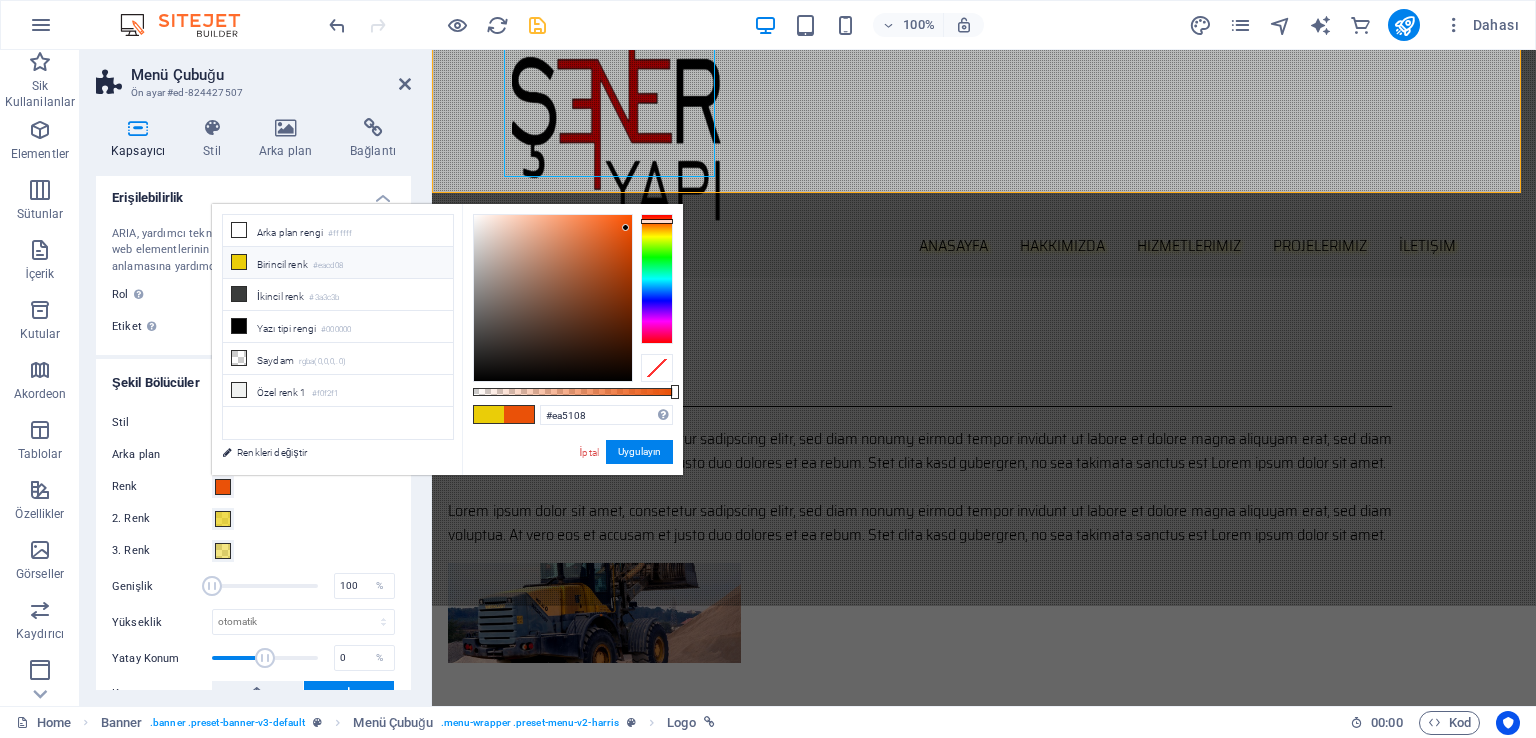 click on "Birincil renk
#eacd08" at bounding box center (338, 263) 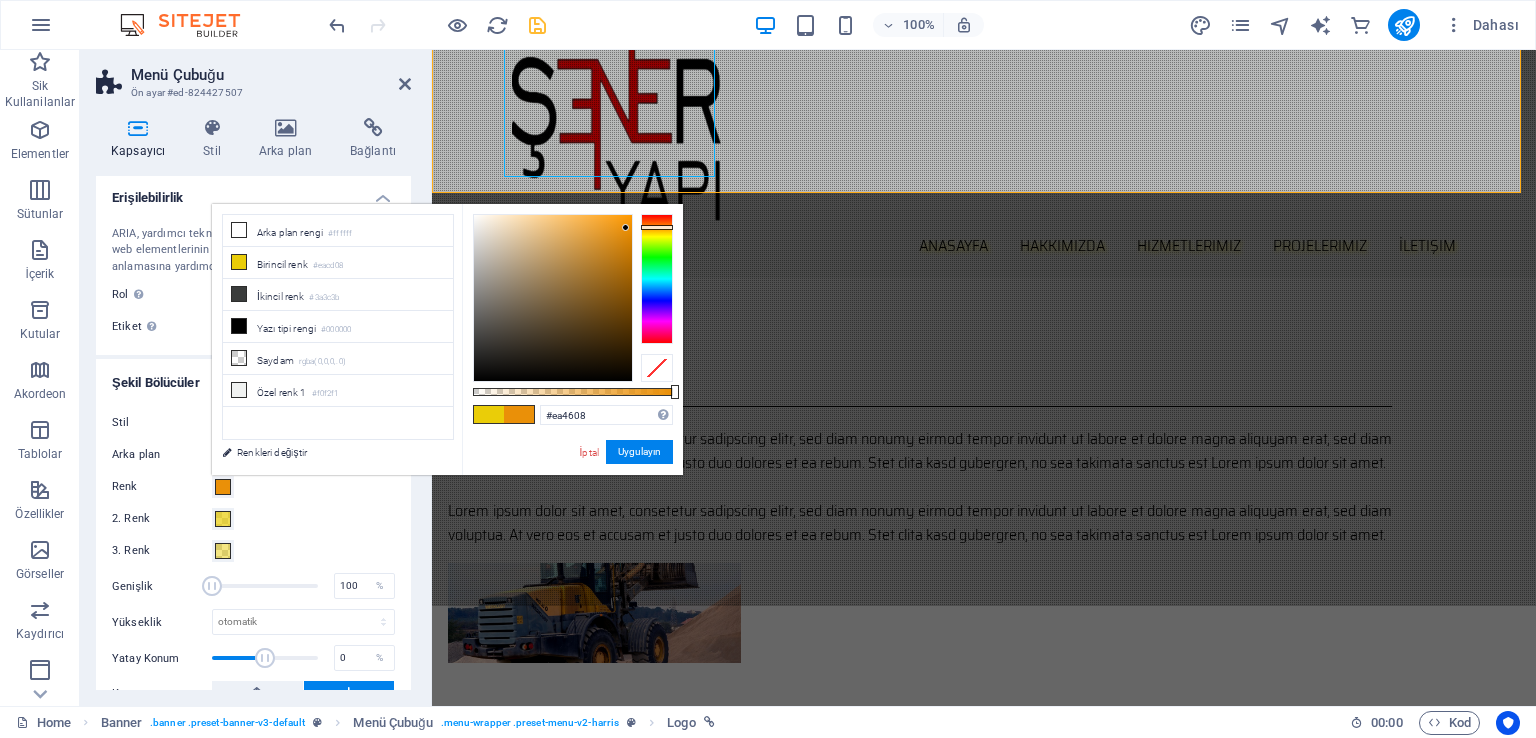 type on "#ea3108" 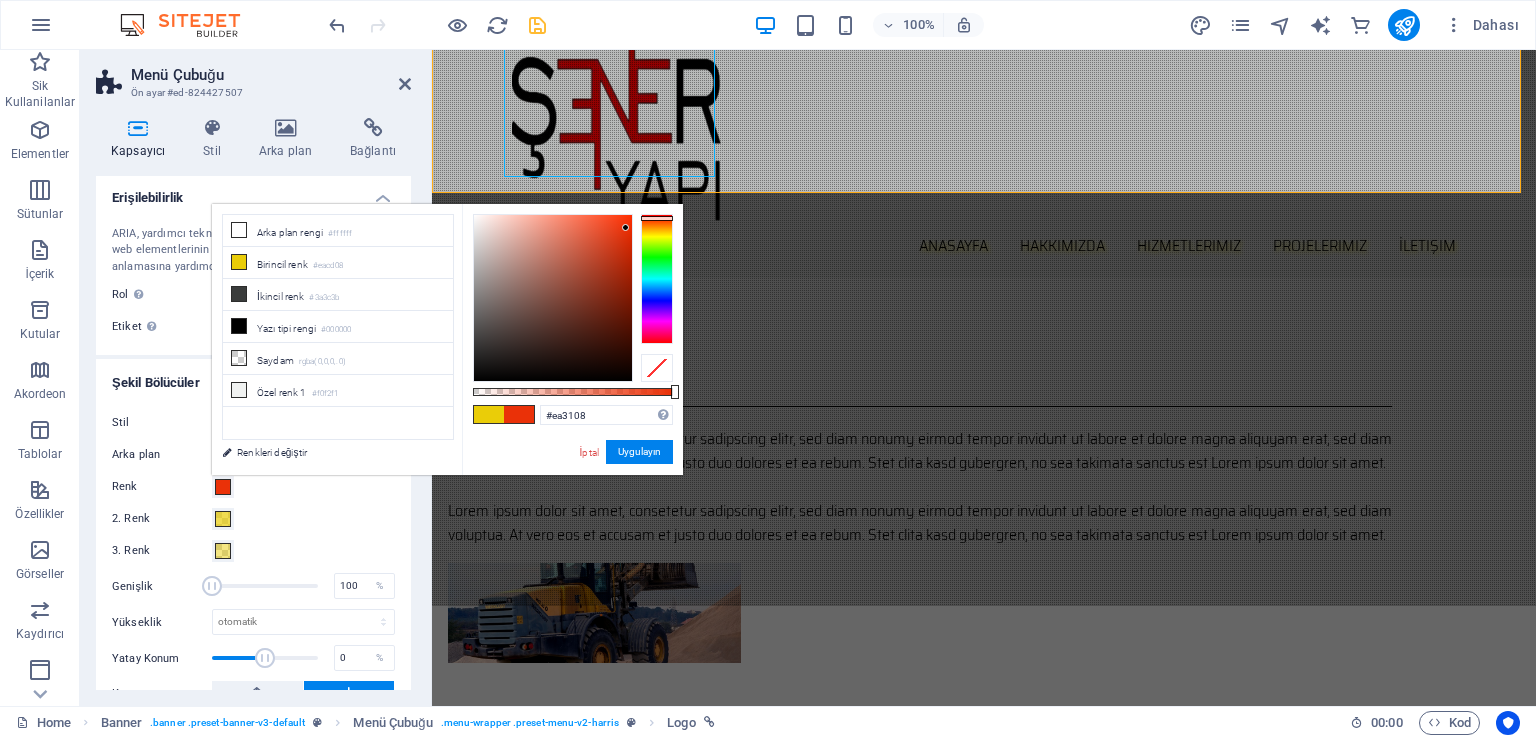 click at bounding box center (657, 279) 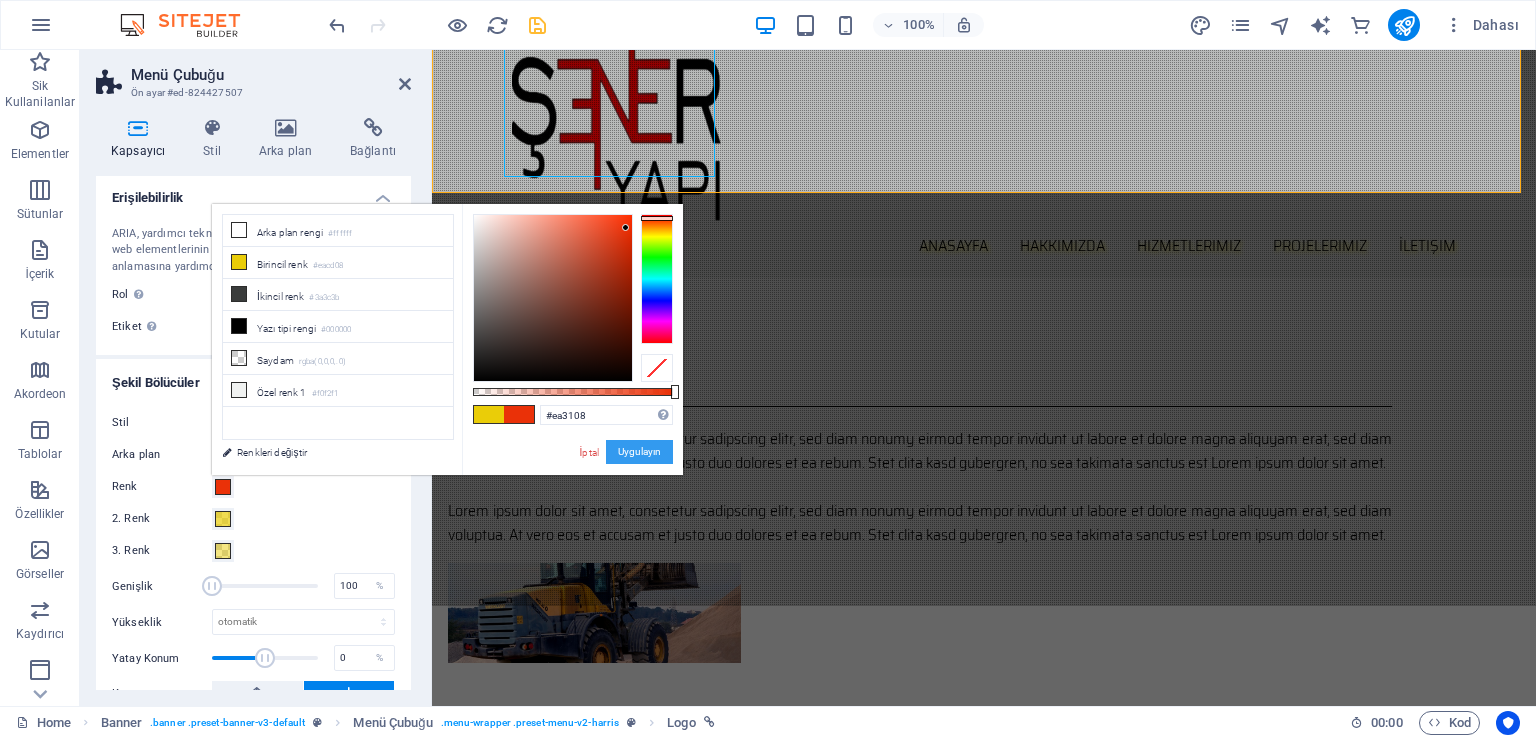 click on "Uygulayın" at bounding box center [639, 452] 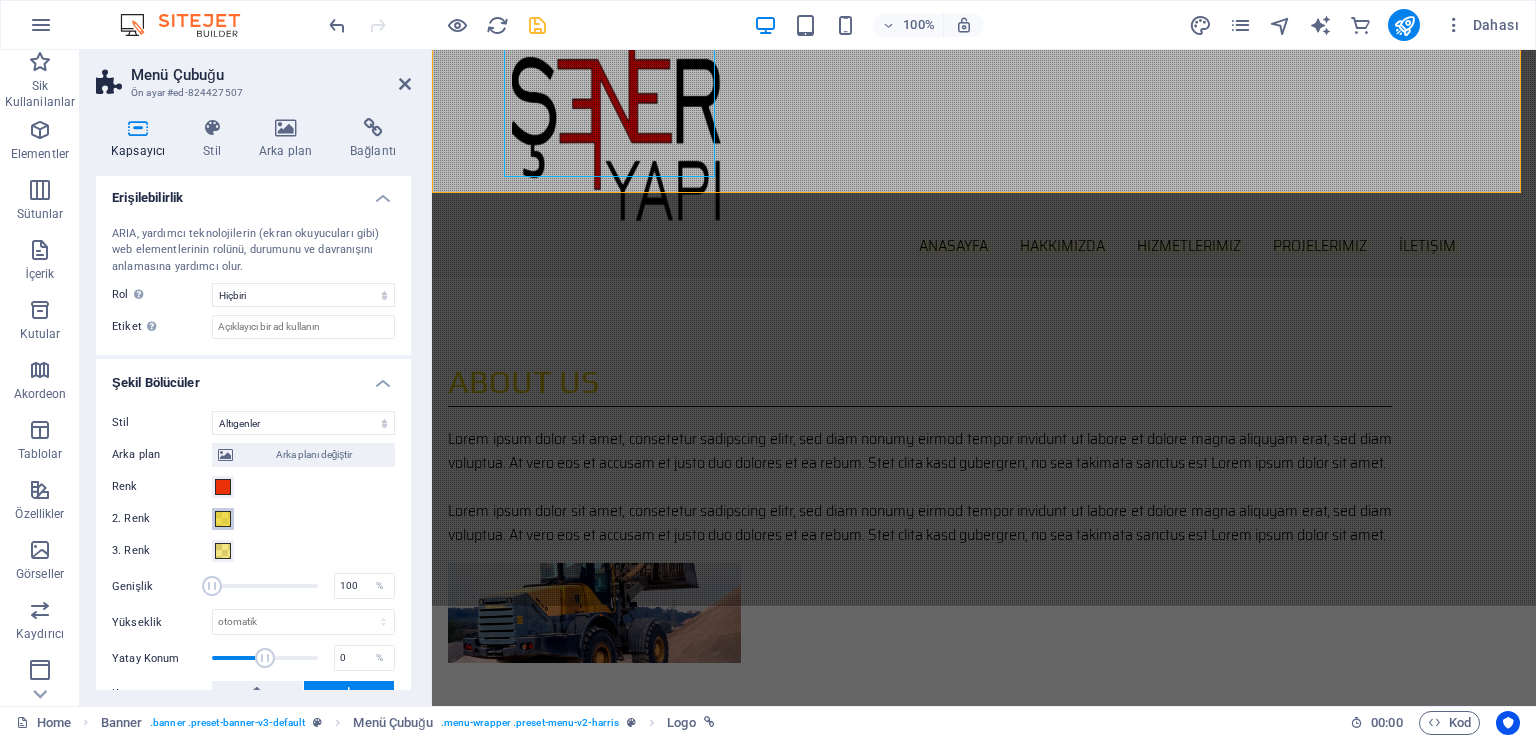 click at bounding box center (223, 519) 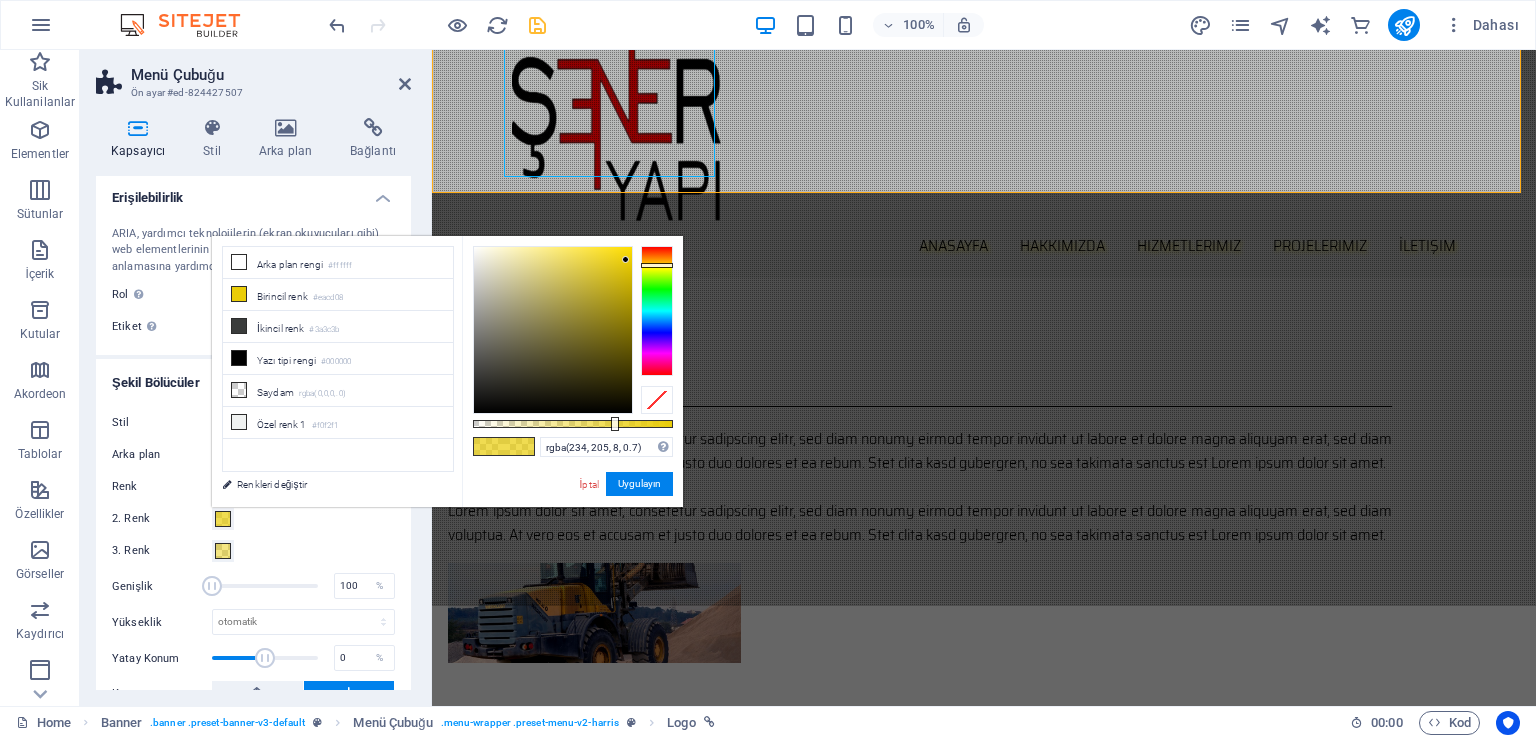 type on "rgba(234, 91, 8, 0.7)" 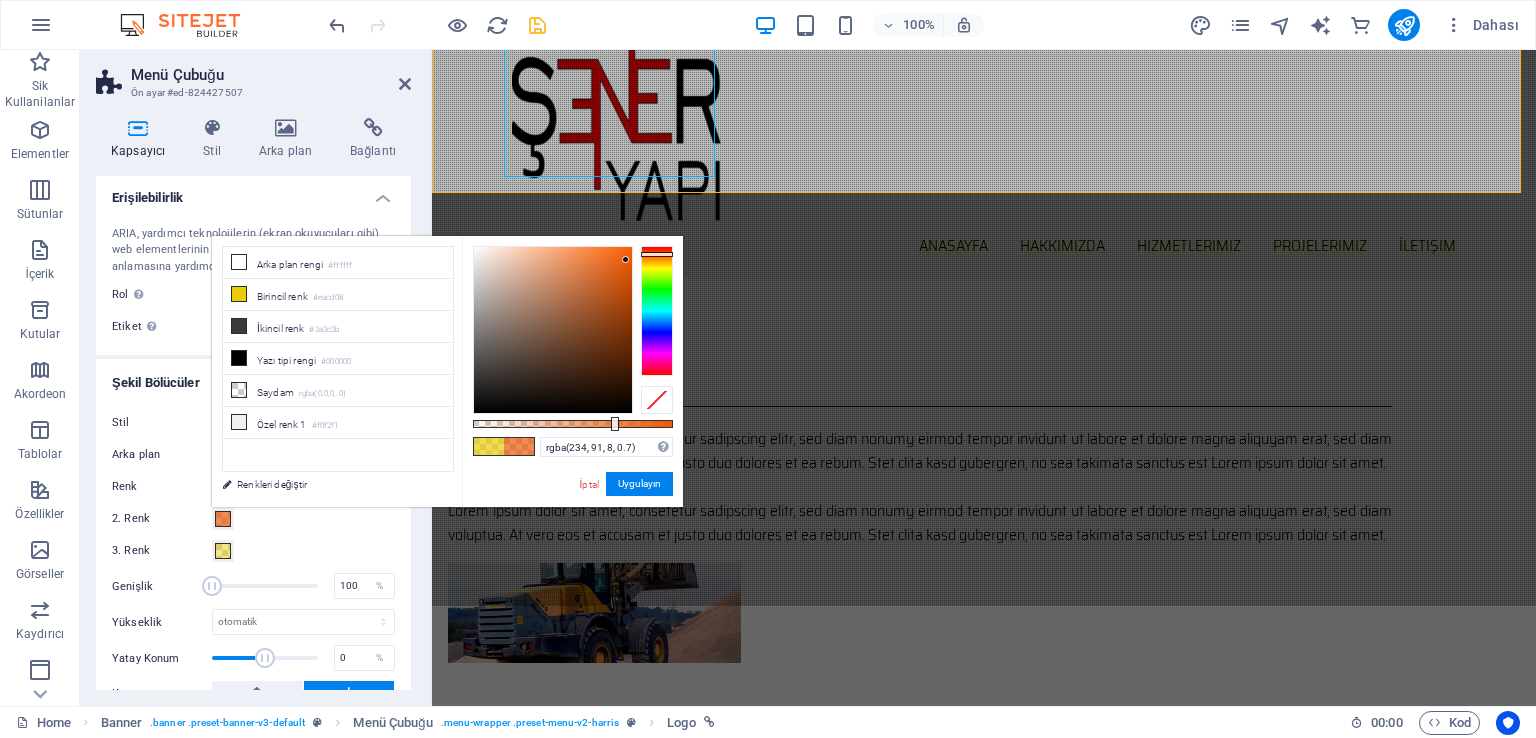 click at bounding box center [657, 311] 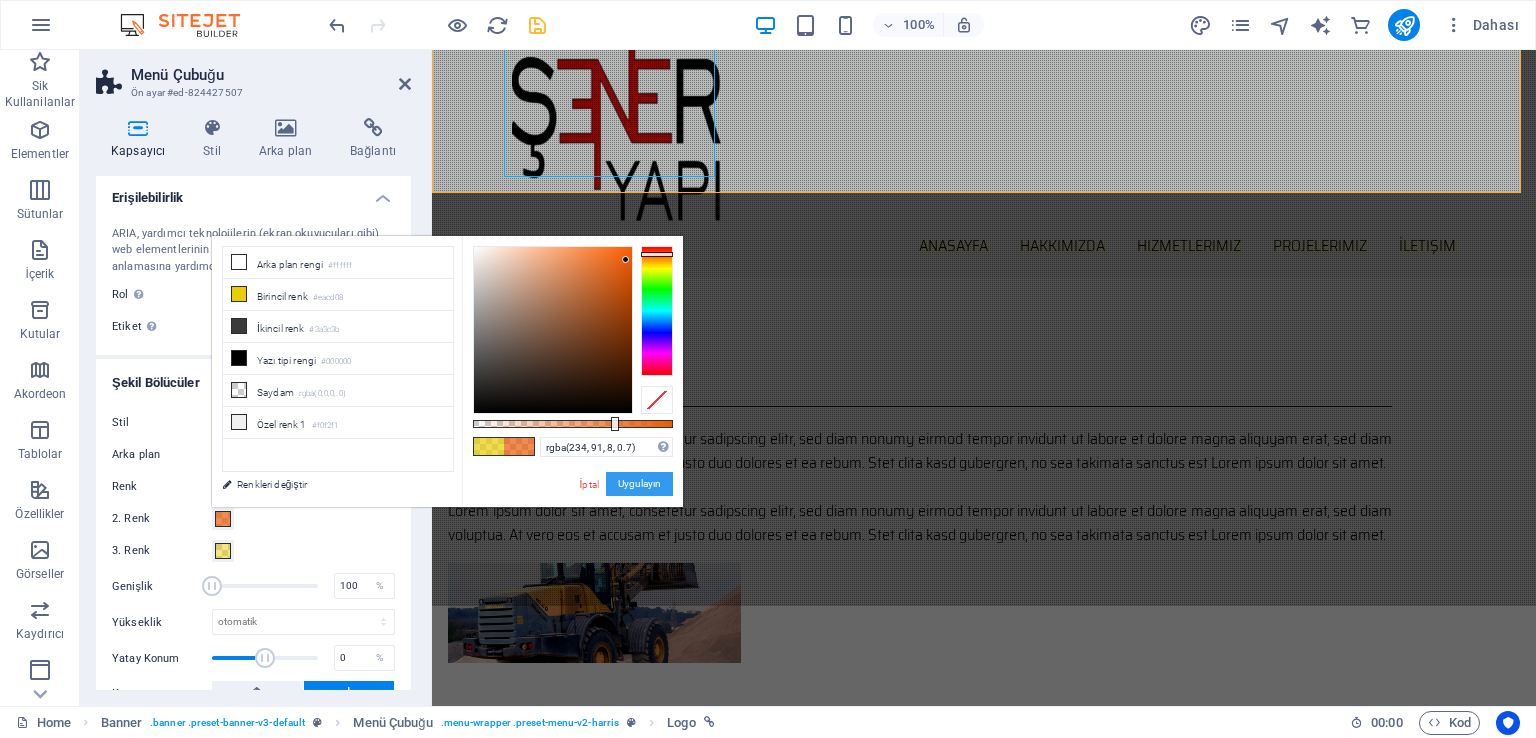 click on "Uygulayın" at bounding box center (639, 484) 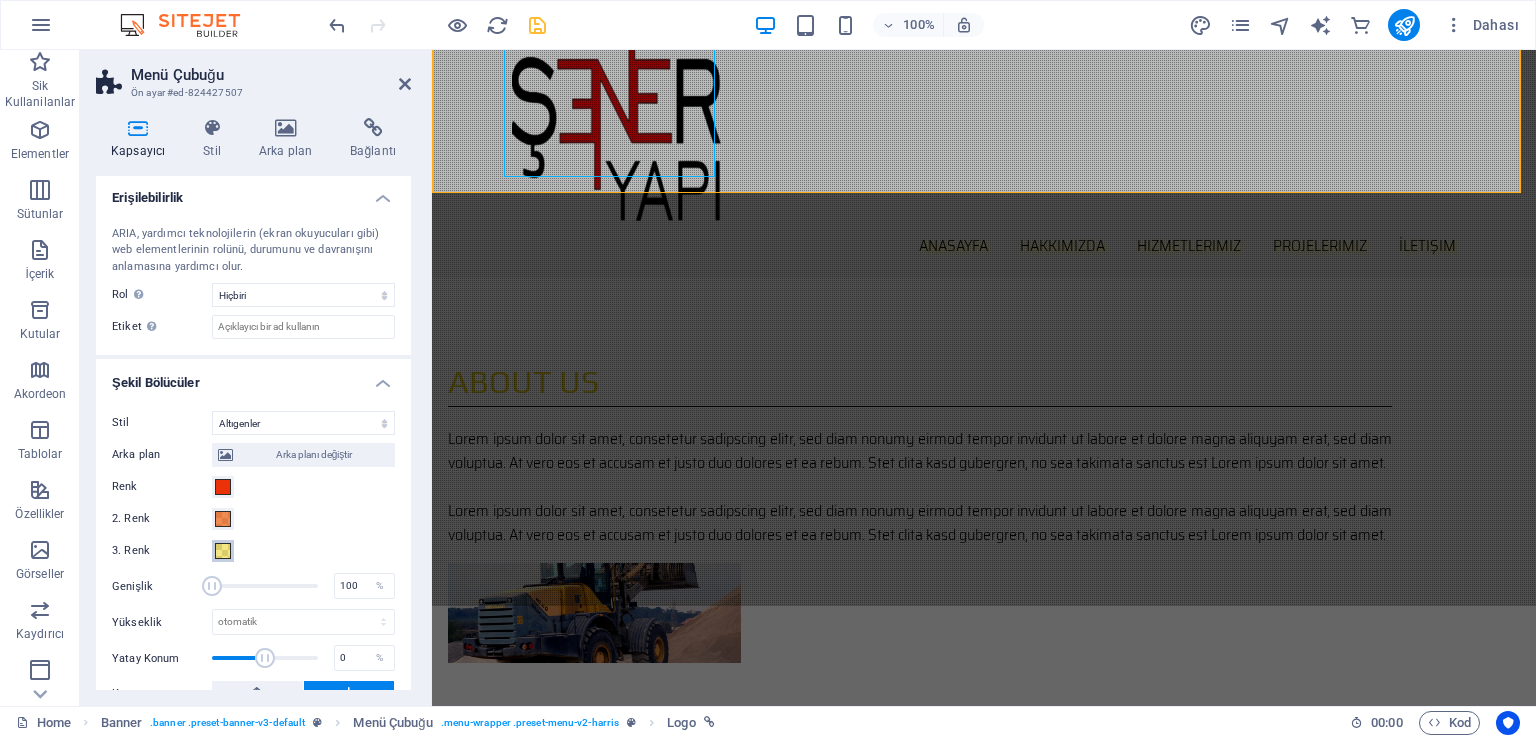 click at bounding box center [223, 551] 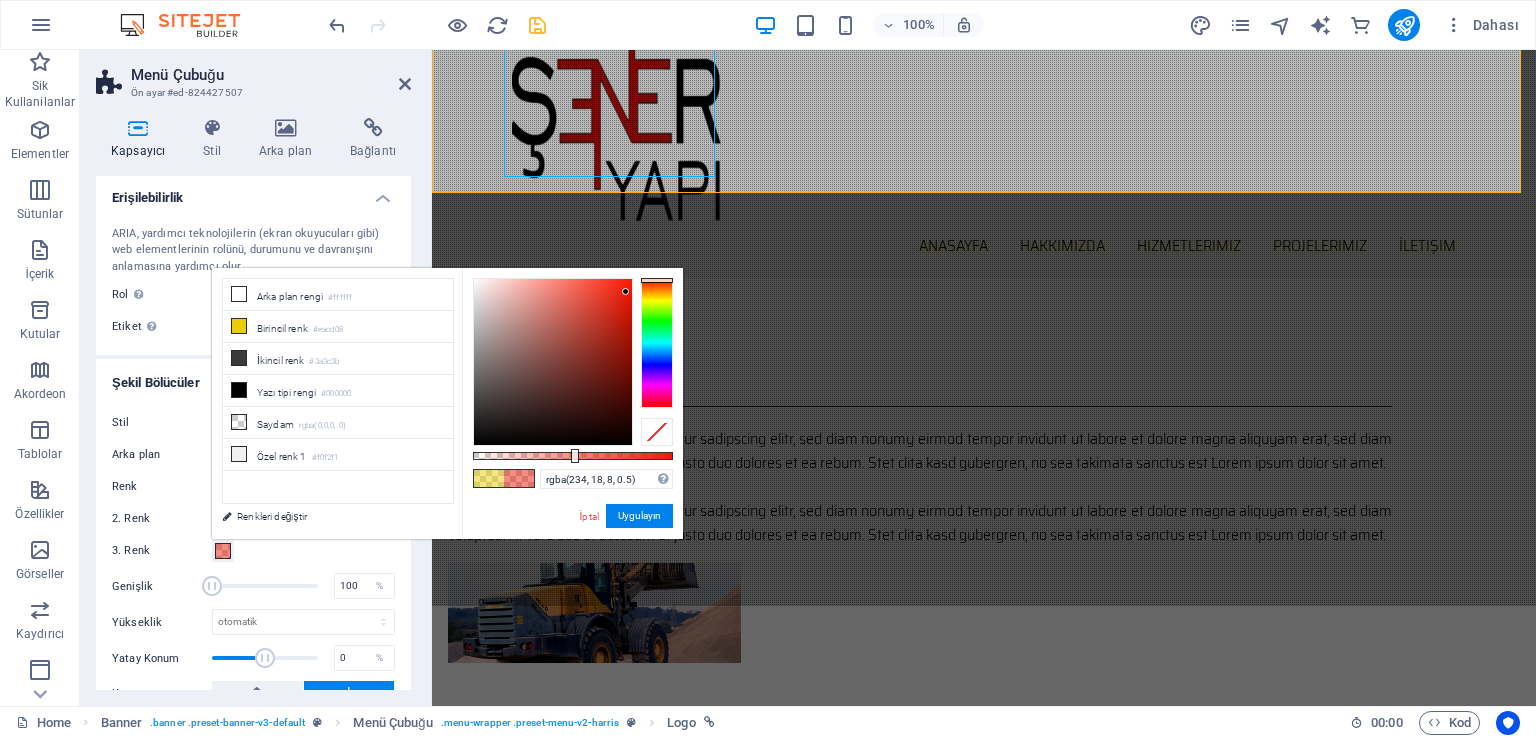 type on "rgba(234, 8, 8, 0.5)" 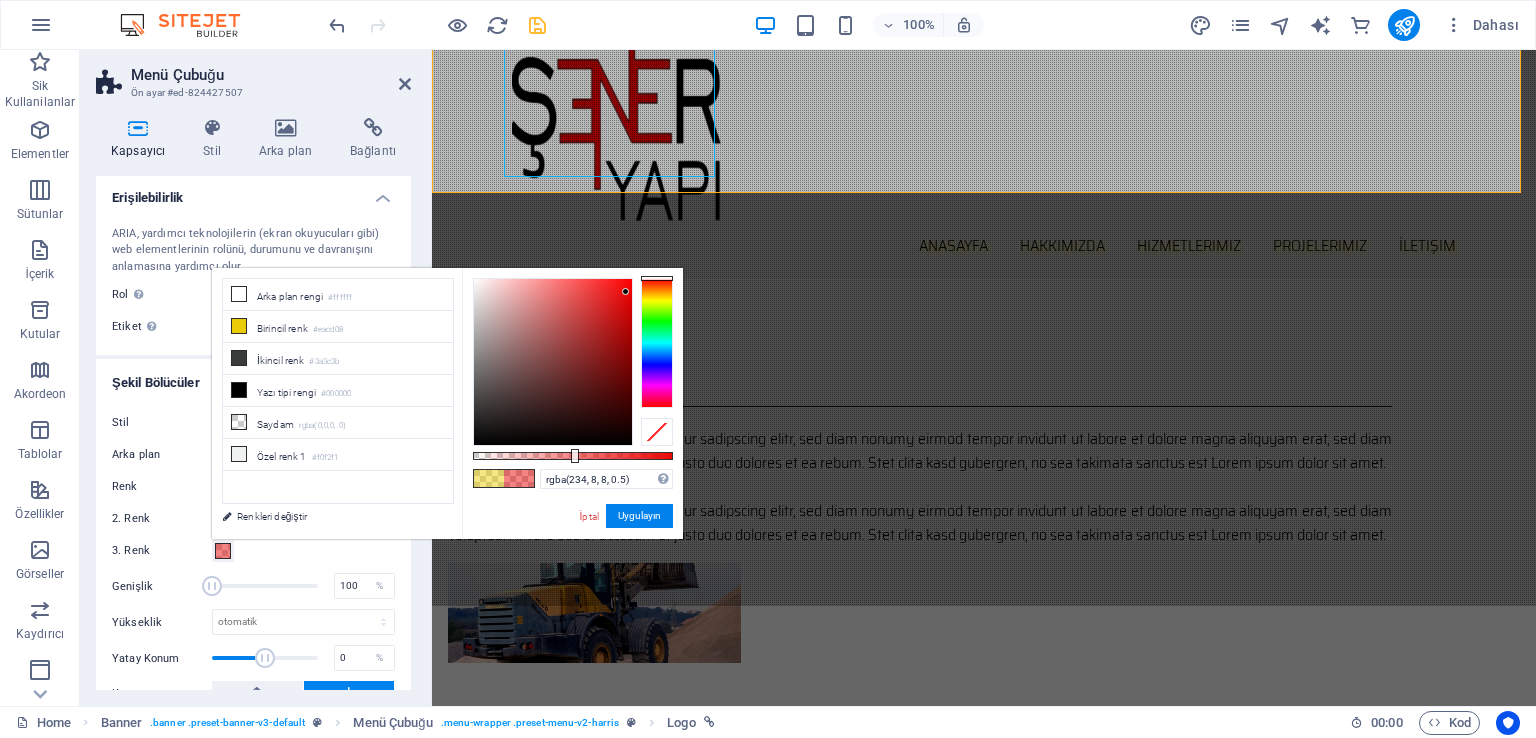 click at bounding box center [657, 343] 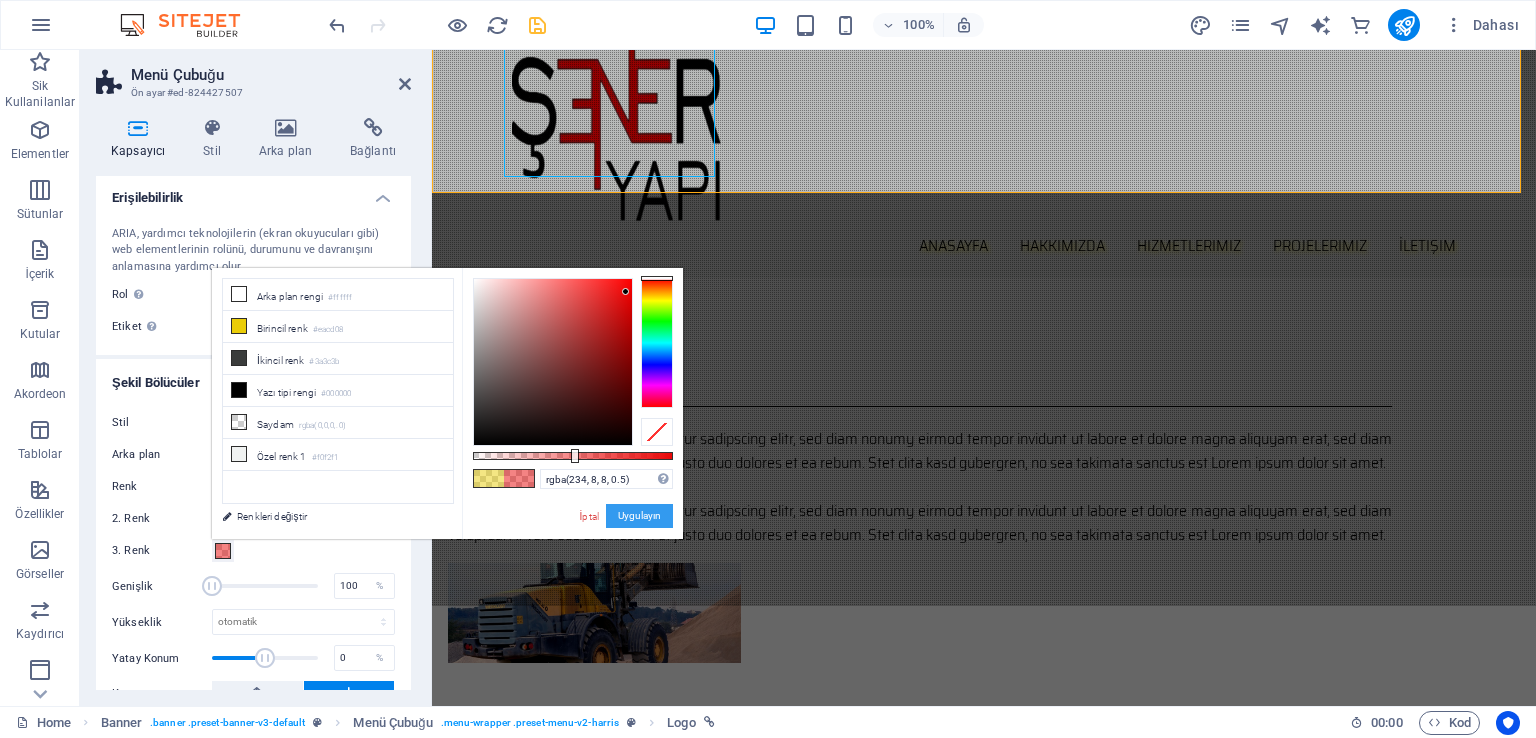 click on "Uygulayın" at bounding box center (639, 516) 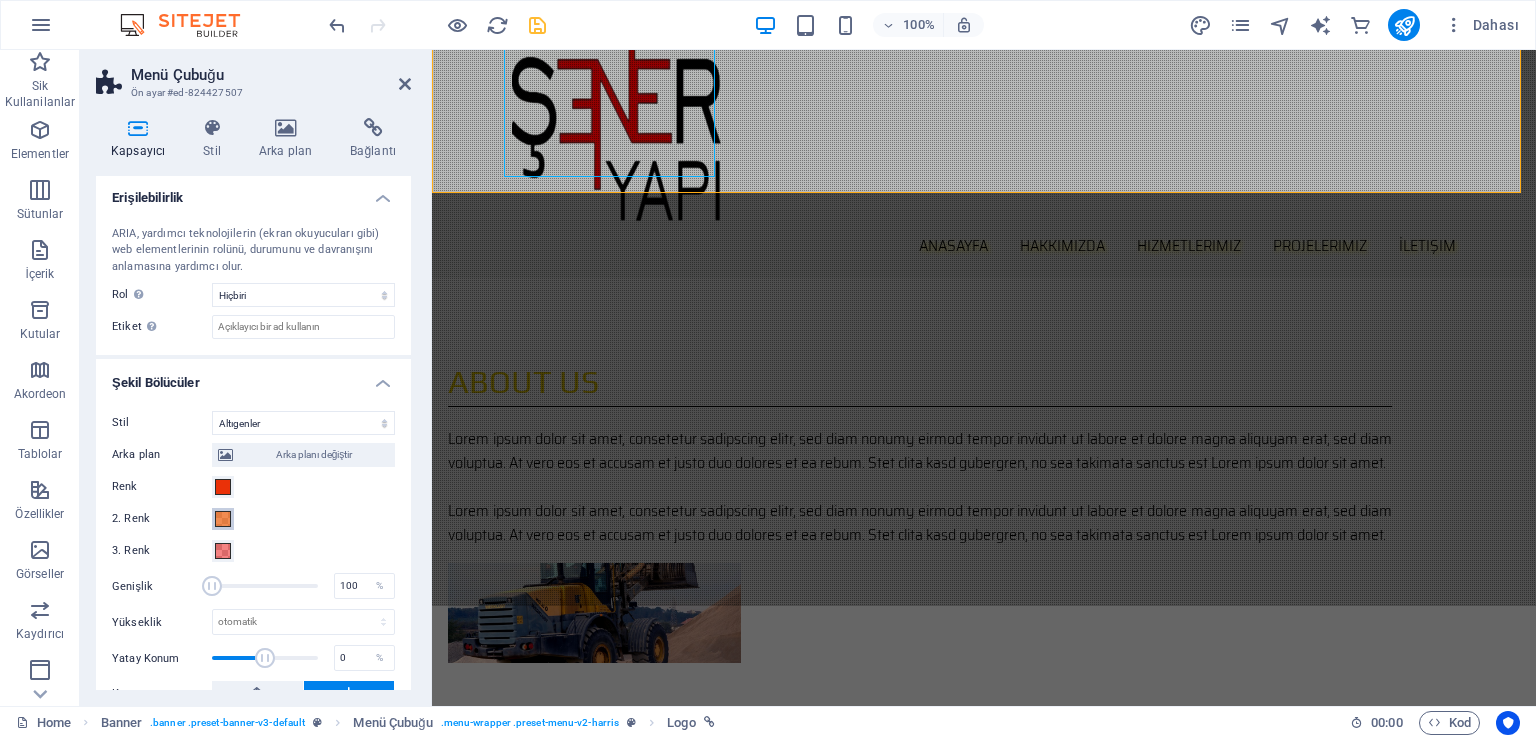 click at bounding box center (223, 519) 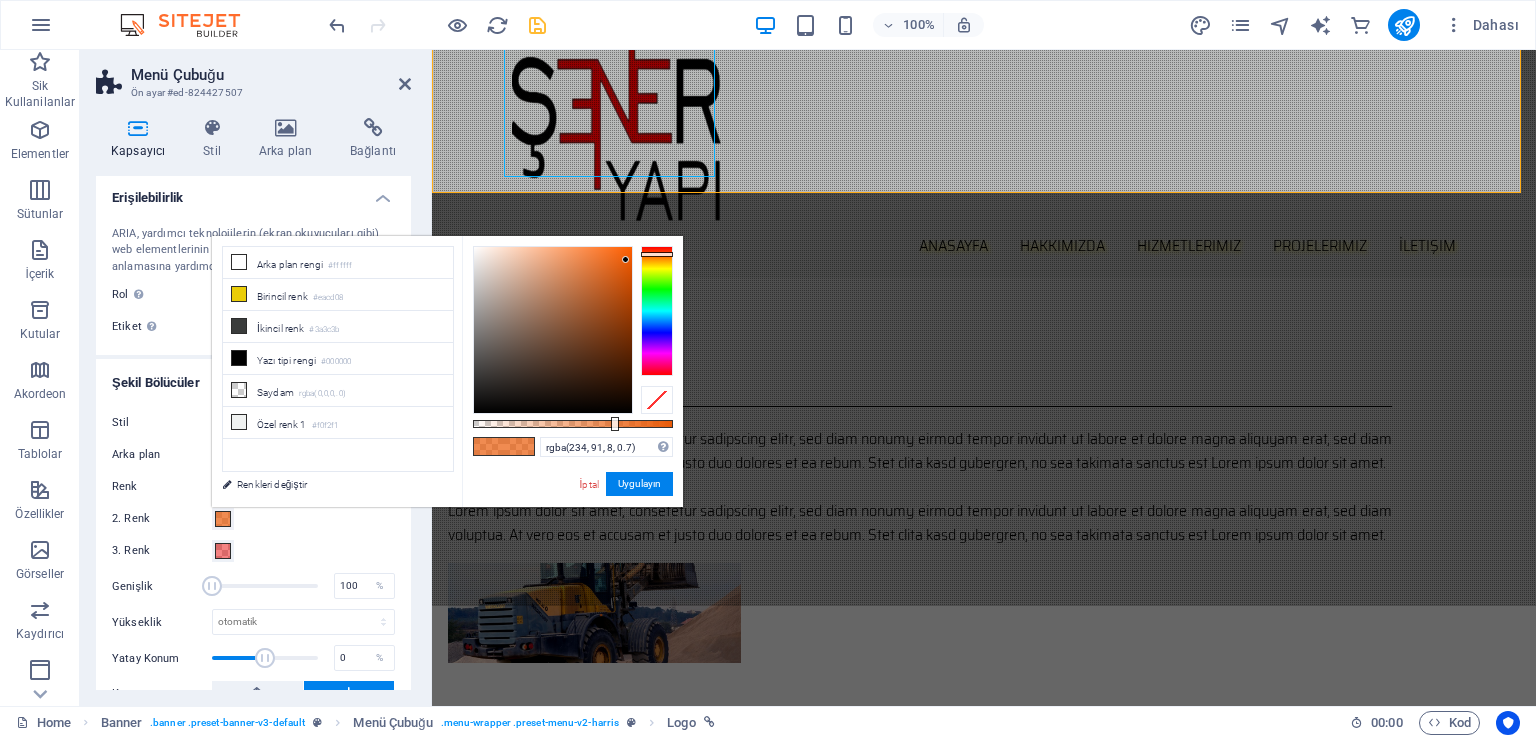 type on "rgba(234, 39, 8, 0.7)" 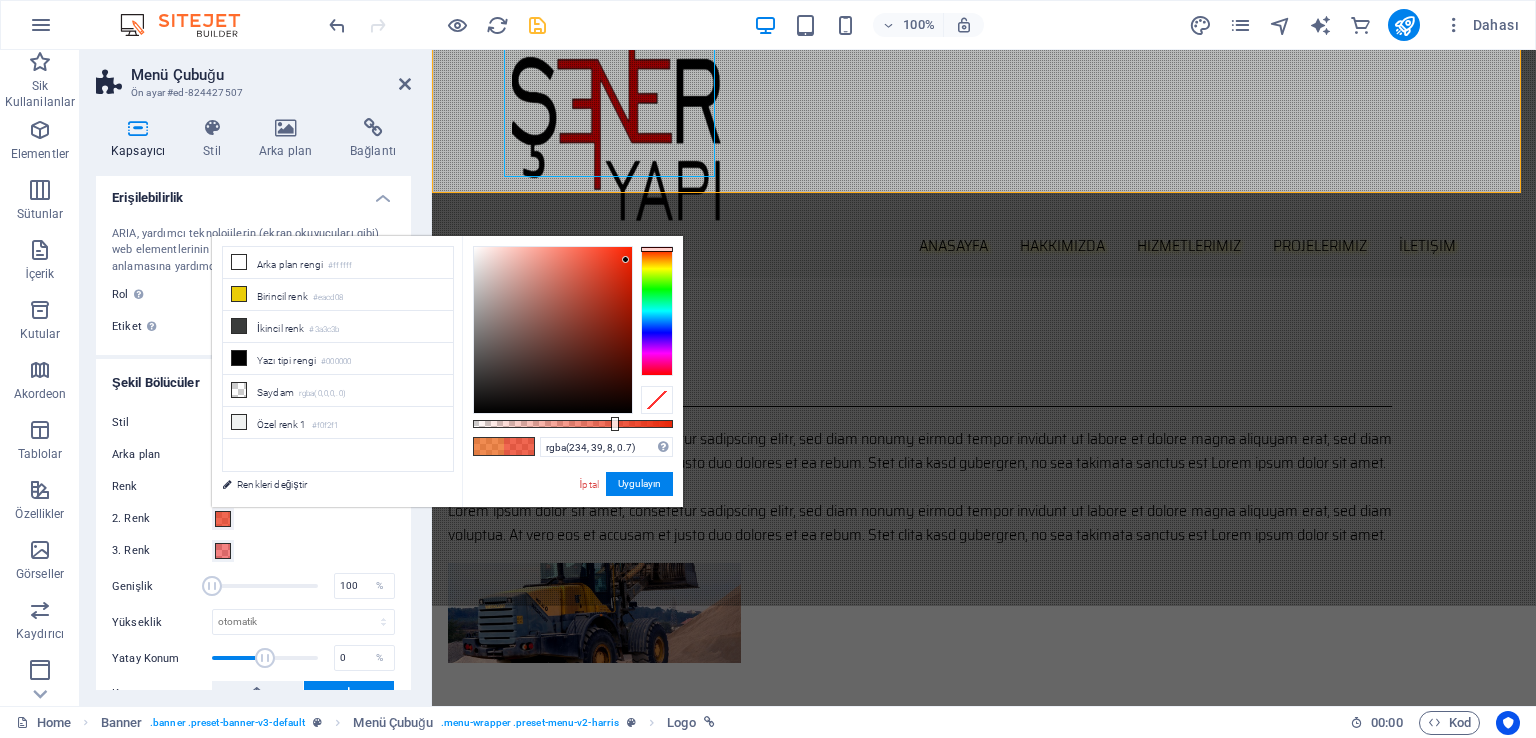 click at bounding box center (657, 311) 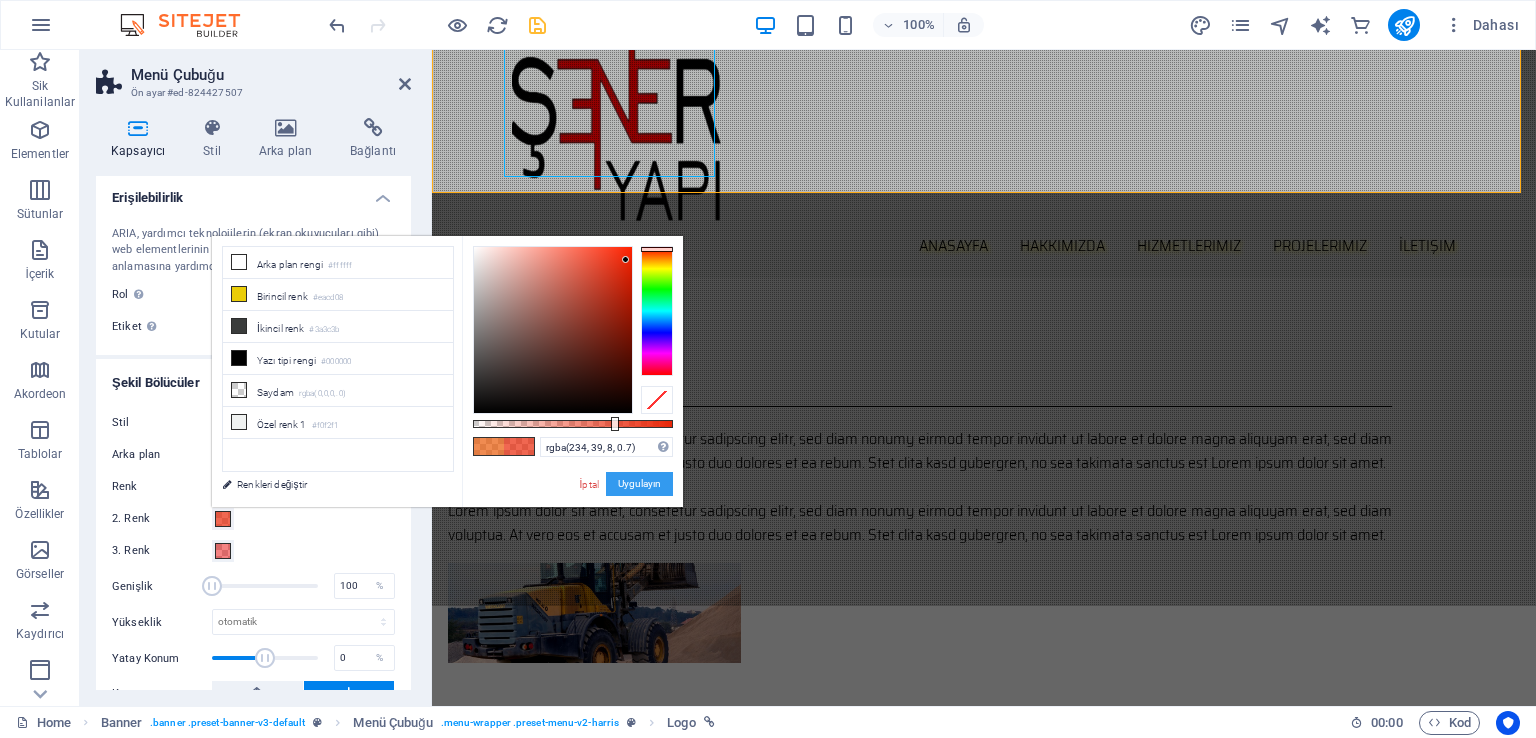 click on "Uygulayın" at bounding box center [639, 484] 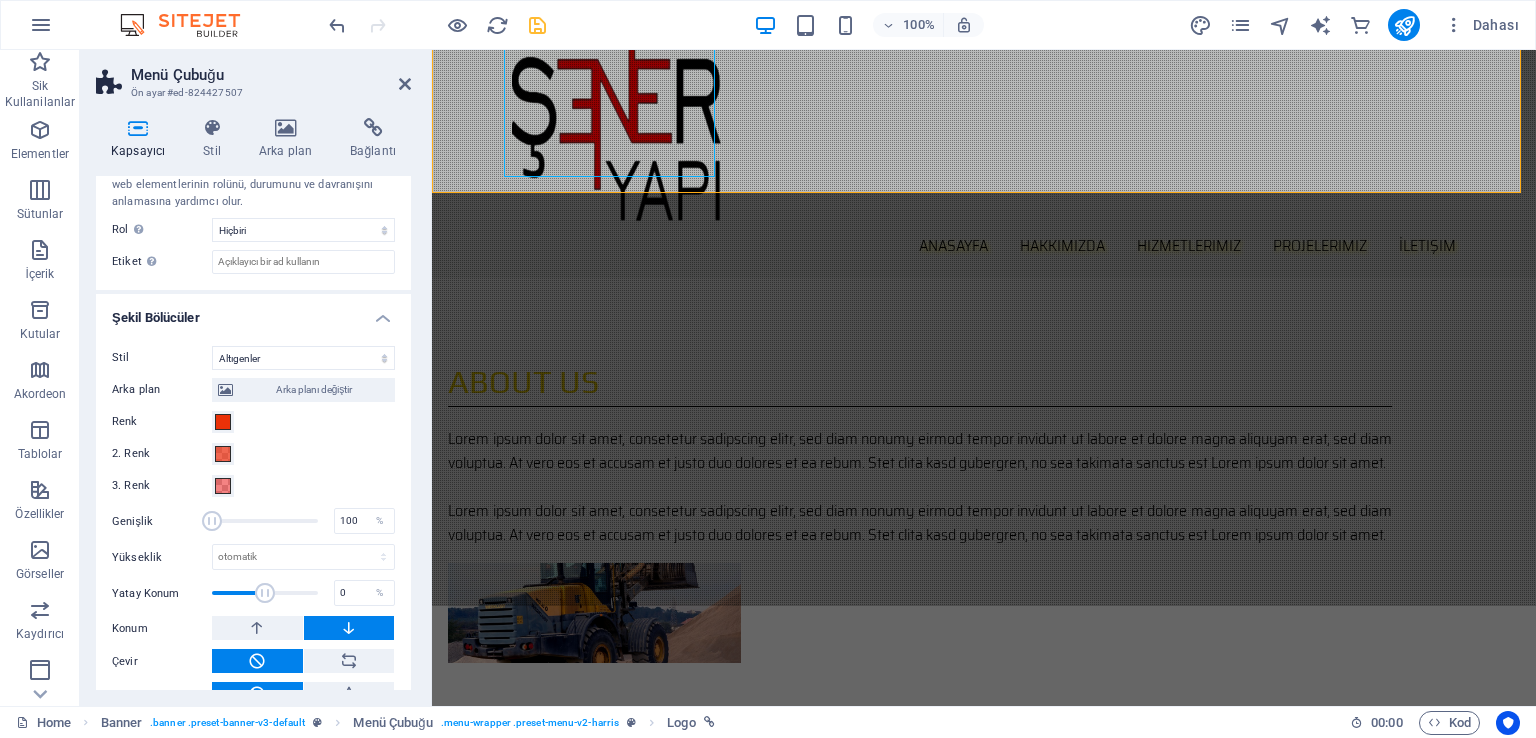 scroll, scrollTop: 596, scrollLeft: 0, axis: vertical 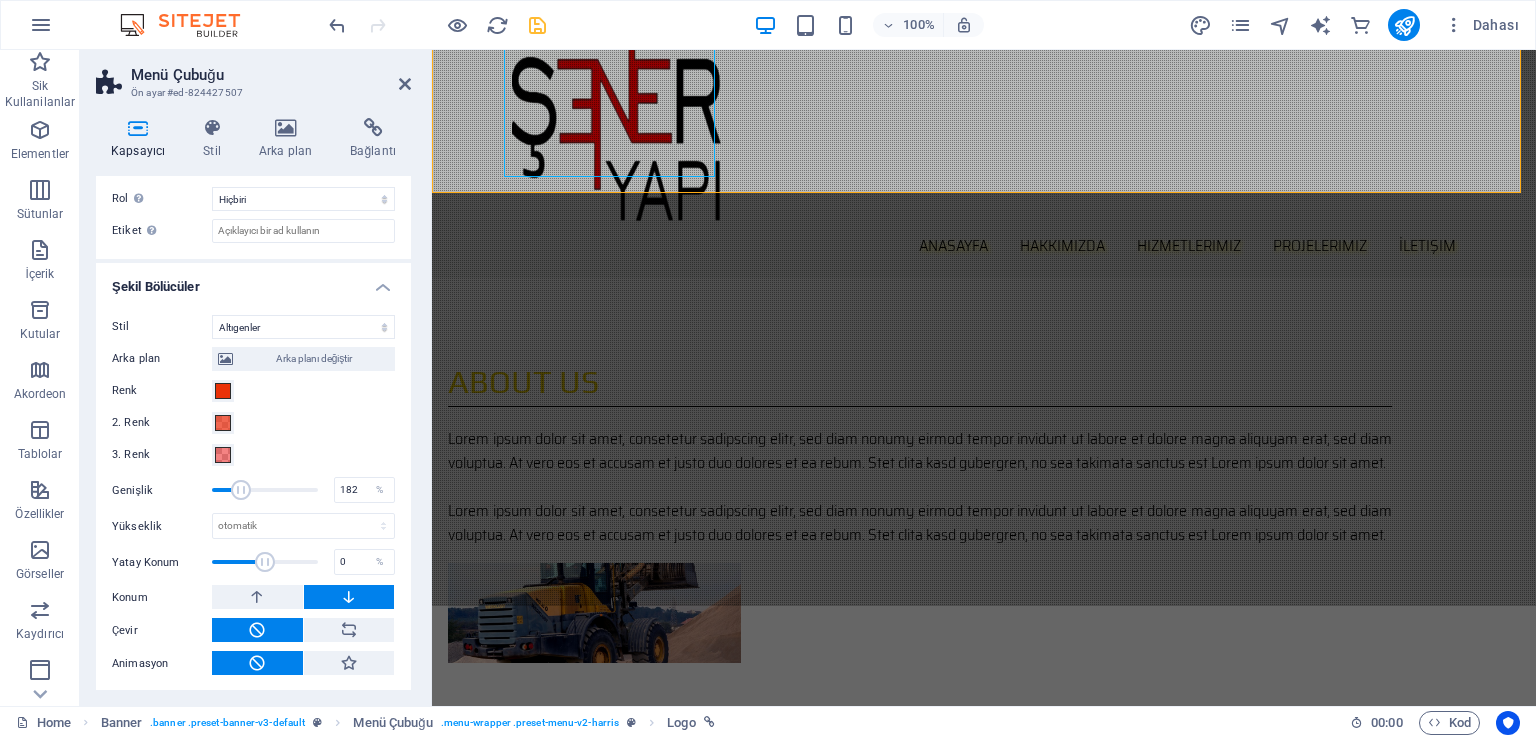 drag, startPoint x: 217, startPoint y: 484, endPoint x: 240, endPoint y: 486, distance: 23.086792 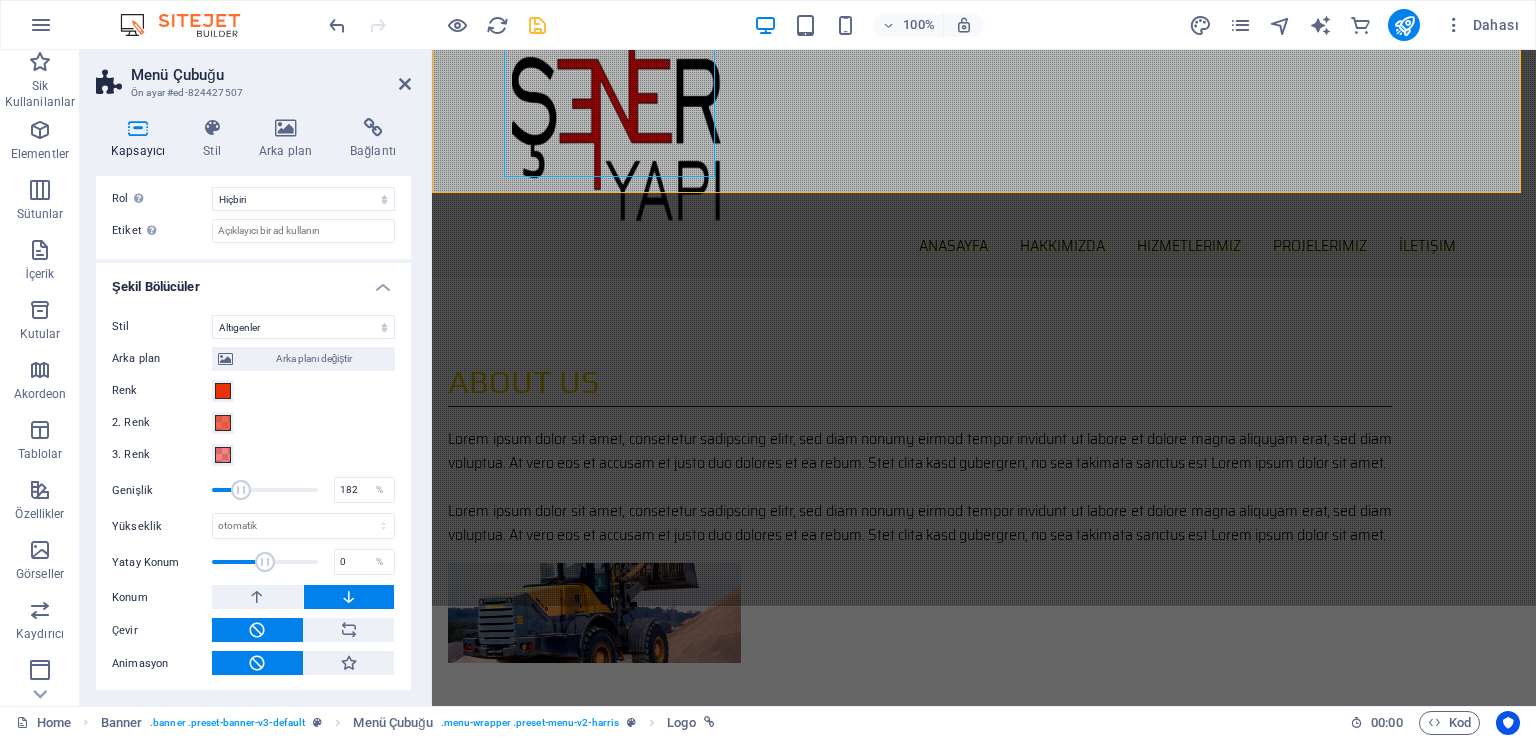 click at bounding box center [241, 490] 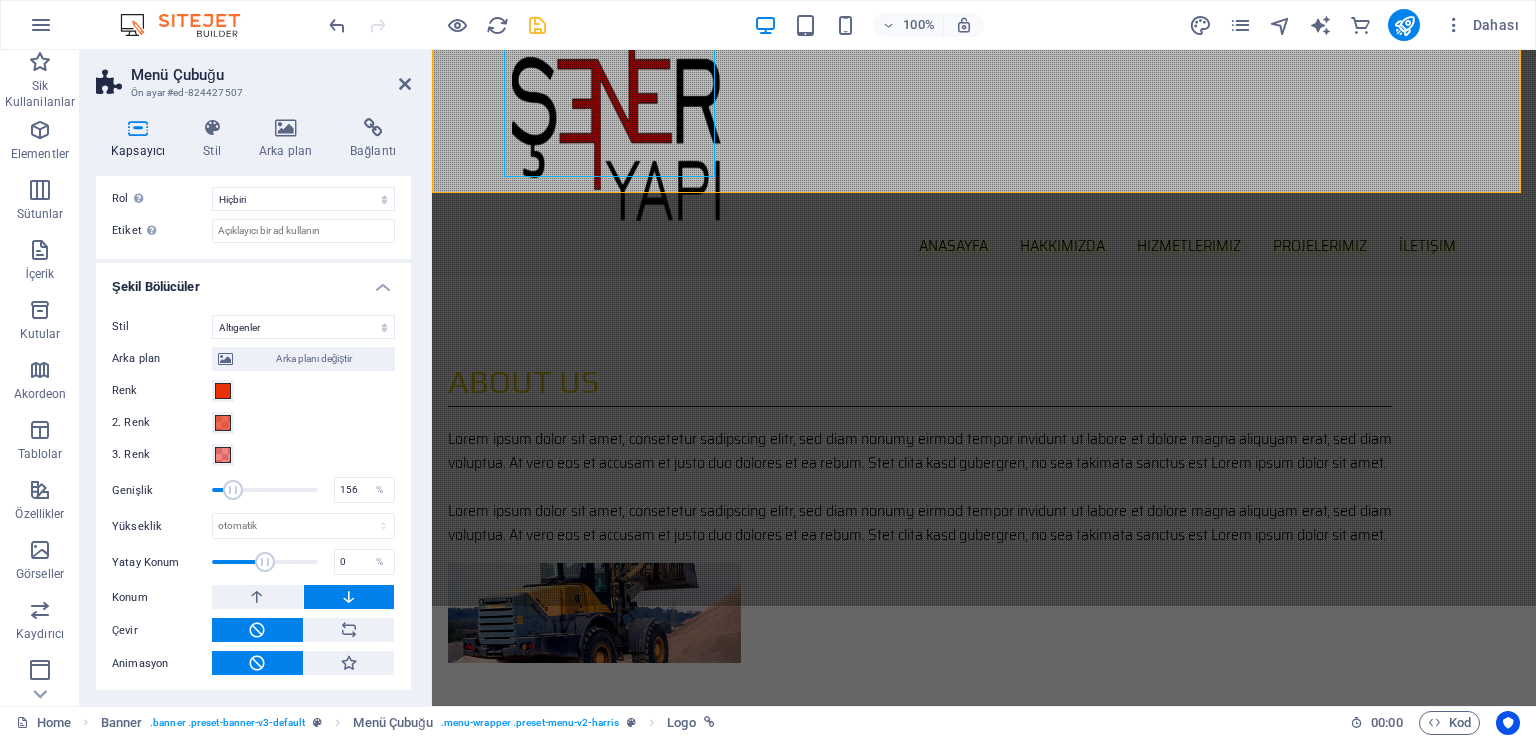 click at bounding box center [233, 490] 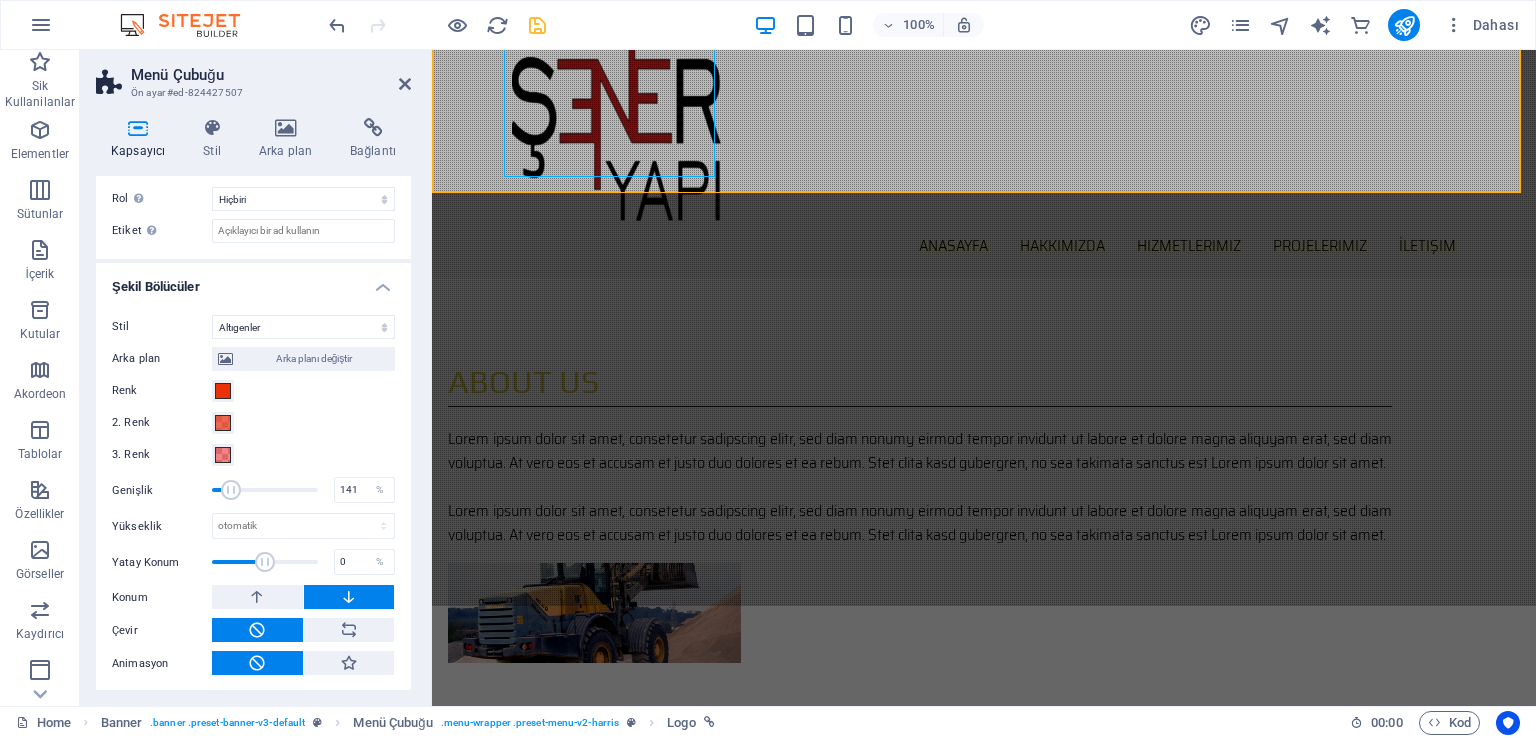click at bounding box center (231, 490) 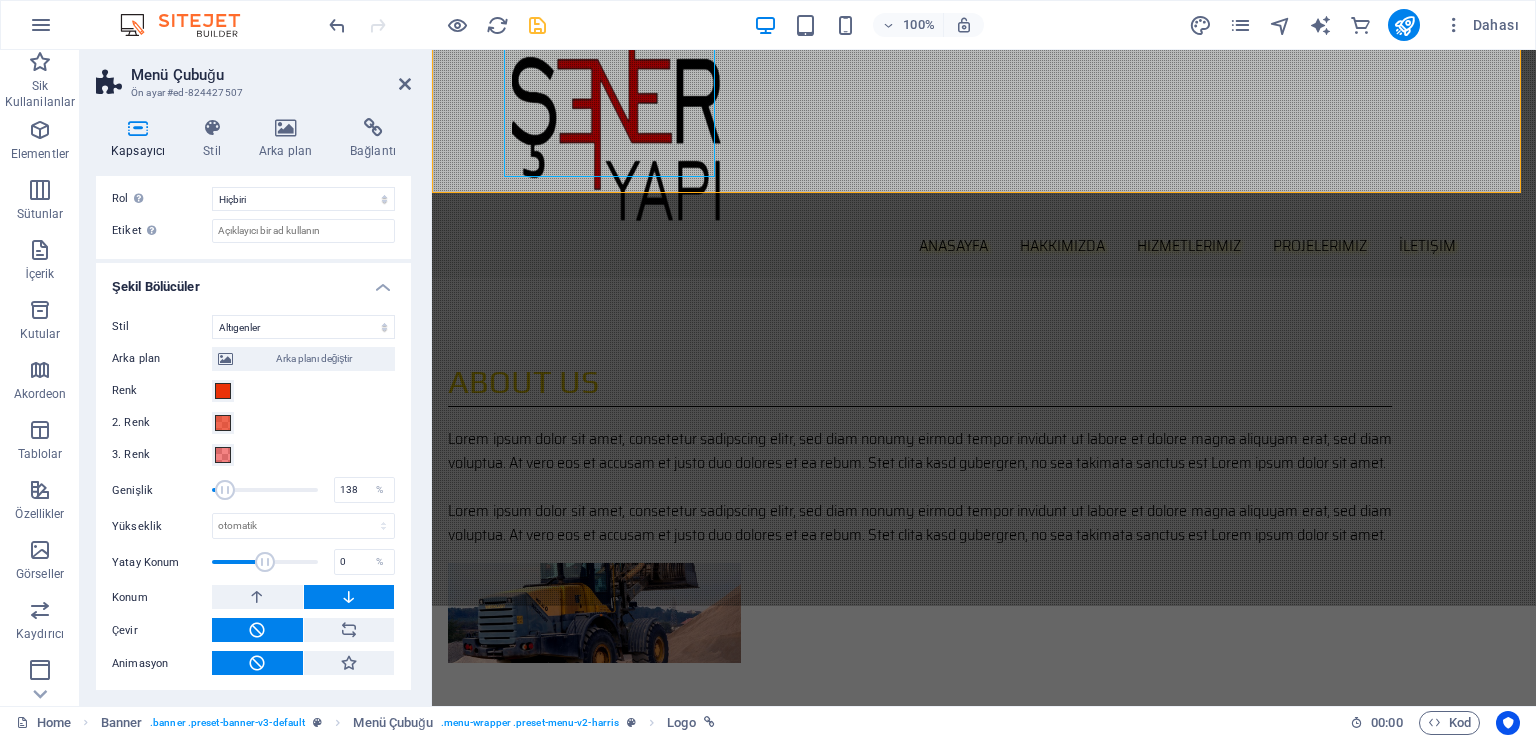 click at bounding box center (225, 490) 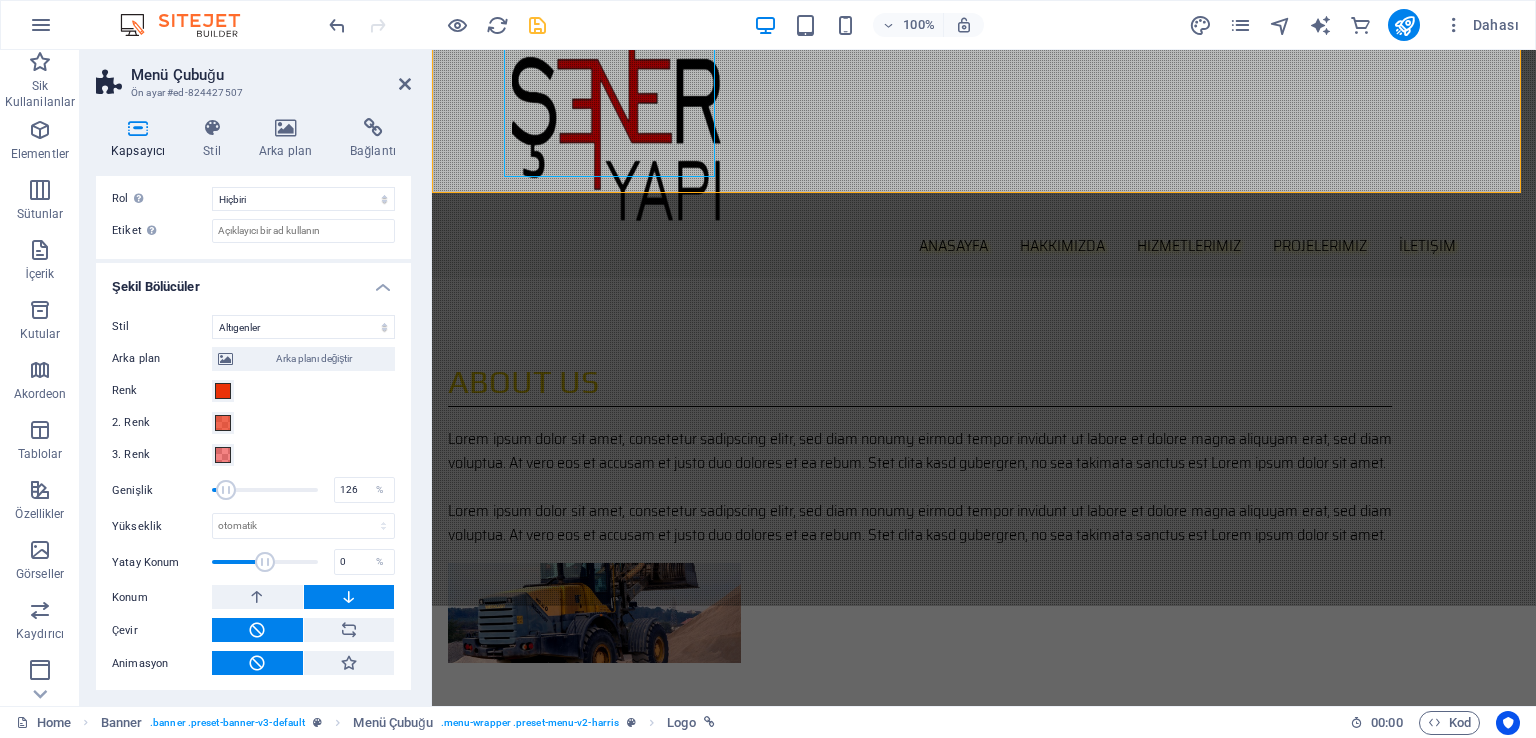 click at bounding box center (226, 490) 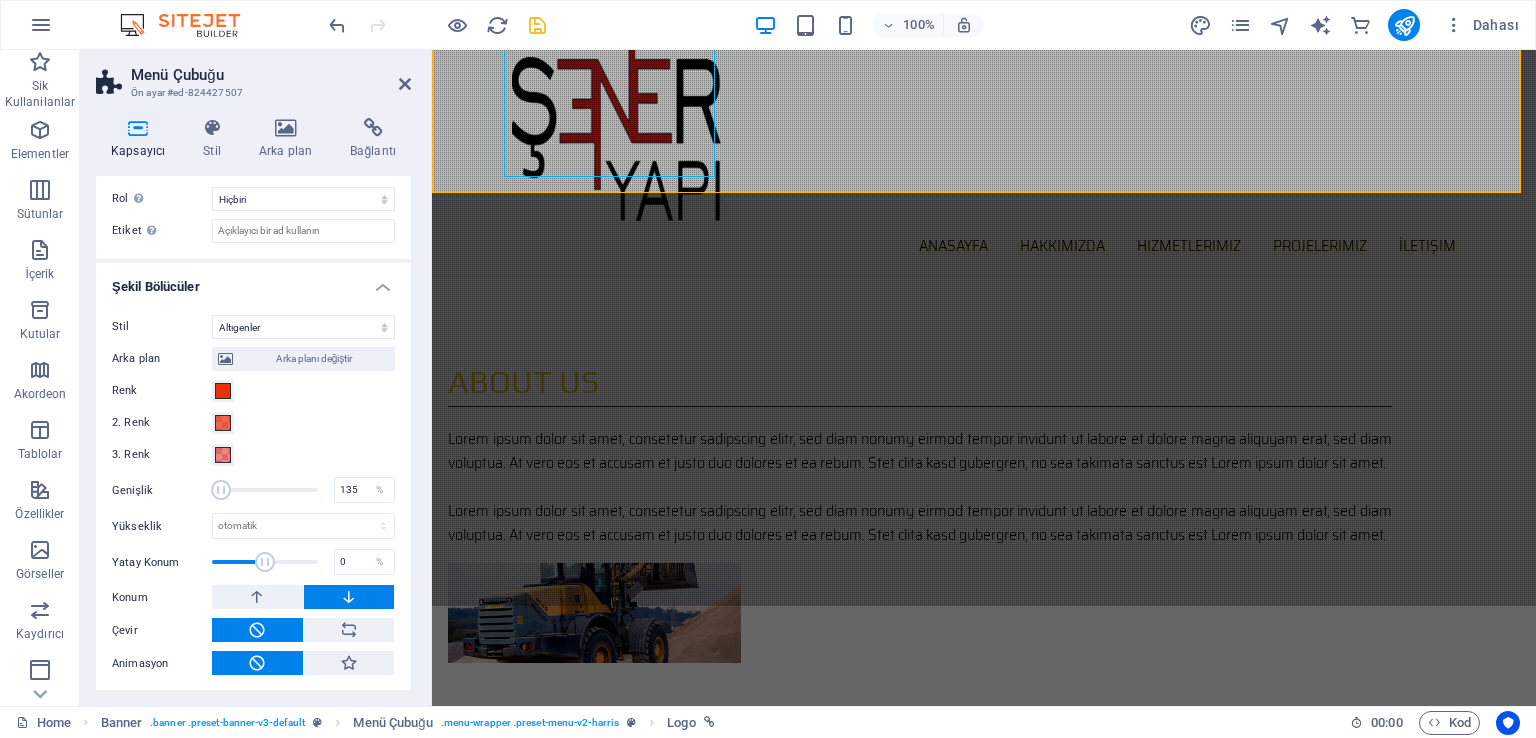 type on "132" 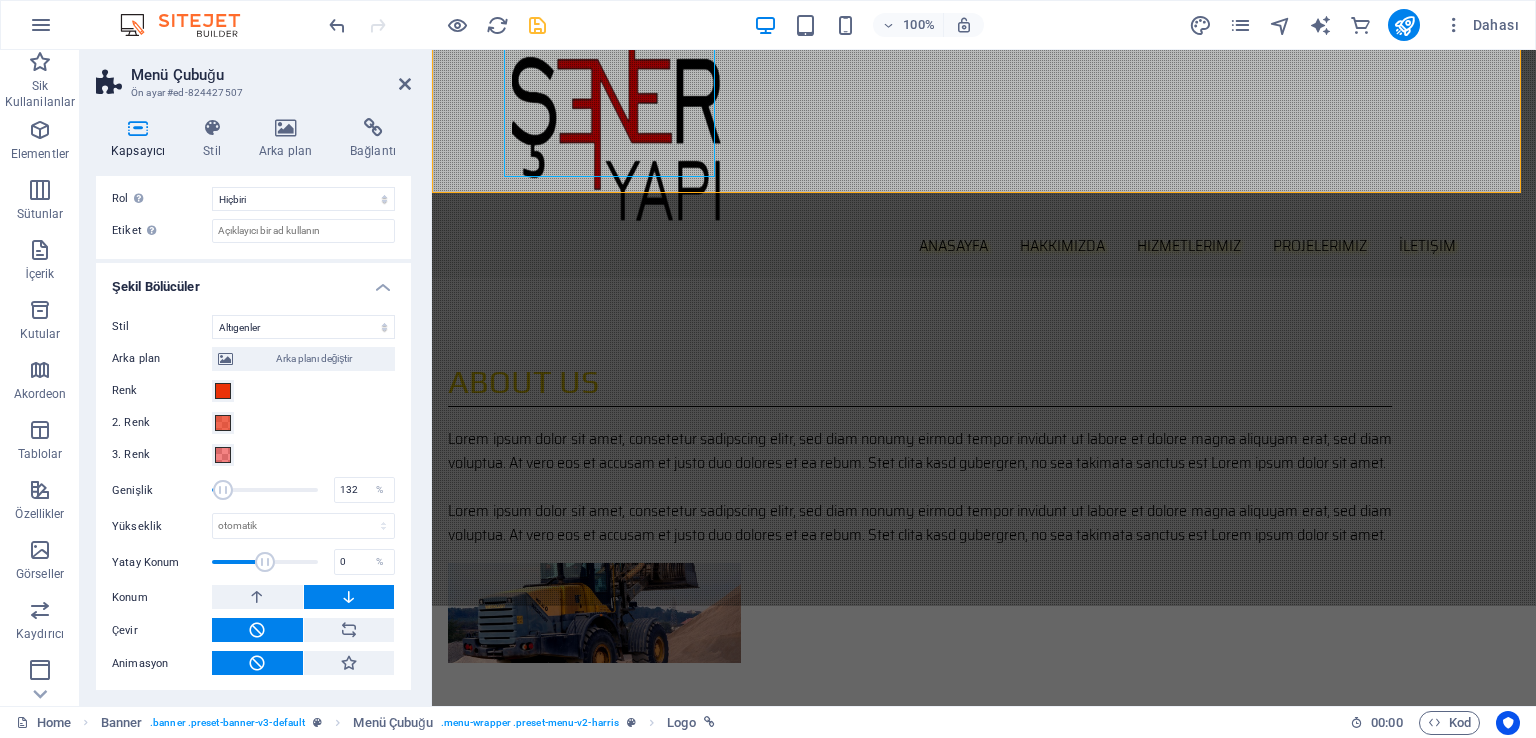 click at bounding box center [223, 490] 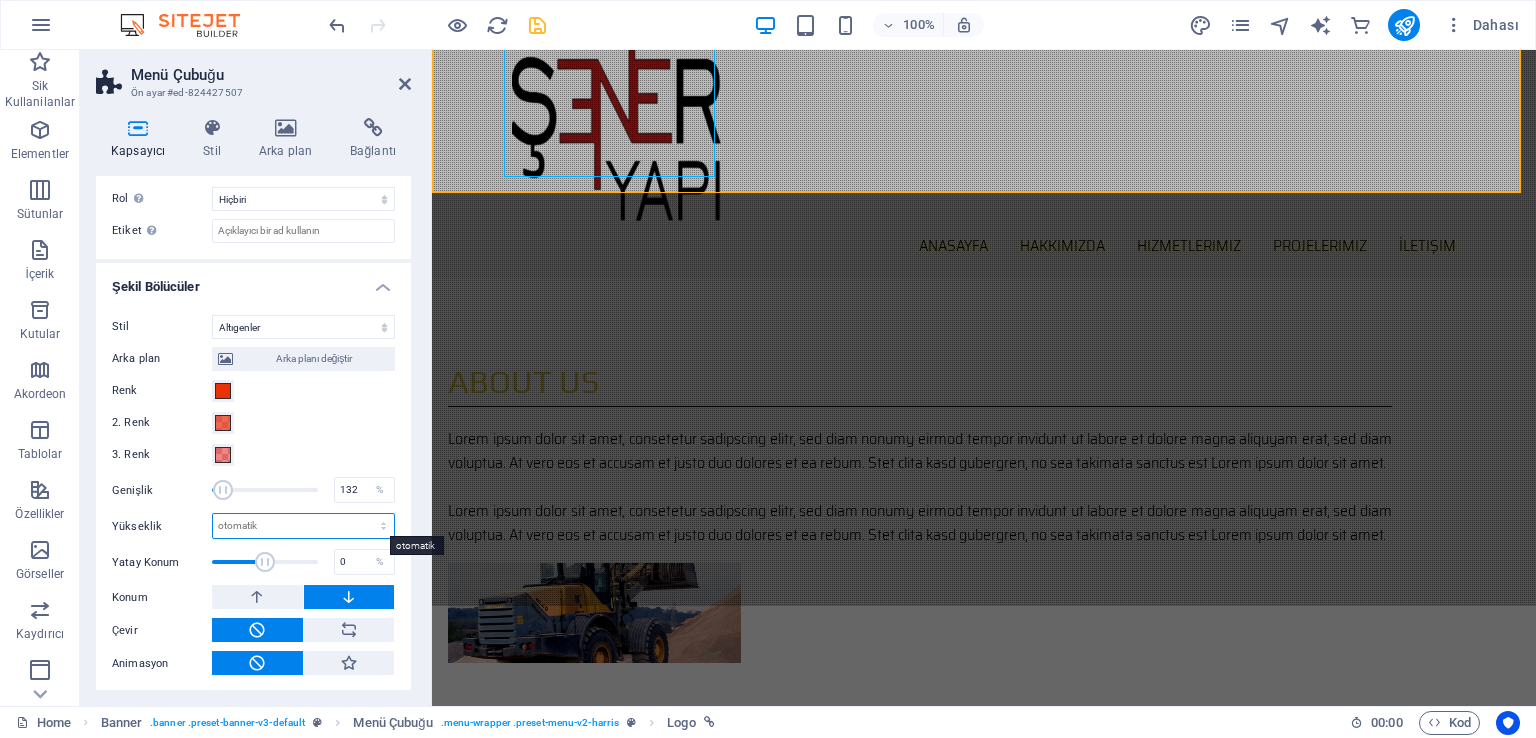 click on "otomatik px rem em vh vw" at bounding box center [303, 526] 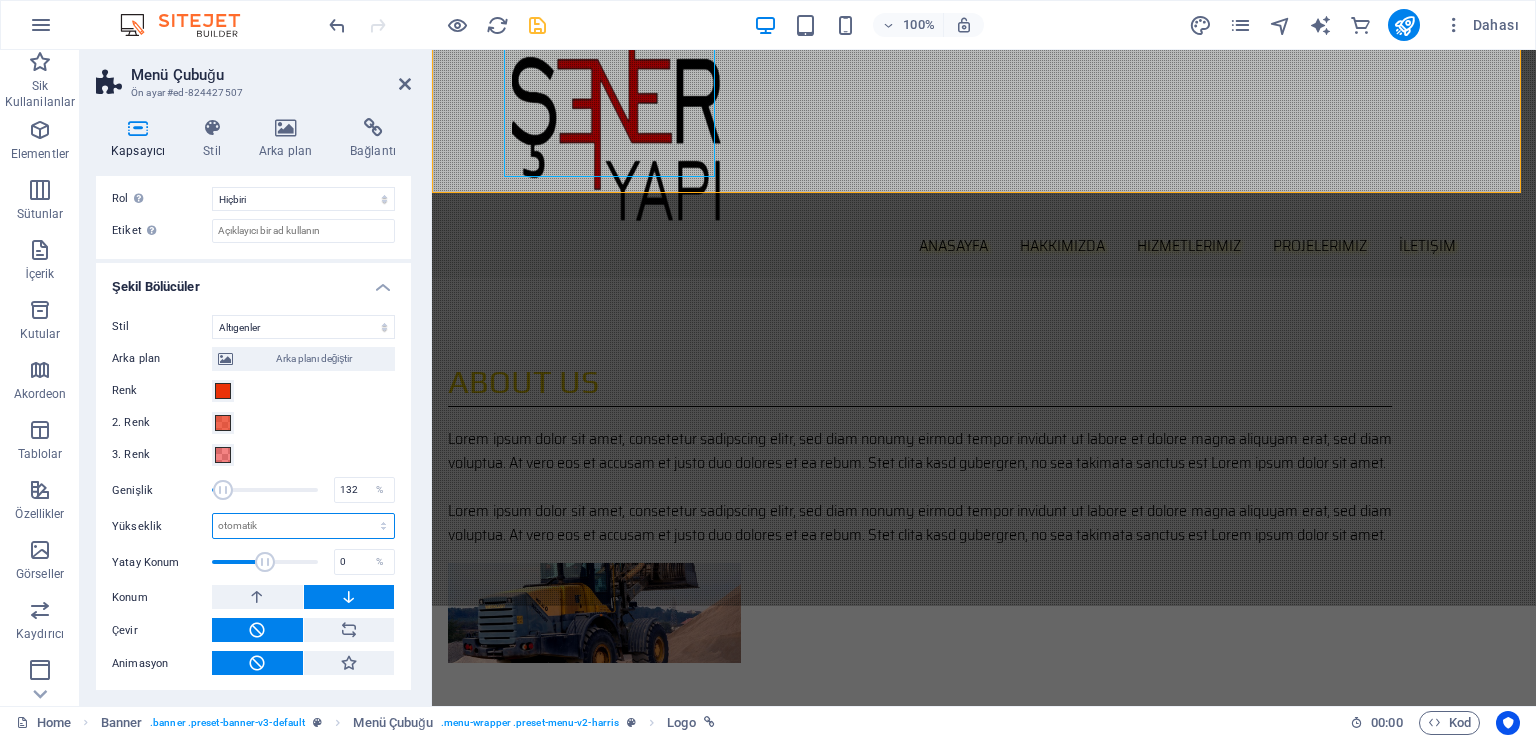 click on "otomatik px rem em vh vw" at bounding box center (303, 526) 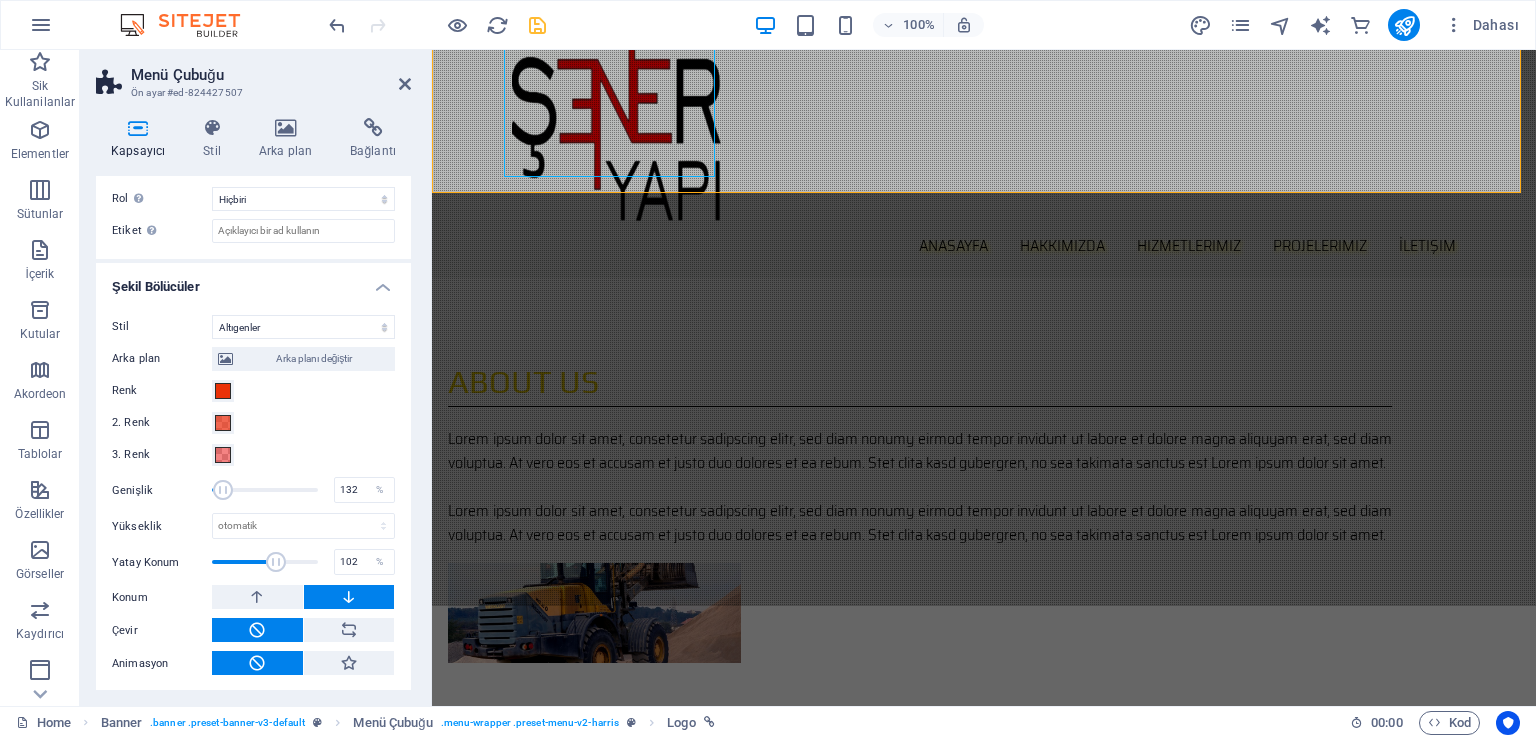 drag, startPoint x: 268, startPoint y: 553, endPoint x: 284, endPoint y: 553, distance: 16 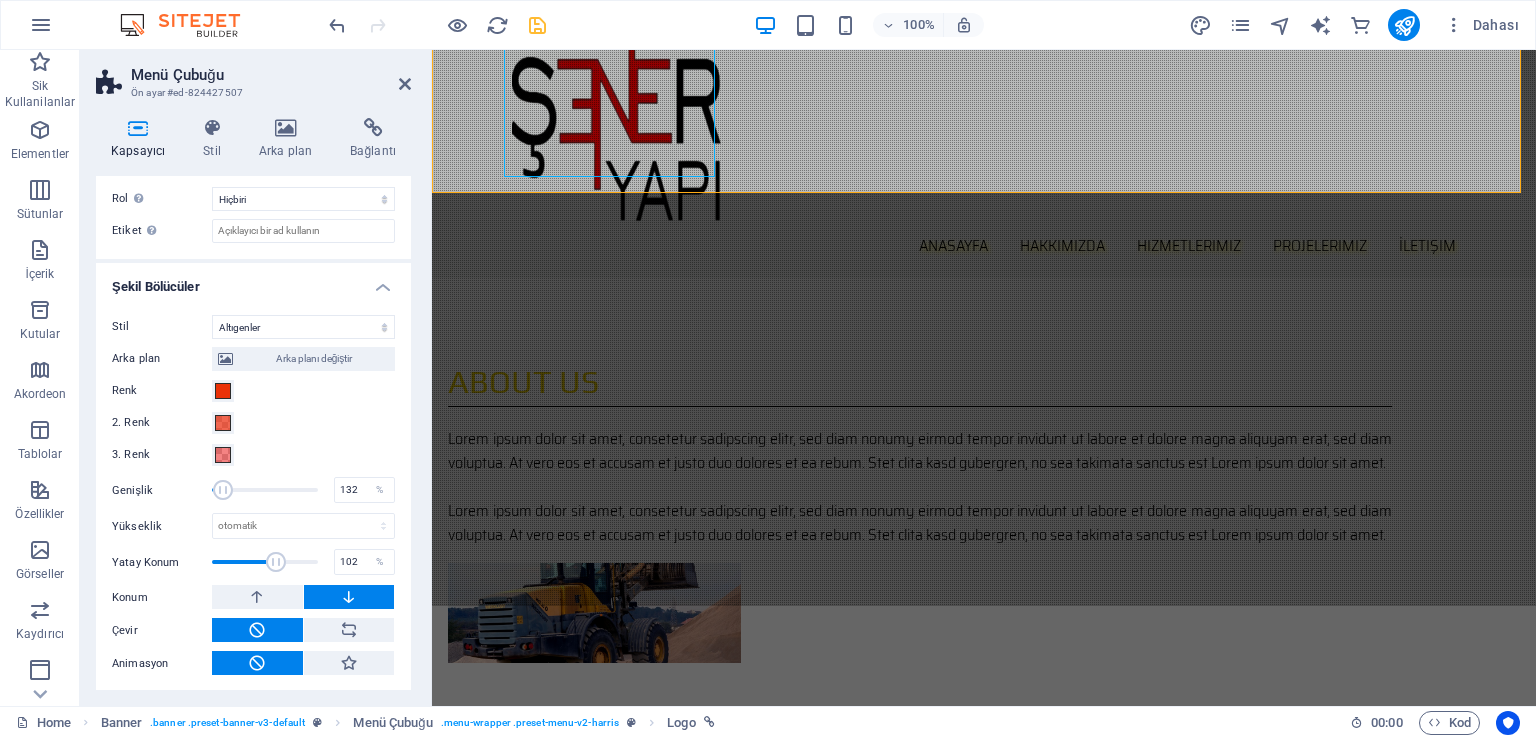 click at bounding box center [276, 562] 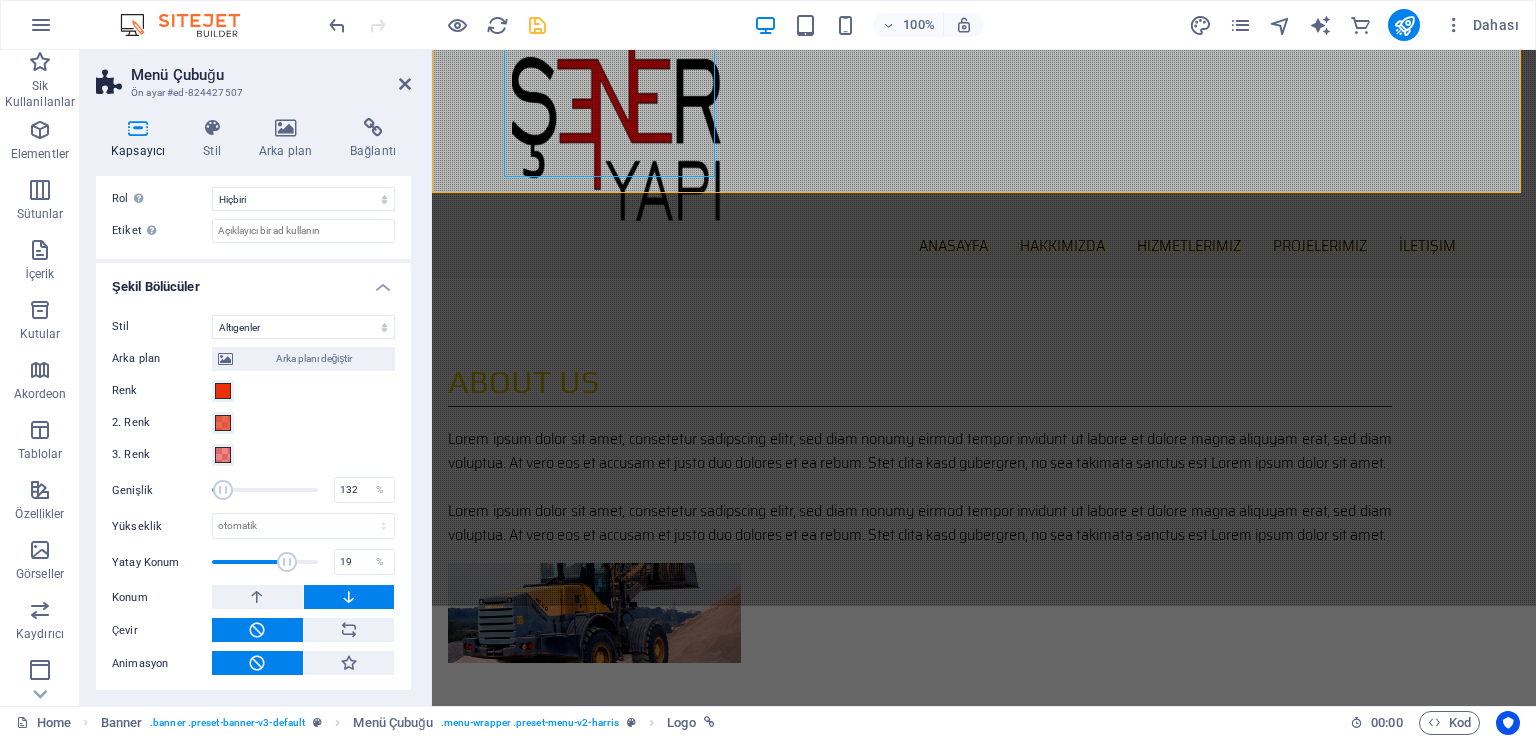 drag, startPoint x: 284, startPoint y: 553, endPoint x: 267, endPoint y: 552, distance: 17.029387 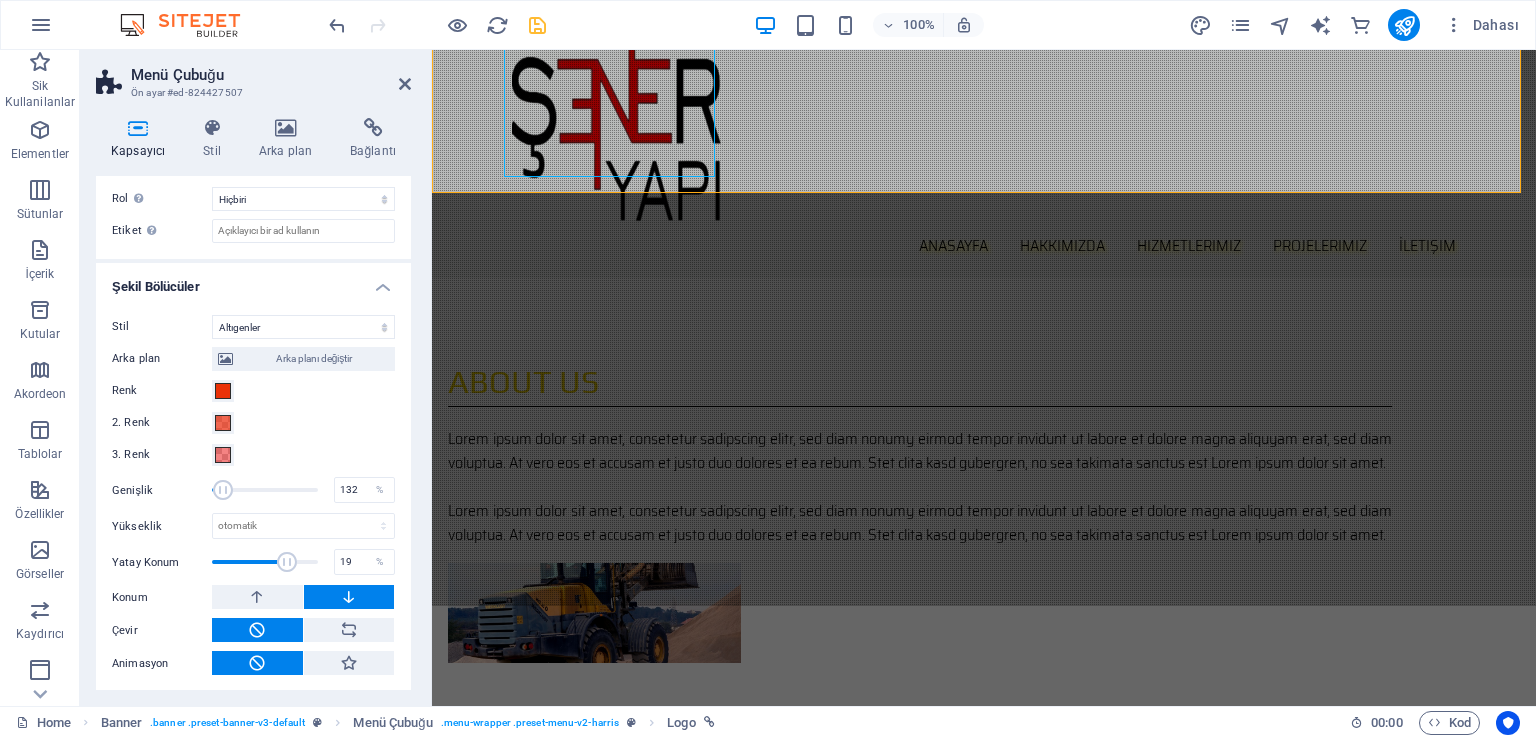 click at bounding box center (287, 562) 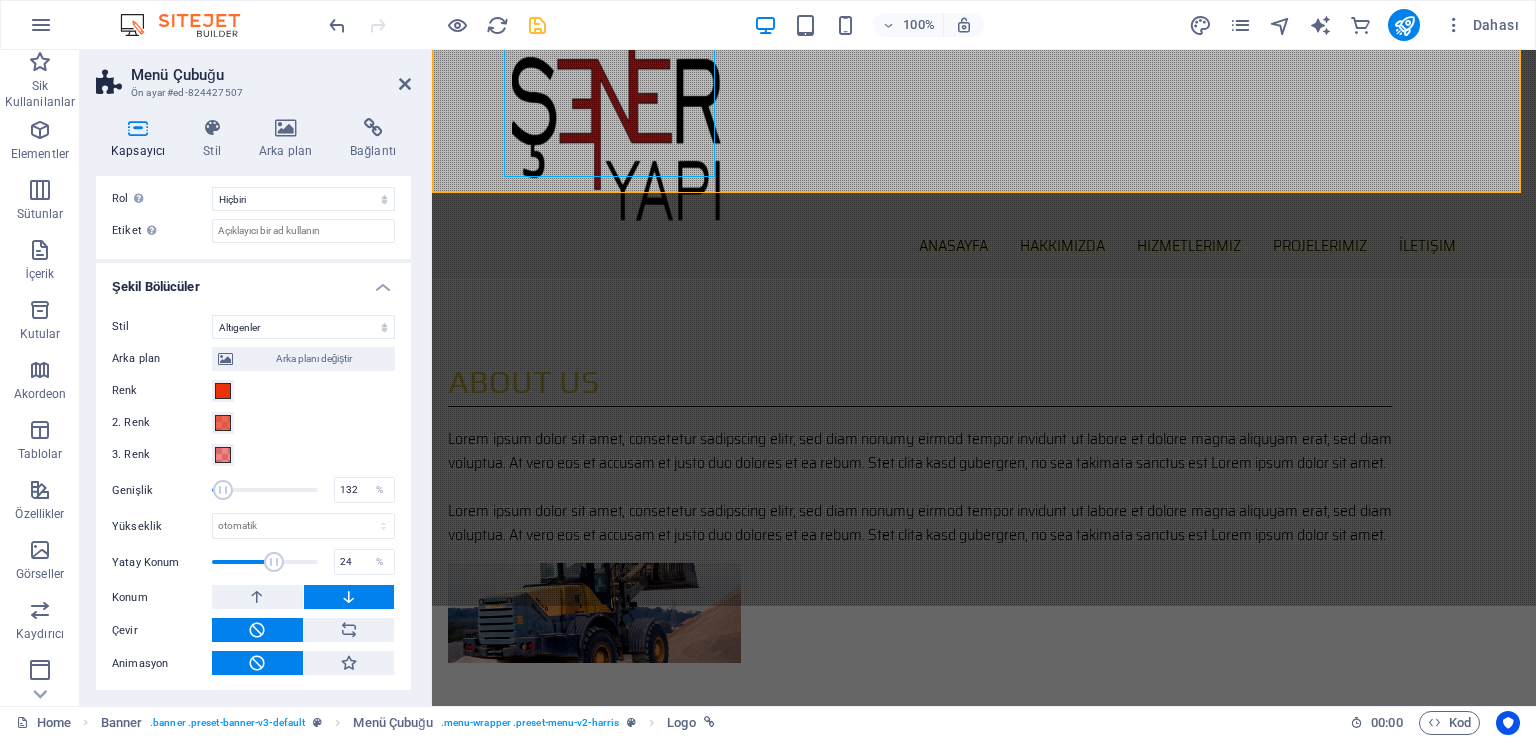 click at bounding box center [274, 562] 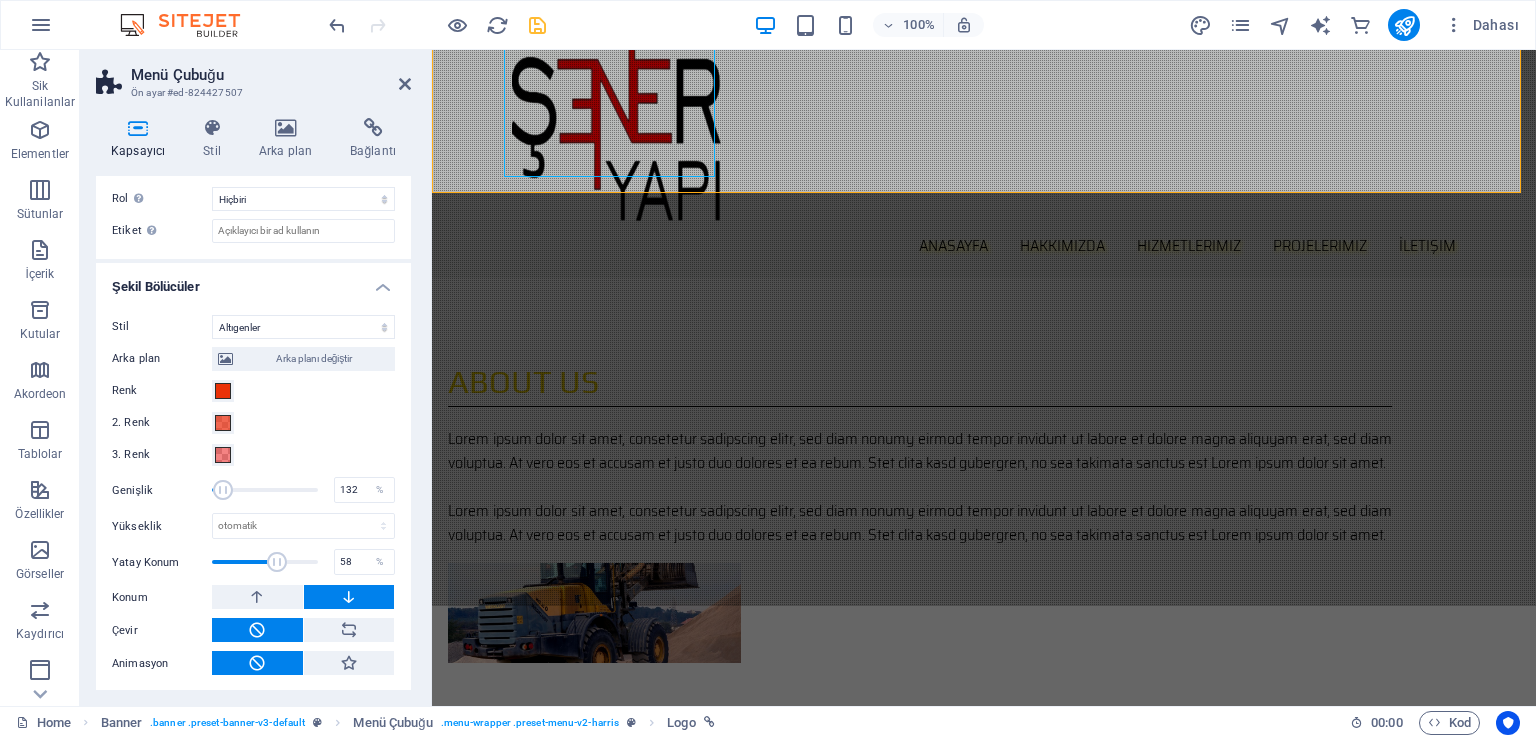 click at bounding box center [277, 562] 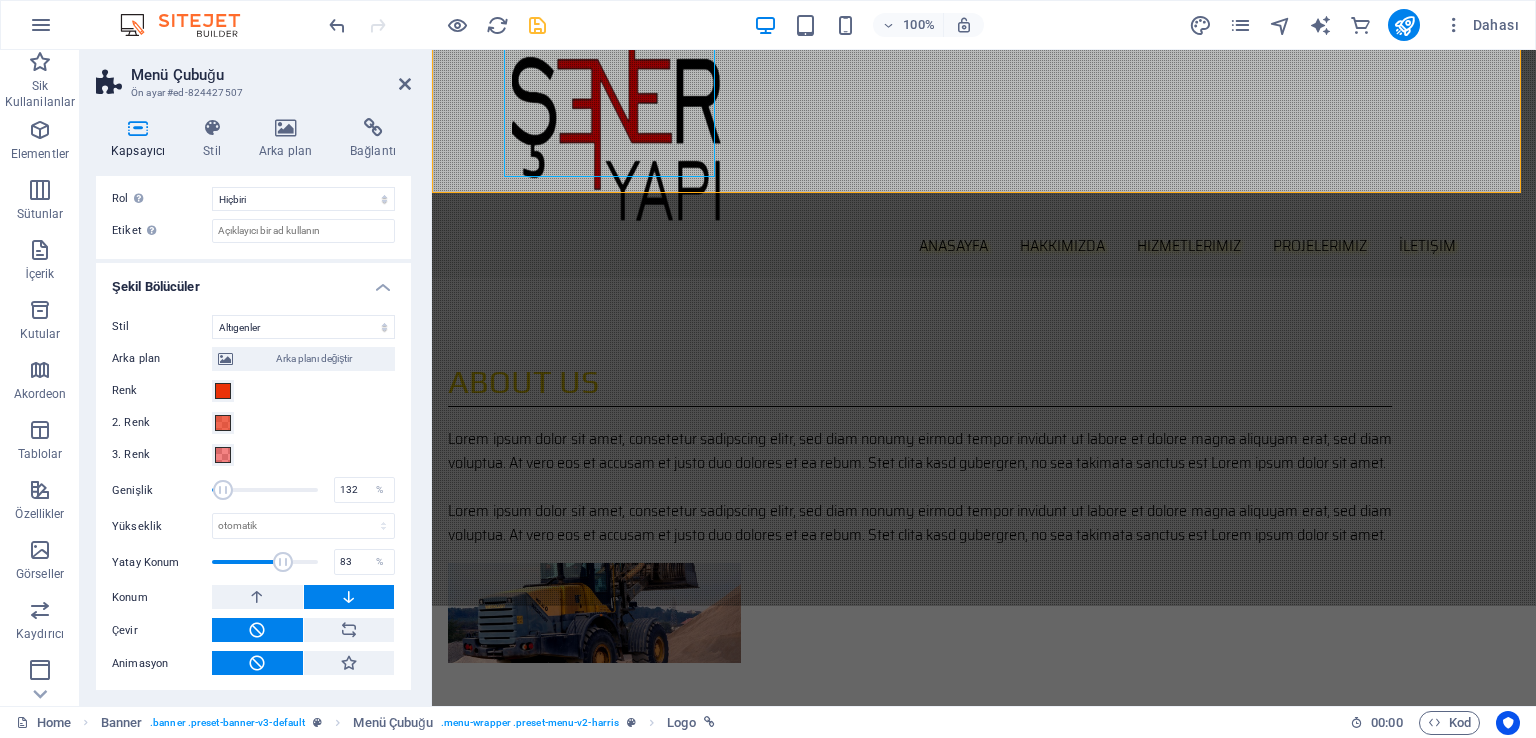click at bounding box center [283, 562] 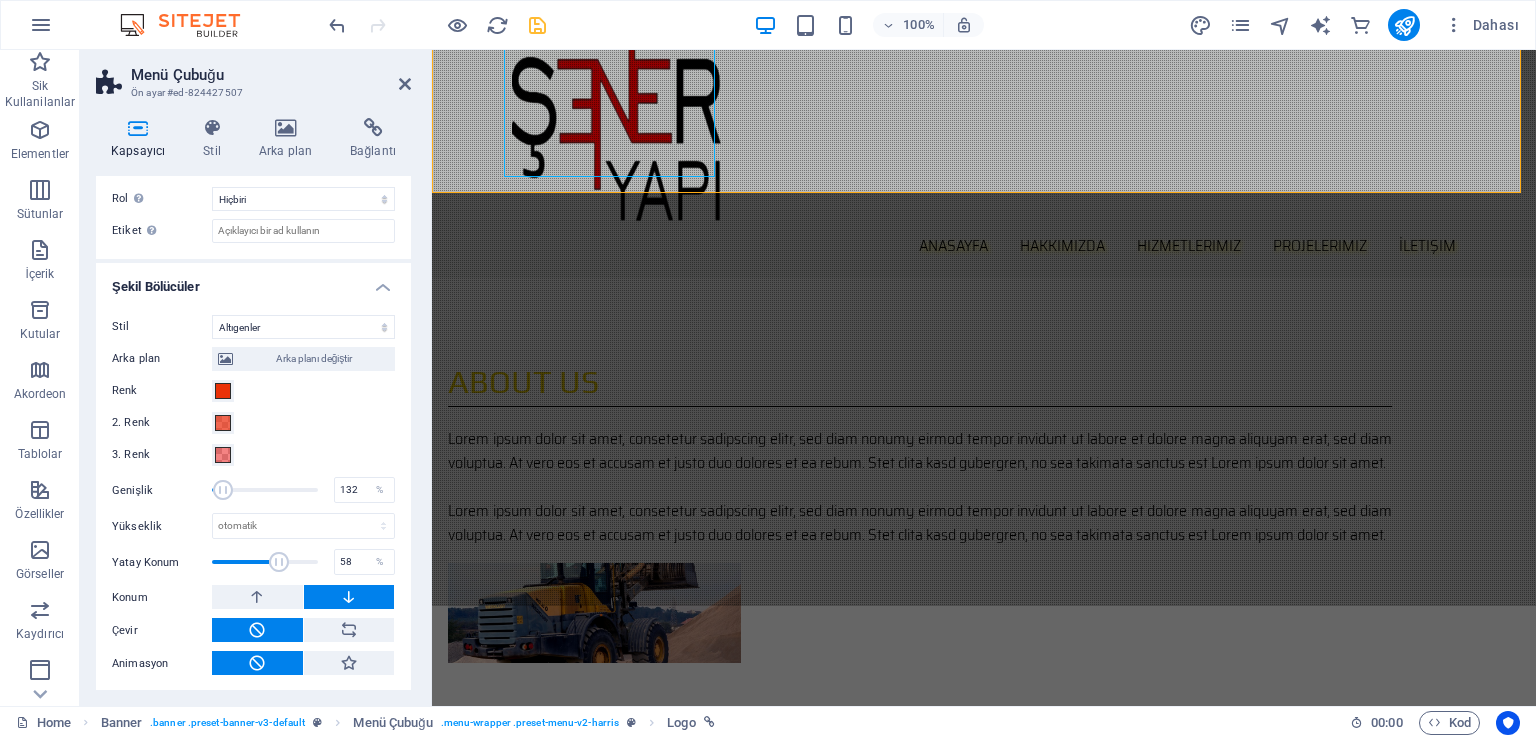 click at bounding box center (279, 562) 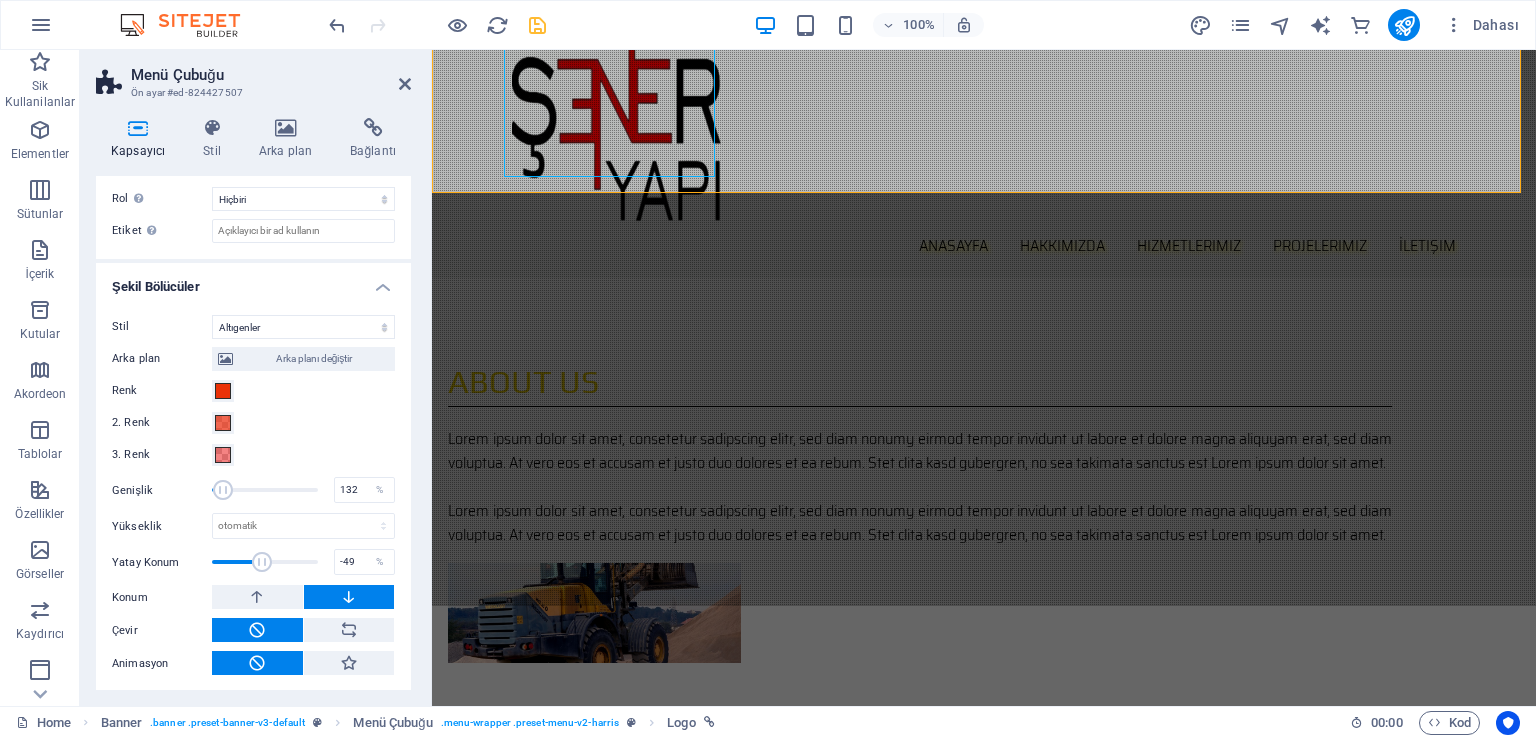 drag, startPoint x: 275, startPoint y: 557, endPoint x: 252, endPoint y: 556, distance: 23.021729 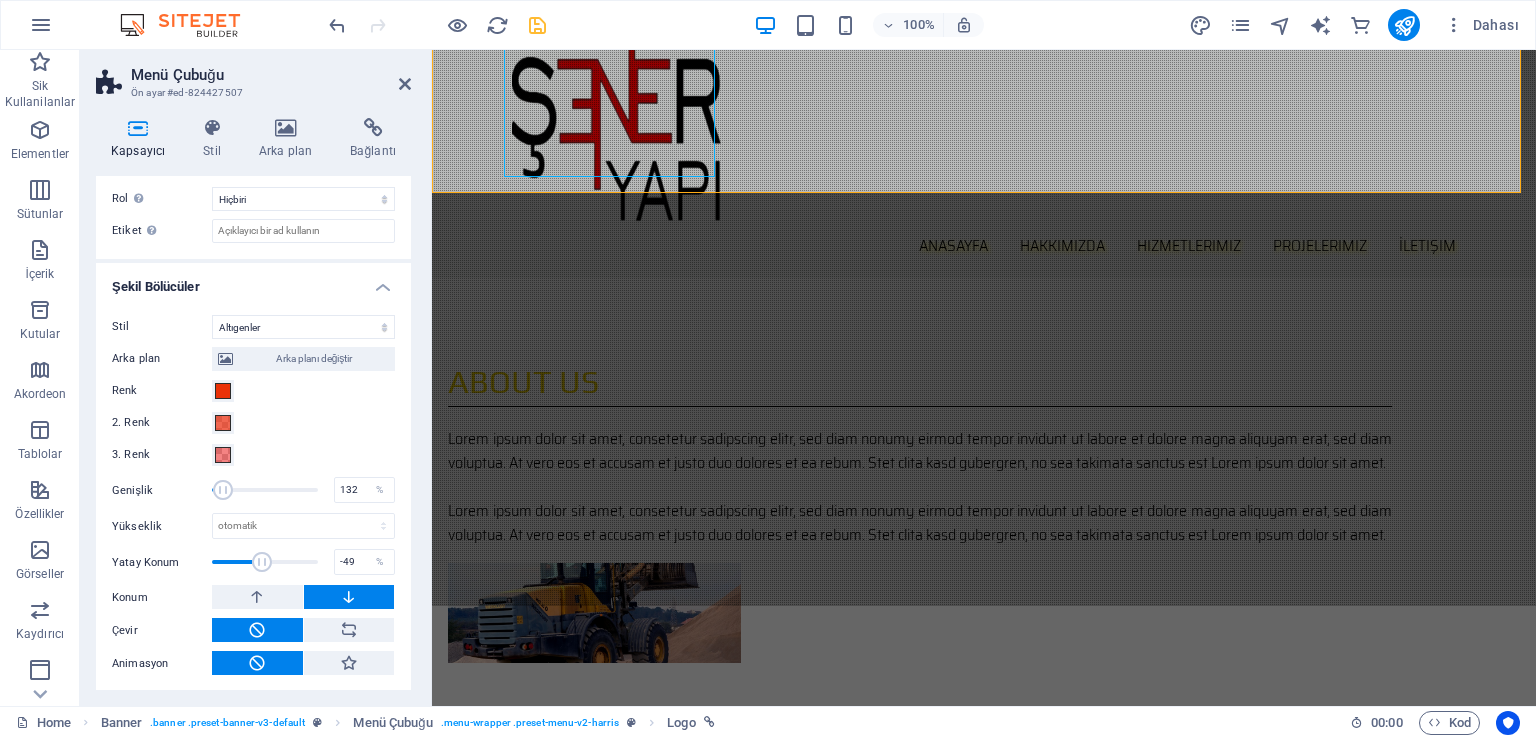 click at bounding box center (262, 562) 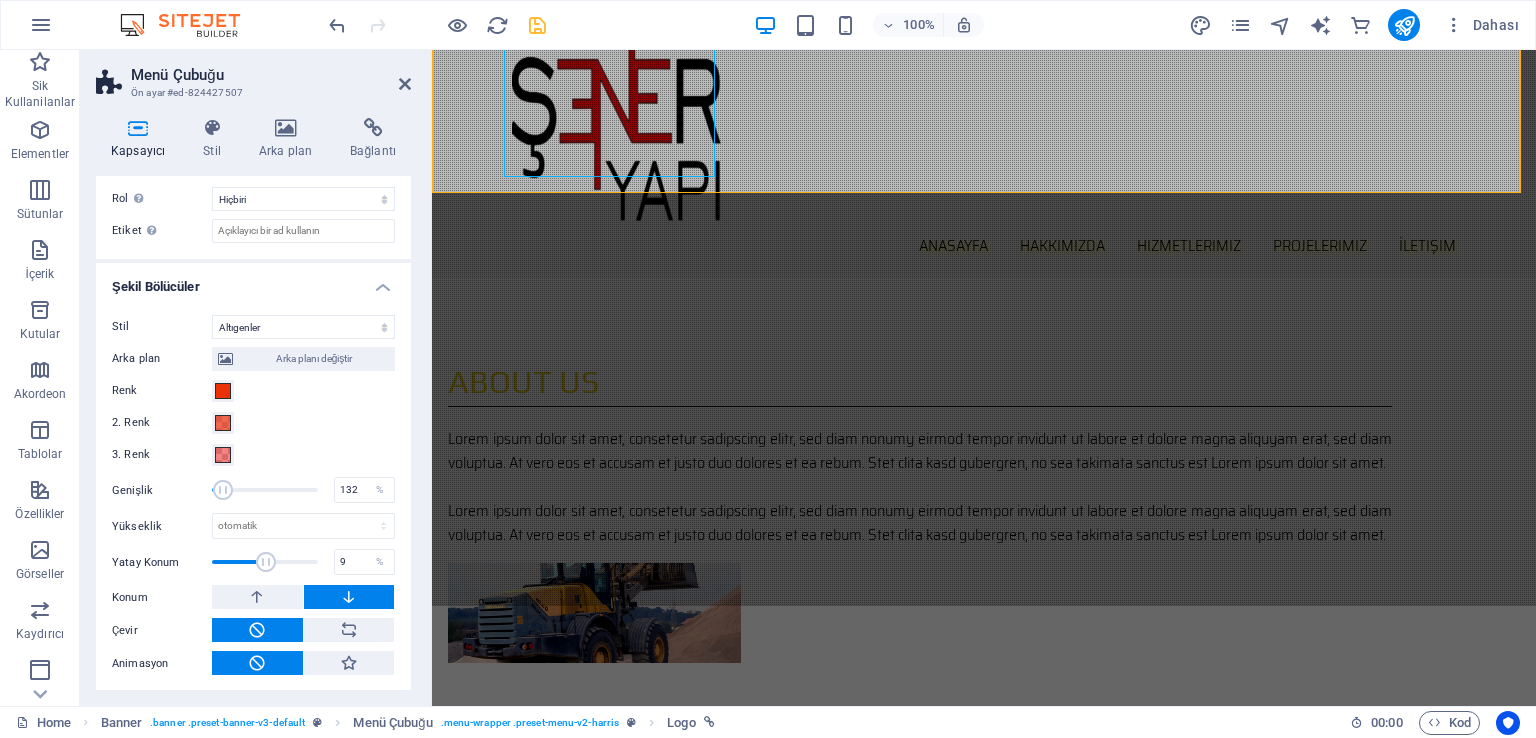 click at bounding box center (266, 562) 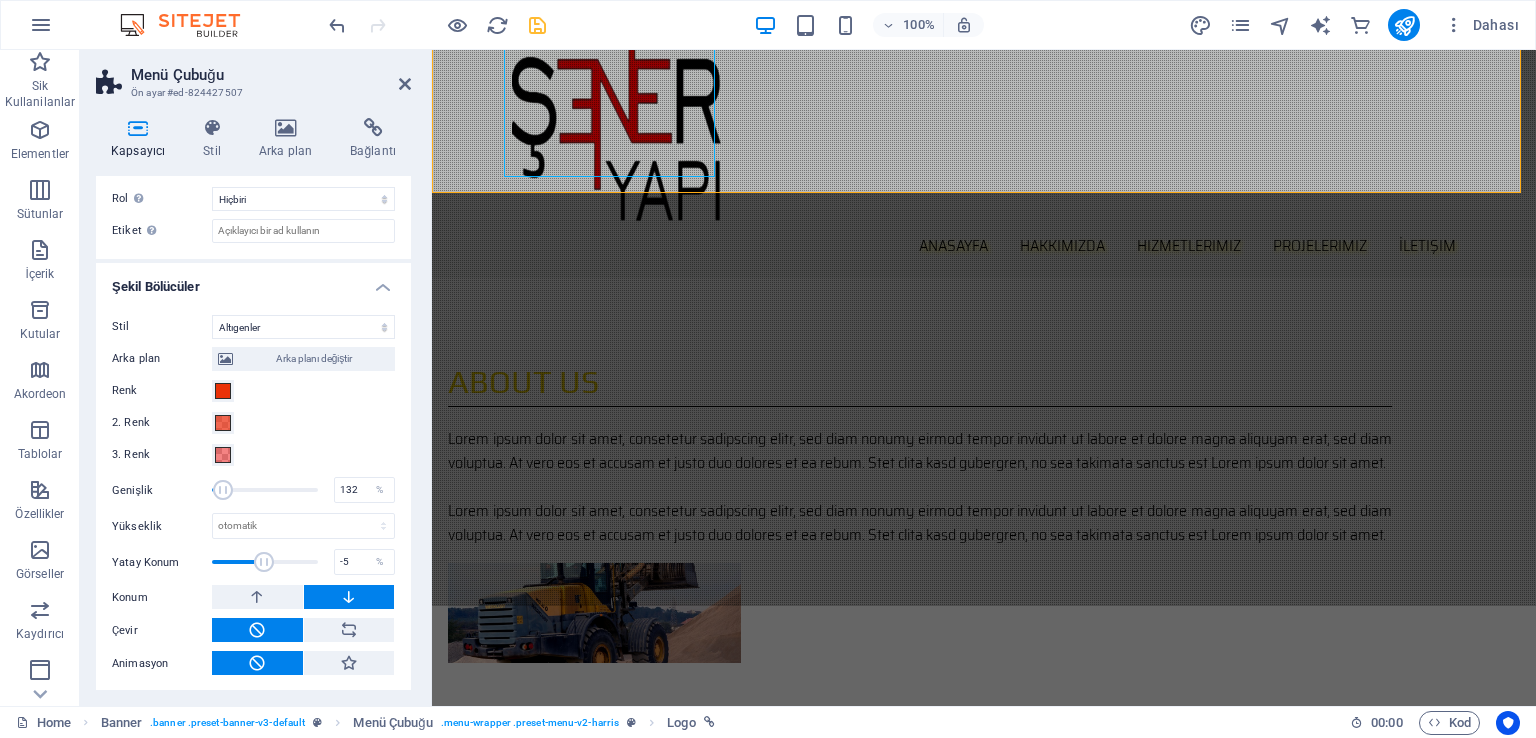 click at bounding box center [264, 562] 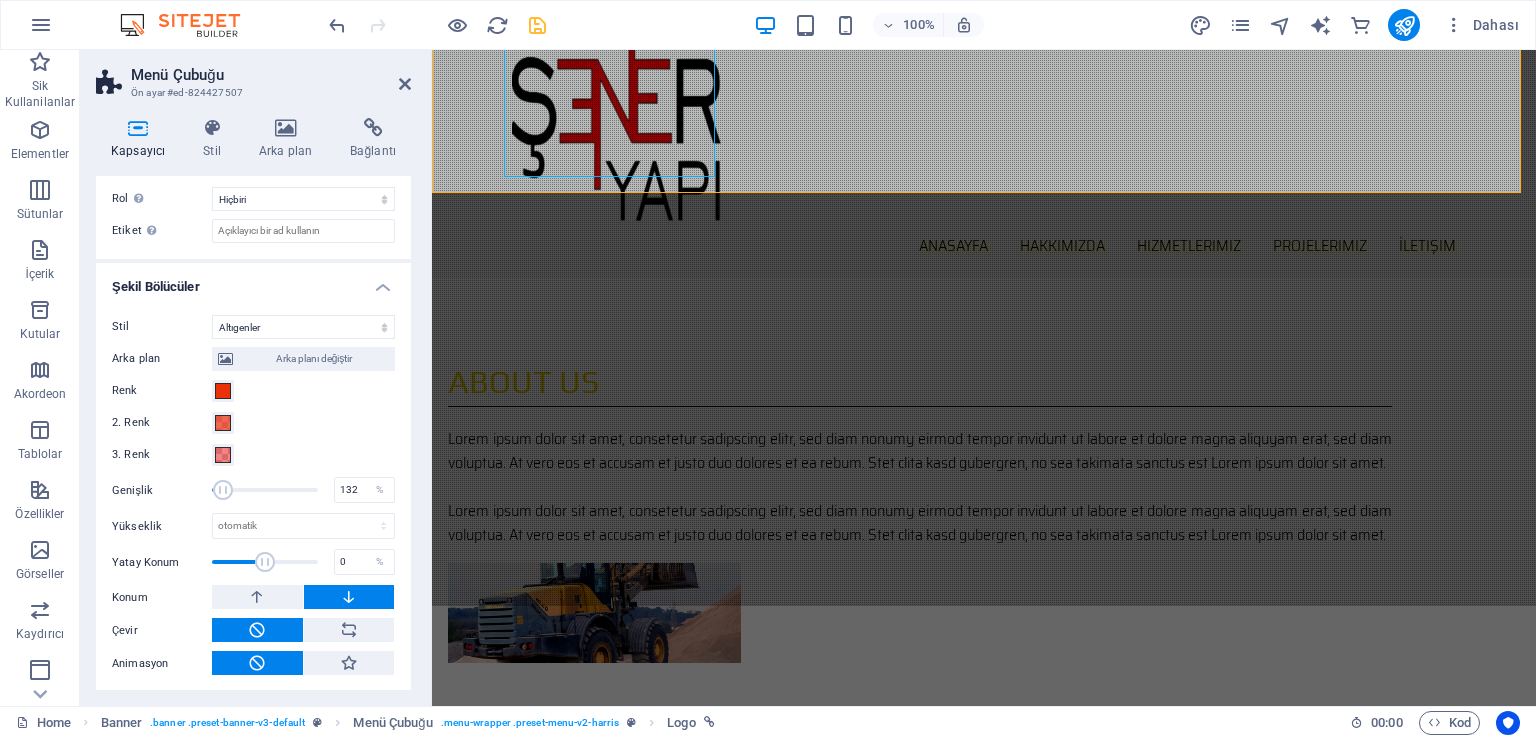 type on "4" 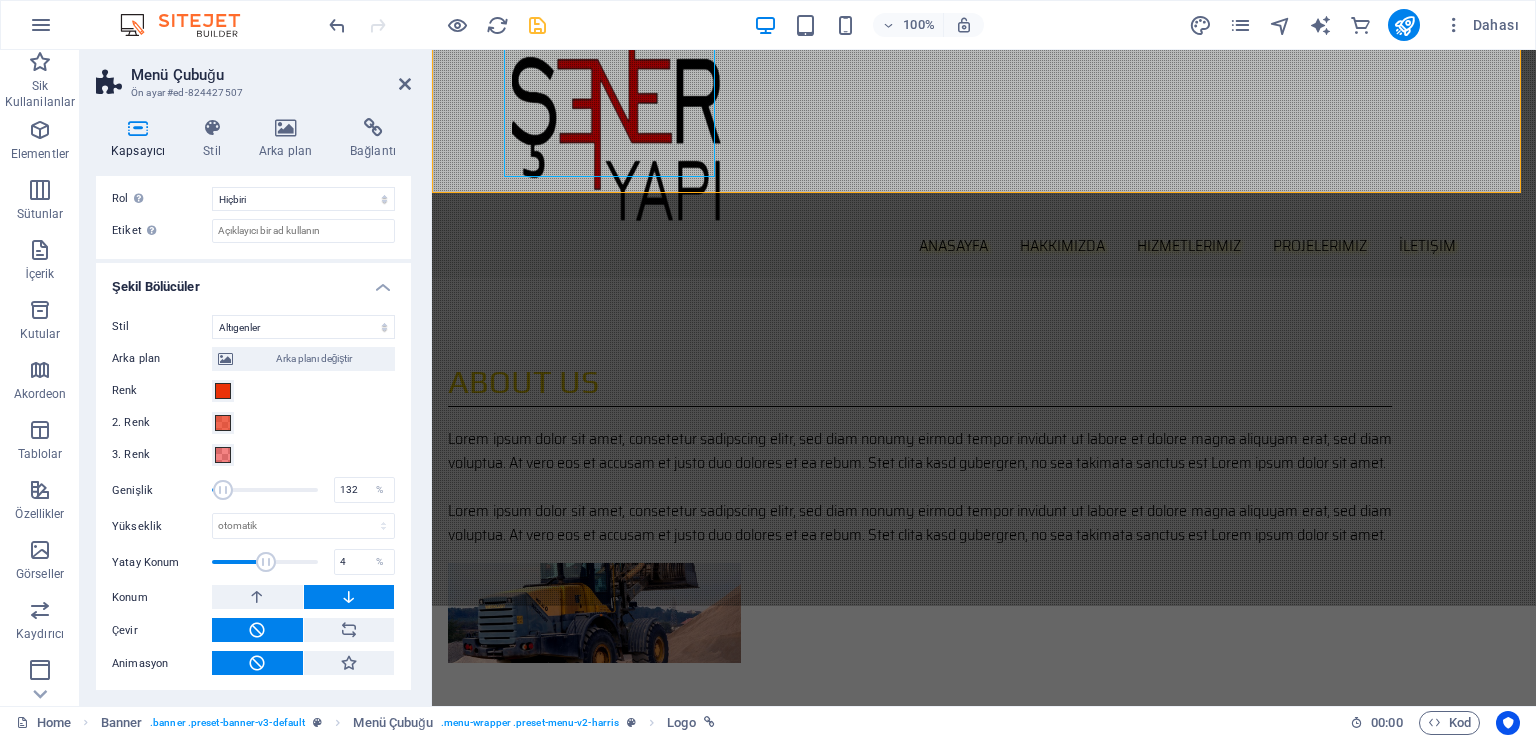 click at bounding box center (266, 562) 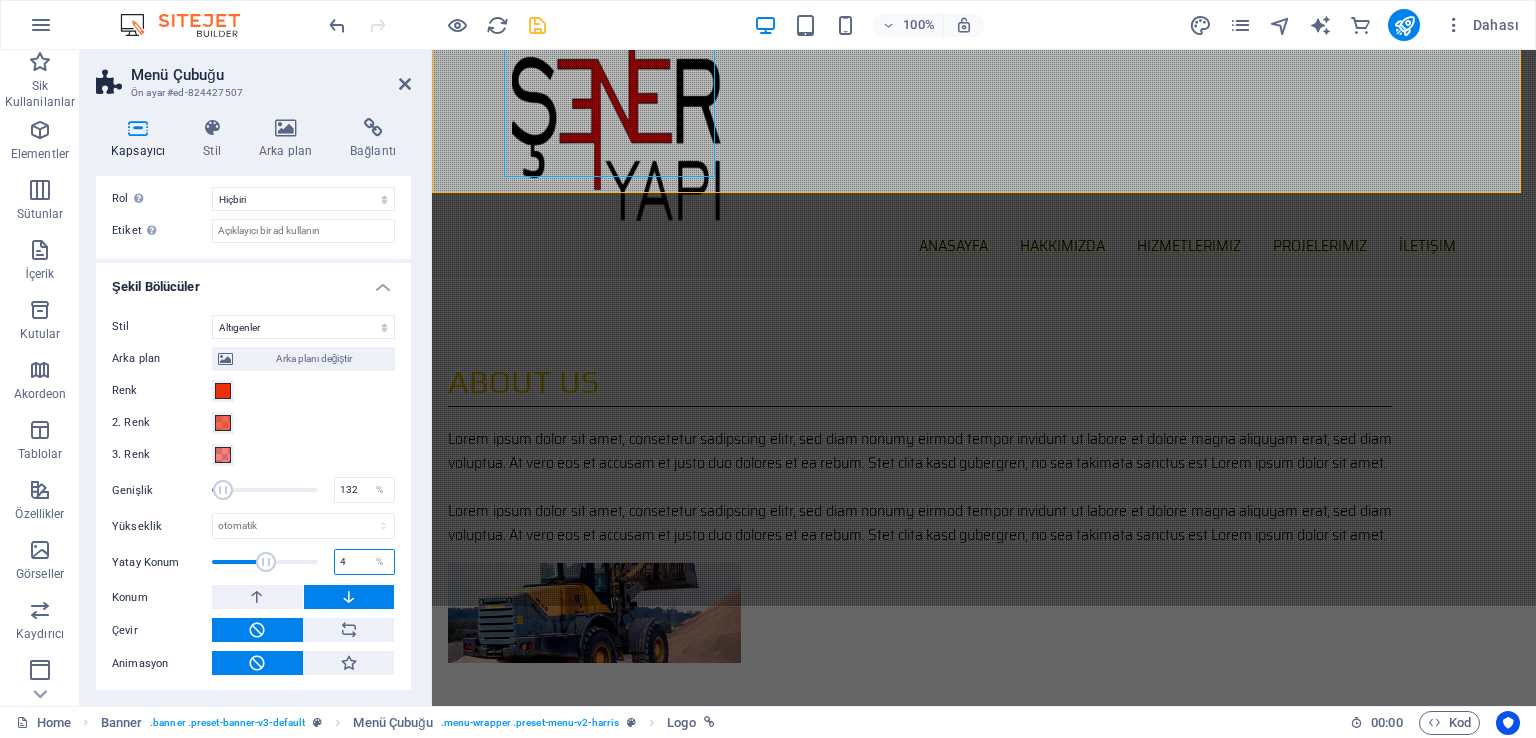 click on "4" at bounding box center [364, 562] 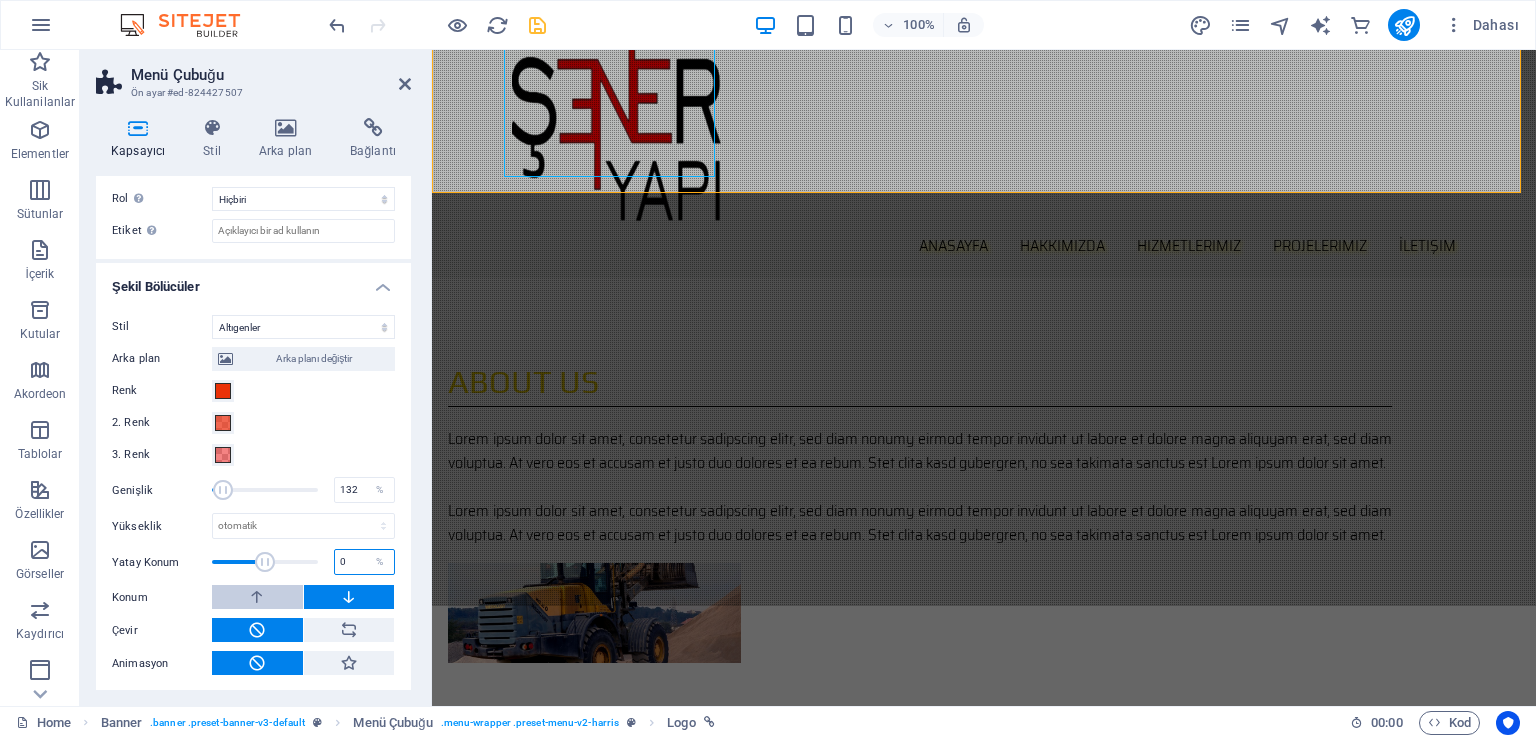 type on "0" 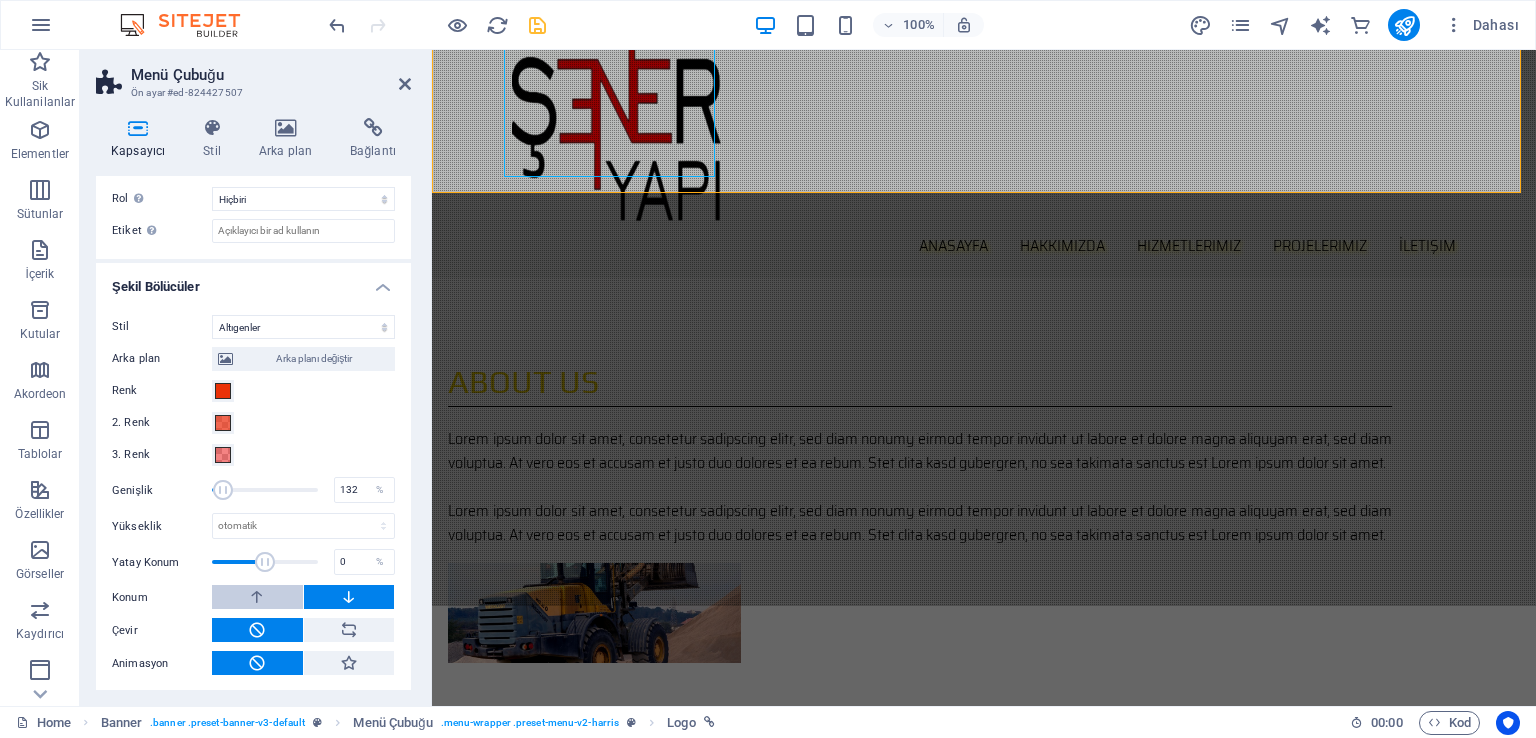 click at bounding box center [257, 597] 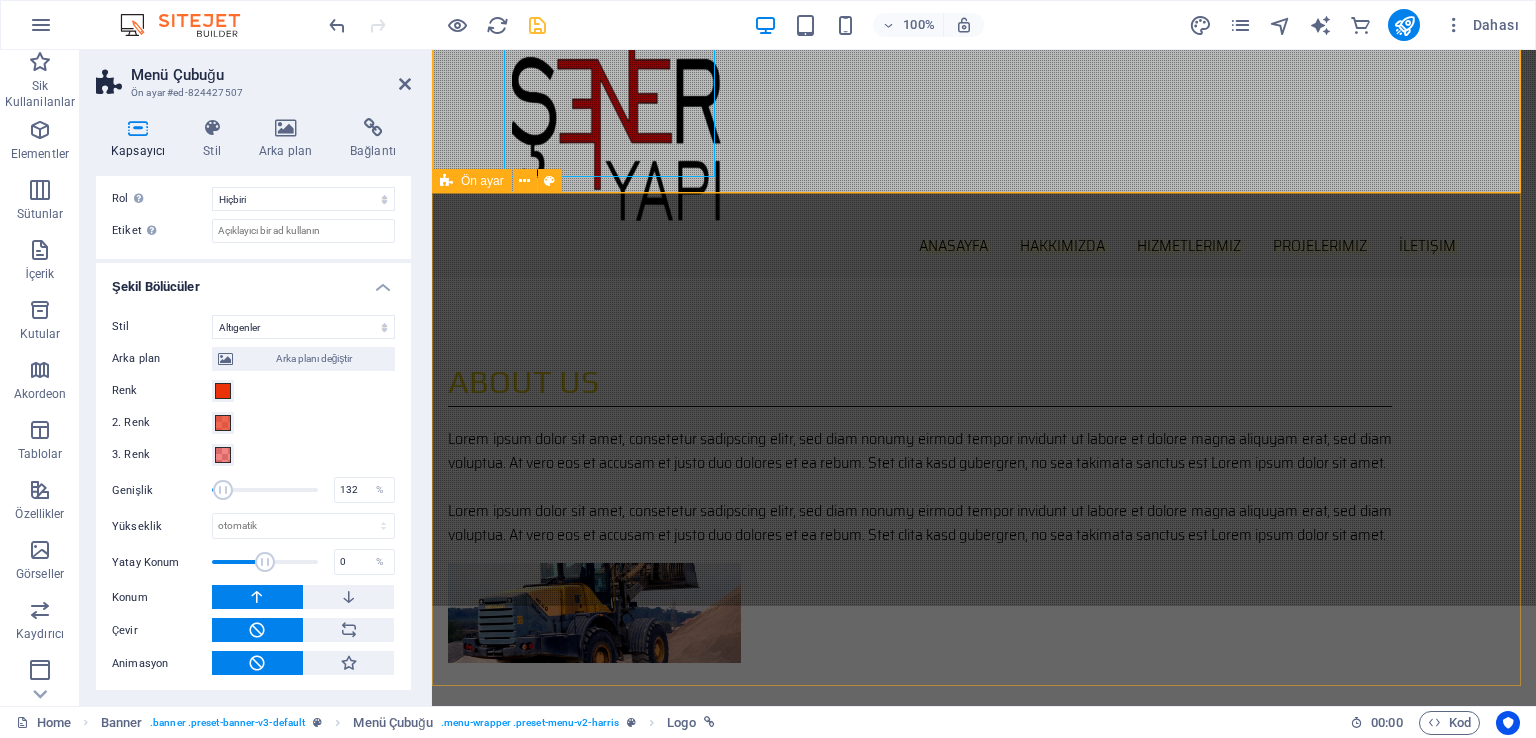 scroll, scrollTop: 0, scrollLeft: 0, axis: both 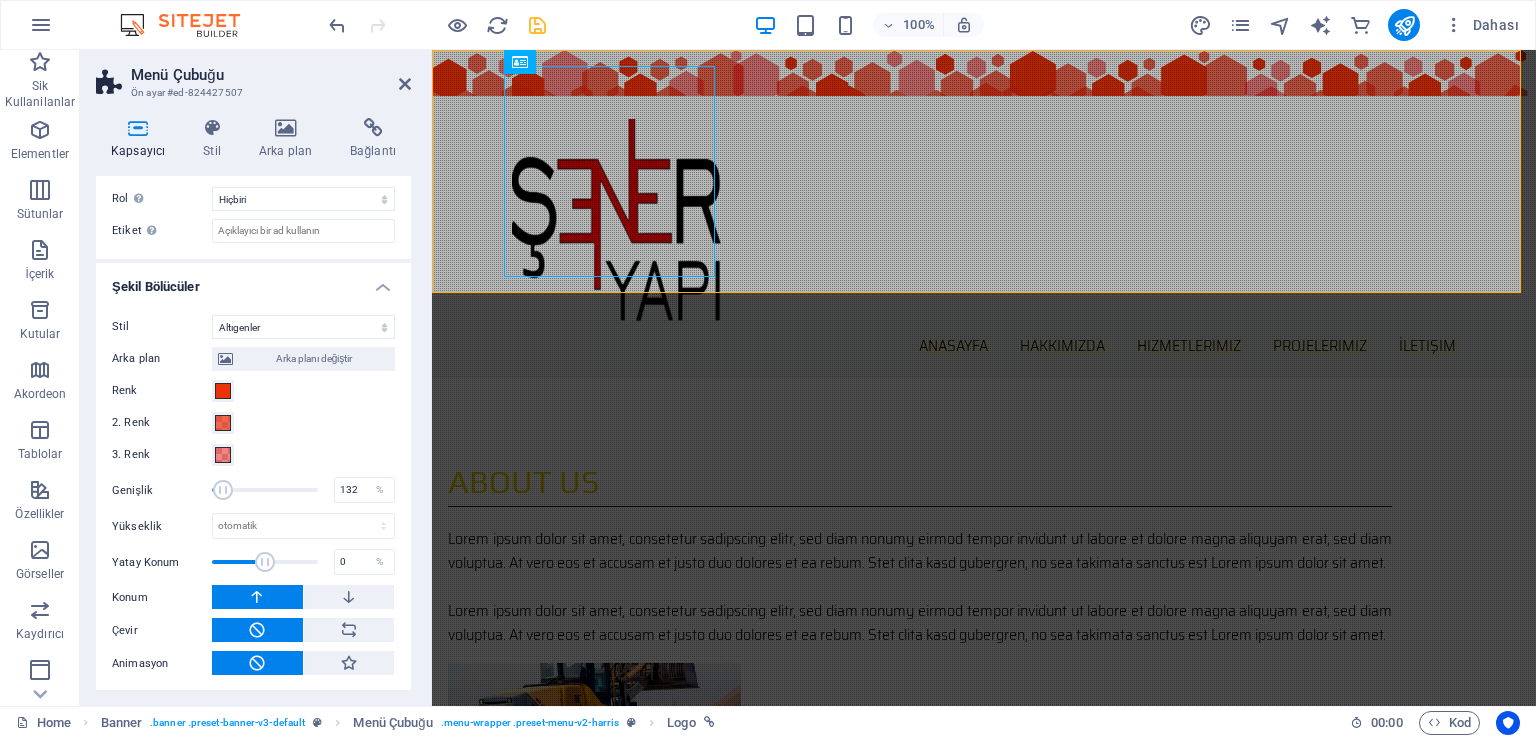 click on "Konum" at bounding box center [253, 597] 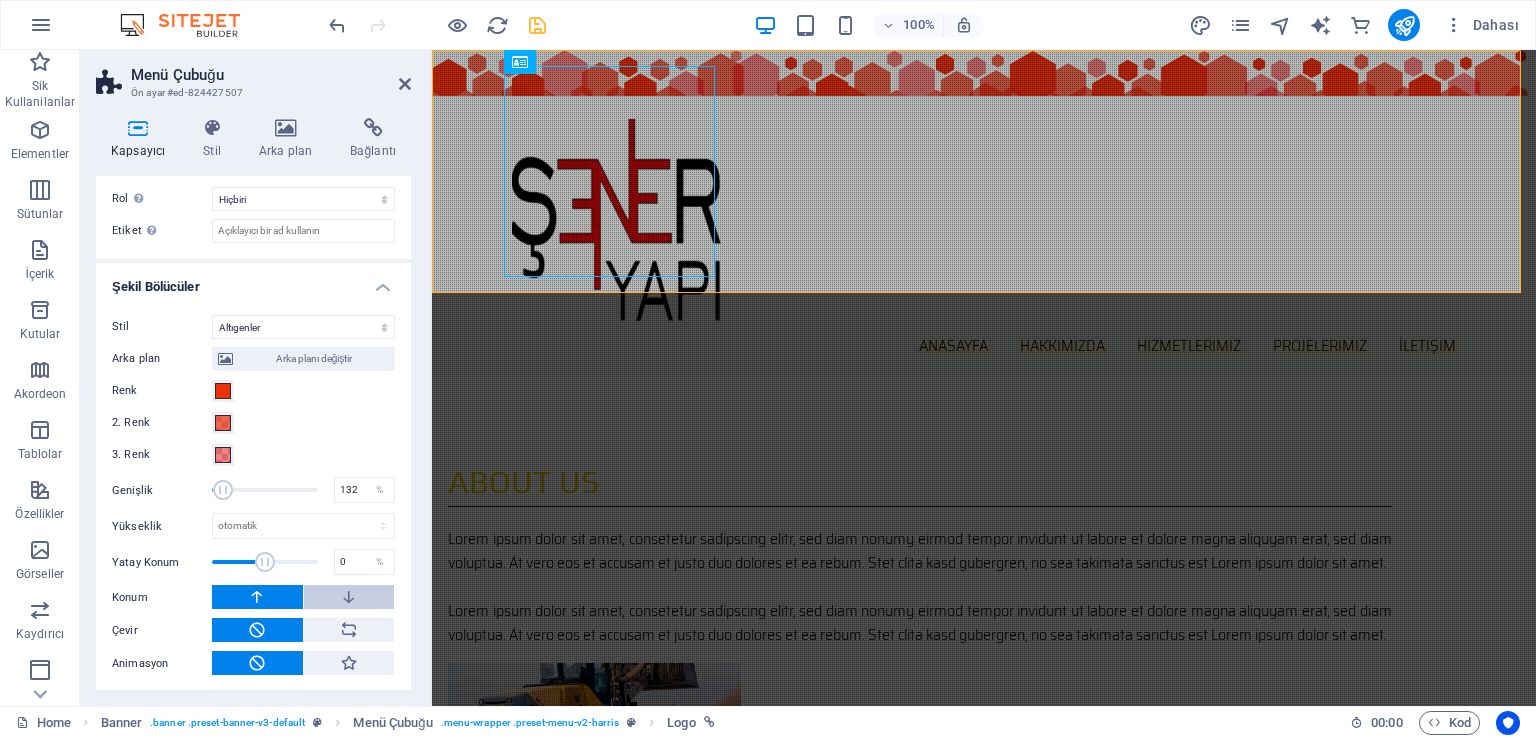 click at bounding box center [349, 597] 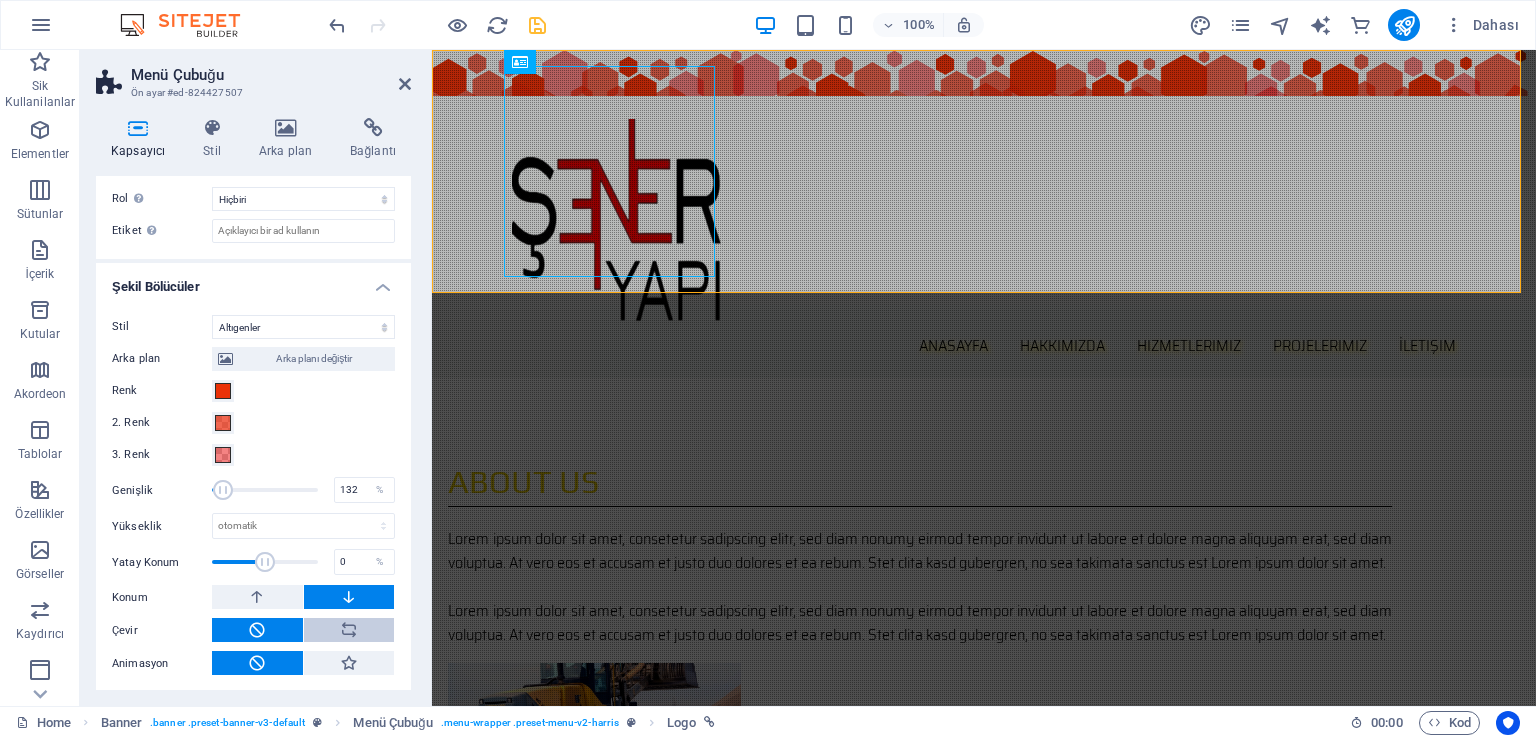 click at bounding box center (349, 630) 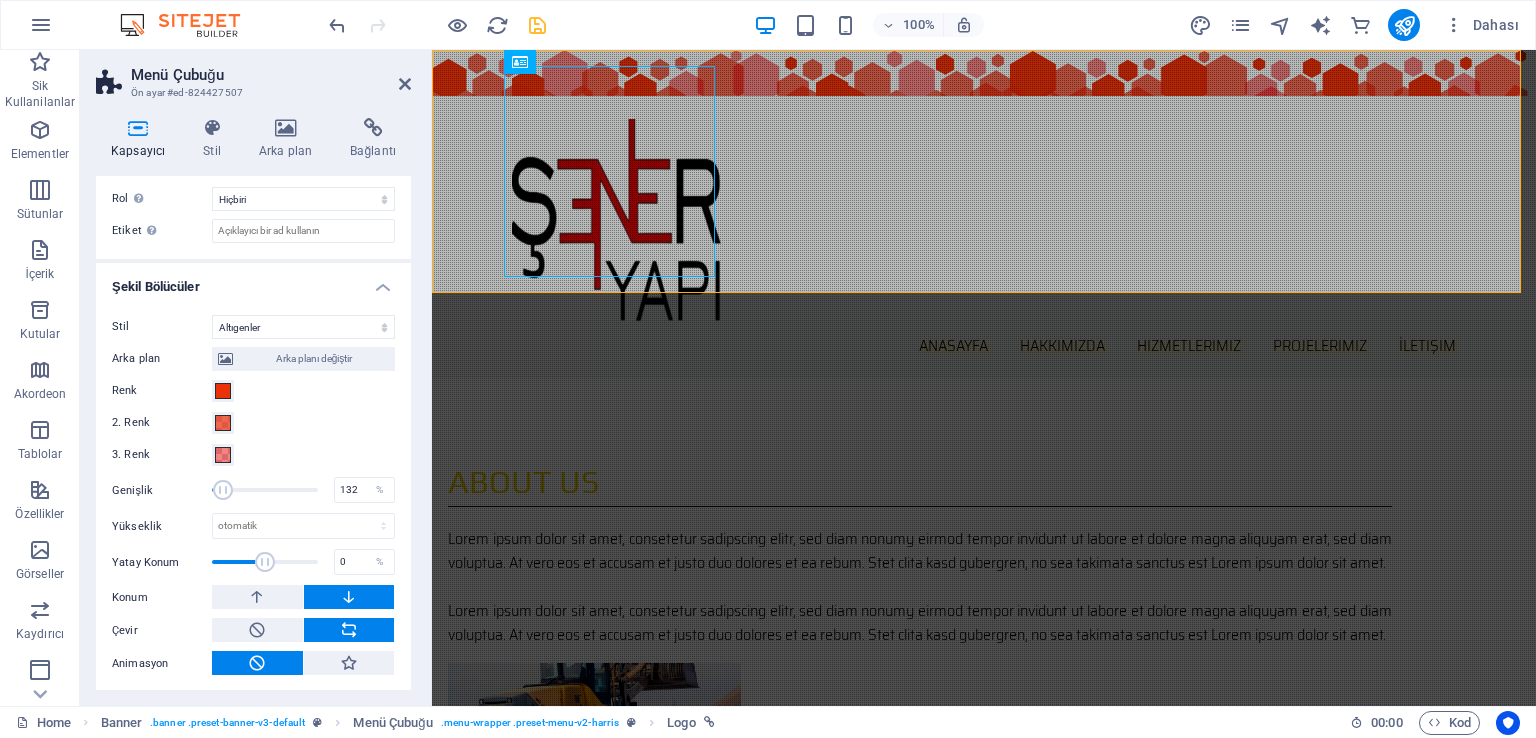 click at bounding box center [349, 630] 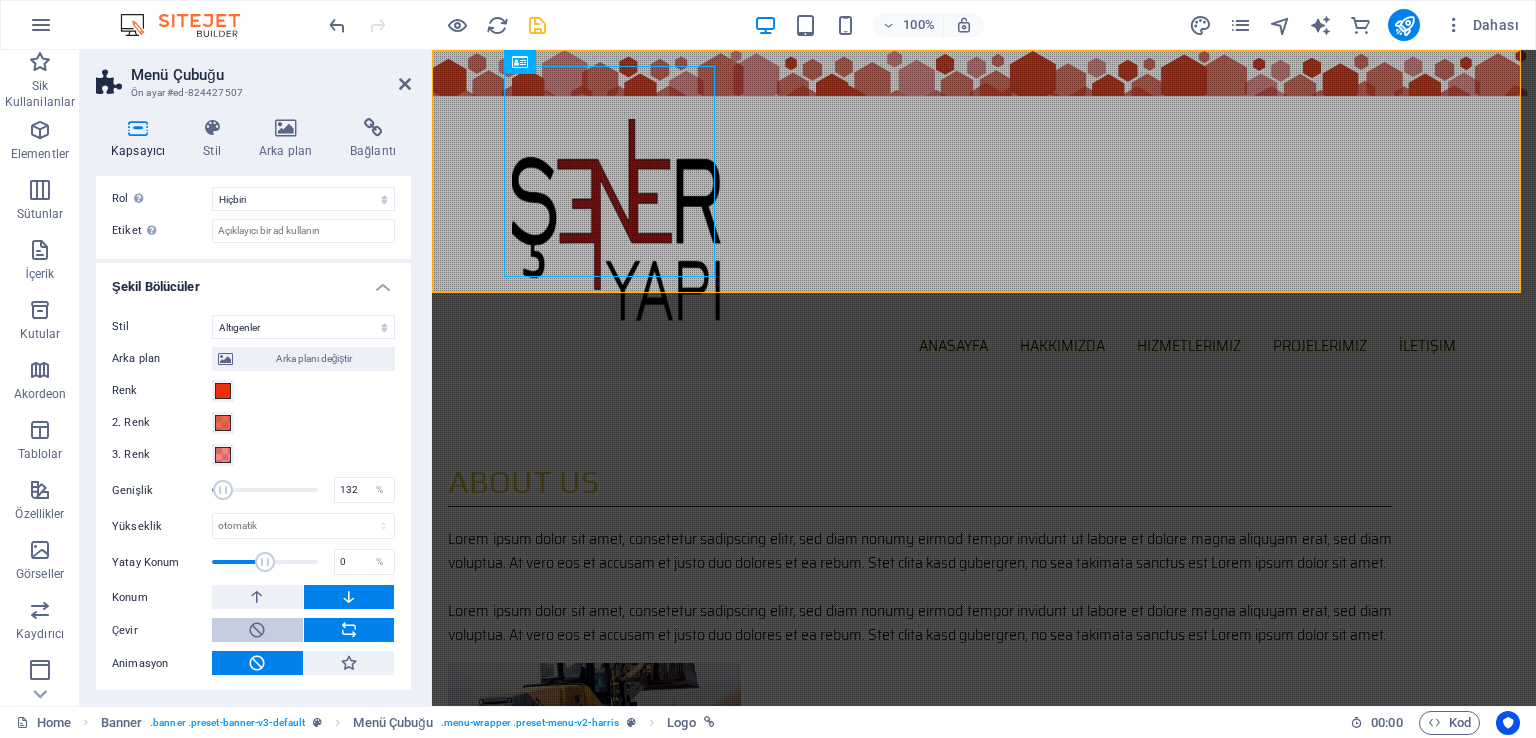 click at bounding box center (257, 630) 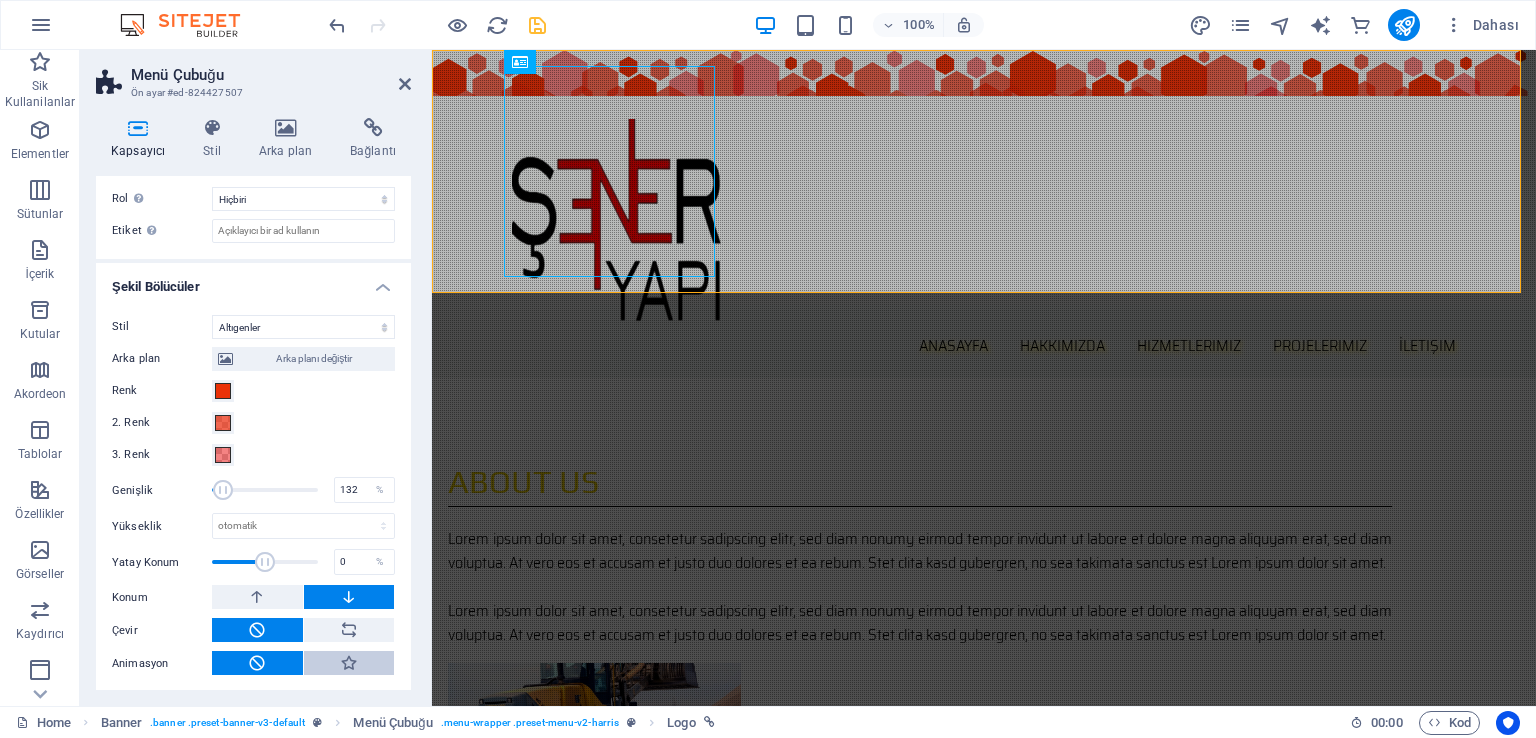 click at bounding box center [349, 663] 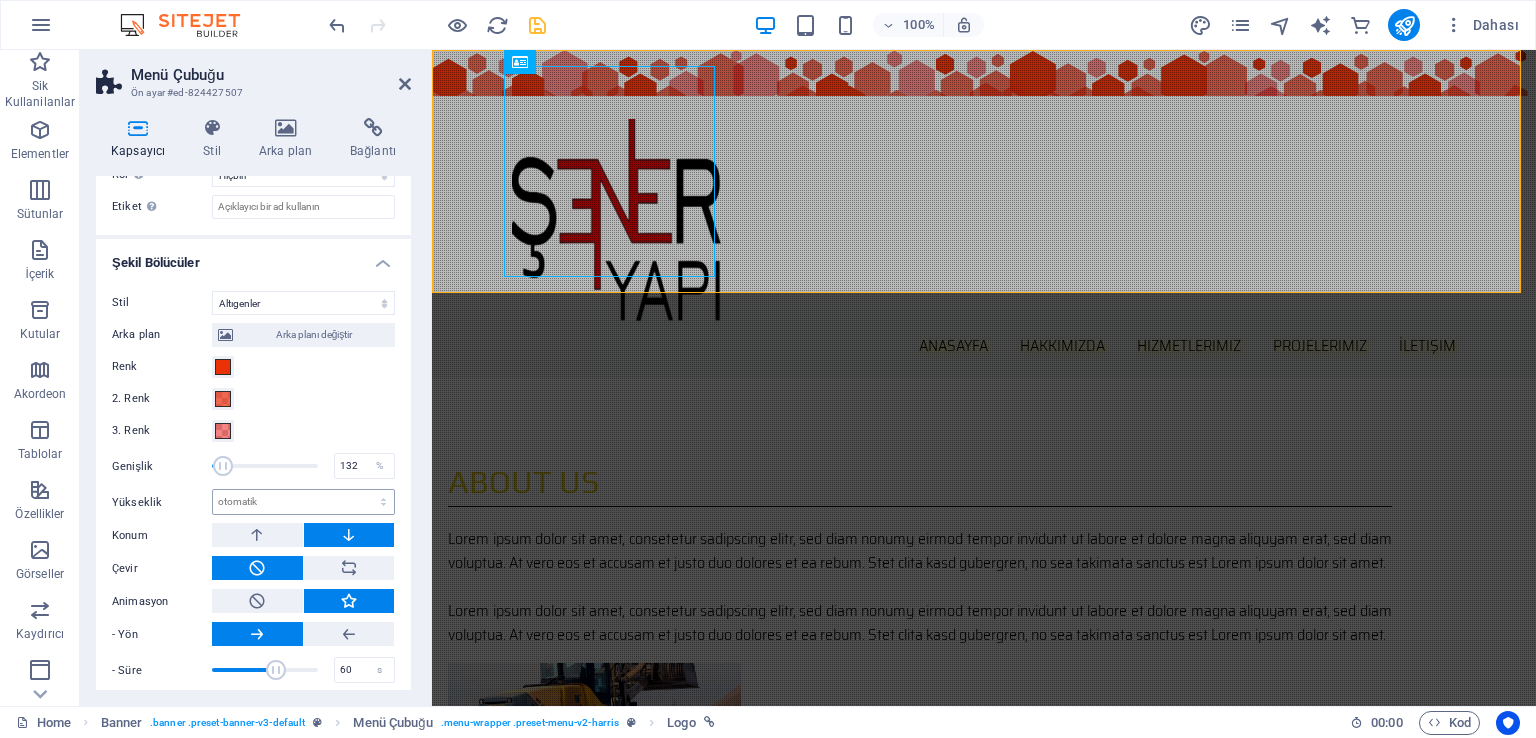 scroll, scrollTop: 629, scrollLeft: 0, axis: vertical 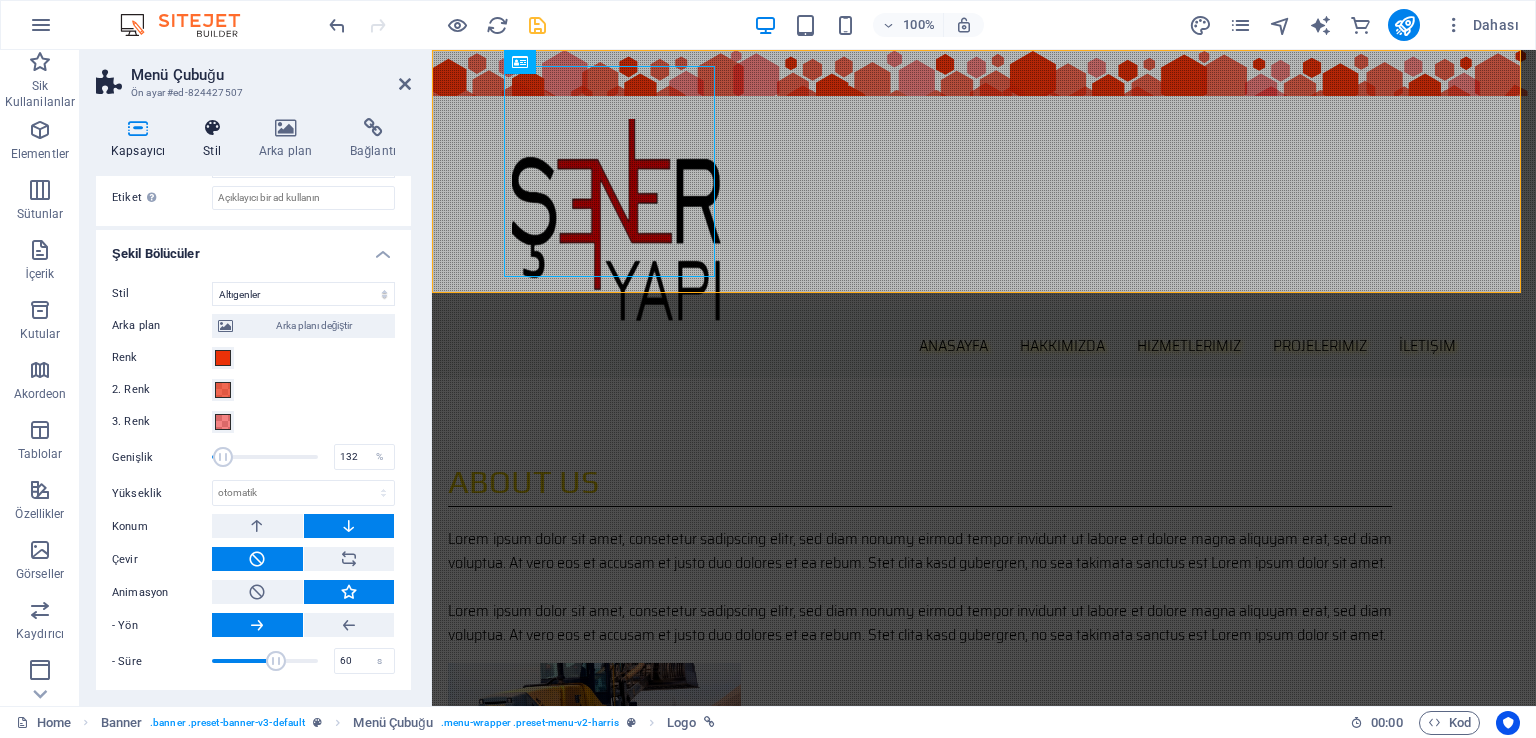 click on "Stil" at bounding box center [216, 139] 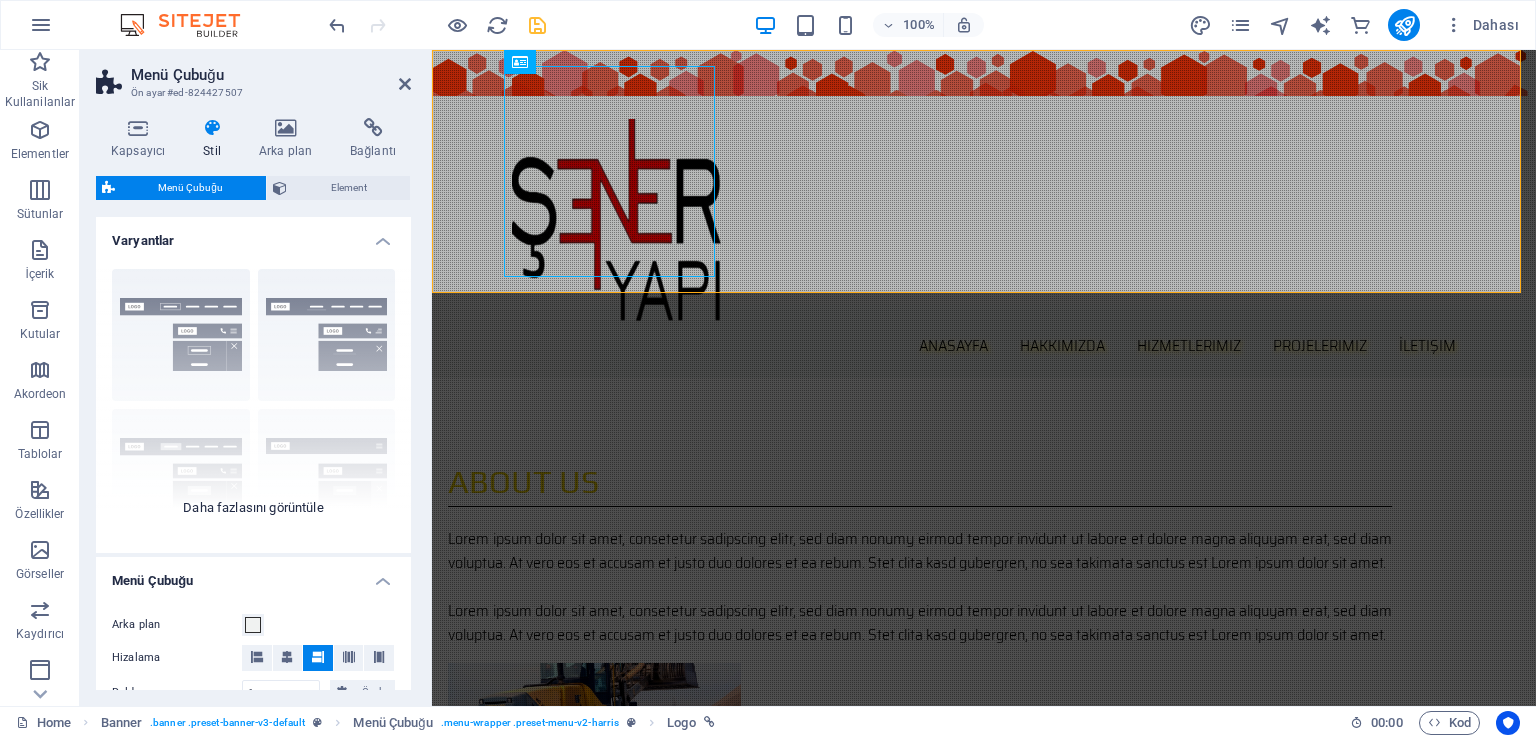 click on "Kenarlık Ortalandı Varsayılan Sabit Loki Tetikleyici Geniş XXL" at bounding box center (253, 403) 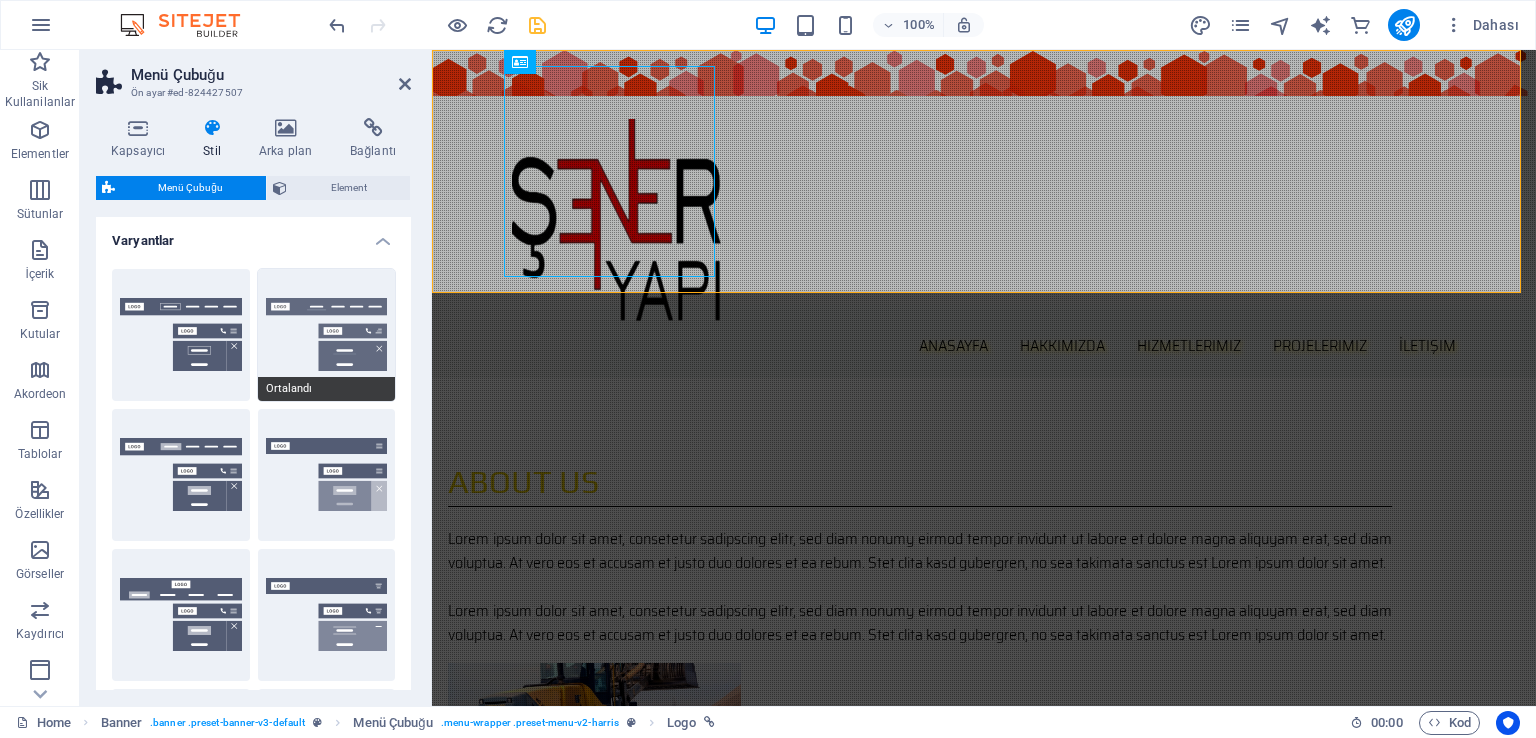 click on "Ortalandı" at bounding box center [327, 335] 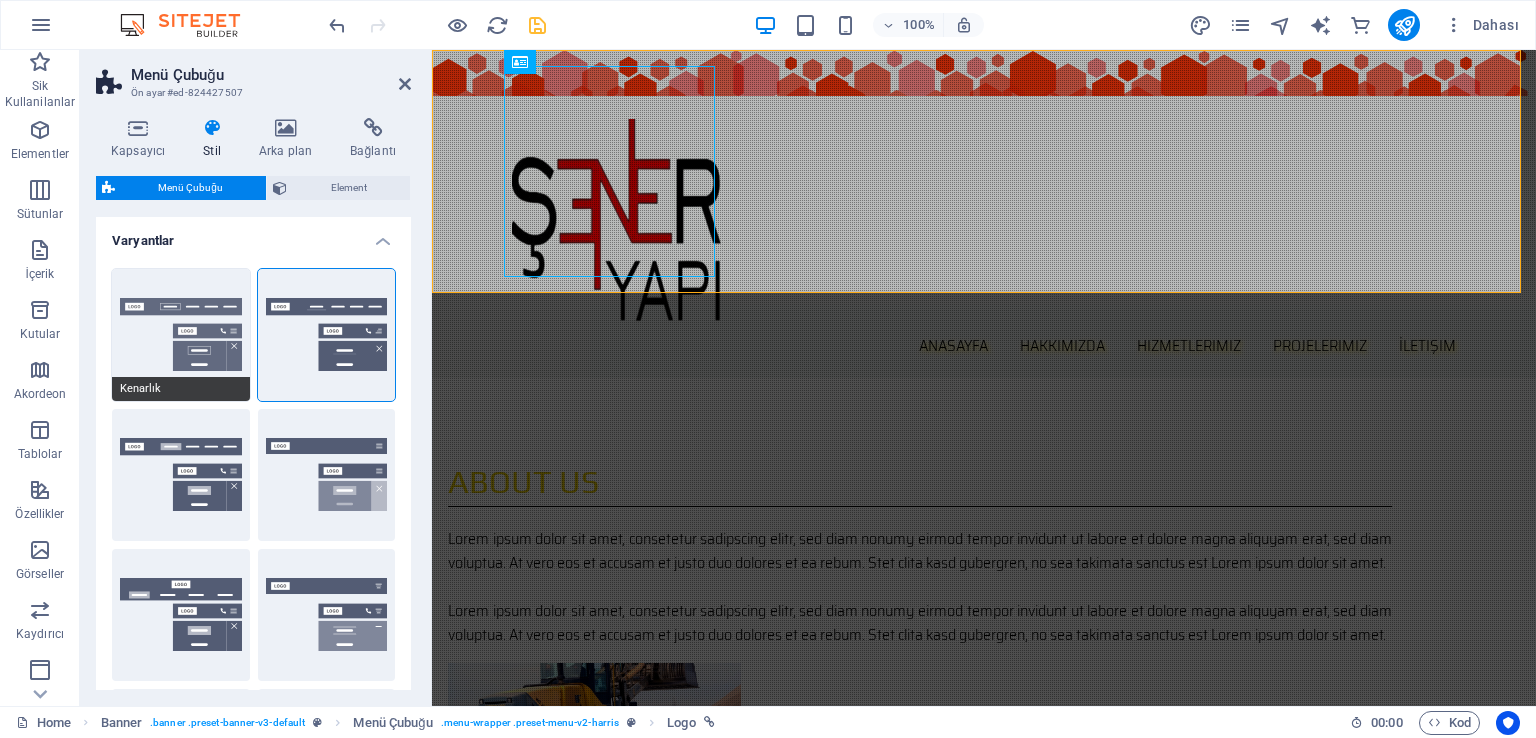 click on "Kenarlık" at bounding box center (181, 335) 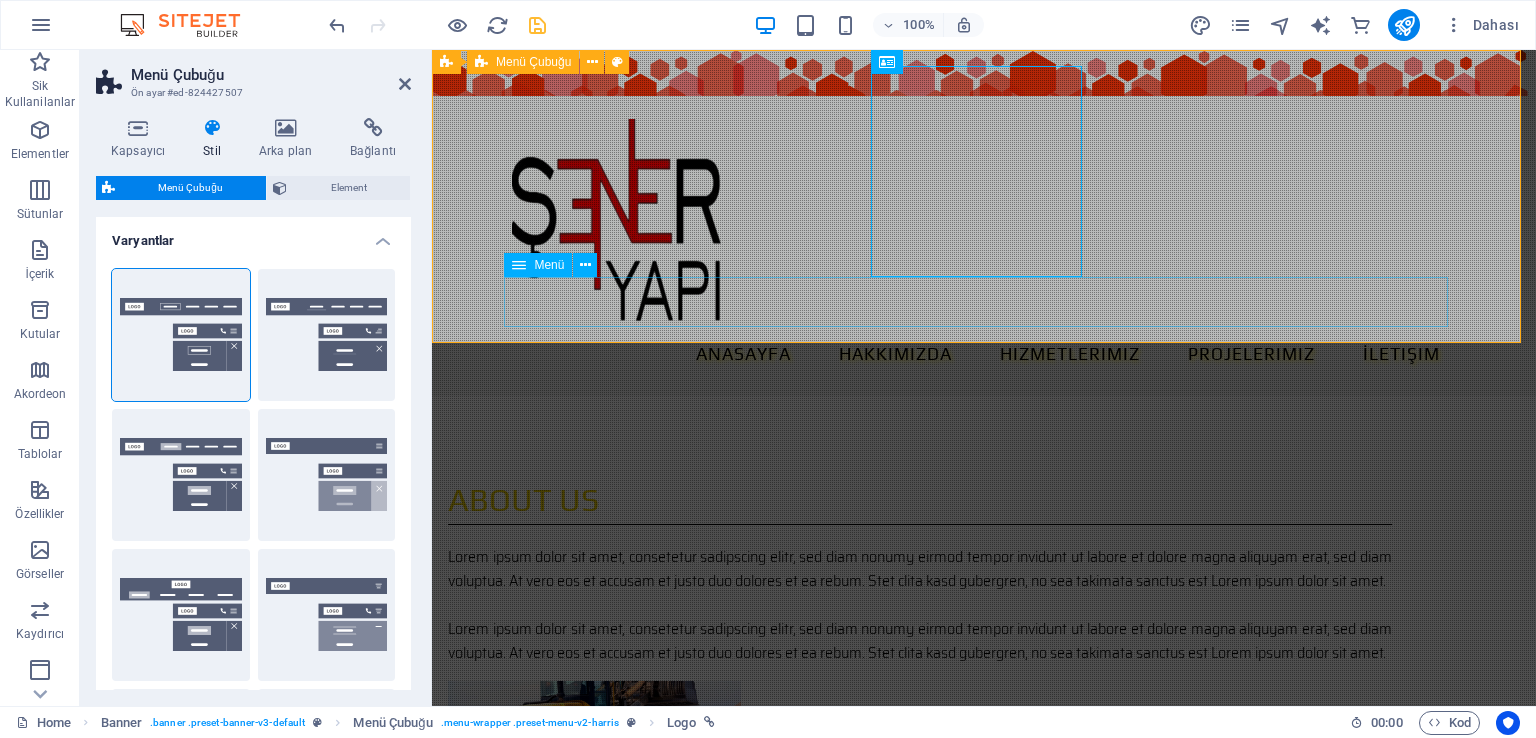 click on "Anasayfa Hakkımızda Hizmetlerimiz Projelerimiz İletişim" at bounding box center [984, 355] 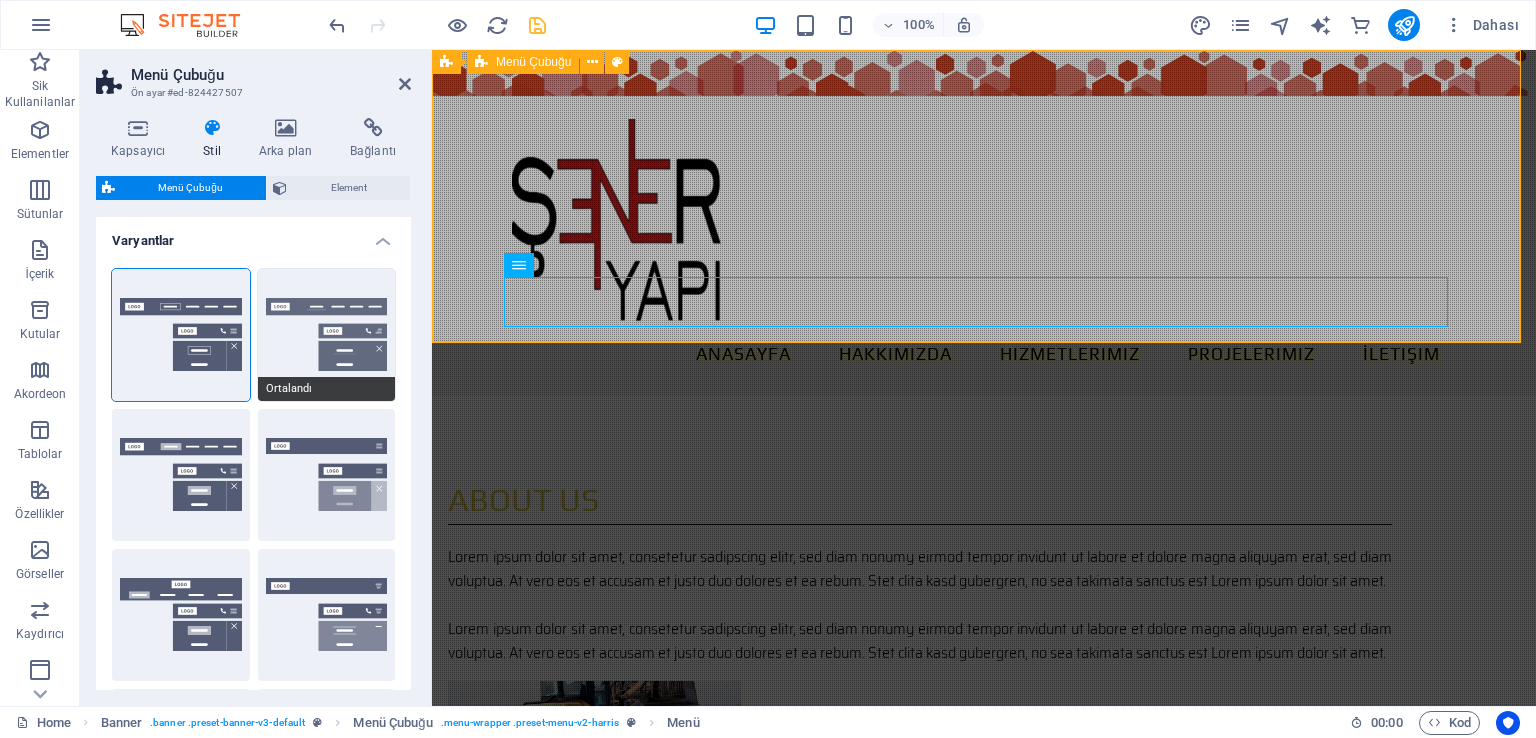 click on "Ortalandı" at bounding box center (327, 335) 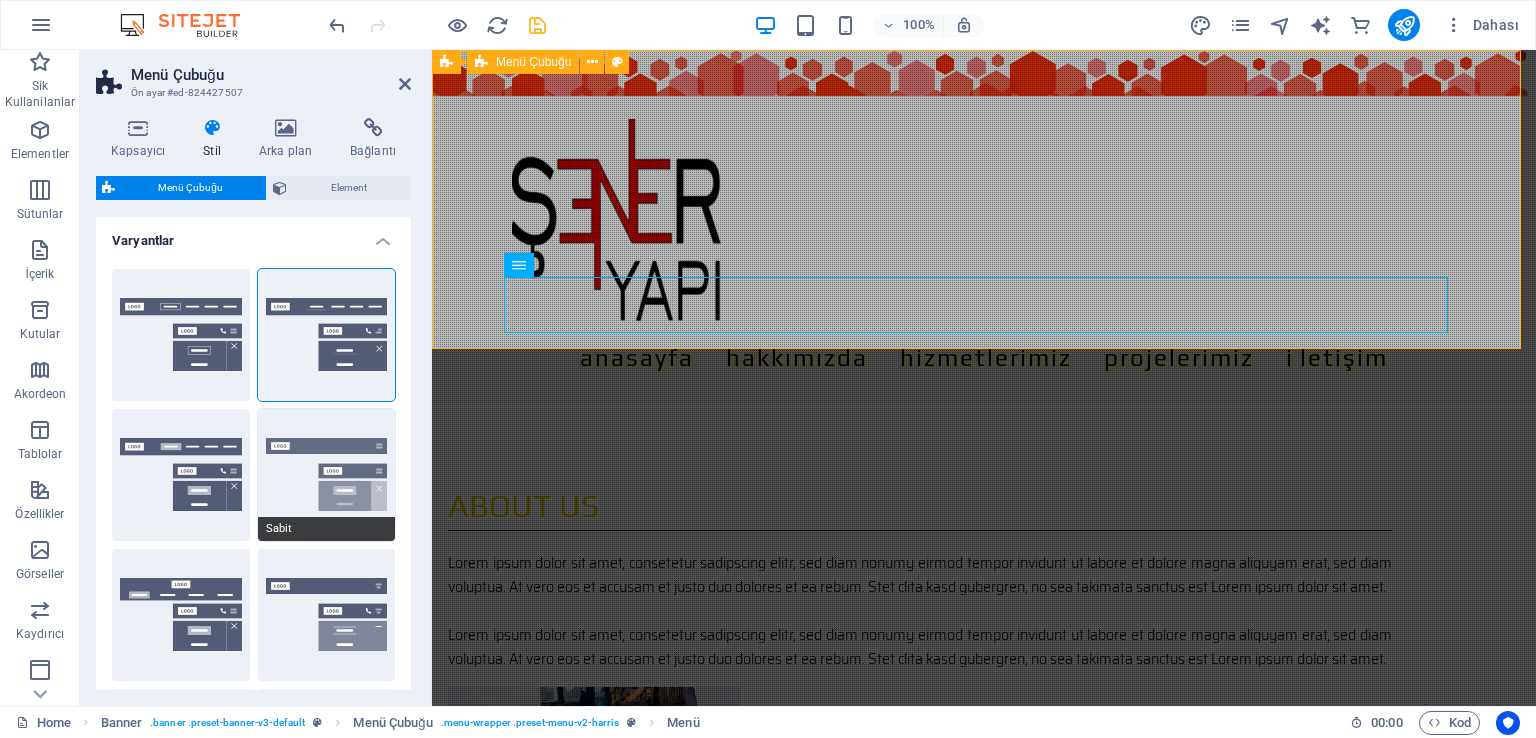 click on "Sabit" at bounding box center (327, 475) 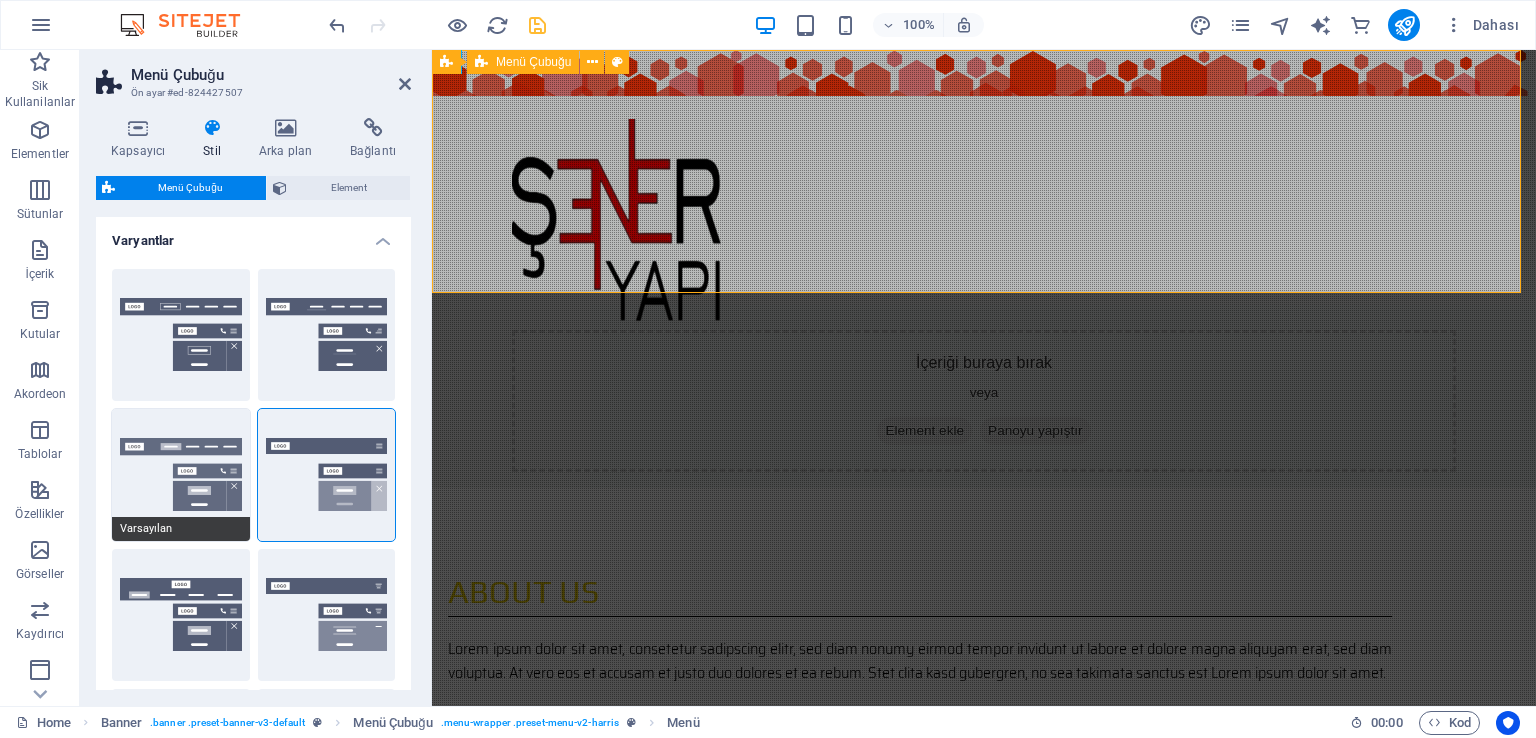 click on "Varsayılan" at bounding box center [181, 475] 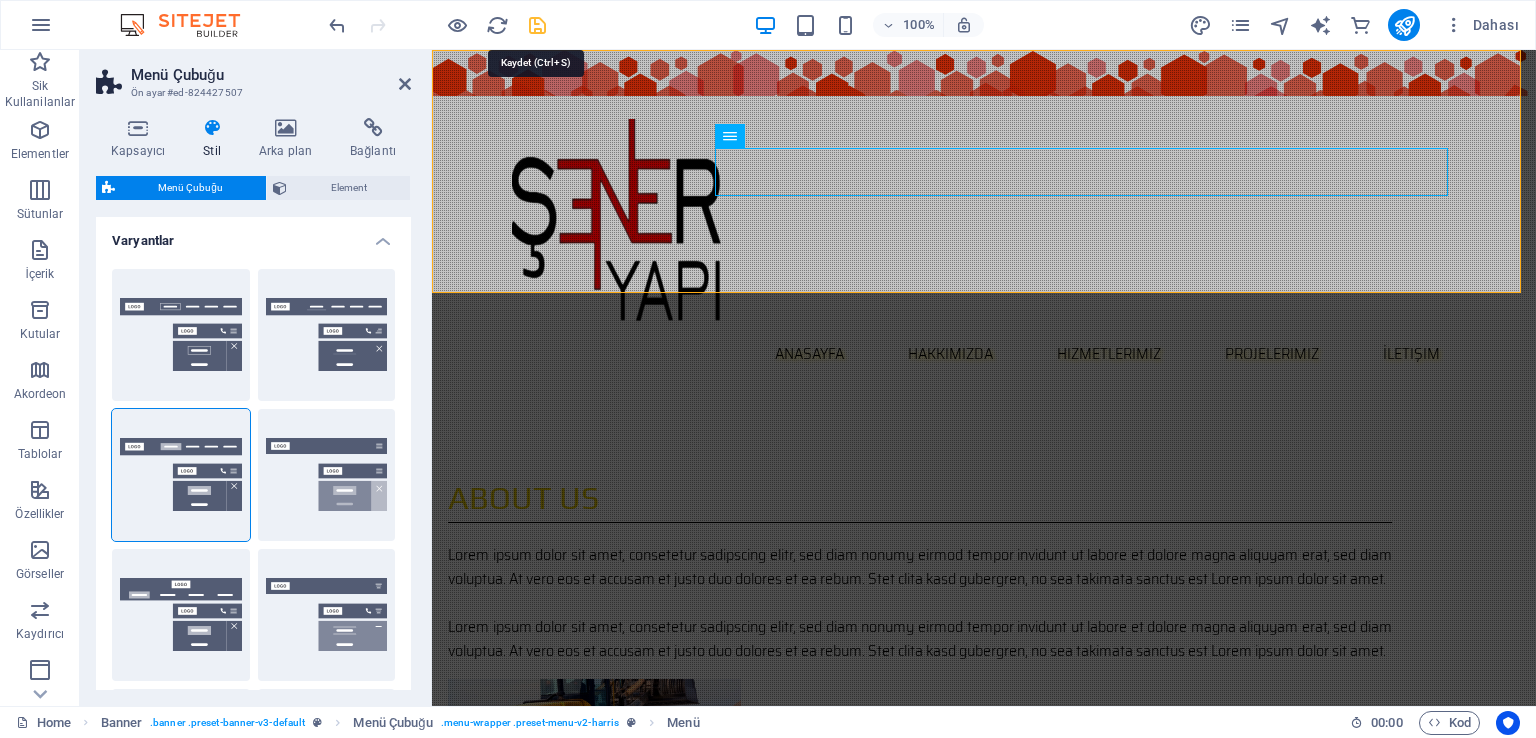 click at bounding box center (537, 25) 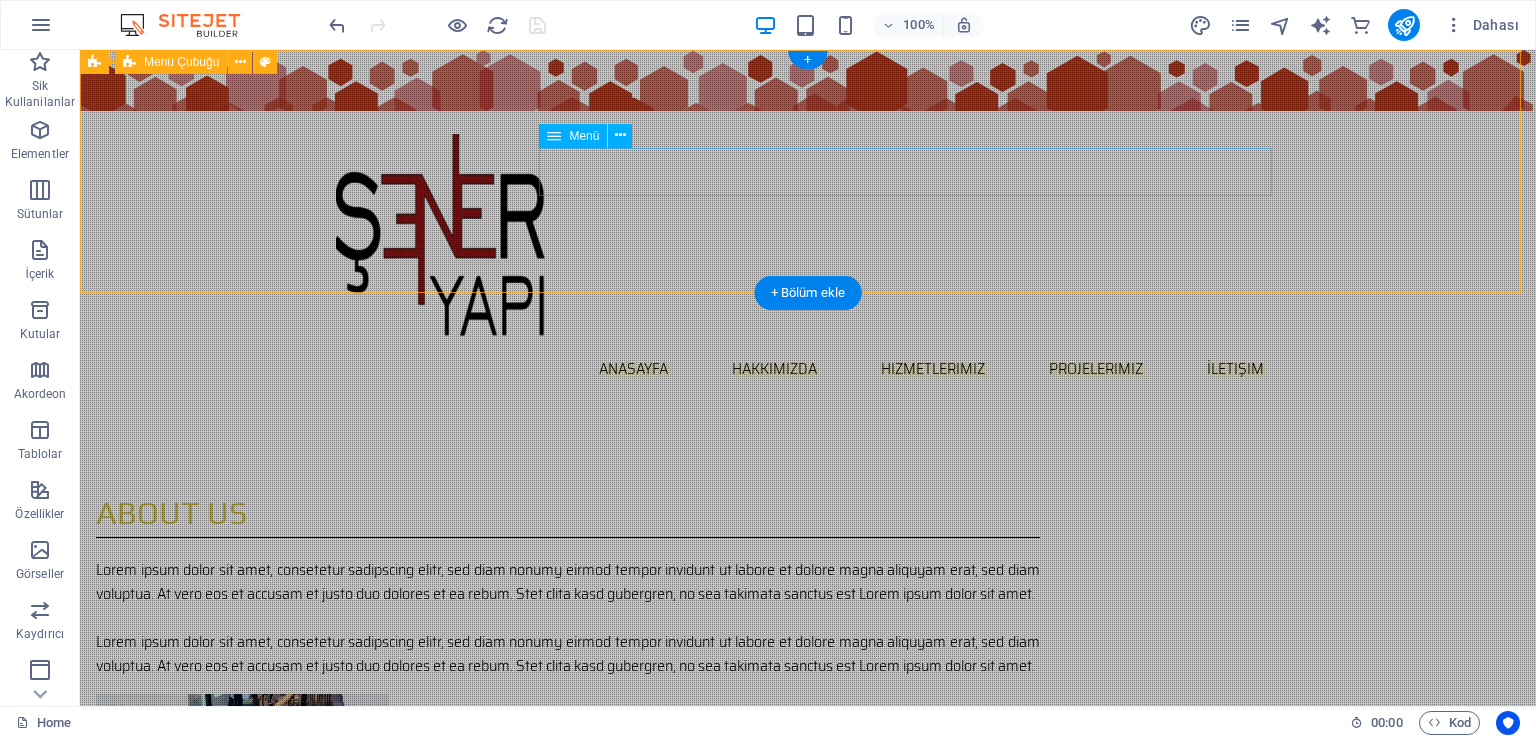 click on "Anasayfa Hakkımızda Hizmetlerimiz Projelerimiz İletişim" at bounding box center [808, 369] 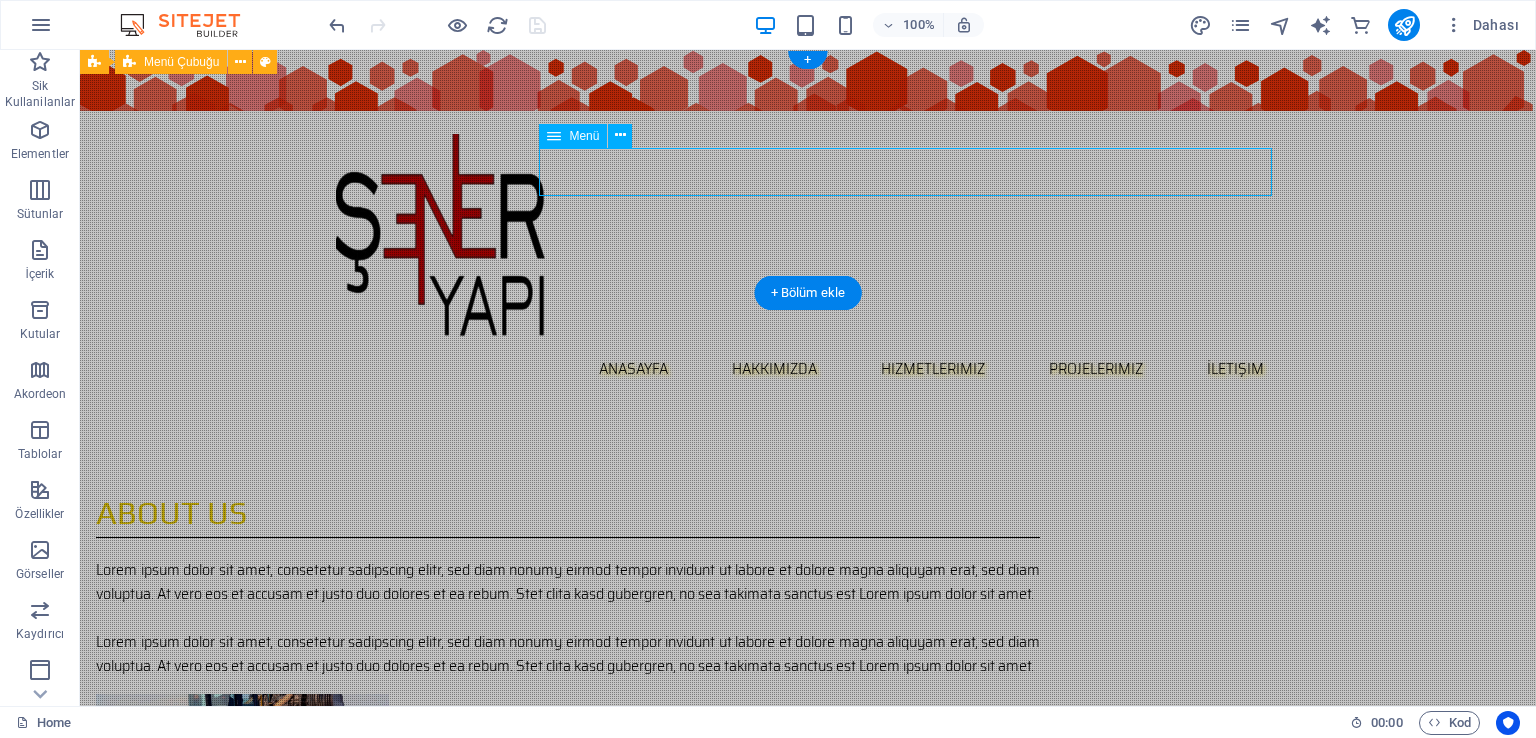 click on "Anasayfa Hakkımızda Hizmetlerimiz Projelerimiz İletişim" at bounding box center (808, 369) 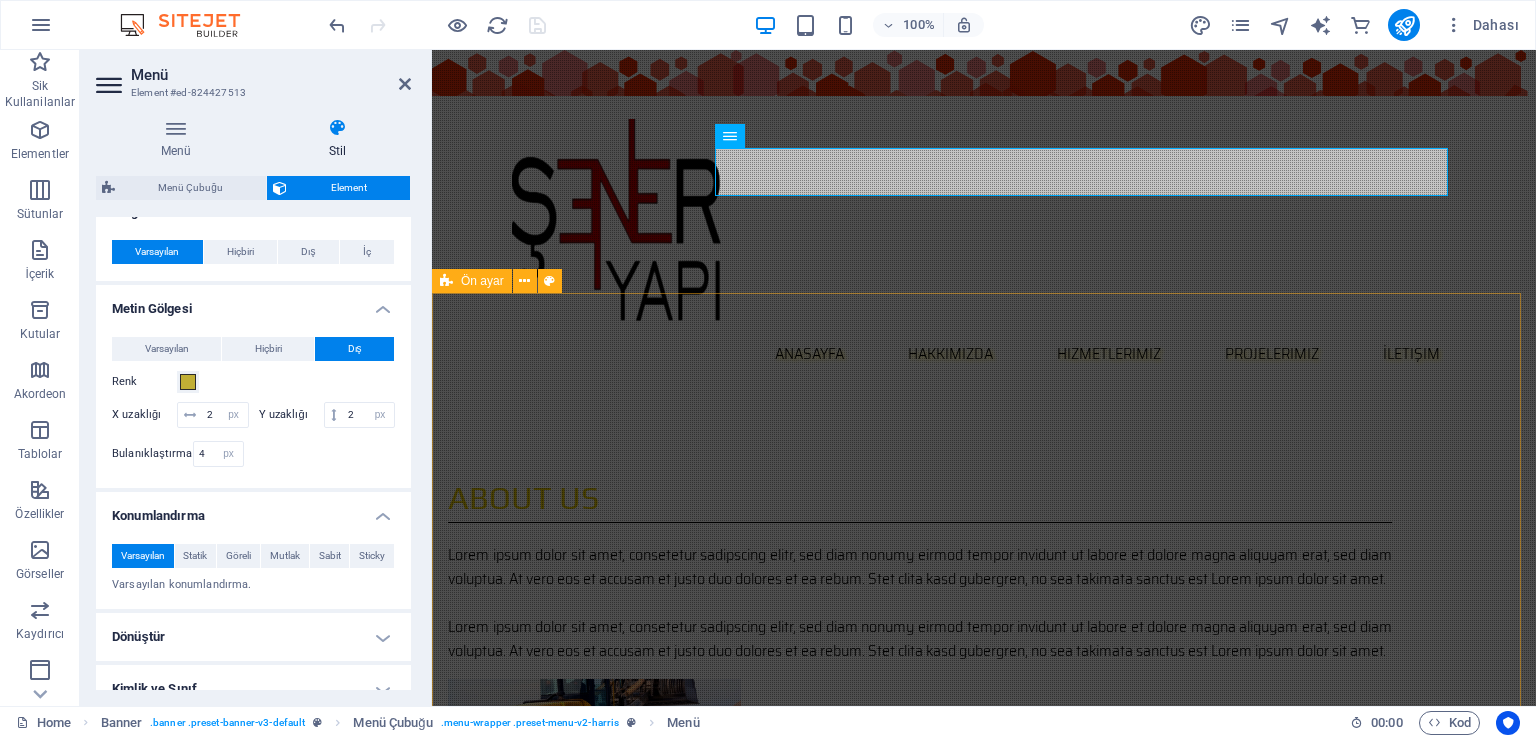 scroll, scrollTop: 407, scrollLeft: 0, axis: vertical 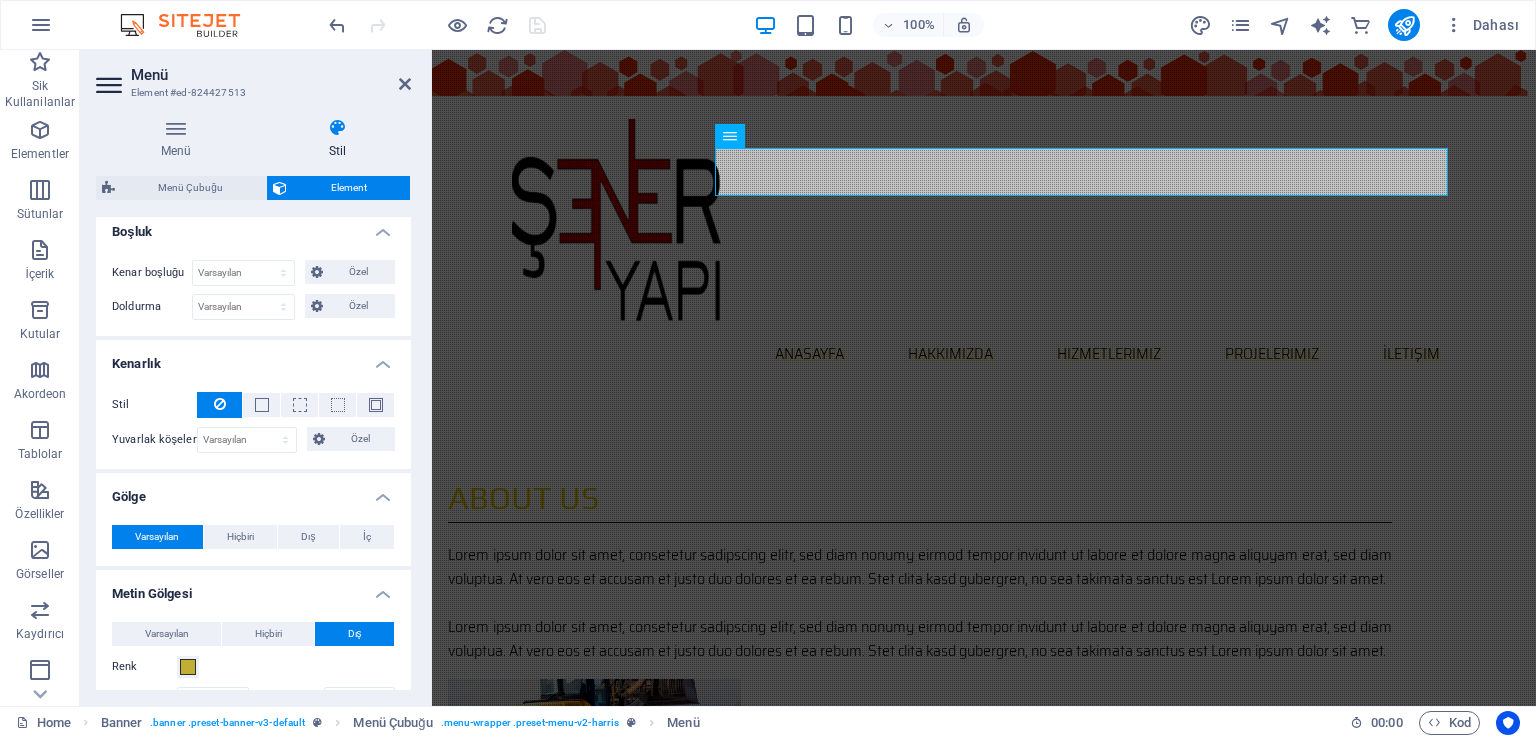 click on "Menü Çubuğu Element" at bounding box center (253, 188) 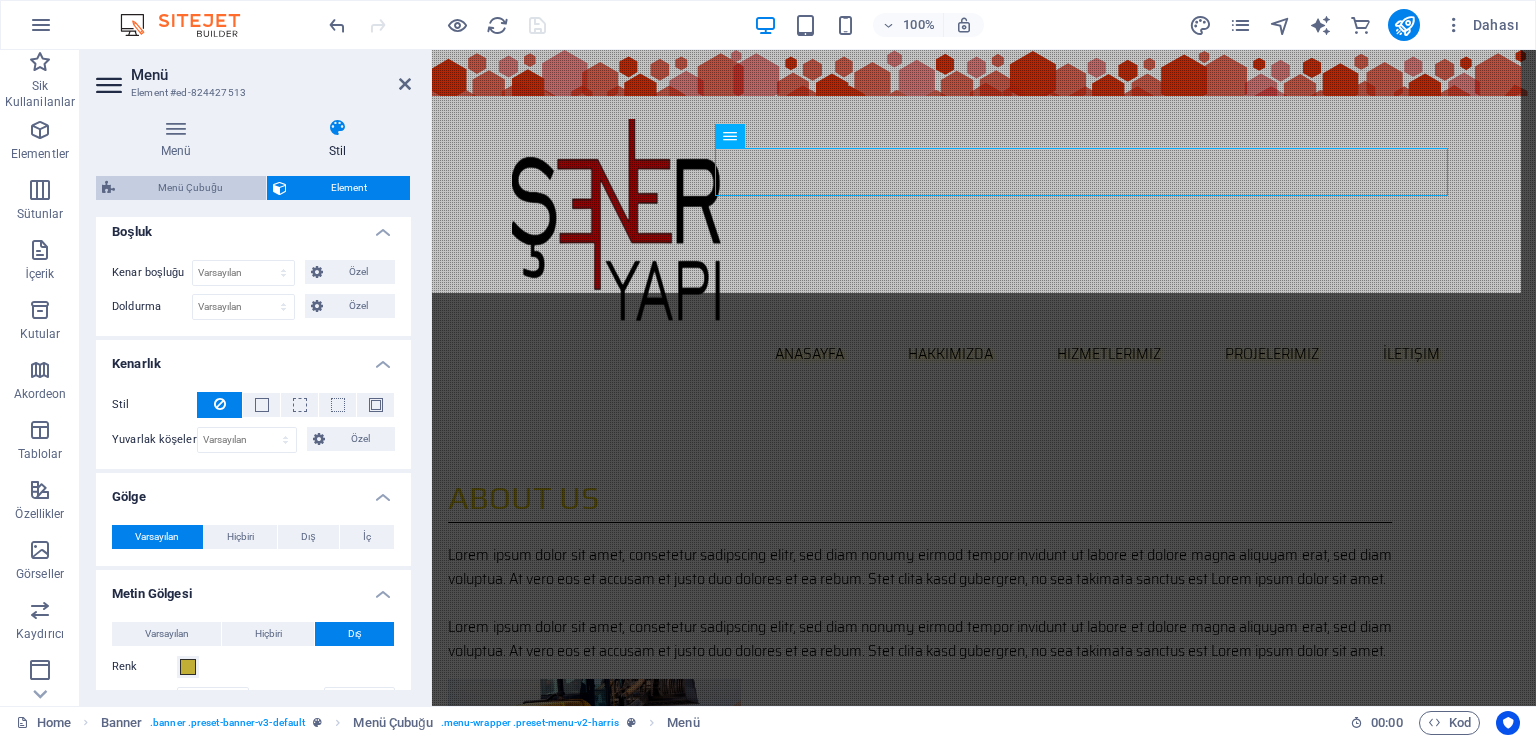 click on "Menü Çubuğu" at bounding box center [190, 188] 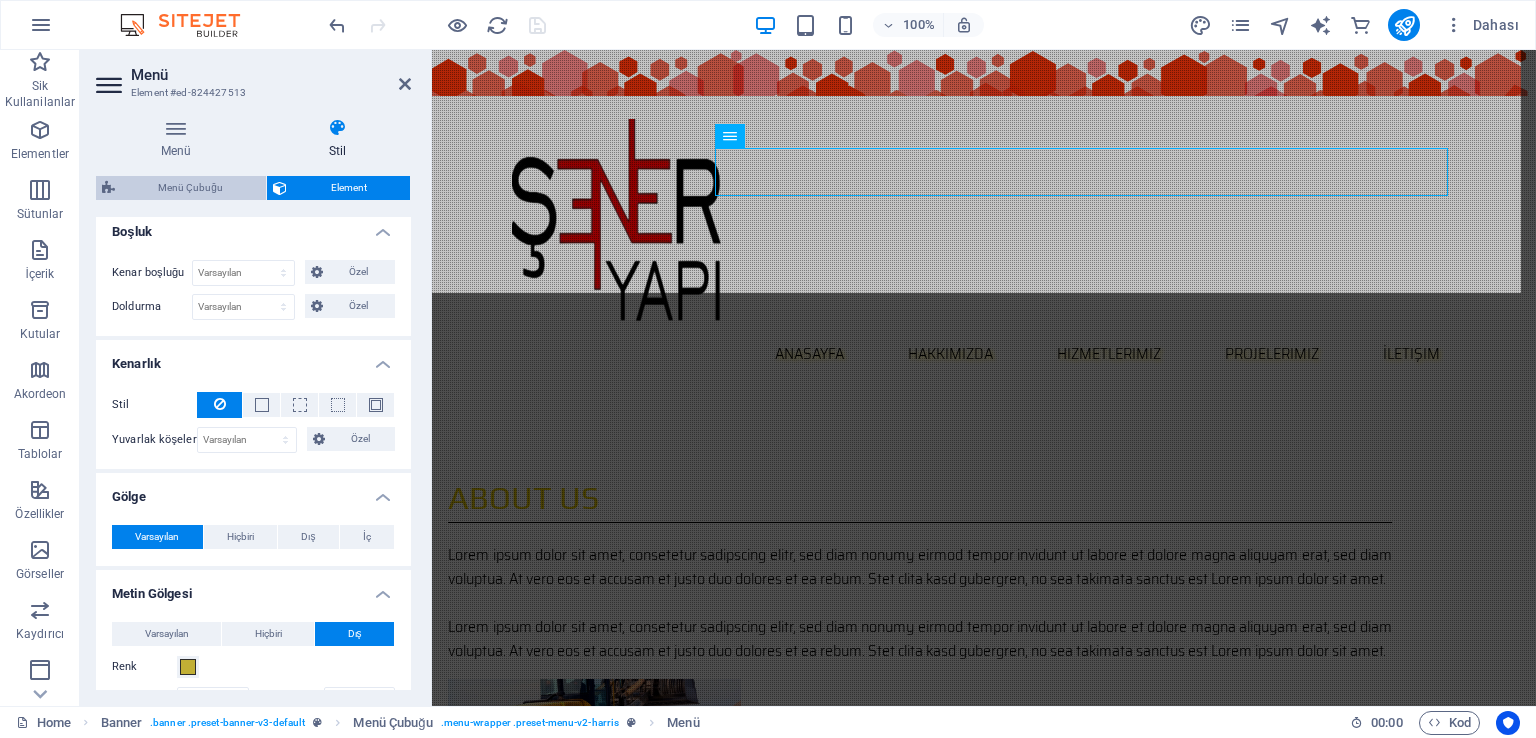 select on "rem" 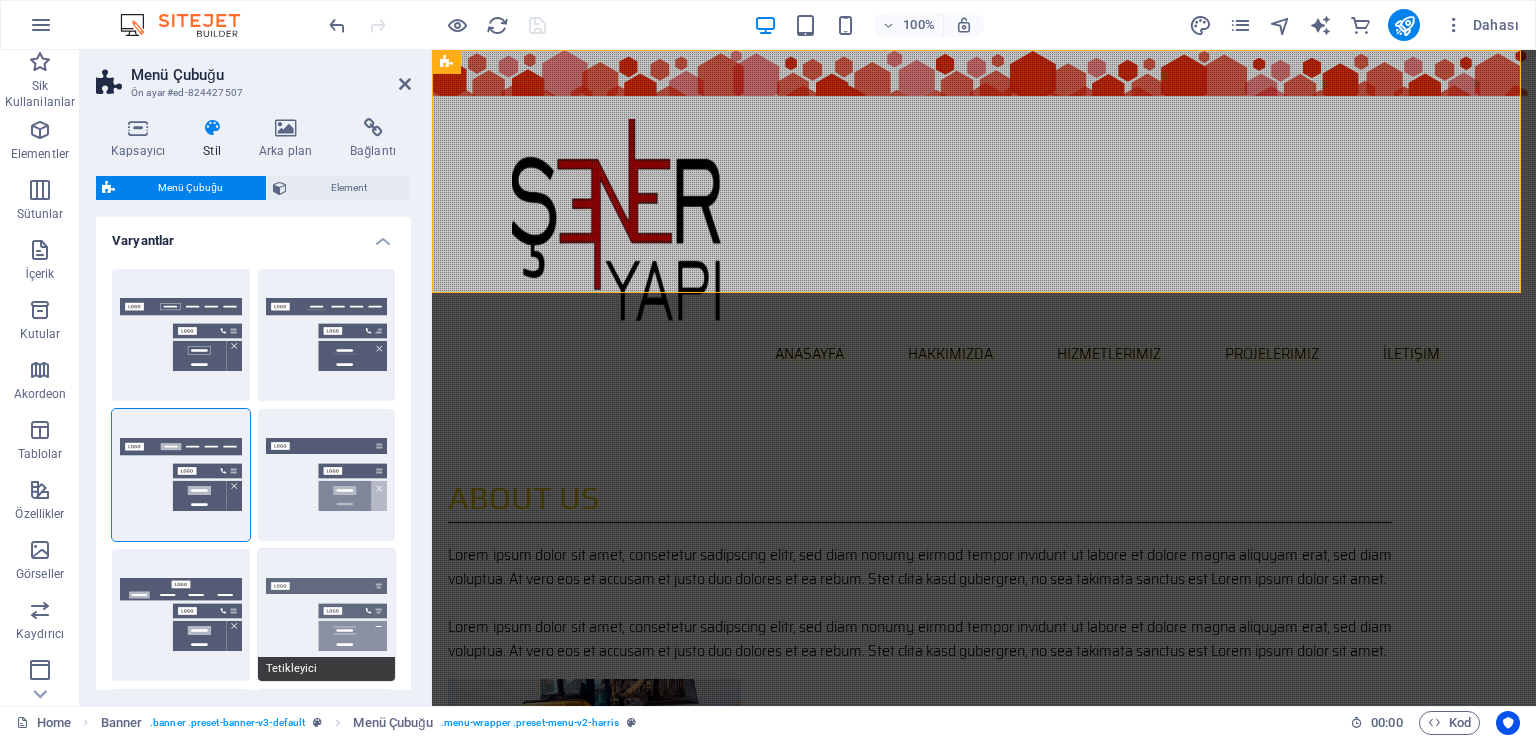 scroll, scrollTop: 200, scrollLeft: 0, axis: vertical 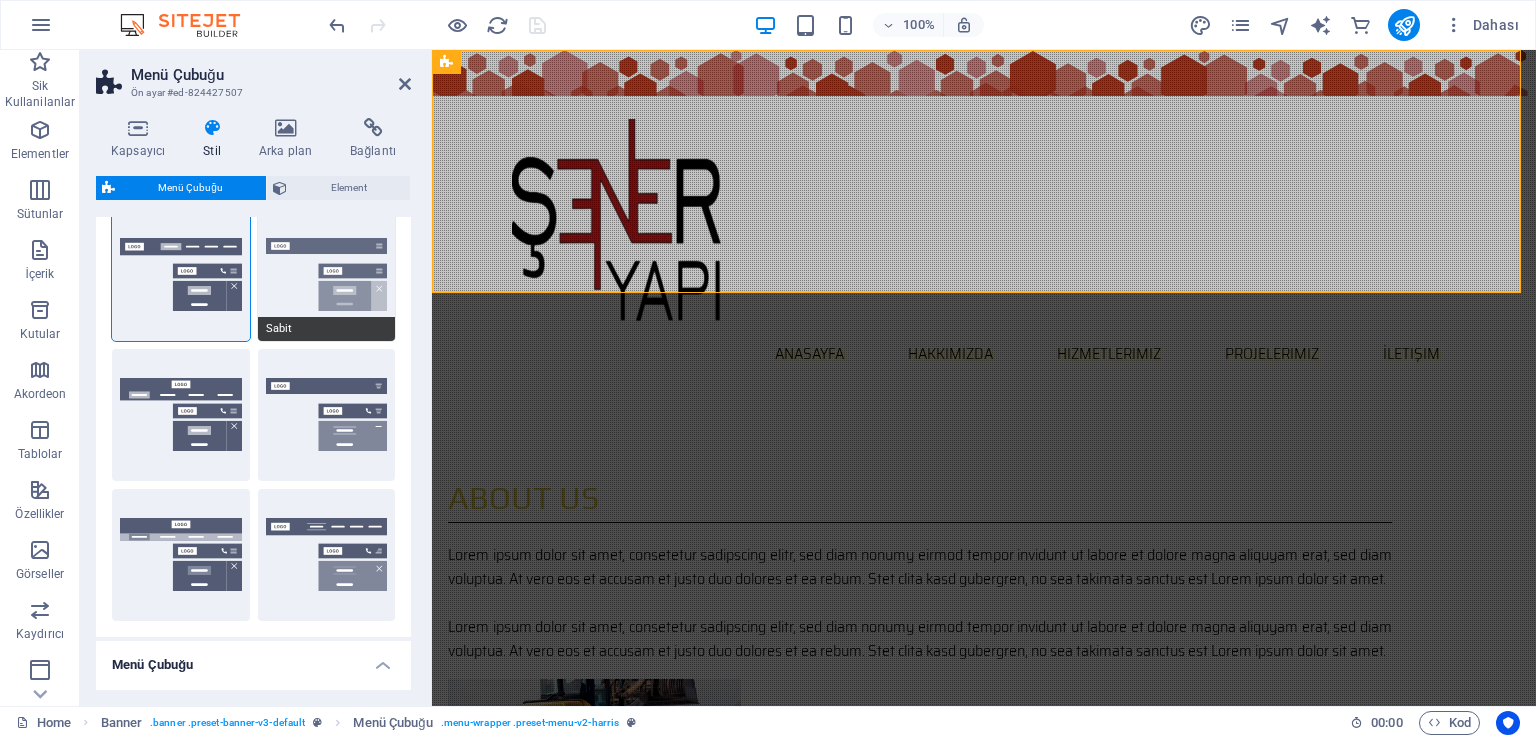 click on "Sabit" at bounding box center (327, 275) 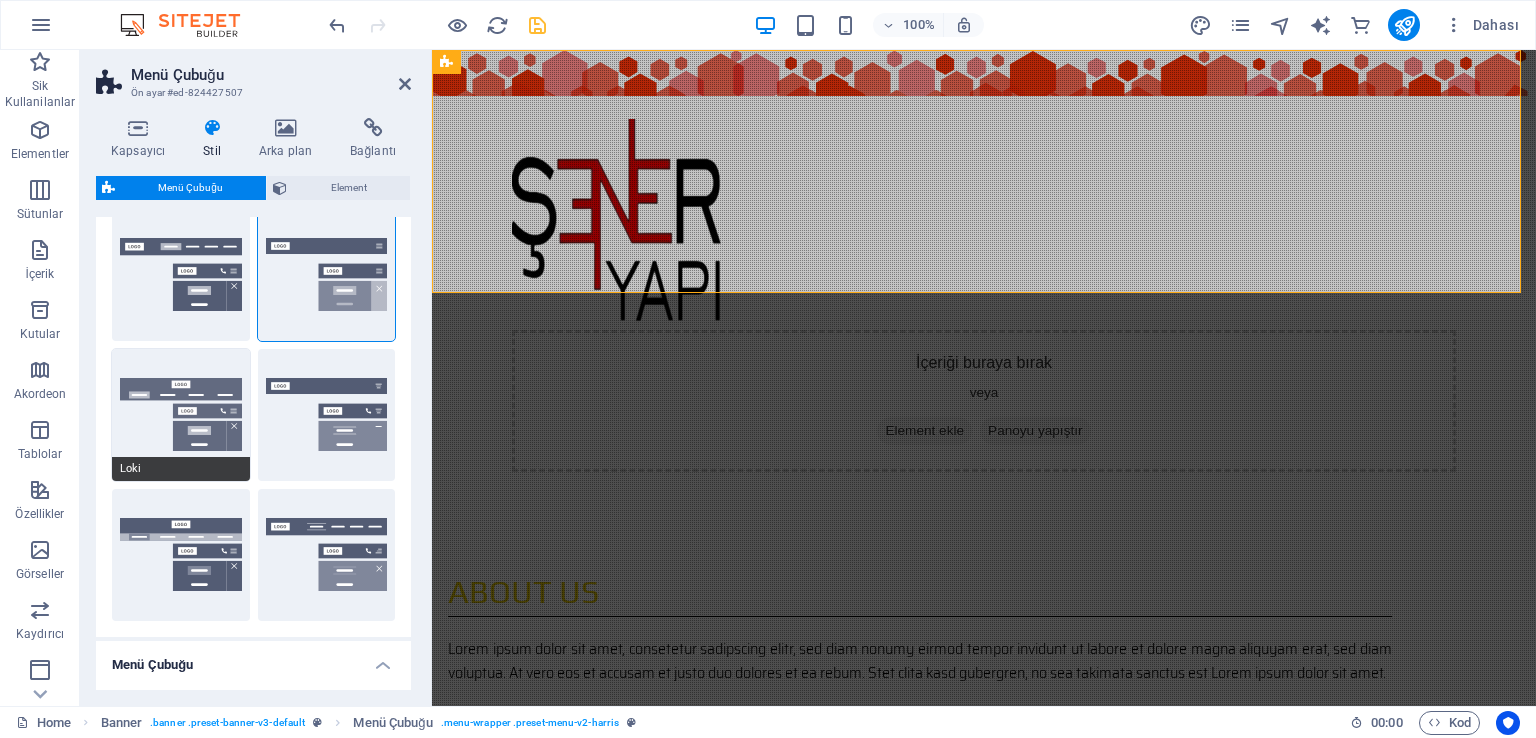 click on "Loki" at bounding box center [181, 415] 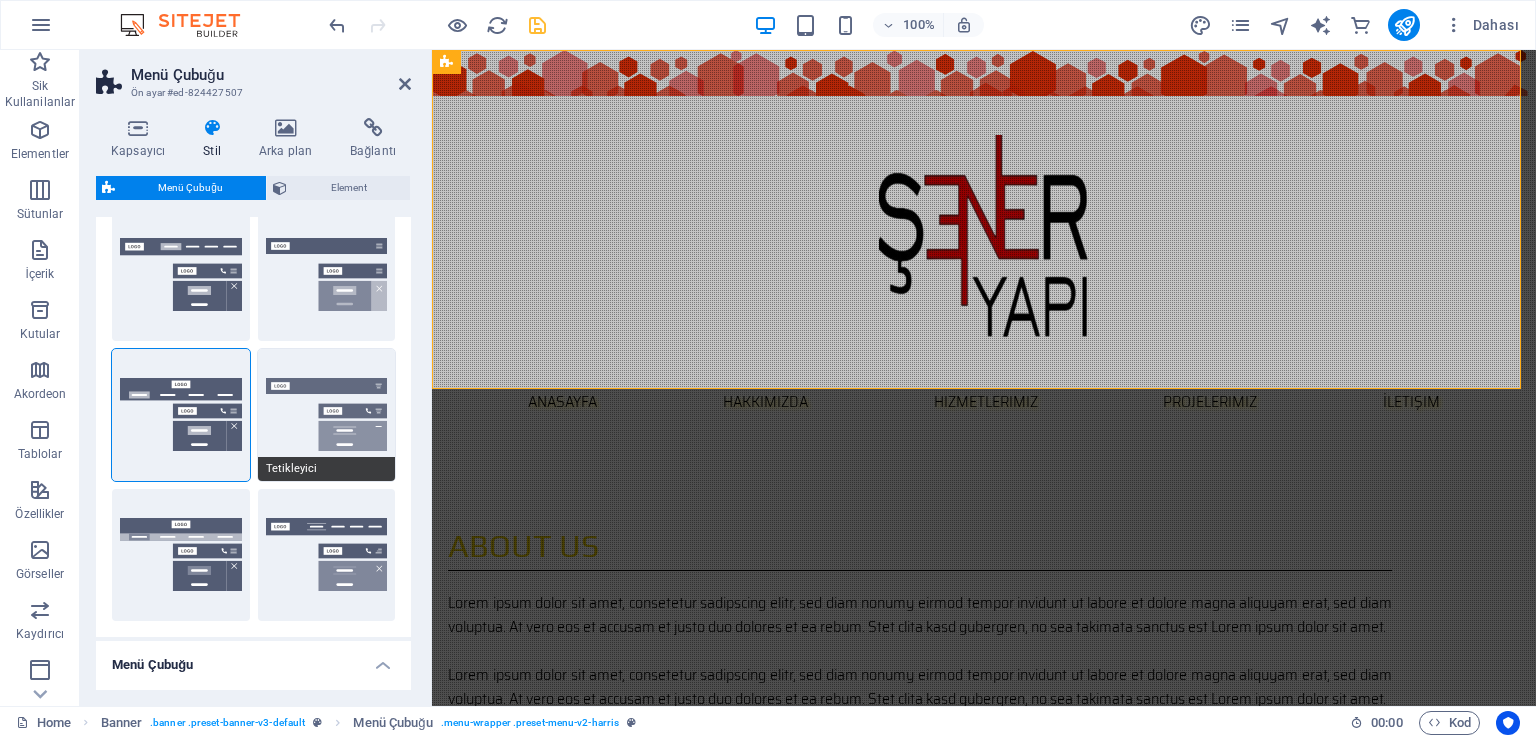 click on "Tetikleyici" at bounding box center [327, 415] 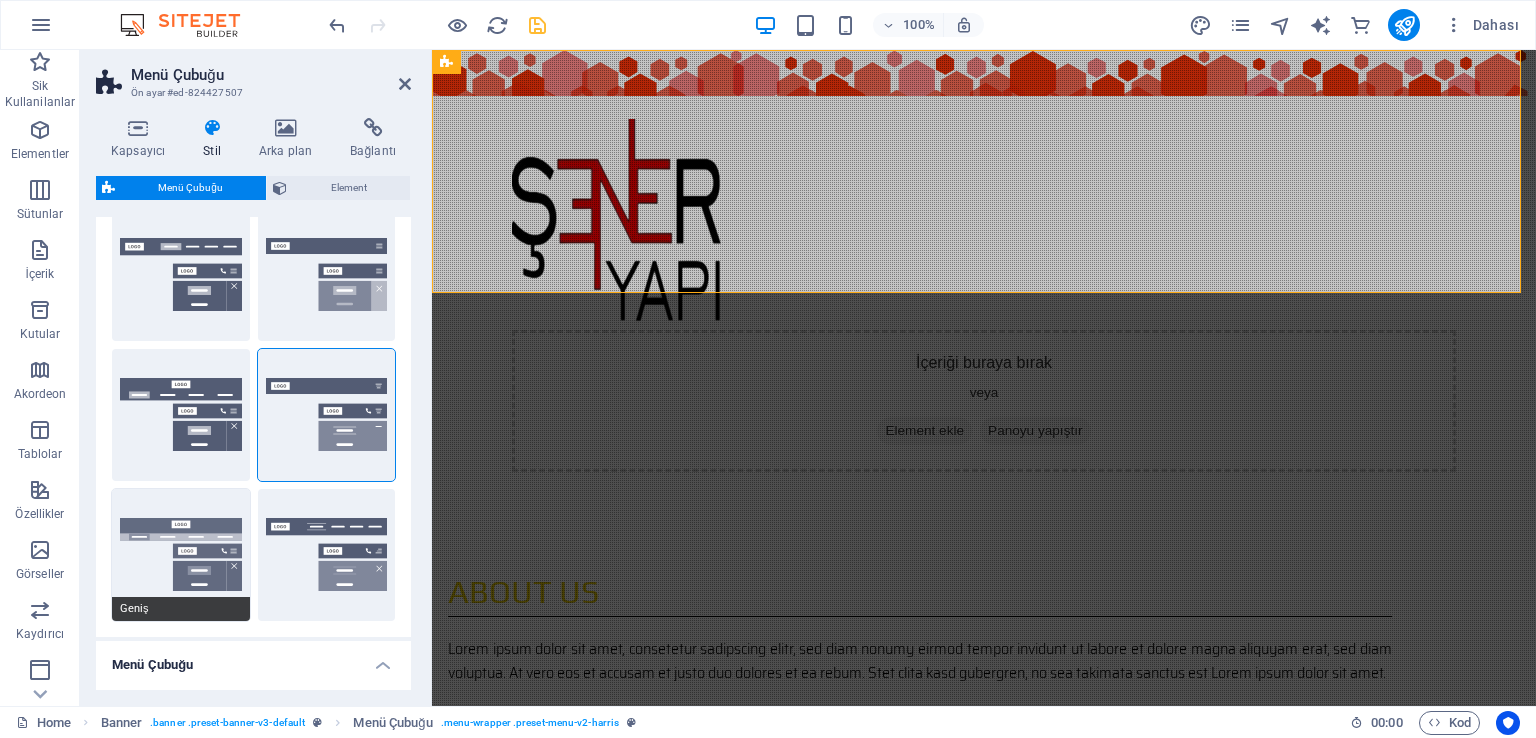 click on "Geniş" at bounding box center [181, 555] 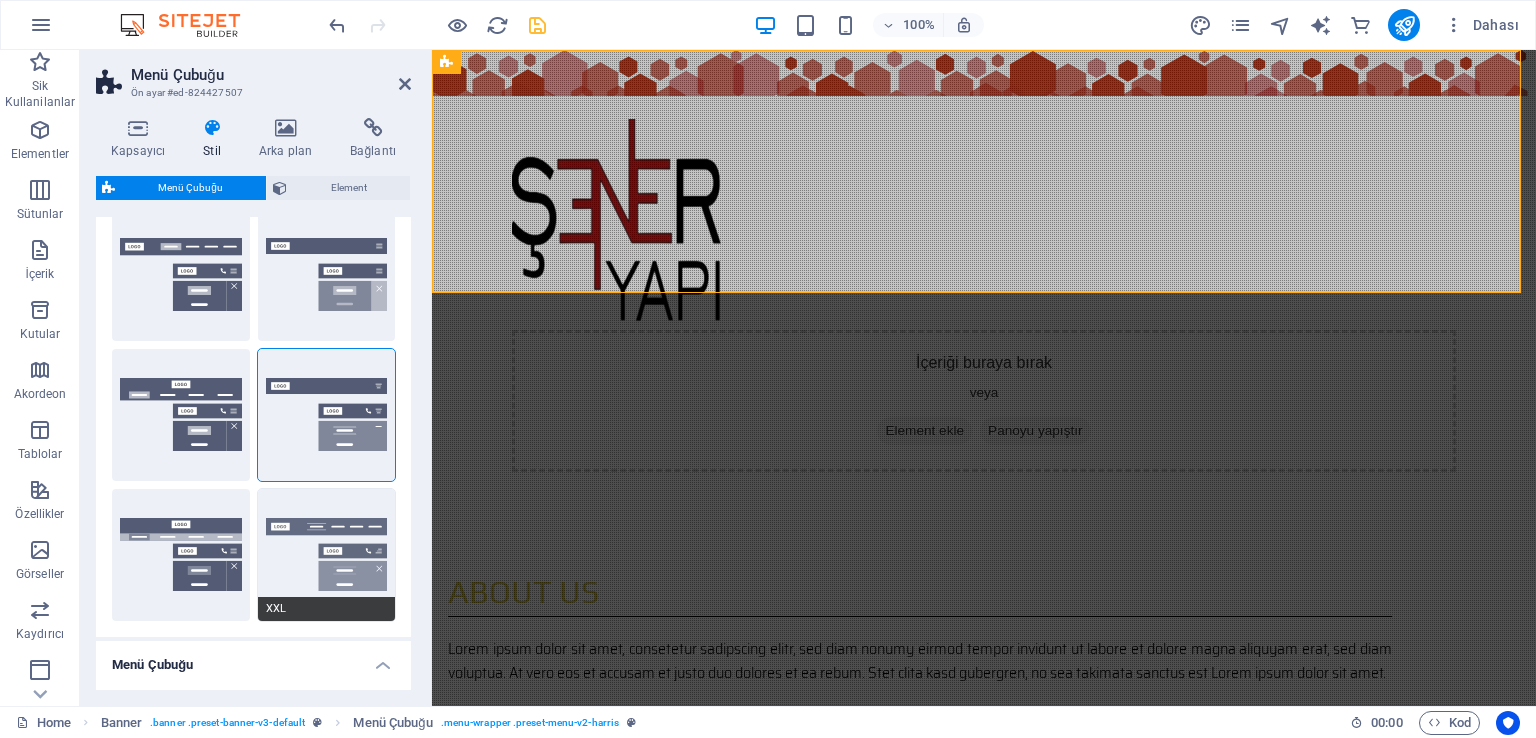 type on "0" 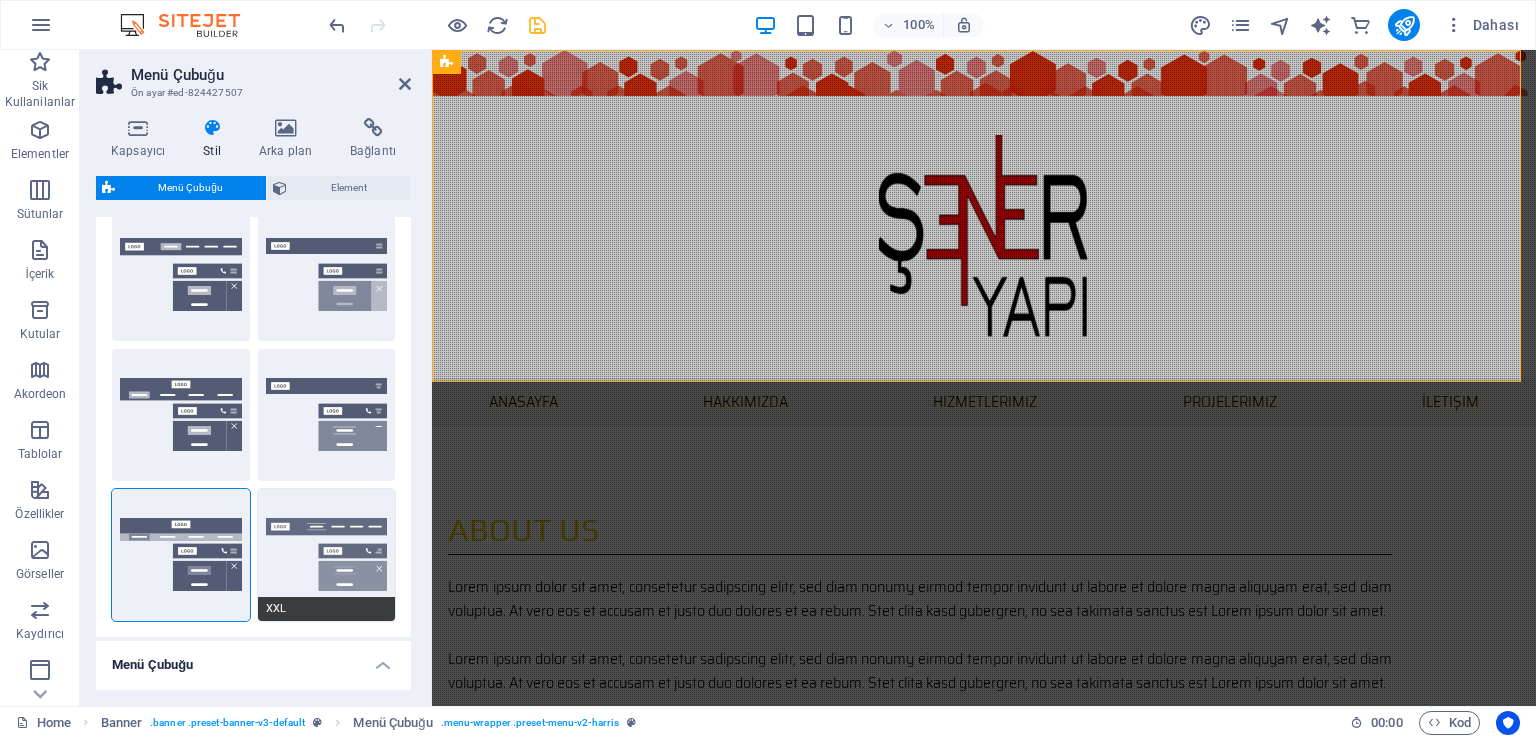 click on "XXL" at bounding box center (327, 555) 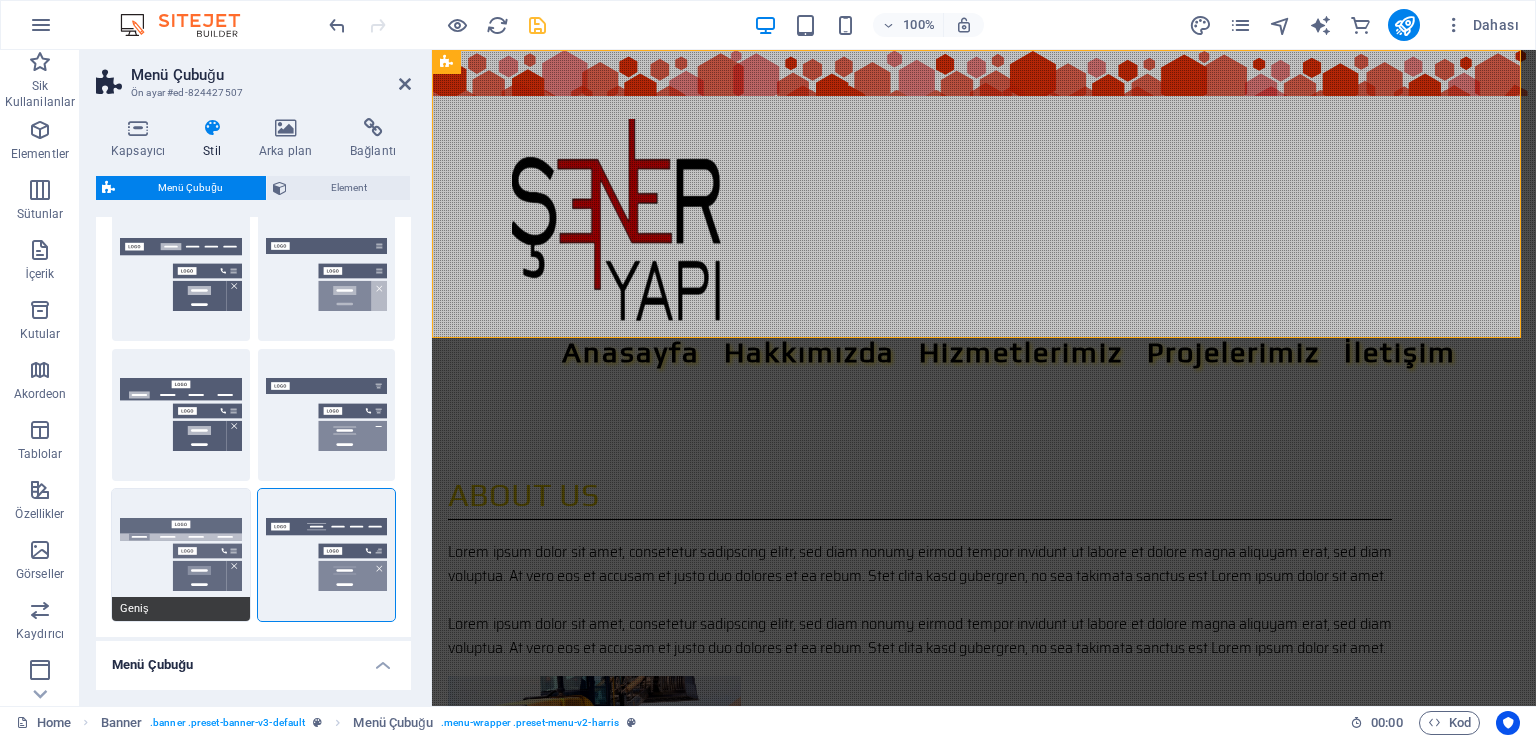 click on "Geniş" at bounding box center [181, 555] 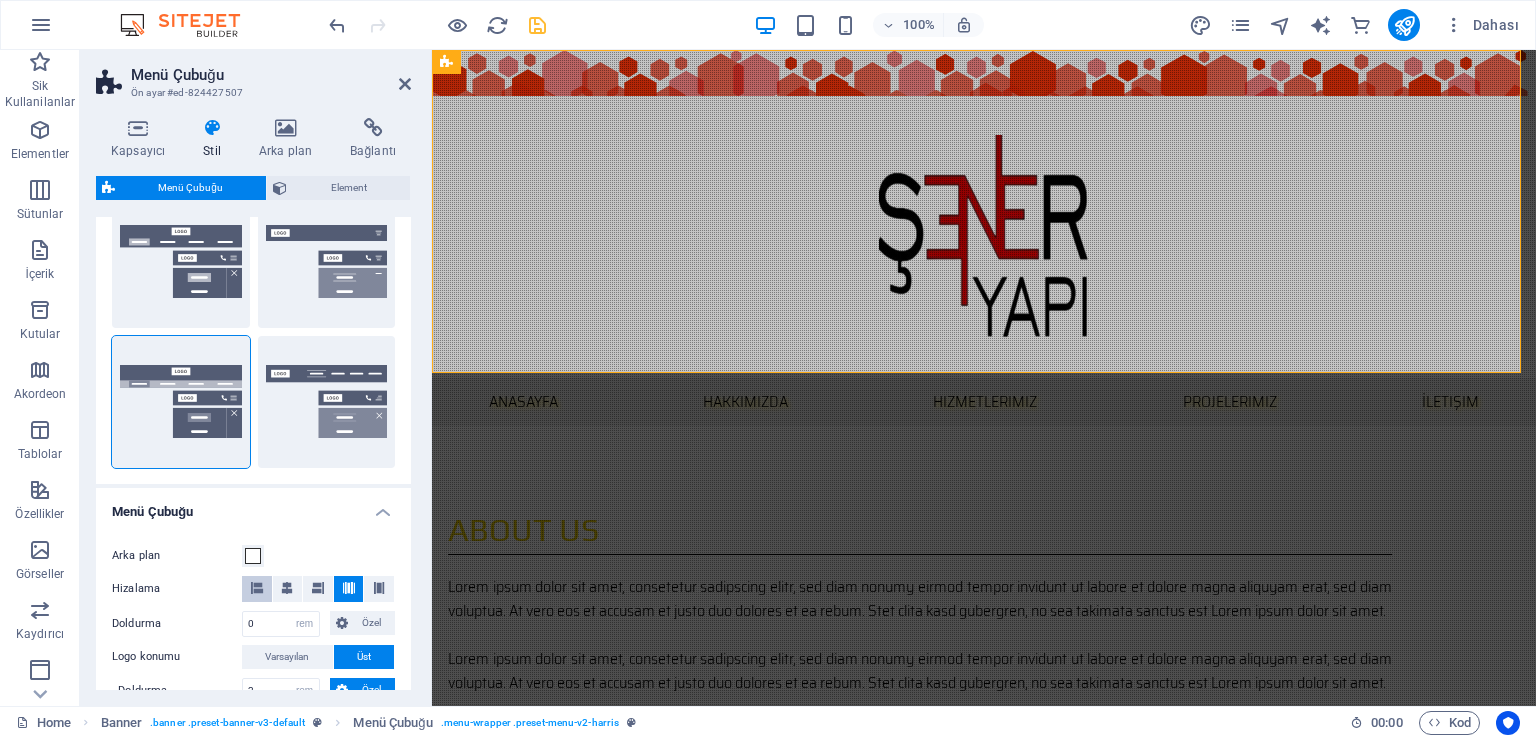 scroll, scrollTop: 400, scrollLeft: 0, axis: vertical 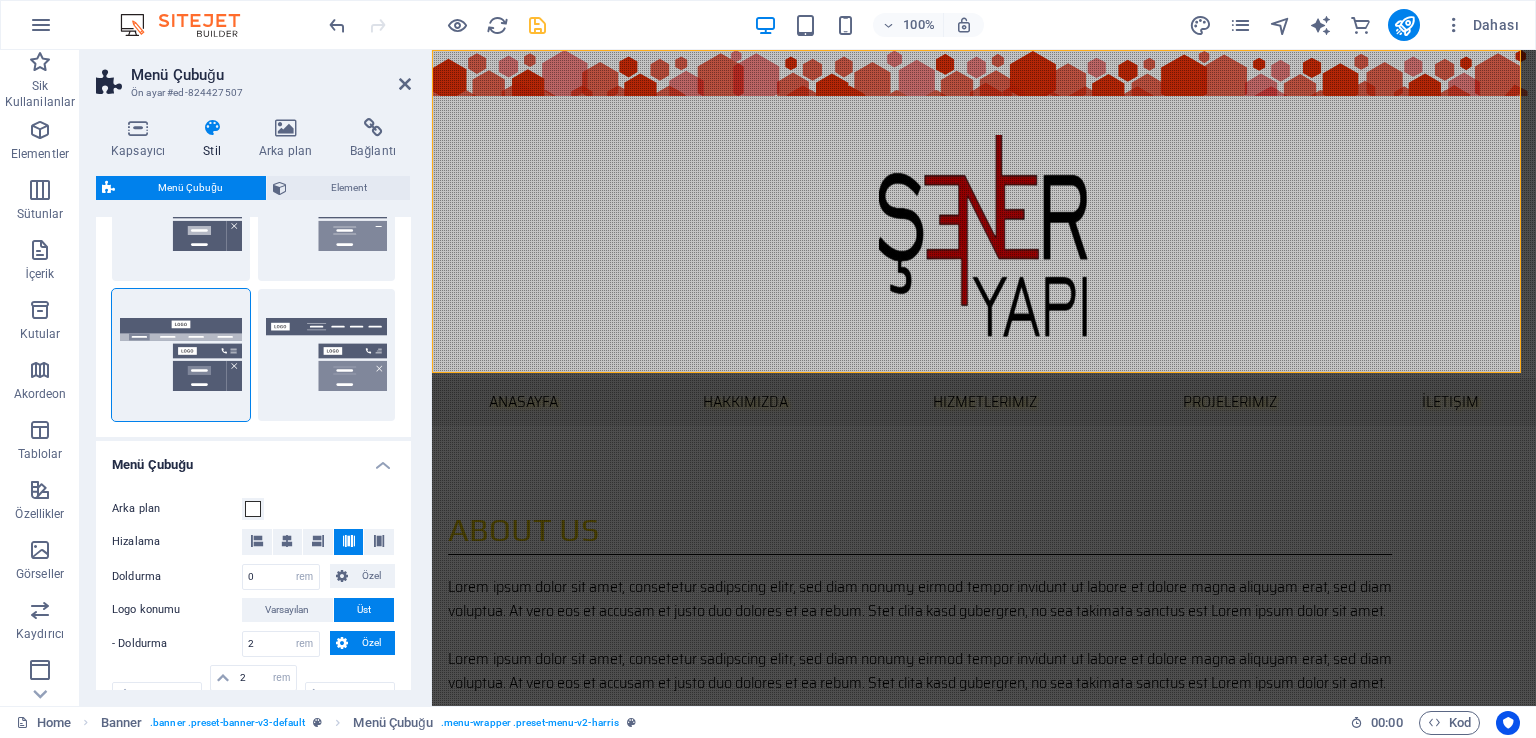 click at bounding box center (537, 25) 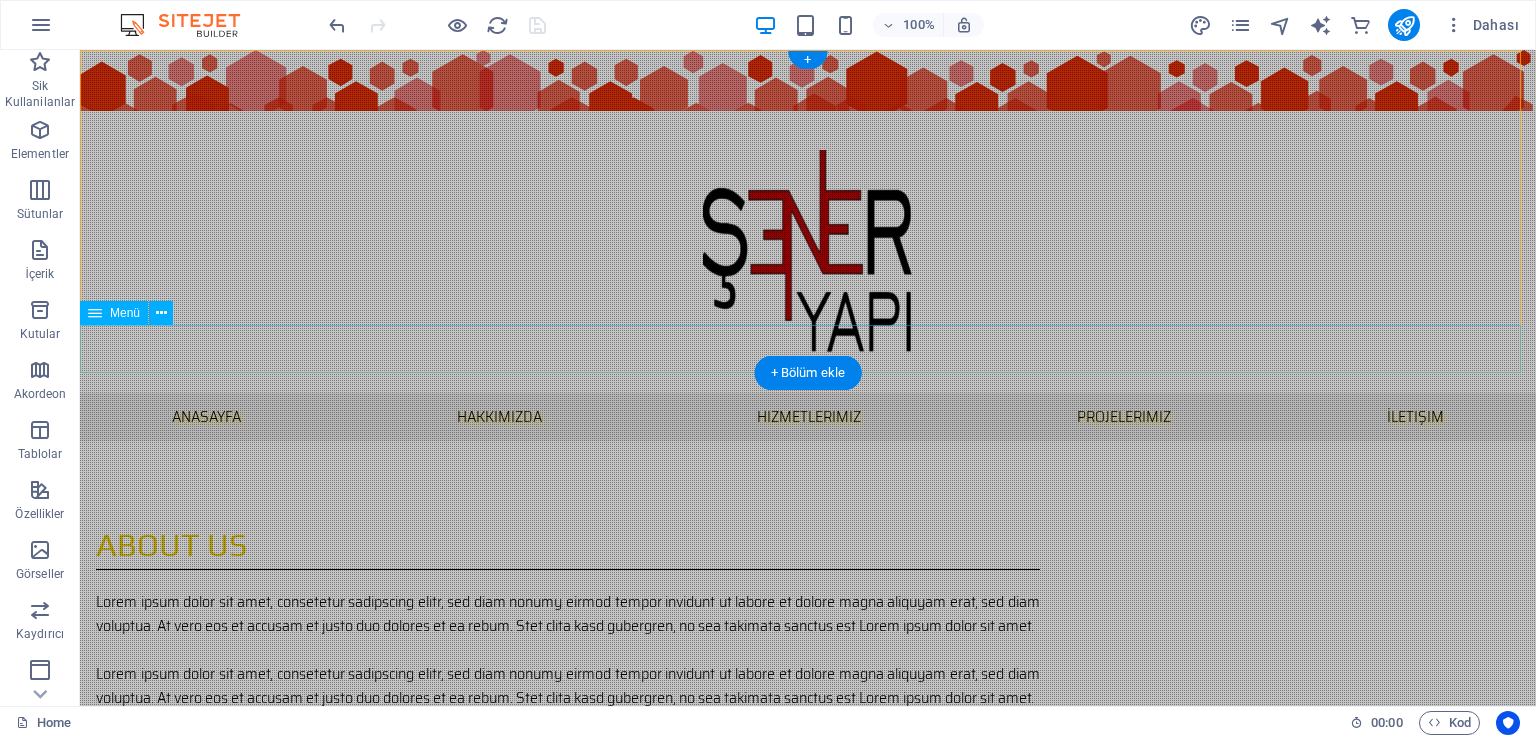click on "Anasayfa Hakkımızda Hizmetlerimiz Projelerimiz İletişim" at bounding box center [808, 417] 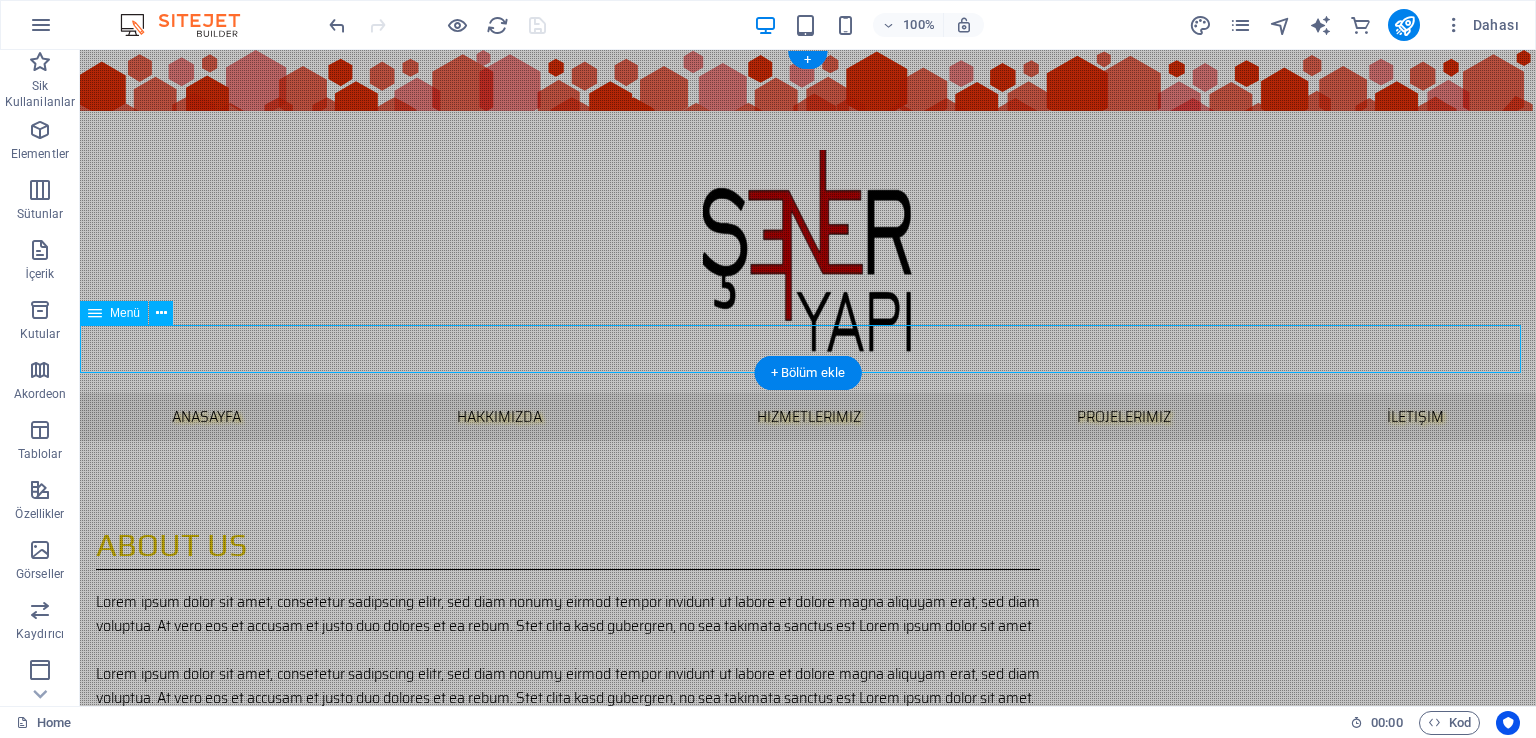 click on "Anasayfa Hakkımızda Hizmetlerimiz Projelerimiz İletişim" at bounding box center (808, 417) 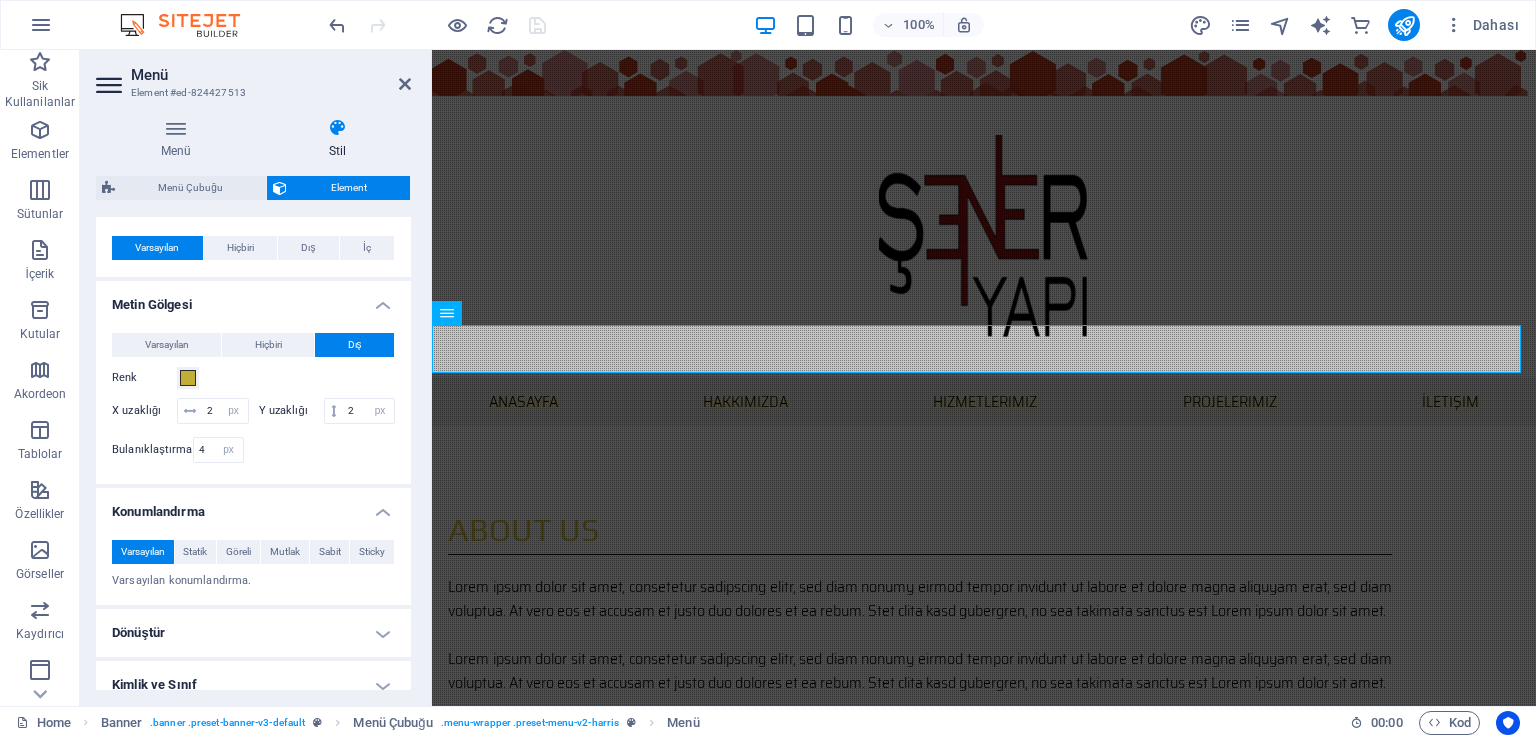 scroll, scrollTop: 700, scrollLeft: 0, axis: vertical 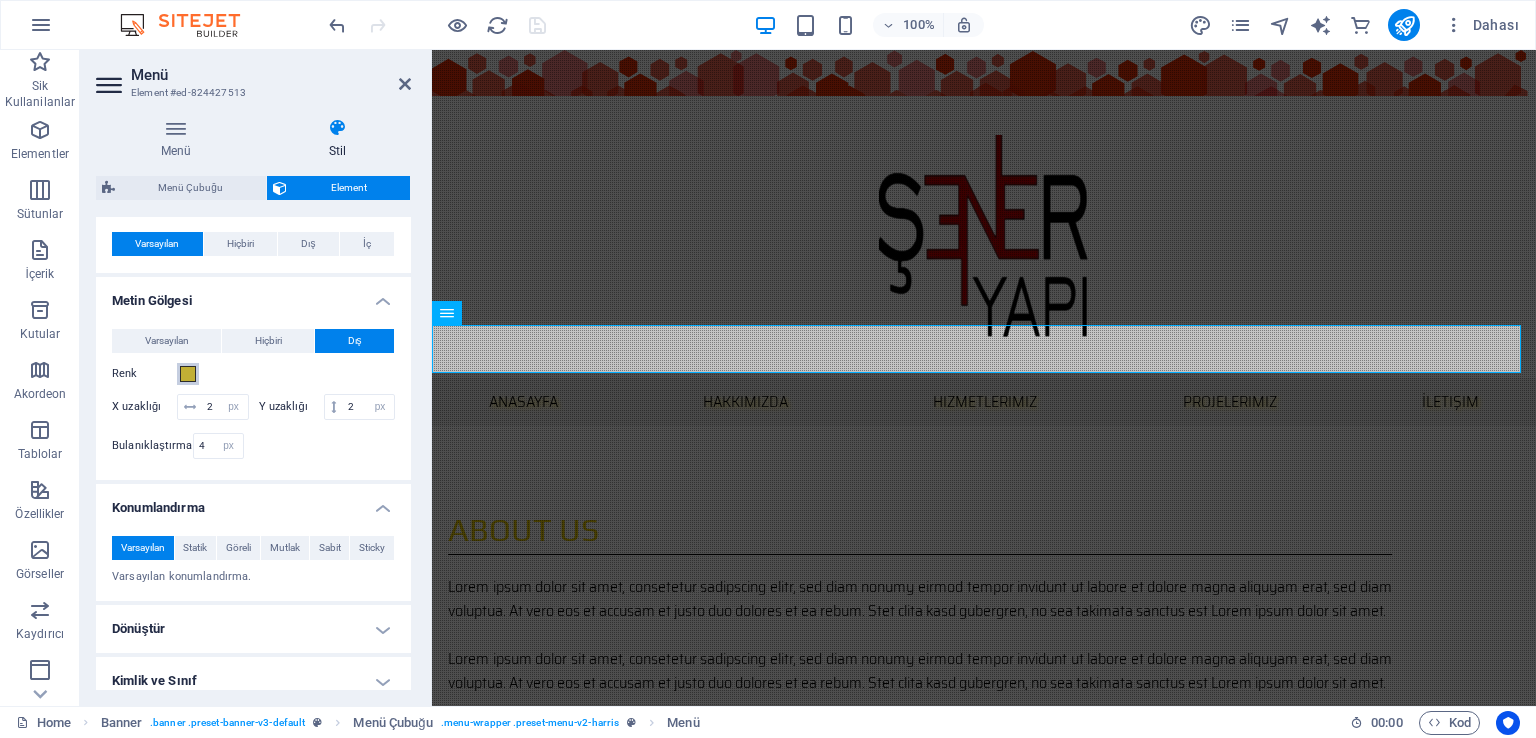 click at bounding box center [188, 374] 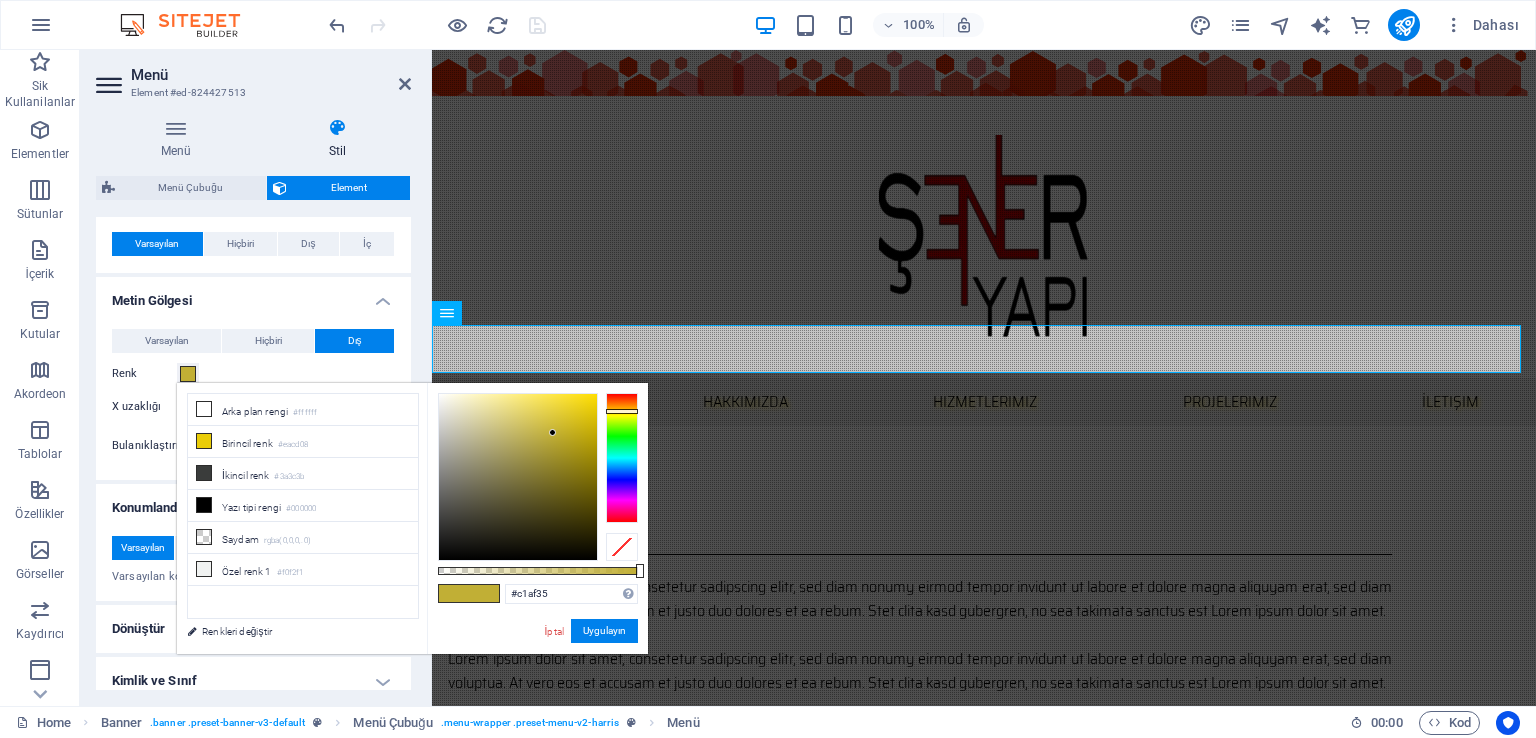 click on "Varsayılan Hiçbiri Dış Renk X uzaklığı 2 px rem vh vw Y uzaklığı 2 px rem vh vw Bulanıklaştırma 4 px rem % vh vw" at bounding box center [253, 396] 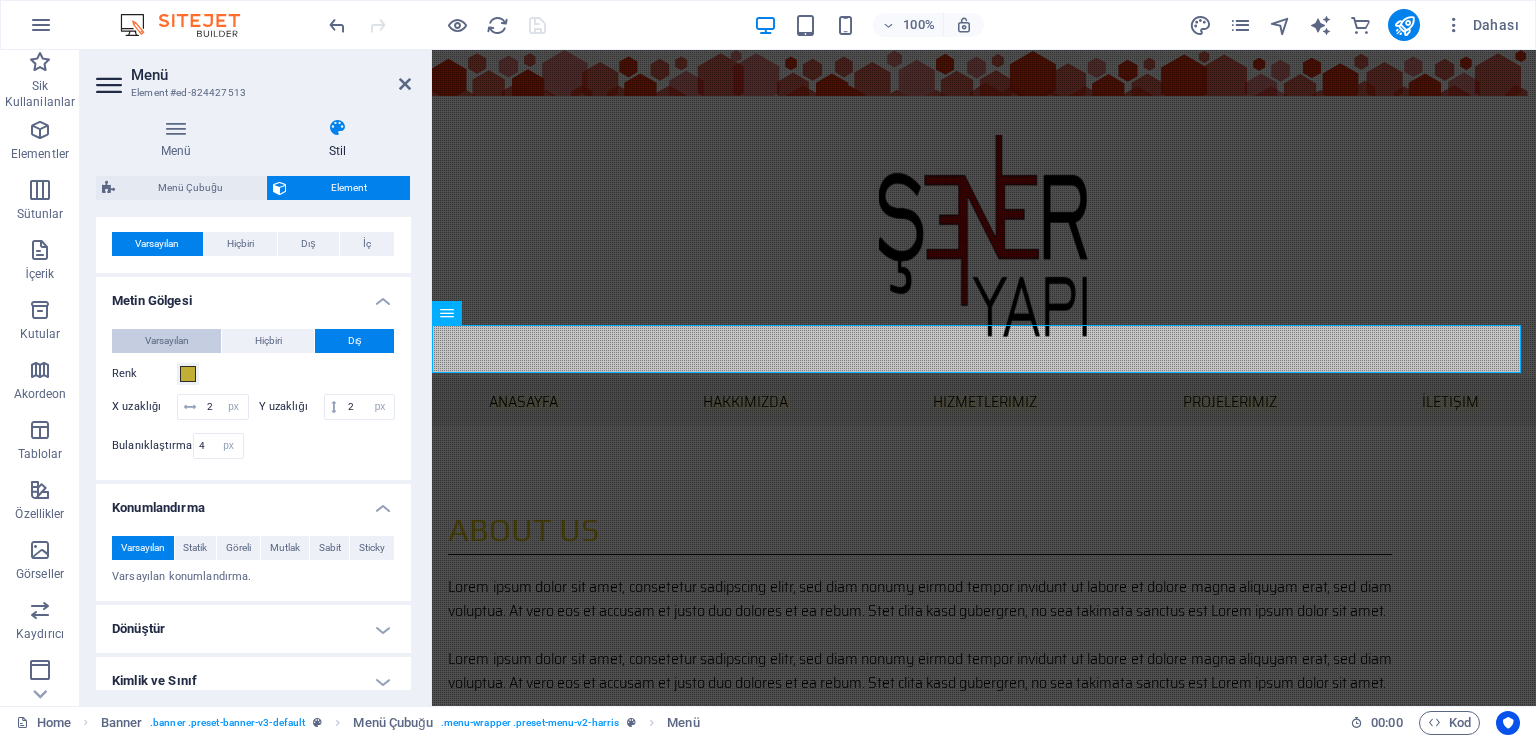 click on "Varsayılan" at bounding box center (167, 341) 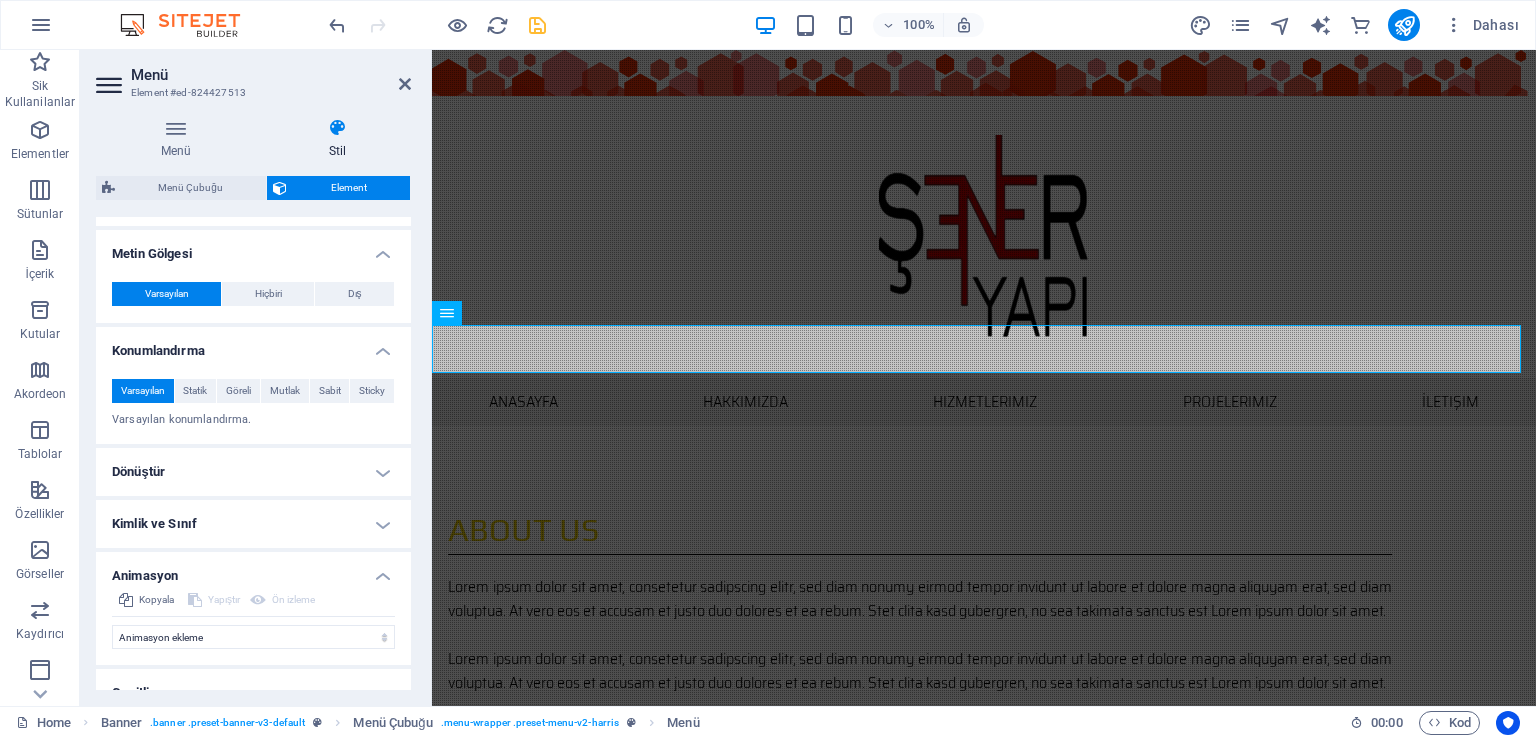 scroll, scrollTop: 772, scrollLeft: 0, axis: vertical 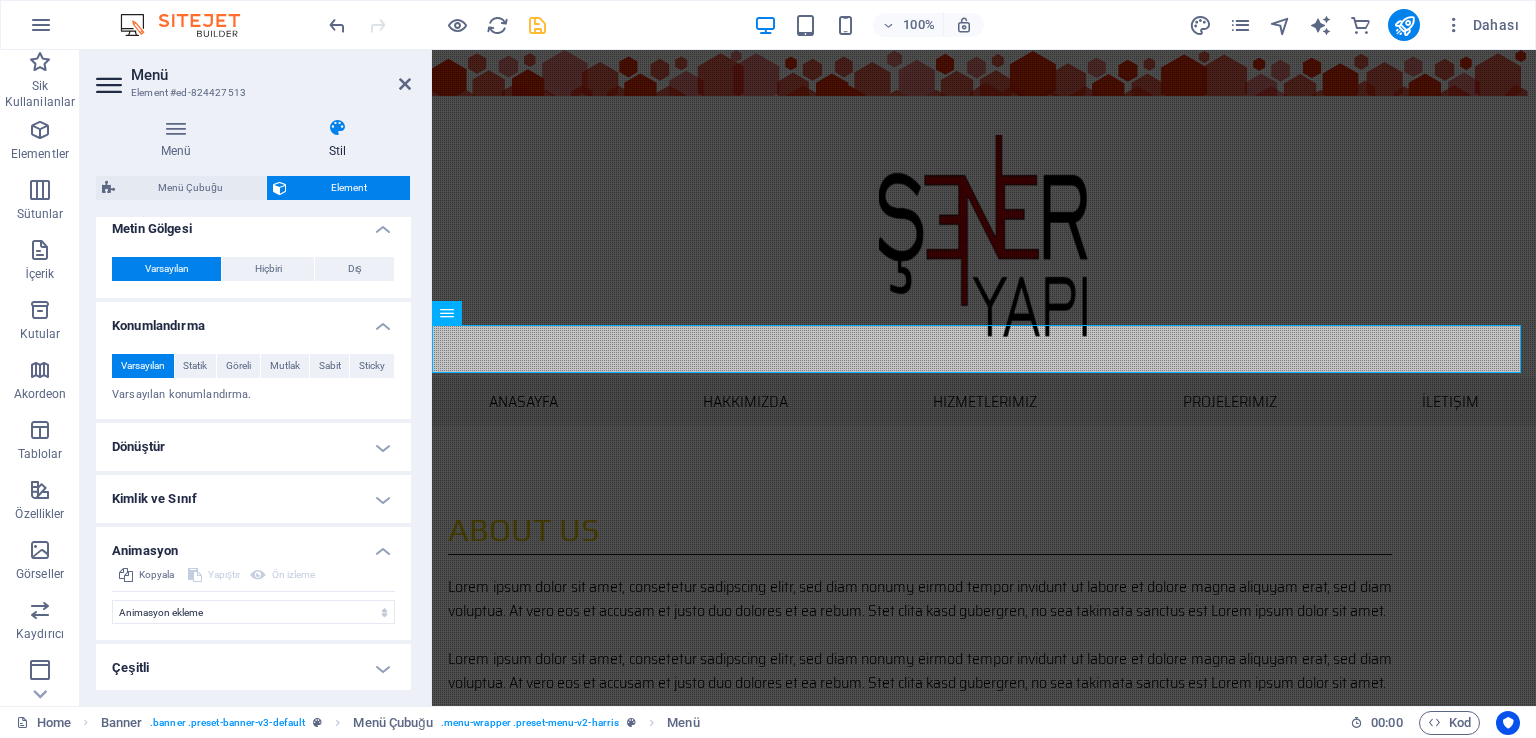 click on "Dönüştür" at bounding box center (253, 447) 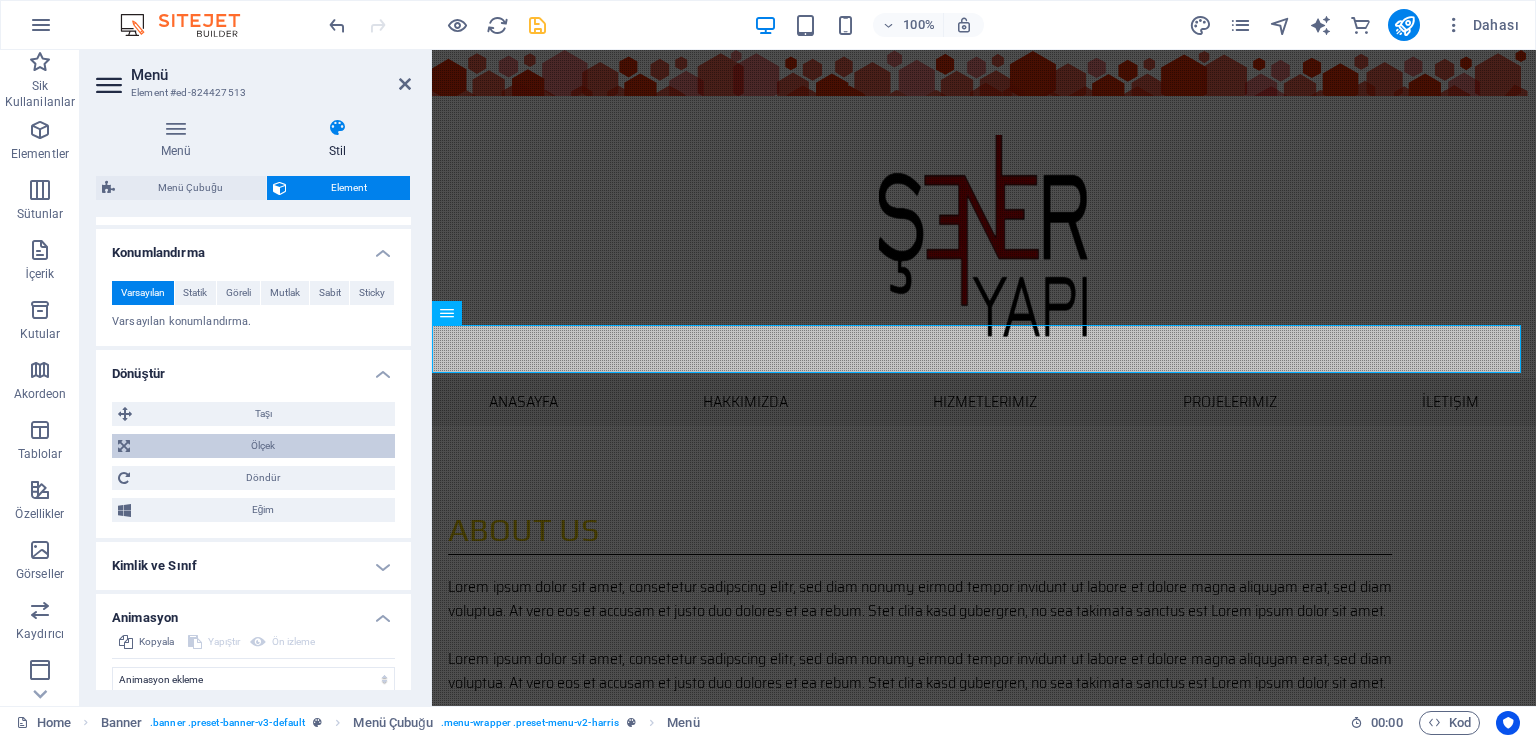 scroll, scrollTop: 912, scrollLeft: 0, axis: vertical 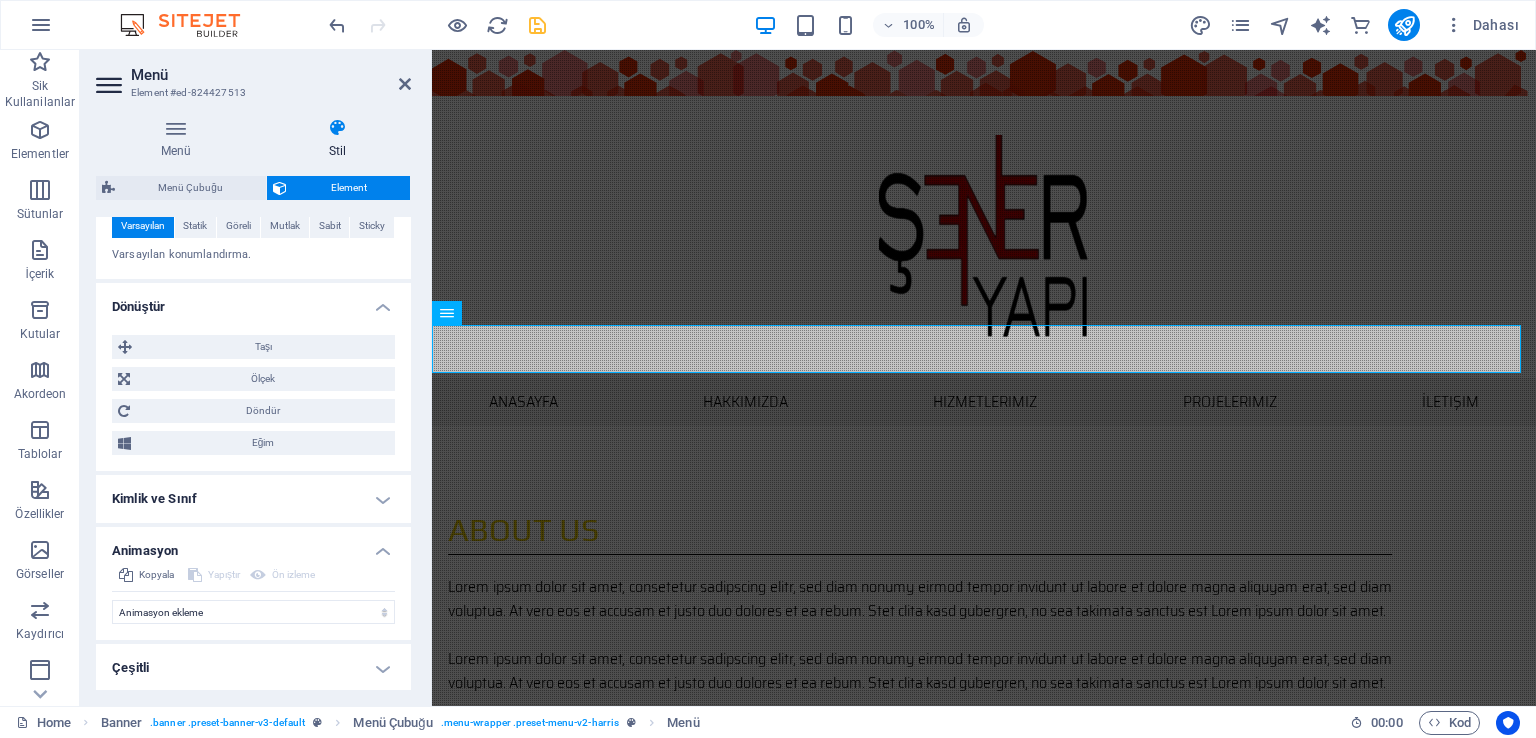 click on "Kimlik ve Sınıf" at bounding box center [253, 499] 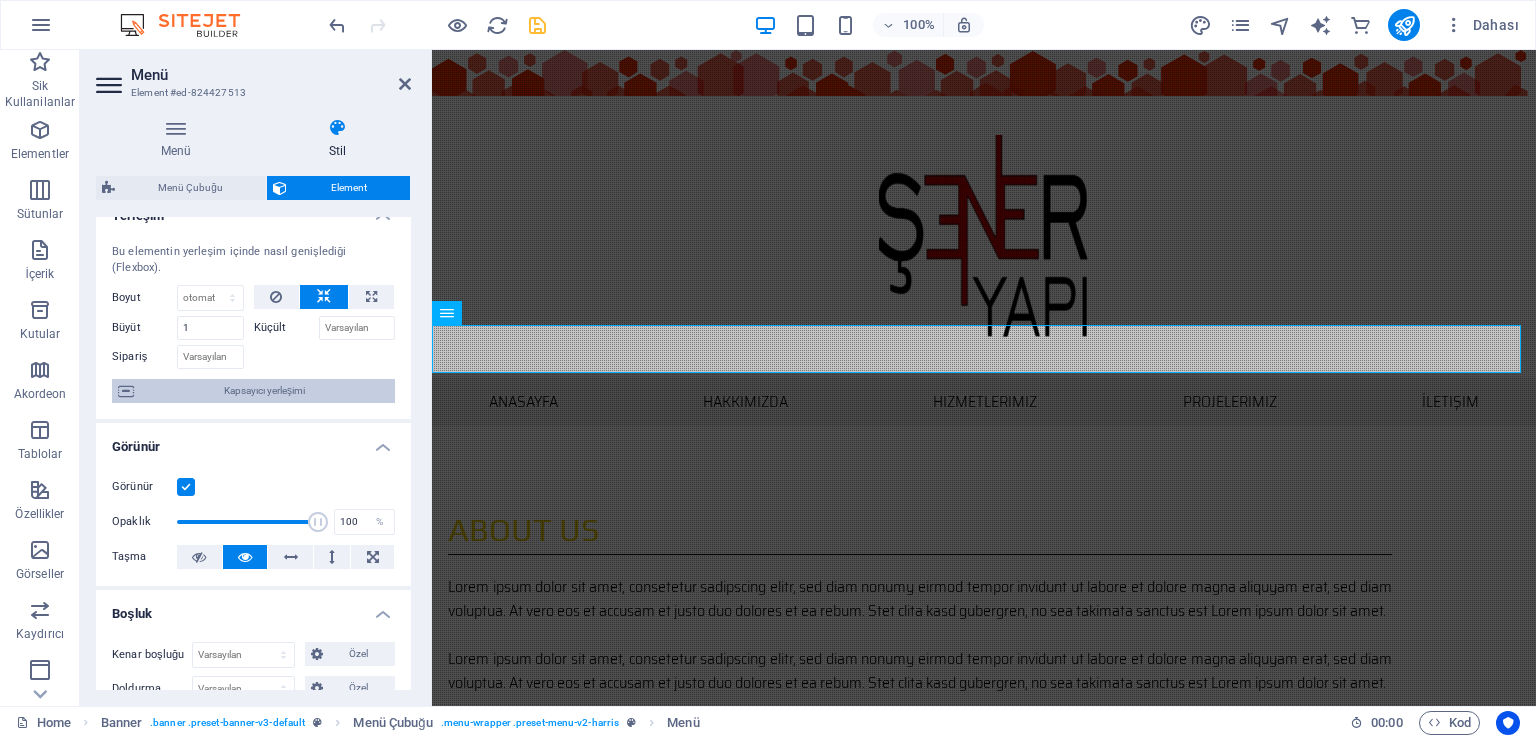 scroll, scrollTop: 0, scrollLeft: 0, axis: both 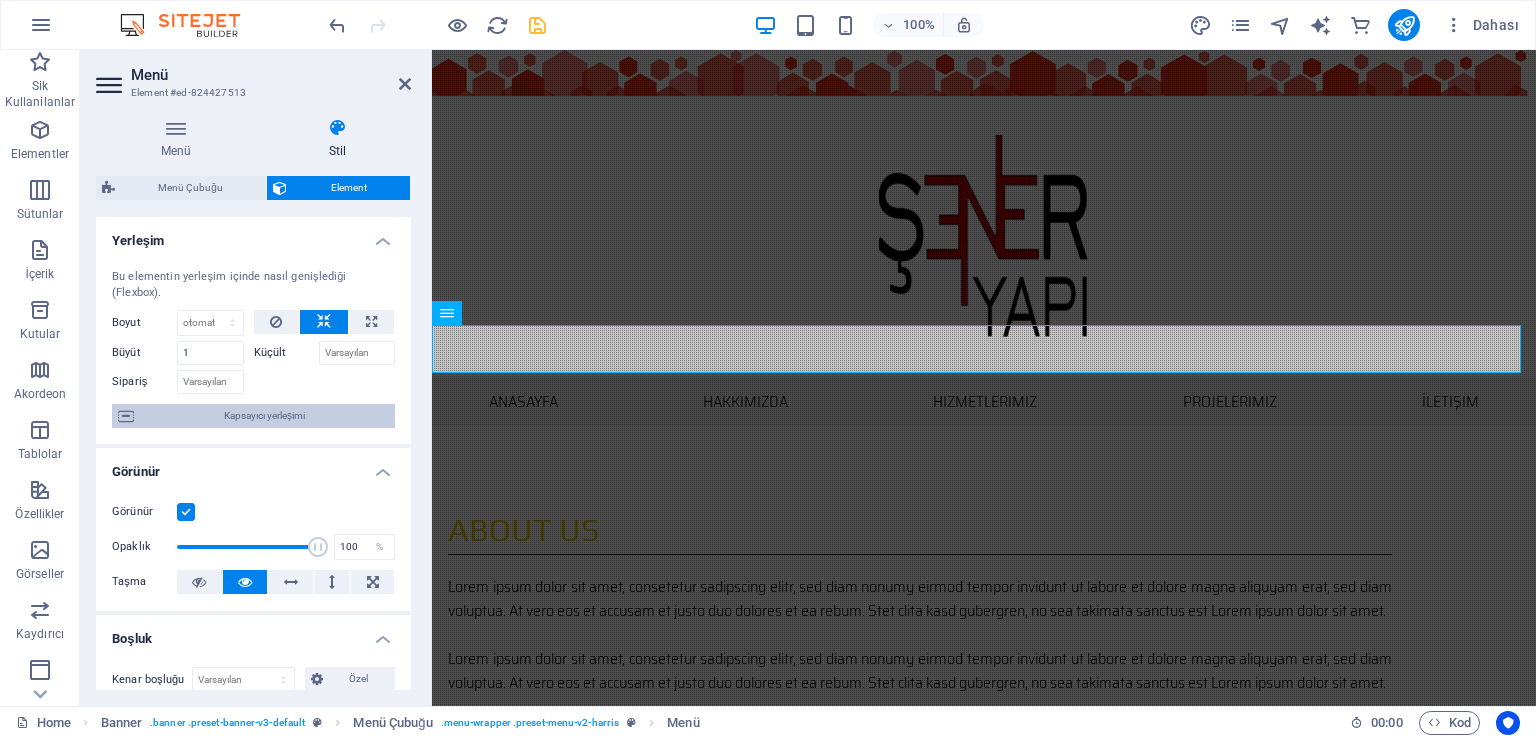 click on "Kapsayıcı yerleşimi" at bounding box center [264, 416] 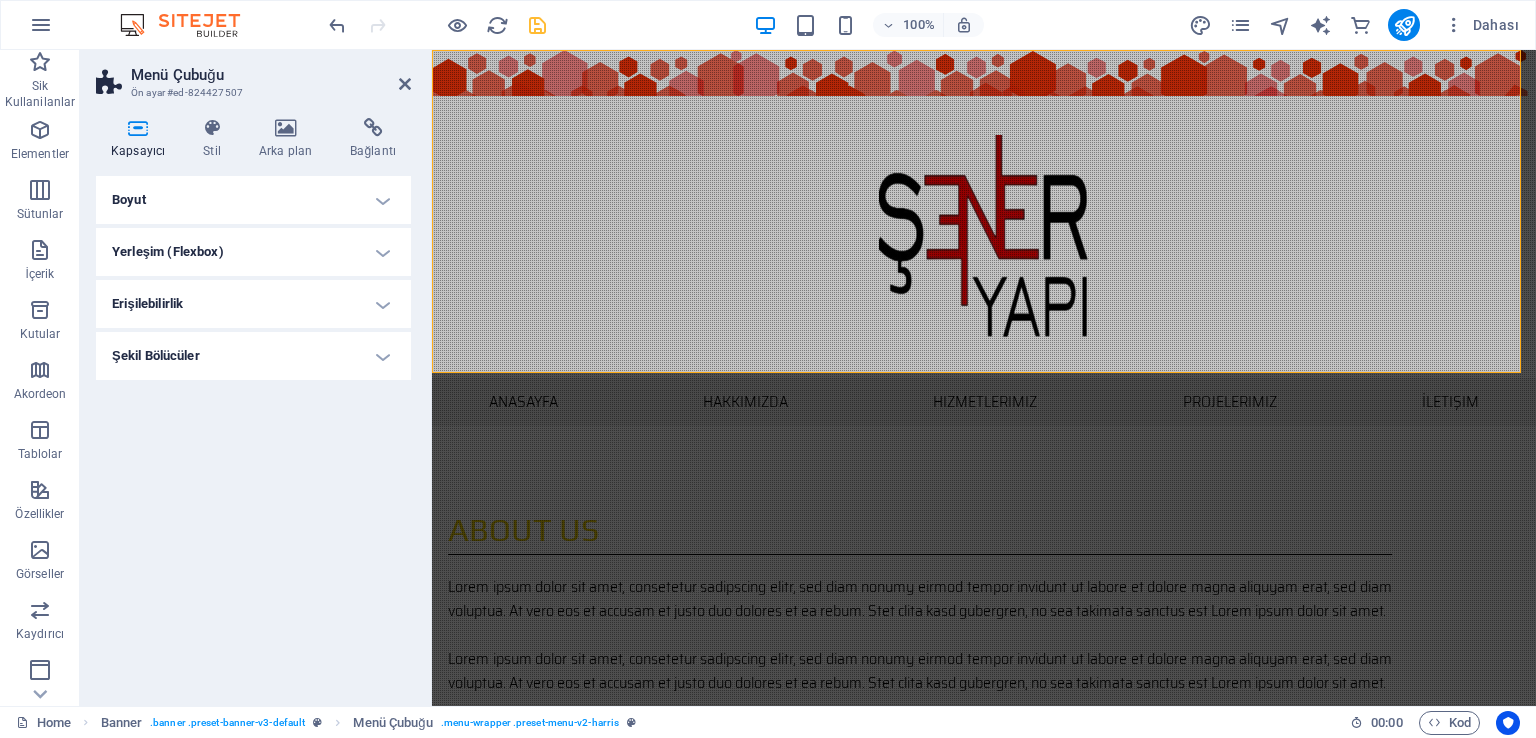 click on "Boyut" at bounding box center (253, 200) 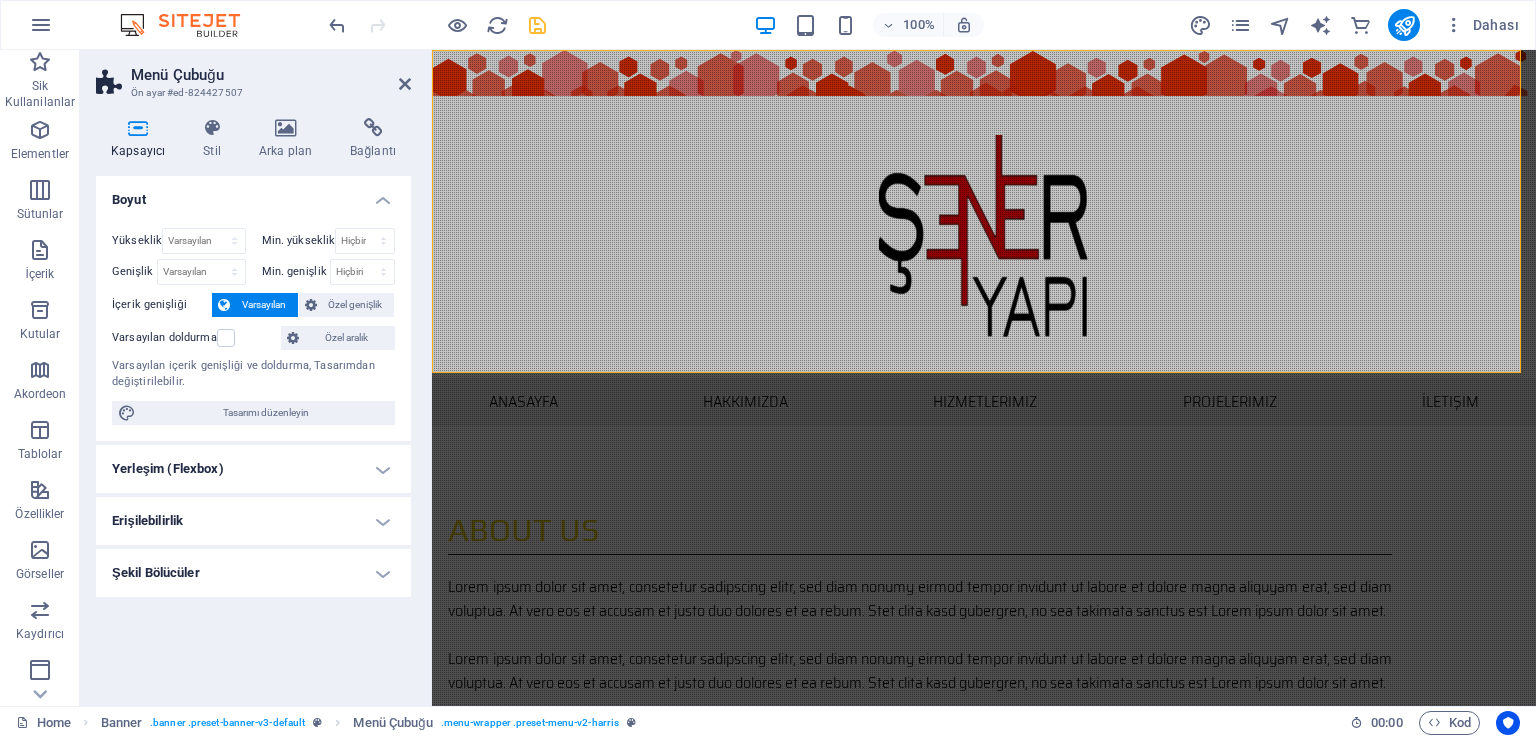 click on "Yerleşim (Flexbox)" at bounding box center (253, 469) 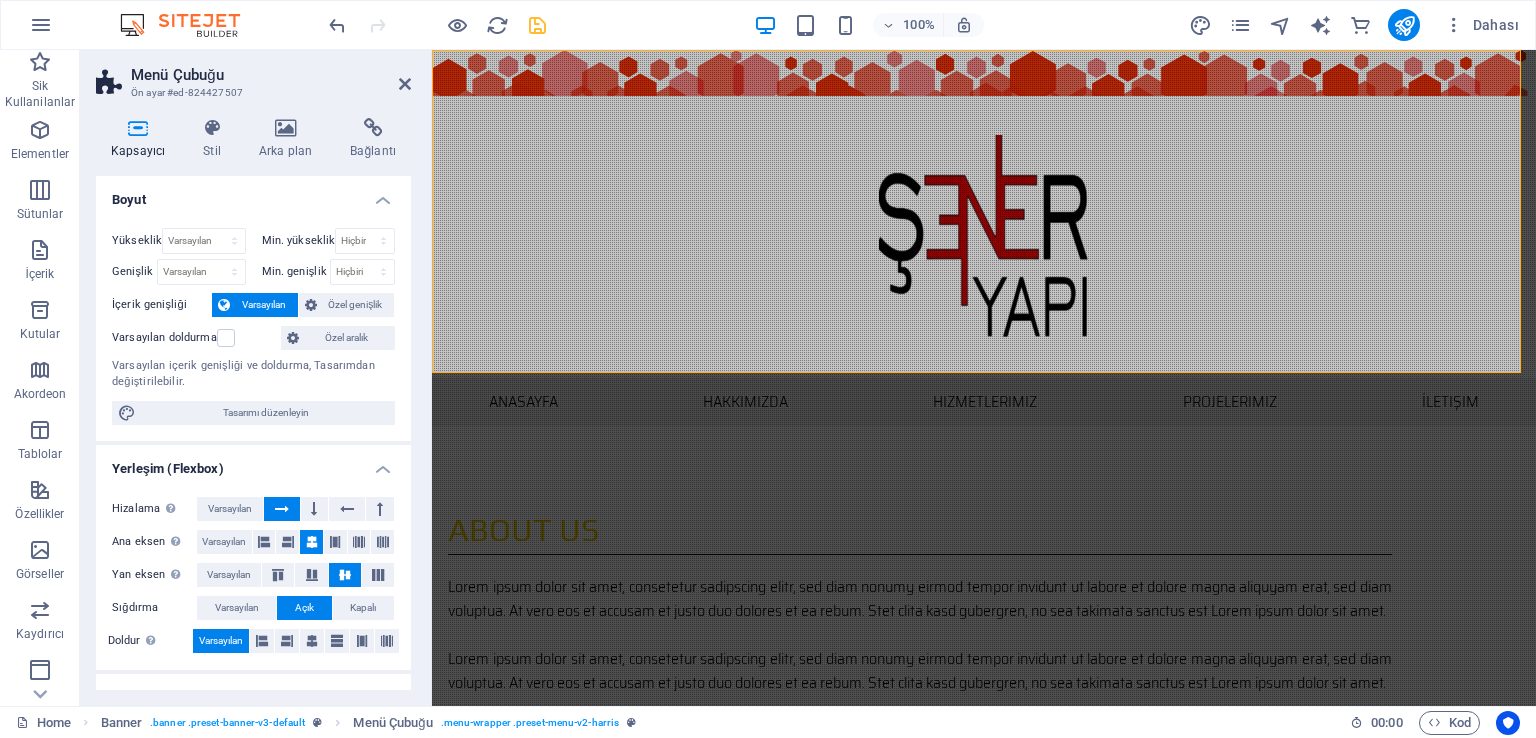 scroll, scrollTop: 83, scrollLeft: 0, axis: vertical 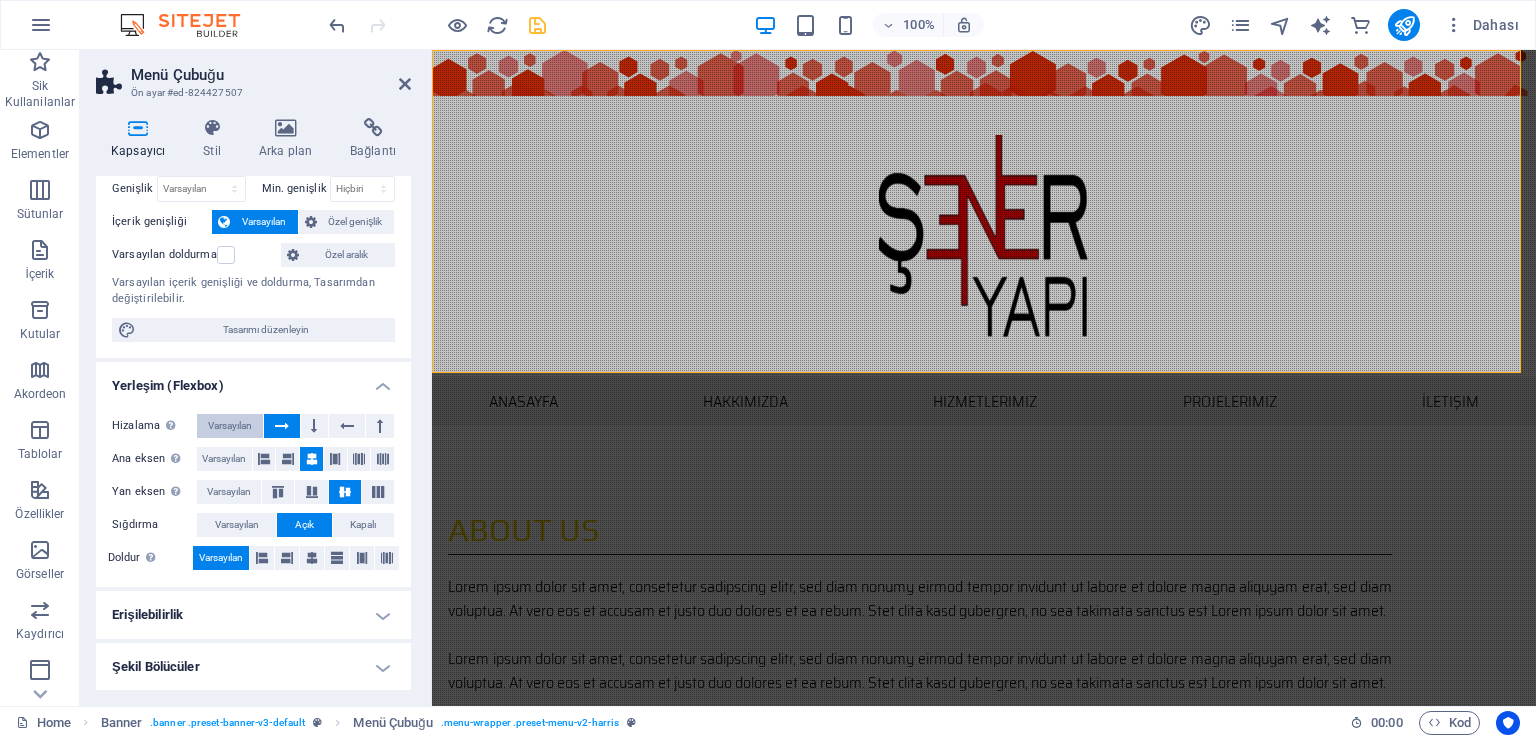 click on "Varsayılan" at bounding box center [230, 426] 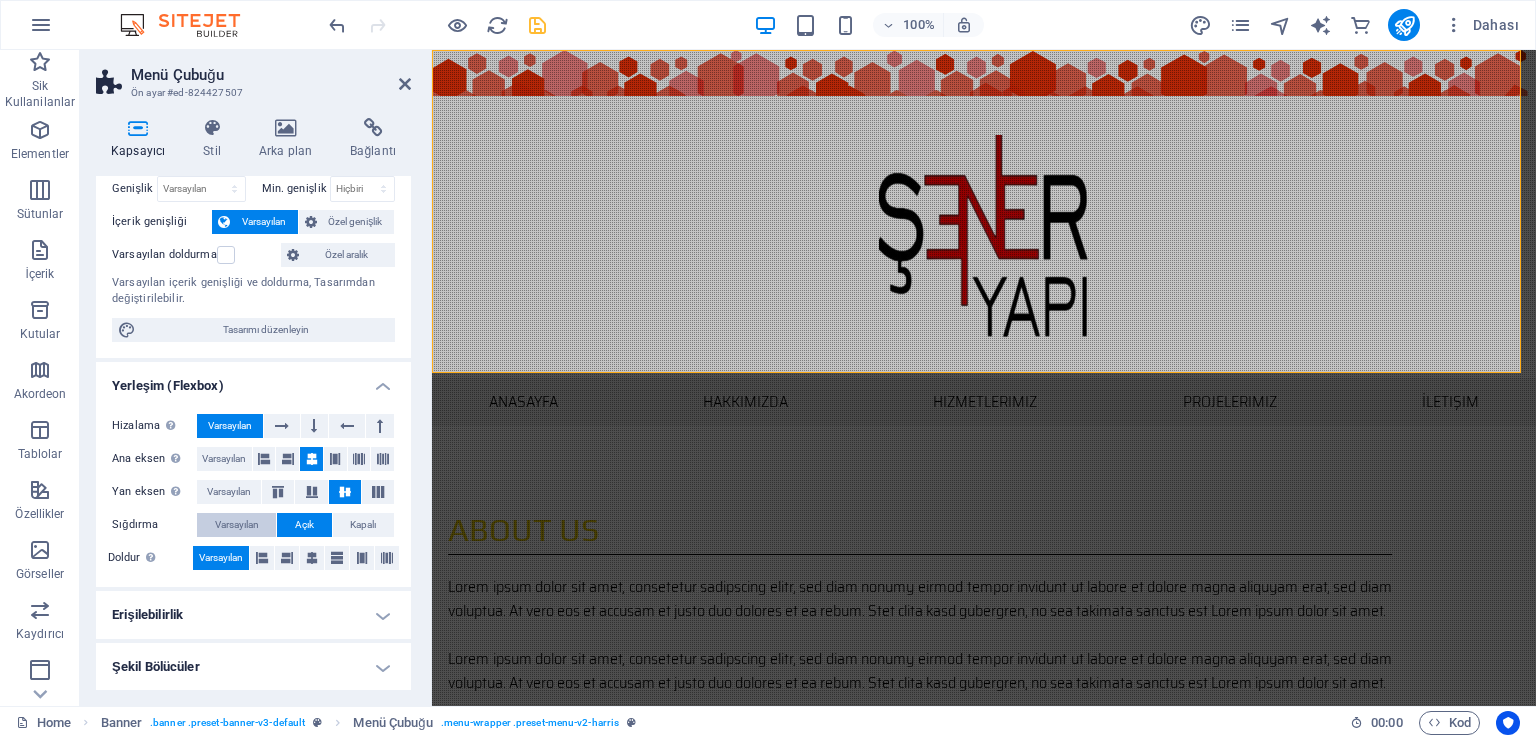 click on "Varsayılan" at bounding box center [236, 525] 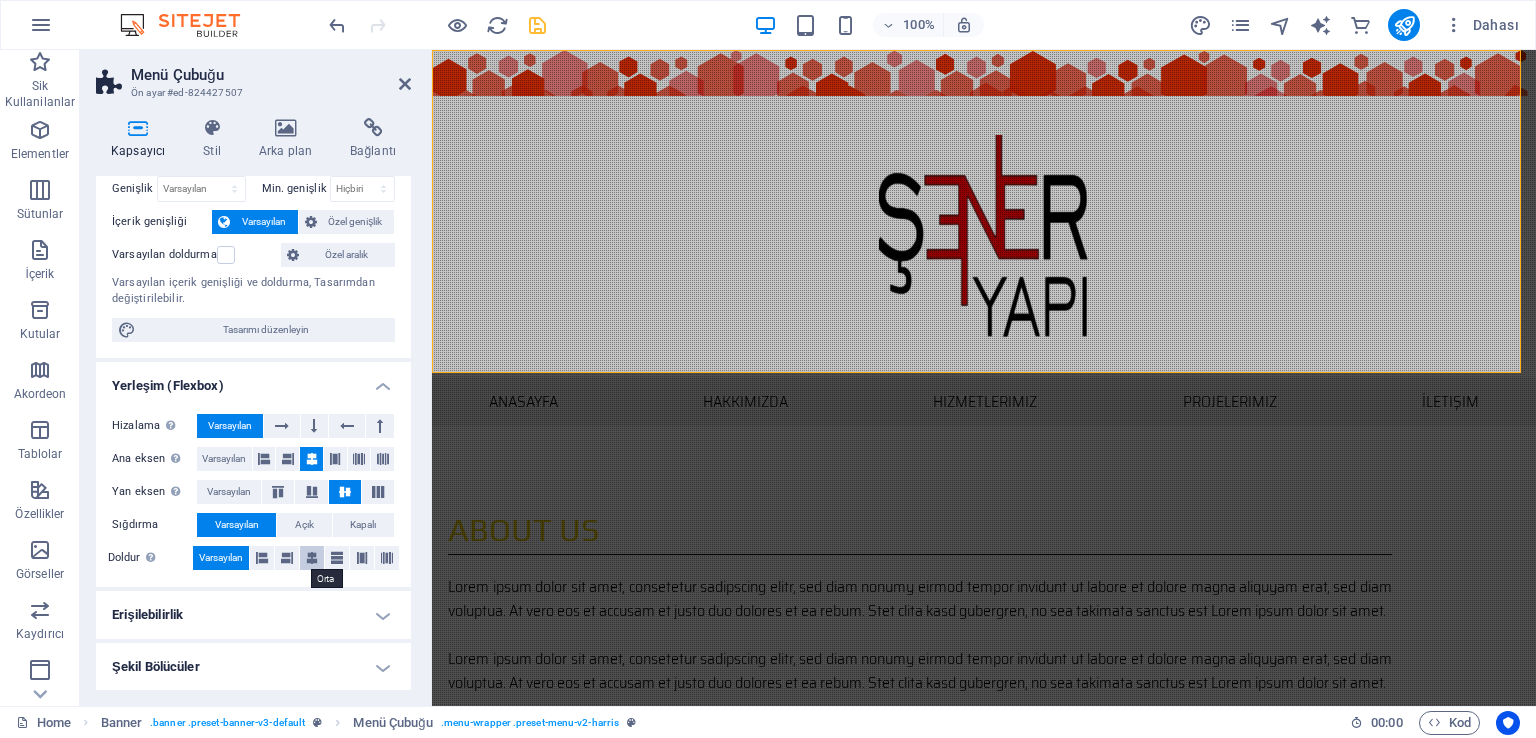 click at bounding box center (312, 558) 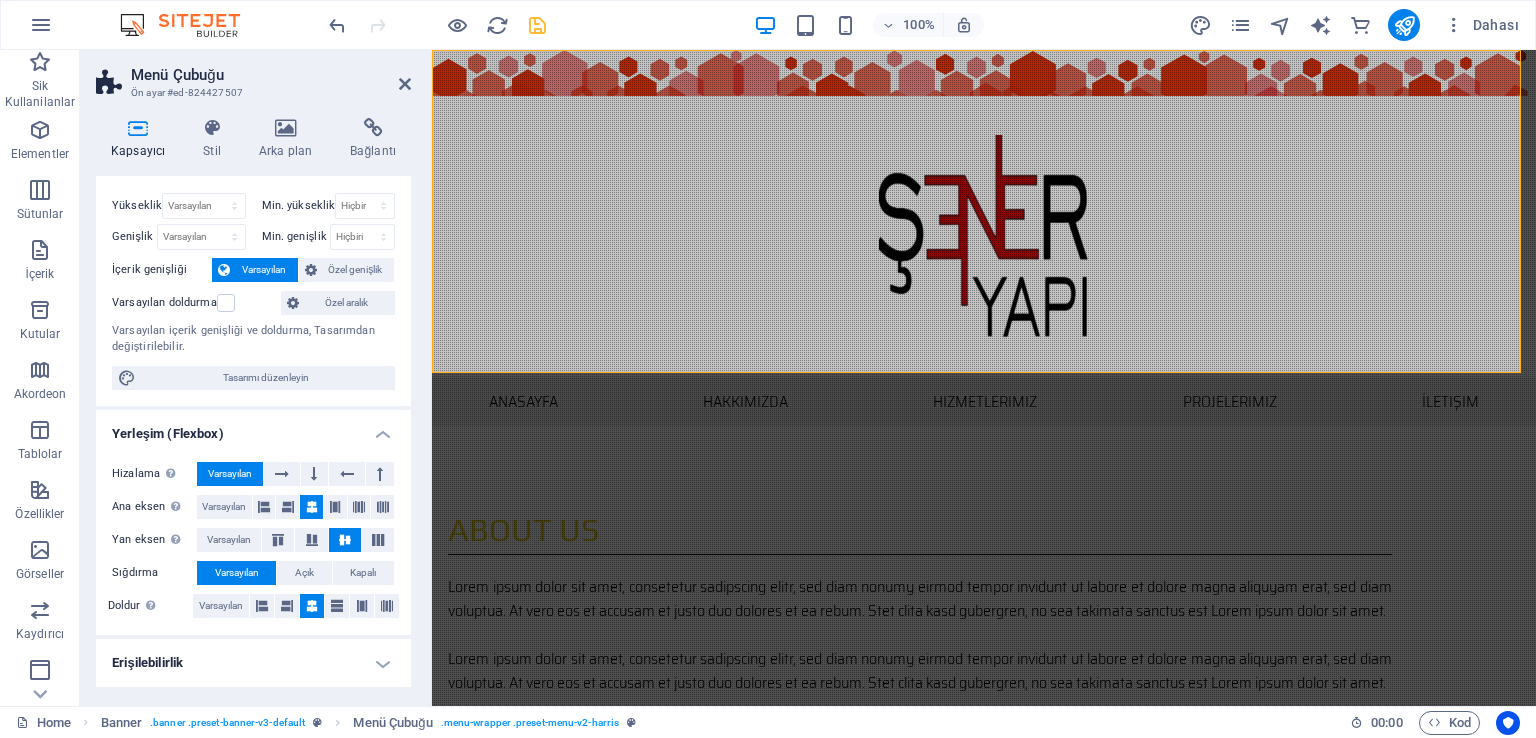 scroll, scrollTop: 0, scrollLeft: 0, axis: both 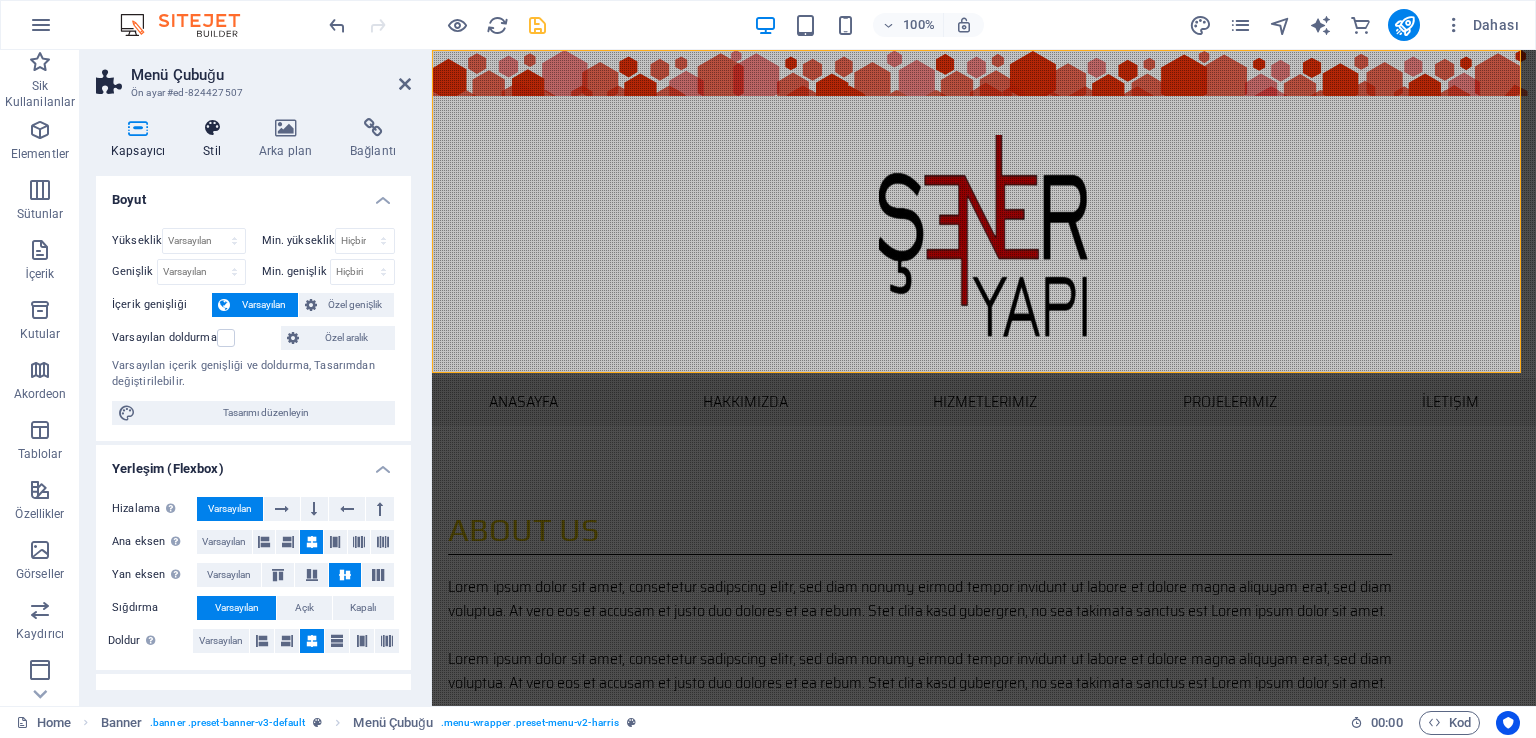 click at bounding box center [212, 128] 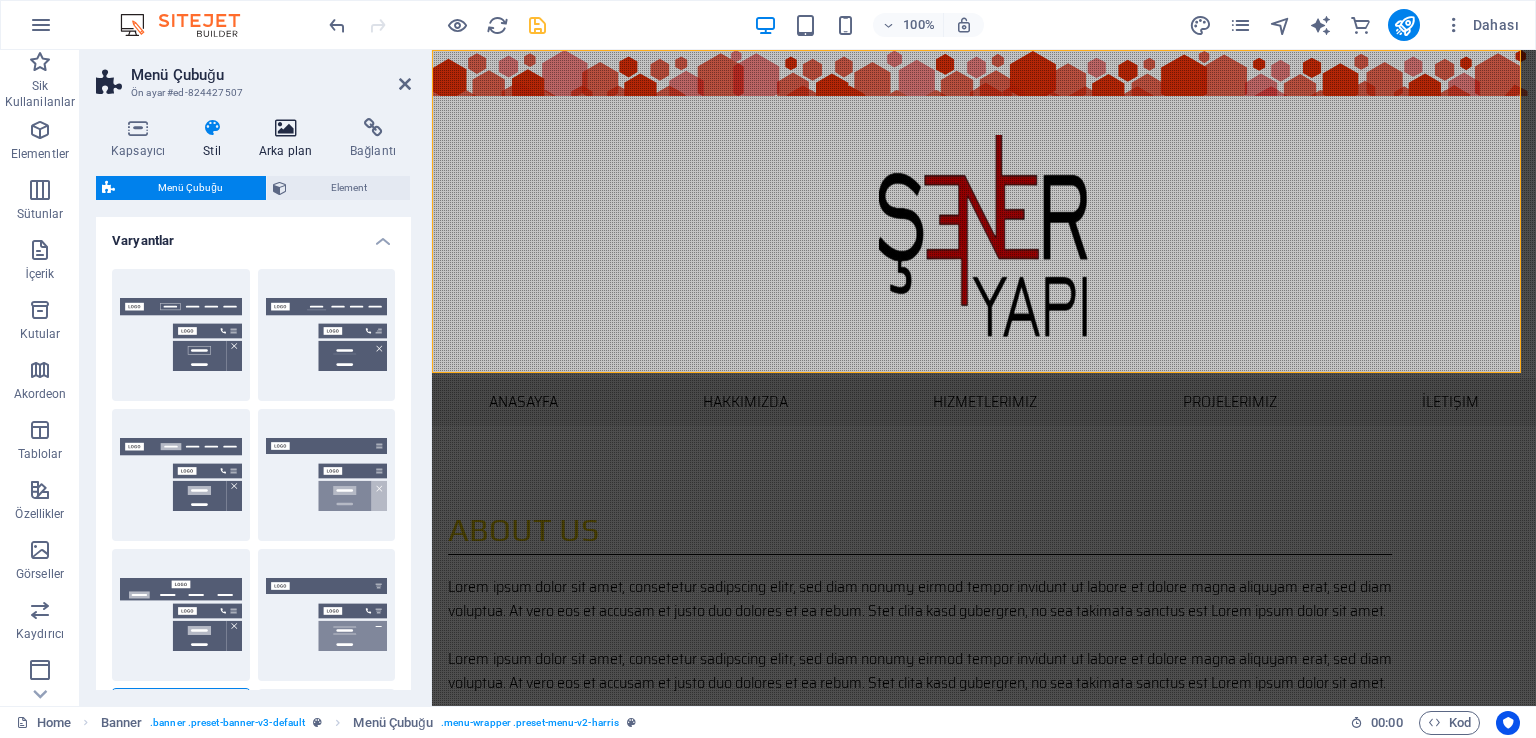 click at bounding box center [285, 128] 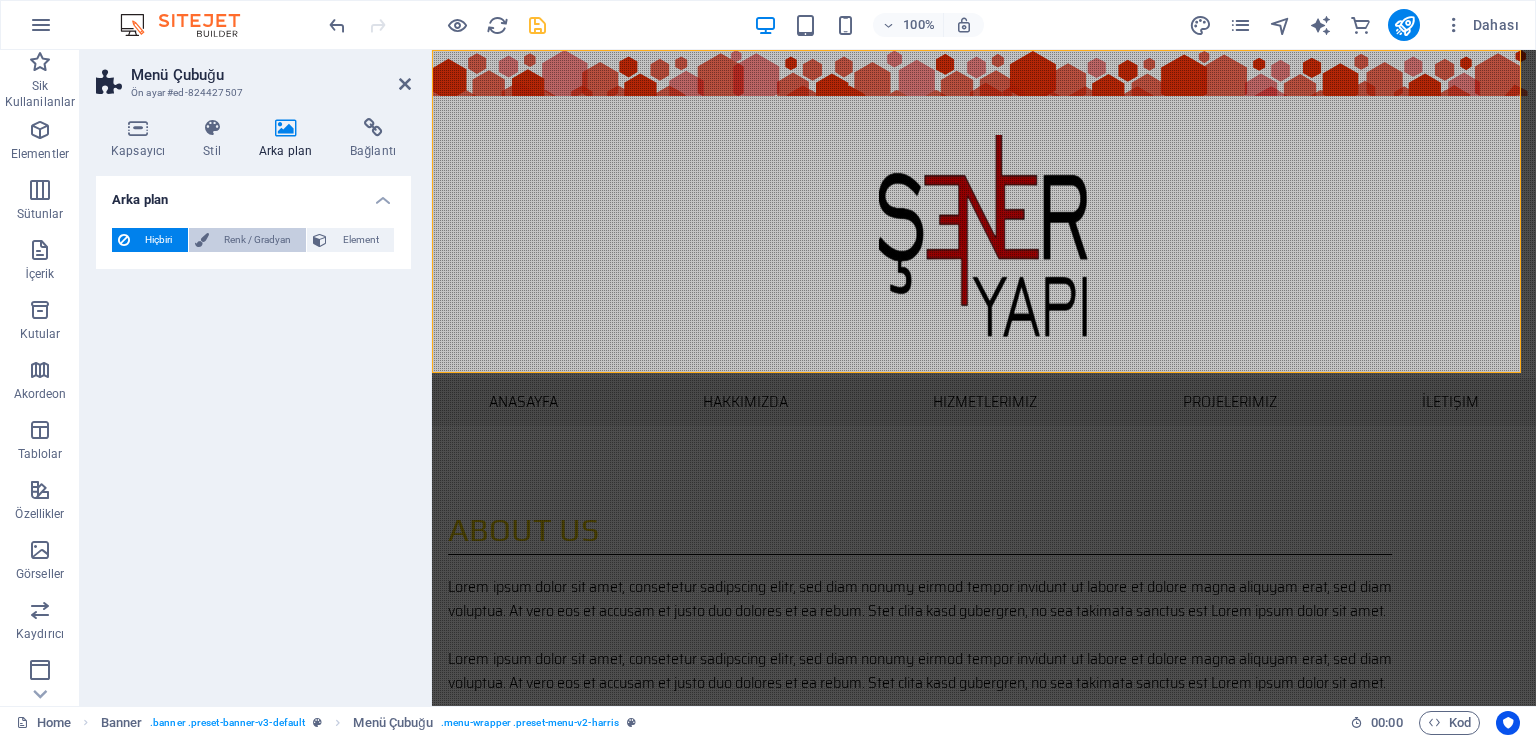 click on "Renk / Gradyan" at bounding box center (258, 240) 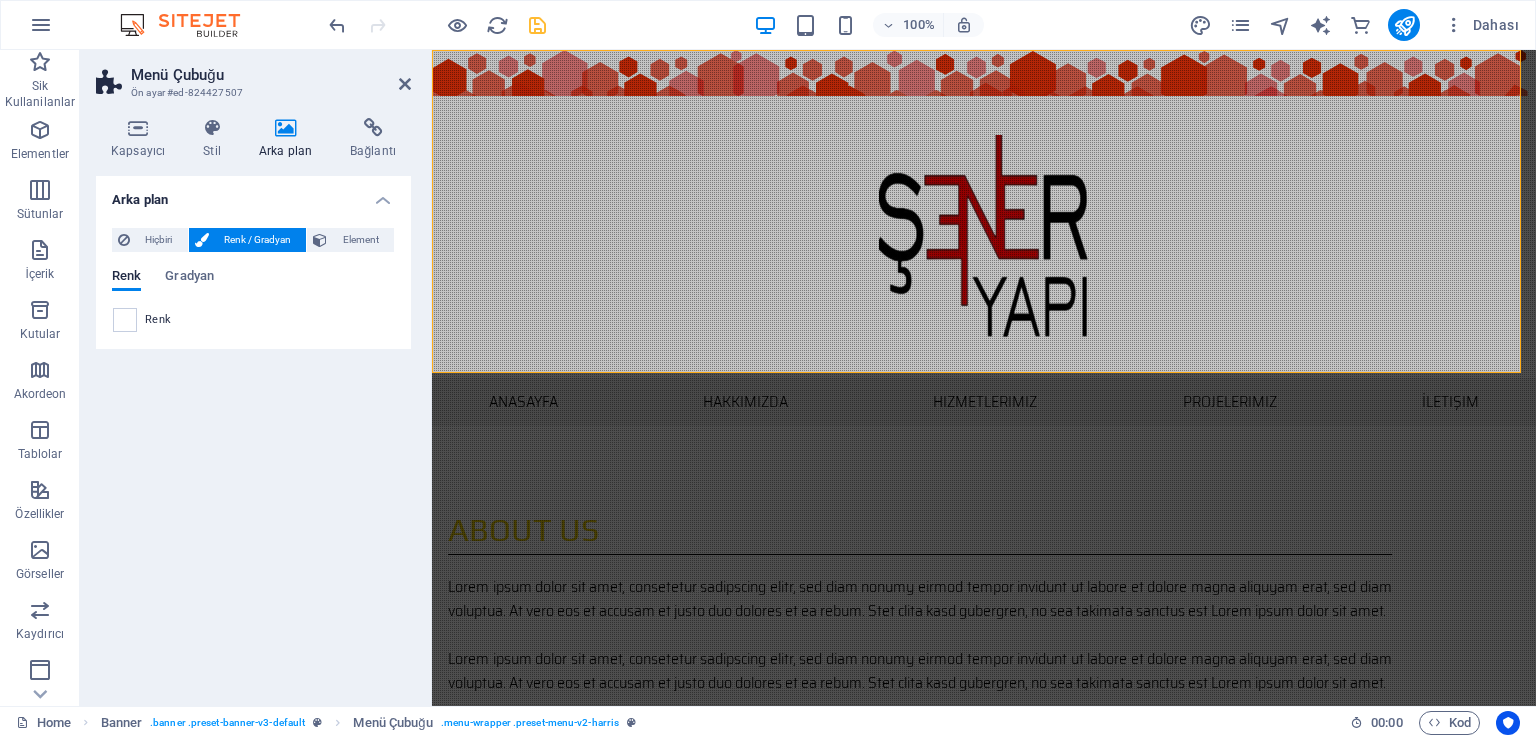 click at bounding box center (125, 320) 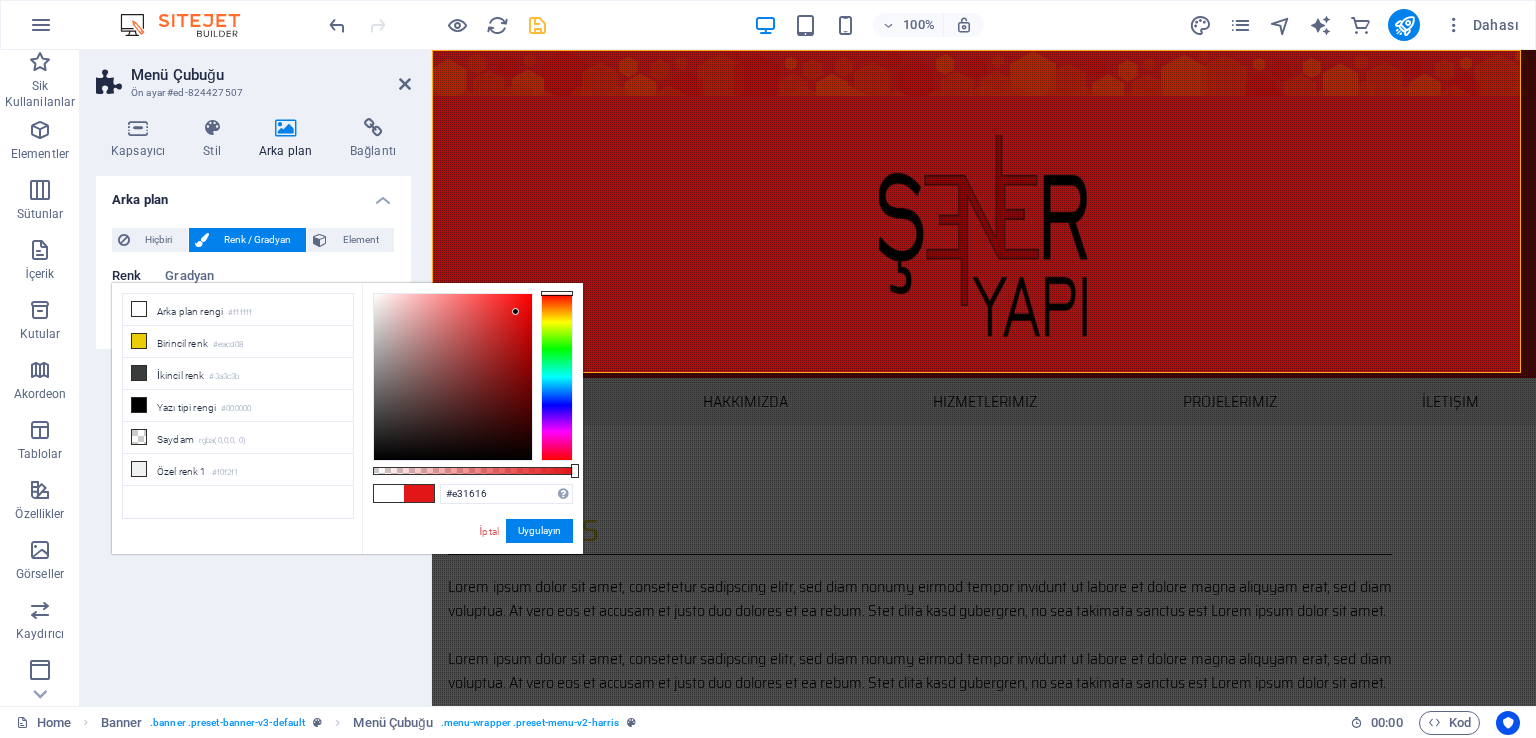 click at bounding box center [453, 377] 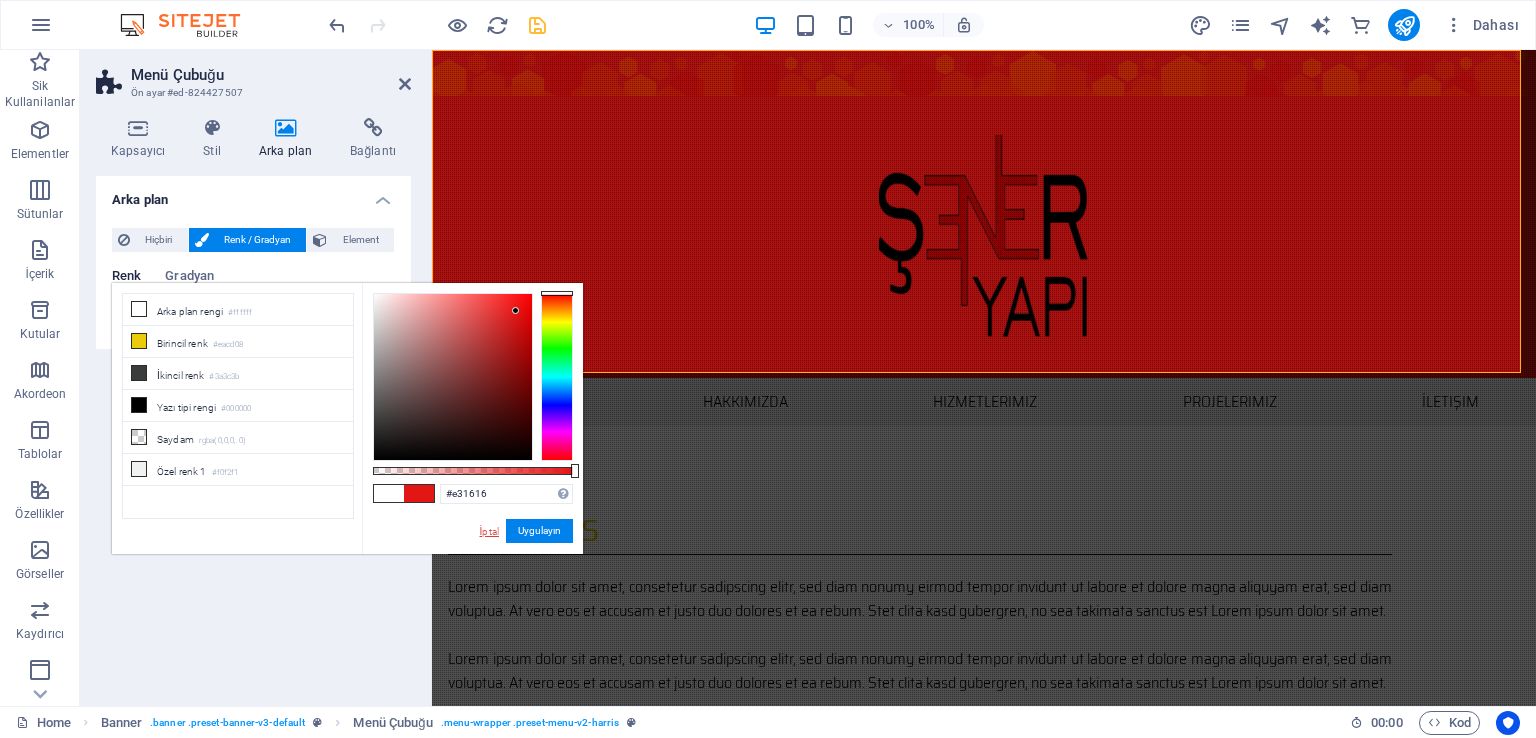 click on "İptal" at bounding box center (489, 531) 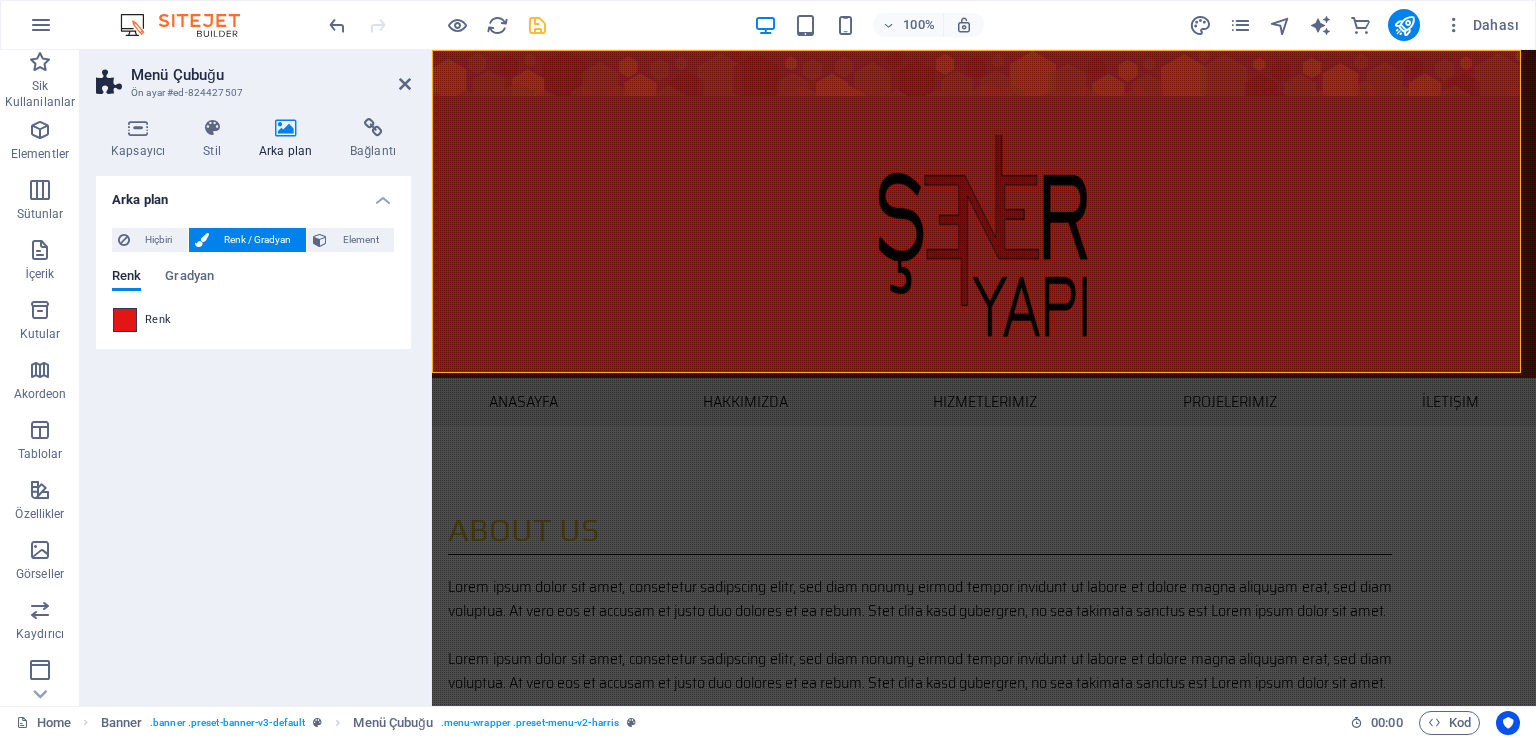 click at bounding box center (125, 320) 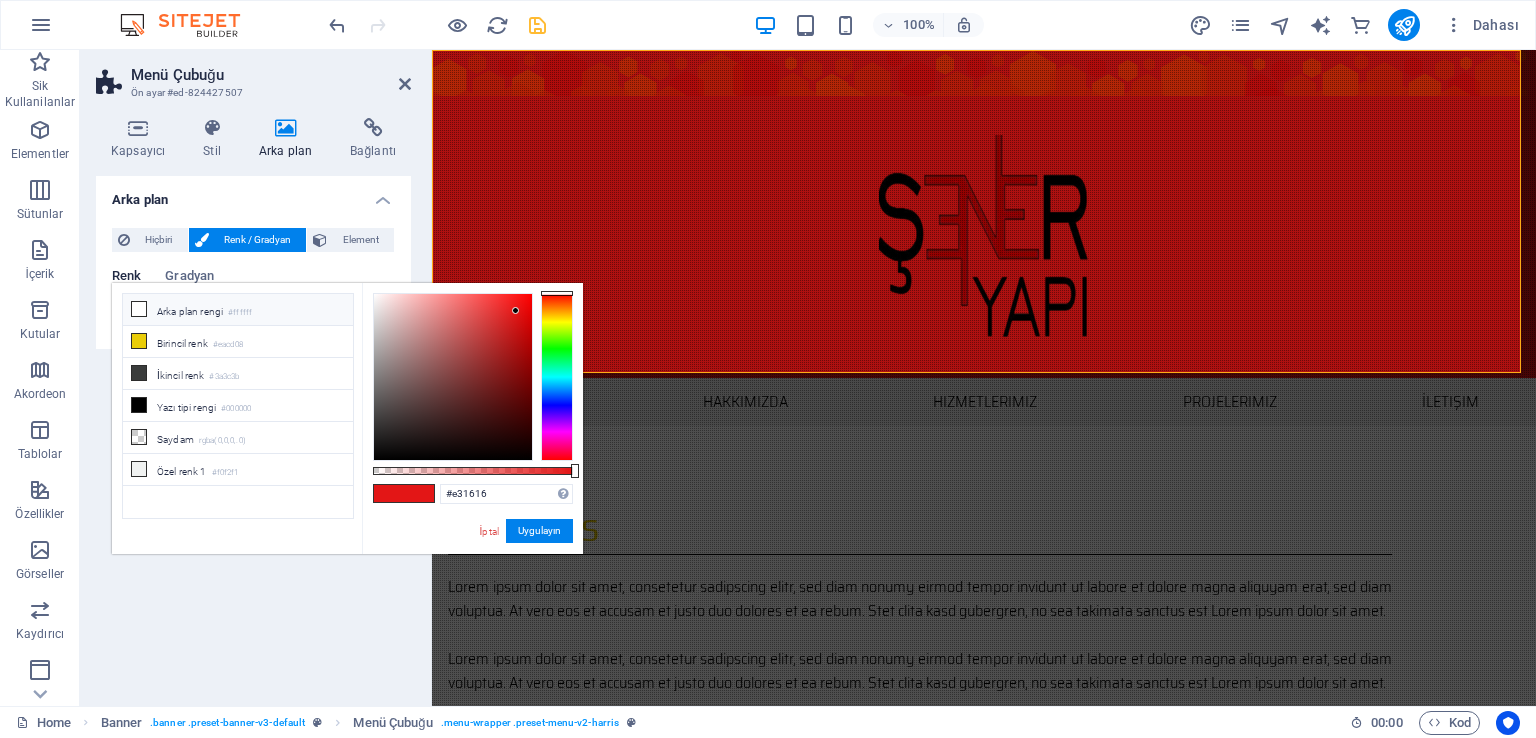 click on "Arka plan rengi
#ffffff" at bounding box center (238, 310) 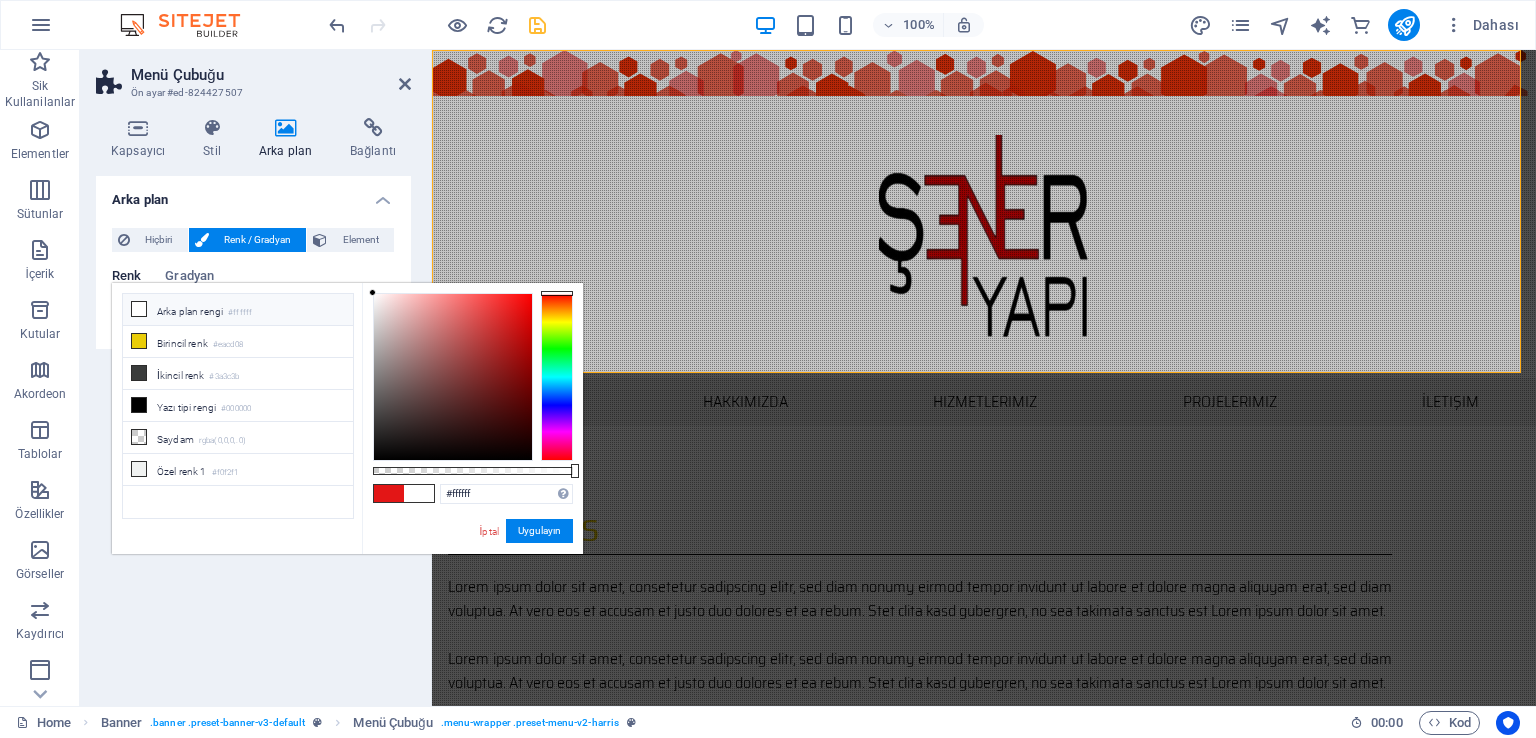 click on "Arka plan Hiçbiri Renk / Gradyan Element Arka planı tam genişliğe genişlet Renk kaplaması Renklendireceğin arka planın üzerine bir kaplama yerleştirir Paralaks 0 % İmaj Görüntü kaydırıcı Harita Video YouTube Vimeo HTML Renk Gradyan Renk Üst element, arka plan içeriyor. Üst elementteki arka planı düzenle" at bounding box center (253, 433) 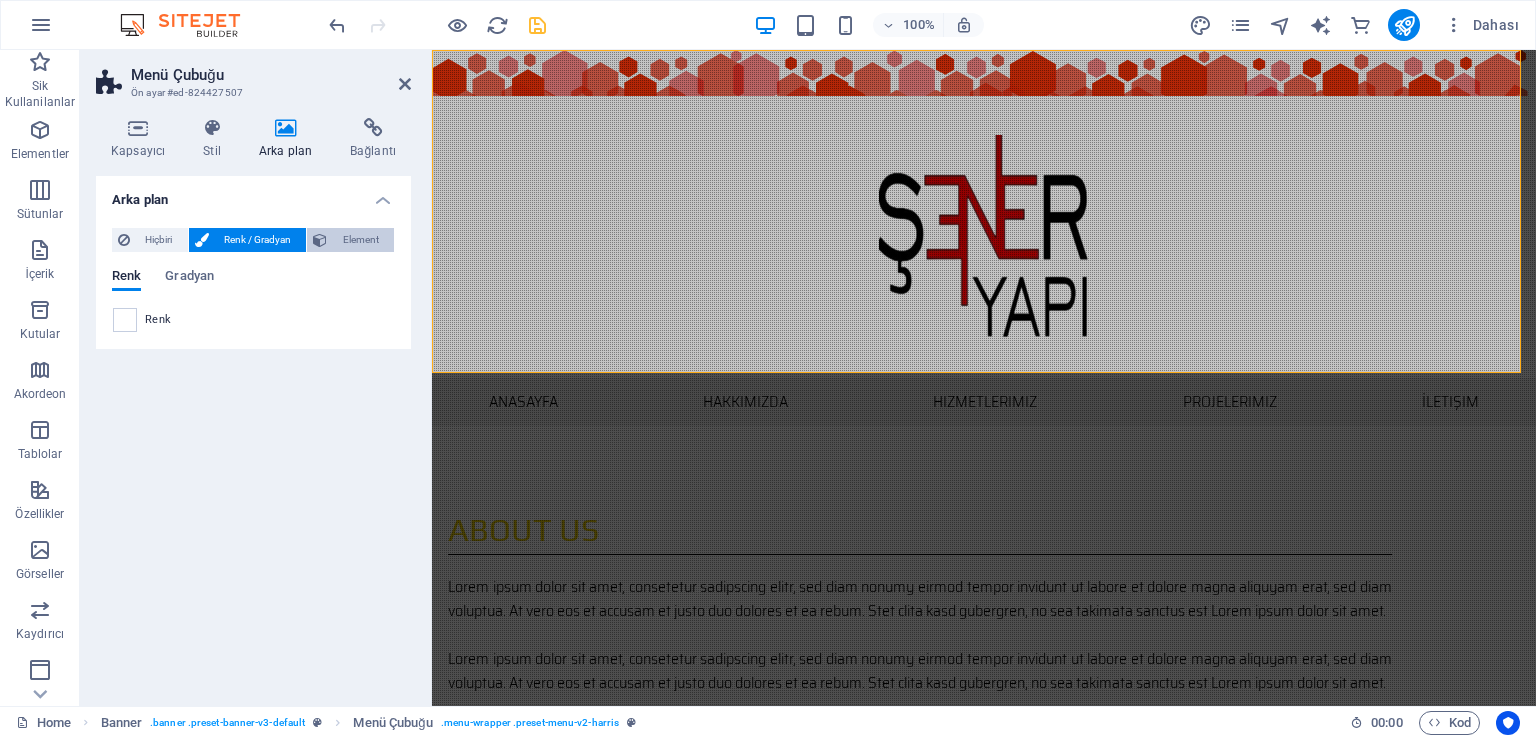 click on "Element" at bounding box center (360, 240) 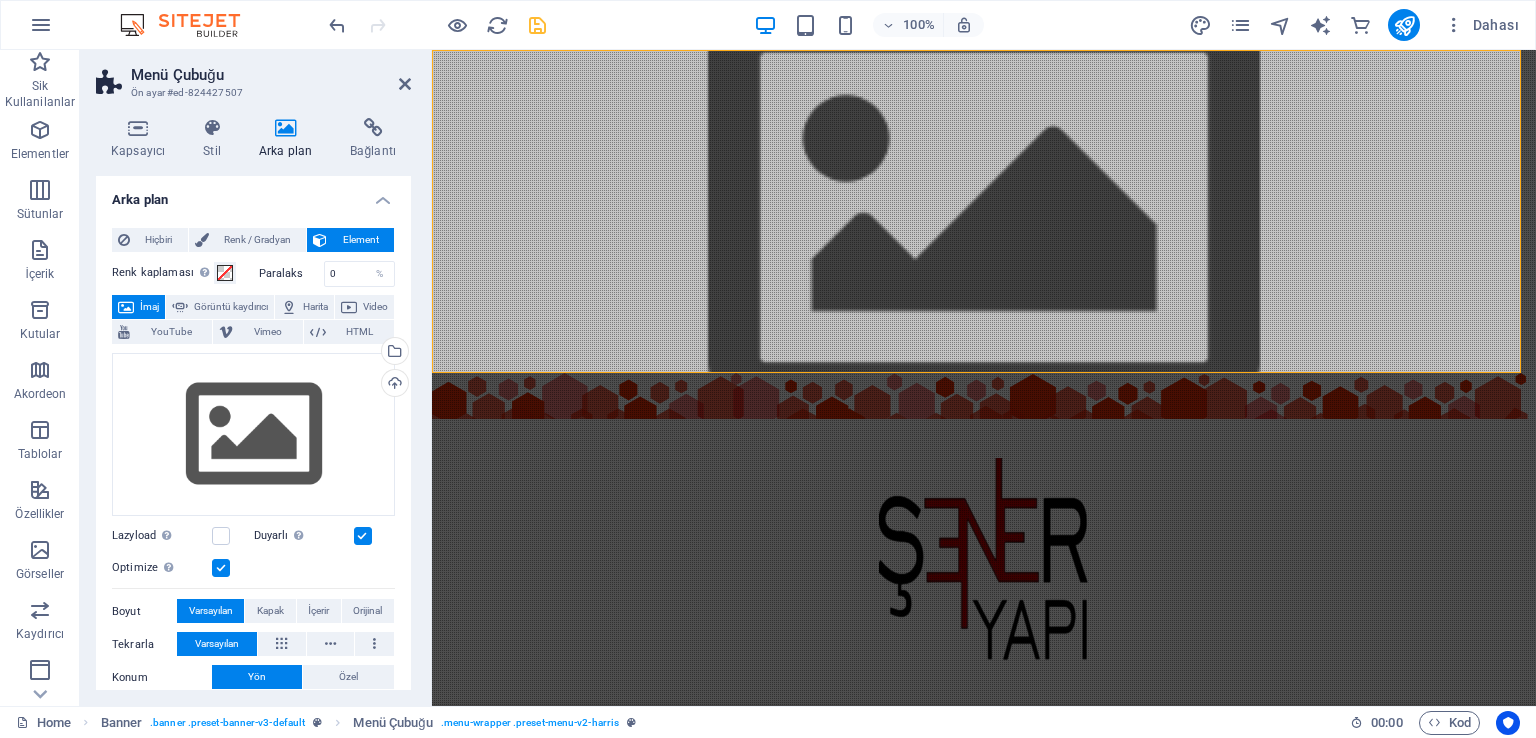 click on "Element" at bounding box center (360, 240) 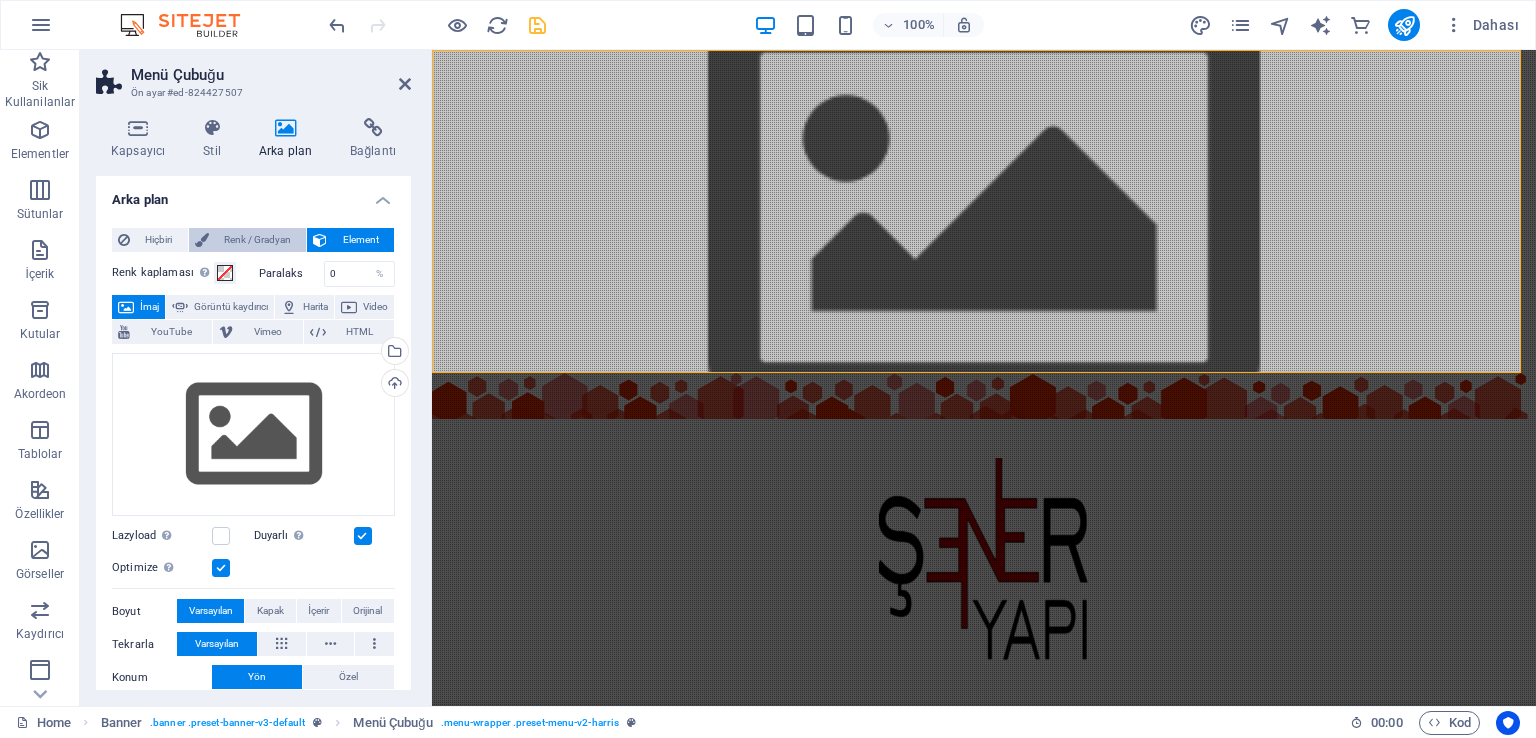 click on "Renk / Gradyan" at bounding box center [258, 240] 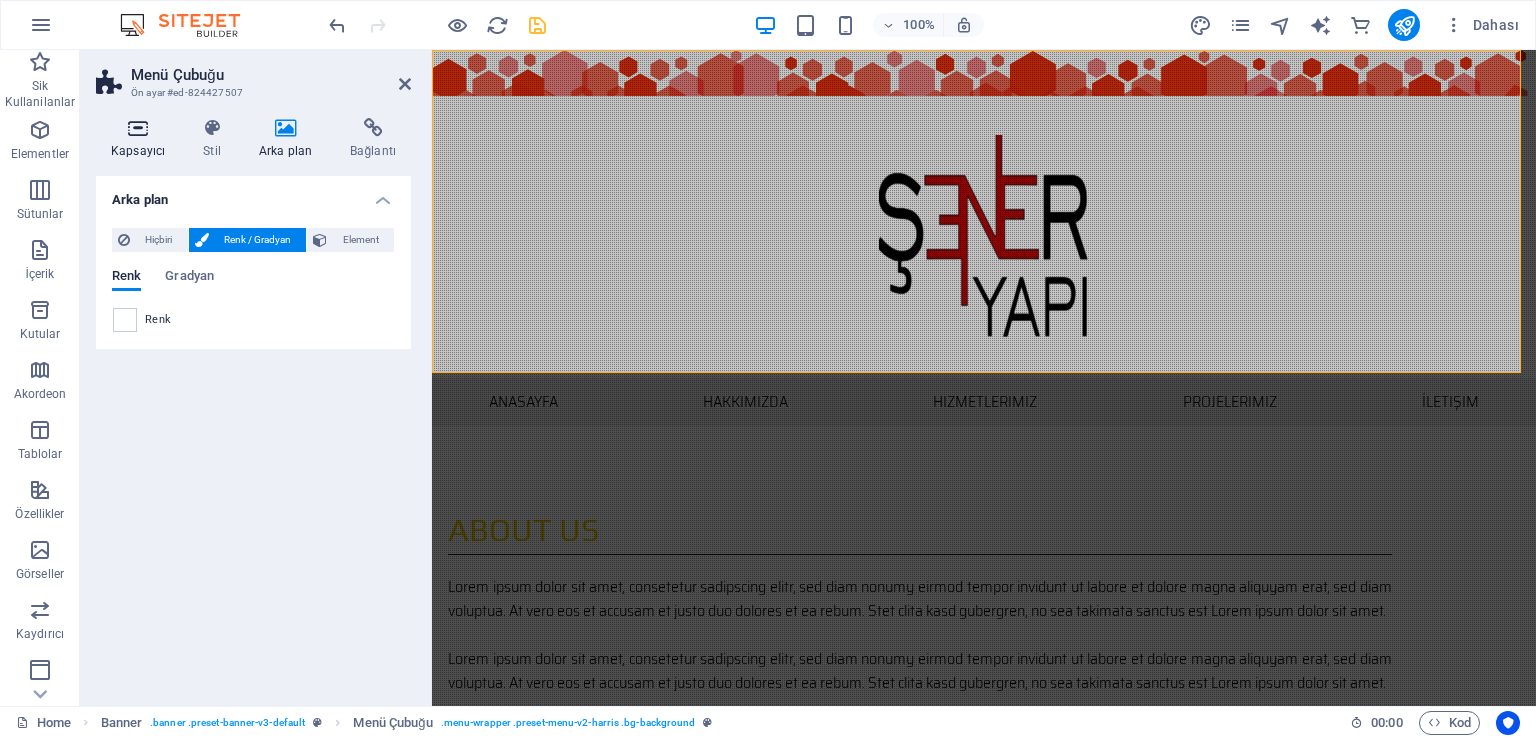click on "Kapsayıcı" at bounding box center [142, 139] 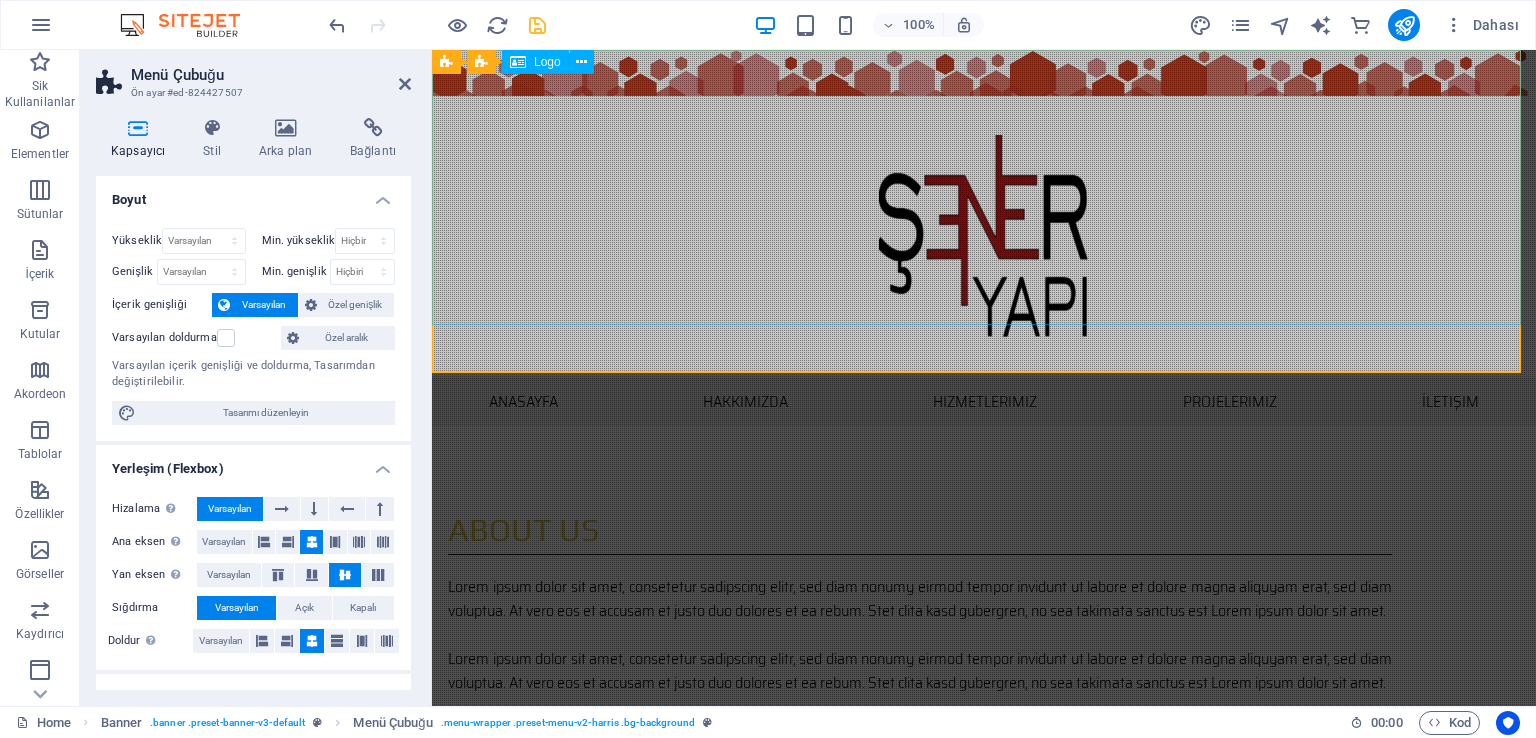 click at bounding box center (984, 240) 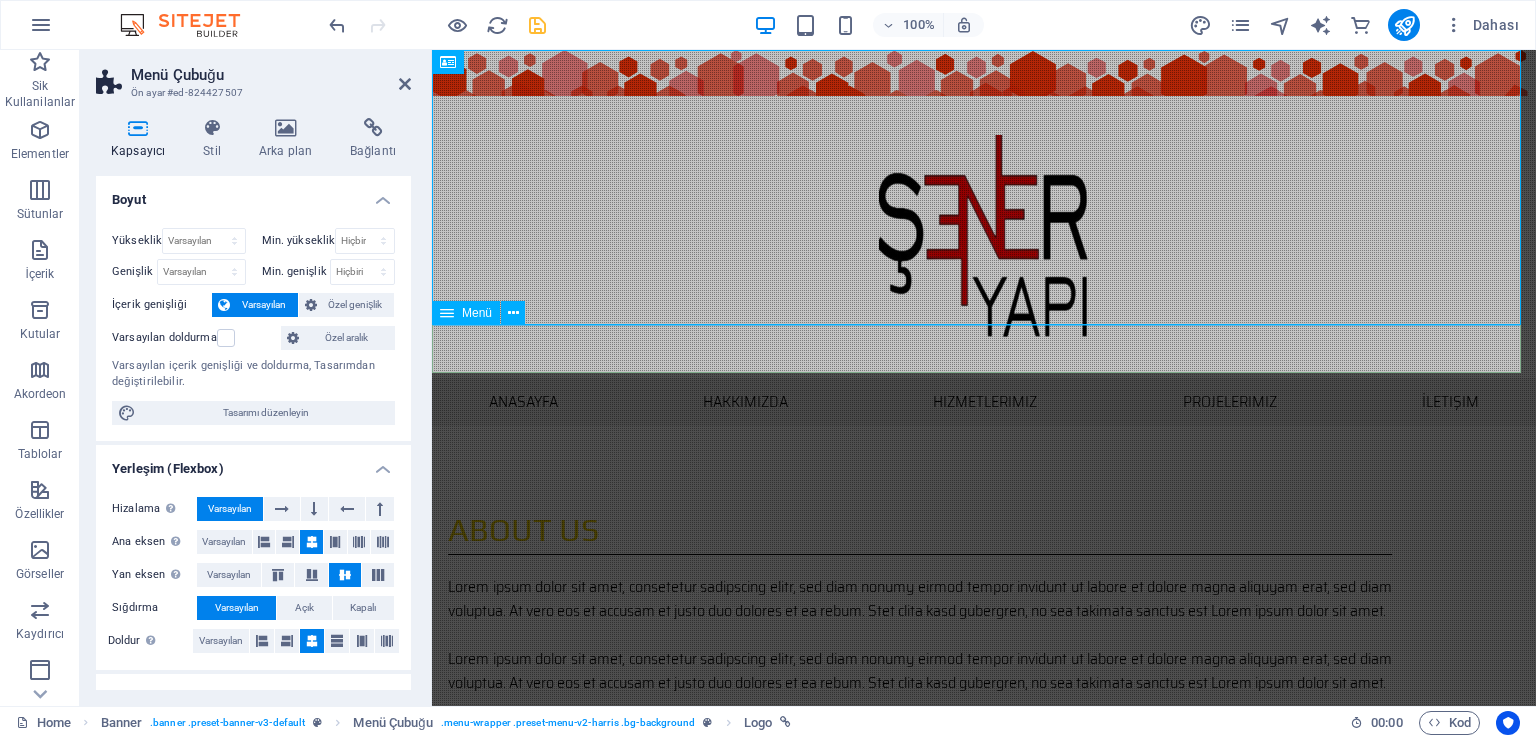 click on "Anasayfa Hakkımızda Hizmetlerimiz Projelerimiz İletişim" at bounding box center [984, 402] 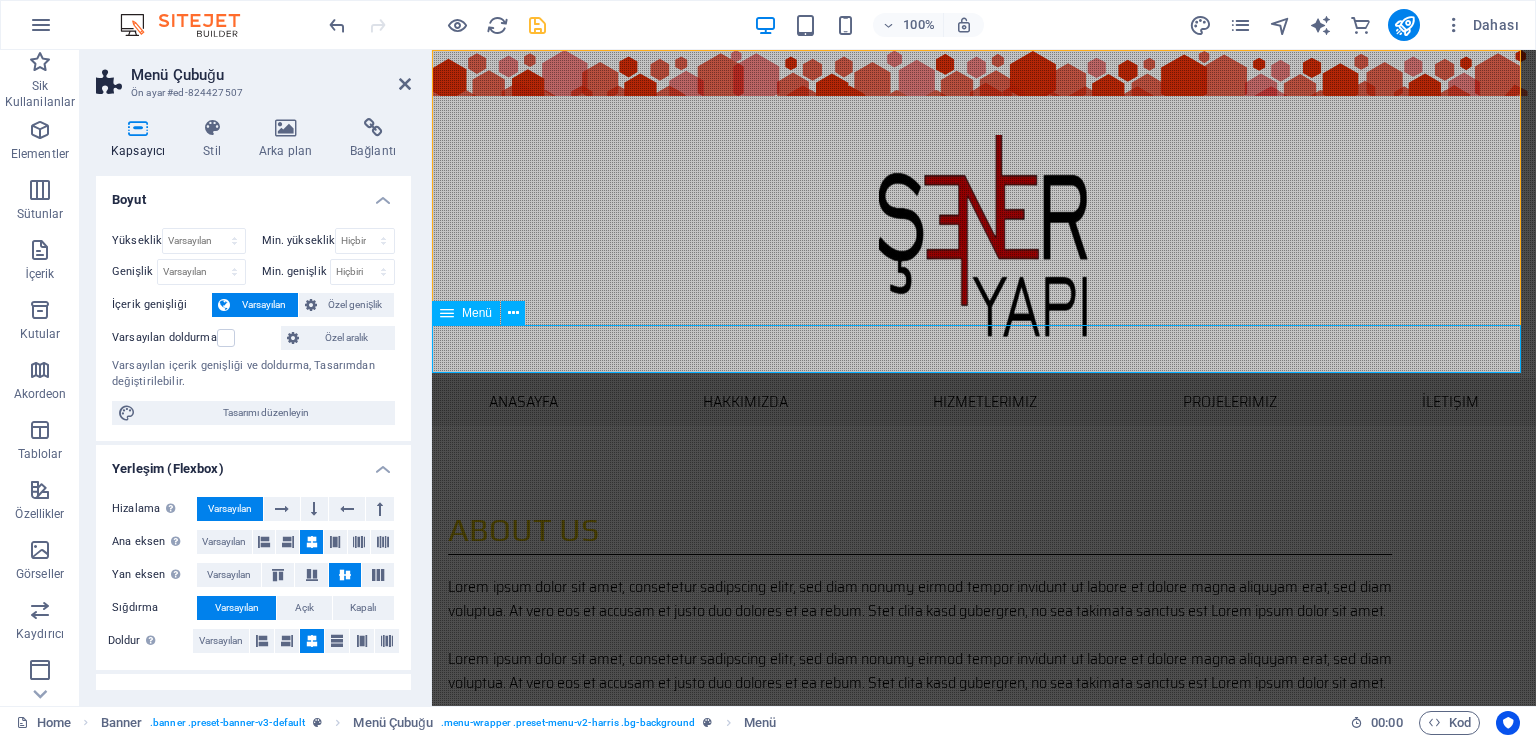 click on "Anasayfa Hakkımızda Hizmetlerimiz Projelerimiz İletişim" at bounding box center [984, 402] 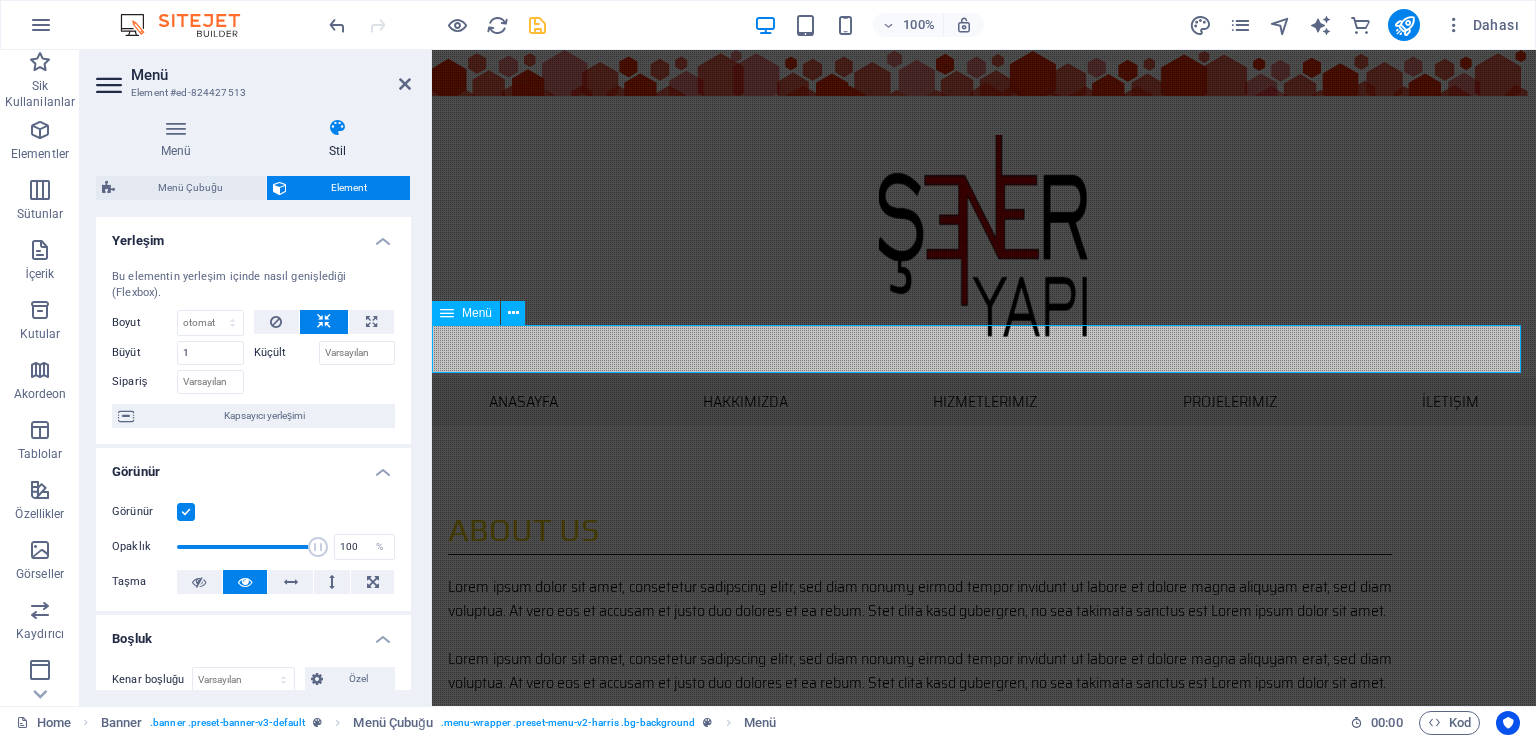 click on "Anasayfa Hakkımızda Hizmetlerimiz Projelerimiz İletişim" at bounding box center (984, 402) 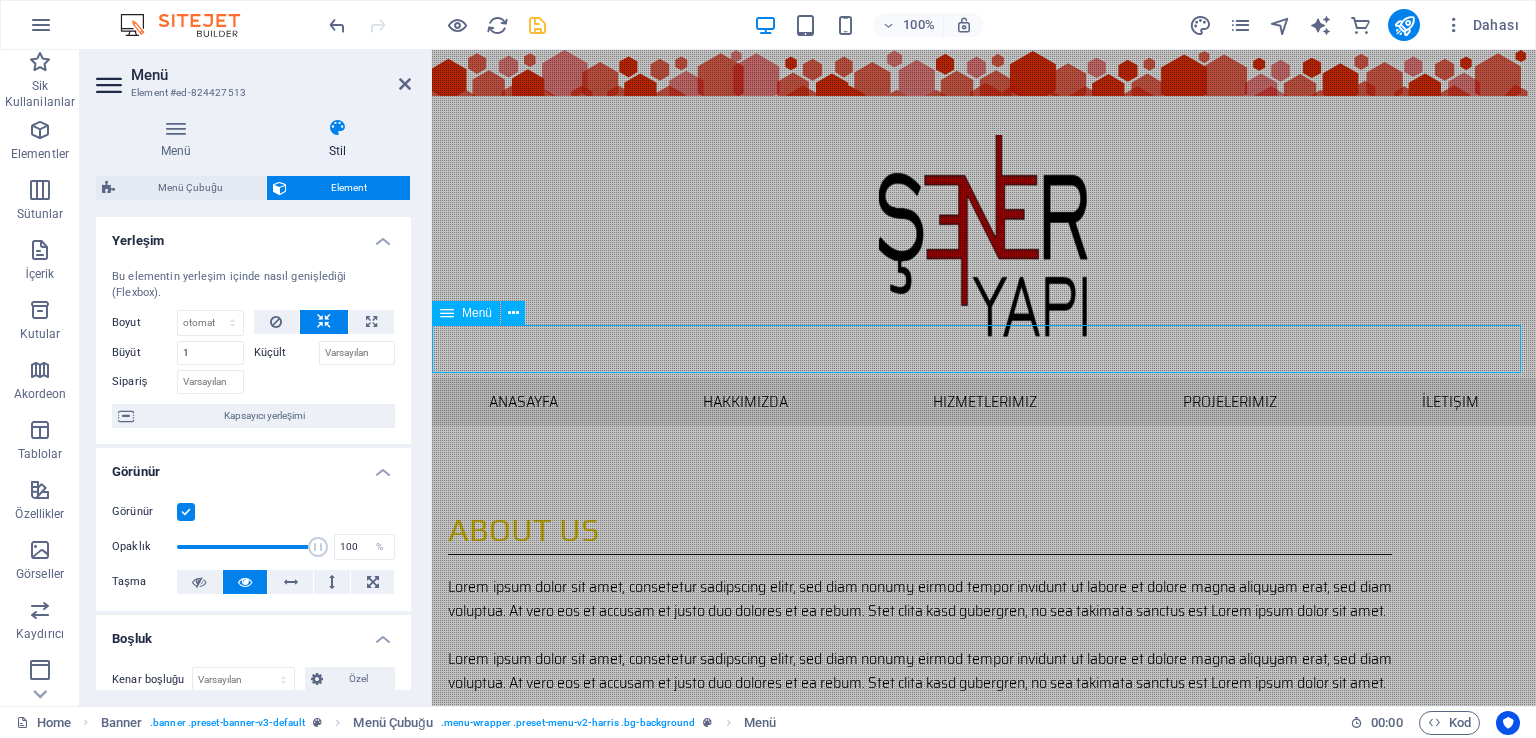 click on "Anasayfa Hakkımızda Hizmetlerimiz Projelerimiz İletişim" at bounding box center (984, 402) 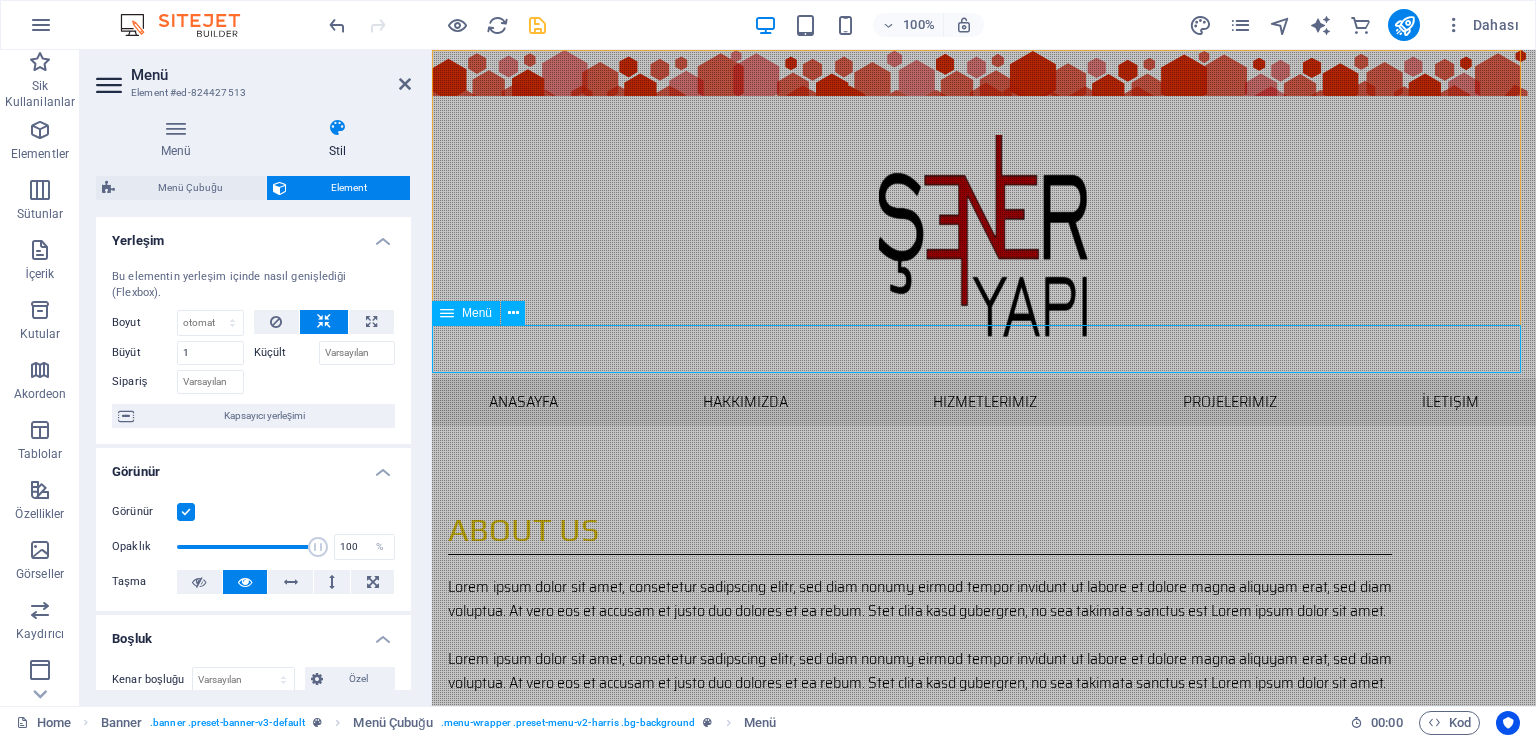 click on "Anasayfa Hakkımızda Hizmetlerimiz Projelerimiz İletişim" at bounding box center [984, 402] 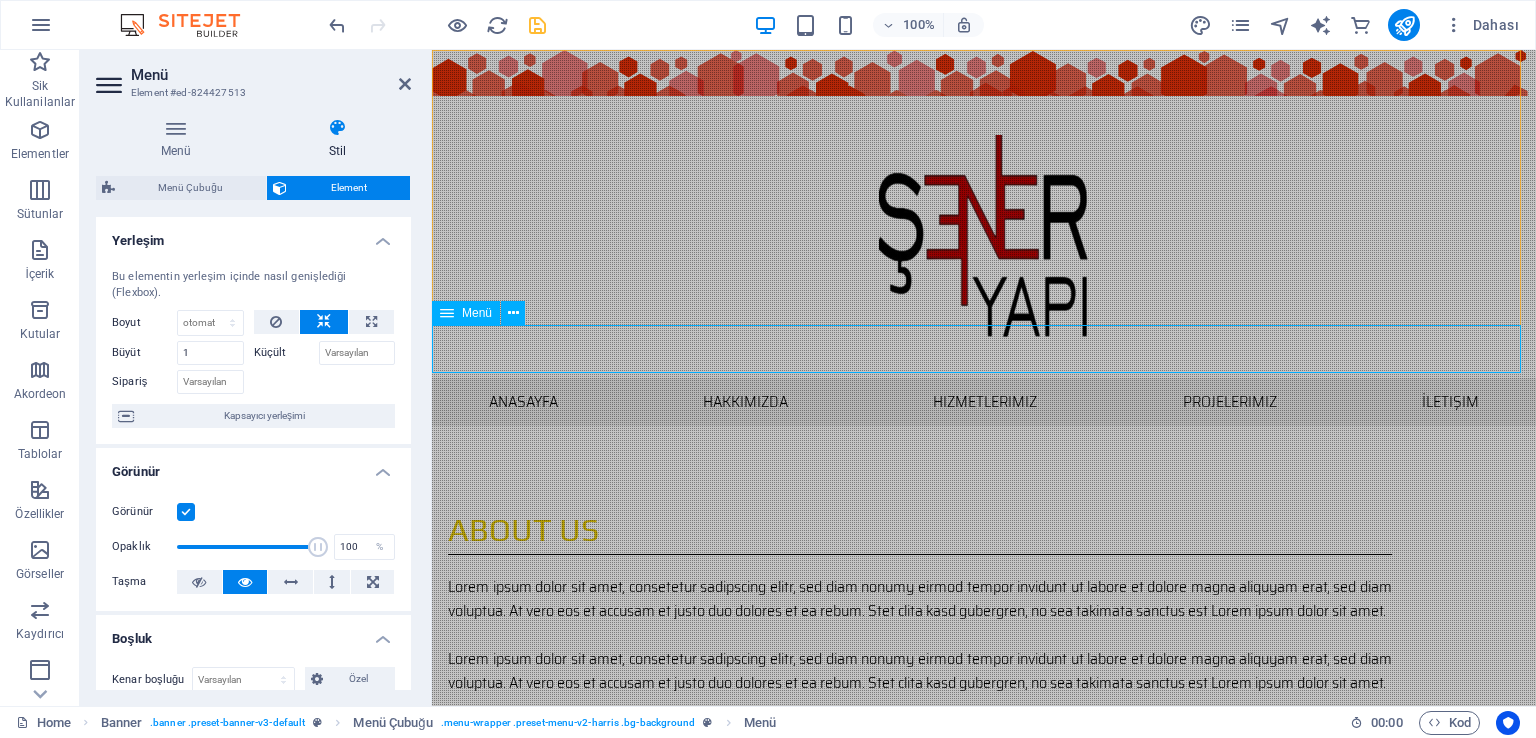 click on "Anasayfa Hakkımızda Hizmetlerimiz Projelerimiz İletişim" at bounding box center (984, 402) 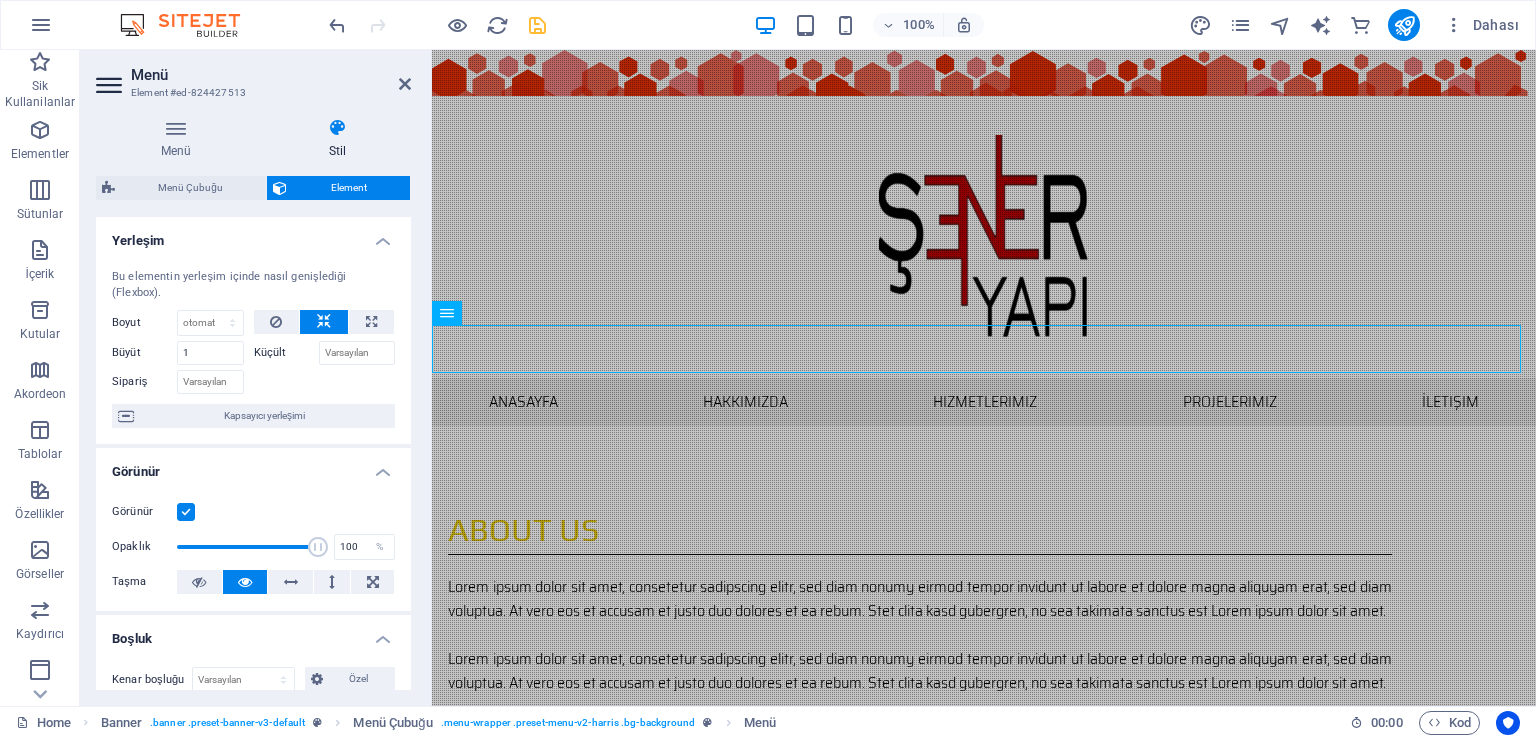 click on "Stil" at bounding box center (337, 139) 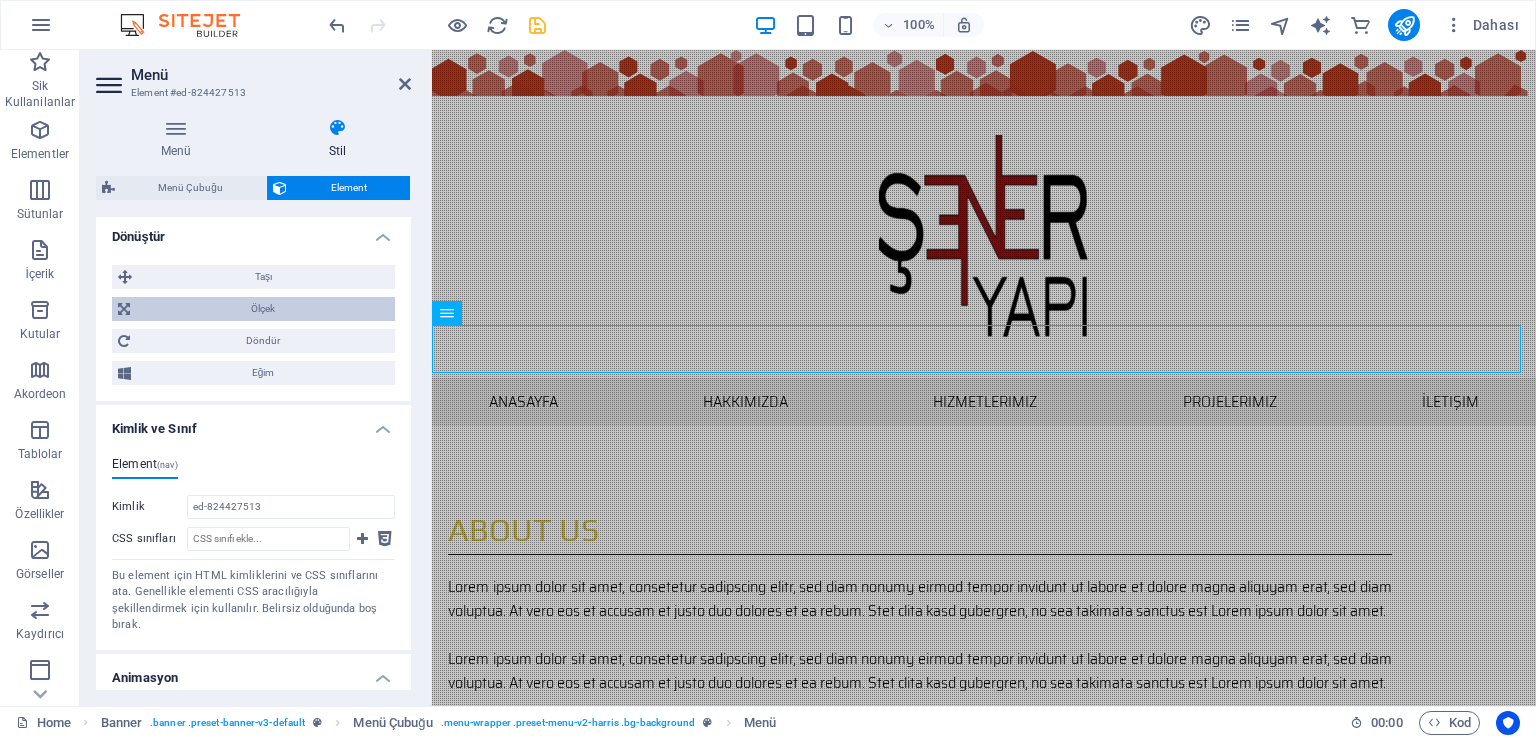scroll, scrollTop: 1000, scrollLeft: 0, axis: vertical 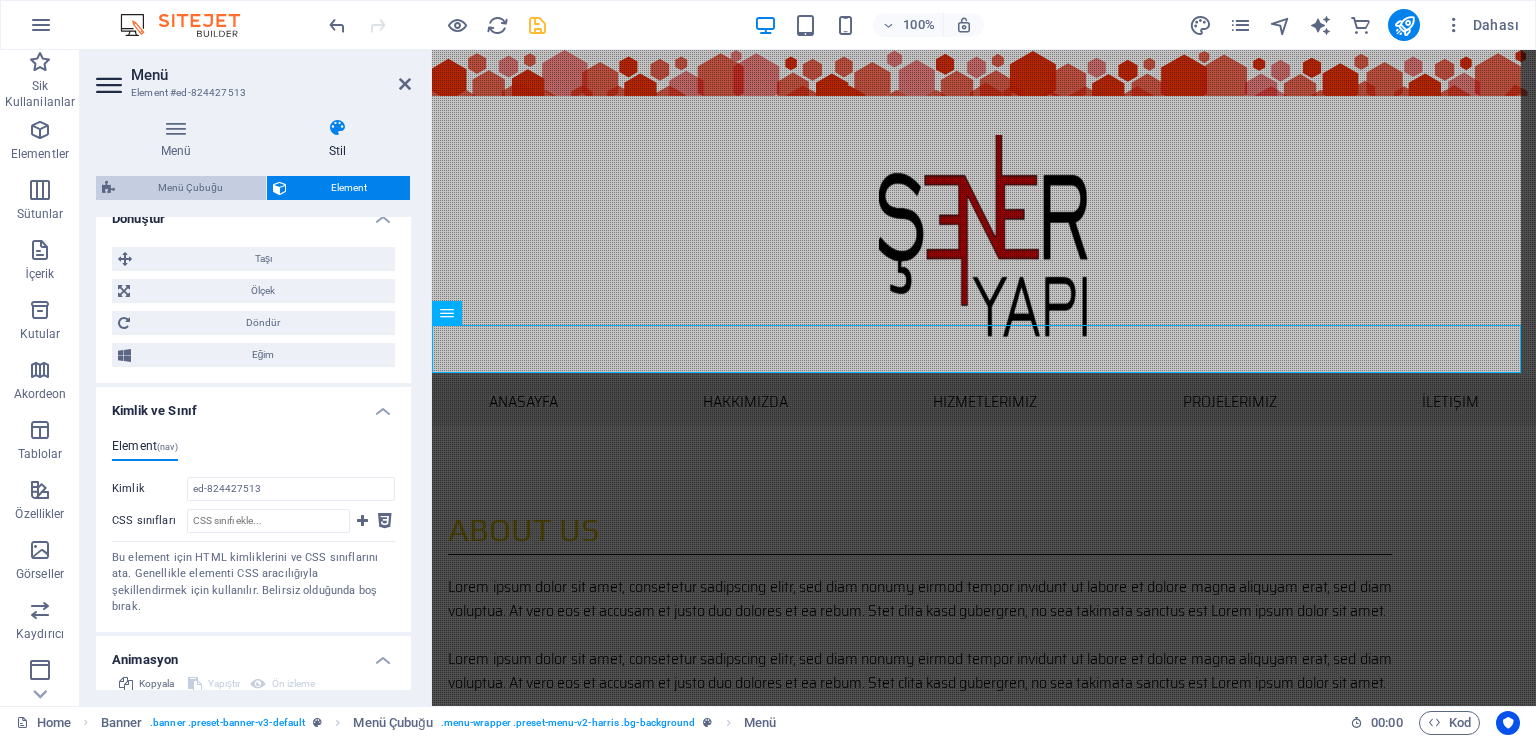 click on "Menü Çubuğu" at bounding box center (190, 188) 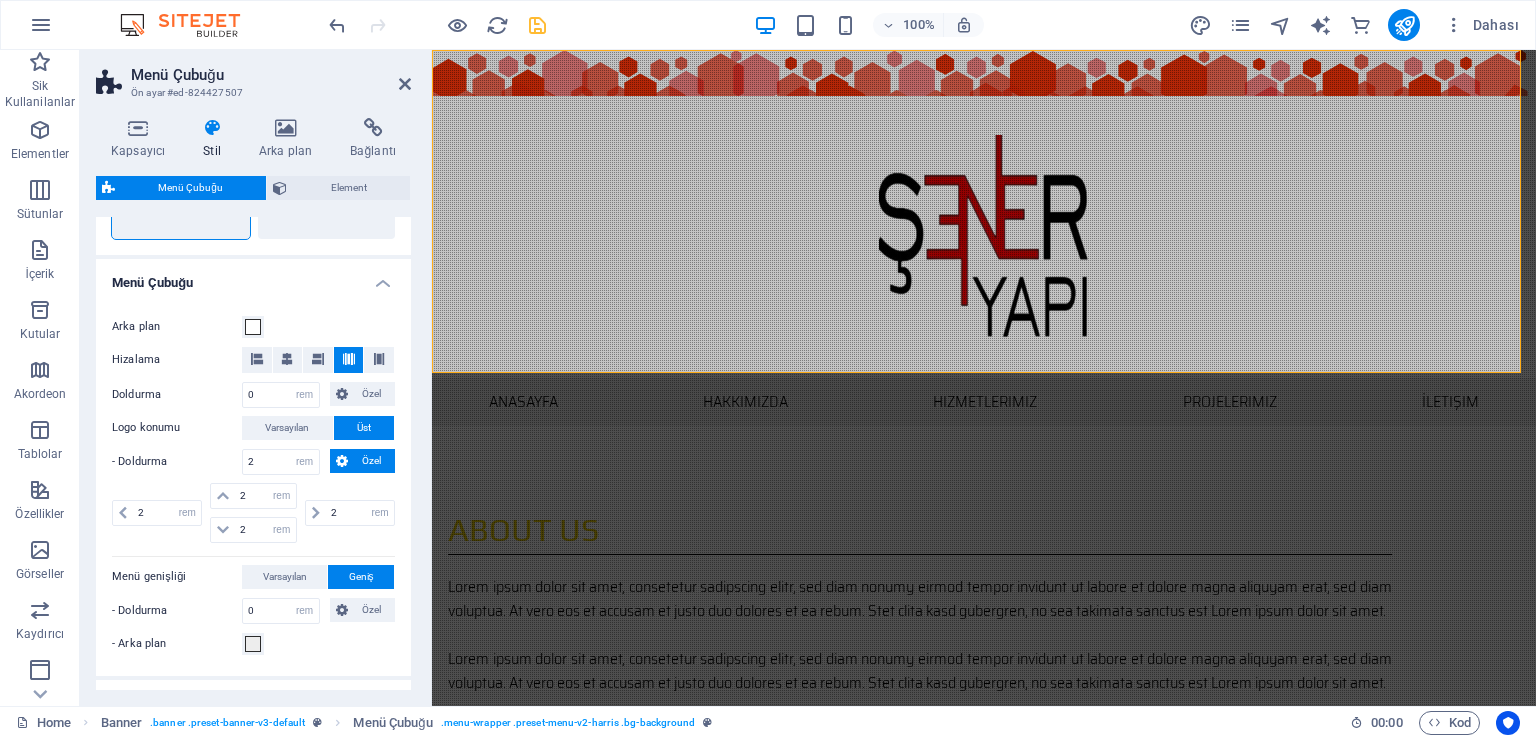 scroll, scrollTop: 600, scrollLeft: 0, axis: vertical 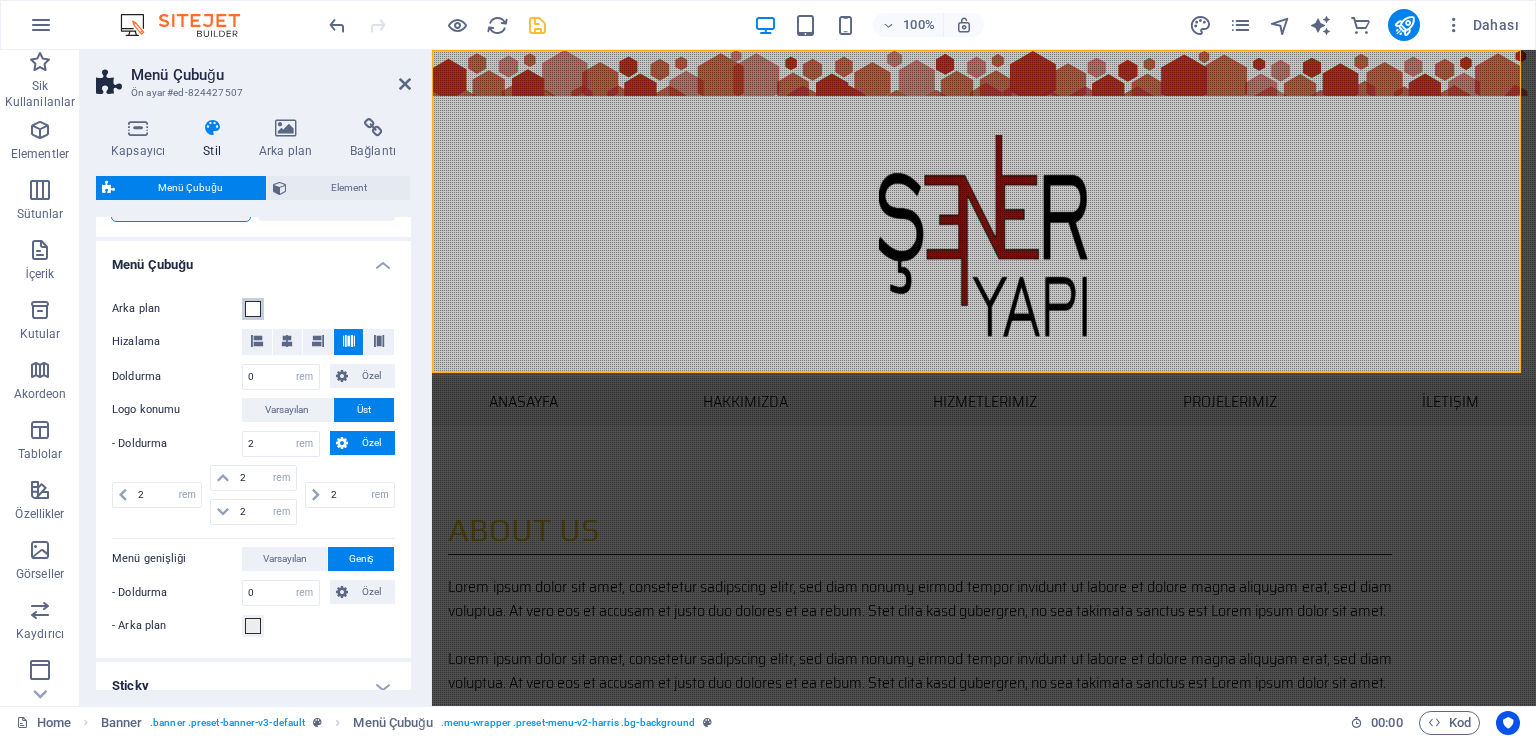 click at bounding box center (253, 309) 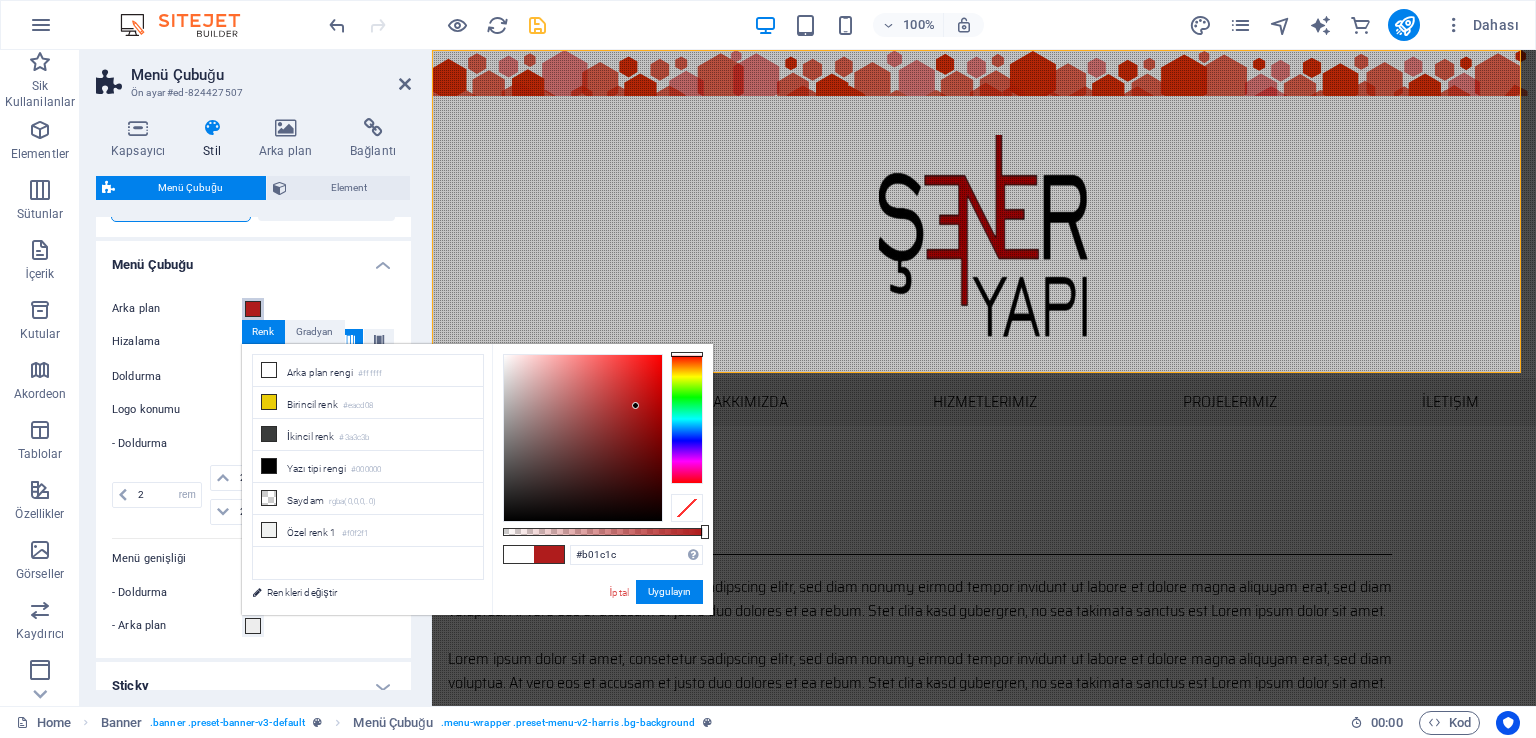 drag, startPoint x: 638, startPoint y: 415, endPoint x: 636, endPoint y: 405, distance: 10.198039 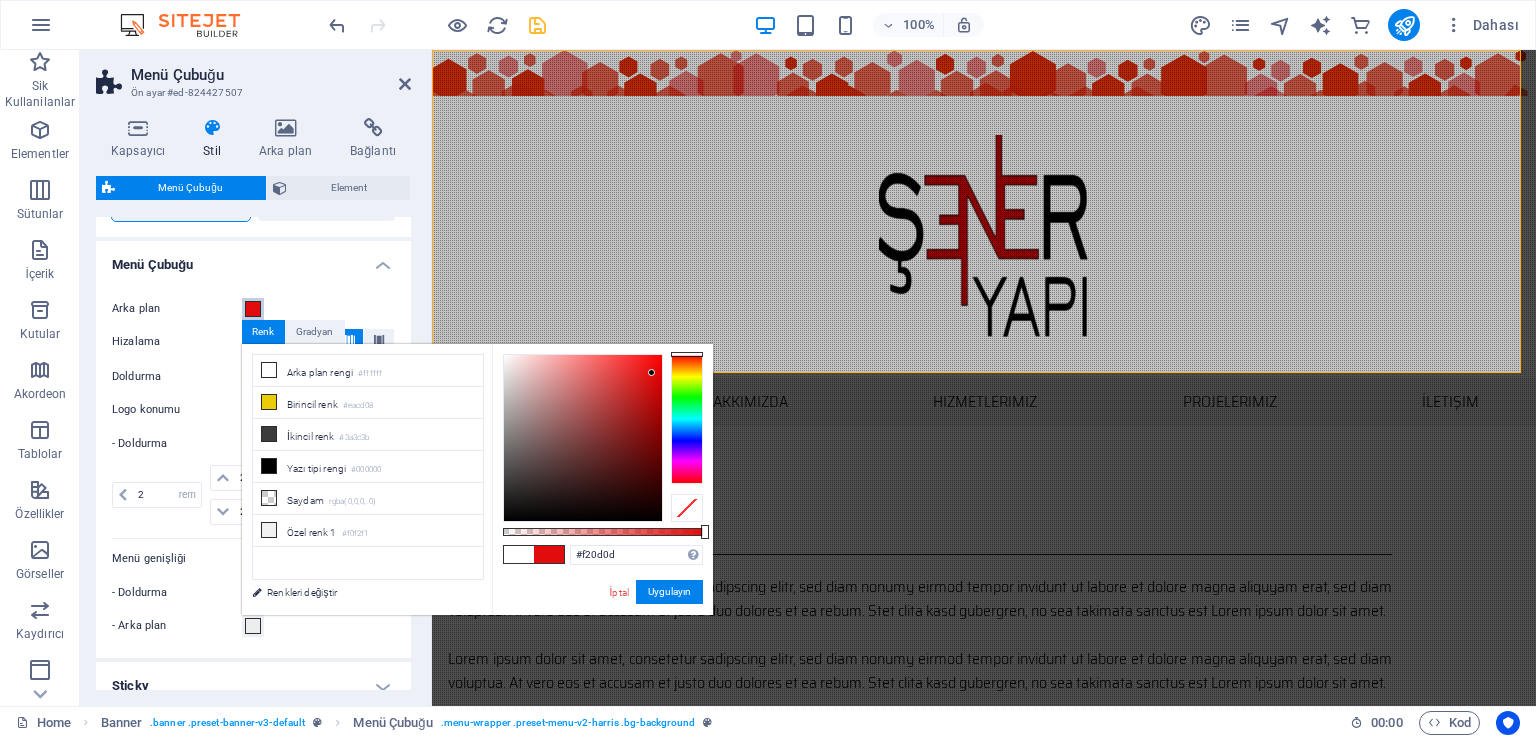 drag, startPoint x: 651, startPoint y: 384, endPoint x: 653, endPoint y: 361, distance: 23.086792 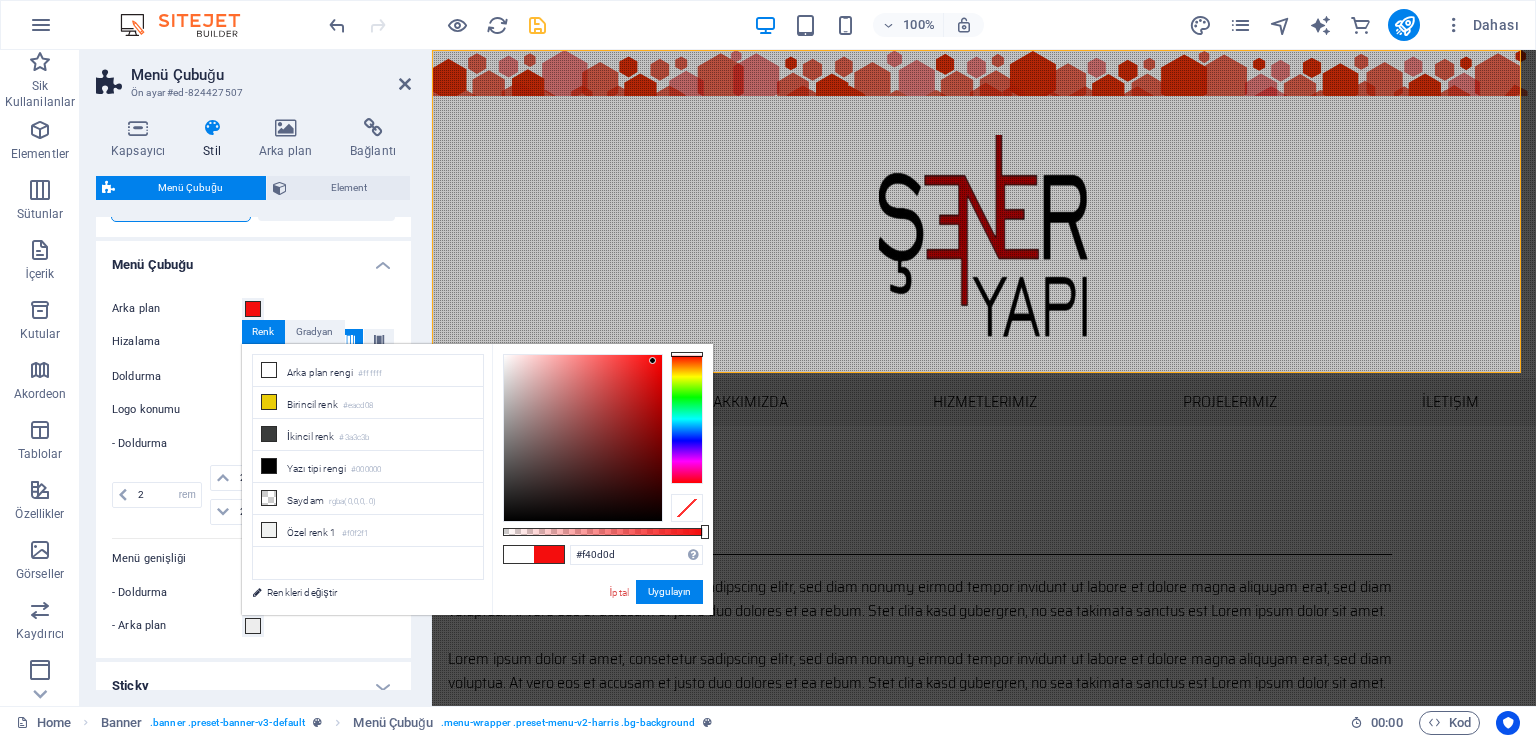 click on "Arka plan Hizalama Doldurma 0 px rem % vh vw Özel Özel 0 px rem % vh vw 0 px rem % vh vw 0 px rem % vh vw 0 px rem % vh vw Logo konumu Varsayılan Üst  - Doldurma 2 px rem % vh vw Özel Özel 2 px rem % vh vw 2 px rem % vh vw 2 px rem % vh vw 2 px rem % vh vw Menü genişliği Varsayılan Geniş  - Doldurma 0 px rem % vh vw Özel Özel 0 px rem % vh vw 0 px rem % vh vw 0 px rem % vh vw 0 px rem % vh vw  - Arka plan" at bounding box center (253, 467) 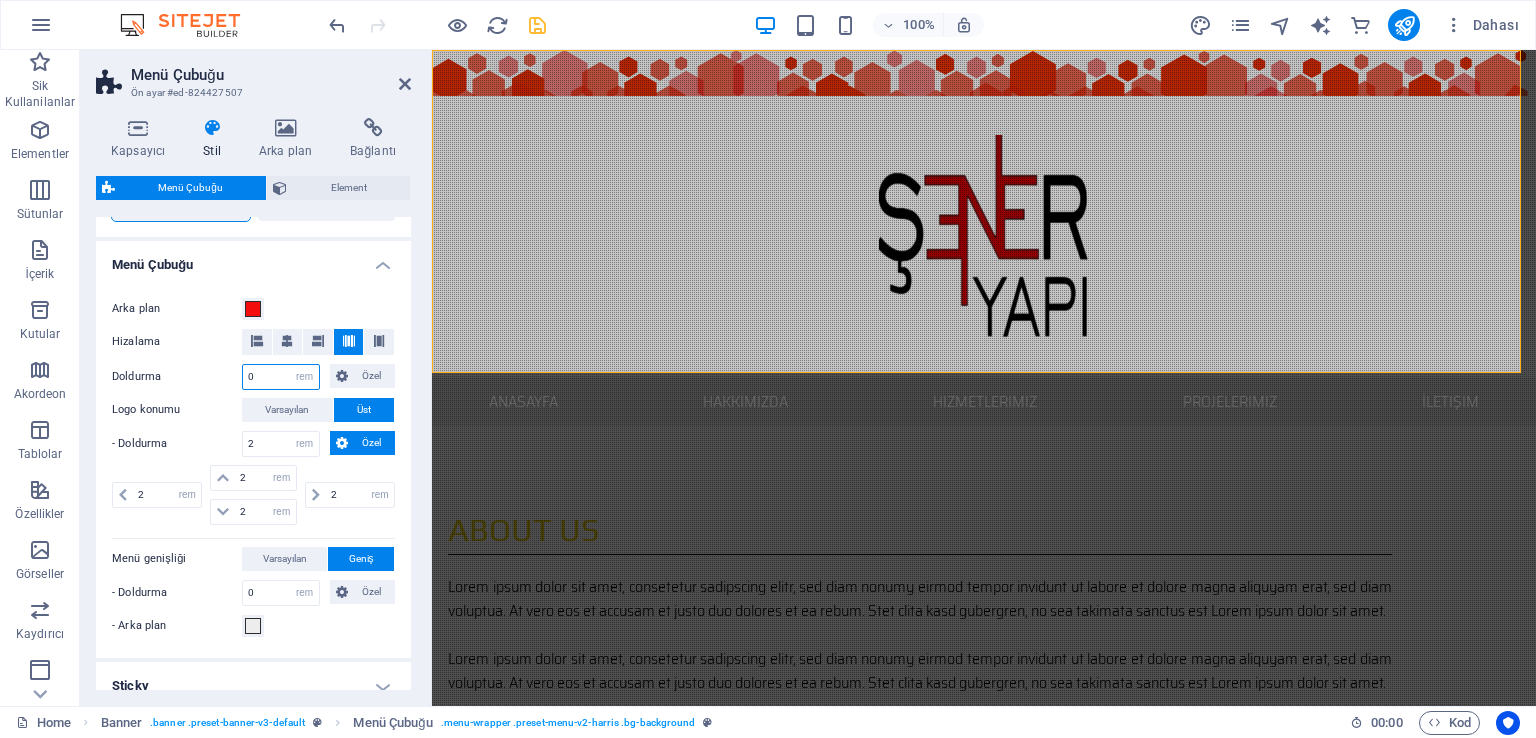 click on "0" at bounding box center (281, 377) 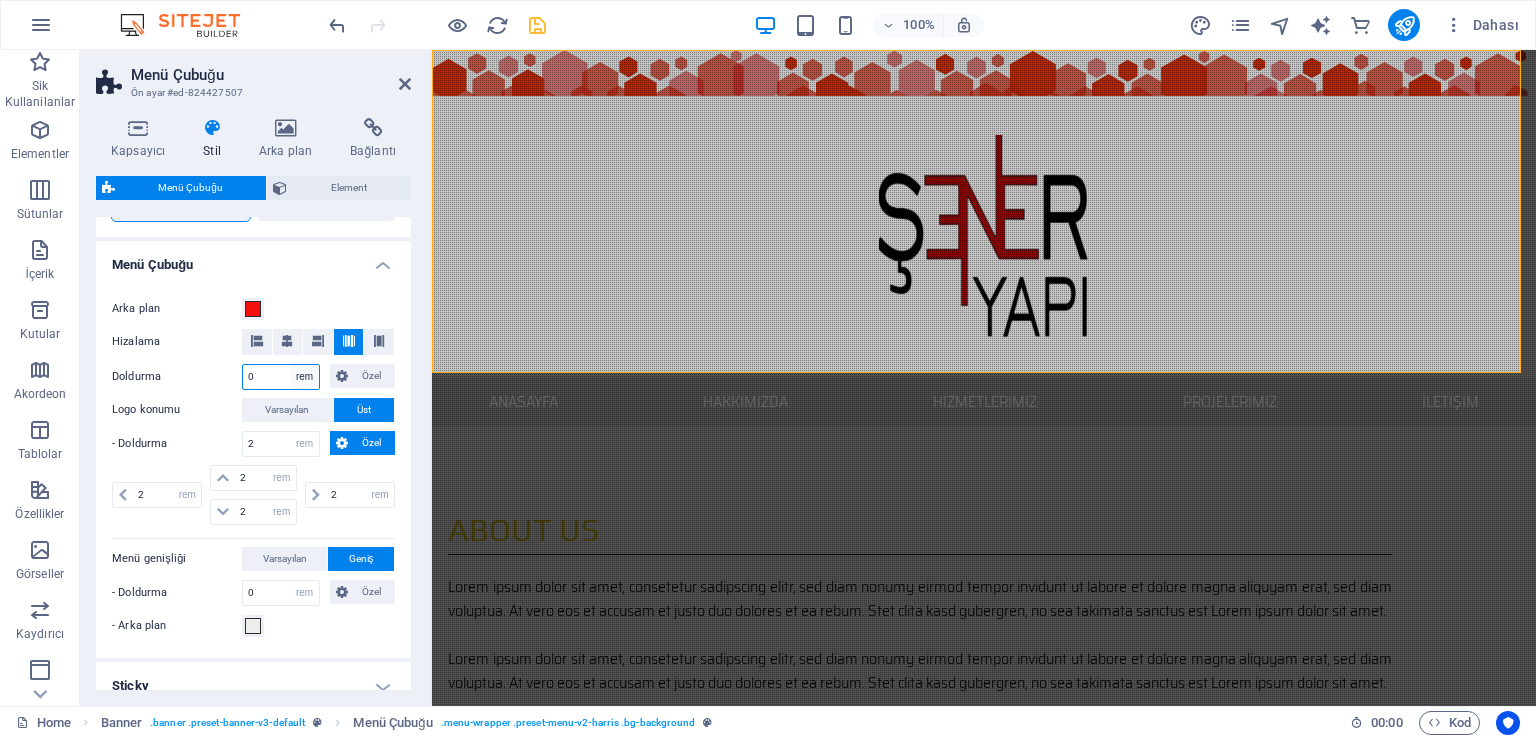 click on "px rem % vh vw Özel" at bounding box center (305, 377) 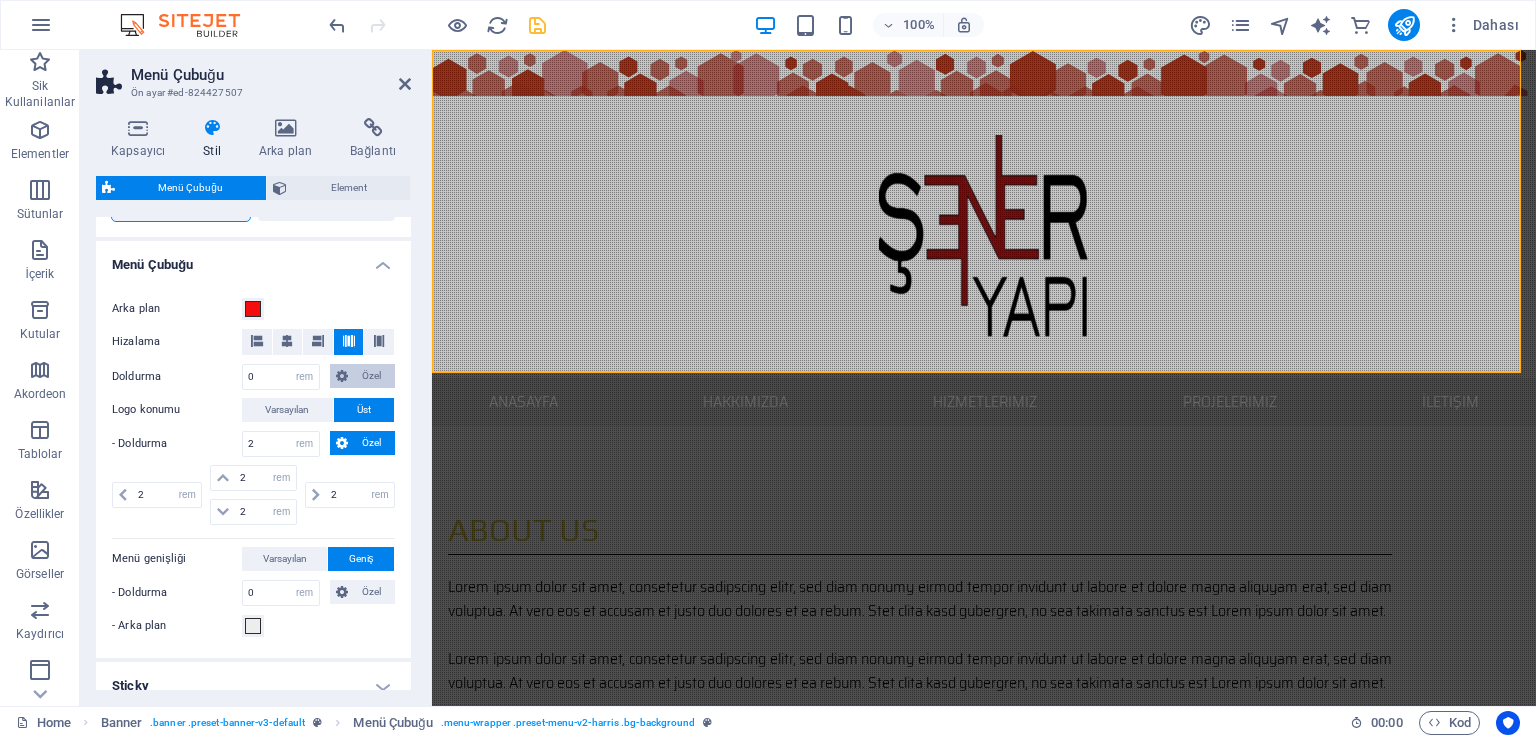 click at bounding box center [342, 376] 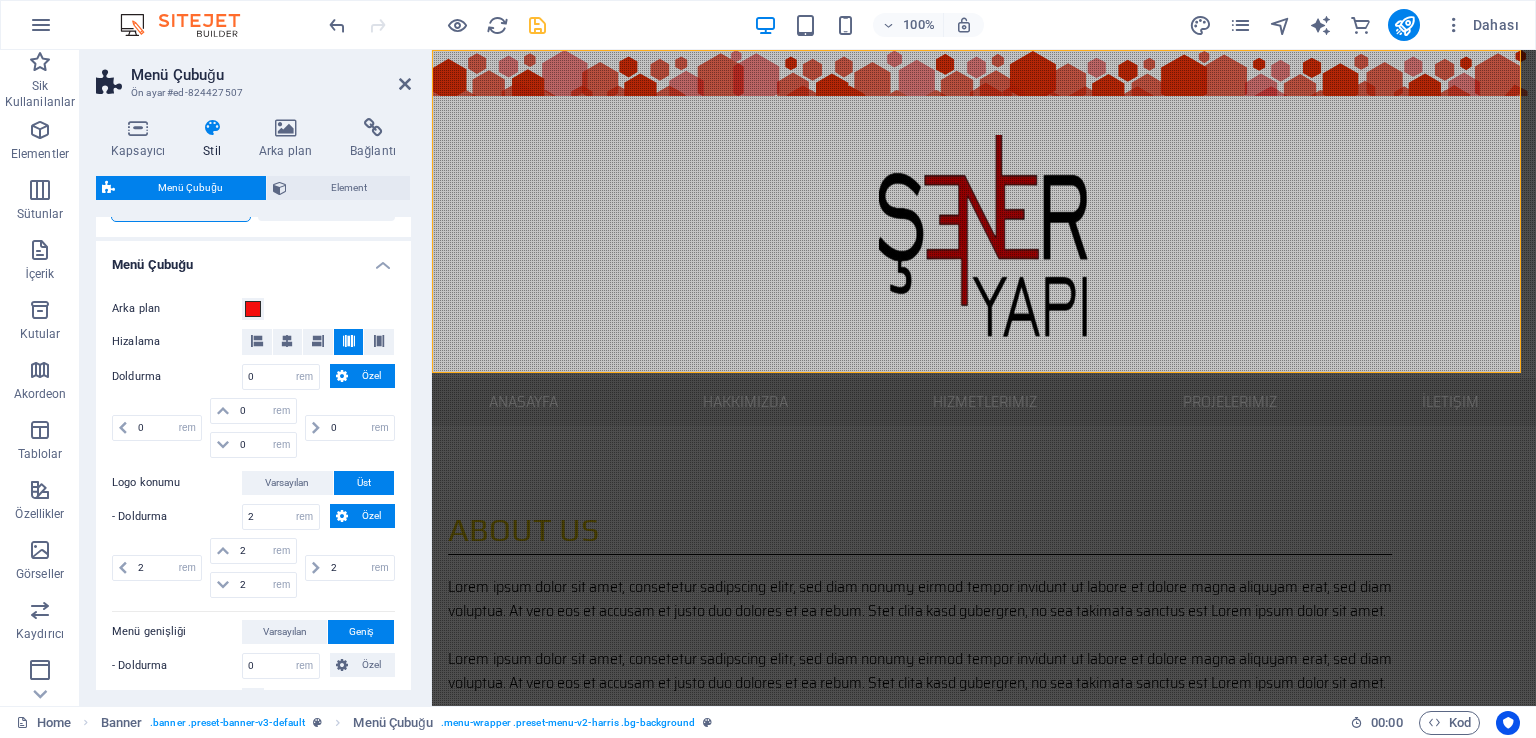 click at bounding box center (342, 376) 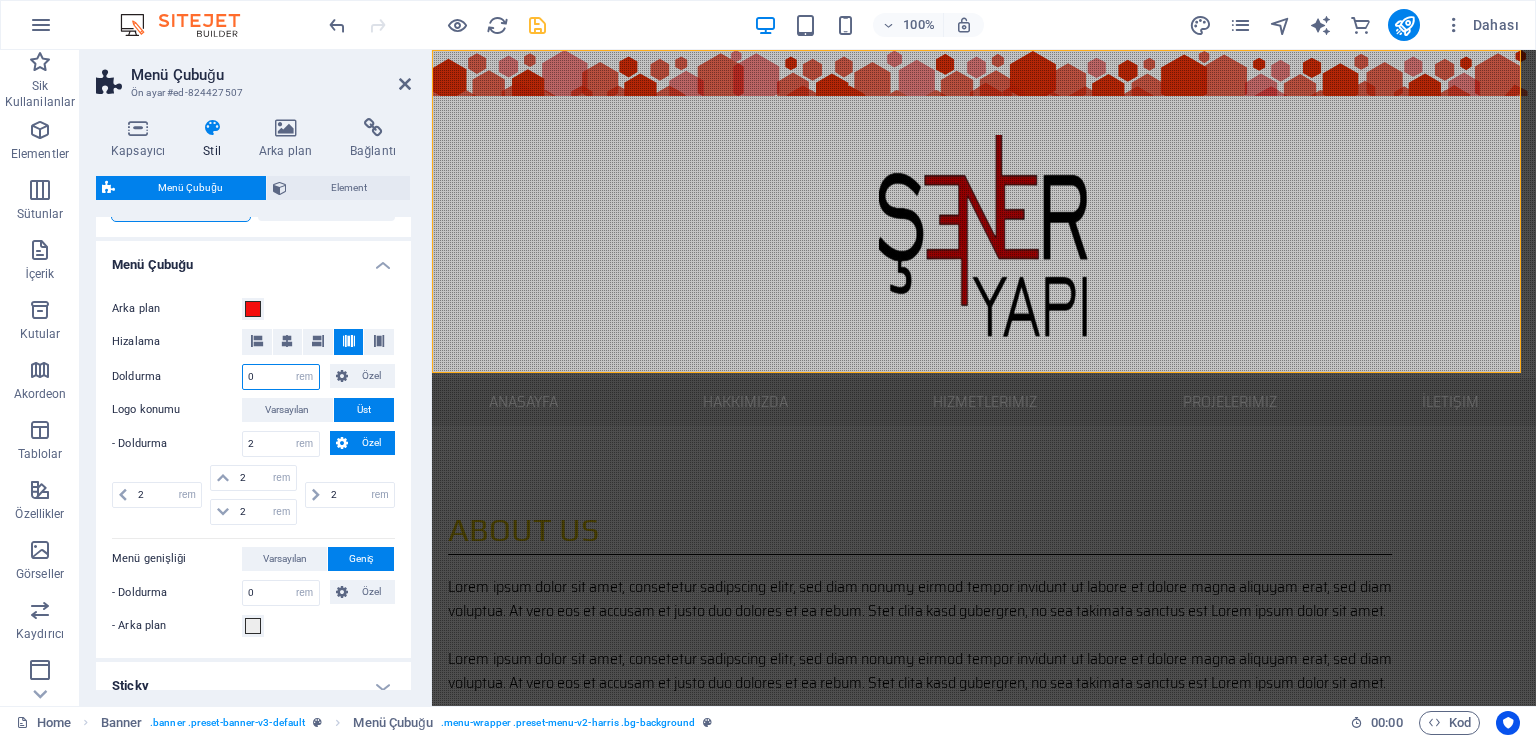 drag, startPoint x: 268, startPoint y: 378, endPoint x: 239, endPoint y: 378, distance: 29 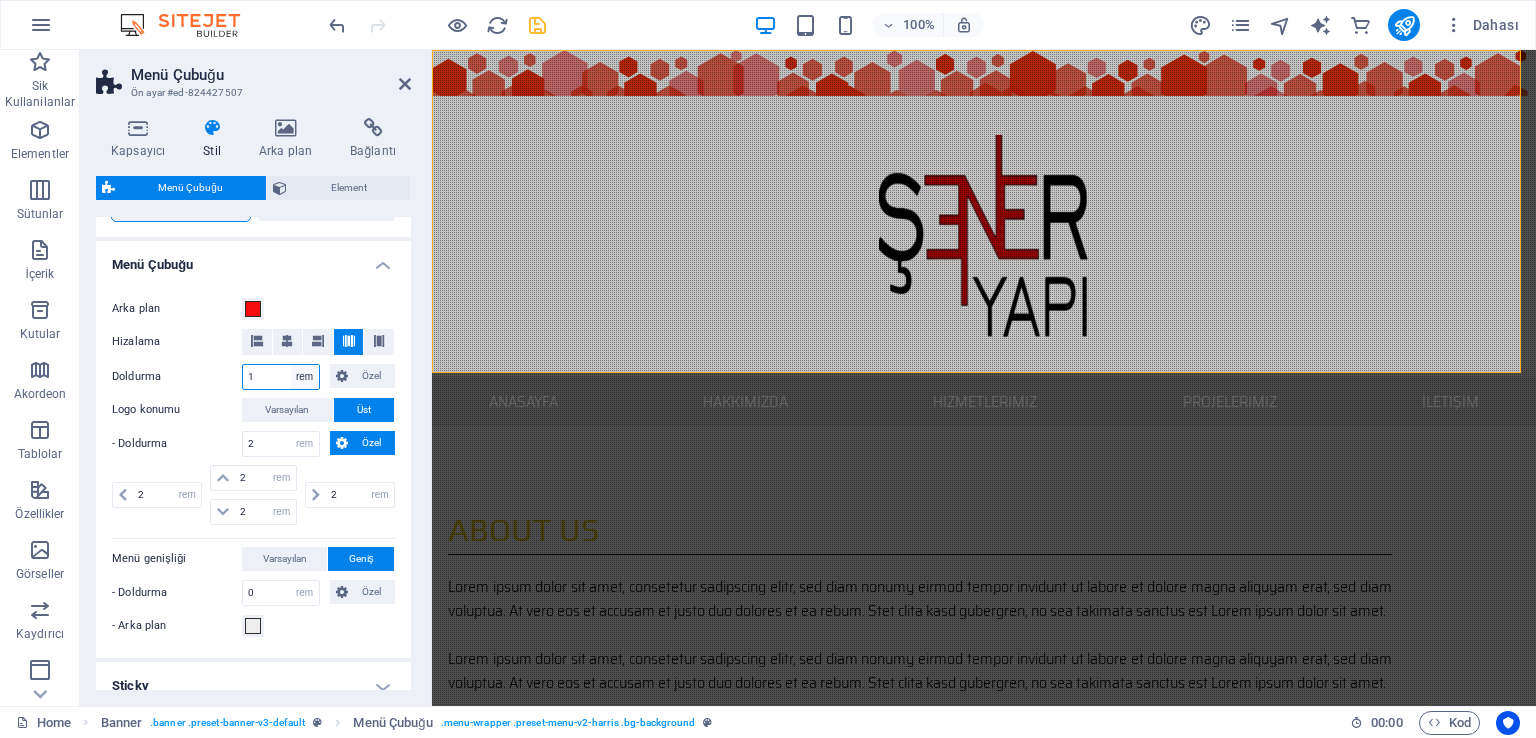 type on "1" 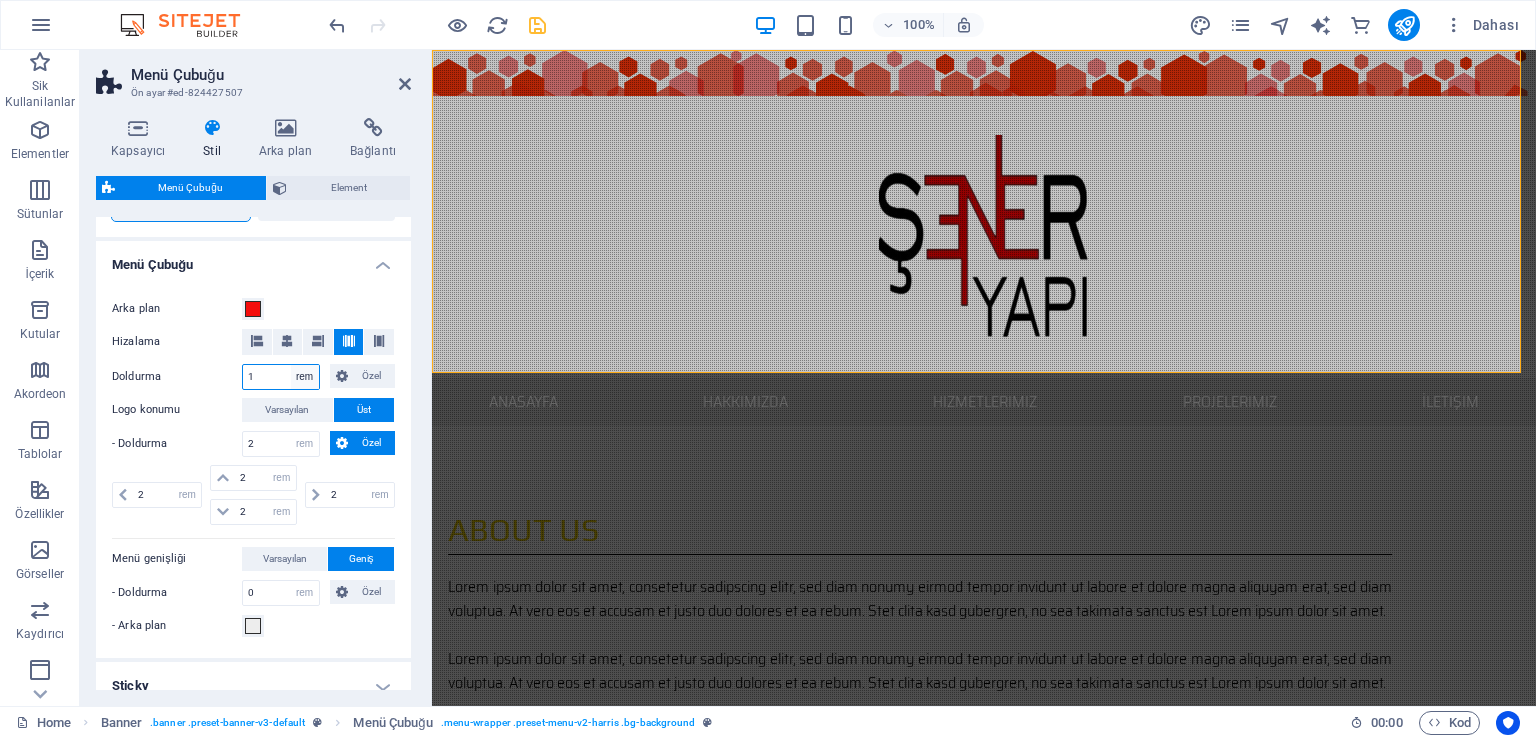 click on "px rem % vh vw Özel" at bounding box center [305, 377] 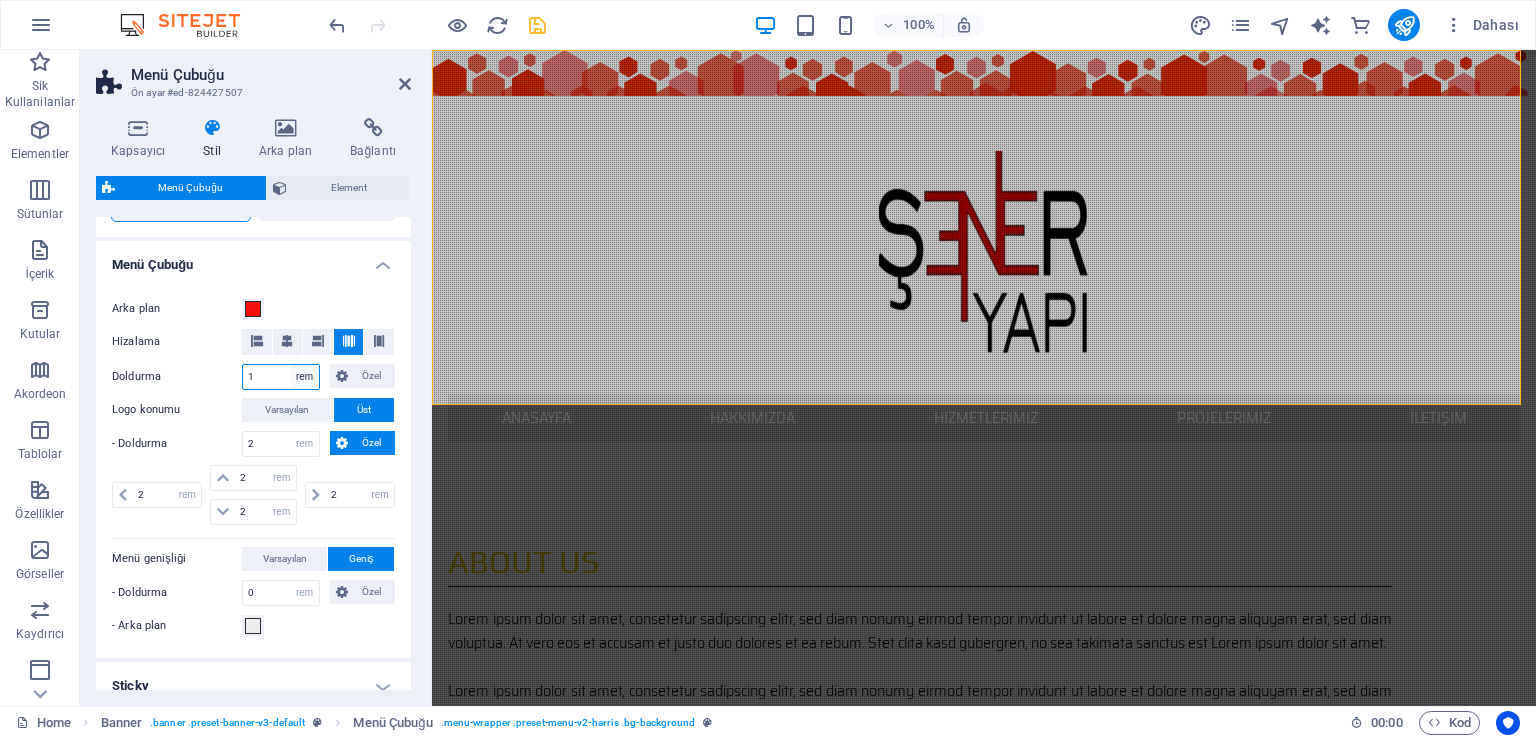 select on "px" 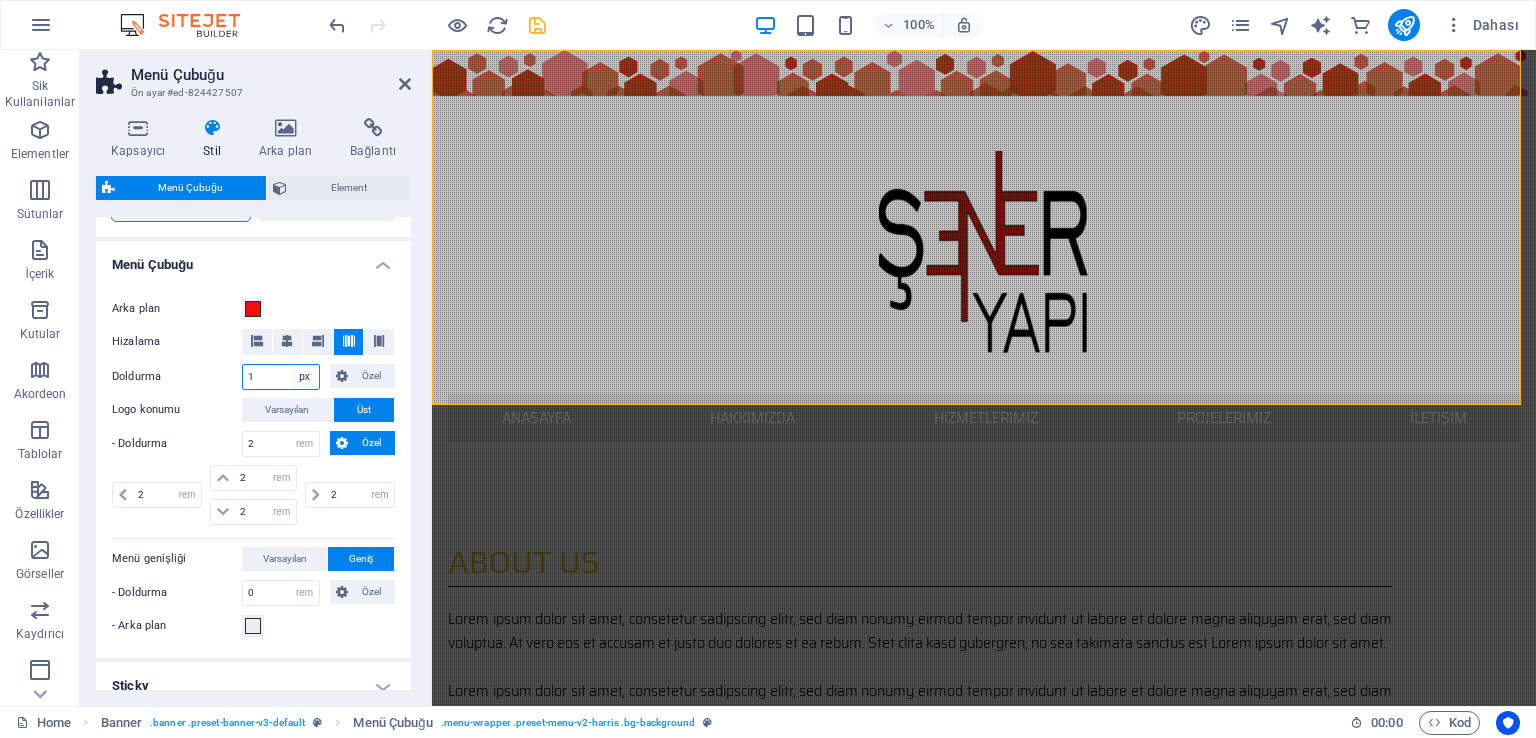 click on "px rem % vh vw Özel" at bounding box center [305, 377] 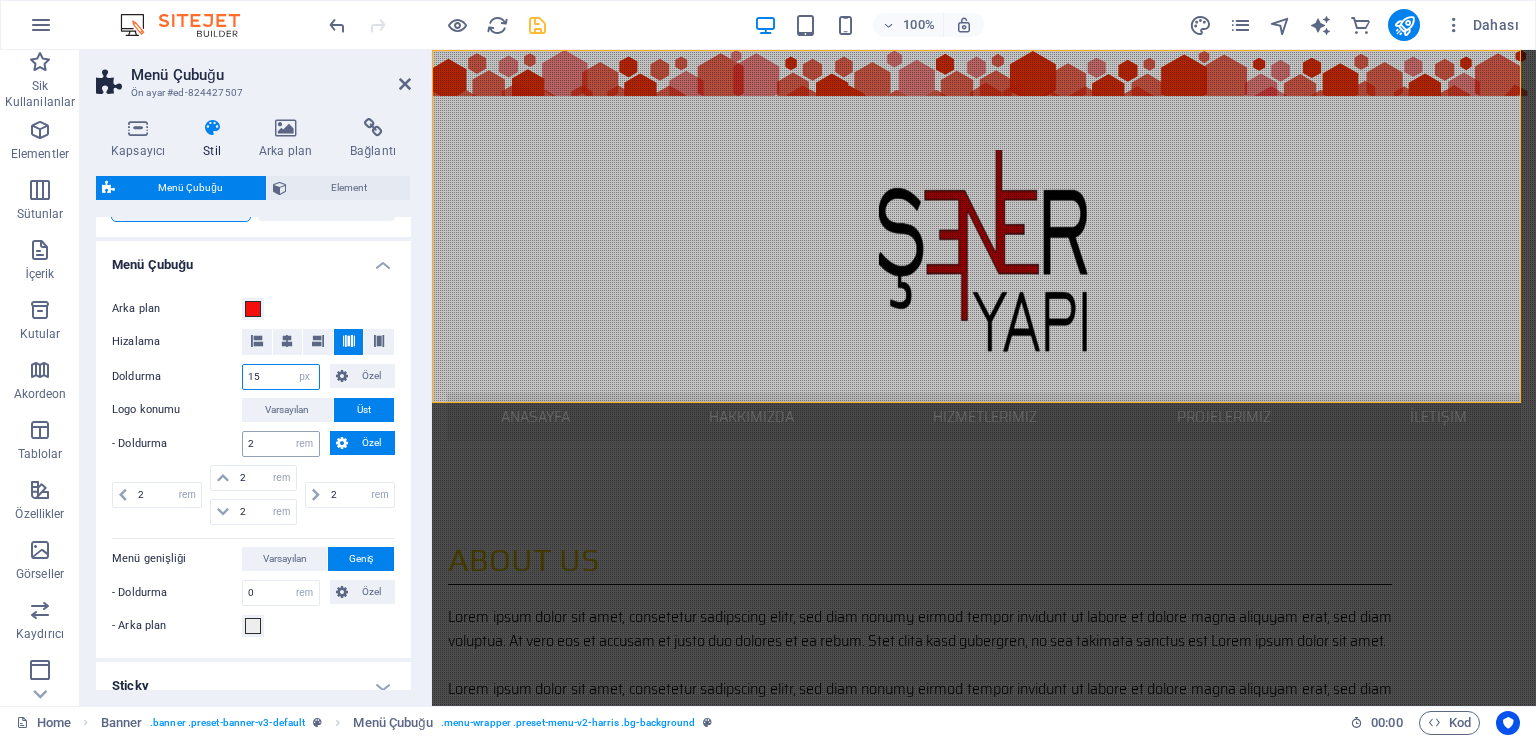 type on "15" 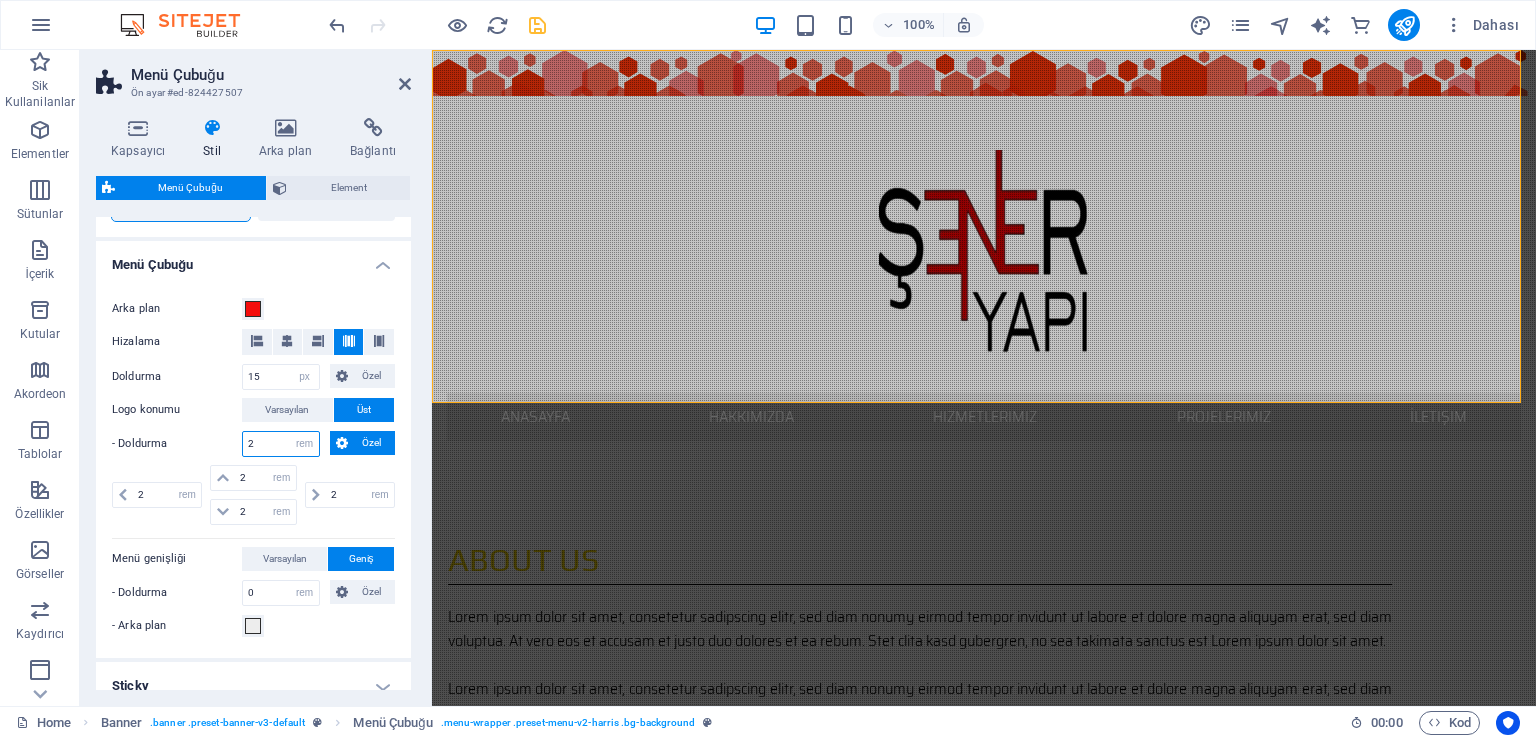 click on "2" at bounding box center (281, 444) 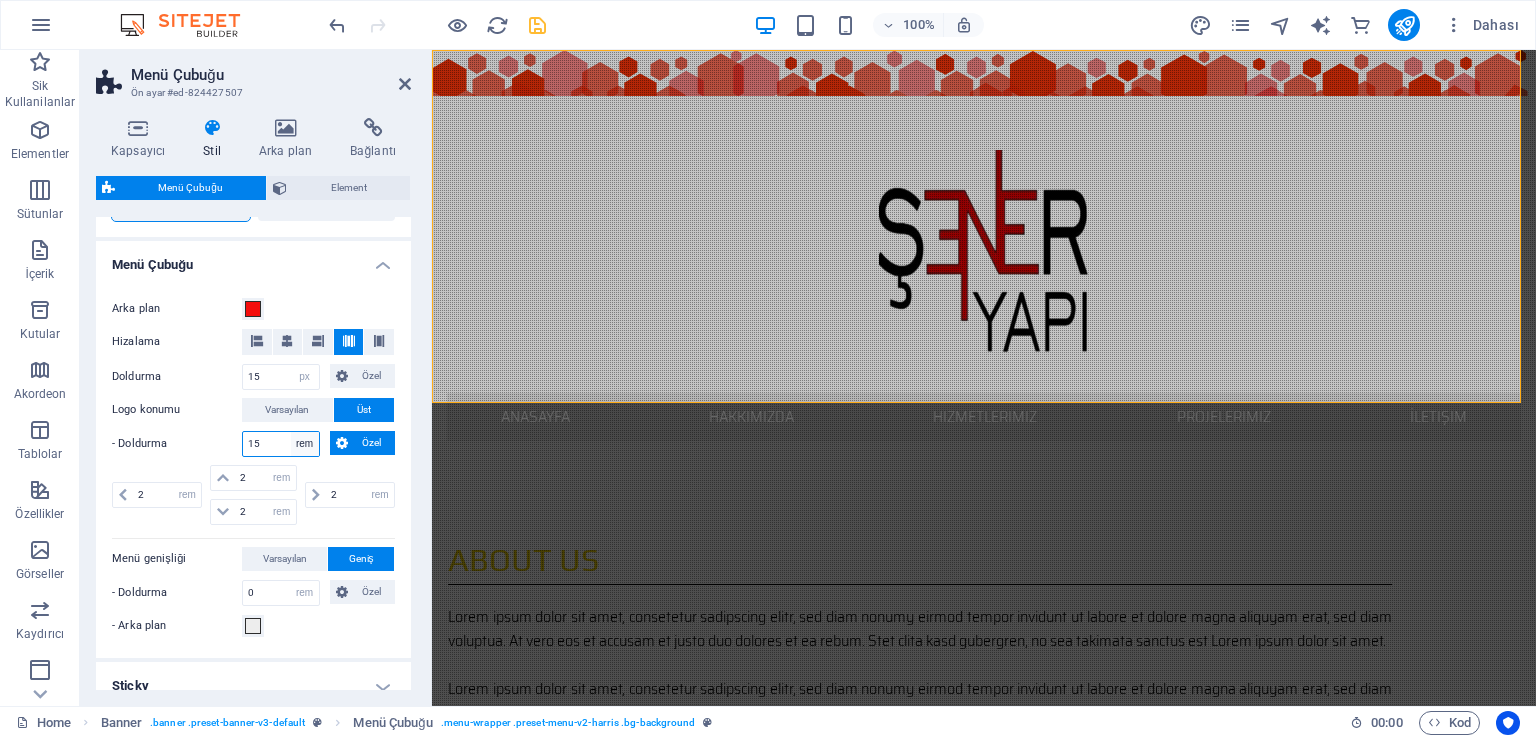 type on "15" 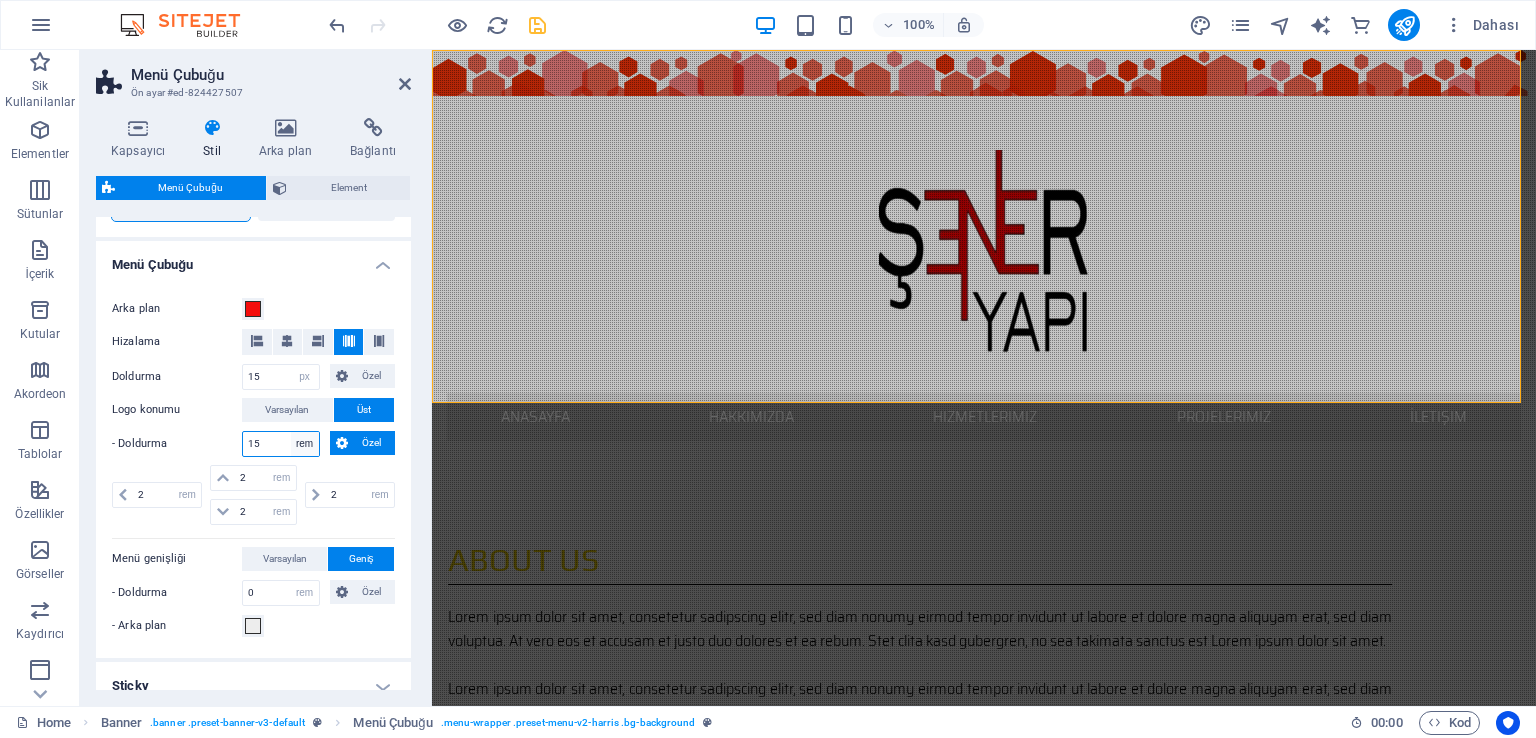 click on "px rem % vh vw Özel" at bounding box center (305, 444) 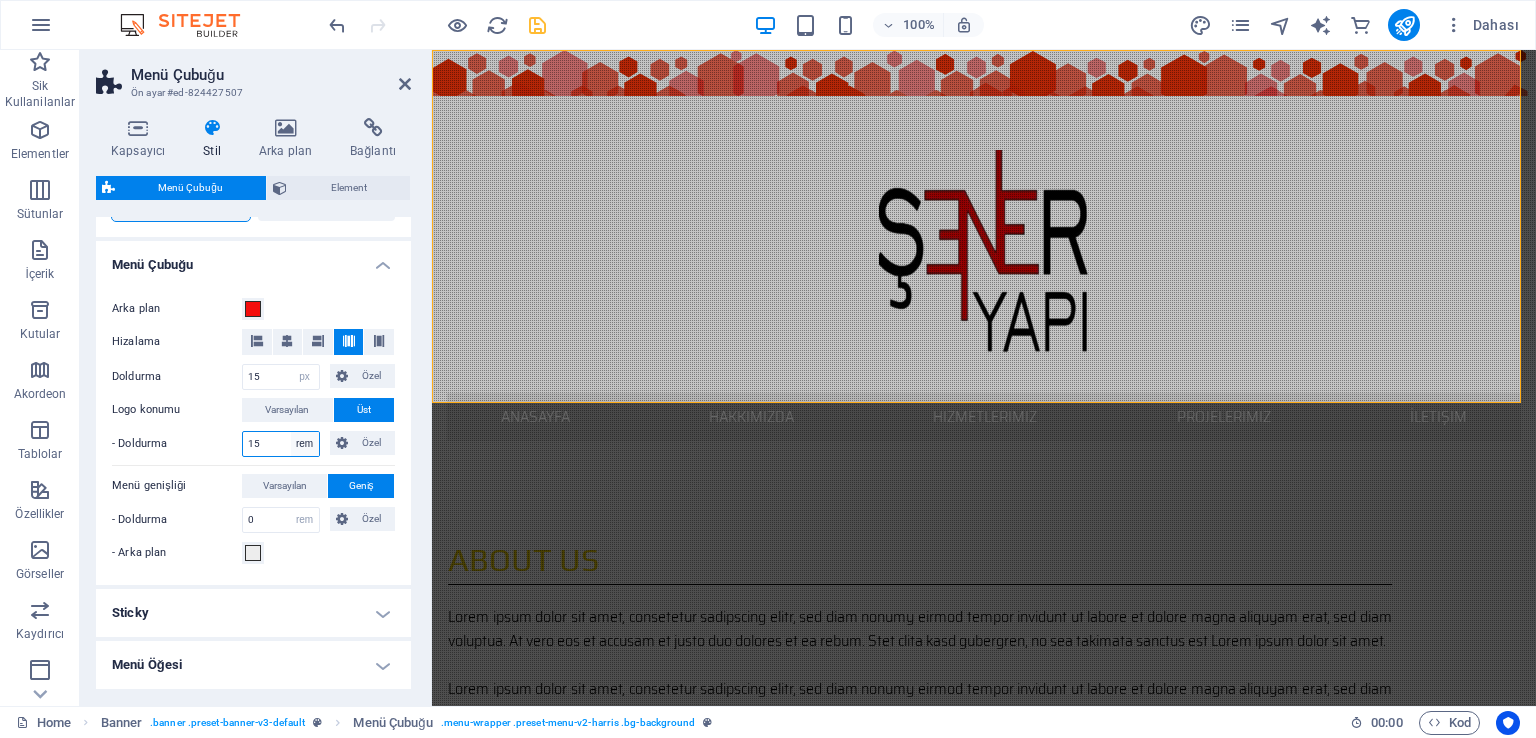 click on "px rem % vh vw Özel" at bounding box center (305, 444) 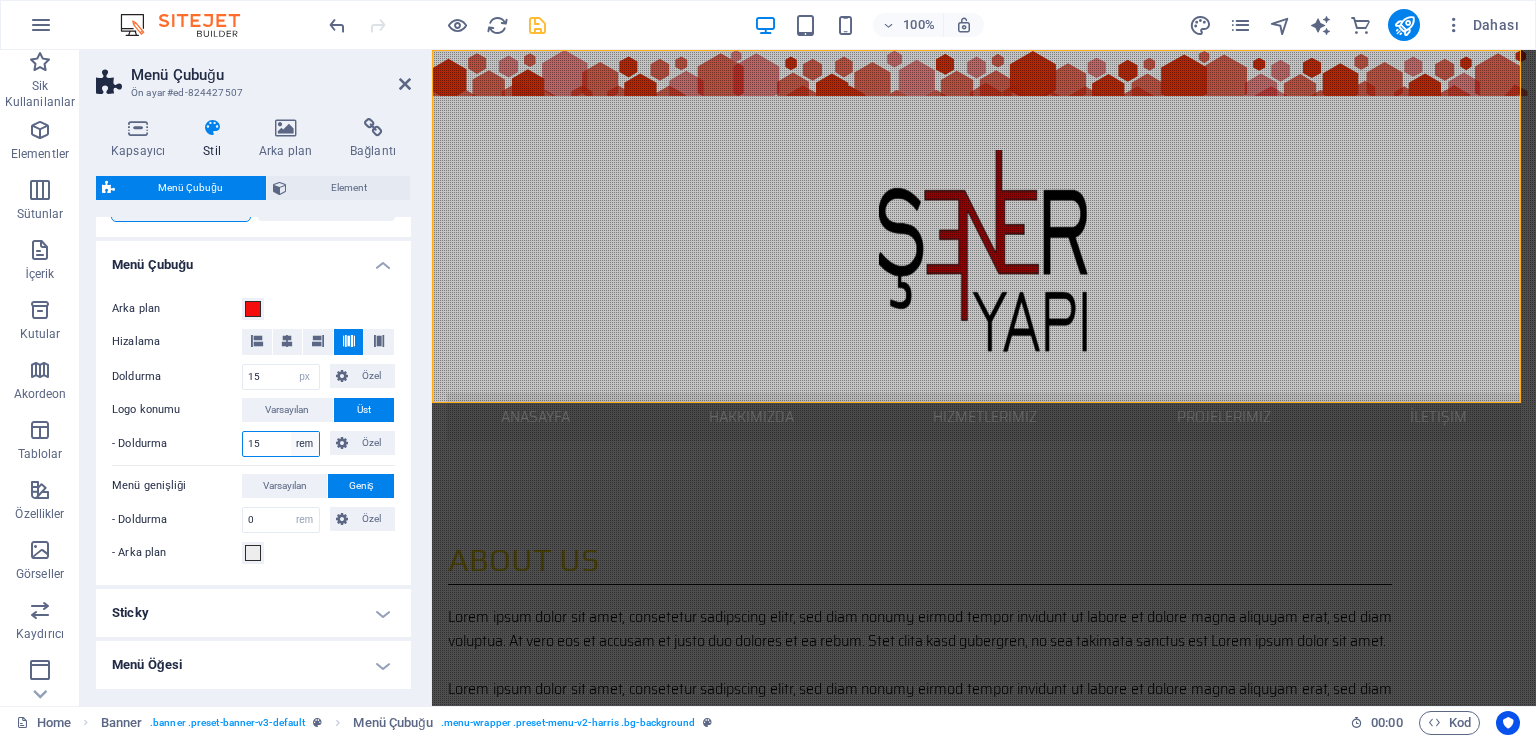 click on "px rem % vh vw Özel" at bounding box center [305, 444] 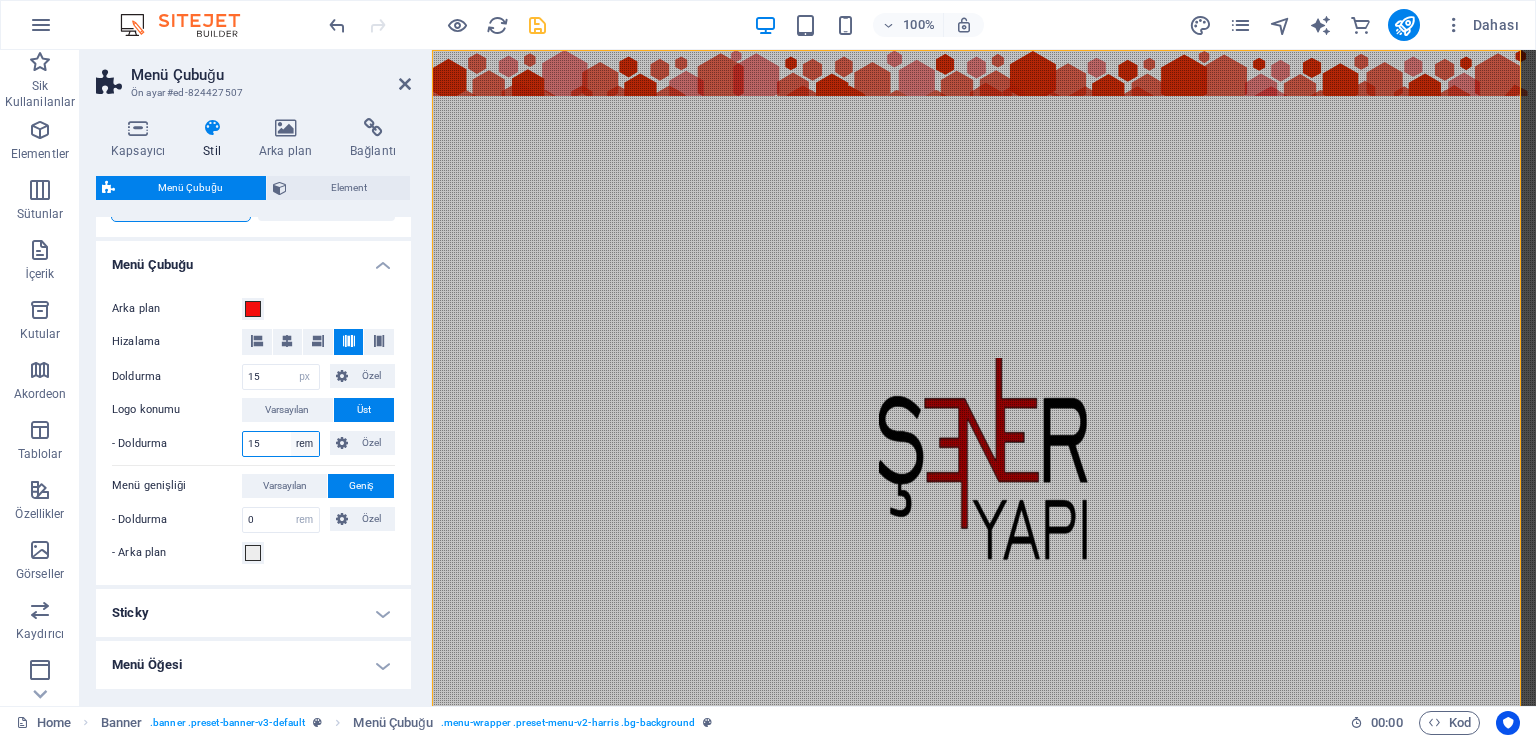 select on "px" 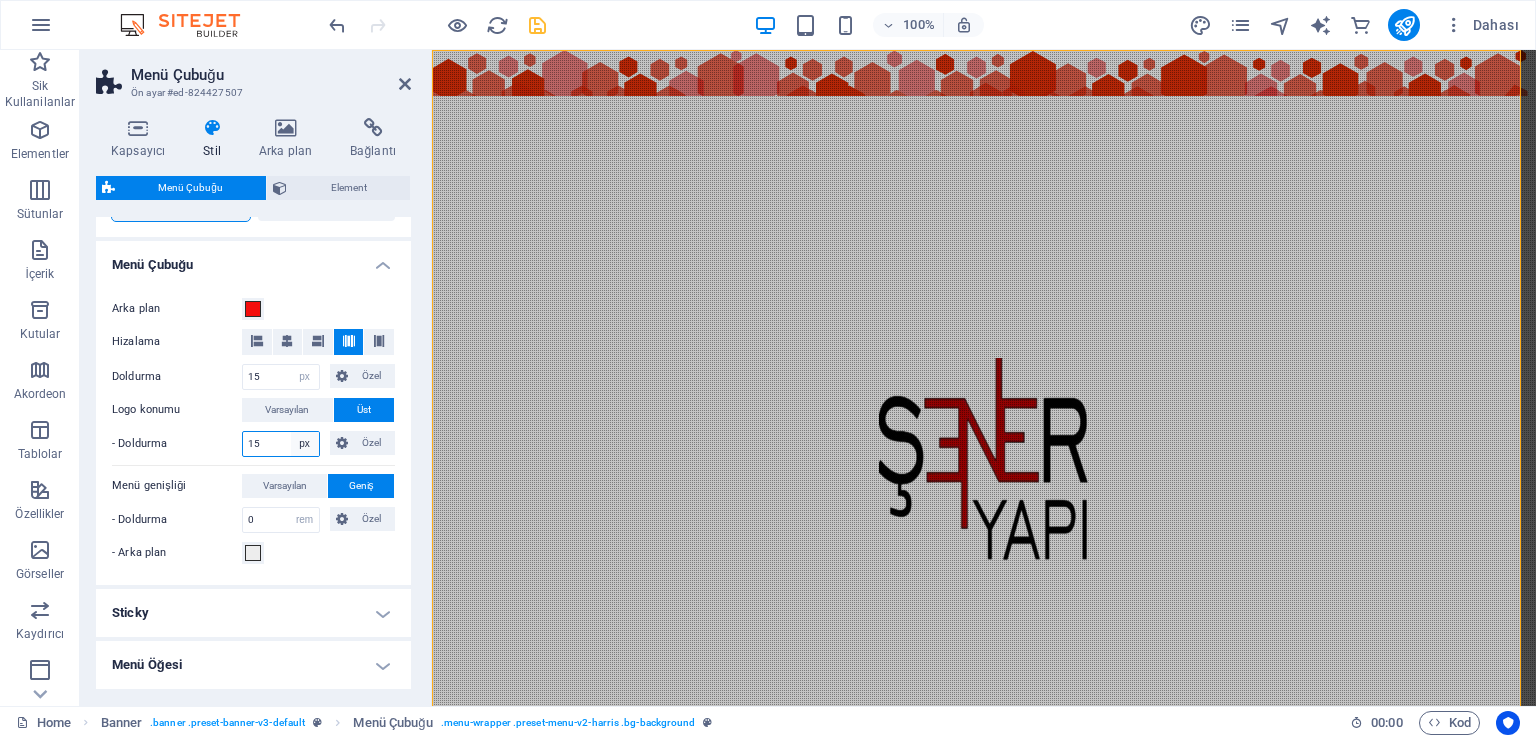 click on "px rem % vh vw Özel" at bounding box center (305, 444) 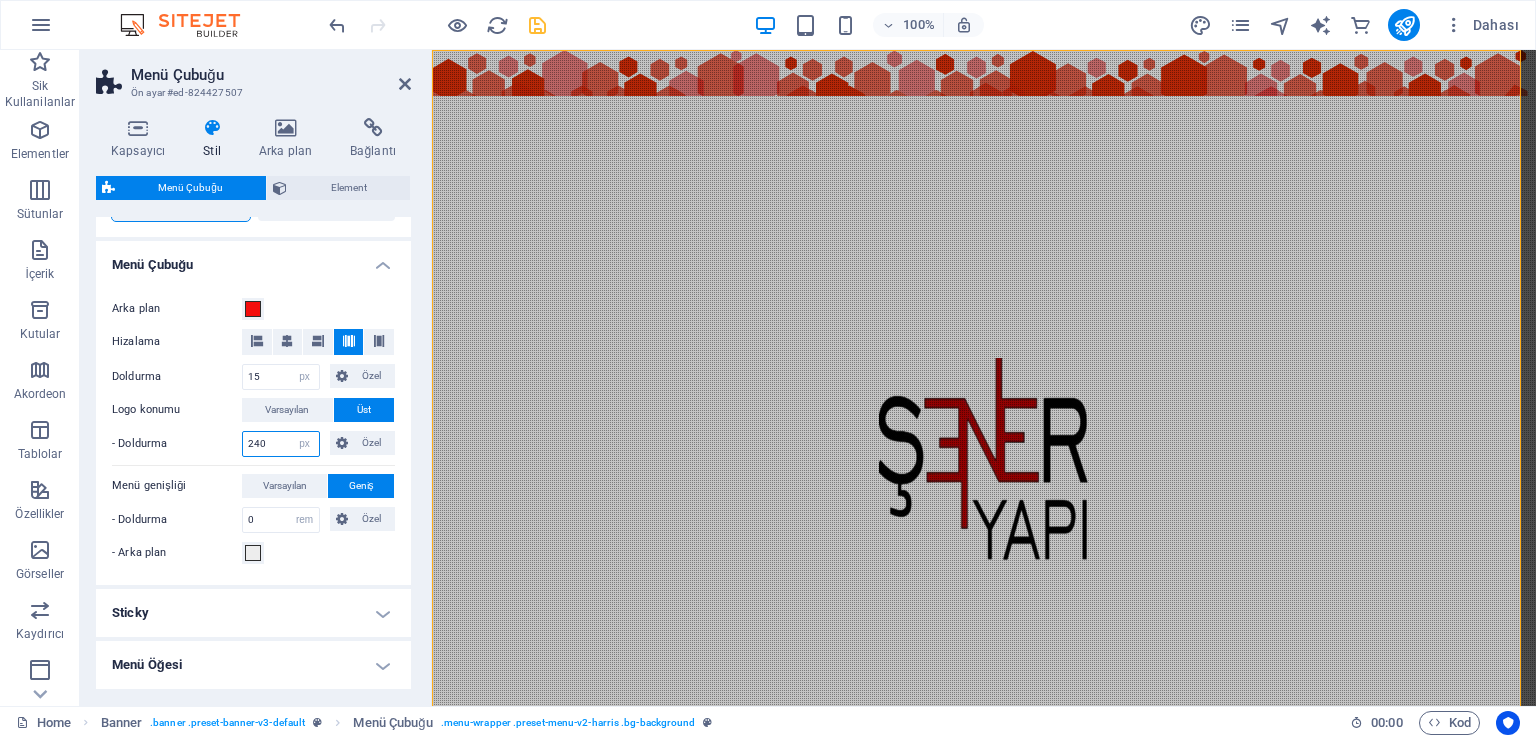 click on "240" at bounding box center [281, 444] 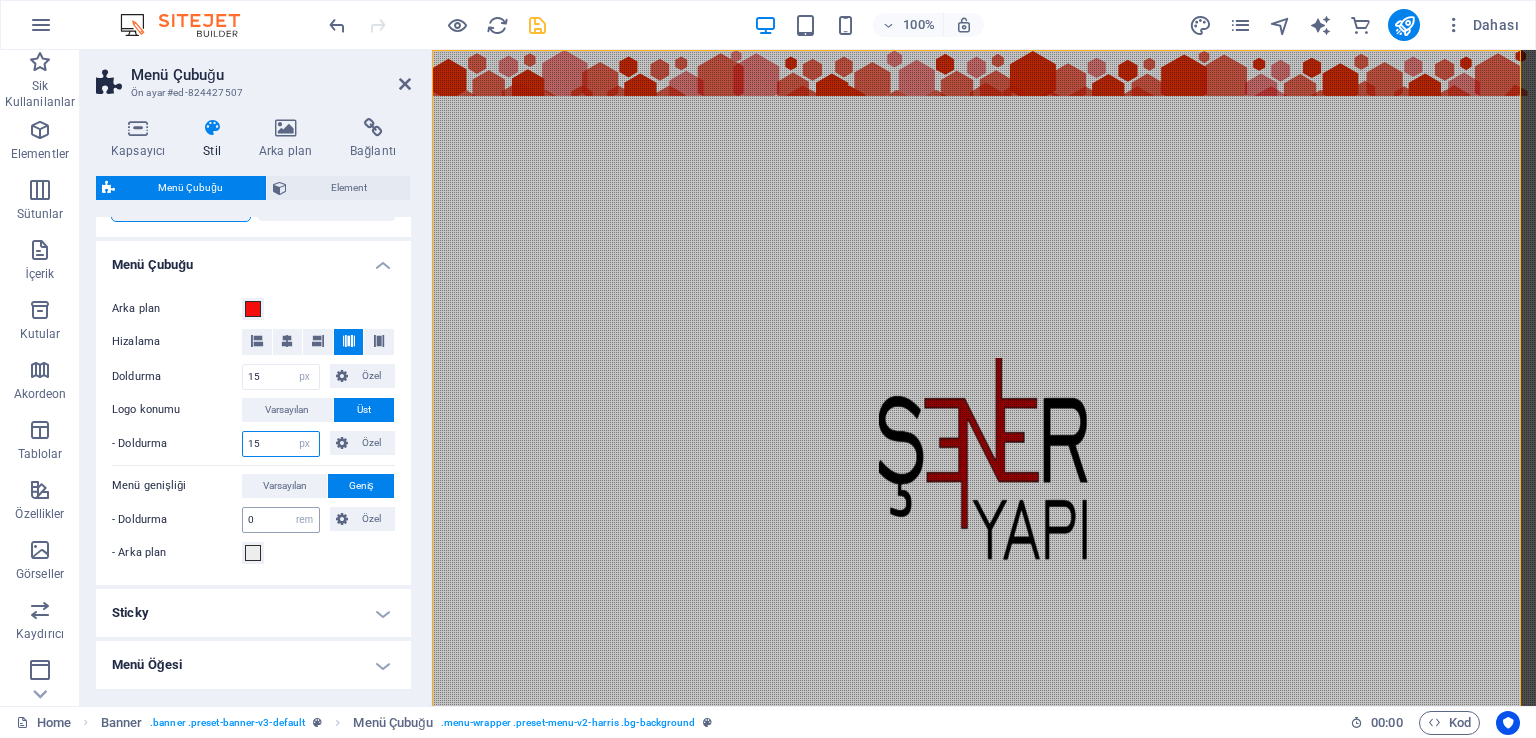 type on "15" 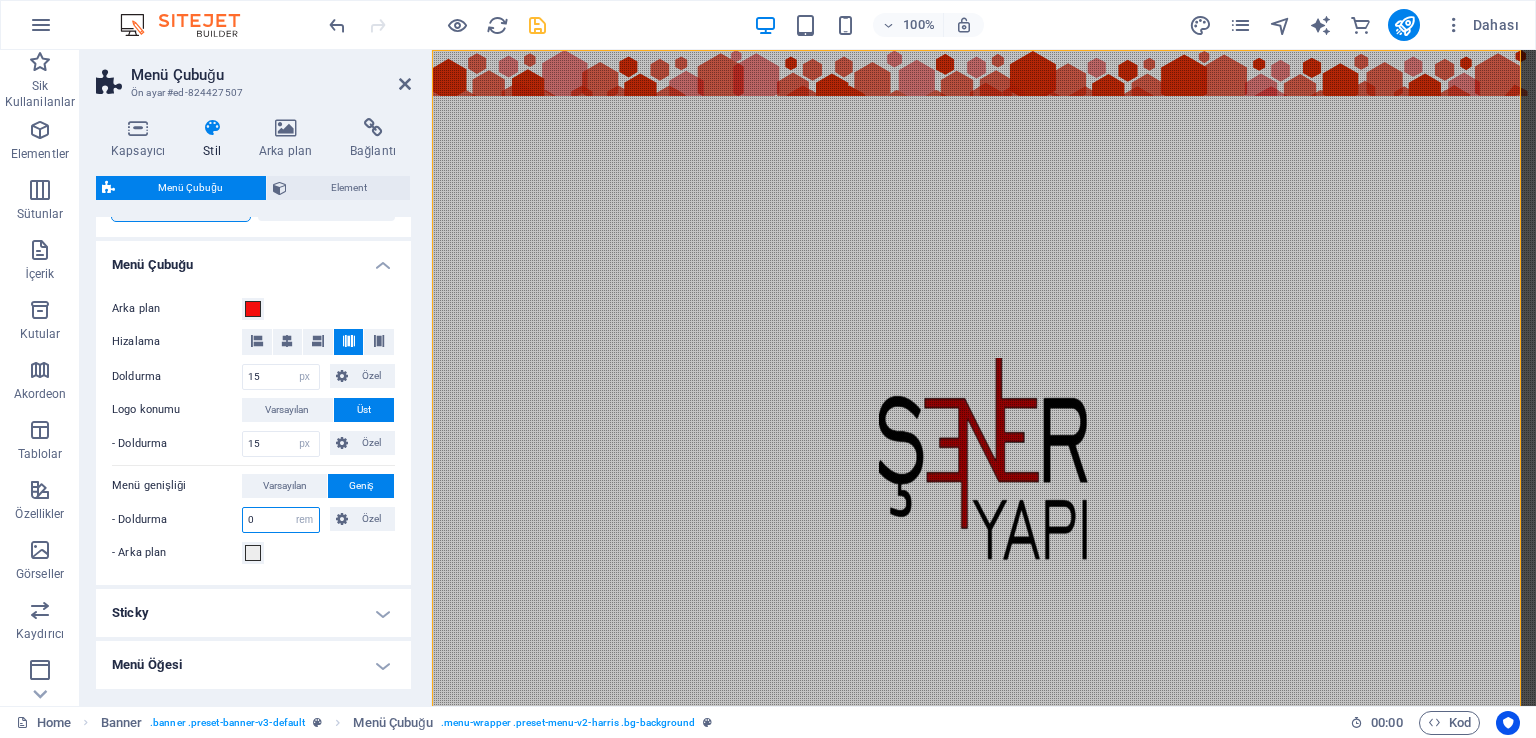click on "0" at bounding box center [281, 520] 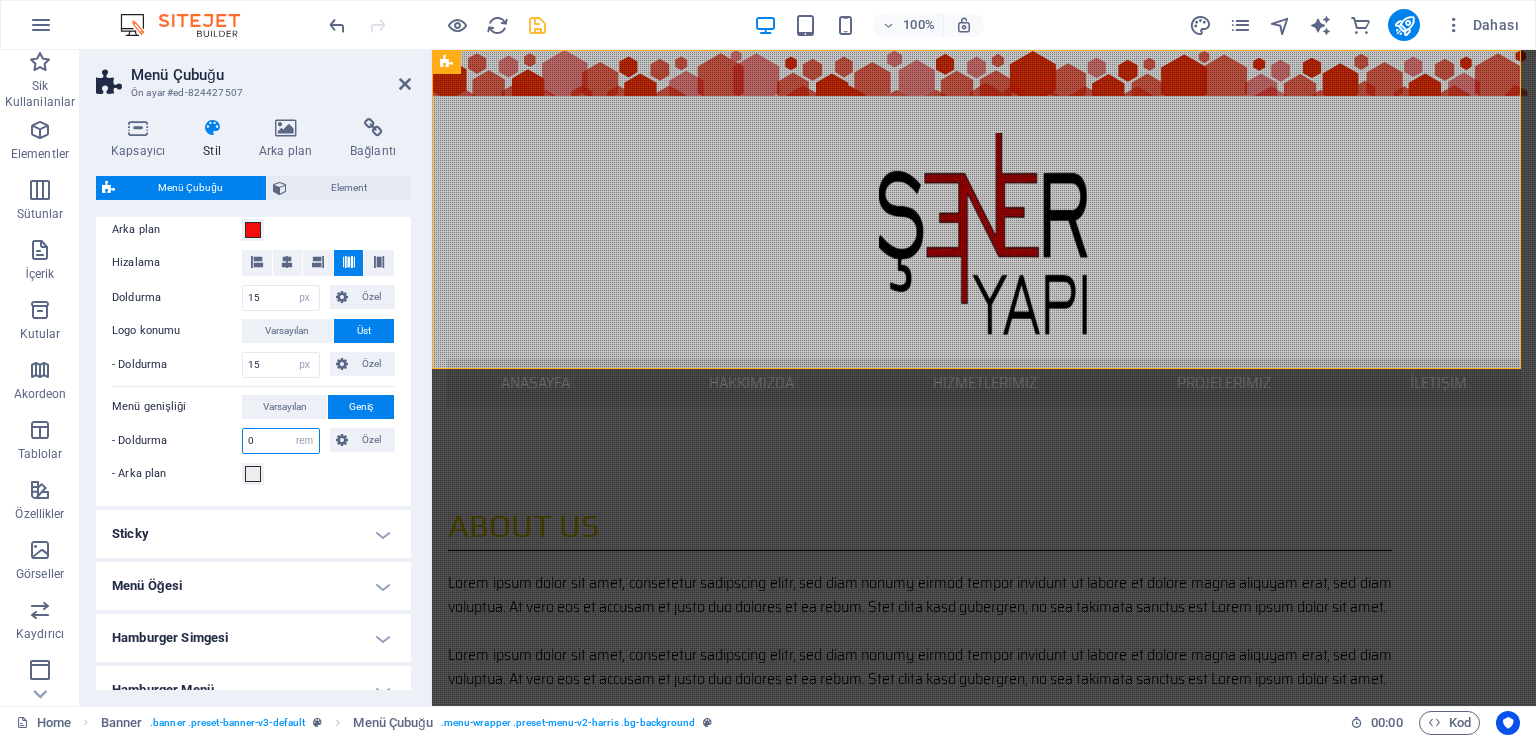 scroll, scrollTop: 700, scrollLeft: 0, axis: vertical 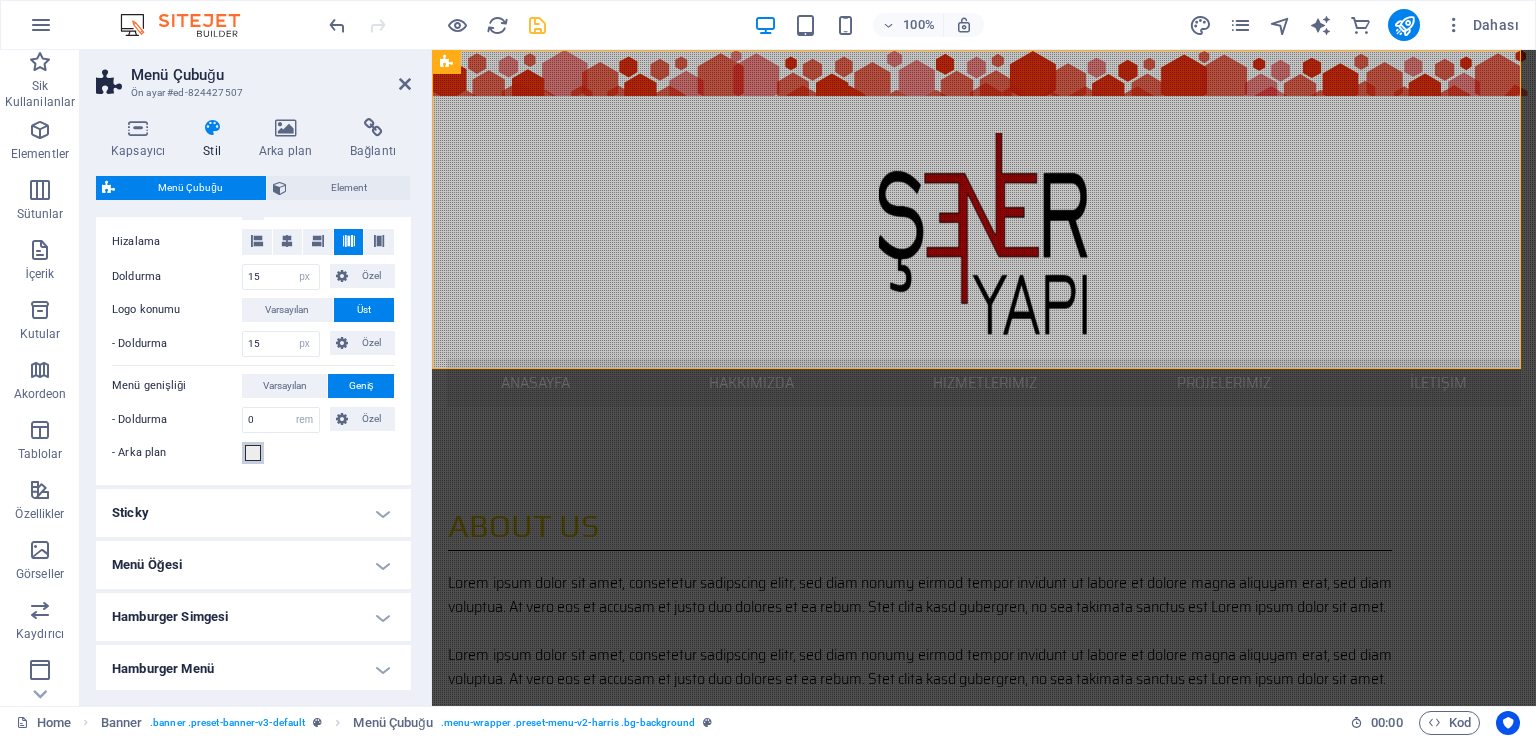 click at bounding box center (253, 453) 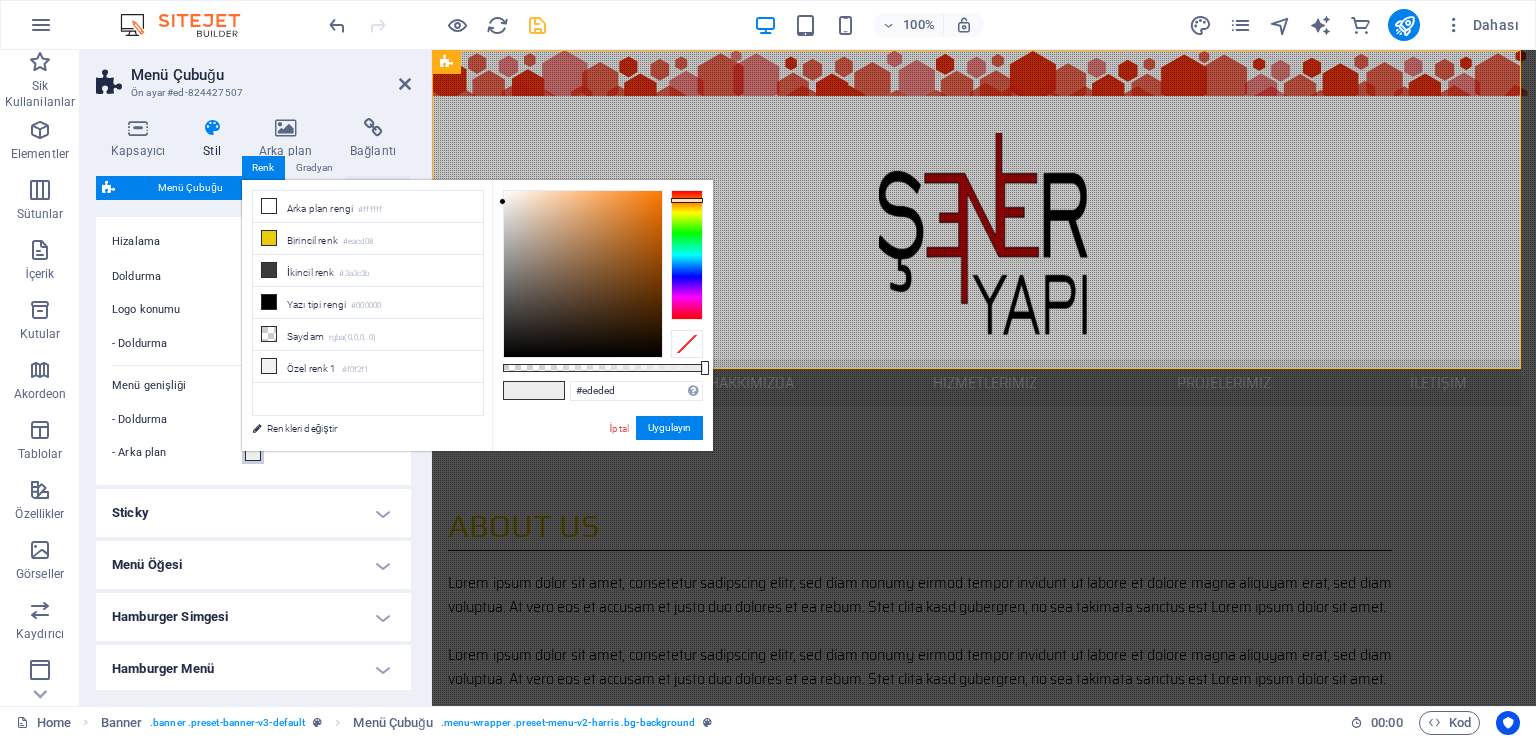 drag, startPoint x: 699, startPoint y: 217, endPoint x: 695, endPoint y: 200, distance: 17.464249 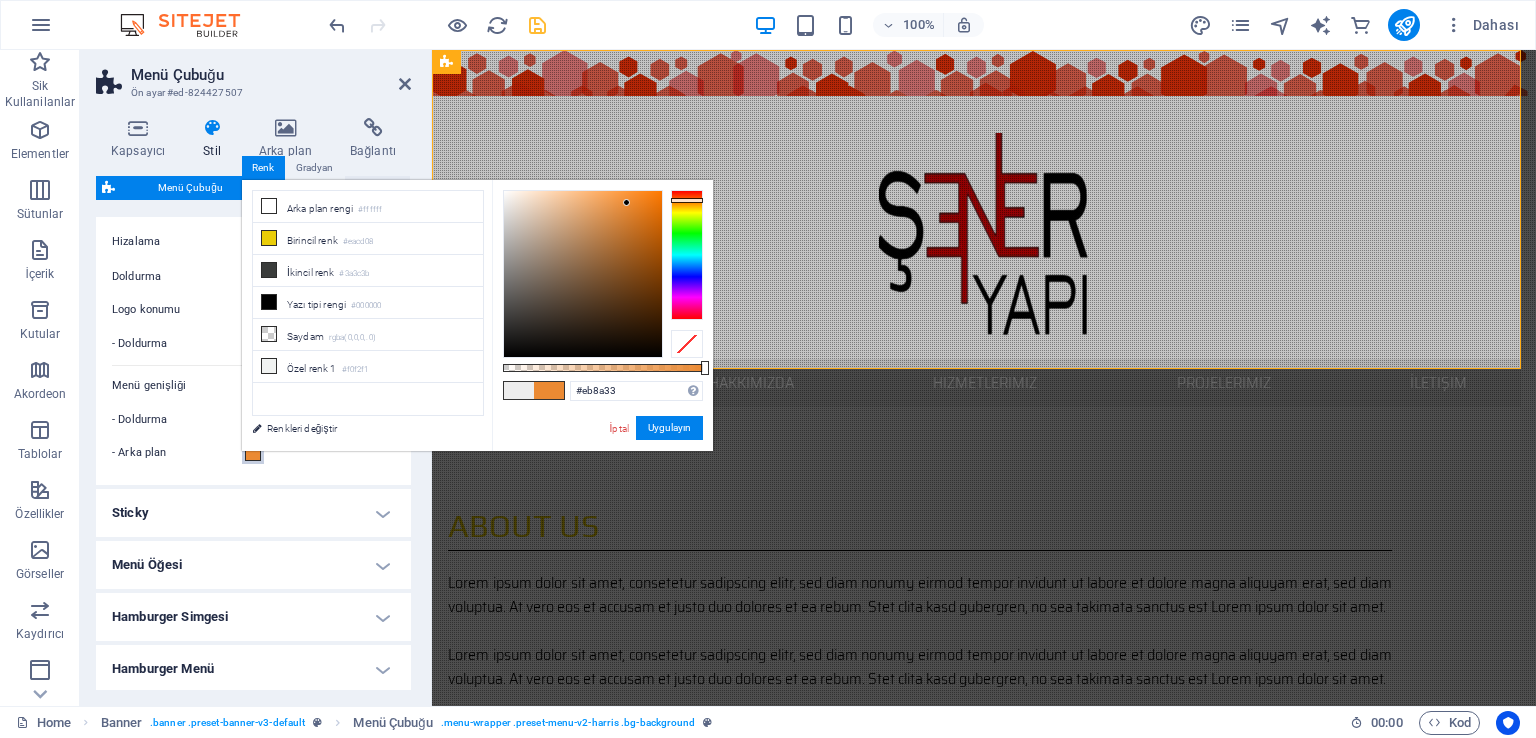 drag, startPoint x: 580, startPoint y: 221, endPoint x: 628, endPoint y: 203, distance: 51.264023 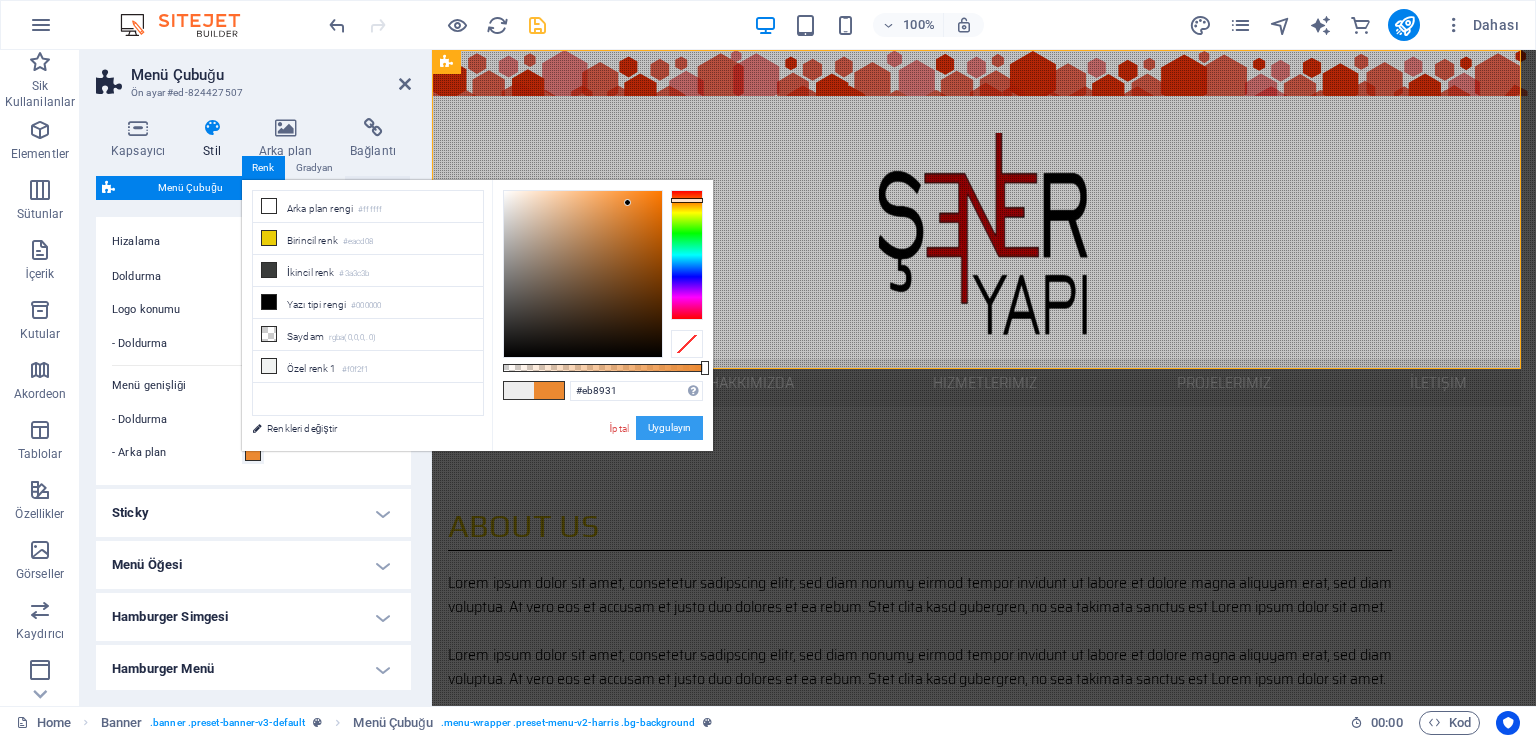 click on "Uygulayın" at bounding box center [669, 428] 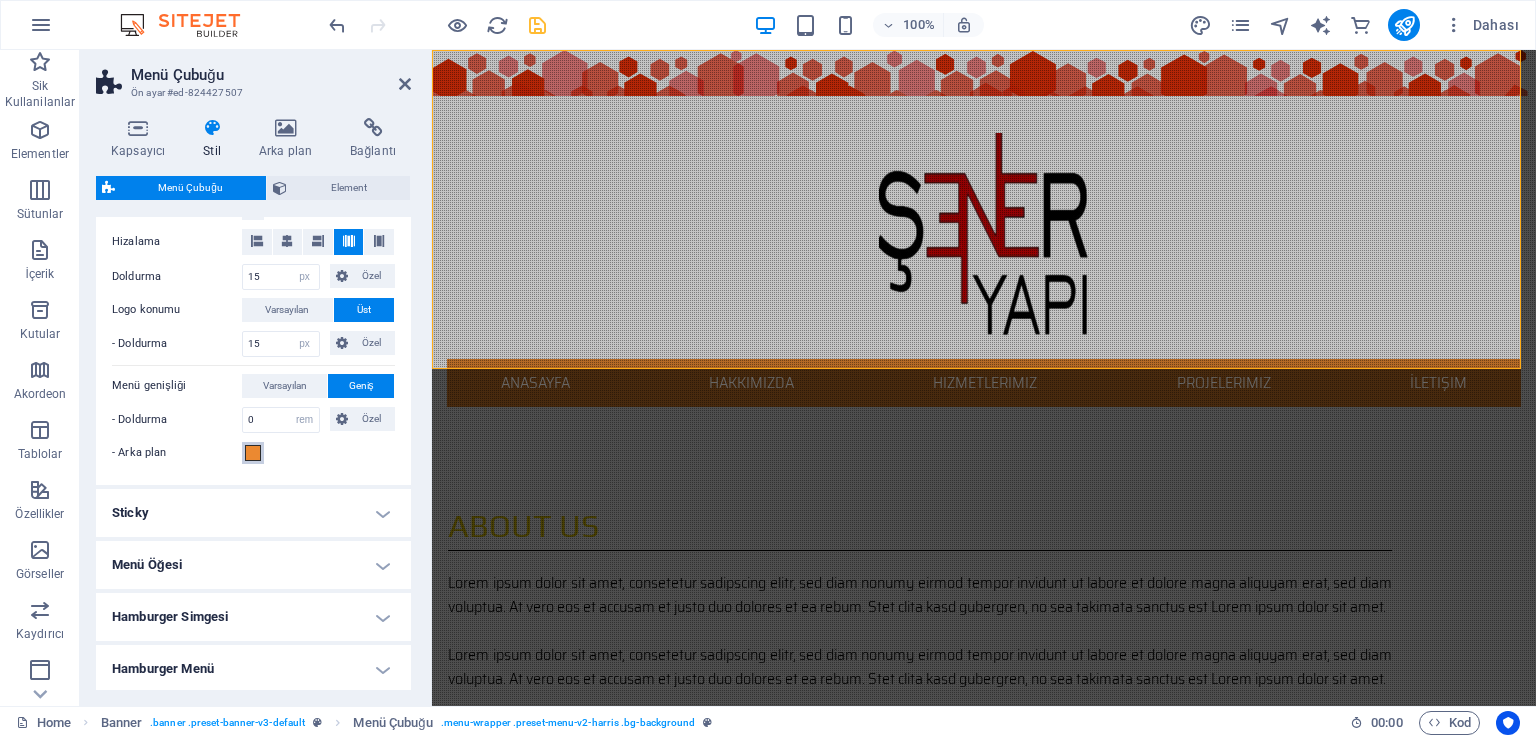 click at bounding box center [253, 453] 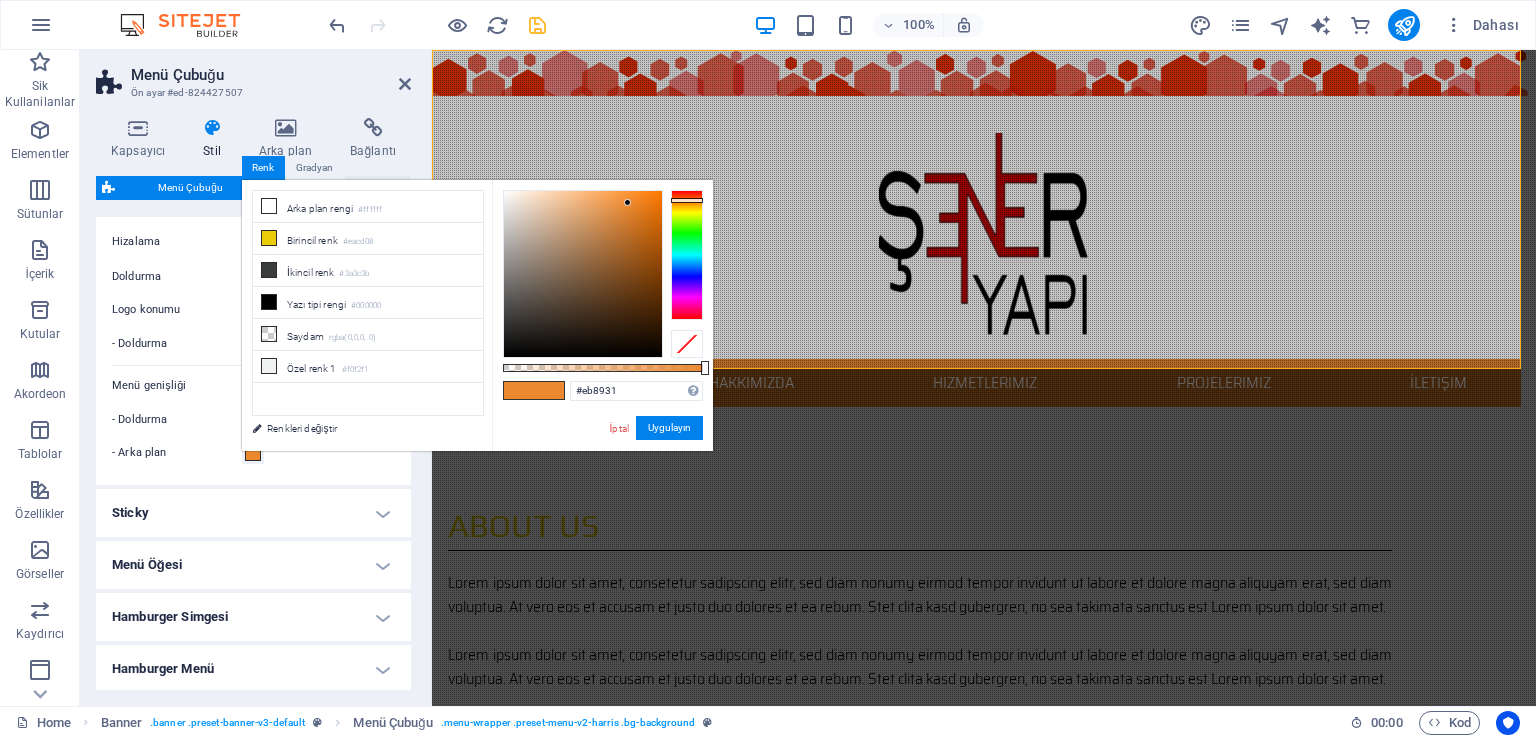 click at bounding box center [687, 344] 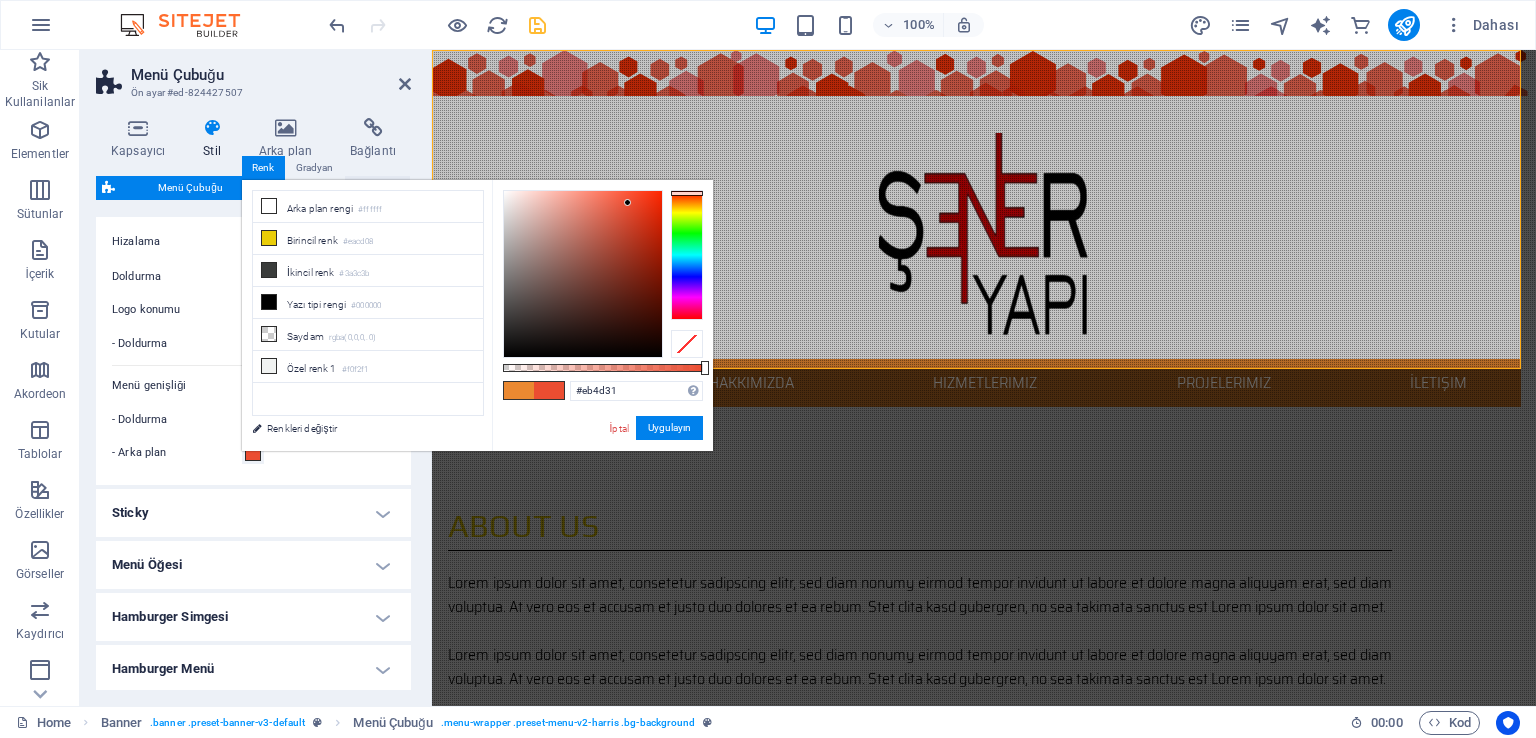 click at bounding box center [687, 255] 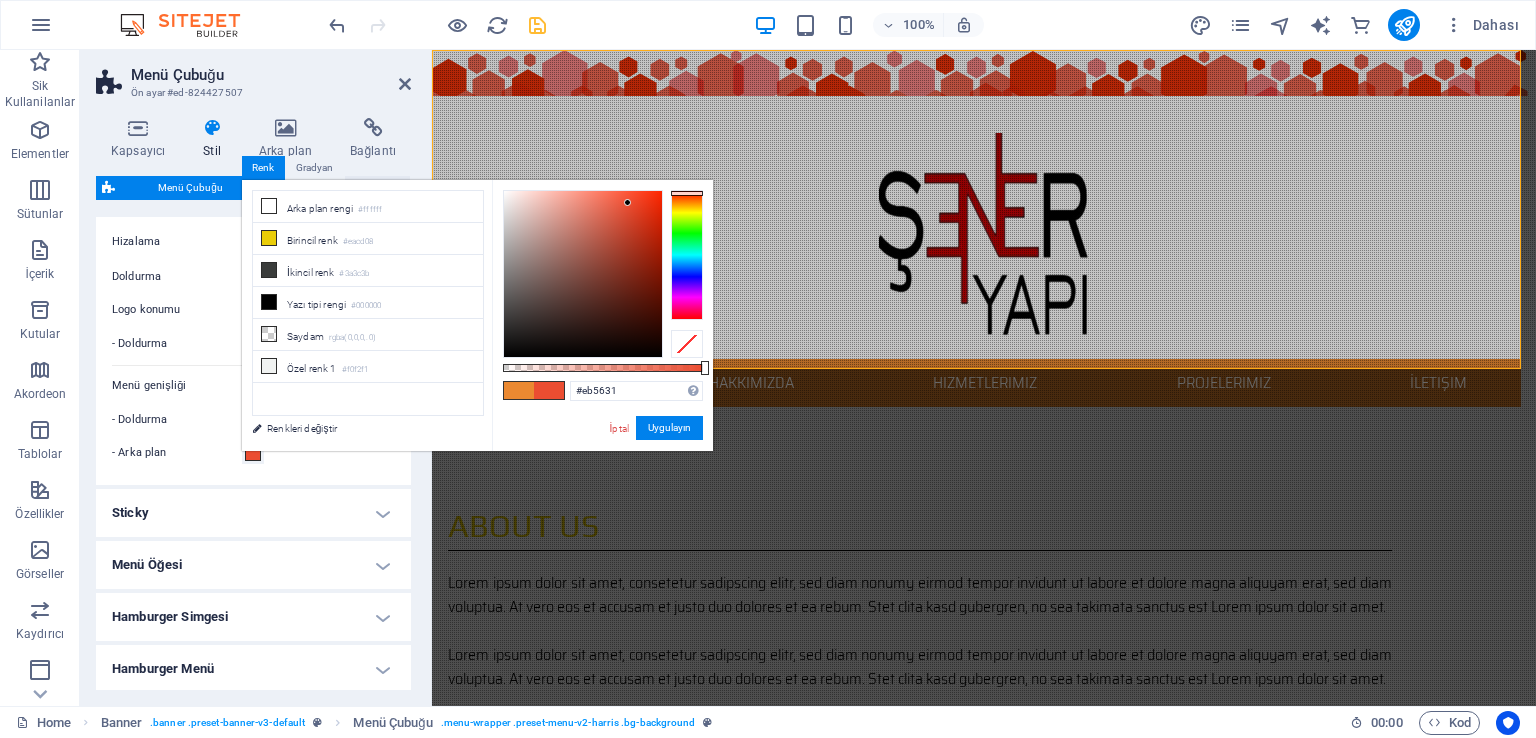 type on "#eb5e31" 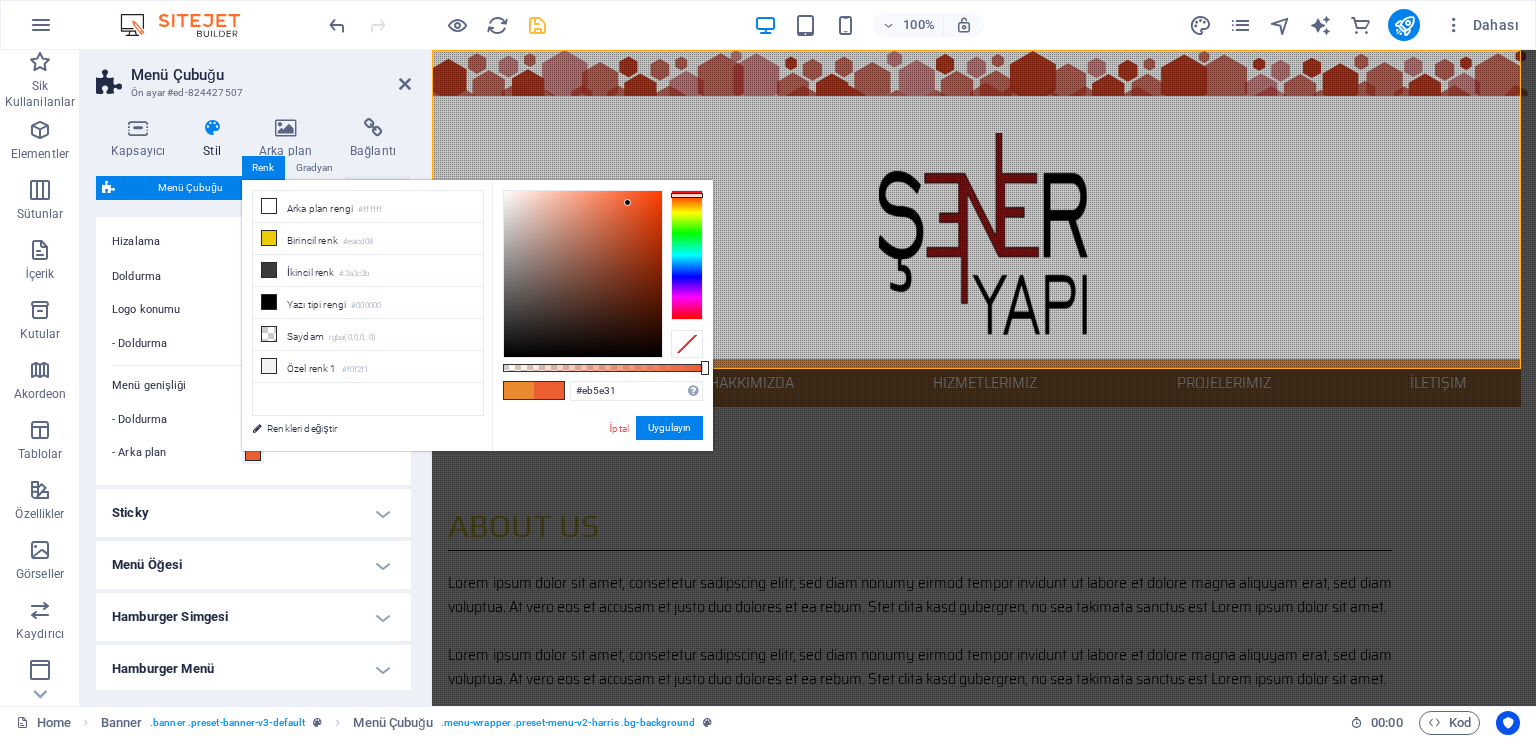 click at bounding box center [687, 195] 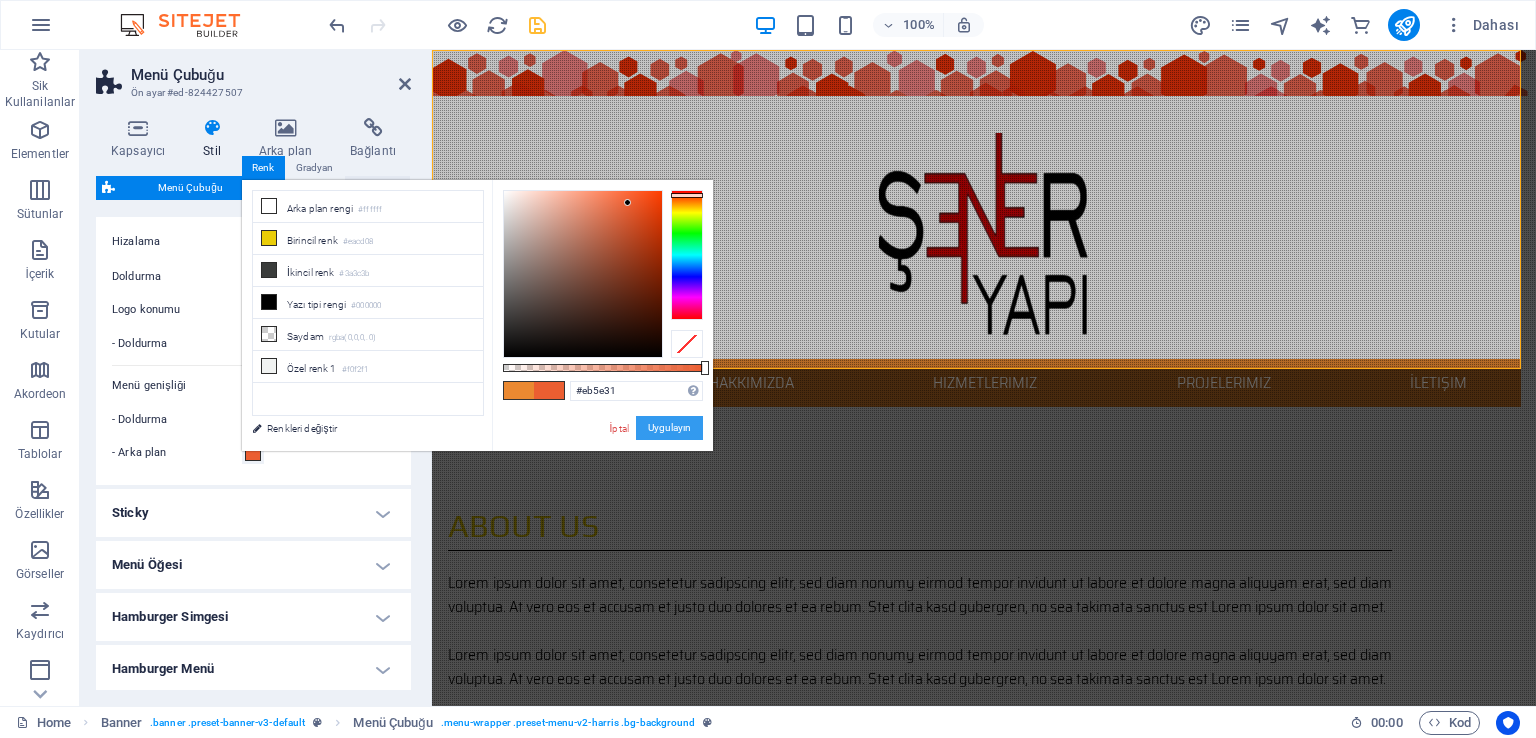 click on "Uygulayın" at bounding box center [669, 428] 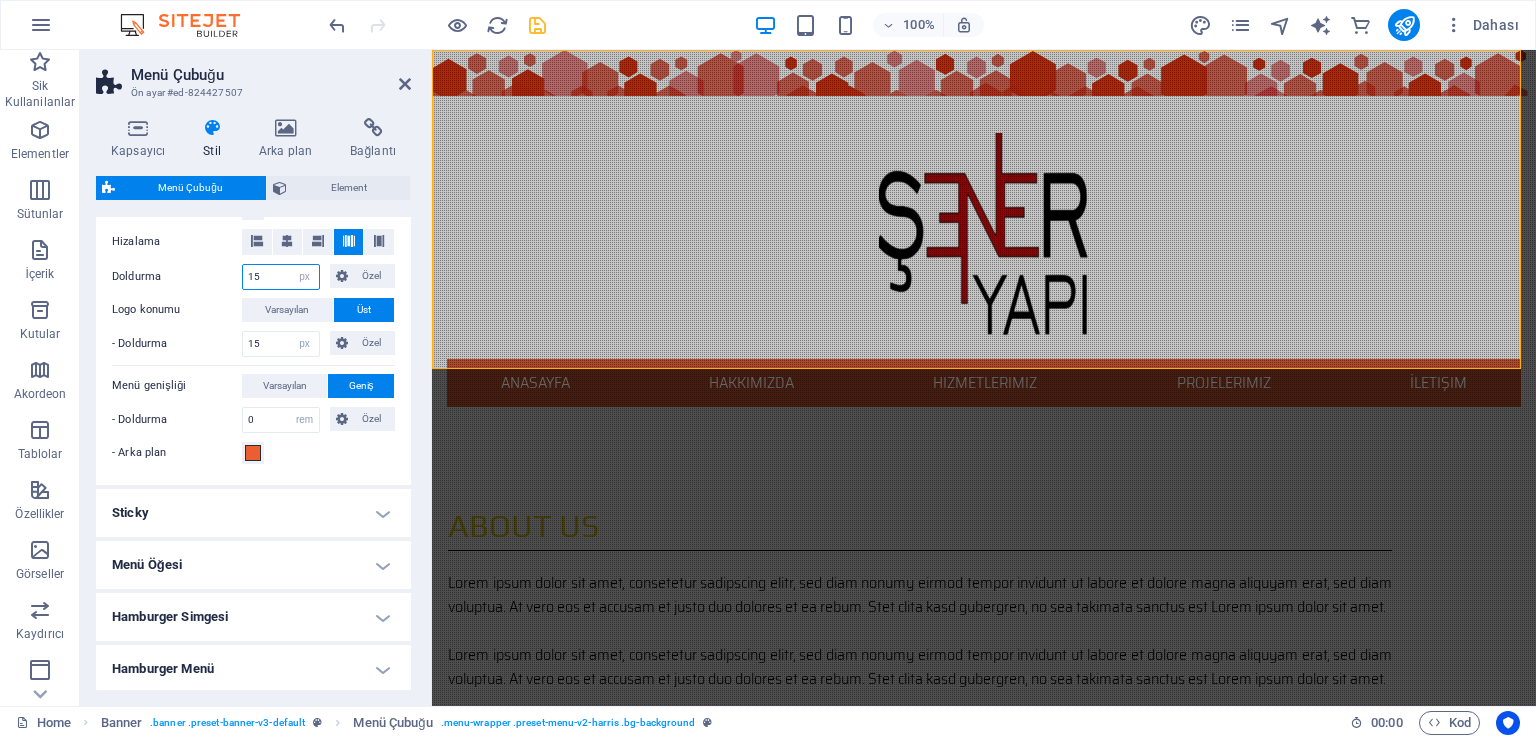 drag, startPoint x: 277, startPoint y: 269, endPoint x: 220, endPoint y: 274, distance: 57.21888 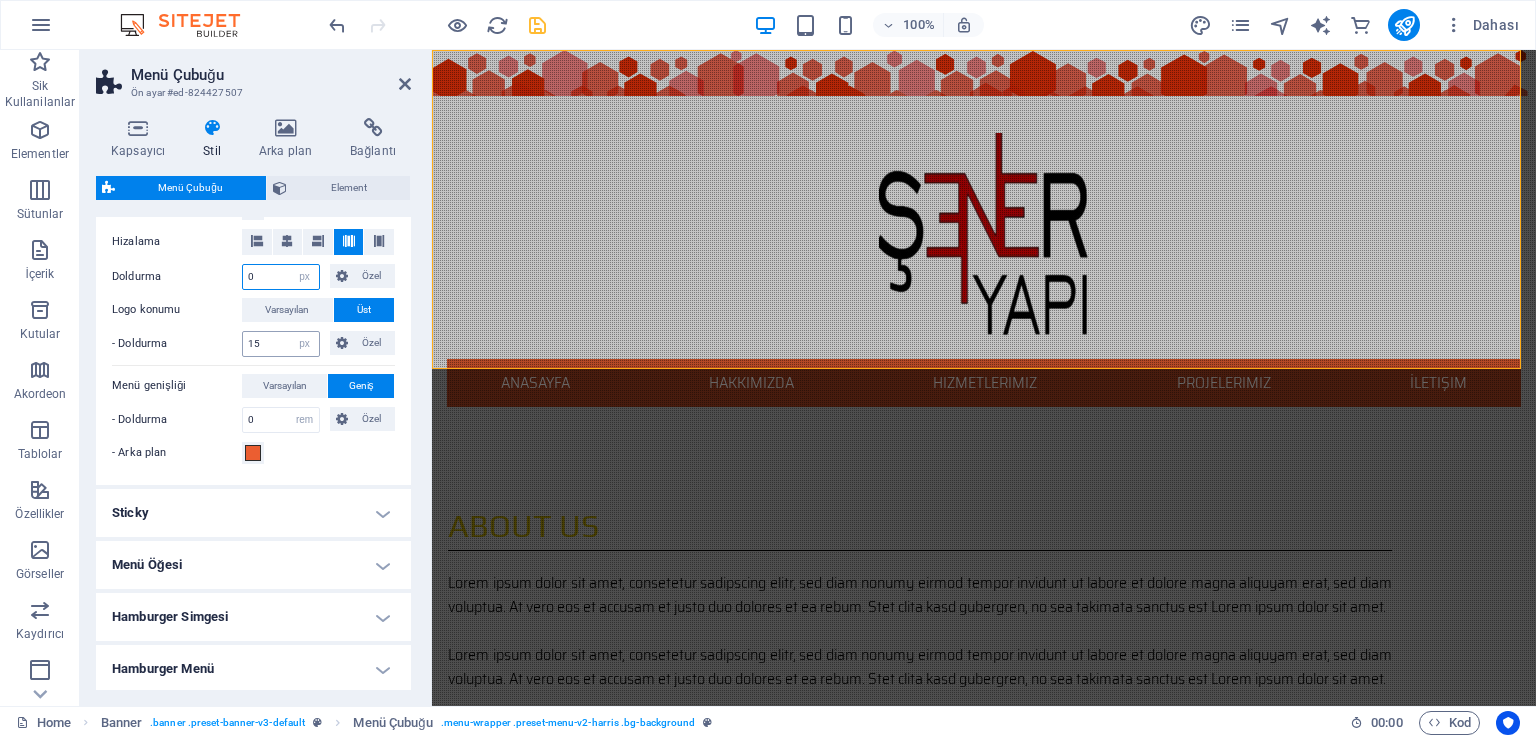 type on "0" 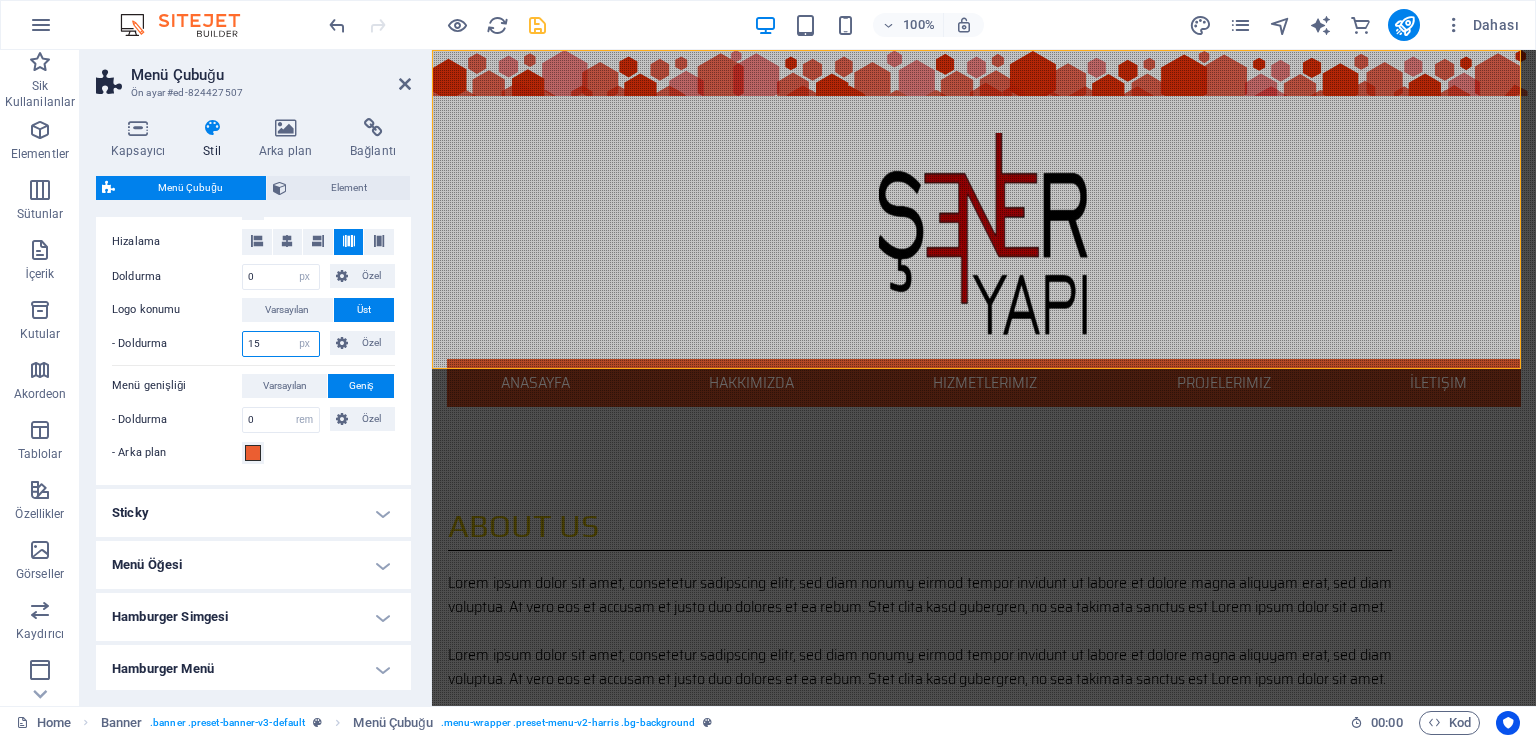 click on "15" at bounding box center [281, 344] 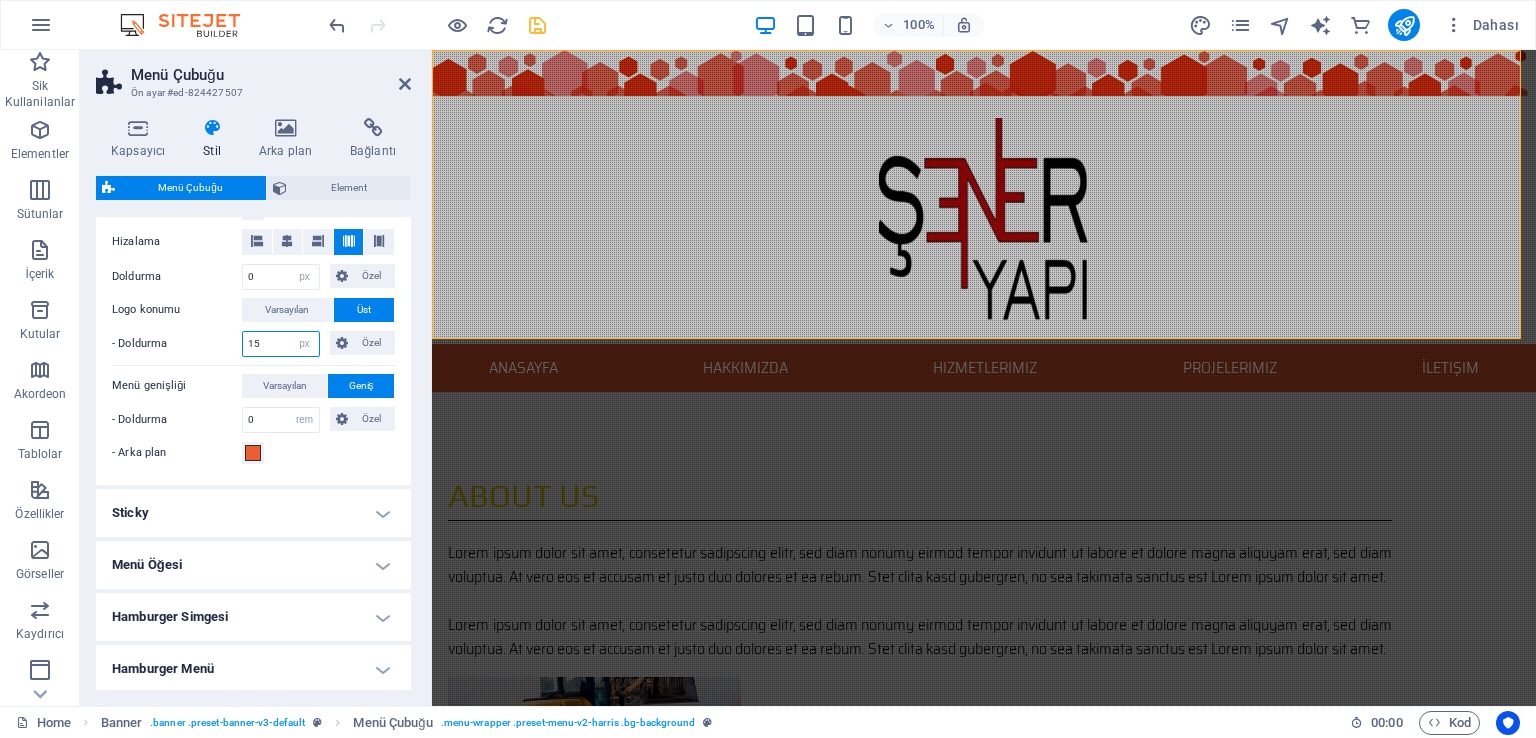 drag, startPoint x: 276, startPoint y: 341, endPoint x: 233, endPoint y: 340, distance: 43.011627 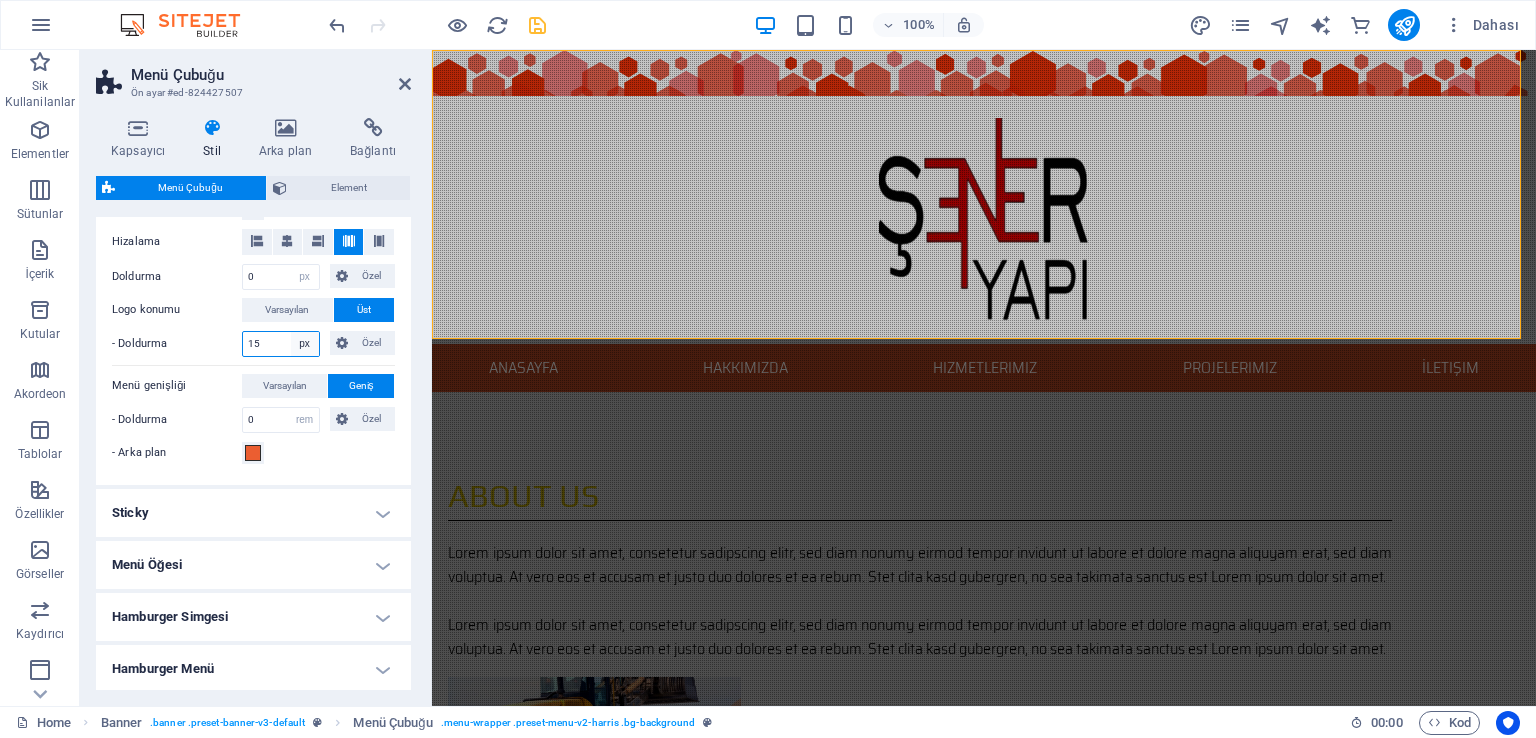 click on "px rem % vh vw Özel" at bounding box center (305, 344) 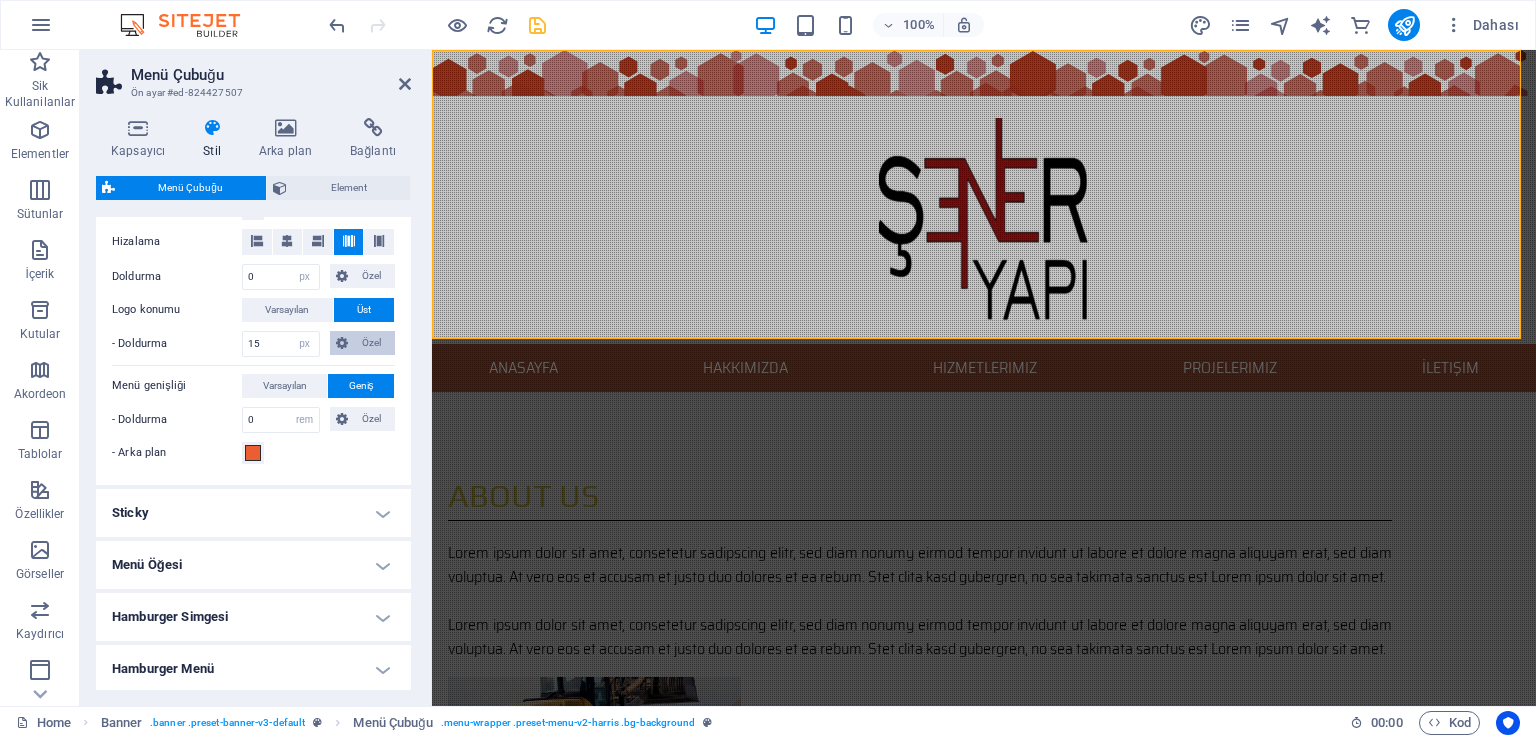 click on "Özel" at bounding box center (372, 343) 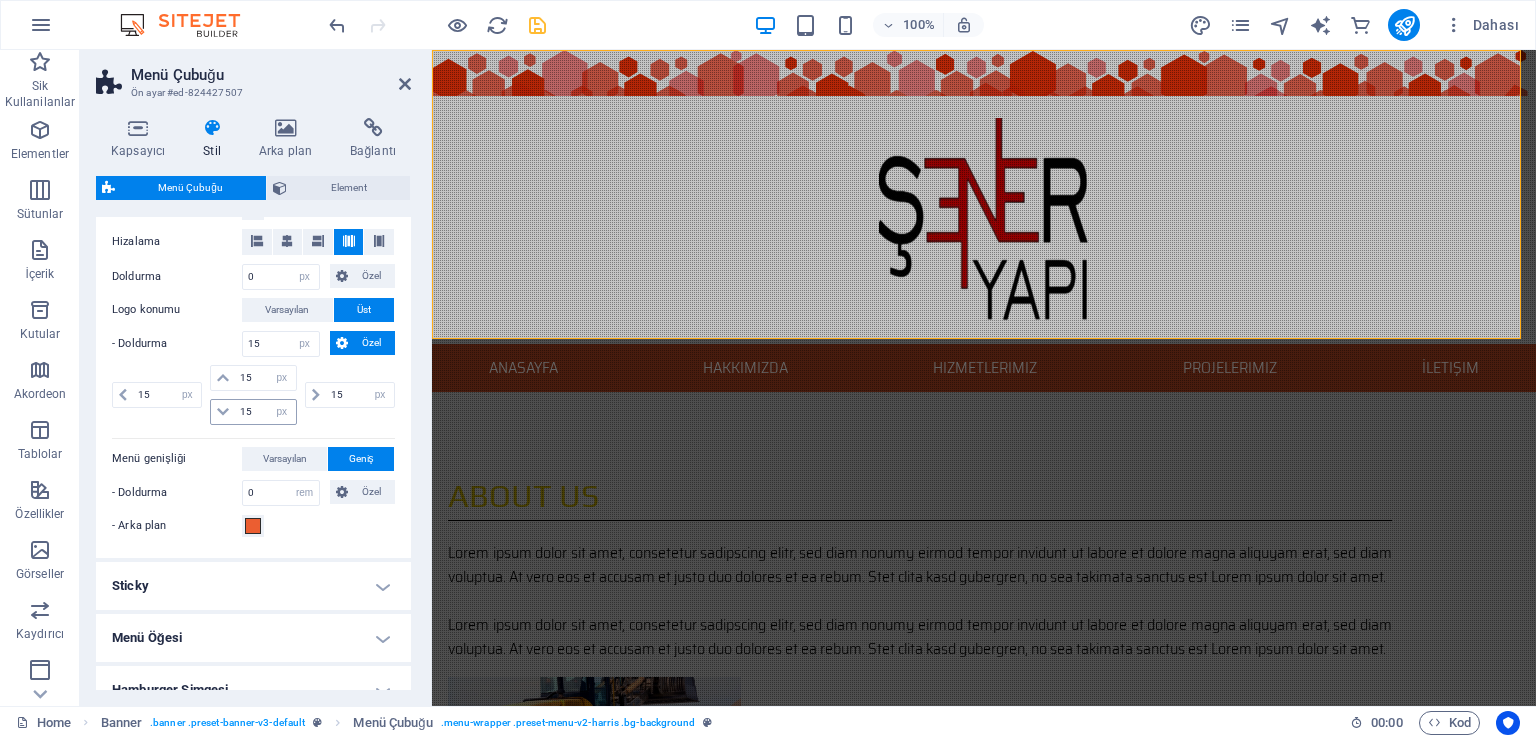 click at bounding box center (223, 412) 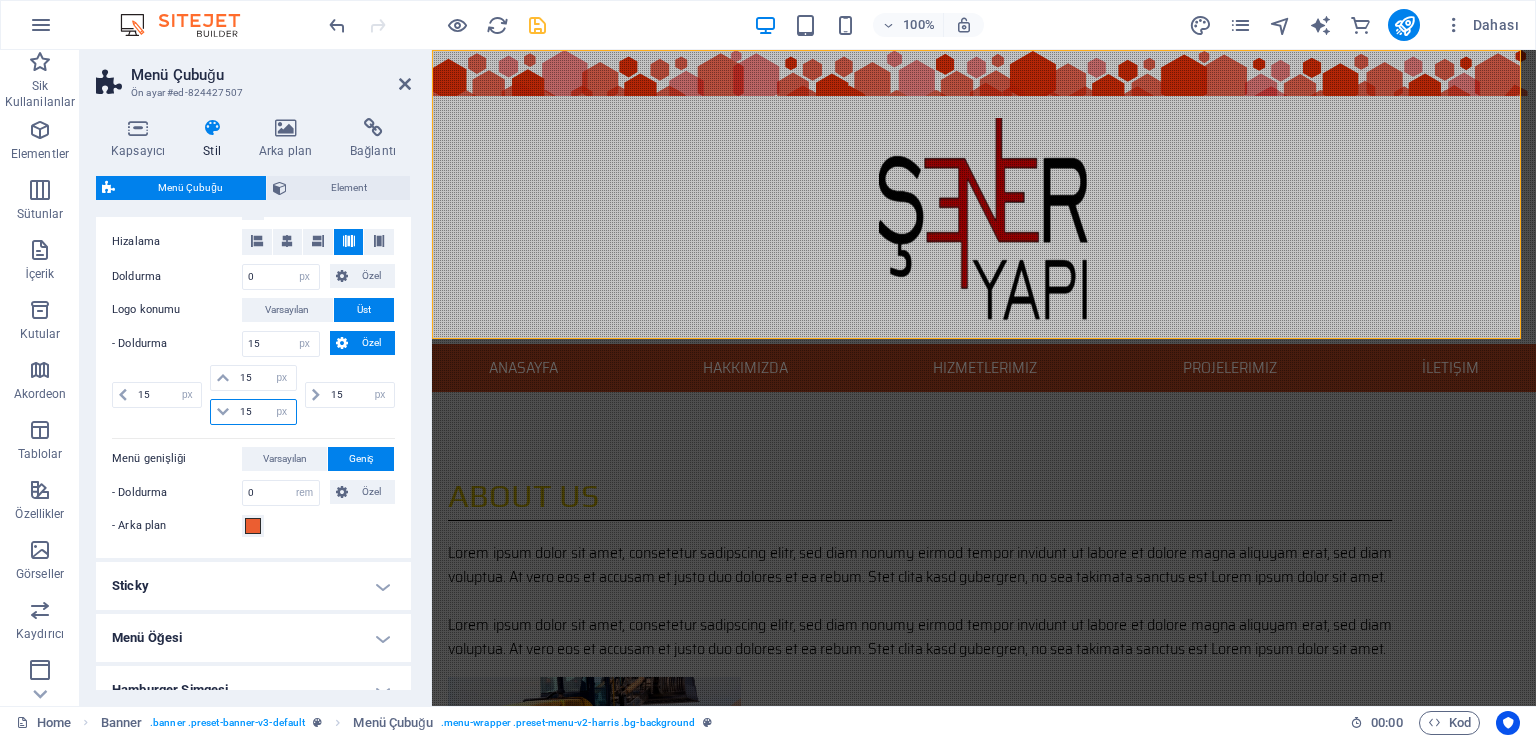 drag, startPoint x: 249, startPoint y: 414, endPoint x: 232, endPoint y: 413, distance: 17.029387 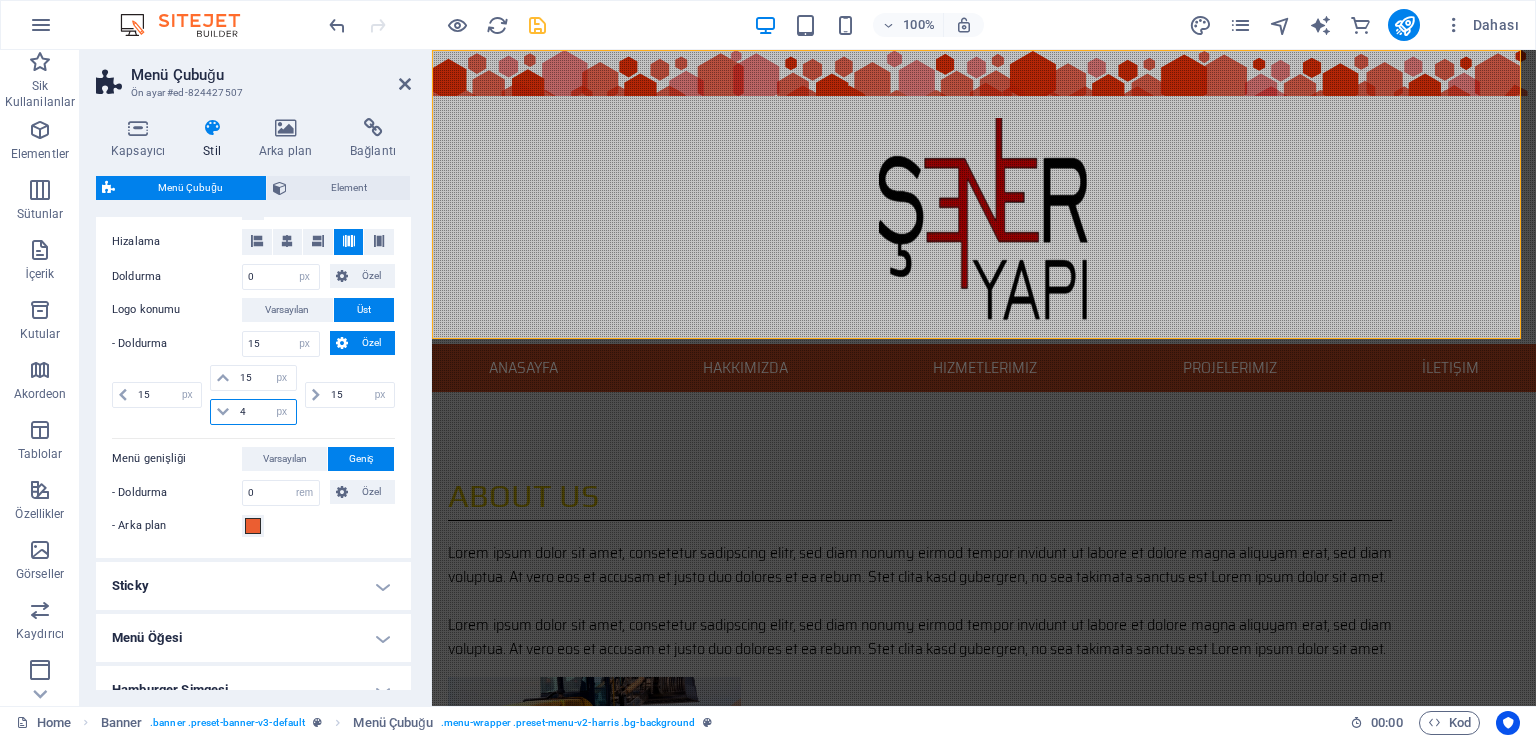type on "45" 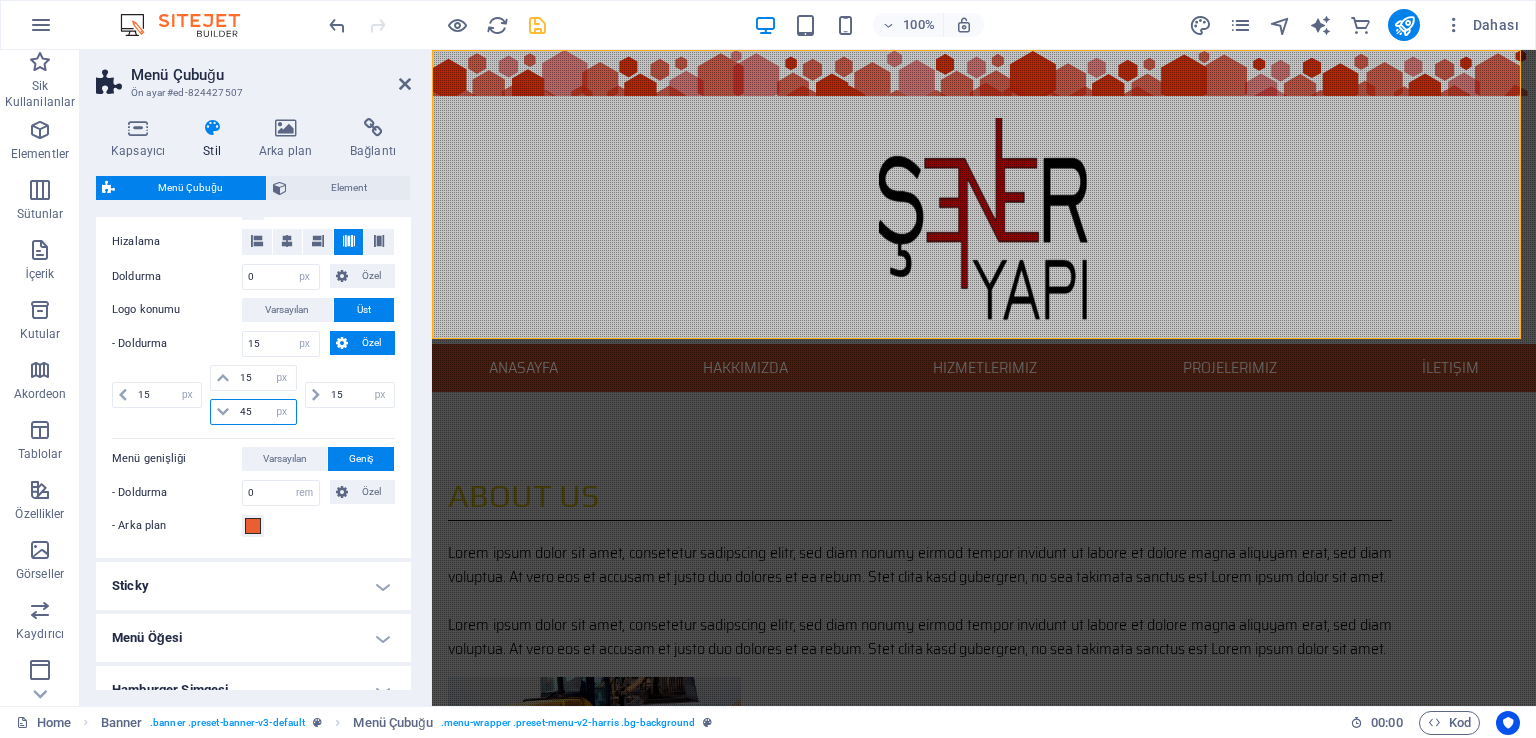 type 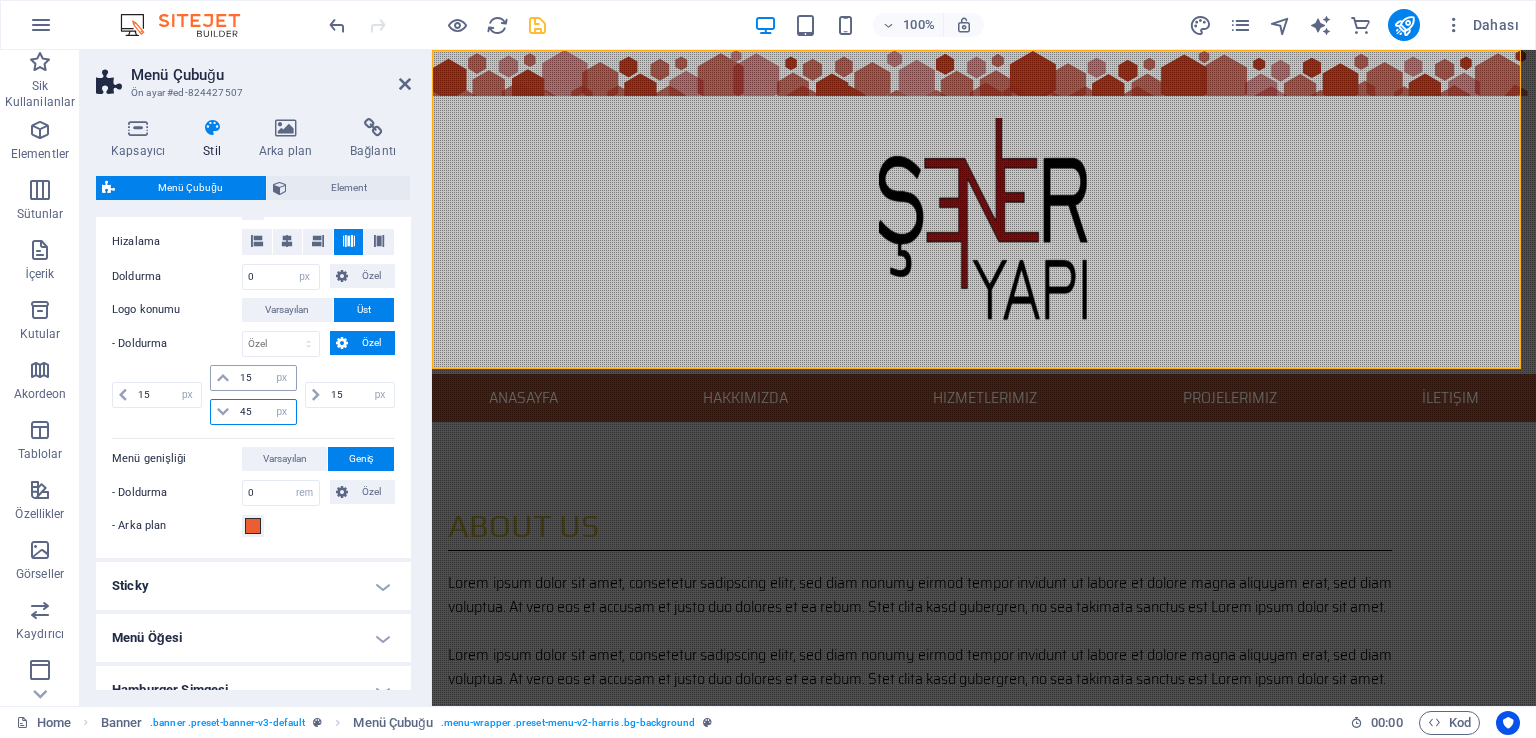 type on "45" 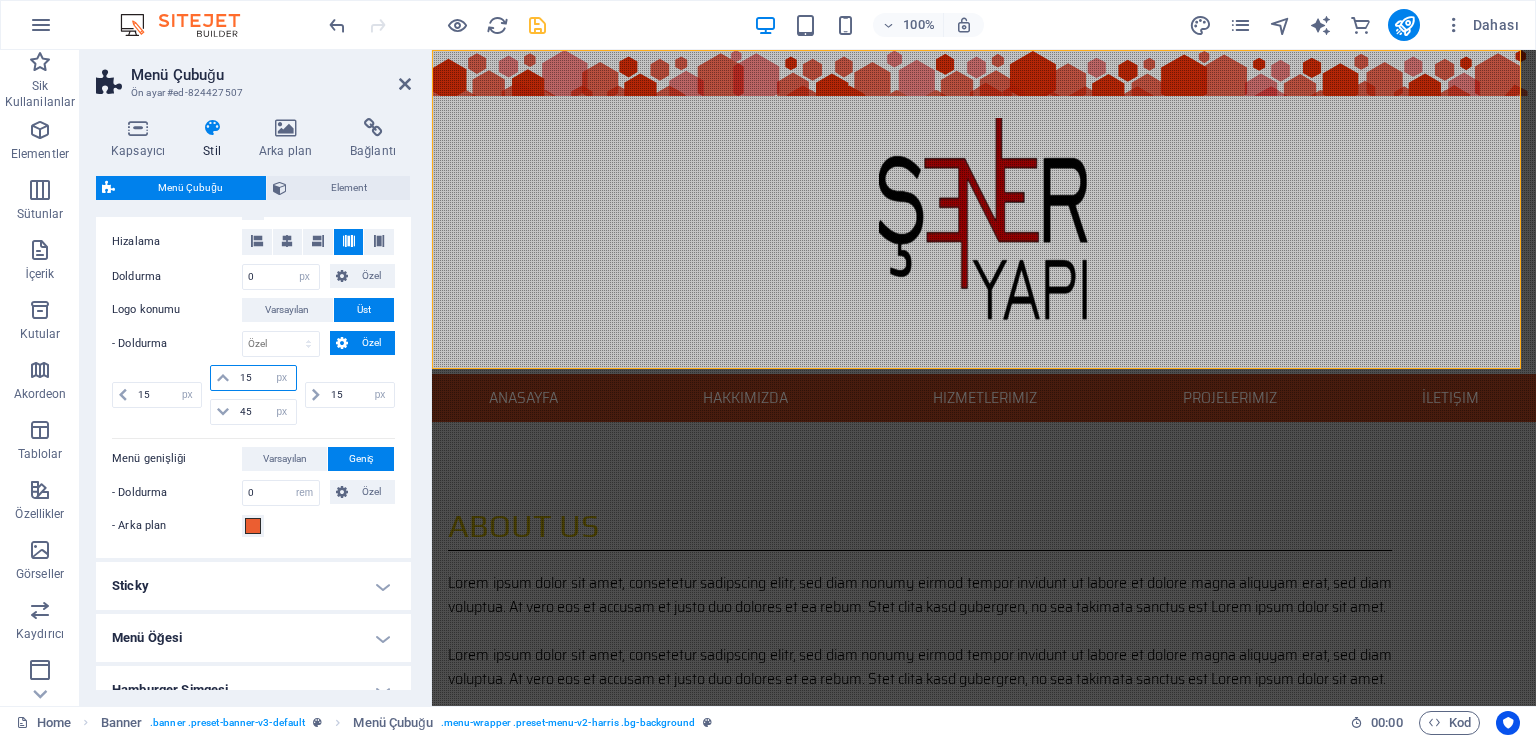 click on "15" at bounding box center (265, 378) 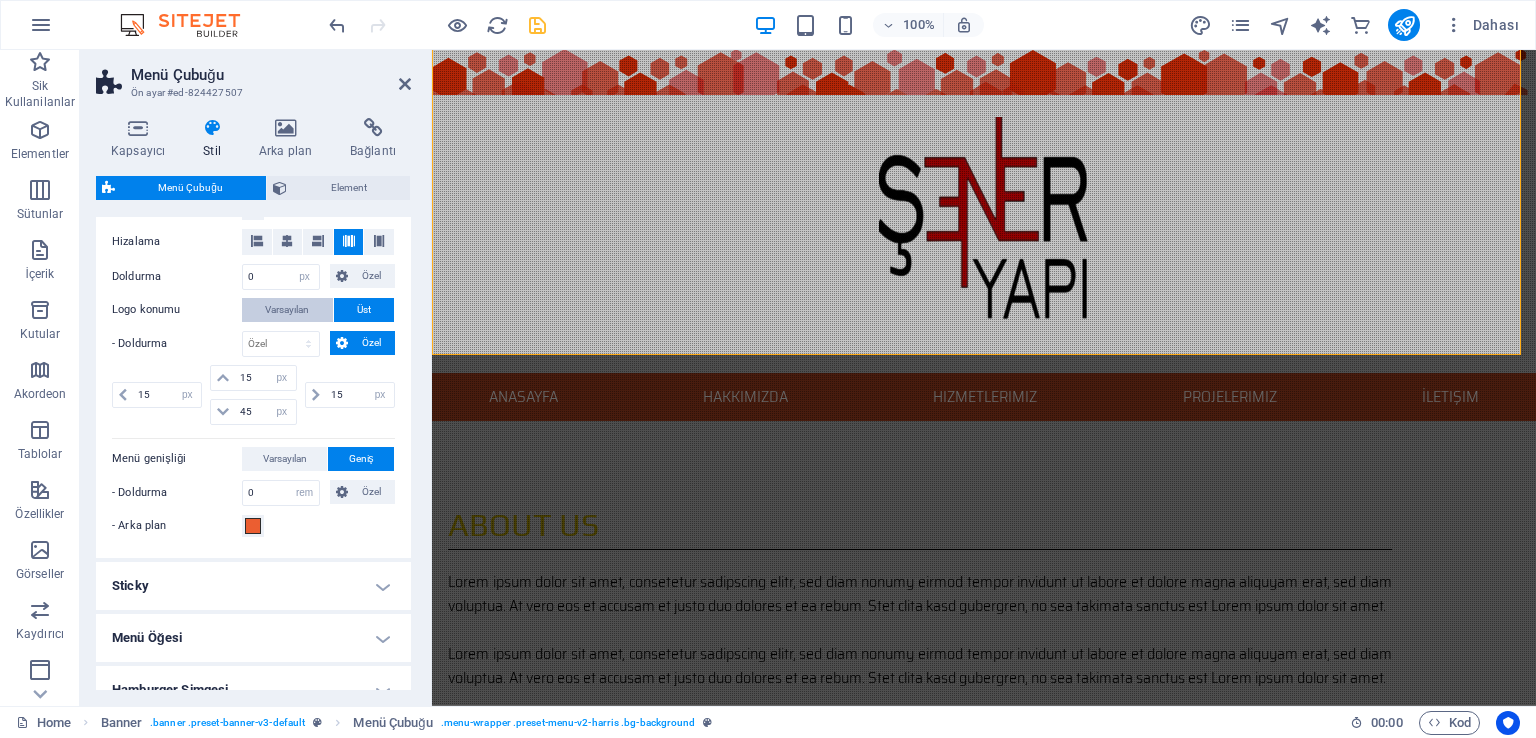 scroll, scrollTop: 0, scrollLeft: 0, axis: both 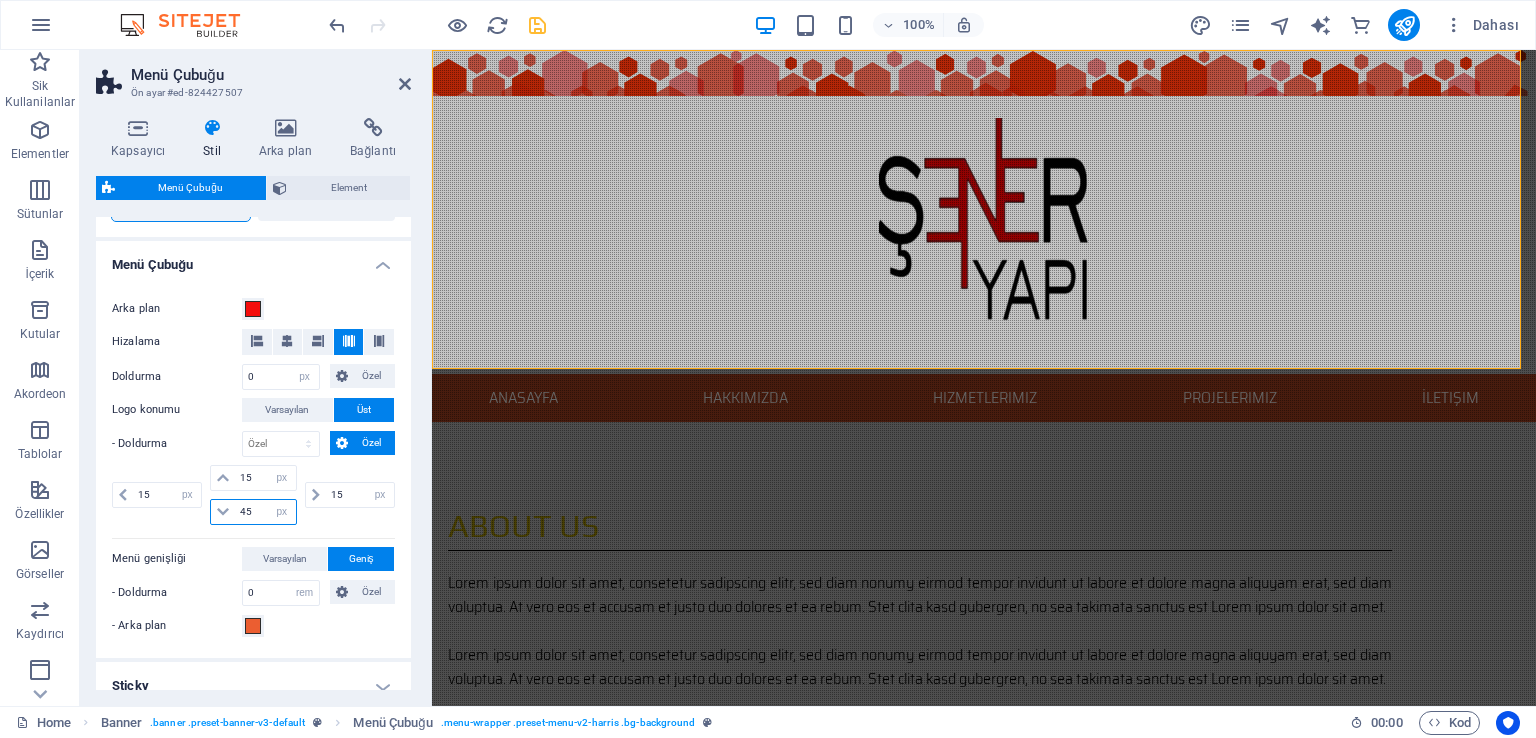 click on "45" at bounding box center (265, 512) 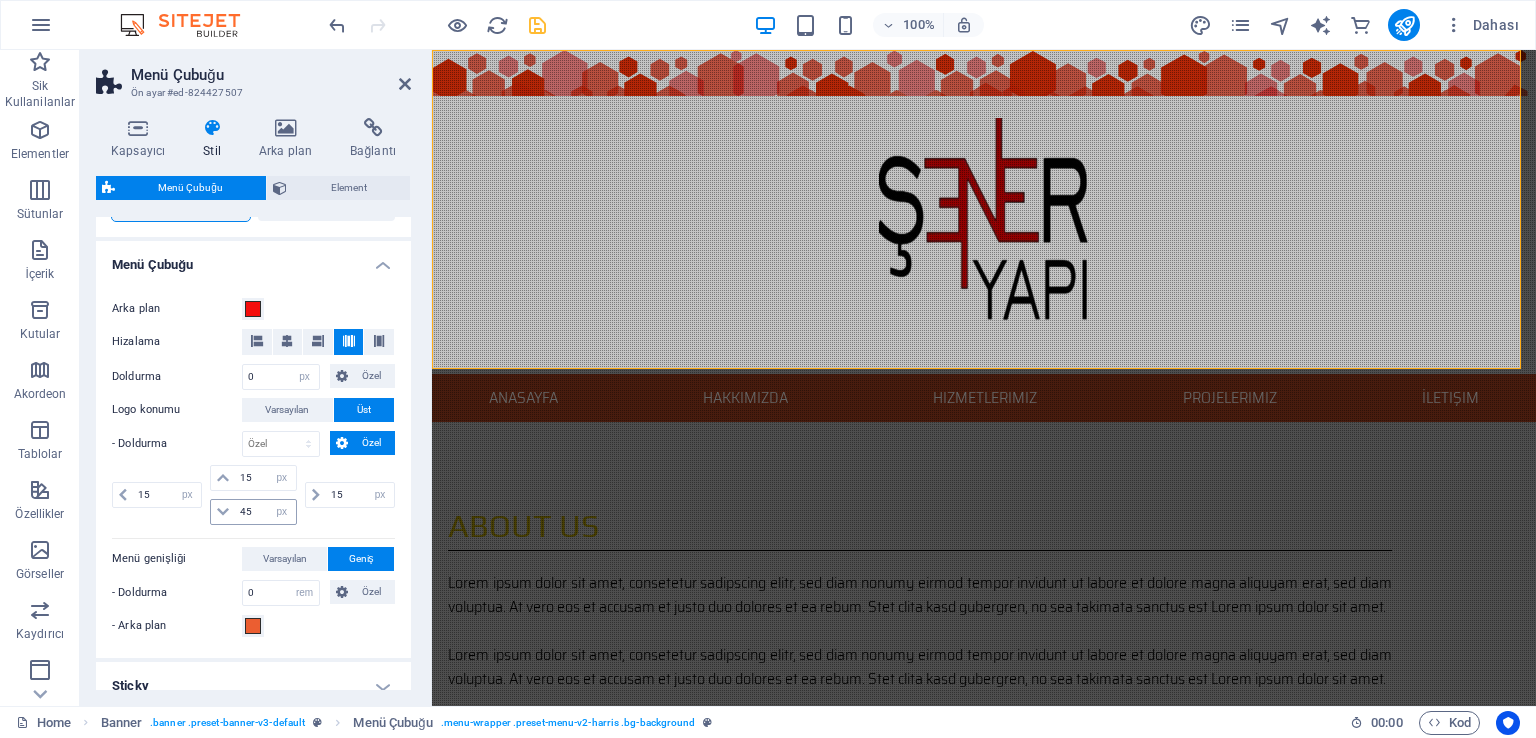 click at bounding box center (223, 512) 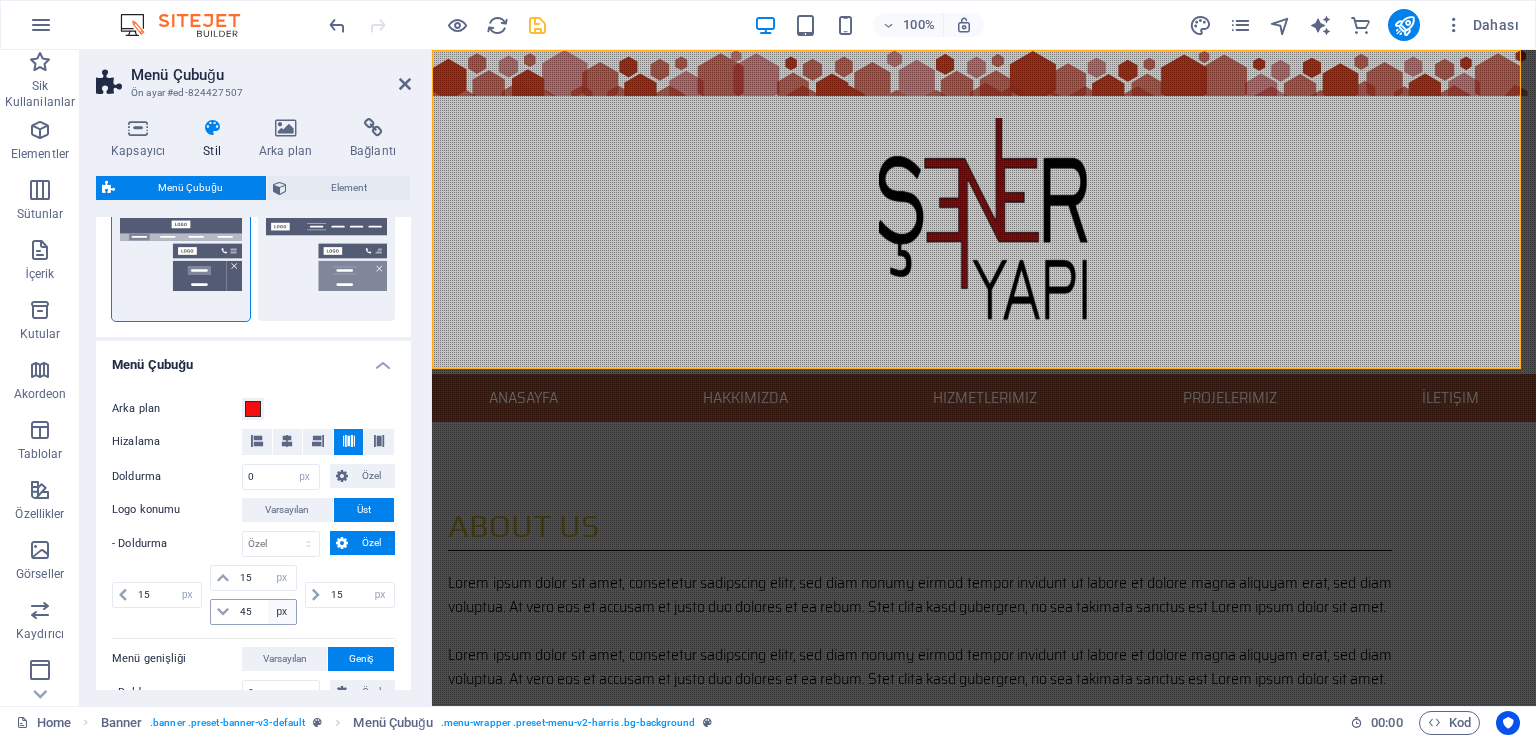 scroll, scrollTop: 600, scrollLeft: 0, axis: vertical 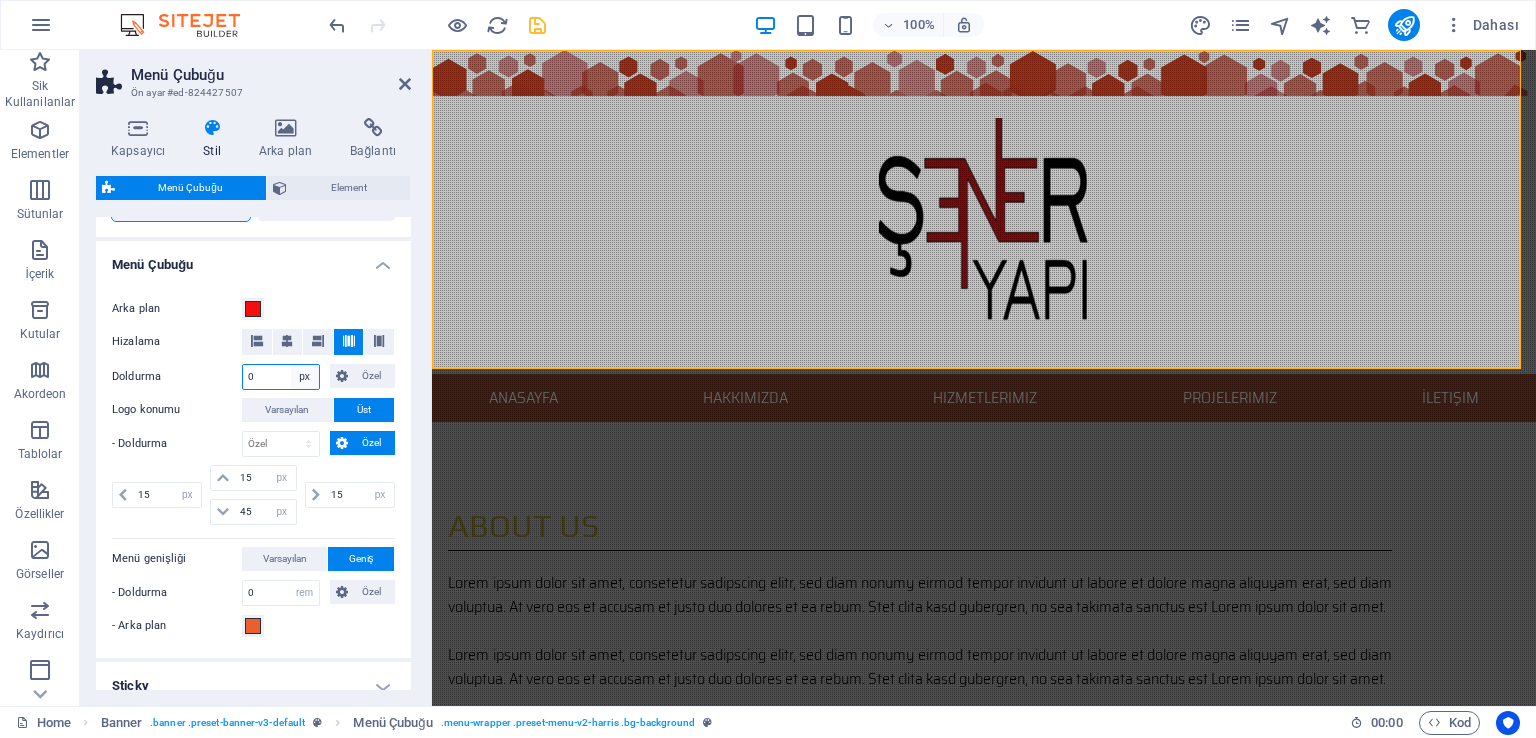 click on "px rem % vh vw Özel" at bounding box center [305, 377] 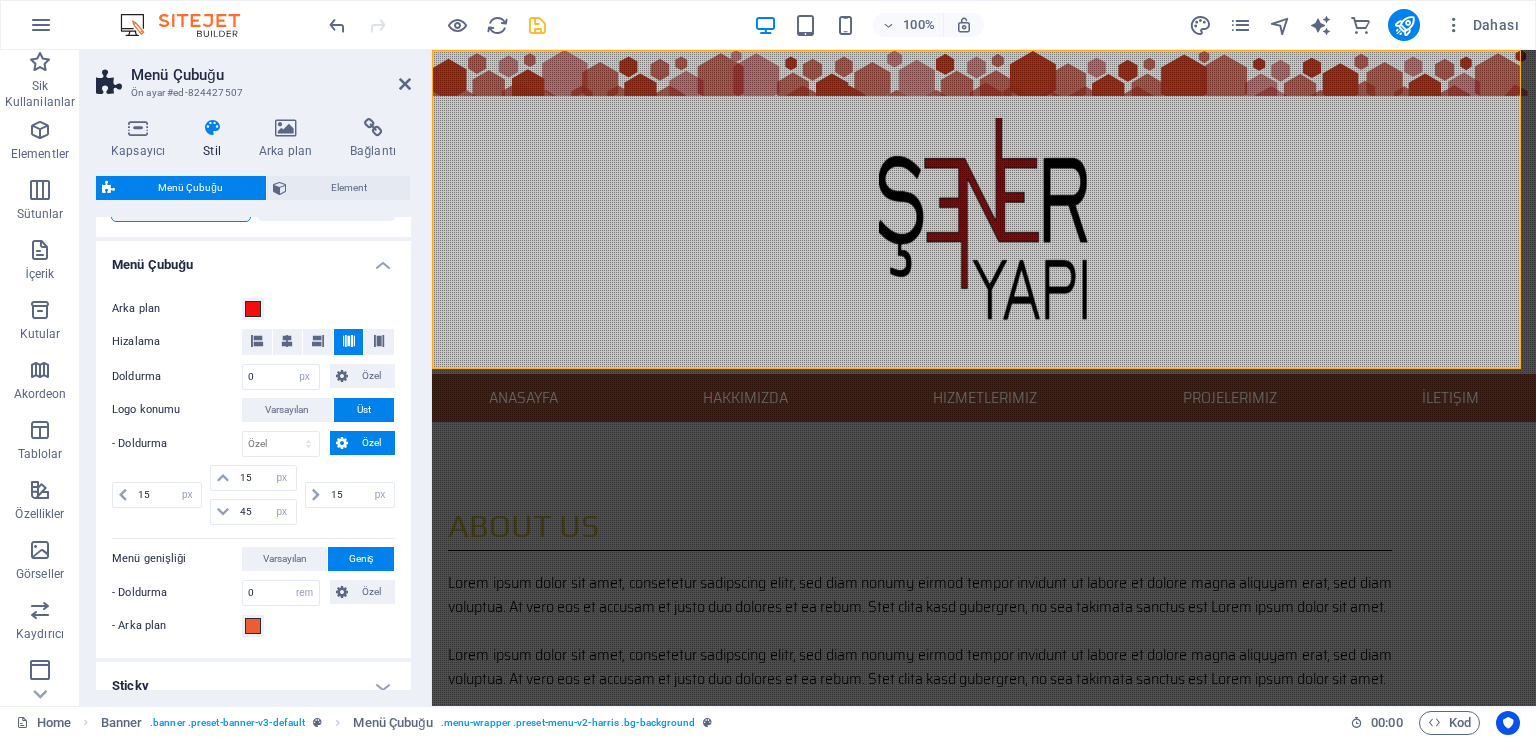 click on "Özel" at bounding box center [360, 376] 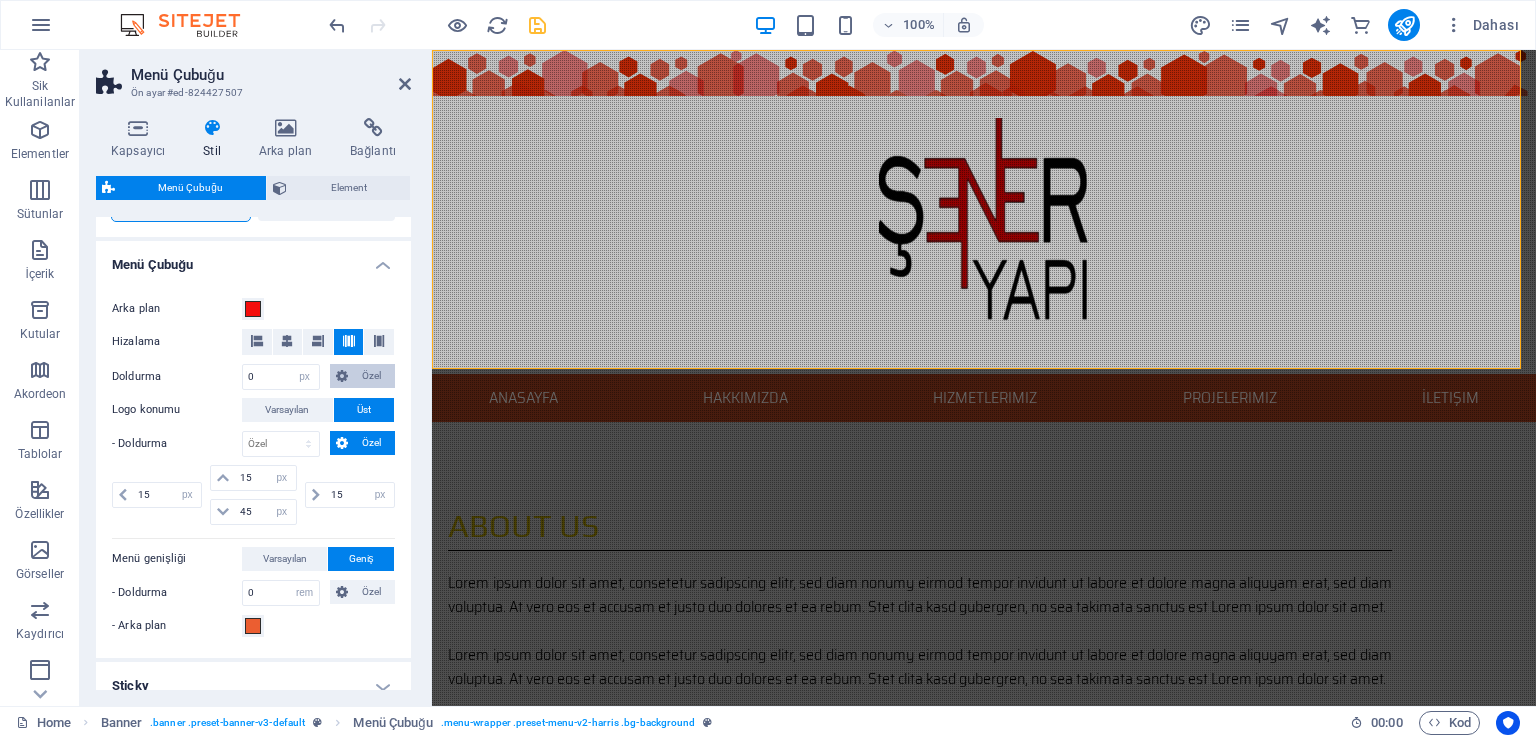 click at bounding box center (342, 376) 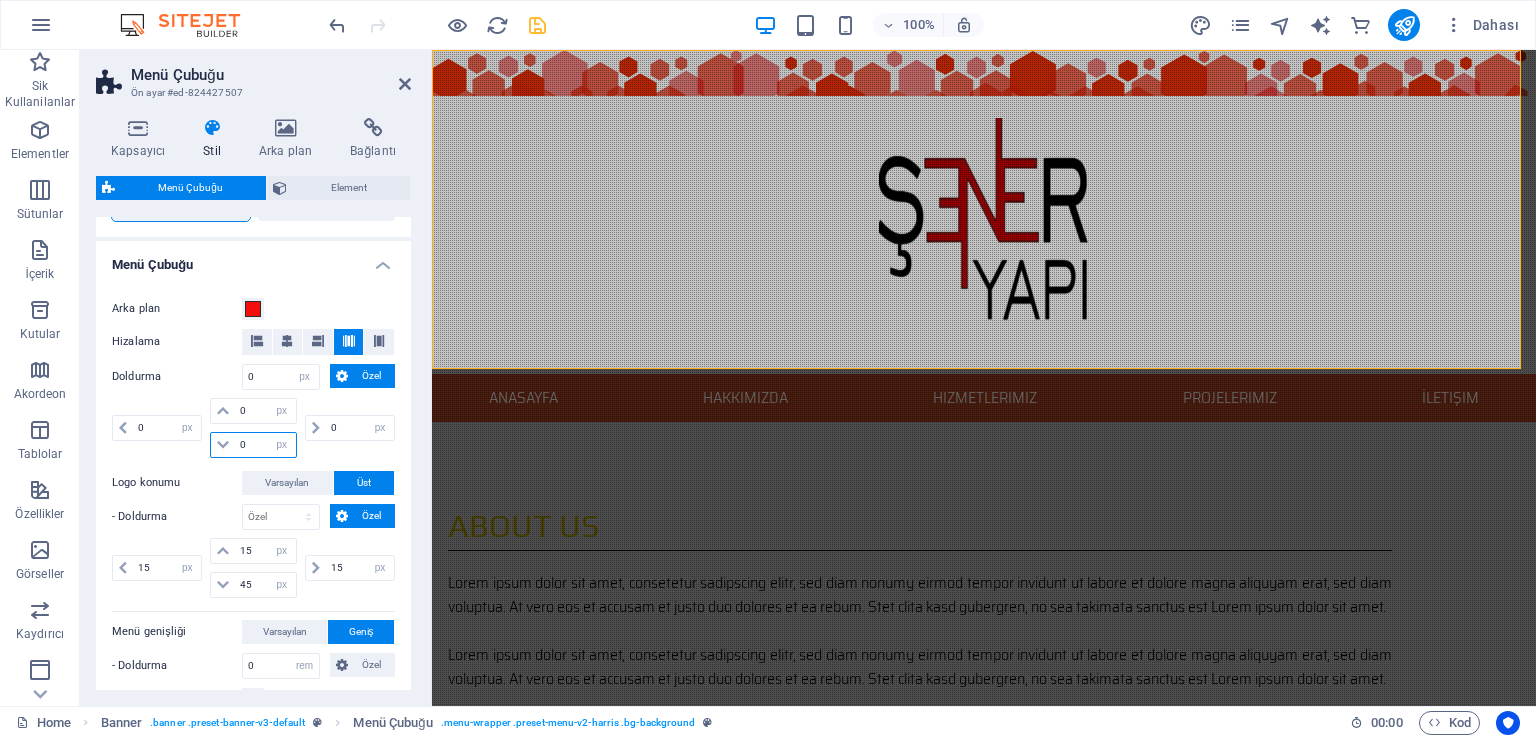 click on "0" at bounding box center (265, 445) 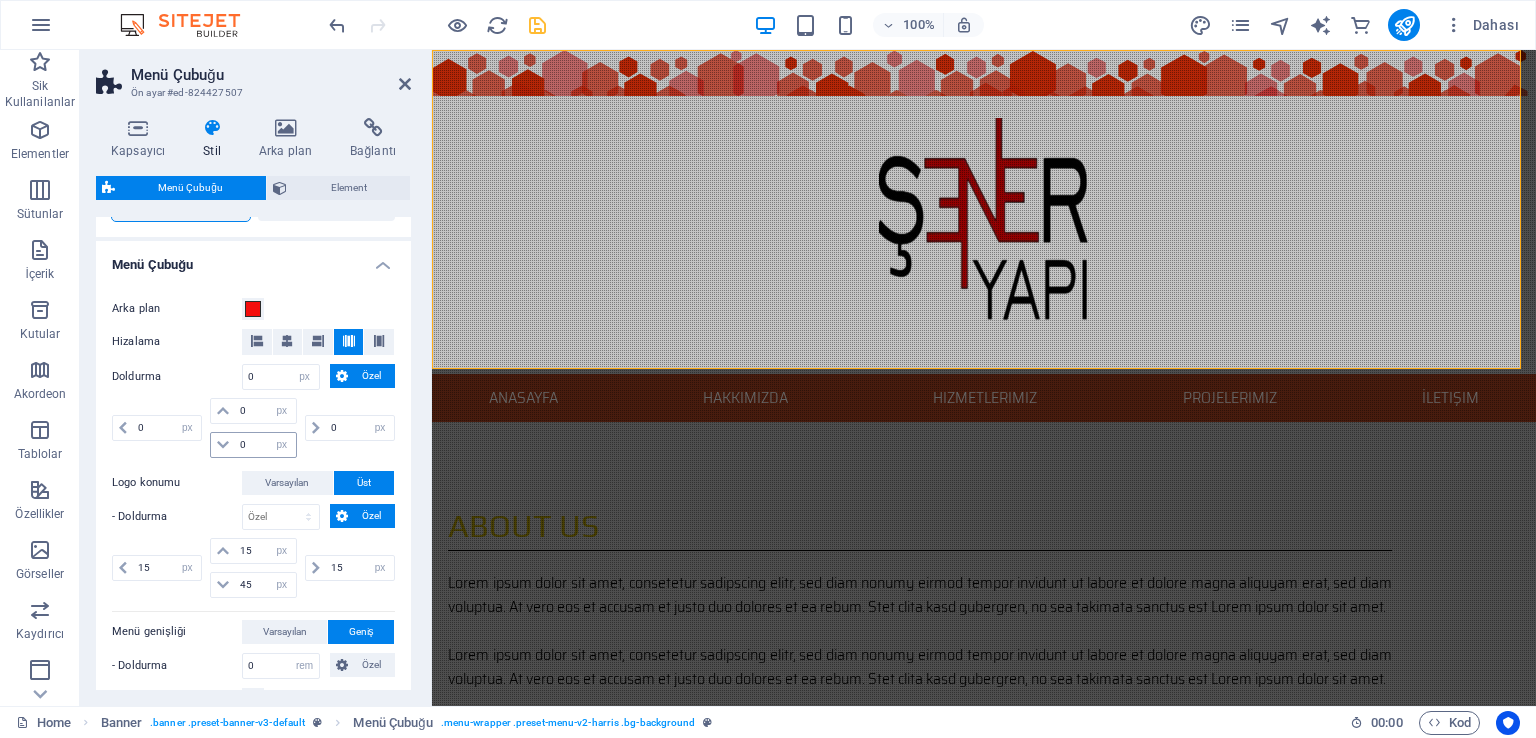 click at bounding box center (223, 445) 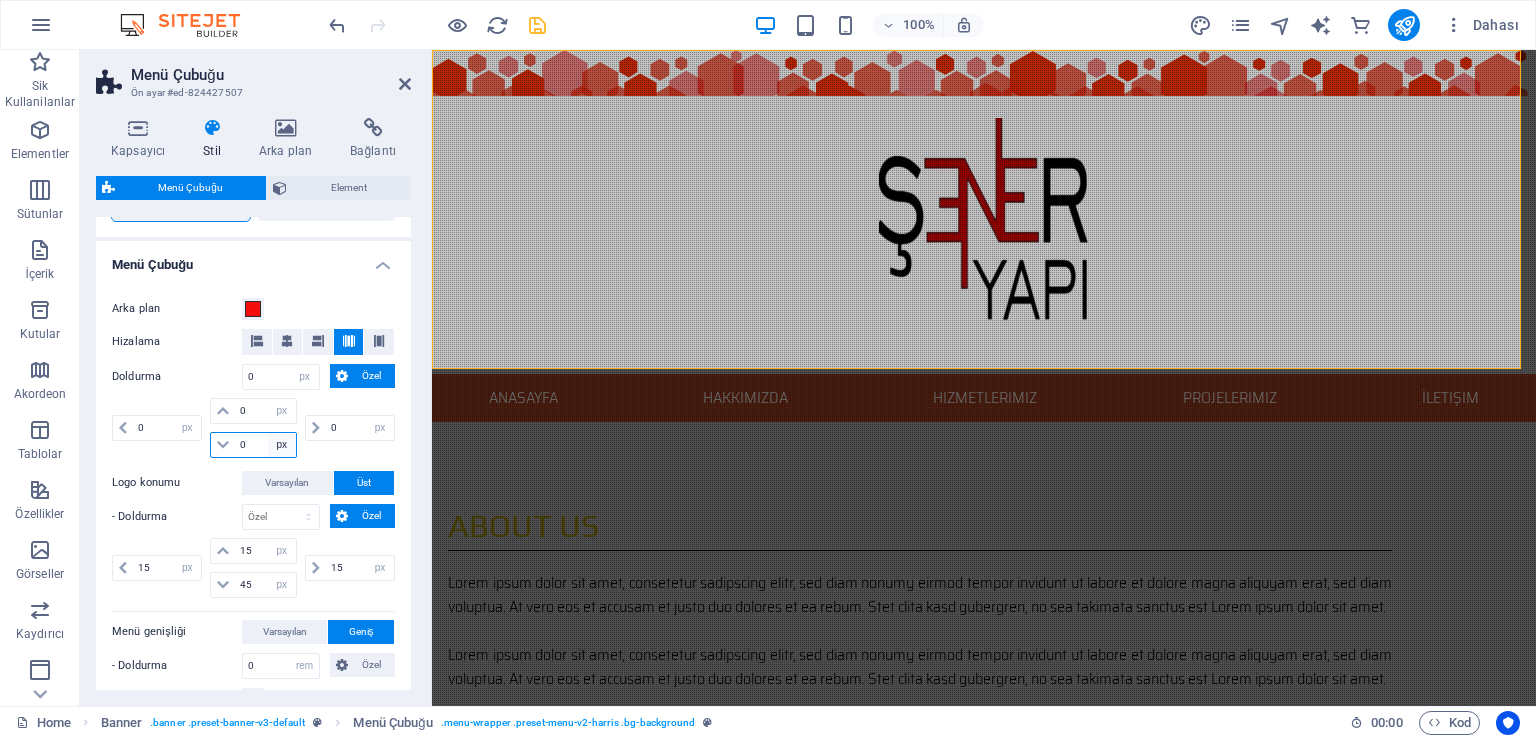 click on "px rem % vh vw" at bounding box center (282, 445) 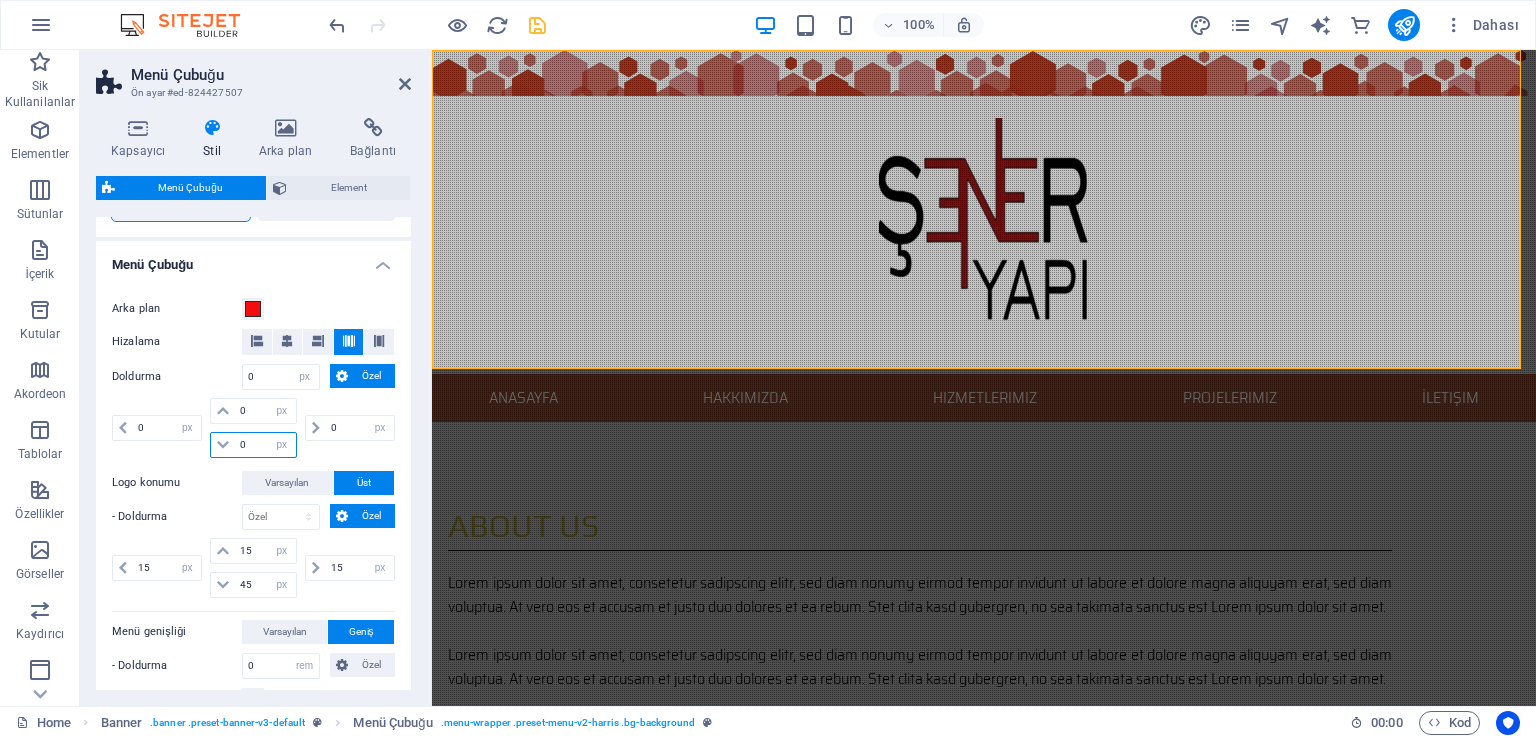click on "0" at bounding box center (265, 445) 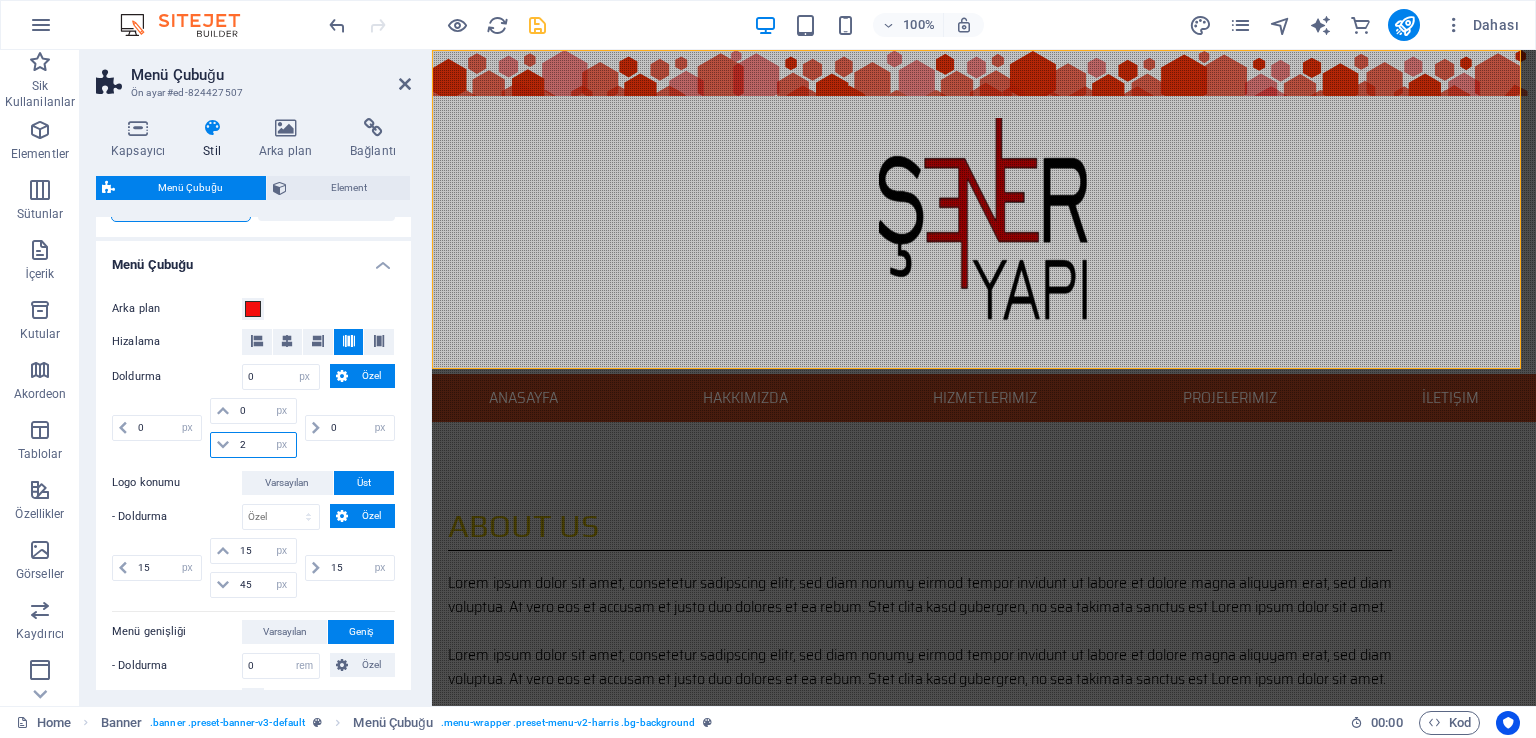type on "22" 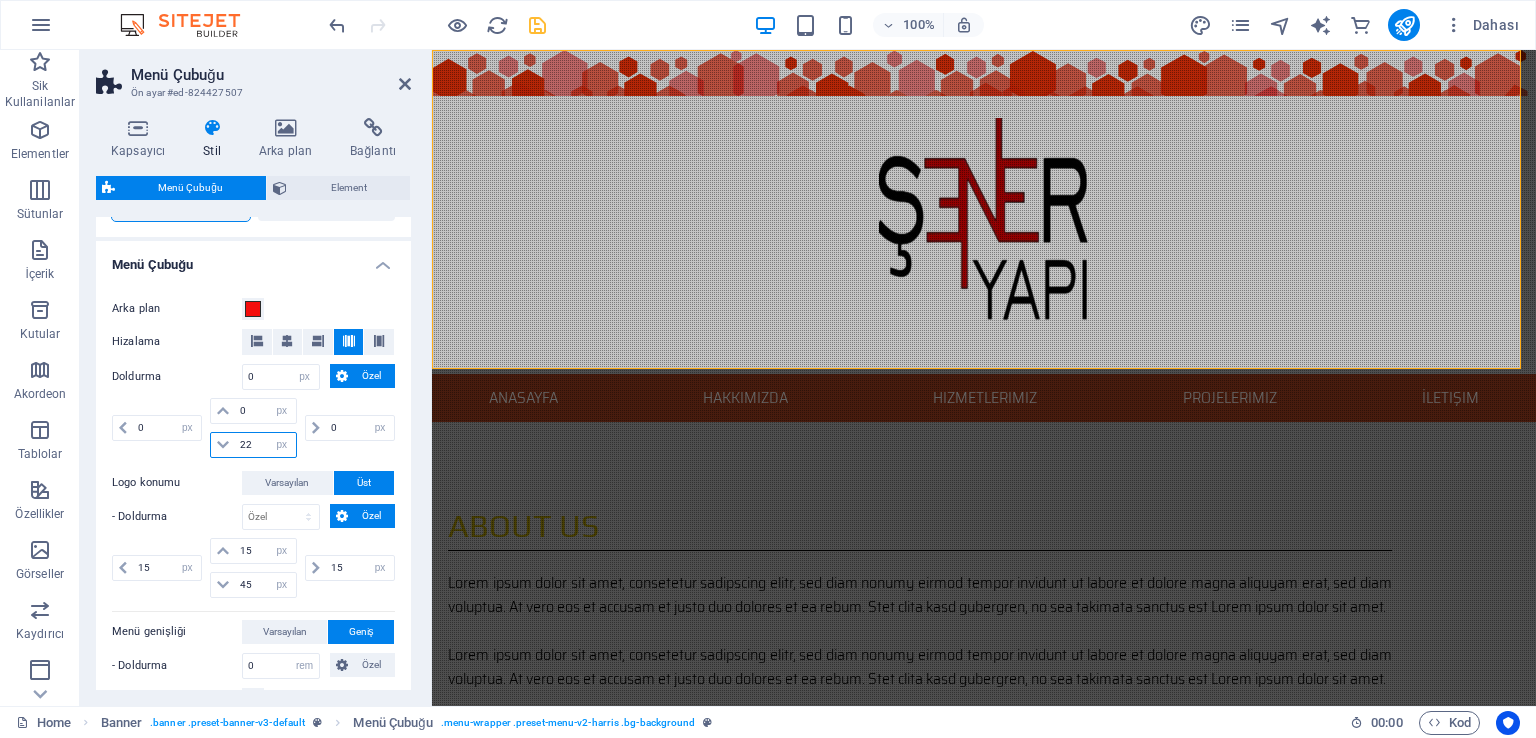 type 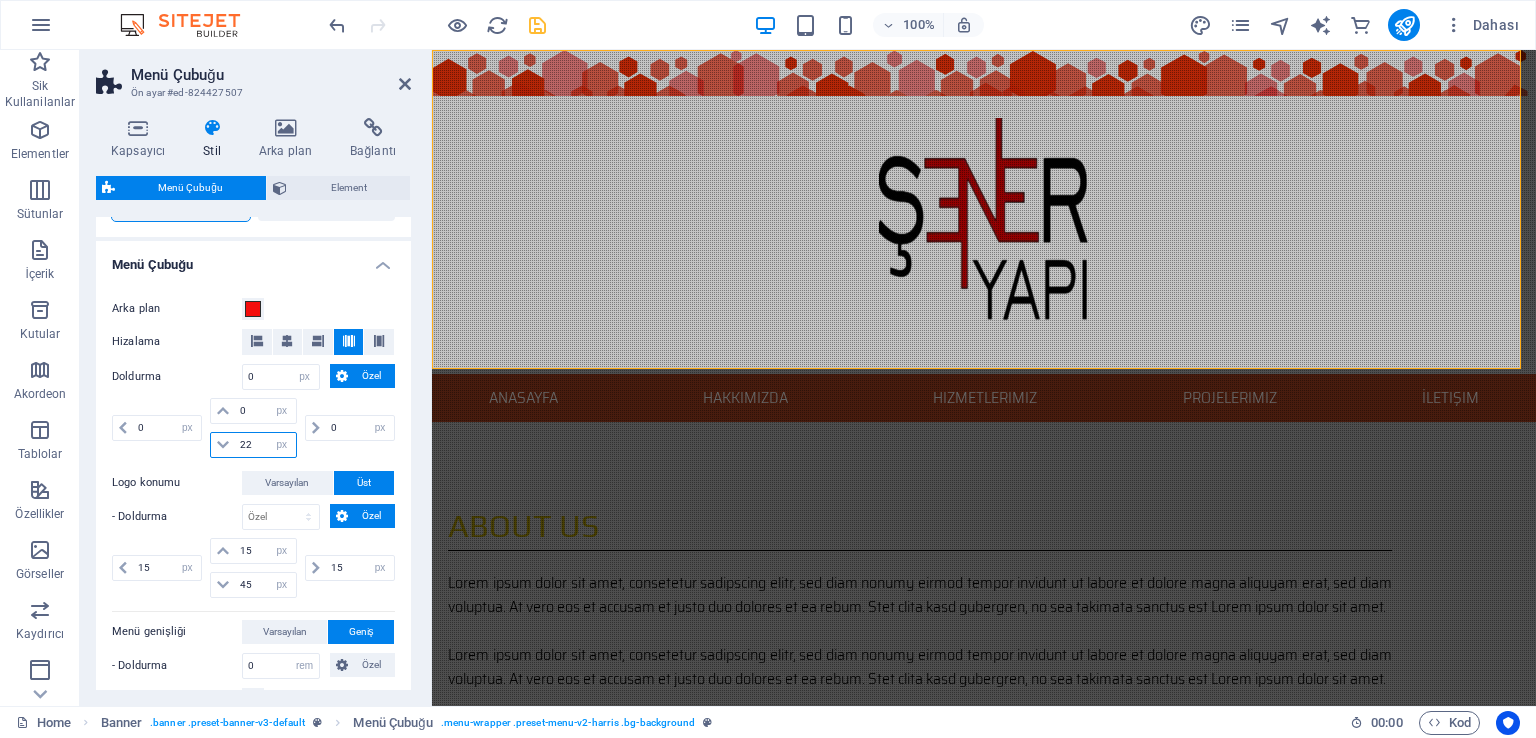 select on "DISABLED_OPTION_VALUE" 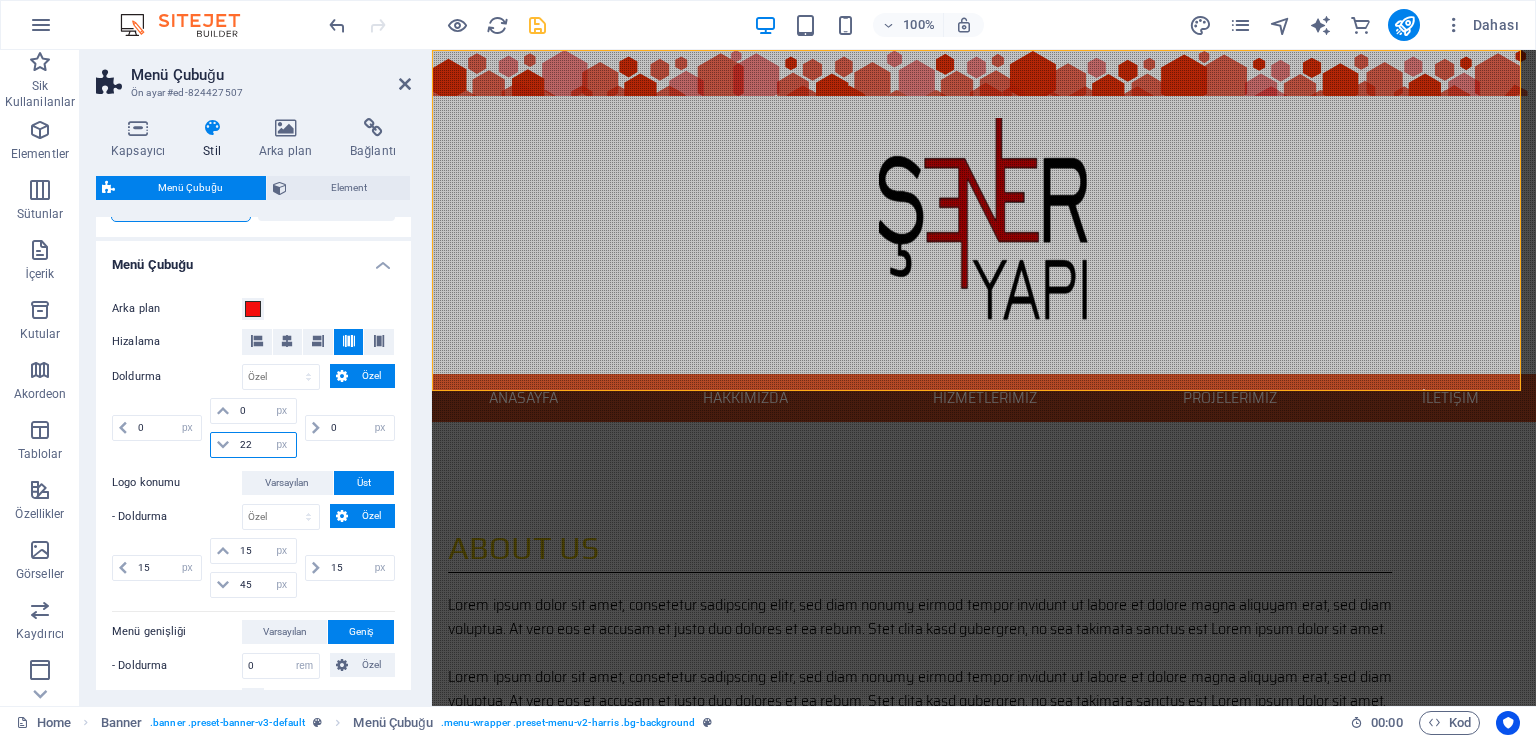 type on "22" 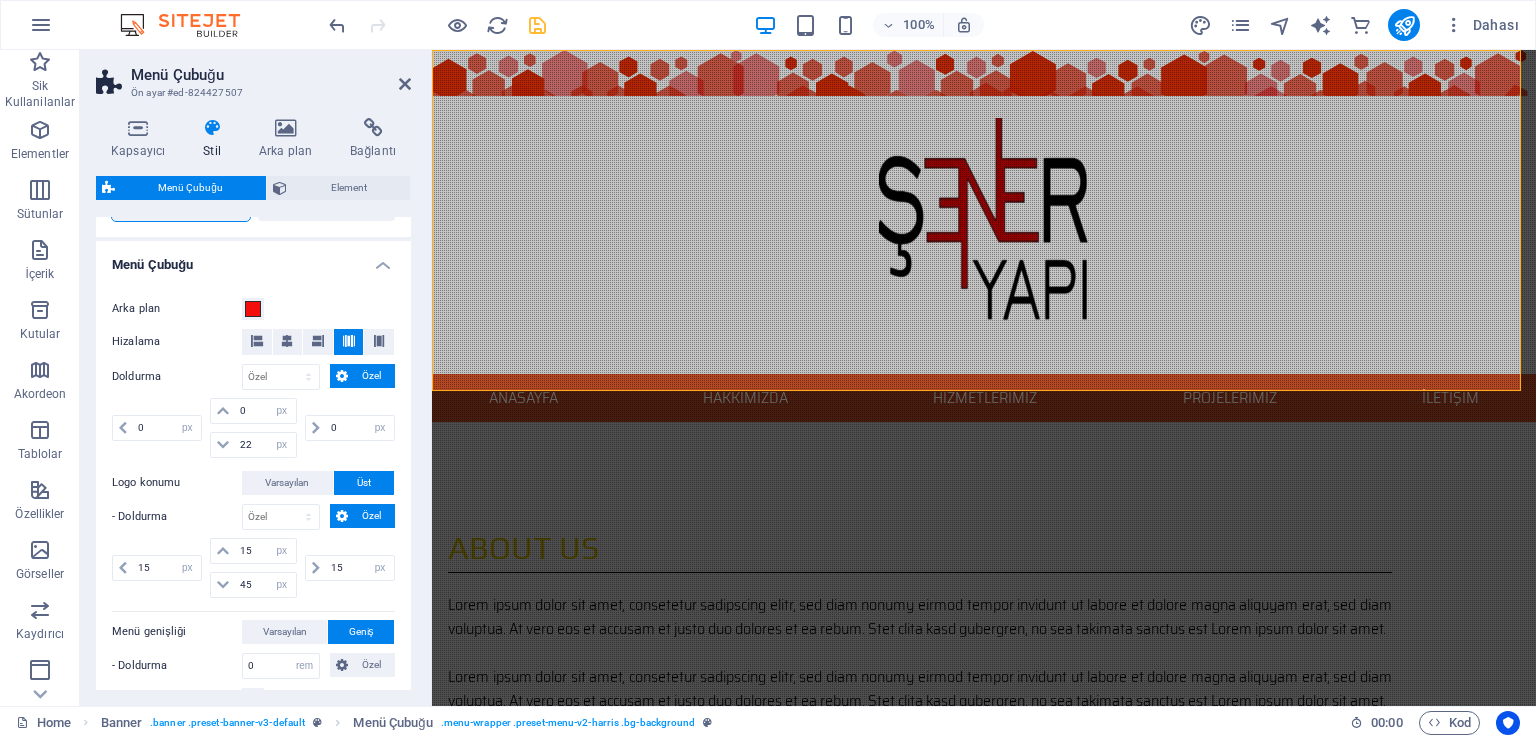 click on "100% Dahası" at bounding box center [926, 25] 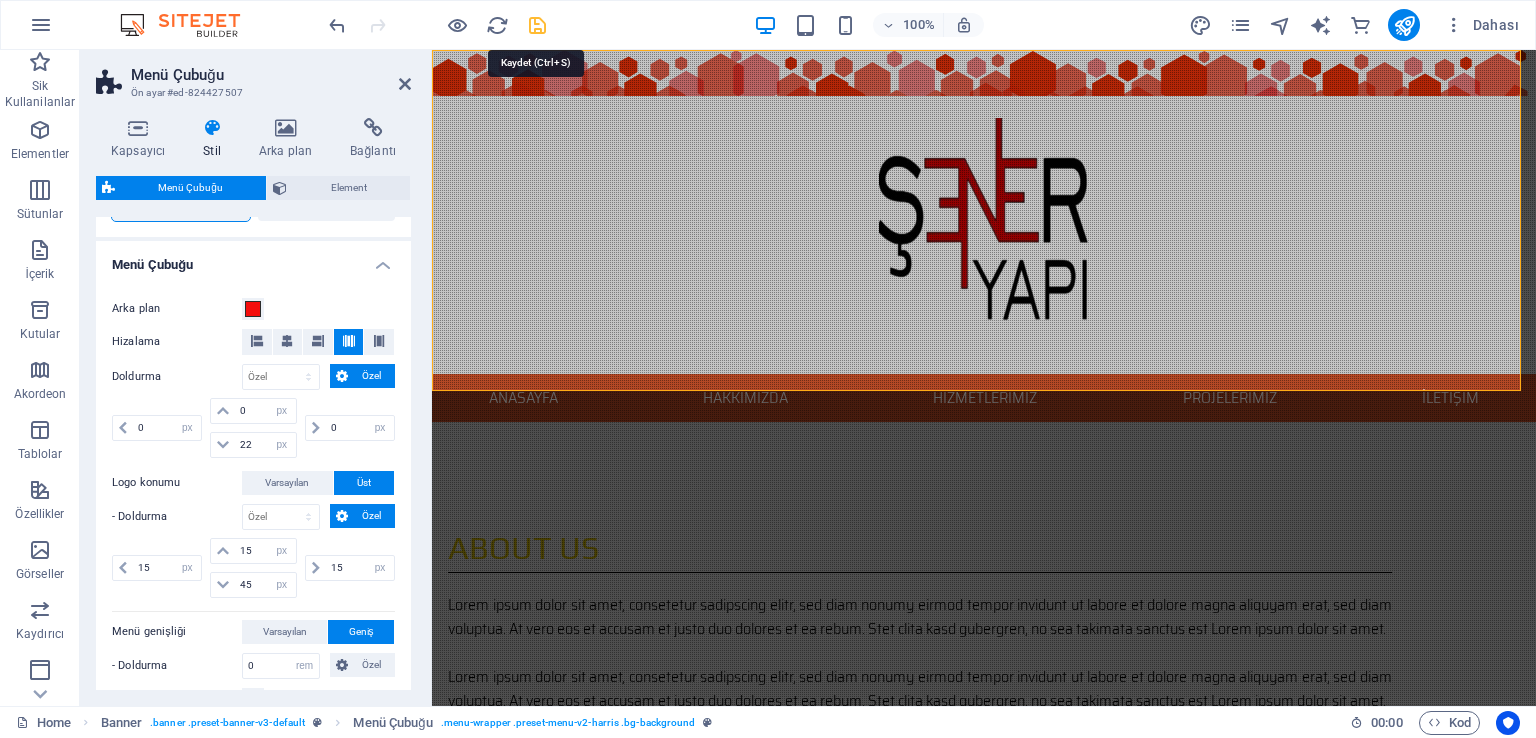 click at bounding box center (537, 25) 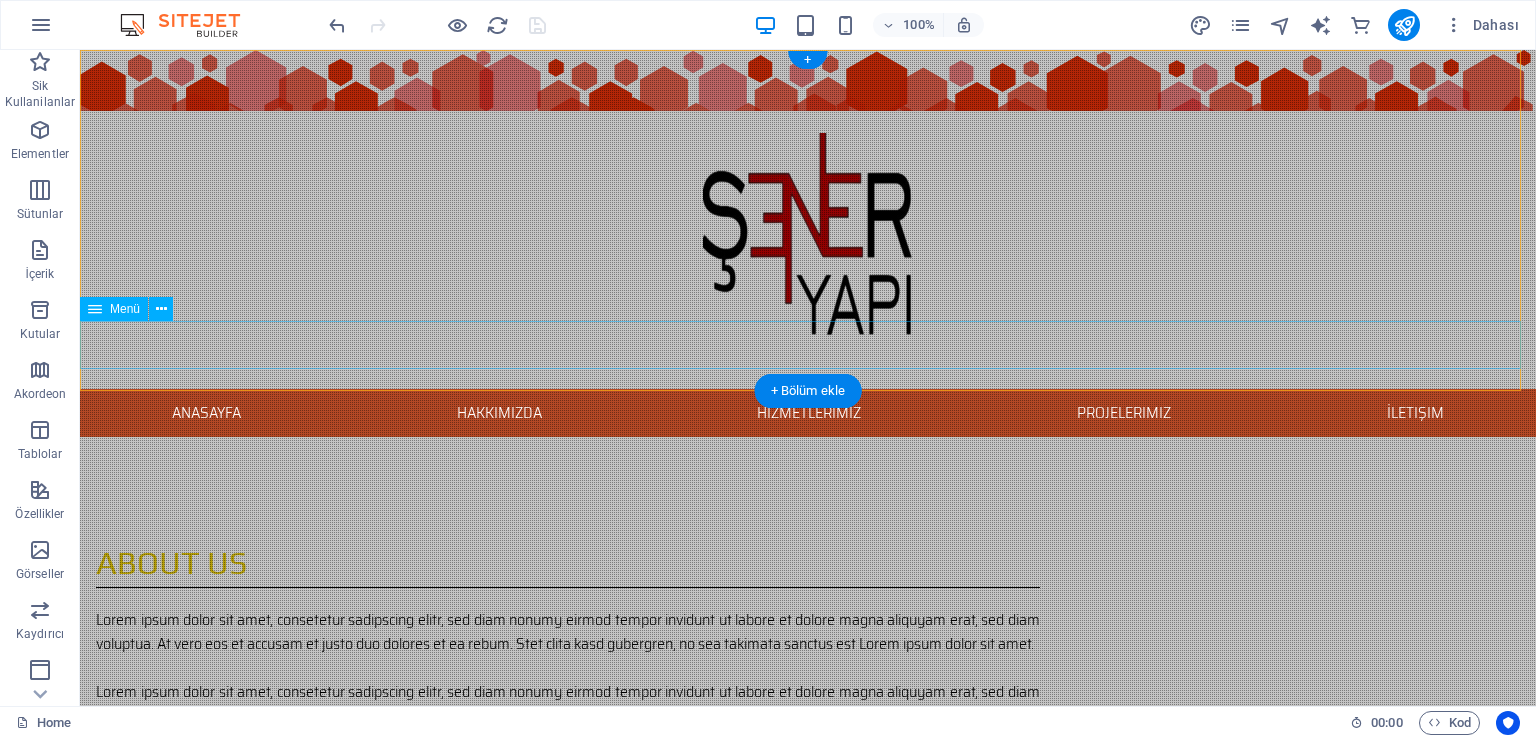 click on "Anasayfa Hakkımızda Hizmetlerimiz Projelerimiz İletişim" at bounding box center [808, 413] 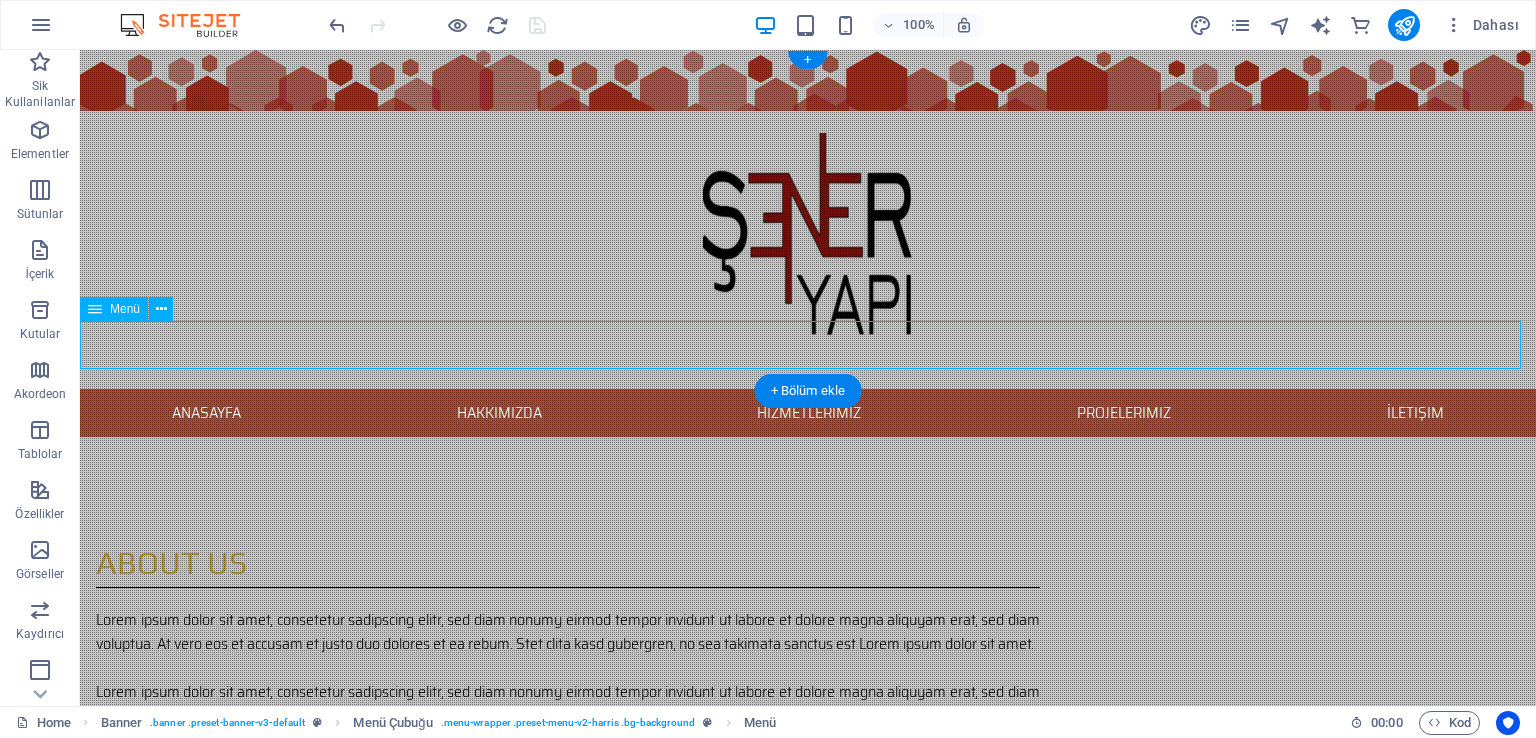 click on "Anasayfa Hakkımızda Hizmetlerimiz Projelerimiz İletişim" at bounding box center (808, 413) 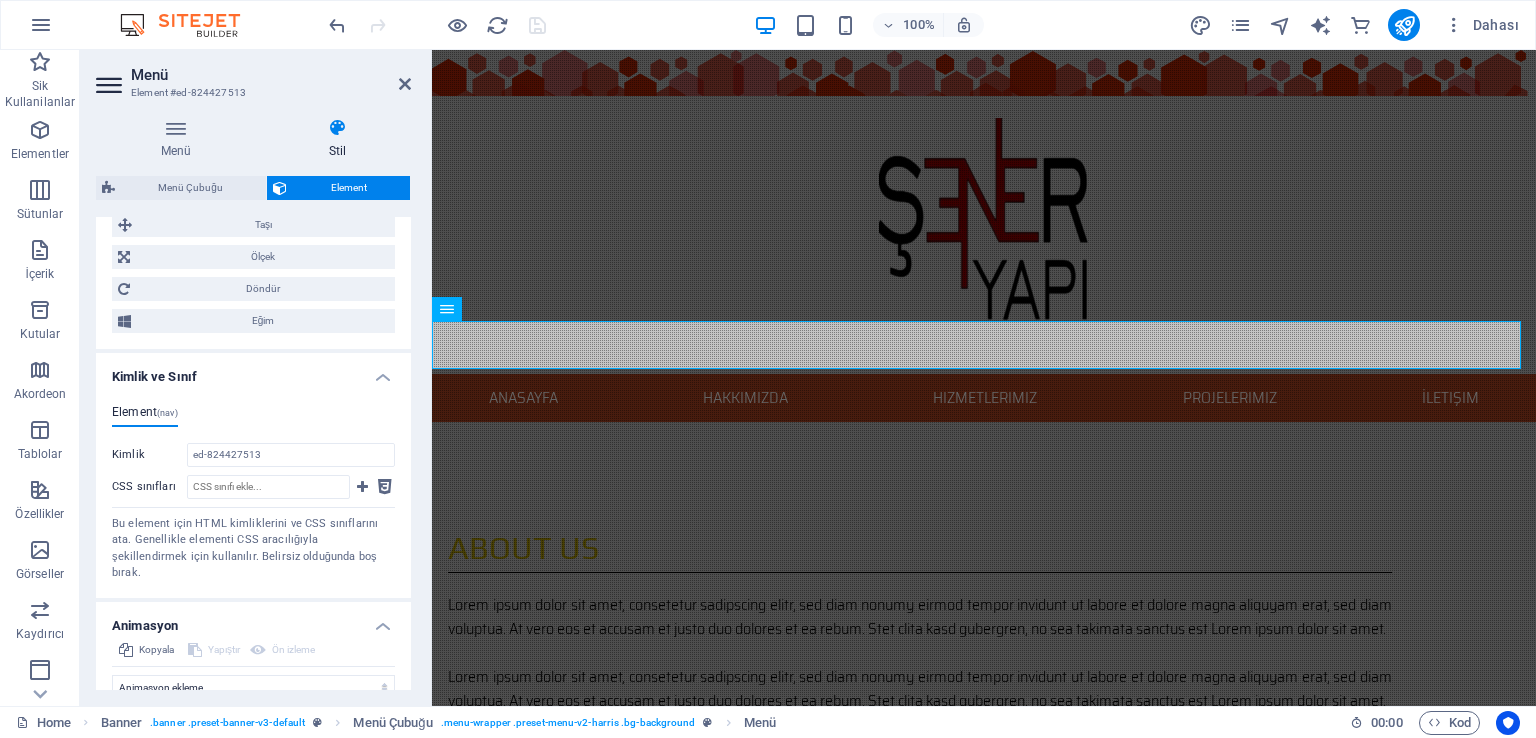 scroll, scrollTop: 1092, scrollLeft: 0, axis: vertical 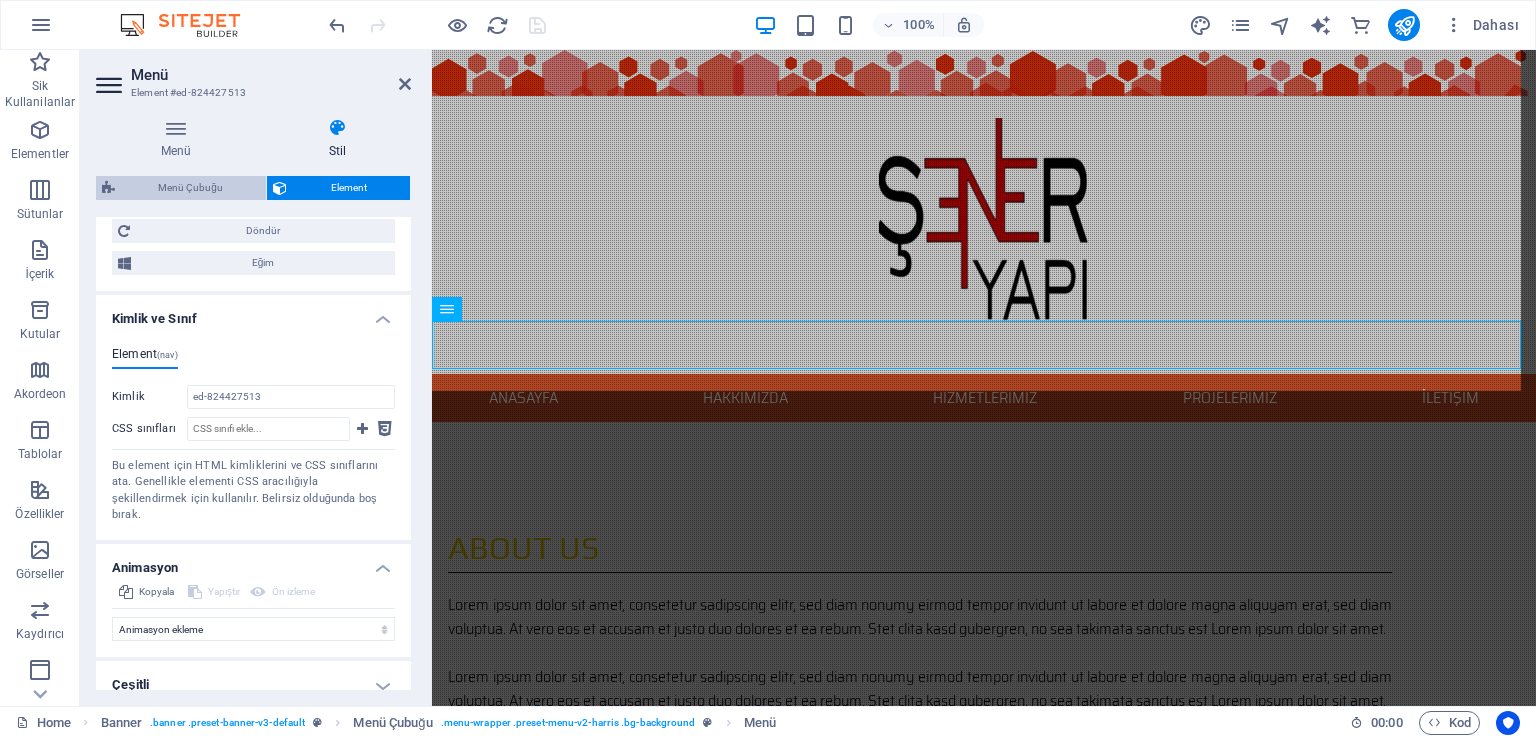 click on "Menü Çubuğu" at bounding box center [190, 188] 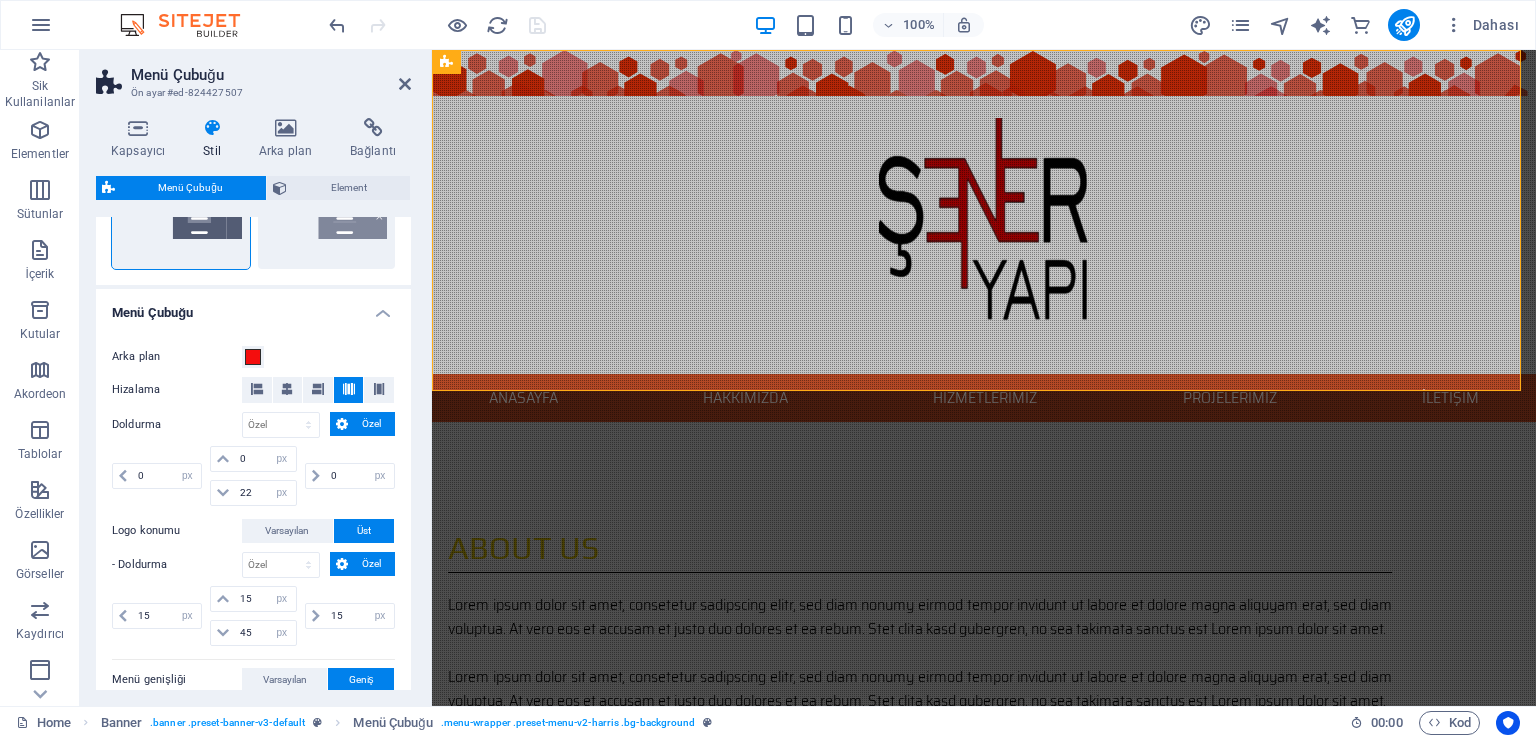 scroll, scrollTop: 577, scrollLeft: 0, axis: vertical 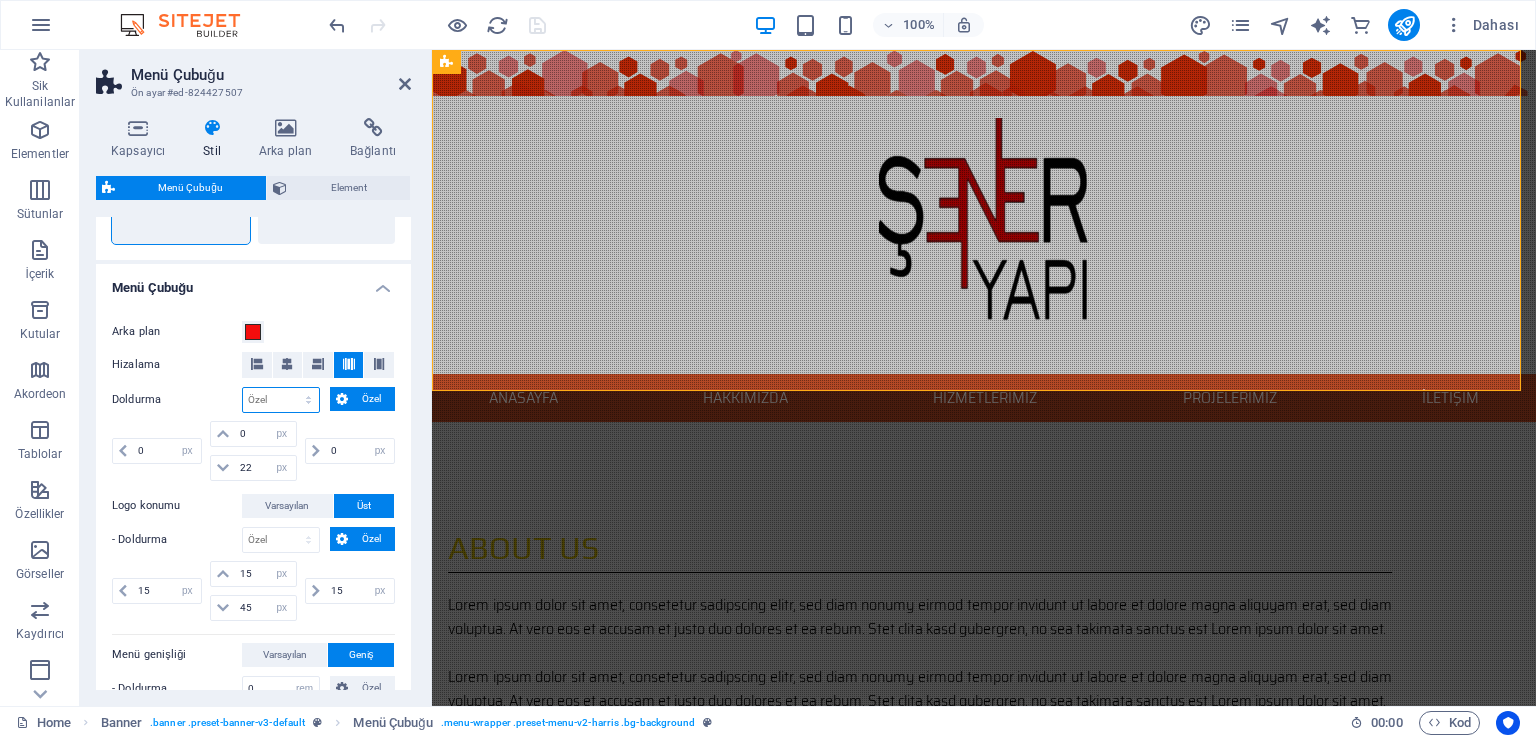 click on "px rem % vh vw Özel" at bounding box center (281, 400) 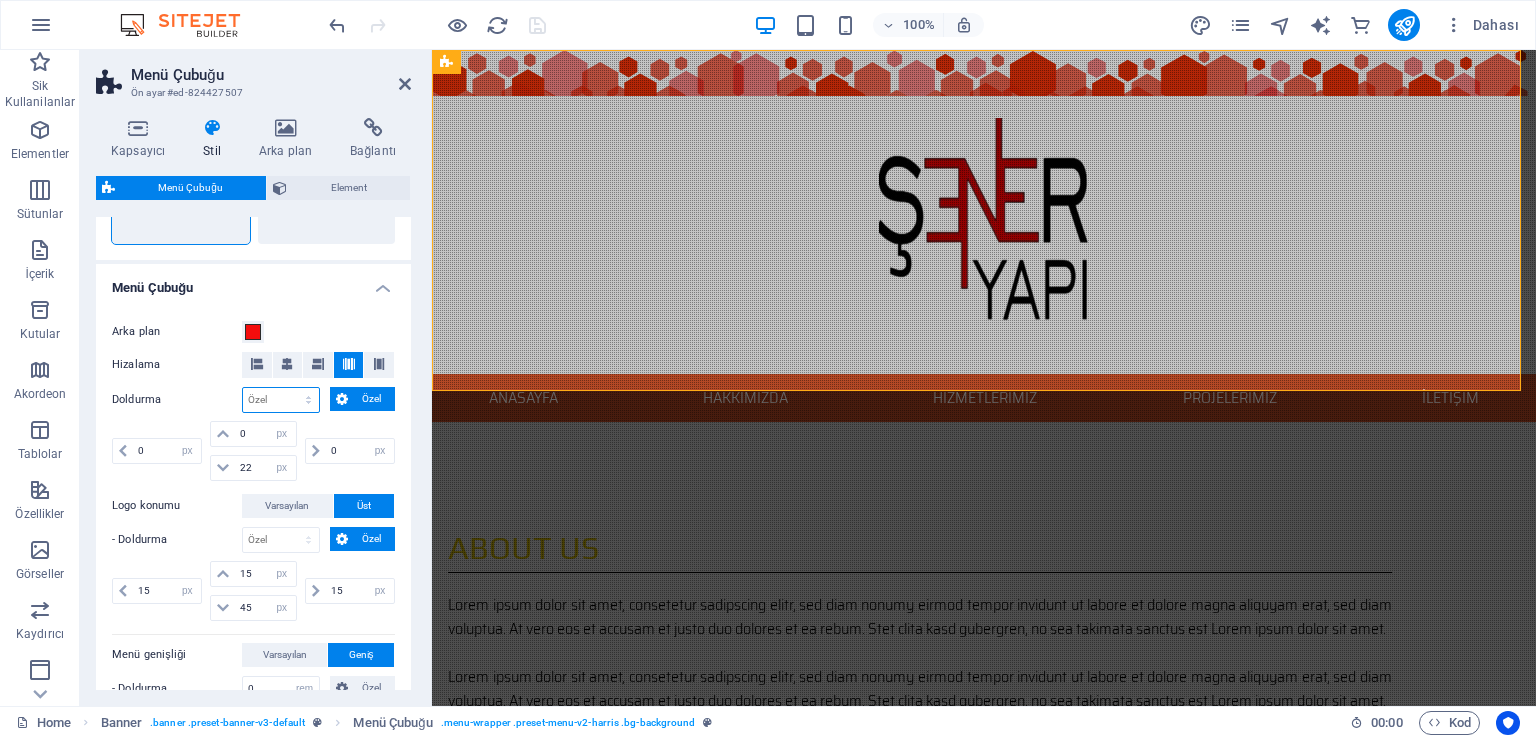 select on "px" 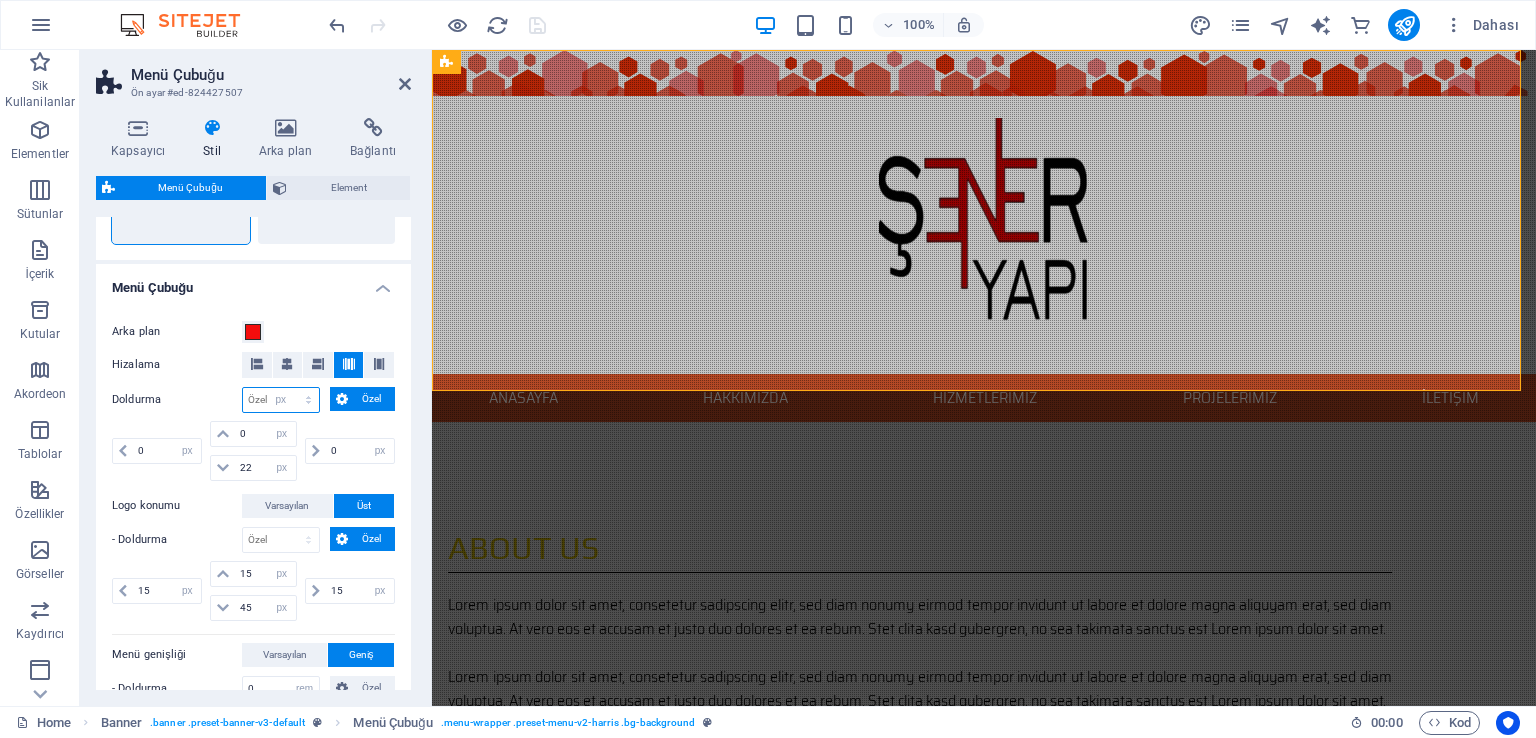 click on "px rem % vh vw Özel" at bounding box center [281, 400] 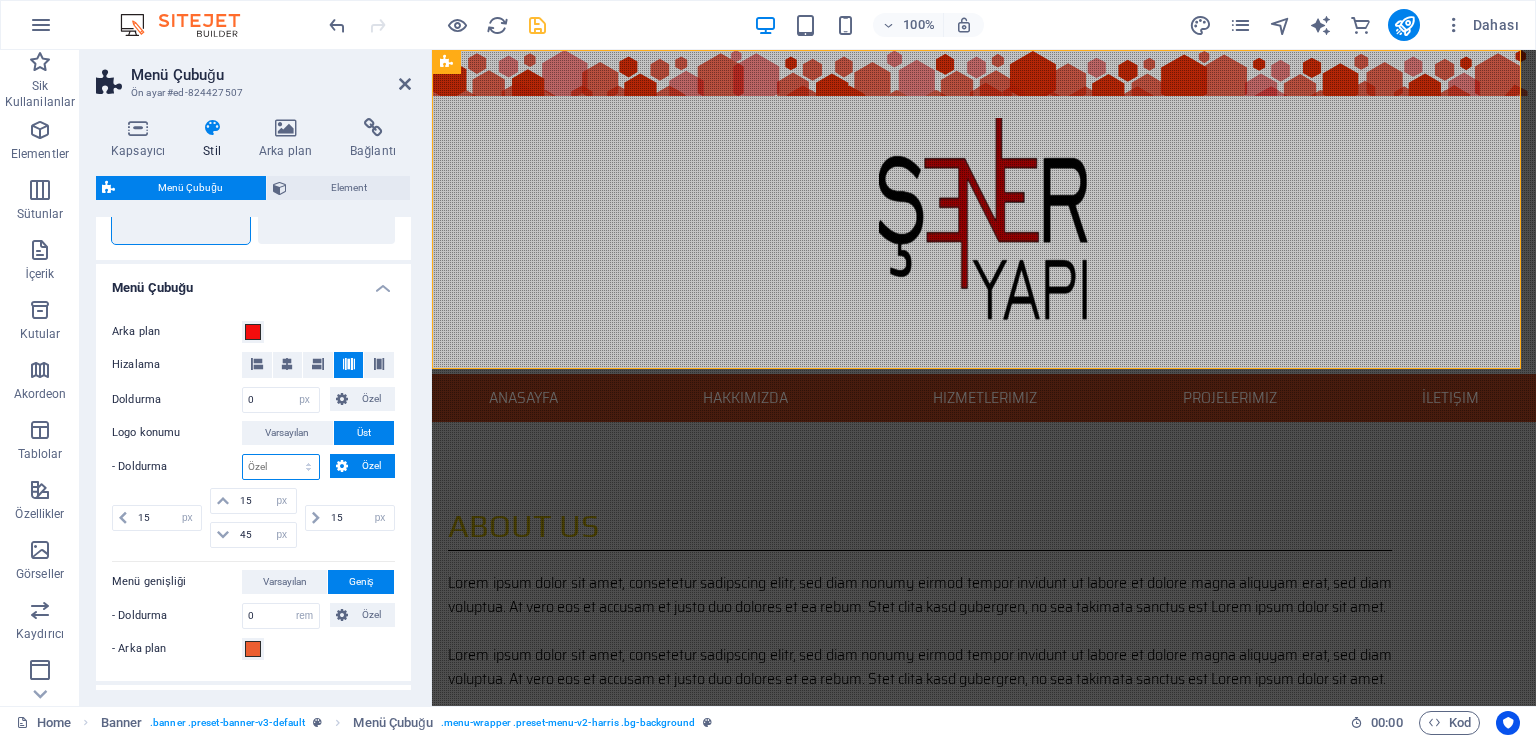 click on "px rem % vh vw Özel" at bounding box center (281, 467) 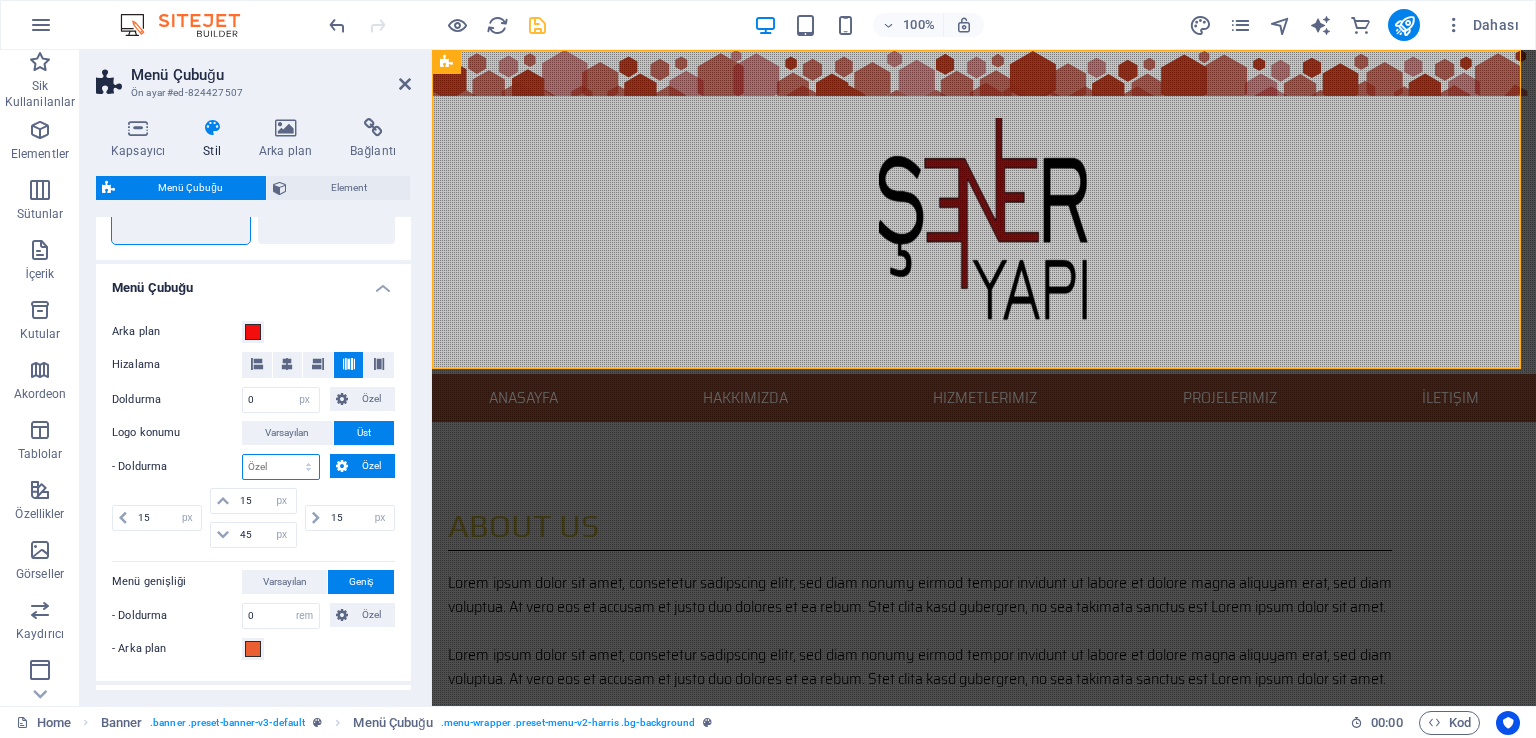 select on "px" 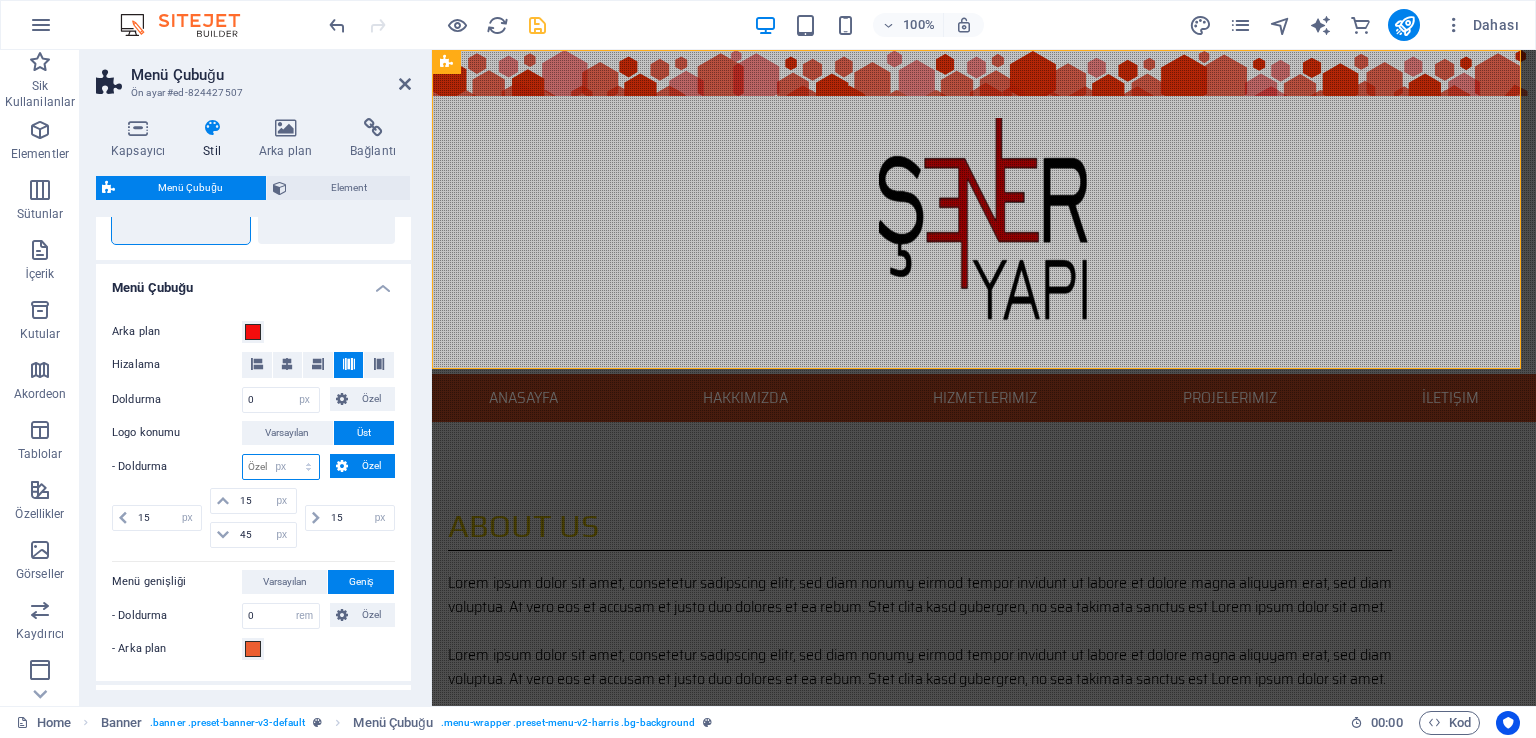 click on "px rem % vh vw Özel" at bounding box center [281, 467] 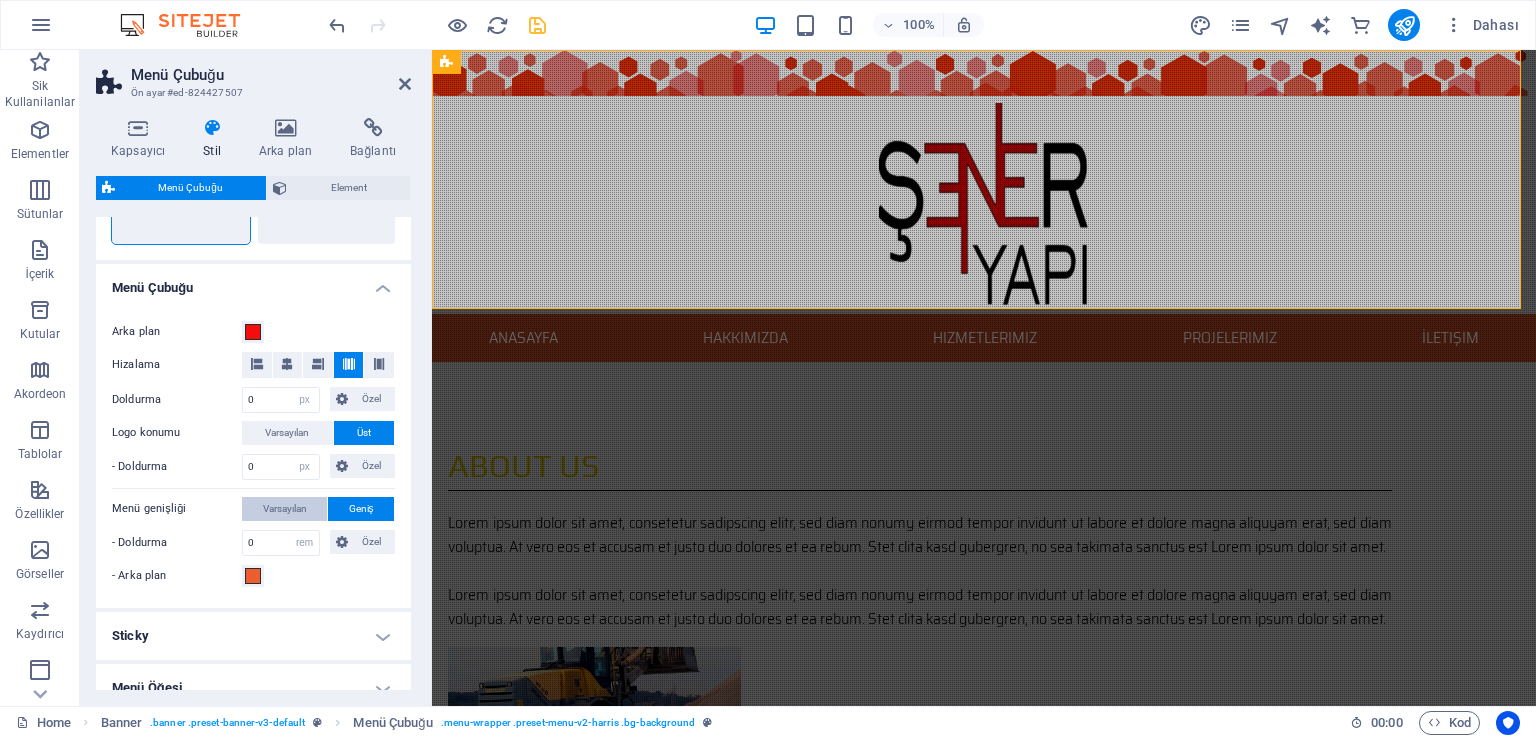click on "Varsayılan" at bounding box center (285, 509) 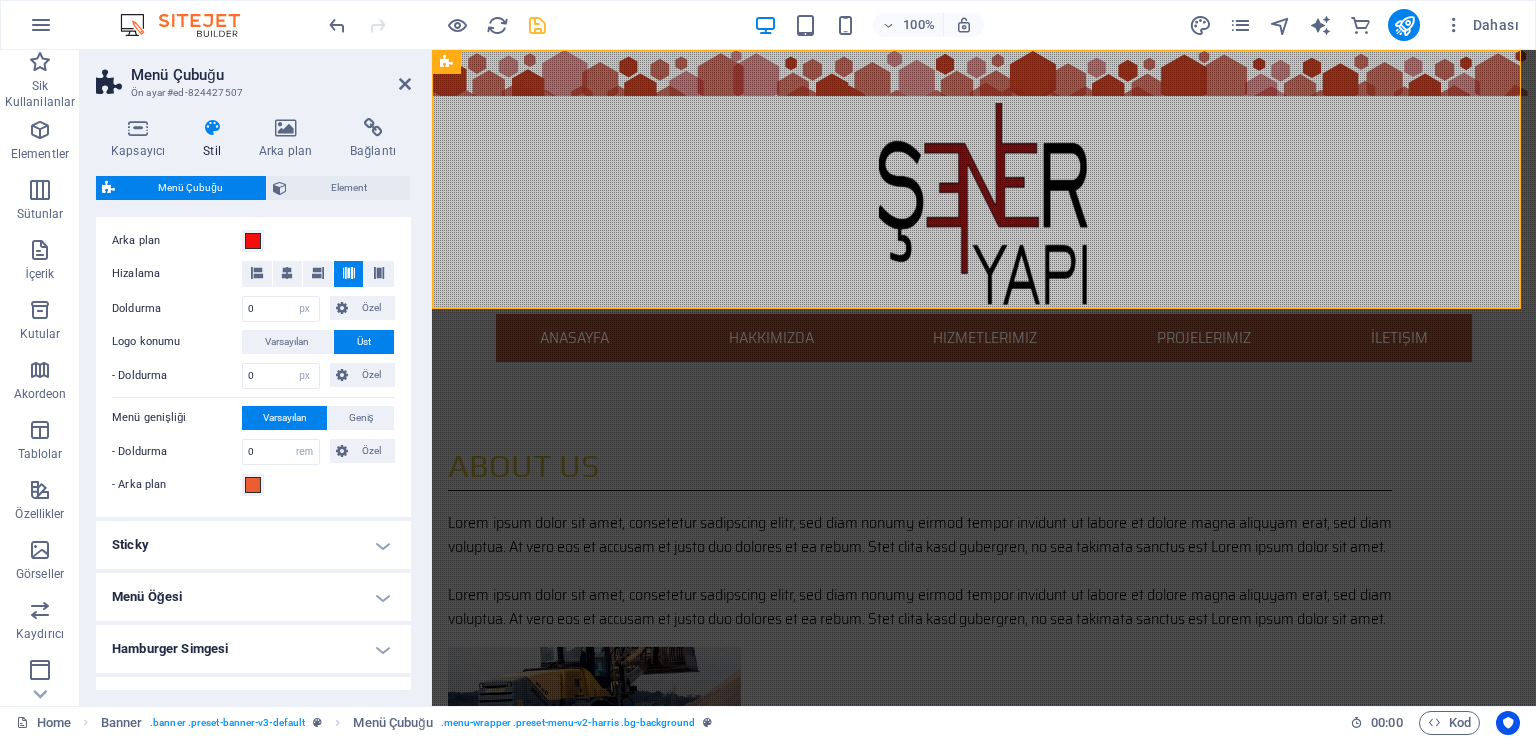 scroll, scrollTop: 677, scrollLeft: 0, axis: vertical 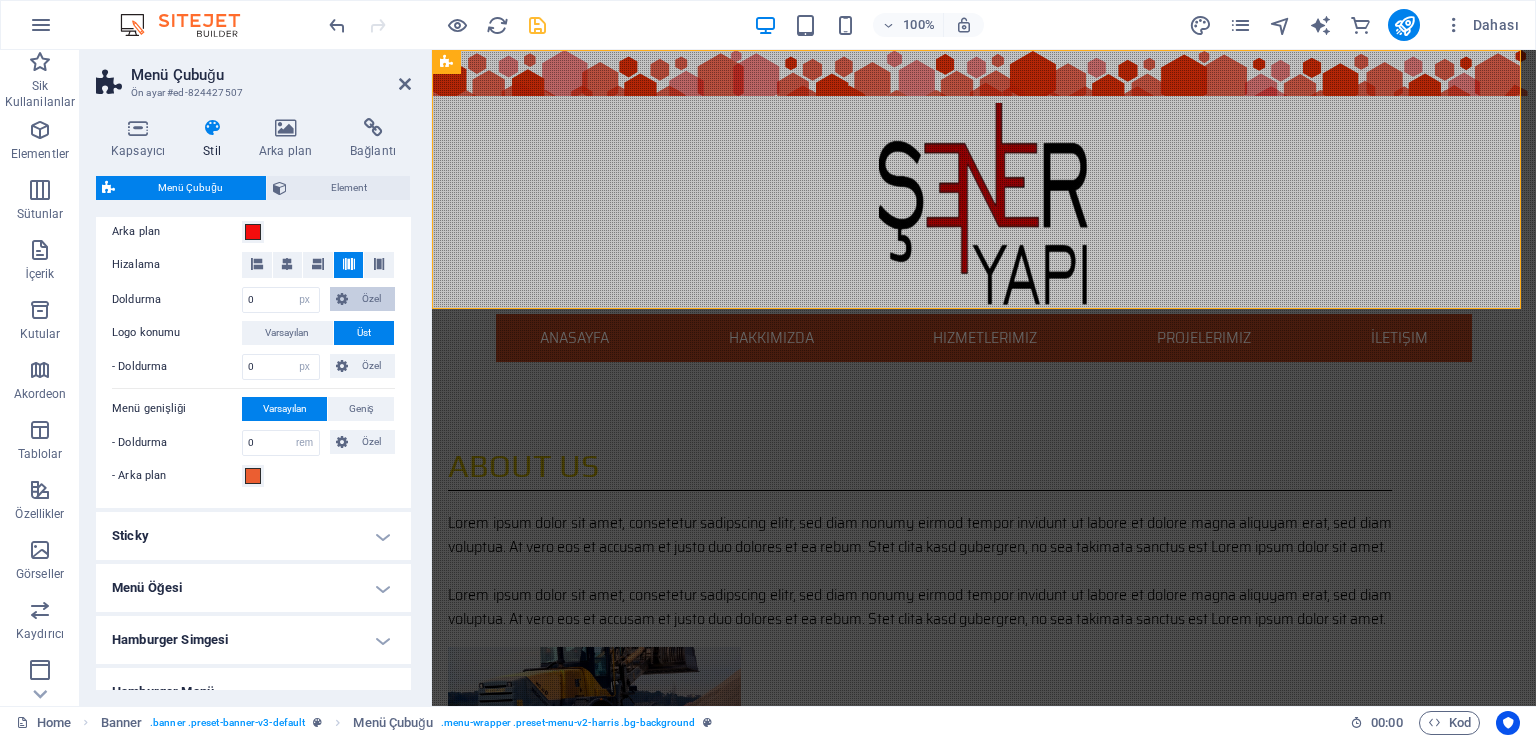 click on "Özel" at bounding box center (363, 299) 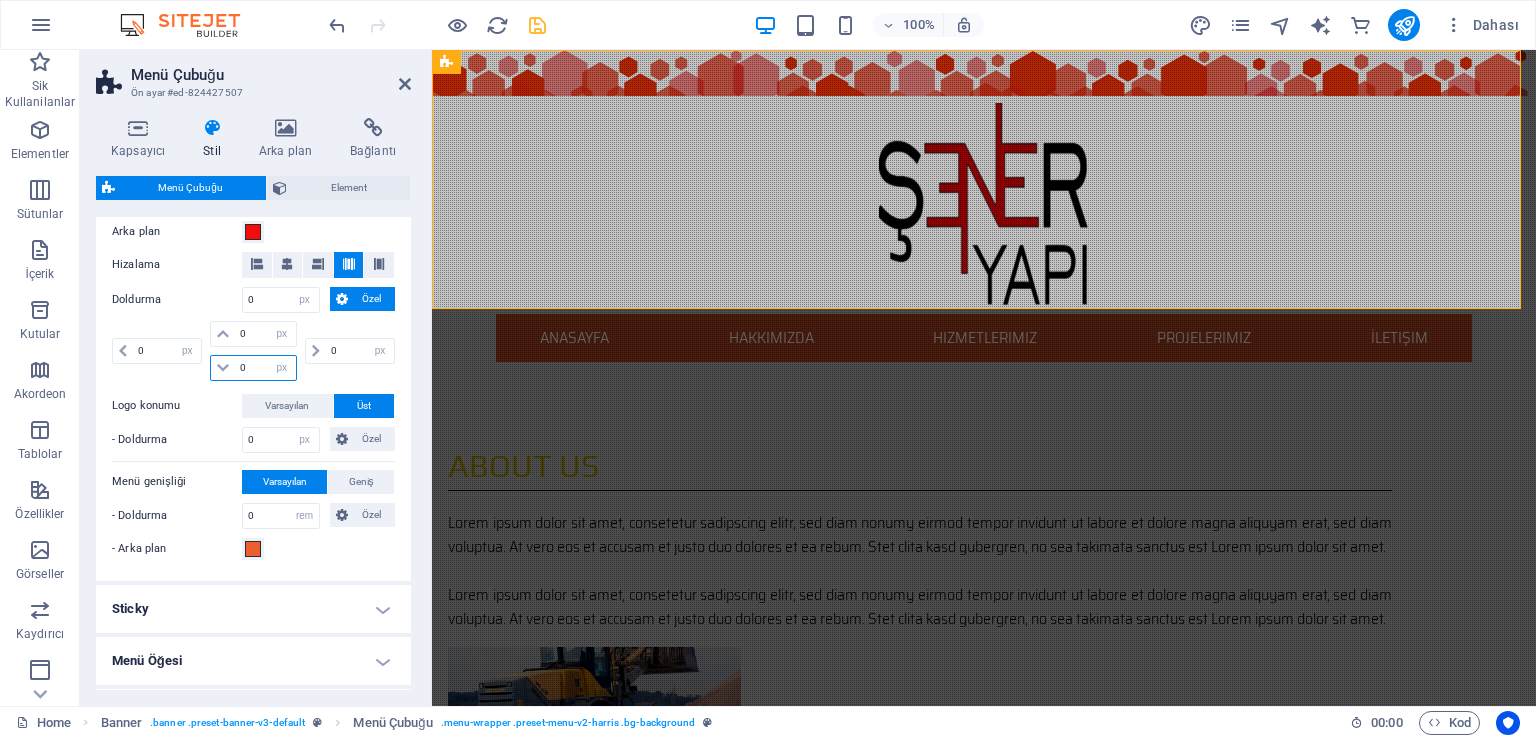 drag, startPoint x: 249, startPoint y: 367, endPoint x: 228, endPoint y: 367, distance: 21 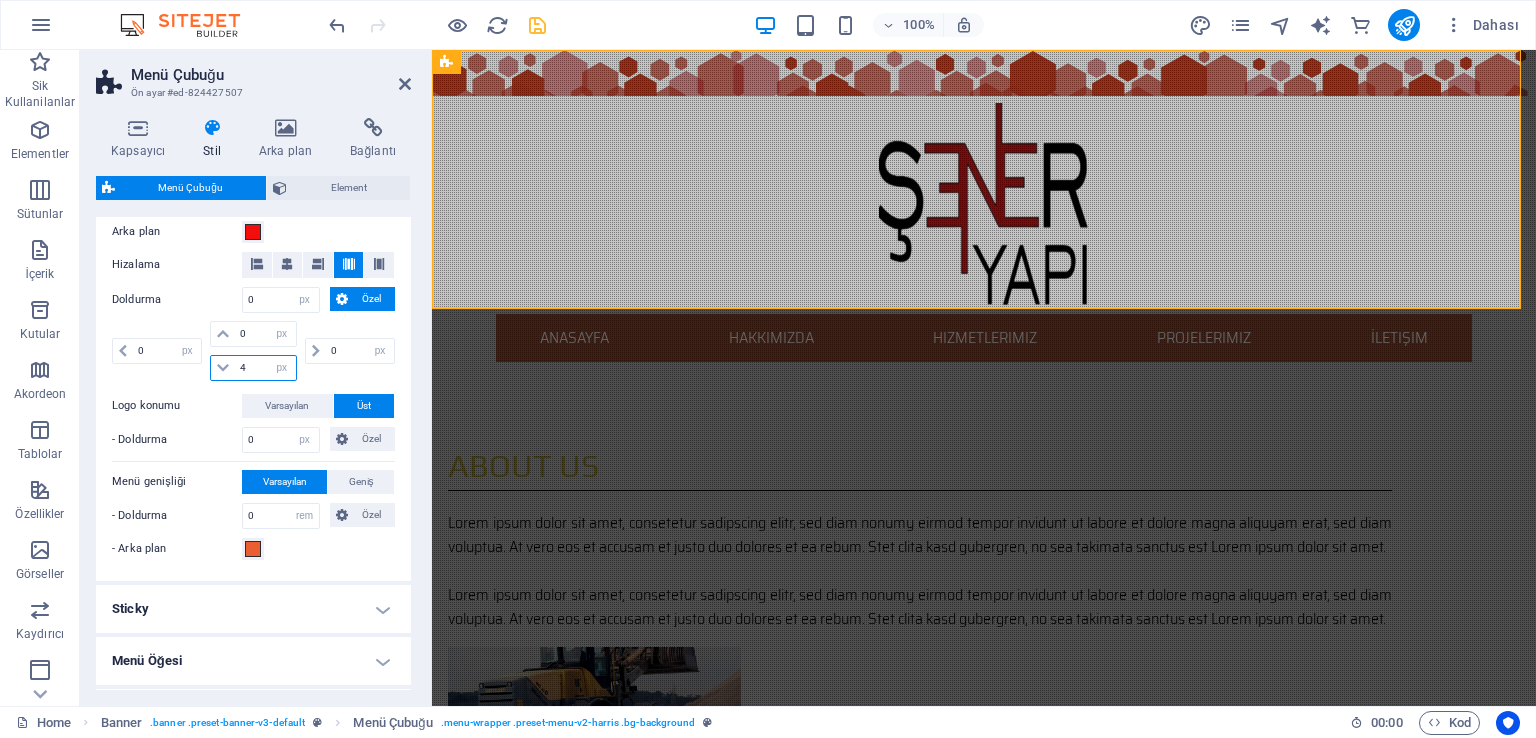 type on "40" 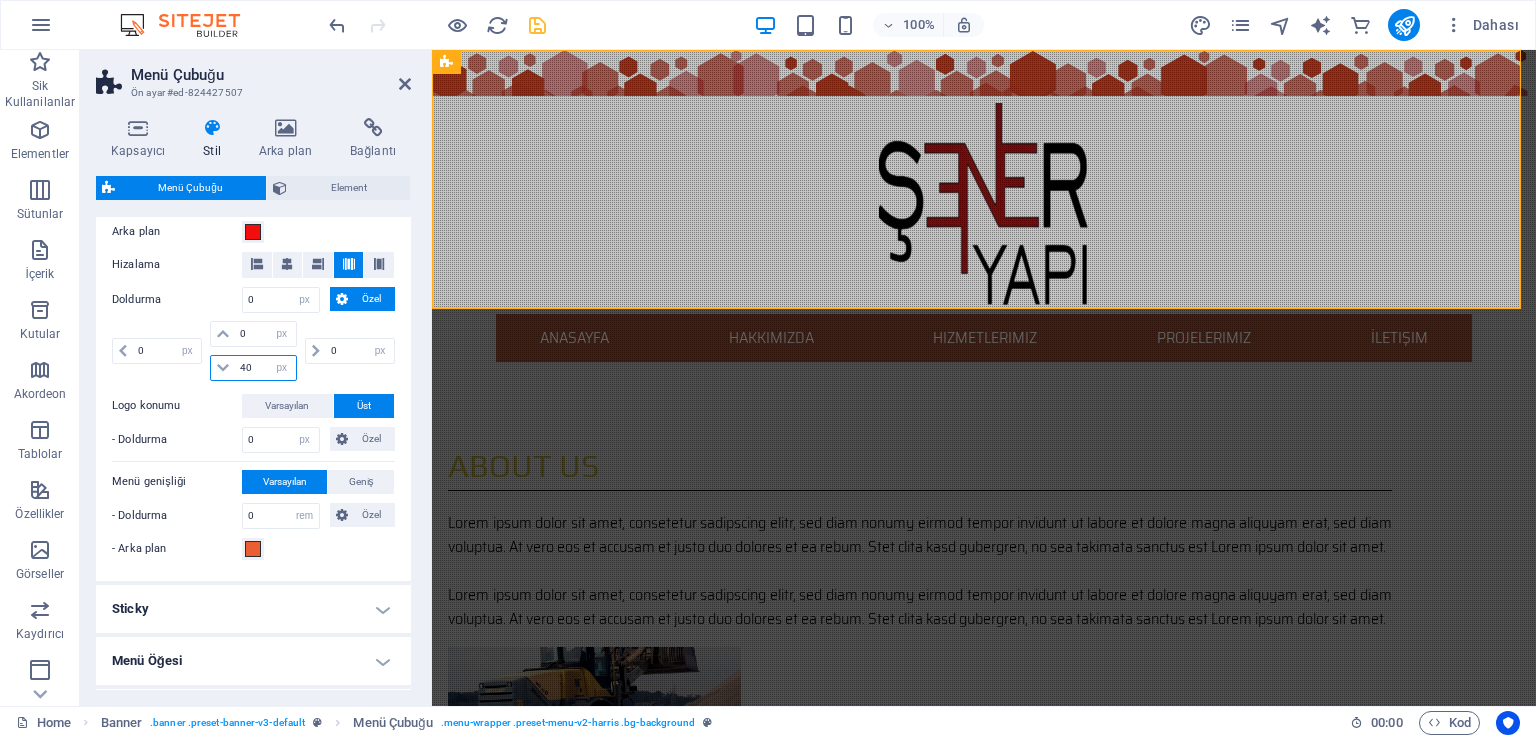 type 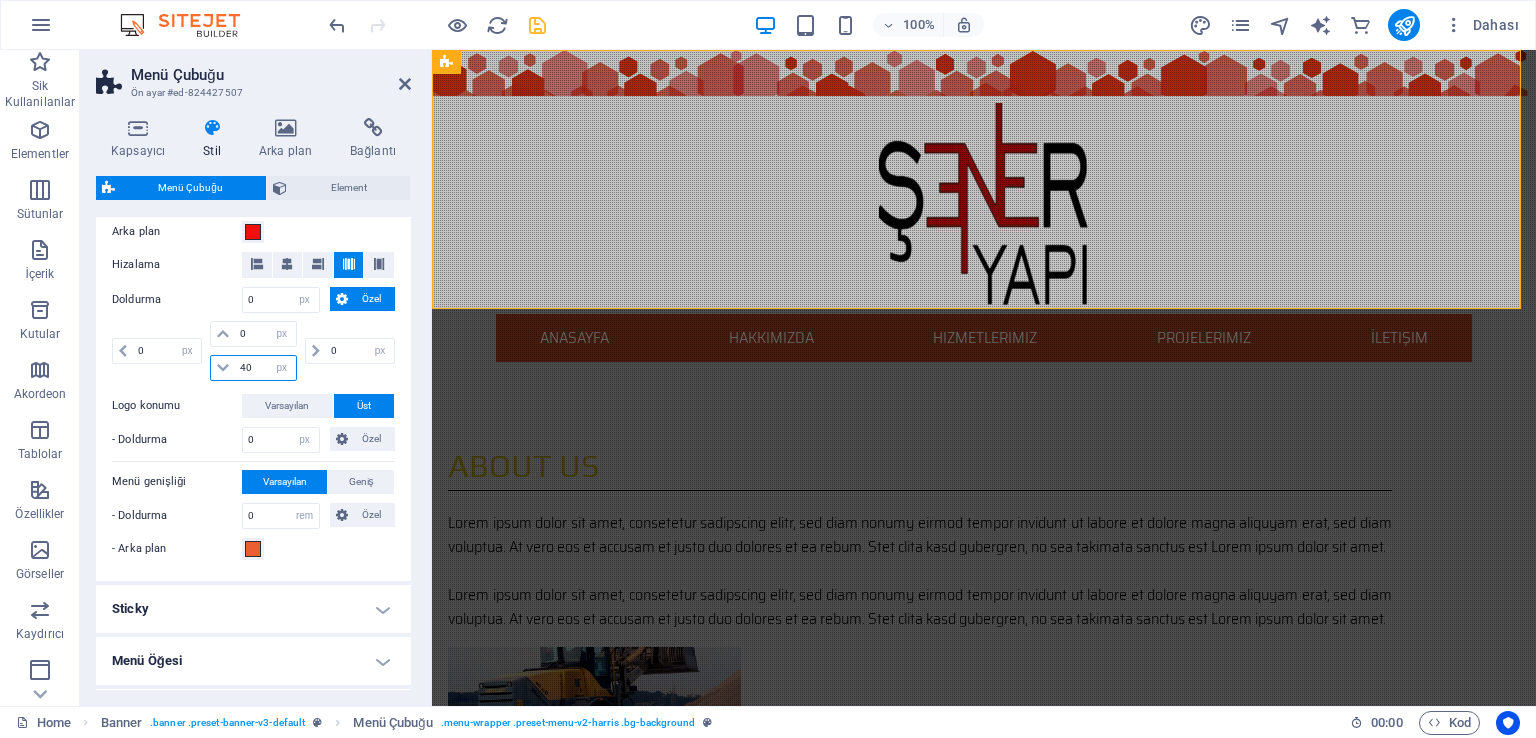 select on "DISABLED_OPTION_VALUE" 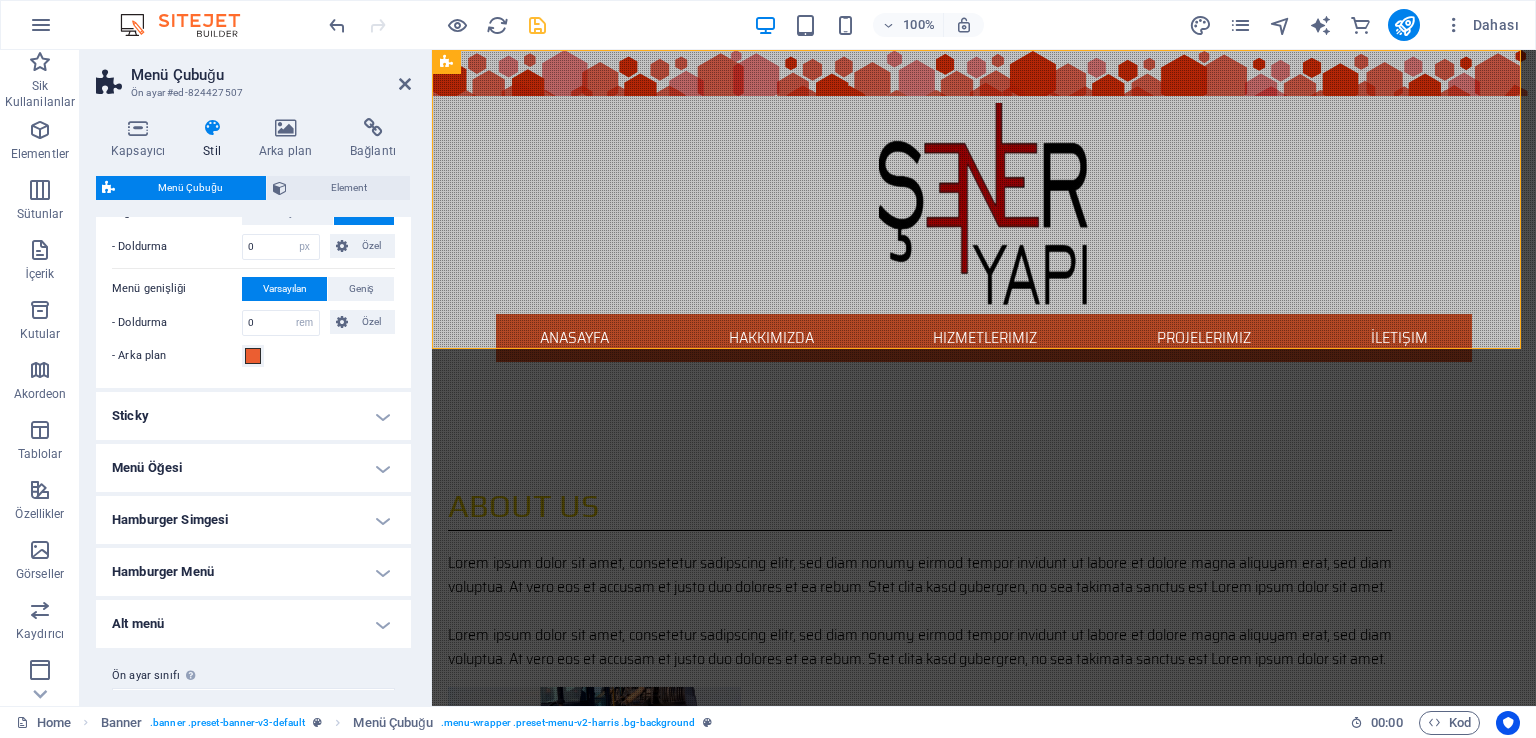 scroll, scrollTop: 877, scrollLeft: 0, axis: vertical 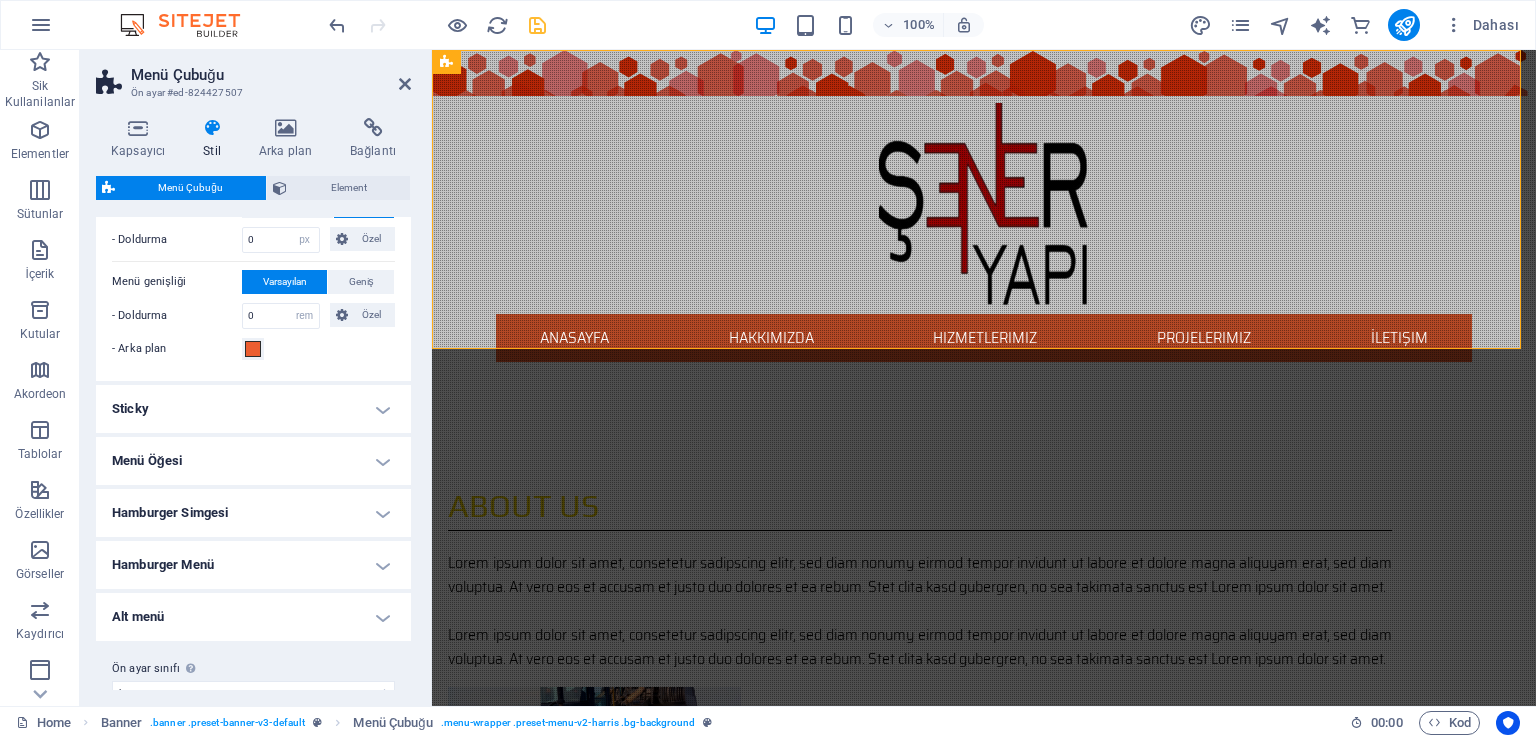 type on "40" 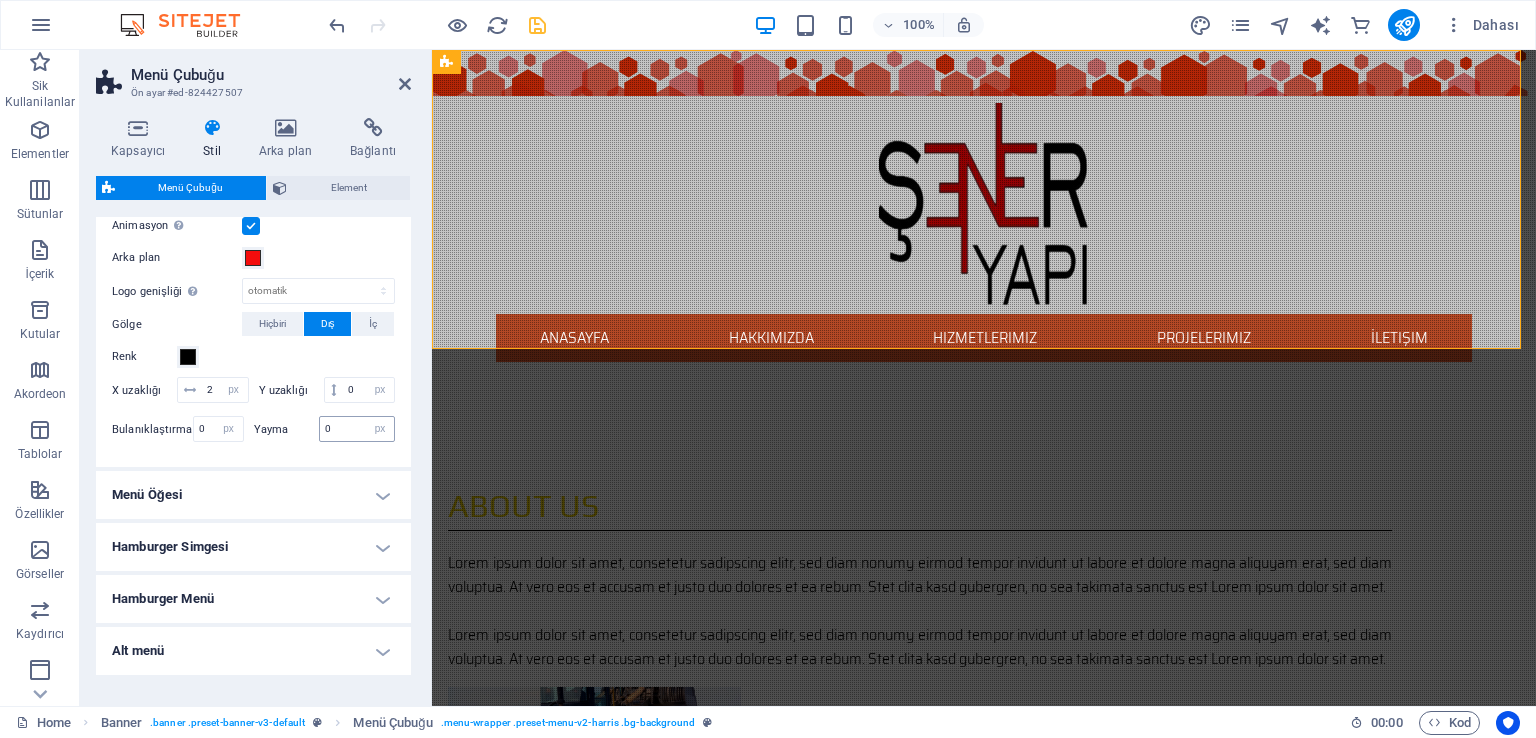 scroll, scrollTop: 1177, scrollLeft: 0, axis: vertical 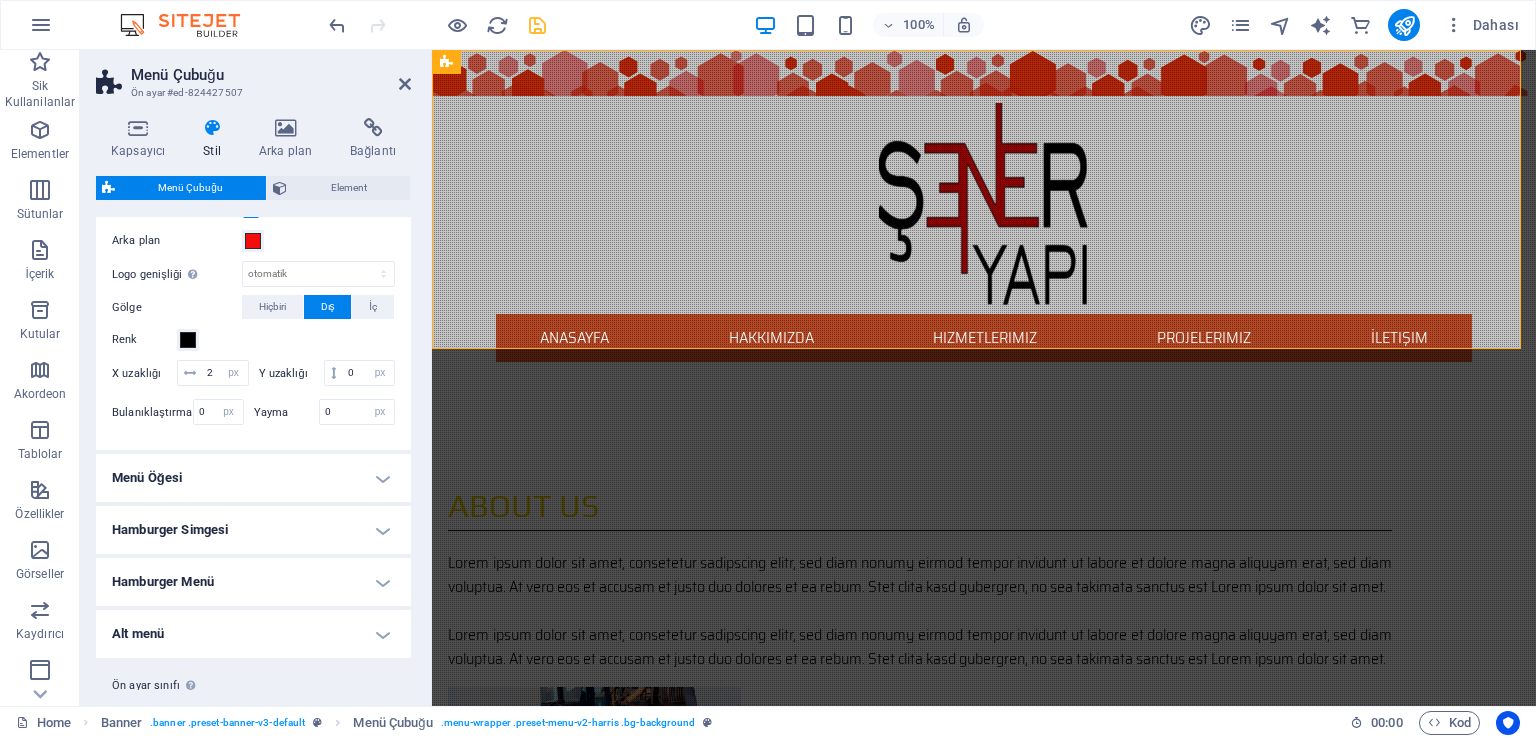 click on "Menü Öğesi" at bounding box center [253, 478] 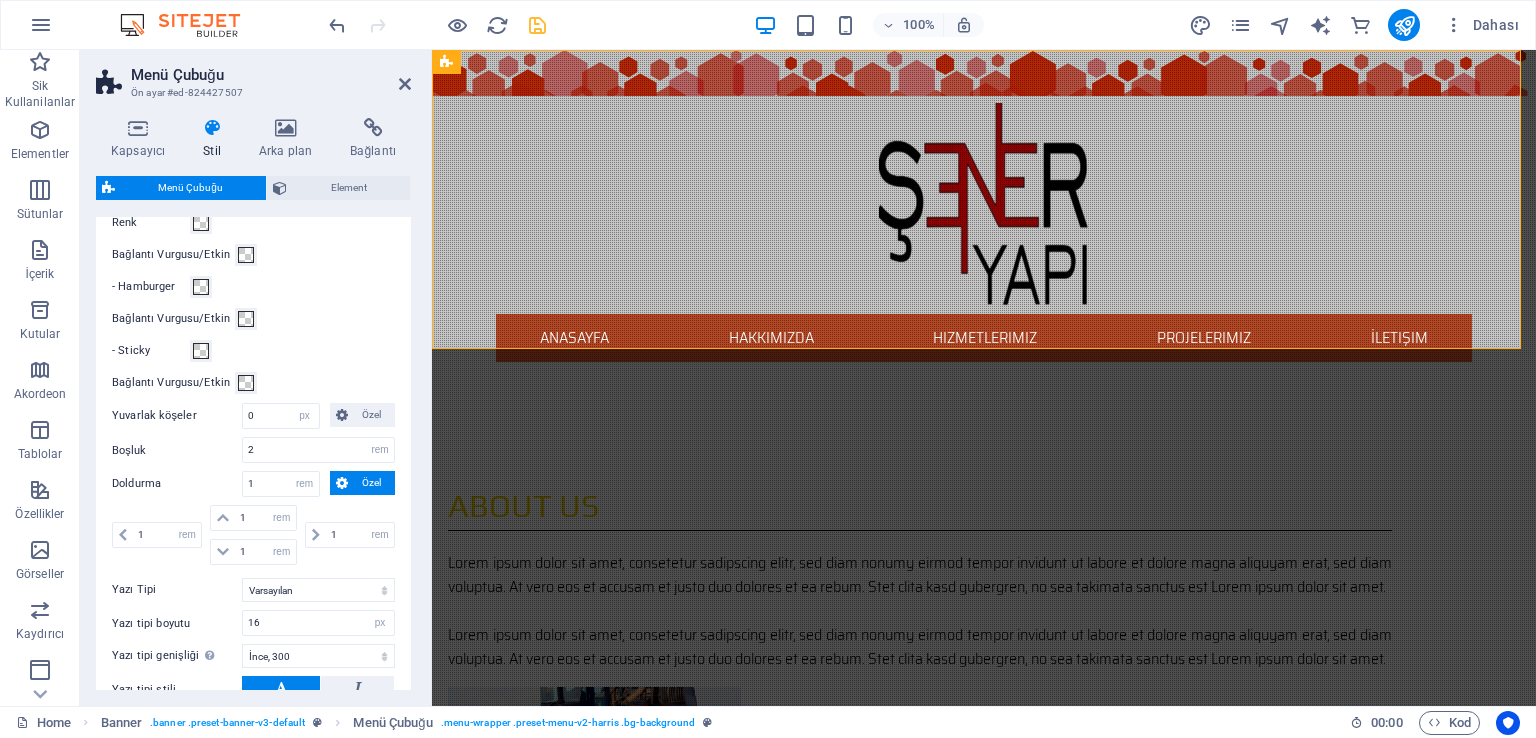 scroll, scrollTop: 1577, scrollLeft: 0, axis: vertical 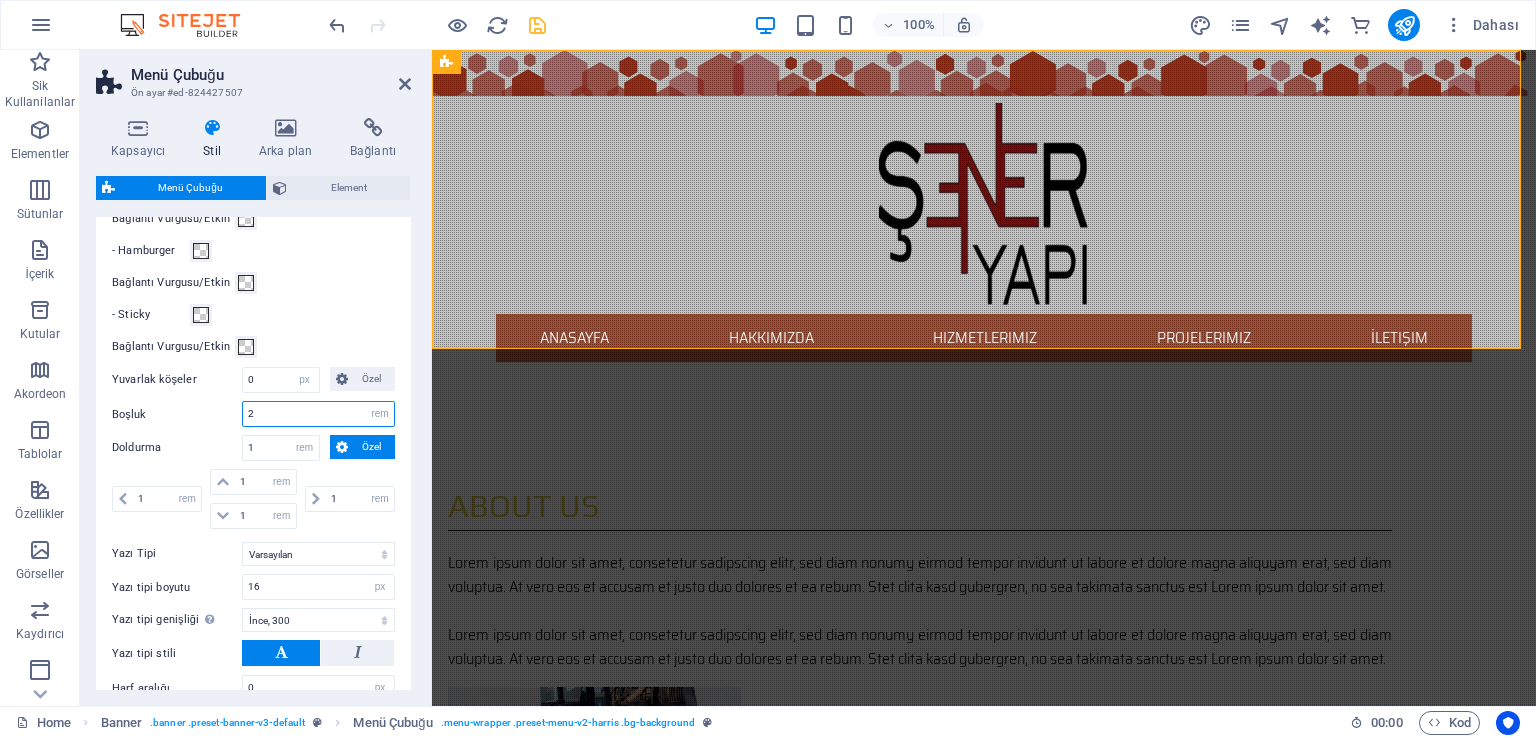 click on "2" at bounding box center (318, 414) 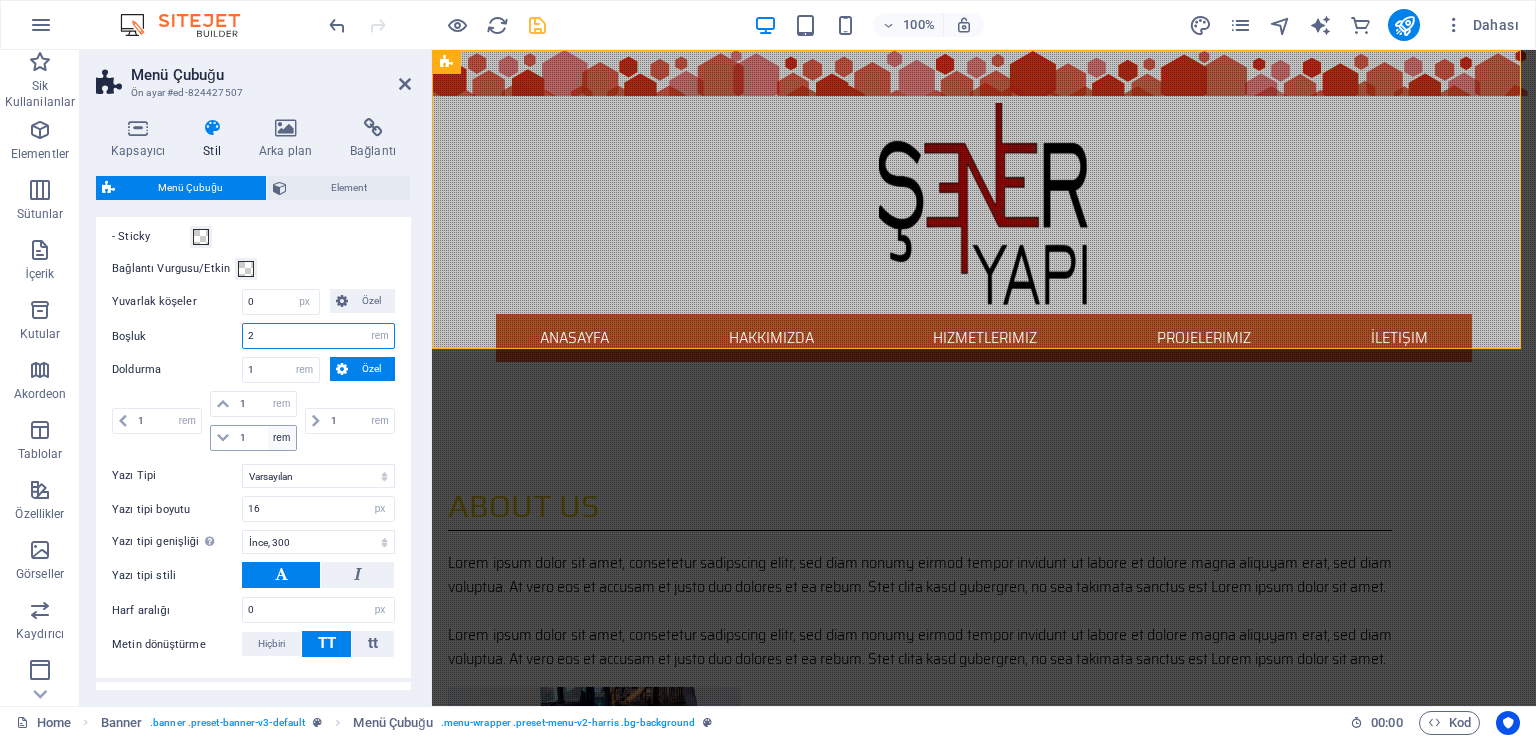 scroll, scrollTop: 1777, scrollLeft: 0, axis: vertical 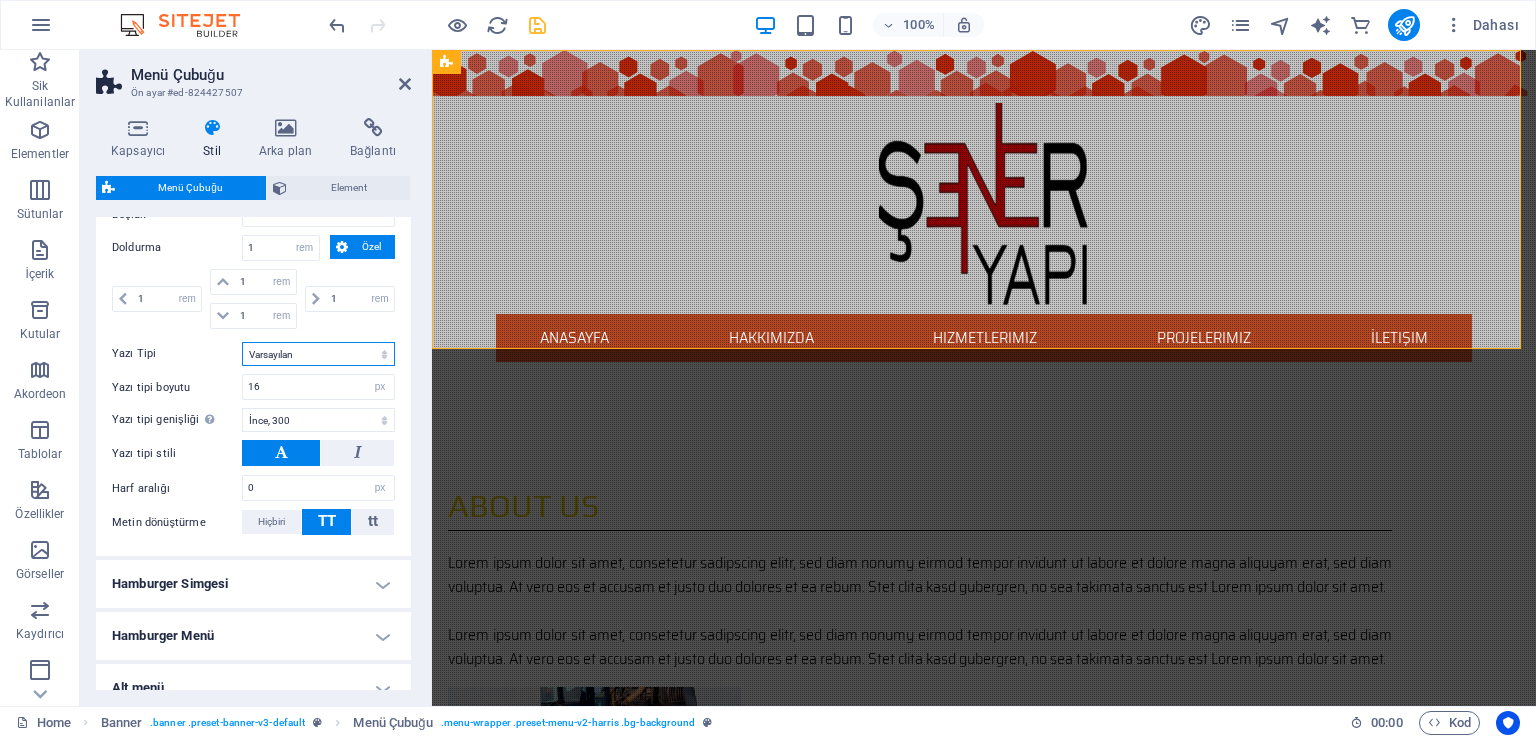 click on "Varsayılan Başlıklar" at bounding box center (318, 354) 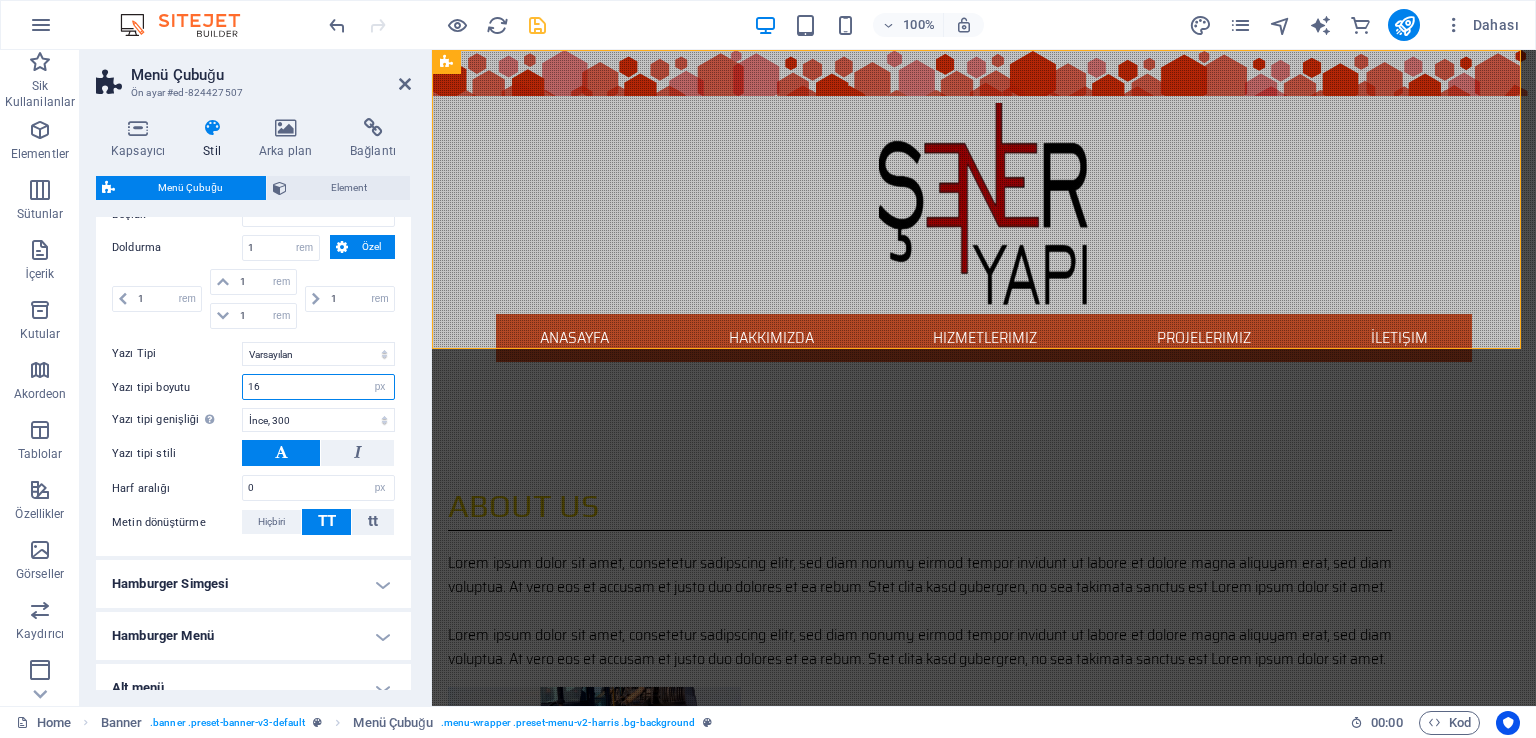 click on "16" at bounding box center [318, 387] 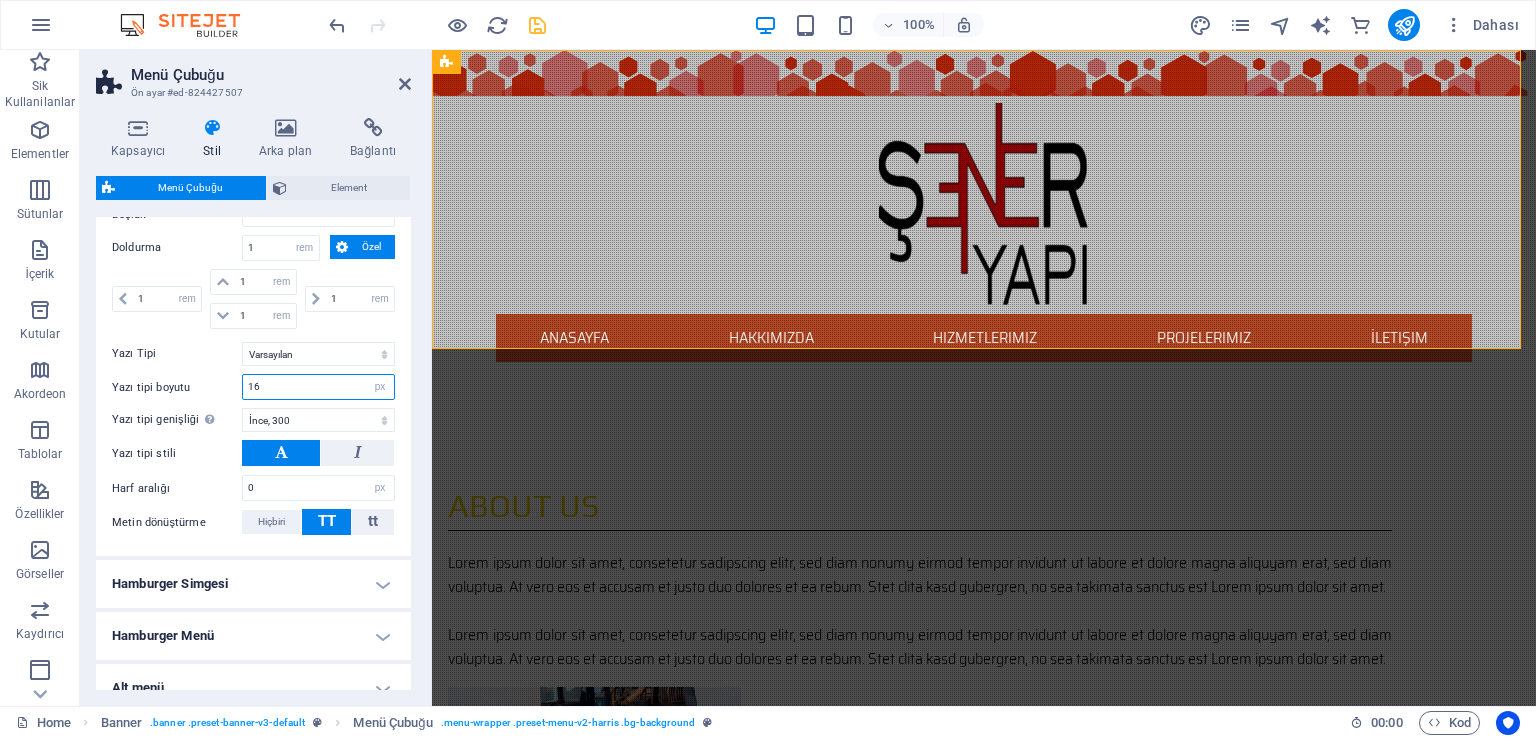 click on "16" at bounding box center (318, 387) 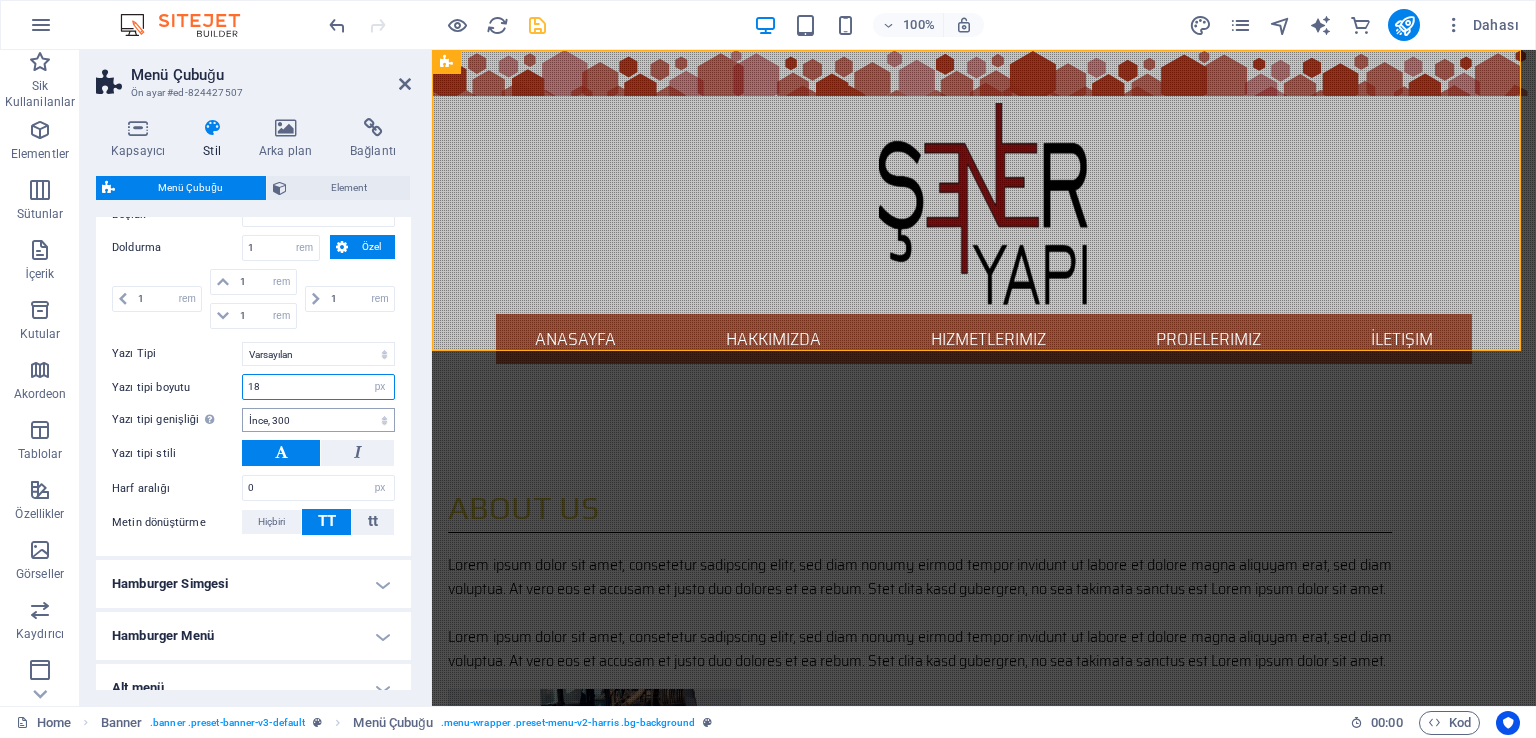 type on "18" 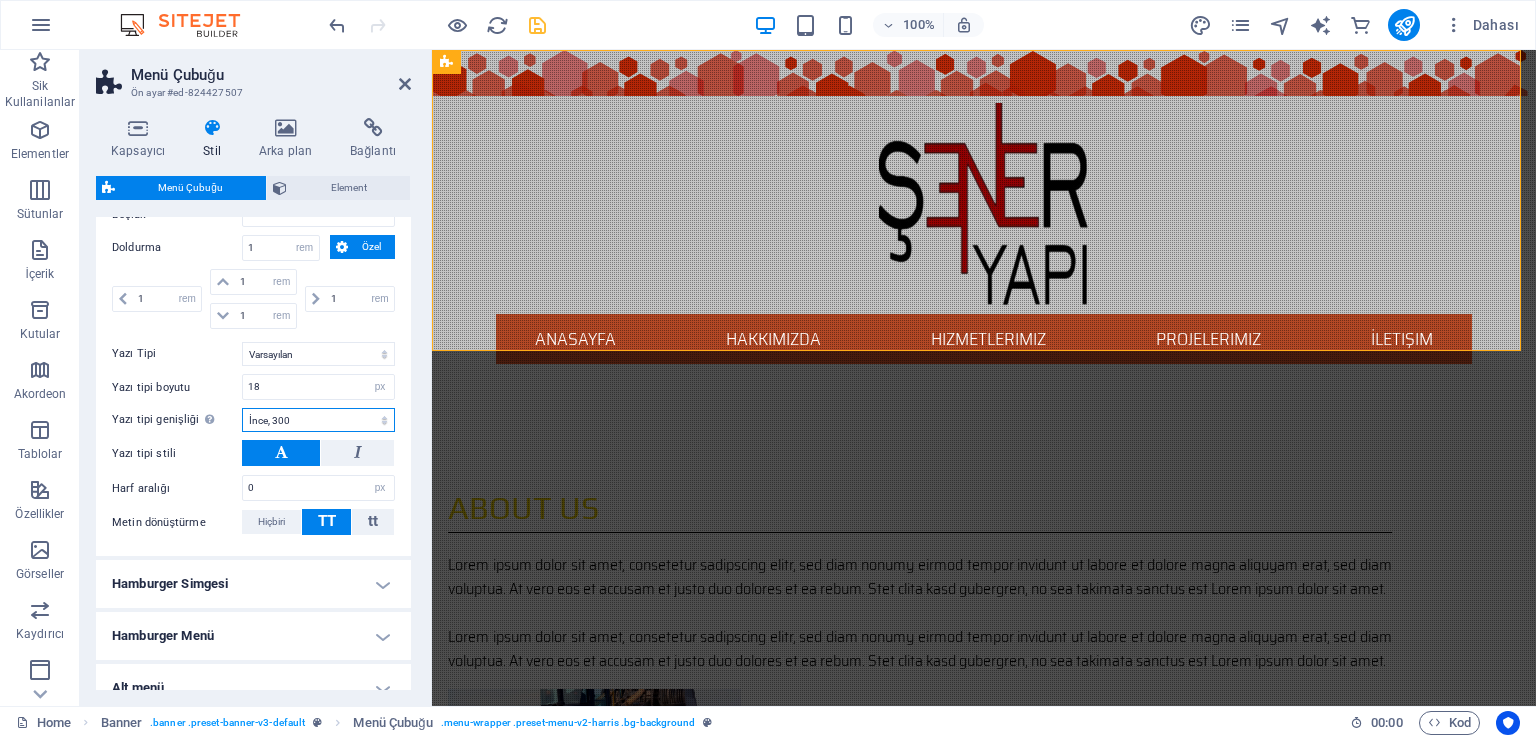 click on "İncecik, 100 Çok ince, 200 İnce, 300 Normal, 400 Orta, 500 Yarı kalın, 600 Kalın, 700 Çok kalın, 800 Siyah, 900" at bounding box center [318, 420] 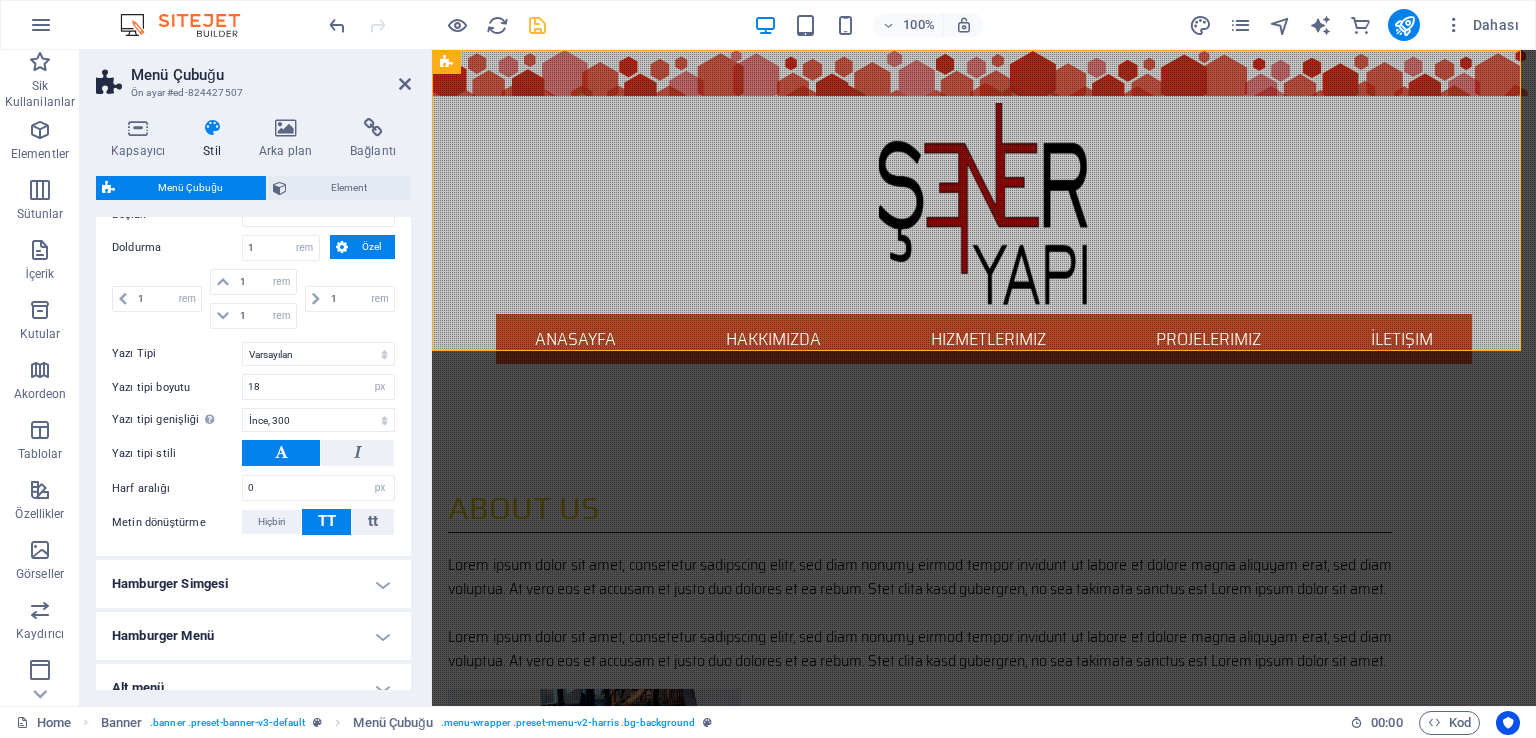 click at bounding box center (281, 453) 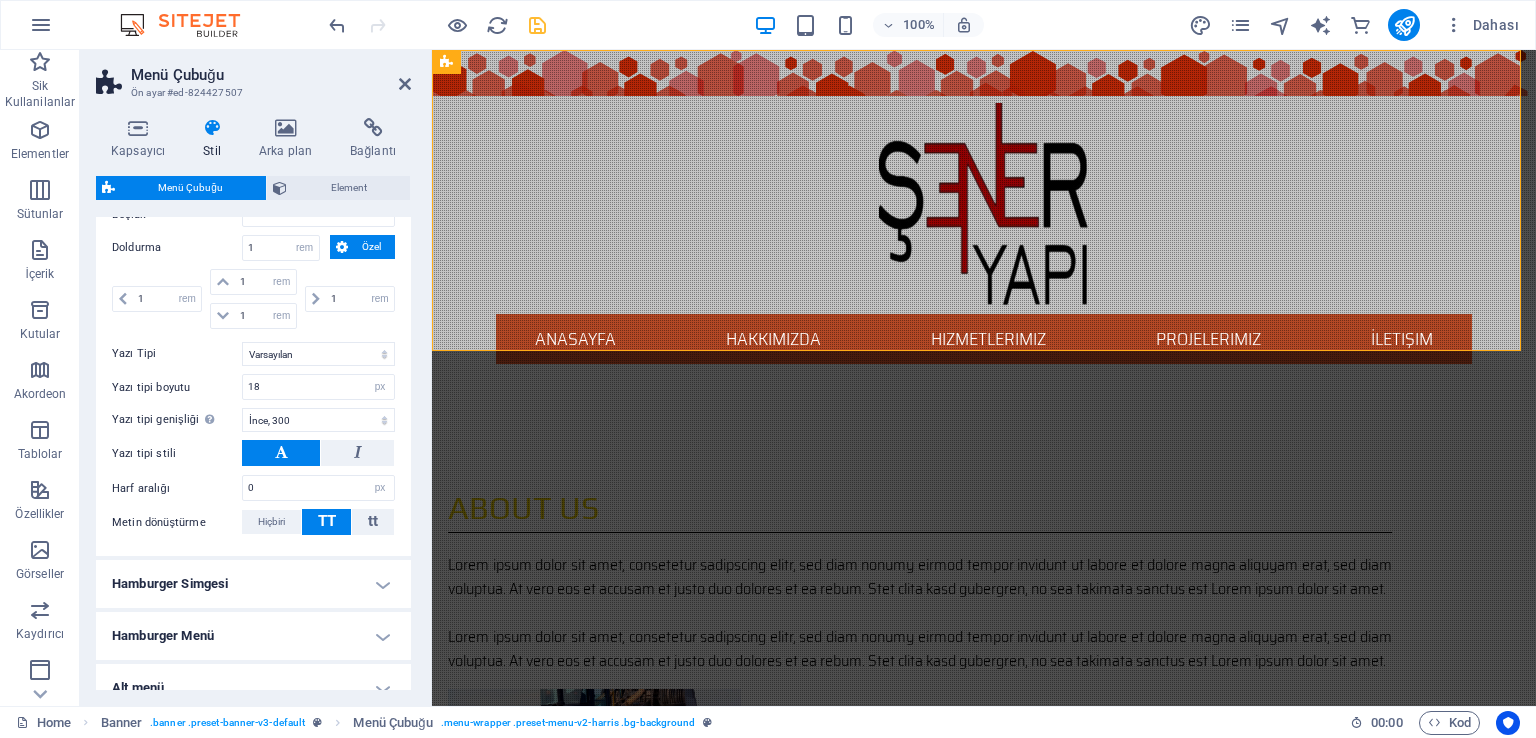 click at bounding box center (281, 453) 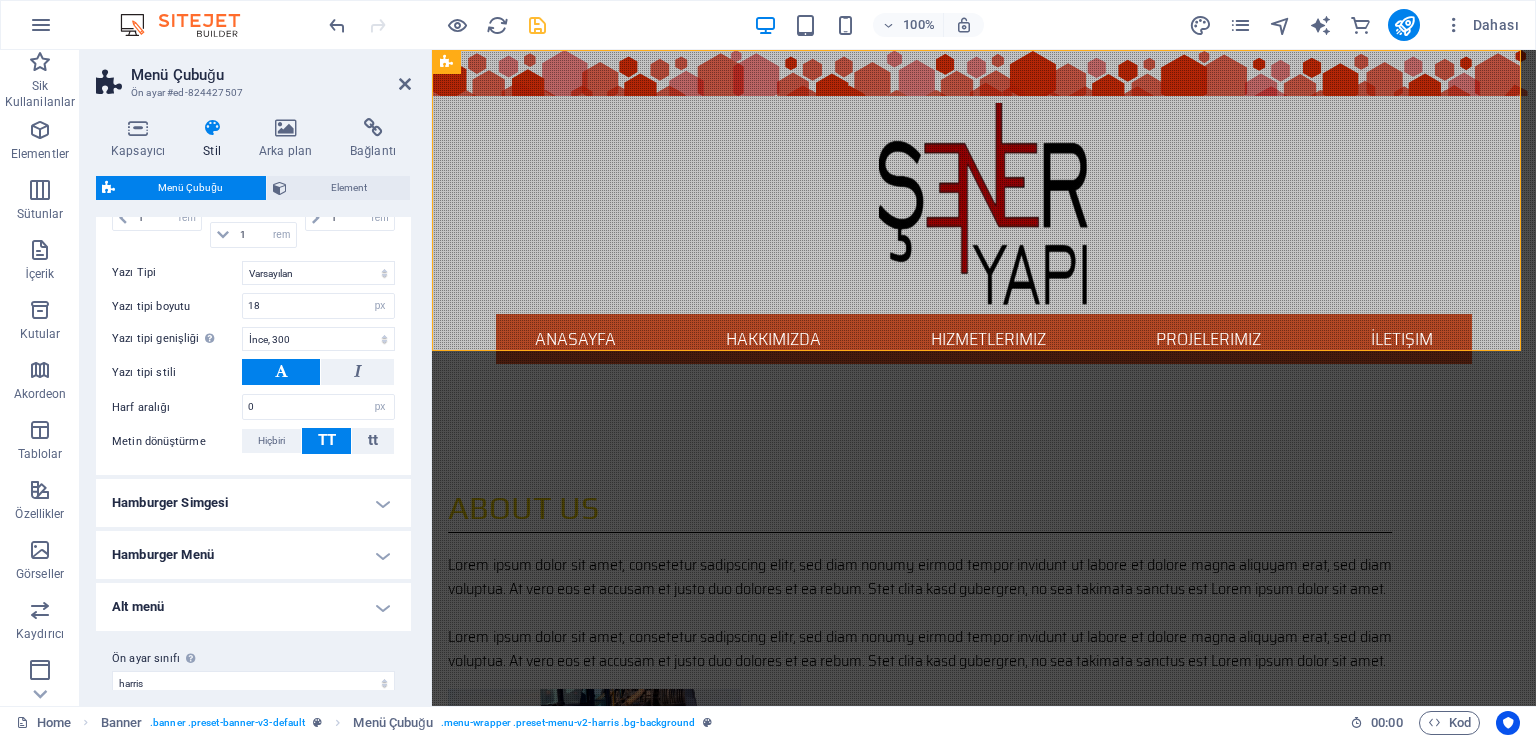 scroll, scrollTop: 1877, scrollLeft: 0, axis: vertical 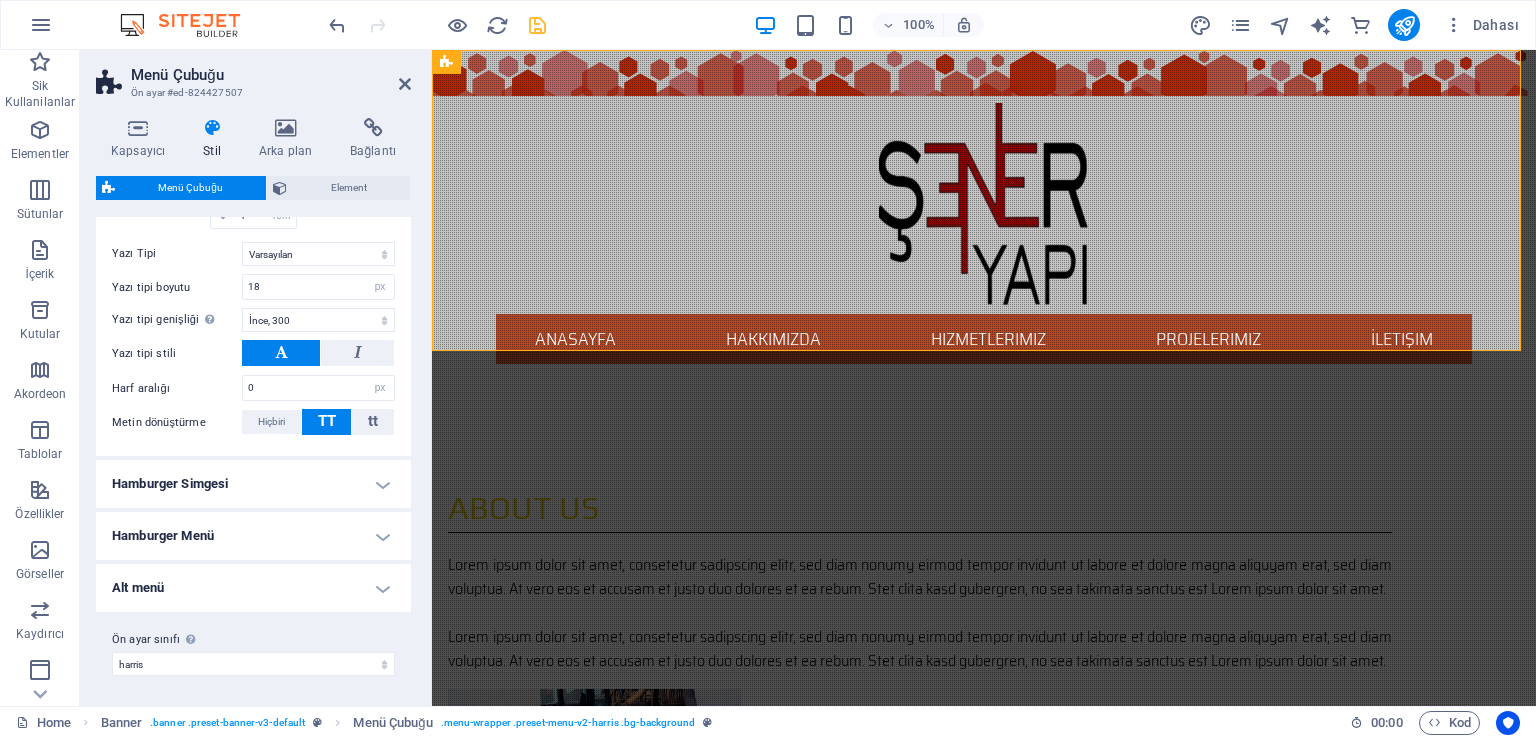 click on "Hamburger Simgesi" at bounding box center (253, 484) 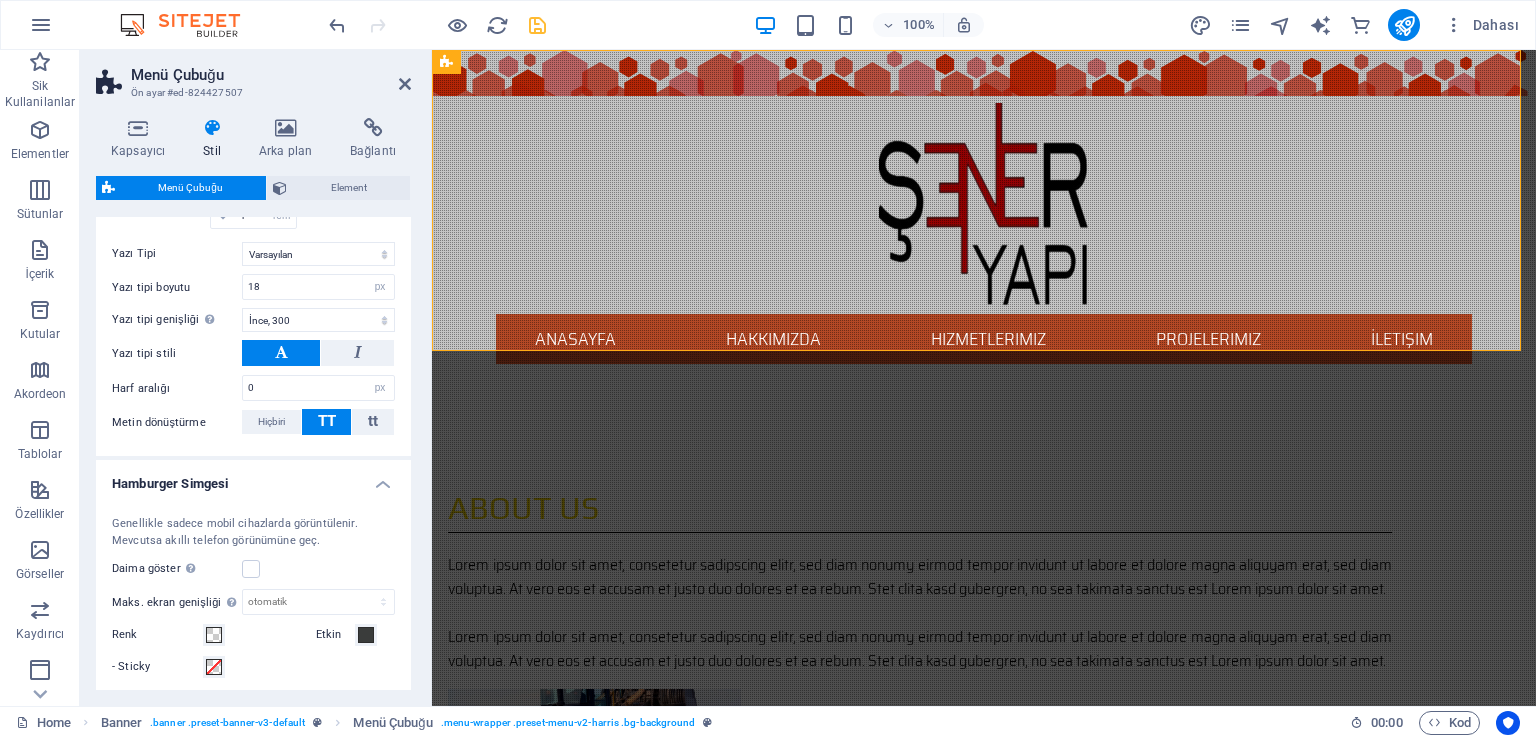scroll, scrollTop: 2077, scrollLeft: 0, axis: vertical 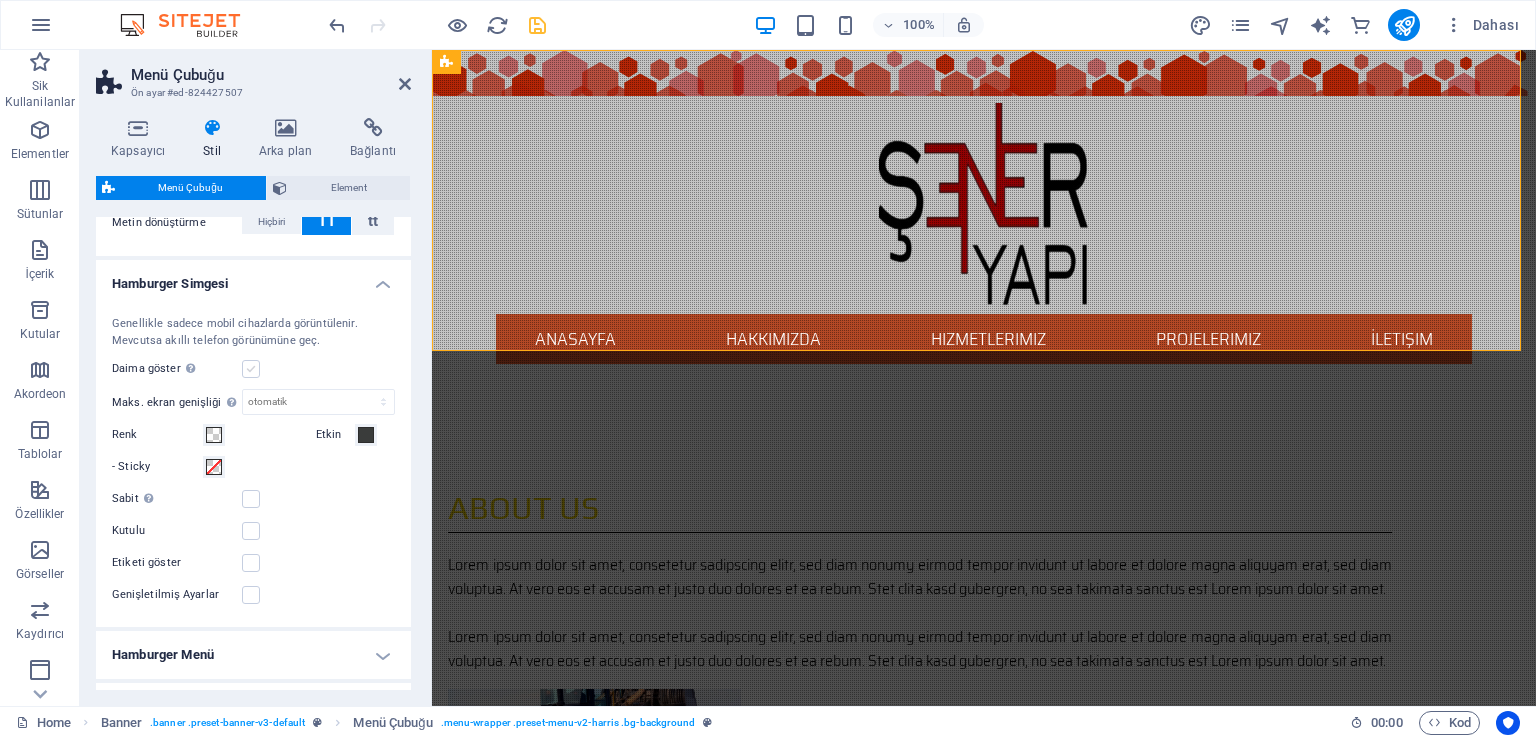 click at bounding box center [251, 369] 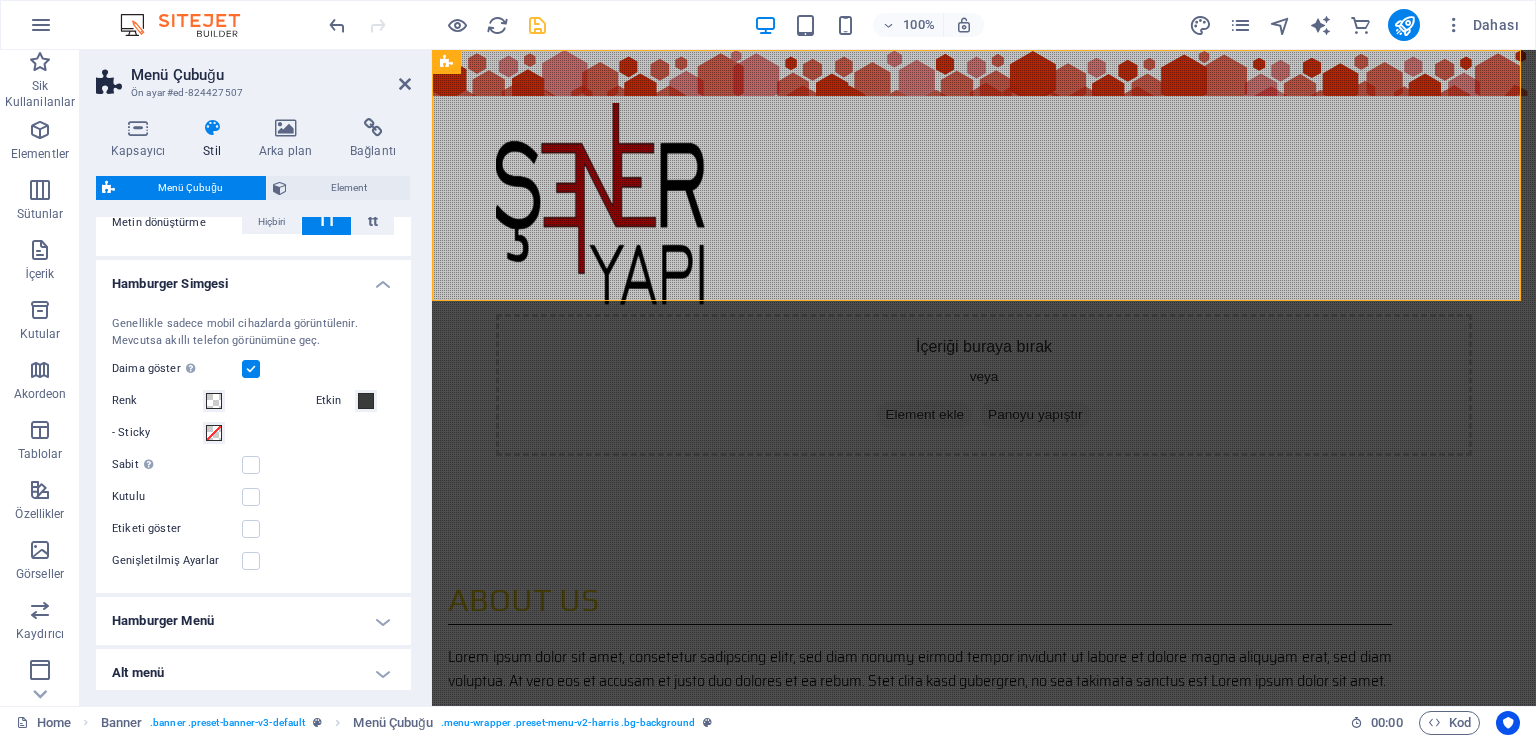 click at bounding box center [251, 369] 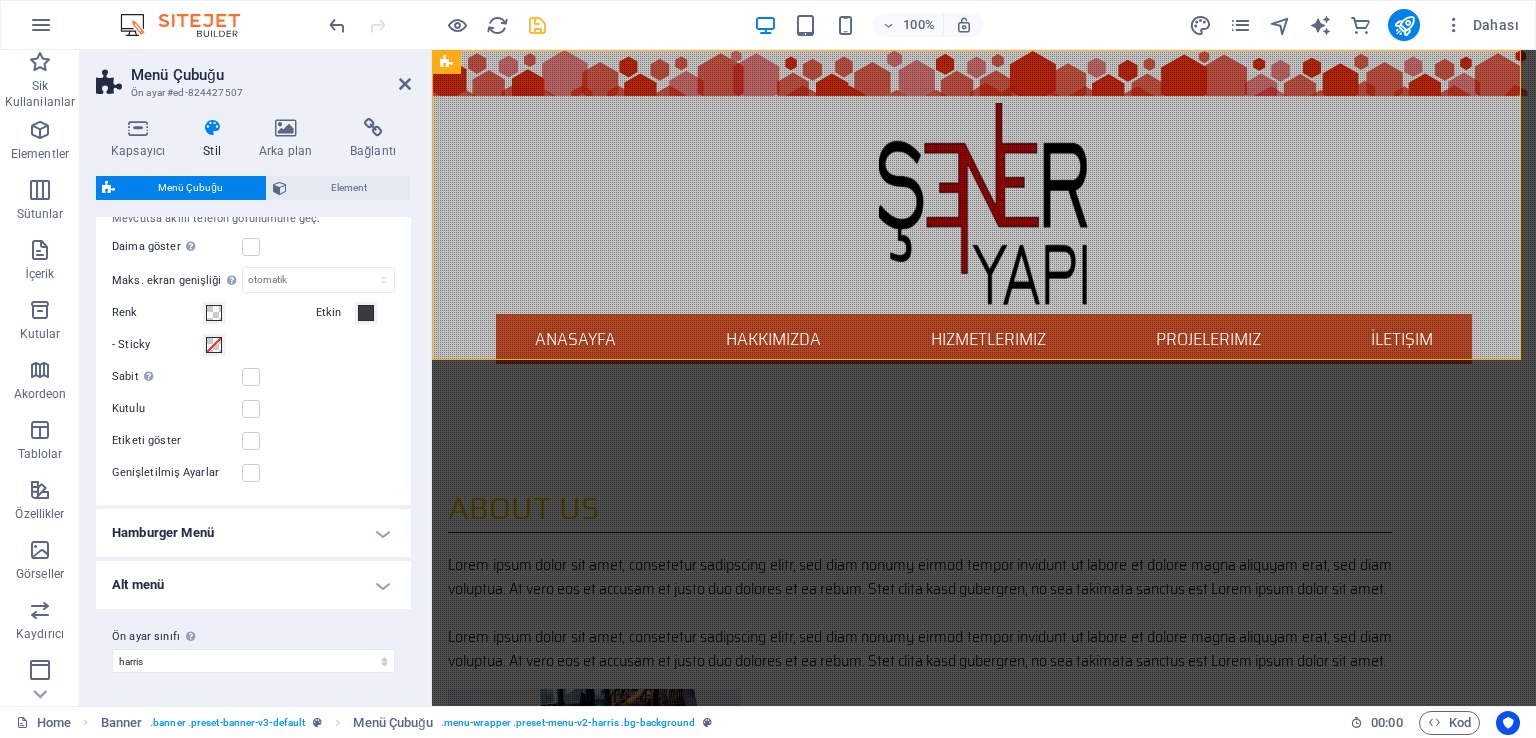 scroll, scrollTop: 2216, scrollLeft: 0, axis: vertical 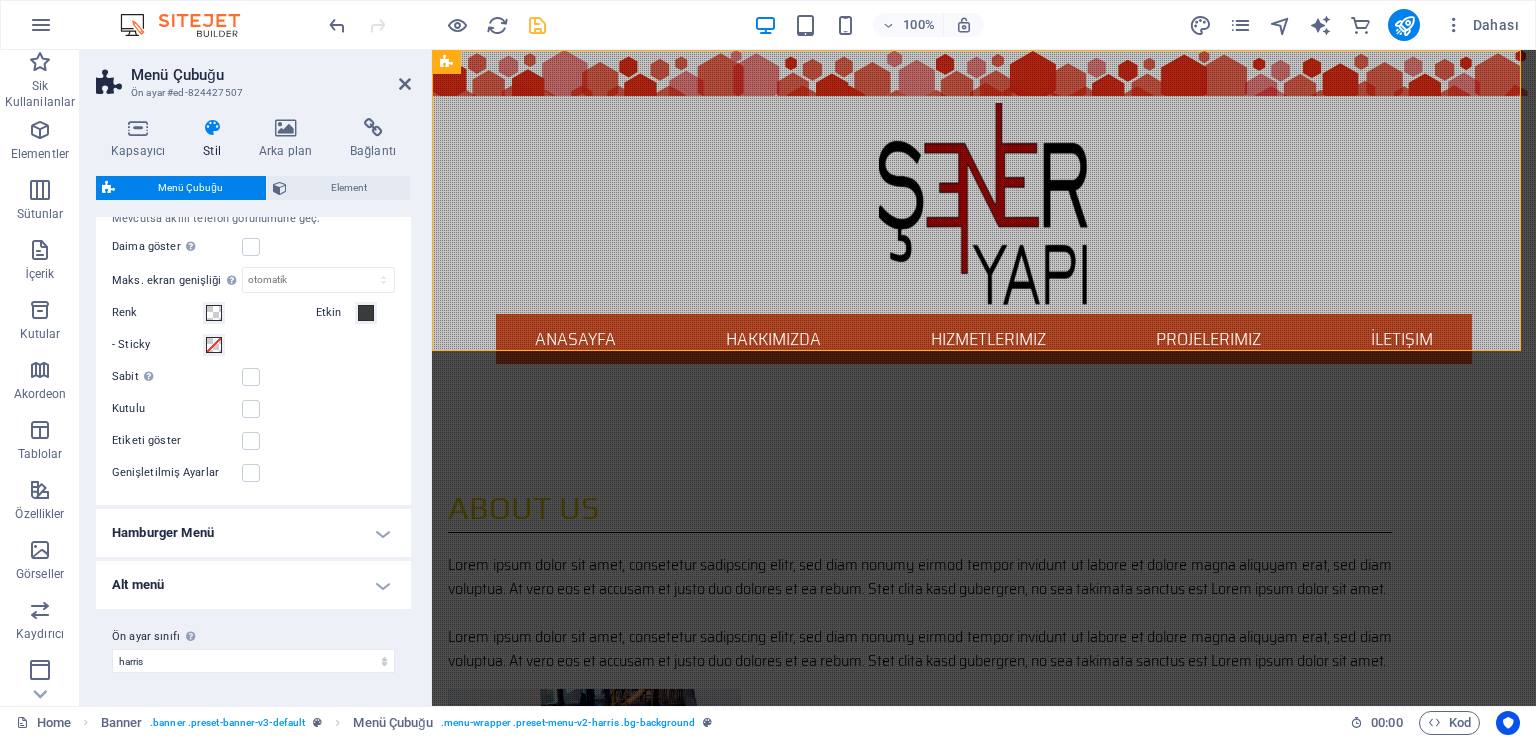 click on "Hamburger Menü" at bounding box center (253, 533) 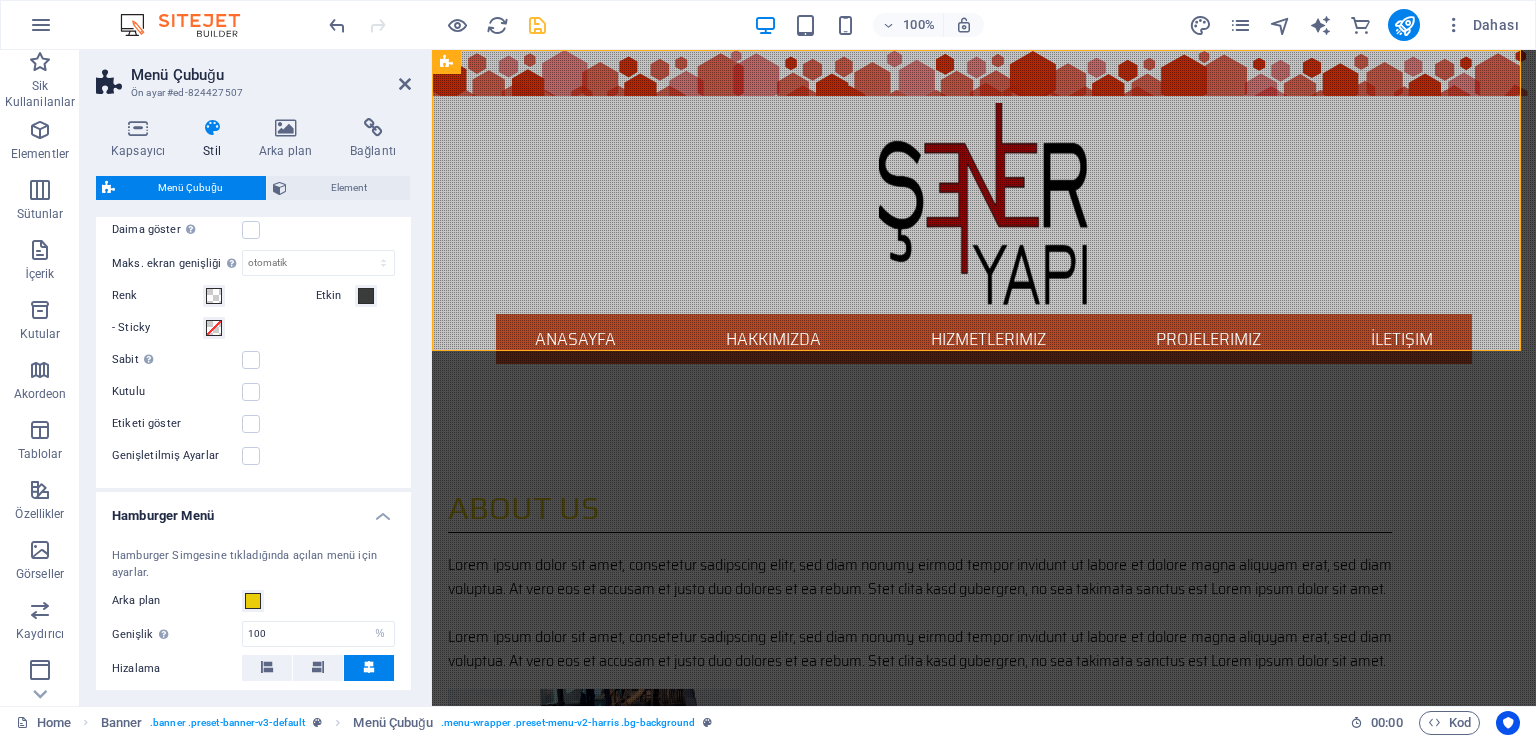 click on "Hamburger Menü" at bounding box center (253, 510) 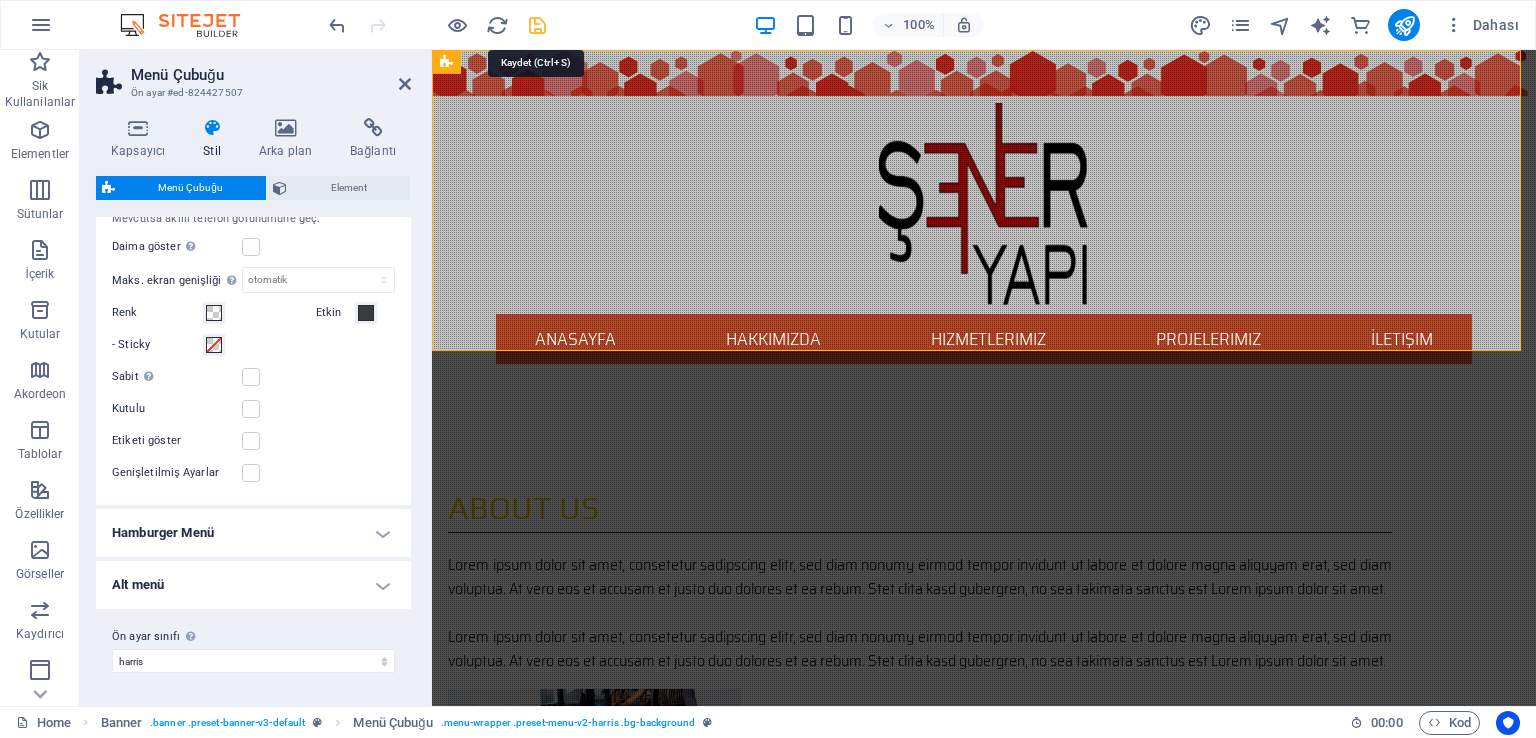 click at bounding box center (537, 25) 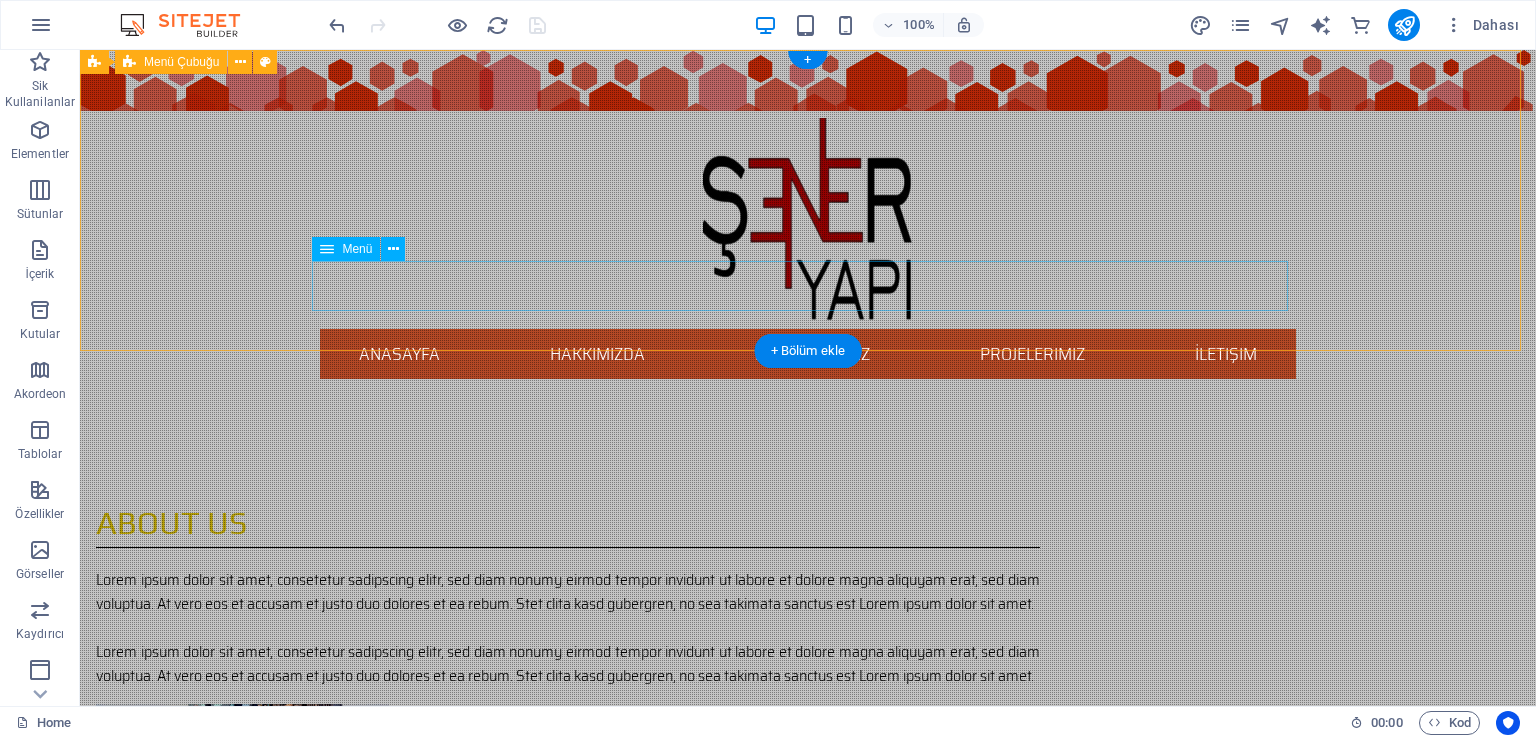 click on "Anasayfa Hakkımızda Hizmetlerimiz Projelerimiz İletişim" at bounding box center [808, 354] 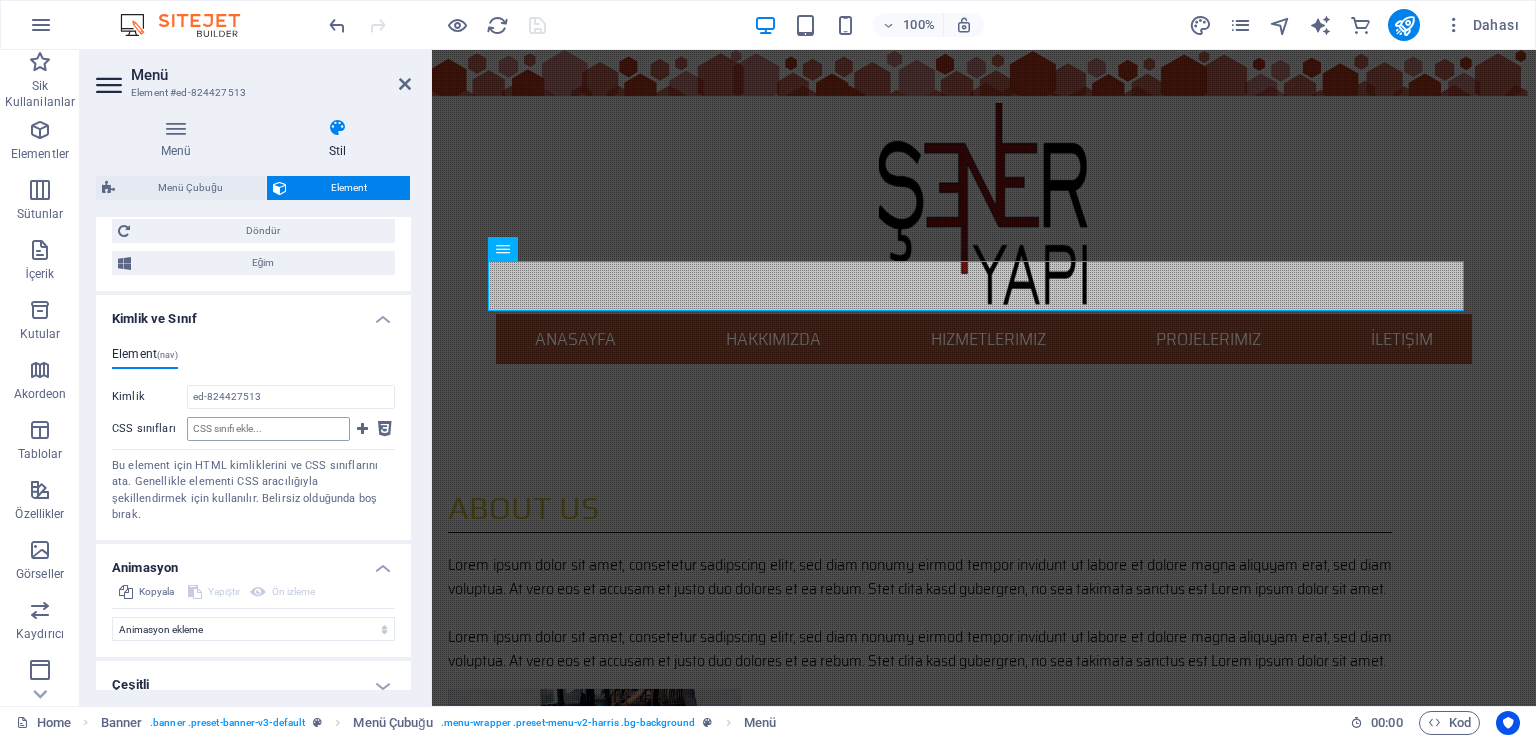 scroll, scrollTop: 592, scrollLeft: 0, axis: vertical 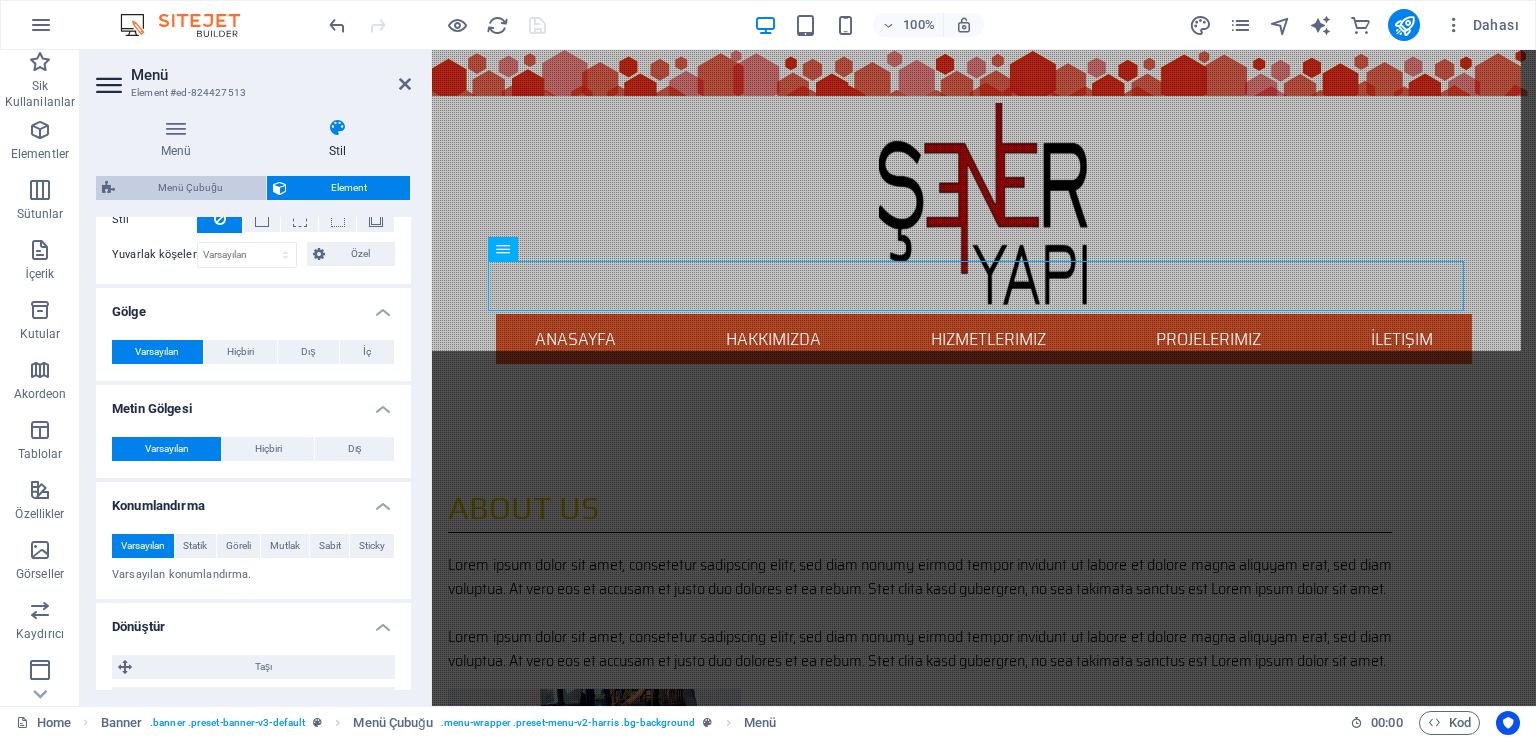 click on "Menü Çubuğu" at bounding box center [190, 188] 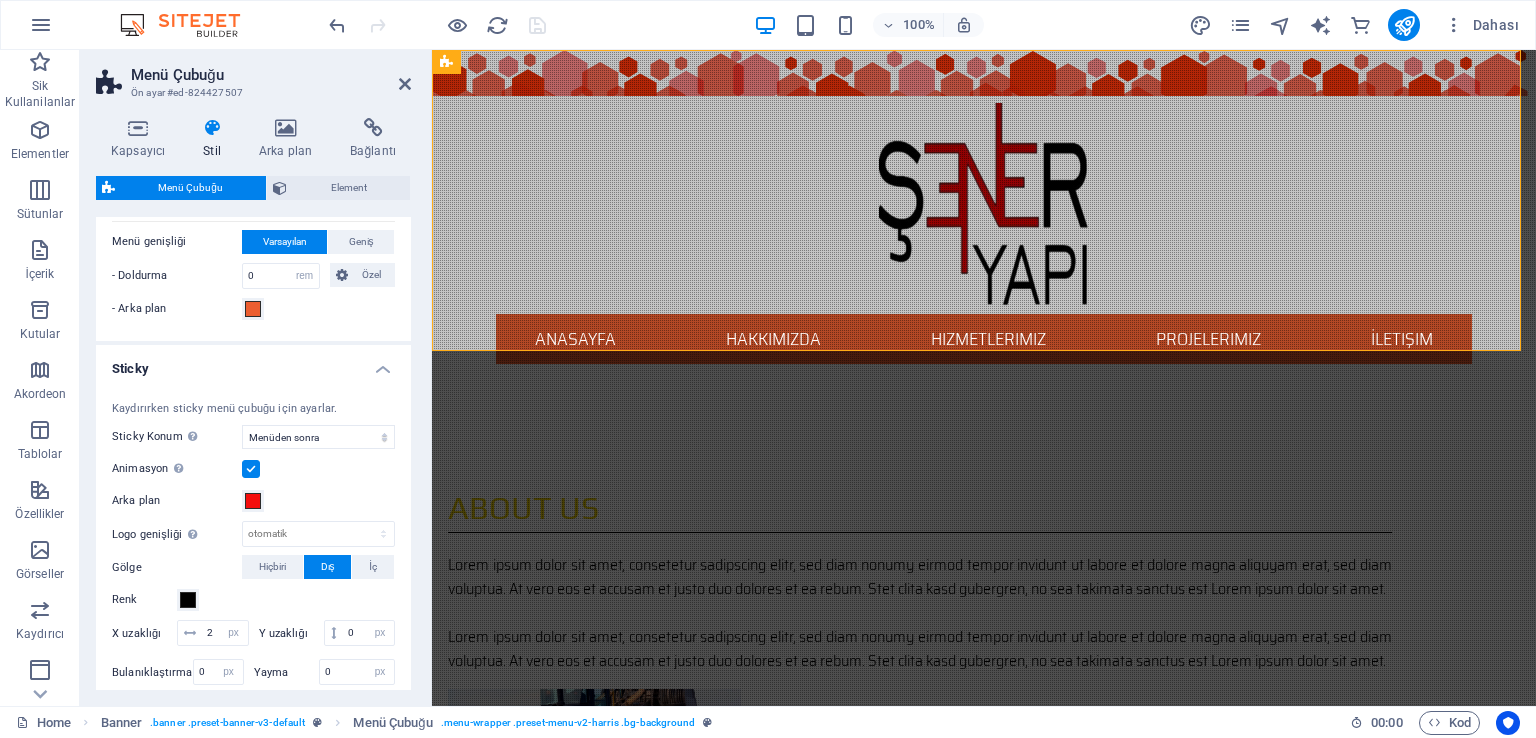 scroll, scrollTop: 900, scrollLeft: 0, axis: vertical 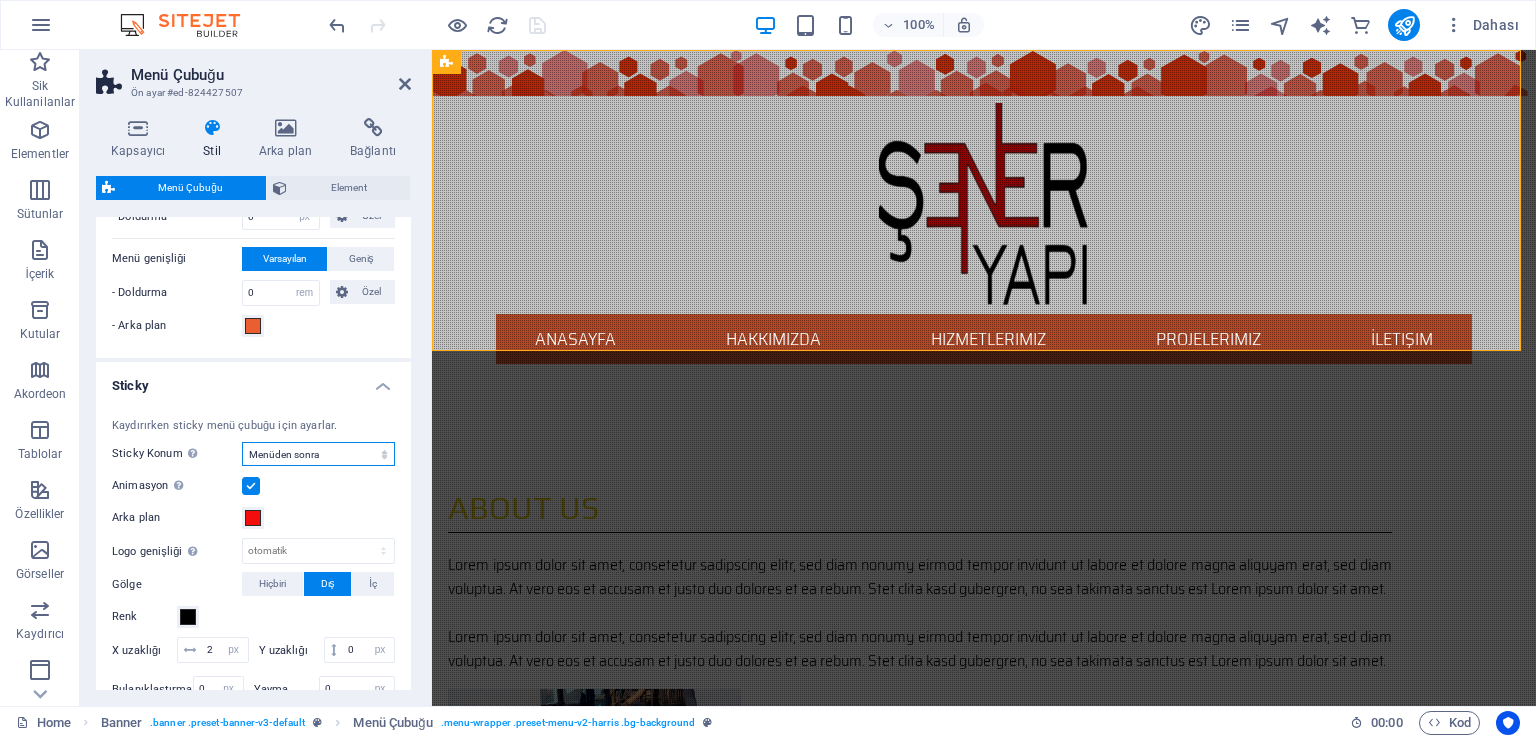 click on "Kapalı Hızlı Menüden sonra Banner'dan sonra Yukarı kaydırırken" at bounding box center [318, 454] 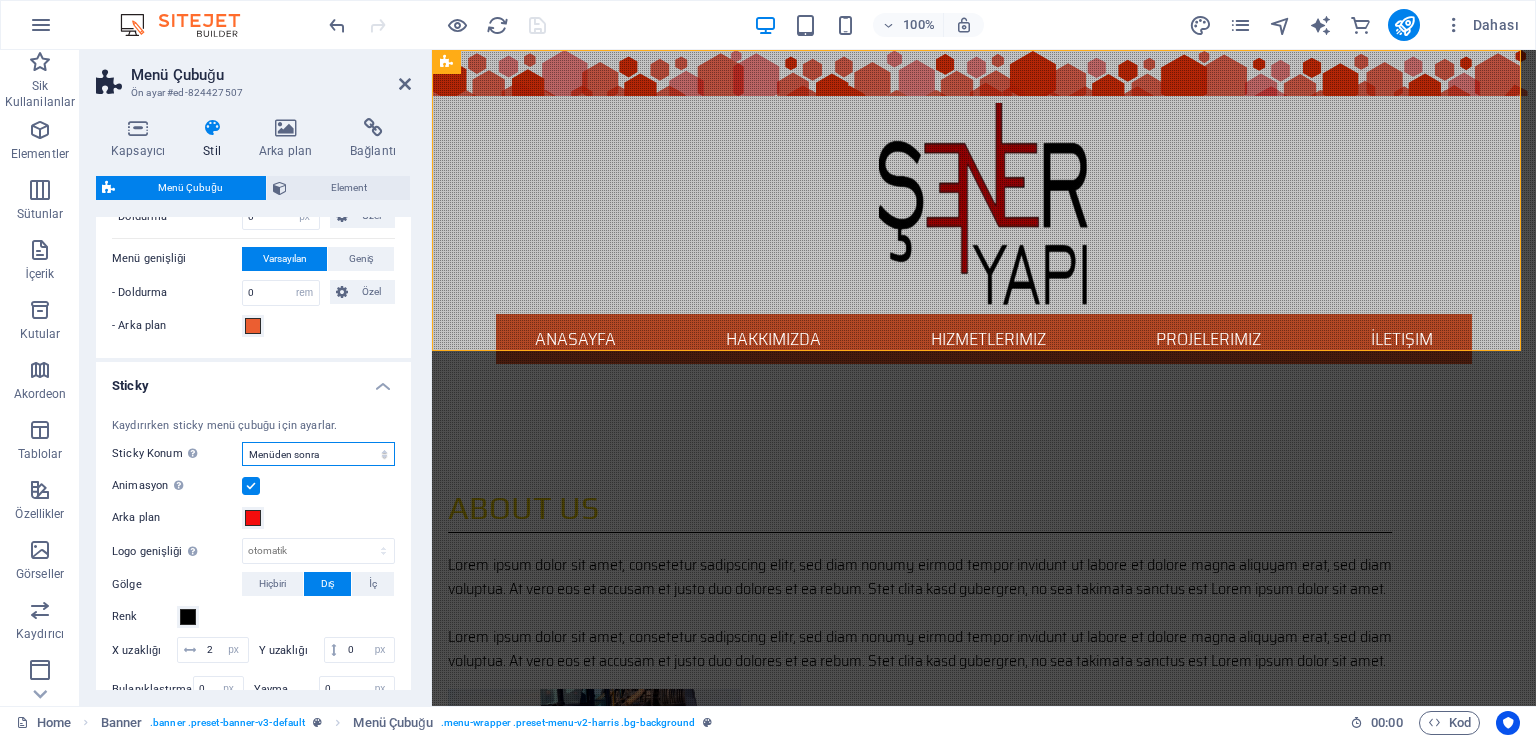 click on "Kapalı Hızlı Menüden sonra Banner'dan sonra Yukarı kaydırırken" at bounding box center (318, 454) 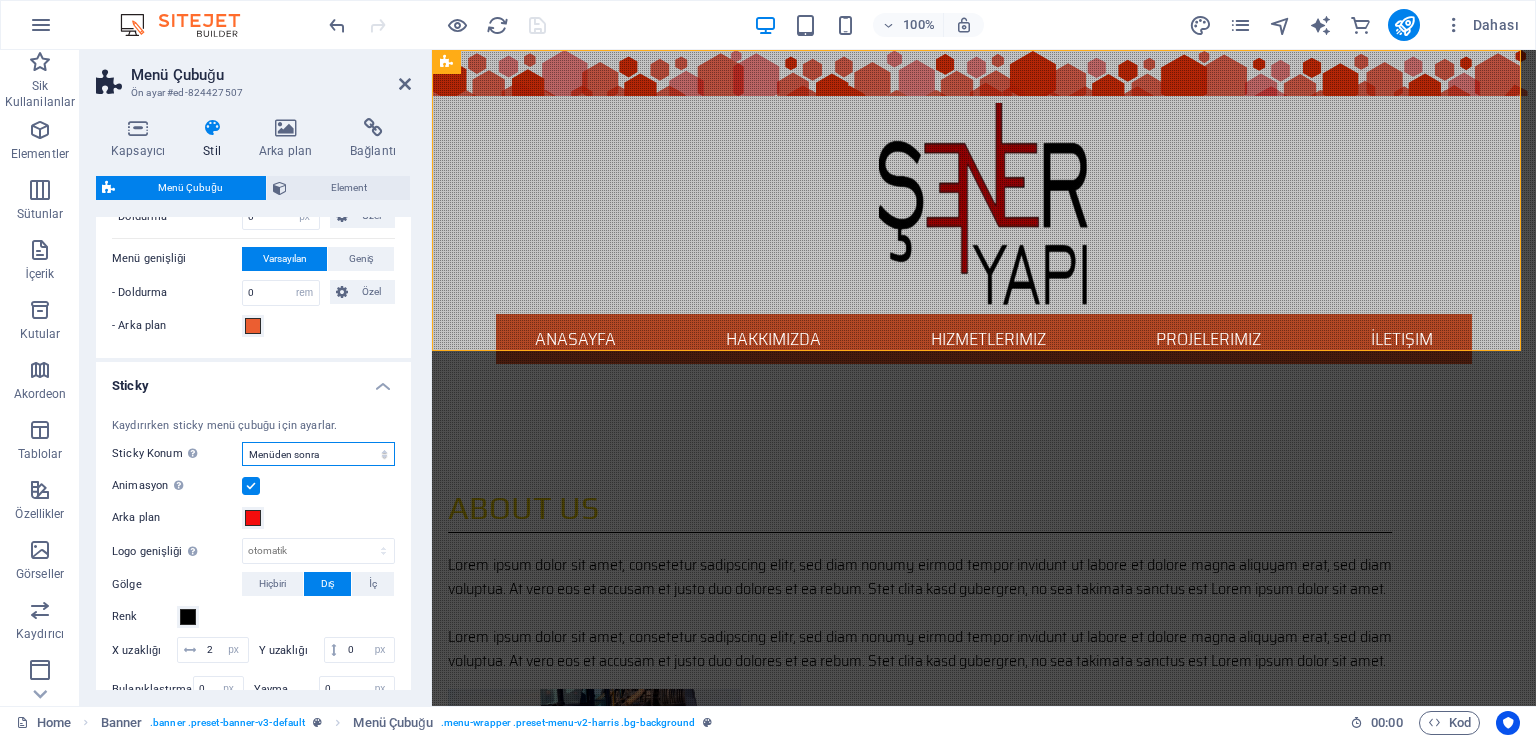 click on "Kapalı Hızlı Menüden sonra Banner'dan sonra Yukarı kaydırırken" at bounding box center (318, 454) 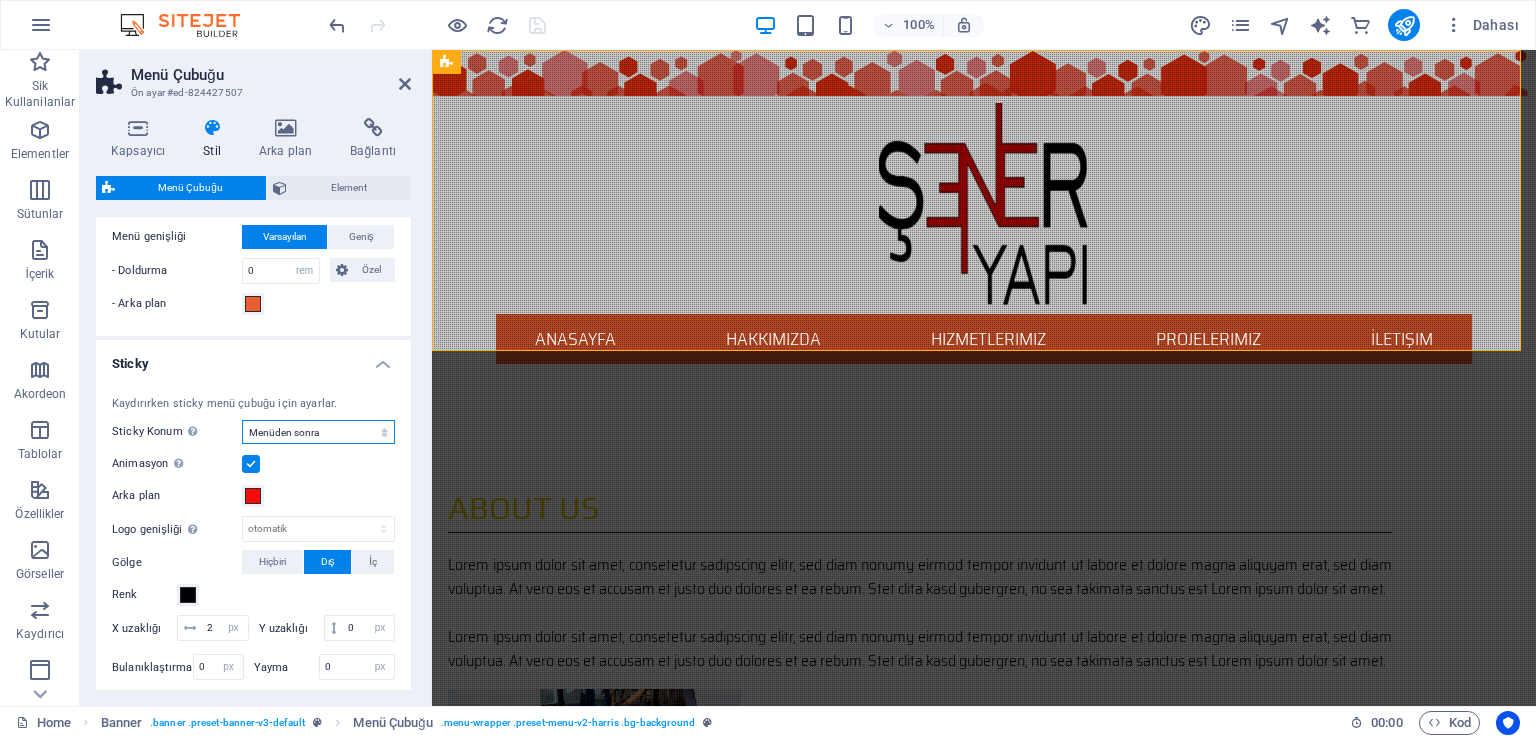 scroll, scrollTop: 900, scrollLeft: 0, axis: vertical 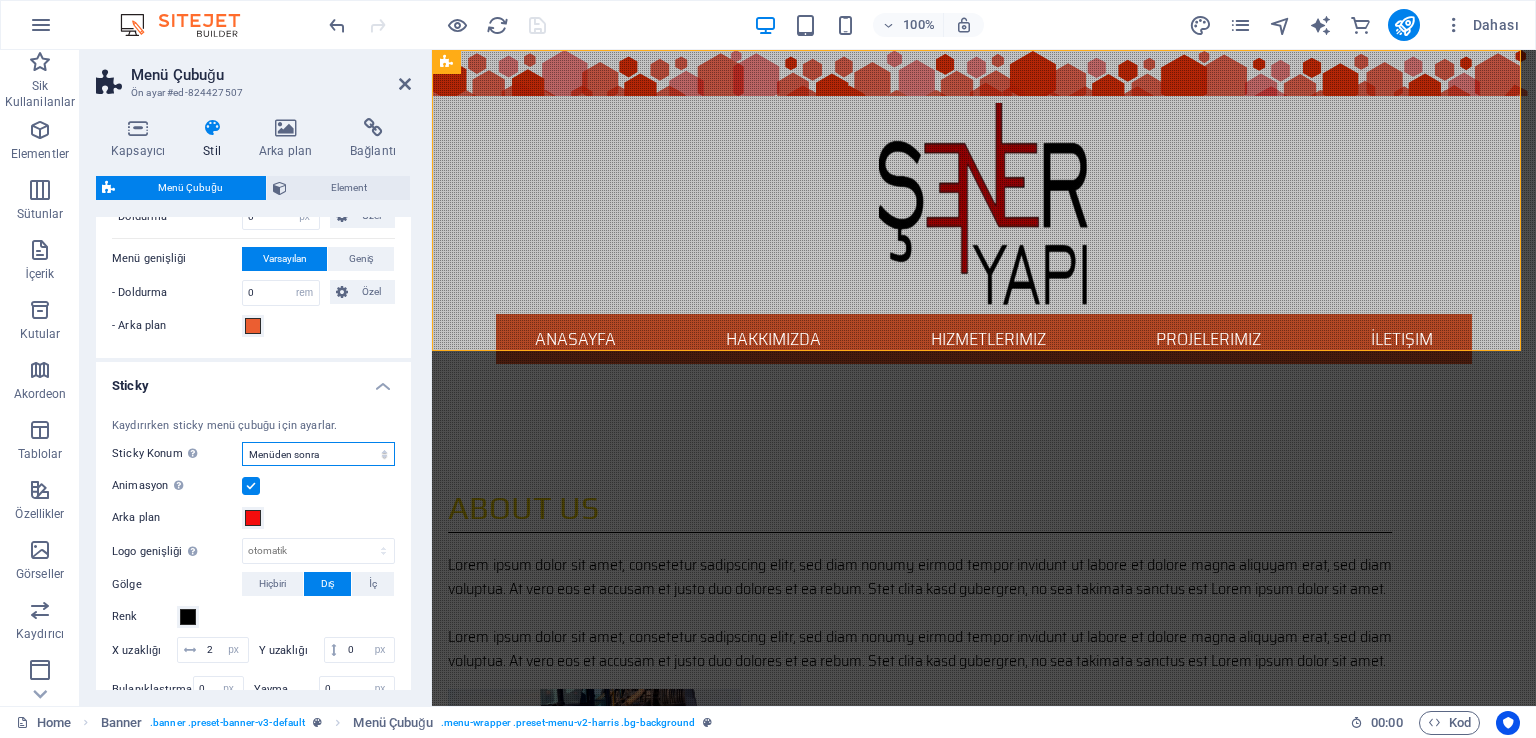 click on "Kapalı Hızlı Menüden sonra Banner'dan sonra Yukarı kaydırırken" at bounding box center (318, 454) 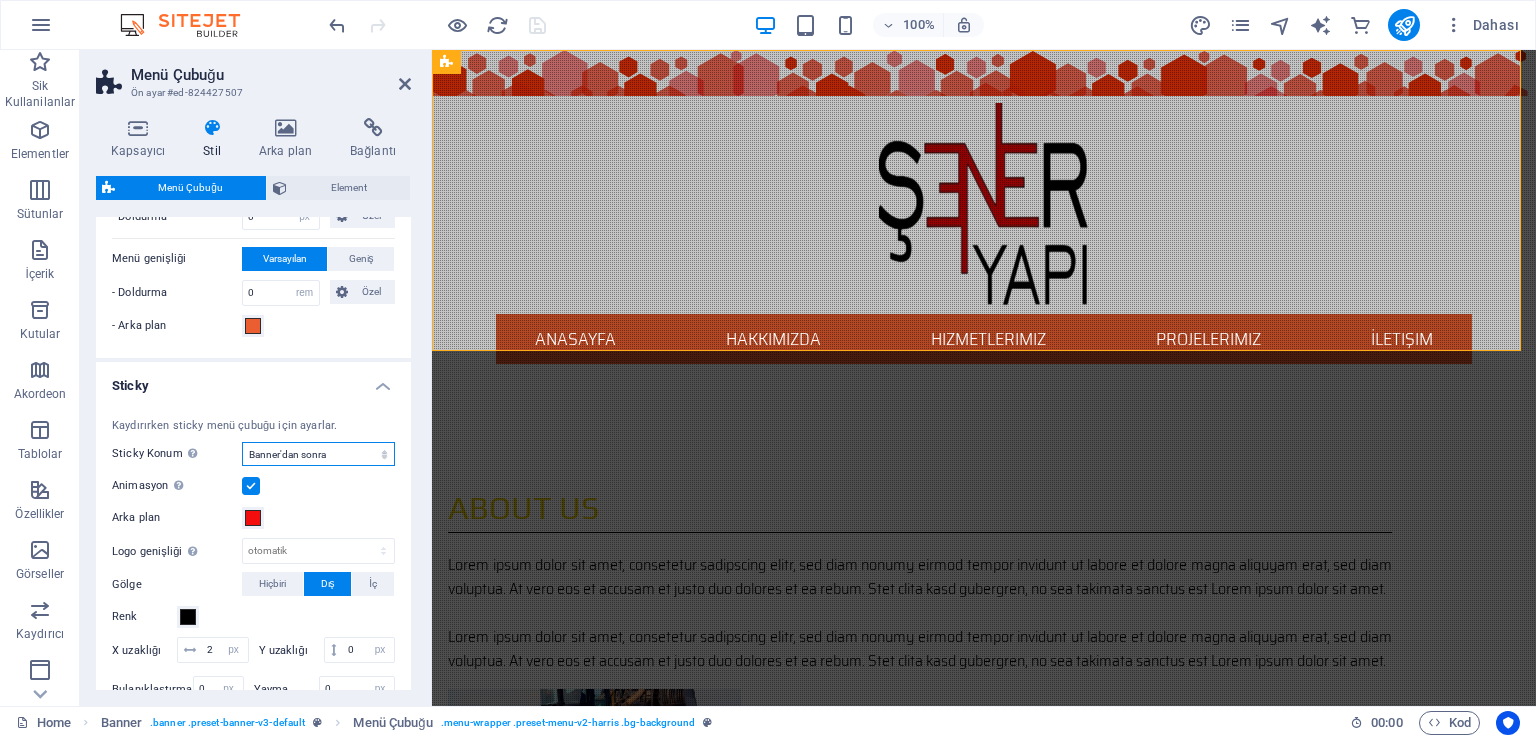 click on "Kapalı Hızlı Menüden sonra Banner'dan sonra Yukarı kaydırırken" at bounding box center (318, 454) 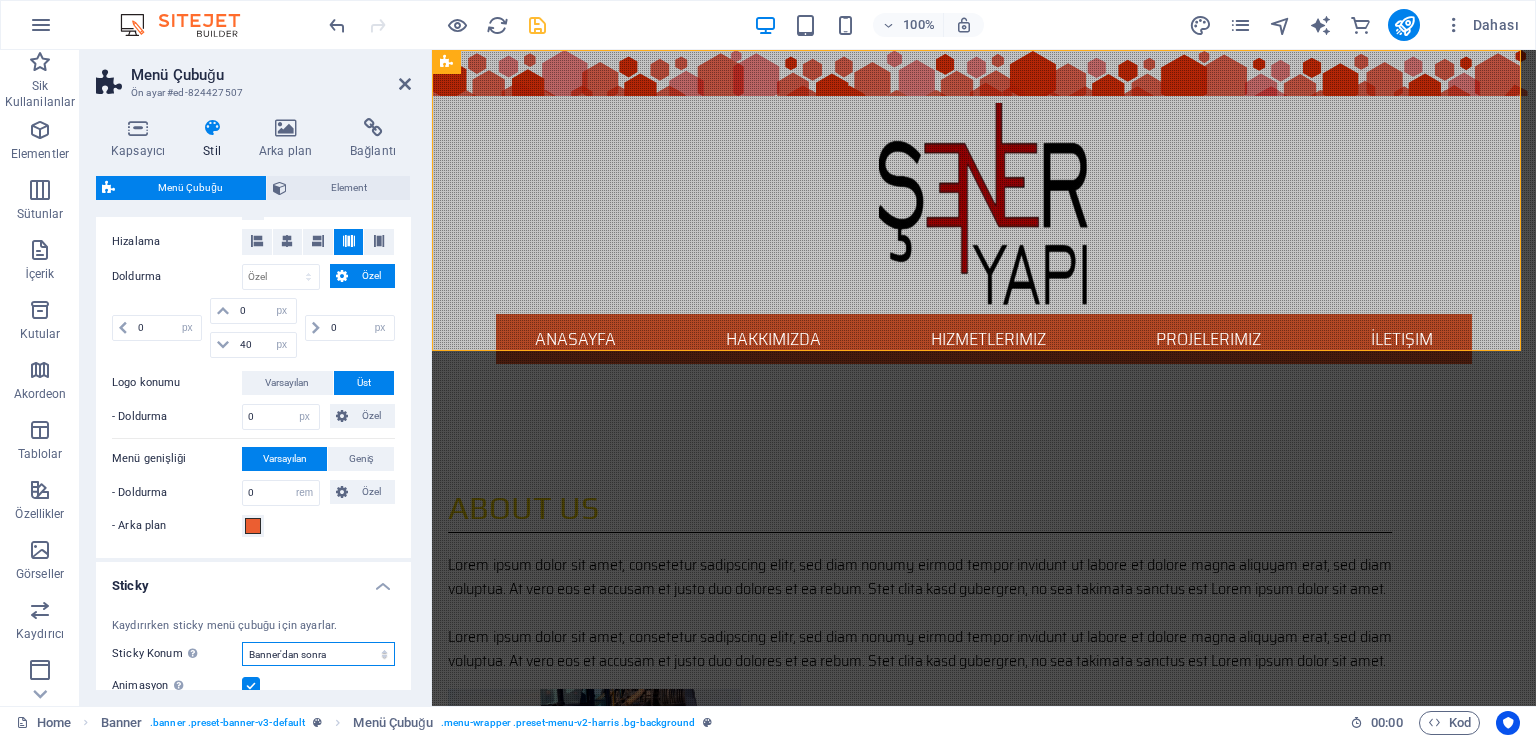 scroll, scrollTop: 600, scrollLeft: 0, axis: vertical 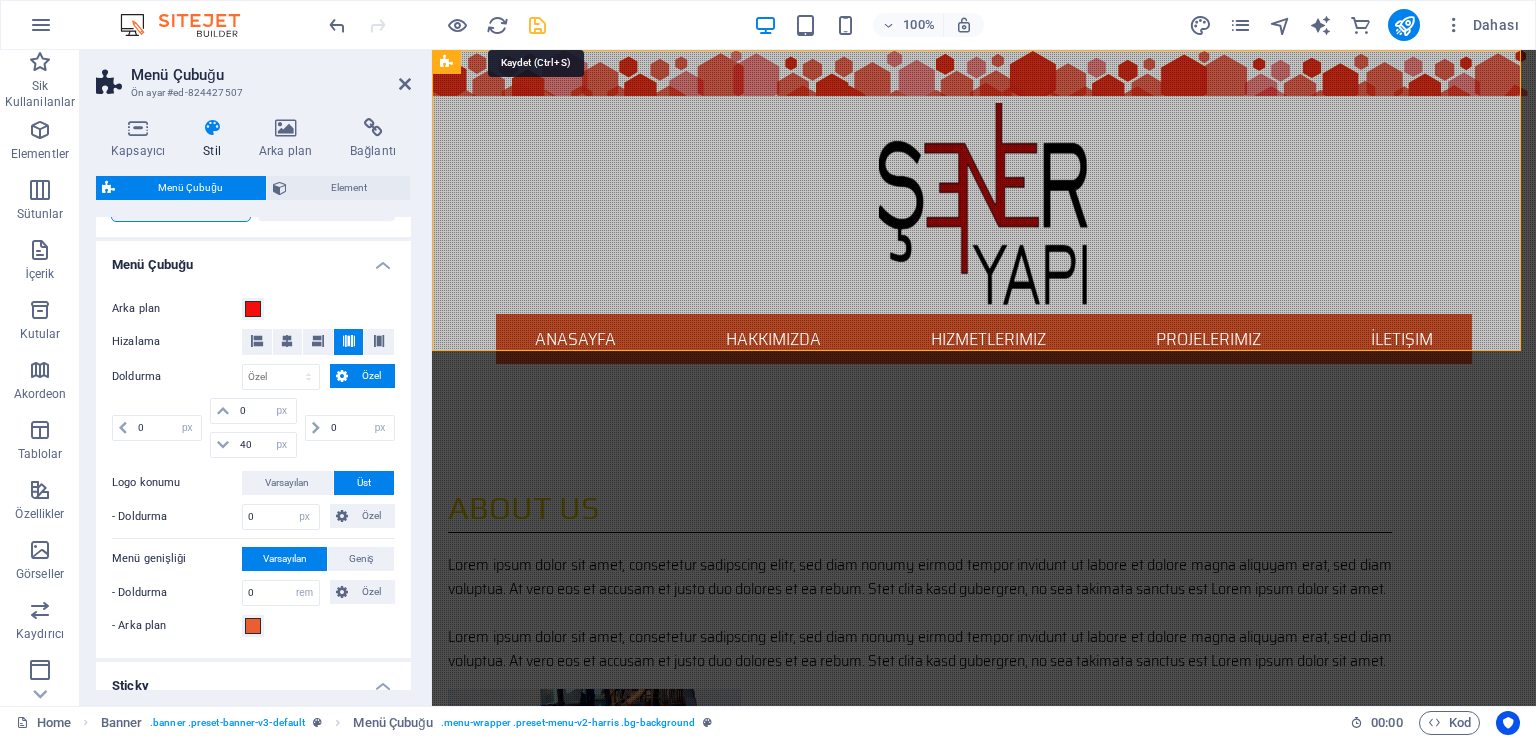 click at bounding box center (537, 25) 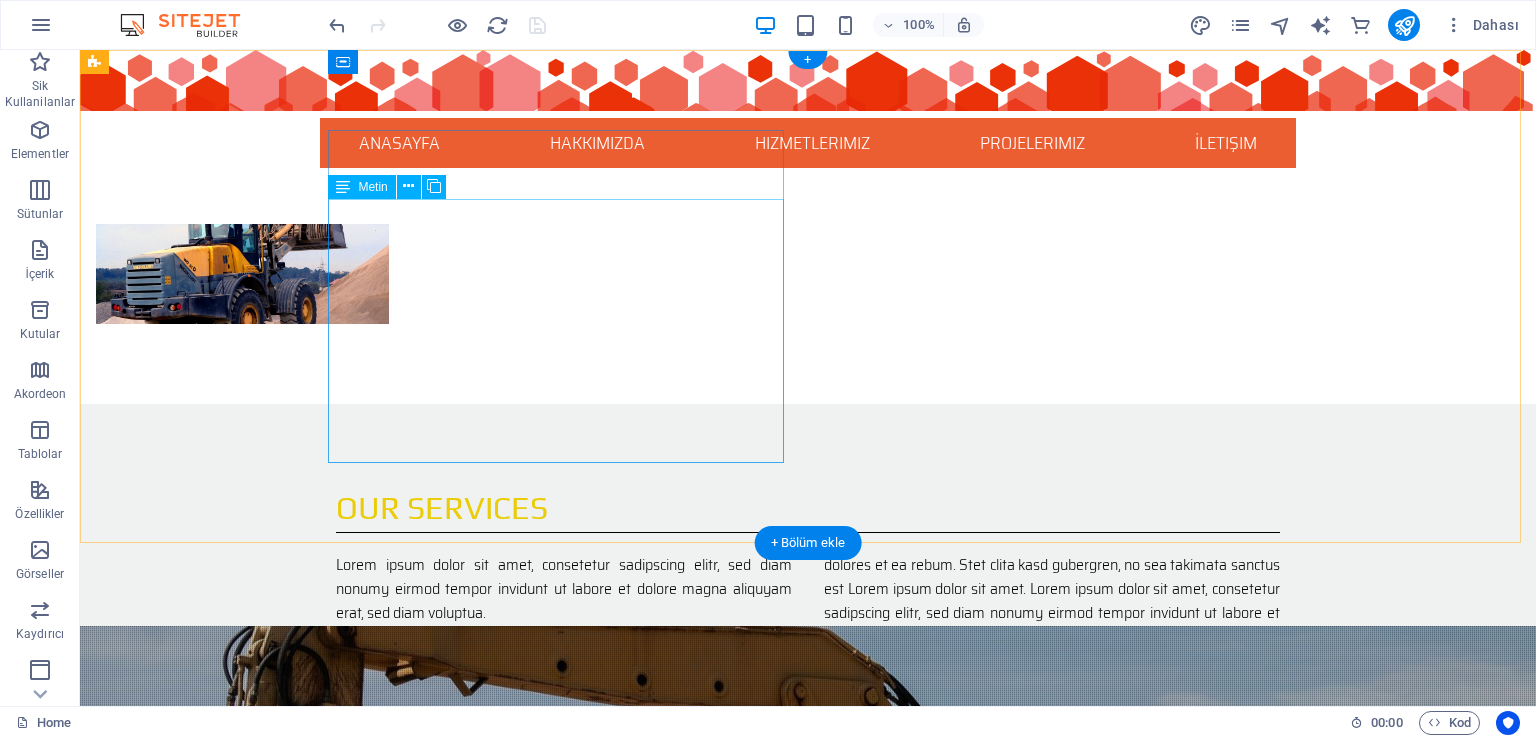 scroll, scrollTop: 0, scrollLeft: 0, axis: both 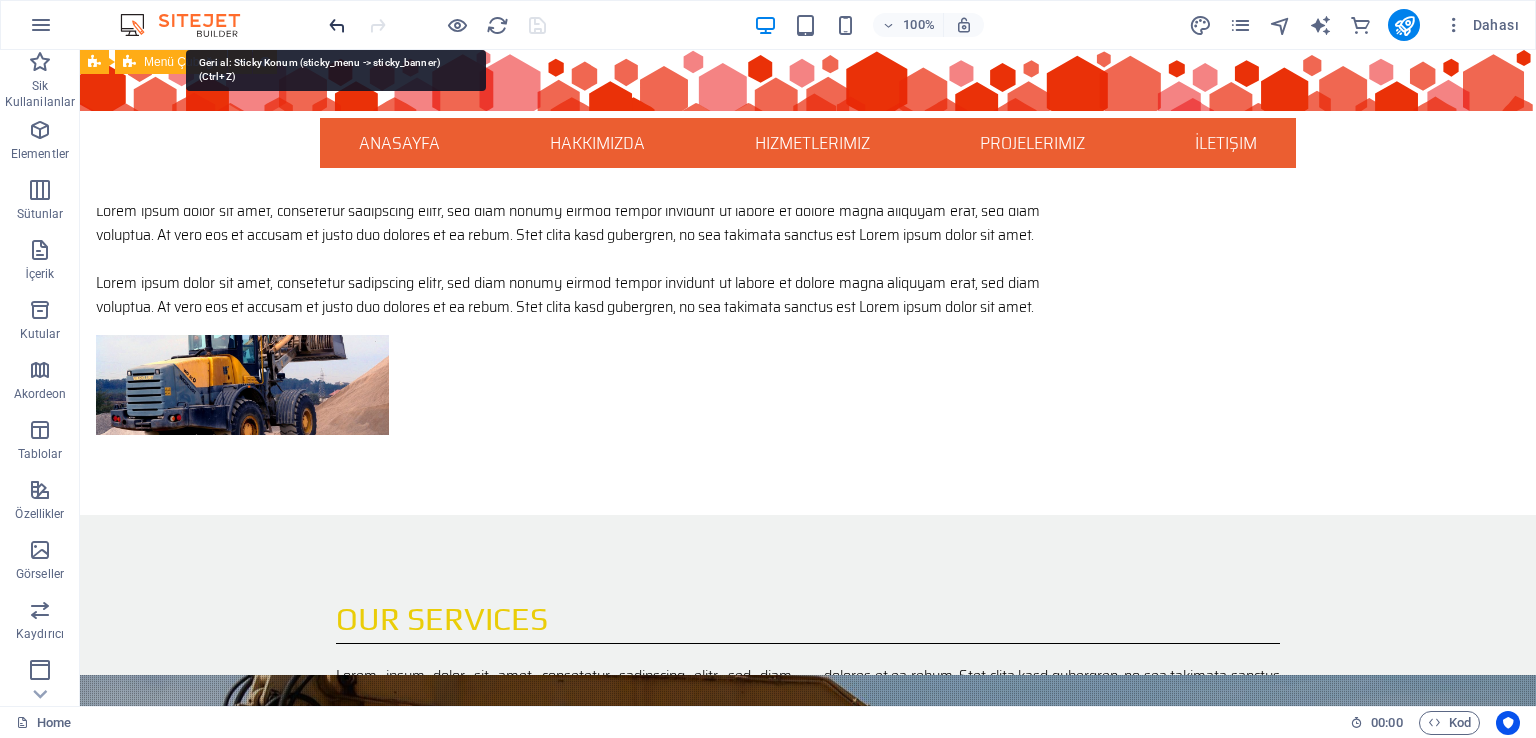 click at bounding box center (337, 25) 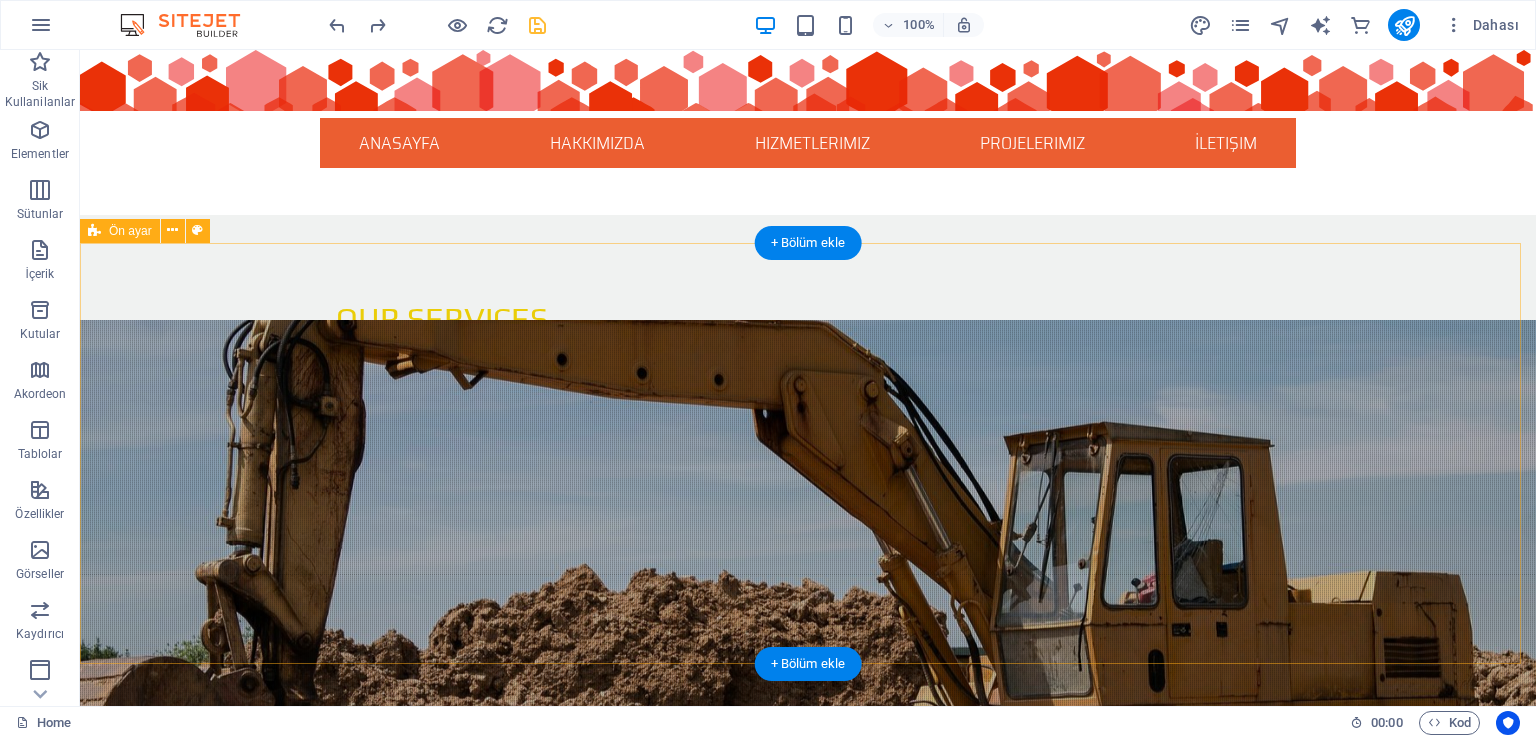 scroll, scrollTop: 0, scrollLeft: 0, axis: both 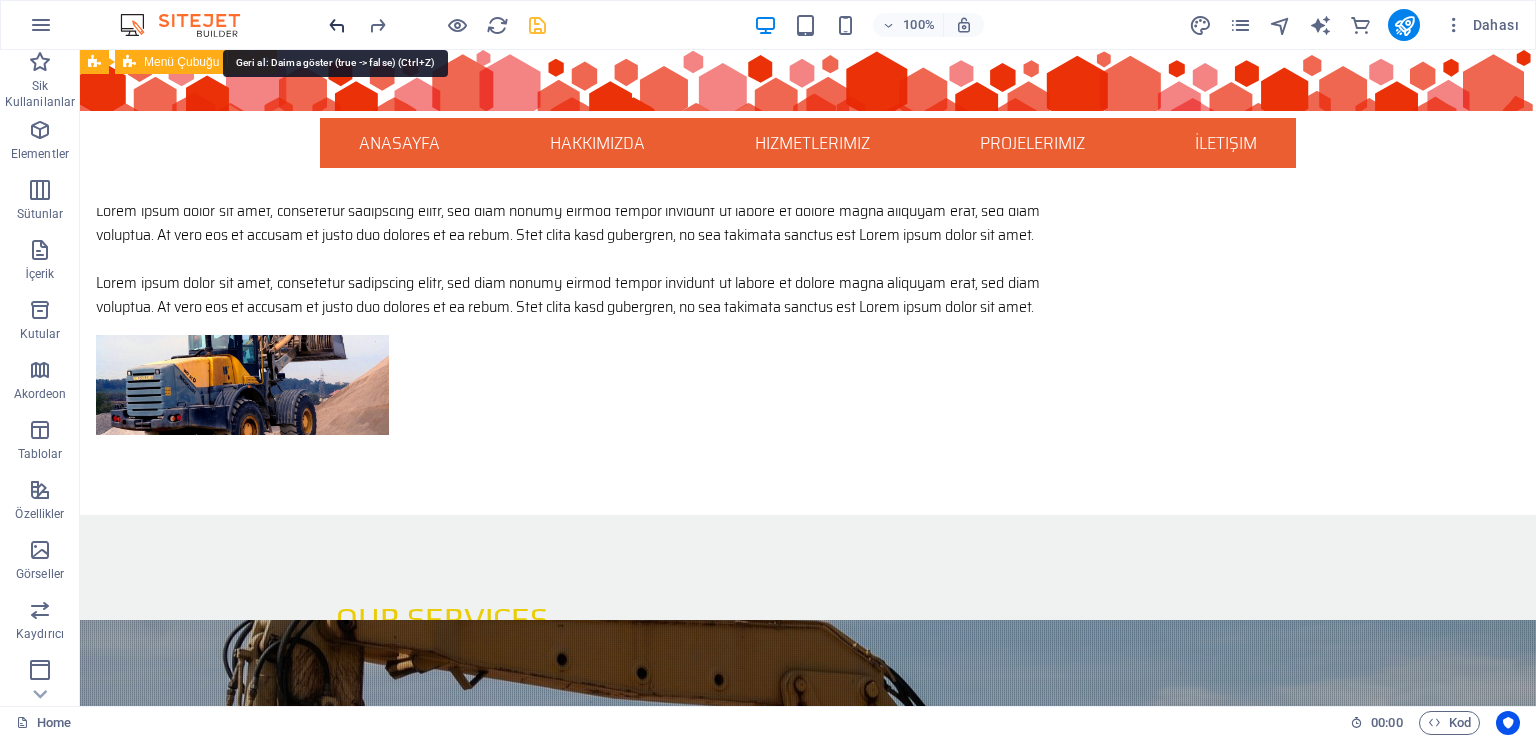 click at bounding box center [337, 25] 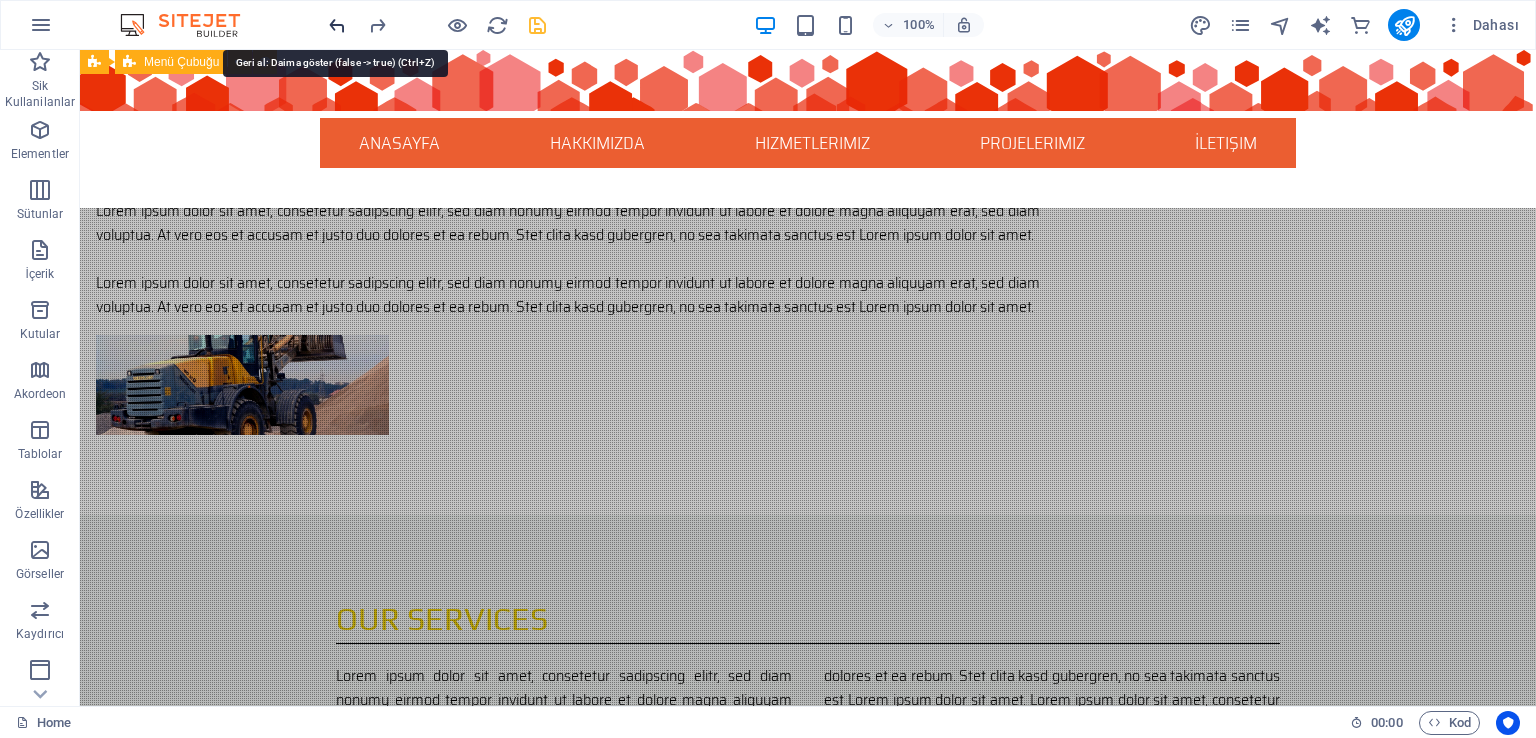 click at bounding box center [337, 25] 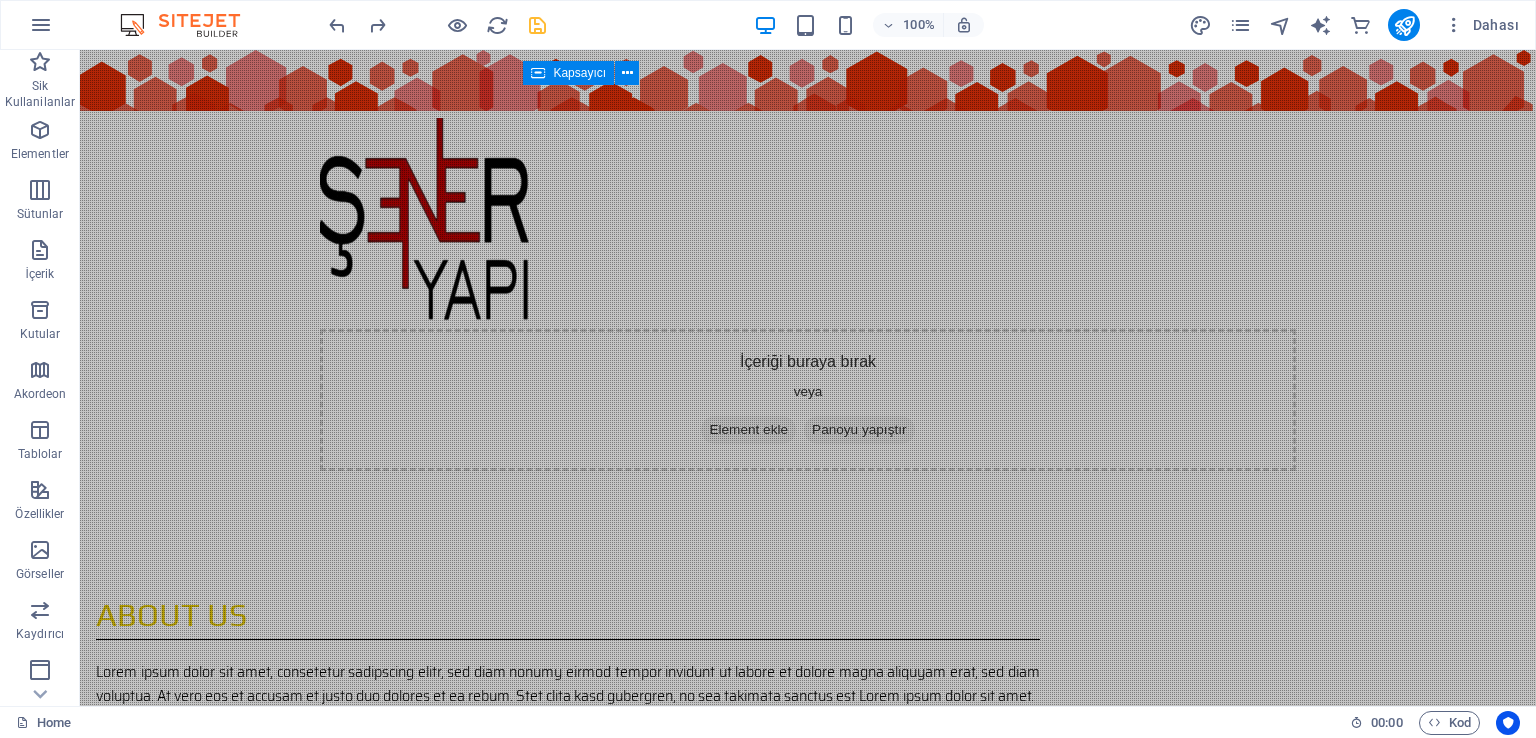 click at bounding box center (537, 25) 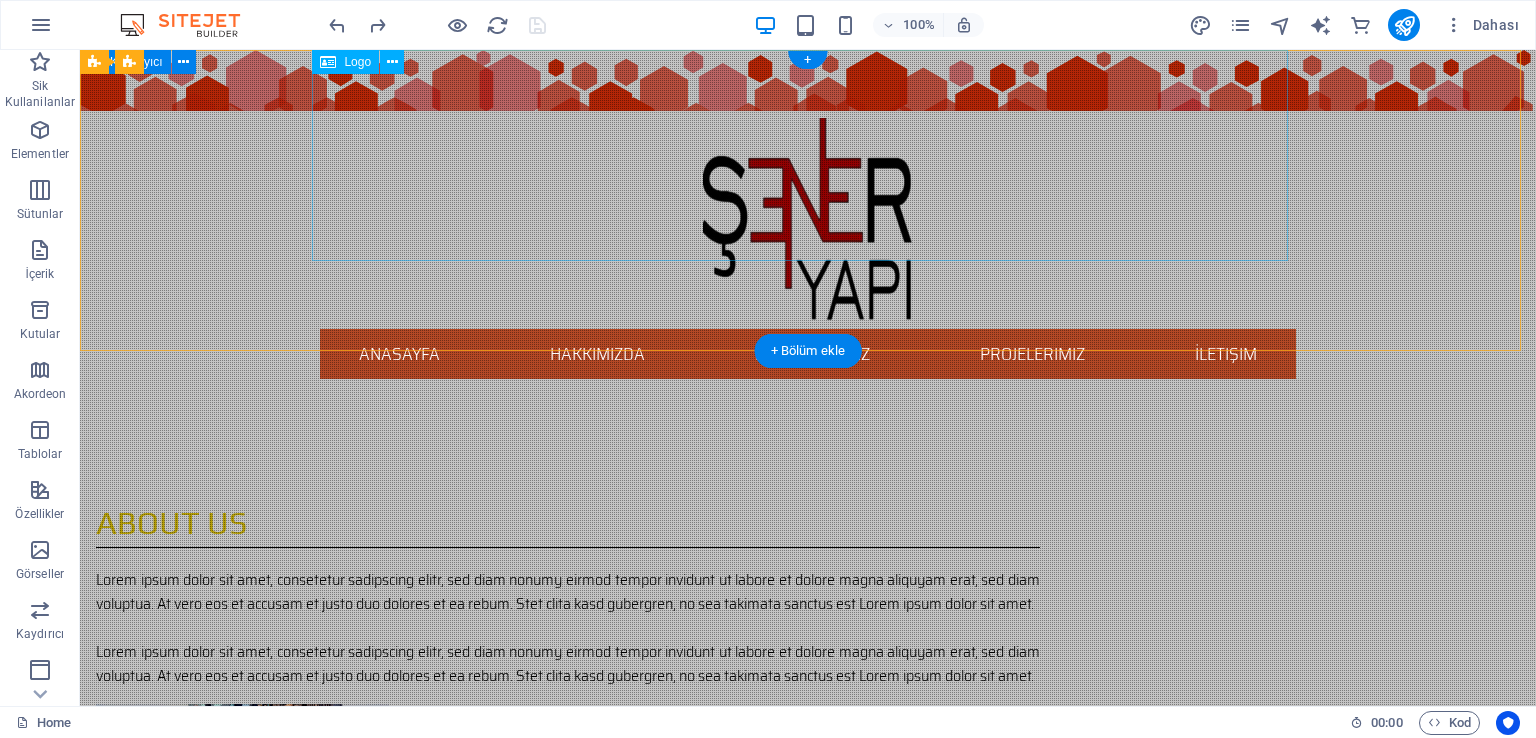 click at bounding box center (808, 223) 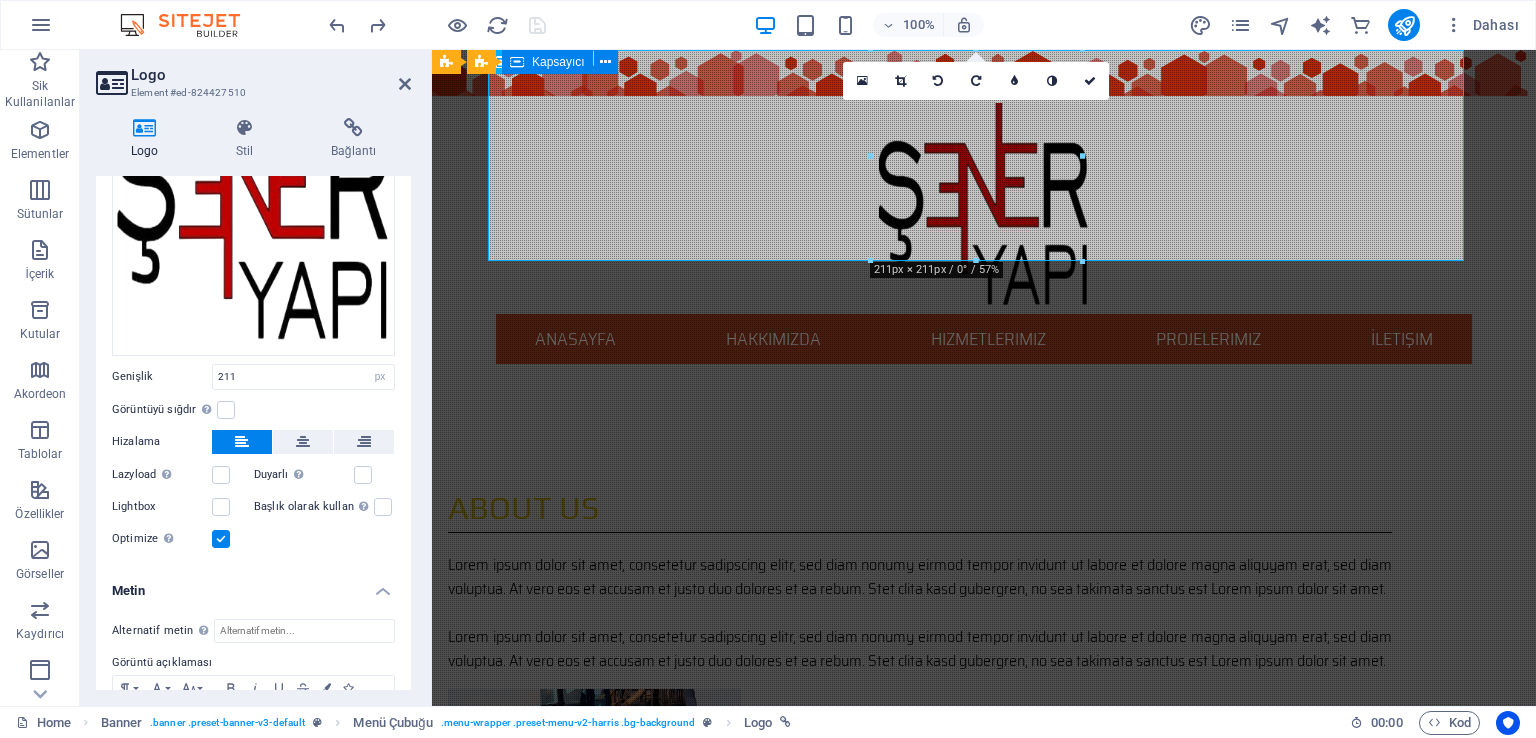 scroll, scrollTop: 296, scrollLeft: 0, axis: vertical 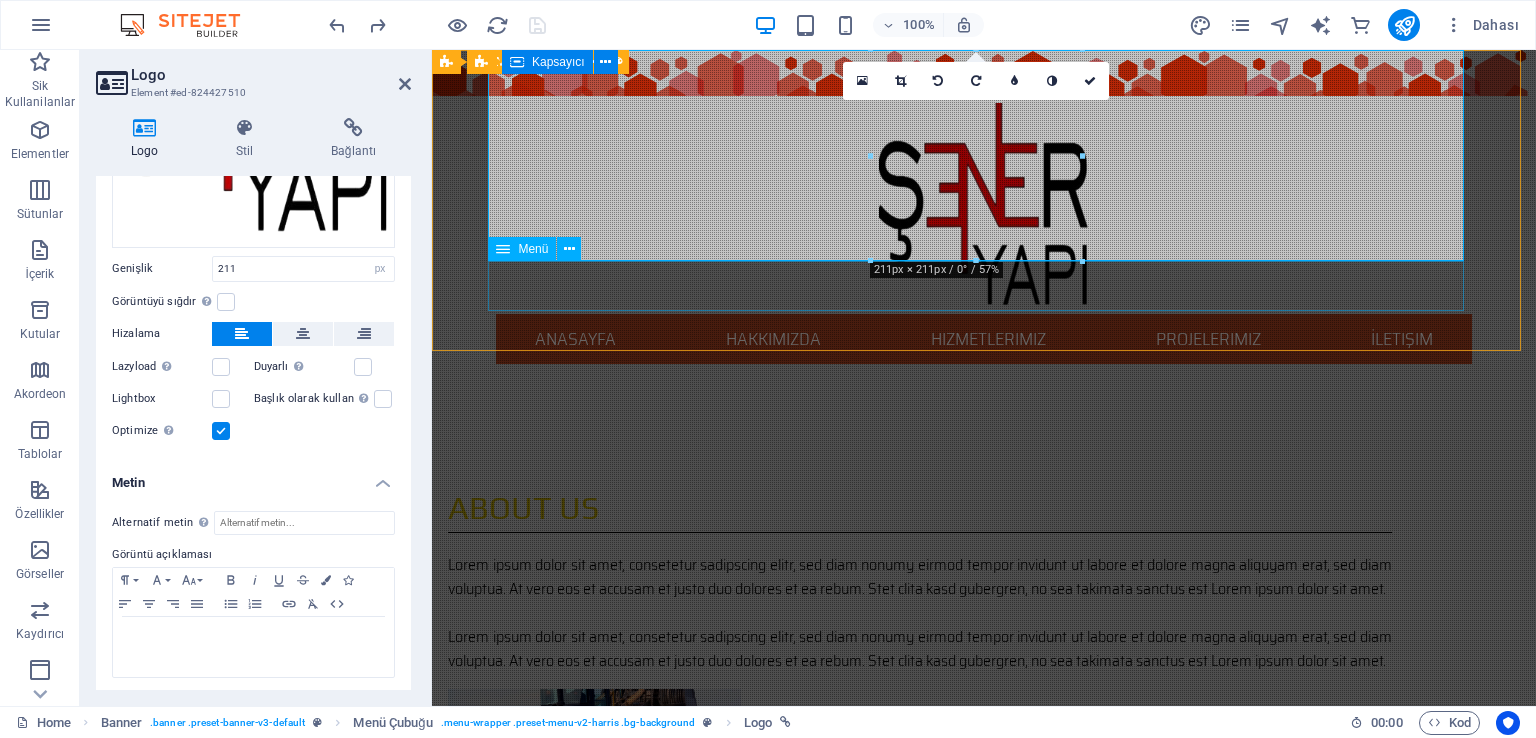 click on "Anasayfa Hakkımızda Hizmetlerimiz Projelerimiz İletişim" at bounding box center (984, 339) 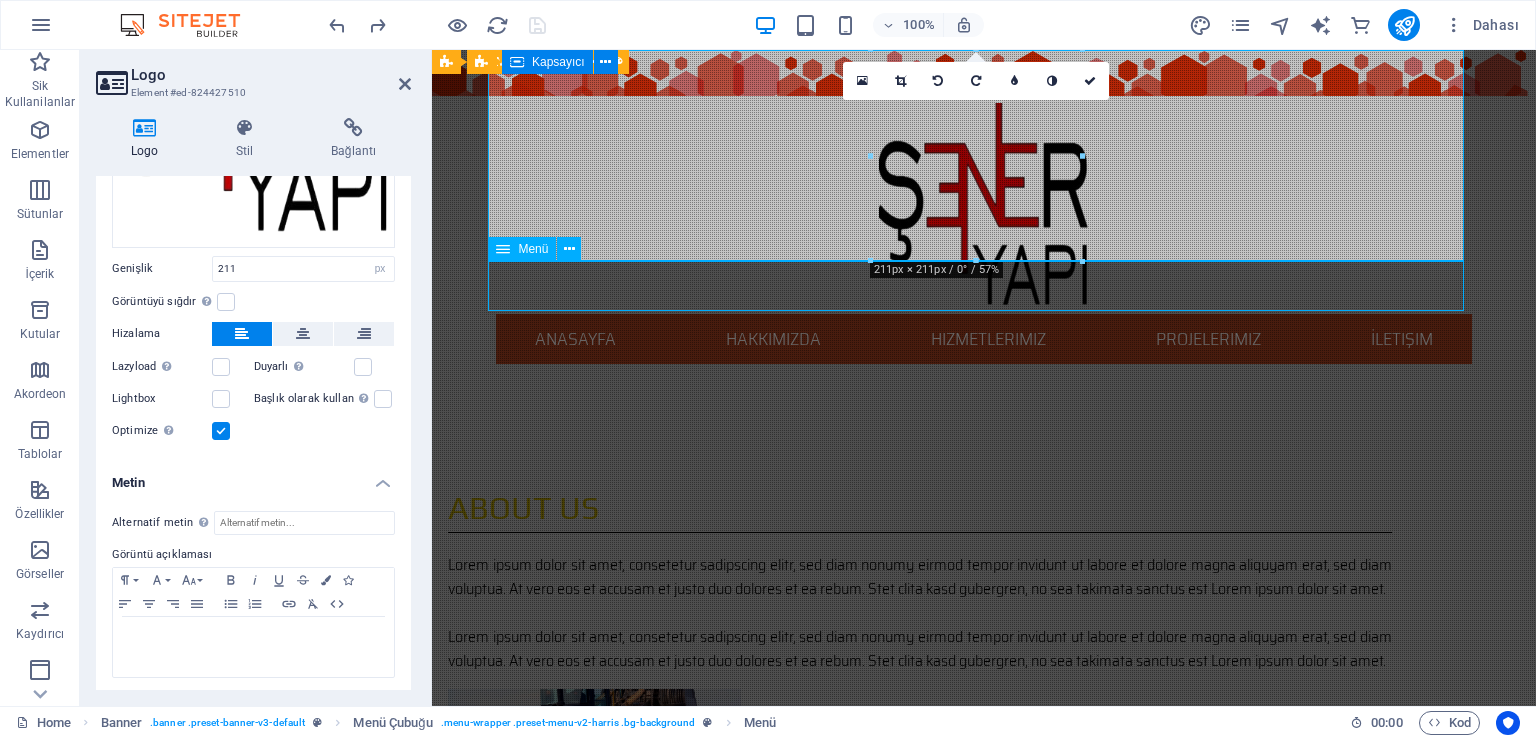 click on "Anasayfa Hakkımızda Hizmetlerimiz Projelerimiz İletişim" at bounding box center (984, 339) 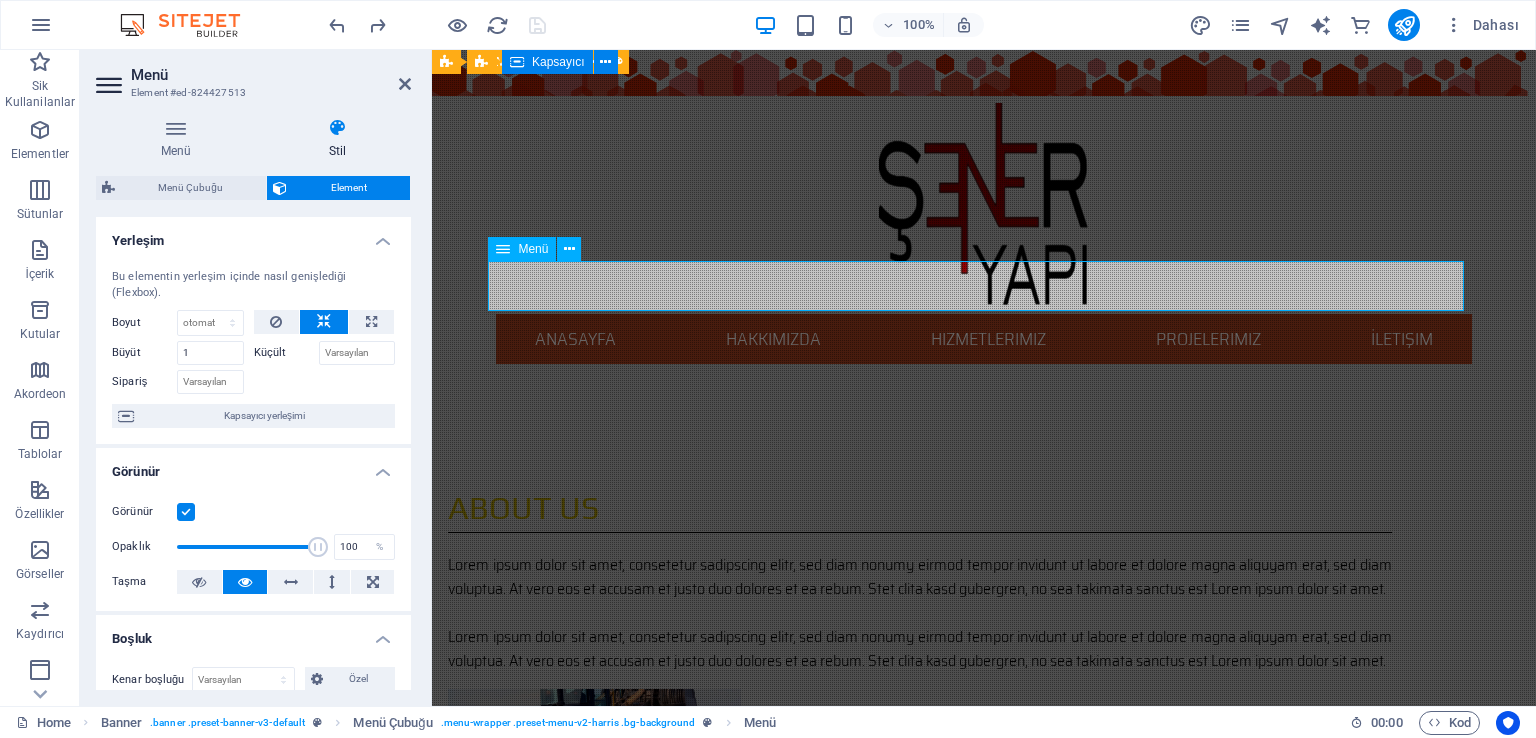click on "Anasayfa Hakkımızda Hizmetlerimiz Projelerimiz İletişim" at bounding box center (984, 339) 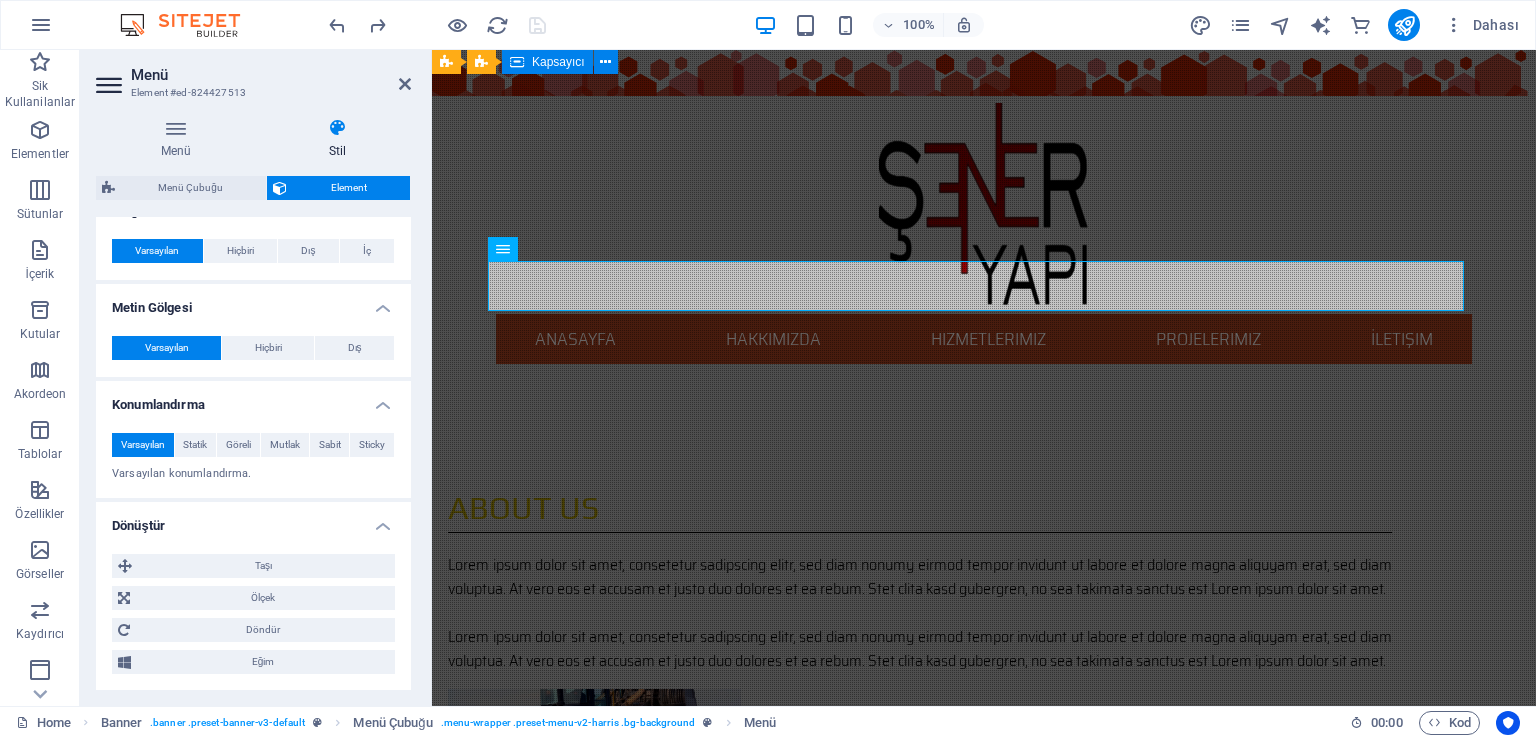 scroll, scrollTop: 692, scrollLeft: 0, axis: vertical 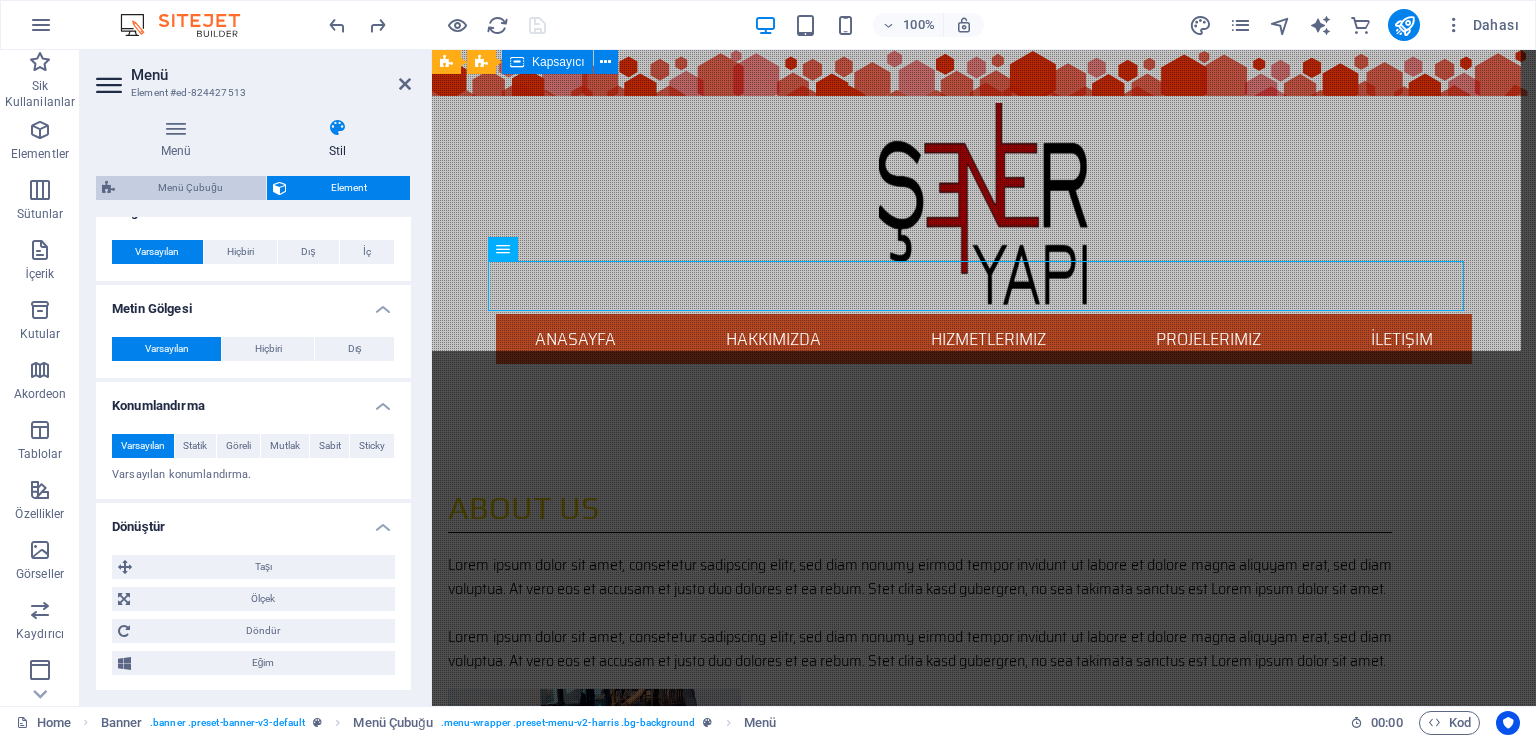 click on "Menü Çubuğu" at bounding box center [190, 188] 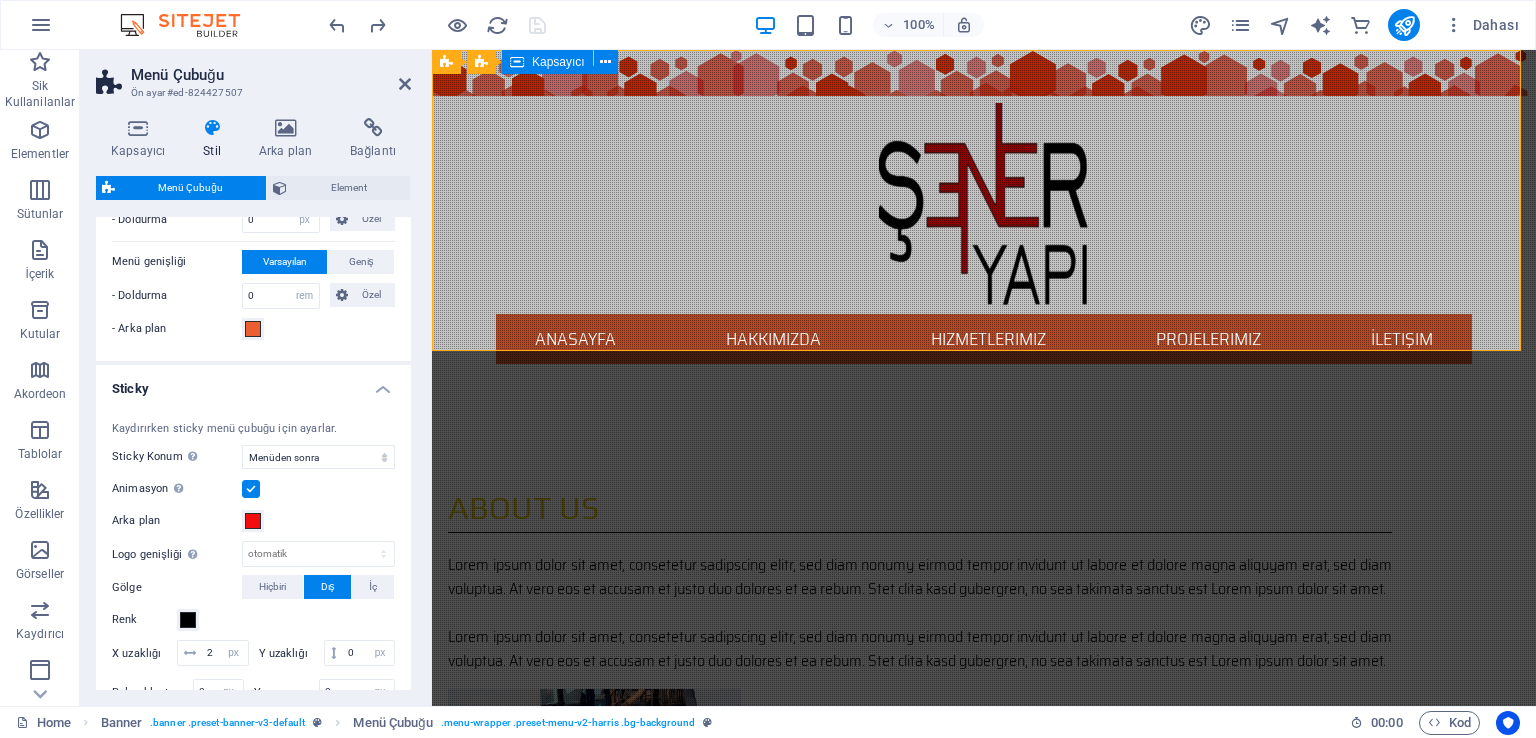 scroll, scrollTop: 916, scrollLeft: 0, axis: vertical 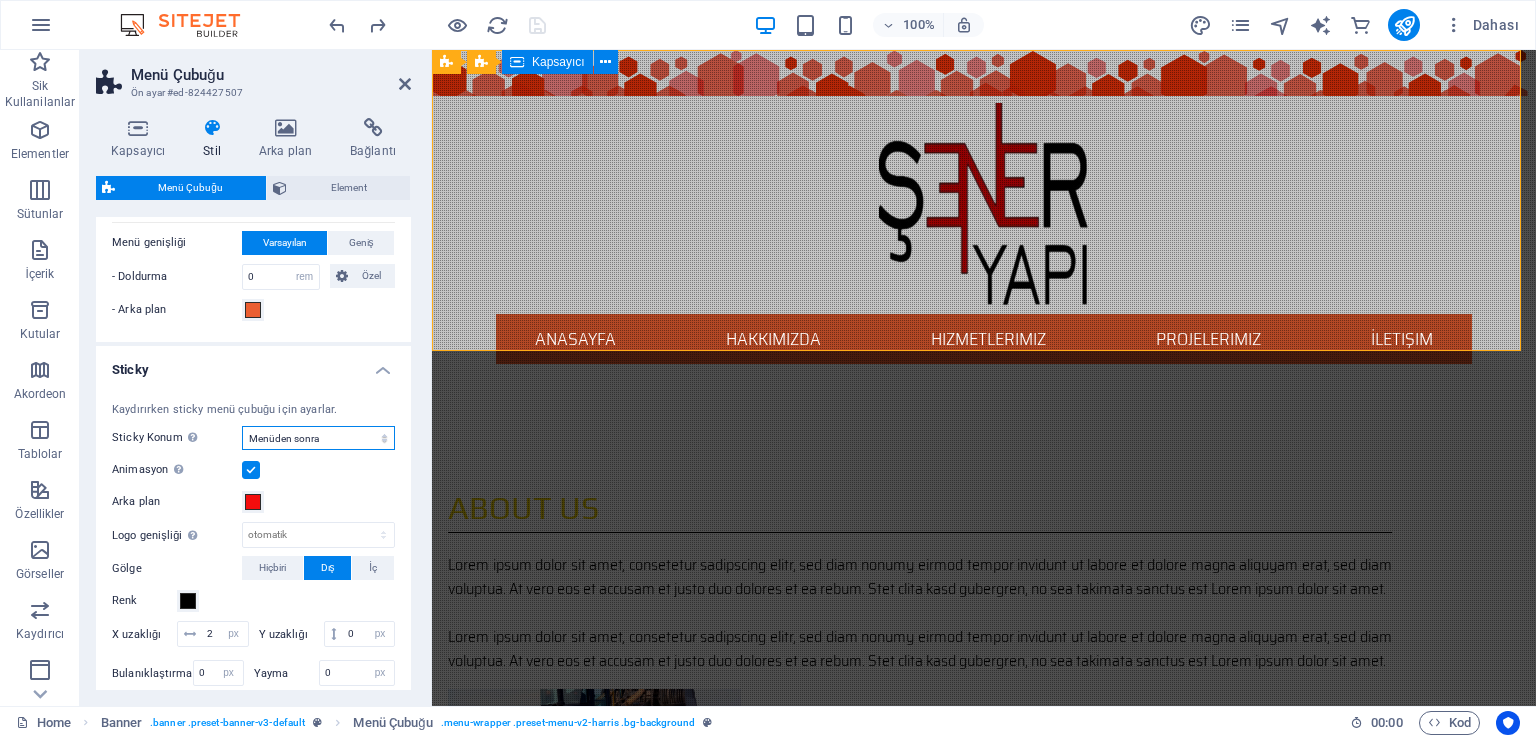 click on "Kapalı Hızlı Menüden sonra Banner'dan sonra Yukarı kaydırırken" at bounding box center [318, 438] 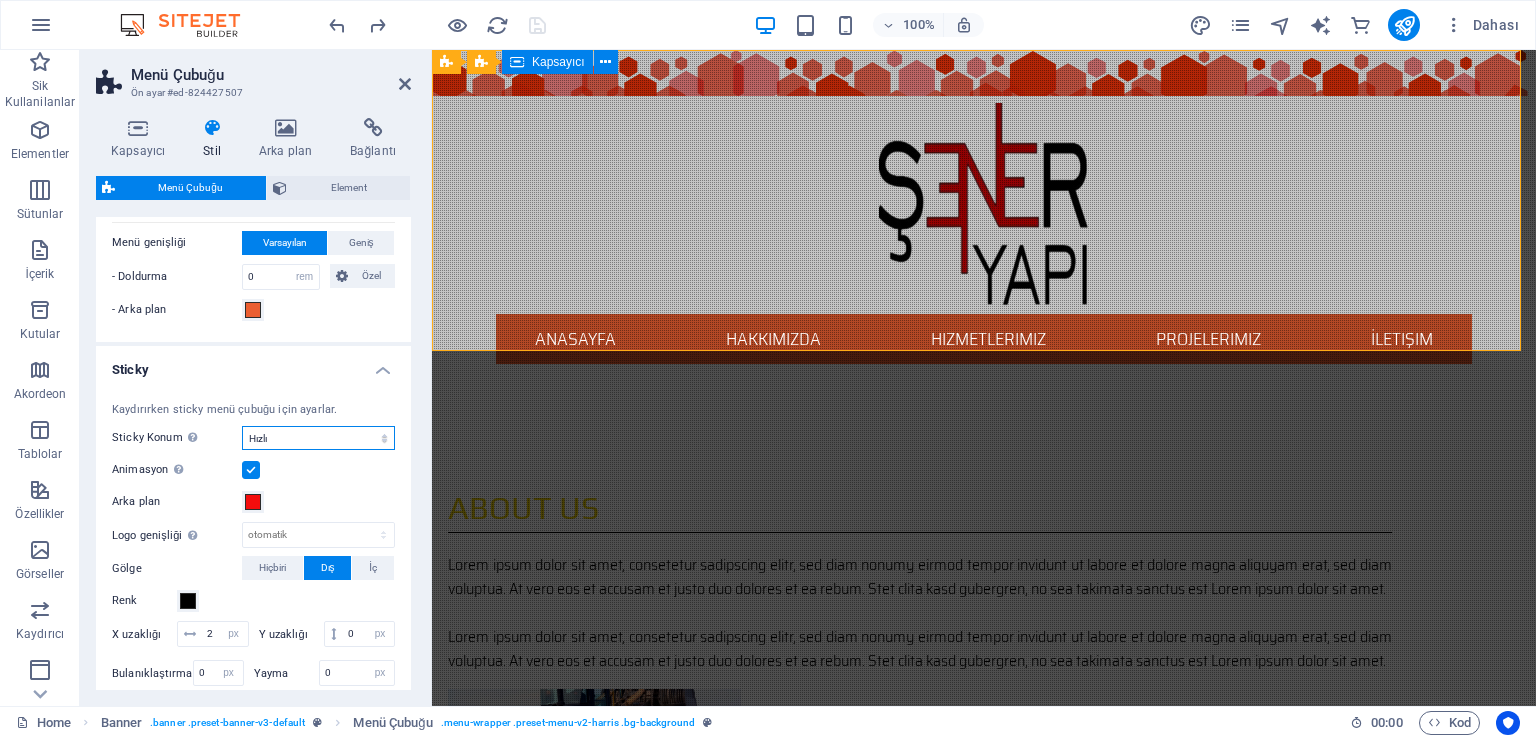 click on "Kapalı Hızlı Menüden sonra Banner'dan sonra Yukarı kaydırırken" at bounding box center (318, 438) 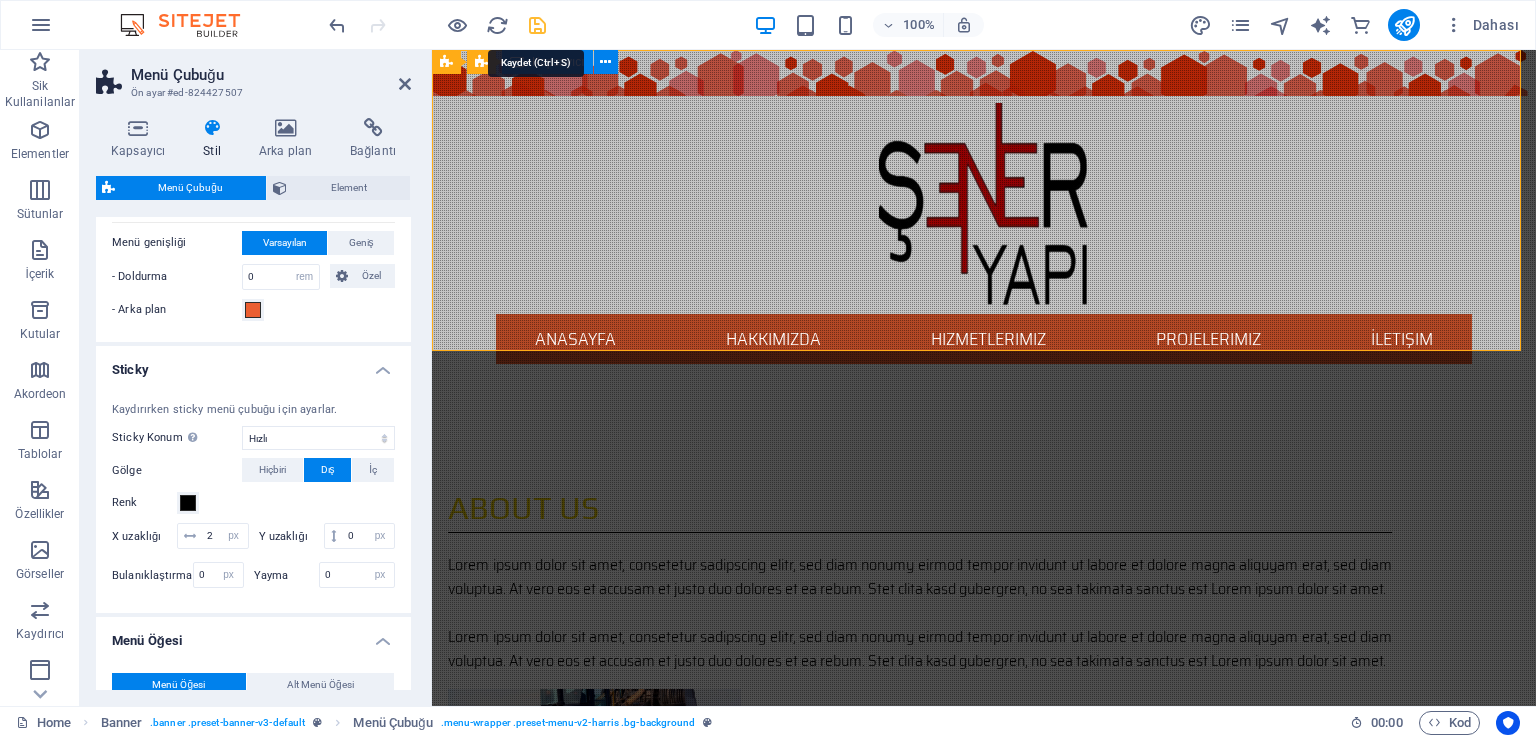 click at bounding box center (537, 25) 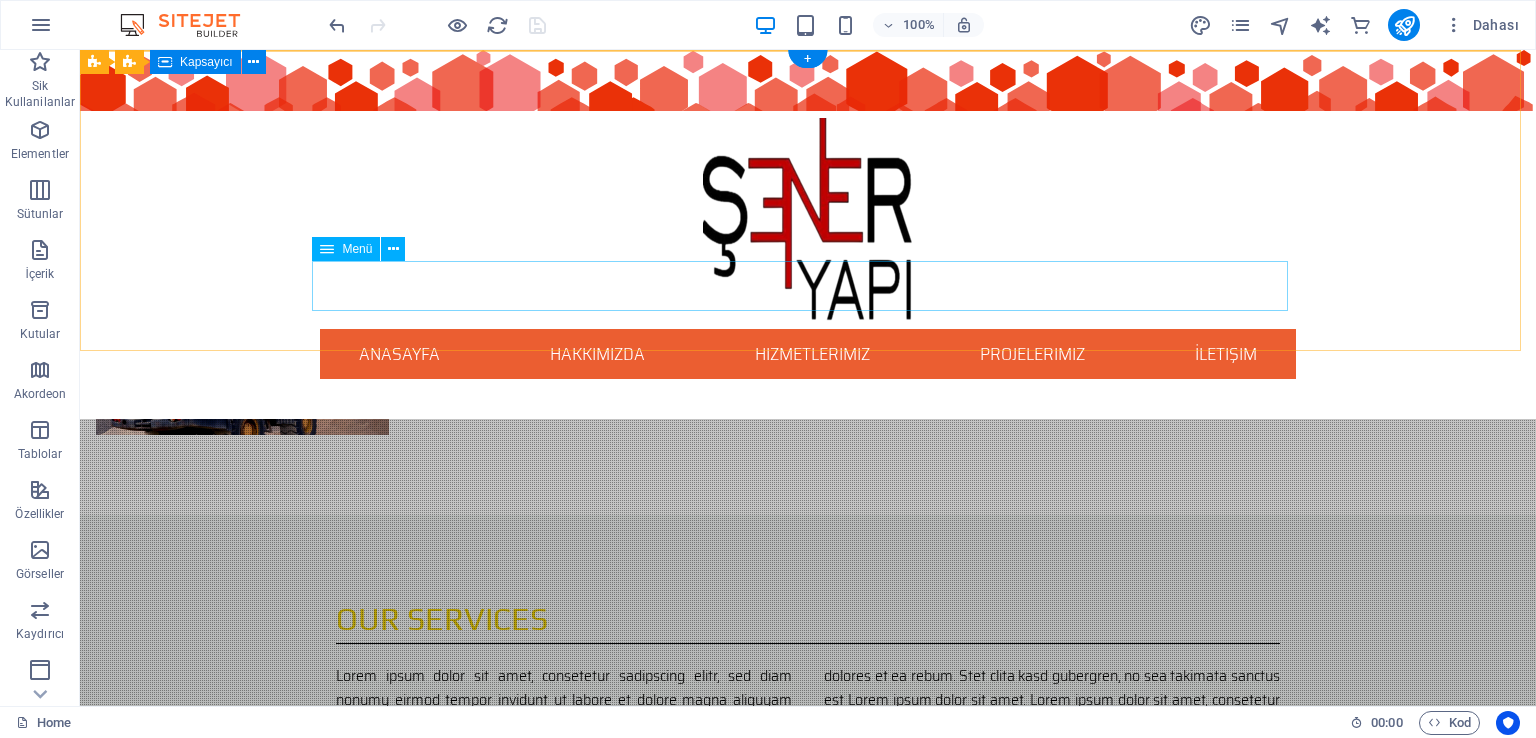 click on "Anasayfa Hakkımızda Hizmetlerimiz Projelerimiz İletişim" at bounding box center [808, 354] 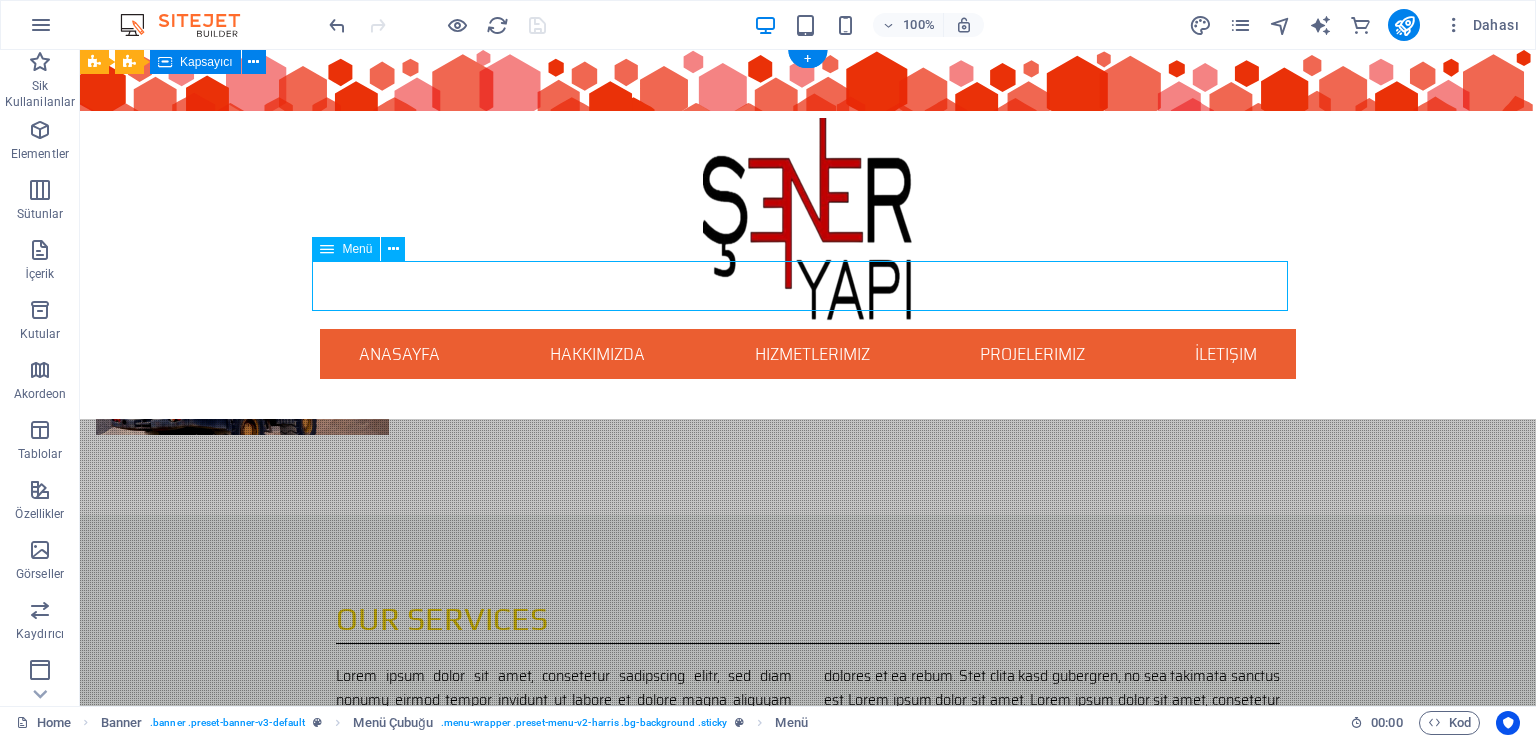 click on "Anasayfa Hakkımızda Hizmetlerimiz Projelerimiz İletişim" at bounding box center [808, 354] 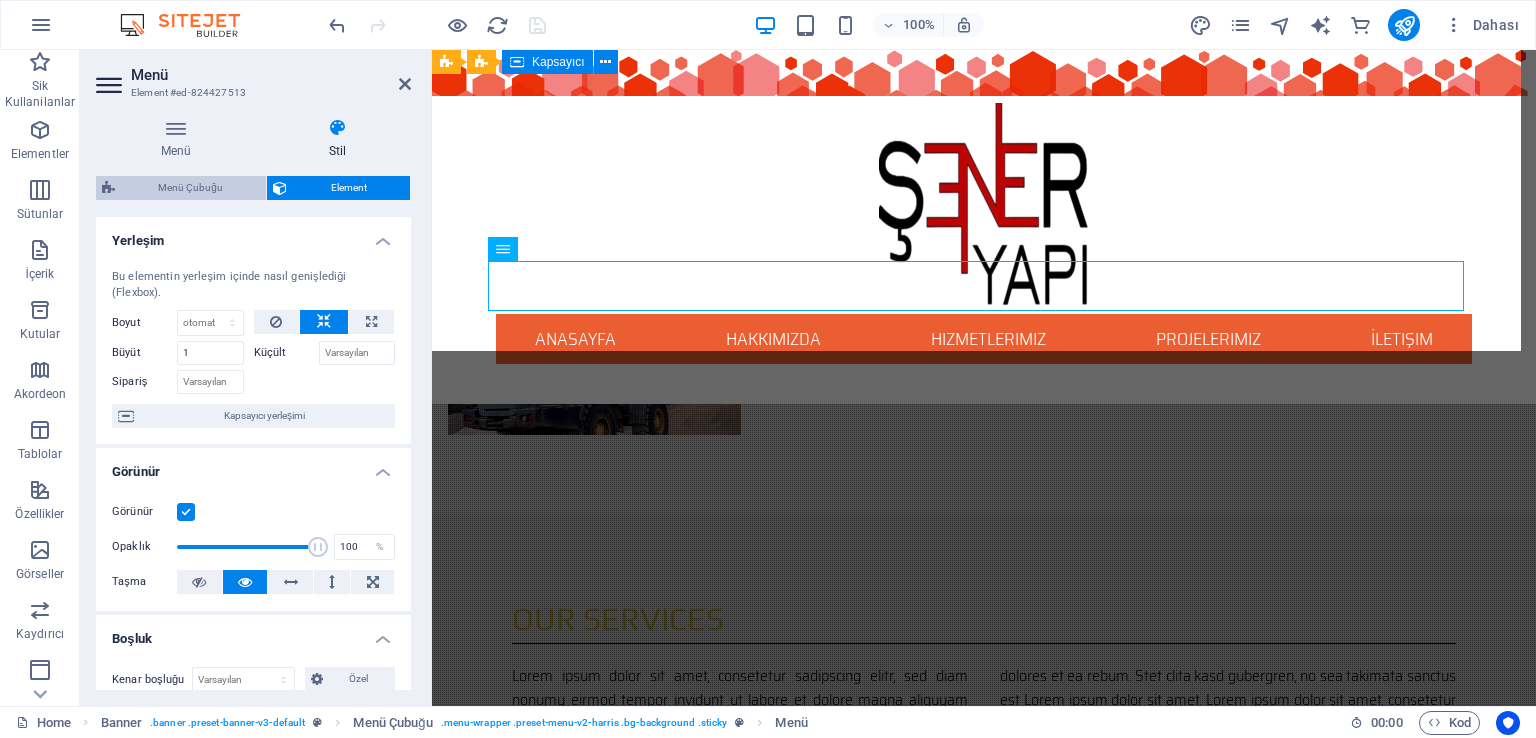 click on "Menü Çubuğu" at bounding box center (190, 188) 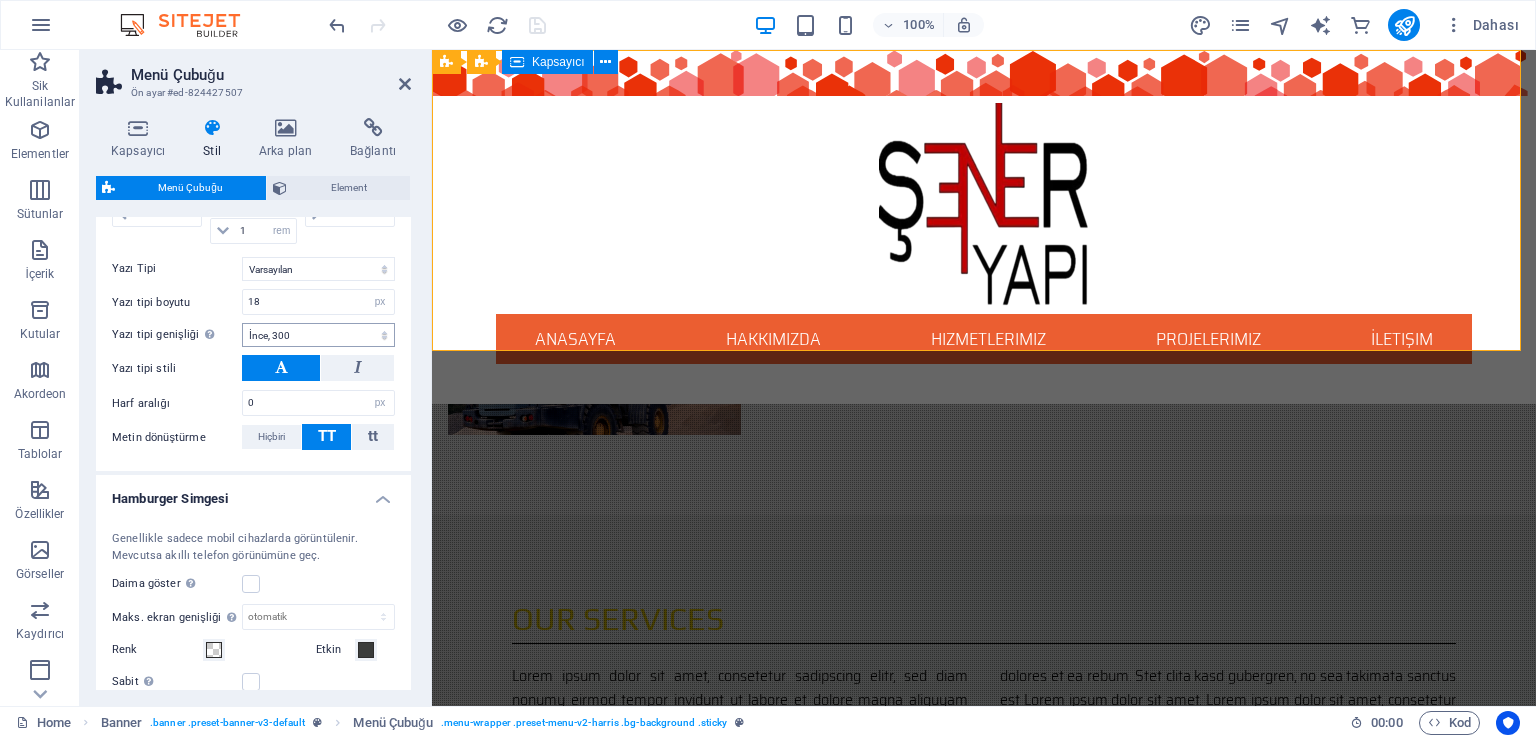 scroll, scrollTop: 1800, scrollLeft: 0, axis: vertical 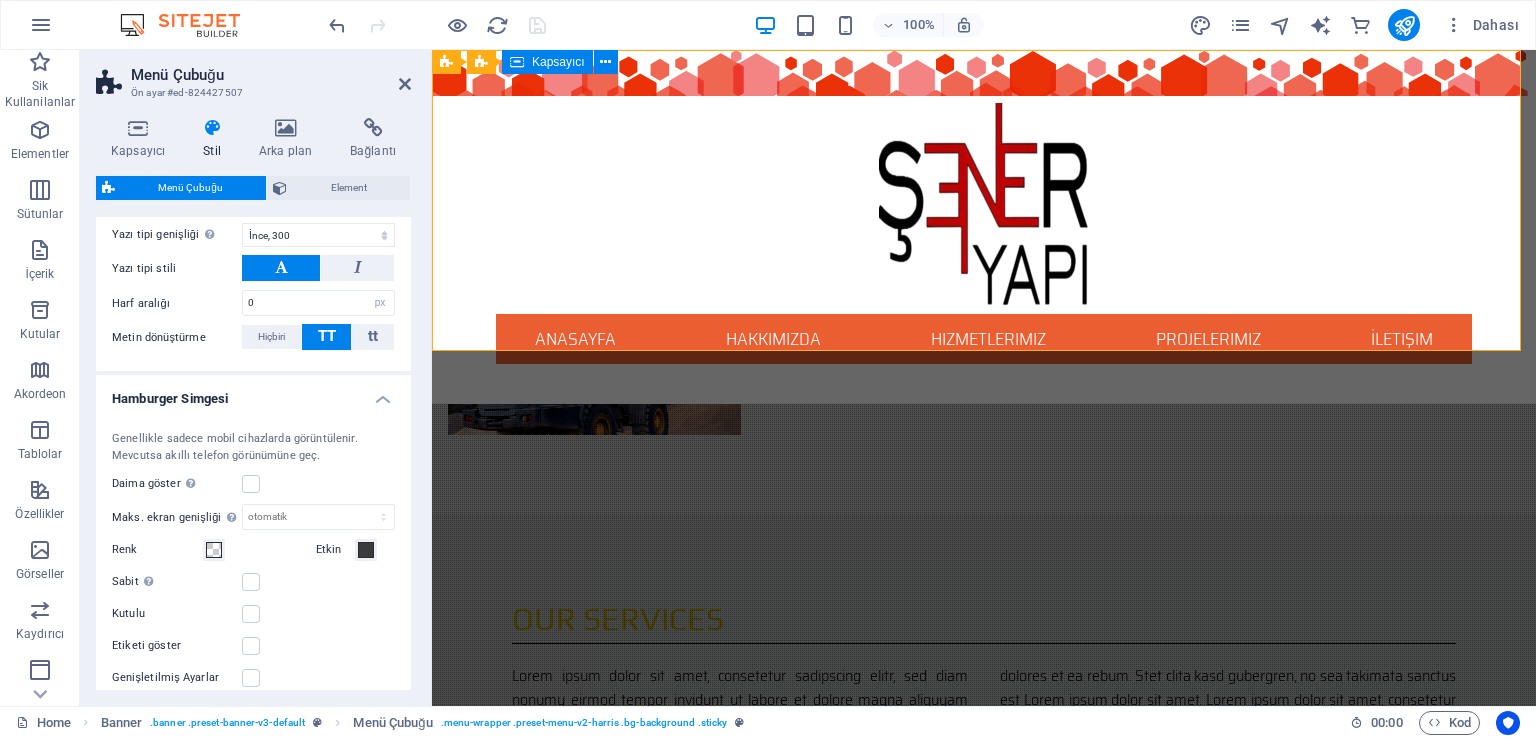 click on "Hamburger Simgesi" at bounding box center [253, 393] 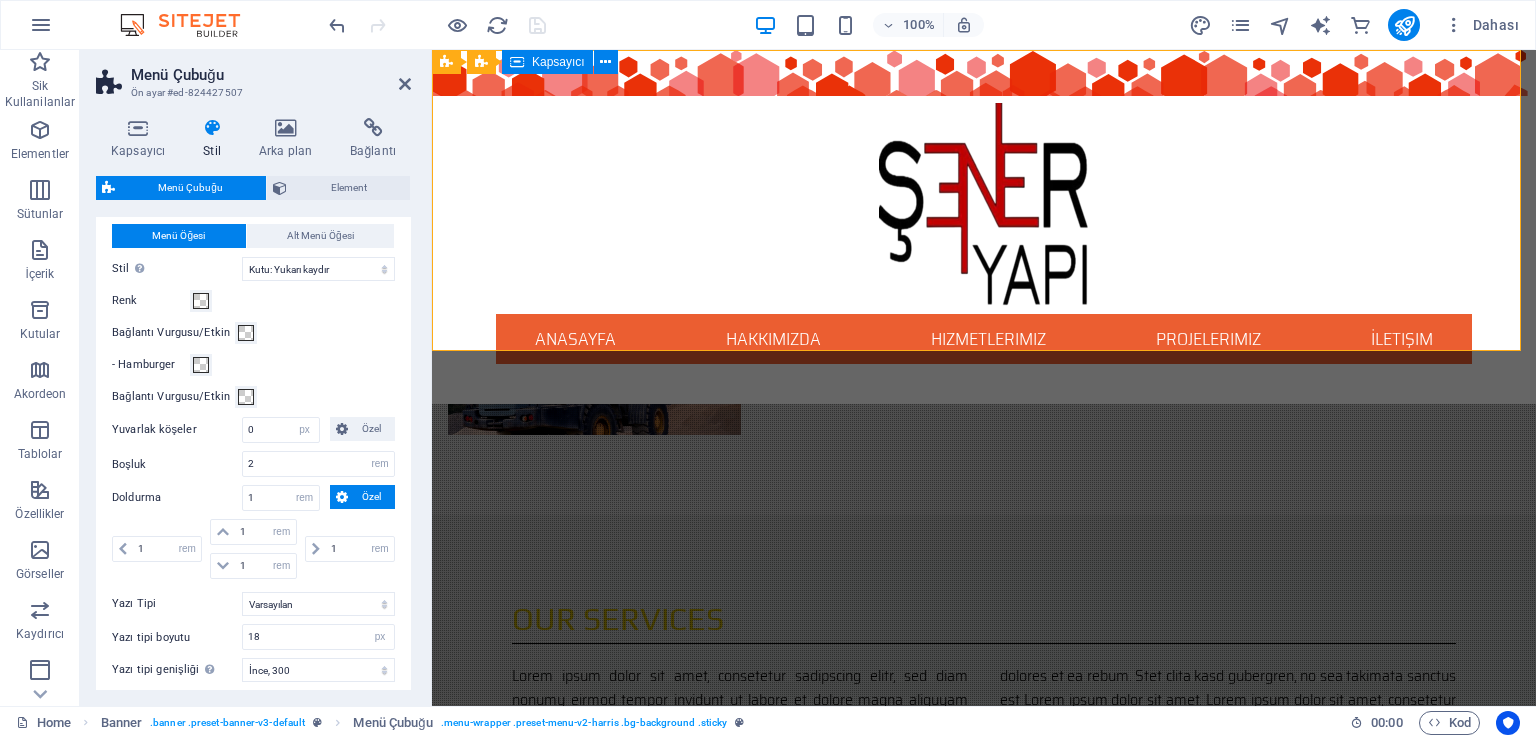 scroll, scrollTop: 1336, scrollLeft: 0, axis: vertical 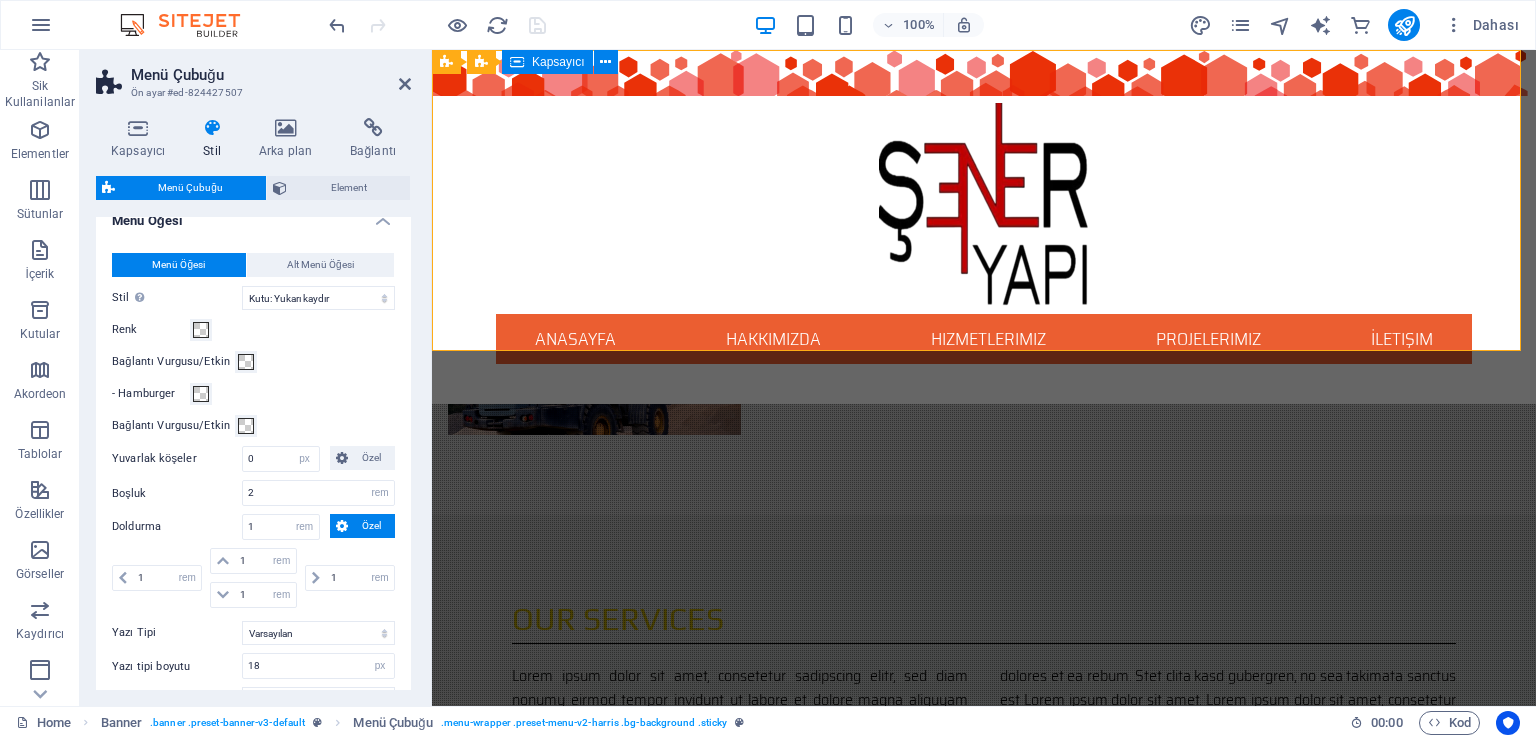 click on "Menü Öğesi" at bounding box center [253, 215] 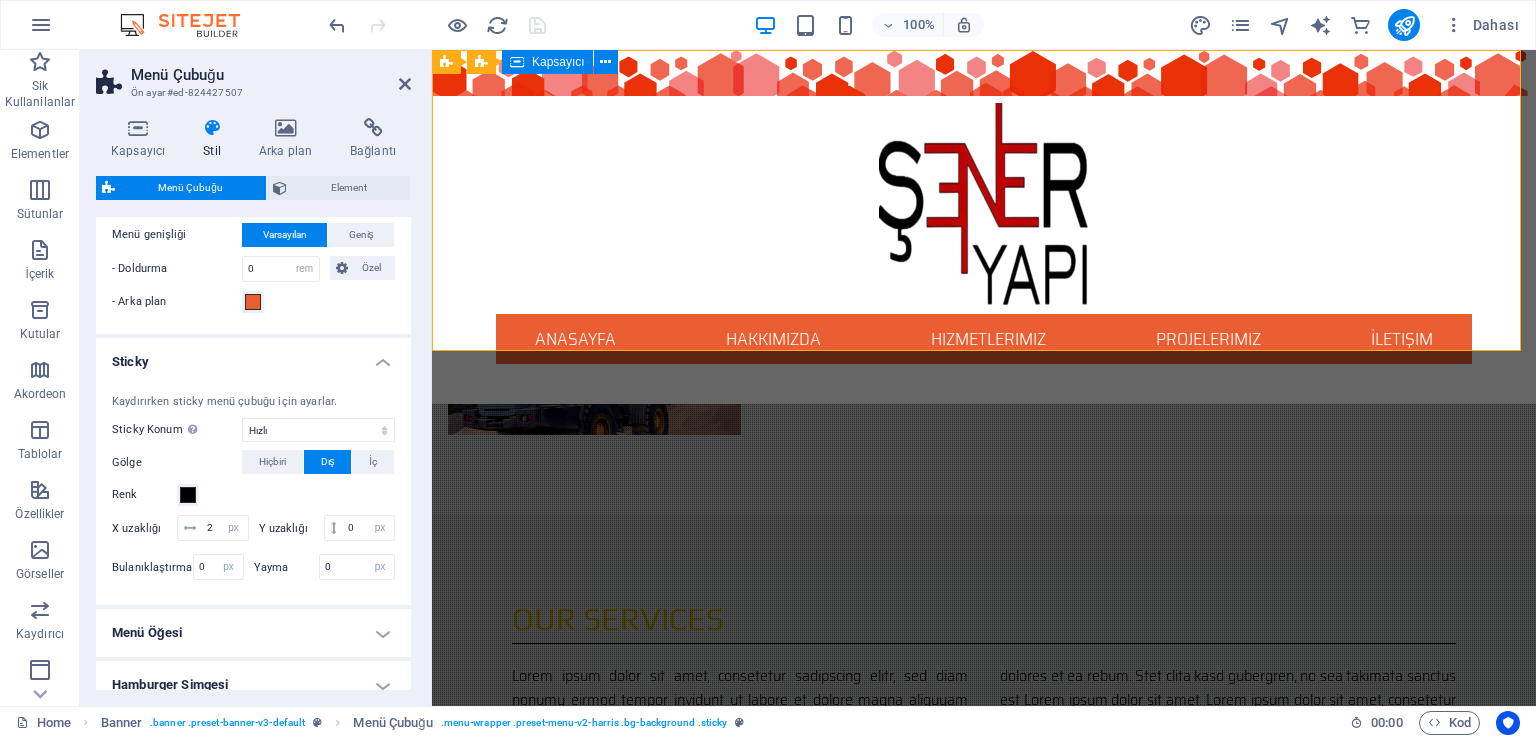 scroll, scrollTop: 949, scrollLeft: 0, axis: vertical 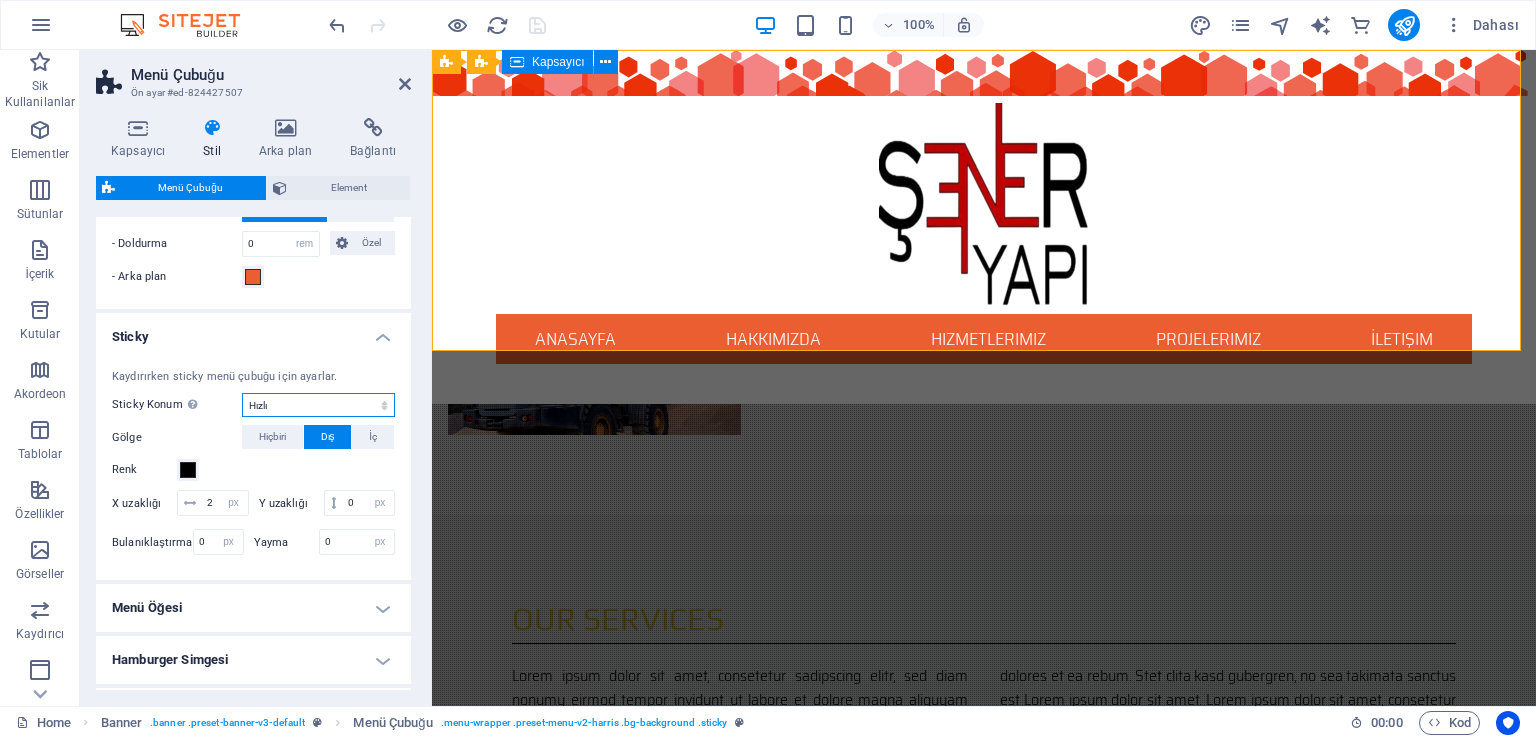 click on "Kapalı Hızlı Menüden sonra Banner'dan sonra Yukarı kaydırırken" at bounding box center (318, 405) 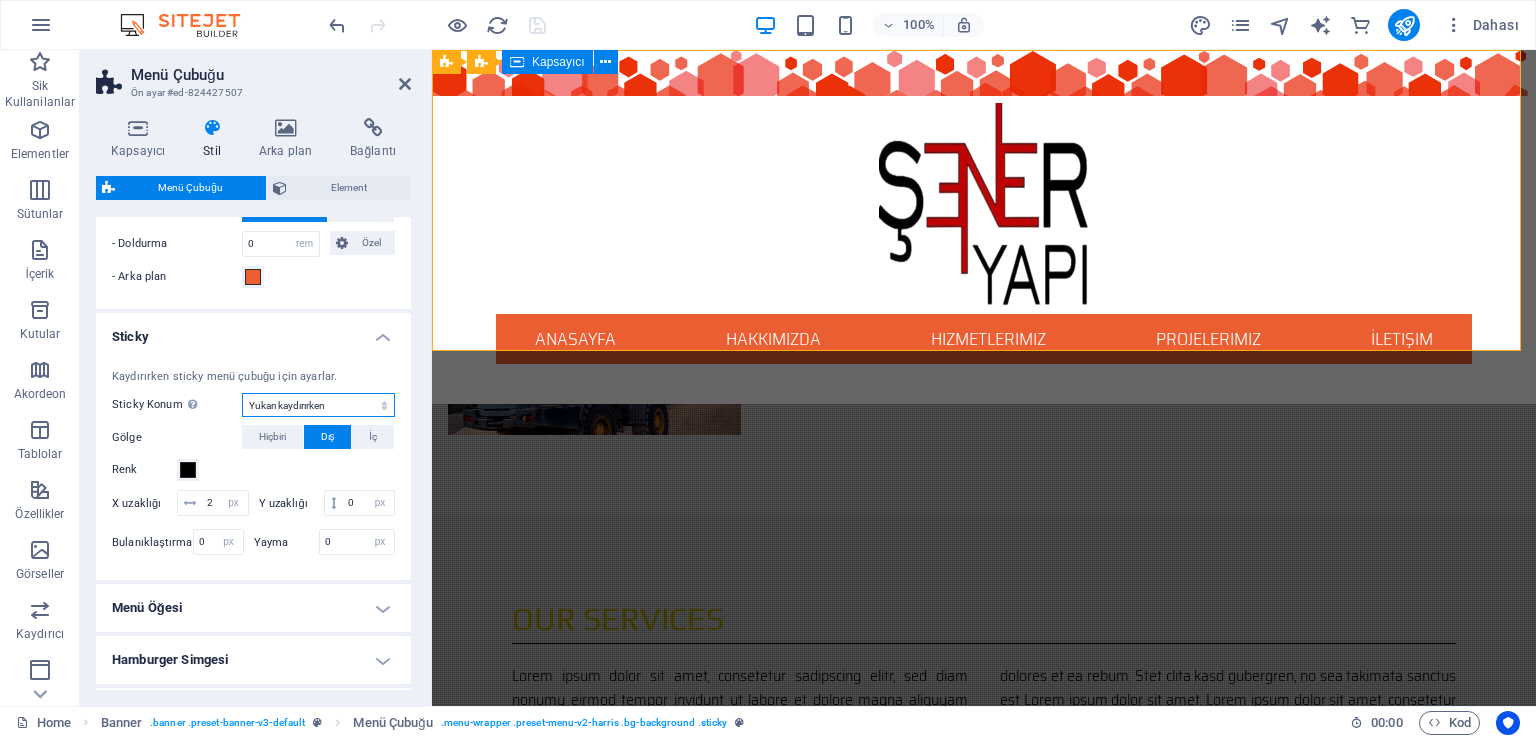 click on "Kapalı Hızlı Menüden sonra Banner'dan sonra Yukarı kaydırırken" at bounding box center [318, 405] 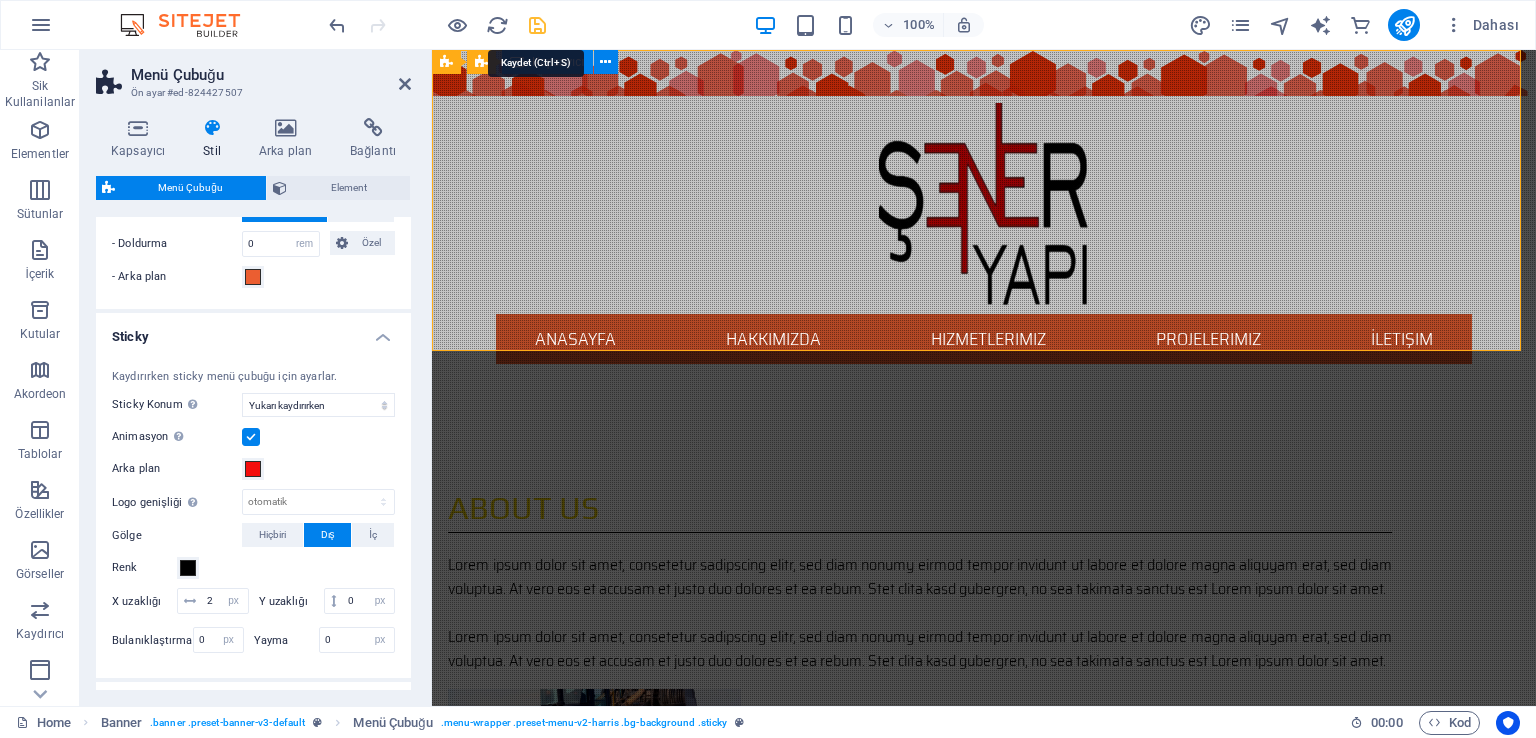 click at bounding box center [437, 25] 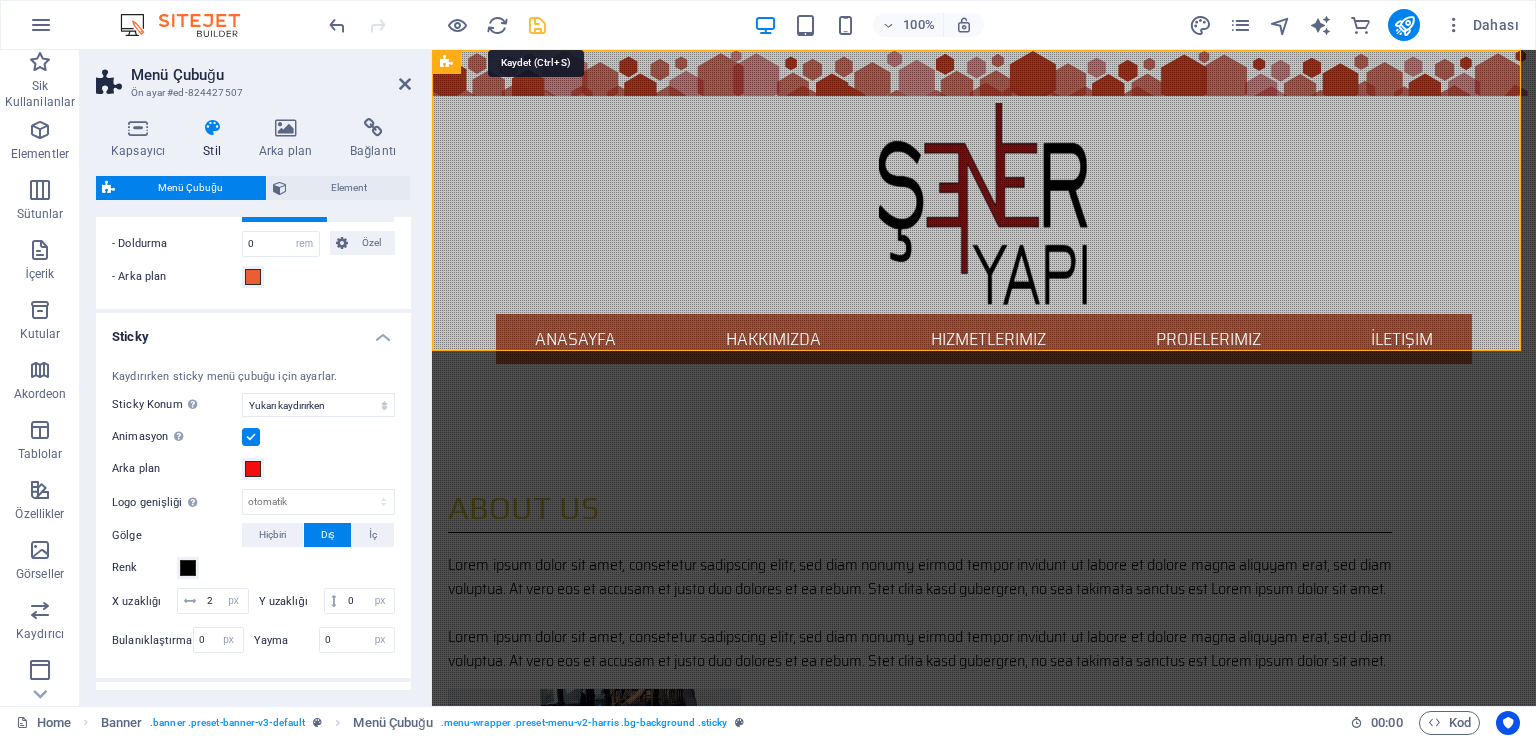 click at bounding box center [537, 25] 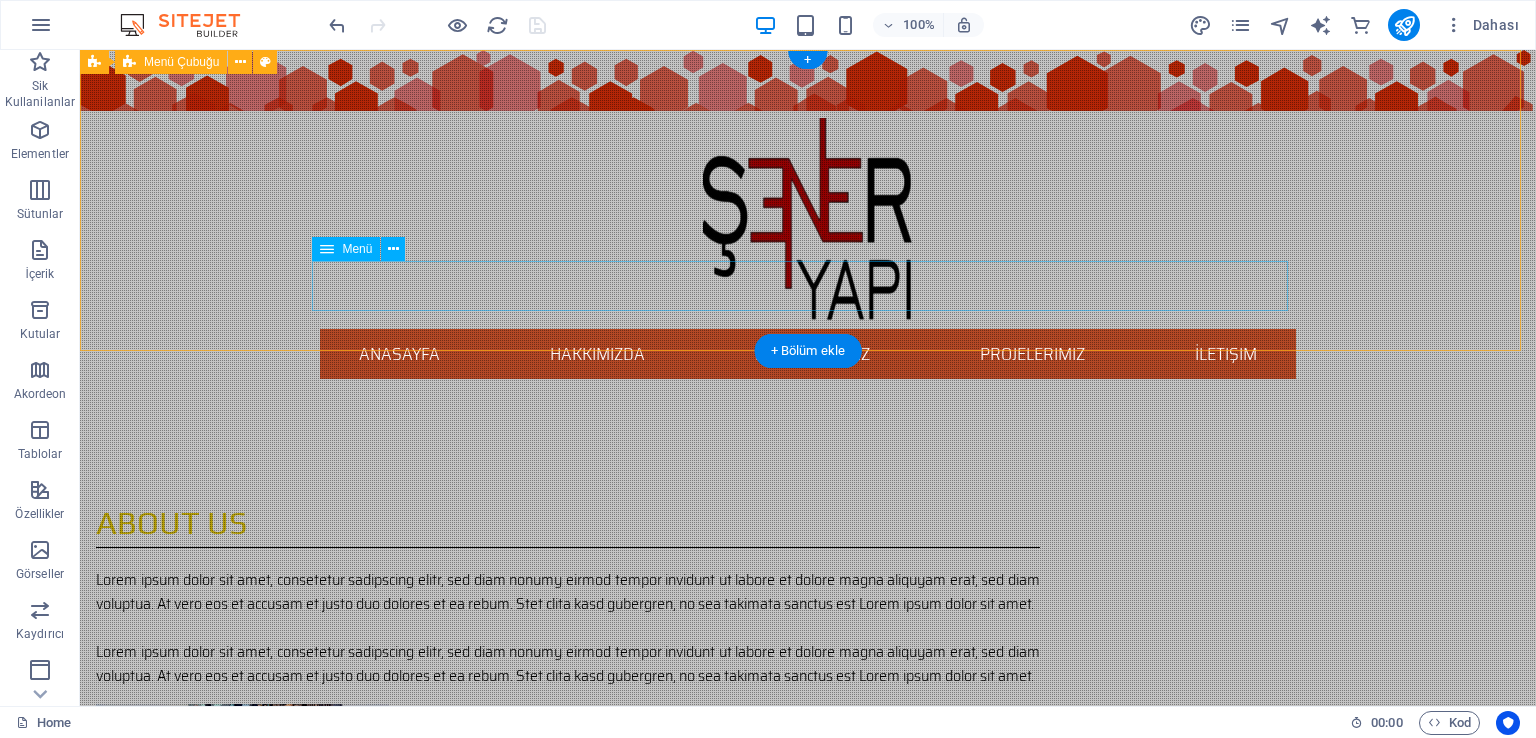 drag, startPoint x: 600, startPoint y: 273, endPoint x: 560, endPoint y: 281, distance: 40.792156 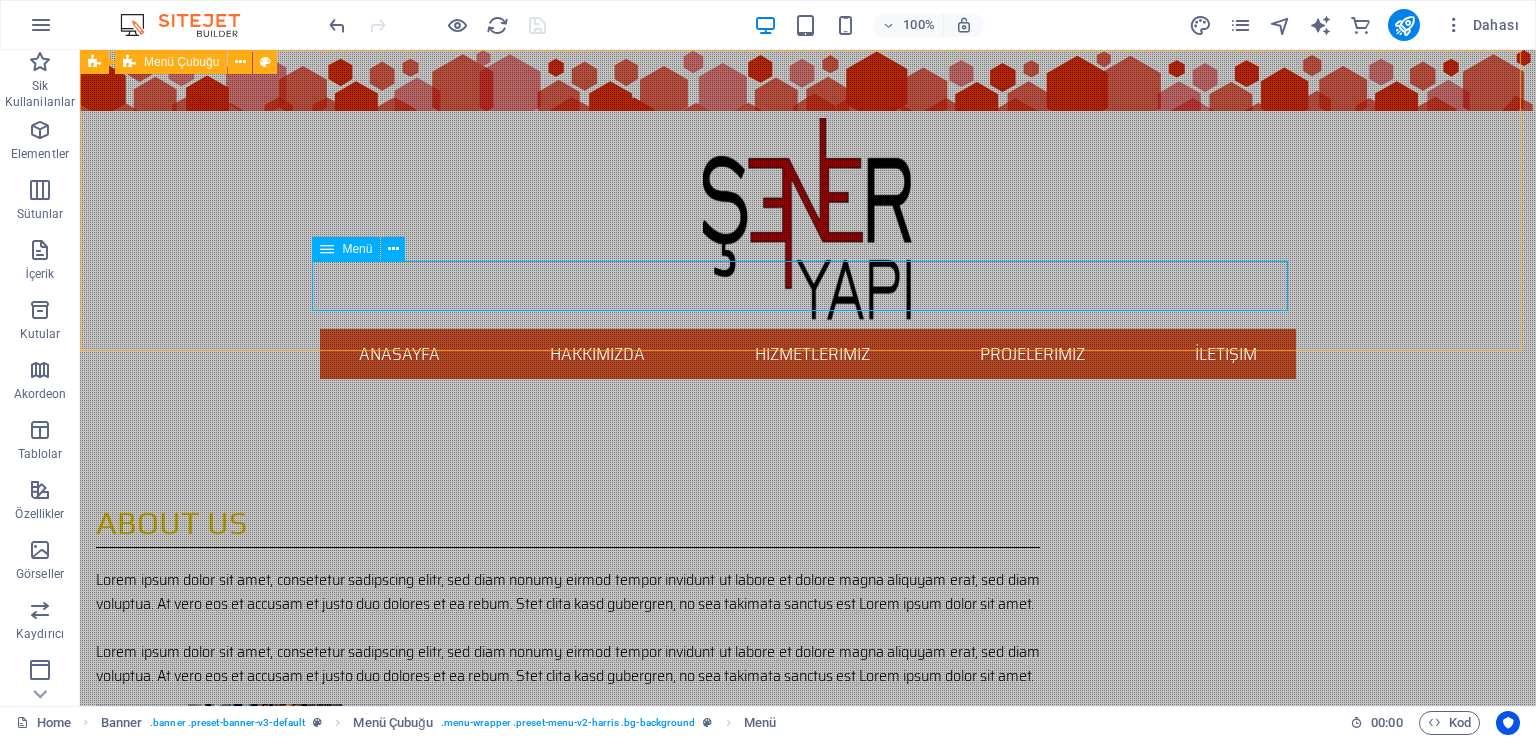 click on "Menü" at bounding box center [357, 249] 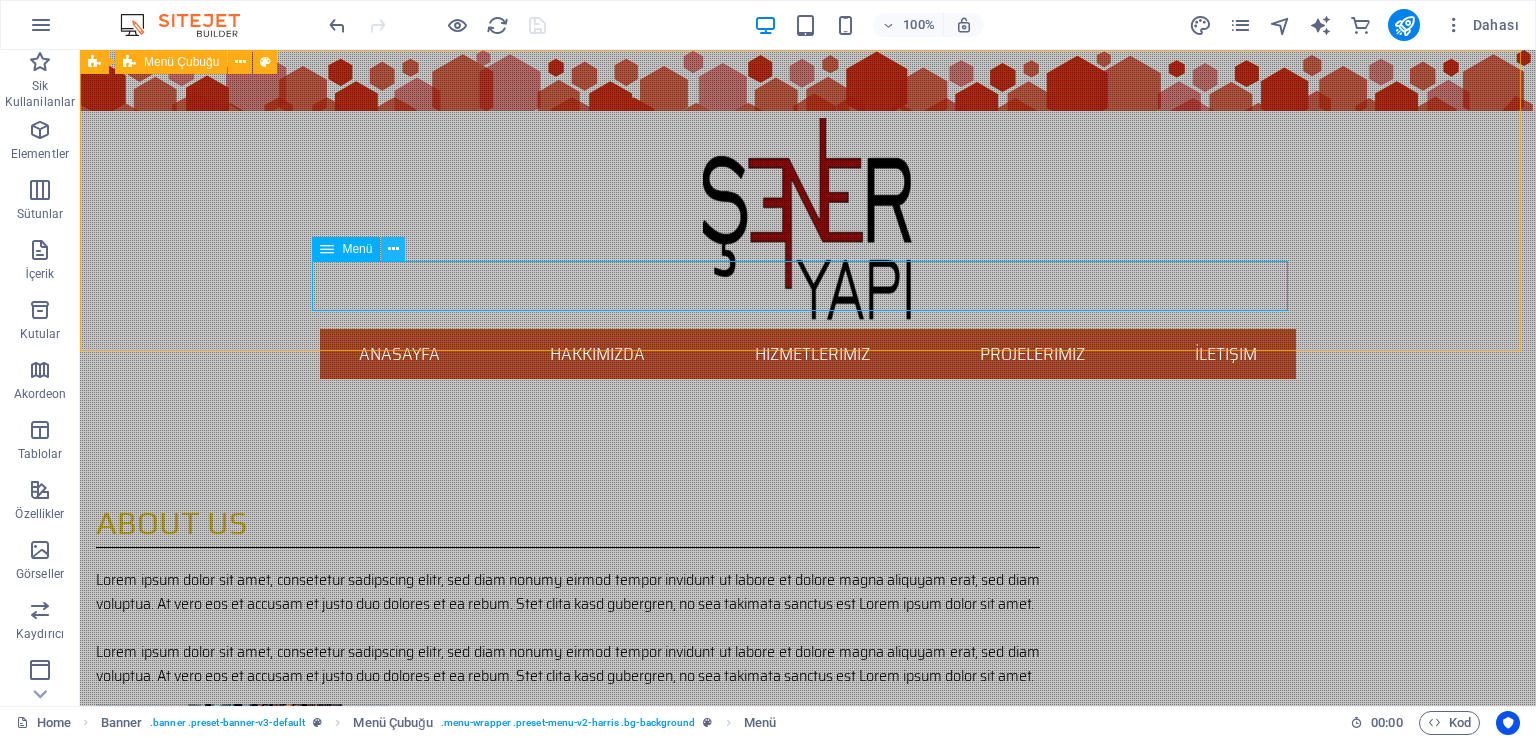 click at bounding box center [393, 249] 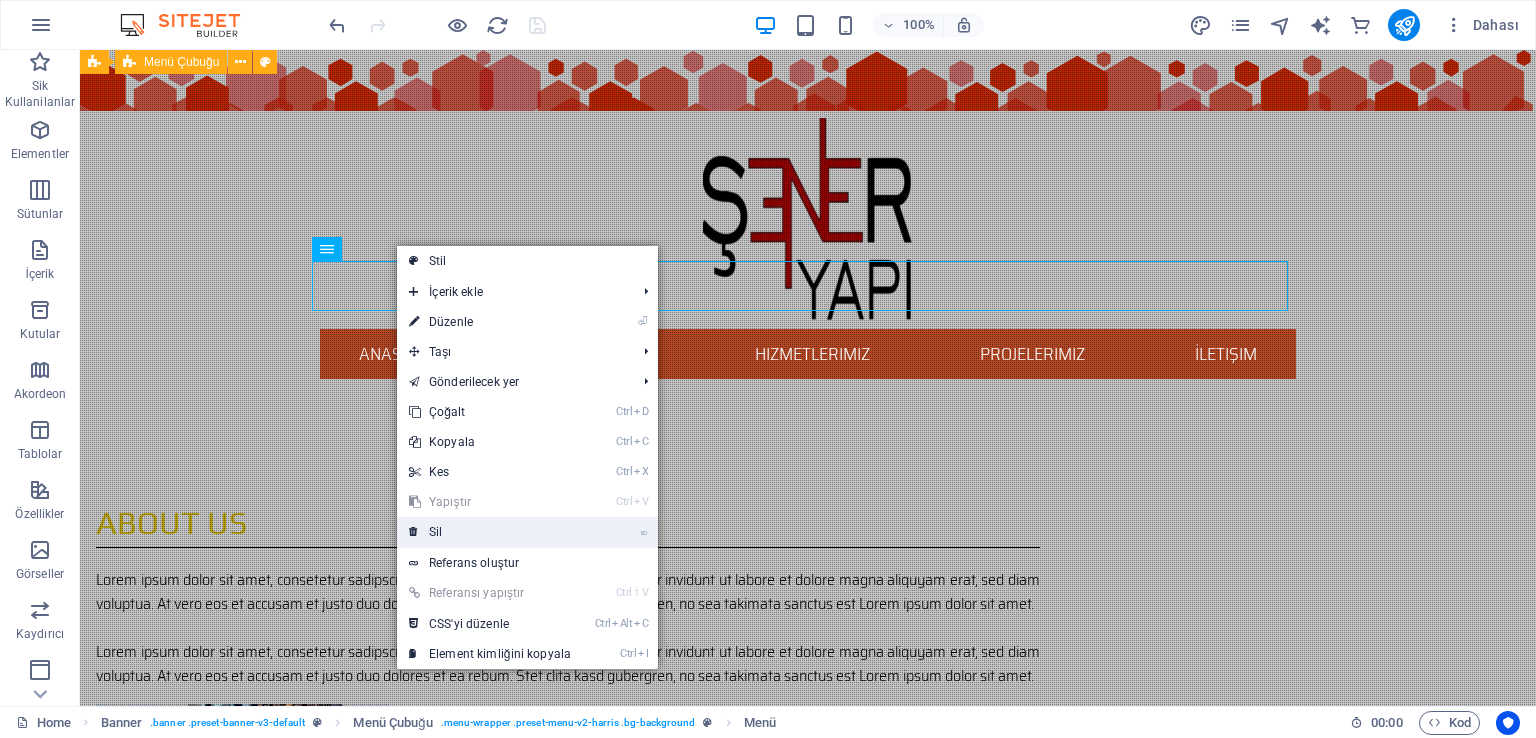 click on "⌦  Sil" at bounding box center (490, 532) 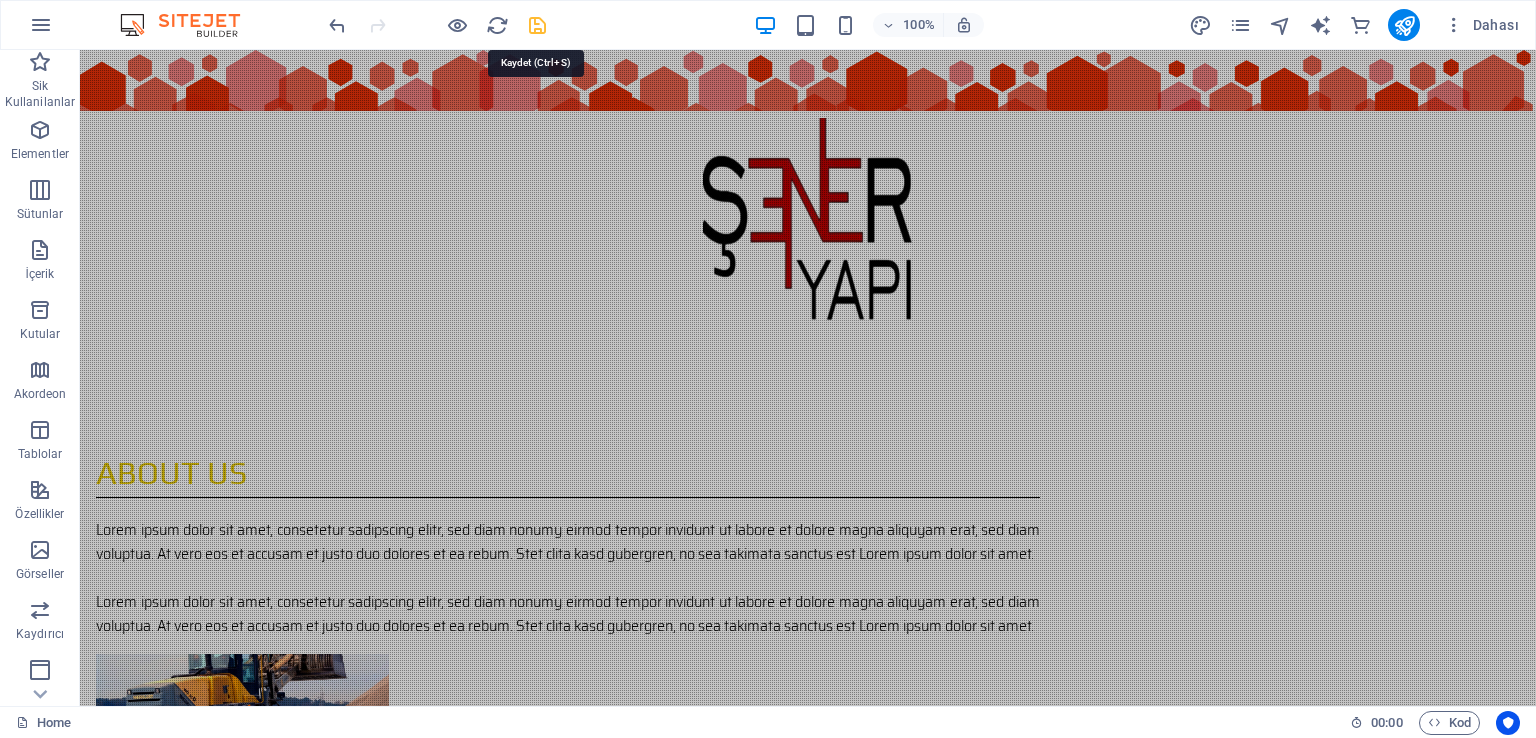 click at bounding box center [537, 25] 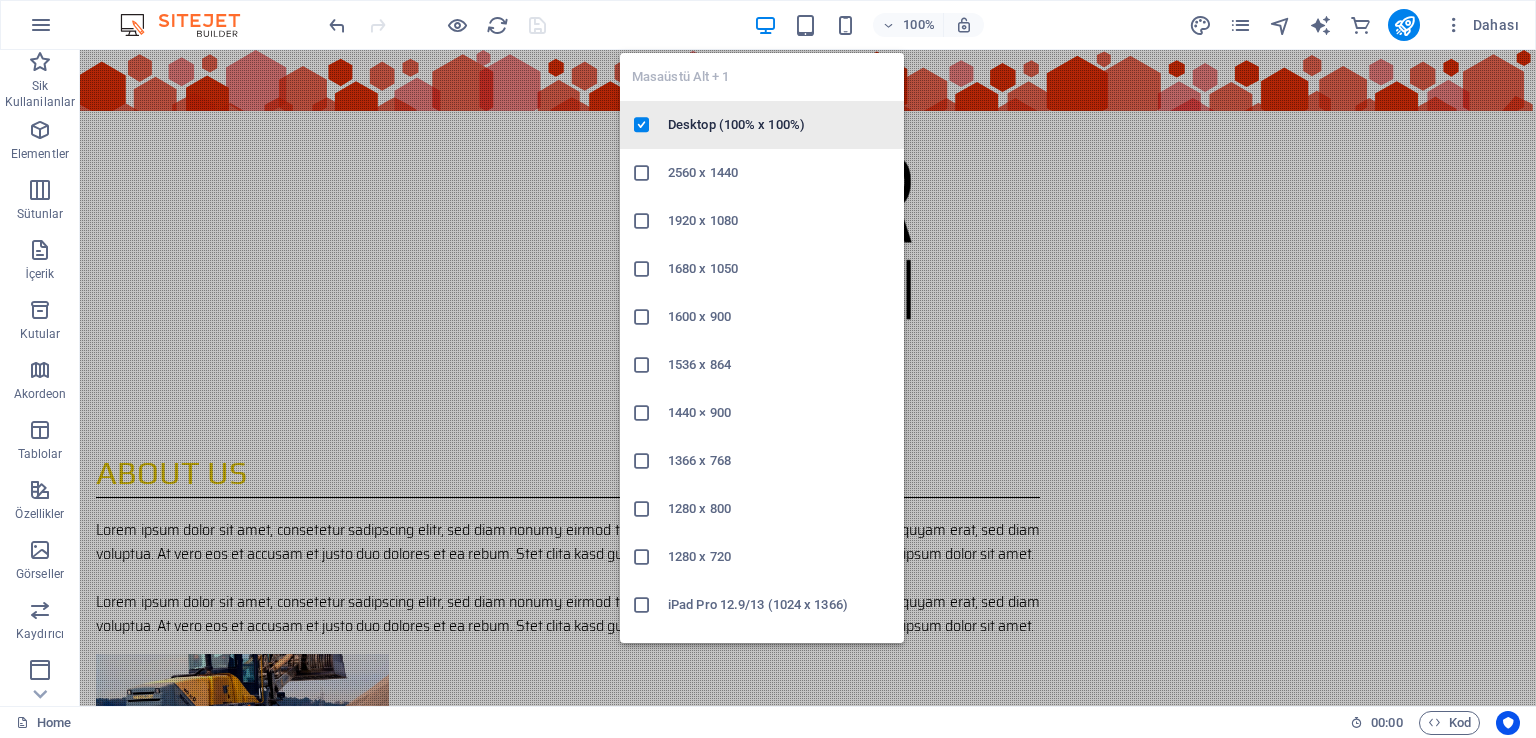 click on "Desktop (100% x 100%)" at bounding box center [762, 125] 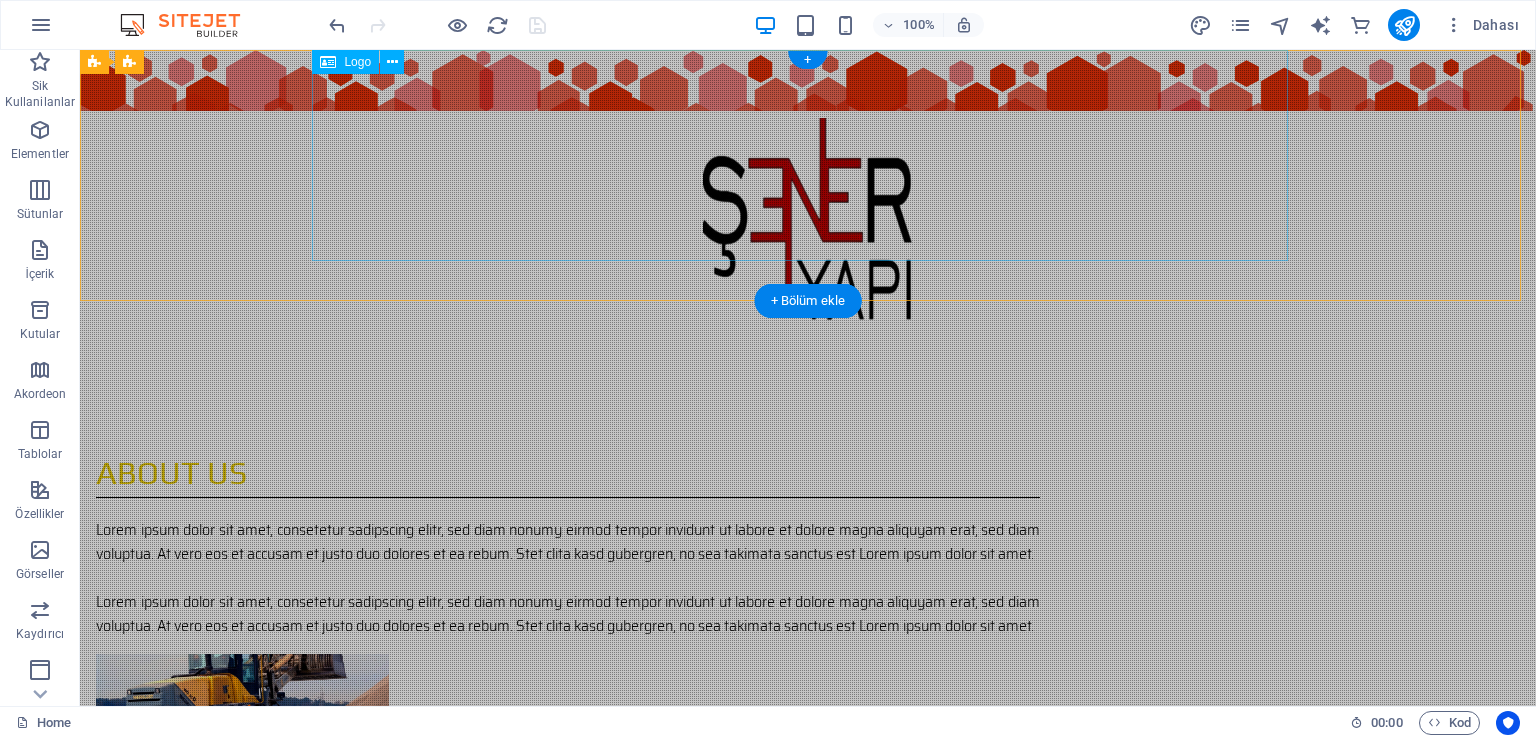 click at bounding box center [808, 223] 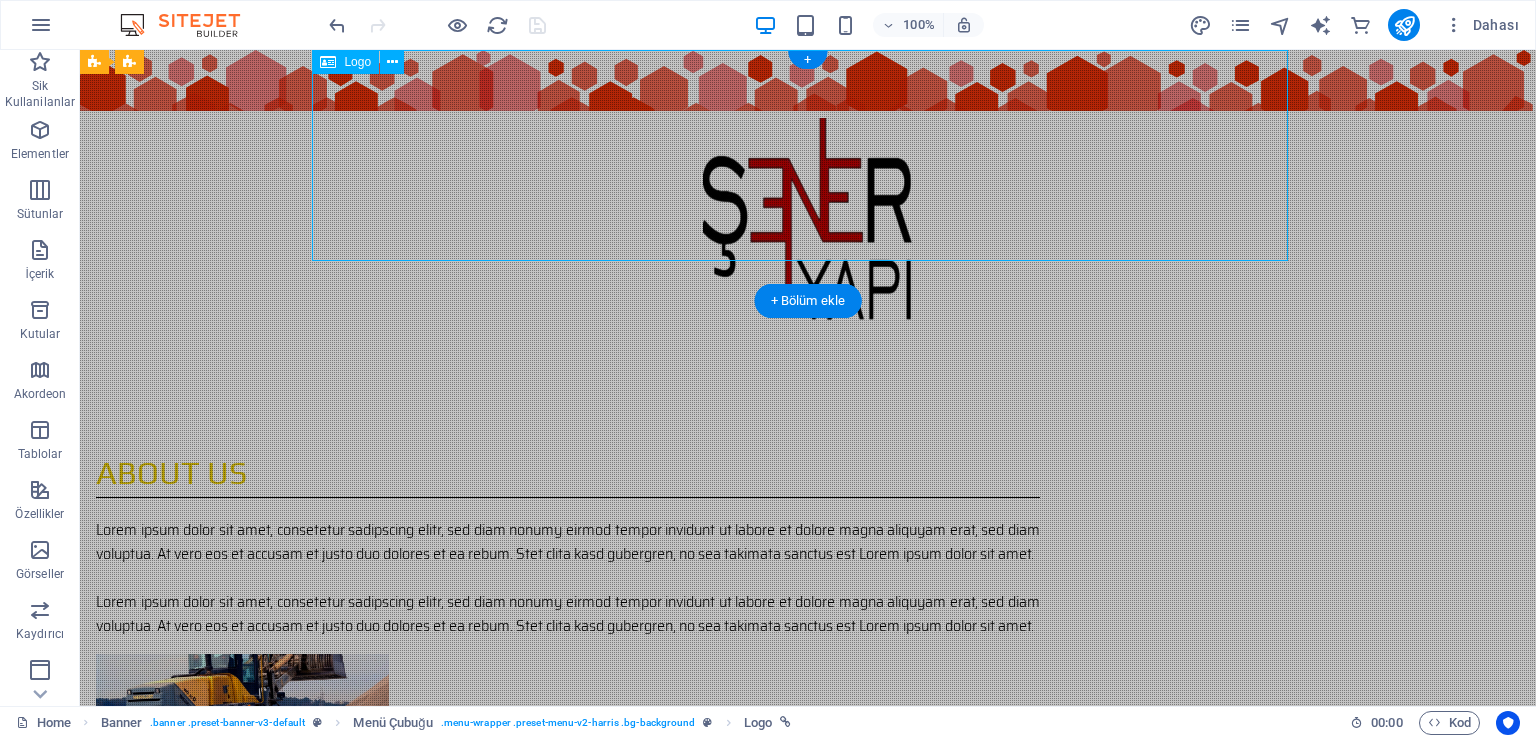 click at bounding box center (808, 223) 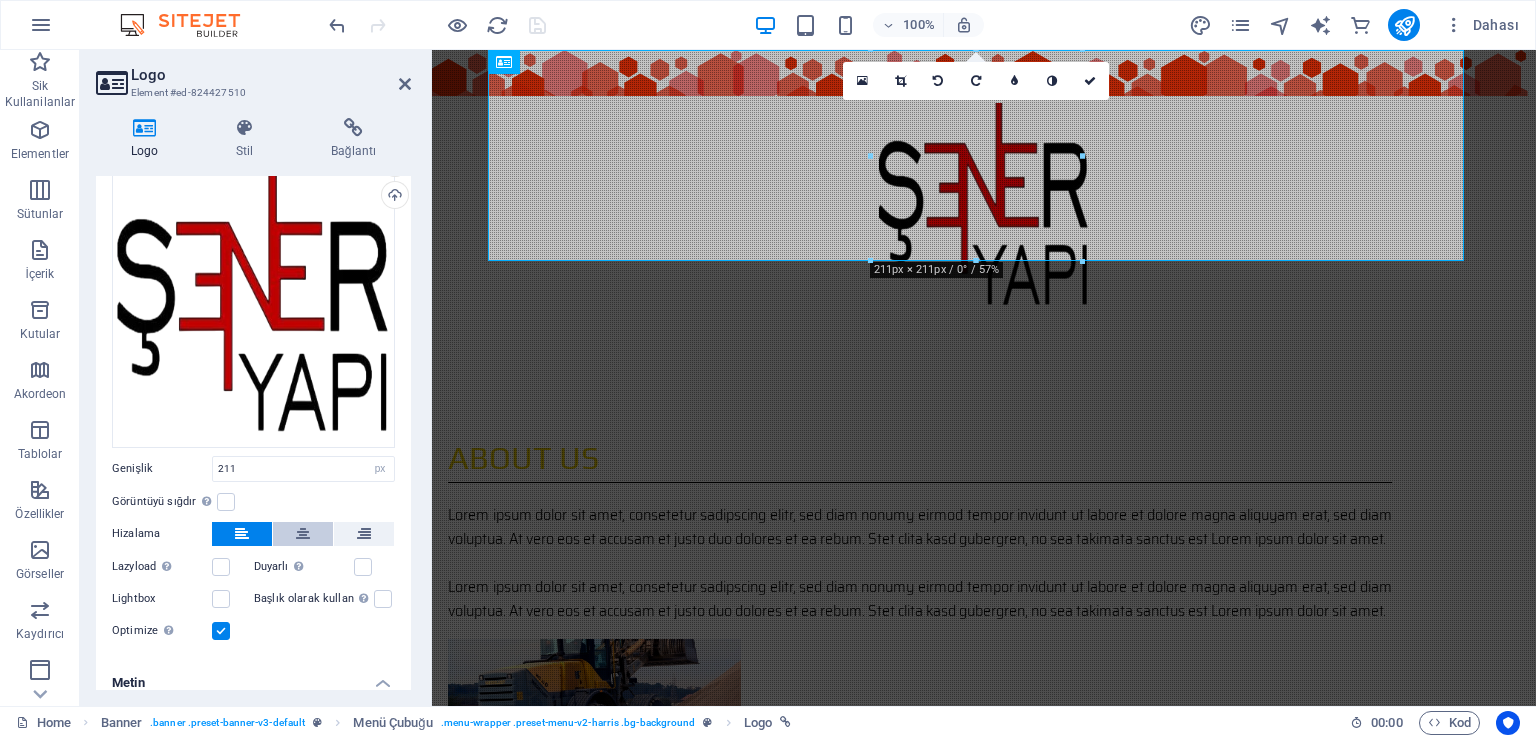 scroll, scrollTop: 200, scrollLeft: 0, axis: vertical 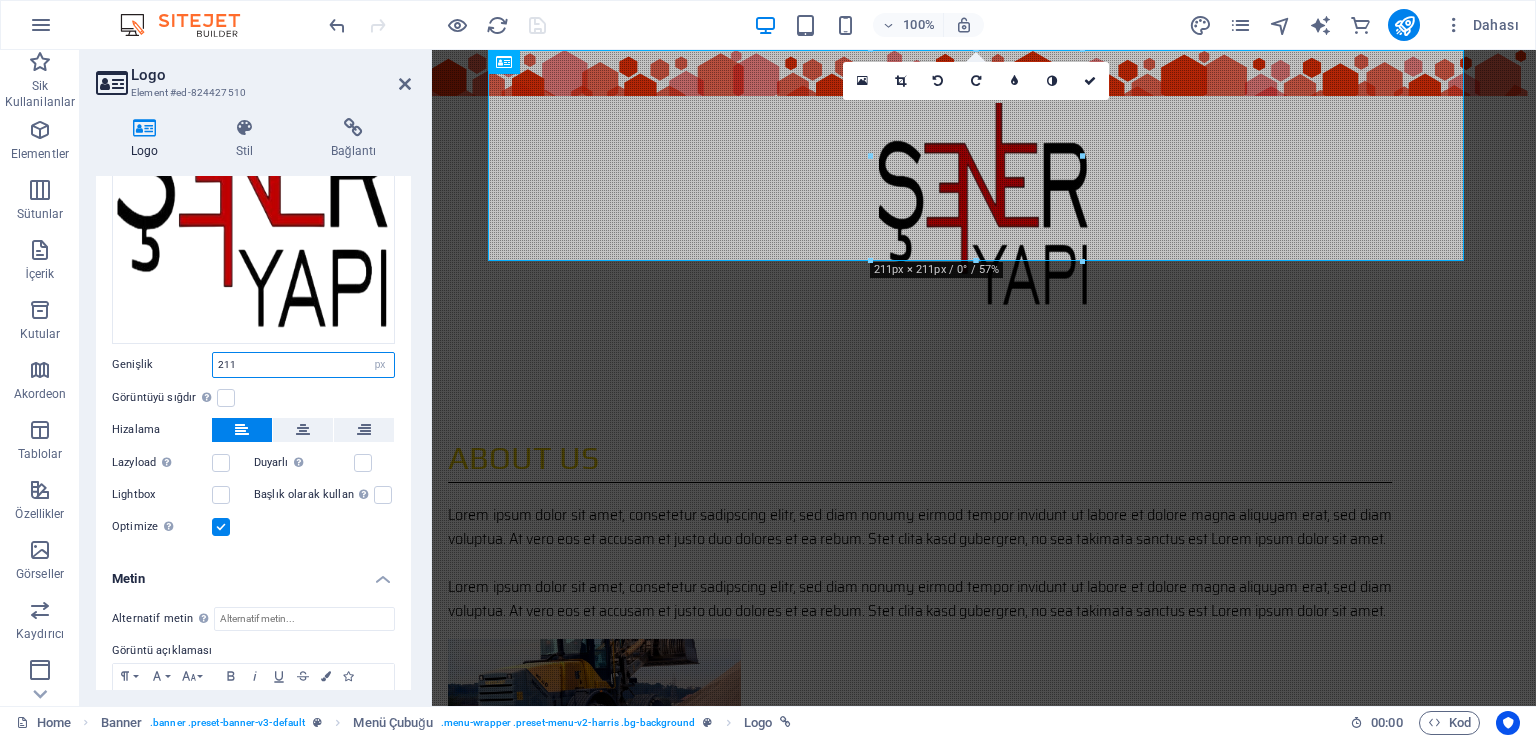drag, startPoint x: 287, startPoint y: 362, endPoint x: 207, endPoint y: 370, distance: 80.399 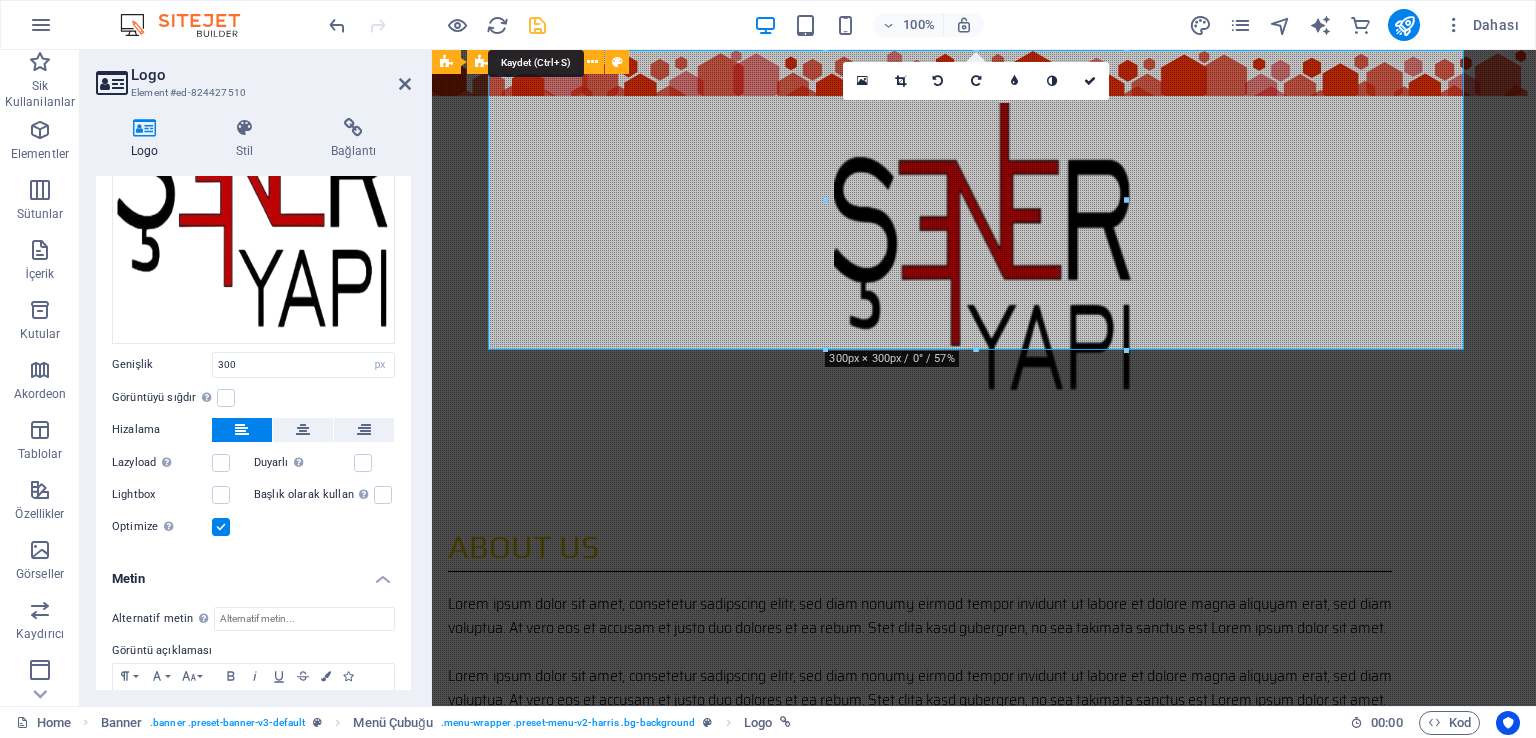 click at bounding box center (537, 25) 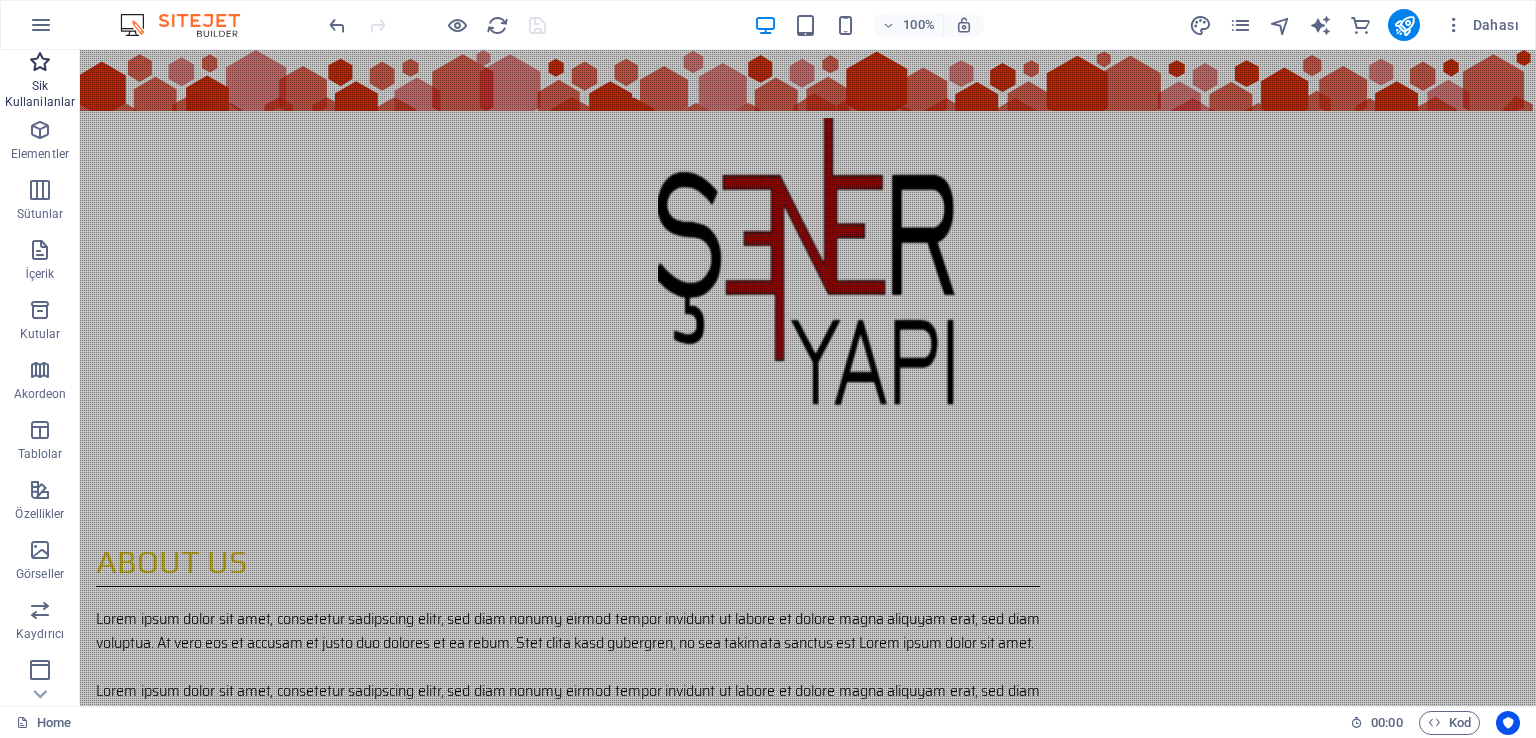 click on "Sik Kullanilanlar" at bounding box center [40, 94] 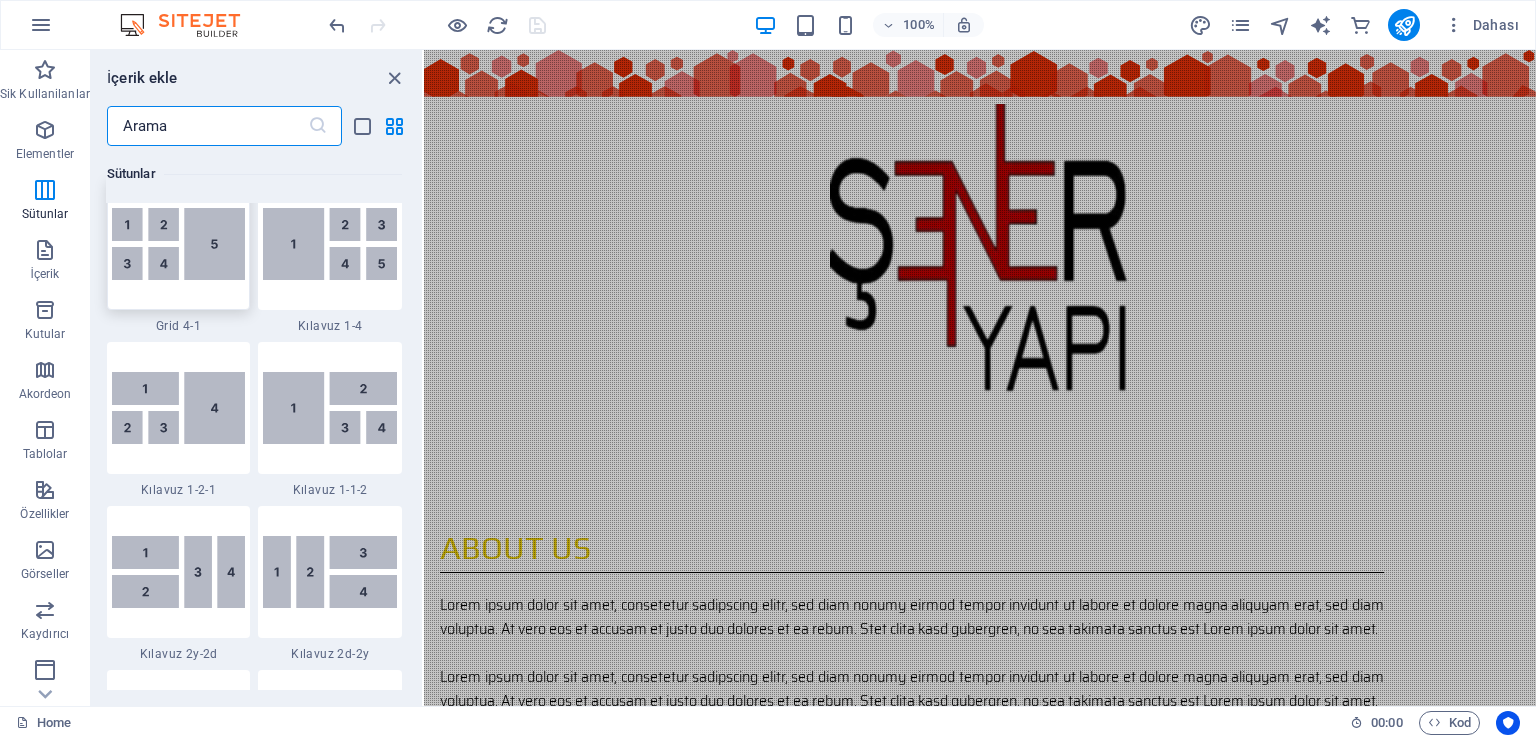 scroll, scrollTop: 3100, scrollLeft: 0, axis: vertical 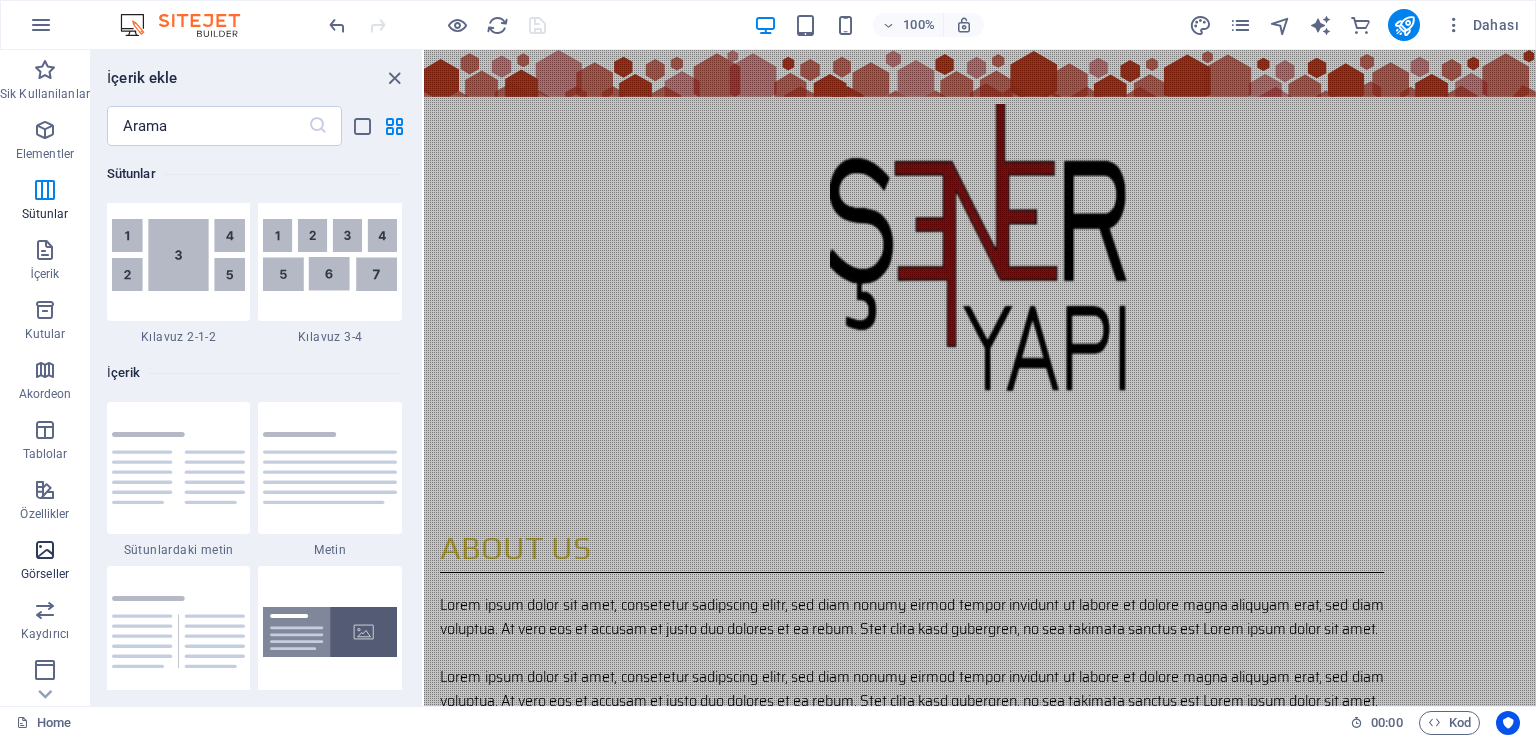 click at bounding box center (45, 550) 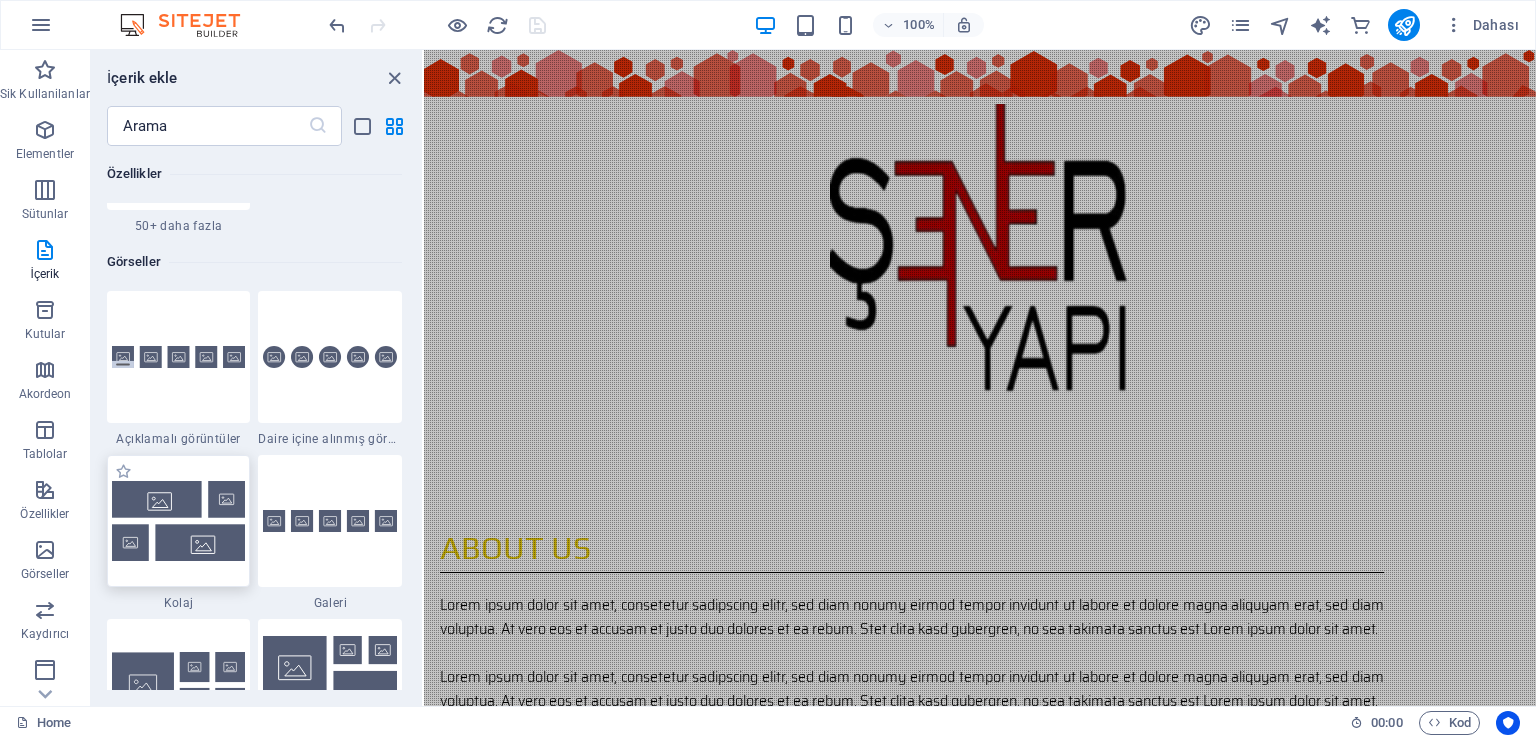 scroll, scrollTop: 10140, scrollLeft: 0, axis: vertical 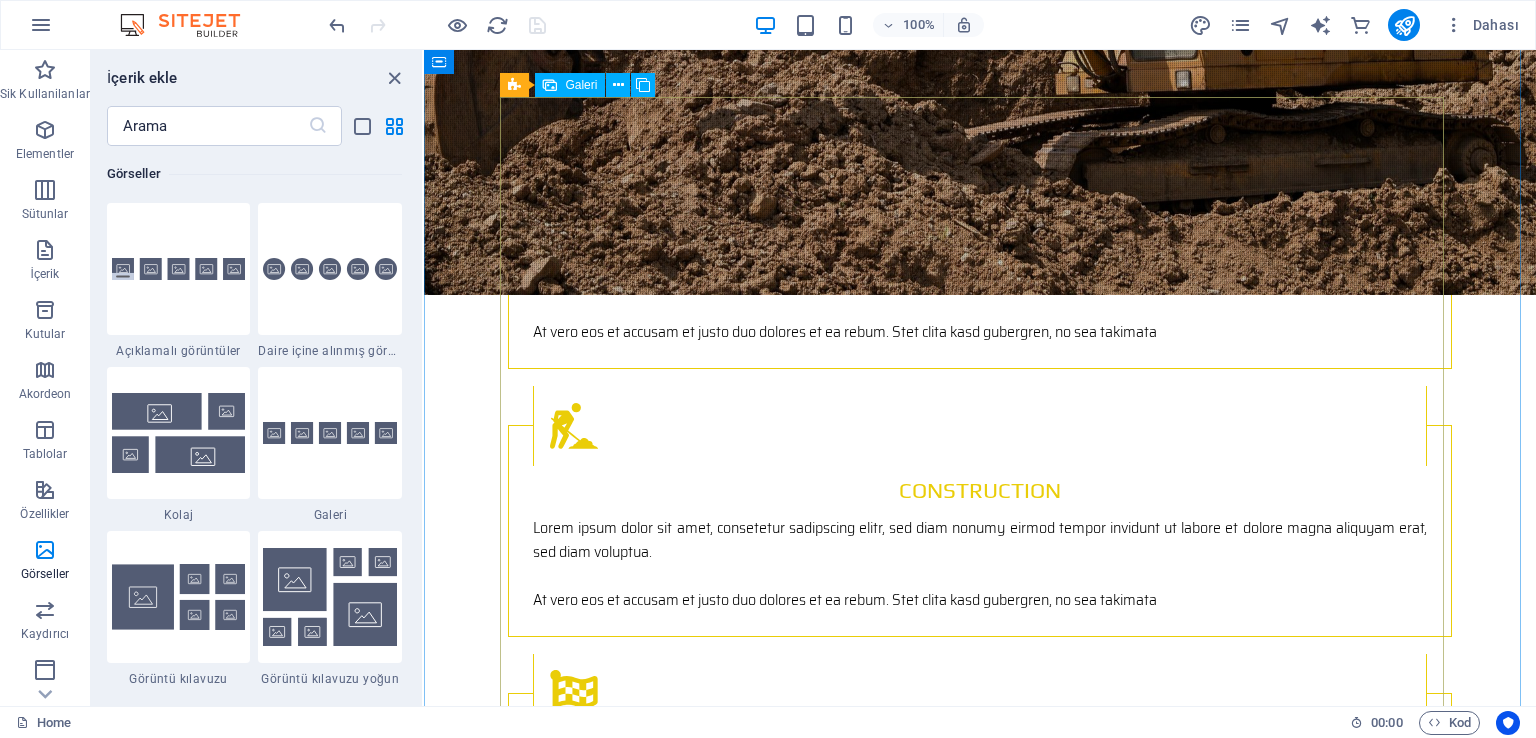 click at bounding box center (665, 1291) 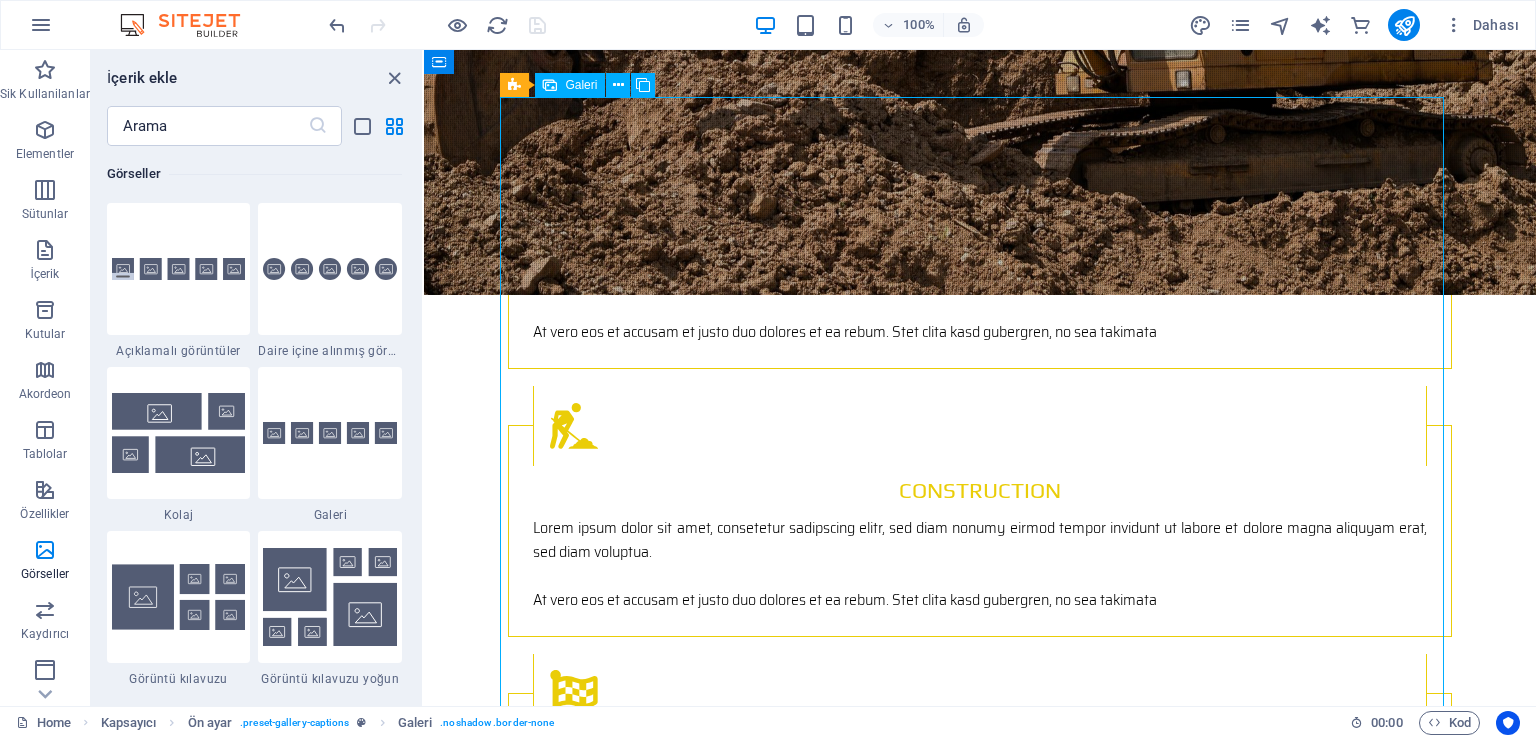 click at bounding box center (665, 1291) 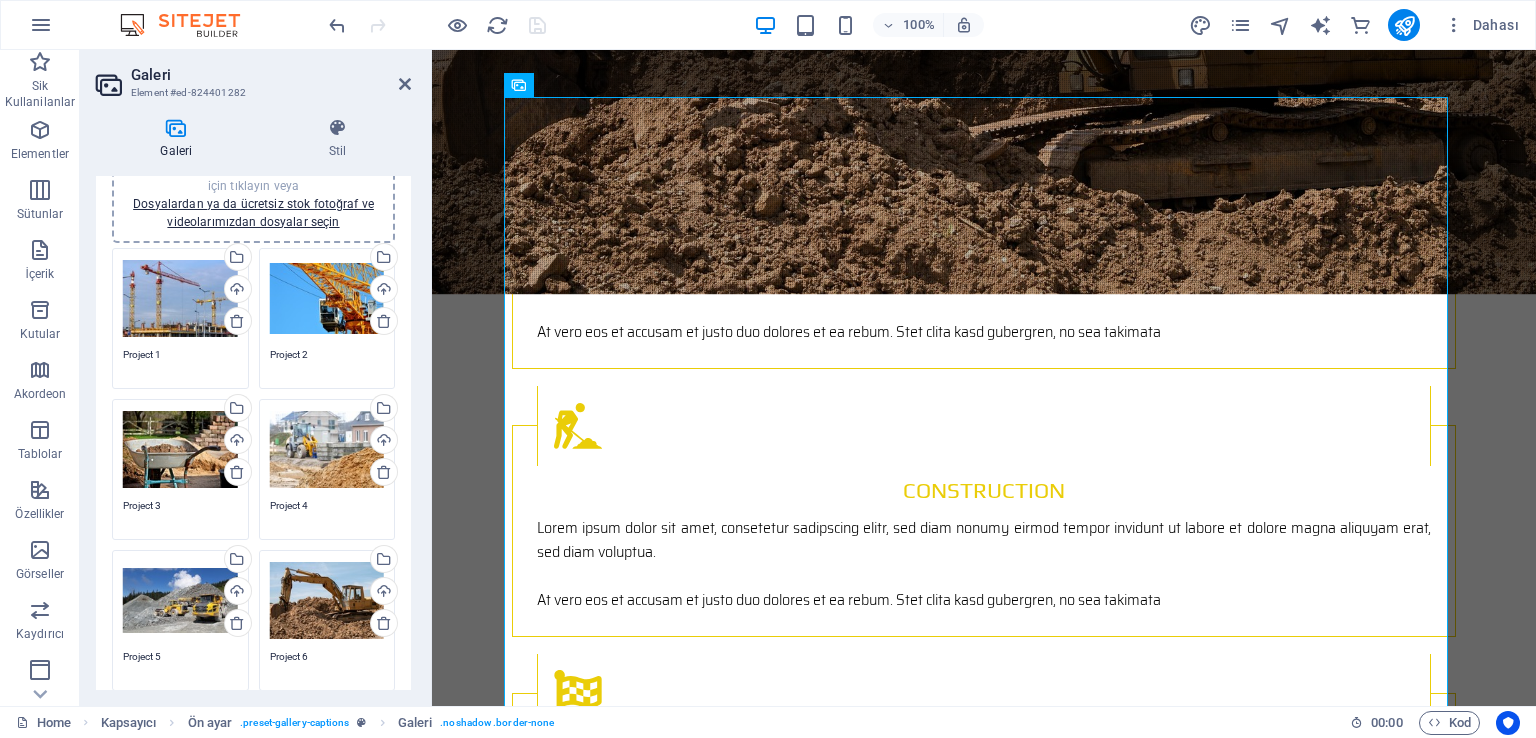 scroll, scrollTop: 100, scrollLeft: 0, axis: vertical 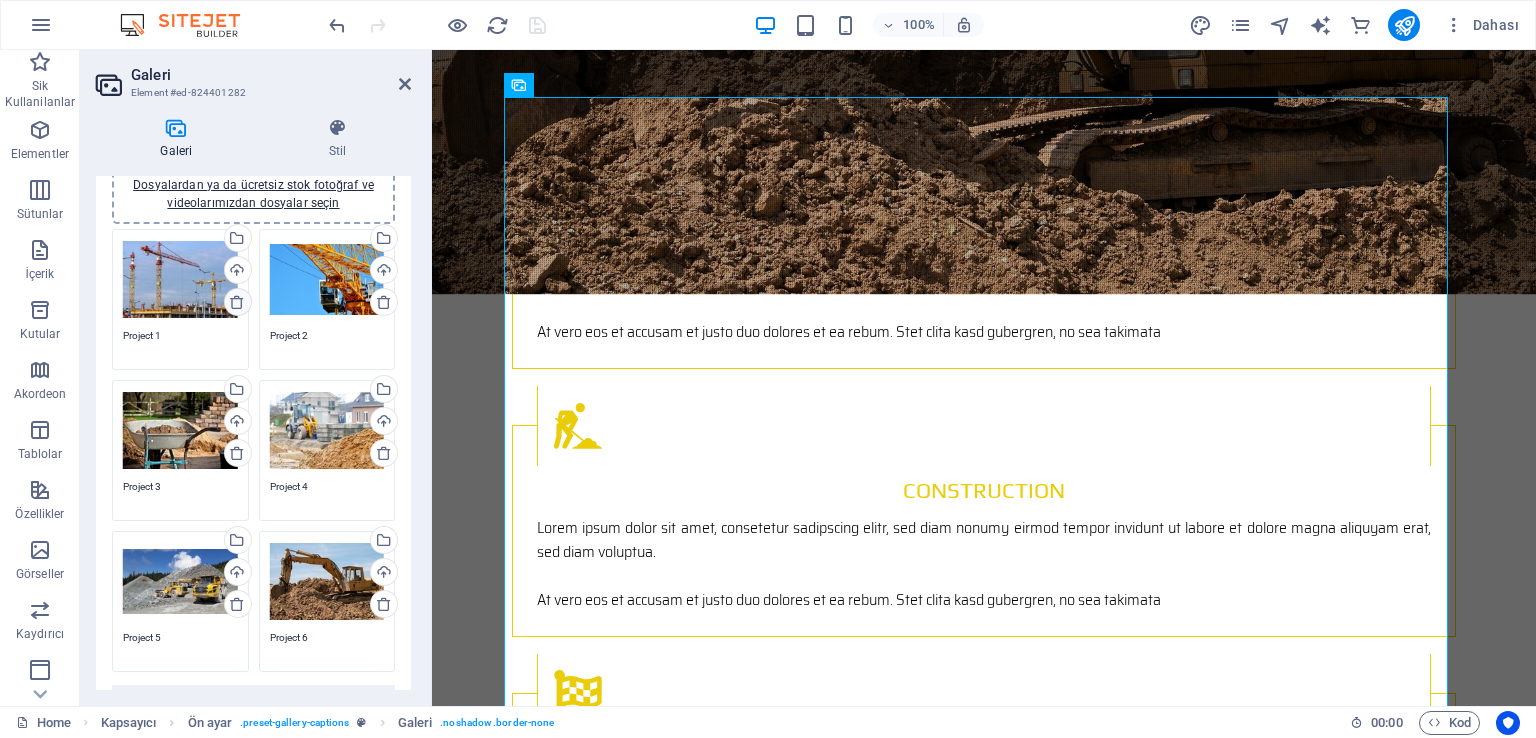 click at bounding box center [237, 302] 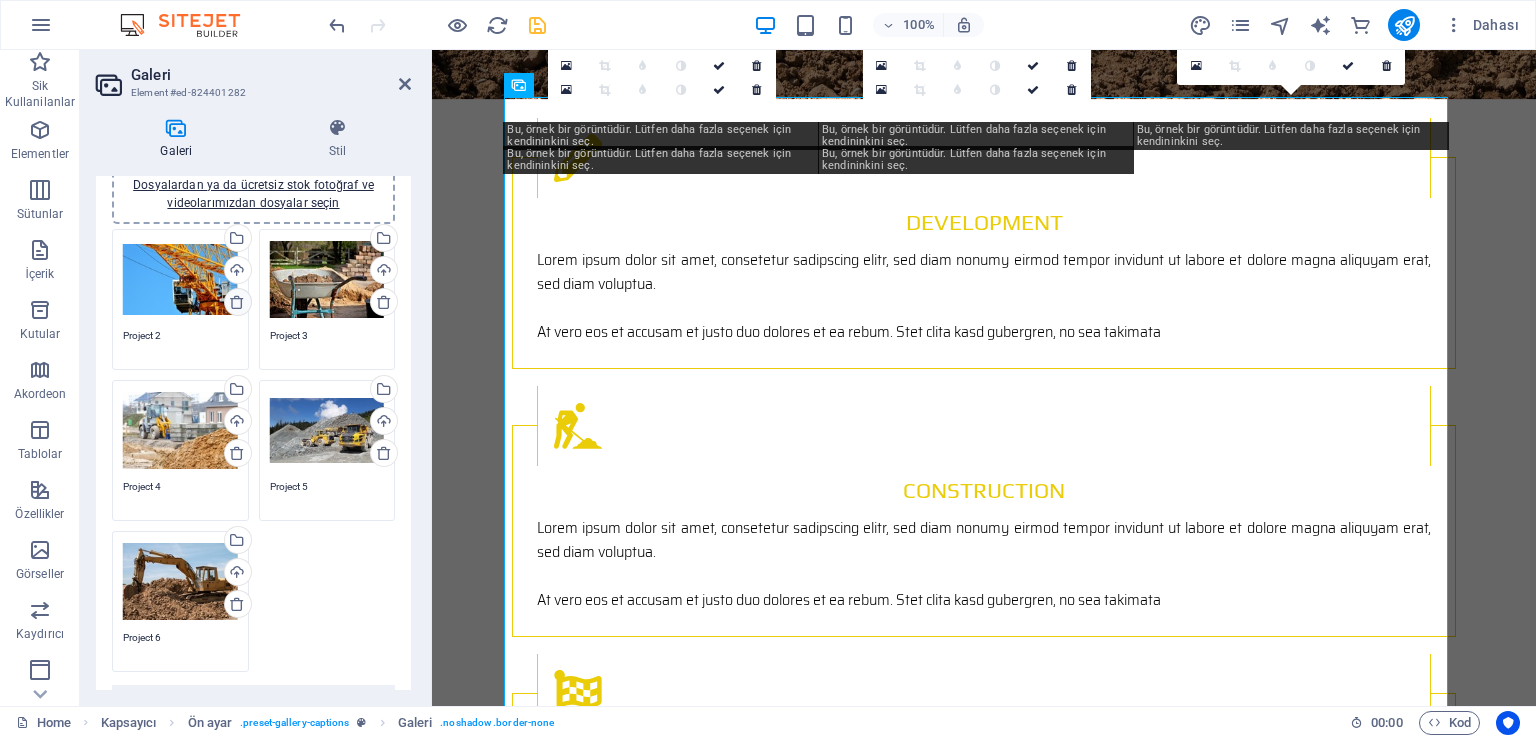click at bounding box center (237, 302) 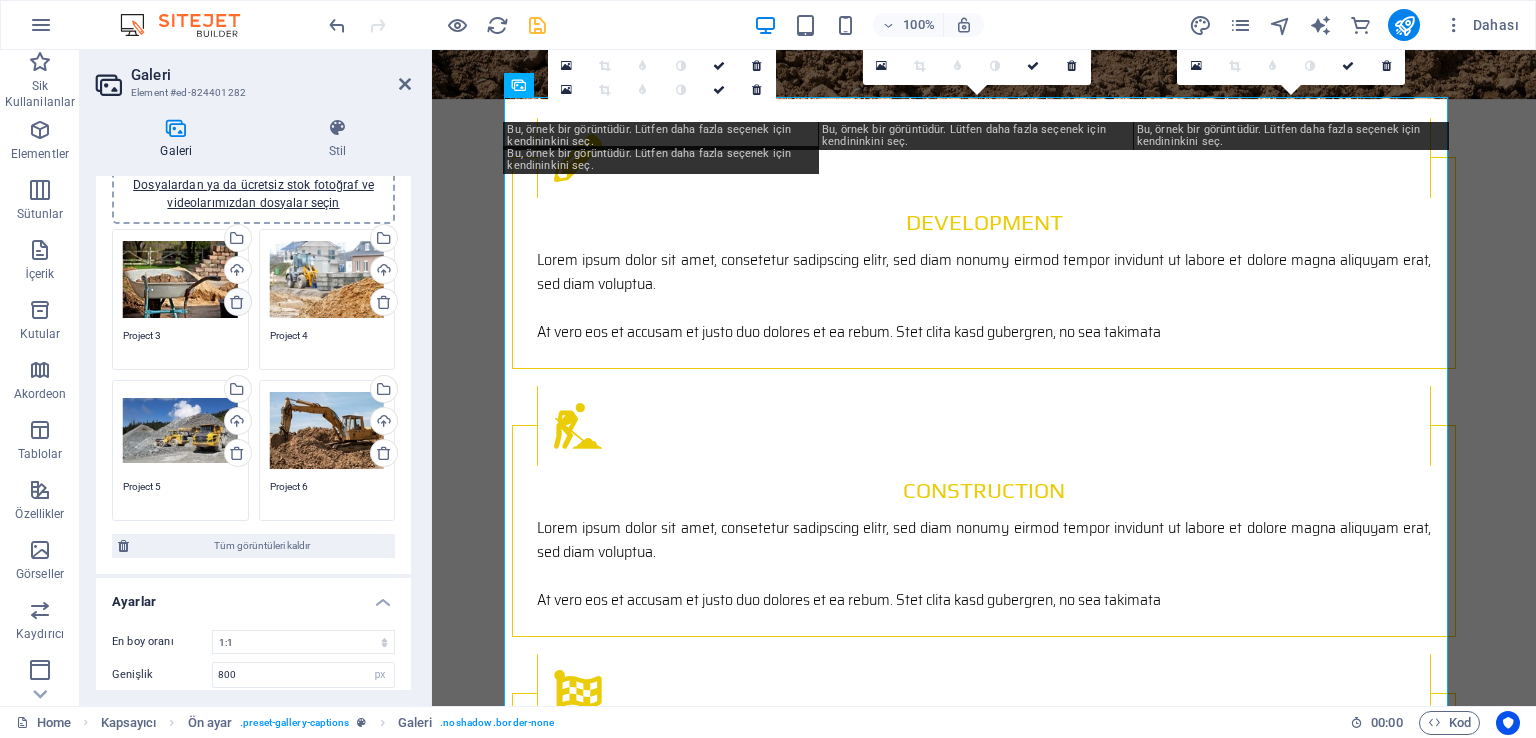 click at bounding box center [237, 302] 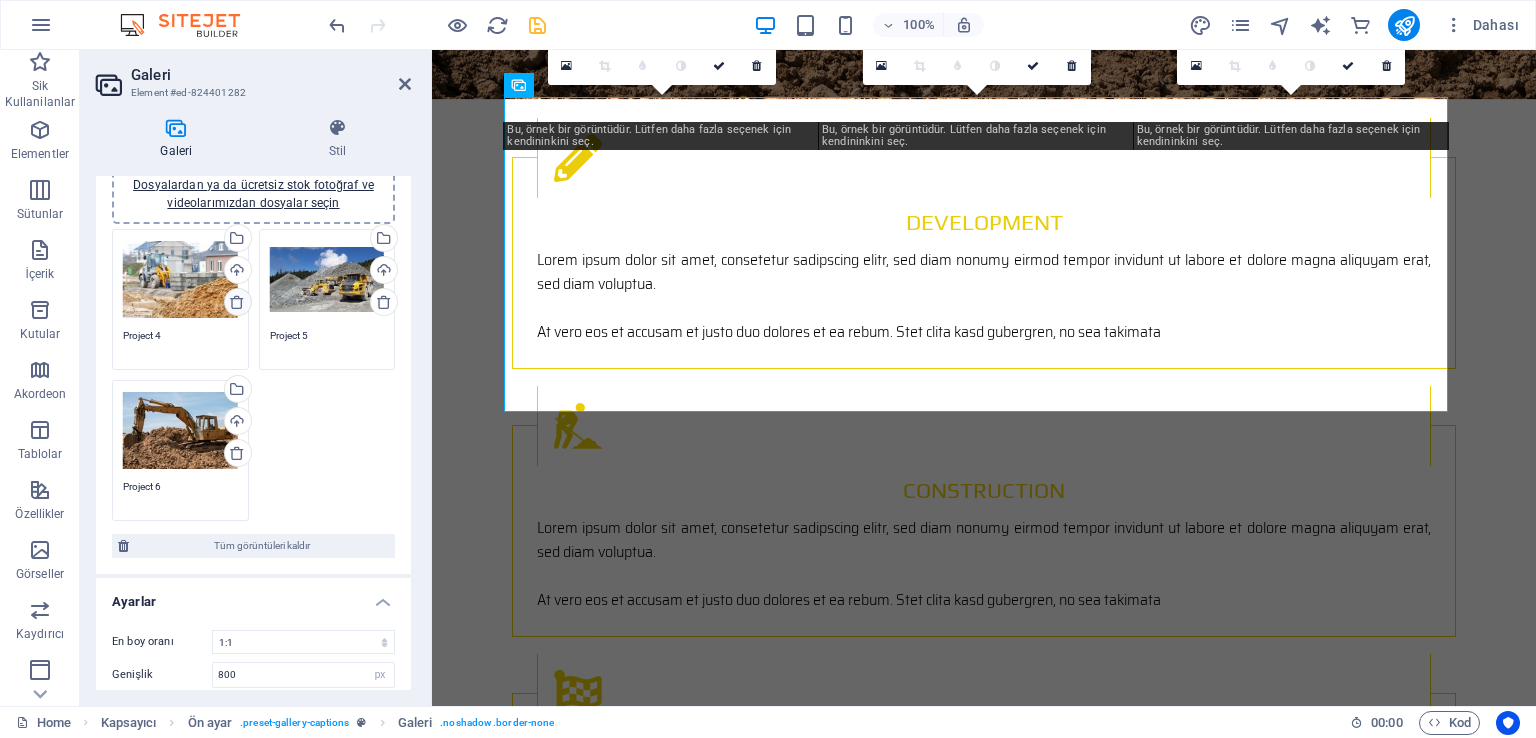 click at bounding box center (237, 302) 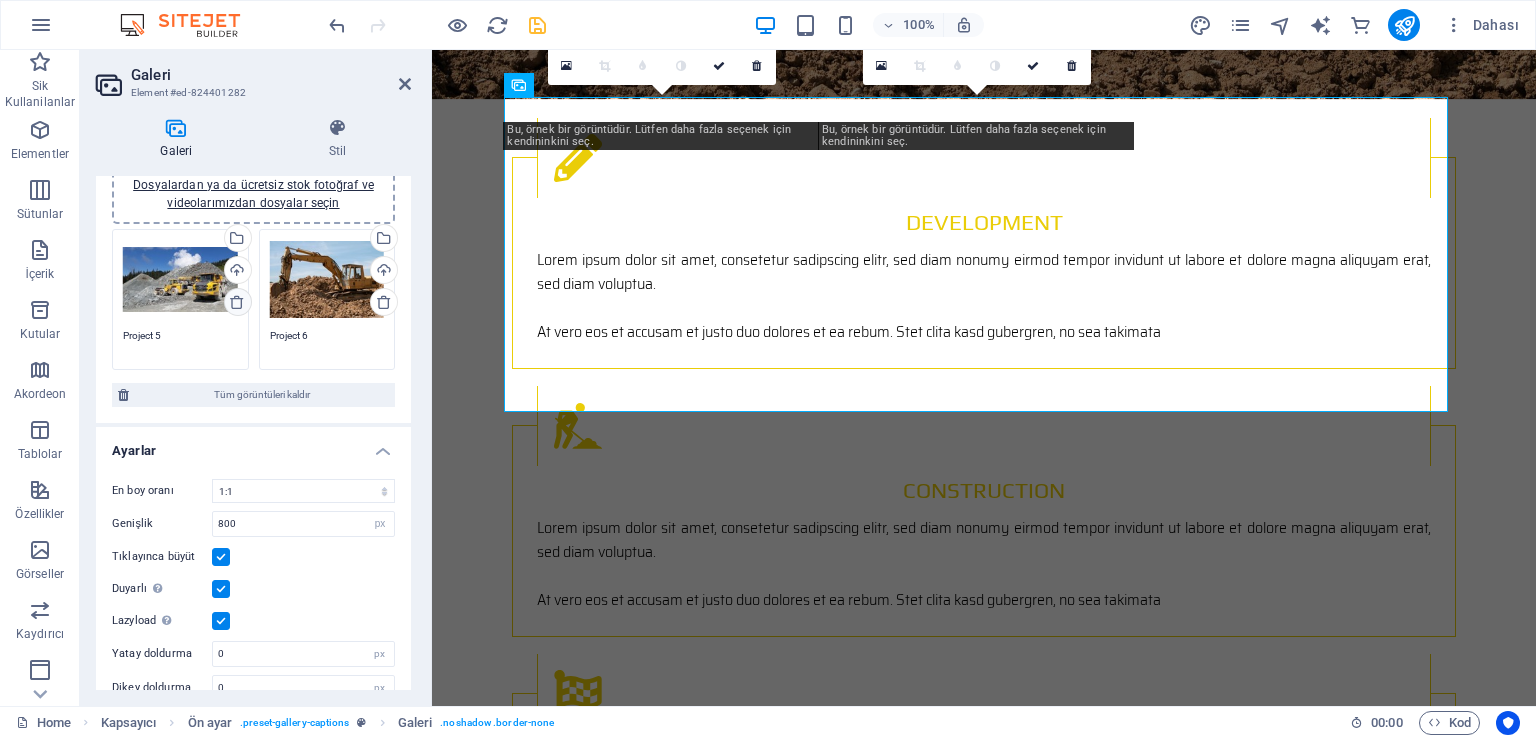 click at bounding box center (237, 302) 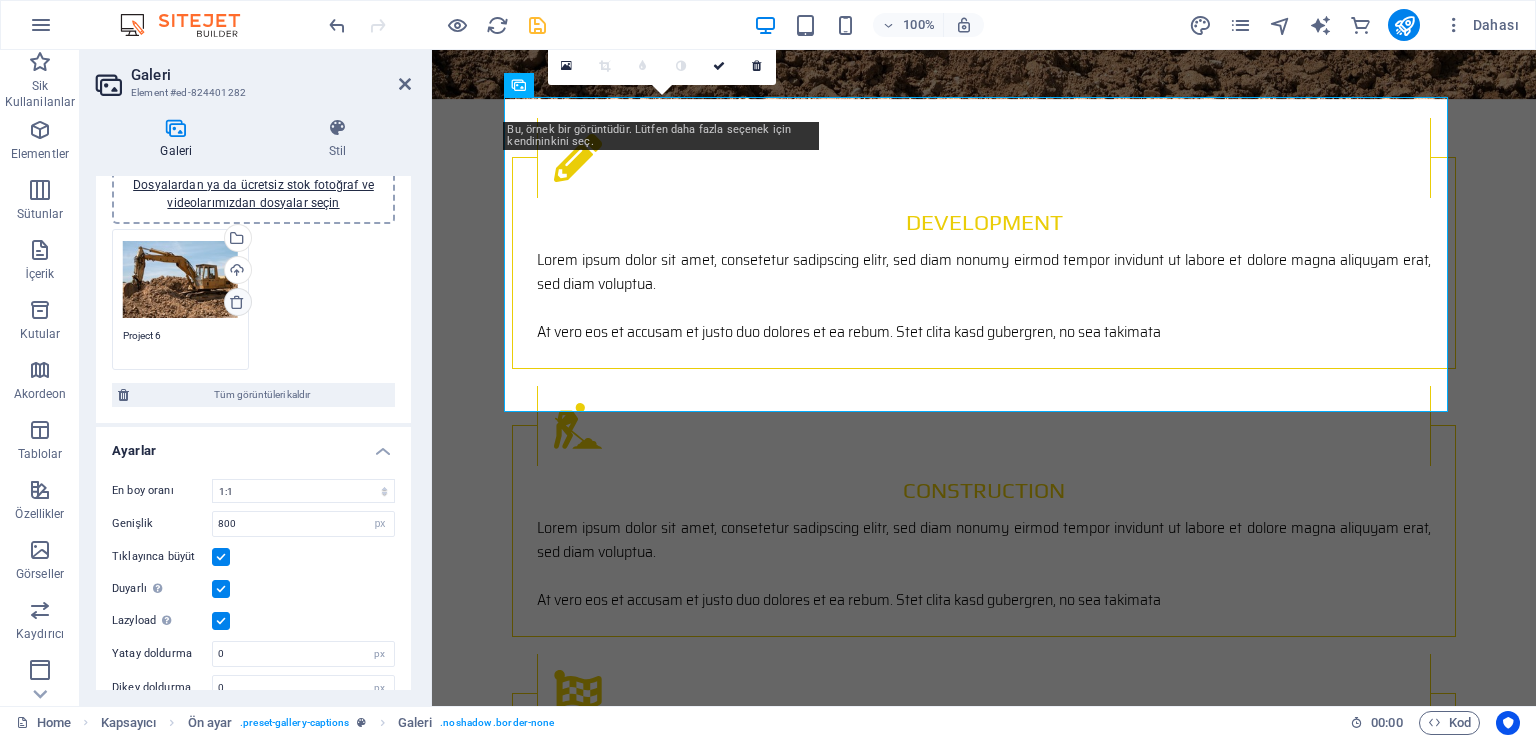click at bounding box center (237, 302) 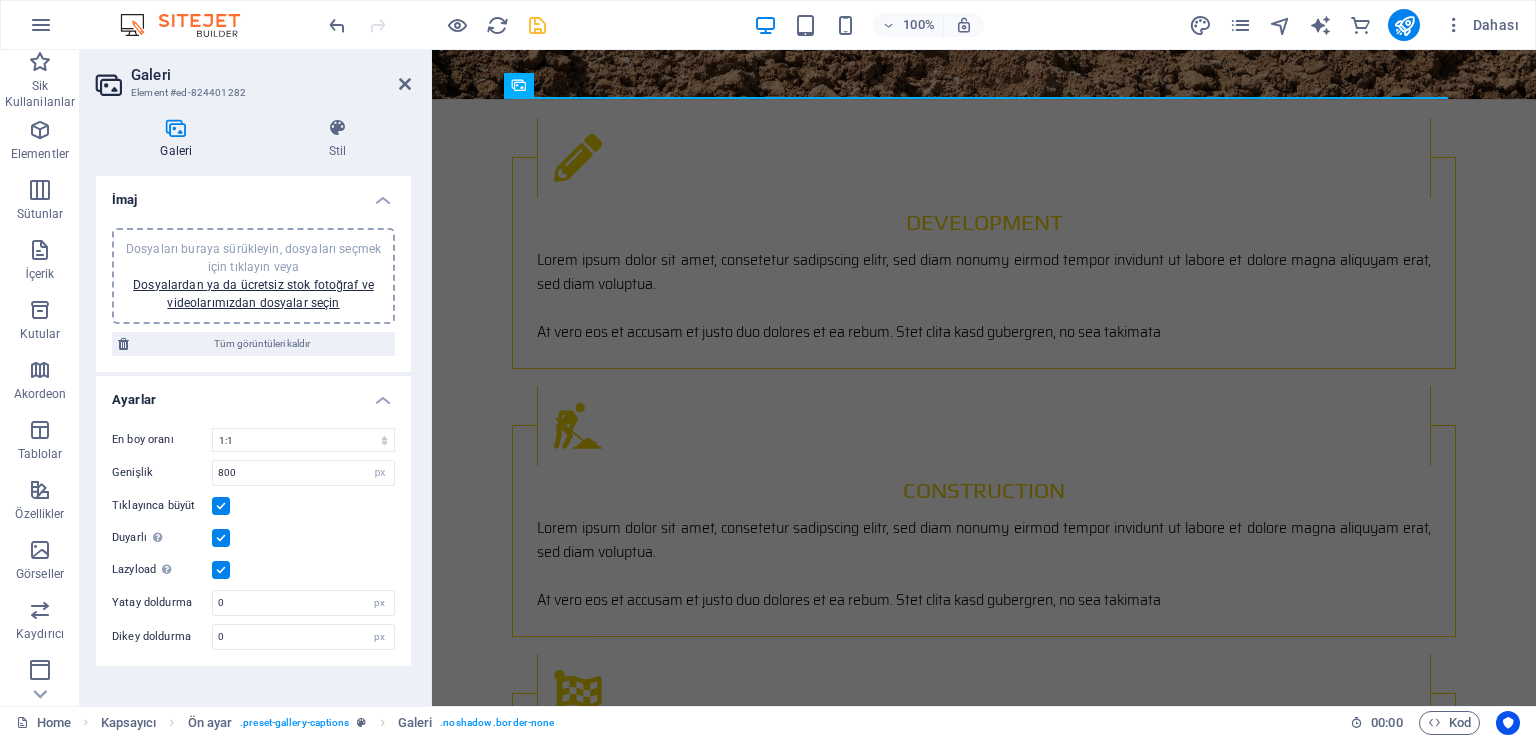 click on "Dosyaları buraya sürükleyin, dosyaları seçmek için tıklayın veya Dosyalardan ya da ücretsiz stok fotoğraf ve videolarımızdan dosyalar seçin" at bounding box center (253, 276) 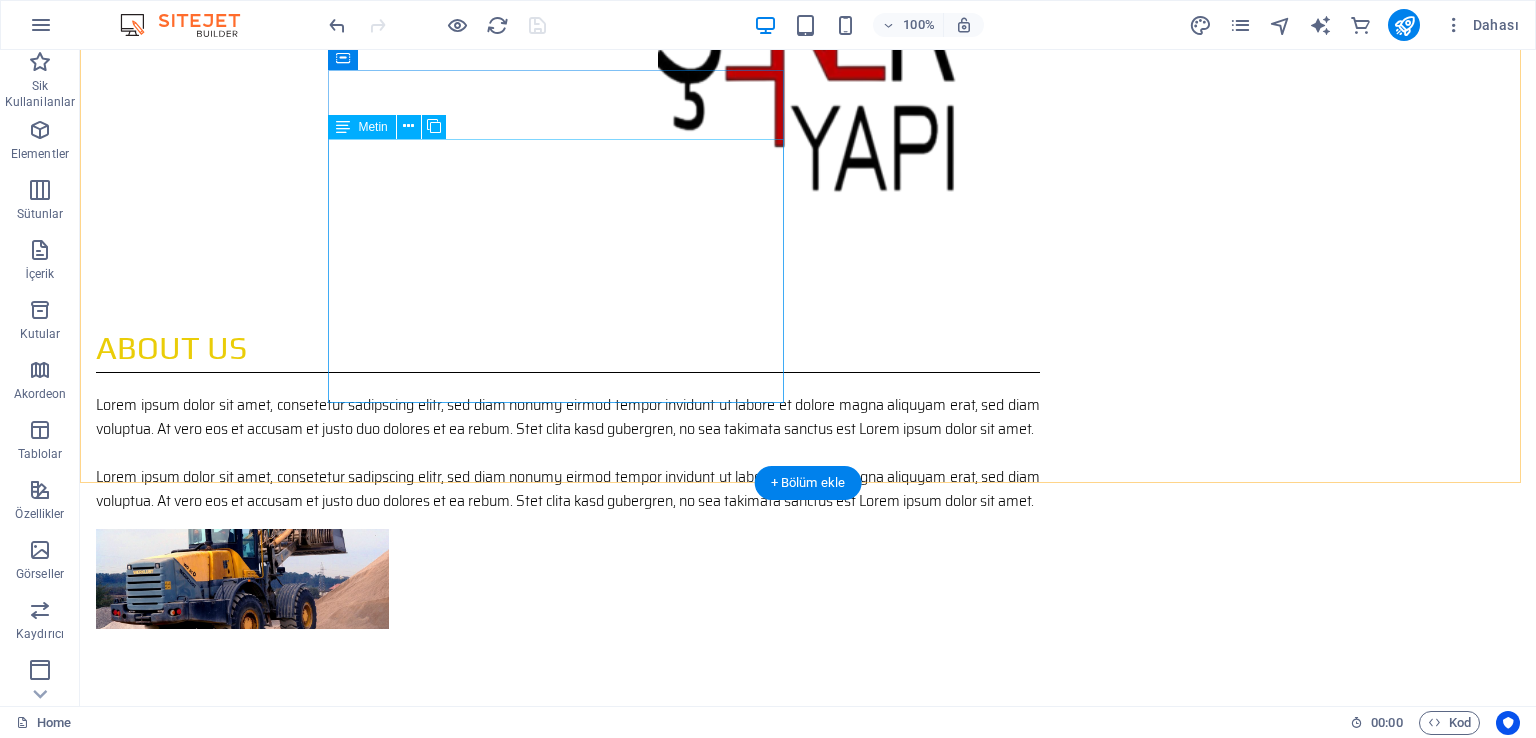 scroll, scrollTop: 400, scrollLeft: 0, axis: vertical 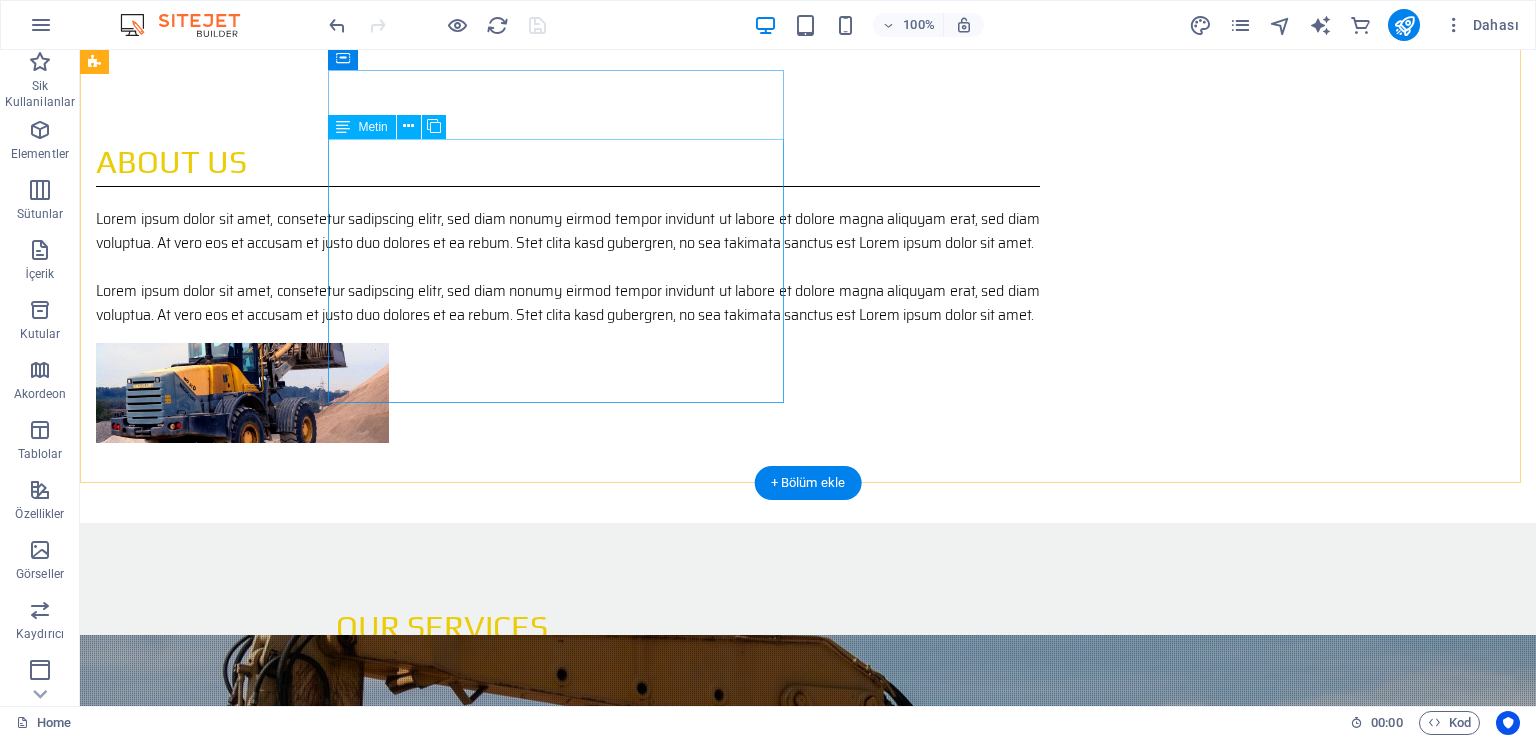 click on "Lorem ipsum dolor sit amet, consetetur sadipscing elitr, sed diam nonumy eirmod tempor invidunt ut labore et dolore magna aliquyam erat, sed diam voluptua. At vero eos et accusam et justo duo dolores et ea rebum. Stet clita kasd gubergren, no sea takimata sanctus est Lorem ipsum dolor sit amet.  Lorem ipsum dolor sit amet, consetetur sadipscing elitr, sed diam nonumy eirmod tempor invidunt ut labore et dolore magna aliquyam erat, sed diam voluptua. At vero eos et accusam et justo duo dolores et ea rebum. Stet clita kasd gubergren, no sea takimata sanctus est Lorem ipsum dolor sit amet." at bounding box center [568, 267] 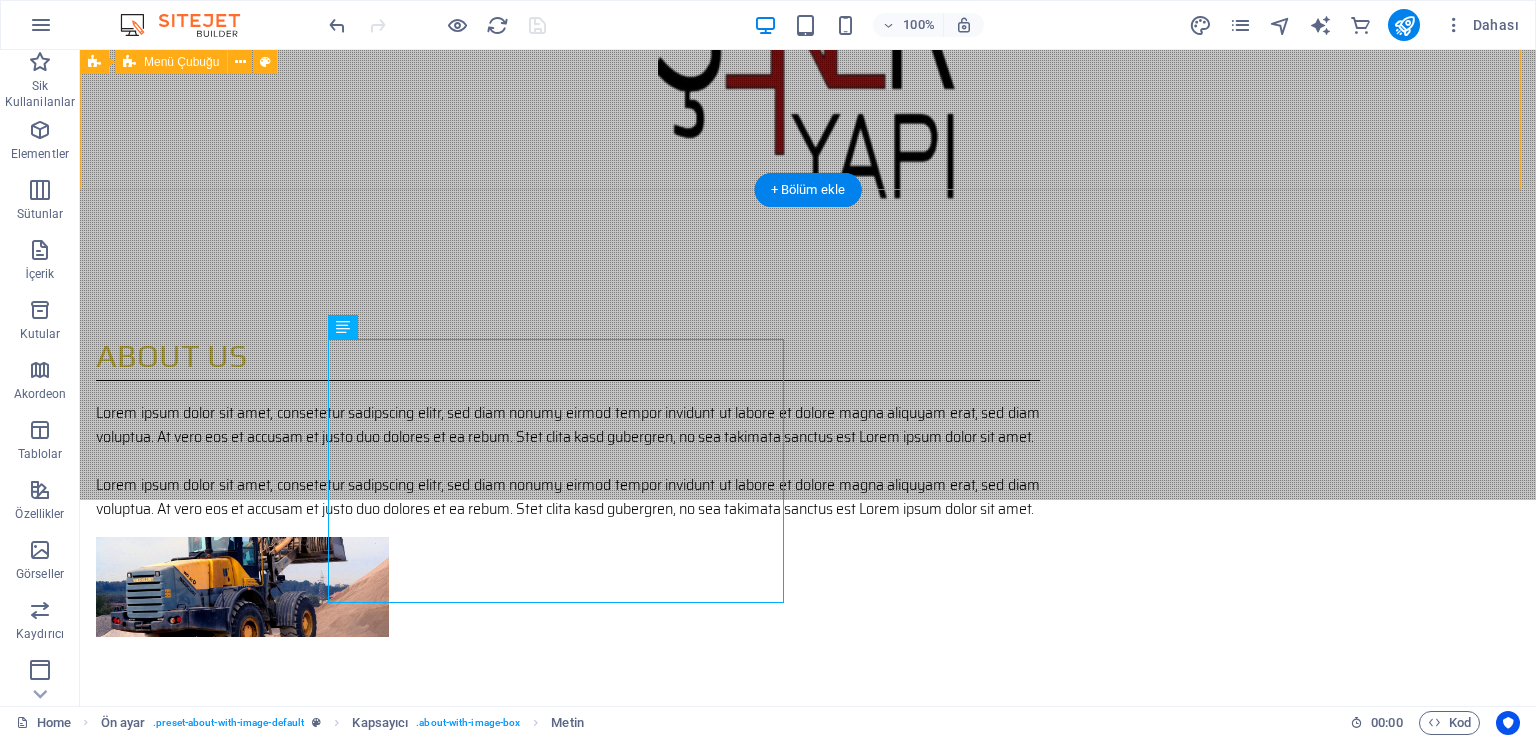 scroll, scrollTop: 200, scrollLeft: 0, axis: vertical 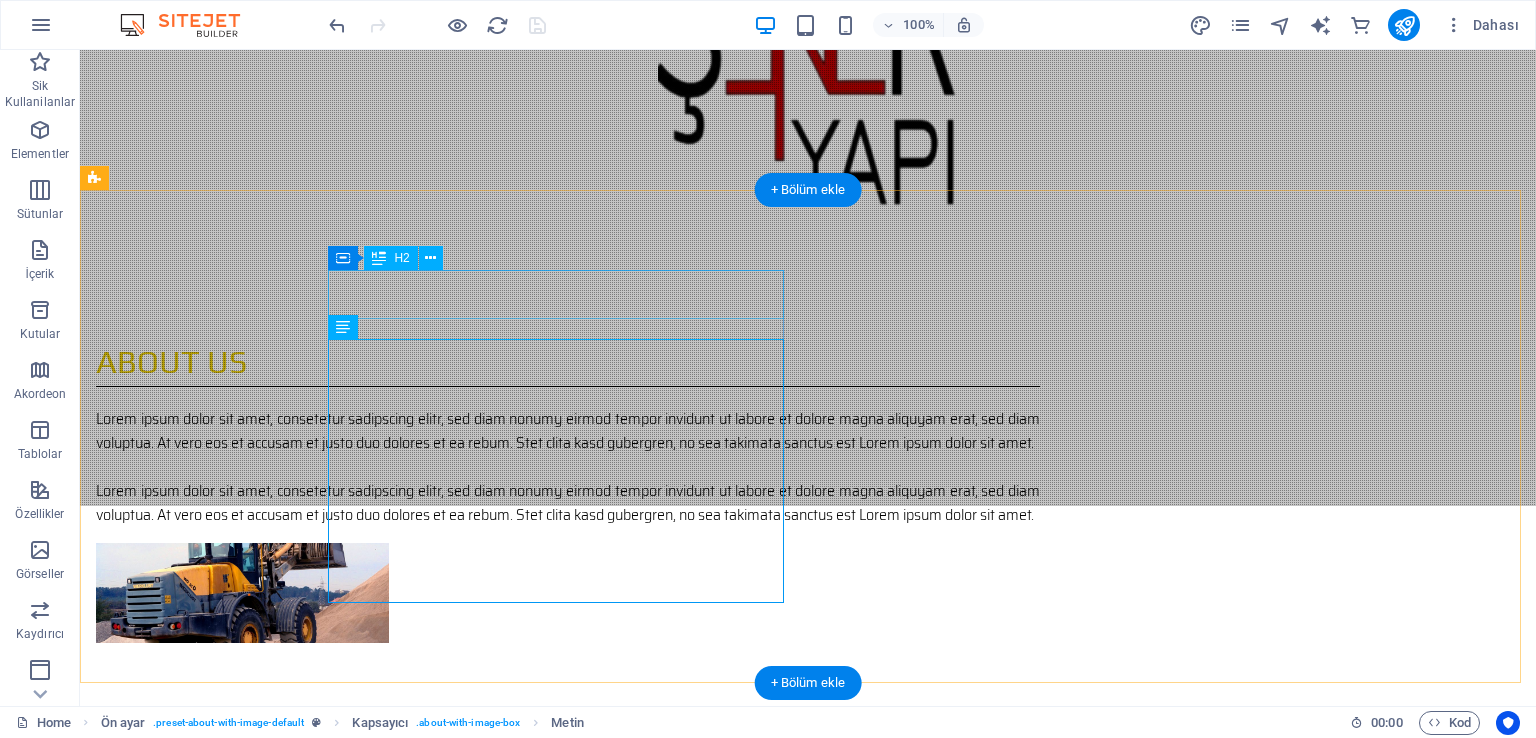 click on "ABOUT US" at bounding box center (568, 362) 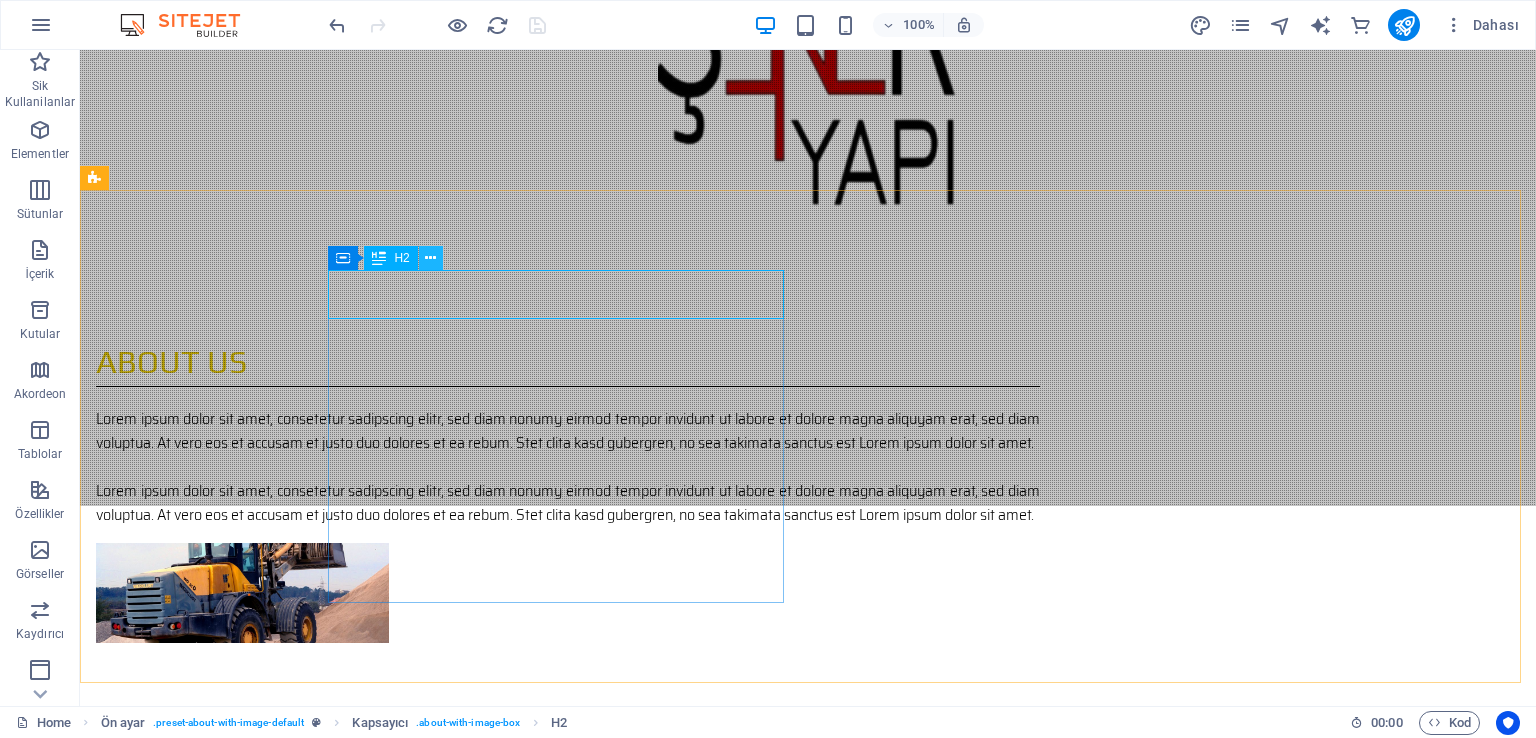 click at bounding box center [430, 258] 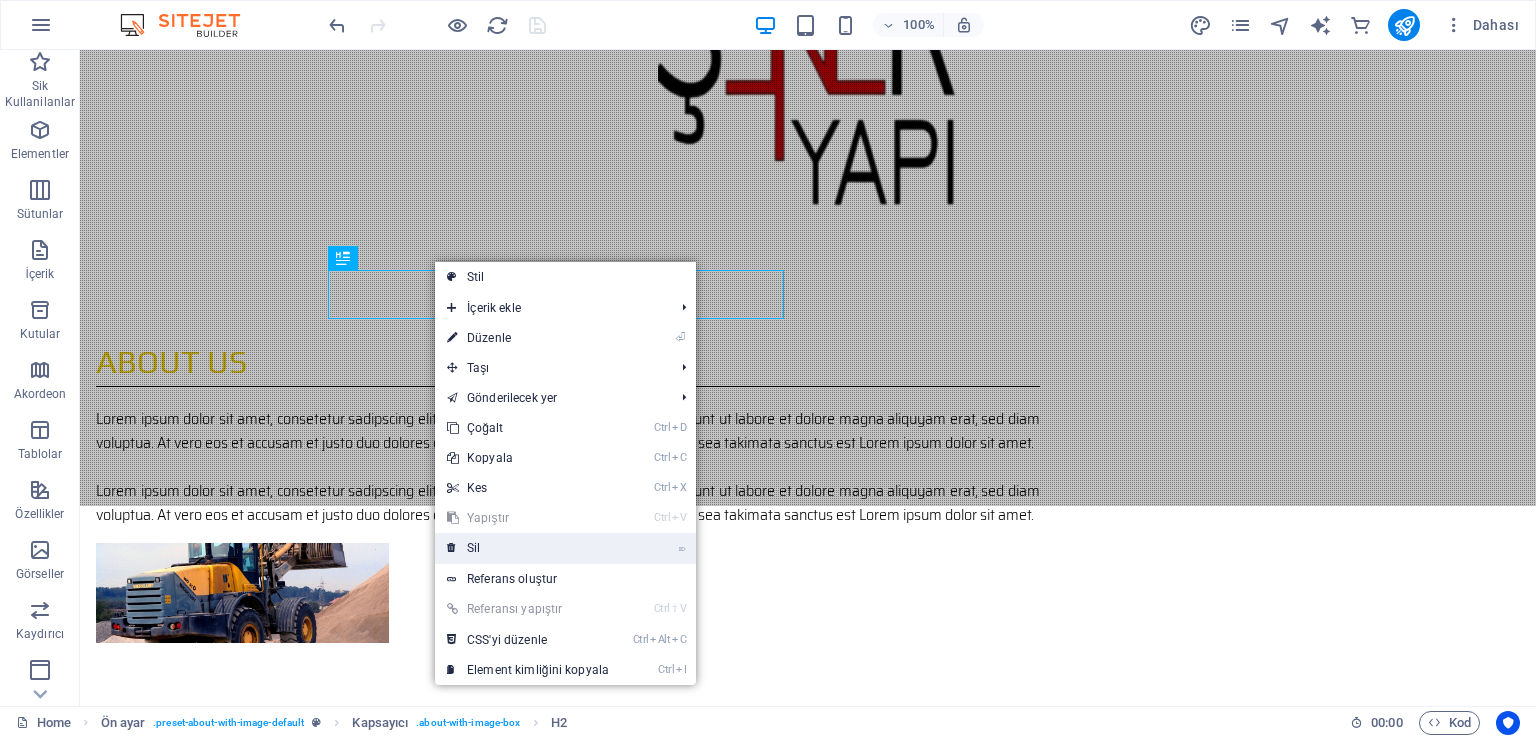 click on "⌦  Sil" at bounding box center [528, 548] 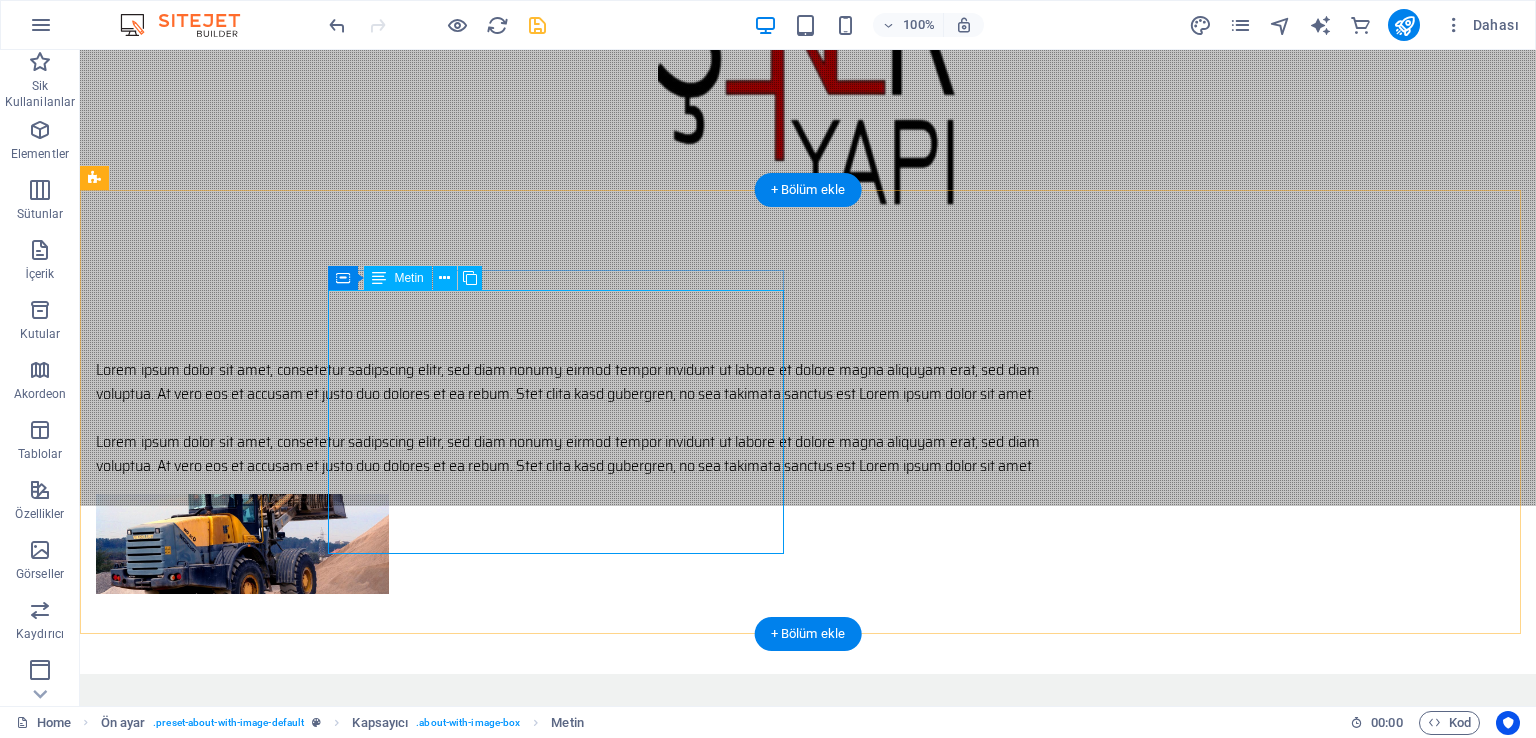 click on "Lorem ipsum dolor sit amet, consetetur sadipscing elitr, sed diam nonumy eirmod tempor invidunt ut labore et dolore magna aliquyam erat, sed diam voluptua. At vero eos et accusam et justo duo dolores et ea rebum. Stet clita kasd gubergren, no sea takimata sanctus est Lorem ipsum dolor sit amet.  Lorem ipsum dolor sit amet, consetetur sadipscing elitr, sed diam nonumy eirmod tempor invidunt ut labore et dolore magna aliquyam erat, sed diam voluptua. At vero eos et accusam et justo duo dolores et ea rebum. Stet clita kasd gubergren, no sea takimata sanctus est Lorem ipsum dolor sit amet." at bounding box center [568, 418] 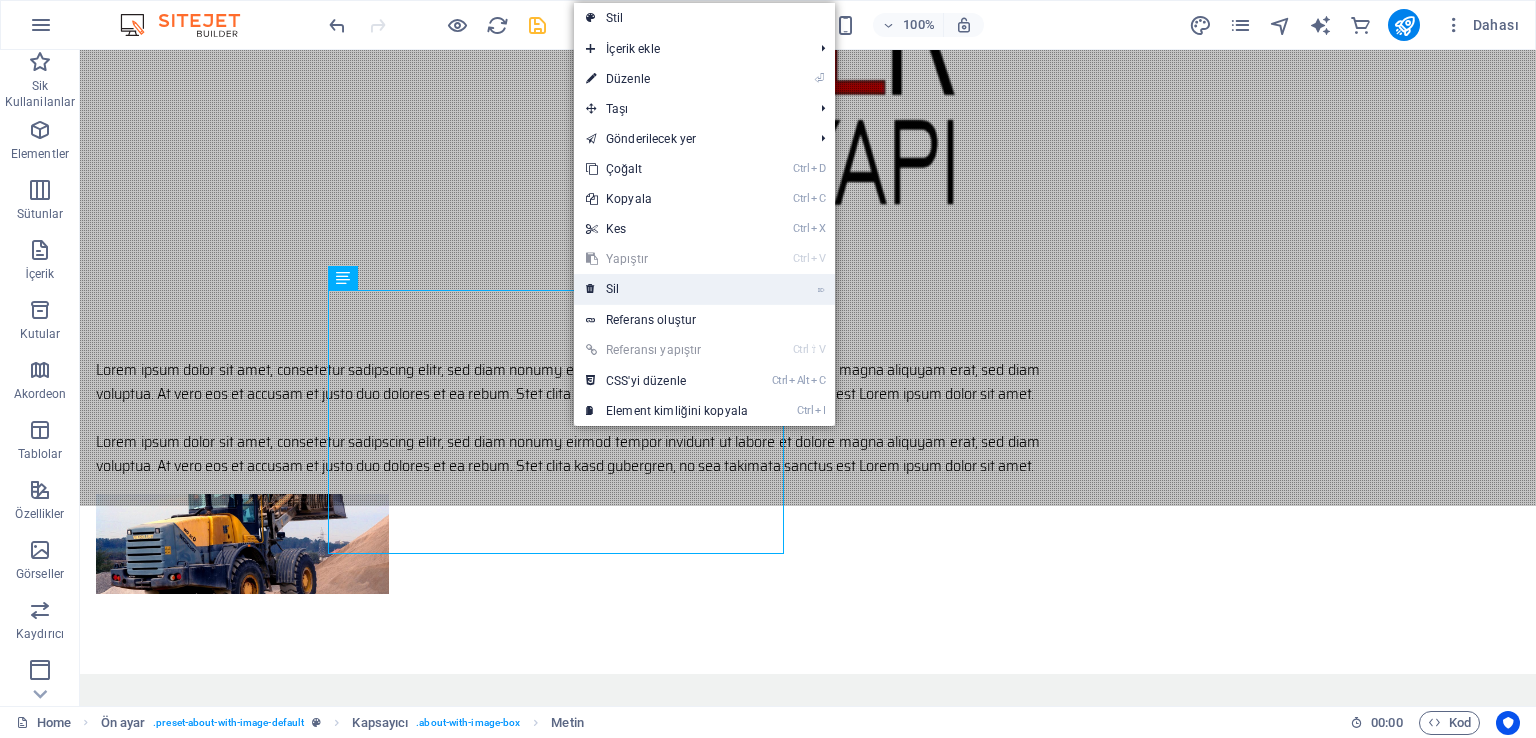 click on "⌦  Sil" at bounding box center [667, 289] 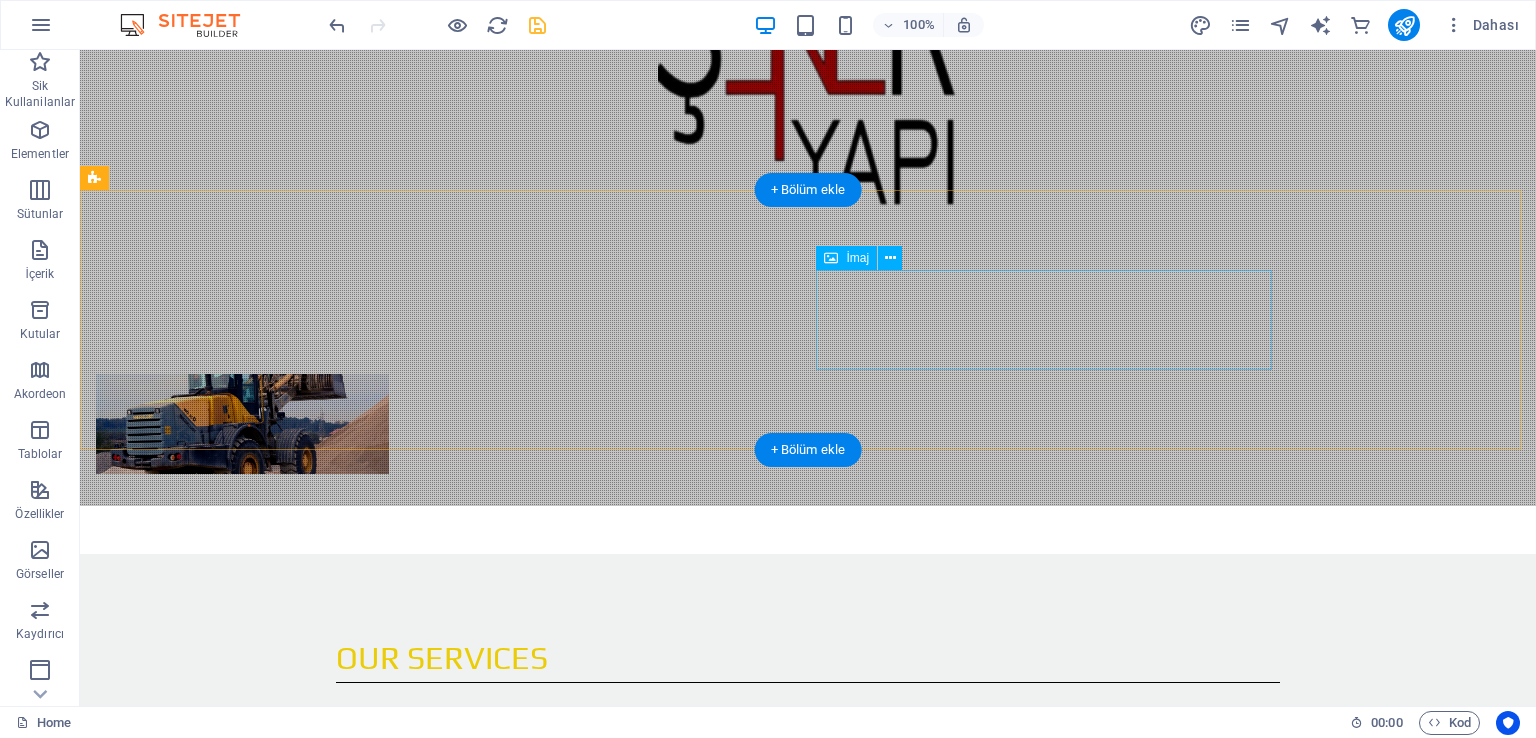 click at bounding box center [242, 424] 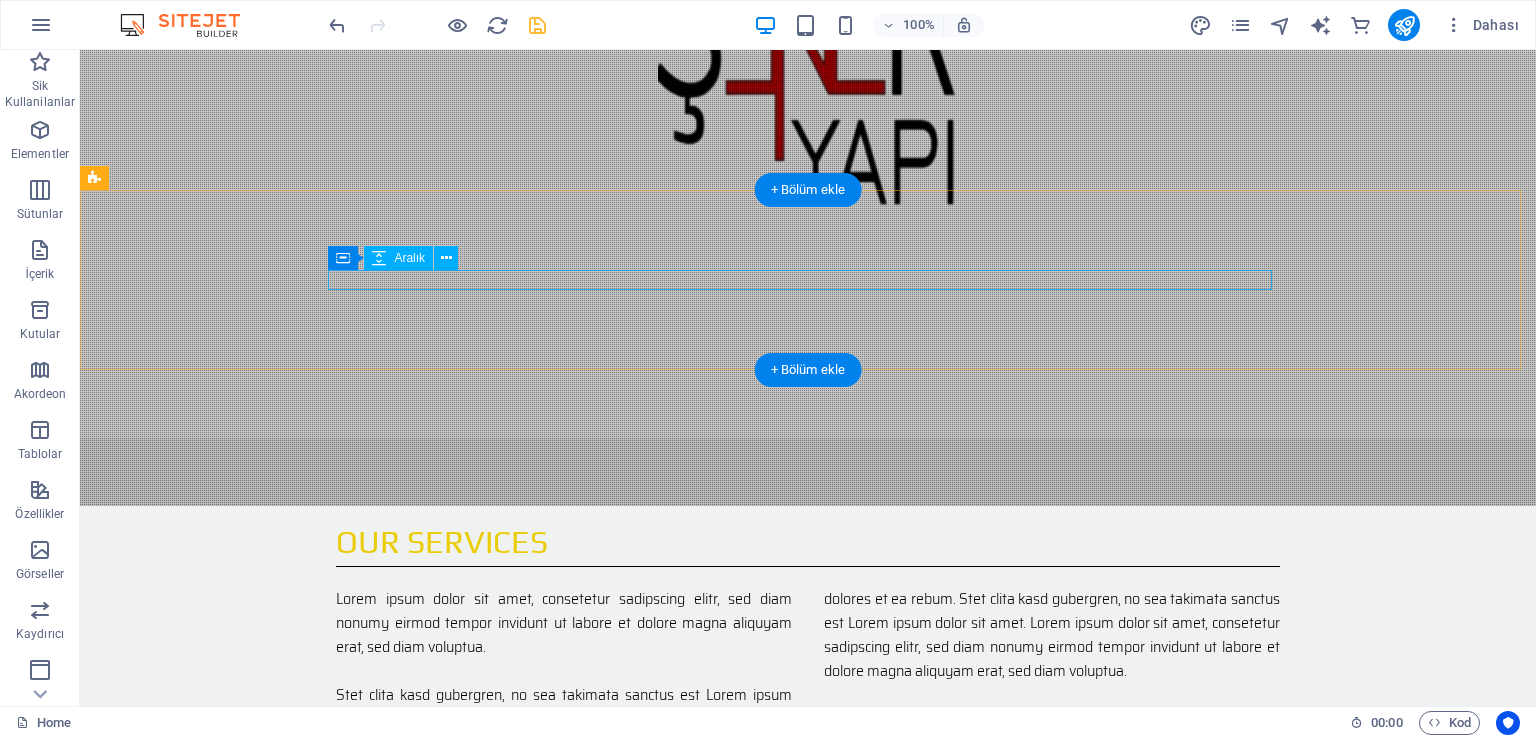 click at bounding box center (568, 348) 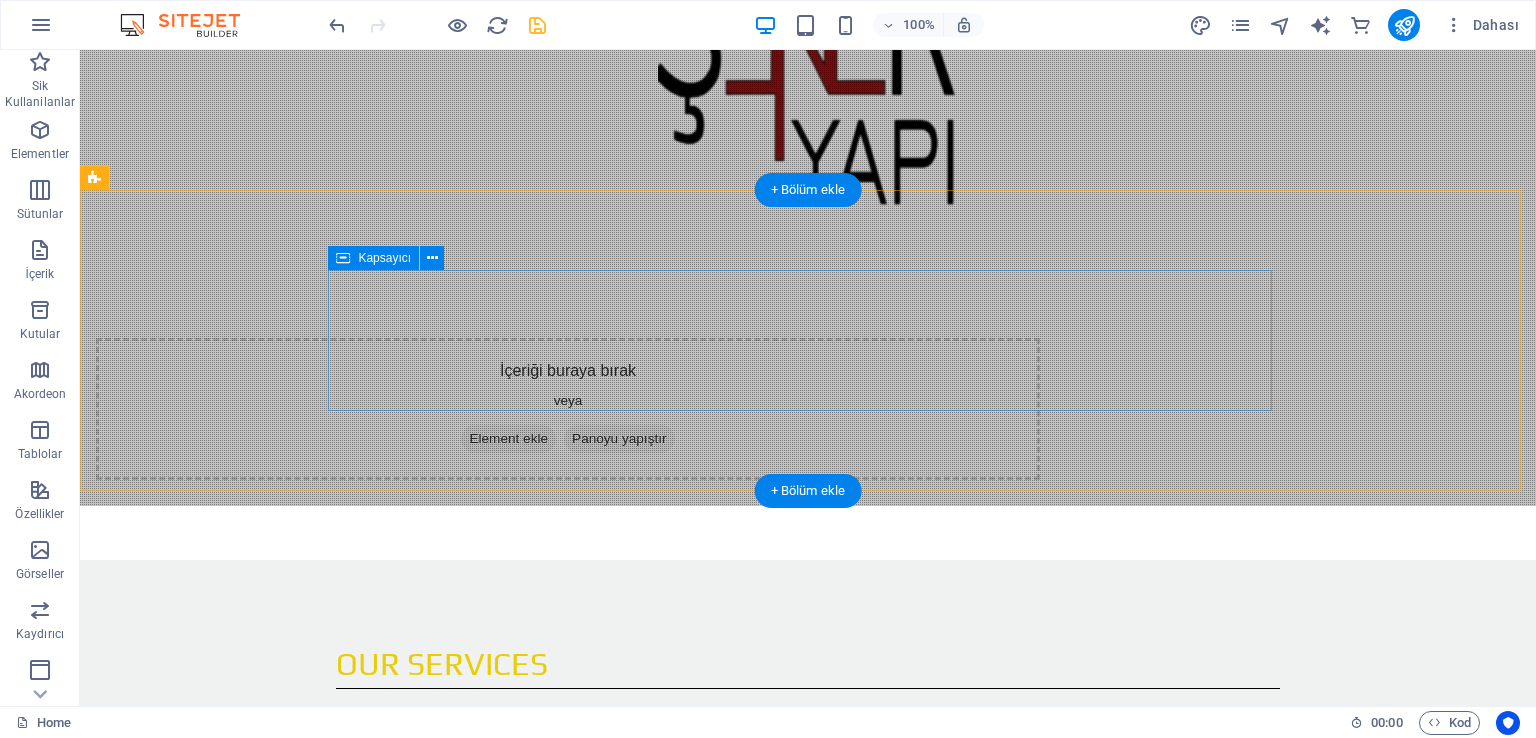 click on "İçeriği buraya bırak veya  Element ekle  Panoyu yapıştır" at bounding box center [568, 409] 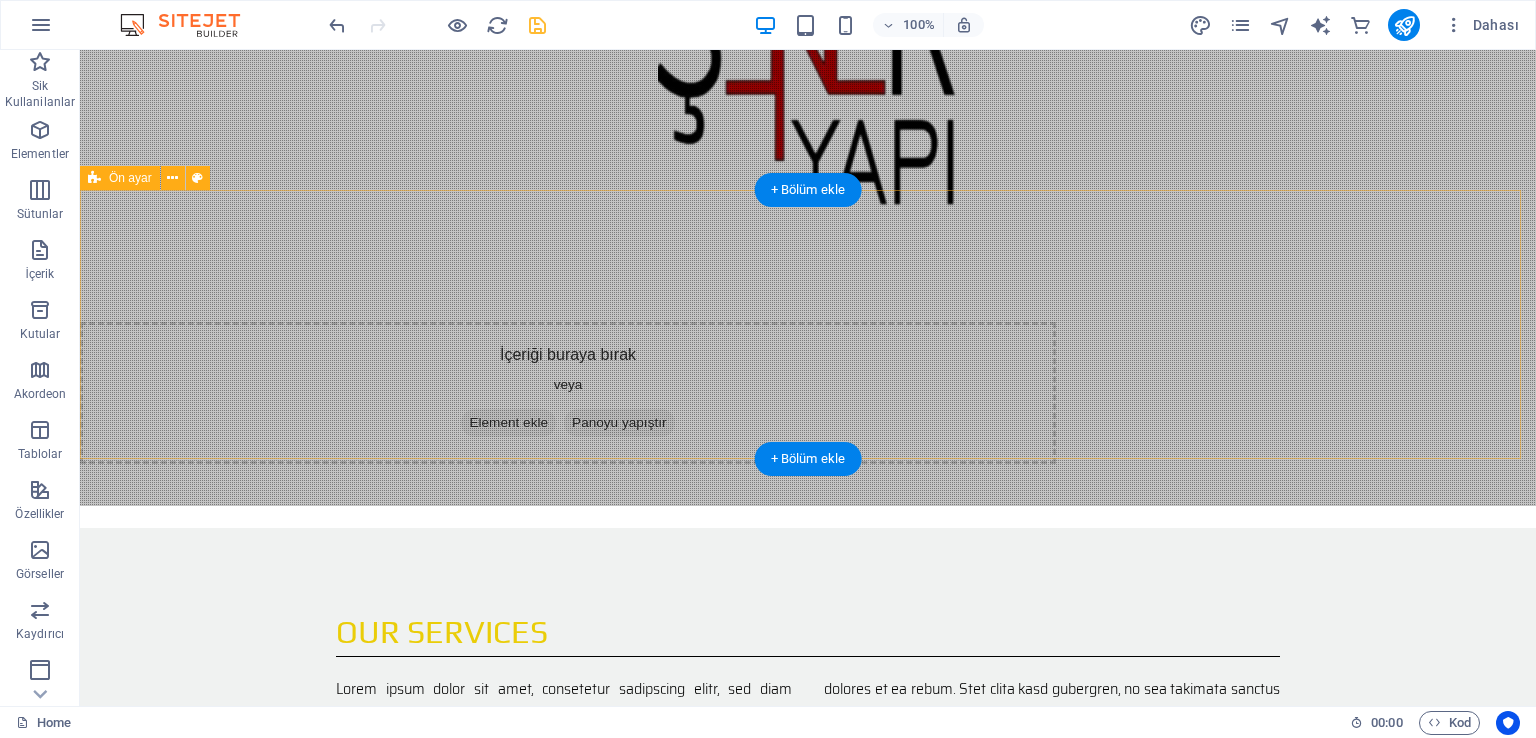 click on "İçeriği buraya bırak veya  Element ekle  Panoyu yapıştır" at bounding box center [568, 393] 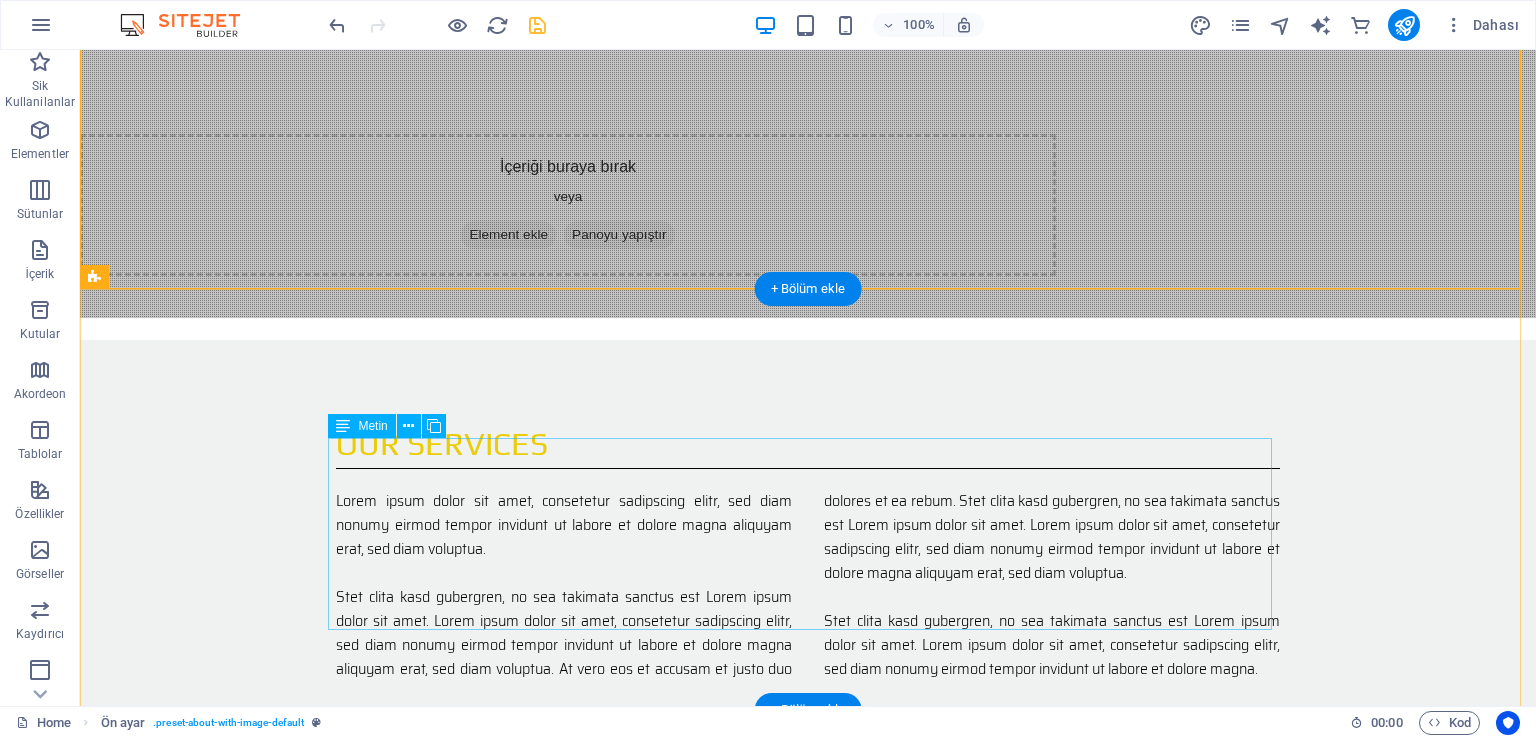 scroll, scrollTop: 400, scrollLeft: 0, axis: vertical 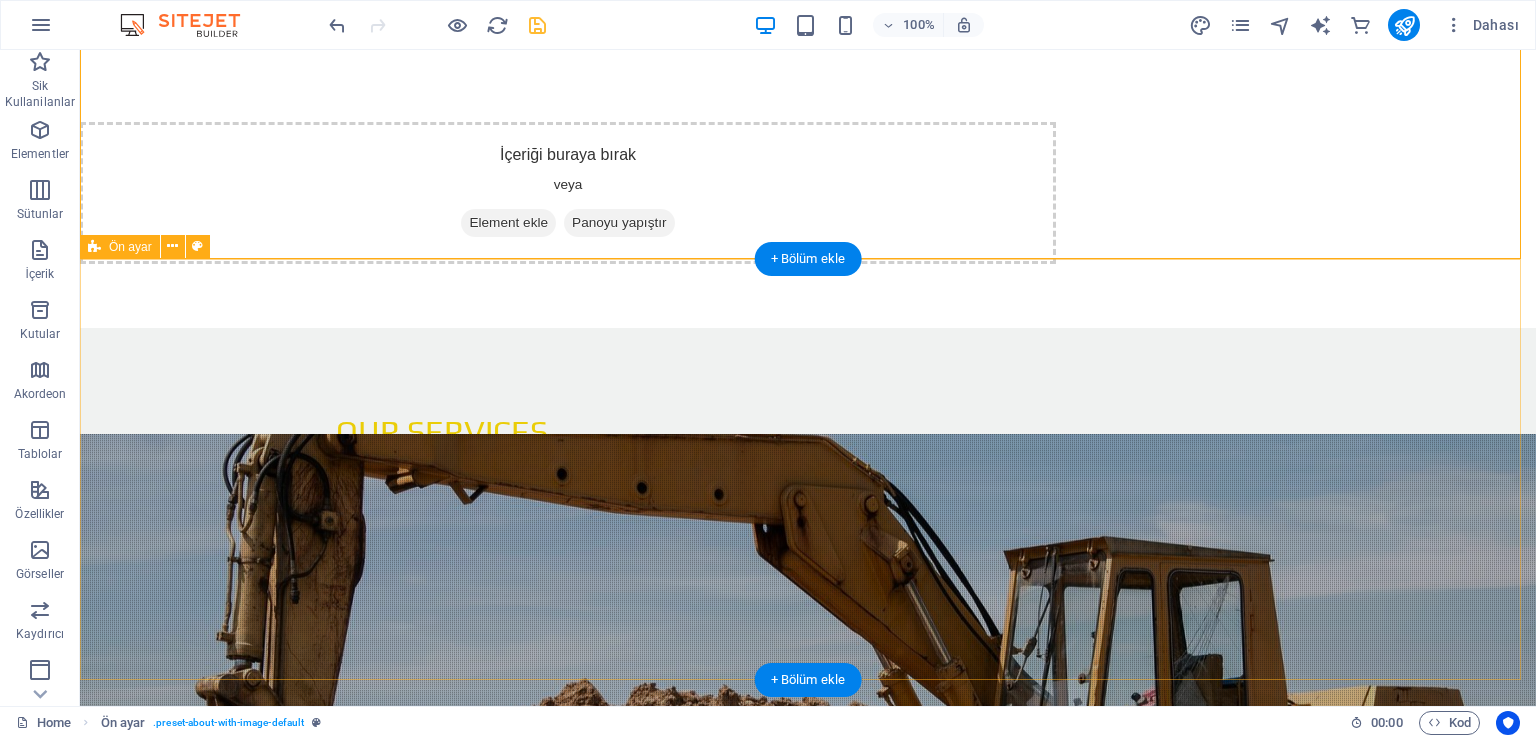 click on "Our Services Lorem ipsum dolor sit amet, consetetur sadipscing elitr, sed diam nonumy eirmod tempor invidunt ut labore et dolore magna aliquyam erat, sed diam voluptua. Stet clita kasd gubergren, no sea takimata sanctus est Lorem ipsum dolor sit amet. Lorem ipsum dolor sit amet, consetetur sadipscing elitr, sed diam nonumy eirmod tempor invidunt ut labore et dolore magna aliquyam erat, sed diam voluptua. At vero eos et accusam et justo duo dolores et ea rebum. Stet clita kasd gubergren, no sea takimata sanctus est Lorem ipsum dolor sit amet. Lorem ipsum dolor sit amet, consetetur sadipscing elitr, sed diam nonumy eirmod tempor invidunt ut labore et dolore magna aliquyam erat, sed diam voluptua. Stet clita kasd gubergren, no sea takimata sanctus est Lorem ipsum dolor sit amet. Lorem ipsum dolor sit amet, consetetur sadipscing elitr, sed diam nonumy eirmod tempor invidunt ut labore et dolore magna." at bounding box center (808, 538) 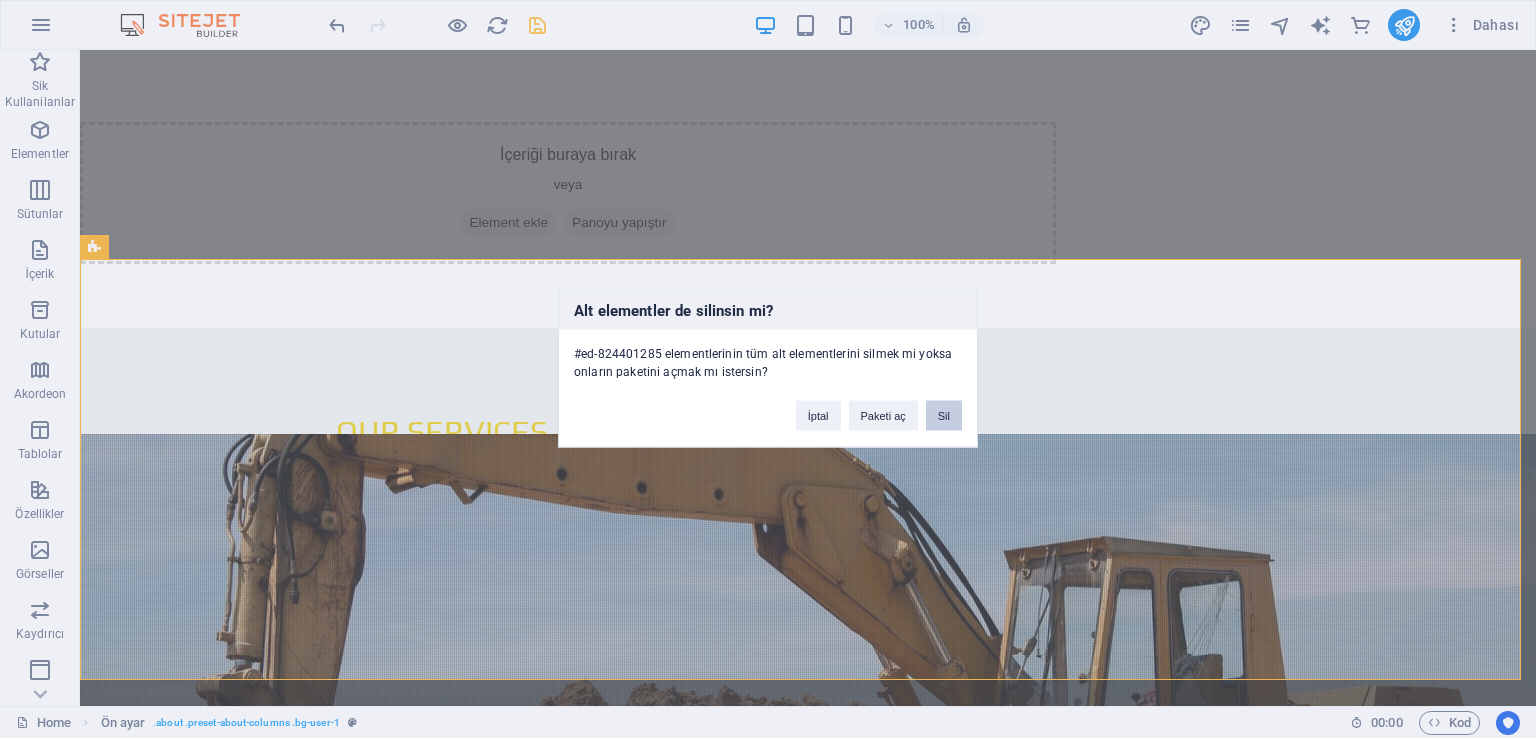 click on "Sil" at bounding box center (944, 416) 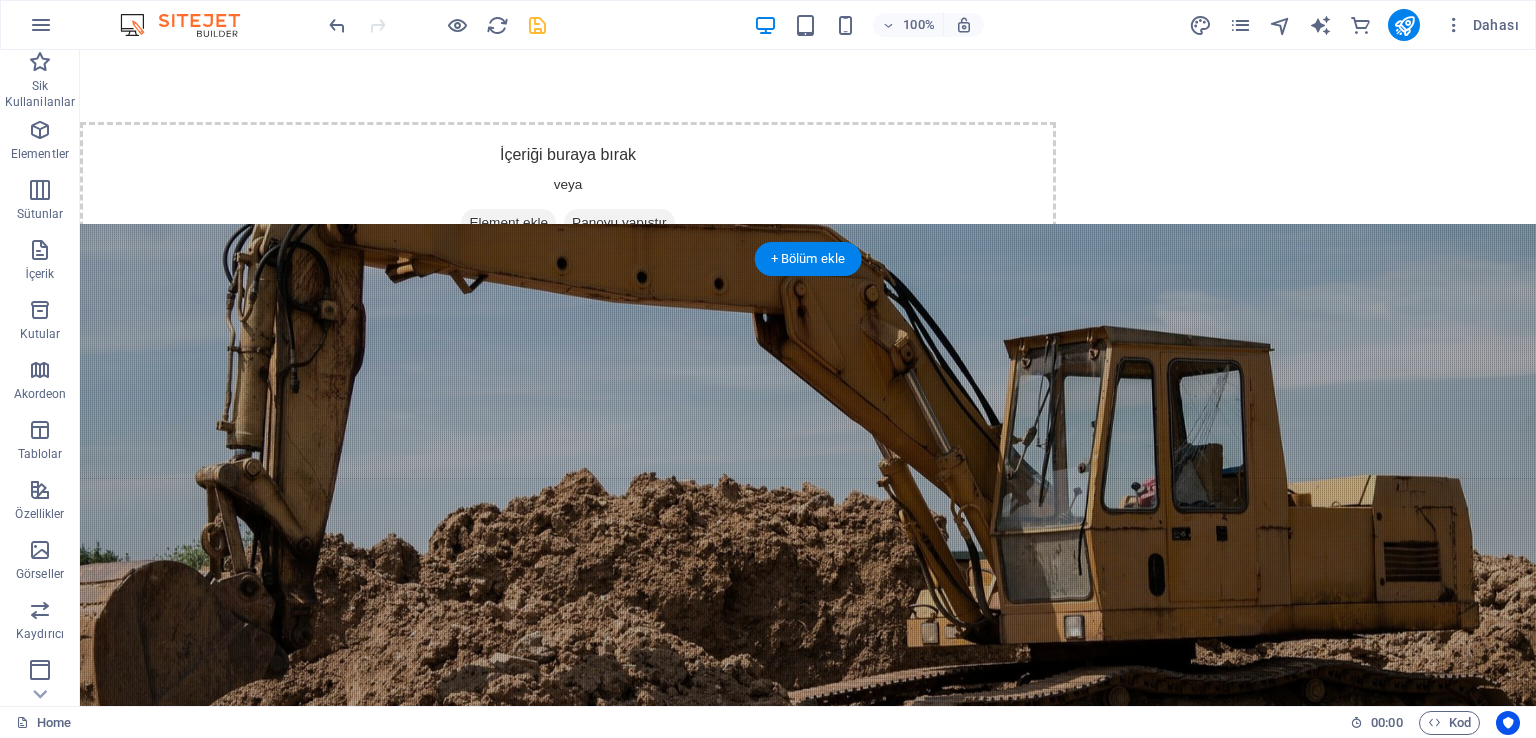 click at bounding box center [808, 521] 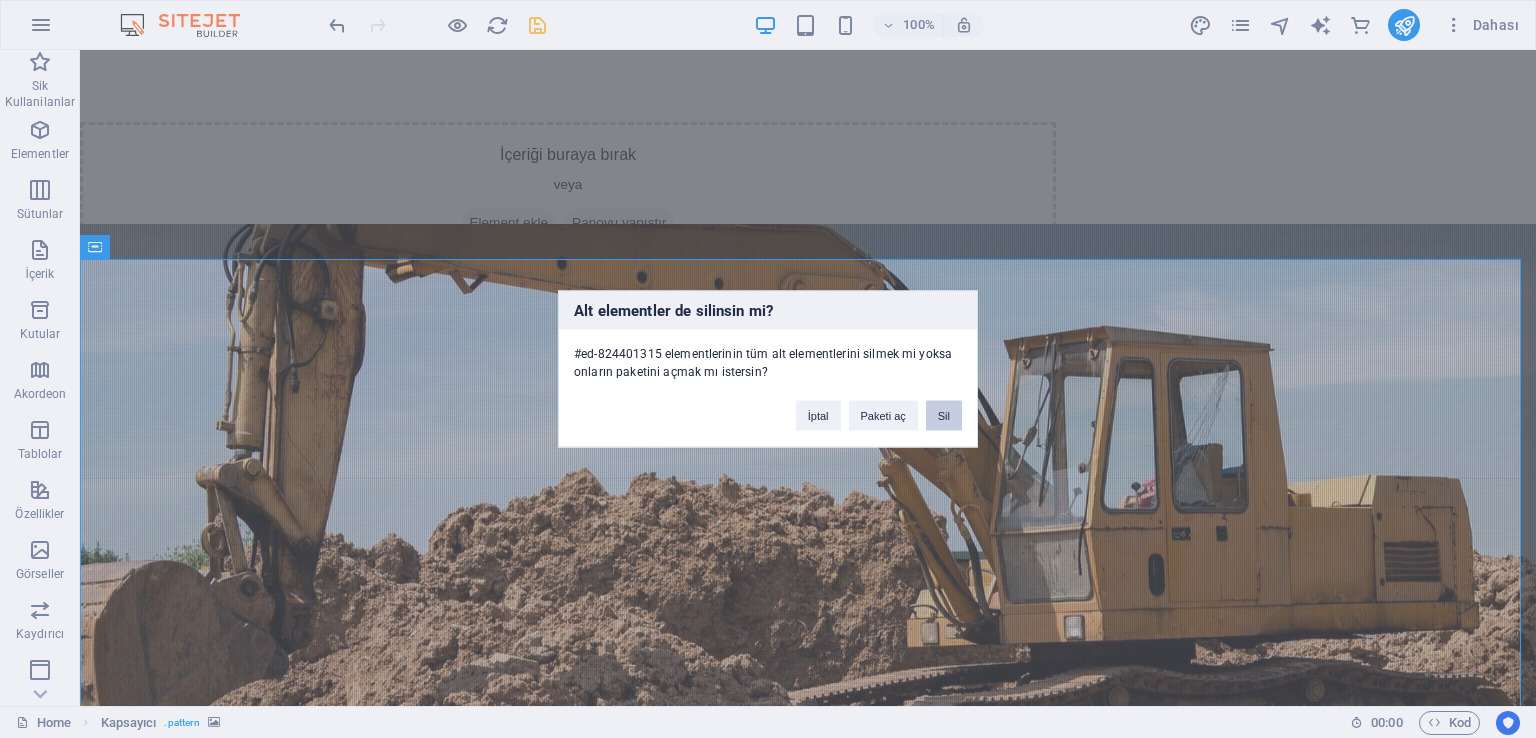 click on "Sil" at bounding box center (944, 416) 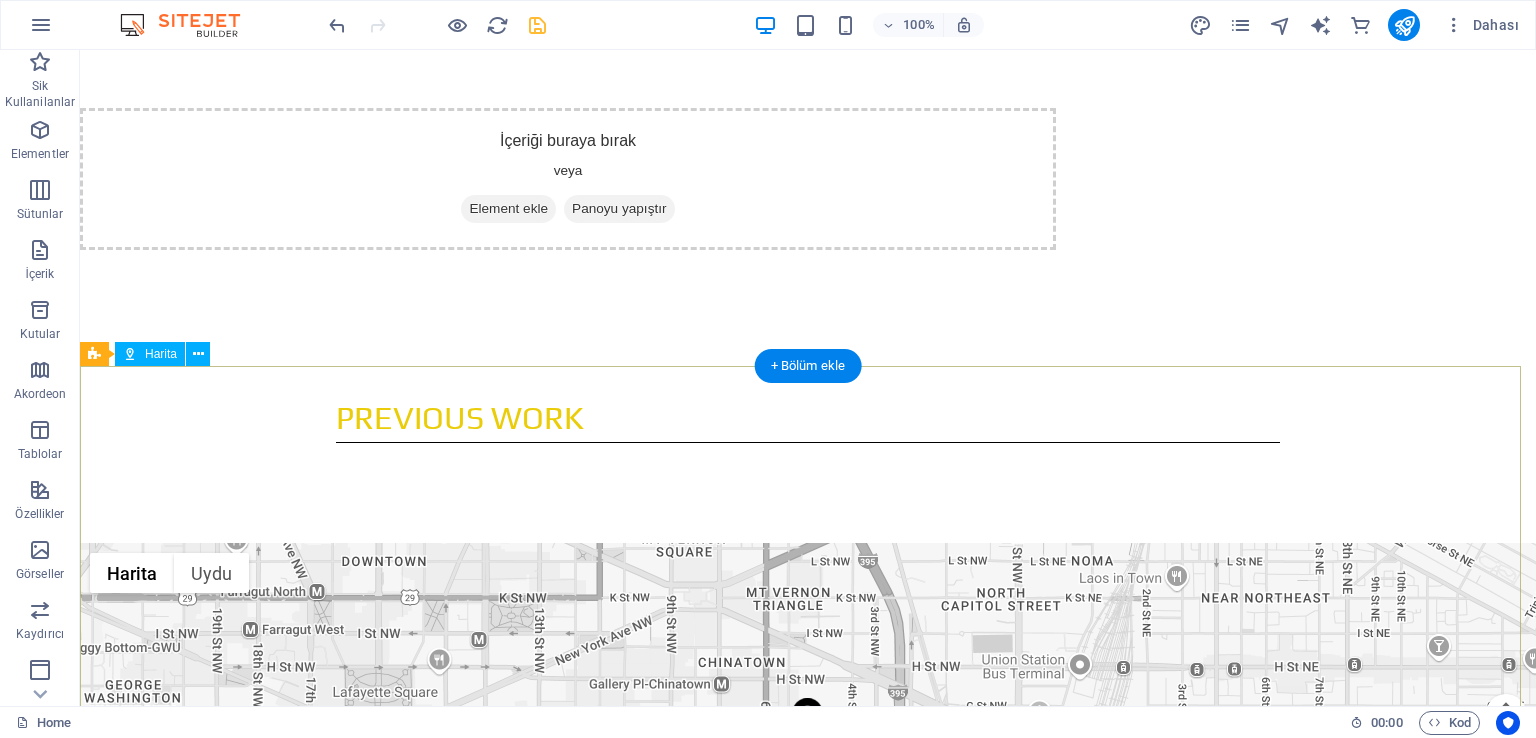 scroll, scrollTop: 700, scrollLeft: 0, axis: vertical 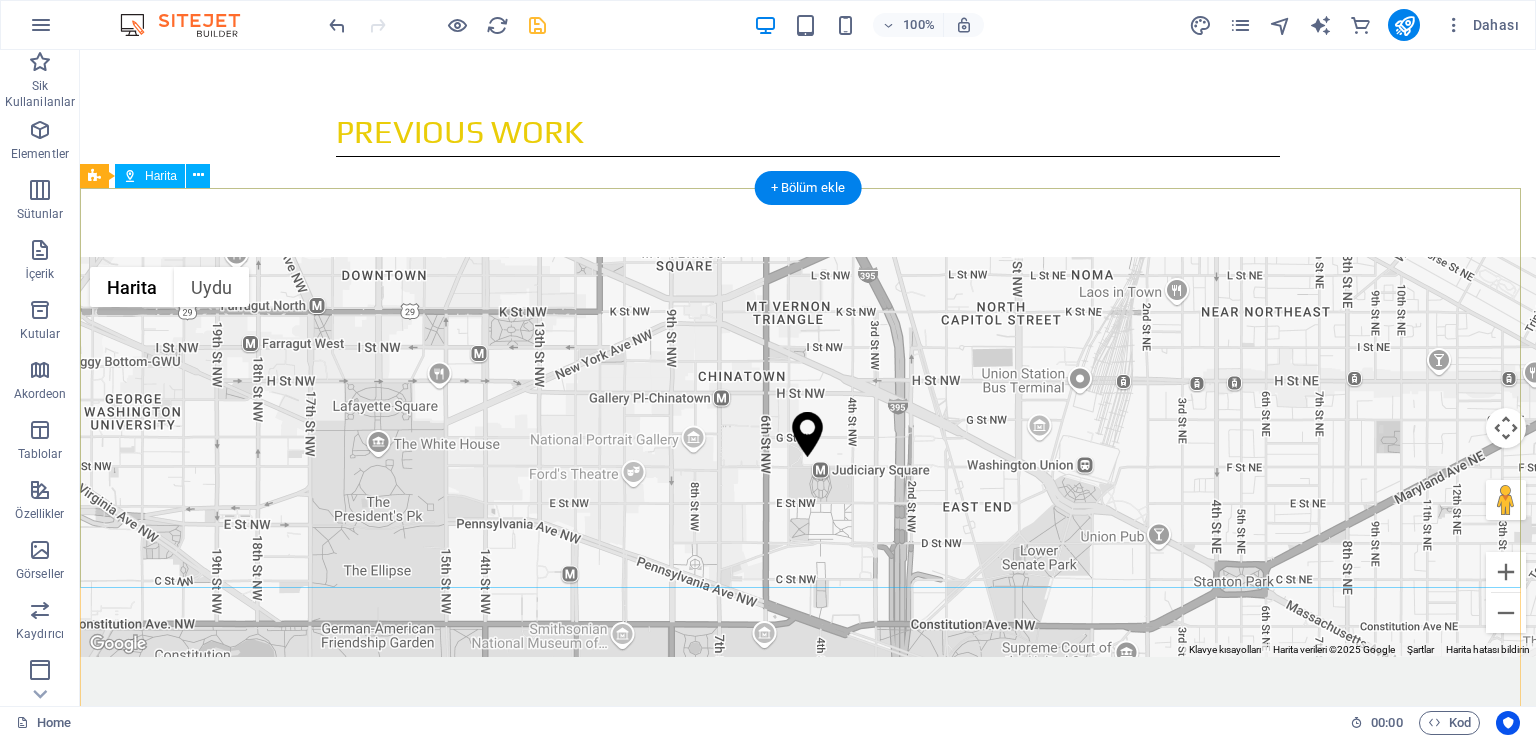 click on "← Sola git → Sağa git ↑ Yukarı git ↓ Aşağı git + Yakınlaştır - Uzaklaştır Home %75 sola git End %75 sağa git Page Up %75 yukarı git Page Down %75 aşağı git Harita Arazi Uydu Etiketler Klavye kısayolları Harita Verileri Harita verileri ©2025 Google Harita verileri ©2025 Google 200 m  Metrik ve emperyal birimler arasında geçiş yapmak için tıklayın Şartlar Harita hatası bildirin" at bounding box center [808, 457] 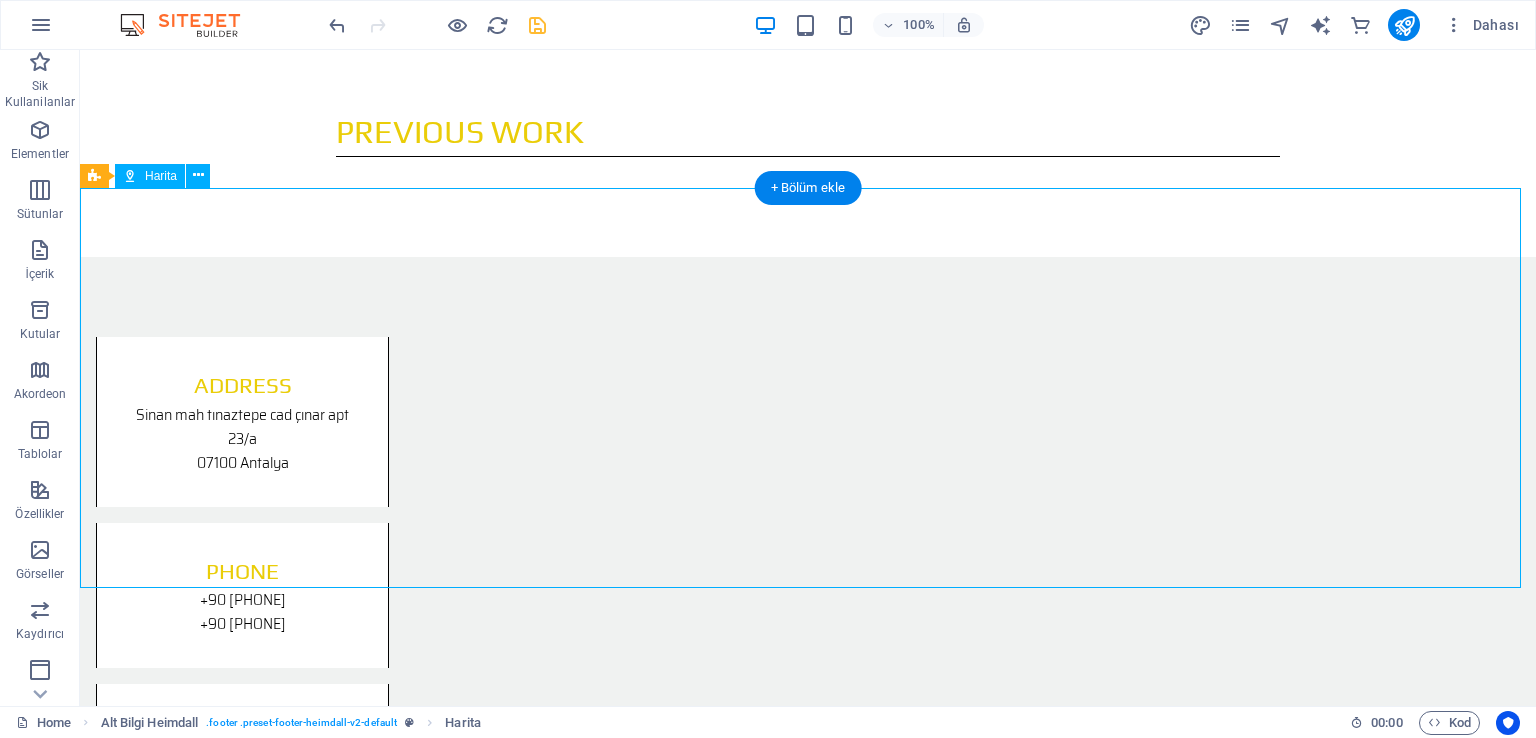scroll, scrollTop: 511, scrollLeft: 0, axis: vertical 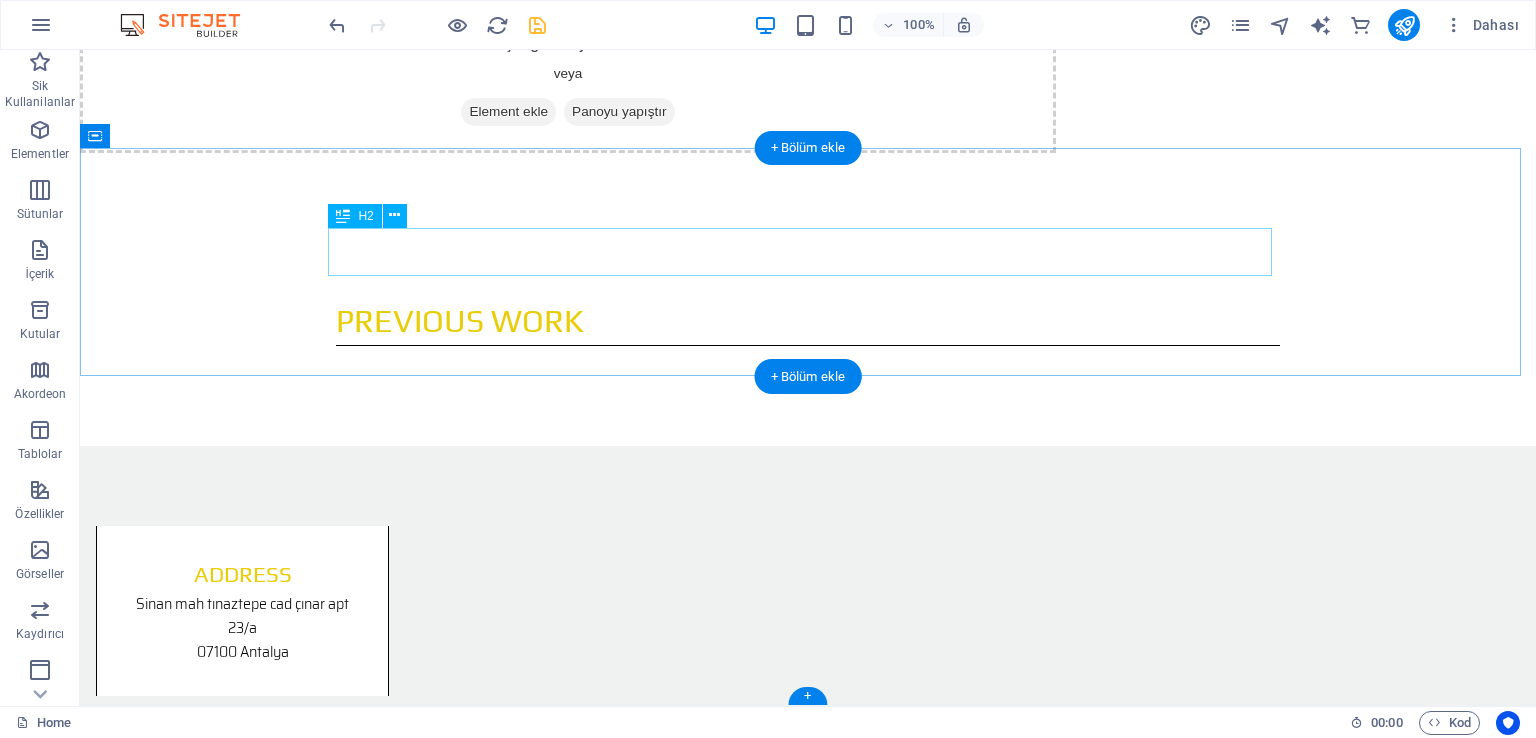 click on "Previous Work" at bounding box center (808, 321) 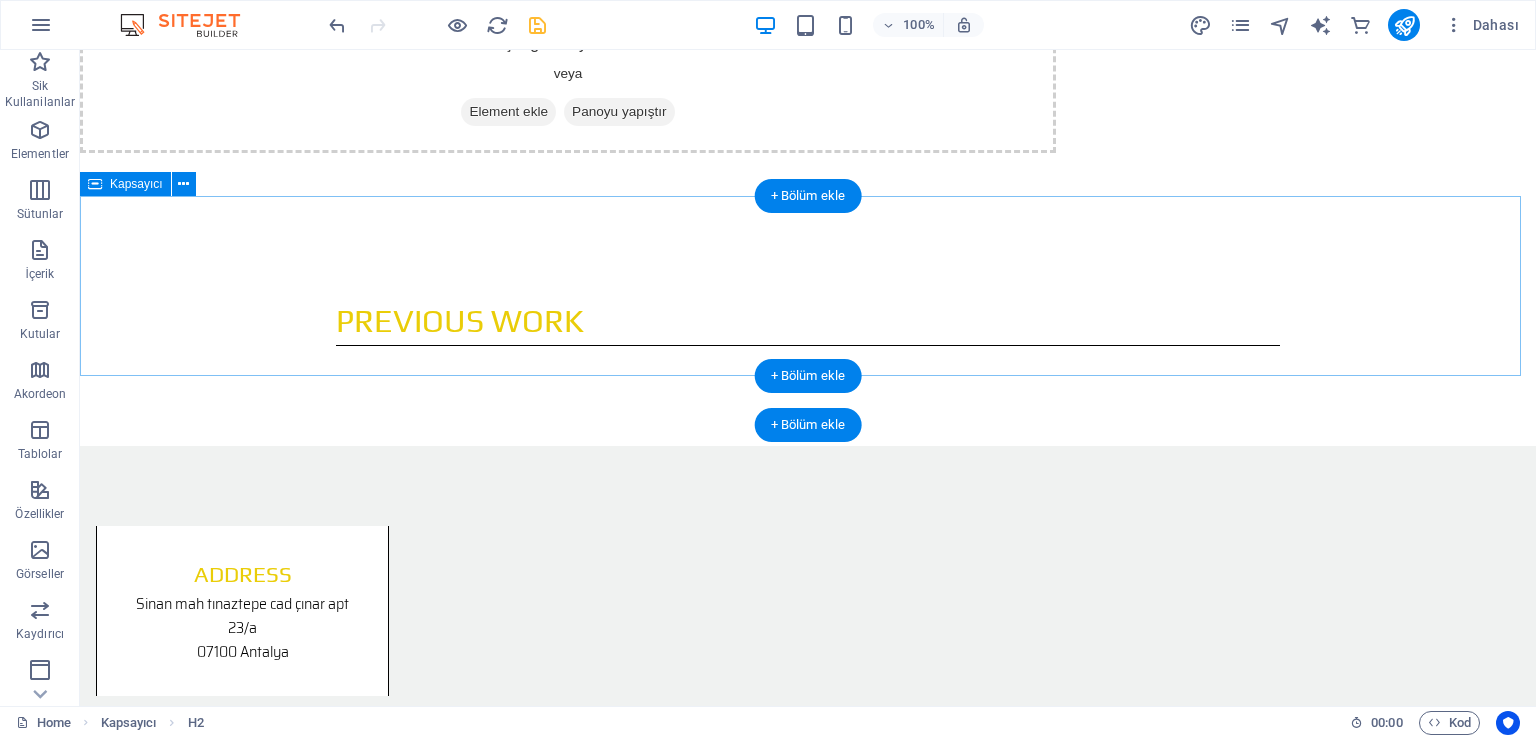scroll, scrollTop: 462, scrollLeft: 0, axis: vertical 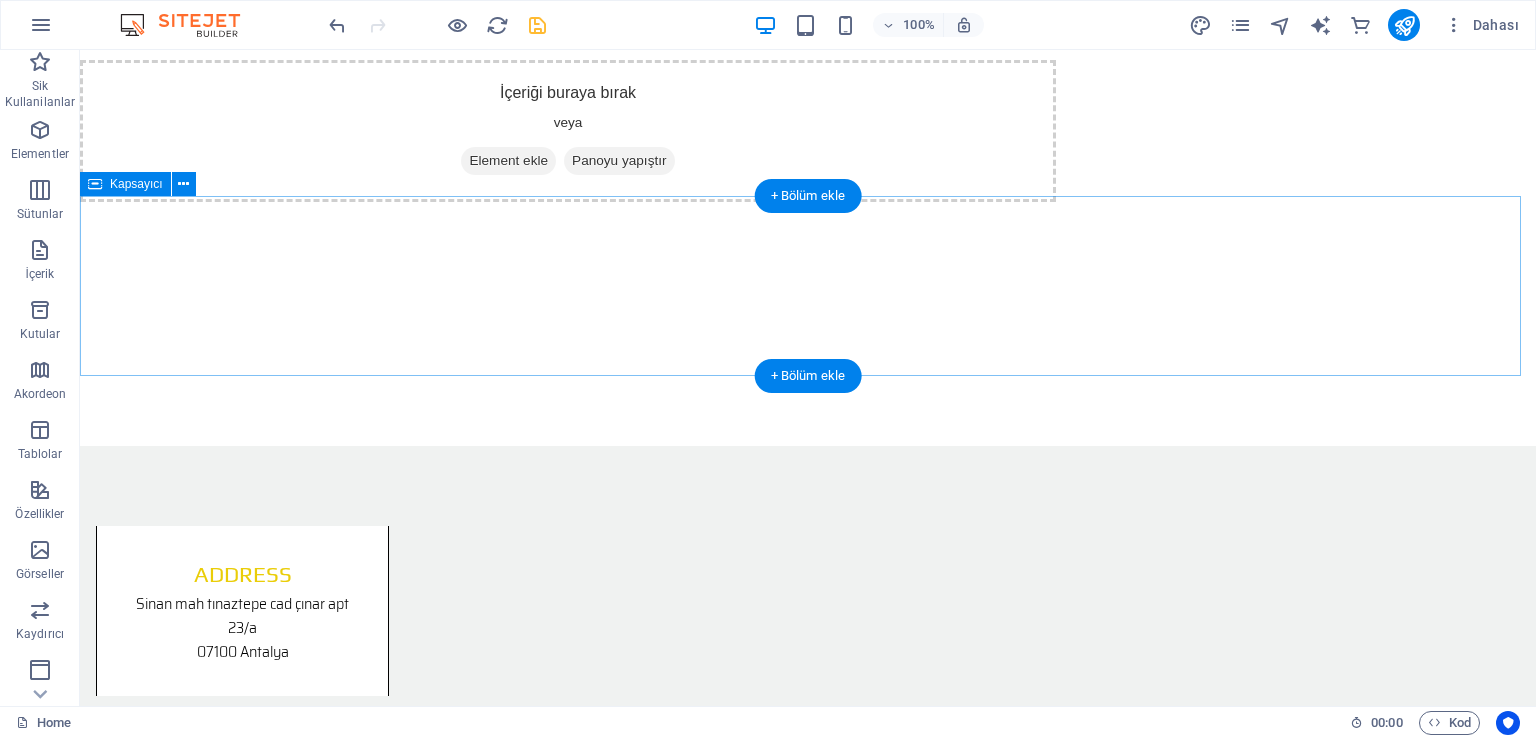 click at bounding box center [808, 356] 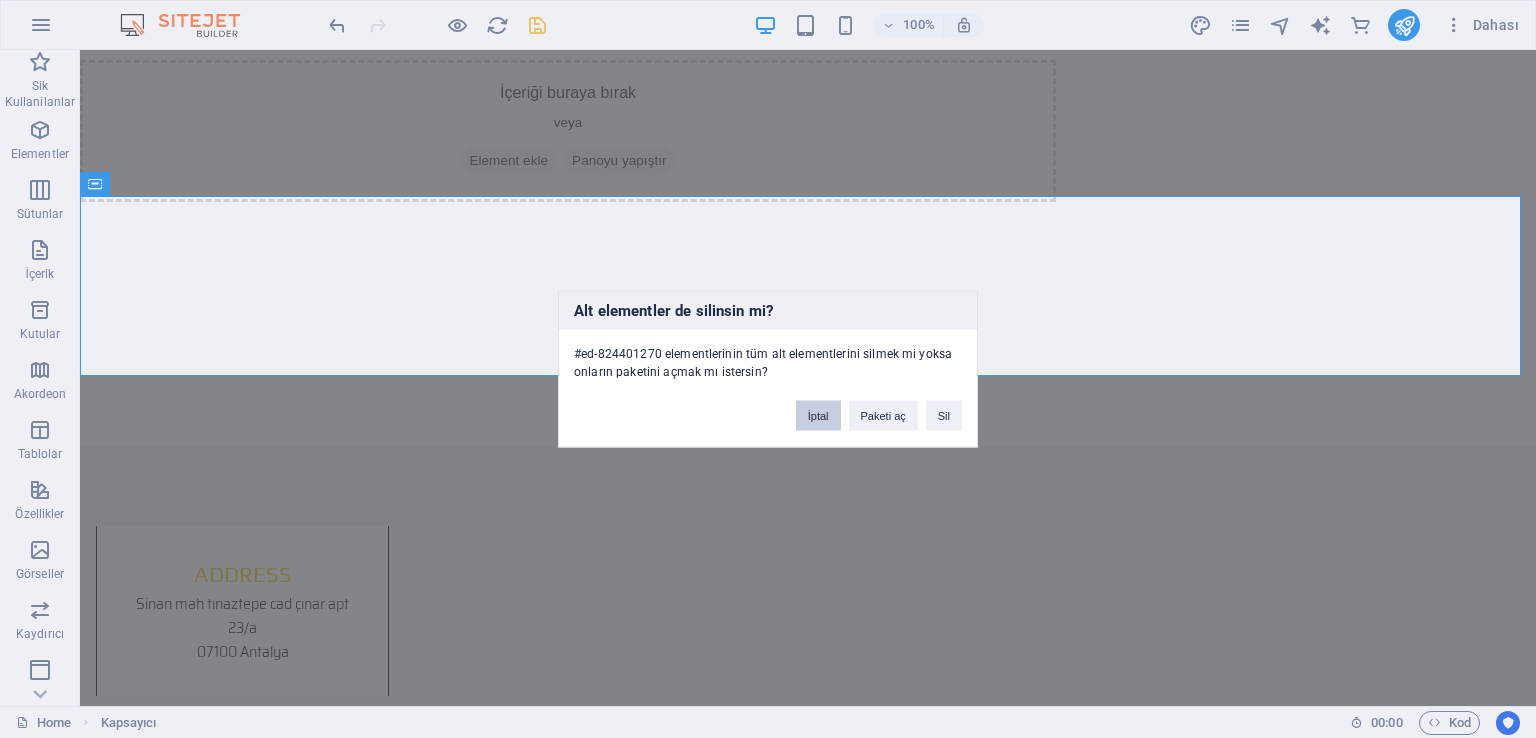 drag, startPoint x: 826, startPoint y: 412, endPoint x: 740, endPoint y: 362, distance: 99.47864 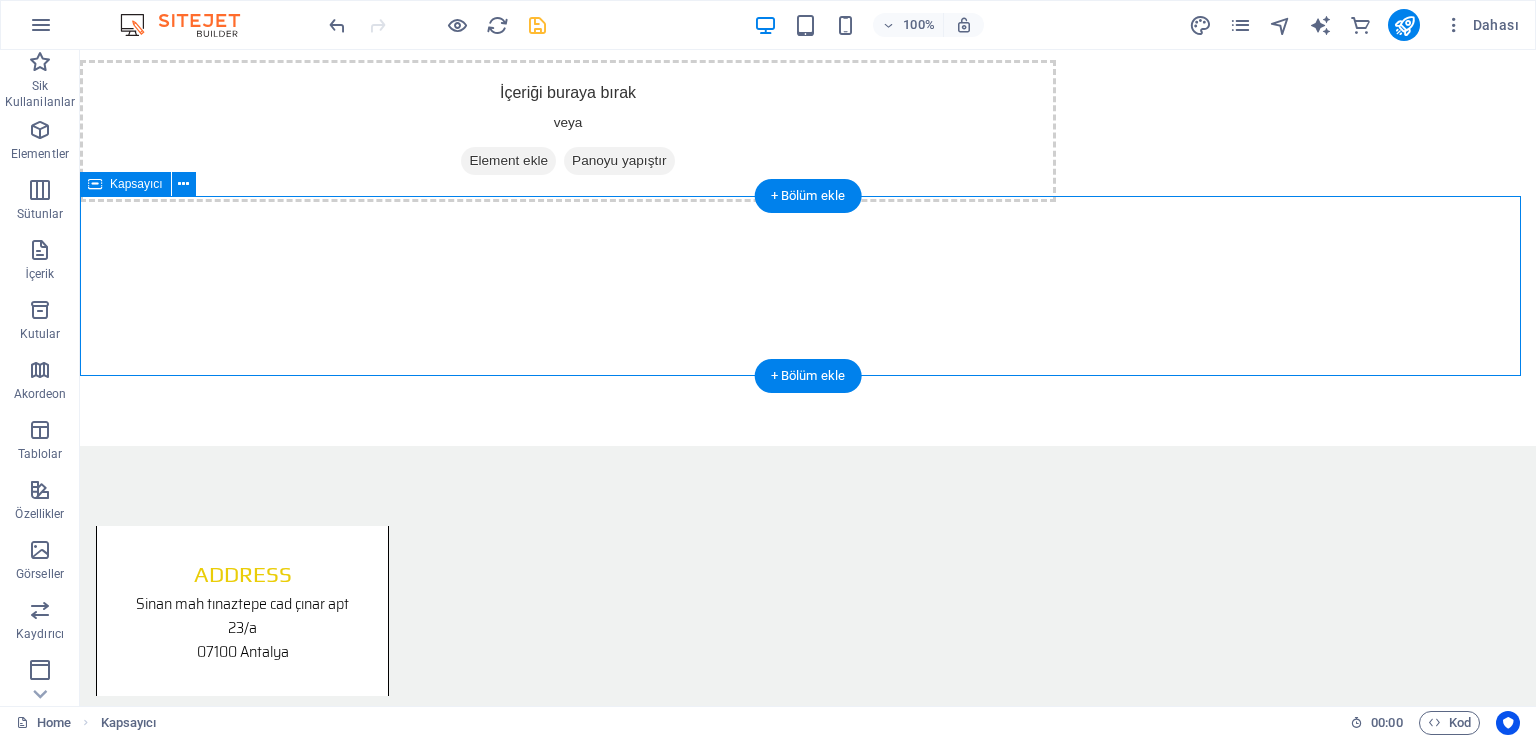 click on "Address [STREET_NAME] [STREET_NAME] [APT_NUMBER]/a [POSTAL_CODE] [CITY] Phone +90 [PHONE] +90 [PHONE] Contact [EMAIL] Legal Notice  |  Privacy" at bounding box center (808, 772) 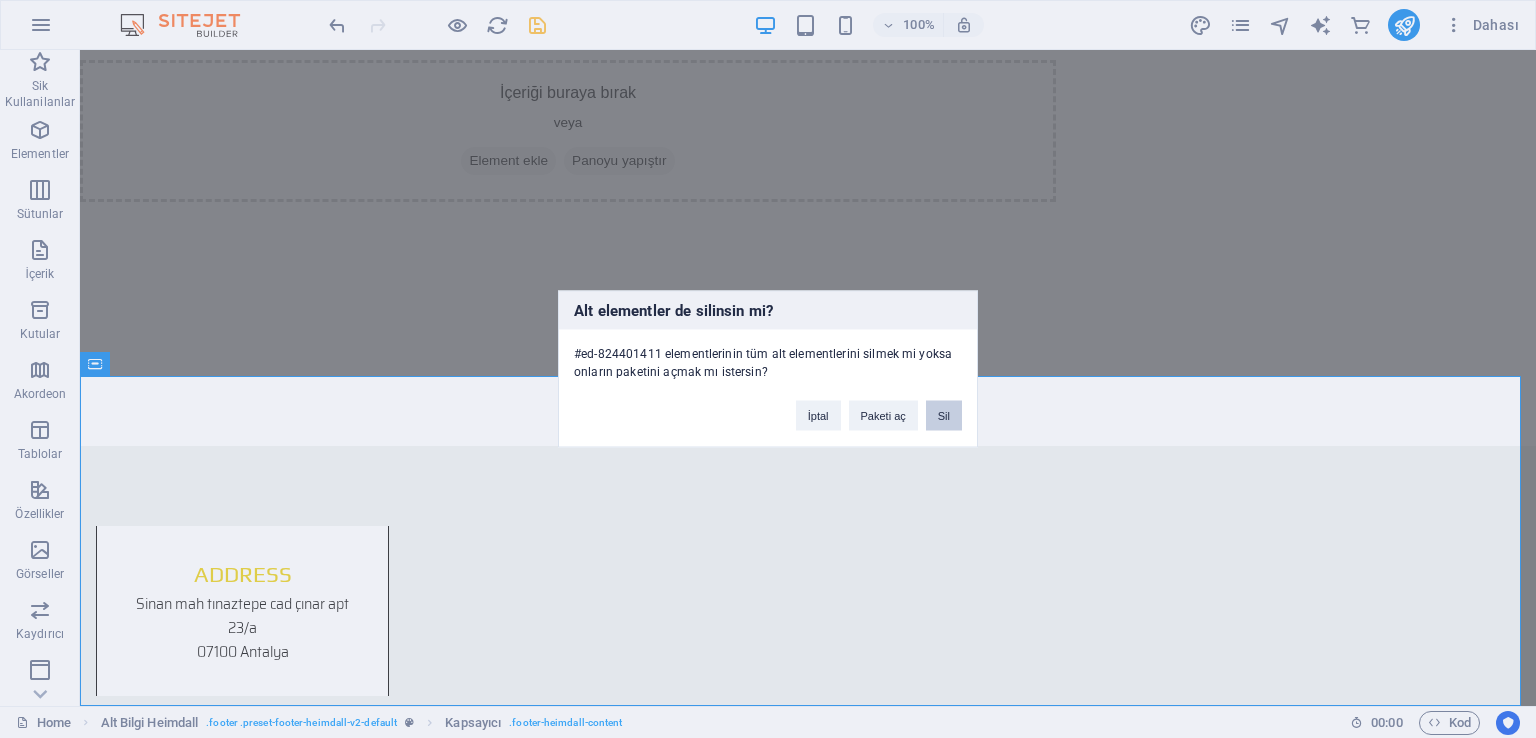 click on "Sil" at bounding box center [944, 416] 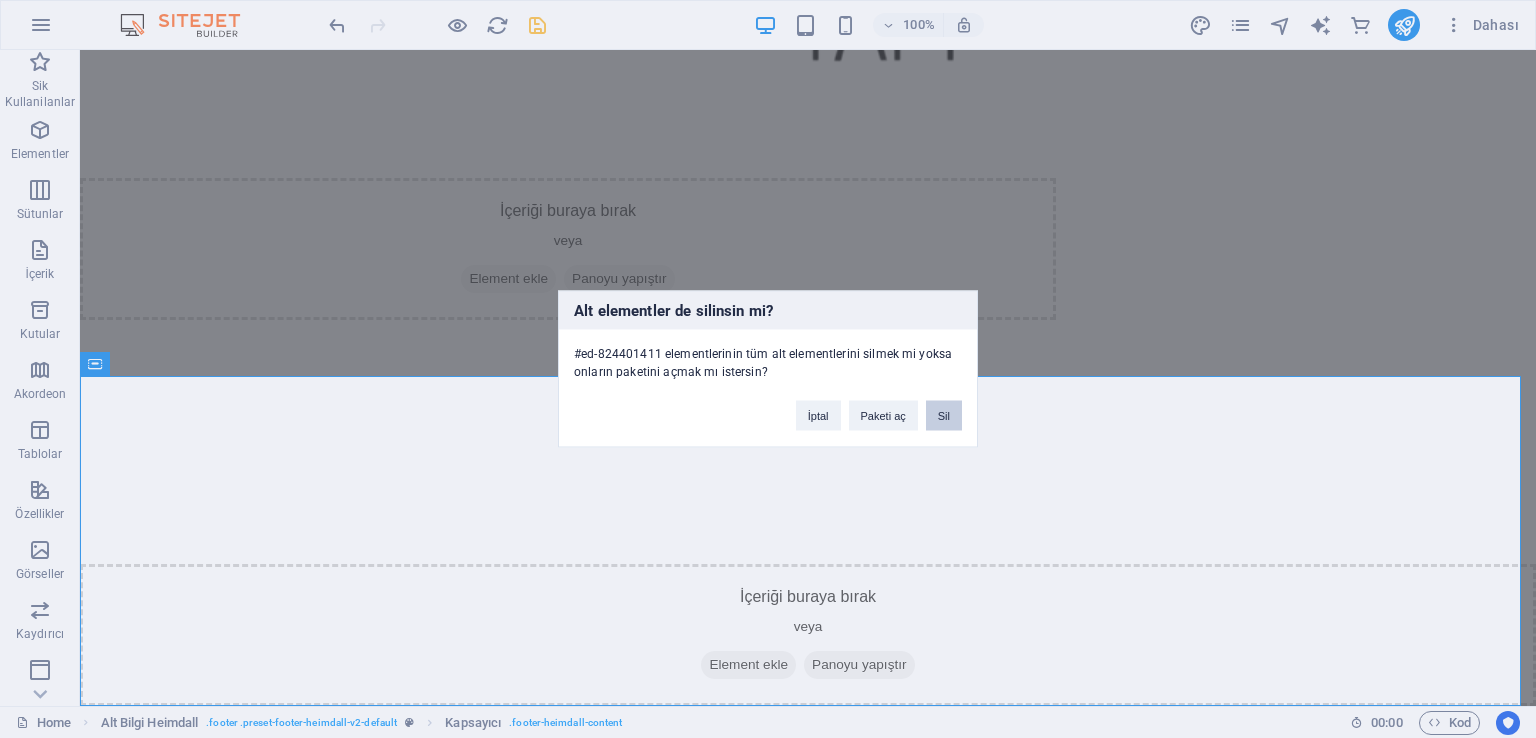 scroll, scrollTop: 273, scrollLeft: 0, axis: vertical 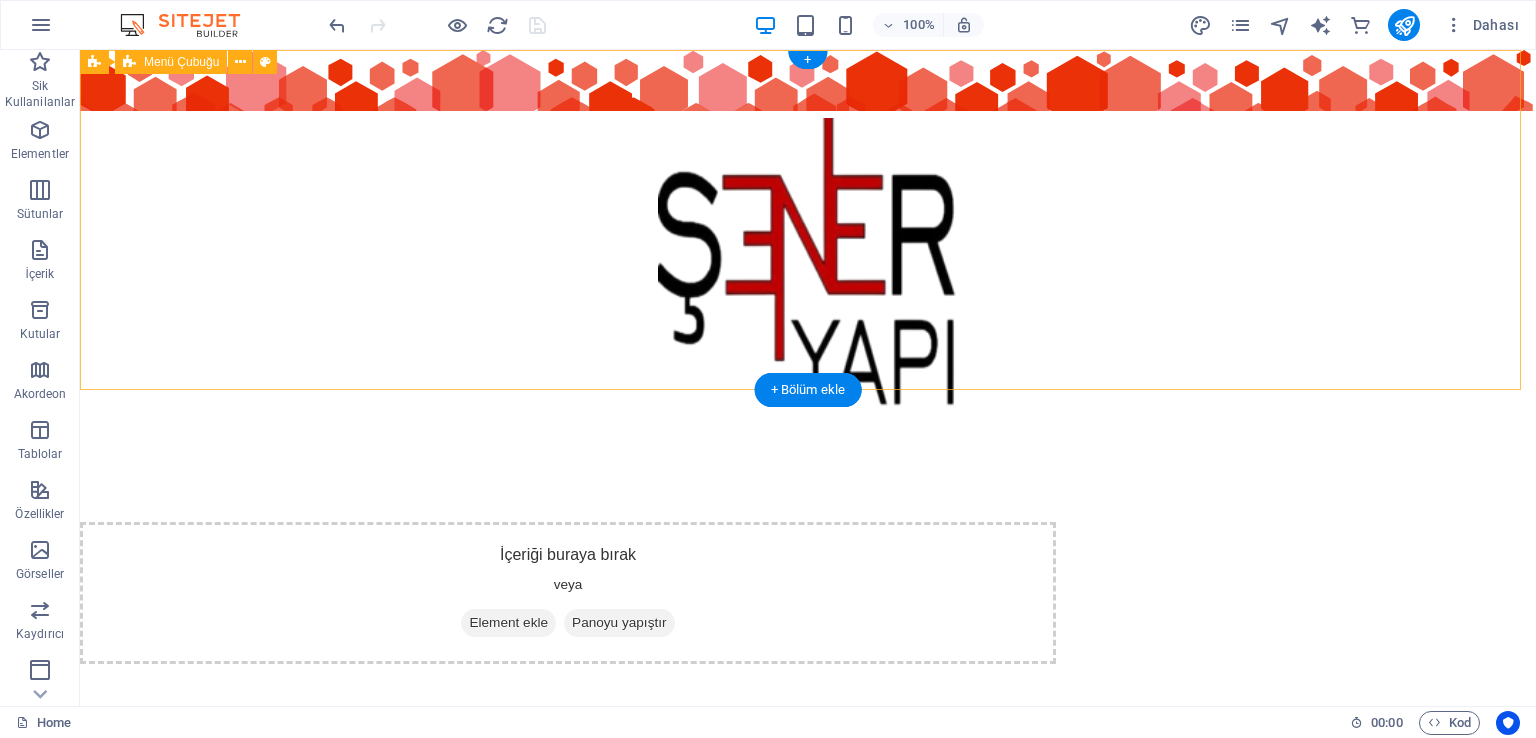 click on "İçeriği buraya bırak veya  Element ekle  Panoyu yapıştır" at bounding box center (808, 254) 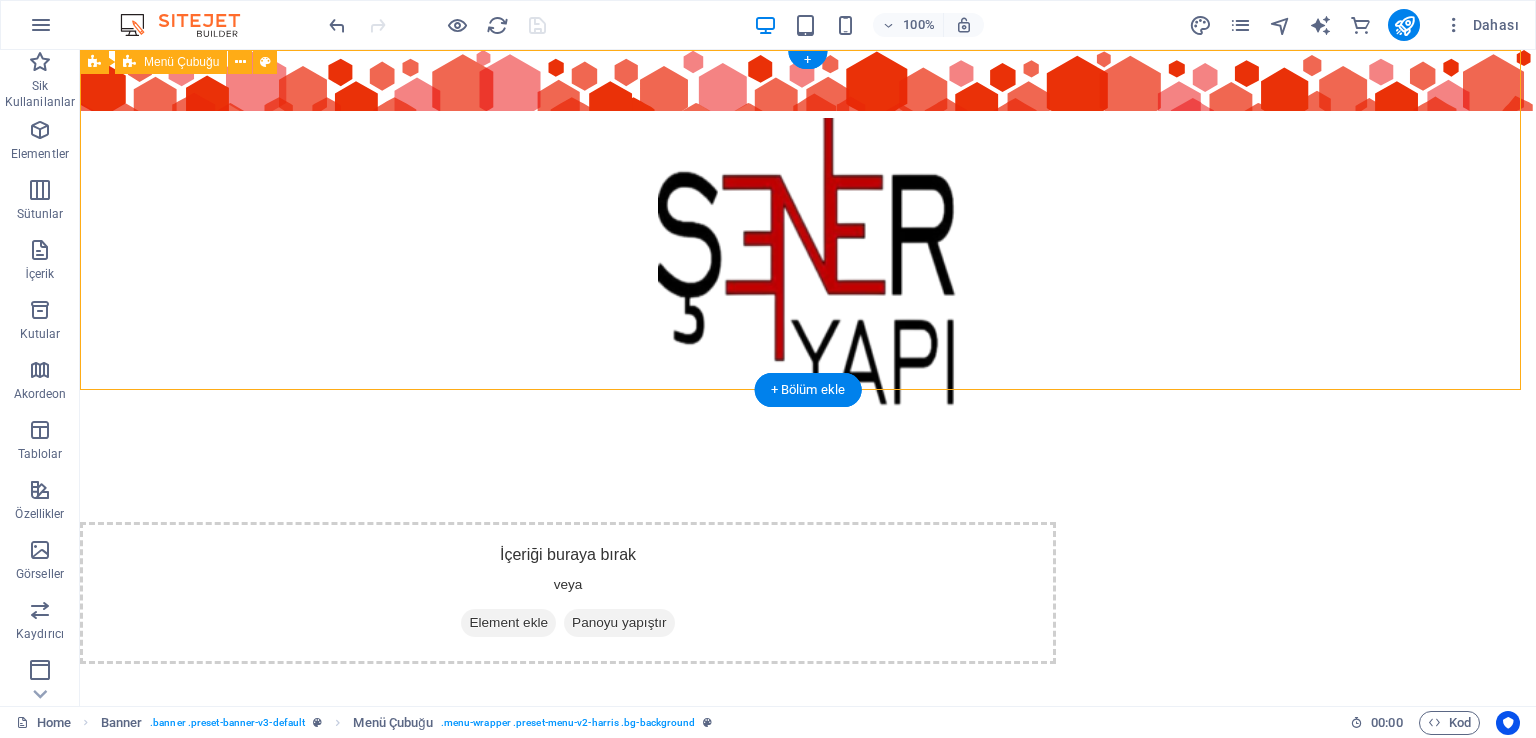 click on "İçeriği buraya bırak veya  Element ekle  Panoyu yapıştır" at bounding box center [808, 254] 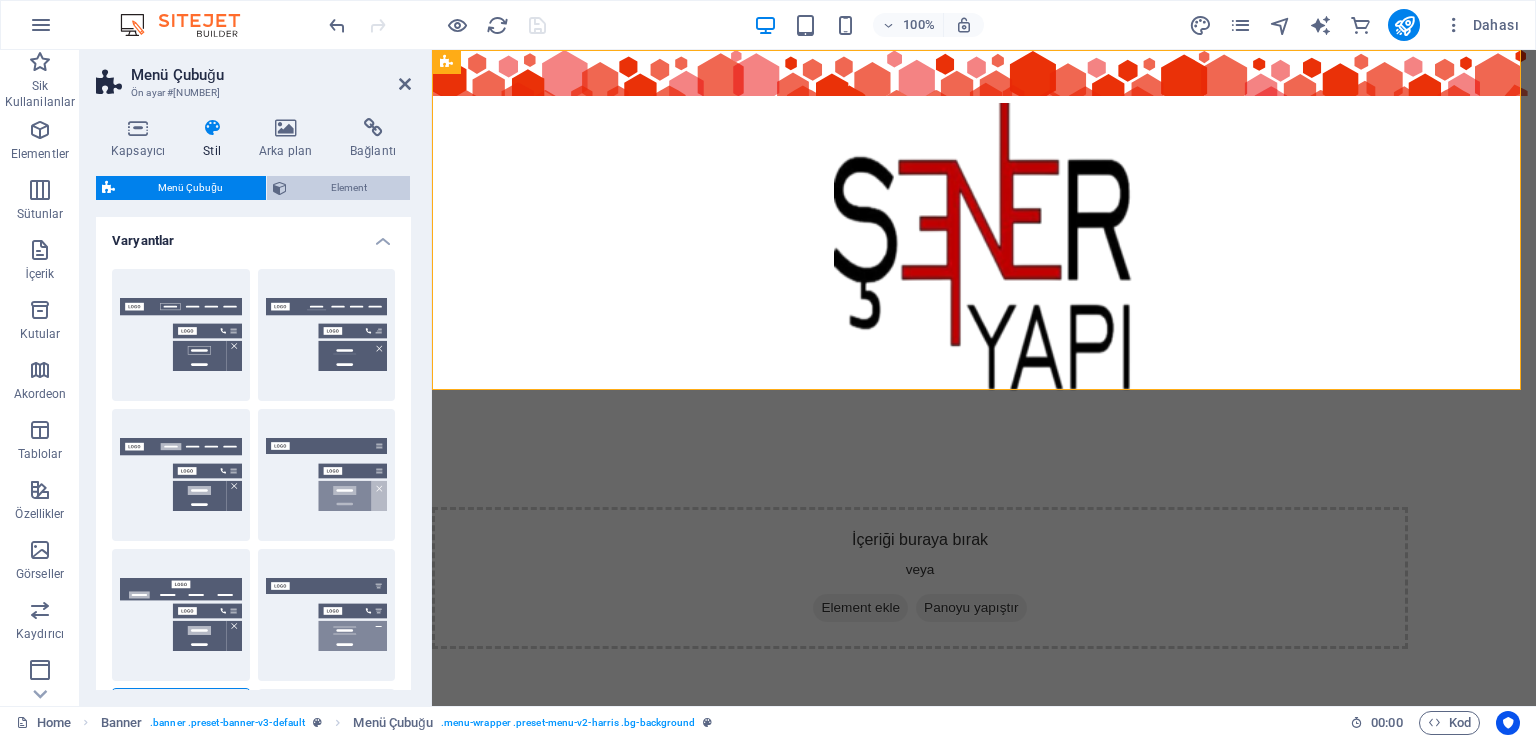 click on "Element" at bounding box center [348, 188] 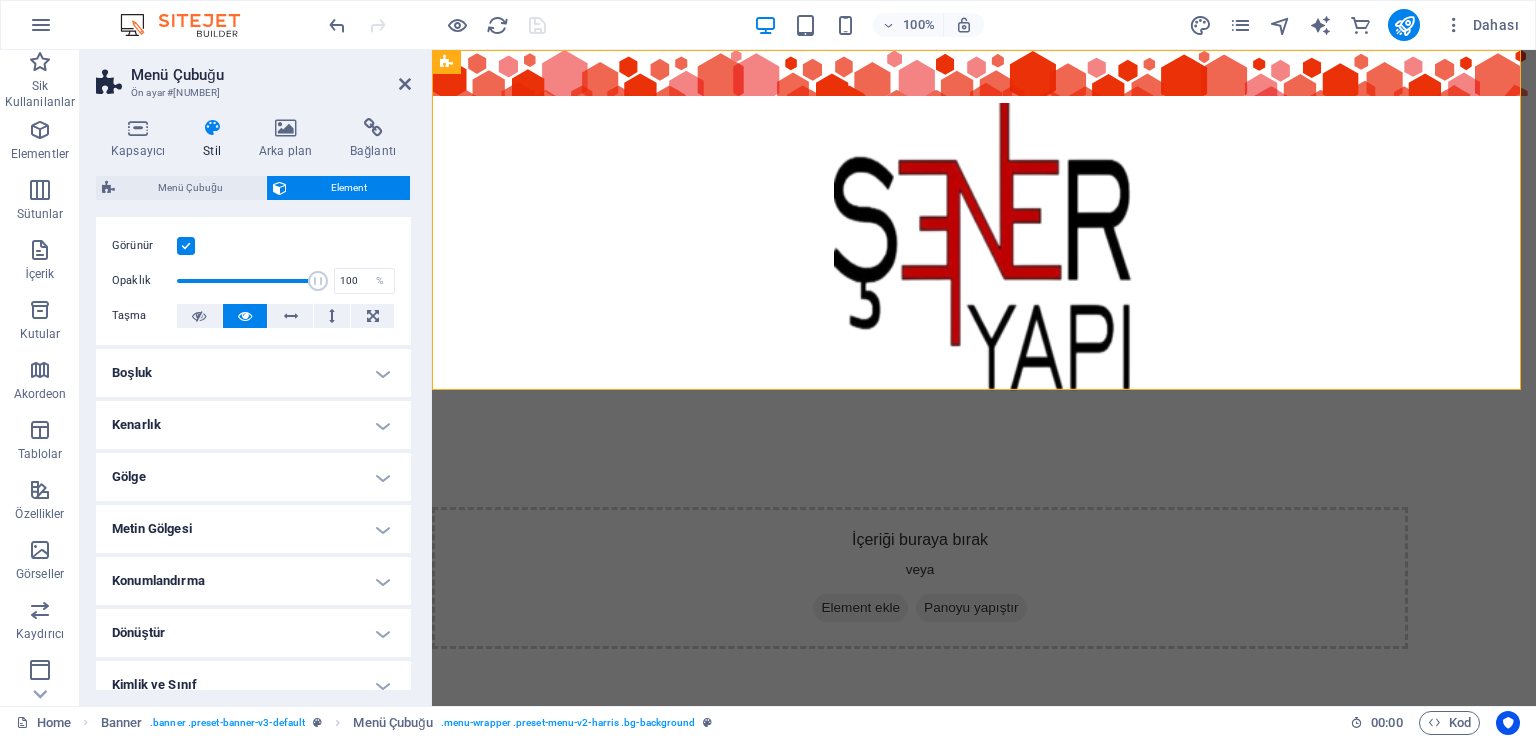 scroll, scrollTop: 300, scrollLeft: 0, axis: vertical 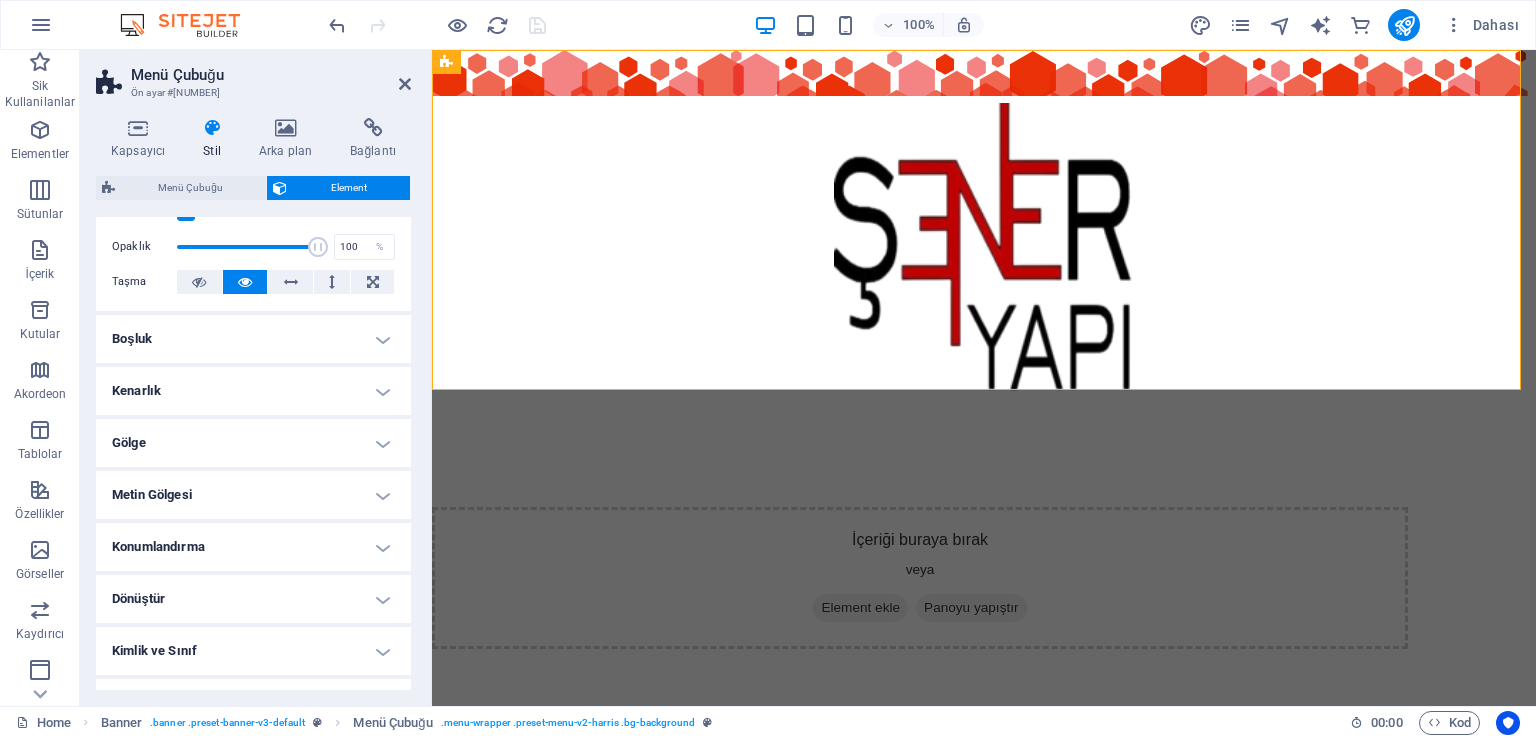 click on "Boşluk" at bounding box center [253, 339] 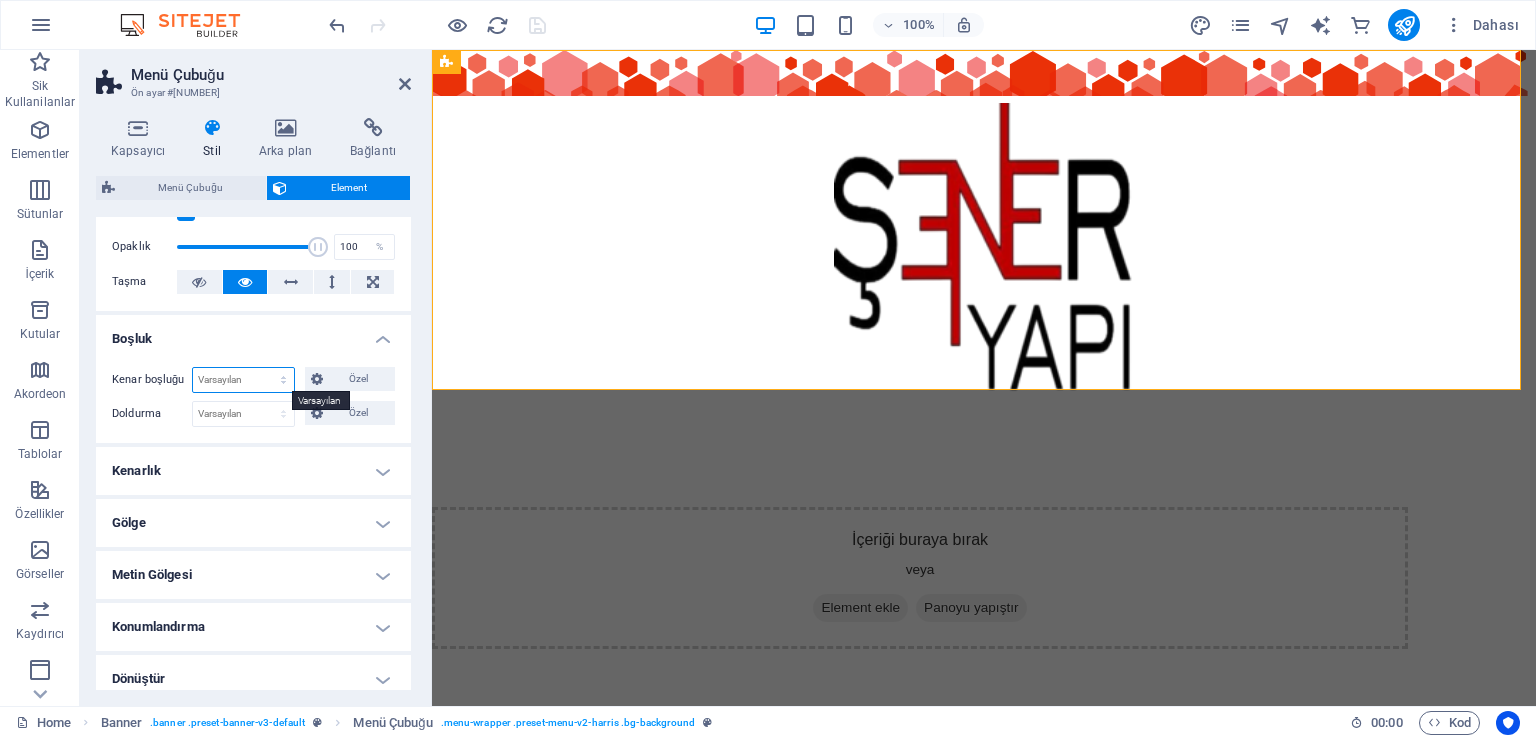 click on "Varsayılan otomatik px % rem vw vh Özel" at bounding box center [243, 380] 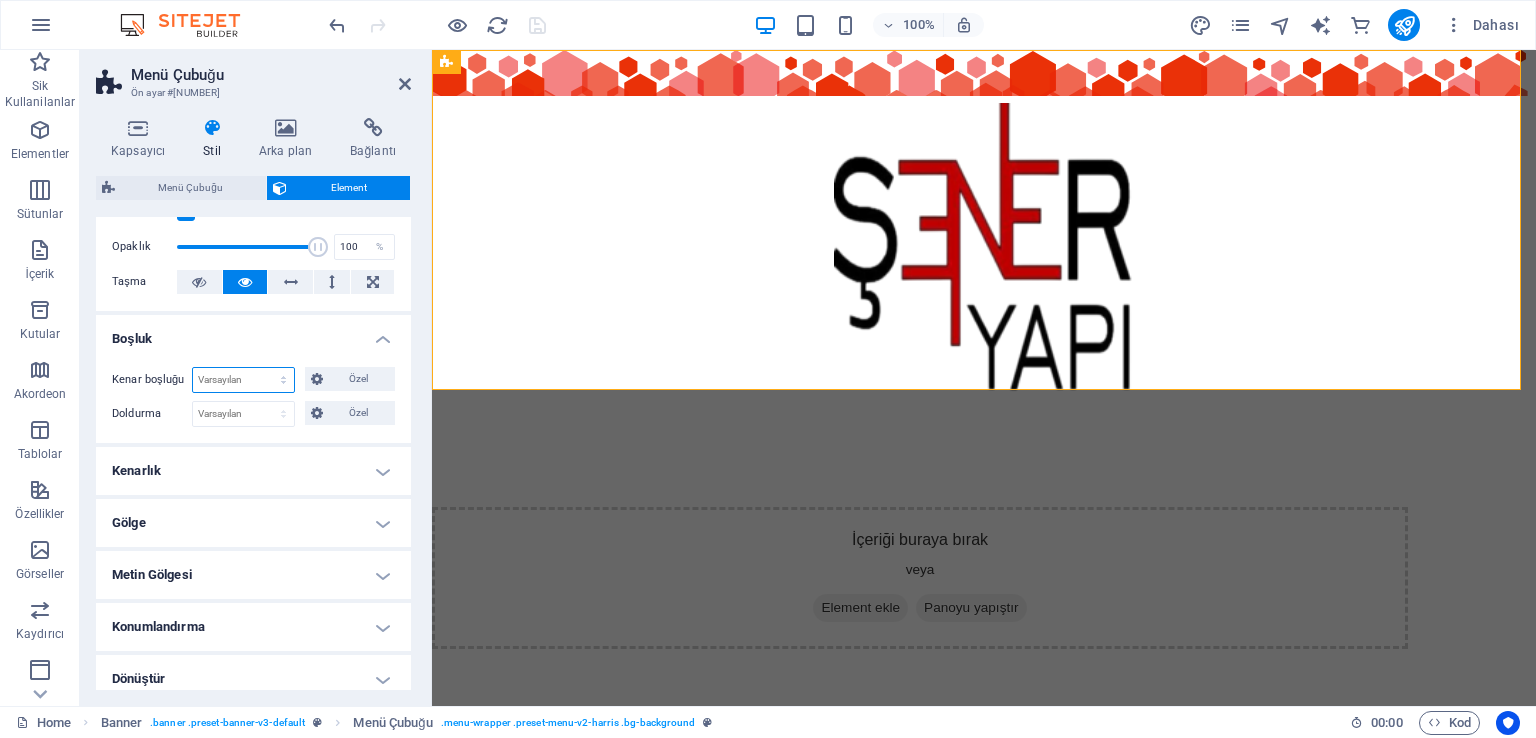 click on "Varsayılan otomatik px % rem vw vh Özel" at bounding box center [243, 380] 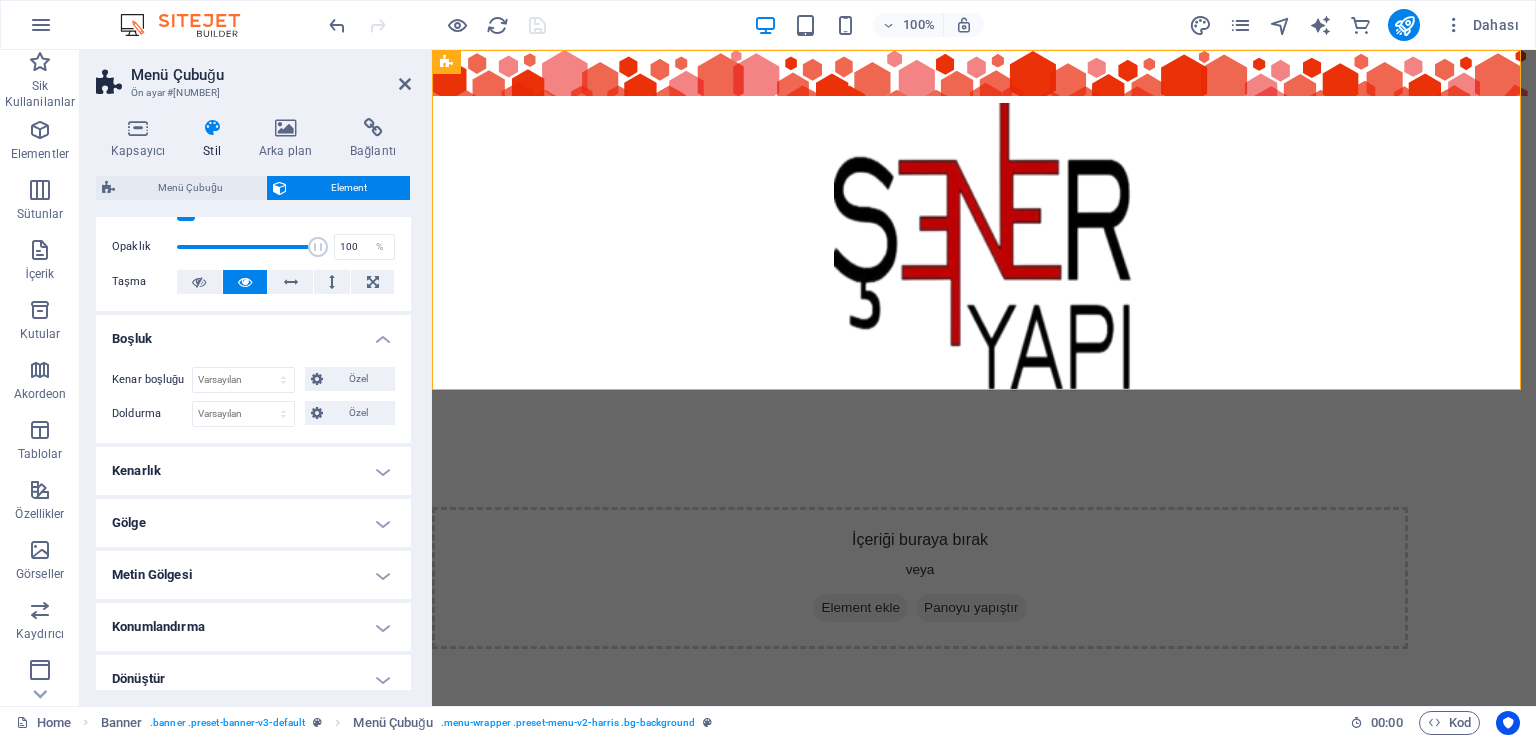 click on "Kenar boşluğu Varsayılan otomatik px % rem vw vh Özel Özel otomatik px % rem vw vh otomatik px % rem vw vh otomatik px % rem vw vh otomatik px % rem vw vh Doldurma Varsayılan px rem % vh vw Özel Özel px rem % vh vw px rem % vh vw px rem % vh vw px rem % vh vw" at bounding box center (253, 397) 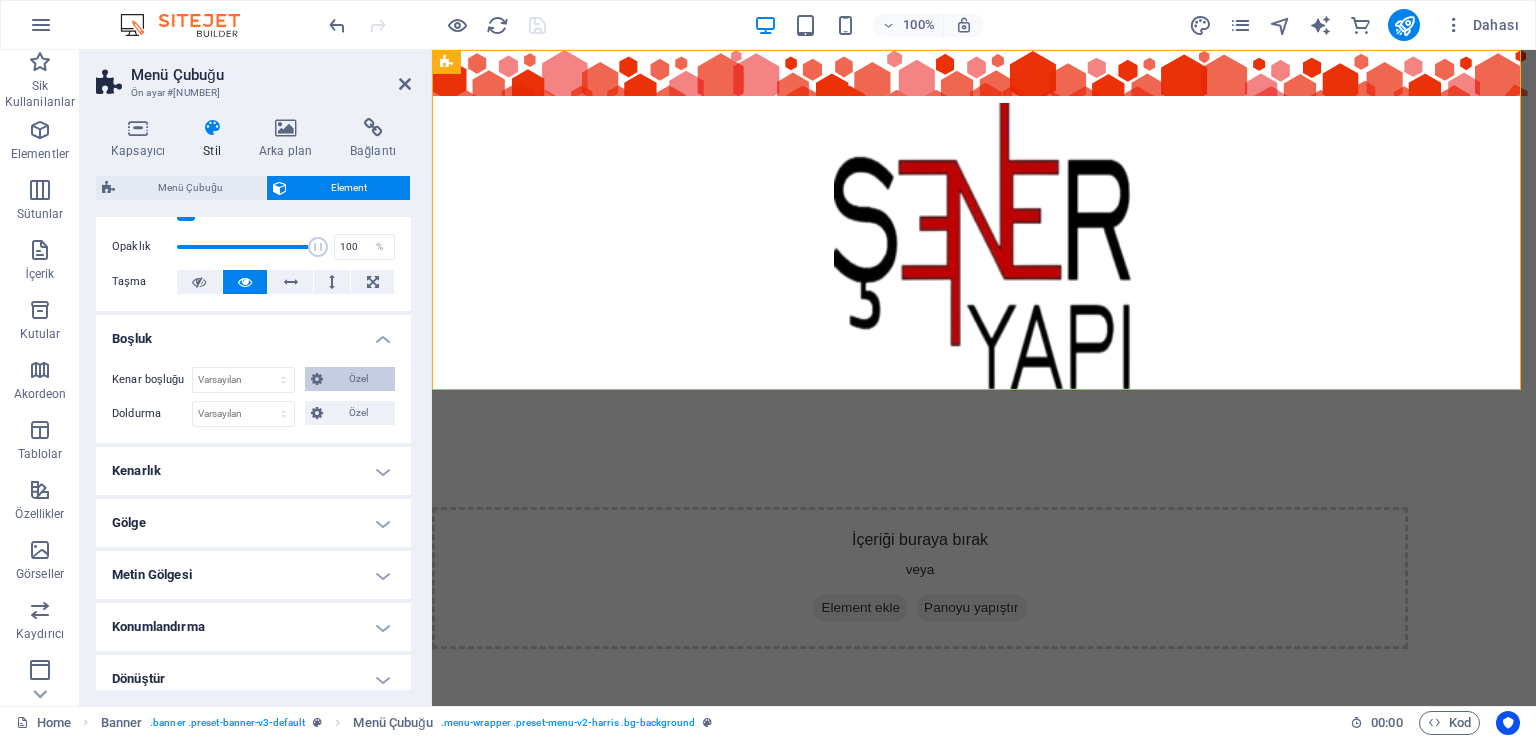 click on "Özel" at bounding box center [359, 379] 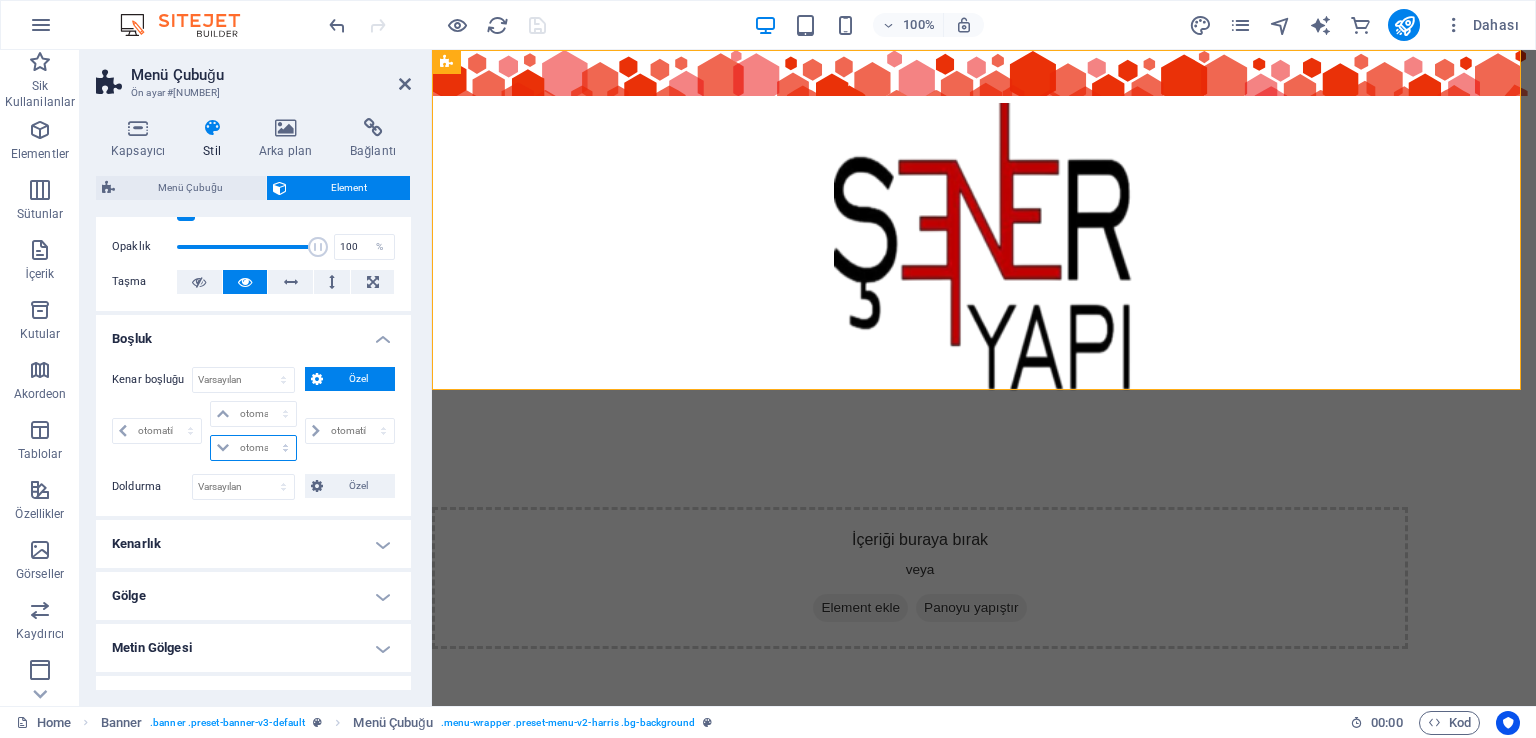 click on "otomatik px % rem vw vh" at bounding box center [253, 448] 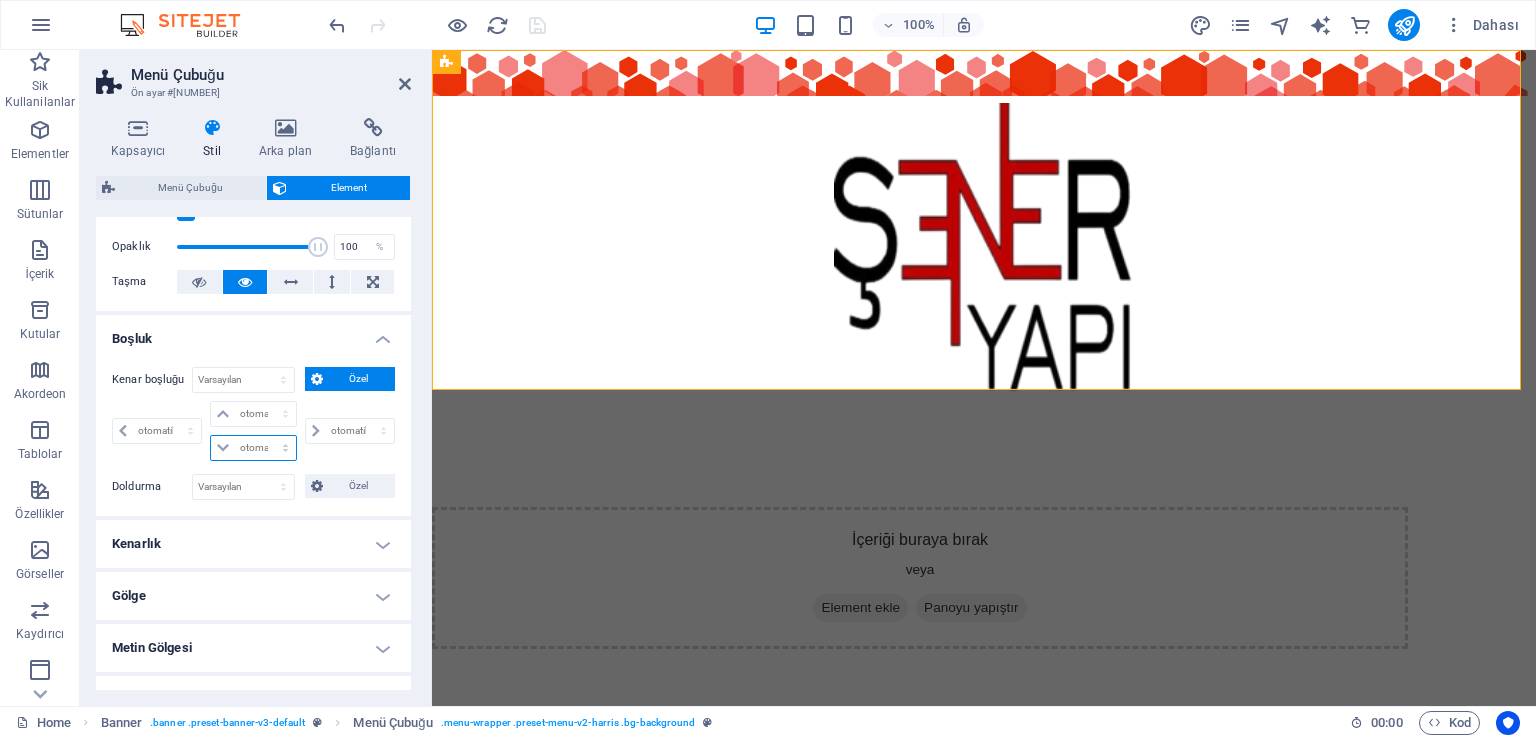 select on "px" 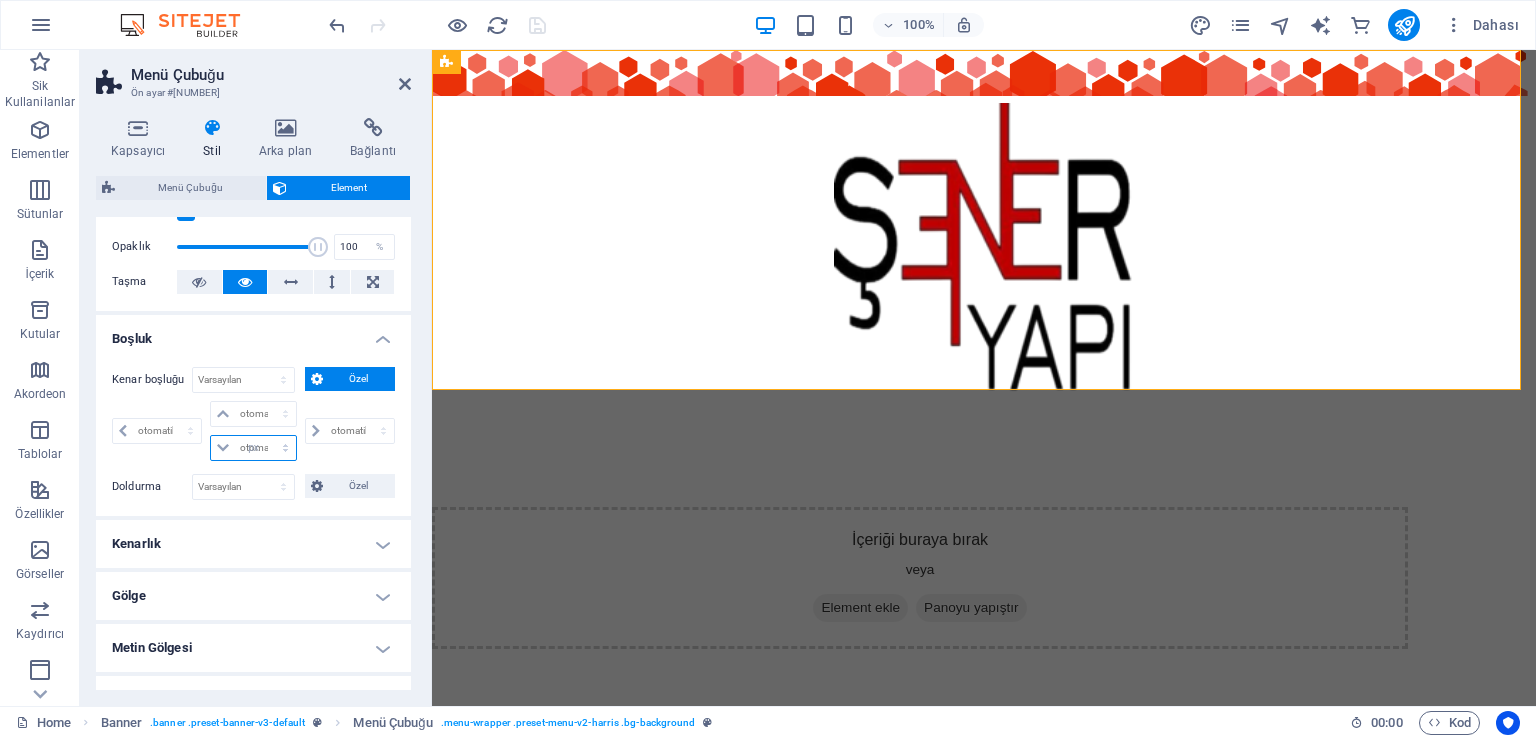 click on "otomatik px % rem vw vh" at bounding box center (253, 448) 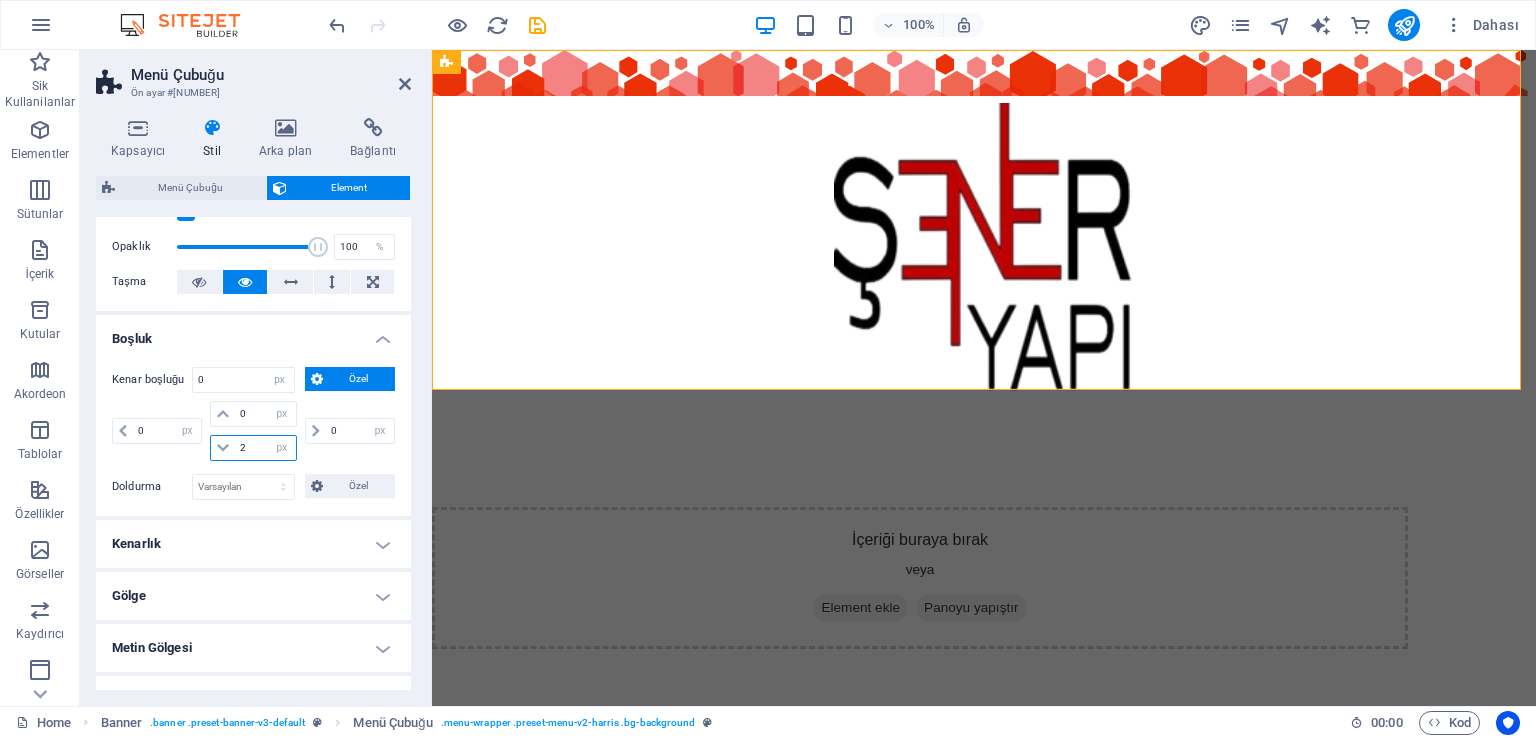 type on "20" 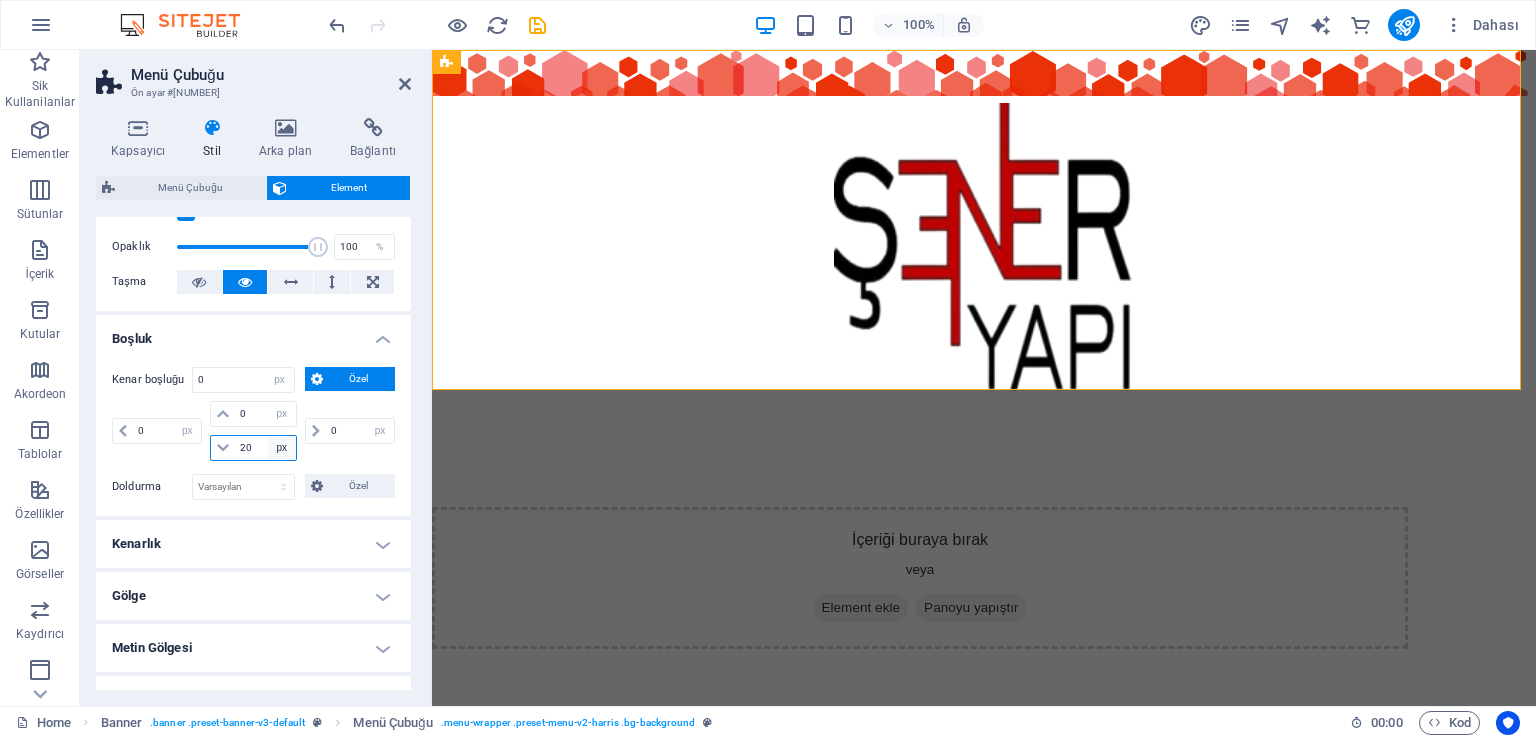 select on "DISABLED_OPTION_VALUE" 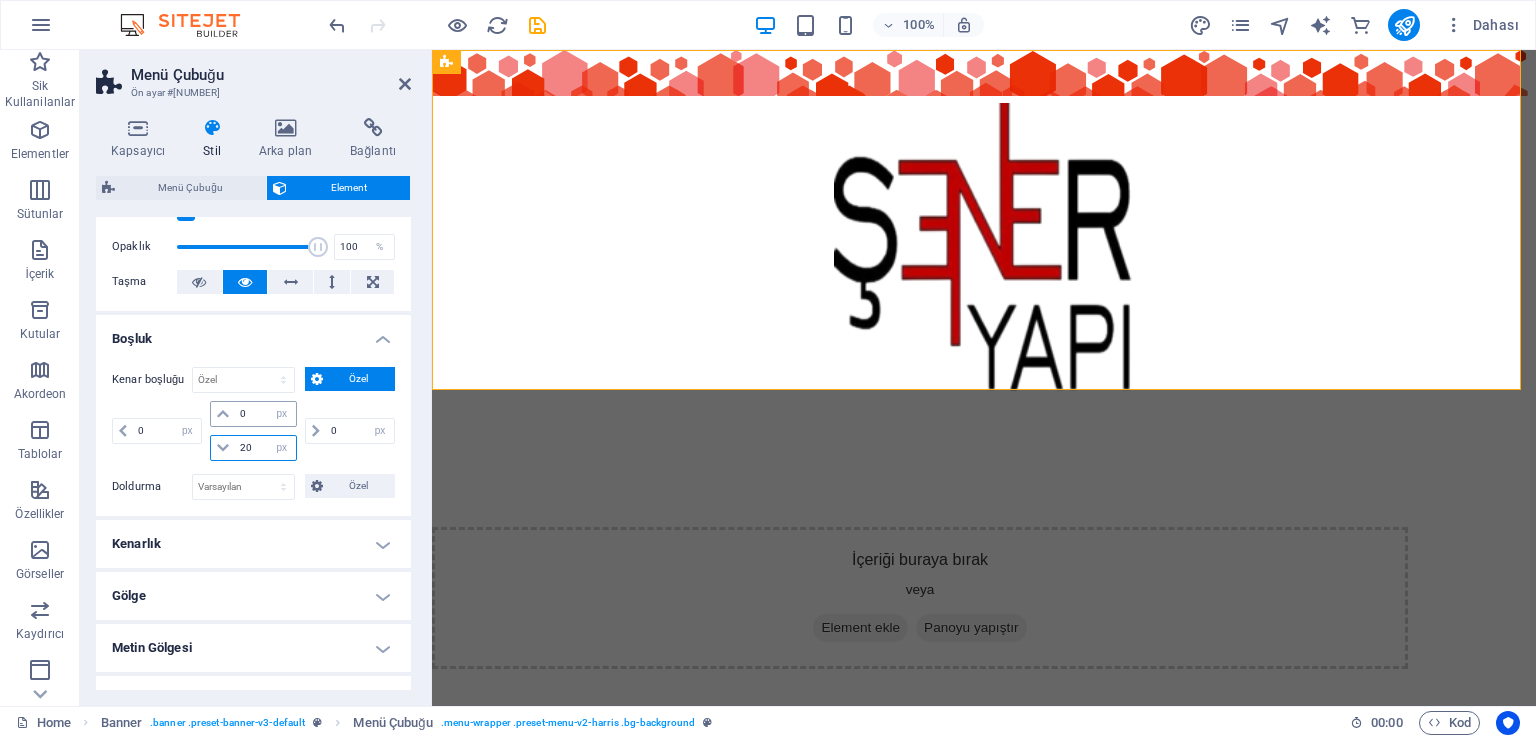 type on "20" 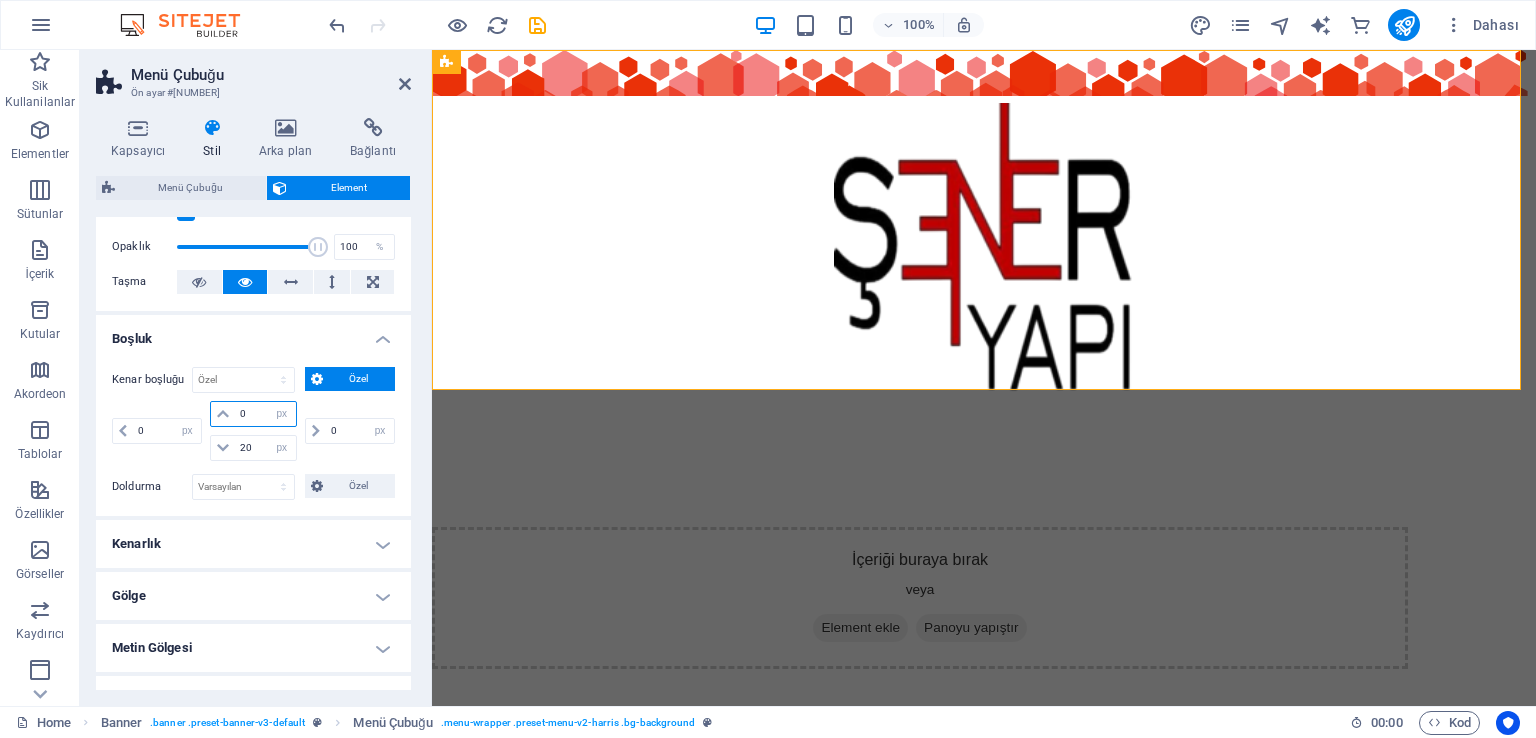 drag, startPoint x: 259, startPoint y: 415, endPoint x: 209, endPoint y: 412, distance: 50.08992 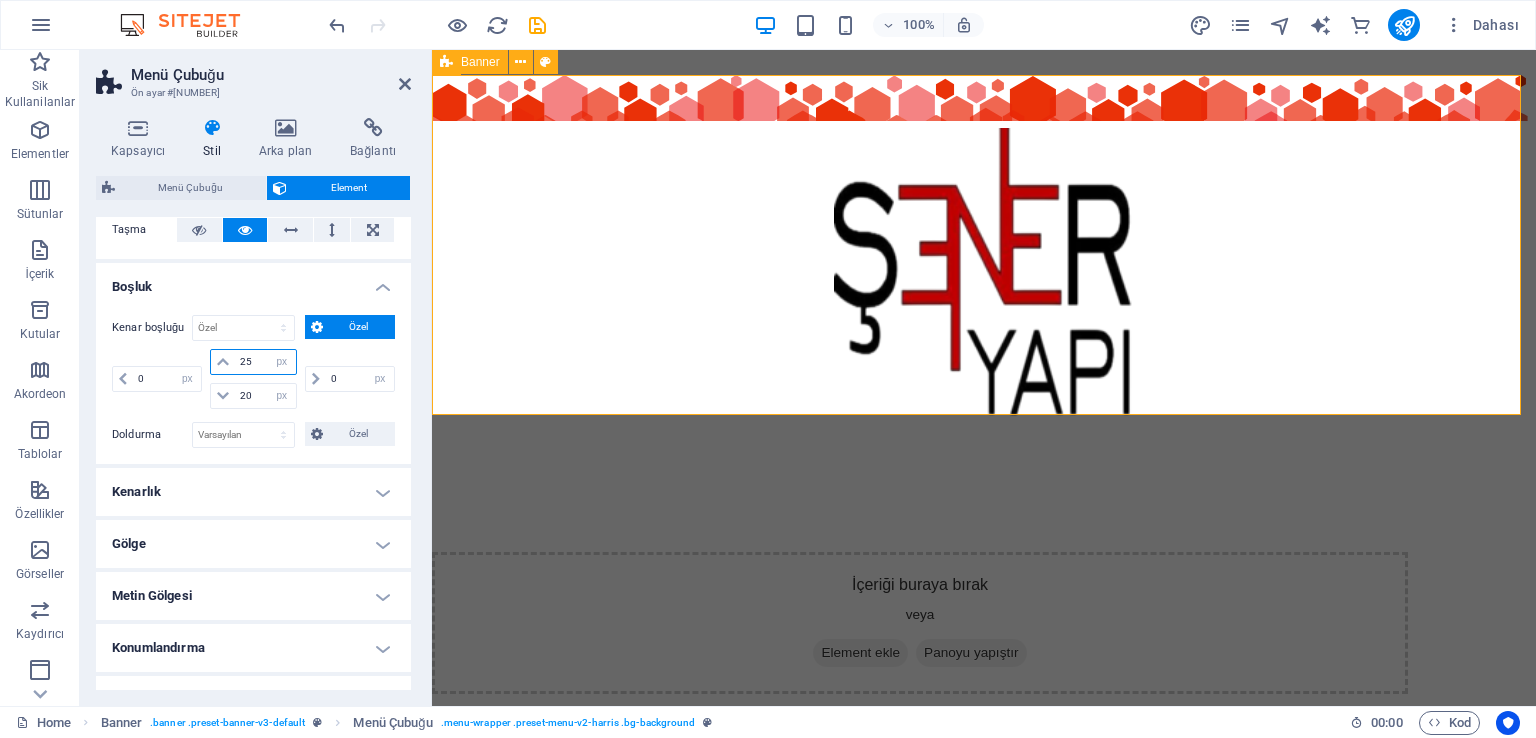 scroll, scrollTop: 400, scrollLeft: 0, axis: vertical 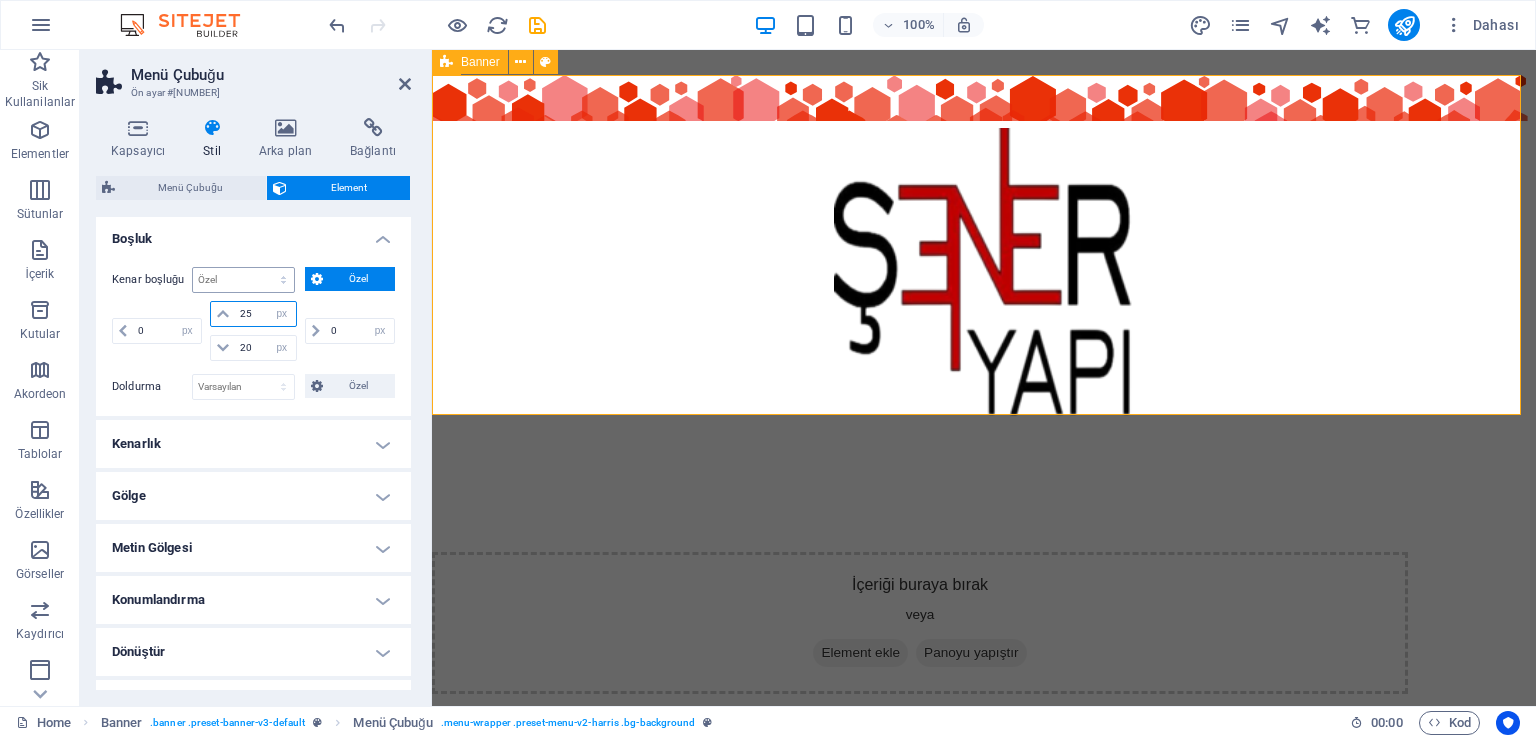 type on "25" 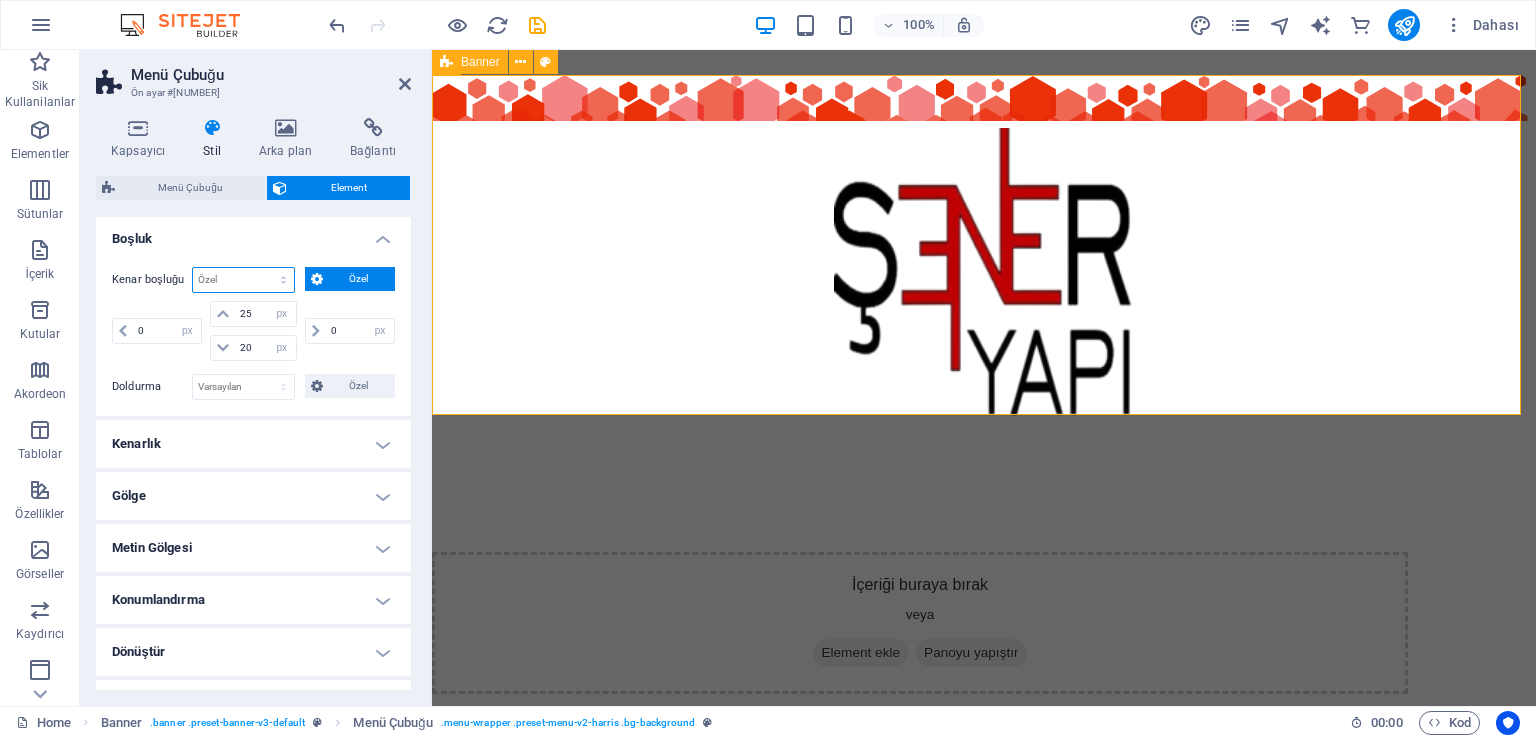 click on "Varsayılan otomatik px % rem vw vh Özel" at bounding box center (243, 280) 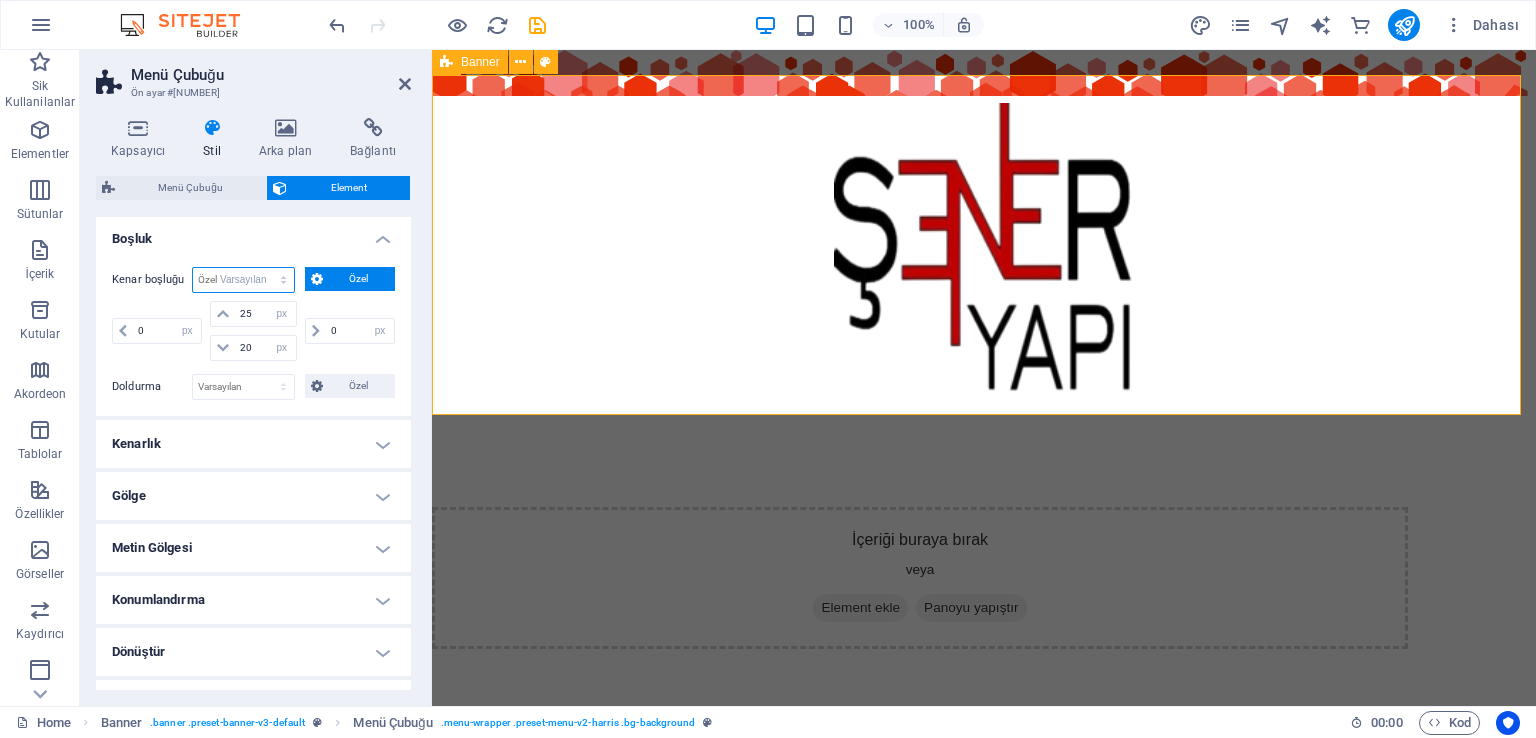 click on "Varsayılan otomatik px % rem vw vh Özel" at bounding box center (243, 280) 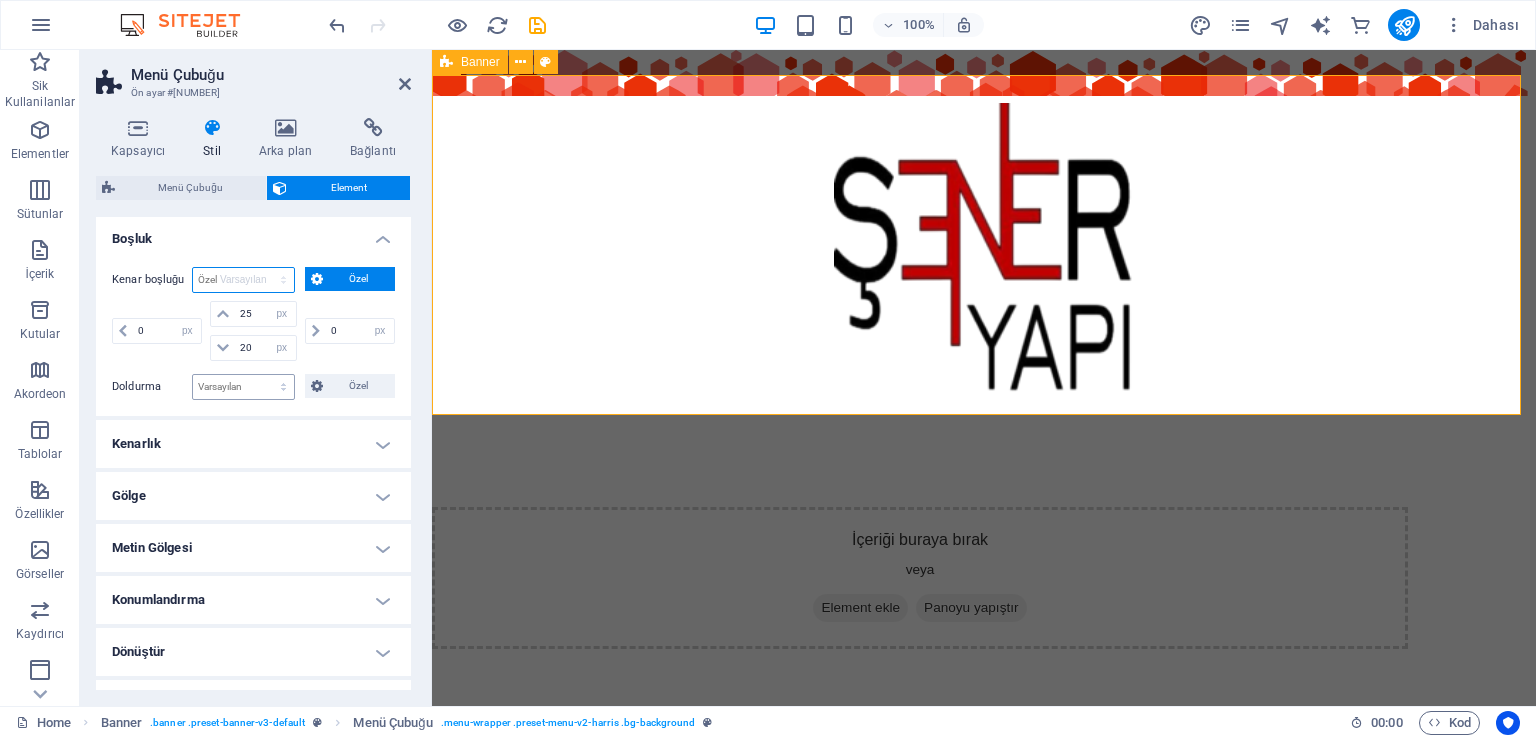 select on "DISABLED_OPTION_VALUE" 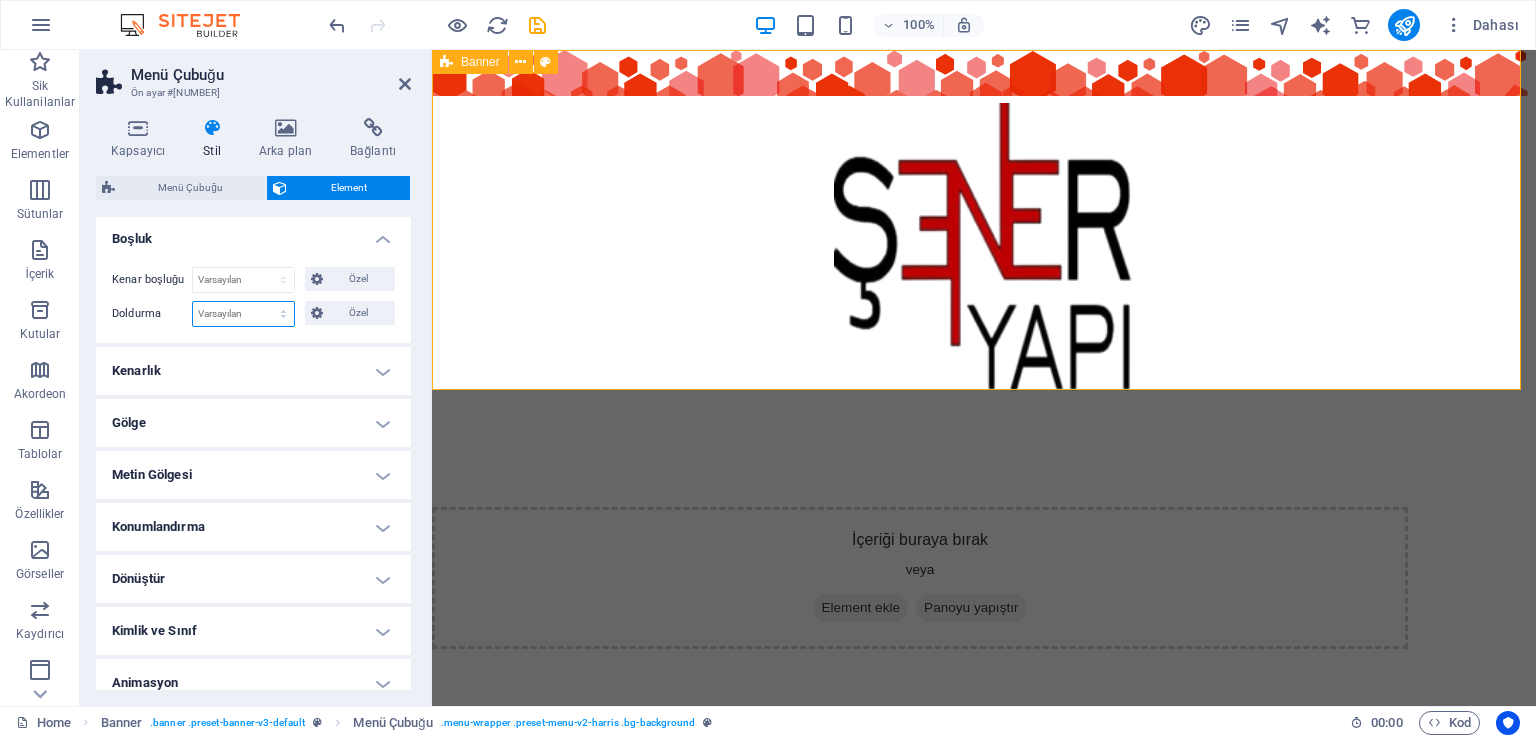 click on "Varsayılan px rem % vh vw Özel" at bounding box center [243, 314] 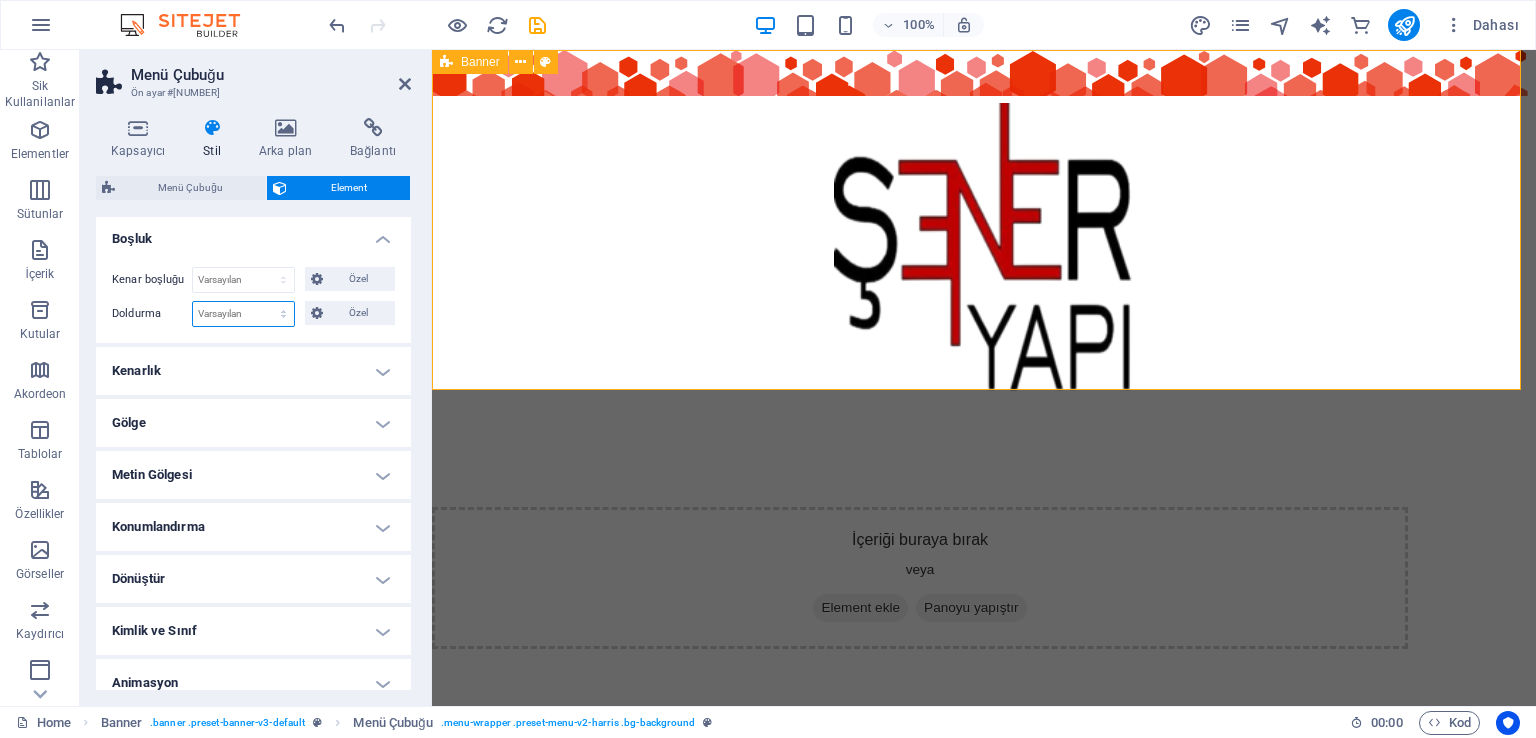 select on "px" 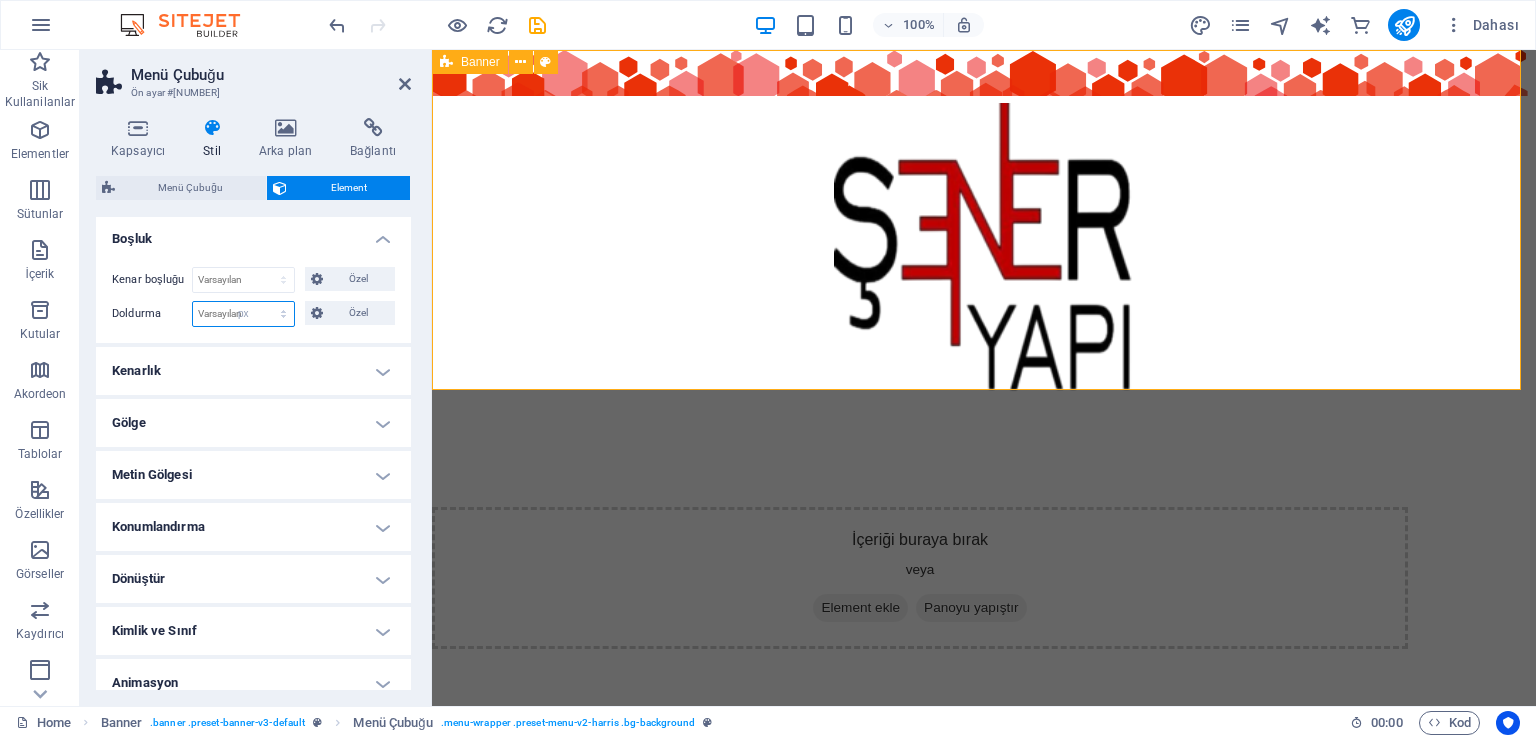 click on "Varsayılan px rem % vh vw Özel" at bounding box center (243, 314) 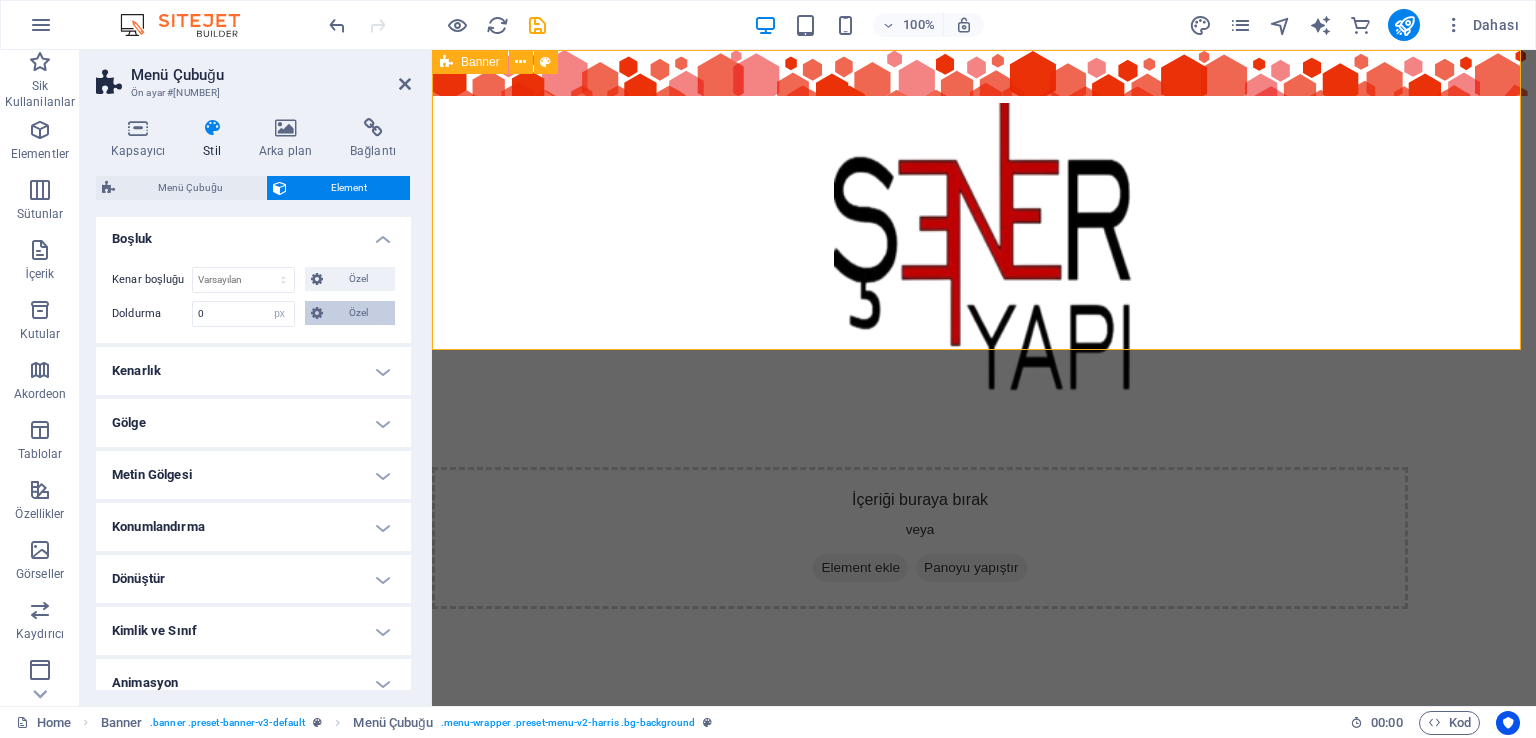 click on "Özel" at bounding box center (359, 313) 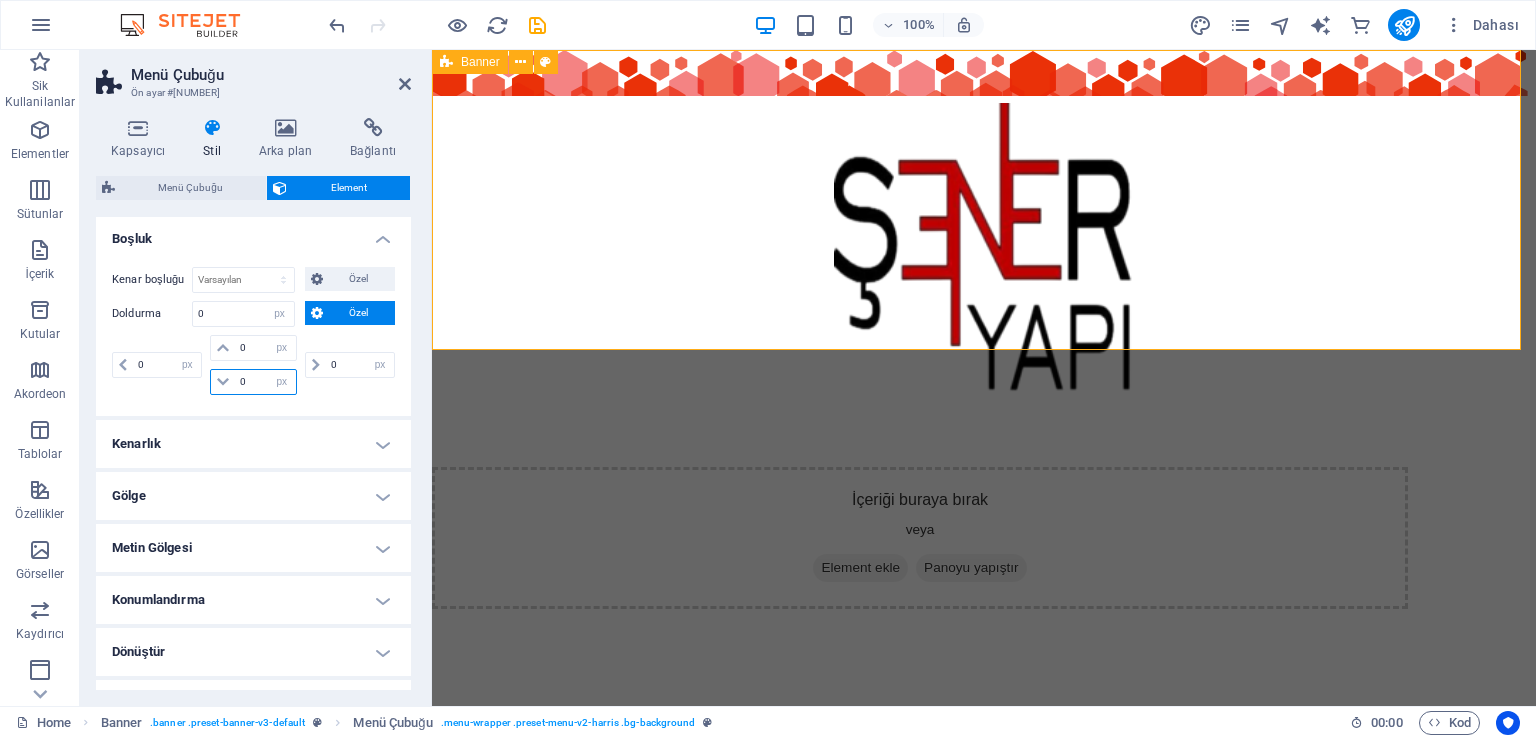 click at bounding box center [265, 382] 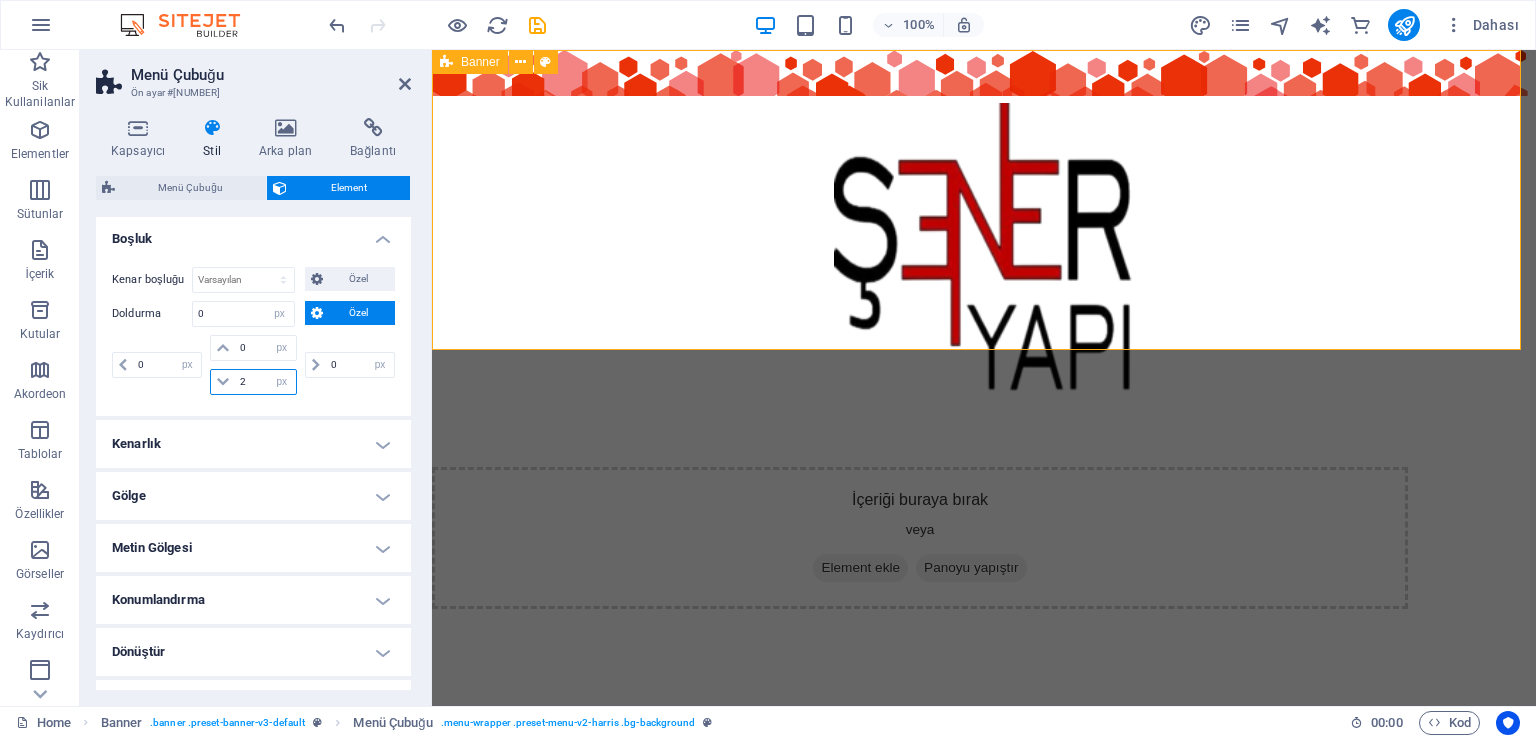 type on "20" 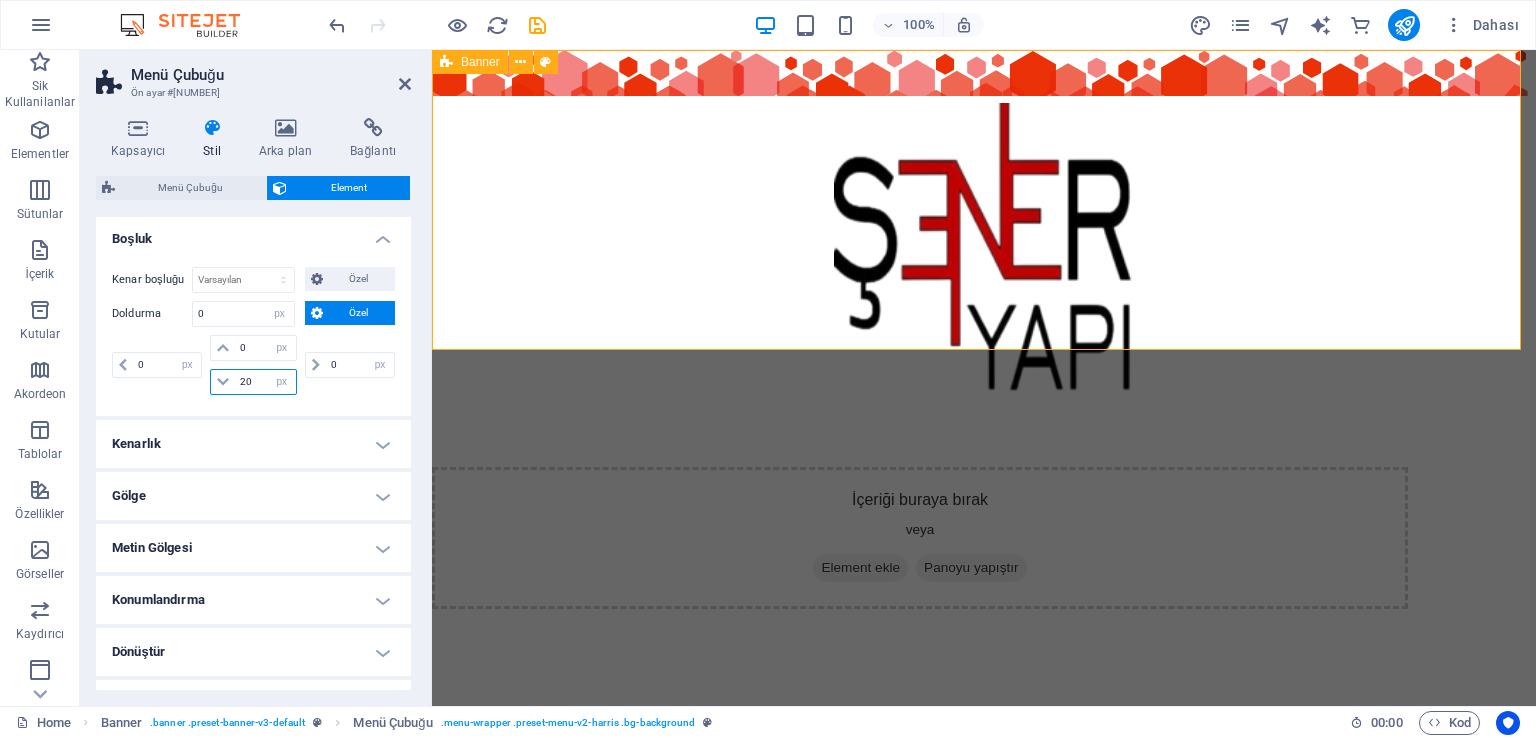 select on "DISABLED_OPTION_VALUE" 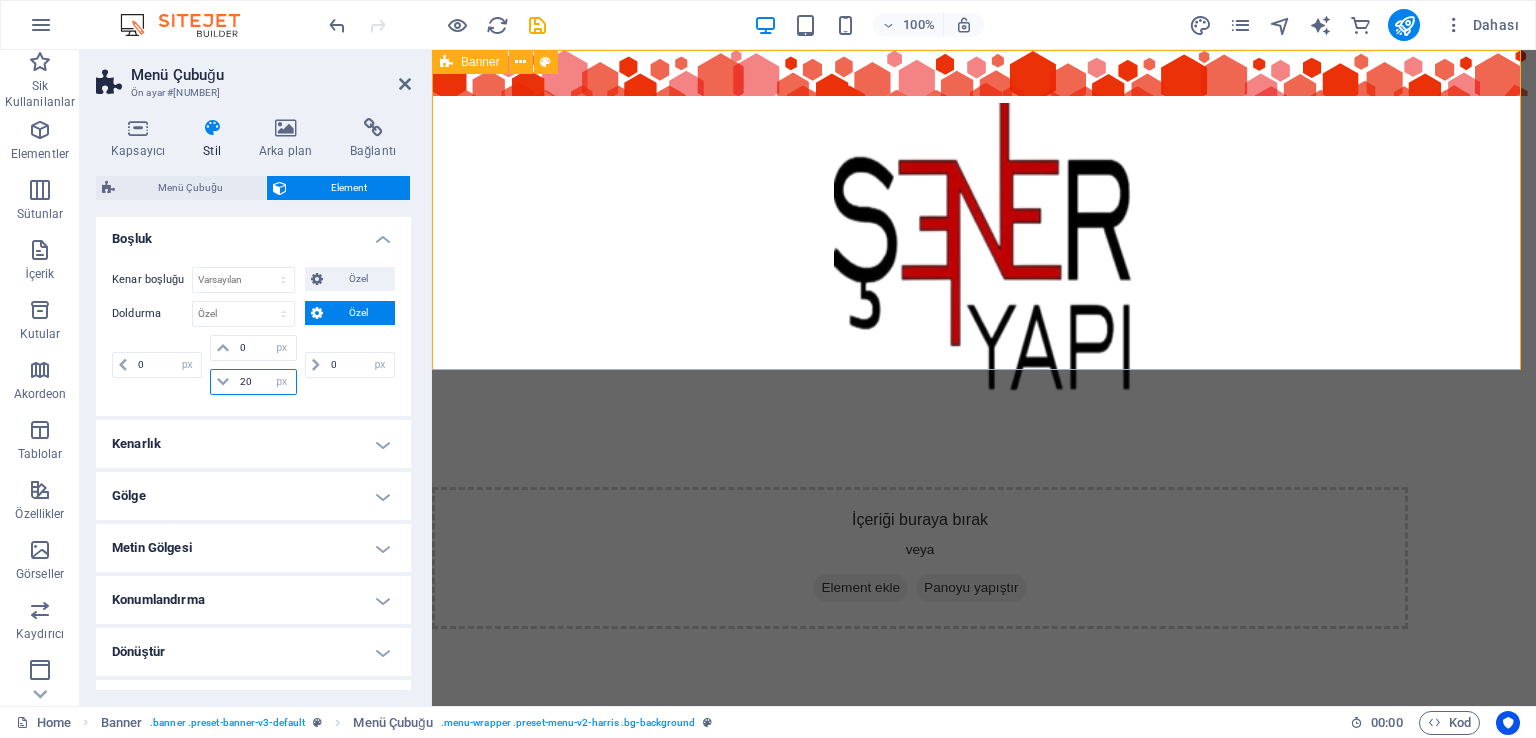 drag, startPoint x: 254, startPoint y: 387, endPoint x: 232, endPoint y: 380, distance: 23.086792 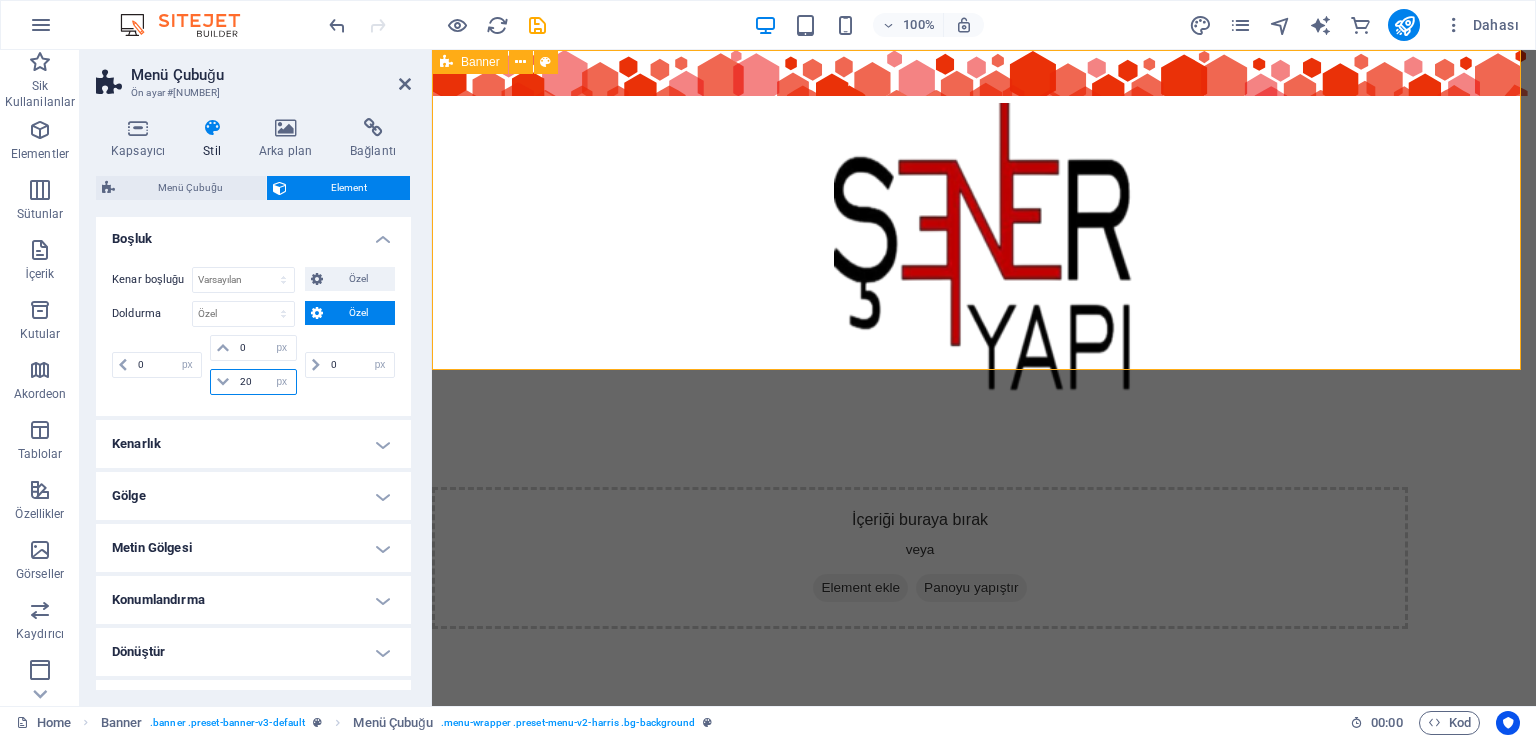 click on "20 px rem % vh vw" at bounding box center [253, 382] 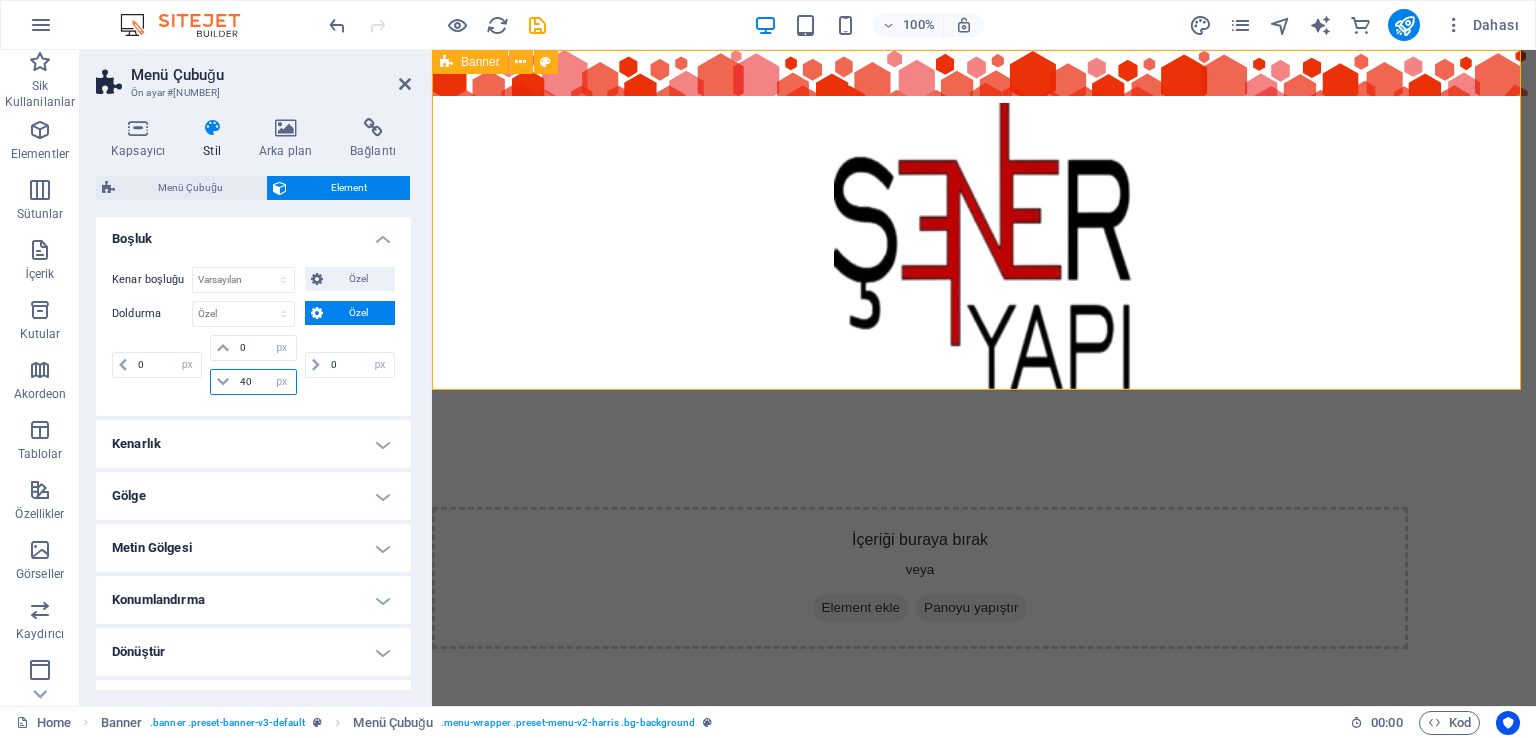 drag, startPoint x: 244, startPoint y: 385, endPoint x: 217, endPoint y: 383, distance: 27.073973 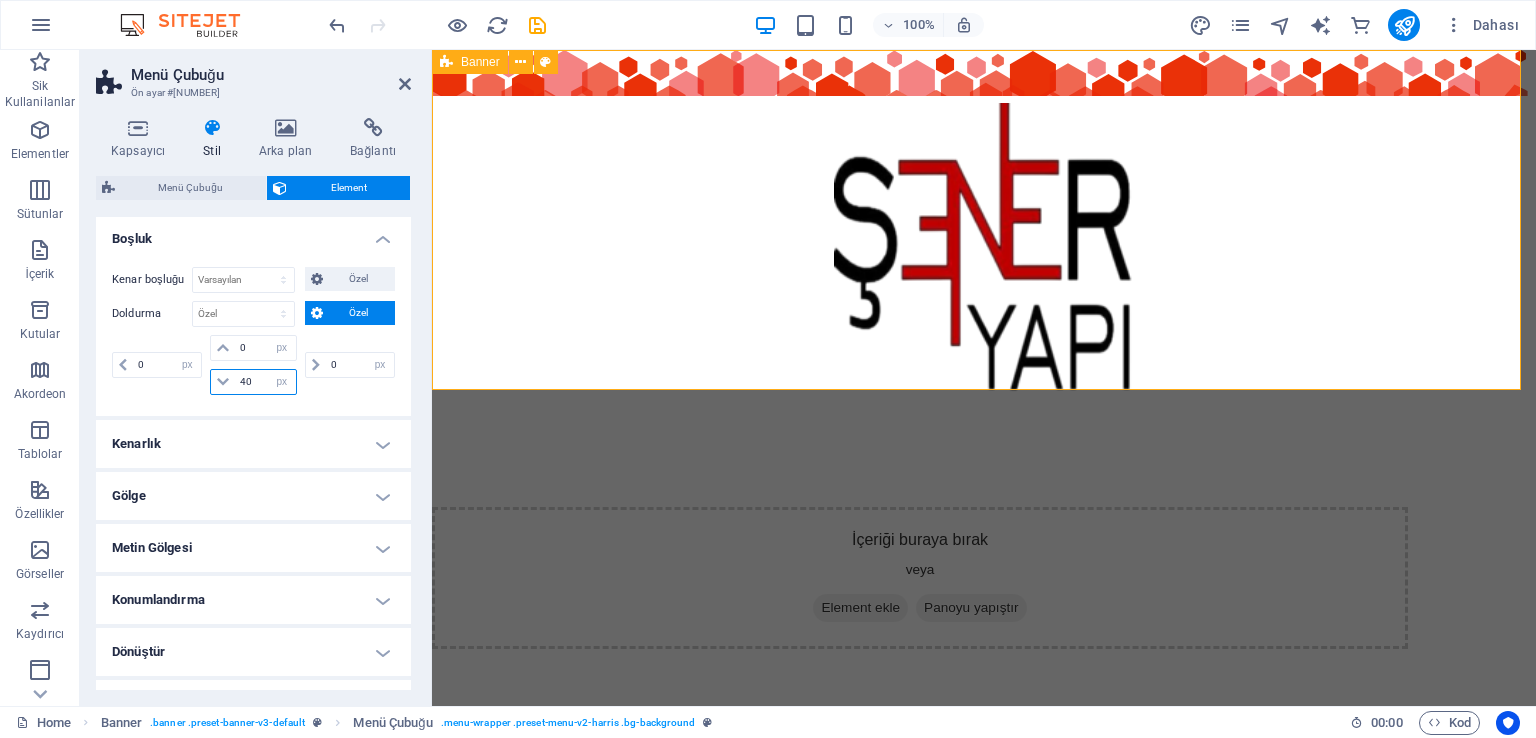 click on "40 px rem % vh vw" at bounding box center [253, 382] 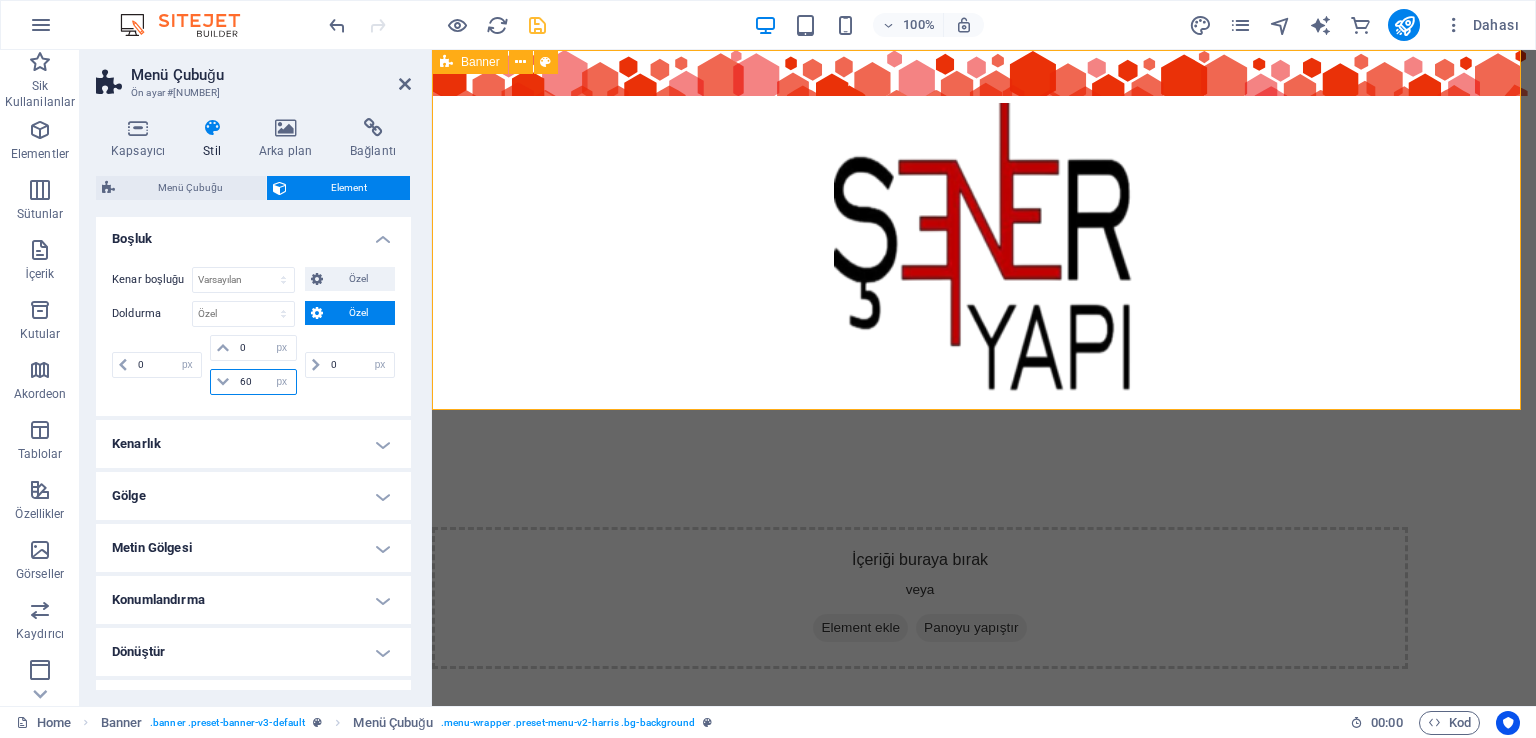 type on "60" 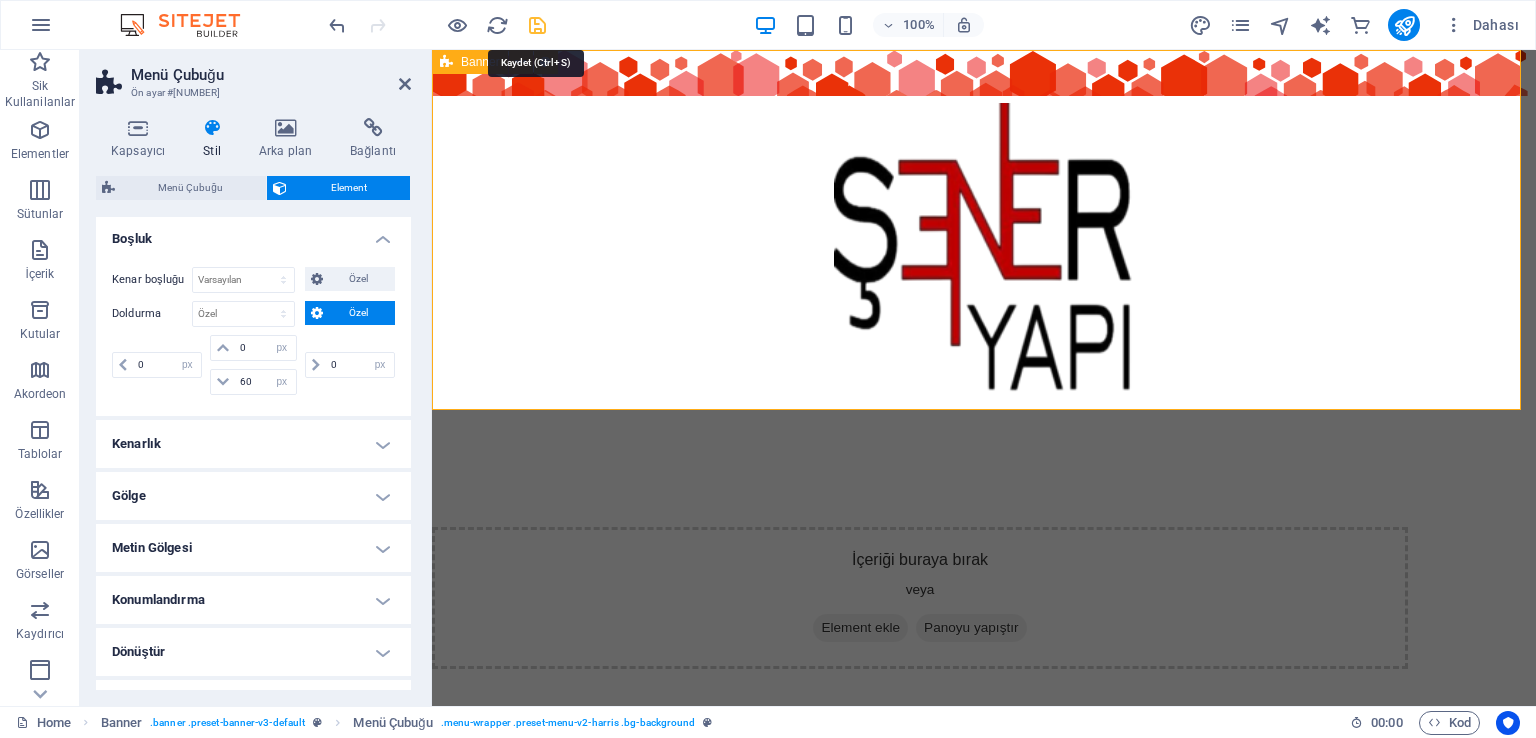 click at bounding box center [537, 25] 